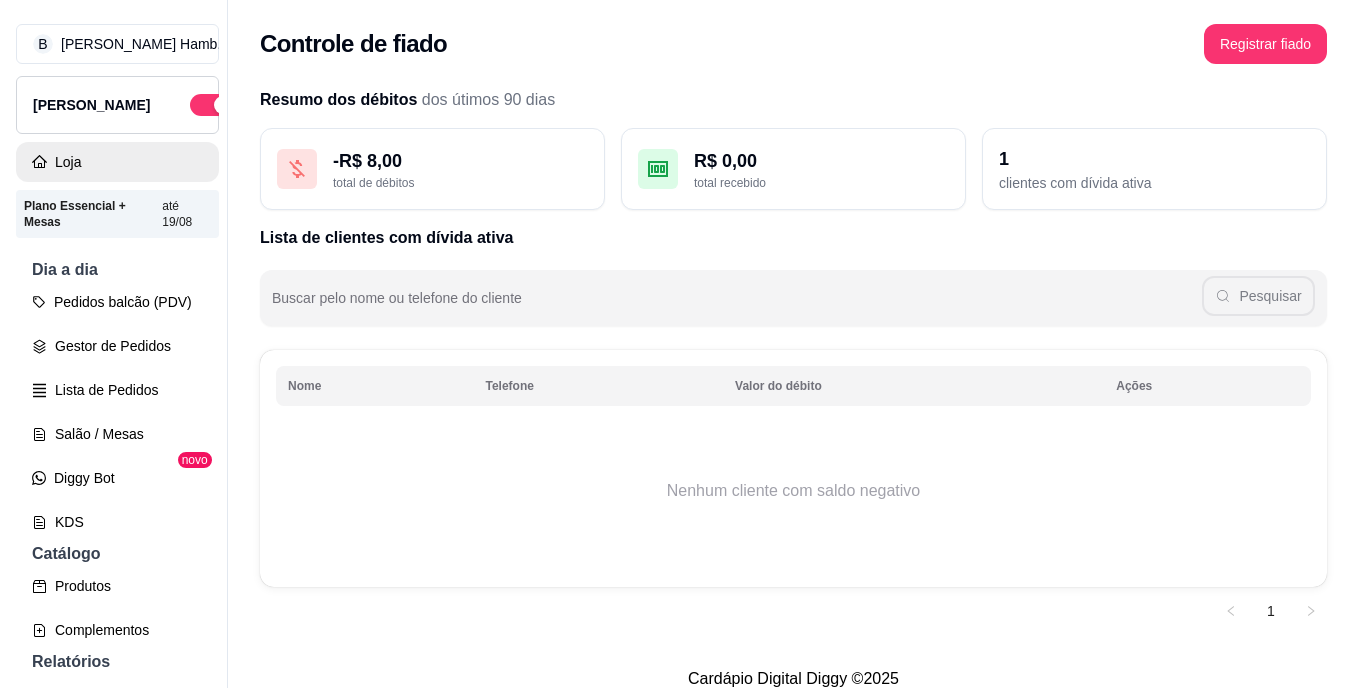scroll, scrollTop: 0, scrollLeft: 0, axis: both 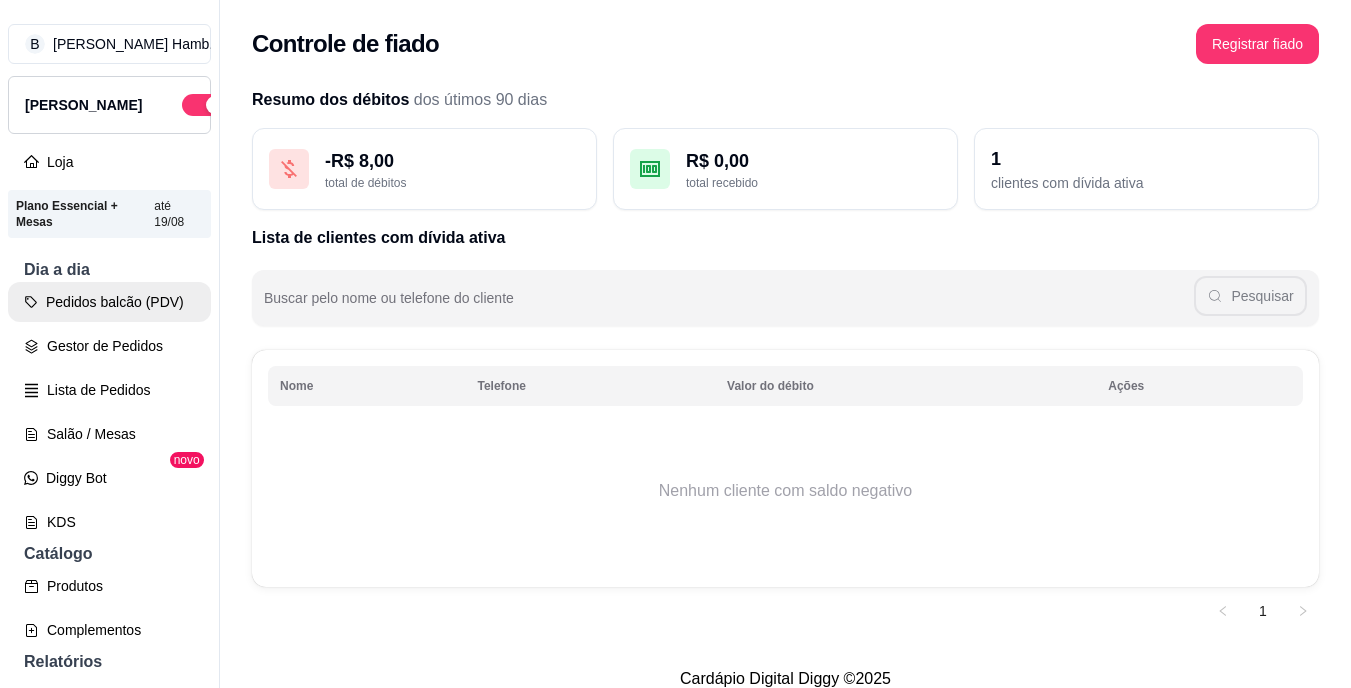 click on "Pedidos balcão (PDV)" at bounding box center (109, 302) 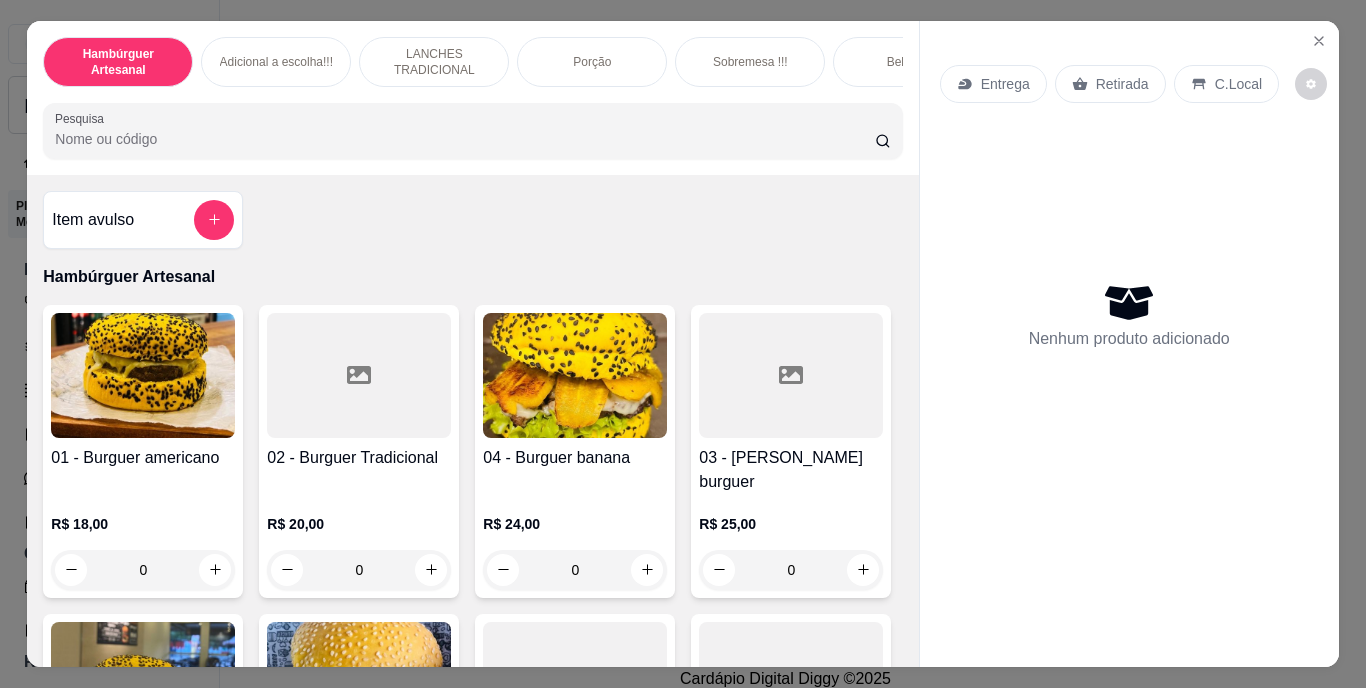 click on "Pesquisa" at bounding box center (465, 139) 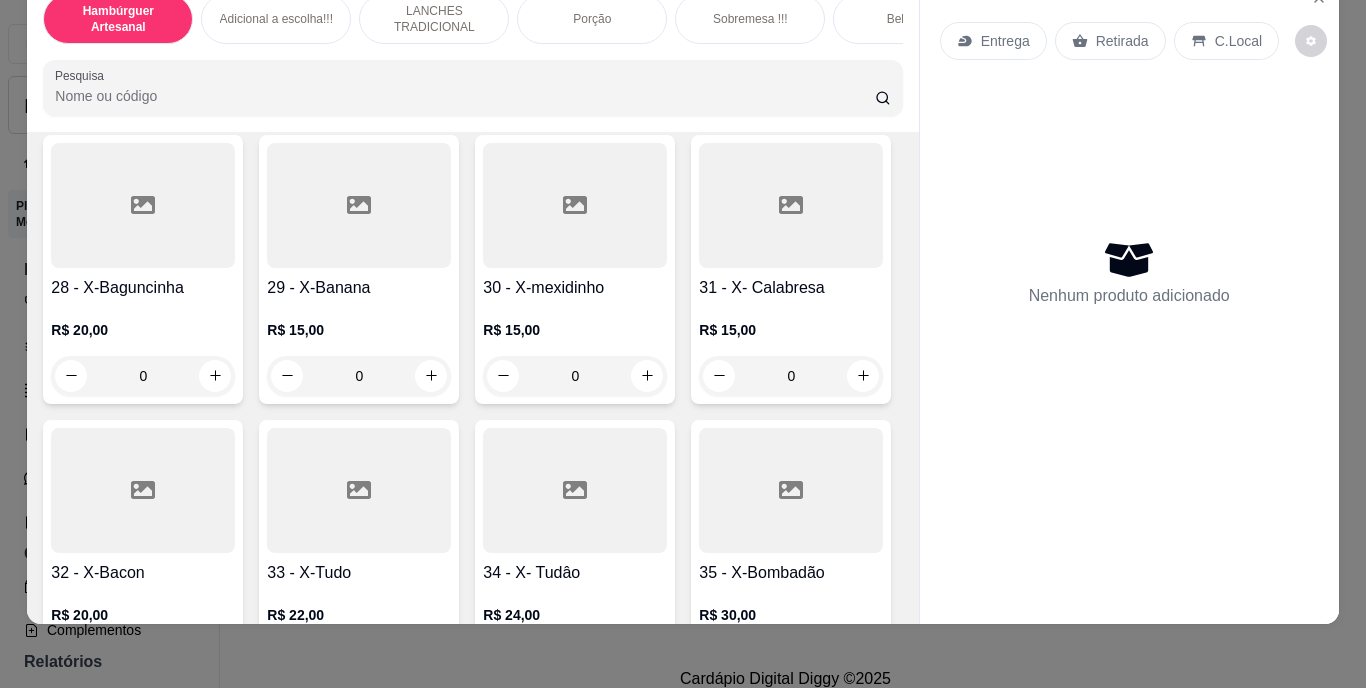 scroll, scrollTop: 3154, scrollLeft: 0, axis: vertical 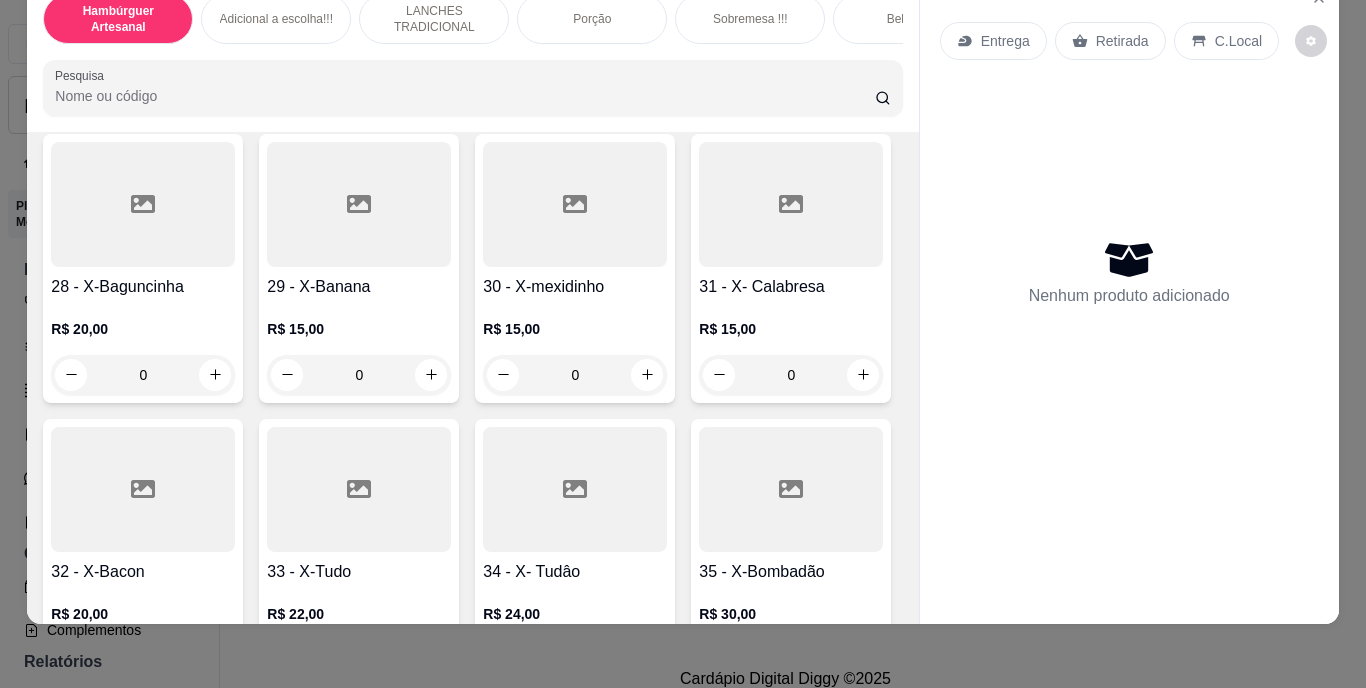 click 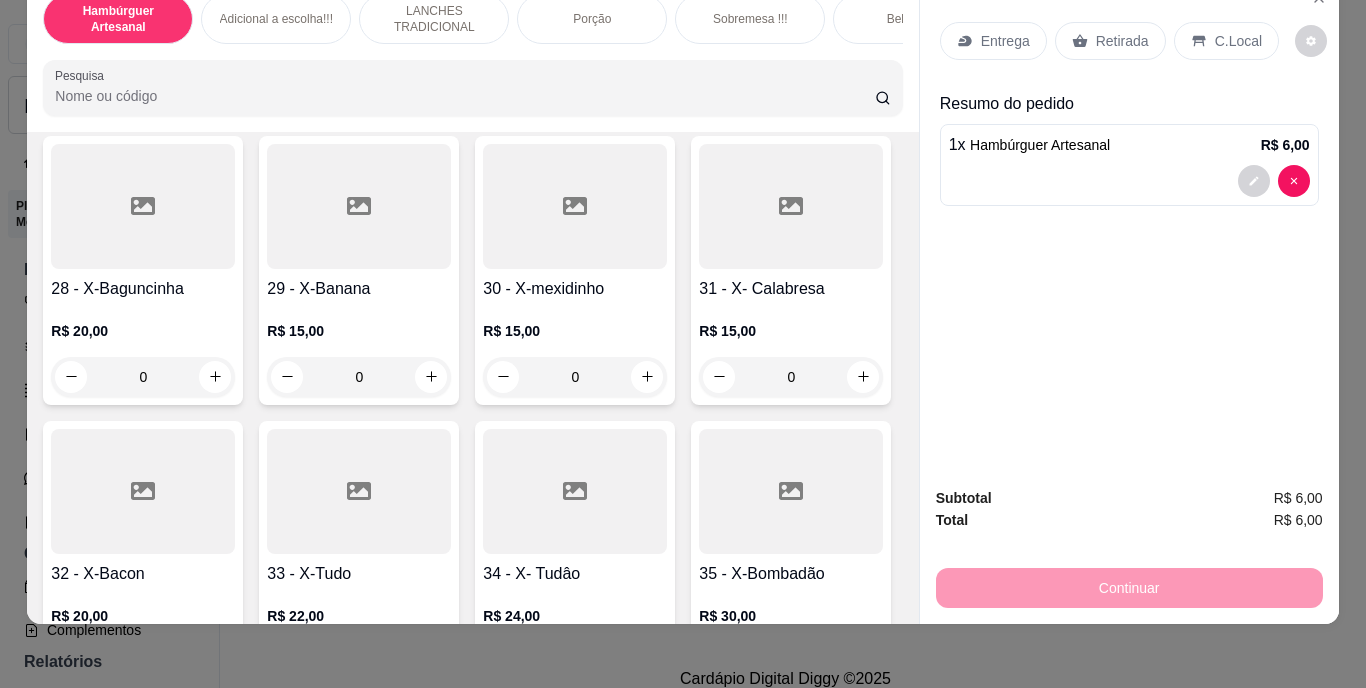 scroll, scrollTop: 3155, scrollLeft: 0, axis: vertical 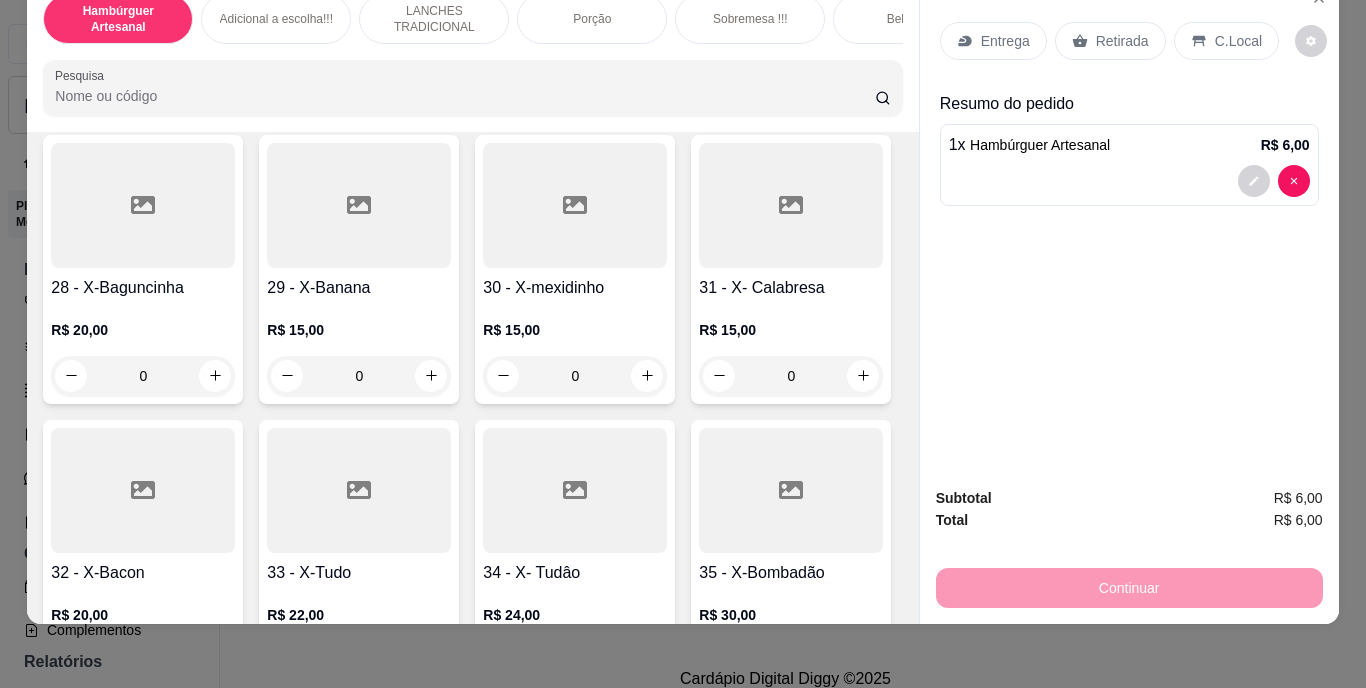 click on "Retirada" at bounding box center [1122, 41] 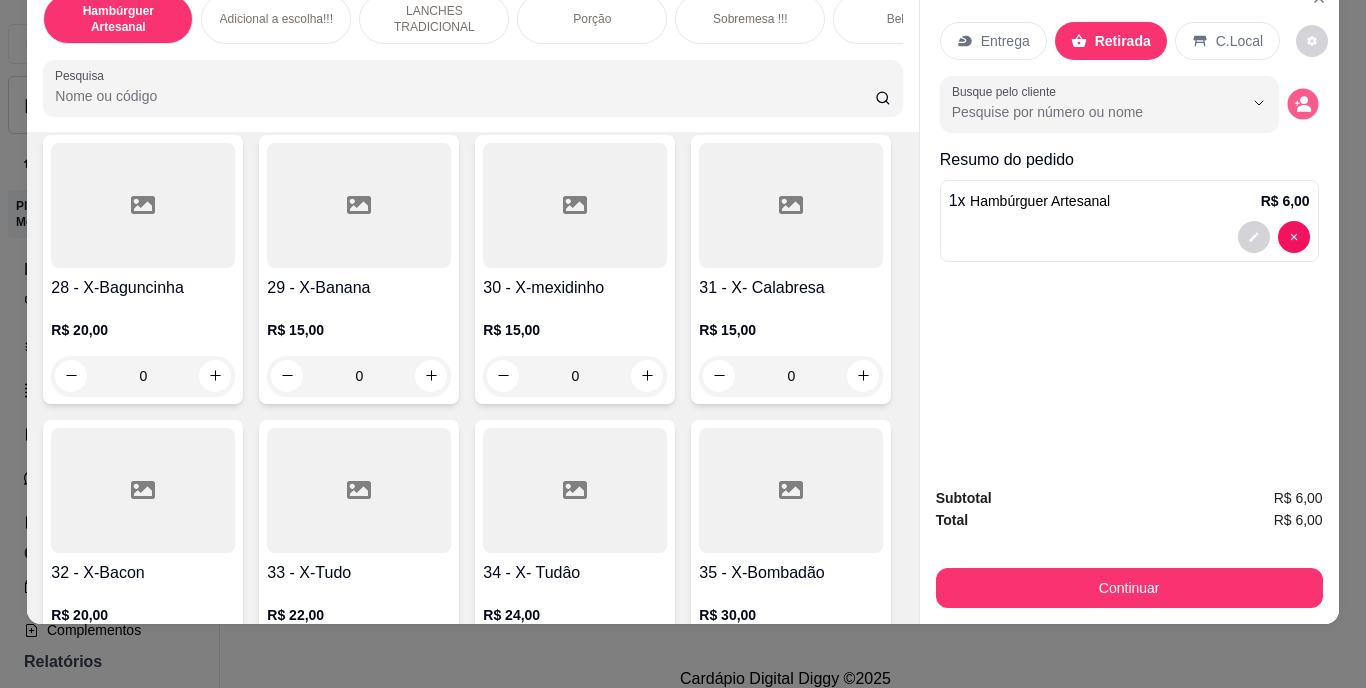 click 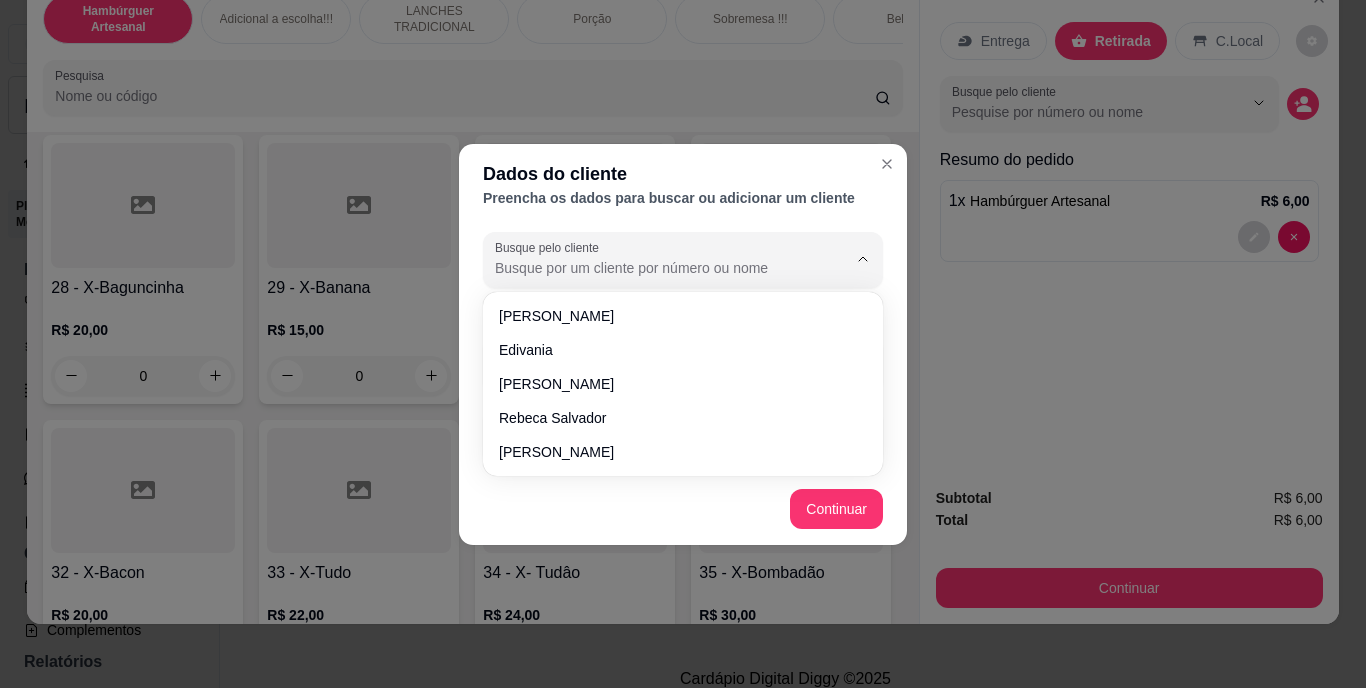 click on "Busque pelo cliente" at bounding box center (655, 268) 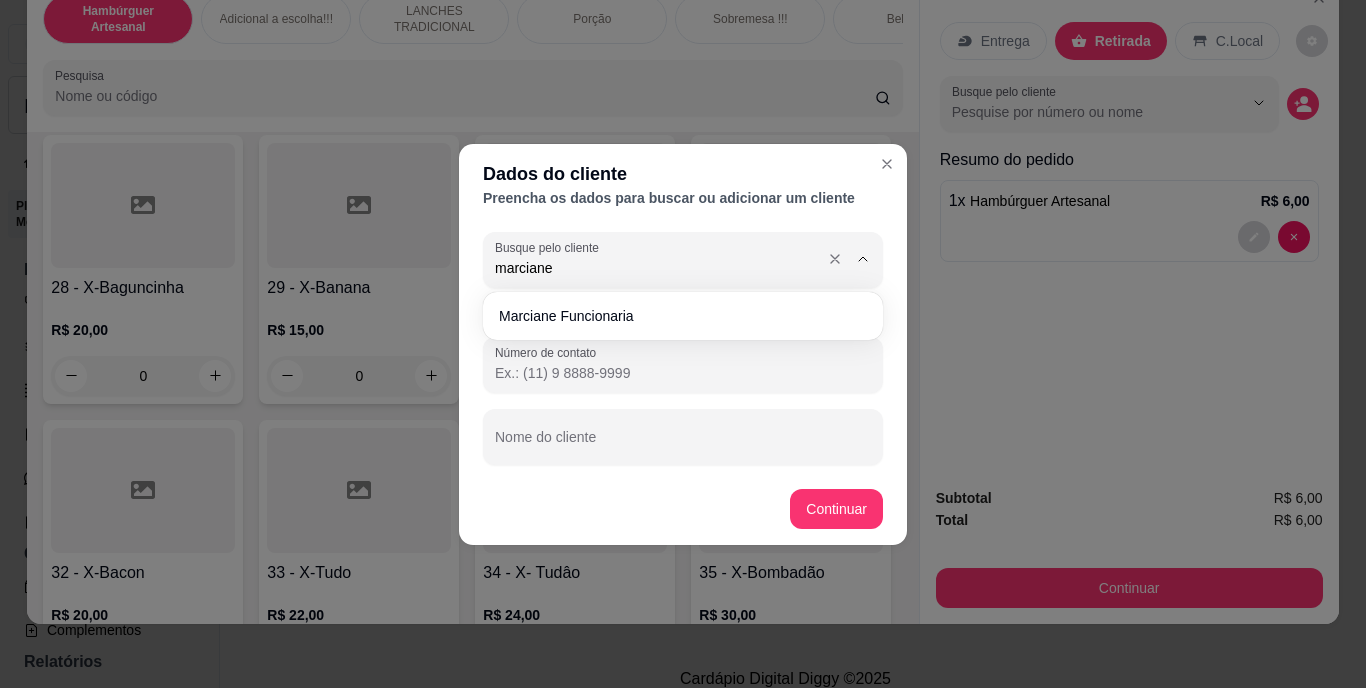 click on "marciane" at bounding box center [655, 268] 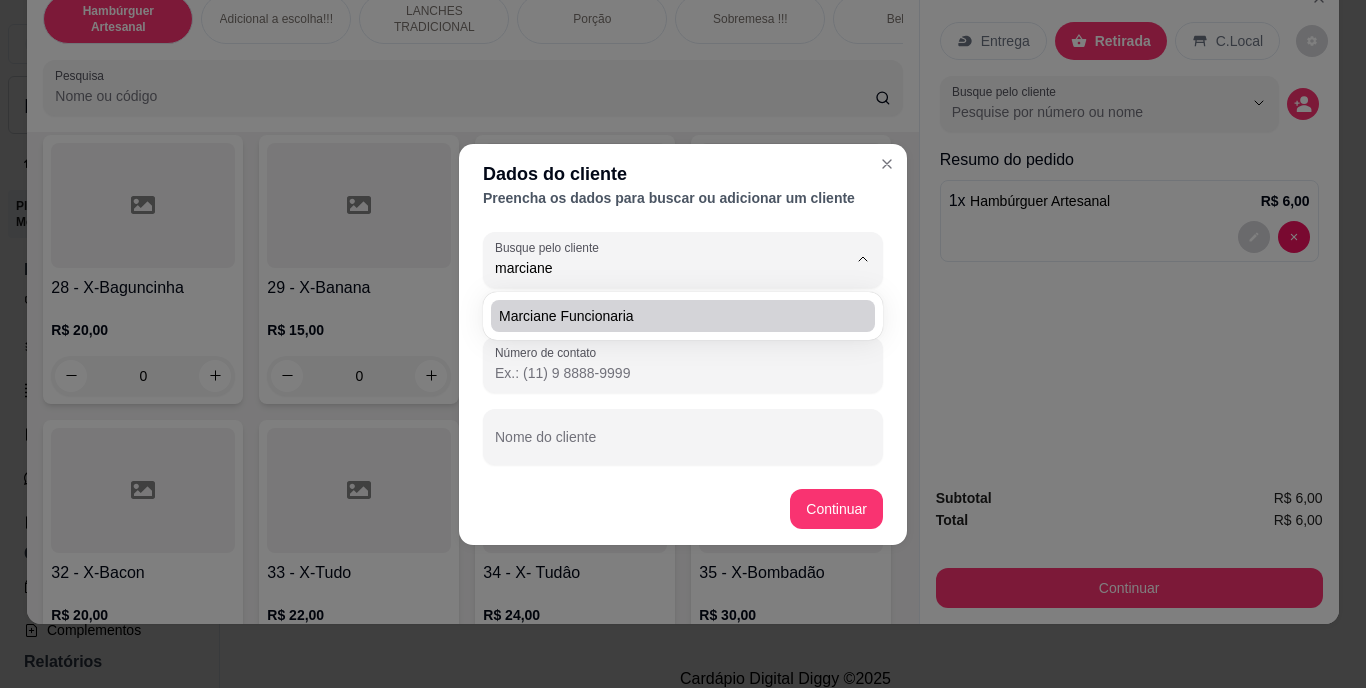click on "marciane funcionaria" at bounding box center (683, 316) 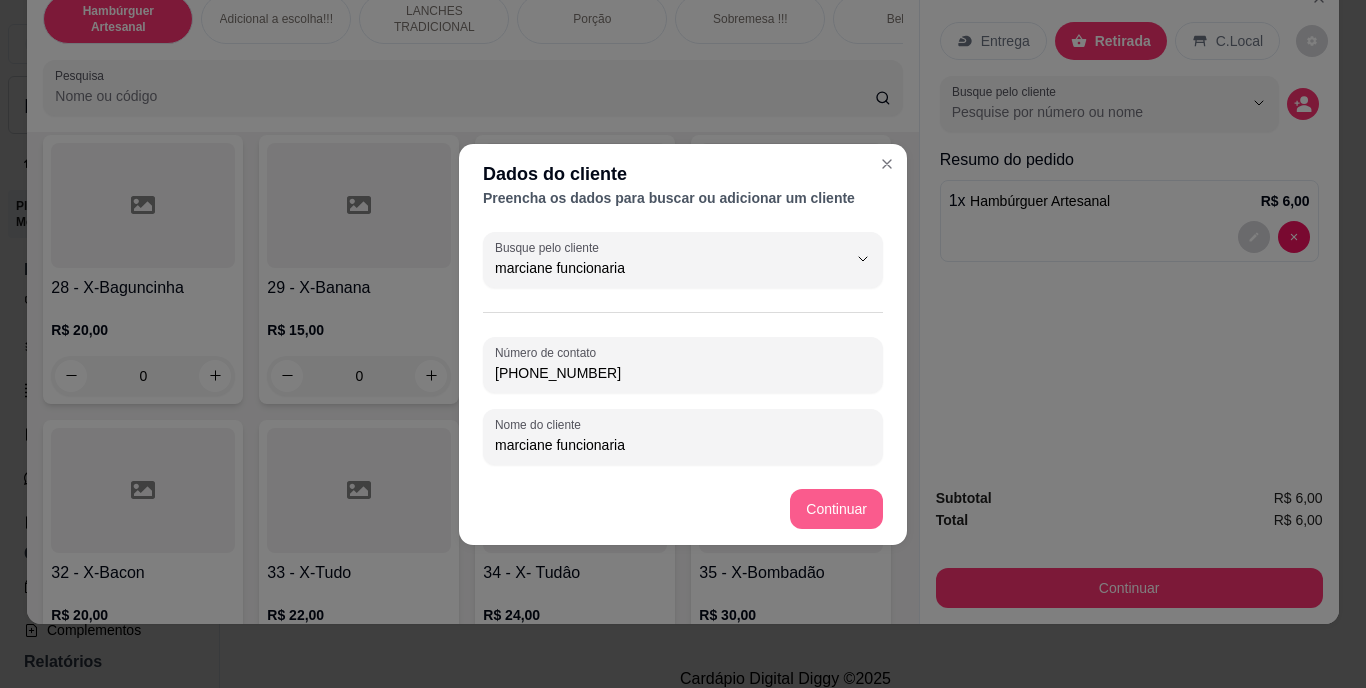type on "marciane funcionaria" 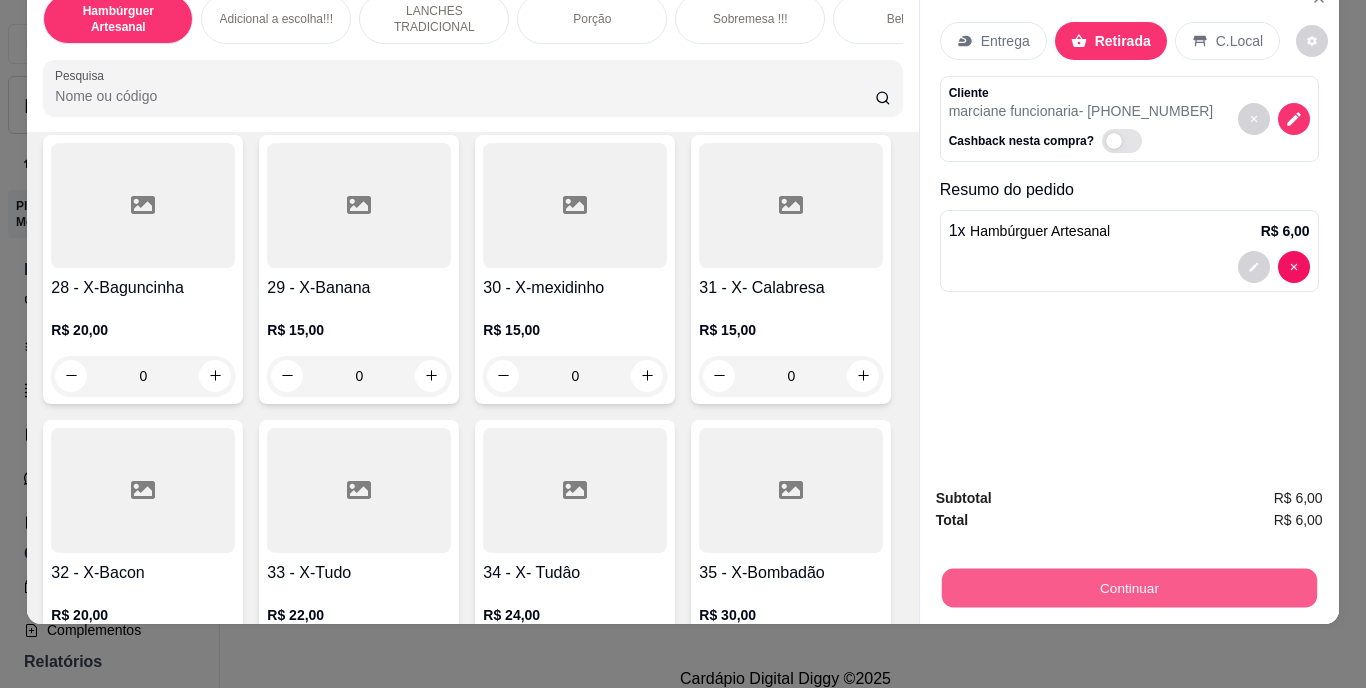 click on "Continuar" at bounding box center [1128, 588] 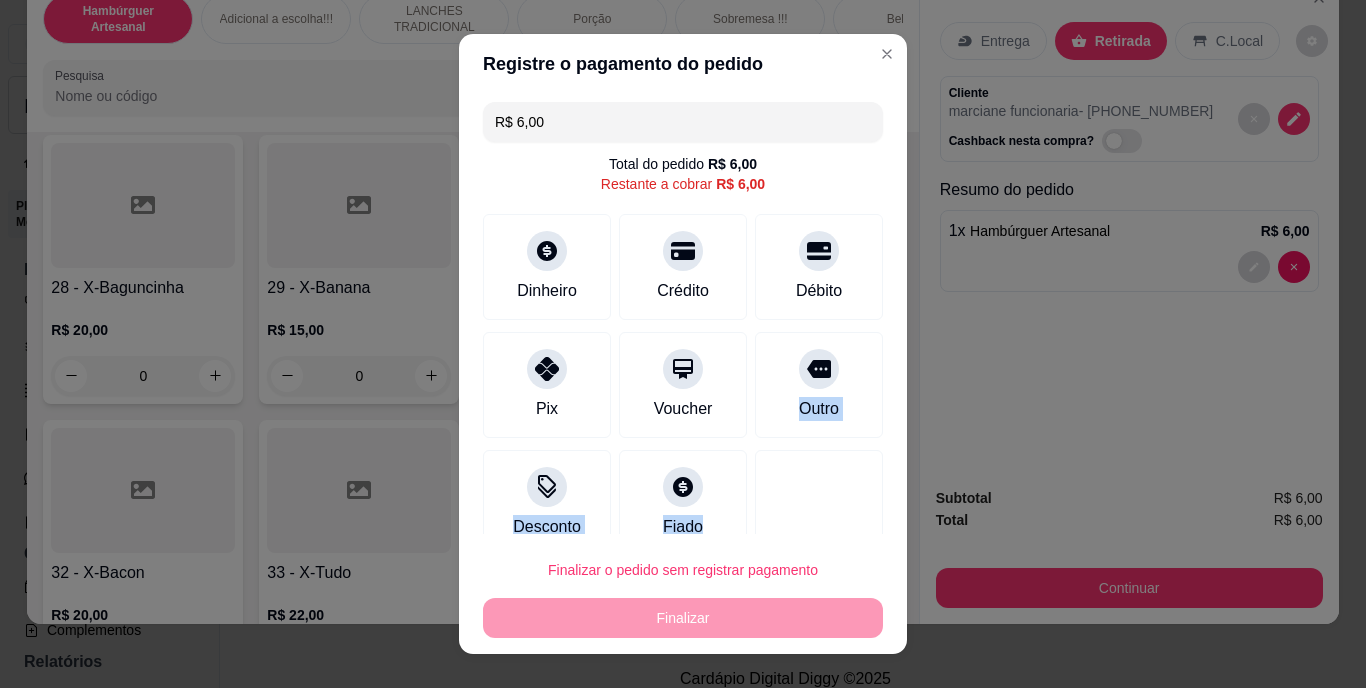 scroll, scrollTop: 31, scrollLeft: 0, axis: vertical 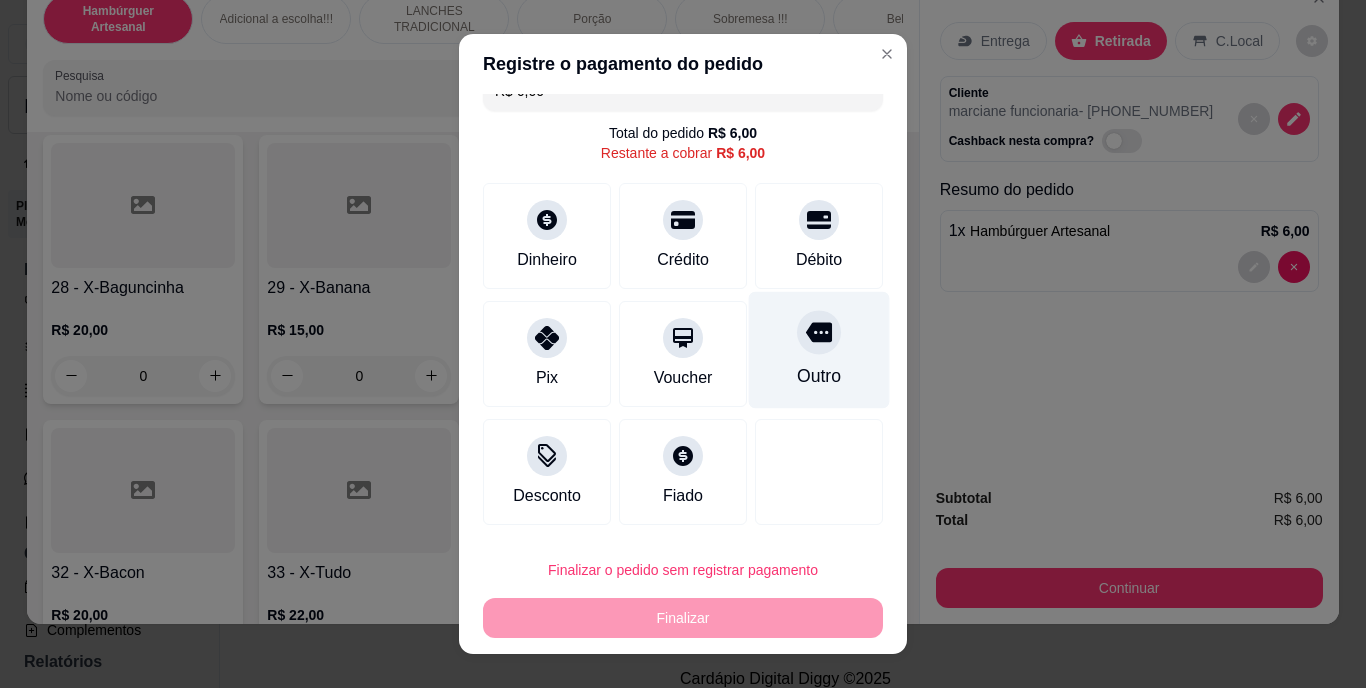 drag, startPoint x: 784, startPoint y: 384, endPoint x: 781, endPoint y: 341, distance: 43.104523 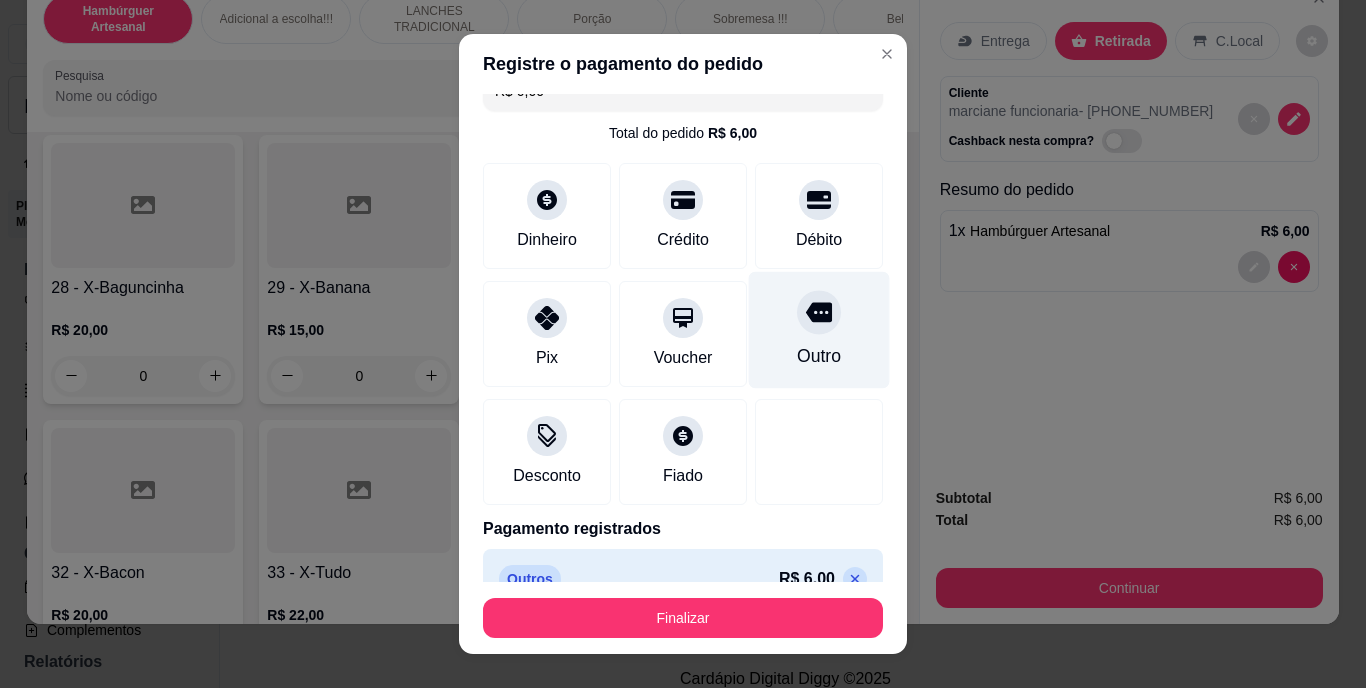 click on "Outro" at bounding box center [819, 330] 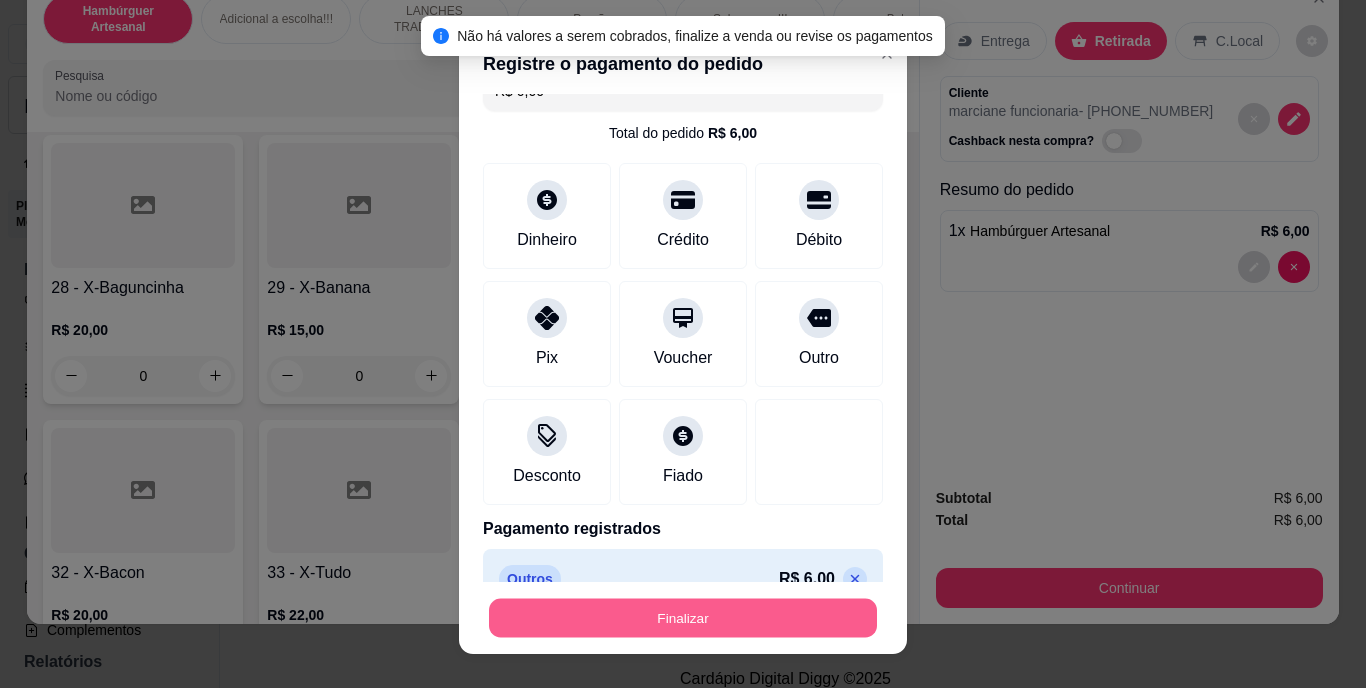 click on "Finalizar" at bounding box center [683, 617] 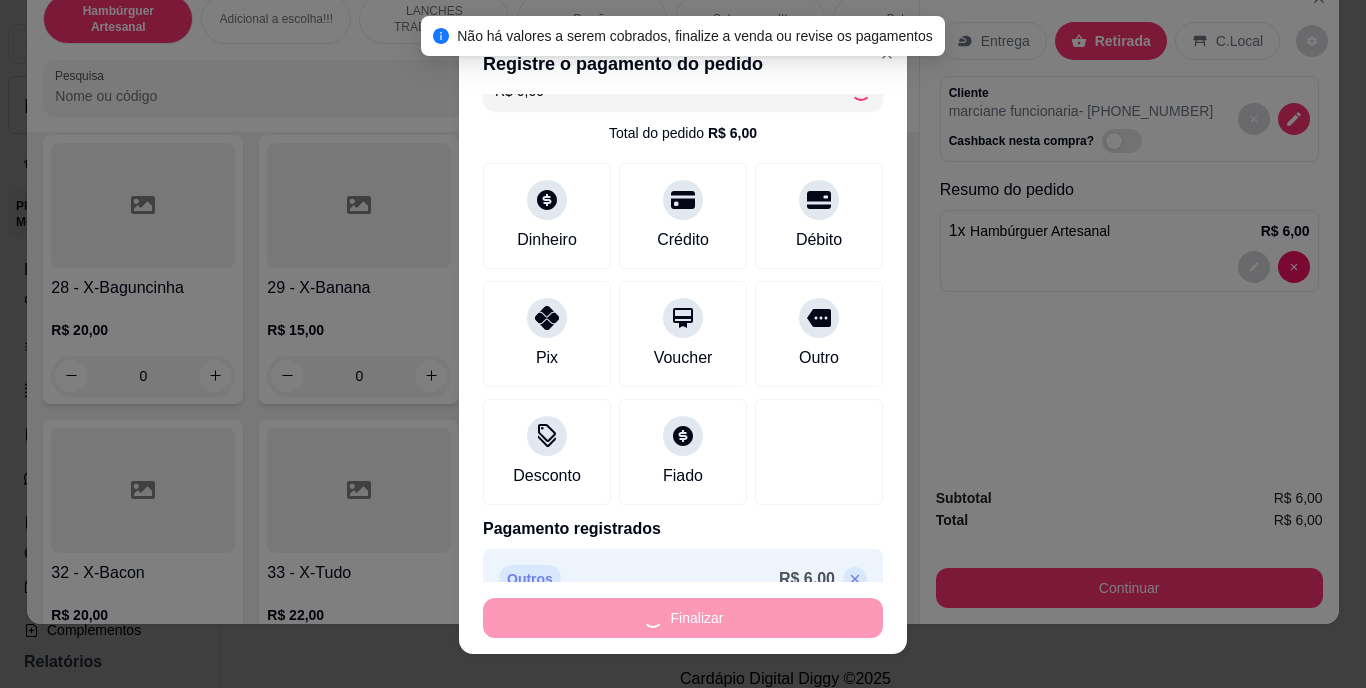 type on "0" 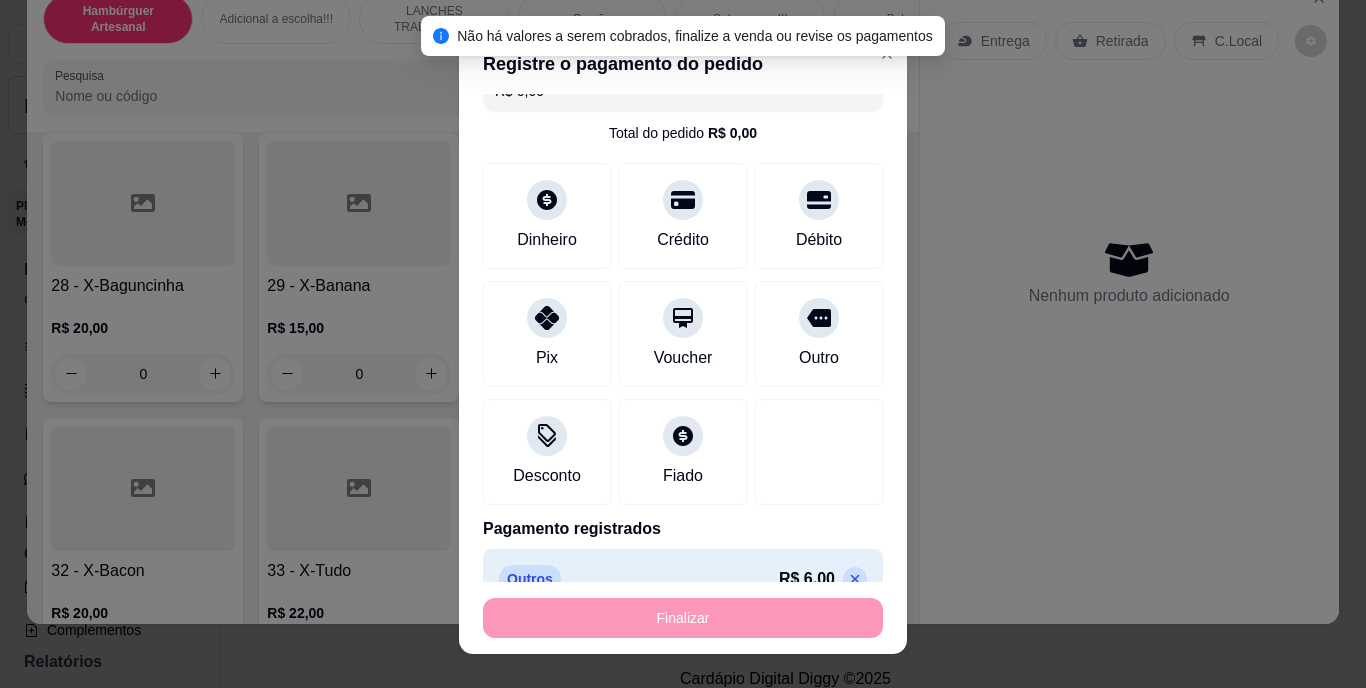 type on "-R$ 6,00" 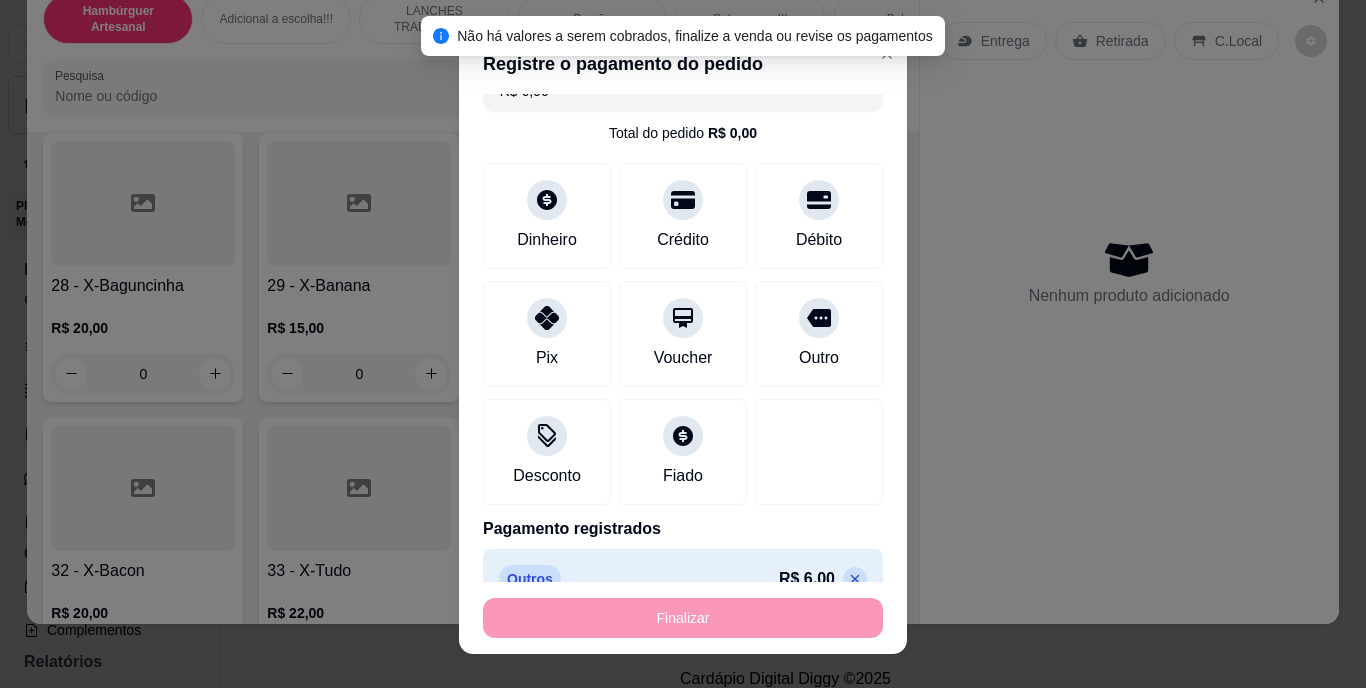 scroll, scrollTop: 3154, scrollLeft: 0, axis: vertical 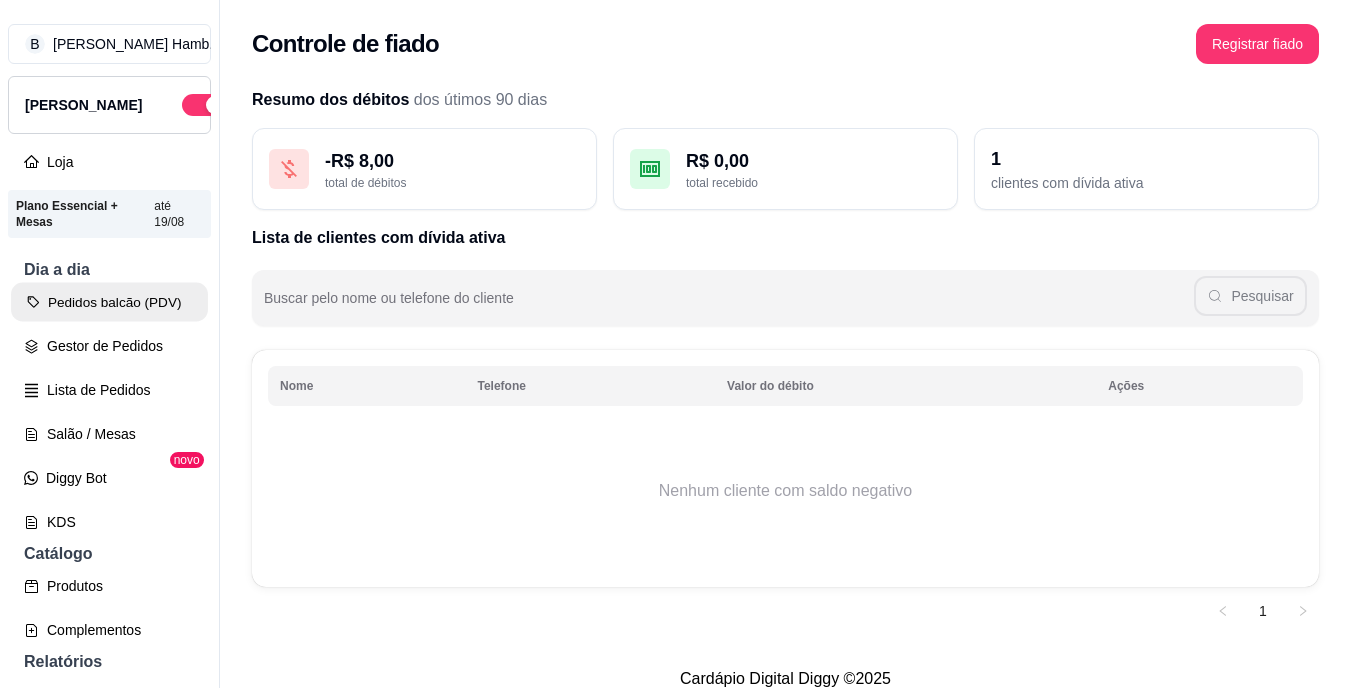 click on "Pedidos balcão (PDV)" at bounding box center (109, 302) 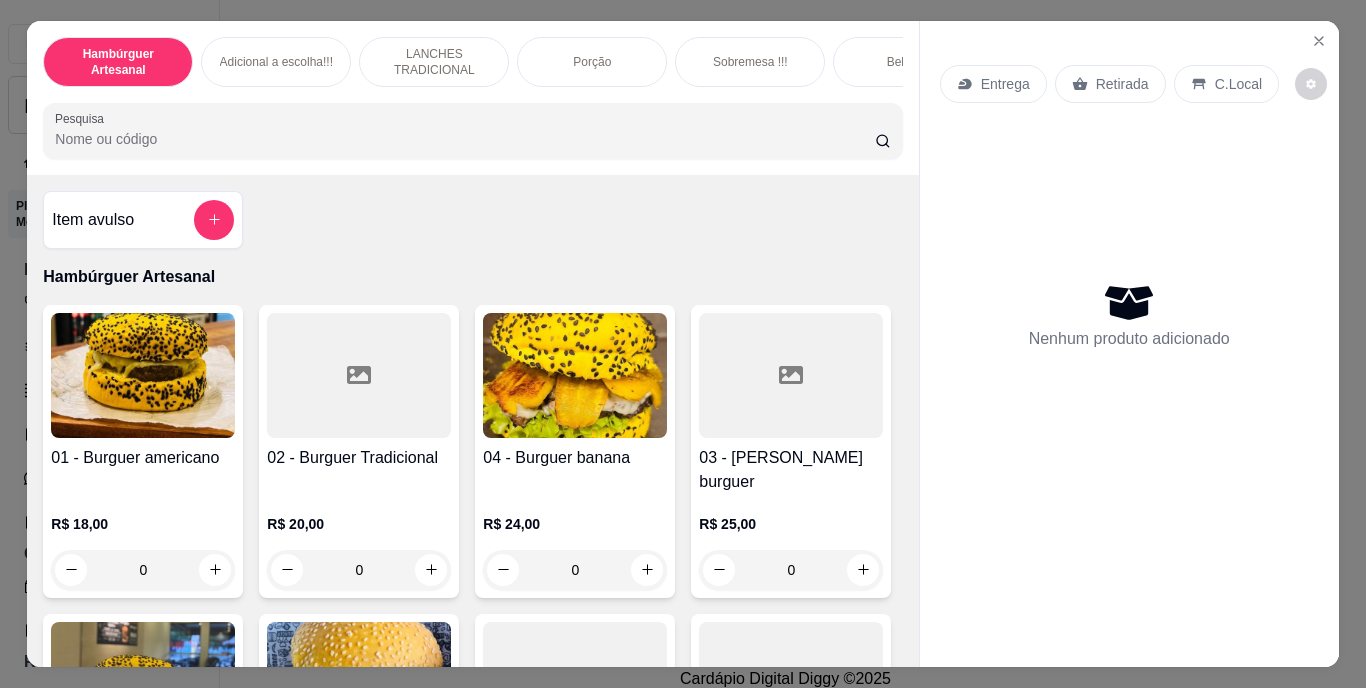 click on "Pesquisa" at bounding box center [465, 139] 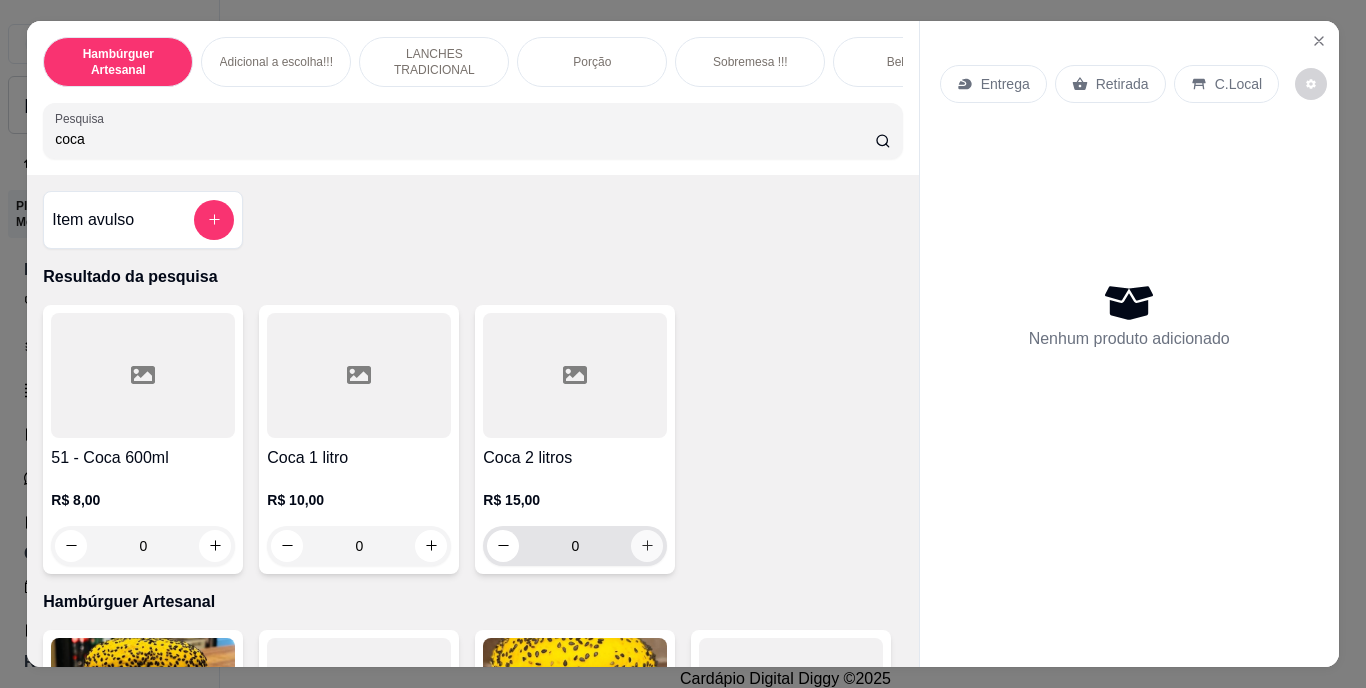 type on "coca" 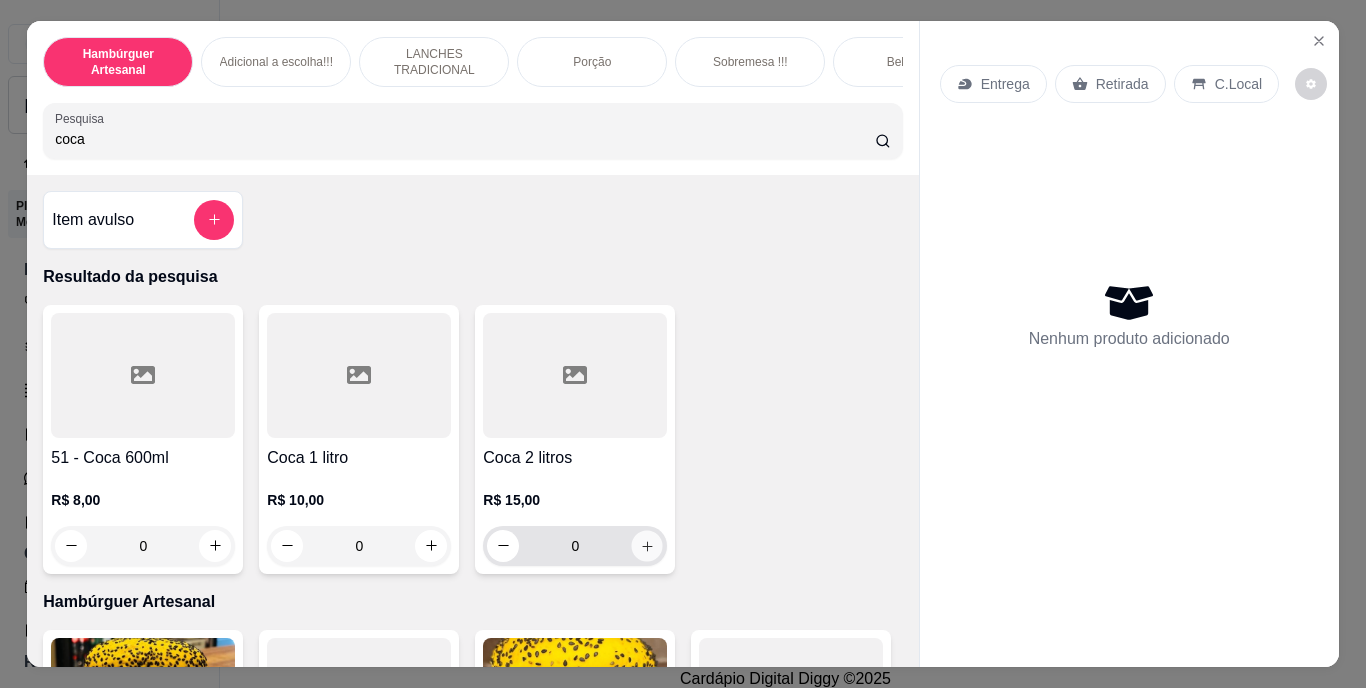 click 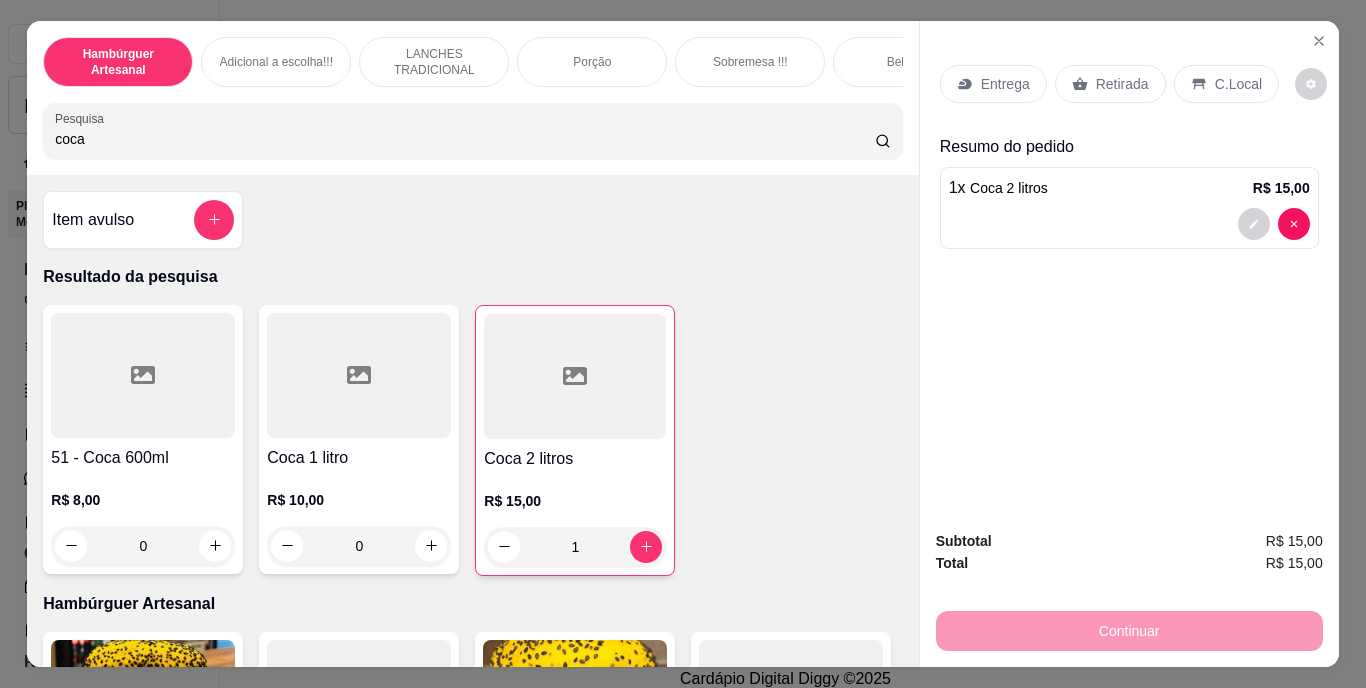 click on "Retirada" at bounding box center [1122, 84] 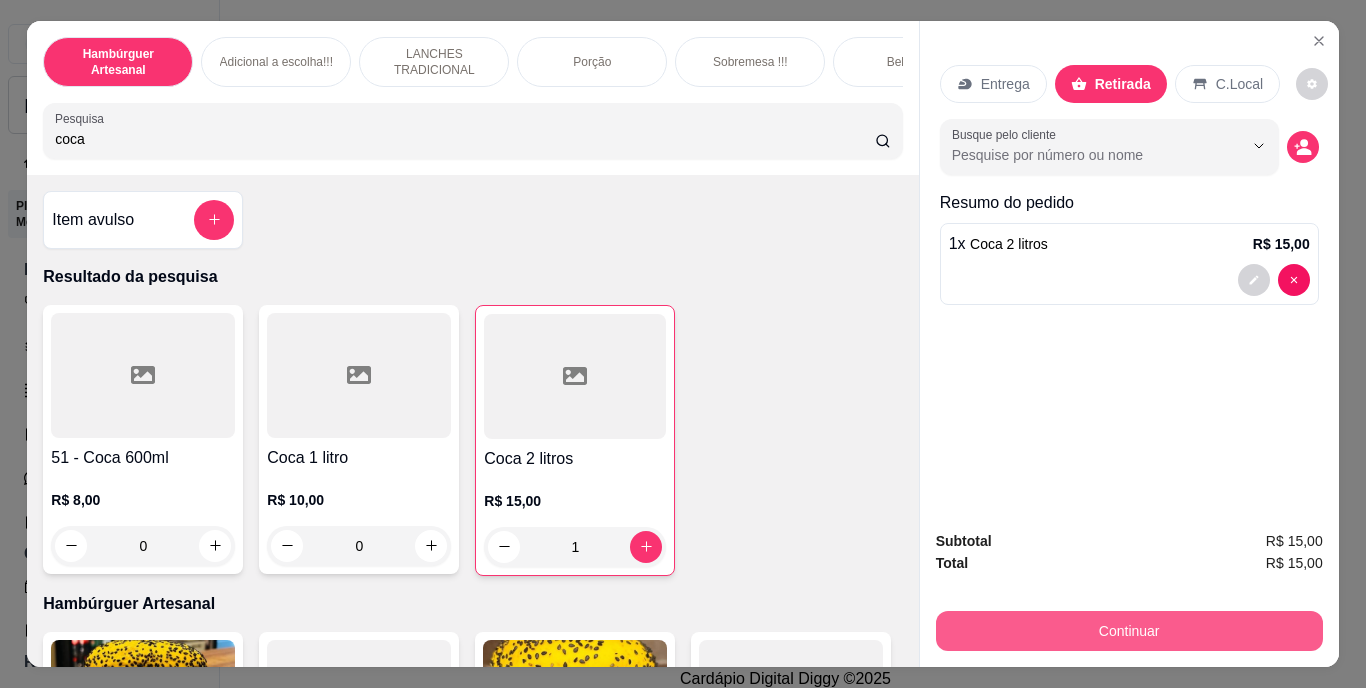 drag, startPoint x: 1094, startPoint y: 644, endPoint x: 1094, endPoint y: 616, distance: 28 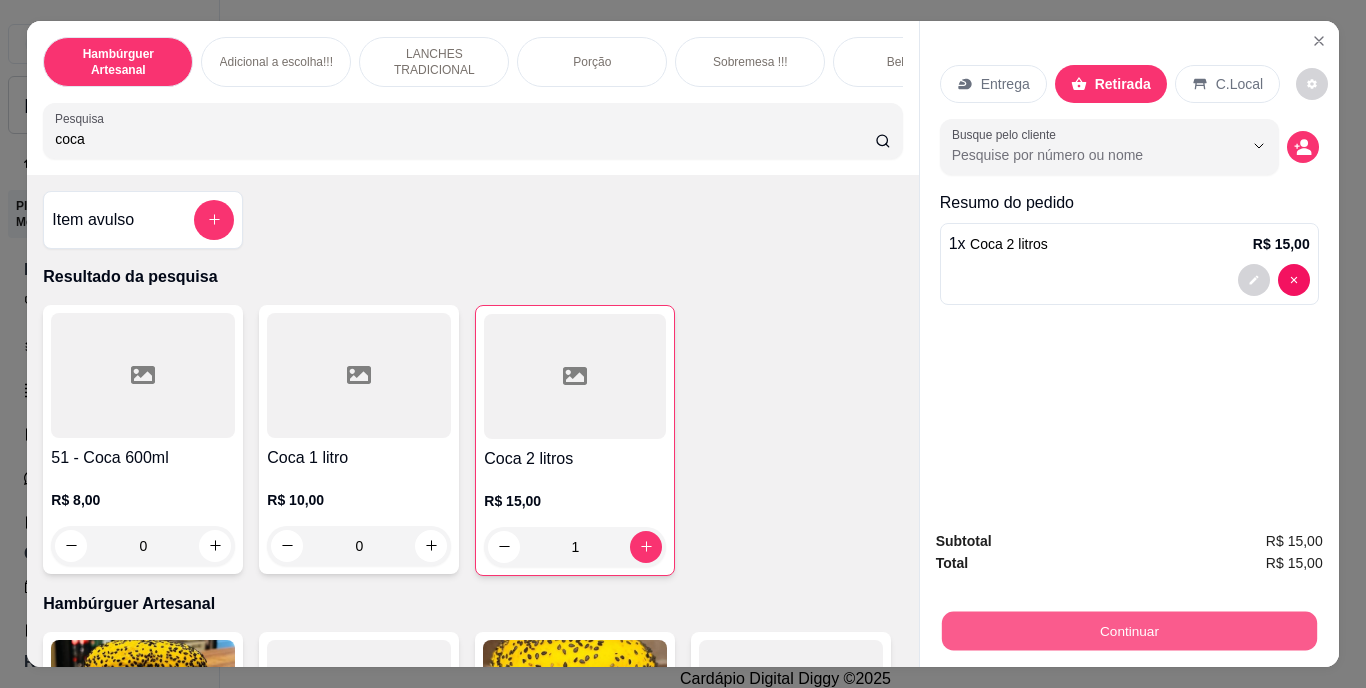 click on "Continuar" at bounding box center [1128, 631] 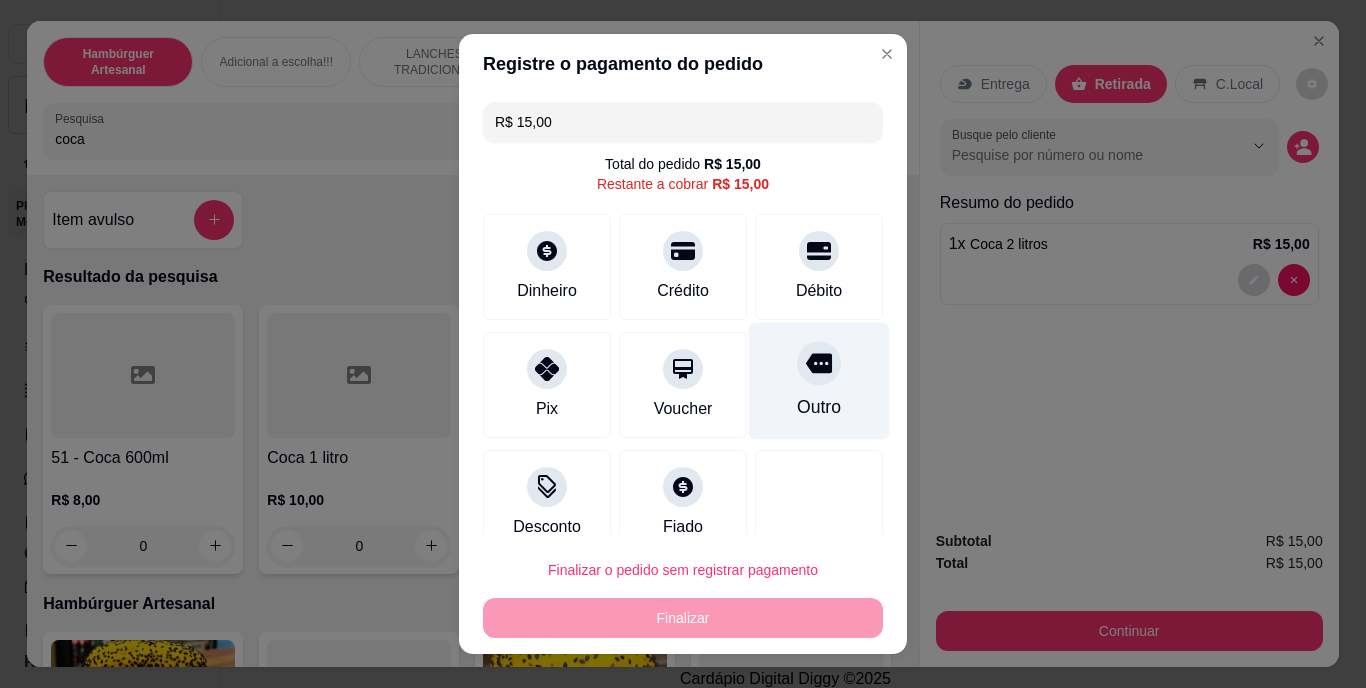click on "Outro" at bounding box center (819, 408) 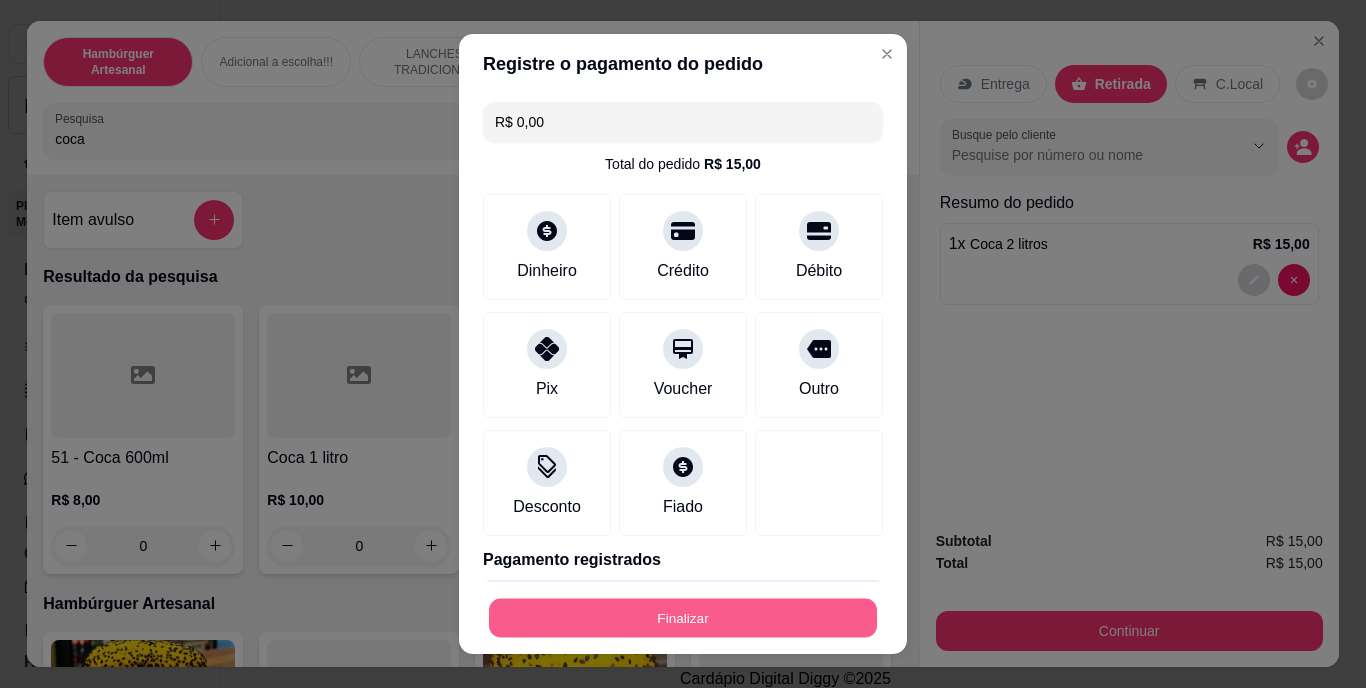 click on "Finalizar" at bounding box center [683, 617] 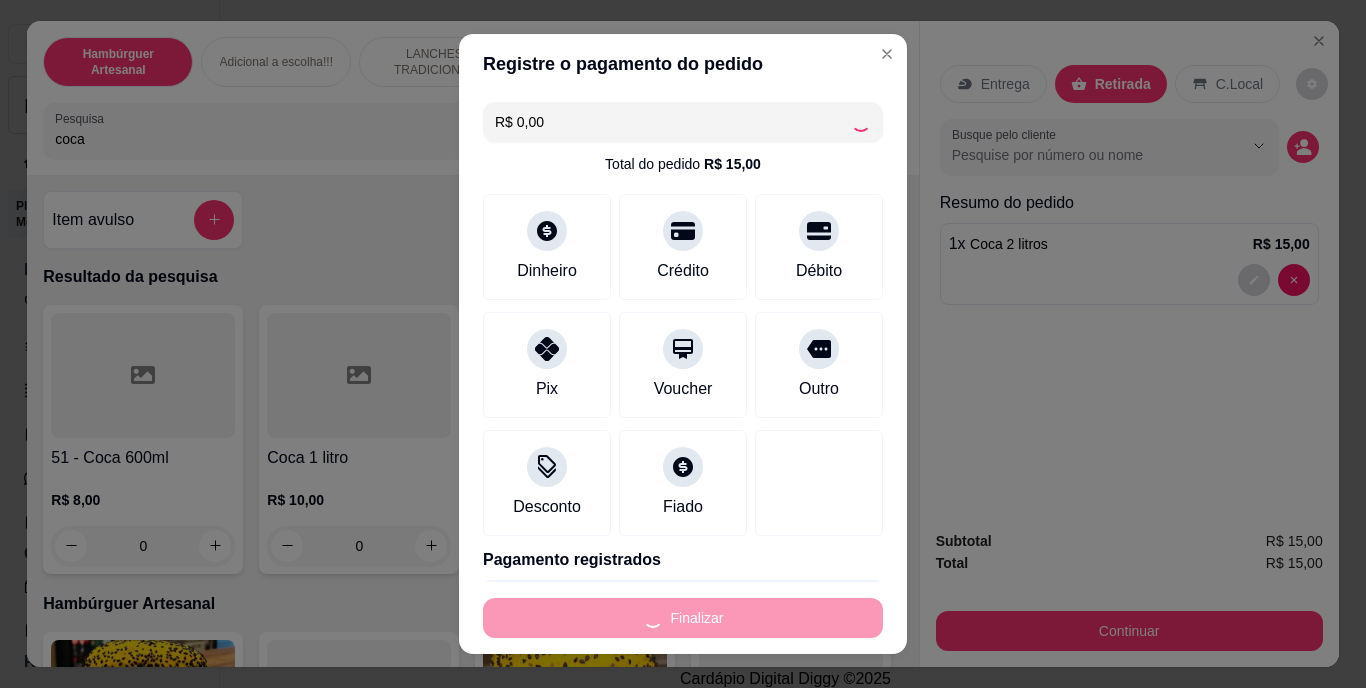 click on "Finalizar" at bounding box center [683, 618] 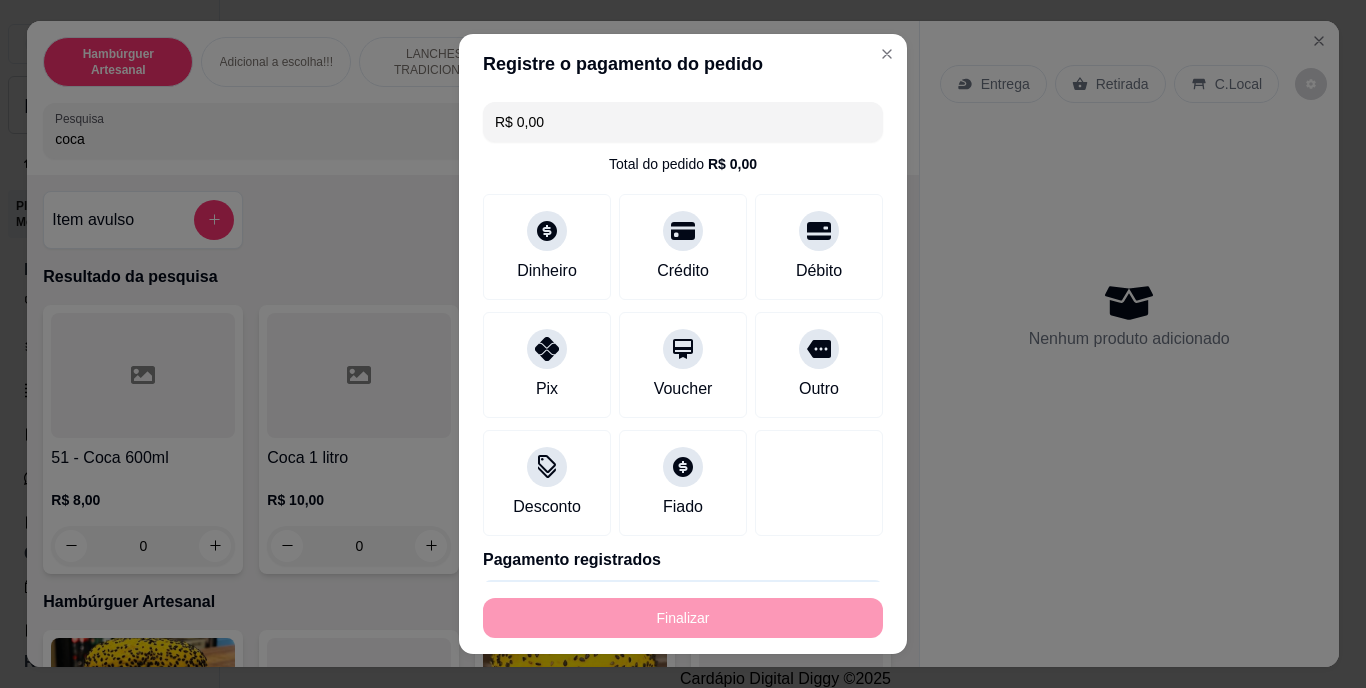type on "-R$ 15,00" 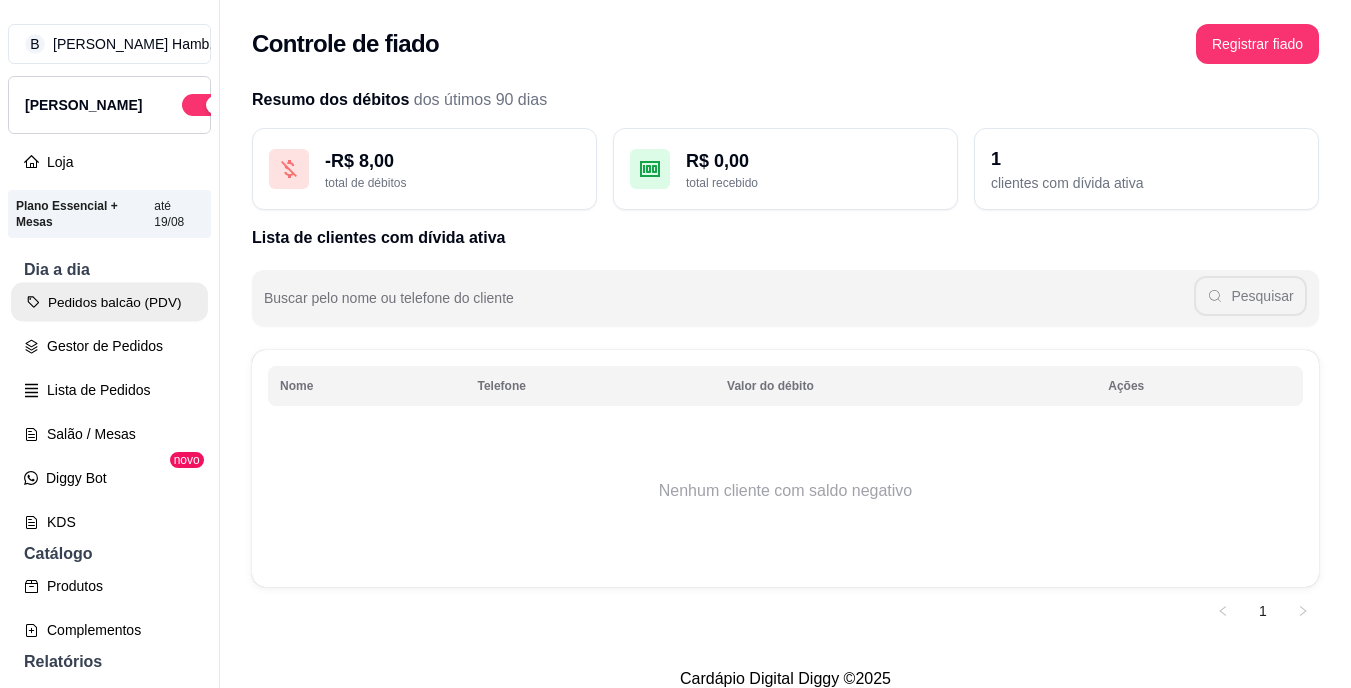 click on "Pedidos balcão (PDV)" at bounding box center (109, 302) 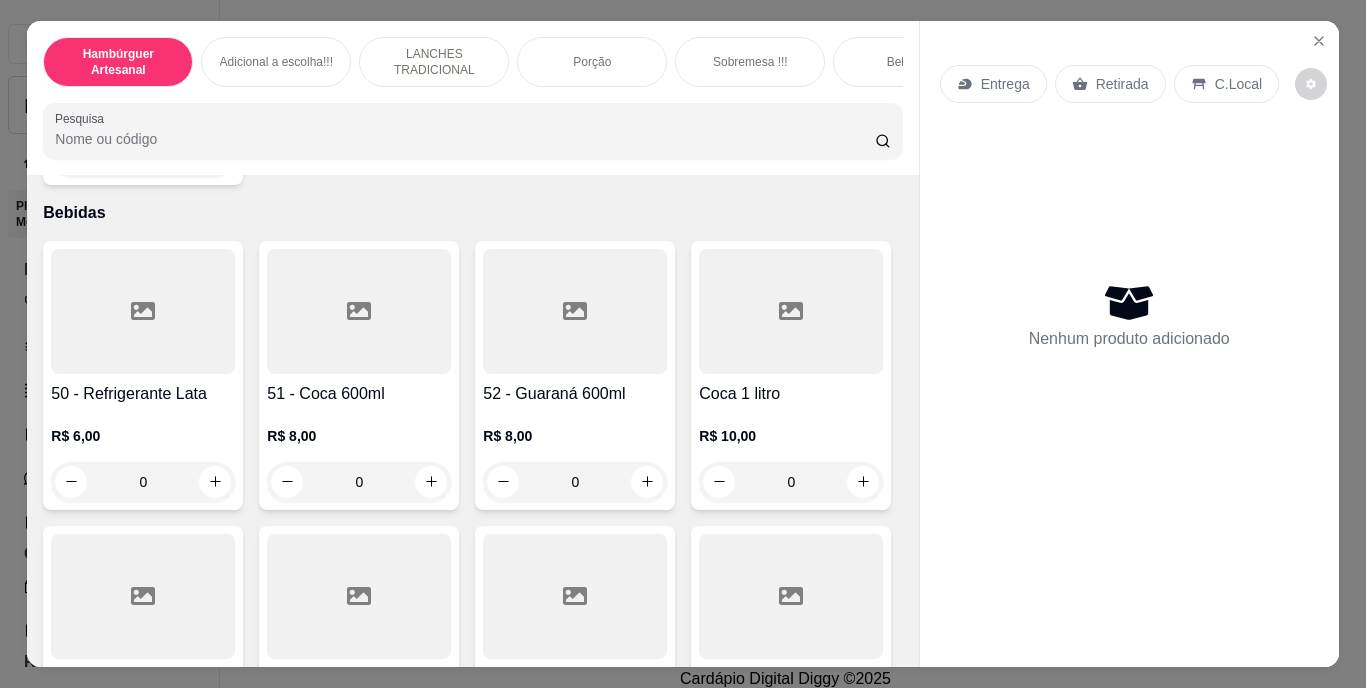 scroll, scrollTop: 4668, scrollLeft: 0, axis: vertical 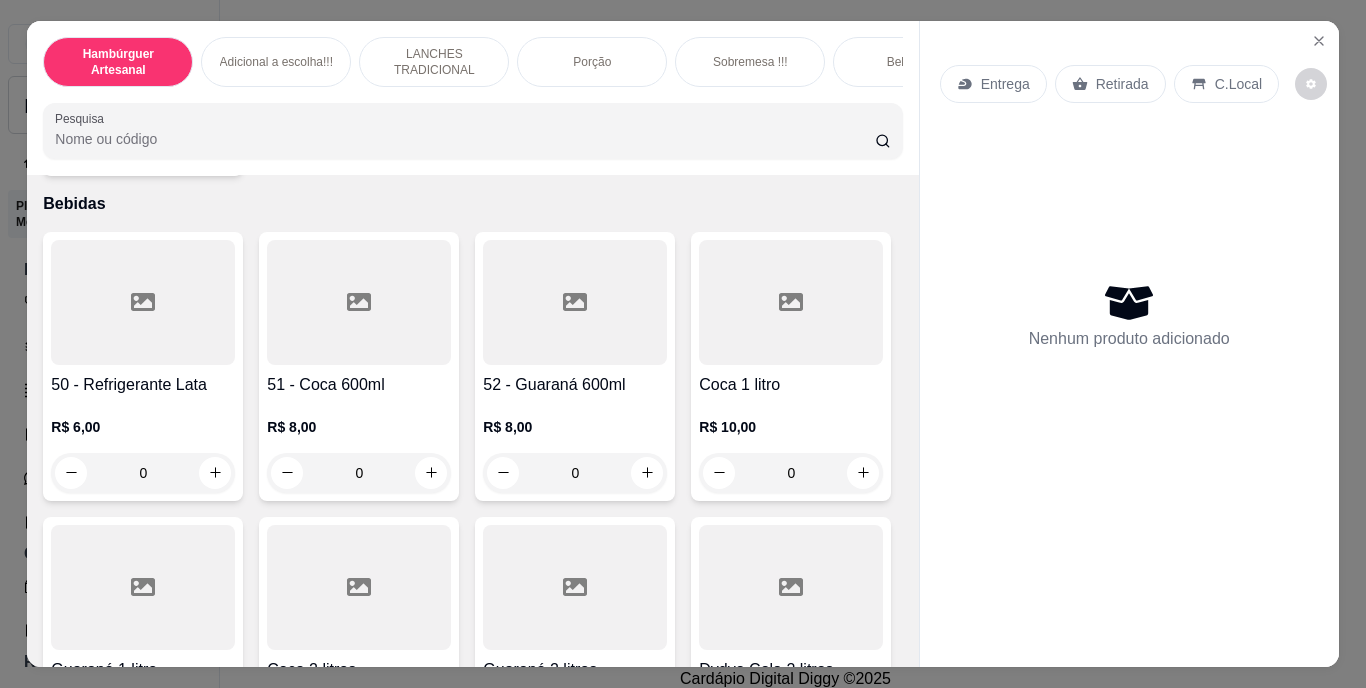 click at bounding box center (215, -487) 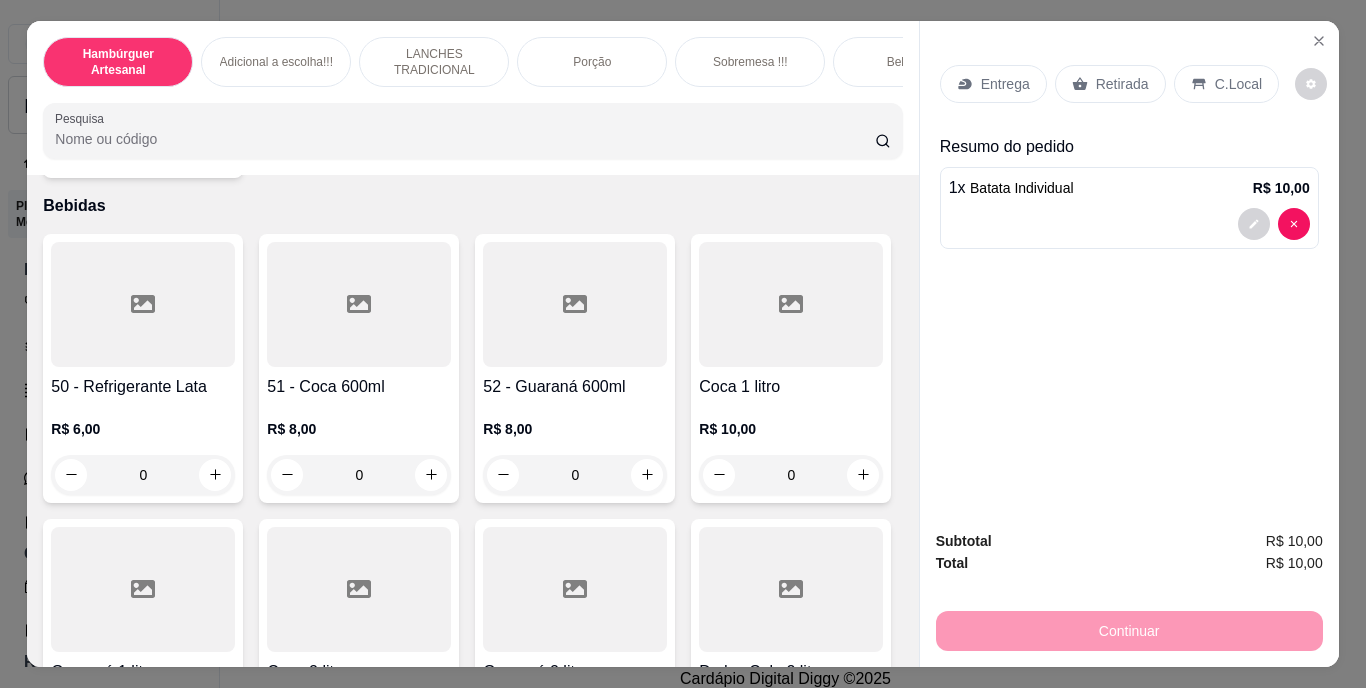 scroll, scrollTop: 4669, scrollLeft: 0, axis: vertical 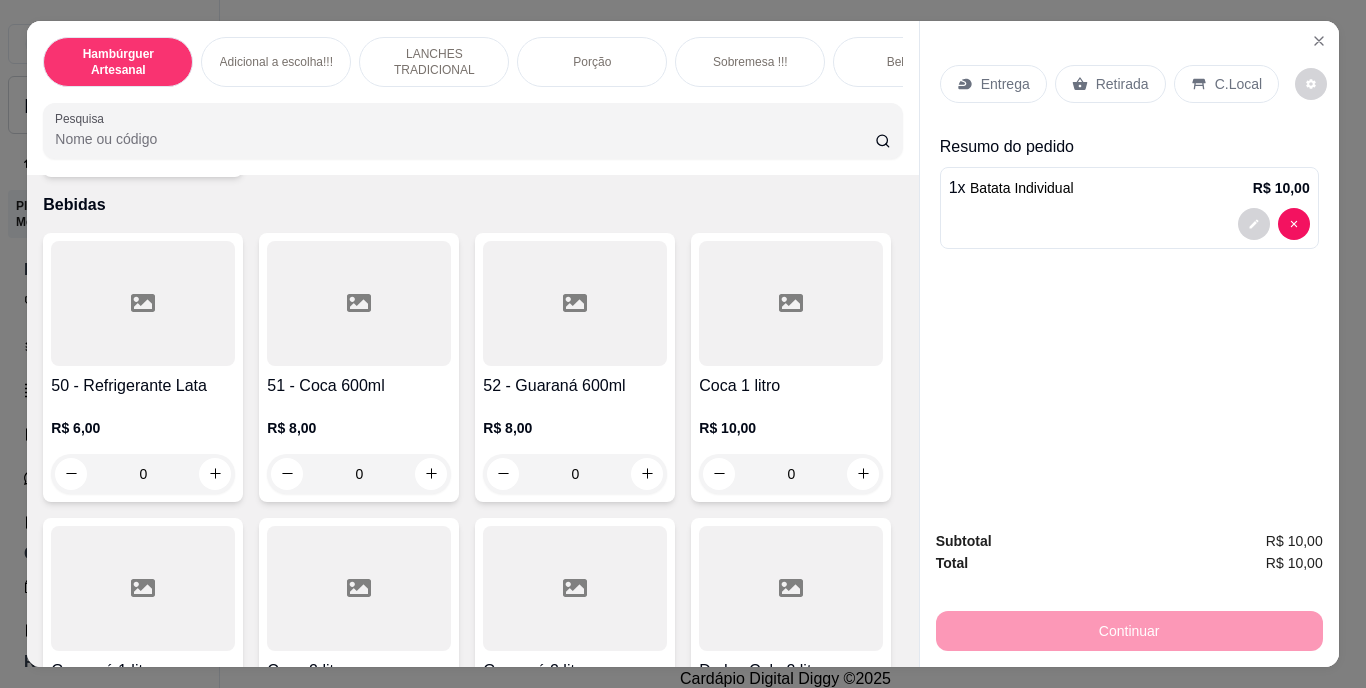 click on "Retirada" at bounding box center (1122, 84) 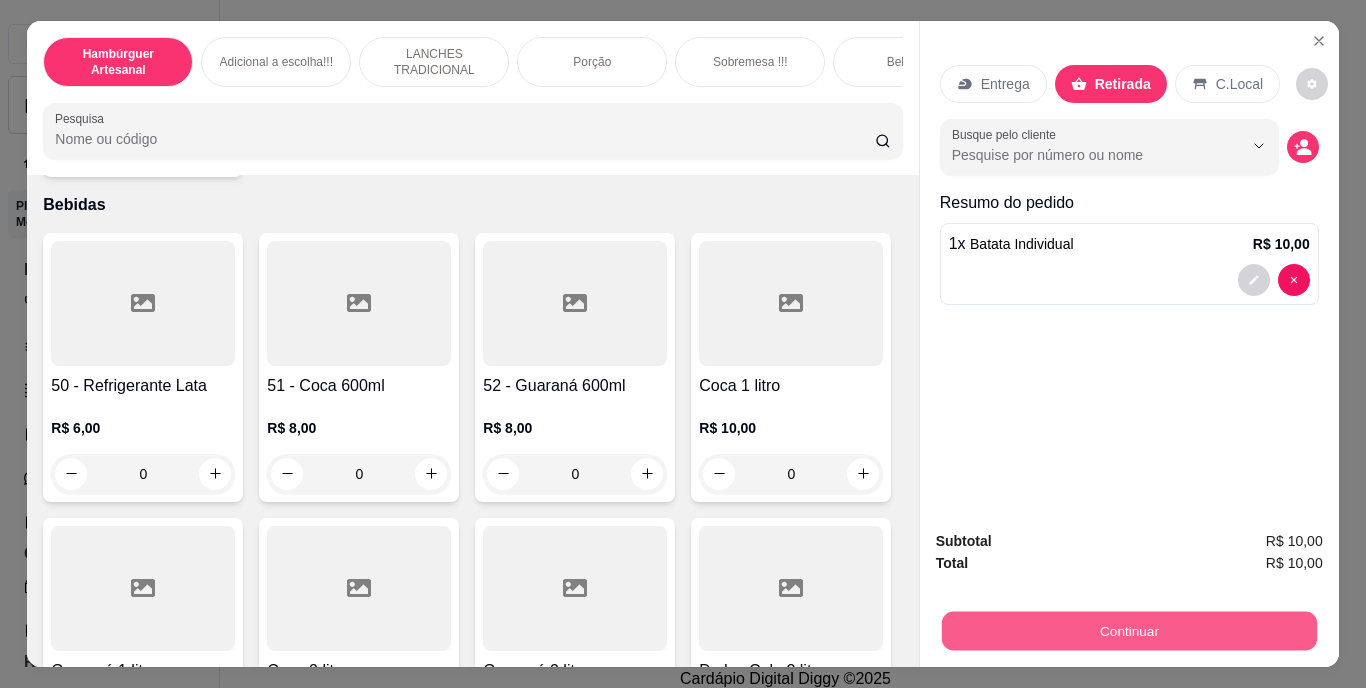 click on "Continuar" at bounding box center [1128, 631] 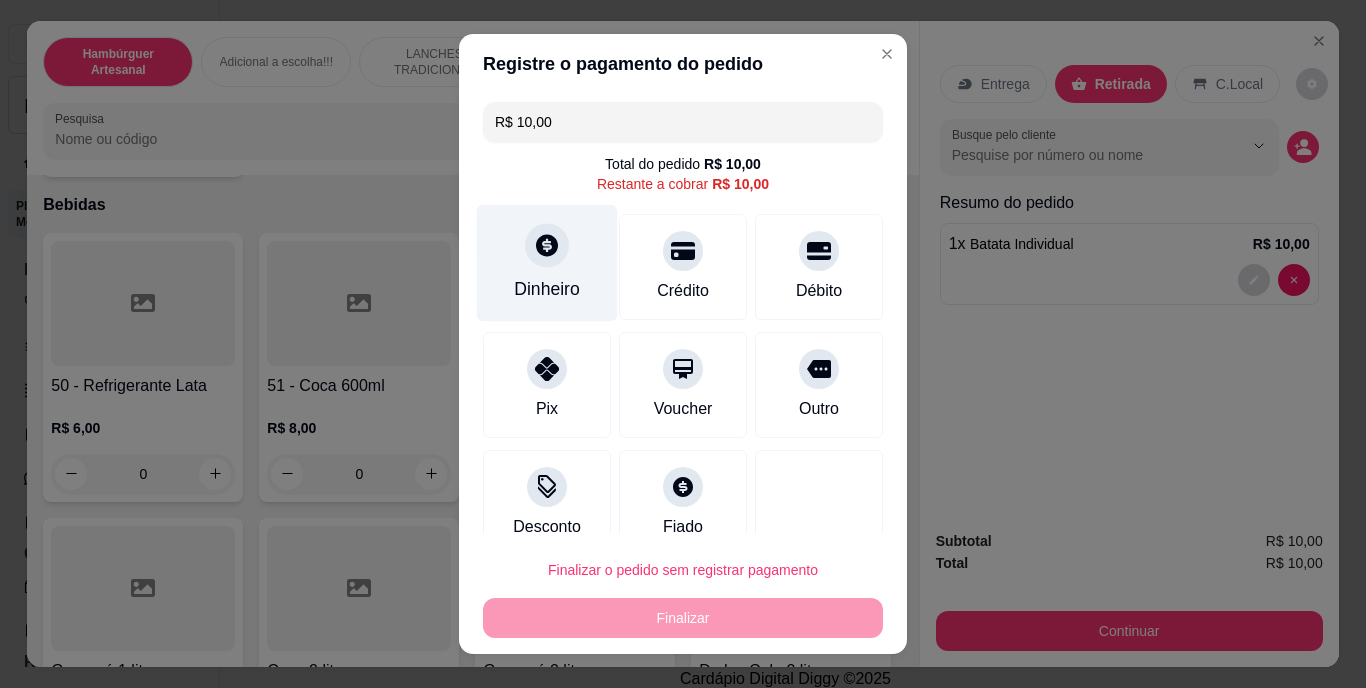 click on "Dinheiro" at bounding box center [547, 290] 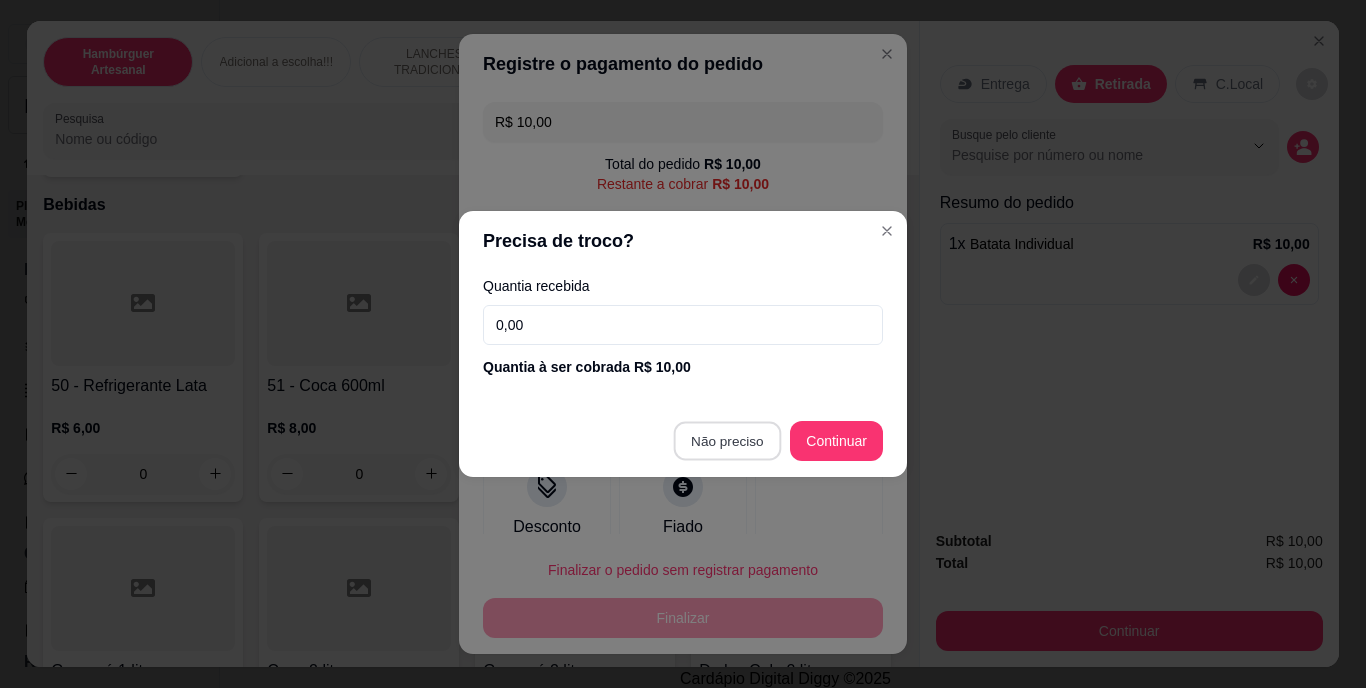 type on "R$ 0,00" 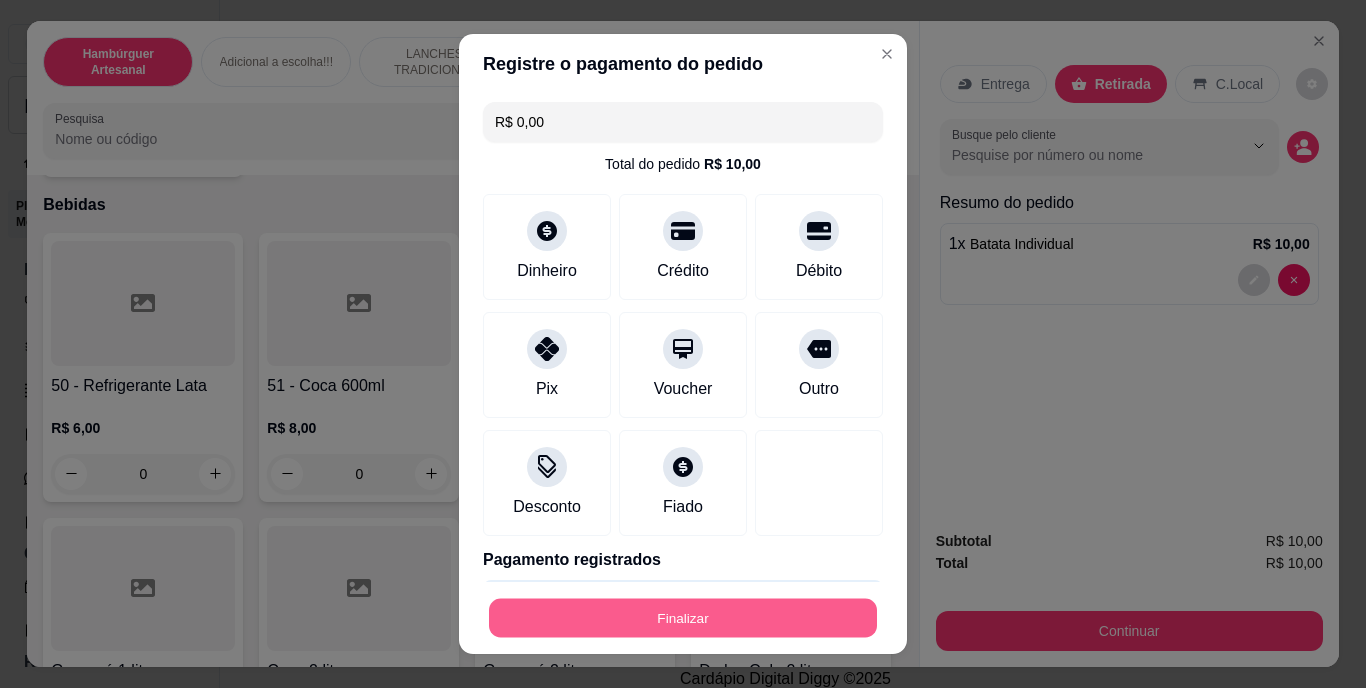 click on "Finalizar" at bounding box center [683, 617] 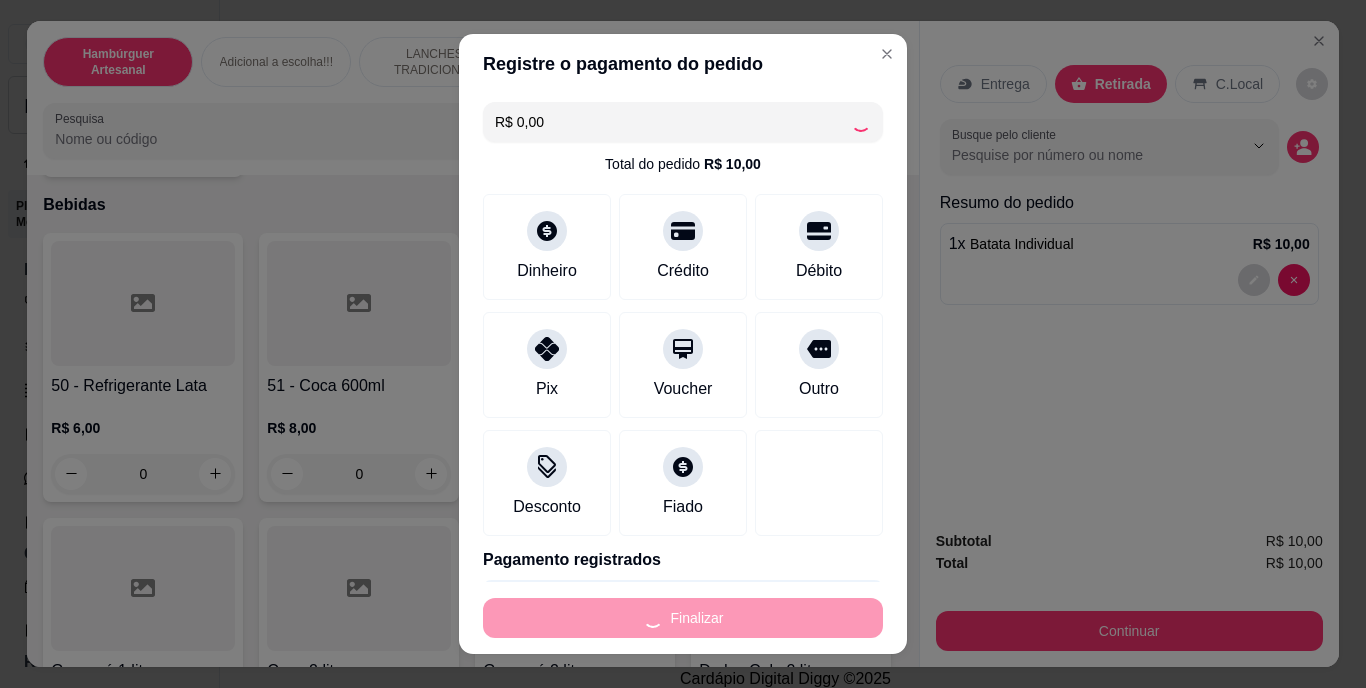 type on "0" 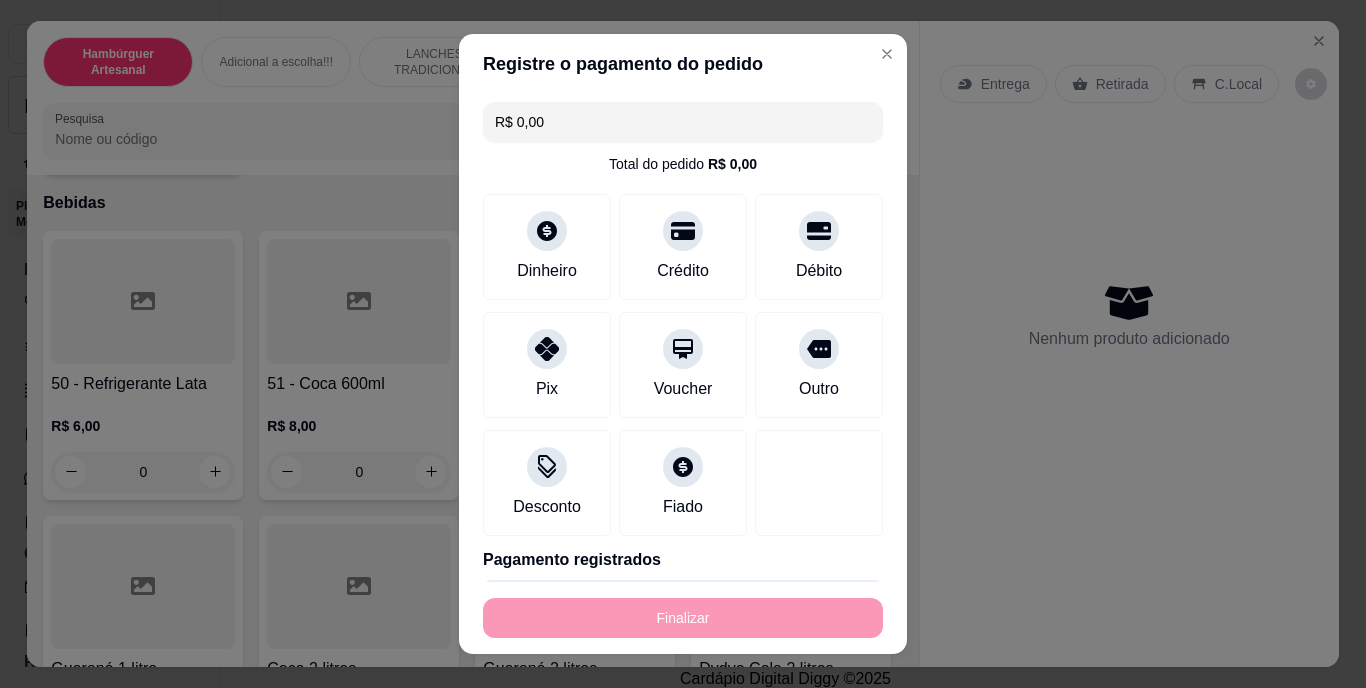 type on "-R$ 10,00" 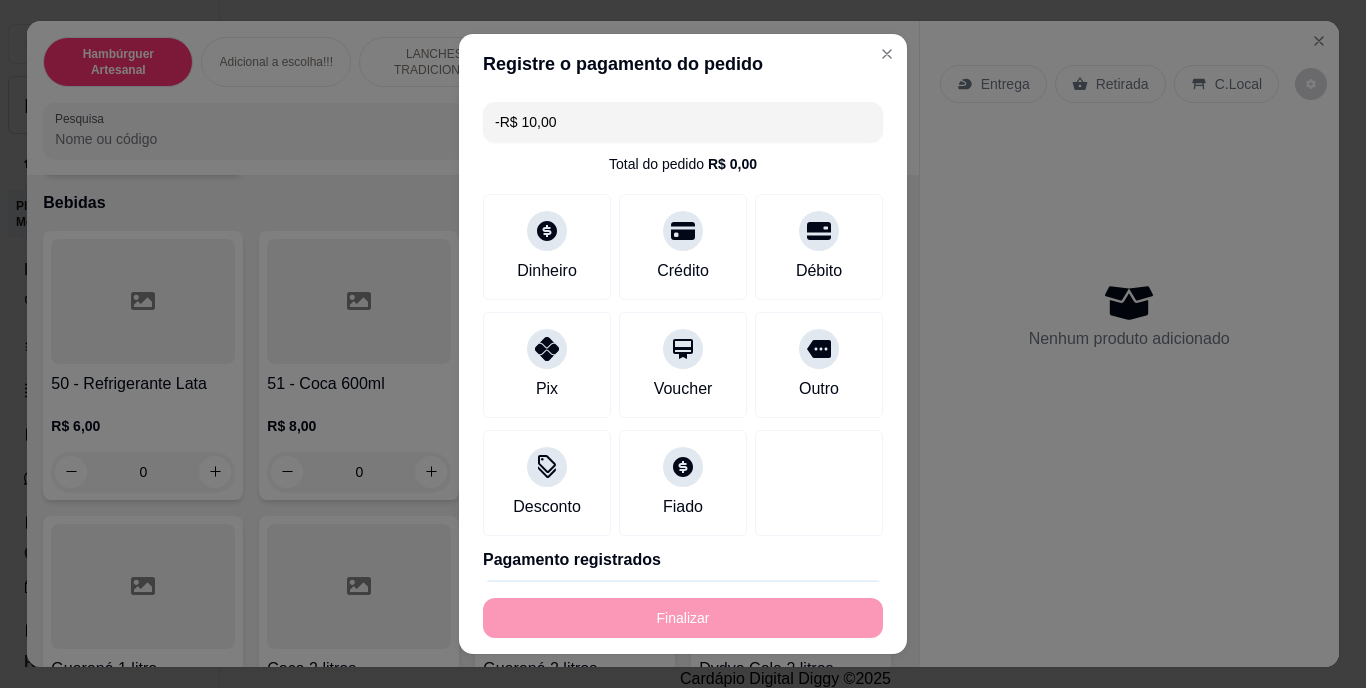 scroll, scrollTop: 4668, scrollLeft: 0, axis: vertical 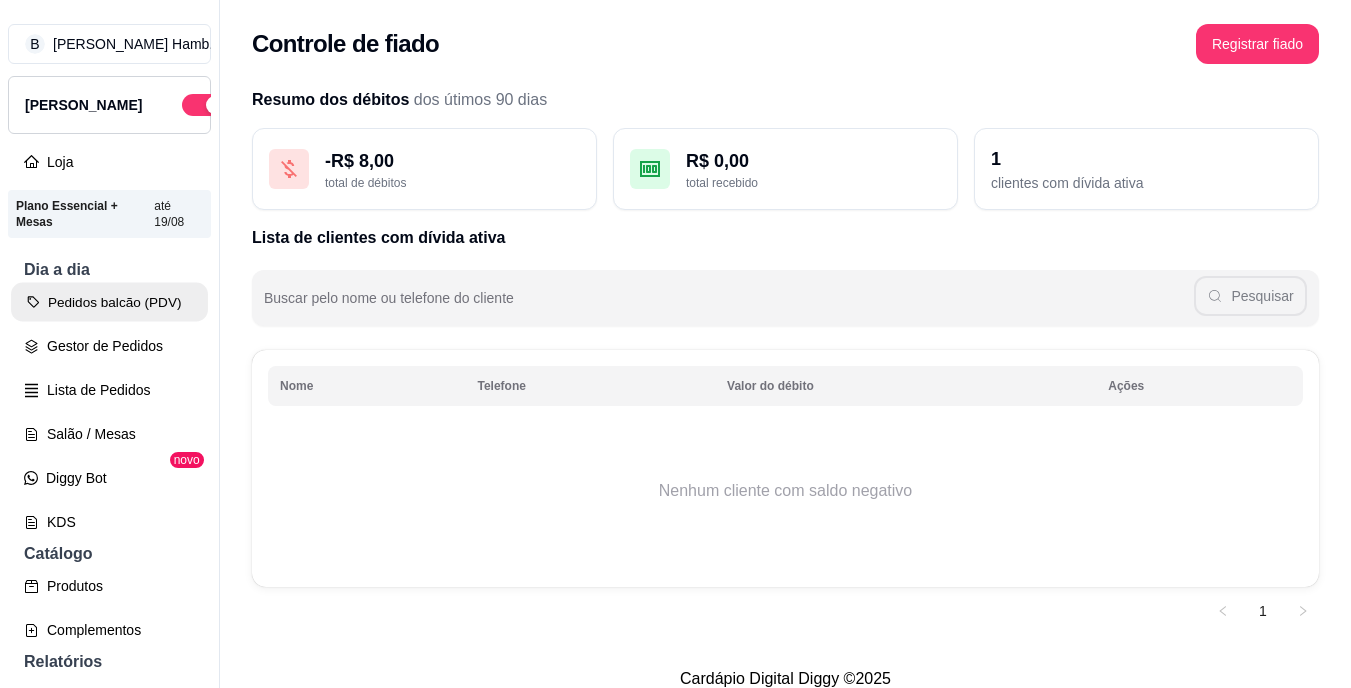 click on "Pedidos balcão (PDV)" at bounding box center (109, 302) 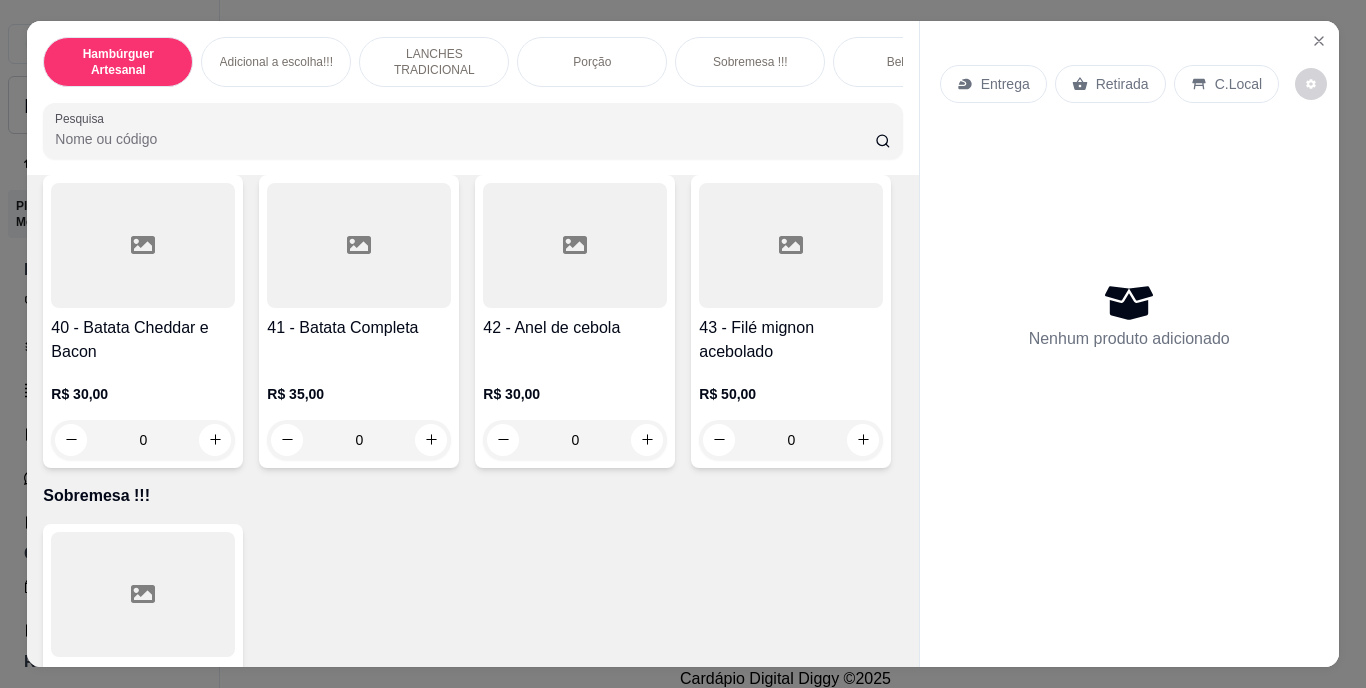 scroll, scrollTop: 4239, scrollLeft: 0, axis: vertical 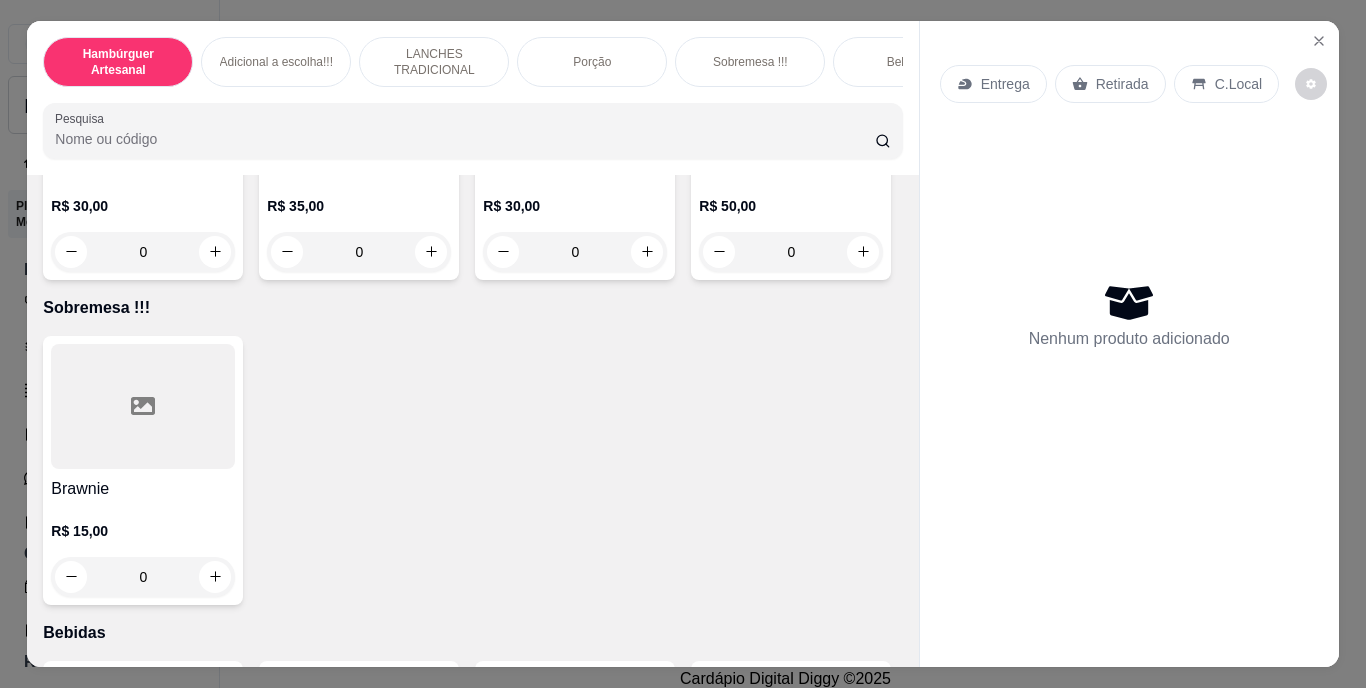 click 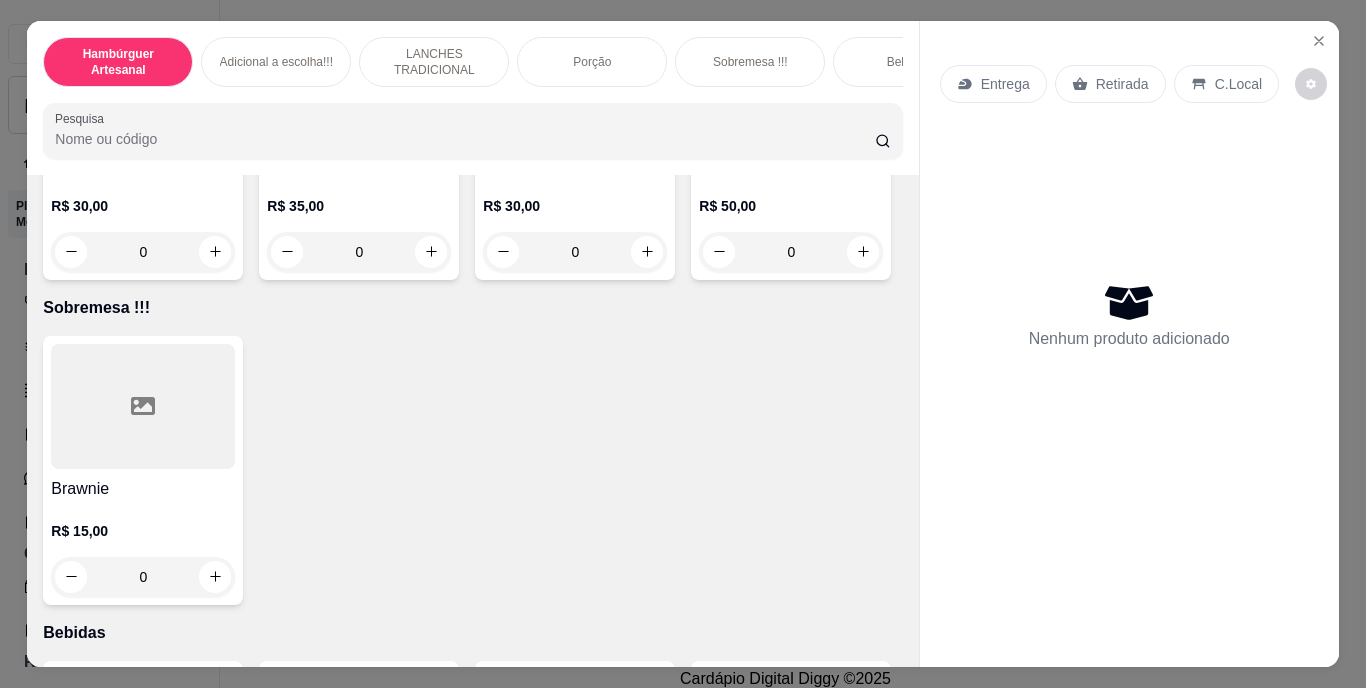 click 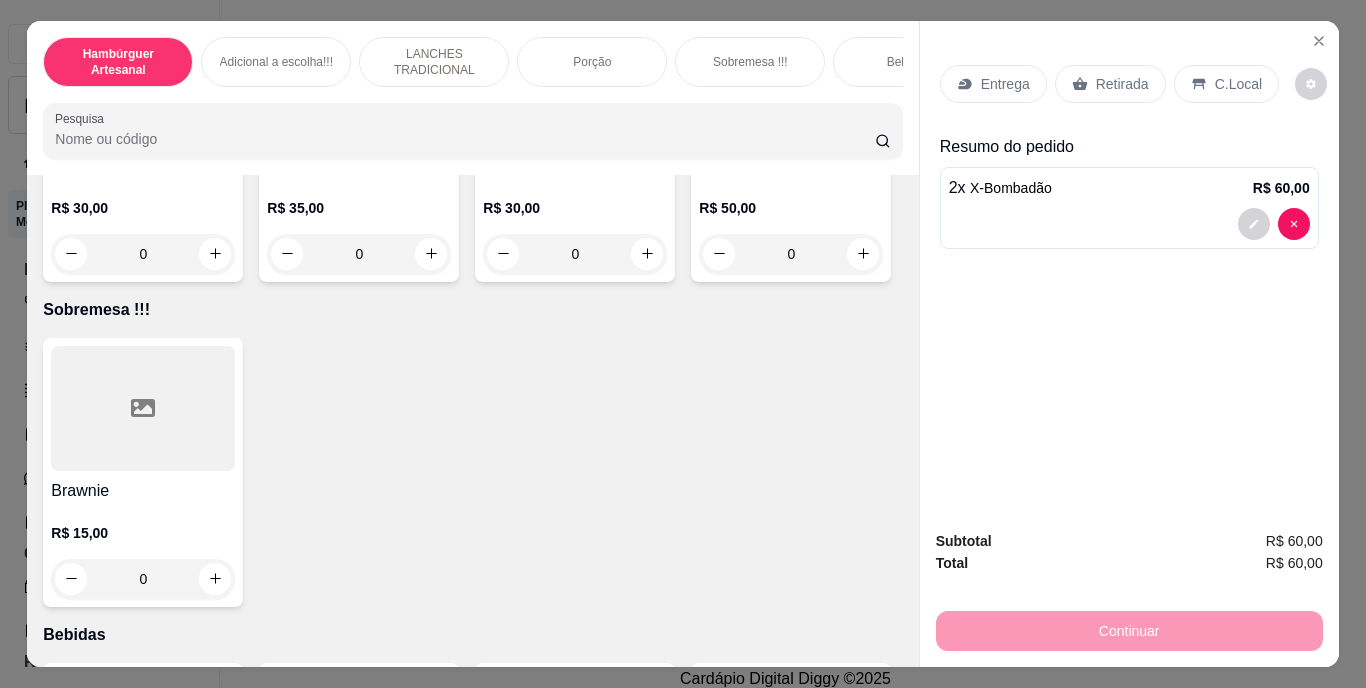 click 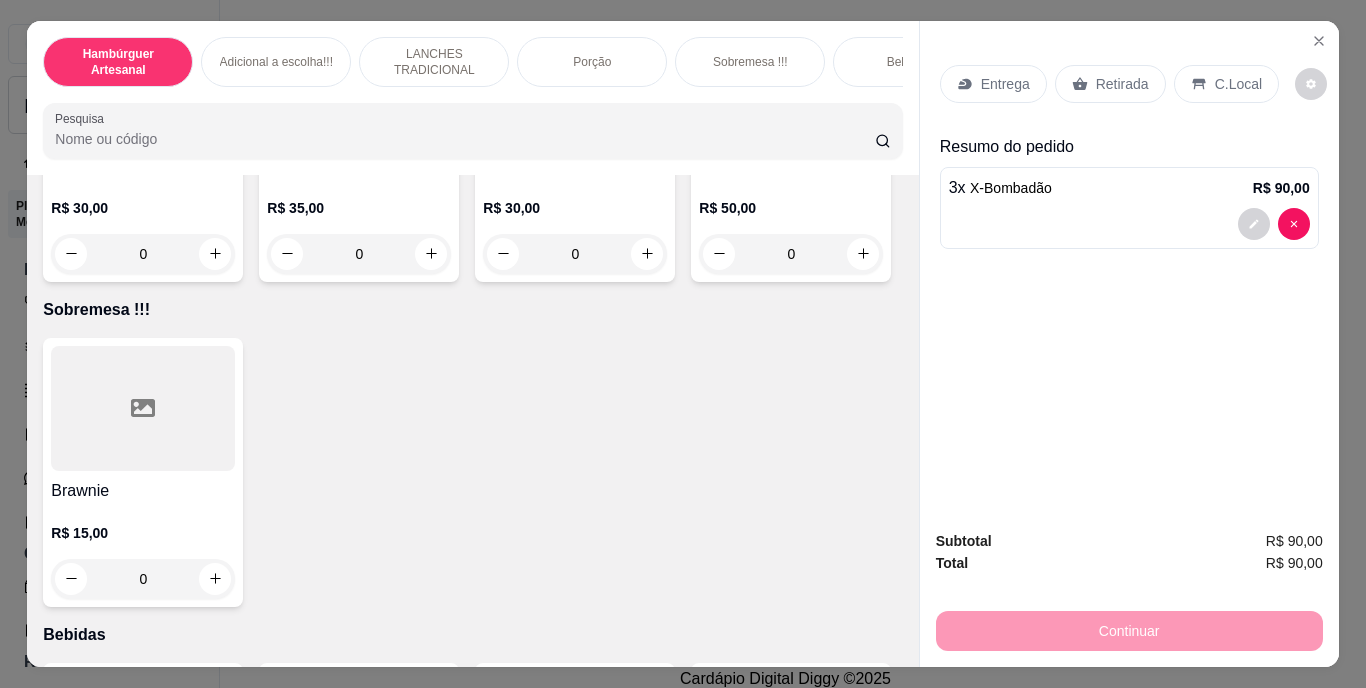 click 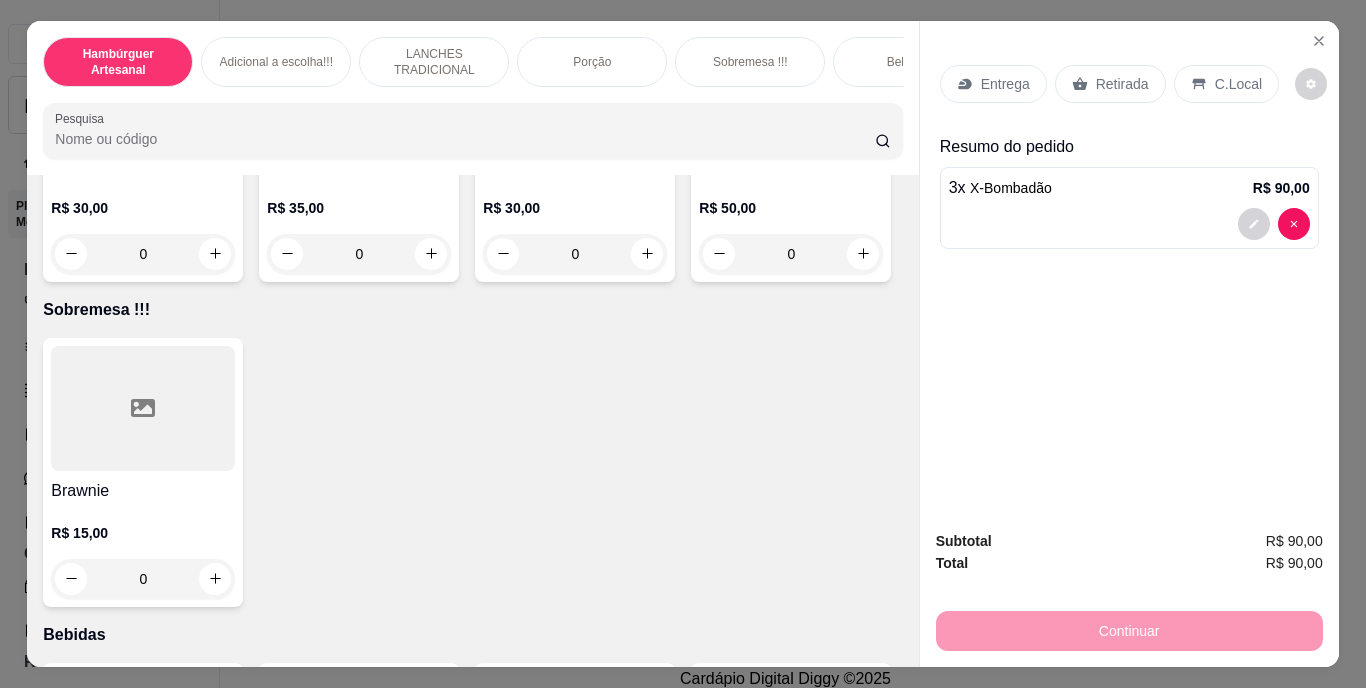 type on "4" 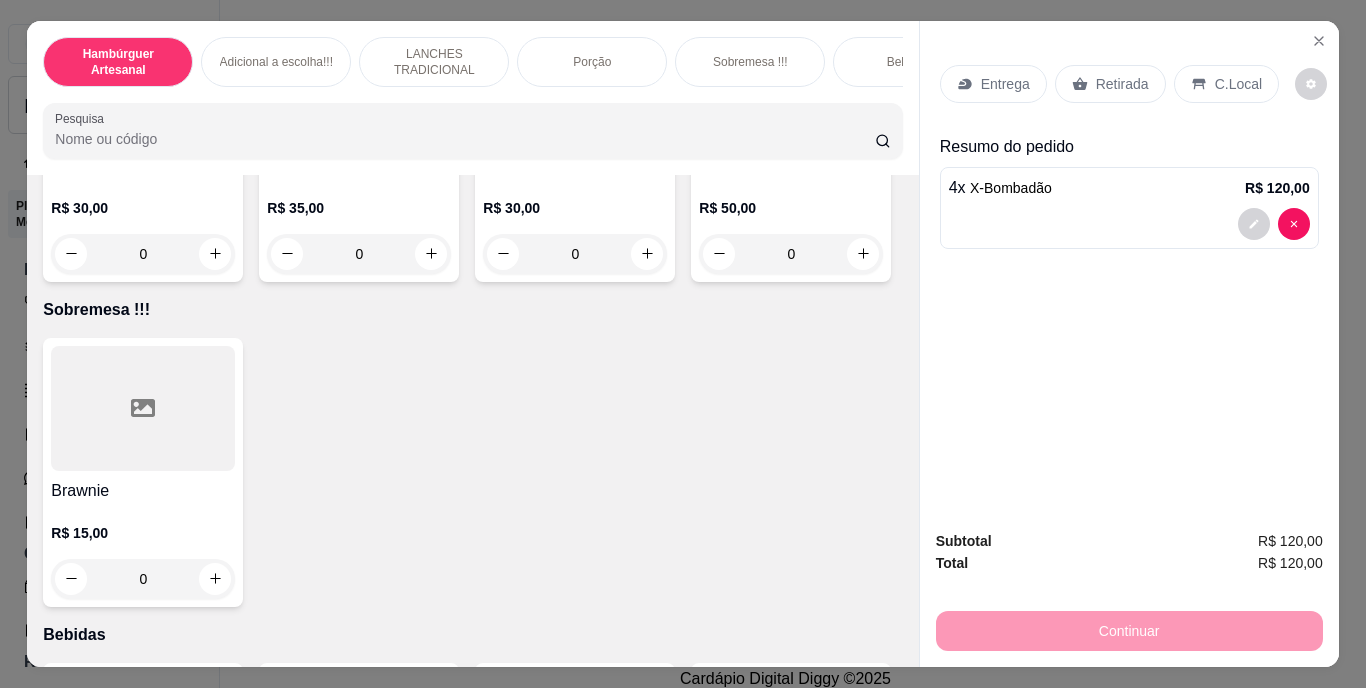 click on "Retirada" at bounding box center (1122, 84) 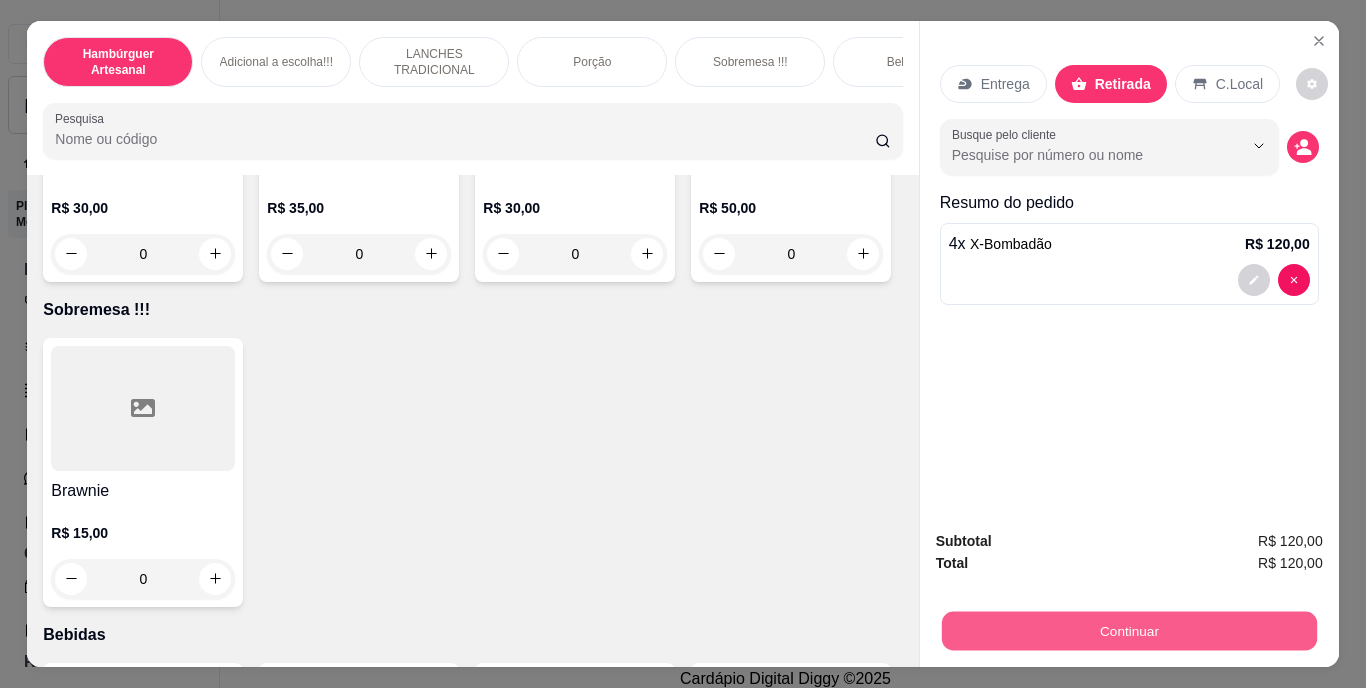 click on "Continuar" at bounding box center (1128, 631) 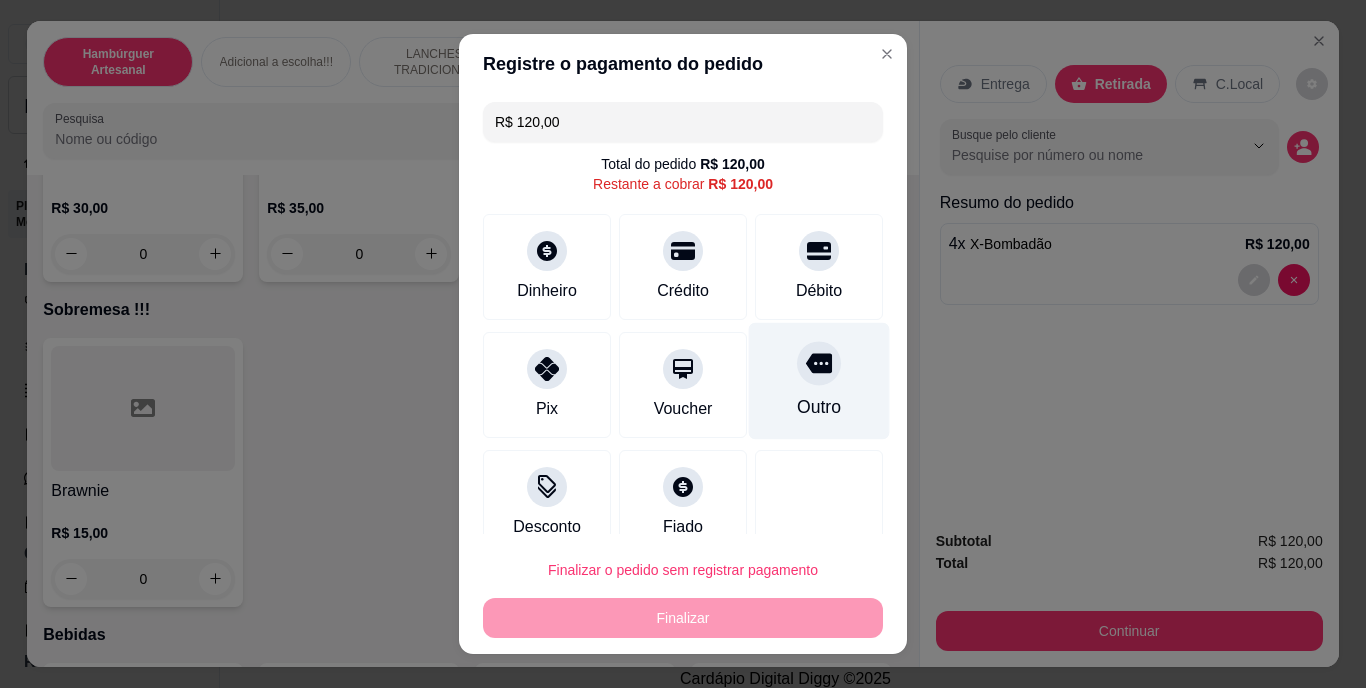 click on "Outro" at bounding box center (819, 408) 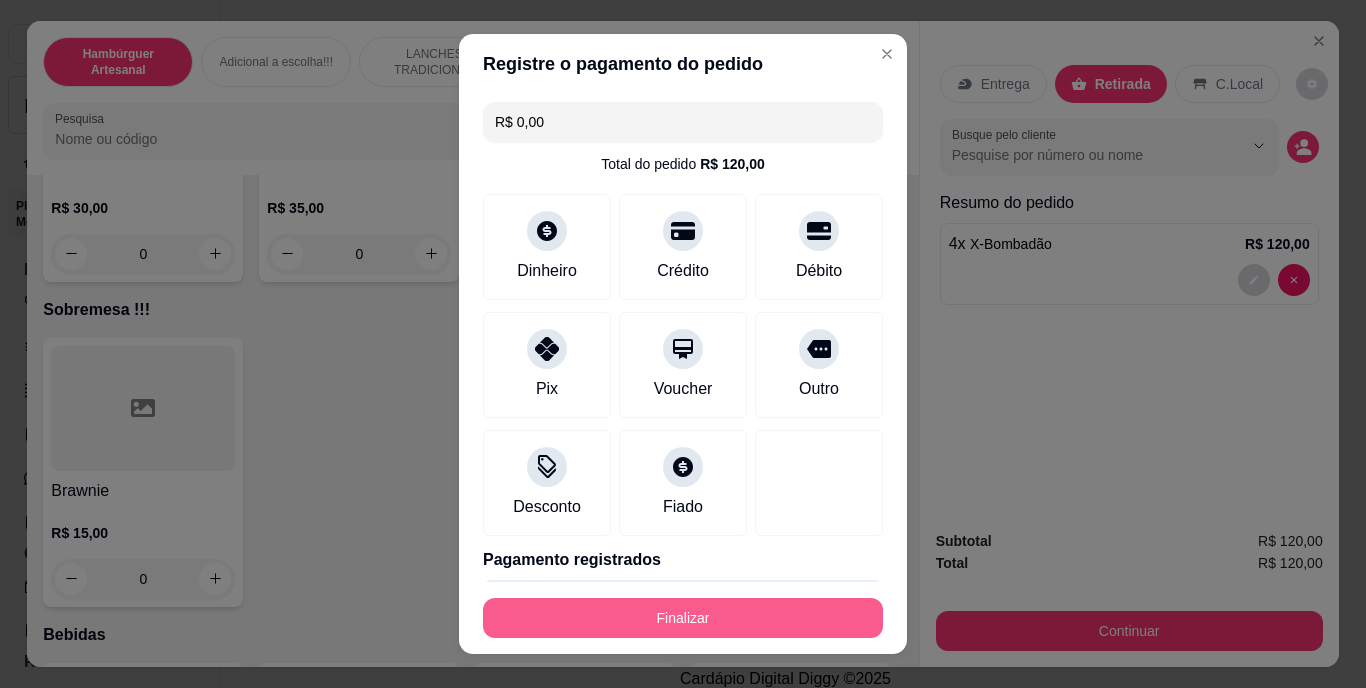 click on "Finalizar" at bounding box center (683, 618) 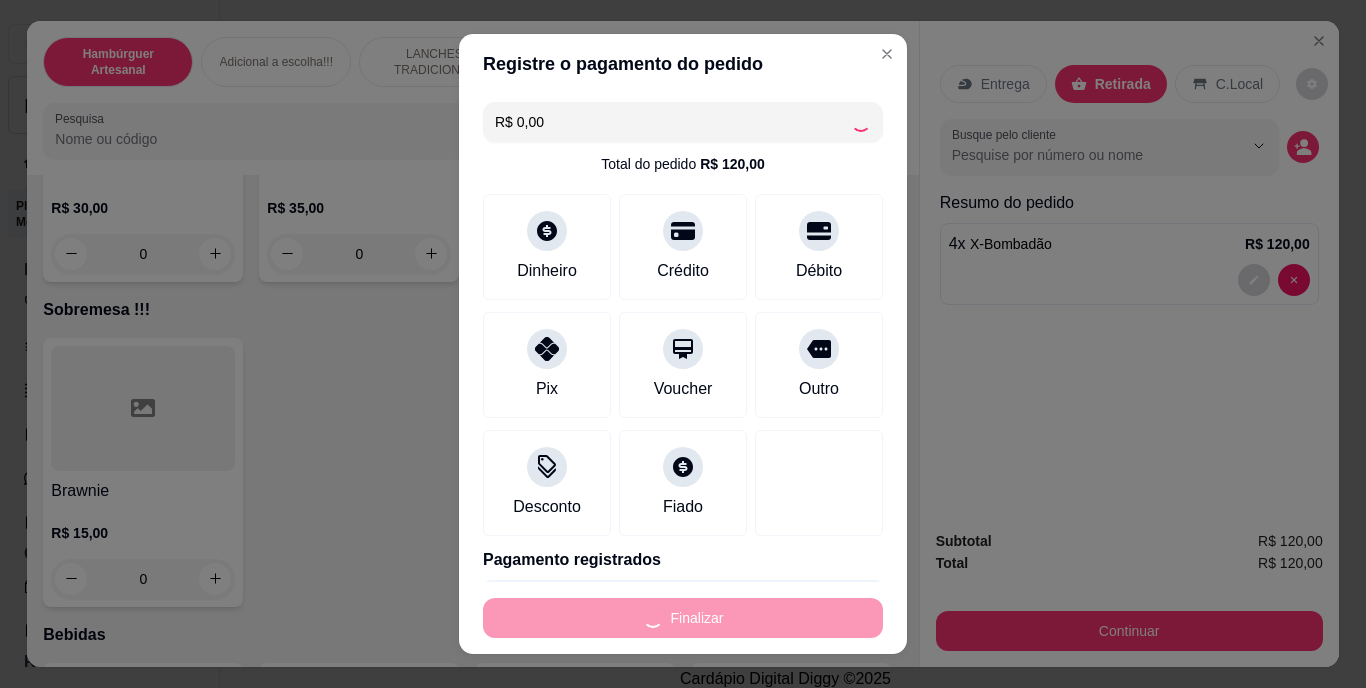 type on "0" 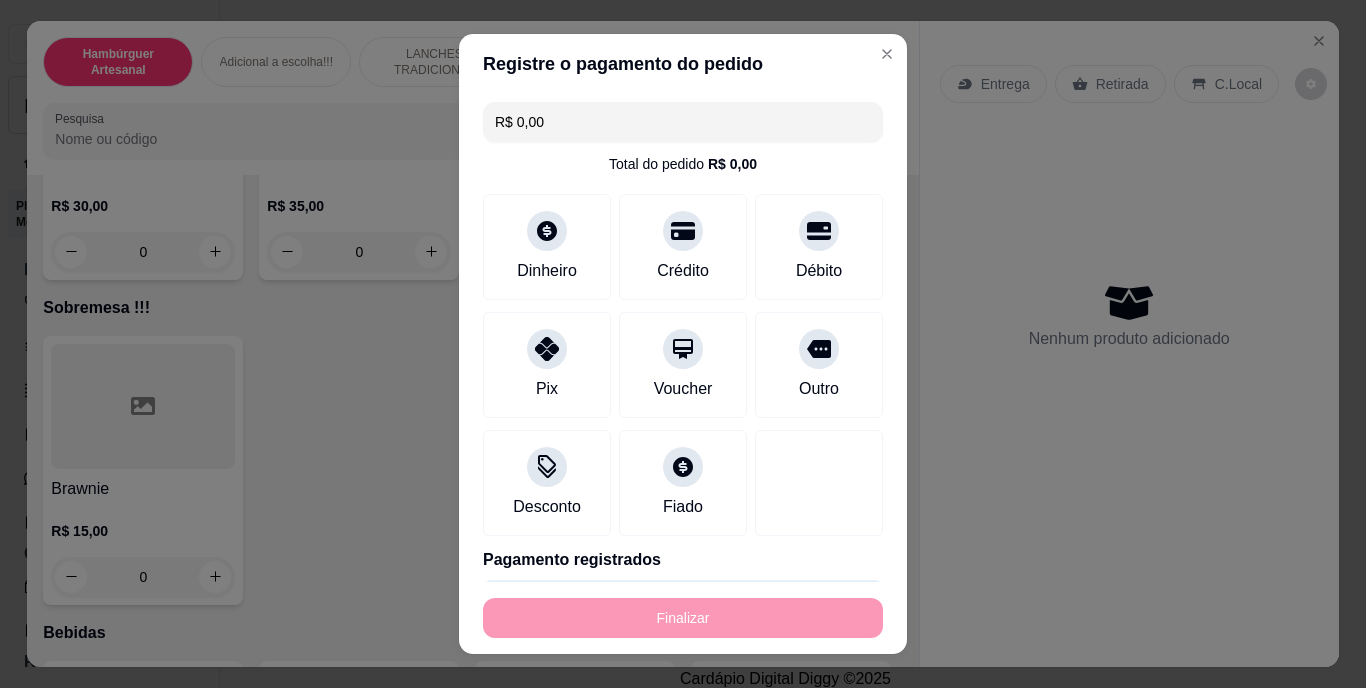 type on "-R$ 120,00" 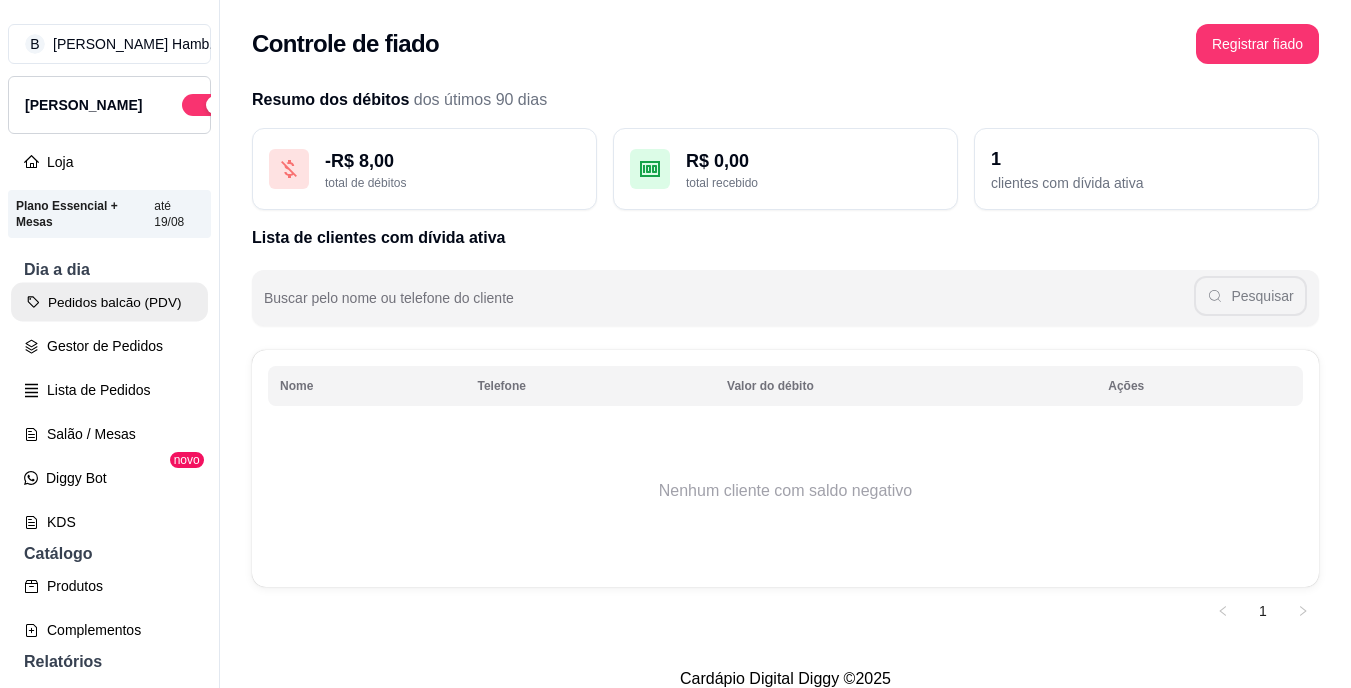 click on "Pedidos balcão (PDV)" at bounding box center [109, 302] 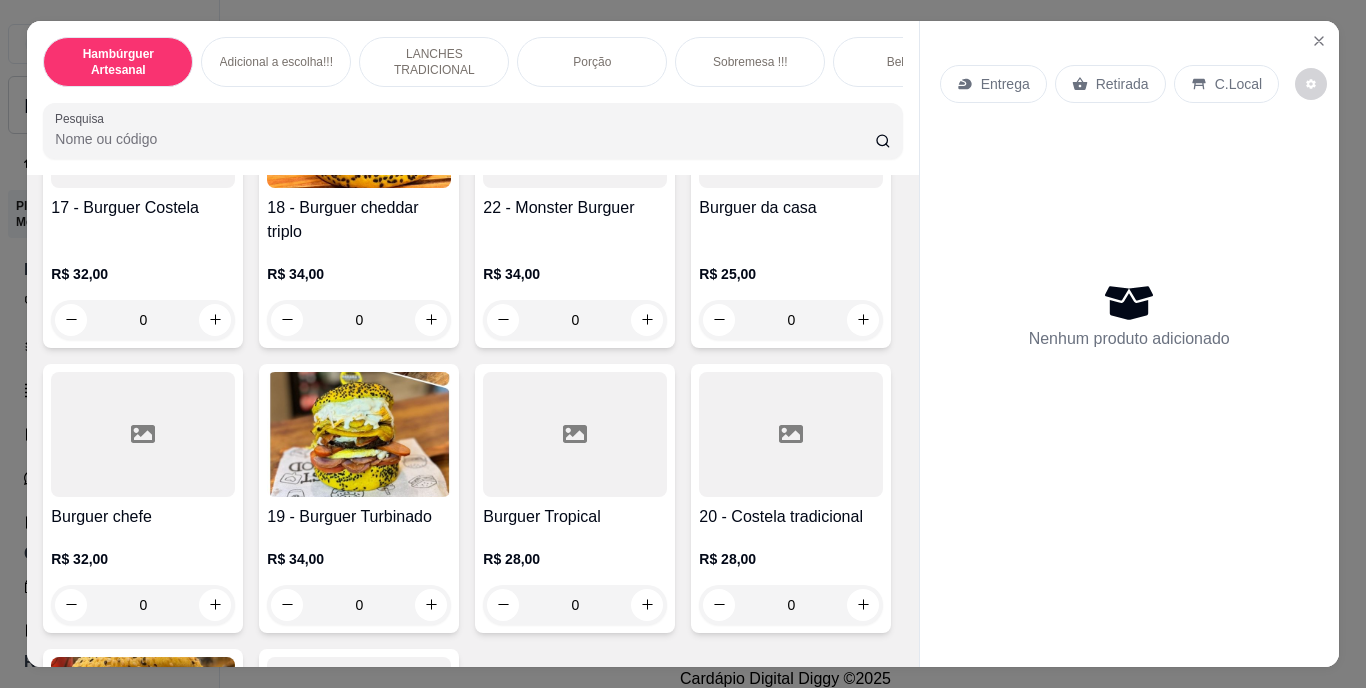 scroll, scrollTop: 1445, scrollLeft: 0, axis: vertical 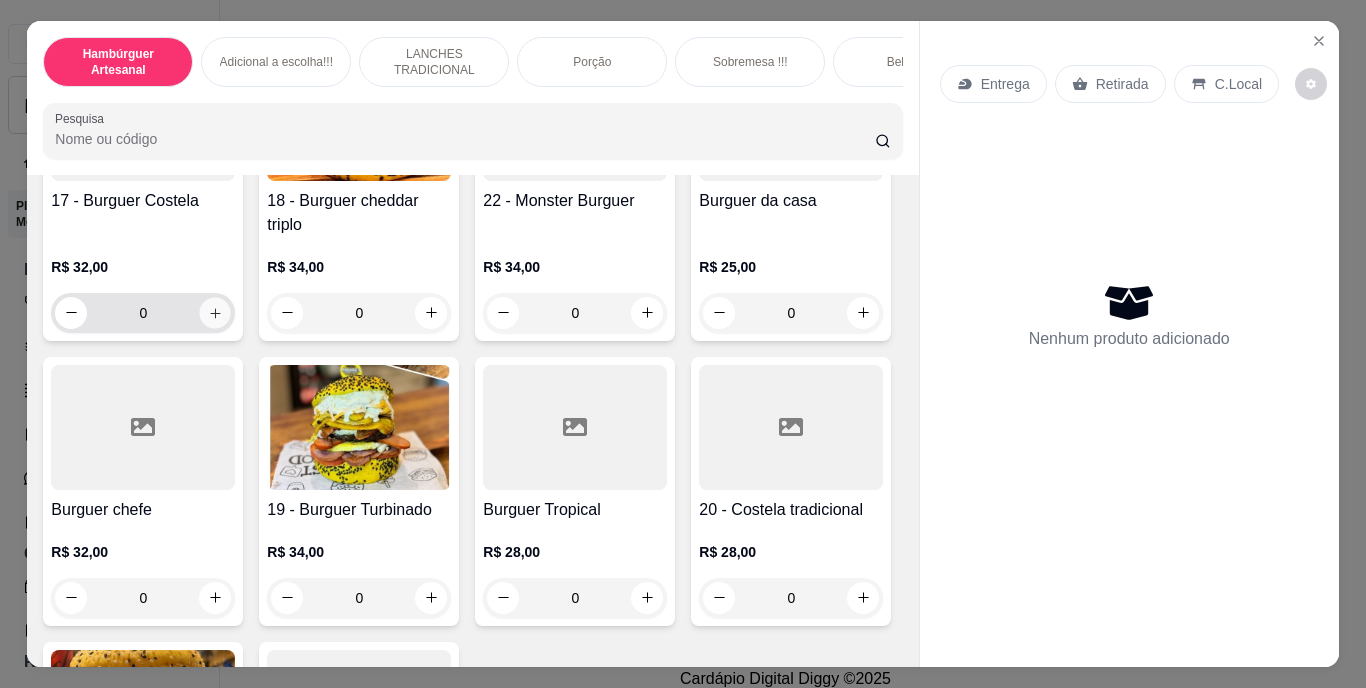 click 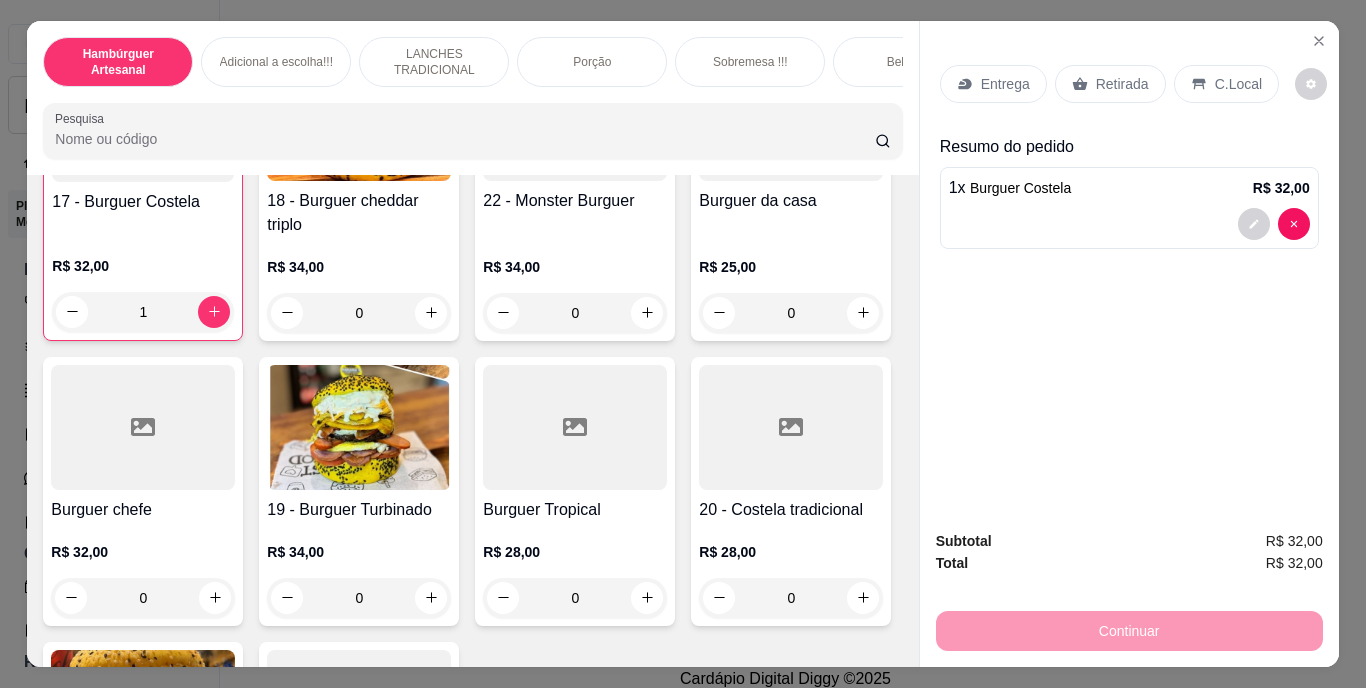 click on "Retirada" at bounding box center (1110, 84) 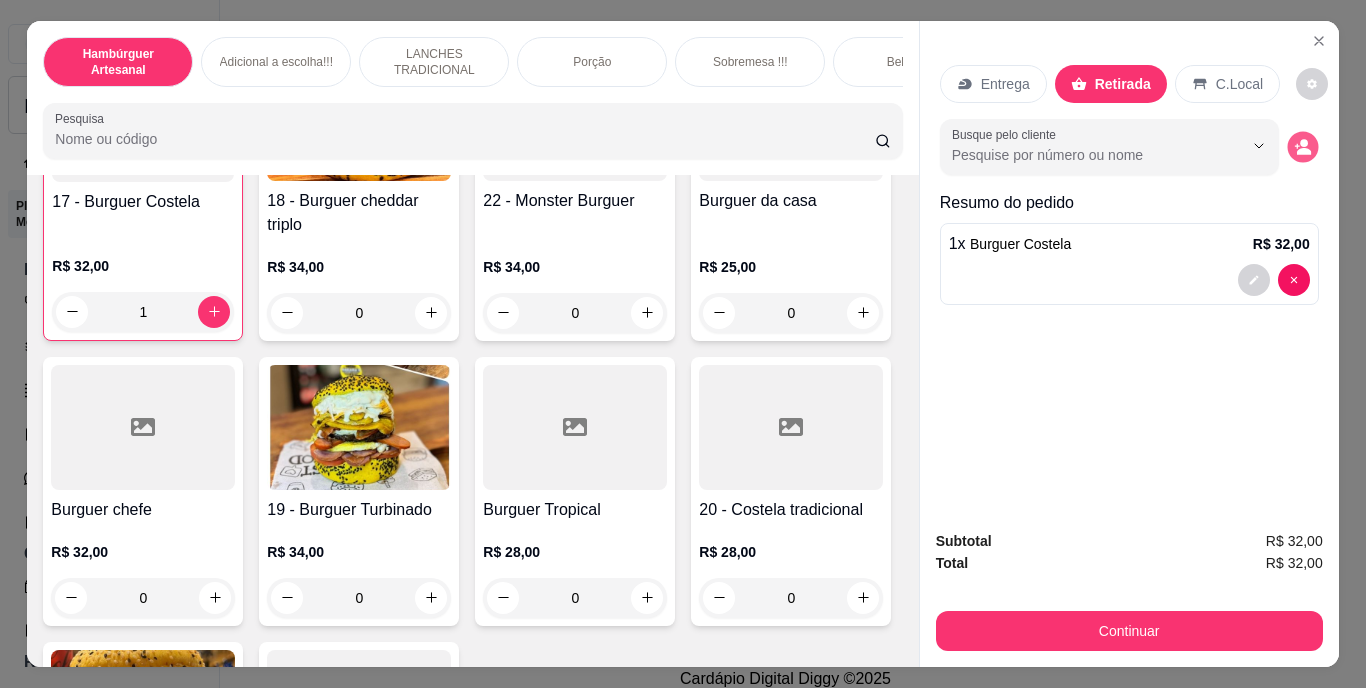 click 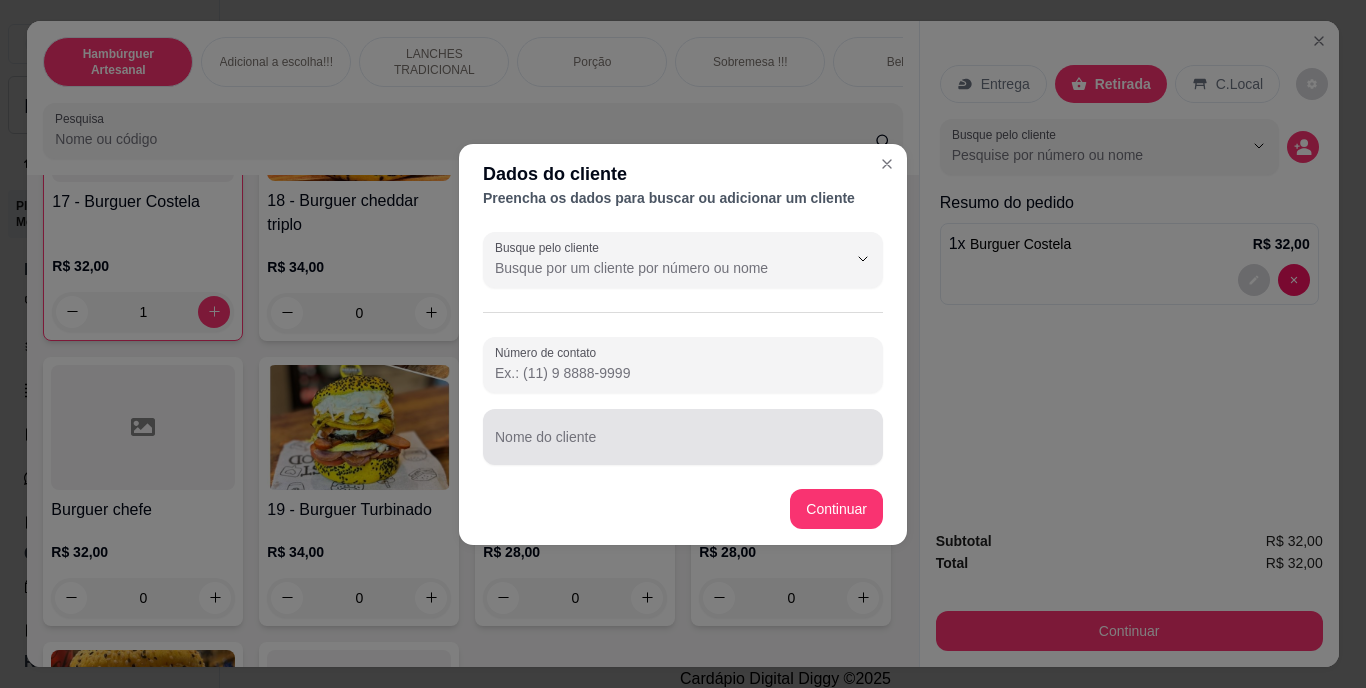 click at bounding box center (683, 437) 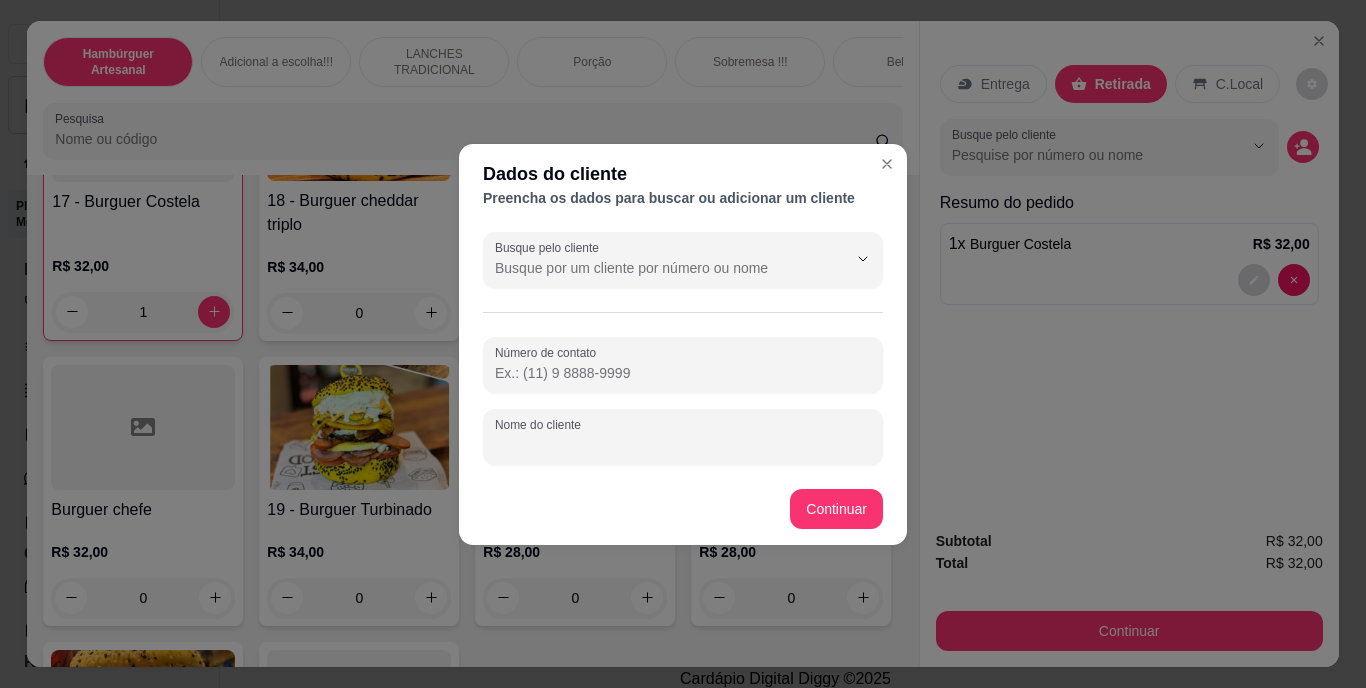 type on "e" 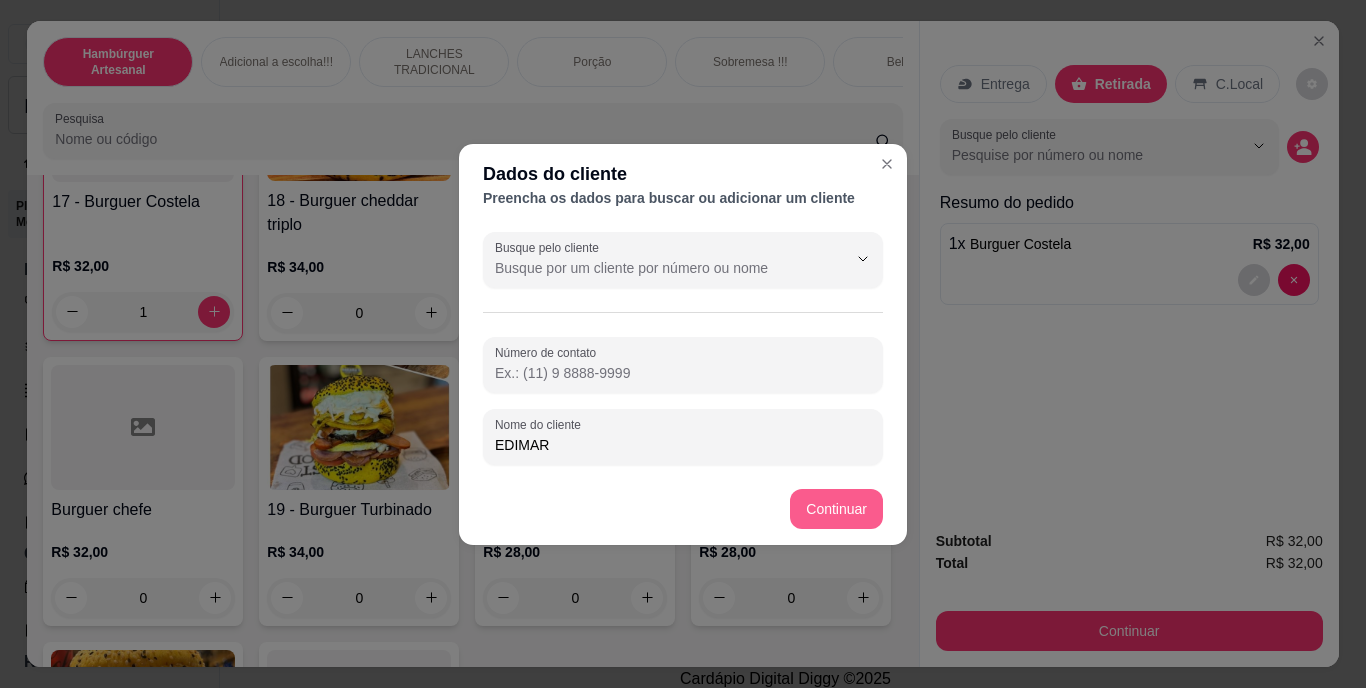 type on "EDIMAR" 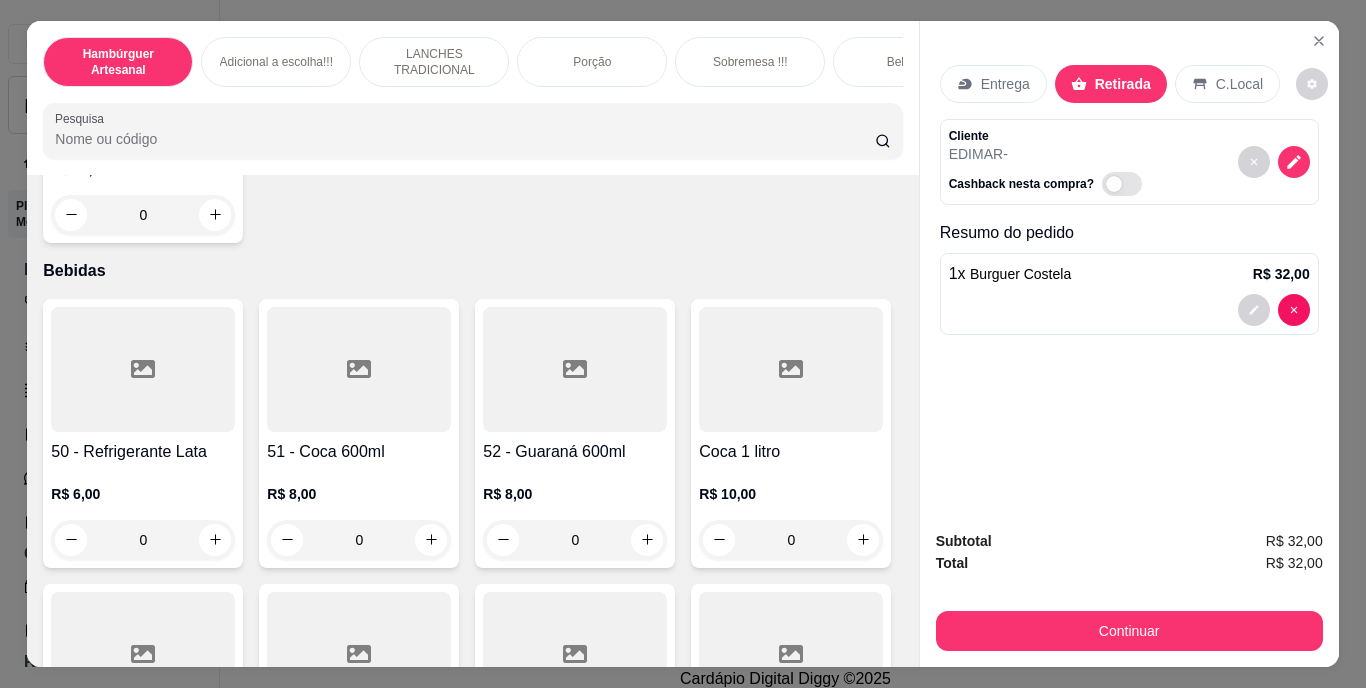 scroll, scrollTop: 4775, scrollLeft: 0, axis: vertical 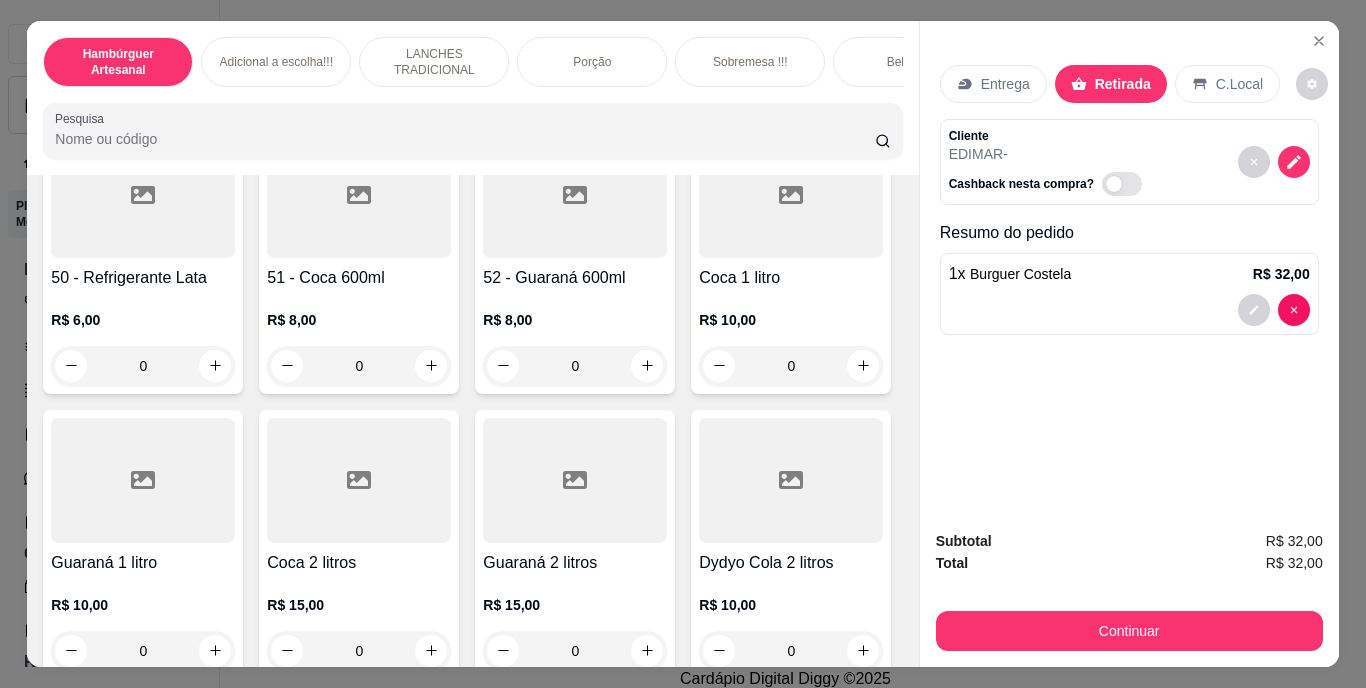 click on "36 - Batata Individual    R$ 10,00 0 37 - Batata Família    R$ 25,00 0 38 - Batata costela   R$ 20,00 0 39 - Porção de calabresa    R$ 30,00 0 40 - Batata Cheddar e Bacon    R$ 30,00 0 41 - Batata Completa   R$ 35,00 0 42 - Anel de cebola   R$ 30,00 0 43 - Filé mignon acebolado    R$ 50,00 0" at bounding box center (472, -545) 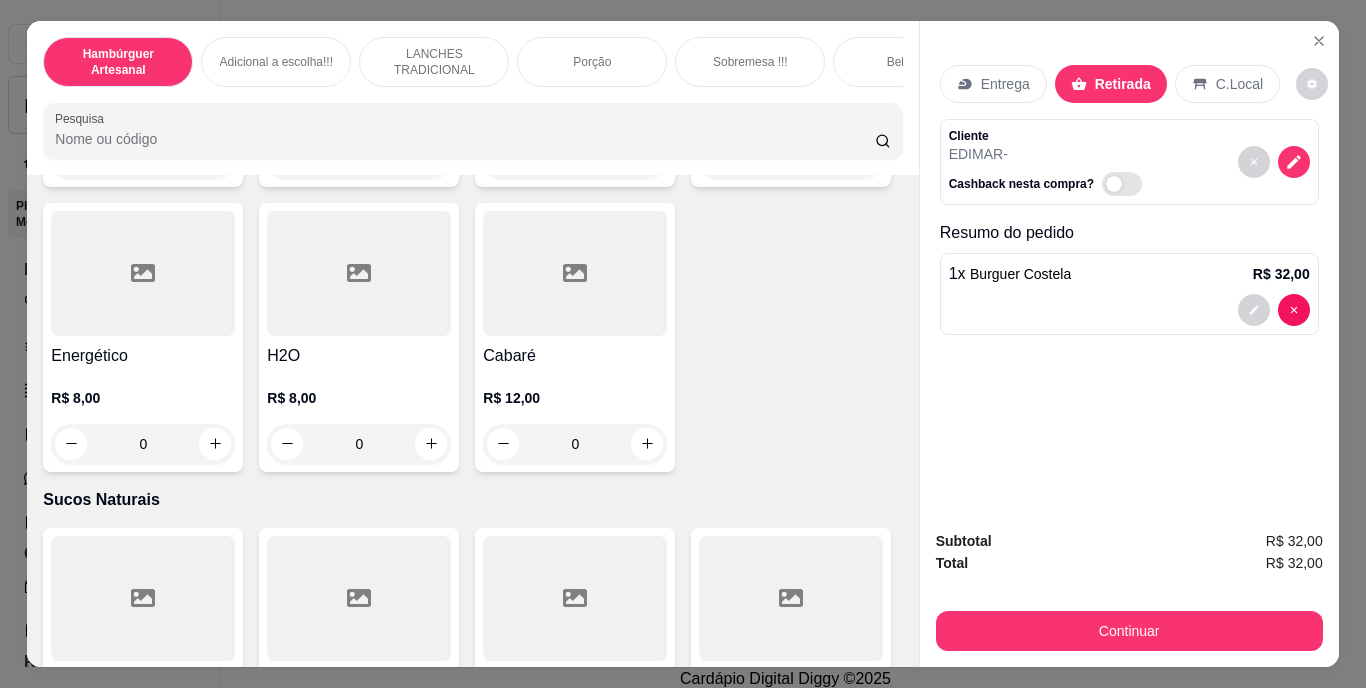 scroll, scrollTop: 5853, scrollLeft: 0, axis: vertical 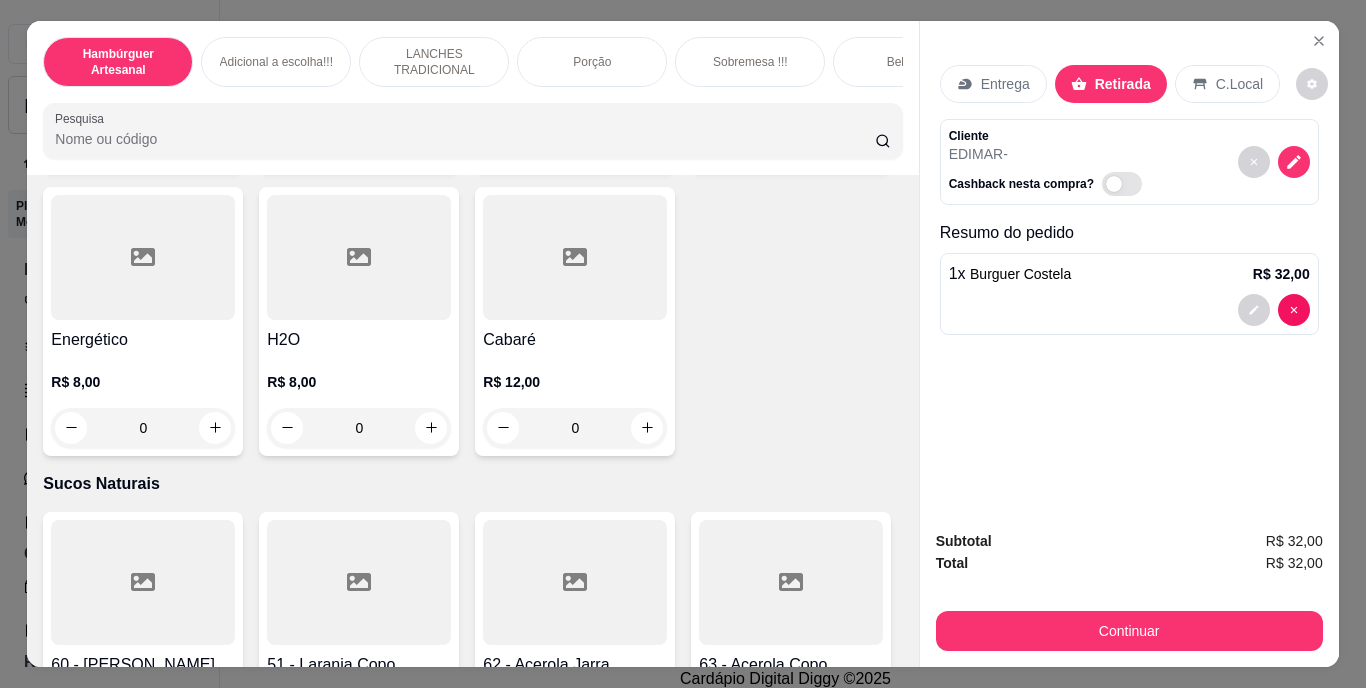 click 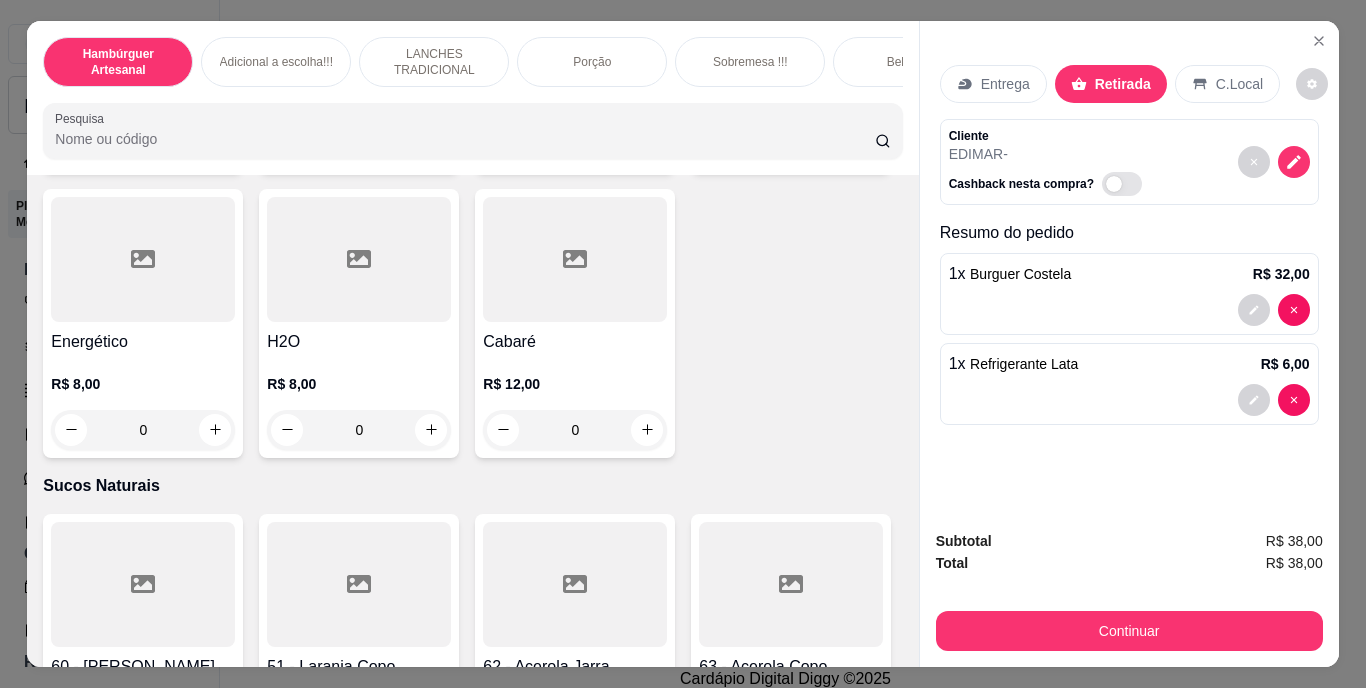 scroll, scrollTop: 5854, scrollLeft: 0, axis: vertical 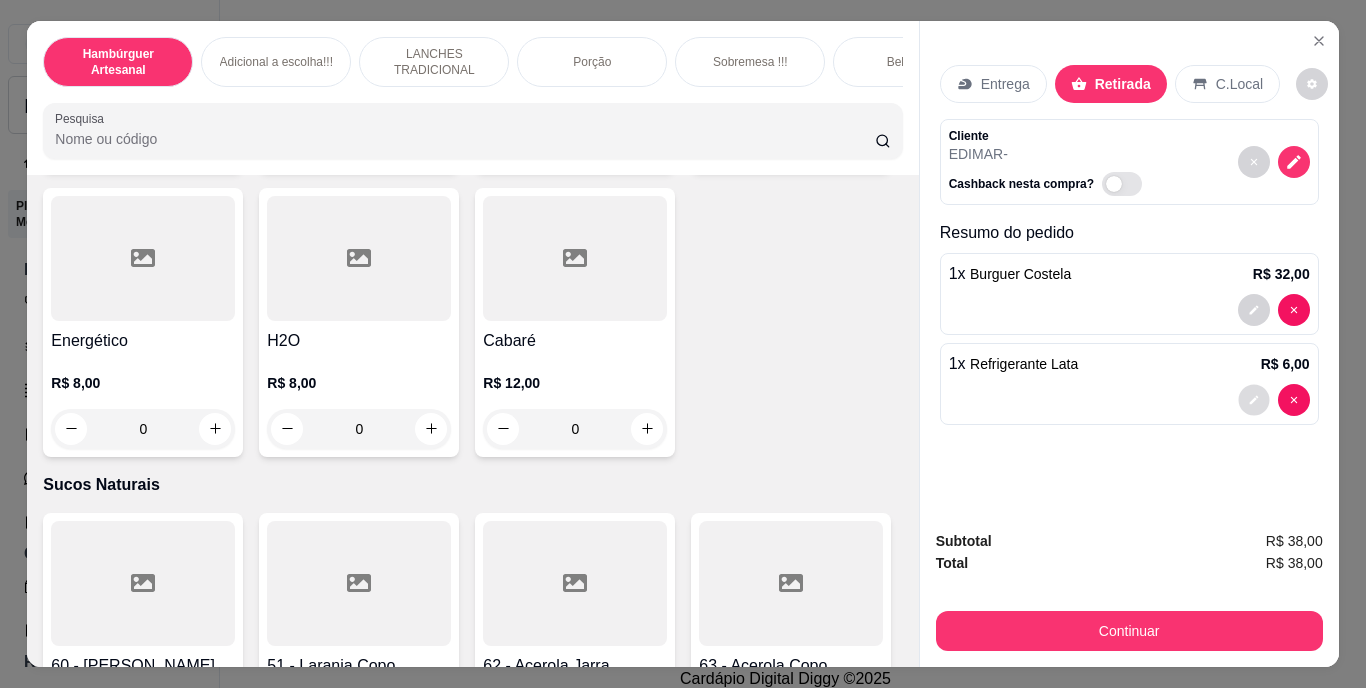 click at bounding box center (1253, 399) 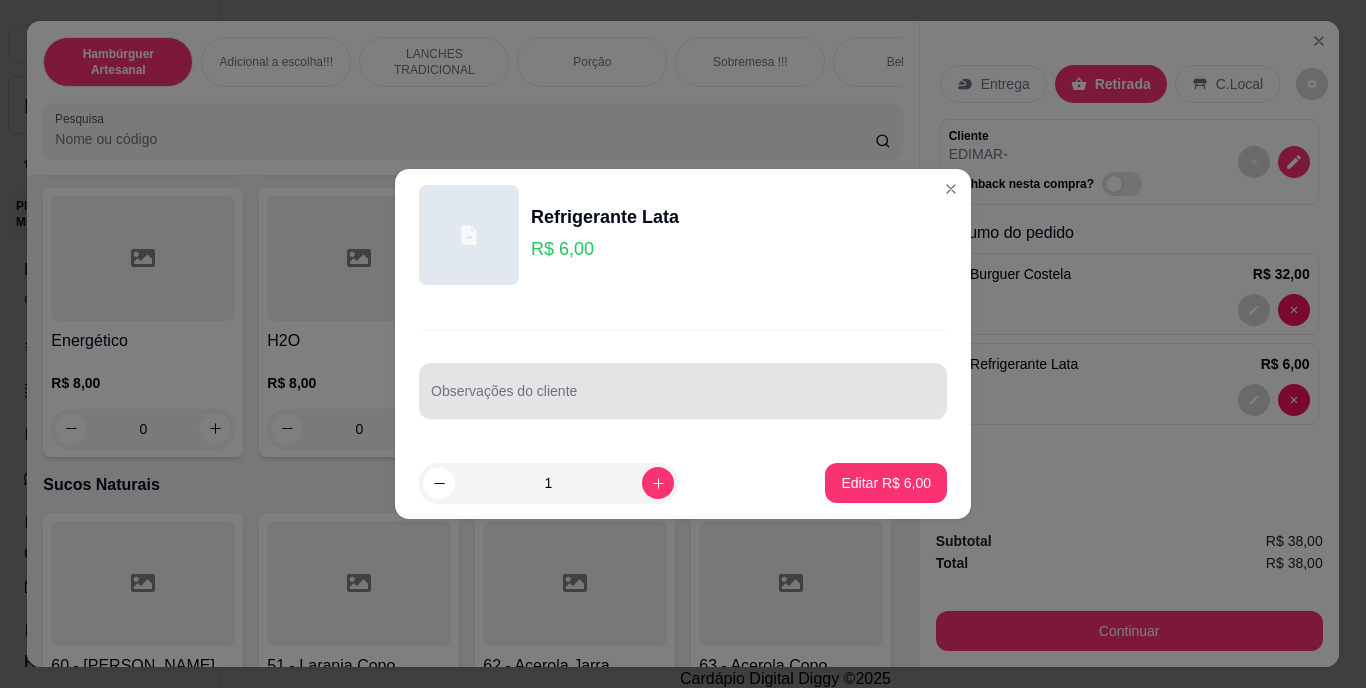 click at bounding box center [683, 391] 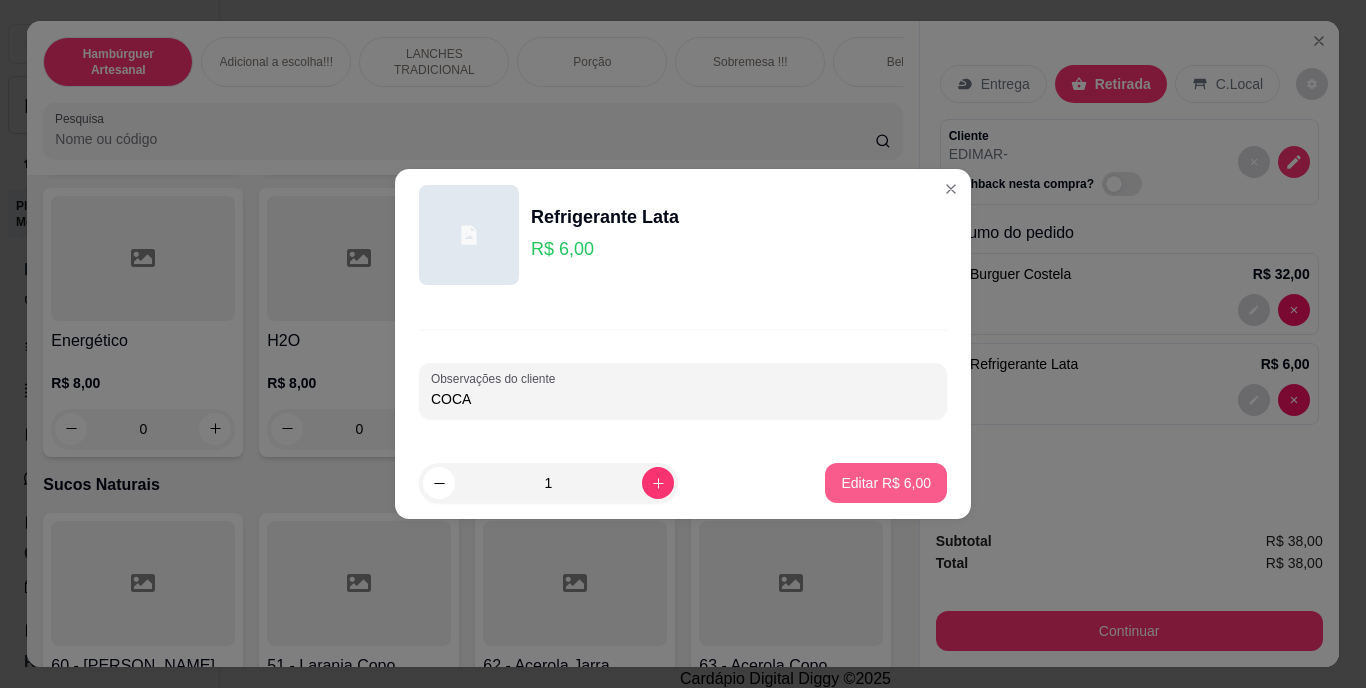 type on "COCA" 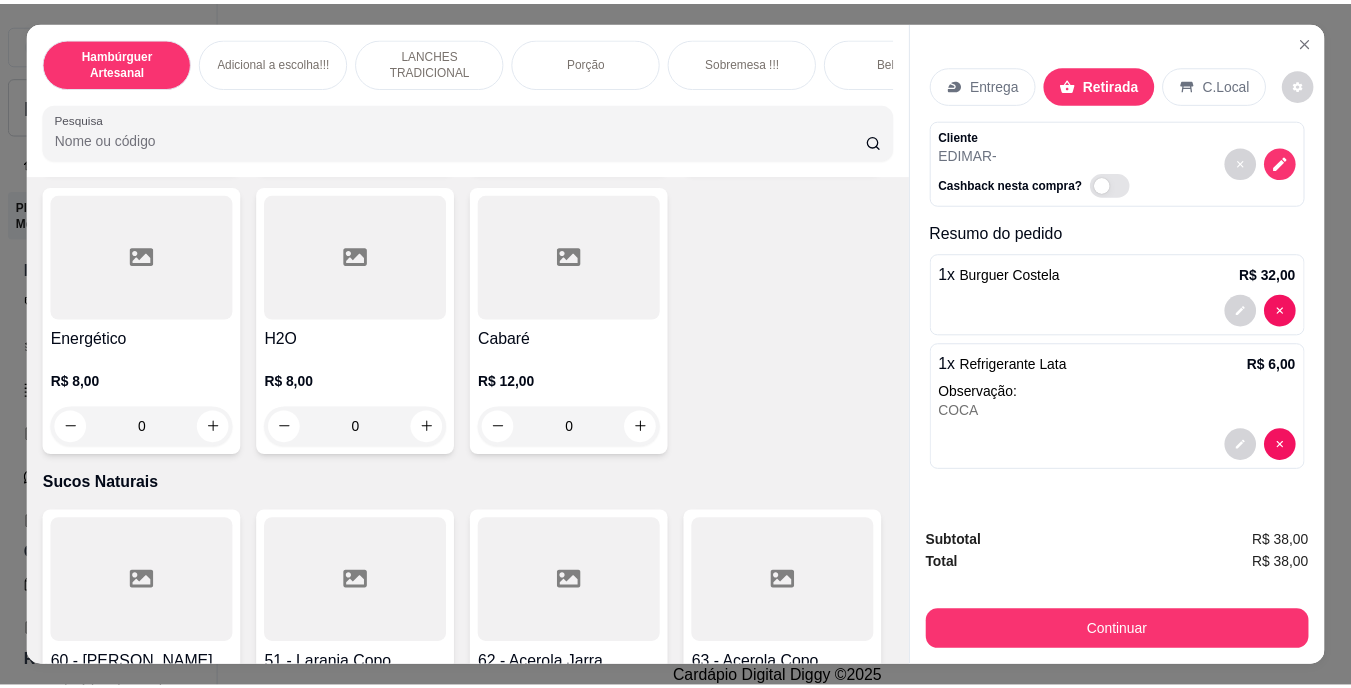 scroll, scrollTop: 5853, scrollLeft: 0, axis: vertical 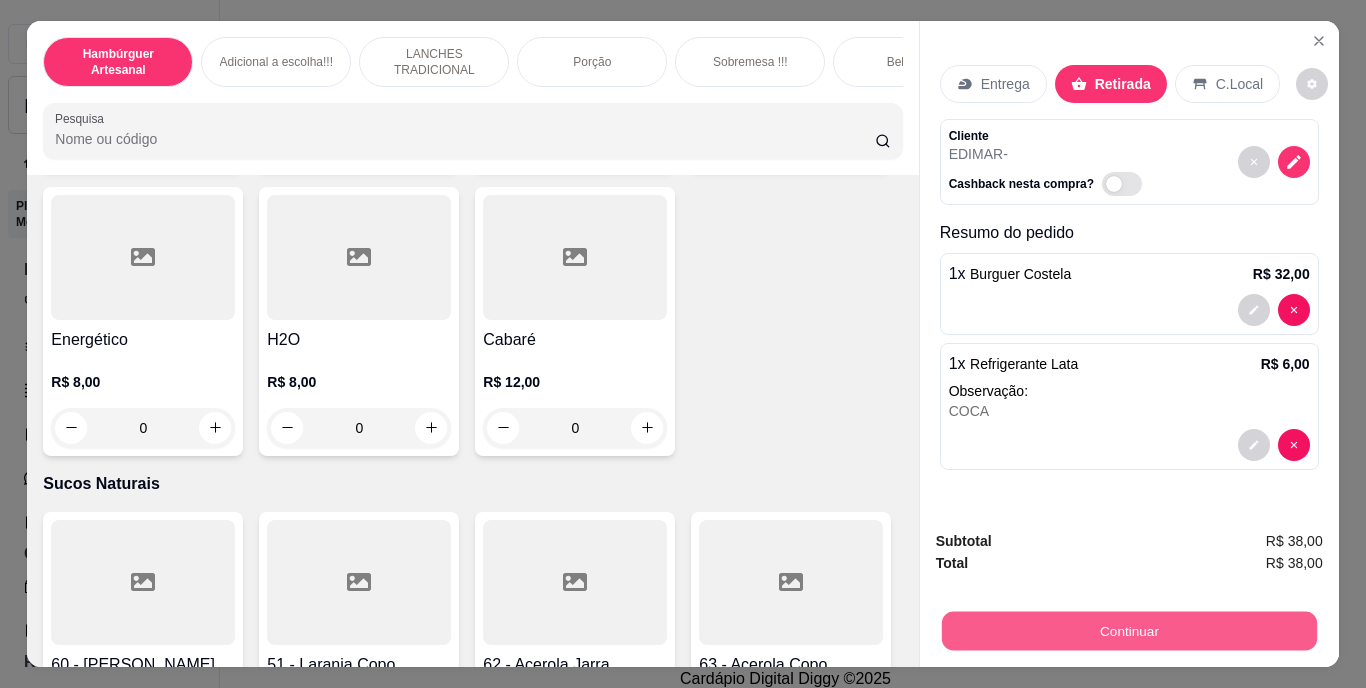 click on "Continuar" at bounding box center [1128, 631] 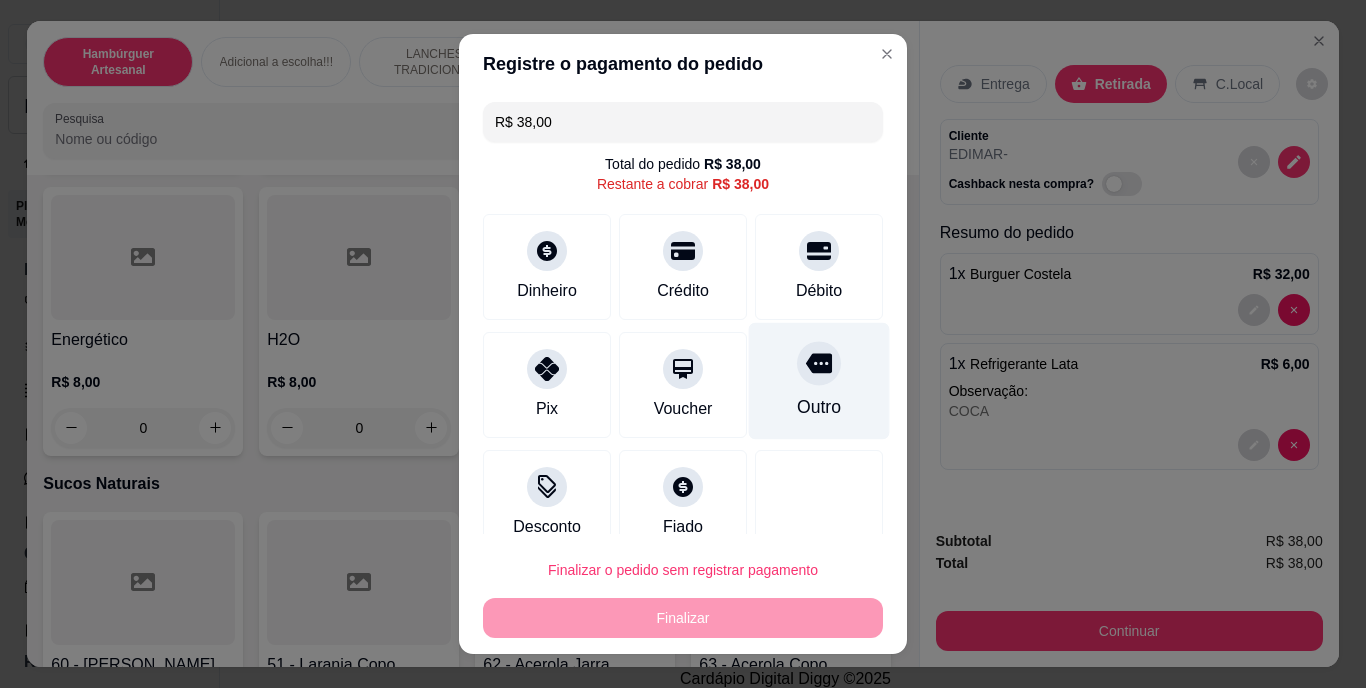 click on "Outro" at bounding box center (819, 381) 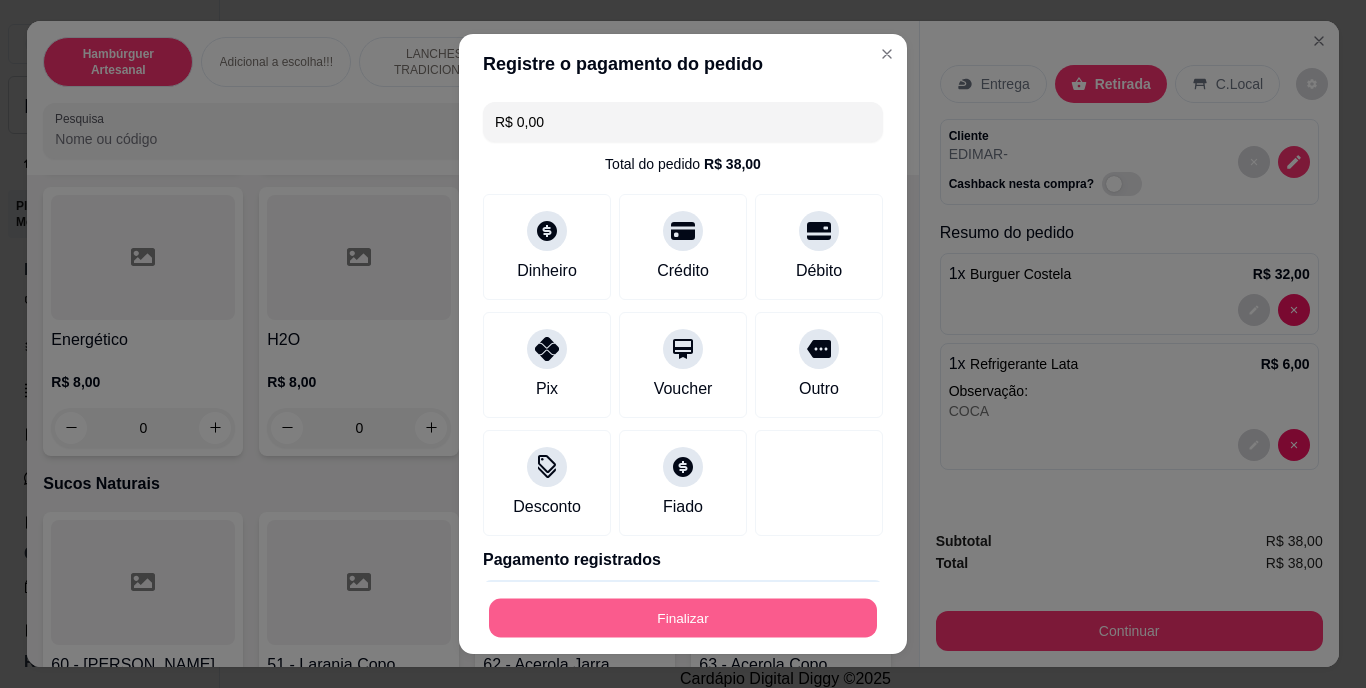 click on "Finalizar" at bounding box center [683, 617] 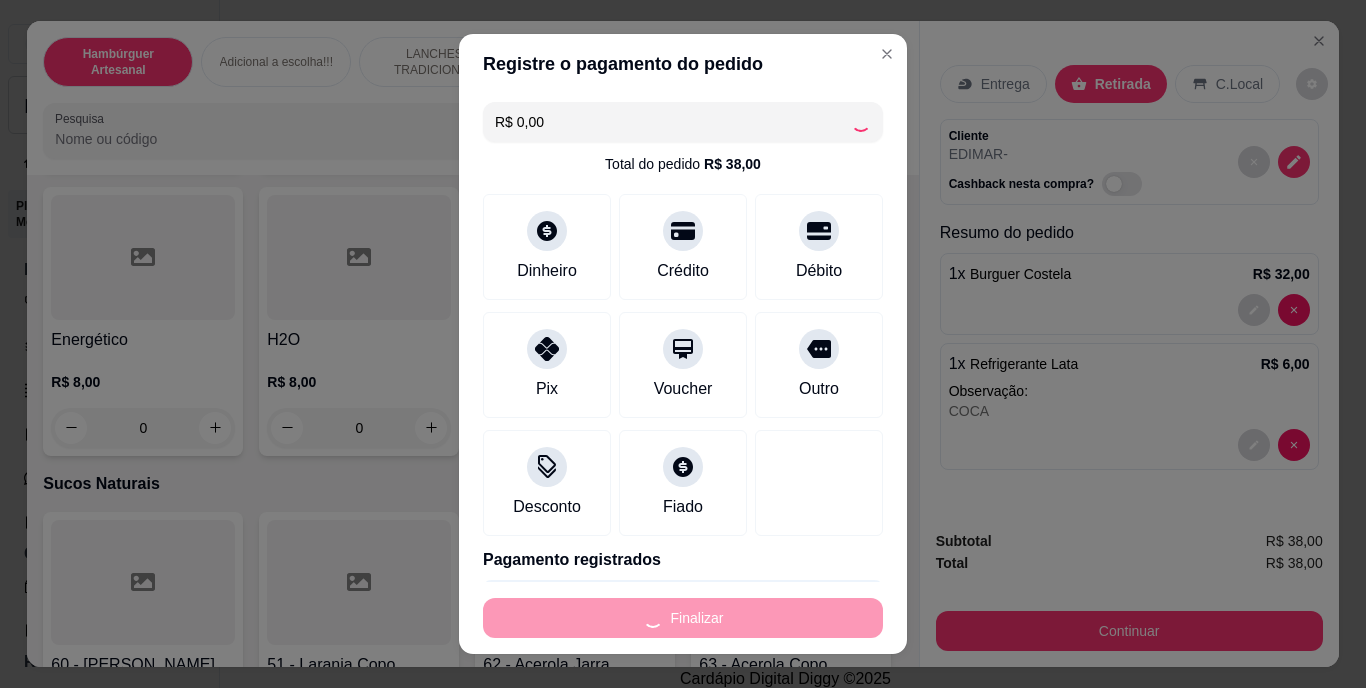 type on "0" 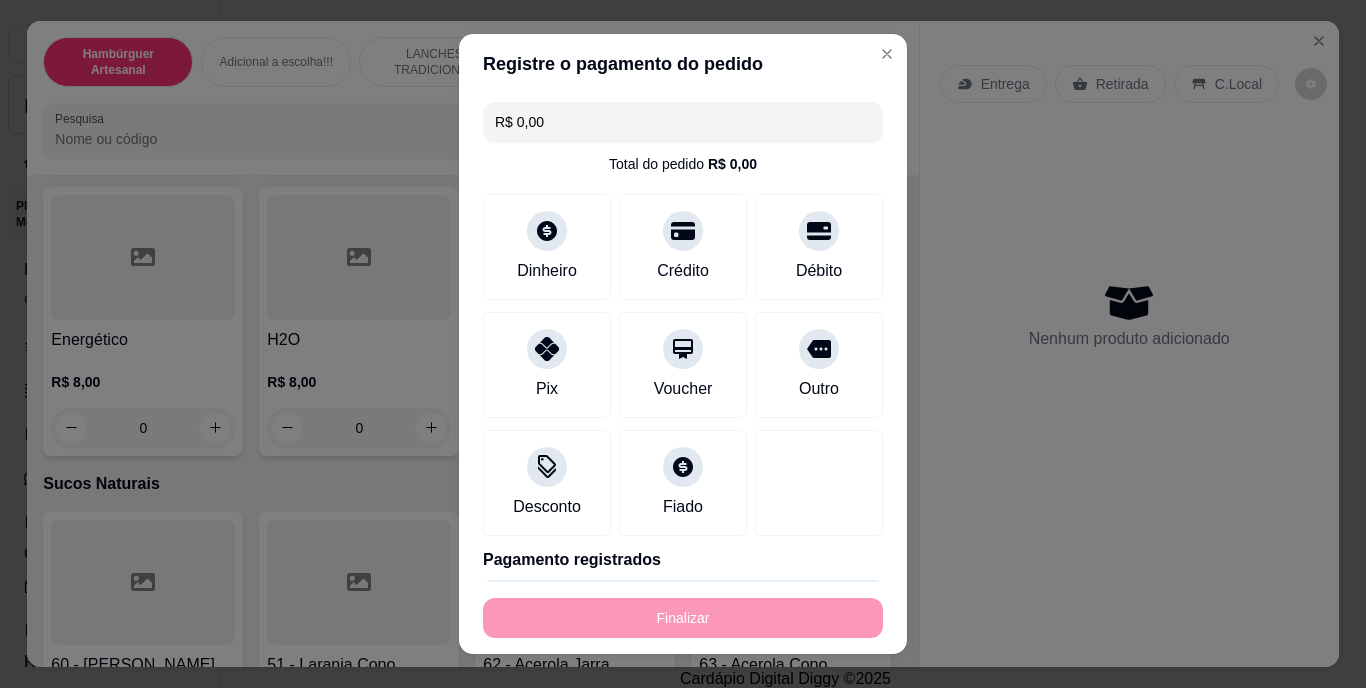 type on "-R$ 38,00" 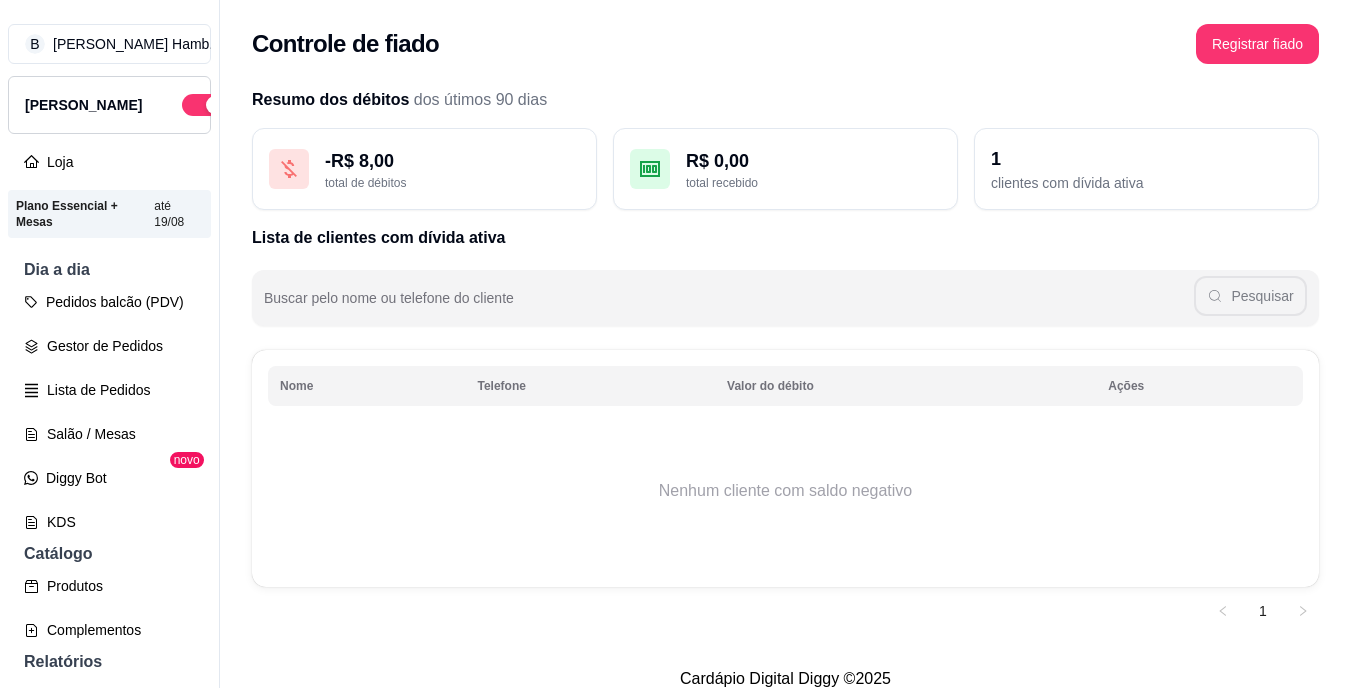 scroll, scrollTop: 34, scrollLeft: 0, axis: vertical 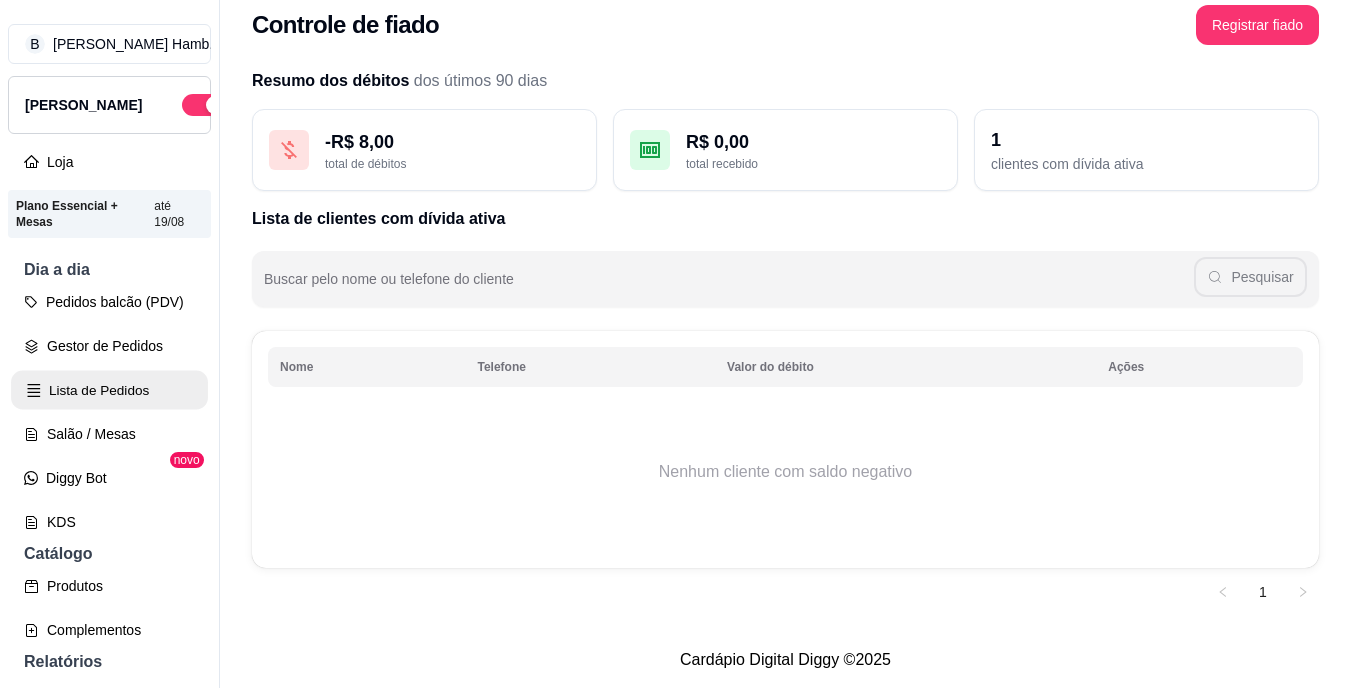 click on "Lista de Pedidos" at bounding box center [109, 390] 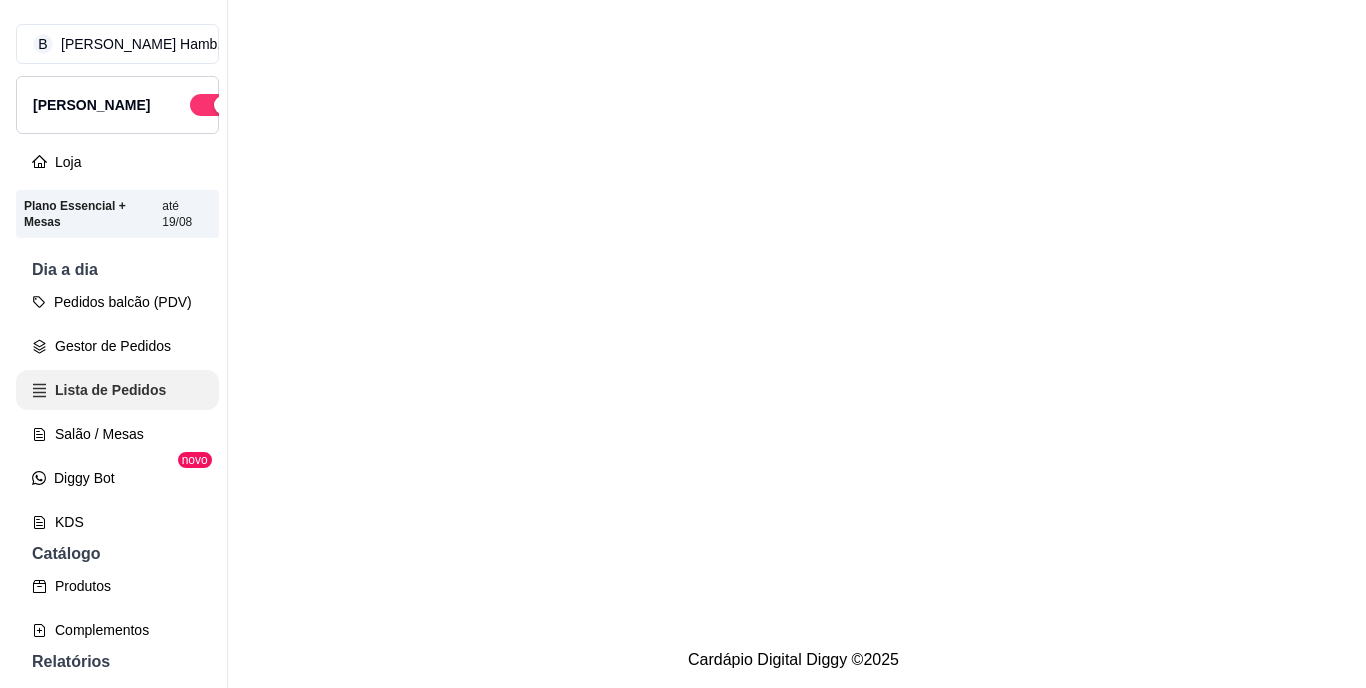 scroll, scrollTop: 0, scrollLeft: 0, axis: both 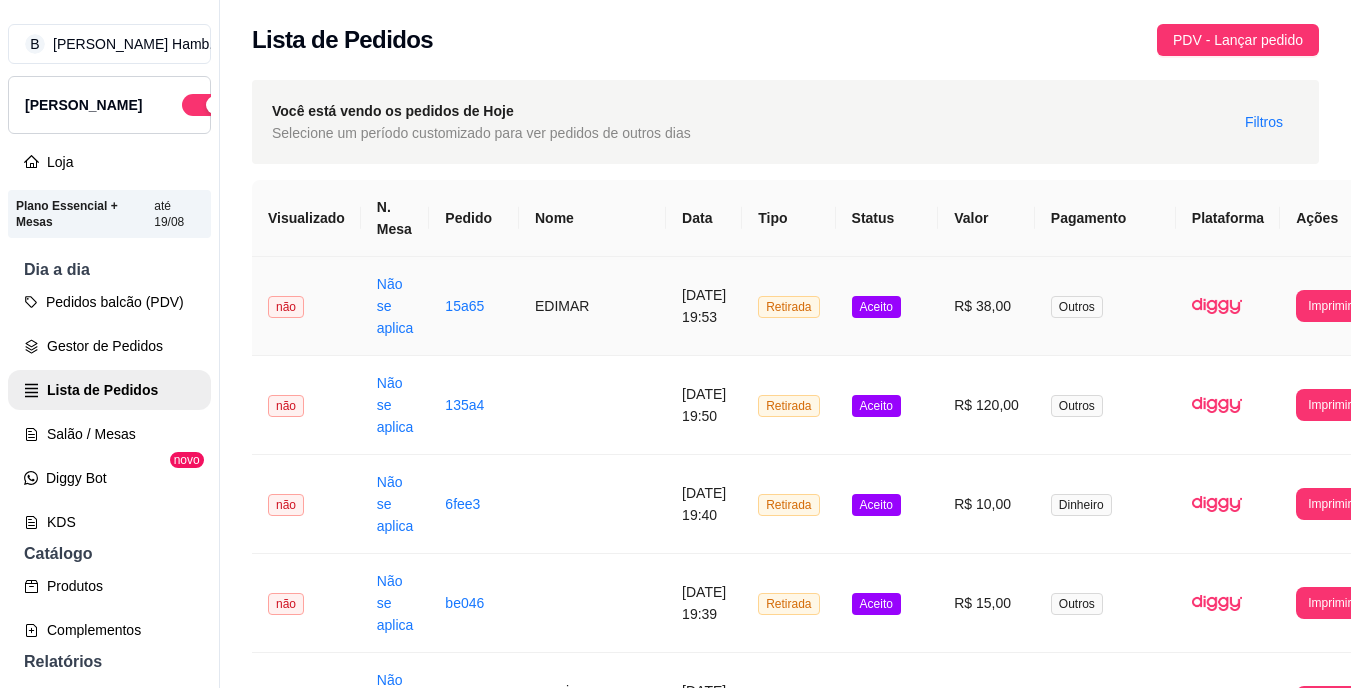 click on "EDIMAR" at bounding box center [592, 306] 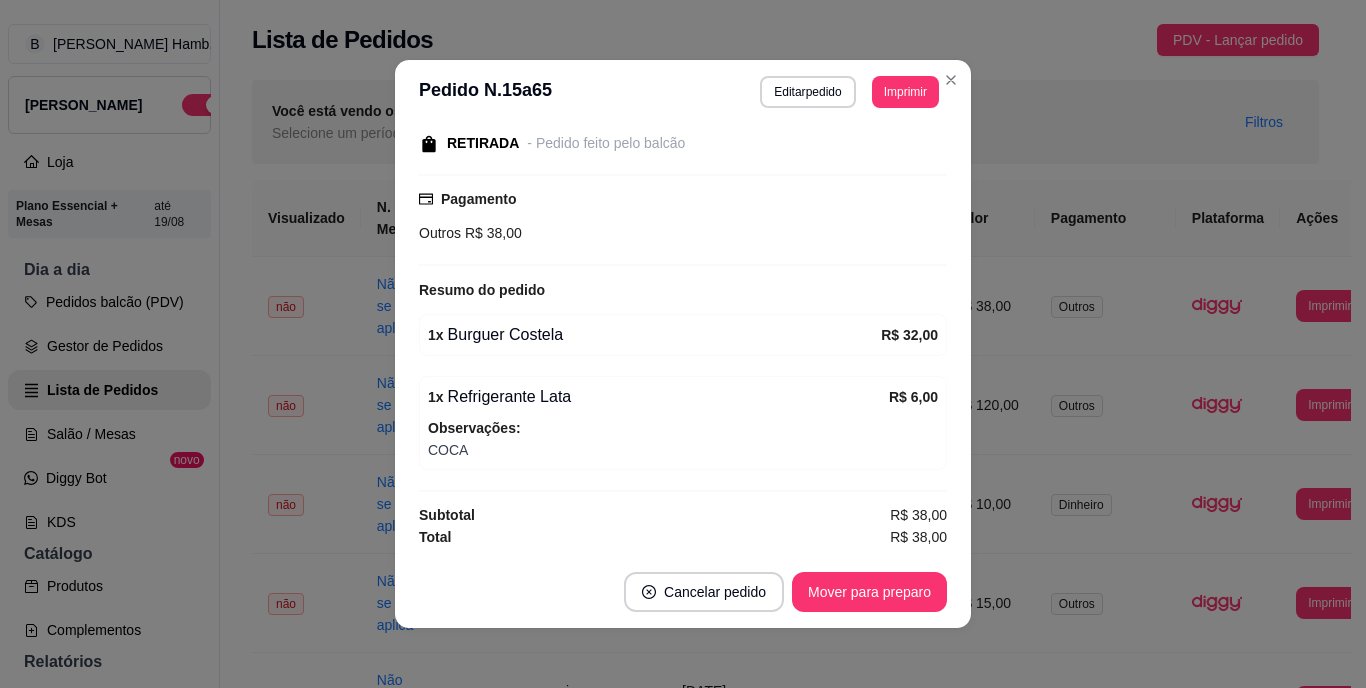 scroll, scrollTop: 259, scrollLeft: 0, axis: vertical 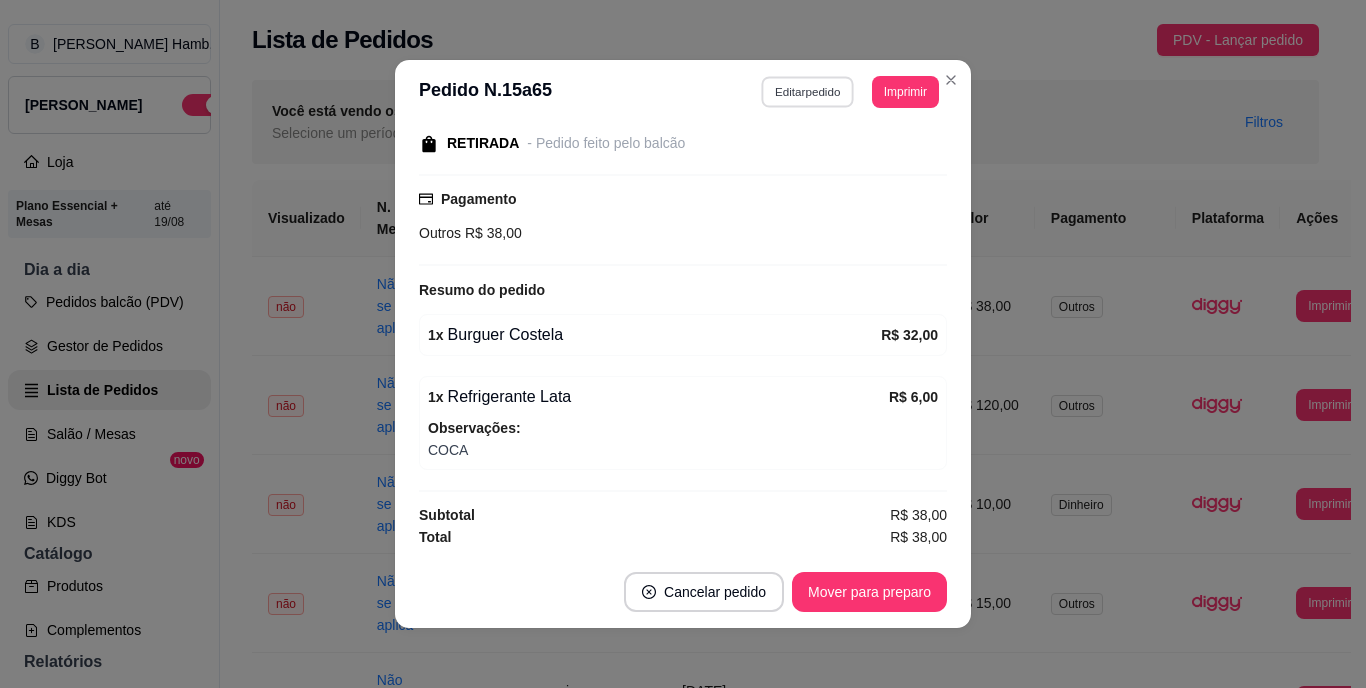click on "Editar  pedido" at bounding box center (808, 91) 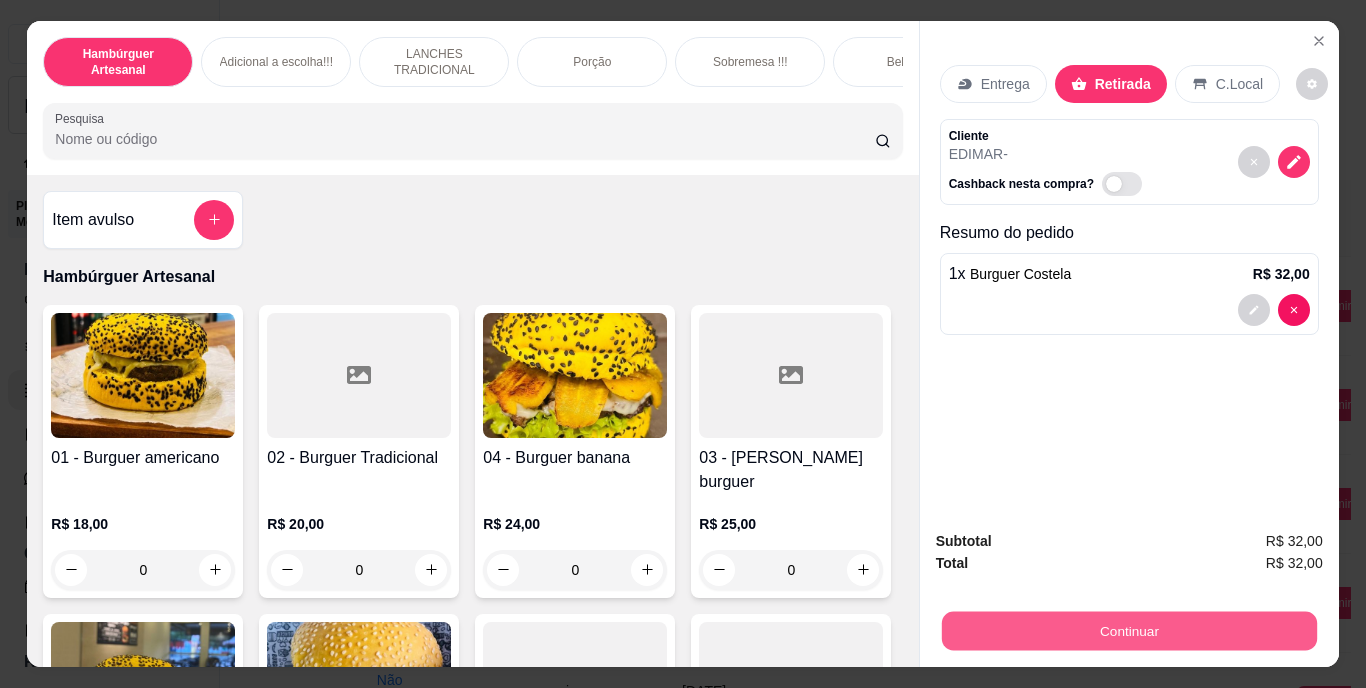 click on "Continuar" at bounding box center (1128, 631) 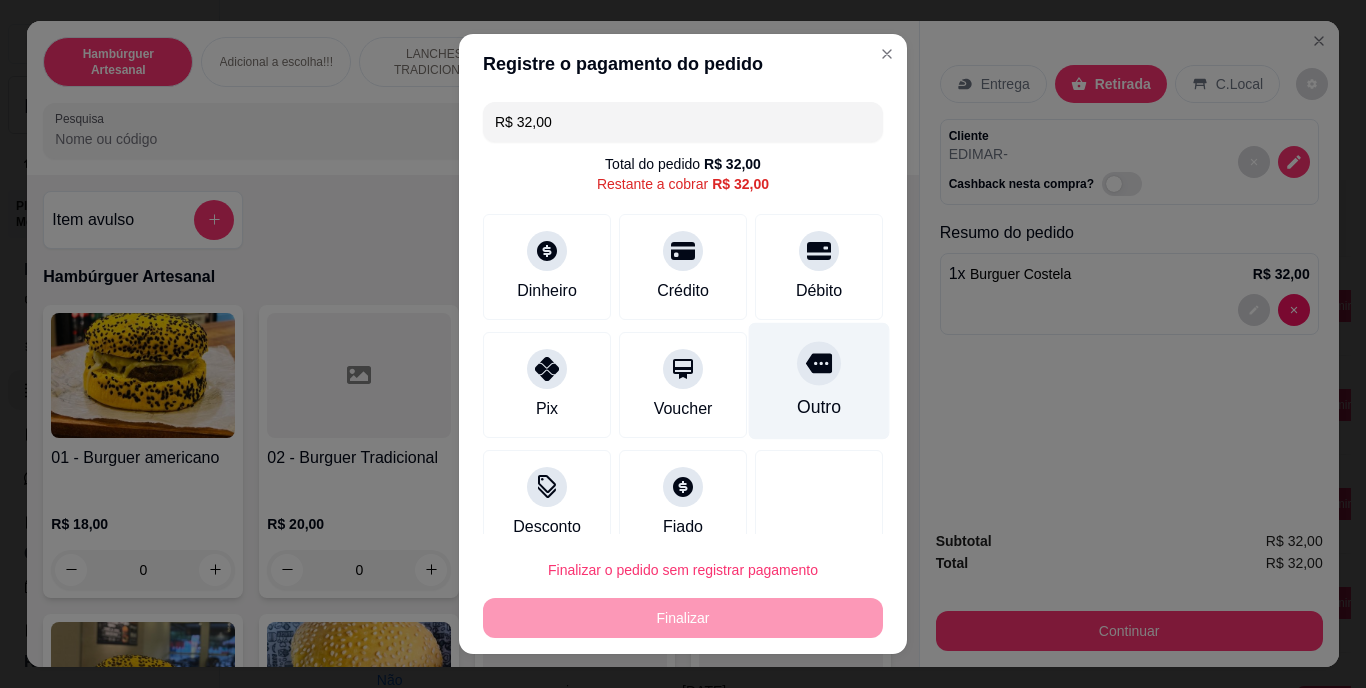 click on "Outro" at bounding box center [819, 408] 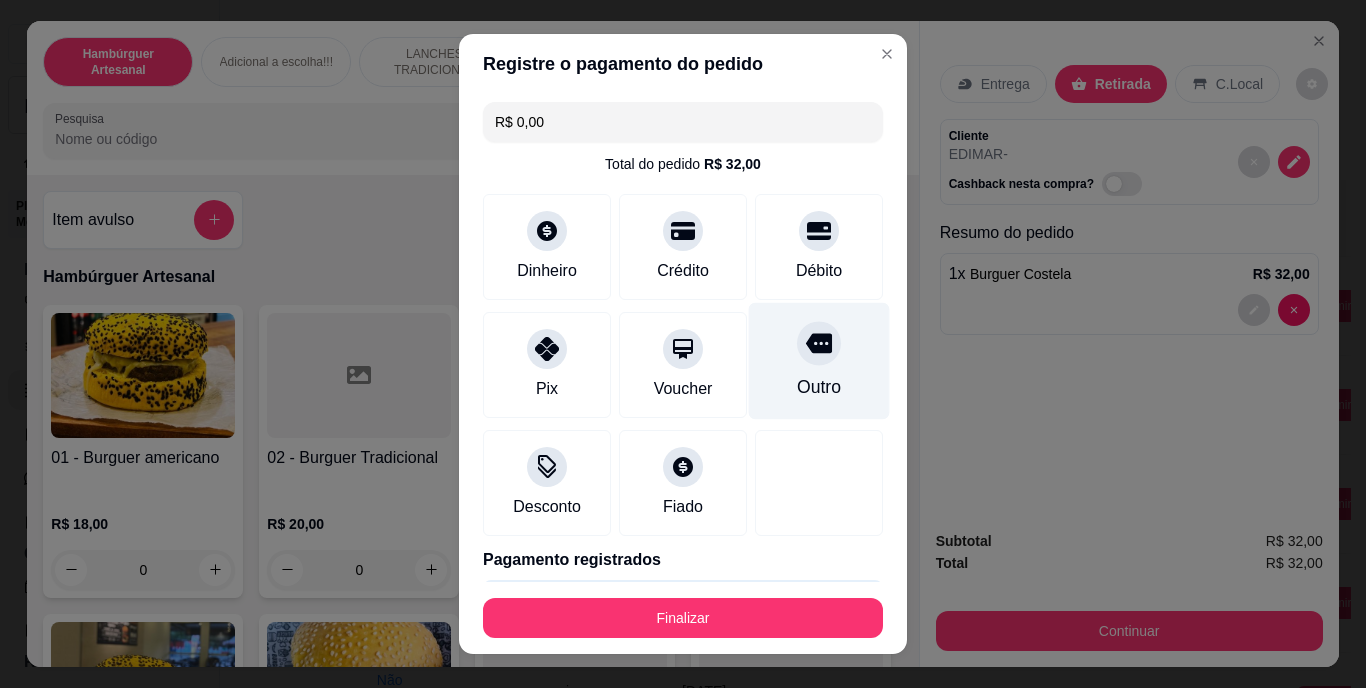 click on "Outro" at bounding box center (819, 388) 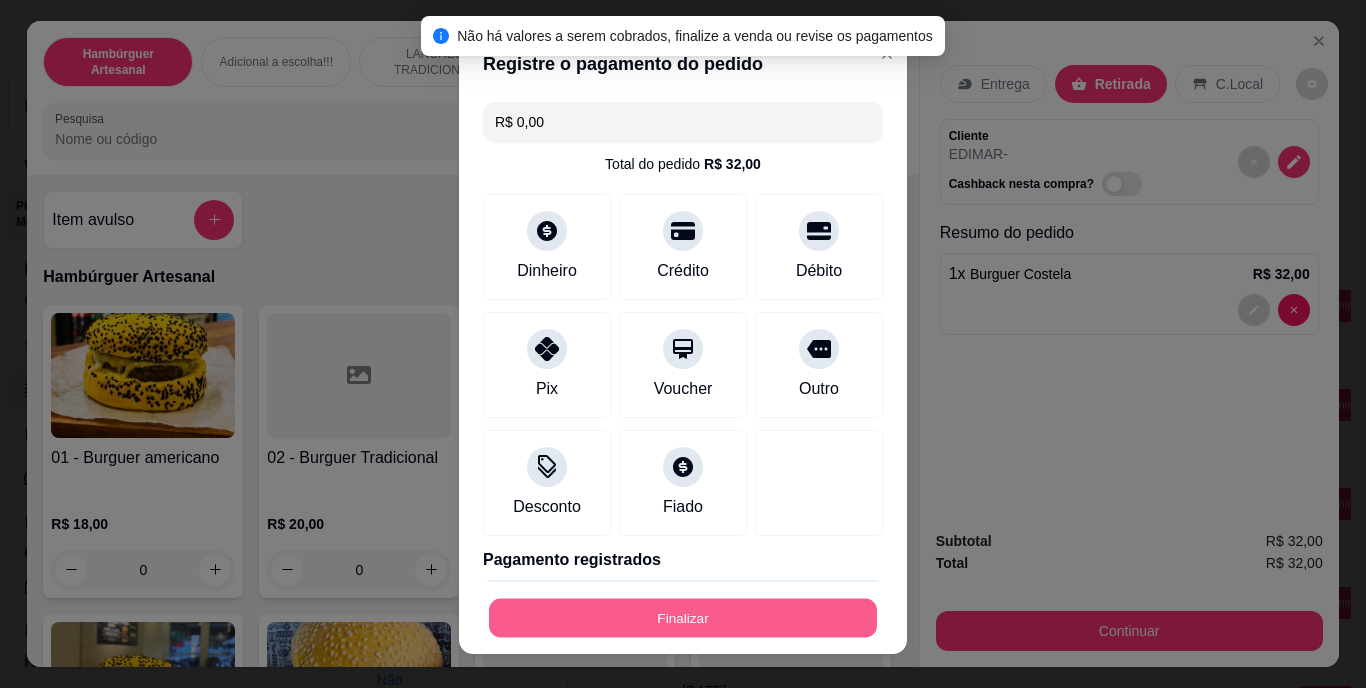 click on "Finalizar" at bounding box center [683, 617] 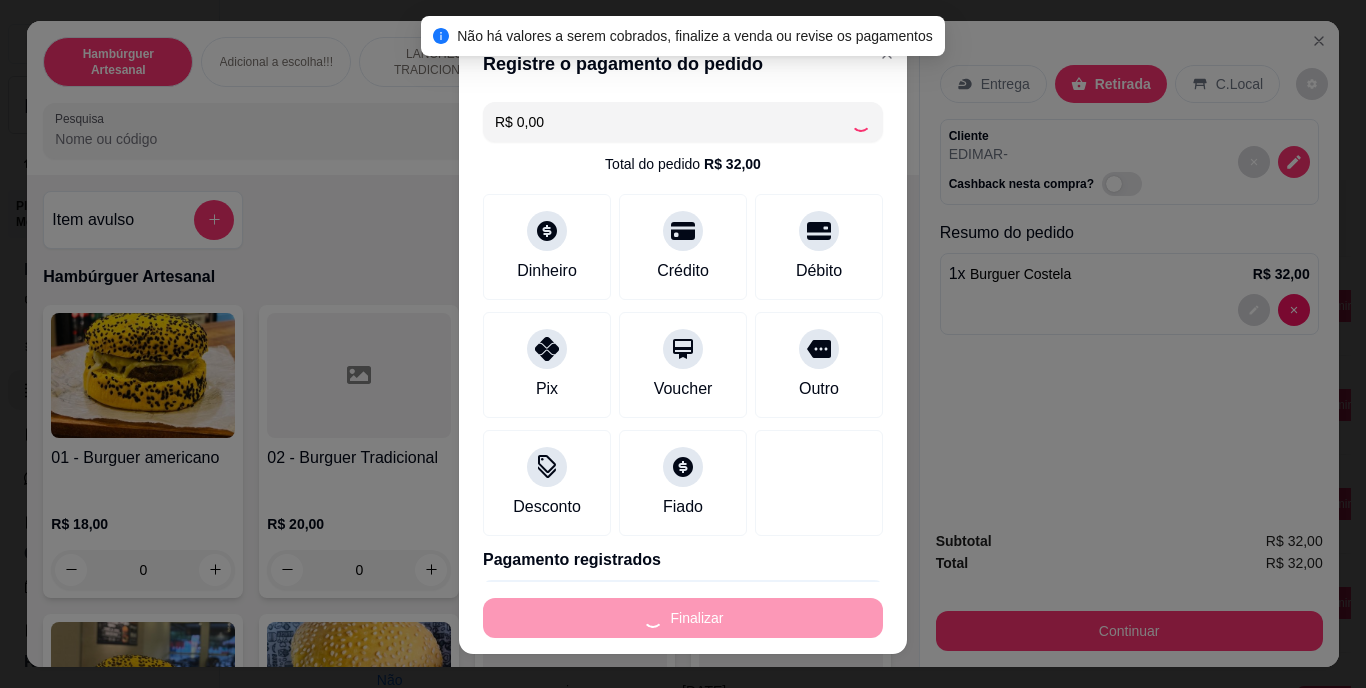 click on "Finalizar" at bounding box center (683, 618) 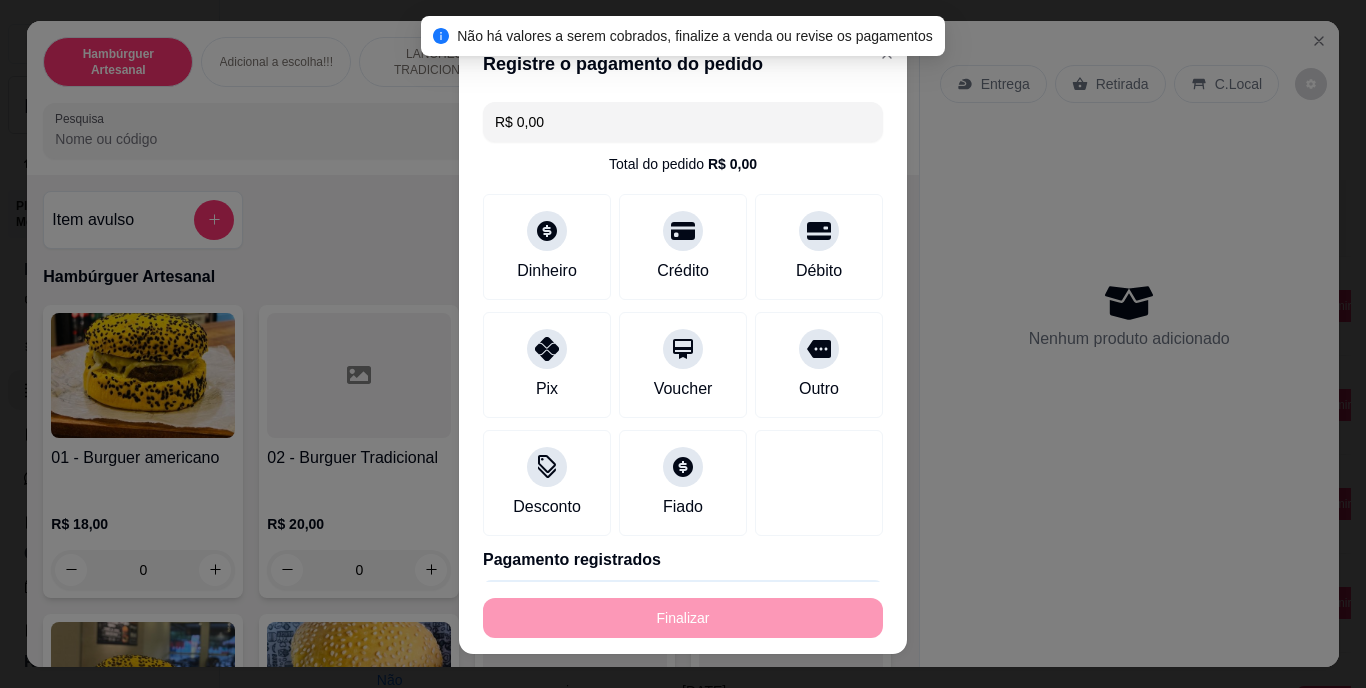 type on "-R$ 32,00" 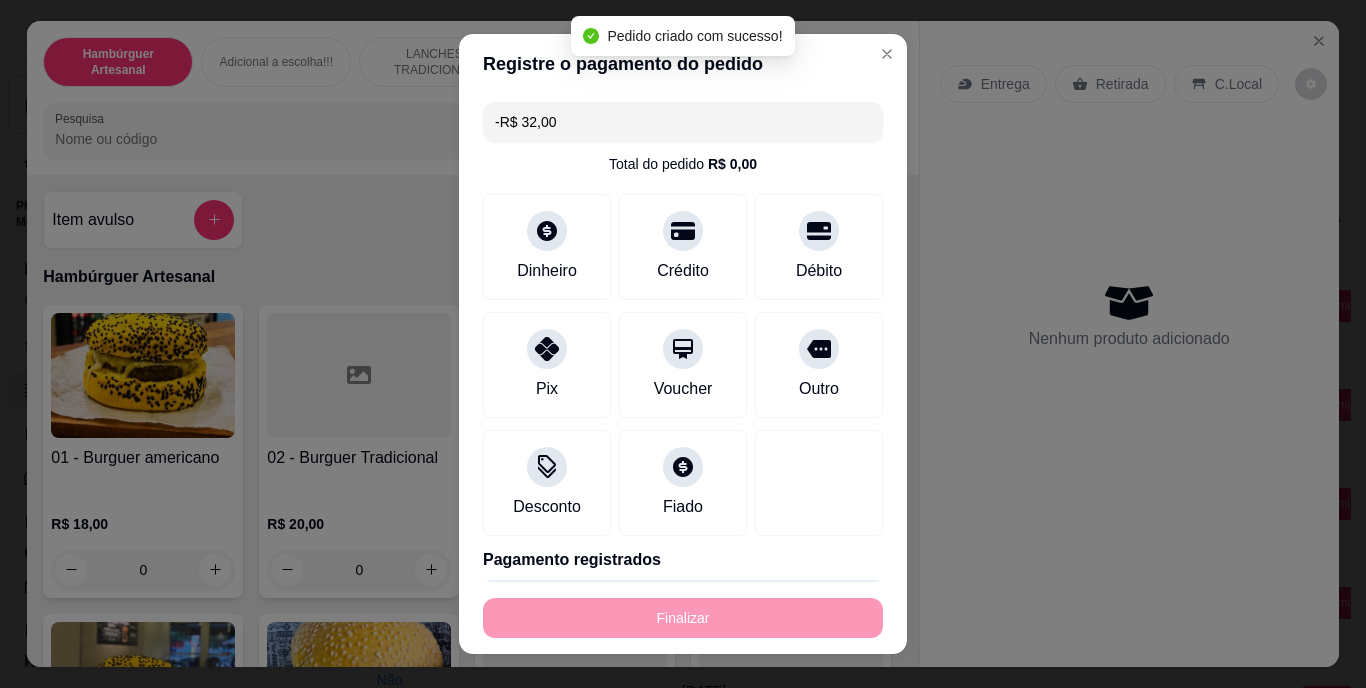 scroll, scrollTop: 189, scrollLeft: 0, axis: vertical 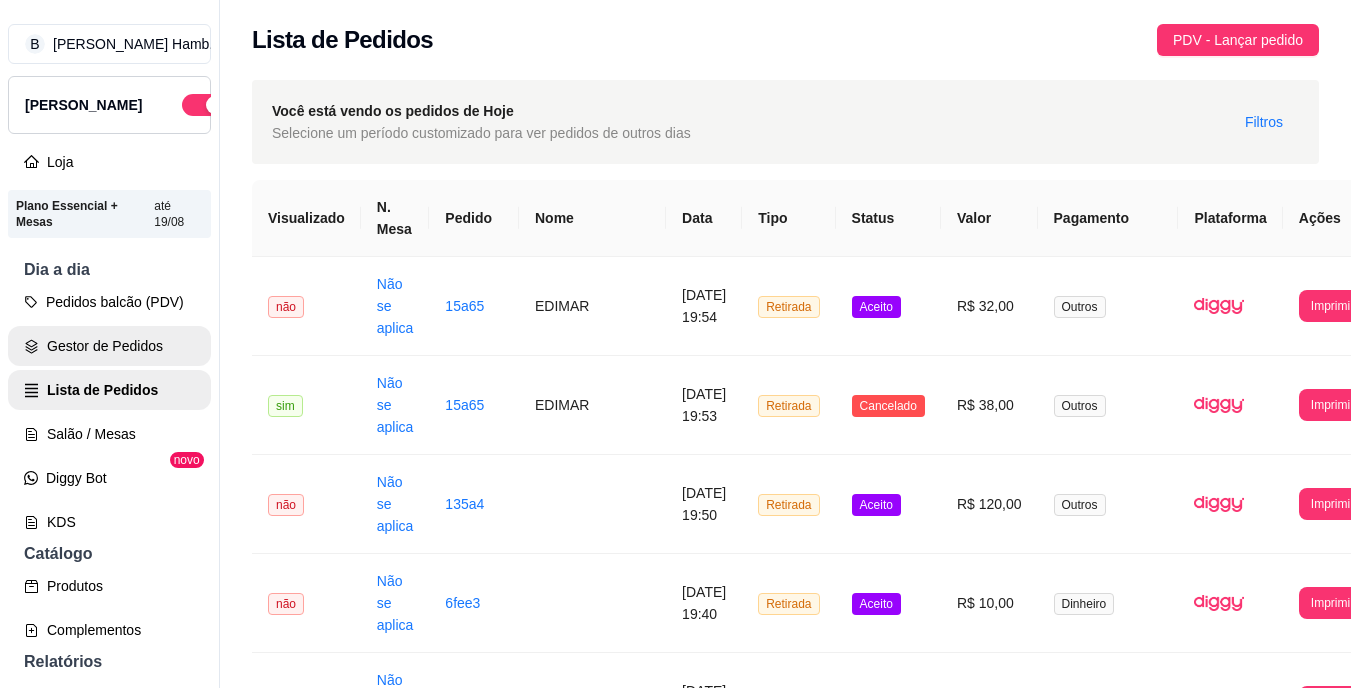 click on "Pedidos balcão (PDV) Gestor de Pedidos Lista de Pedidos Salão / Mesas Diggy Bot novo KDS" at bounding box center [109, 412] 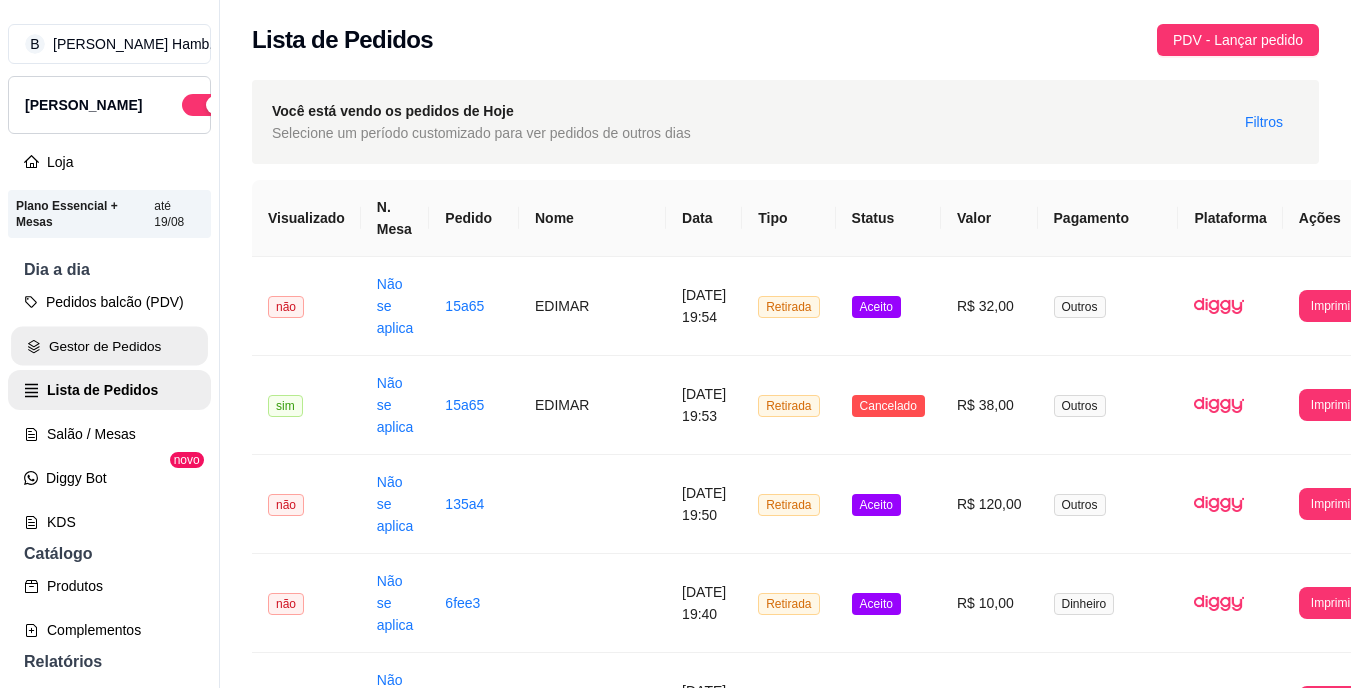 click on "Gestor de Pedidos" at bounding box center [109, 346] 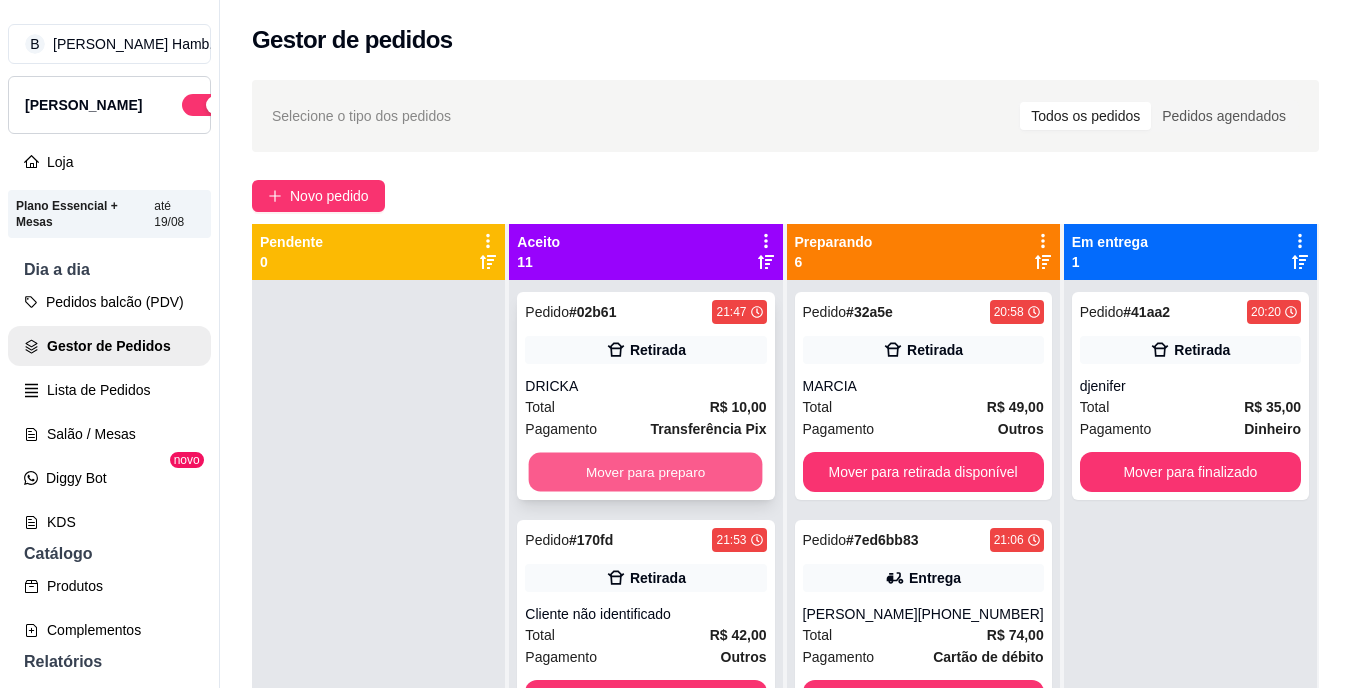 click on "Mover para preparo" at bounding box center [646, 472] 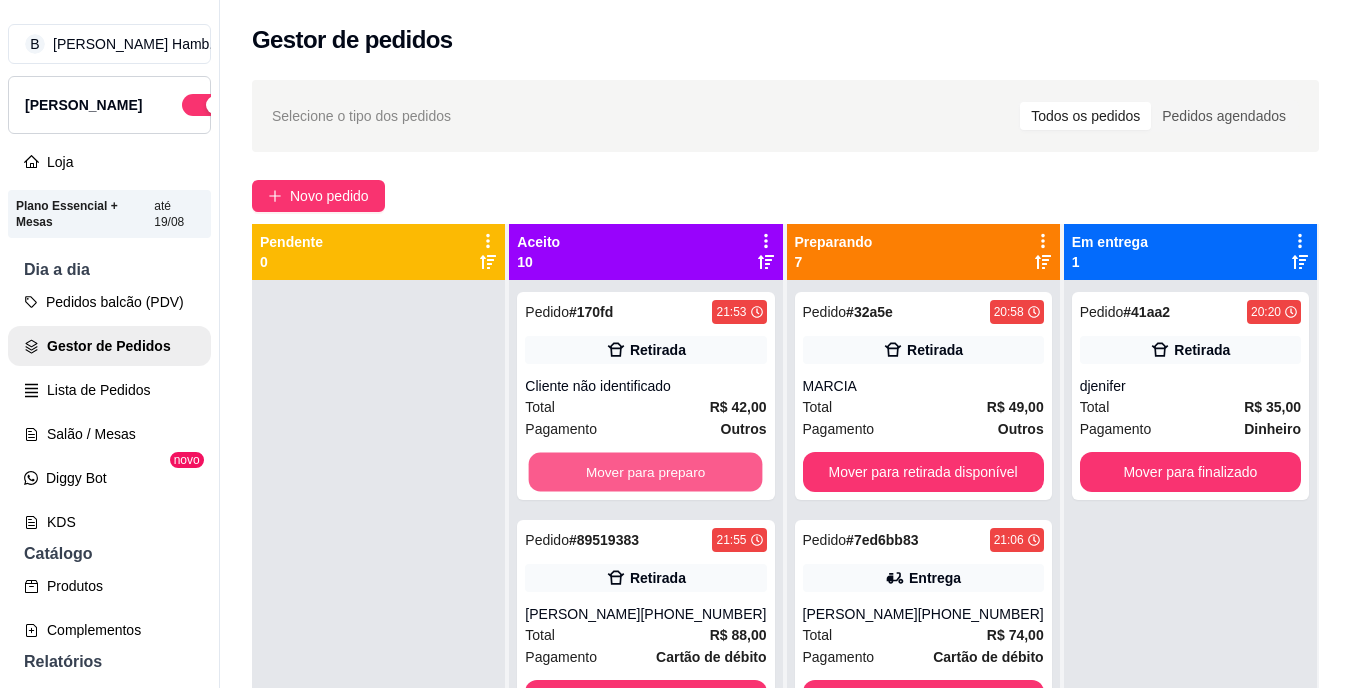click on "Mover para preparo" at bounding box center (646, 472) 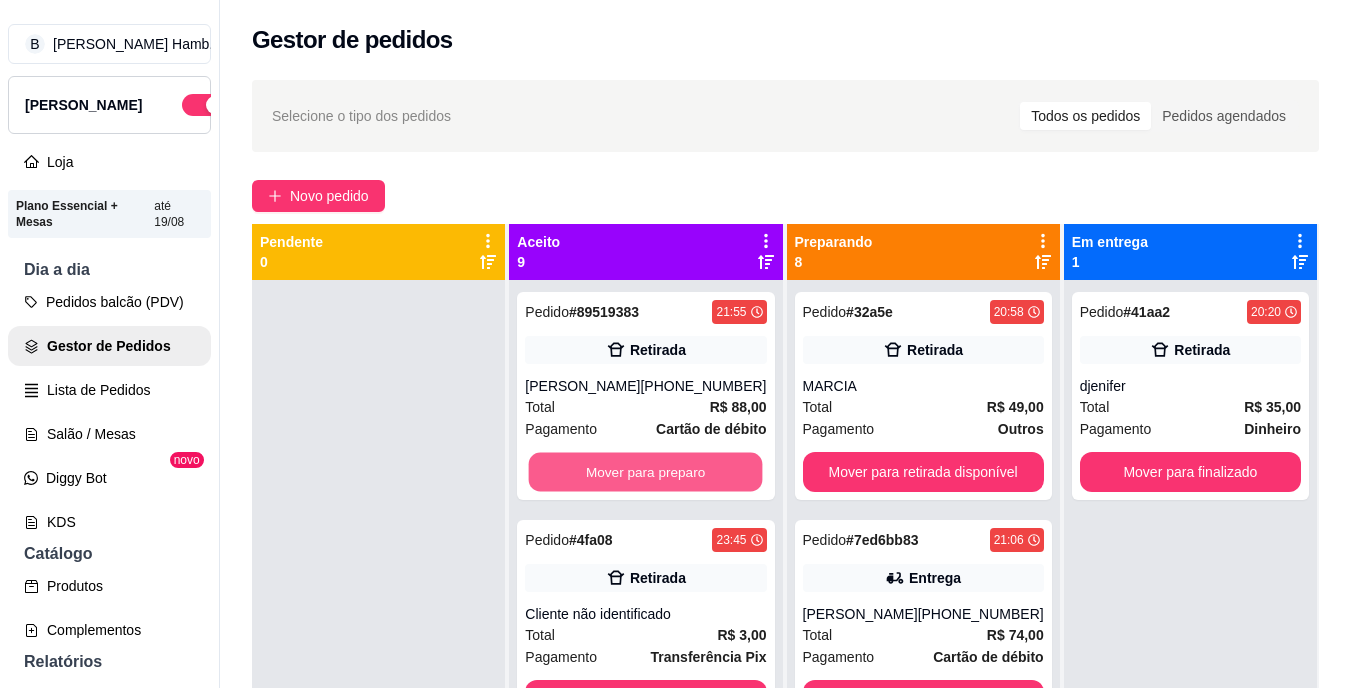 click on "Mover para preparo" at bounding box center (646, 472) 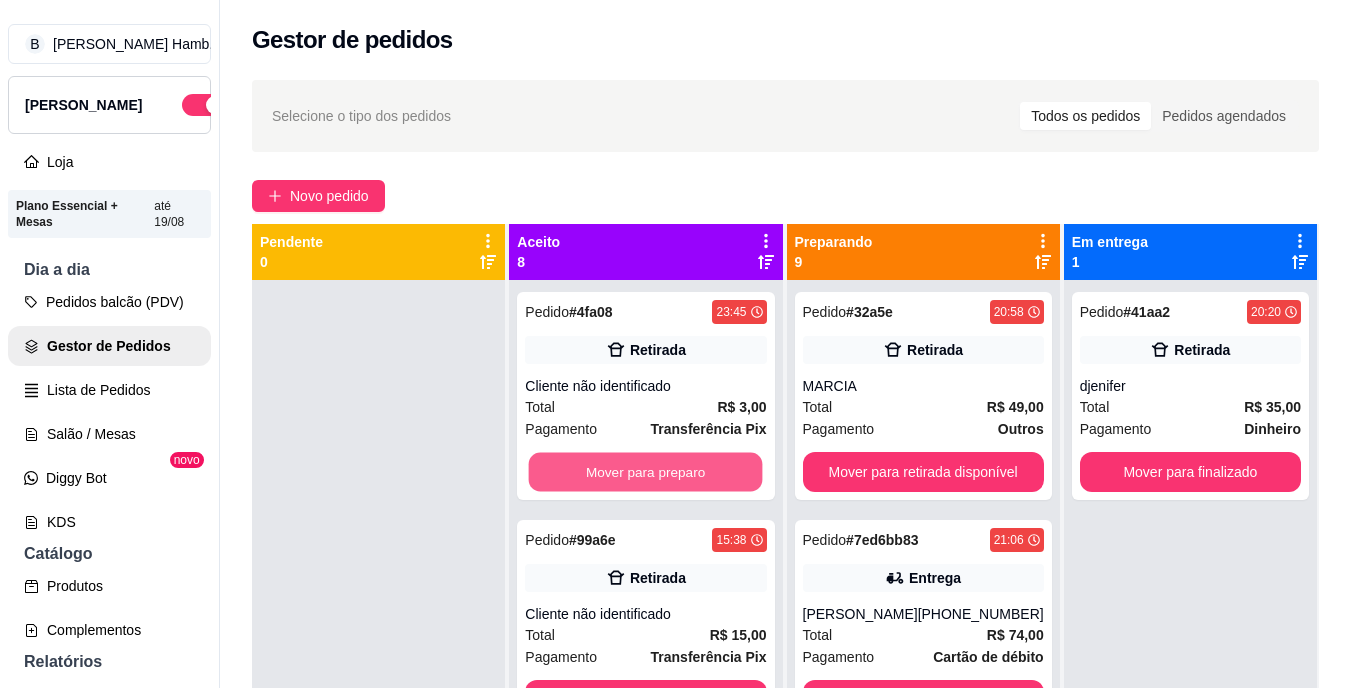 click on "Mover para preparo" at bounding box center [646, 472] 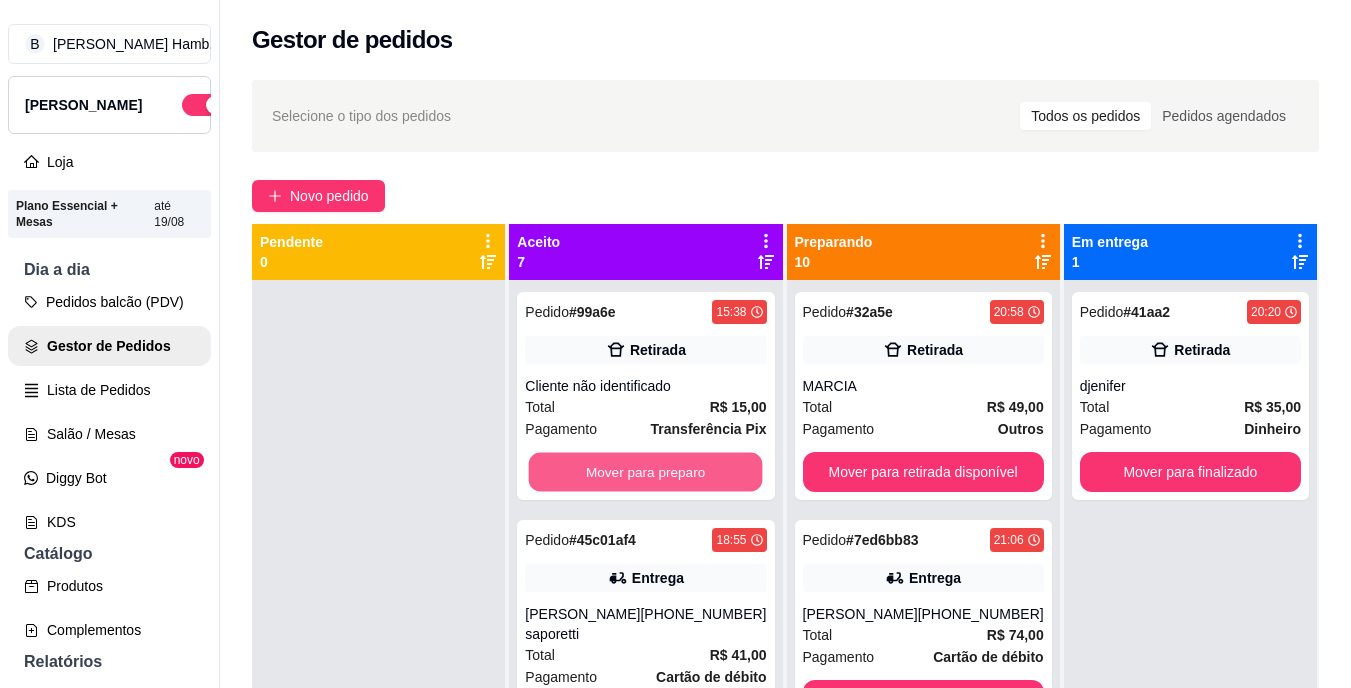 click on "Mover para preparo" at bounding box center [646, 472] 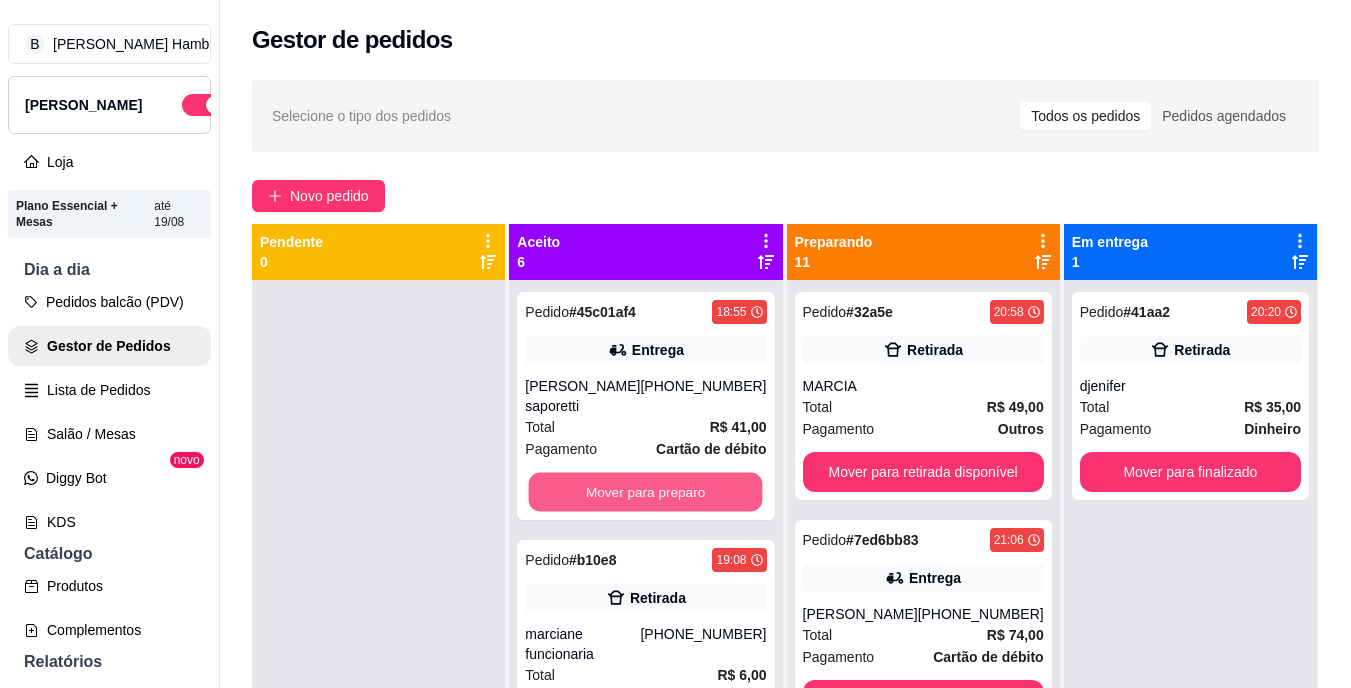 click on "Mover para preparo" at bounding box center [646, 492] 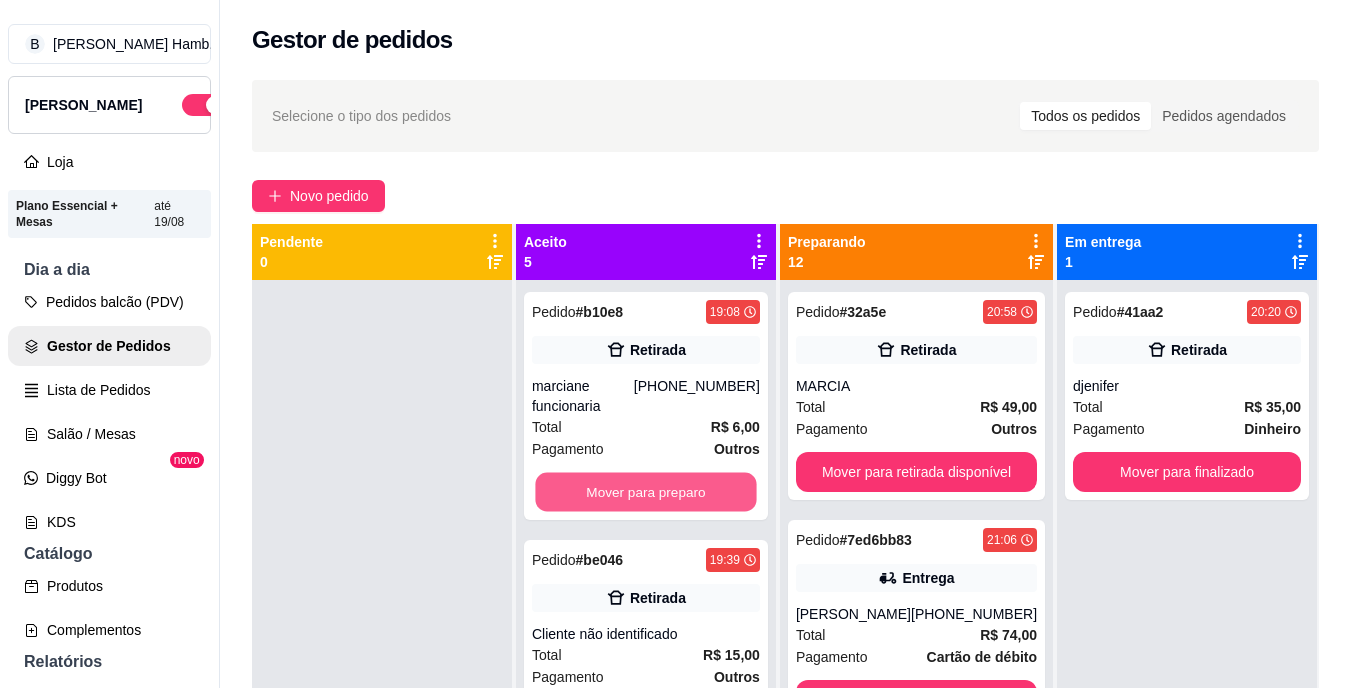 click on "Mover para preparo" at bounding box center (645, 492) 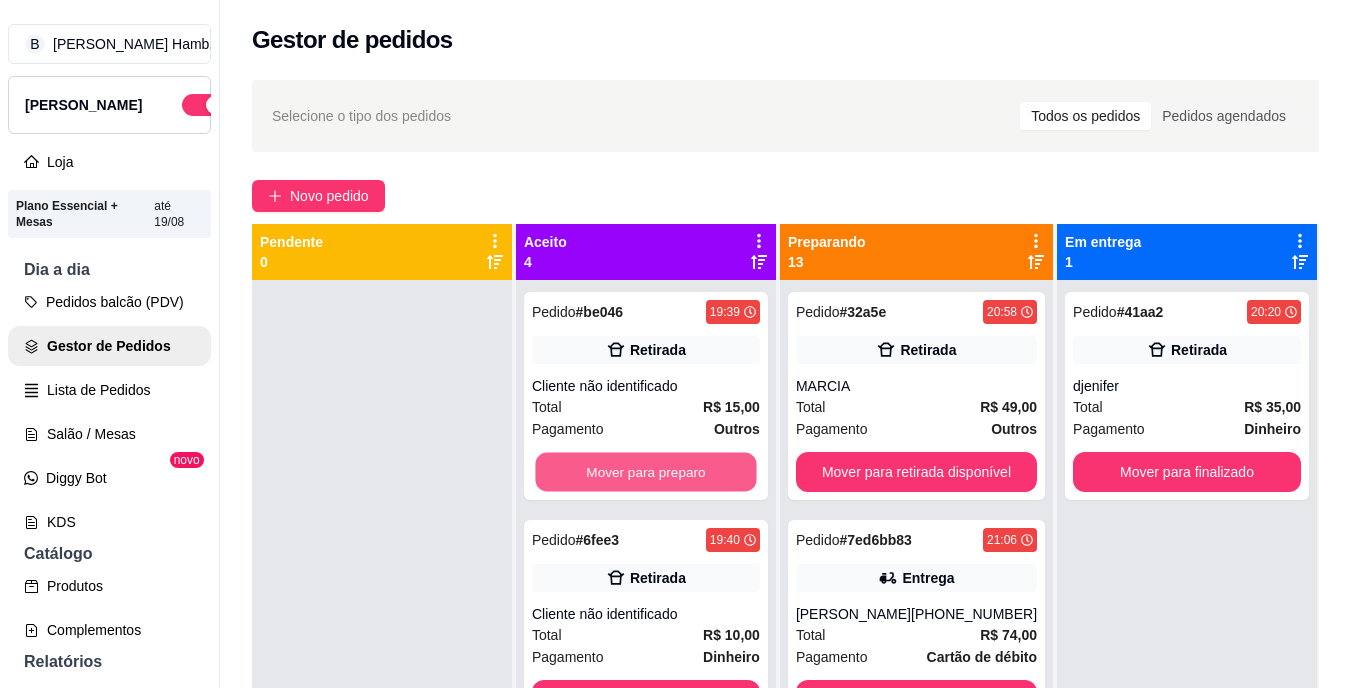 click on "Mover para preparo" at bounding box center [645, 472] 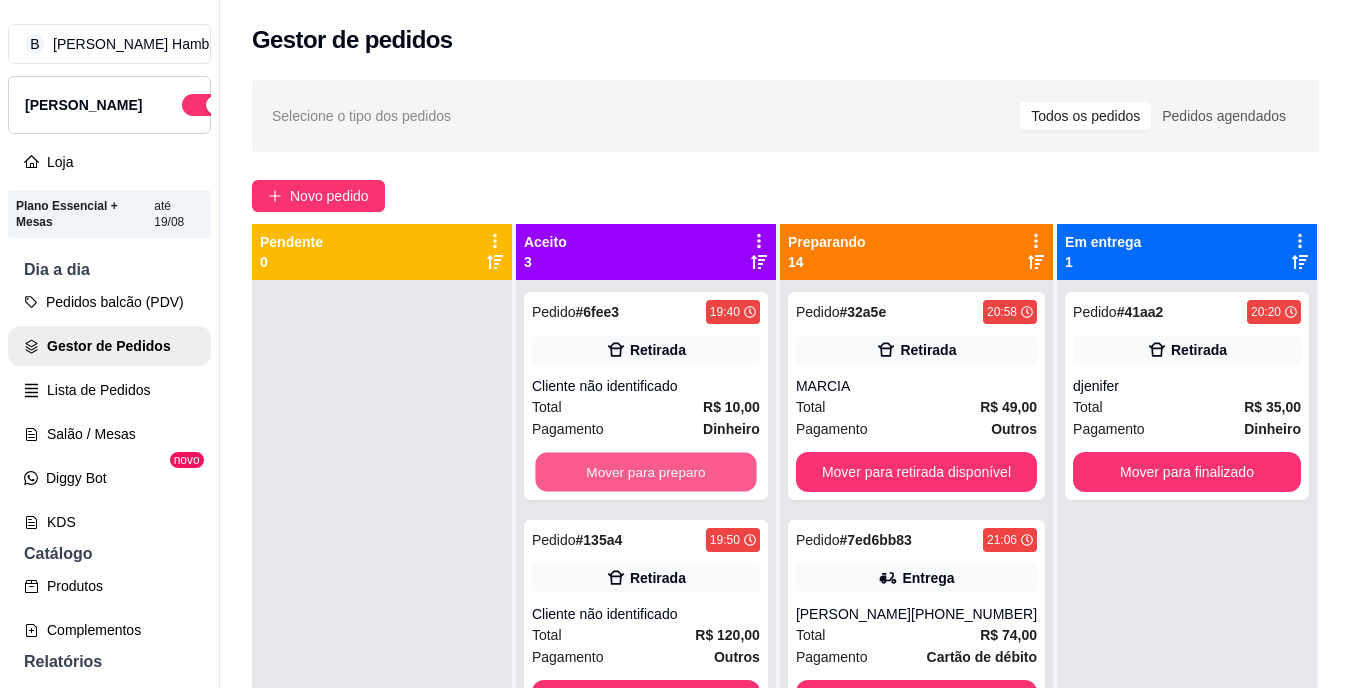 click on "Mover para preparo" at bounding box center [645, 472] 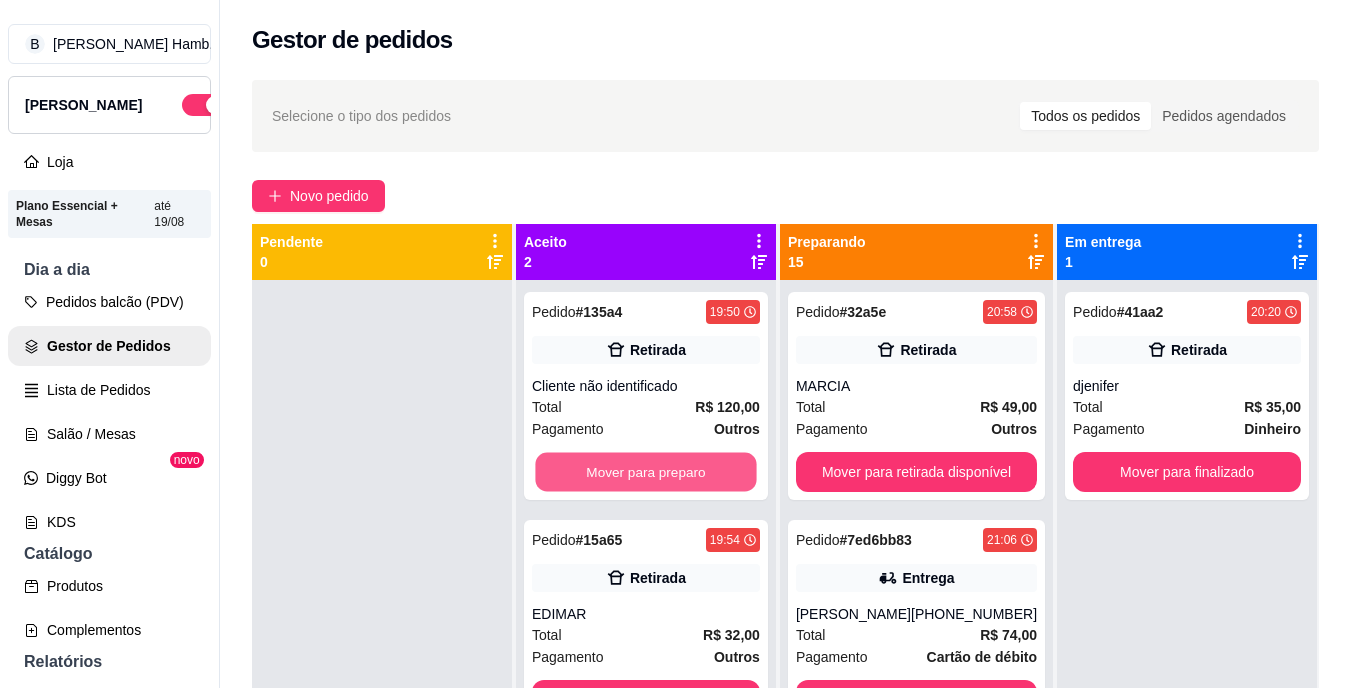 click on "Mover para preparo" at bounding box center (645, 472) 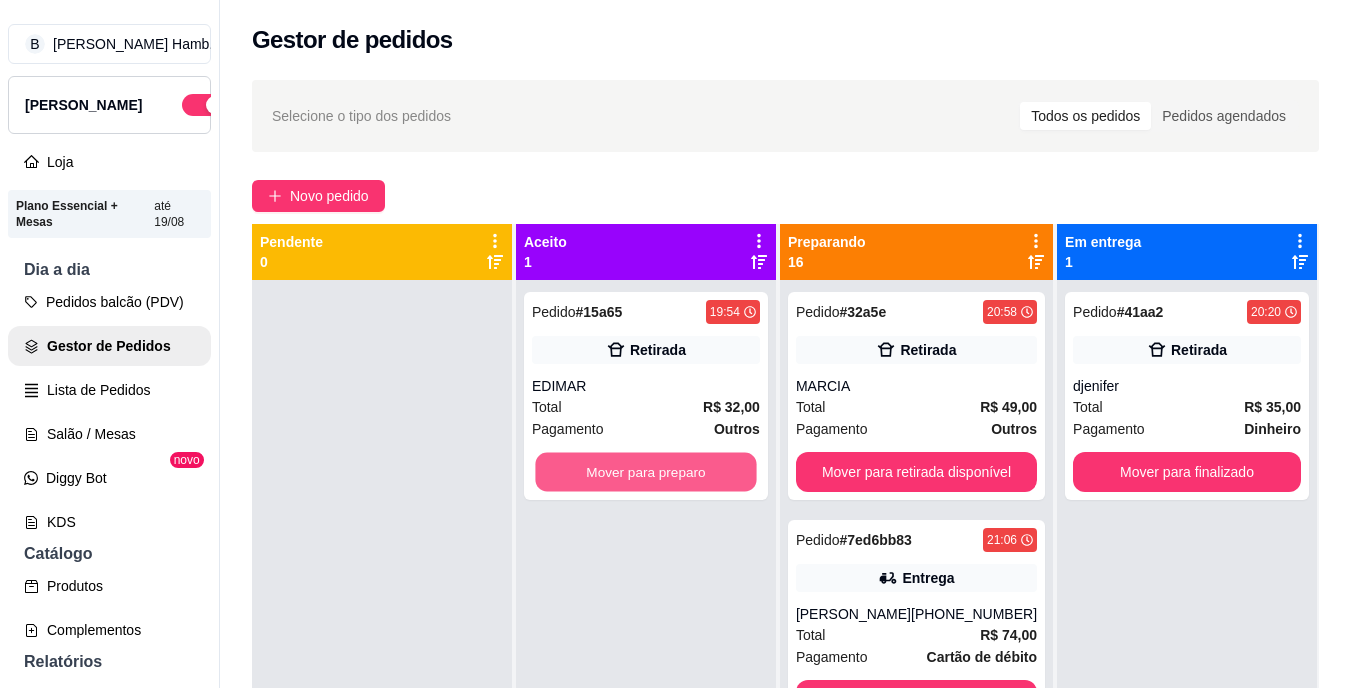 click on "Mover para preparo" at bounding box center (645, 472) 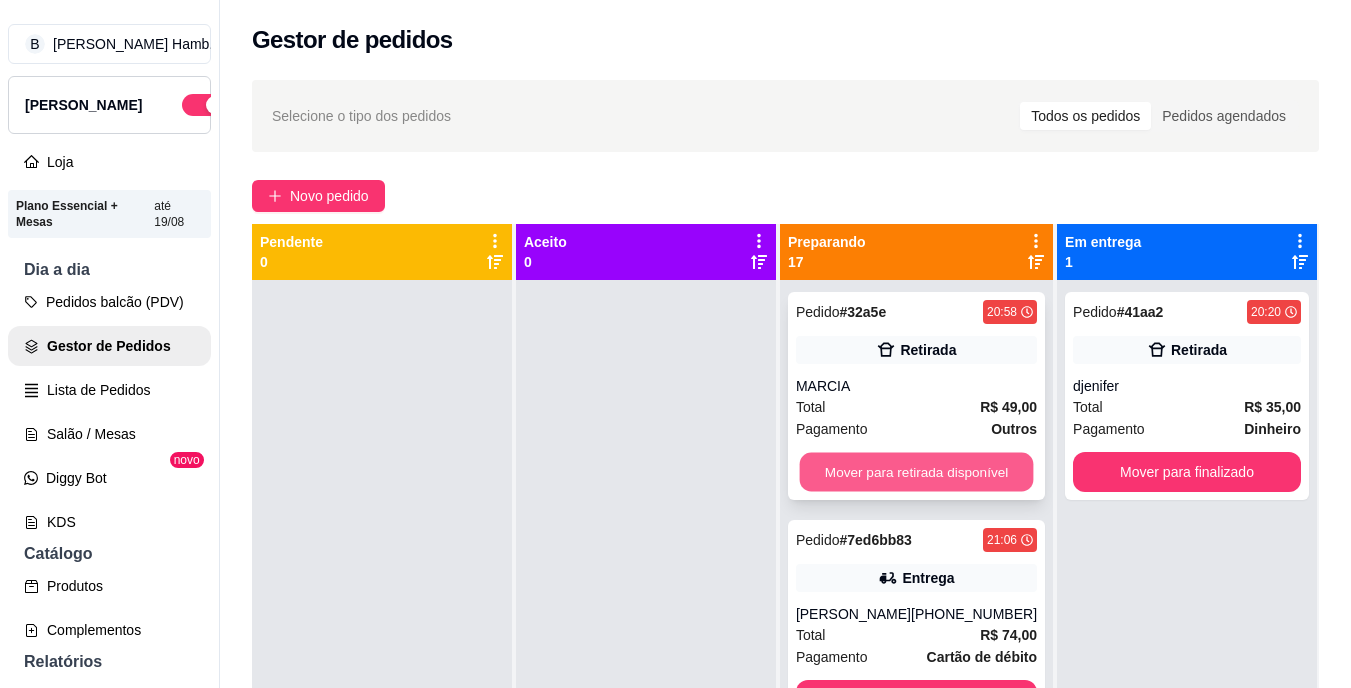 click on "Mover para retirada disponível" at bounding box center (916, 472) 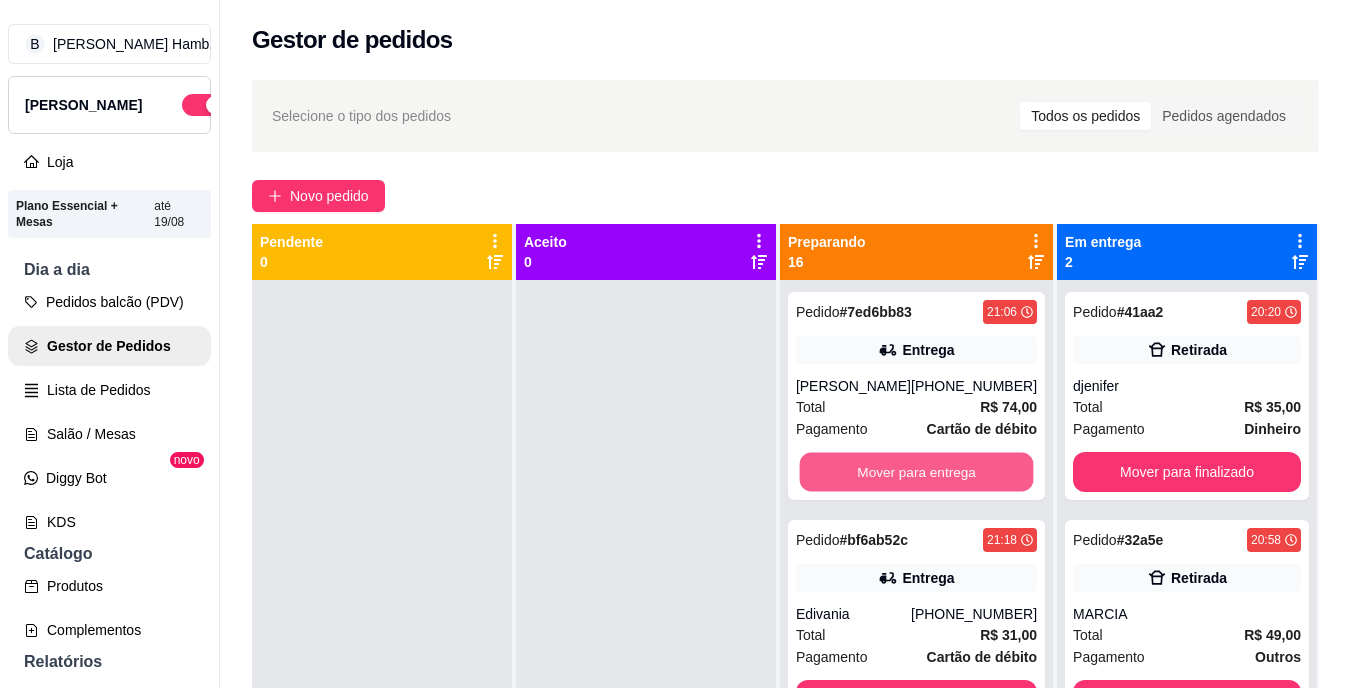 click on "Mover para entrega" at bounding box center [916, 472] 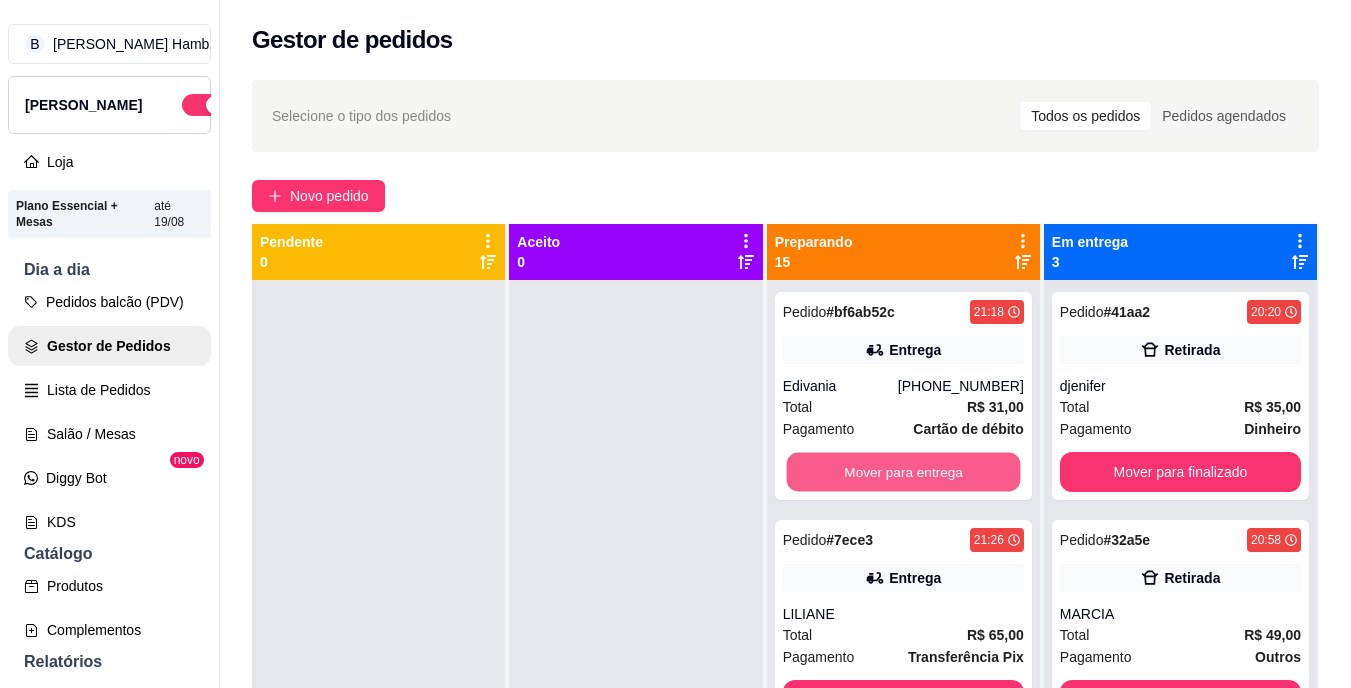 click on "Mover para entrega" at bounding box center (903, 472) 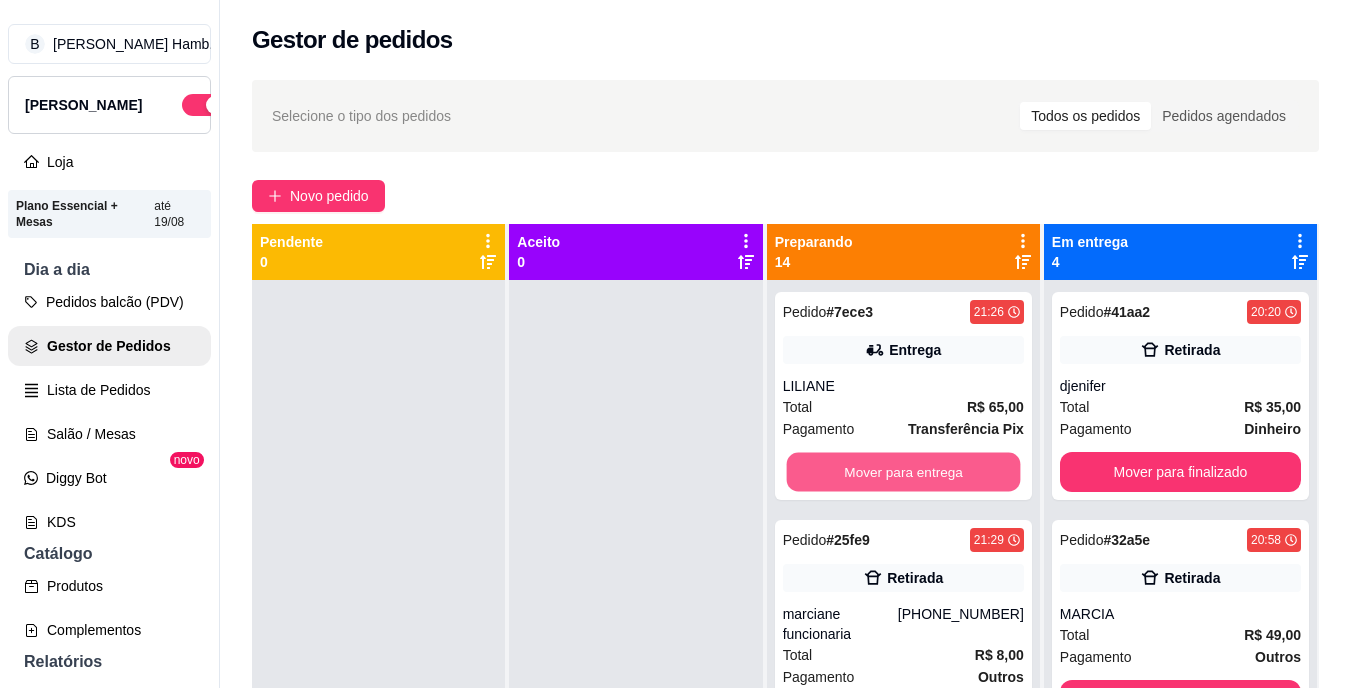 click on "Mover para entrega" at bounding box center [903, 472] 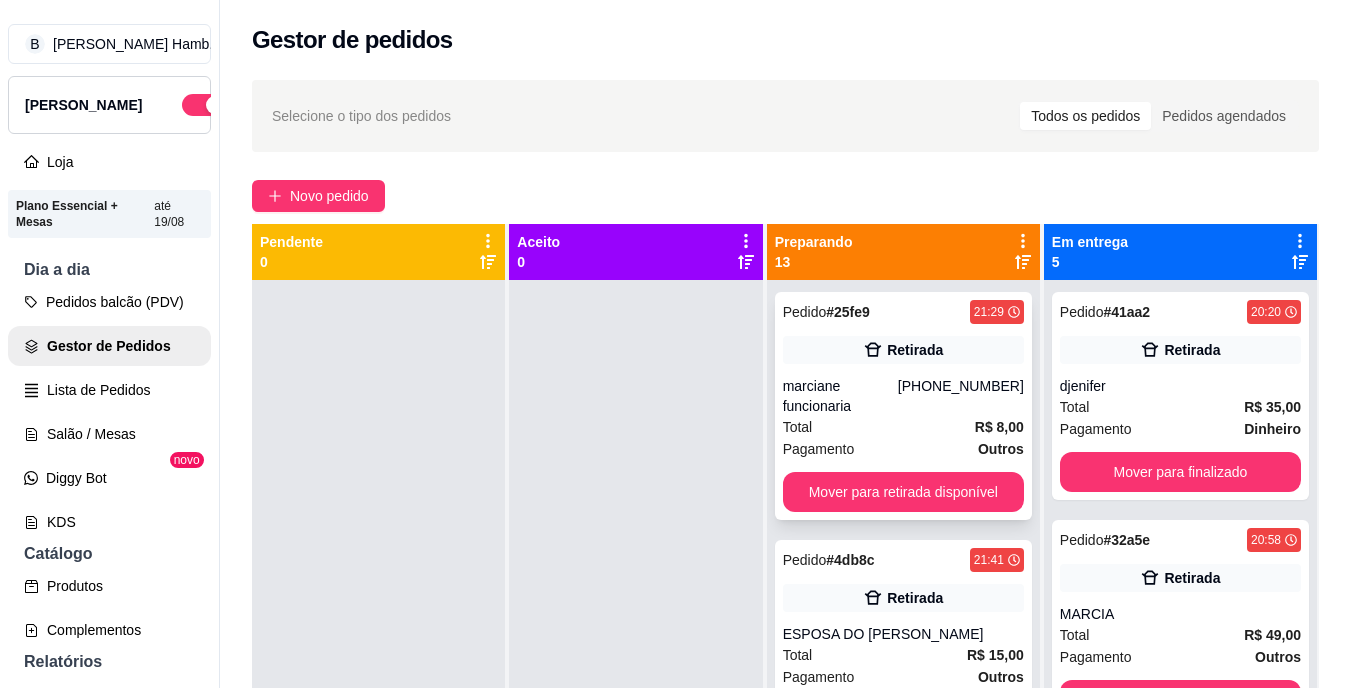 drag, startPoint x: 854, startPoint y: 462, endPoint x: 851, endPoint y: 474, distance: 12.369317 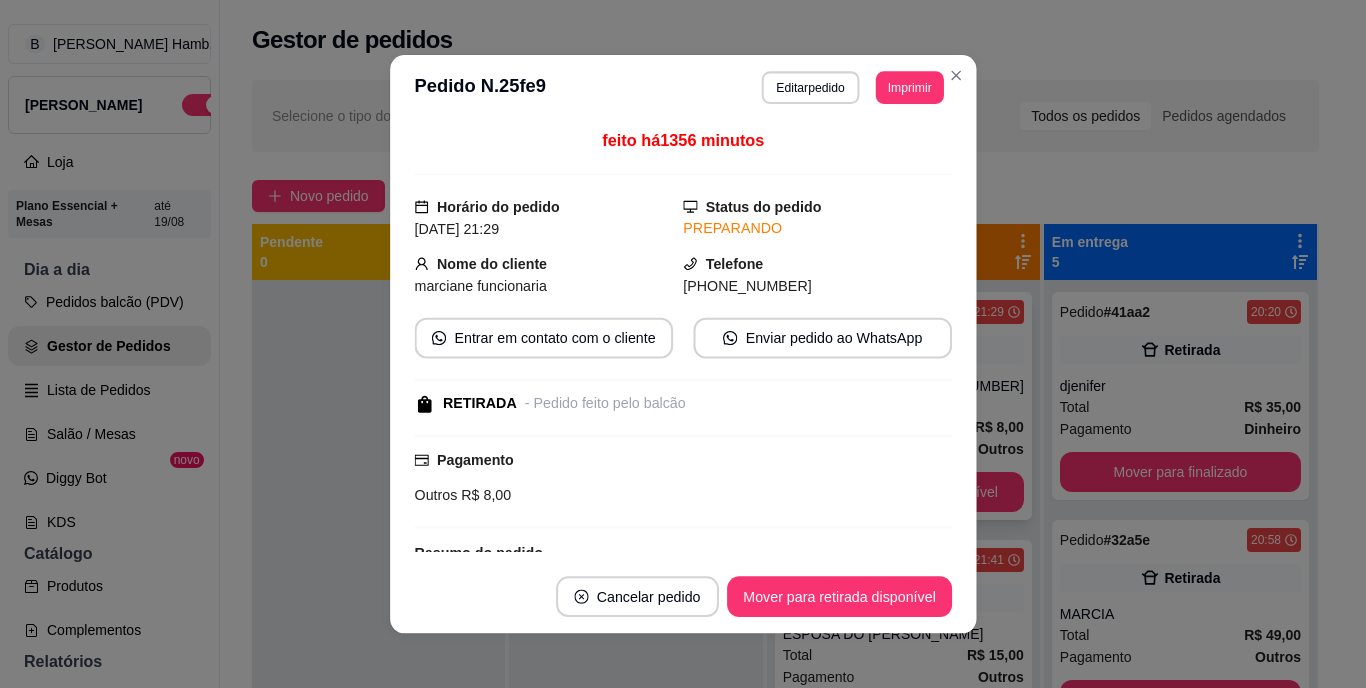 click on "Pagamento Outros   R$ 8,00" at bounding box center (683, 477) 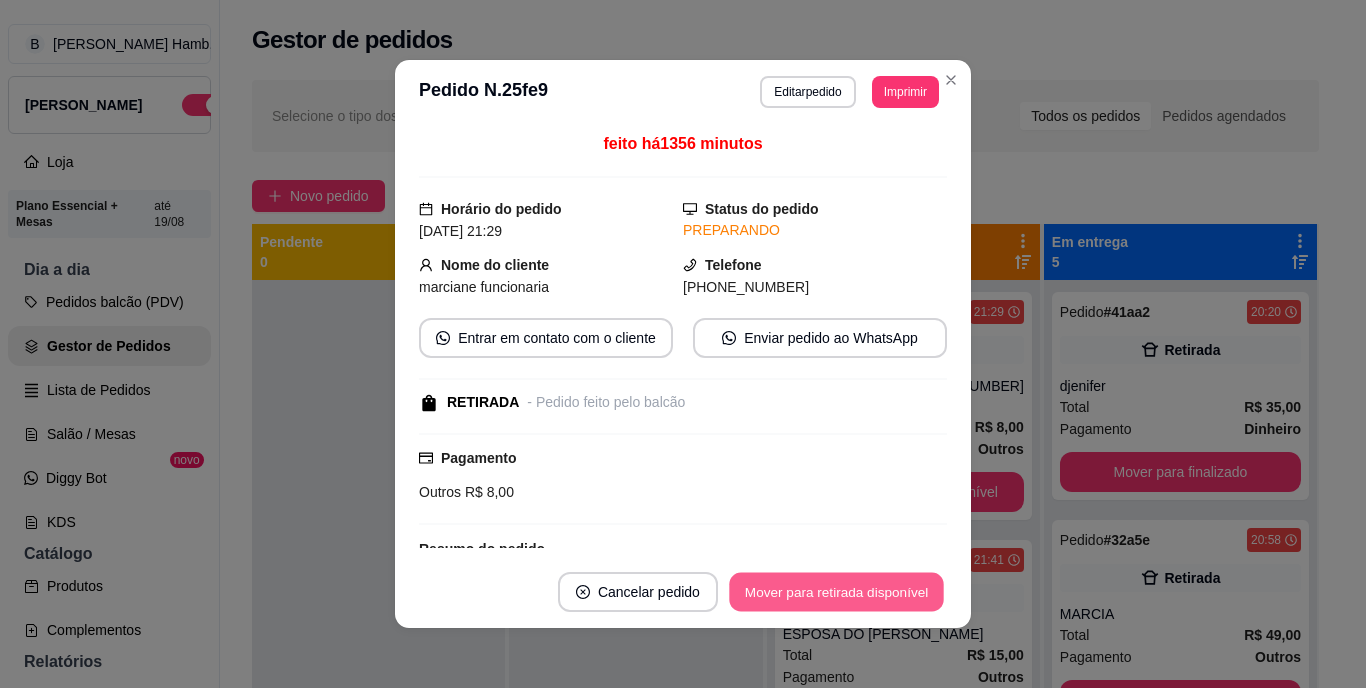 click on "Mover para retirada disponível" at bounding box center [836, 592] 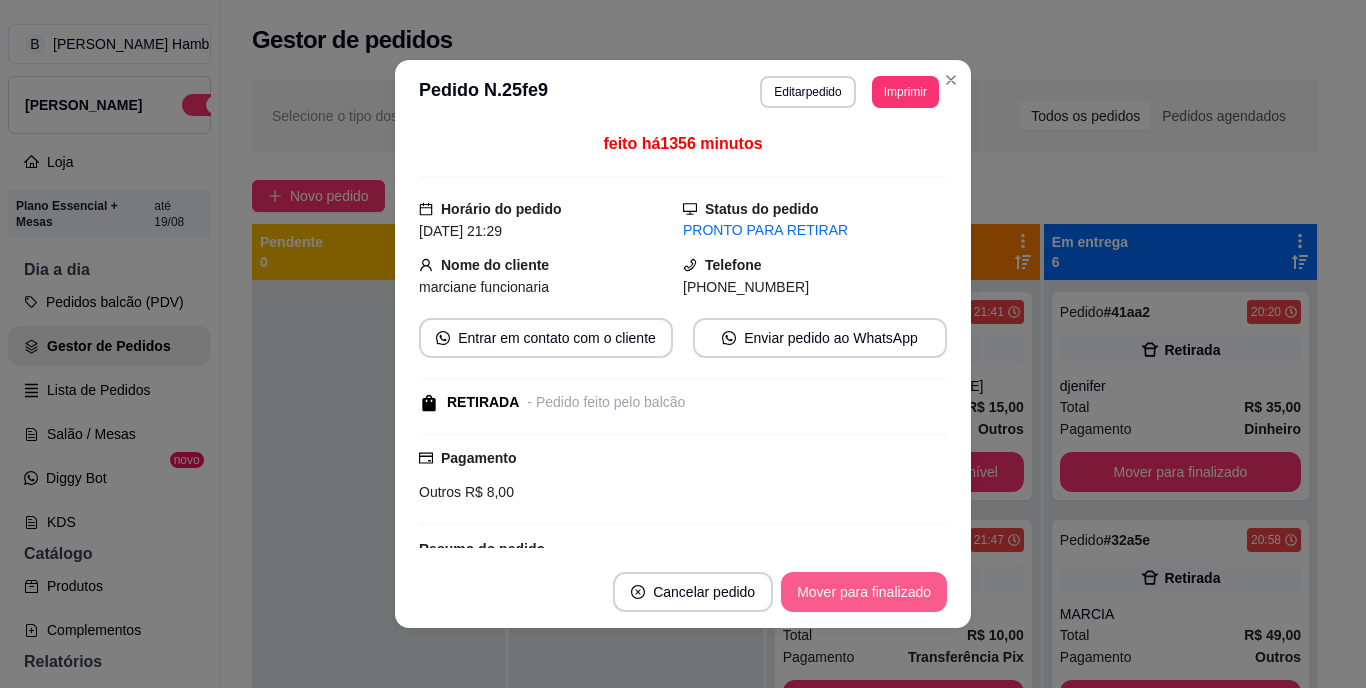 click on "Mover para finalizado" at bounding box center (864, 592) 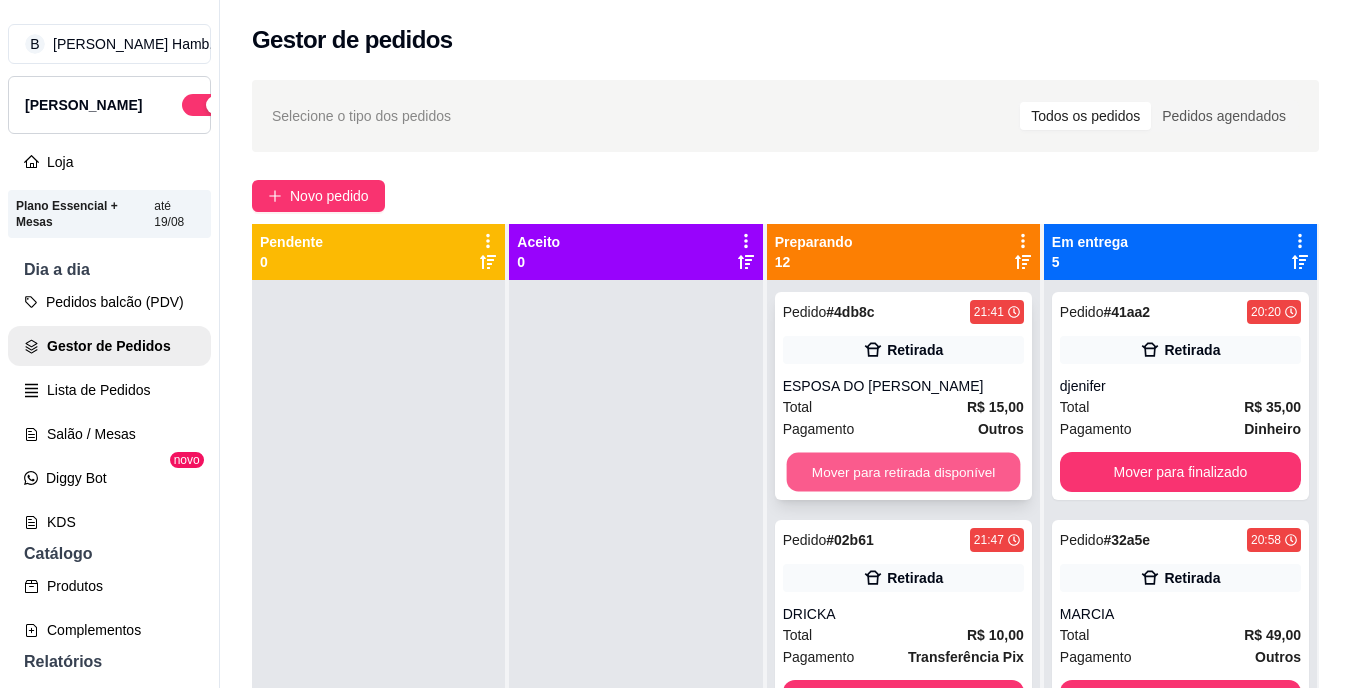 click on "Mover para retirada disponível" at bounding box center [903, 472] 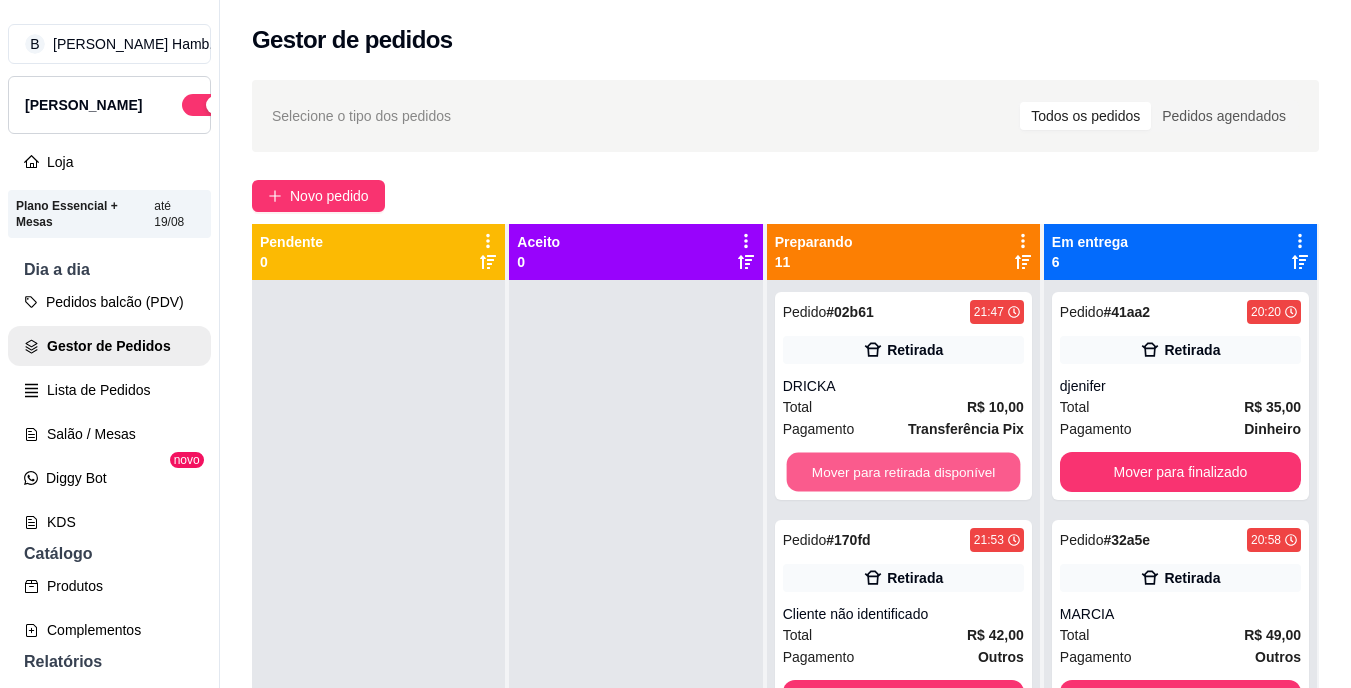 click on "Mover para retirada disponível" at bounding box center [903, 472] 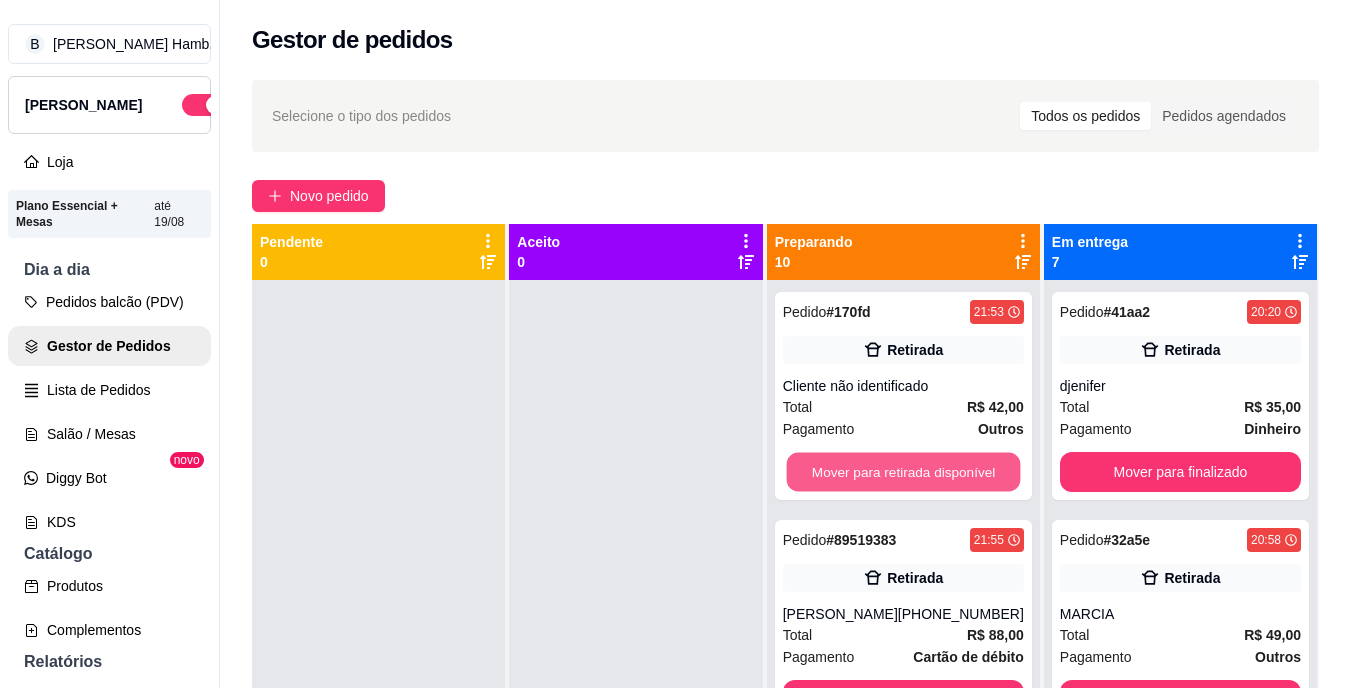 click on "Mover para retirada disponível" at bounding box center [903, 472] 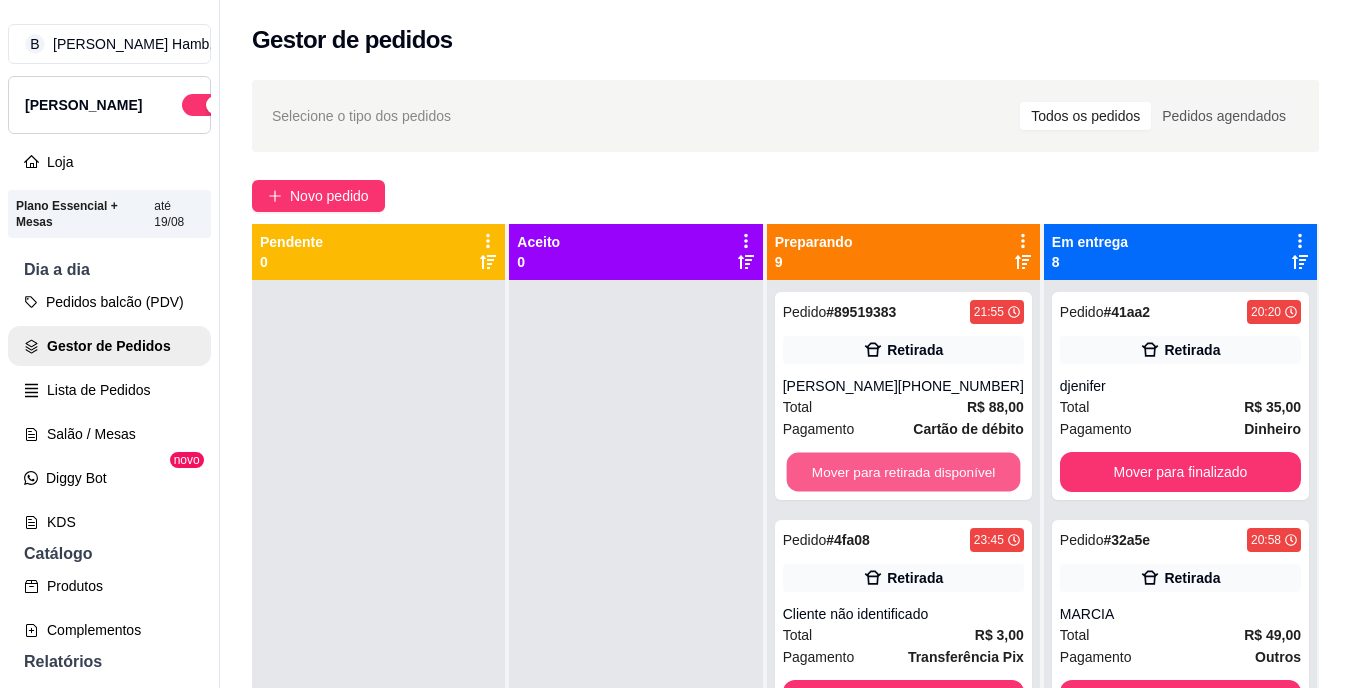 click on "Mover para retirada disponível" at bounding box center (903, 472) 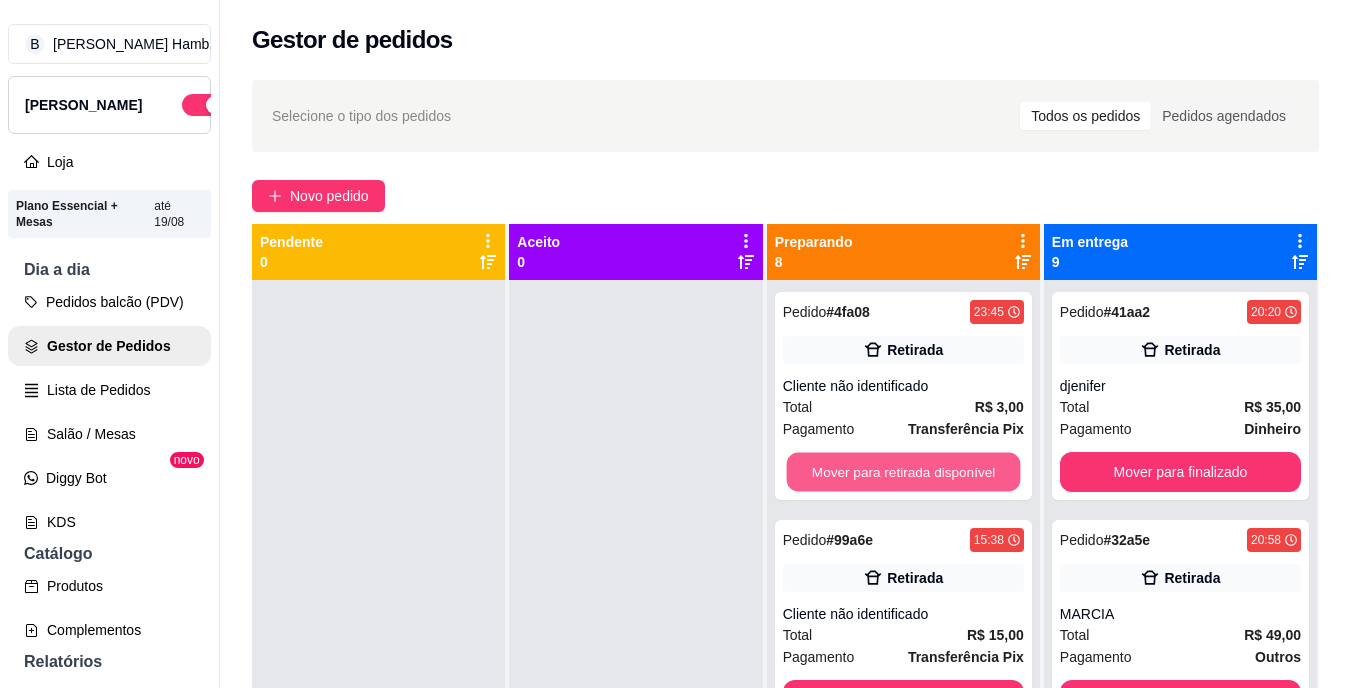 click on "Mover para retirada disponível" at bounding box center (903, 472) 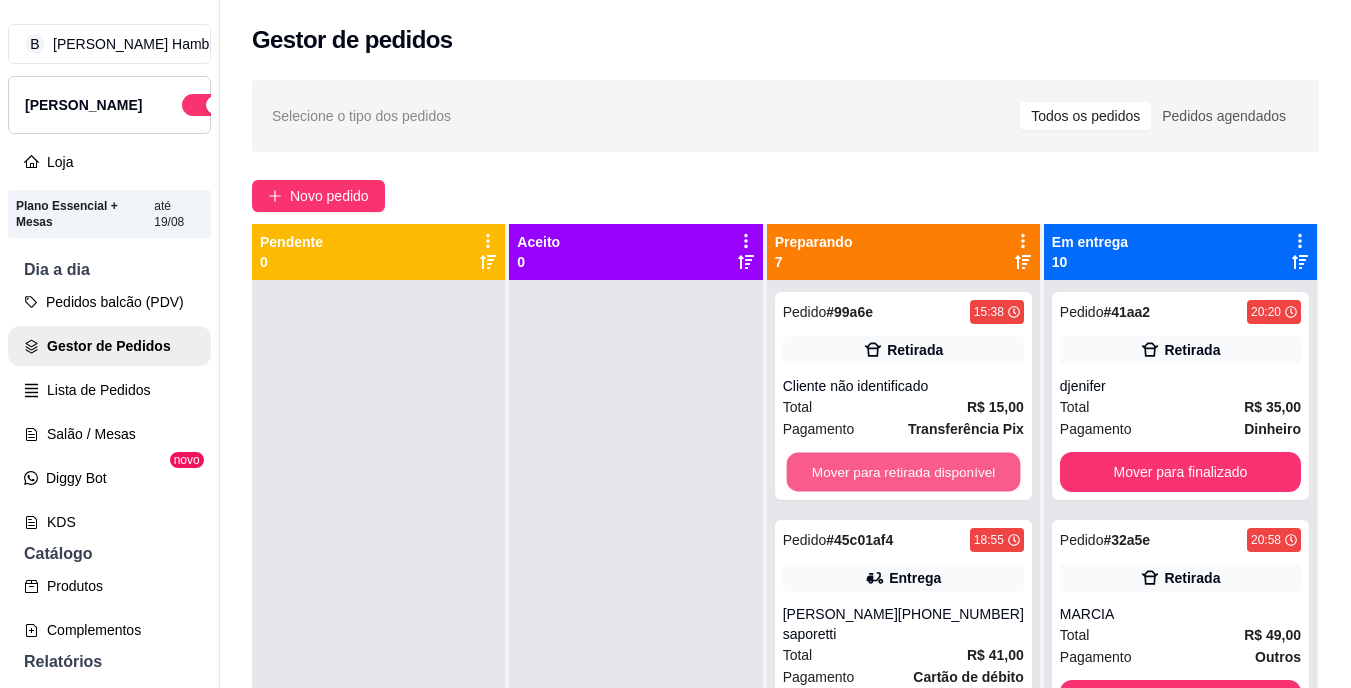 click on "Mover para retirada disponível" at bounding box center [903, 472] 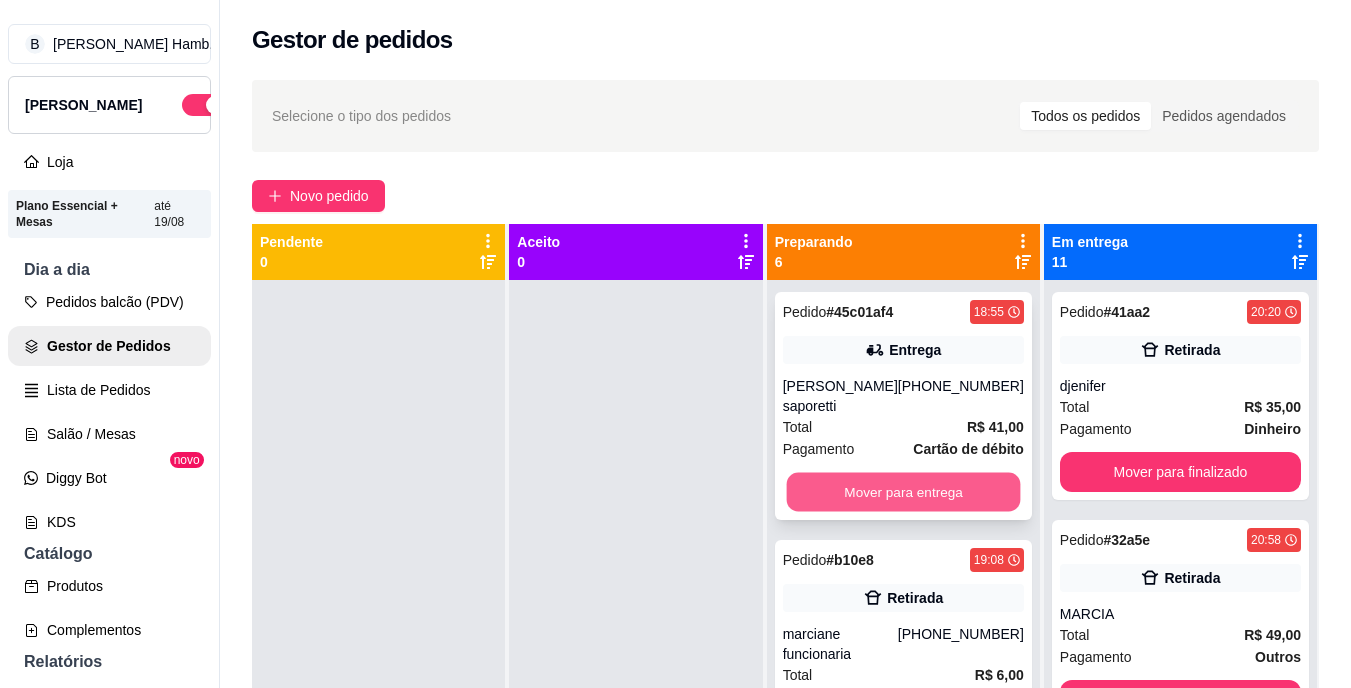 click on "Mover para entrega" at bounding box center (903, 492) 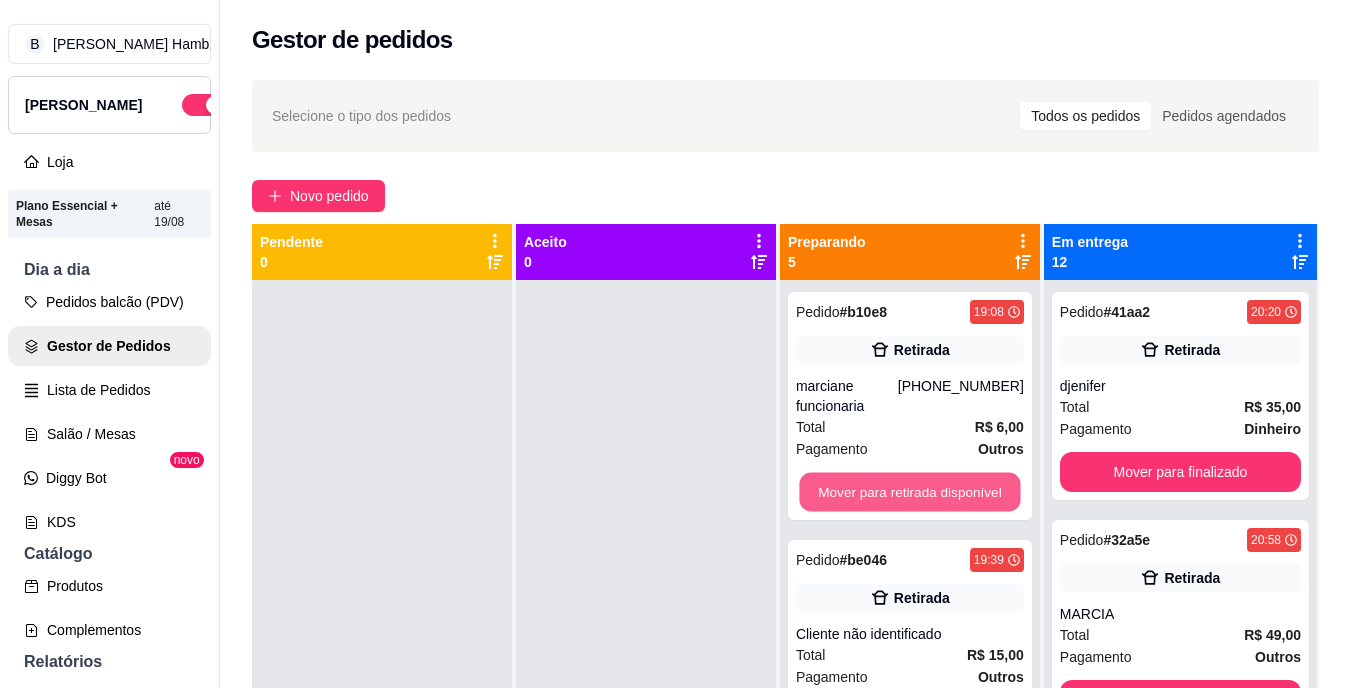 click on "Mover para retirada disponível" at bounding box center [909, 492] 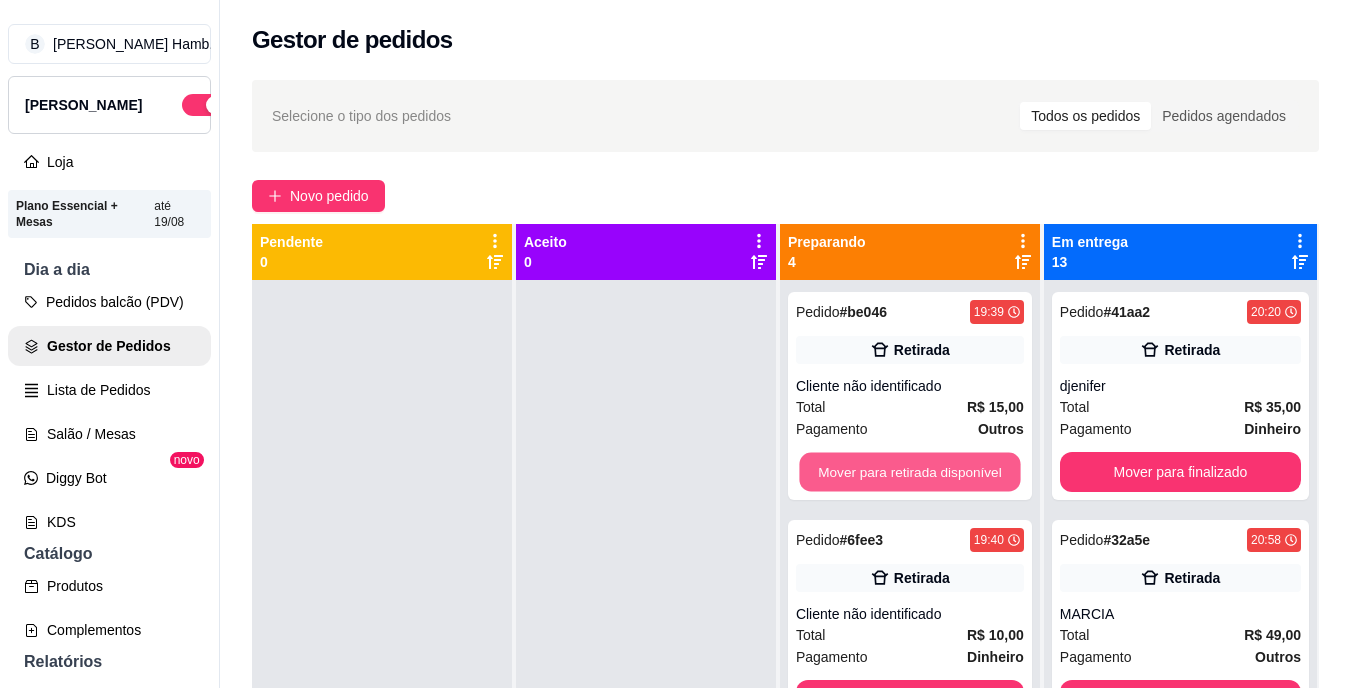 click on "Mover para retirada disponível" at bounding box center [909, 472] 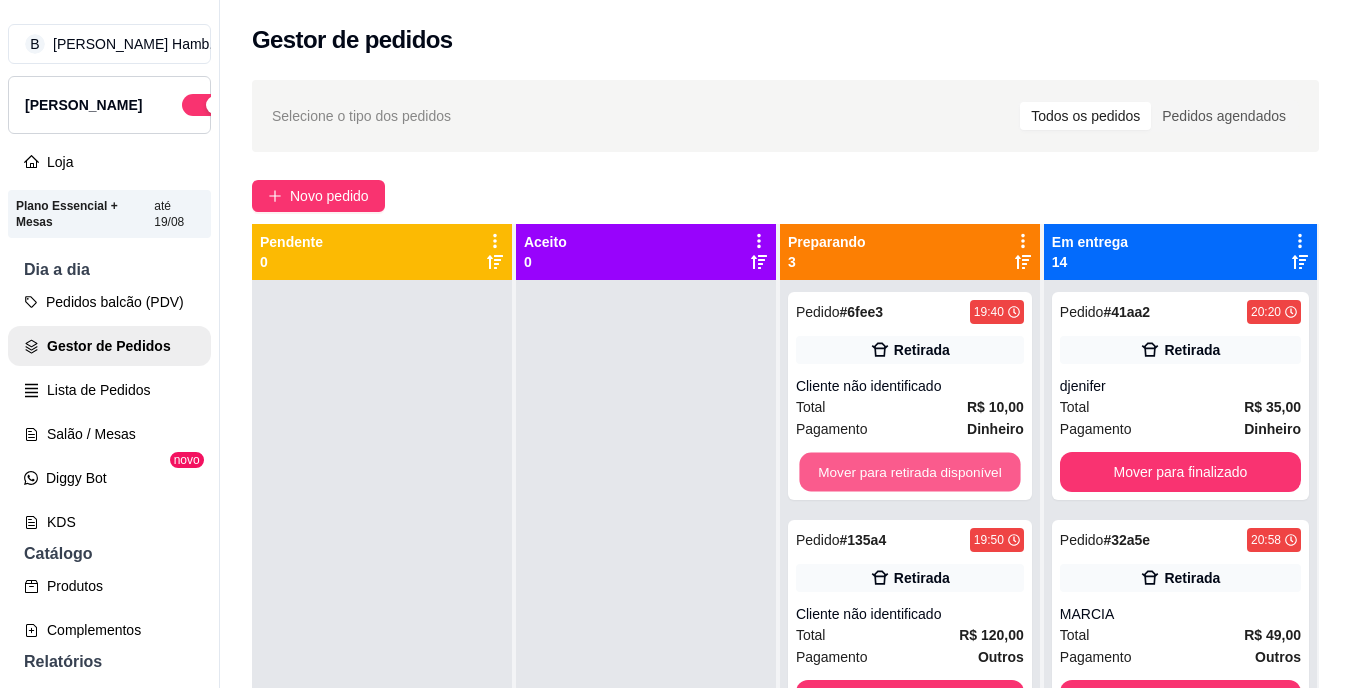 click on "Mover para retirada disponível" at bounding box center [909, 472] 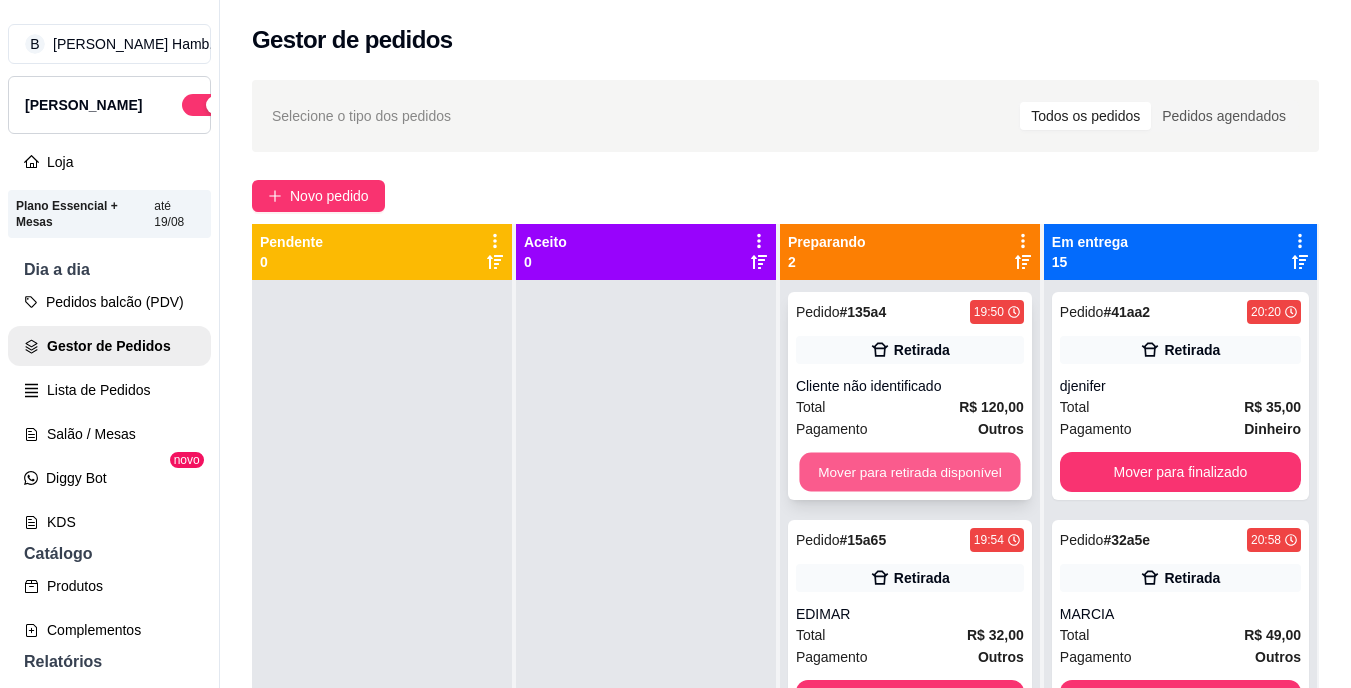 click on "Mover para retirada disponível" at bounding box center [909, 472] 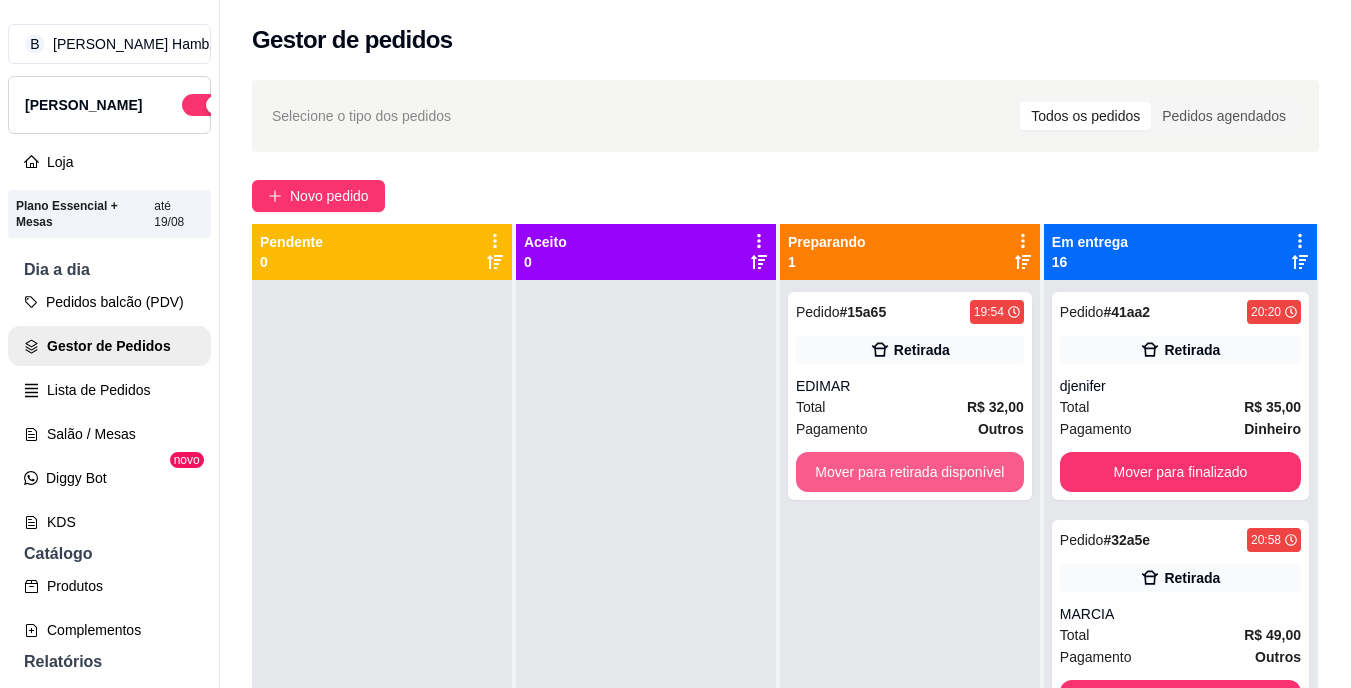 click on "Mover para retirada disponível" at bounding box center [910, 472] 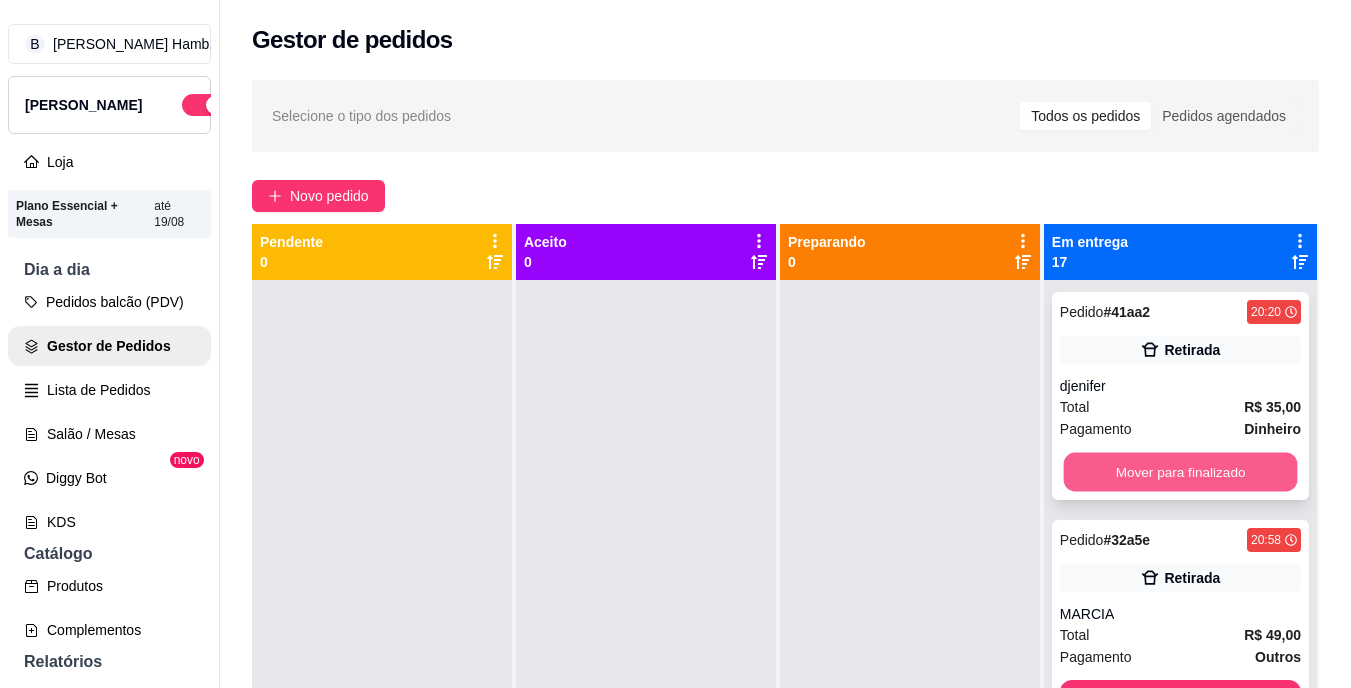 click on "Mover para finalizado" at bounding box center [1180, 472] 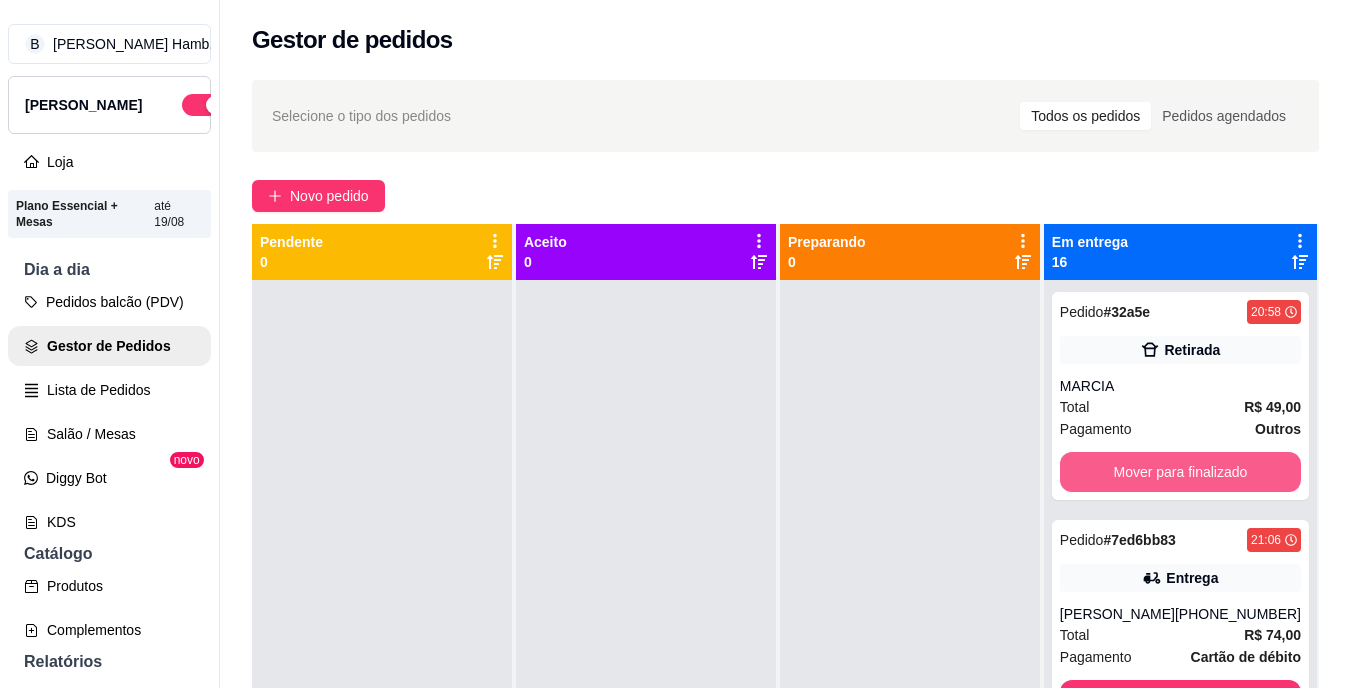 click on "Mover para finalizado" at bounding box center [1180, 472] 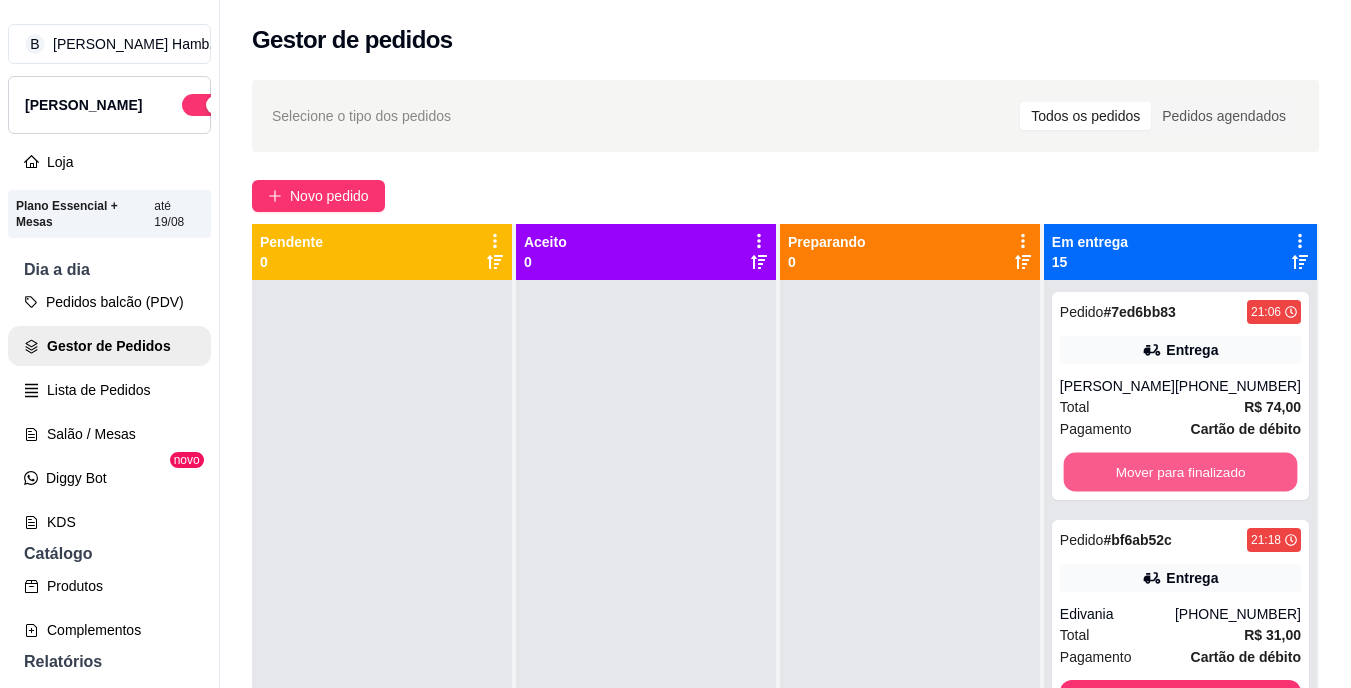 click on "Mover para finalizado" at bounding box center [1180, 472] 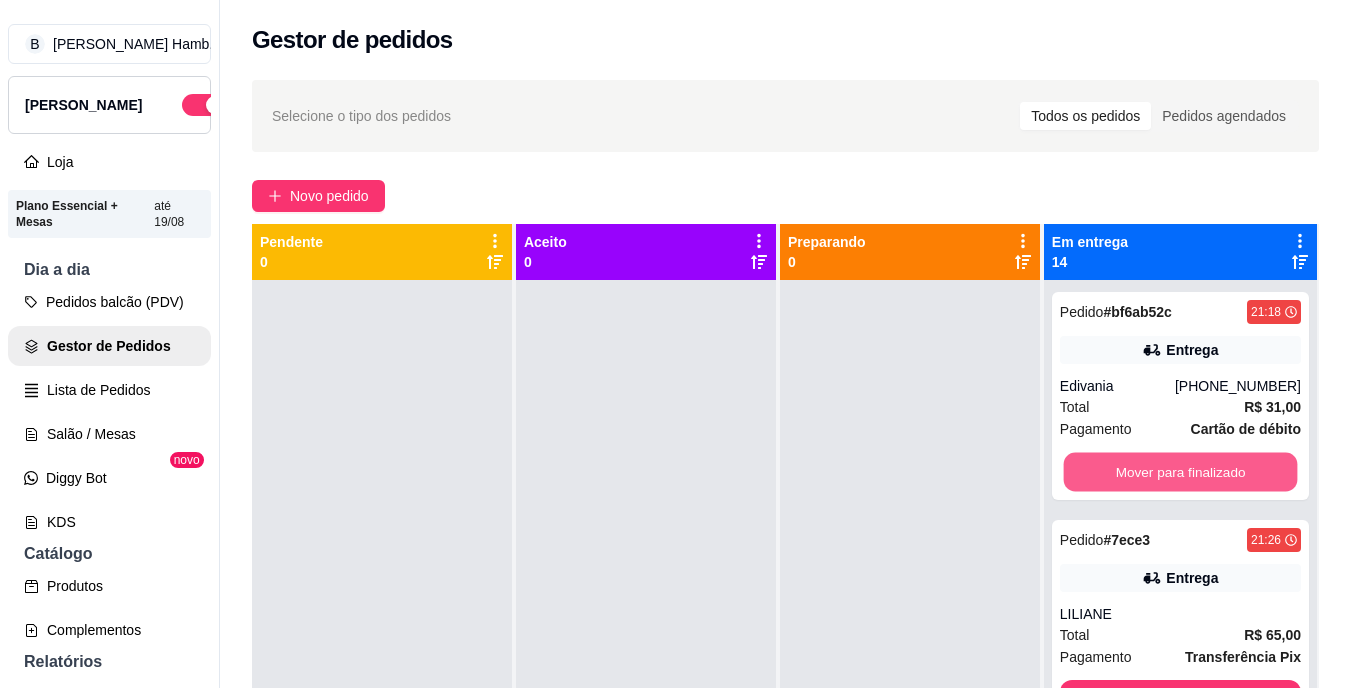 click on "Mover para finalizado" at bounding box center [1180, 472] 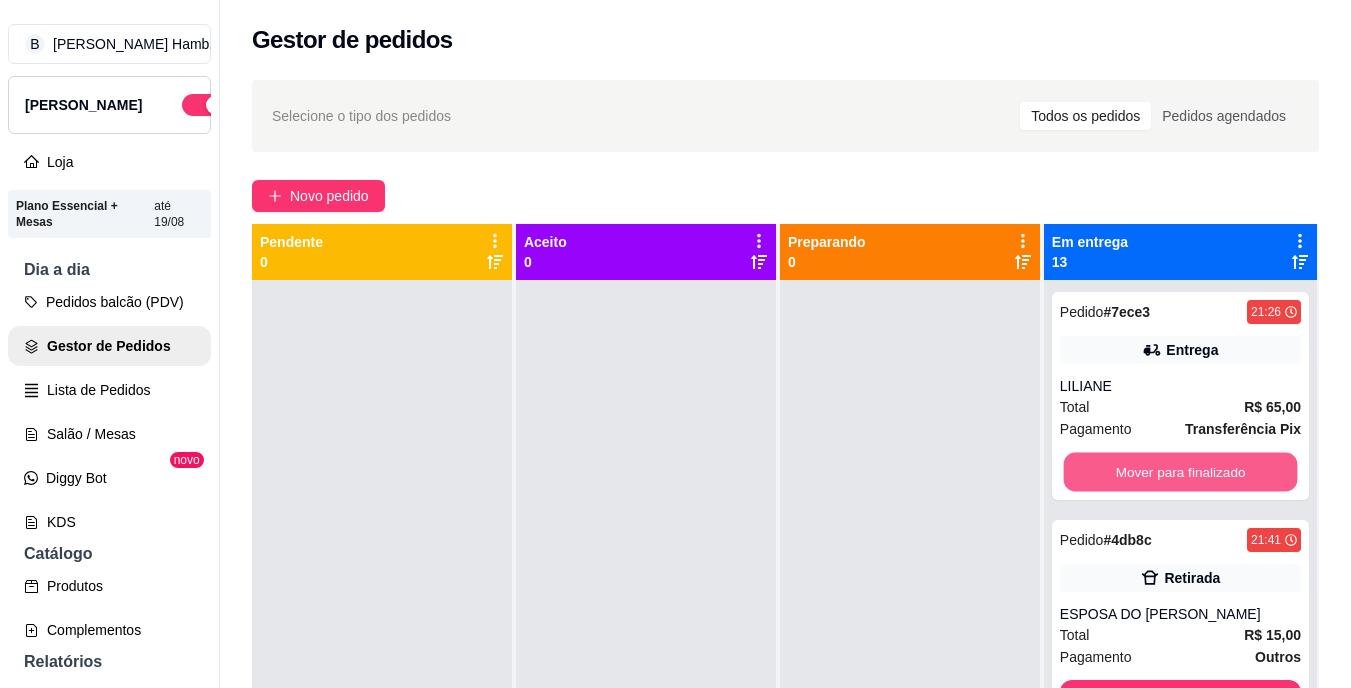 click on "Mover para finalizado" at bounding box center (1180, 472) 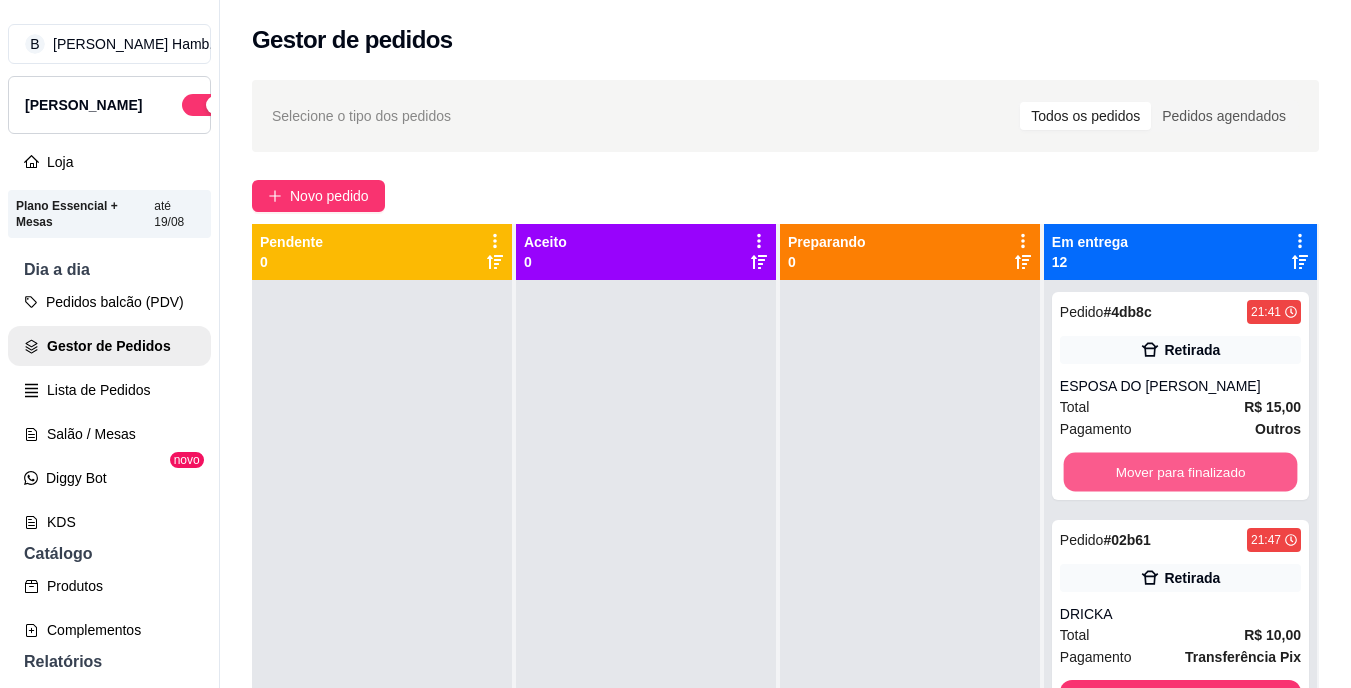 click on "Mover para finalizado" at bounding box center (1180, 472) 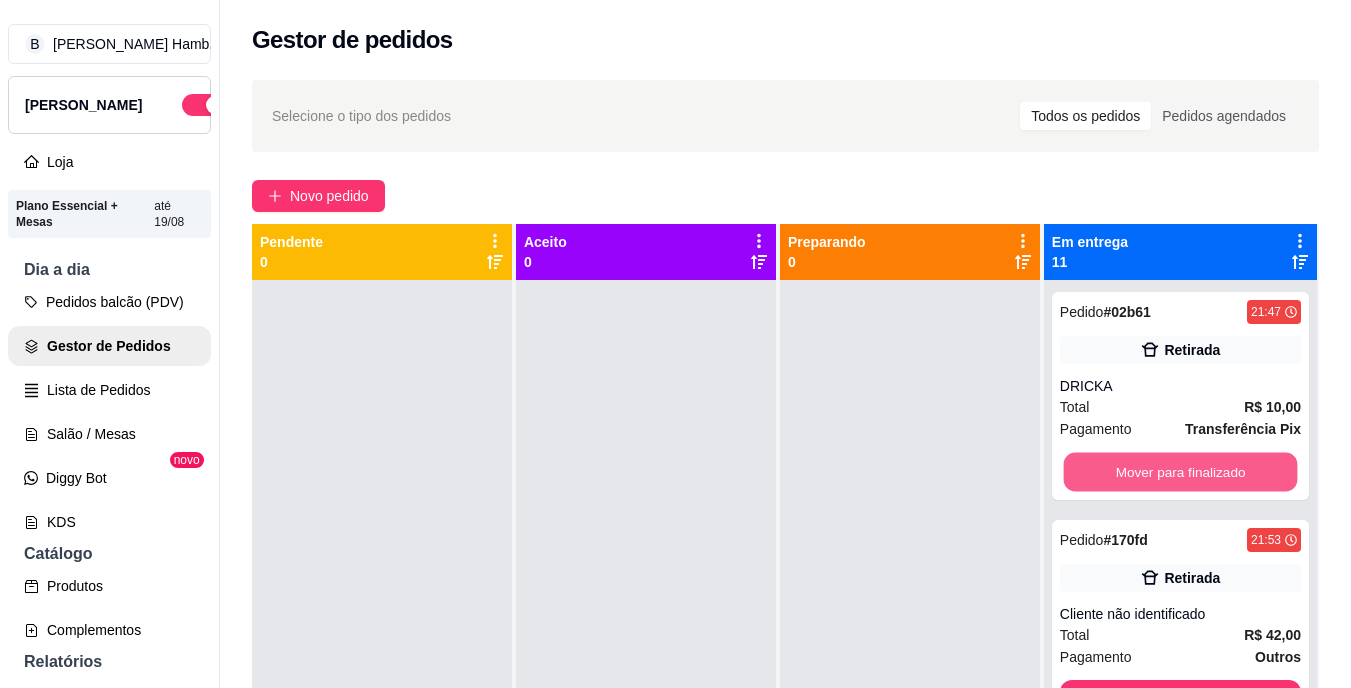 click on "Mover para finalizado" at bounding box center (1180, 472) 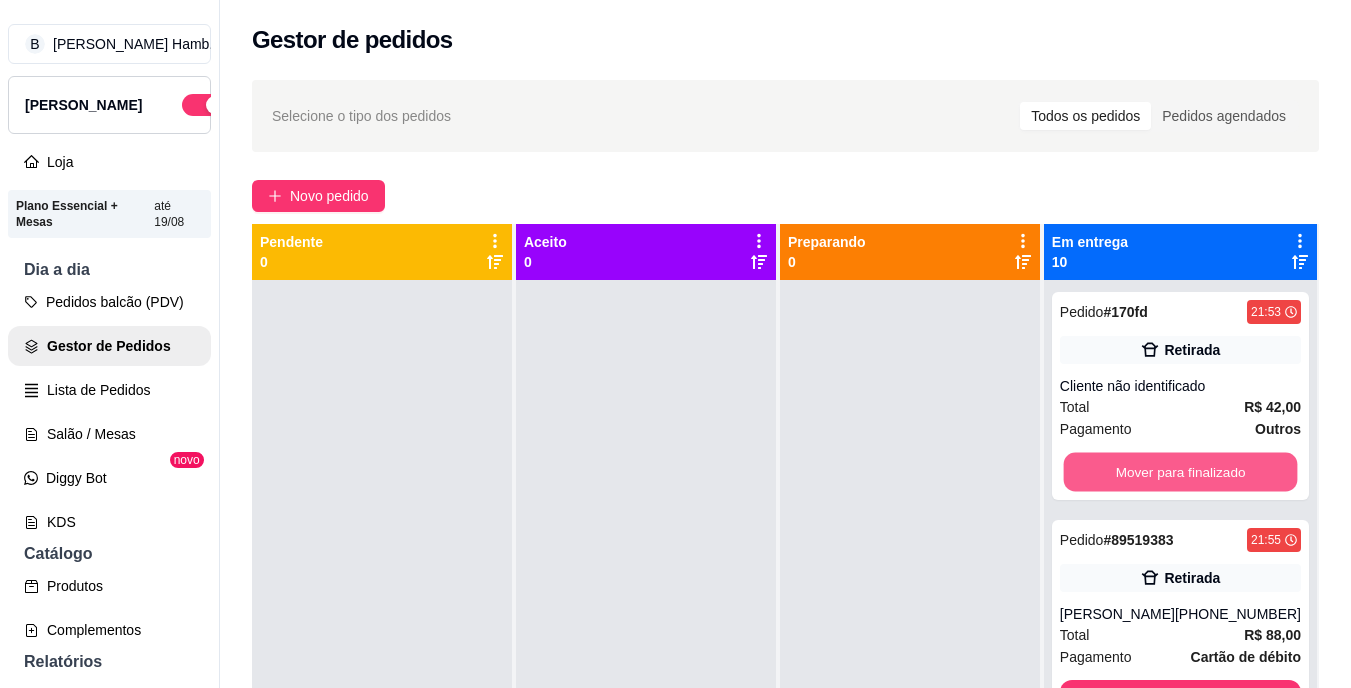 click on "Mover para finalizado" at bounding box center (1180, 472) 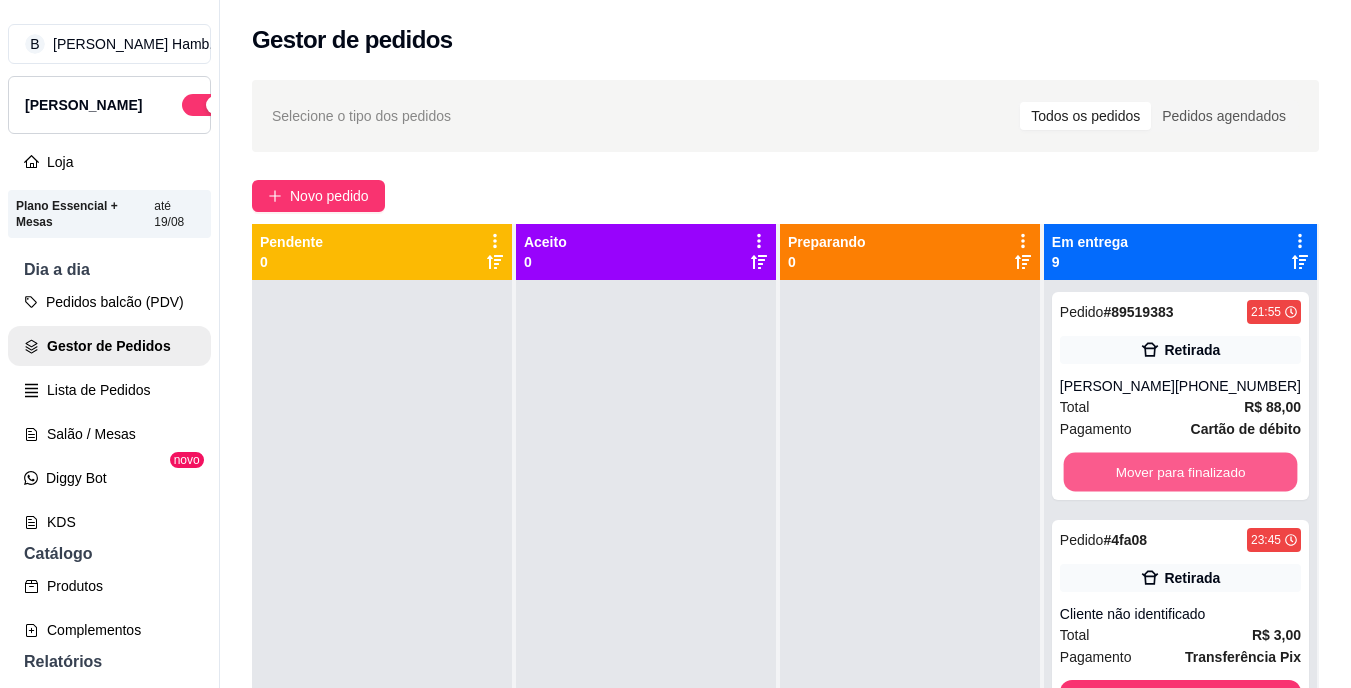 click on "Mover para finalizado" at bounding box center [1180, 472] 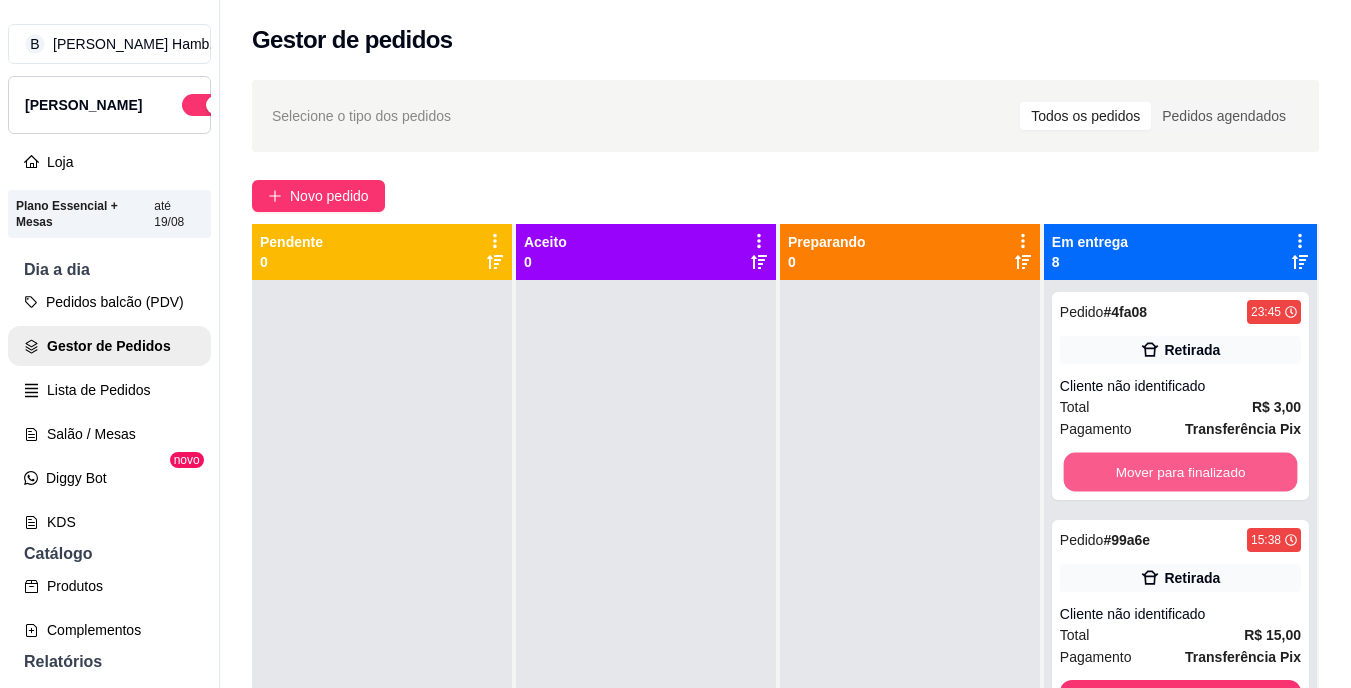 click on "Mover para finalizado" at bounding box center (1180, 472) 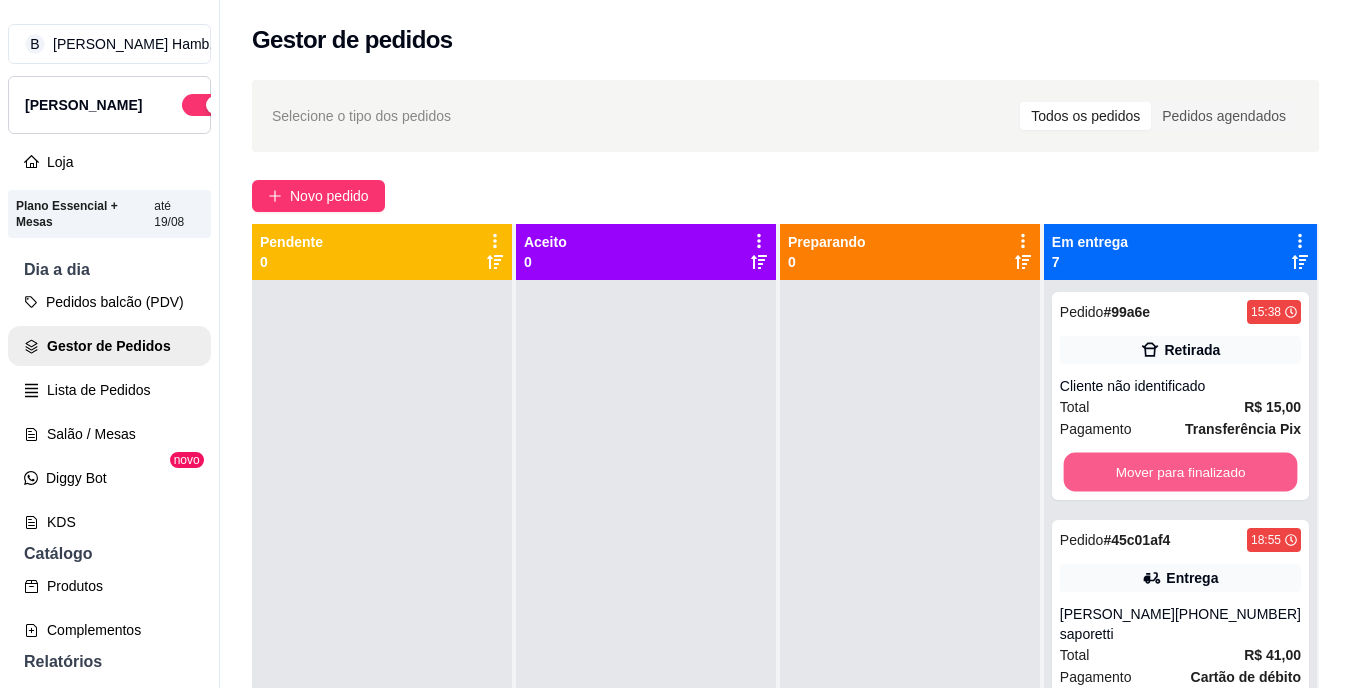 click on "Mover para finalizado" at bounding box center [1180, 472] 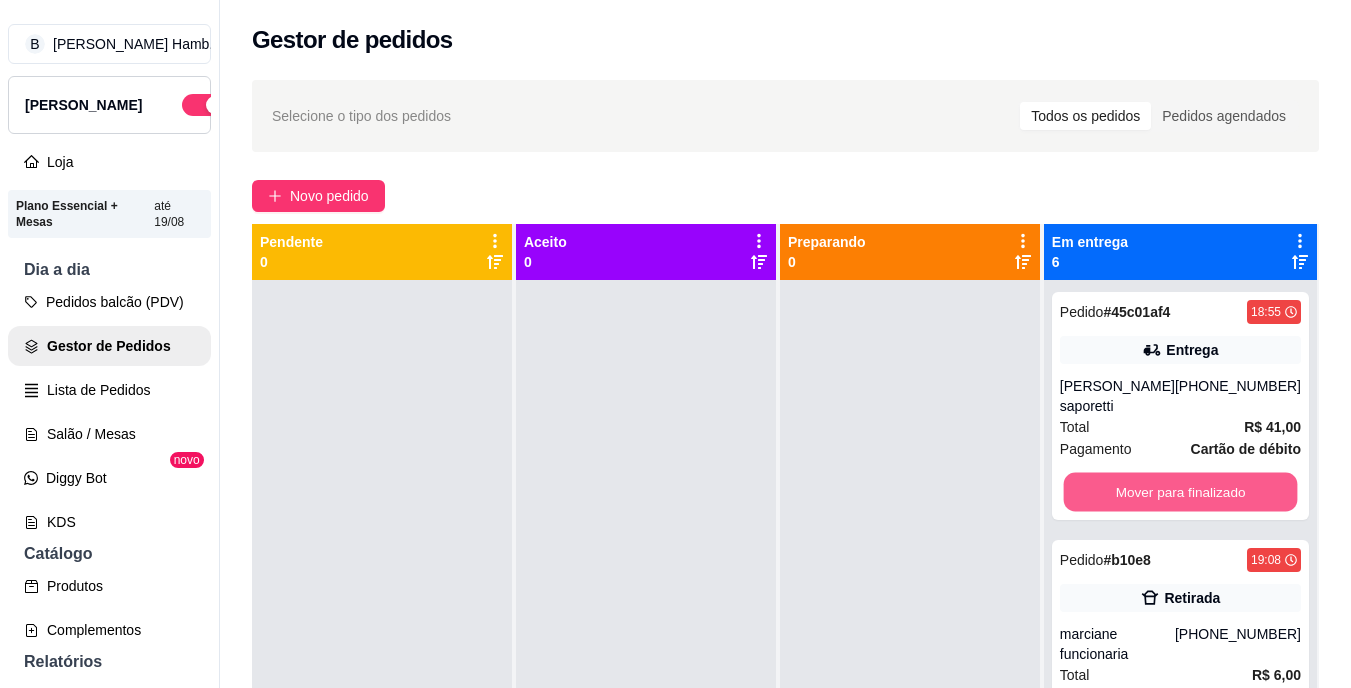click on "Mover para finalizado" at bounding box center (1180, 492) 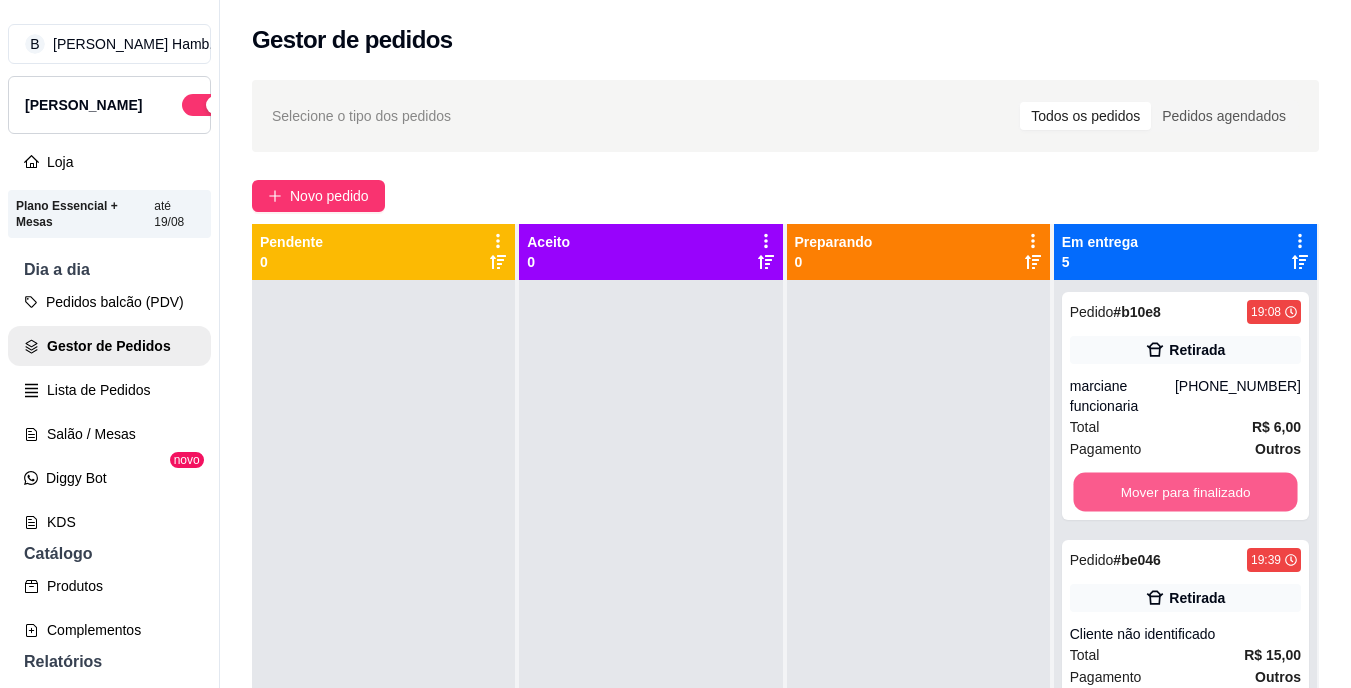 click on "Mover para finalizado" at bounding box center (1185, 492) 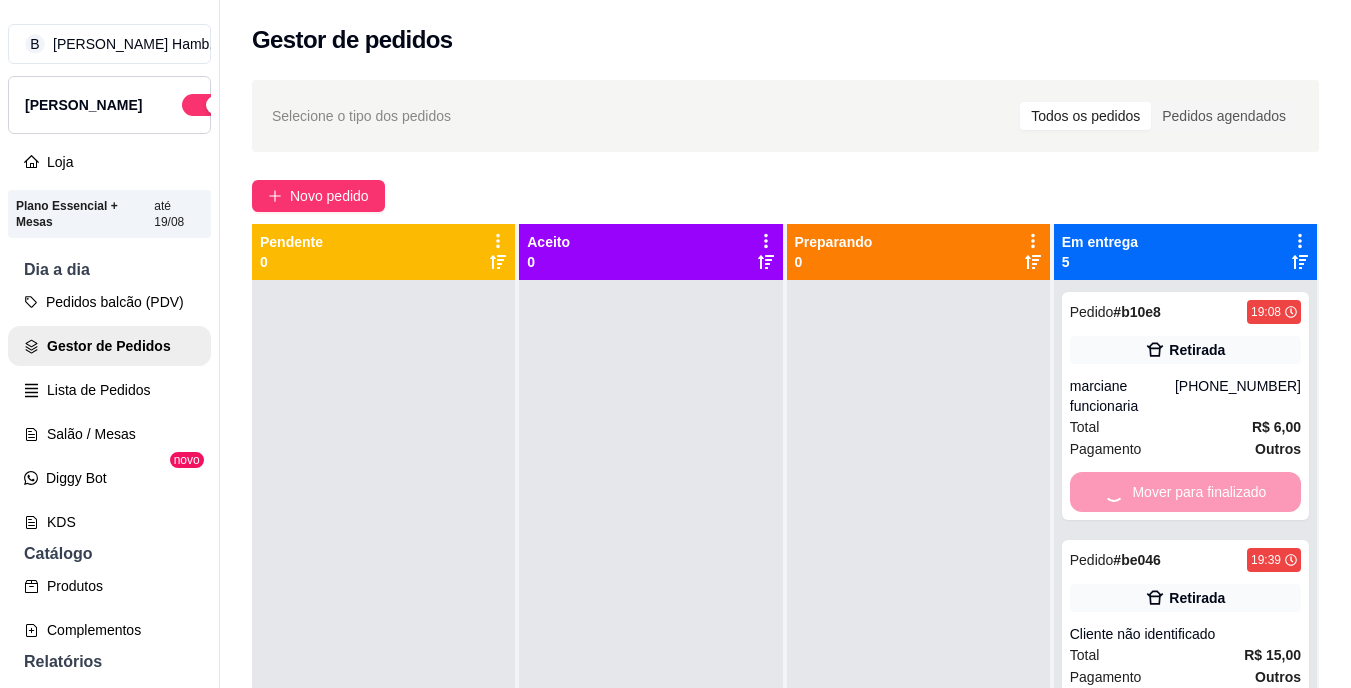 click on "Mover para finalizado" at bounding box center [1185, 492] 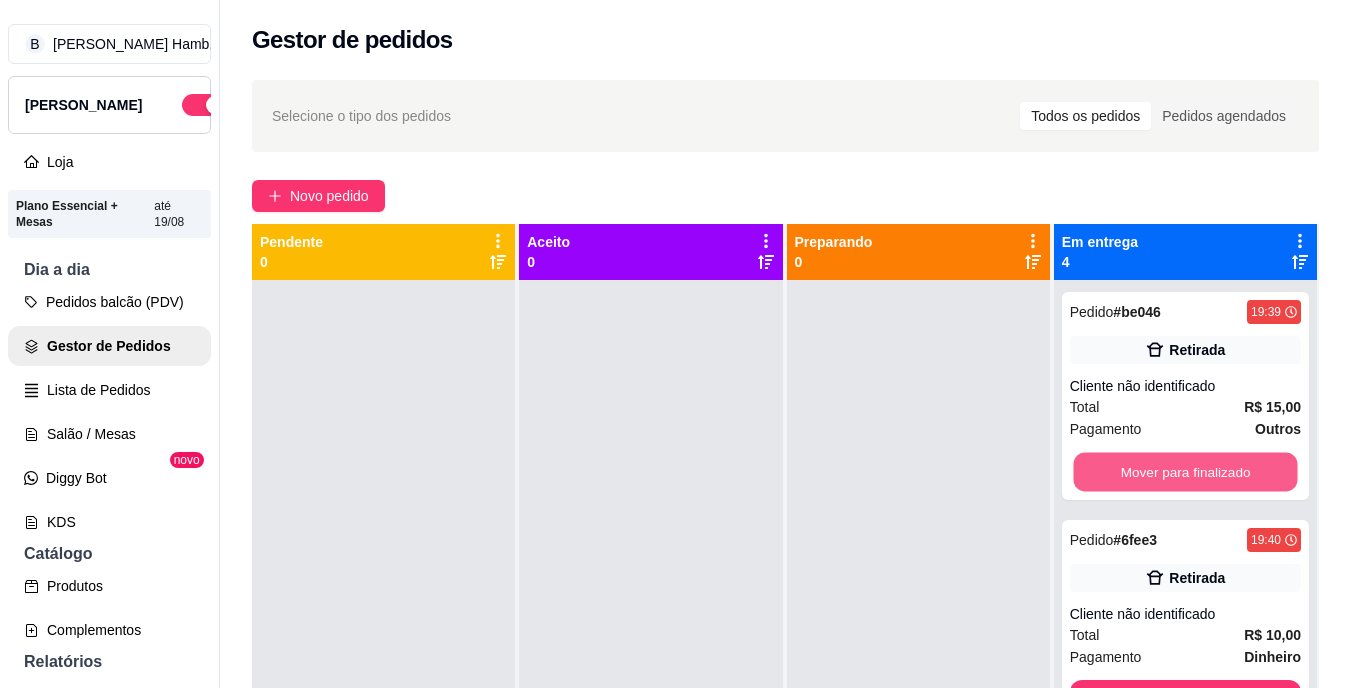 click on "Mover para finalizado" at bounding box center (1185, 472) 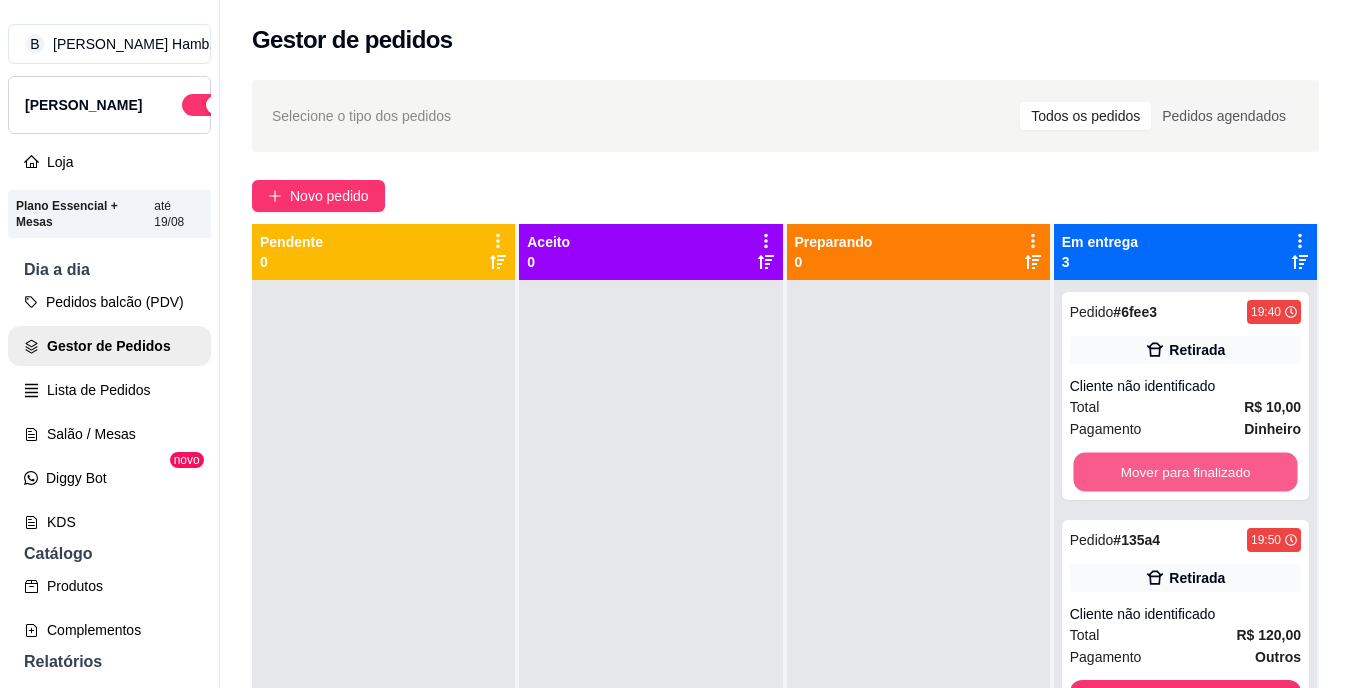 click on "Mover para finalizado" at bounding box center (1185, 472) 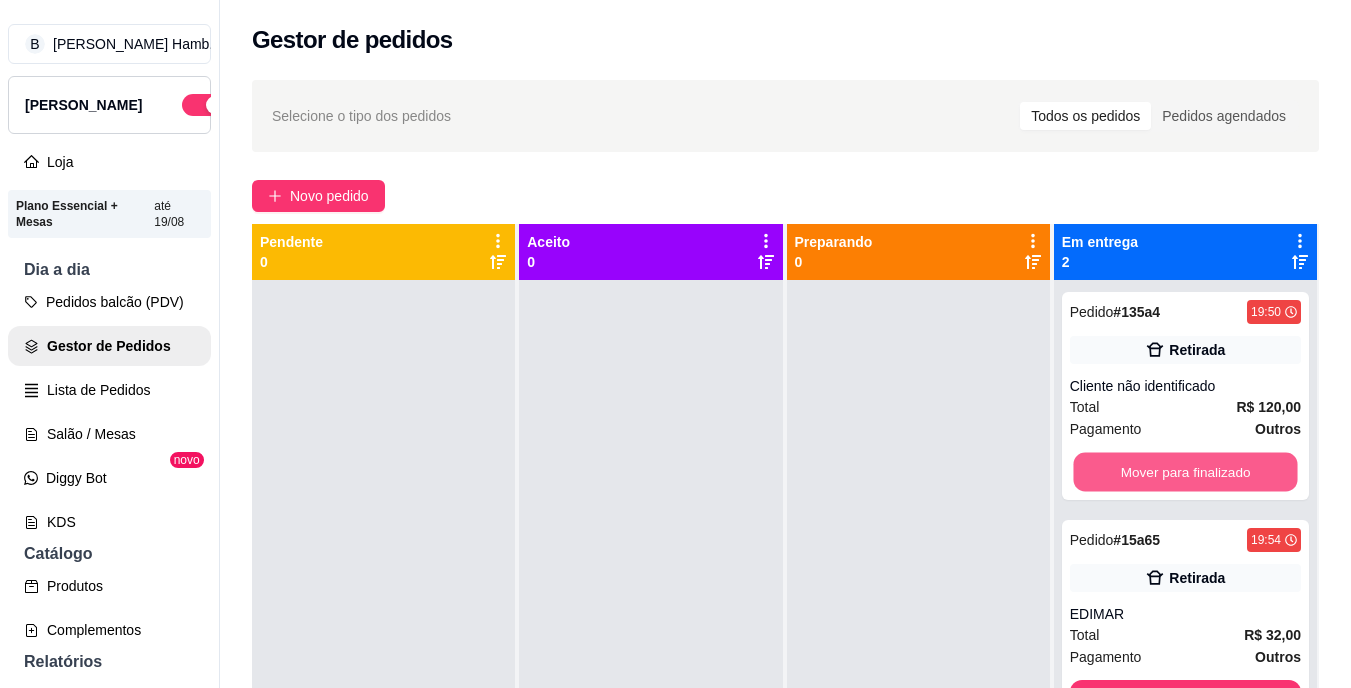 click on "Mover para finalizado" at bounding box center (1185, 472) 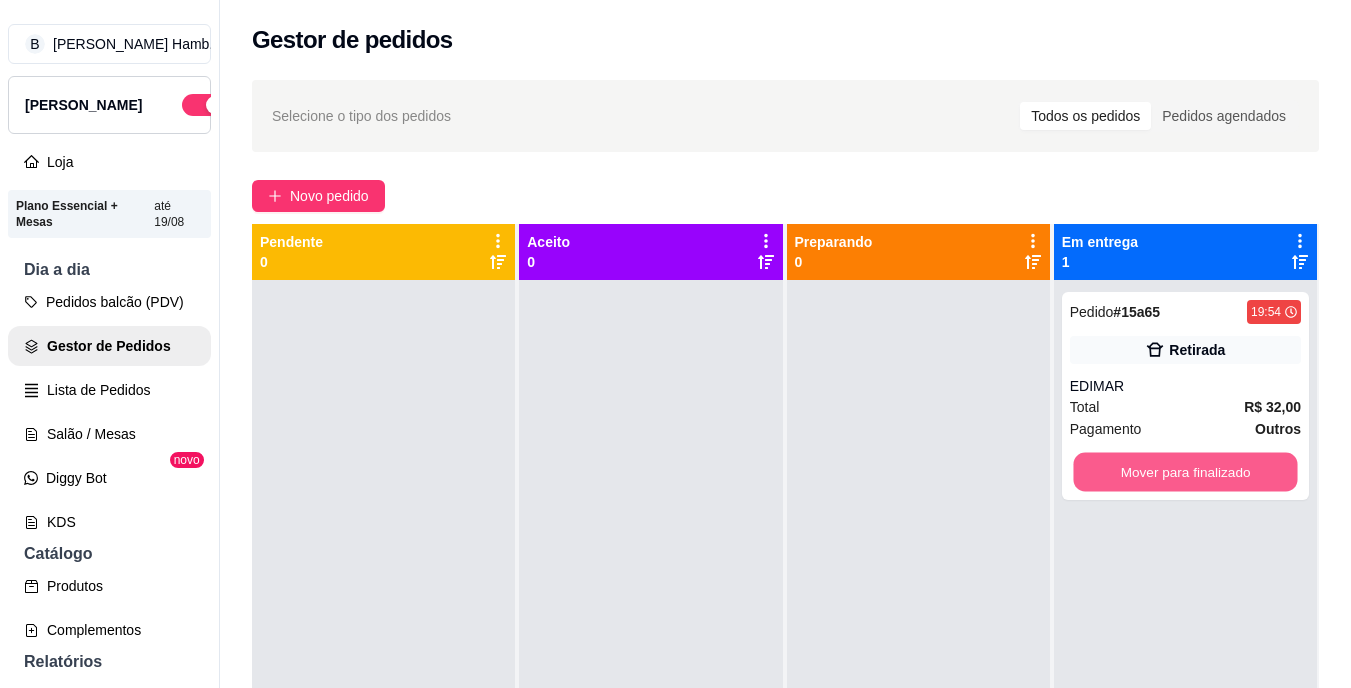 click on "Mover para finalizado" at bounding box center (1185, 472) 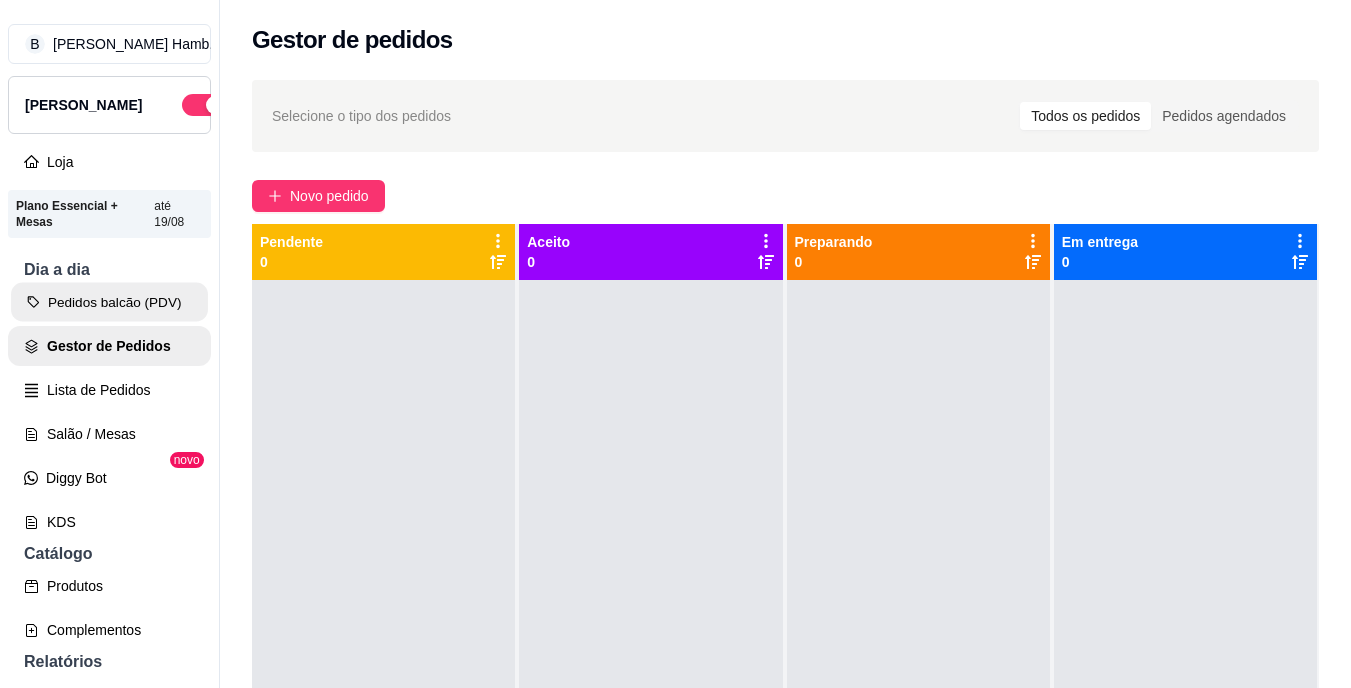click on "Pedidos balcão (PDV)" at bounding box center [109, 302] 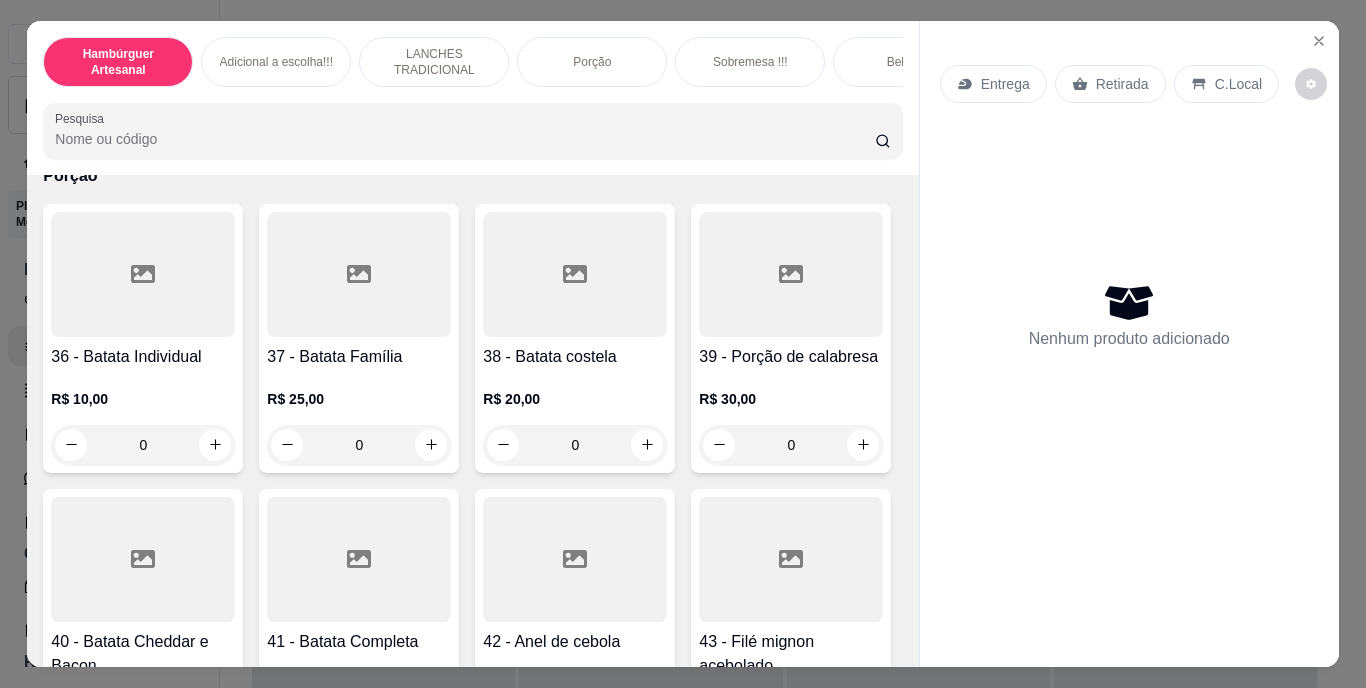 scroll, scrollTop: 3738, scrollLeft: 0, axis: vertical 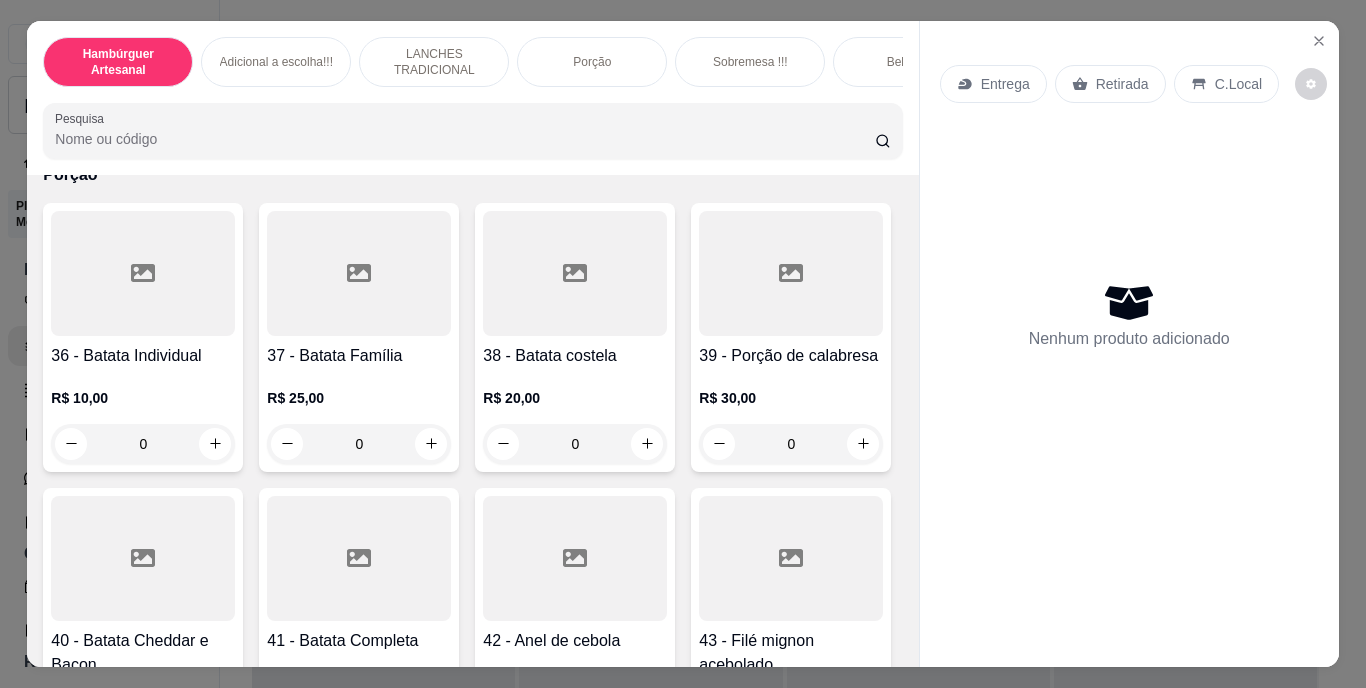 click 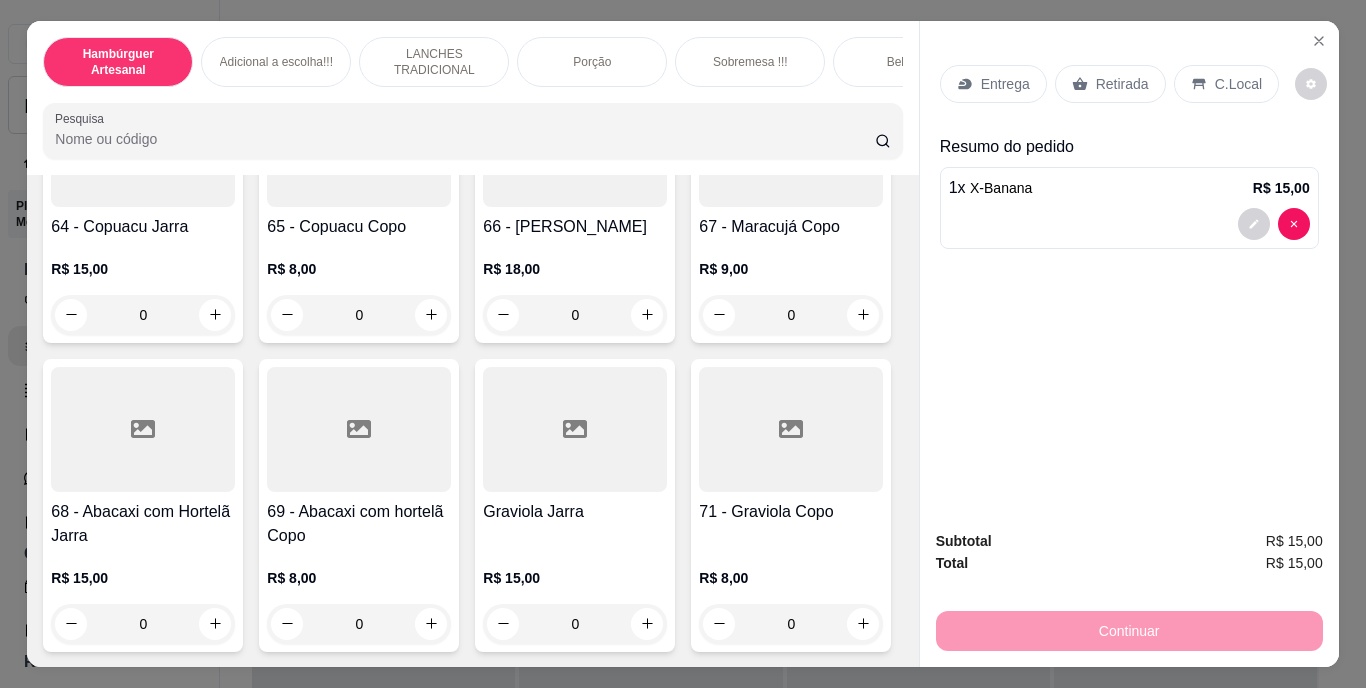 scroll, scrollTop: 7313, scrollLeft: 0, axis: vertical 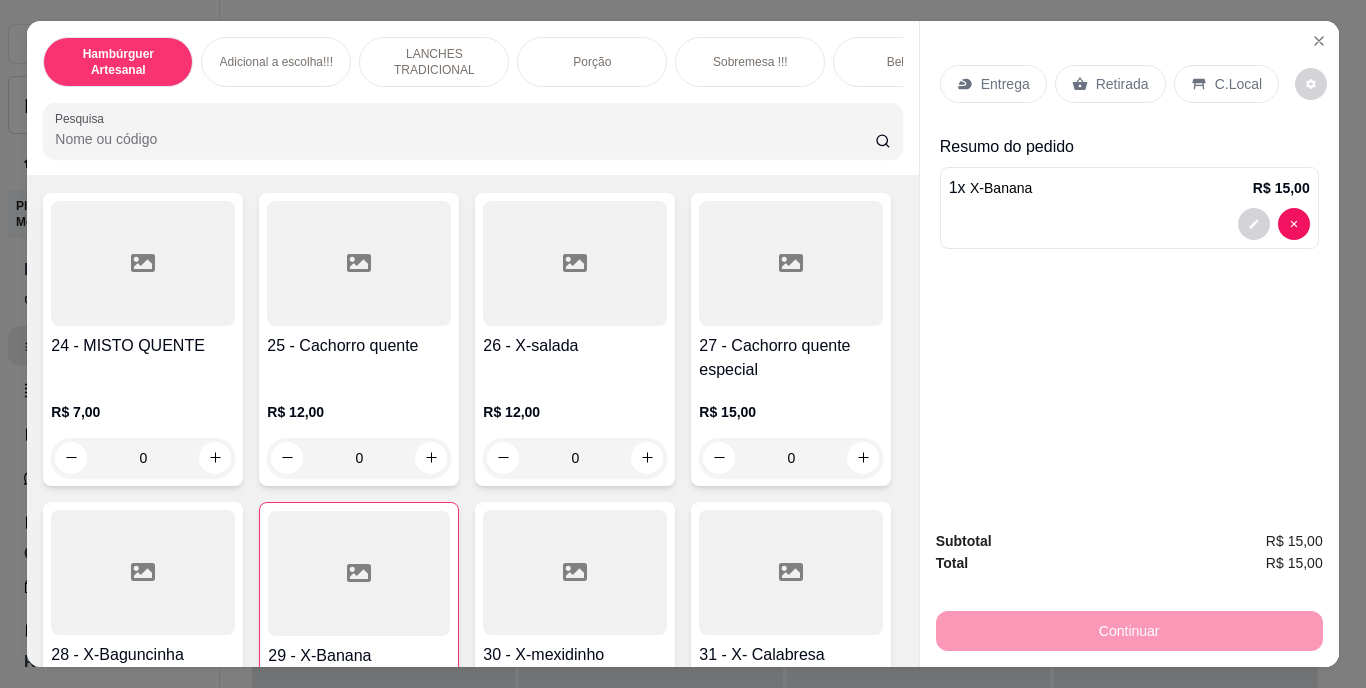 click 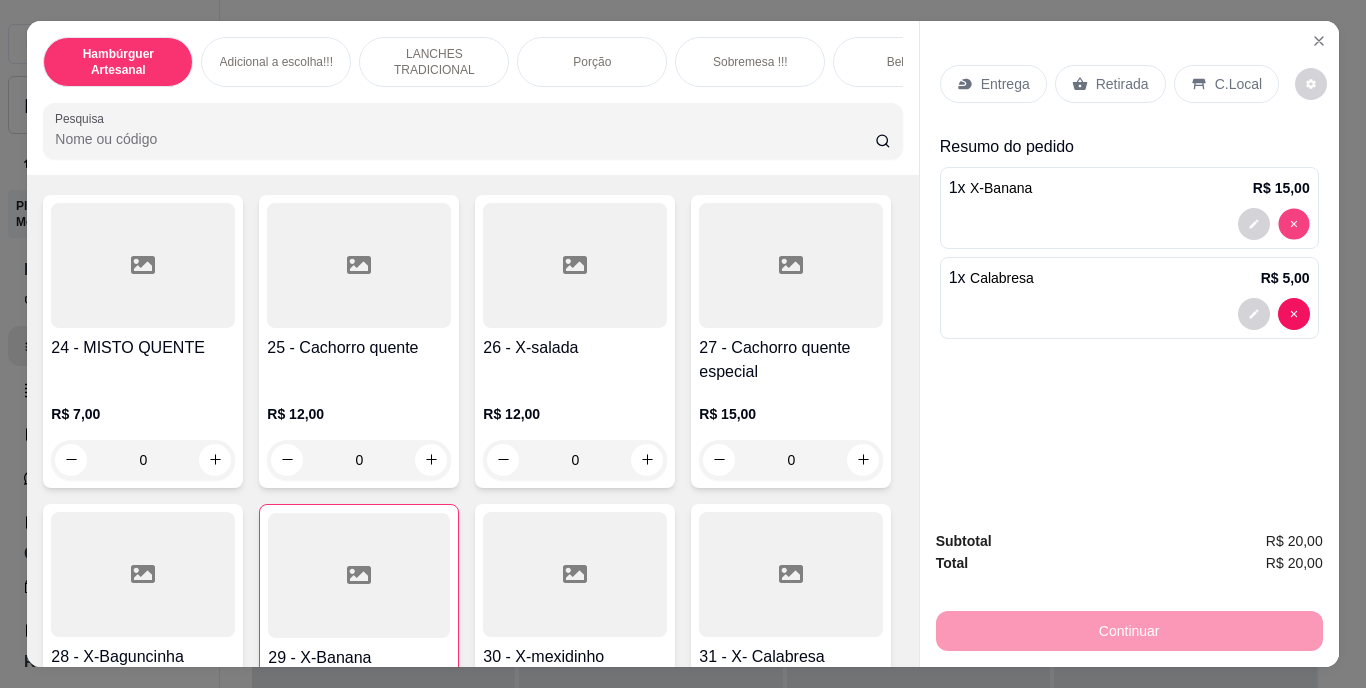 type on "0" 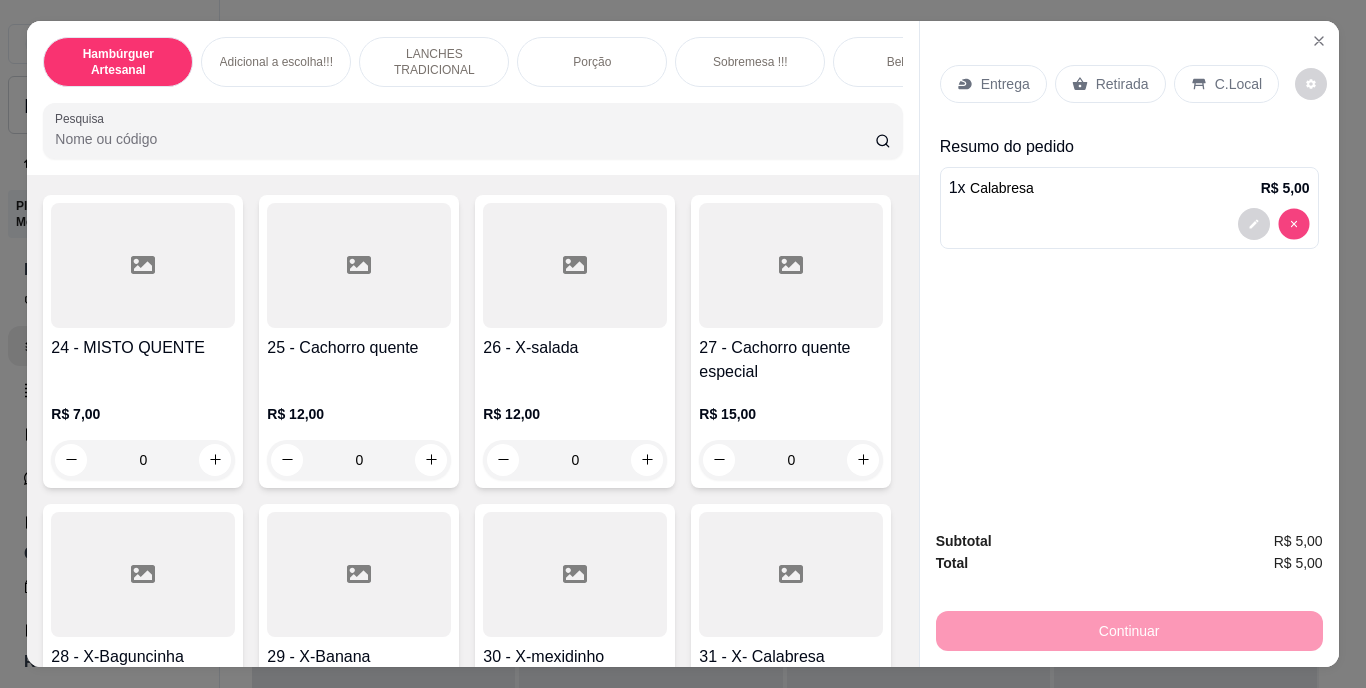 type on "0" 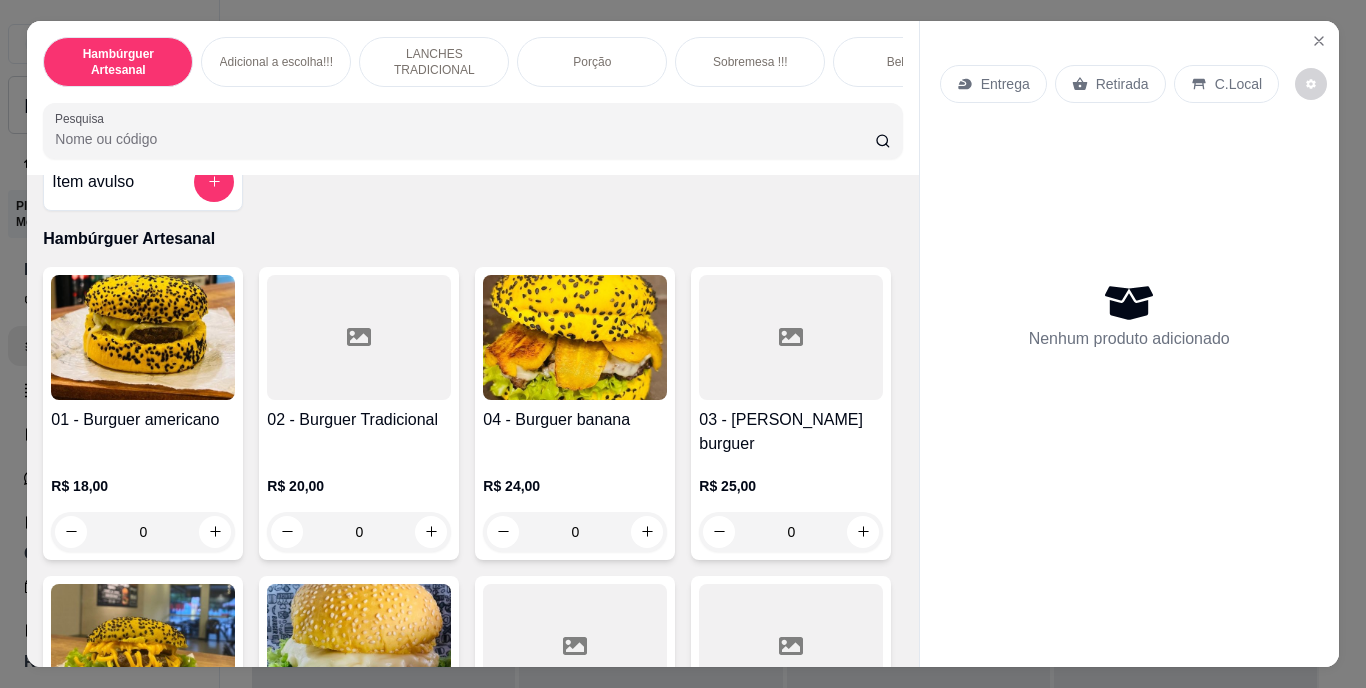 scroll, scrollTop: 55, scrollLeft: 0, axis: vertical 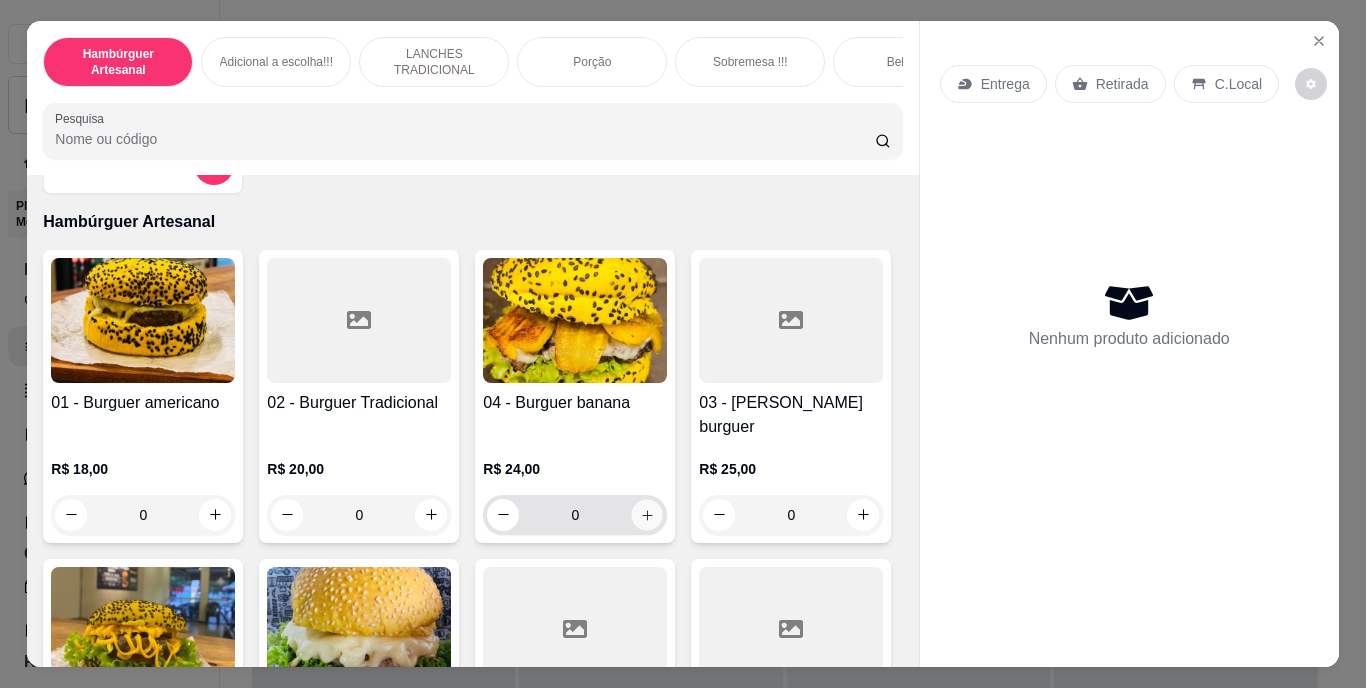 click at bounding box center [647, 514] 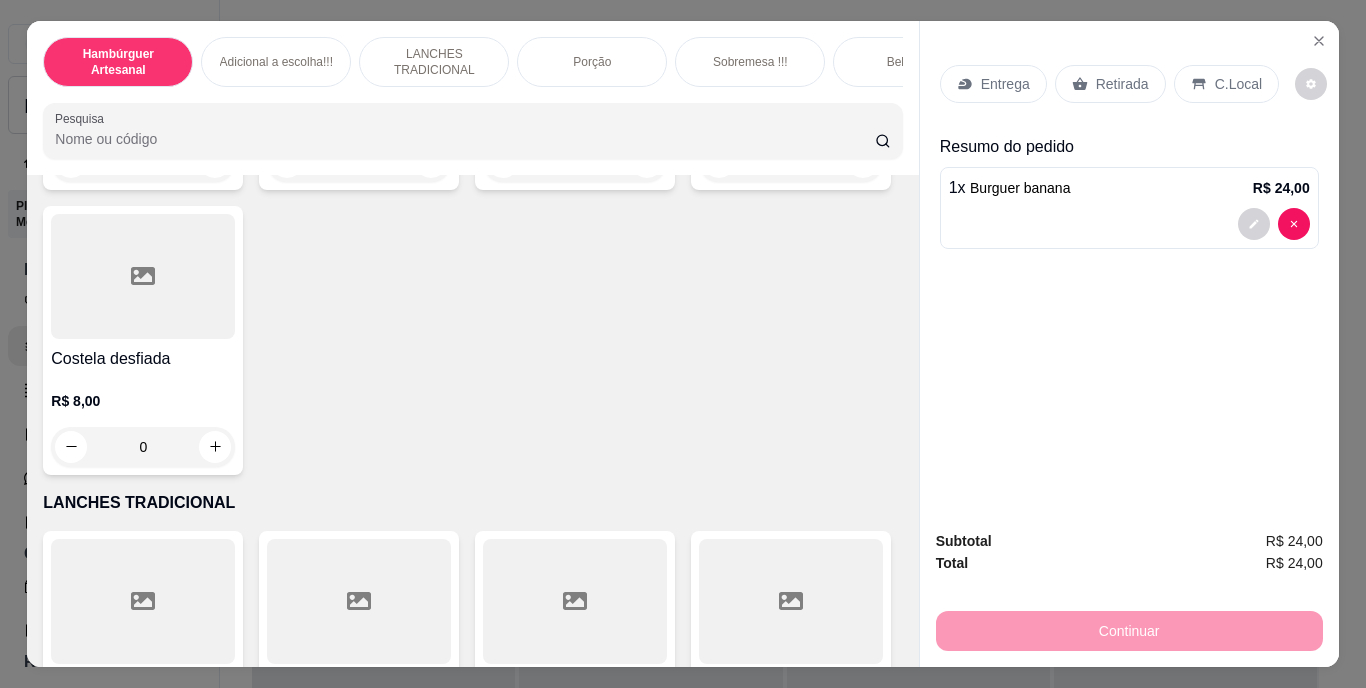scroll, scrollTop: 2673, scrollLeft: 0, axis: vertical 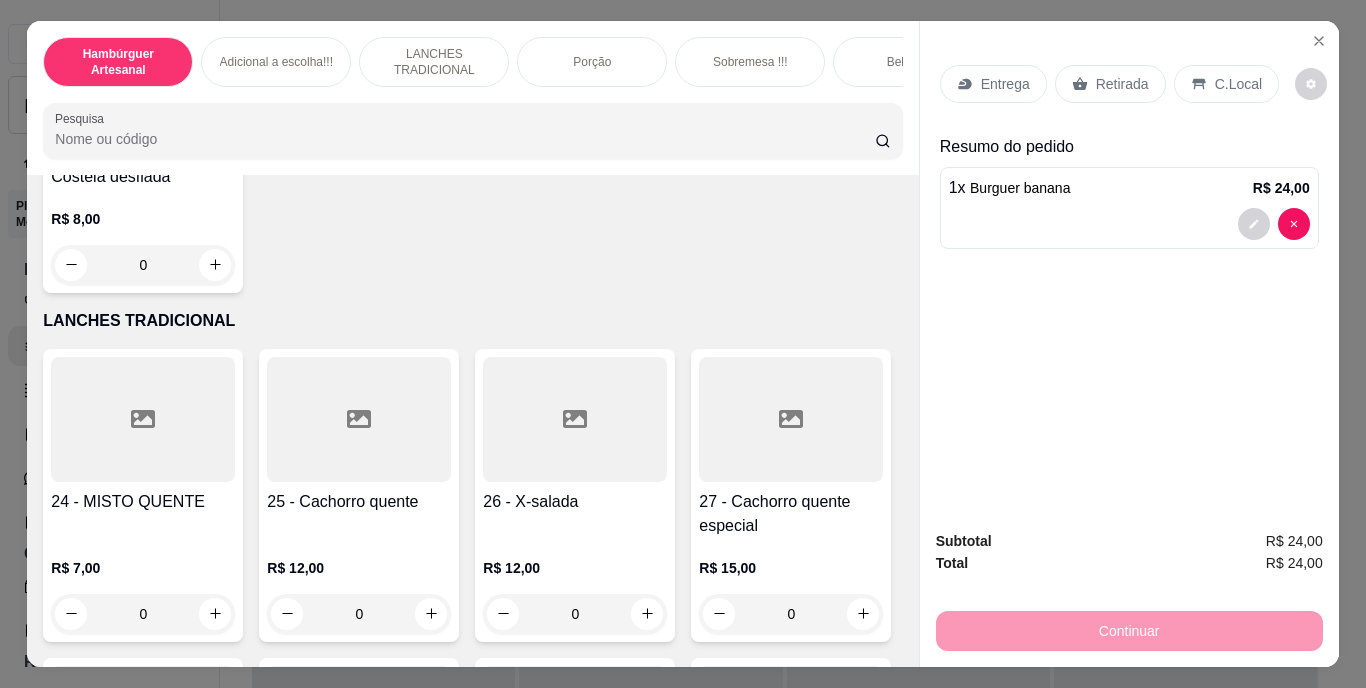 click on "0" at bounding box center [143, -20] 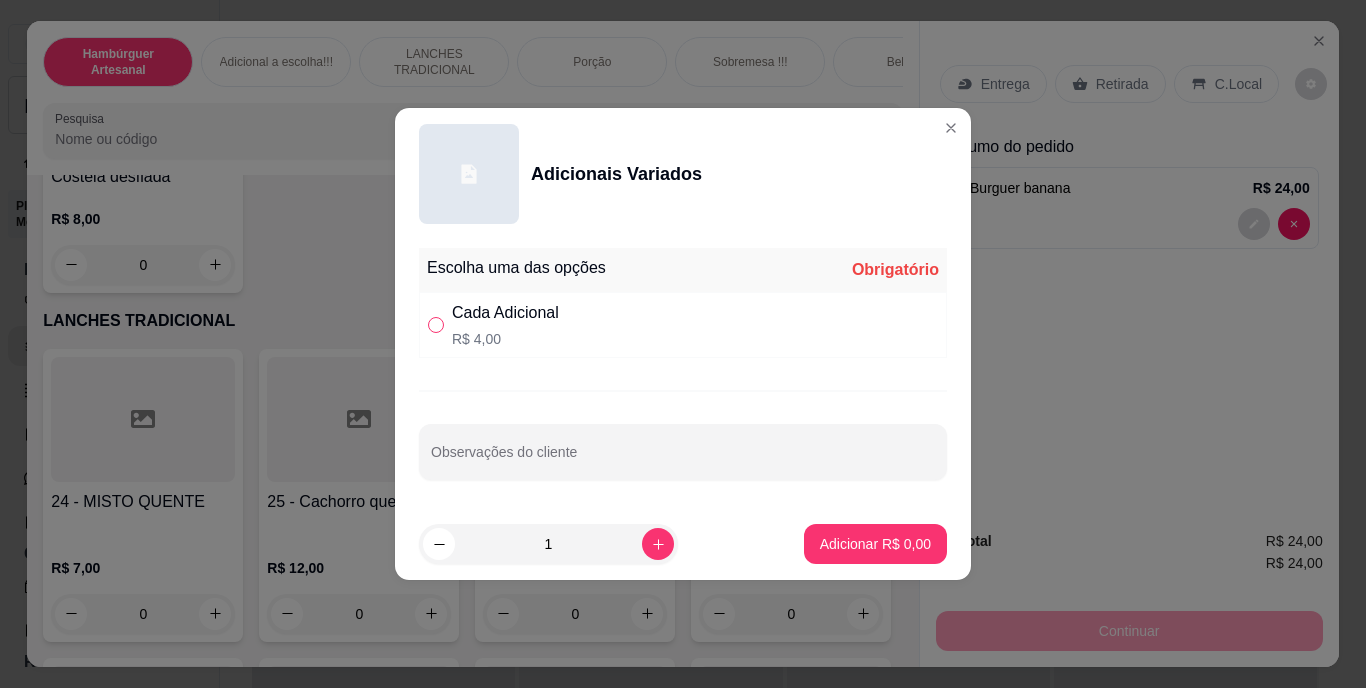 click at bounding box center (436, 325) 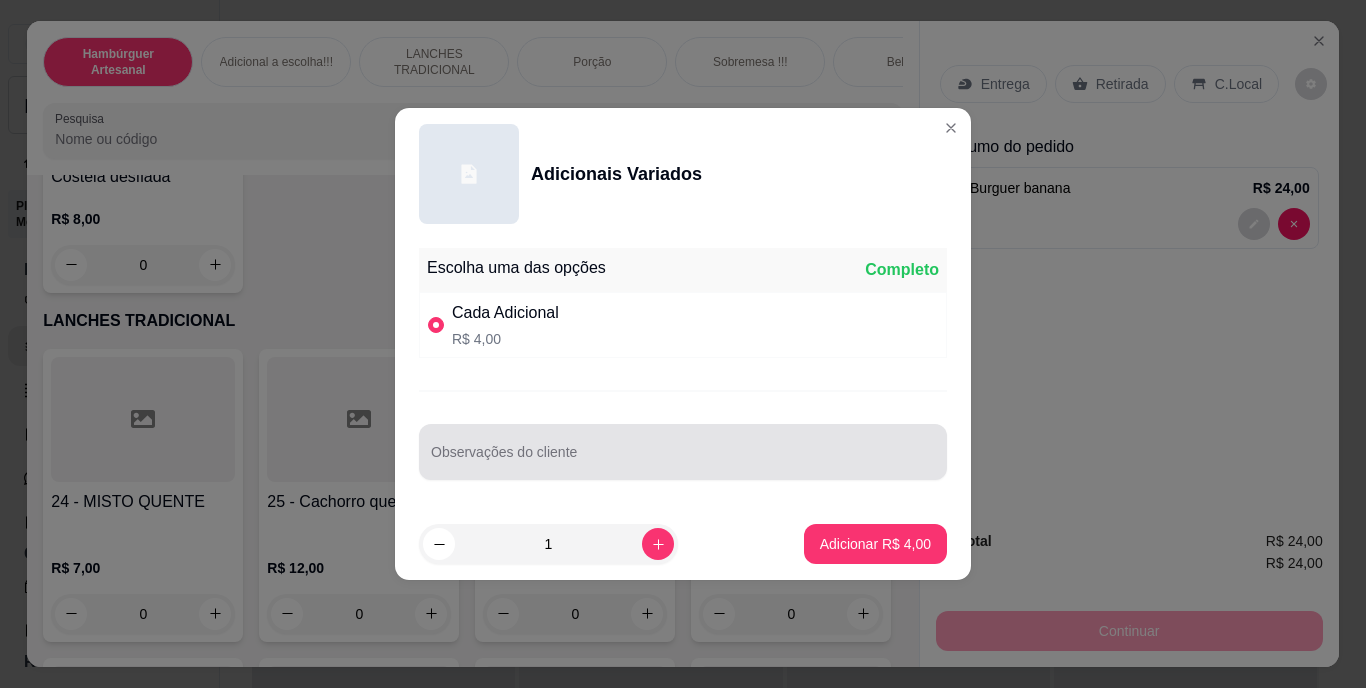 click at bounding box center (683, 452) 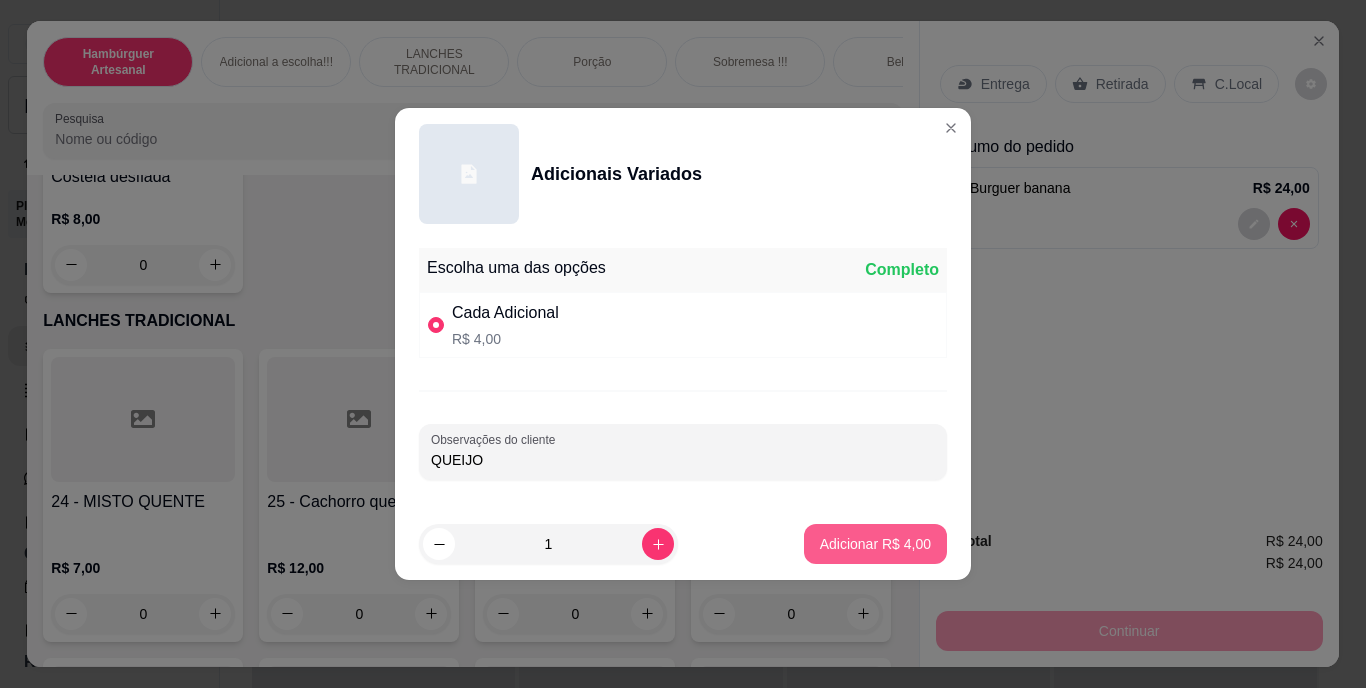 type on "QUEIJO" 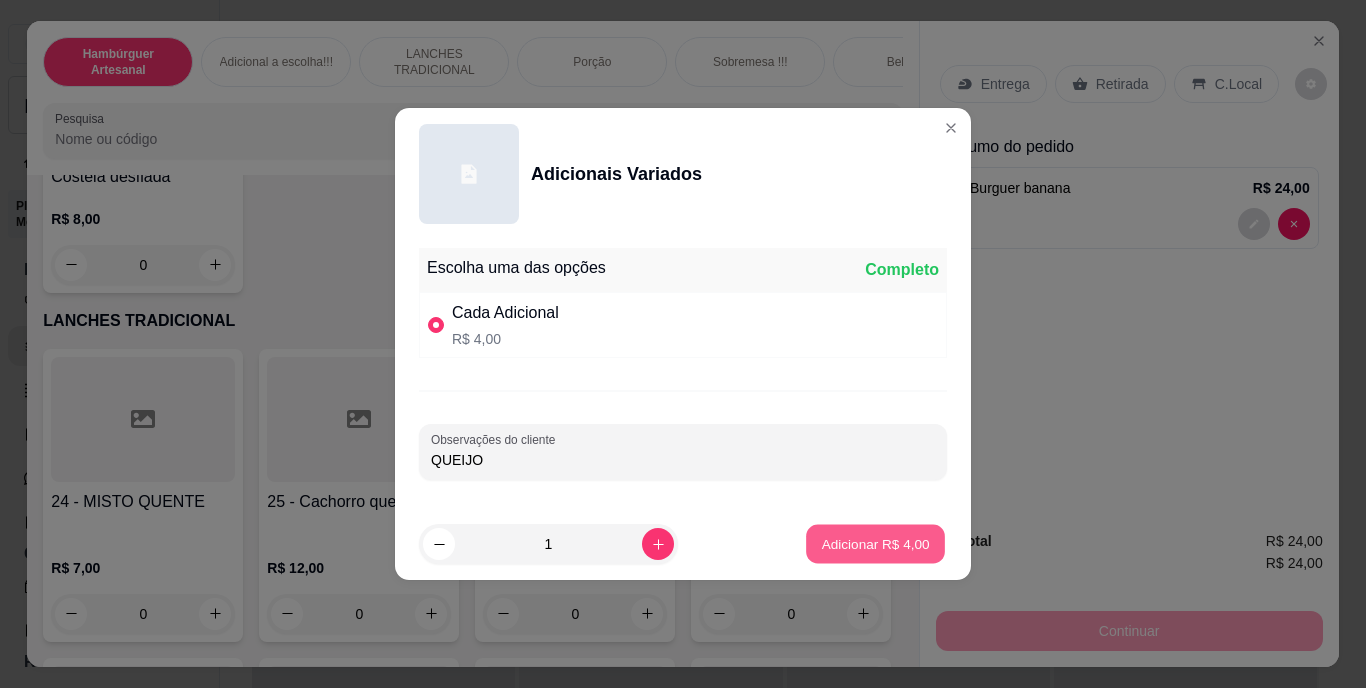 click on "Adicionar   R$ 4,00" at bounding box center [875, 543] 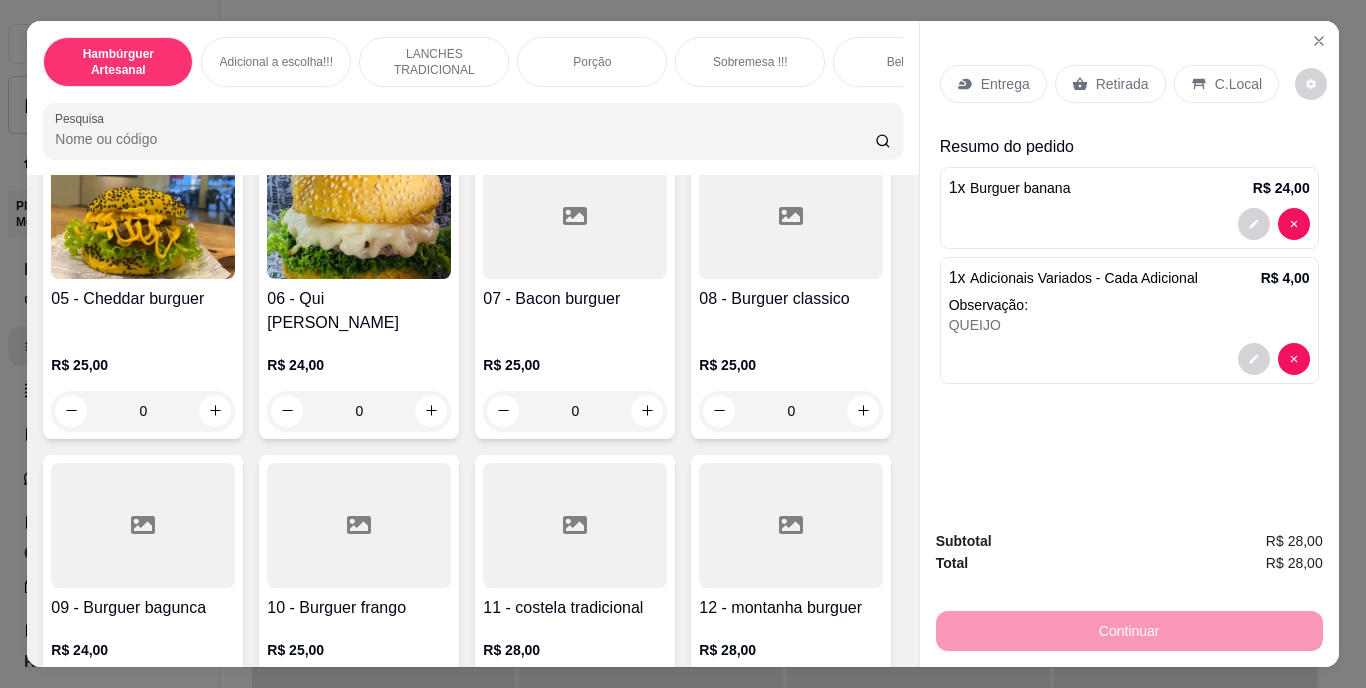 scroll, scrollTop: 0, scrollLeft: 0, axis: both 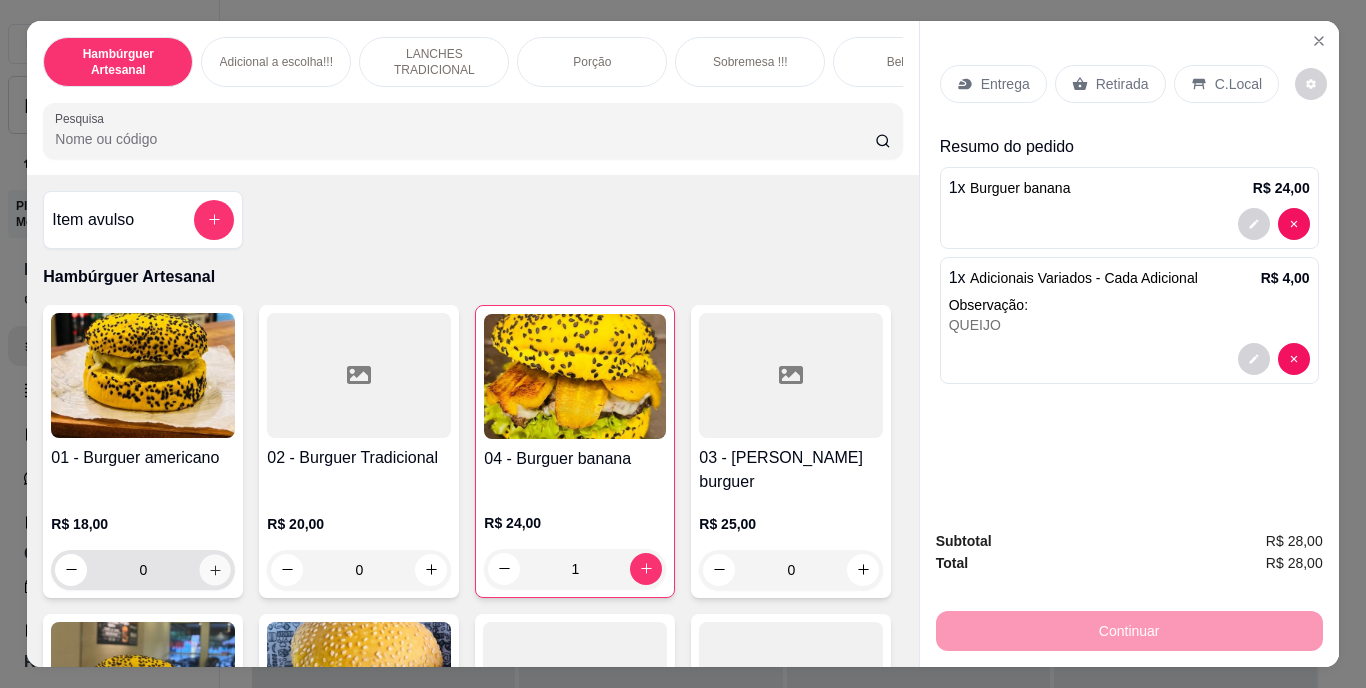 click 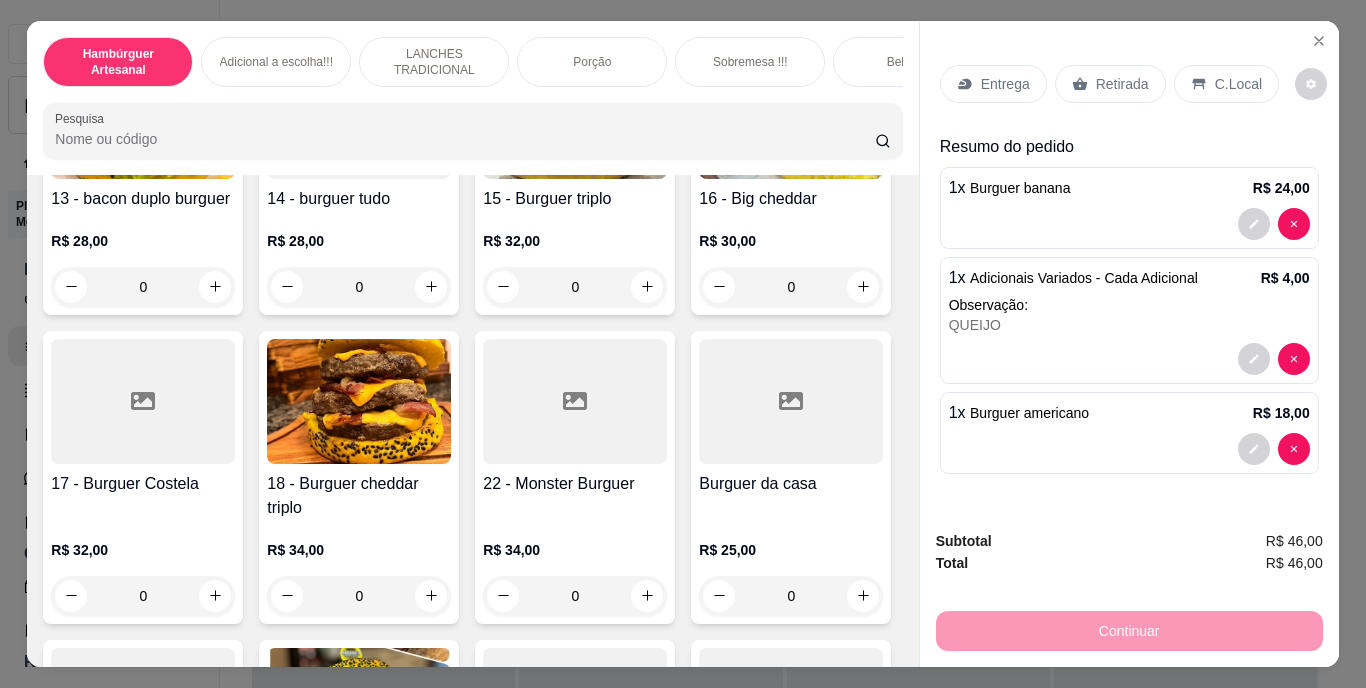 scroll, scrollTop: 1183, scrollLeft: 0, axis: vertical 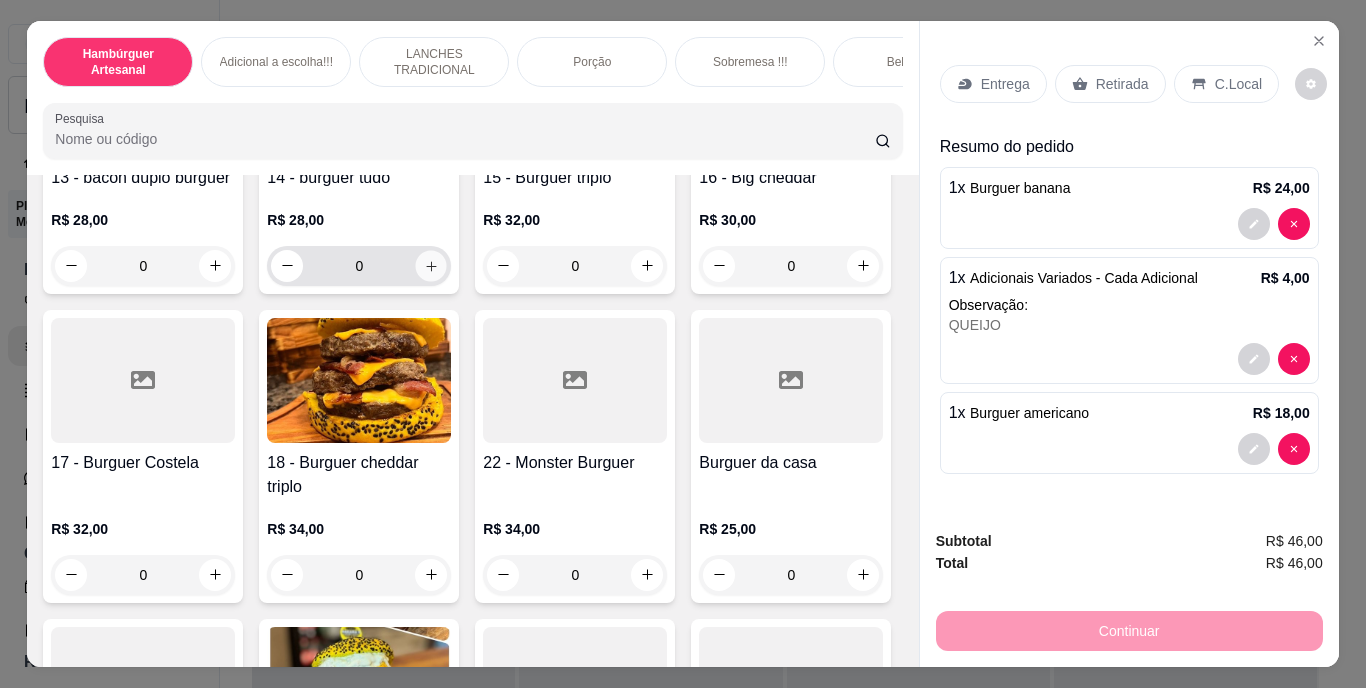 click 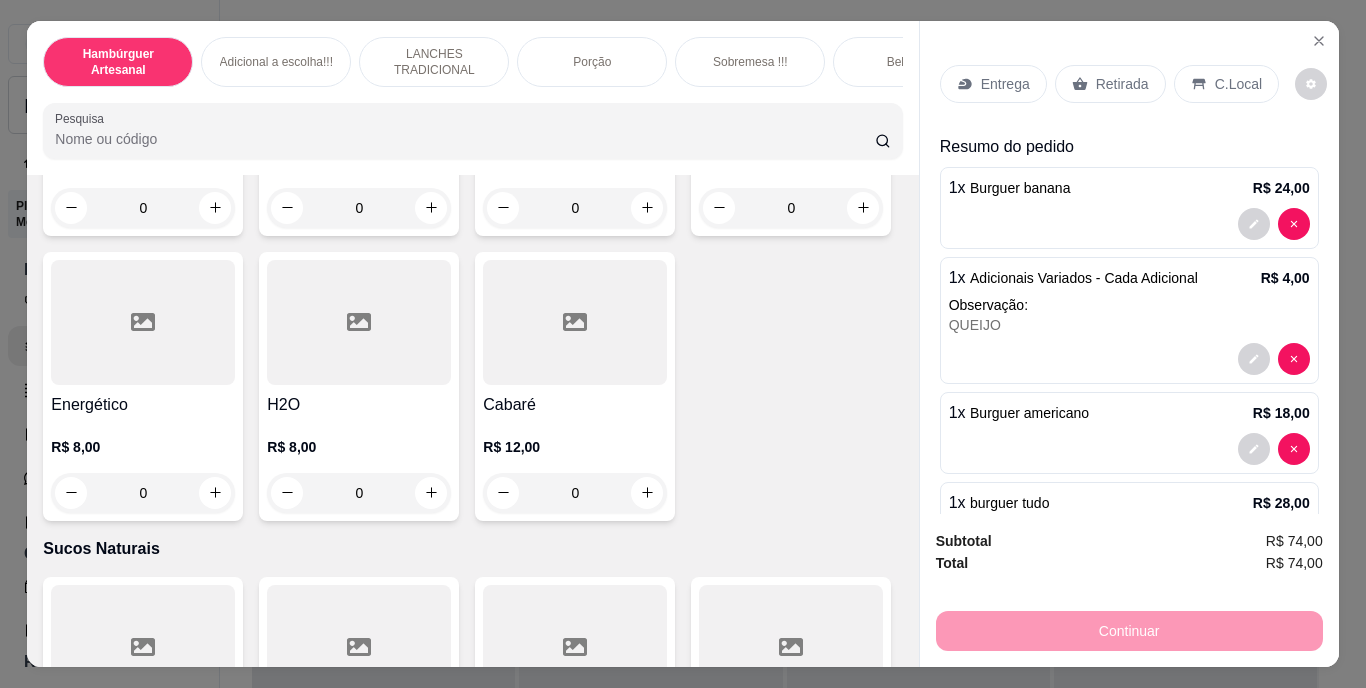 scroll, scrollTop: 5966, scrollLeft: 0, axis: vertical 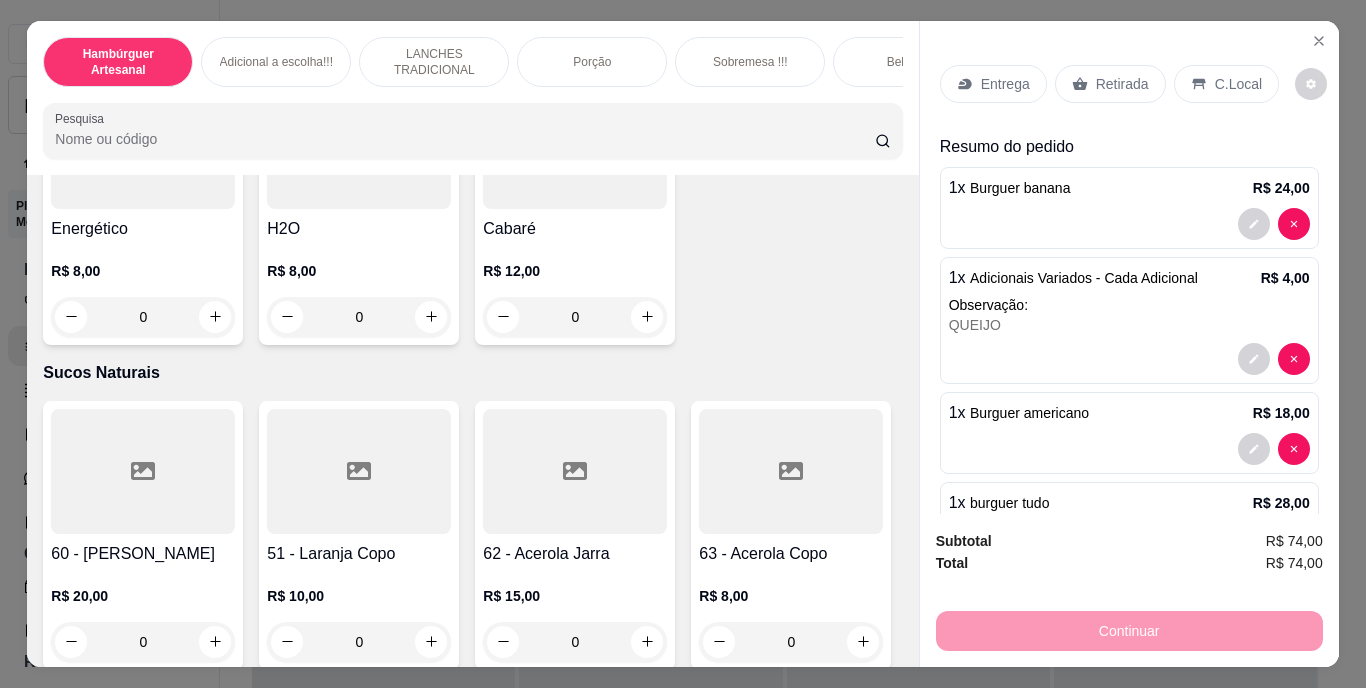 click 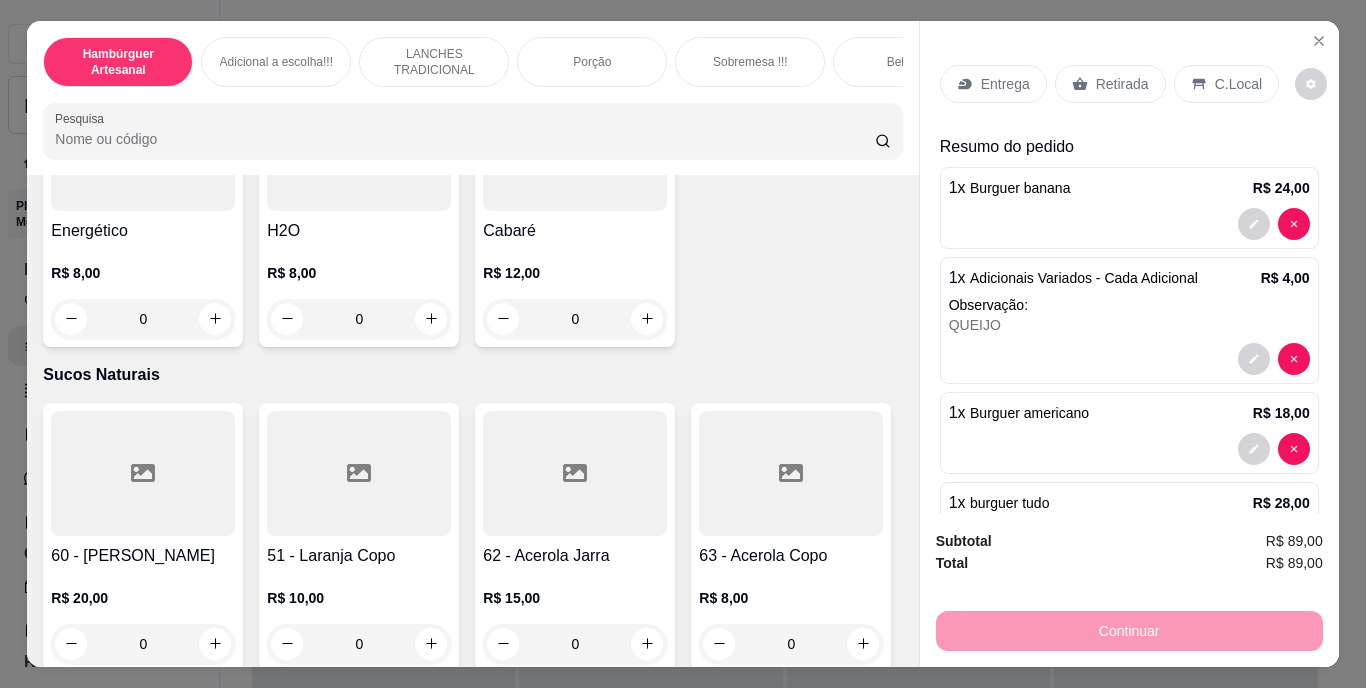 click on "Retirada" at bounding box center (1122, 84) 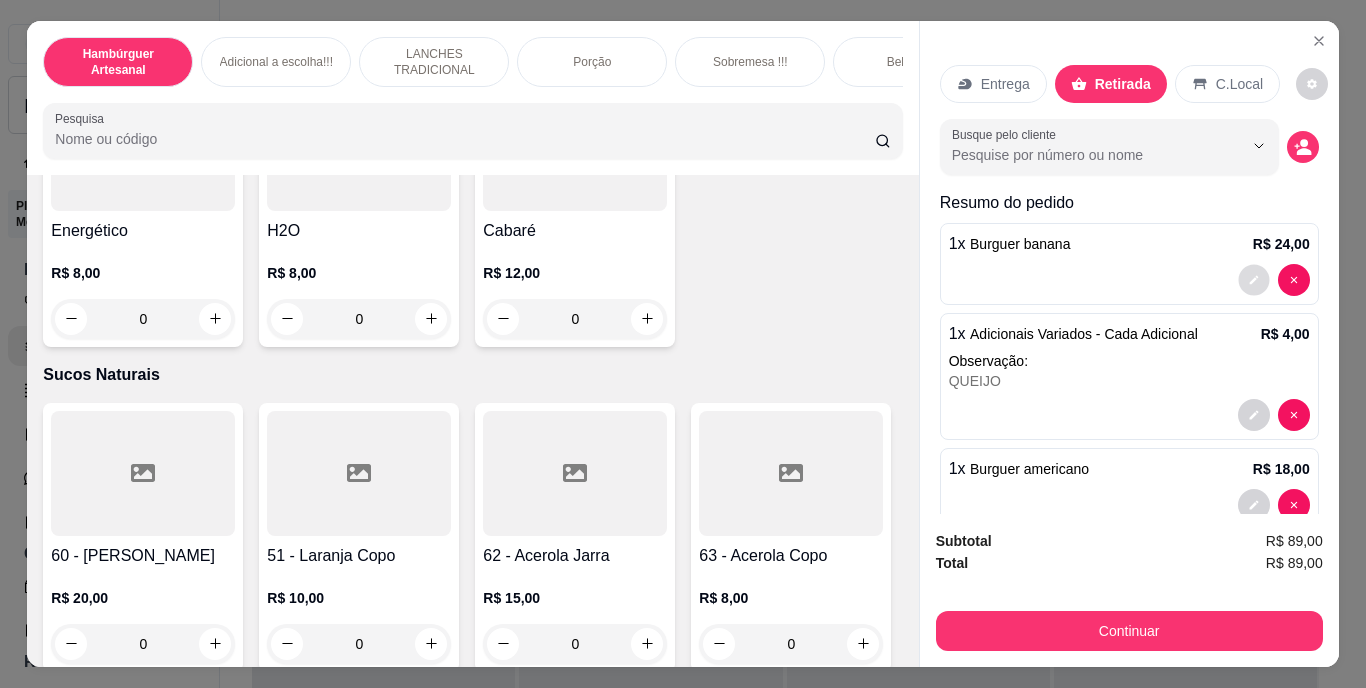 click 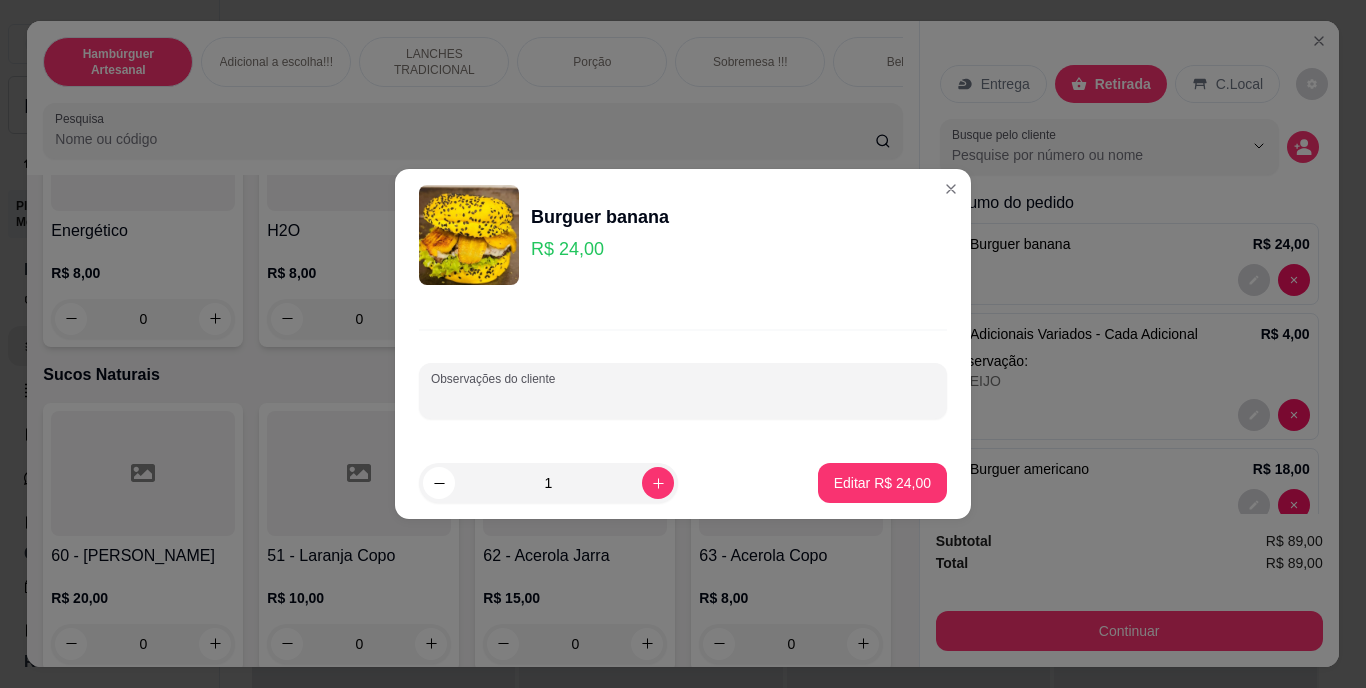 click on "Observações do cliente" at bounding box center (683, 399) 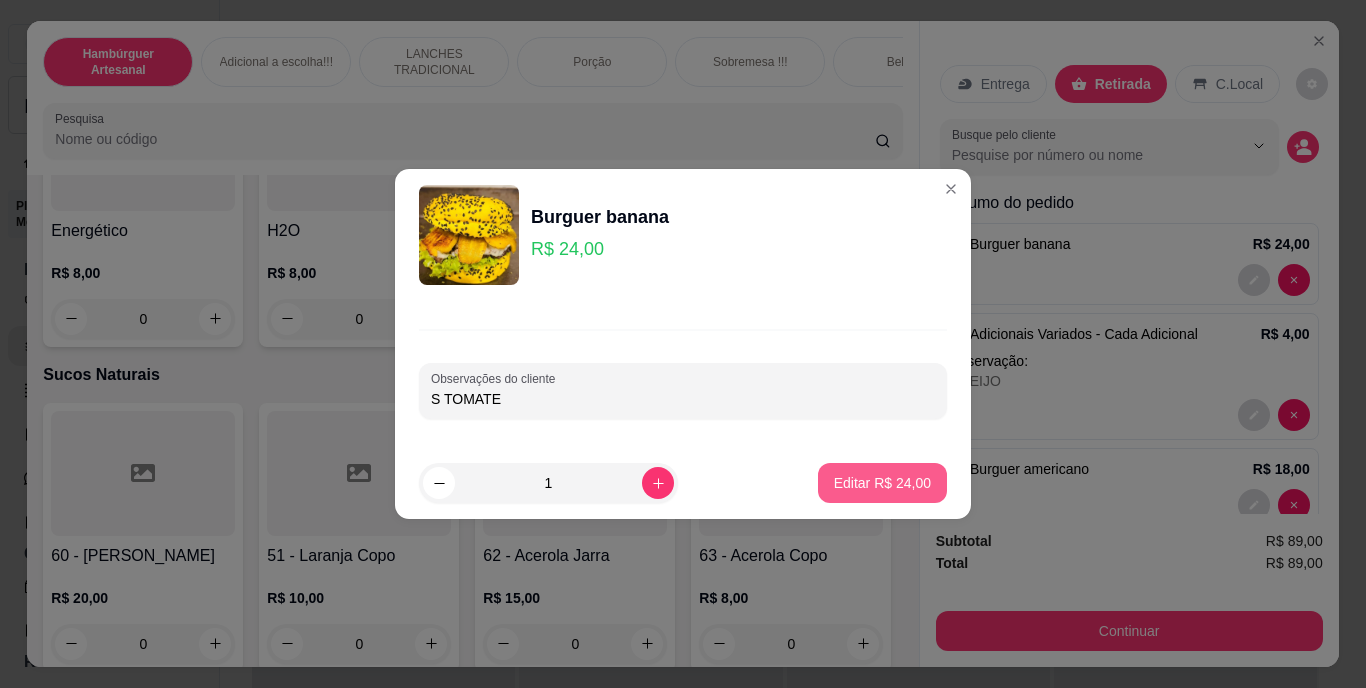 type on "S TOMATE" 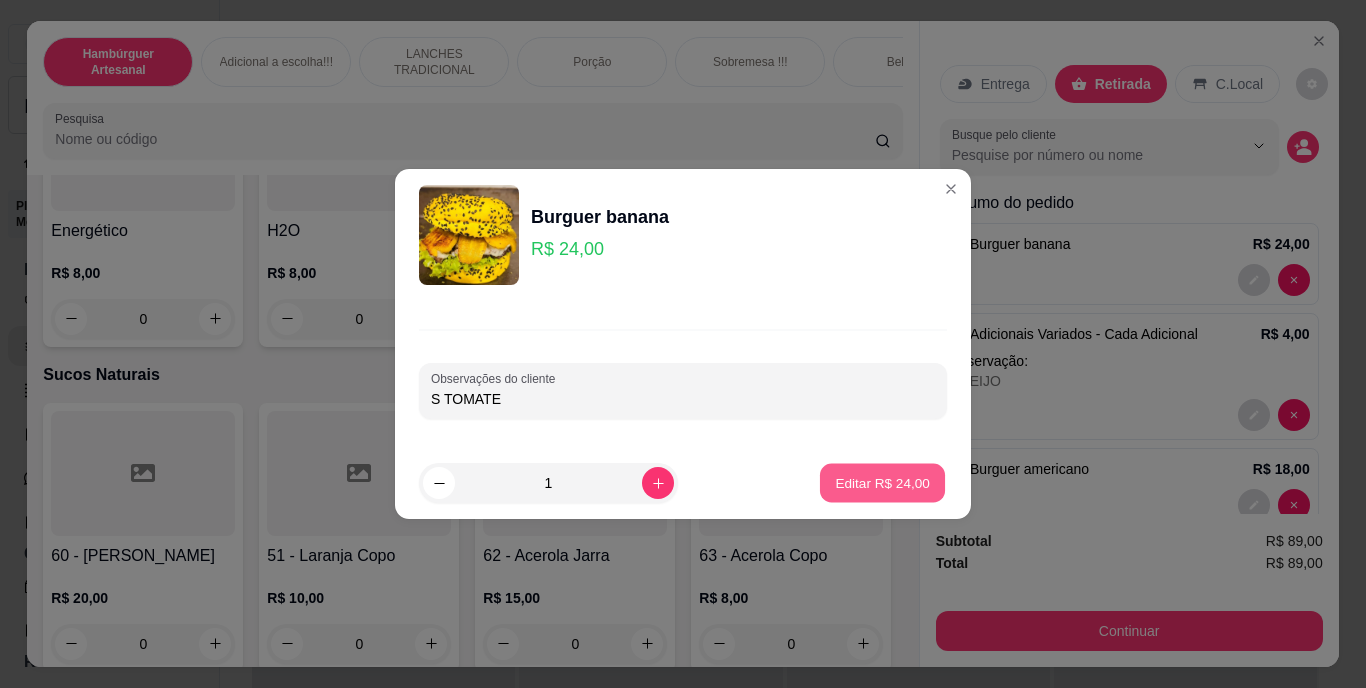 click on "Editar   R$ 24,00" at bounding box center (882, 483) 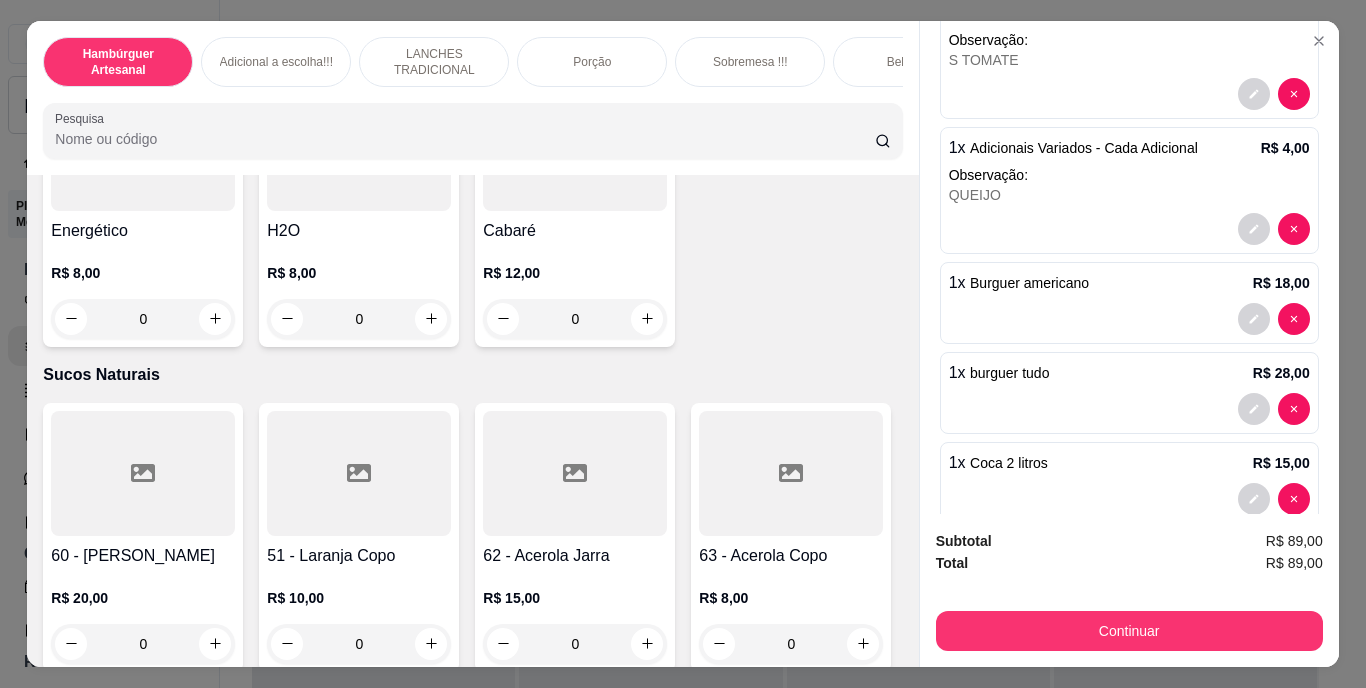 scroll, scrollTop: 268, scrollLeft: 0, axis: vertical 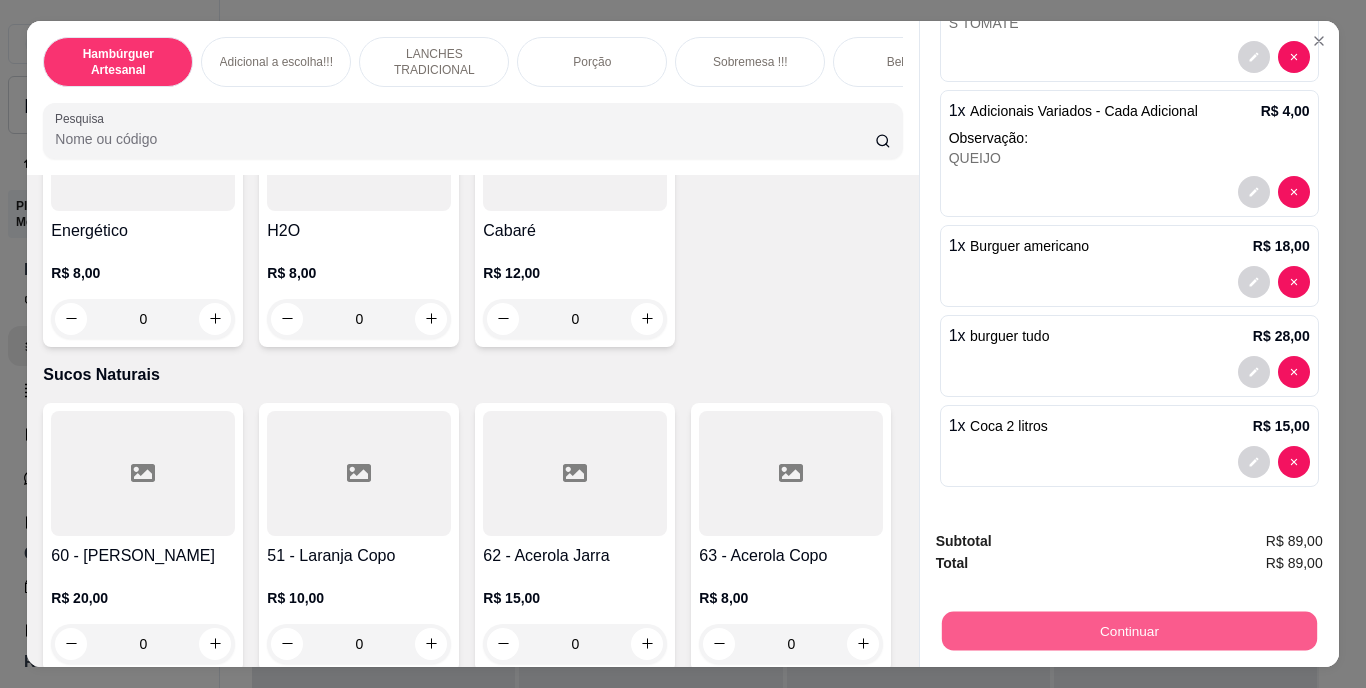 click on "Continuar" at bounding box center (1128, 631) 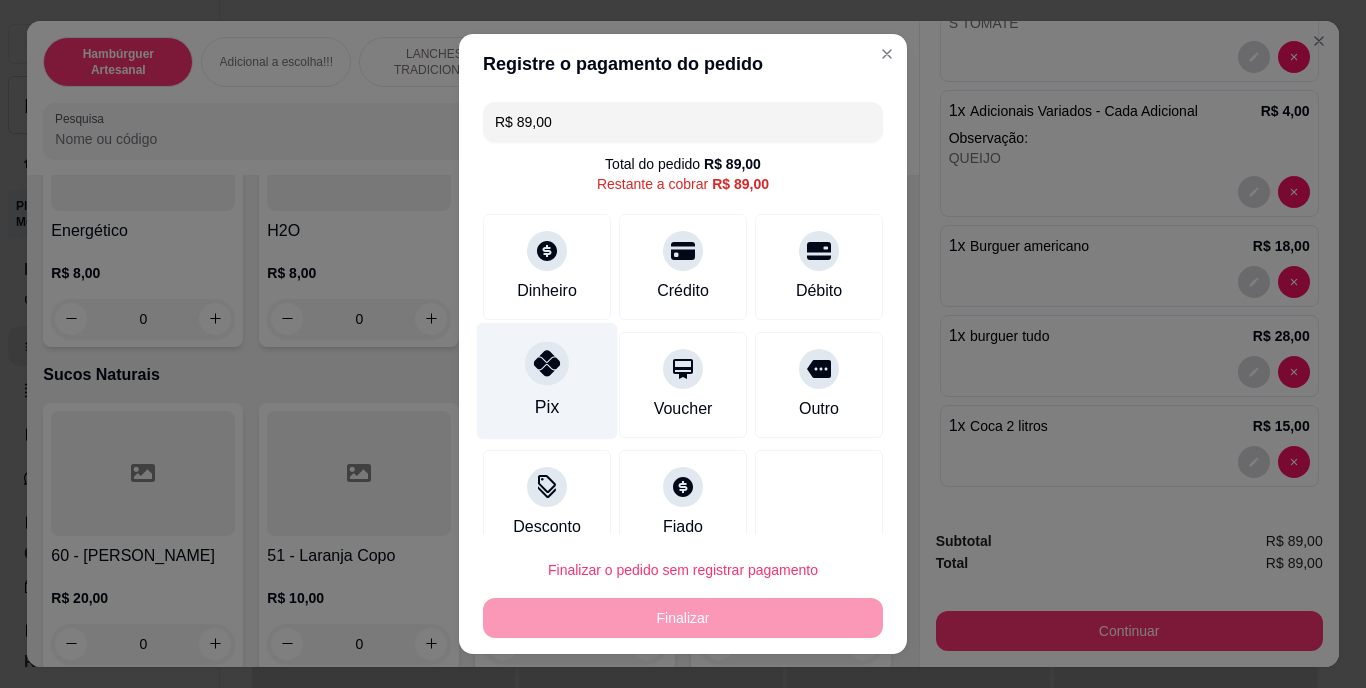 click on "Pix" at bounding box center (547, 381) 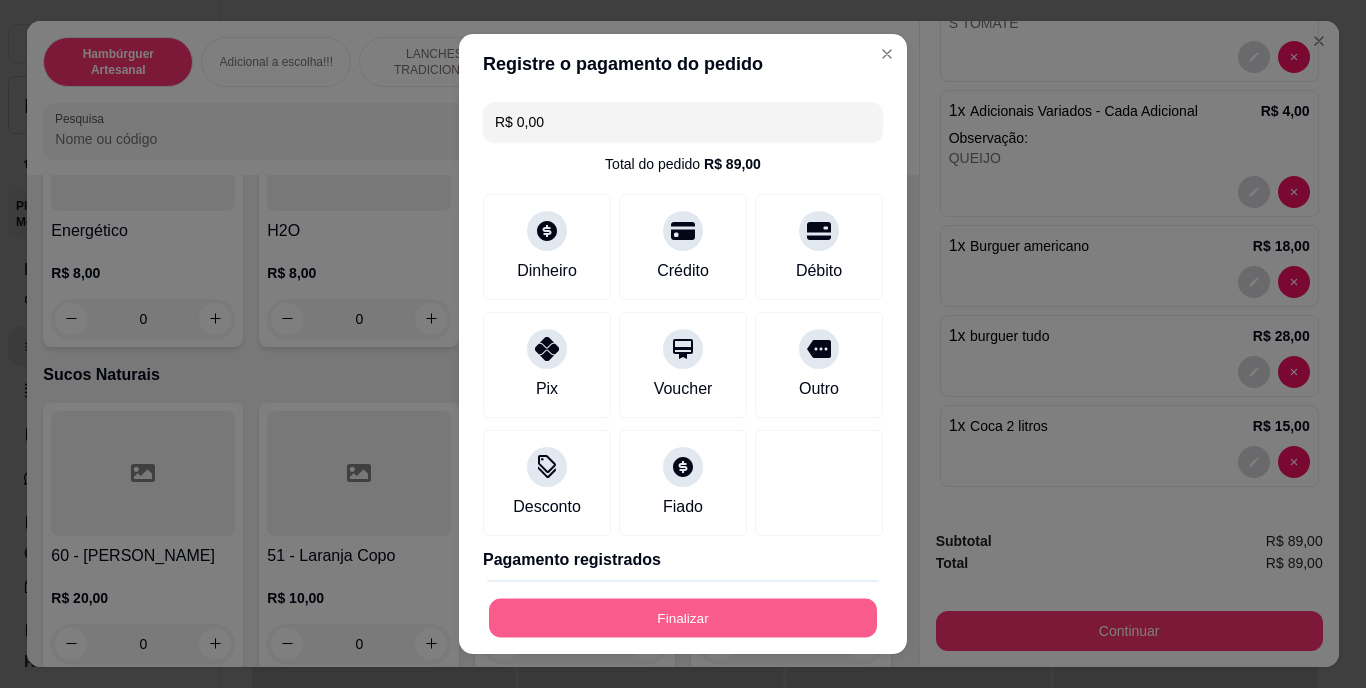 click on "Finalizar" at bounding box center [683, 617] 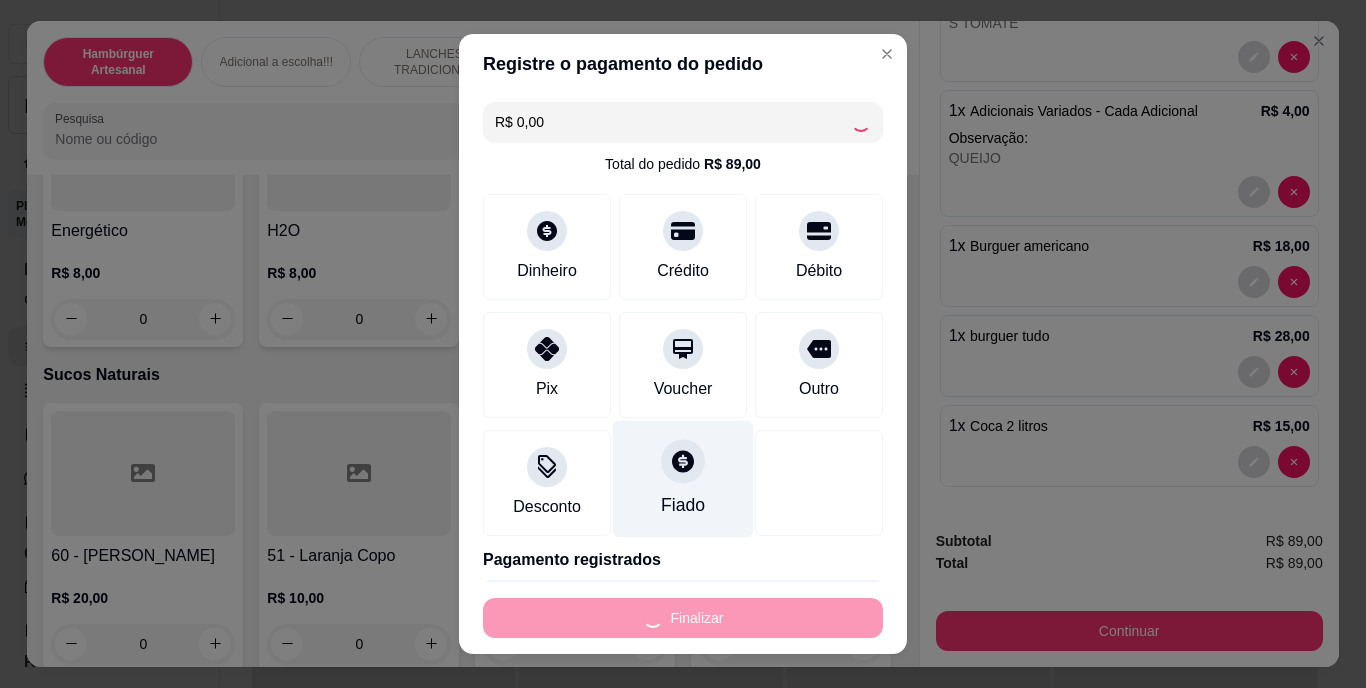 type on "0" 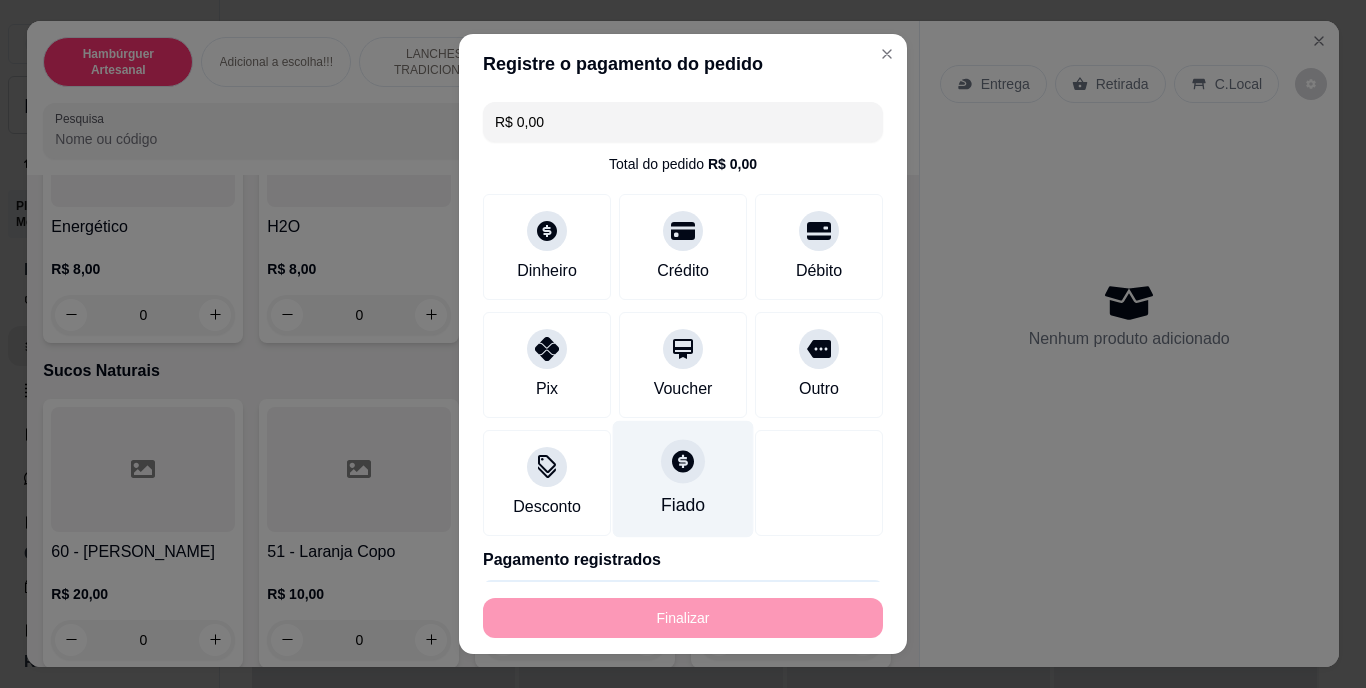 type on "-R$ 89,00" 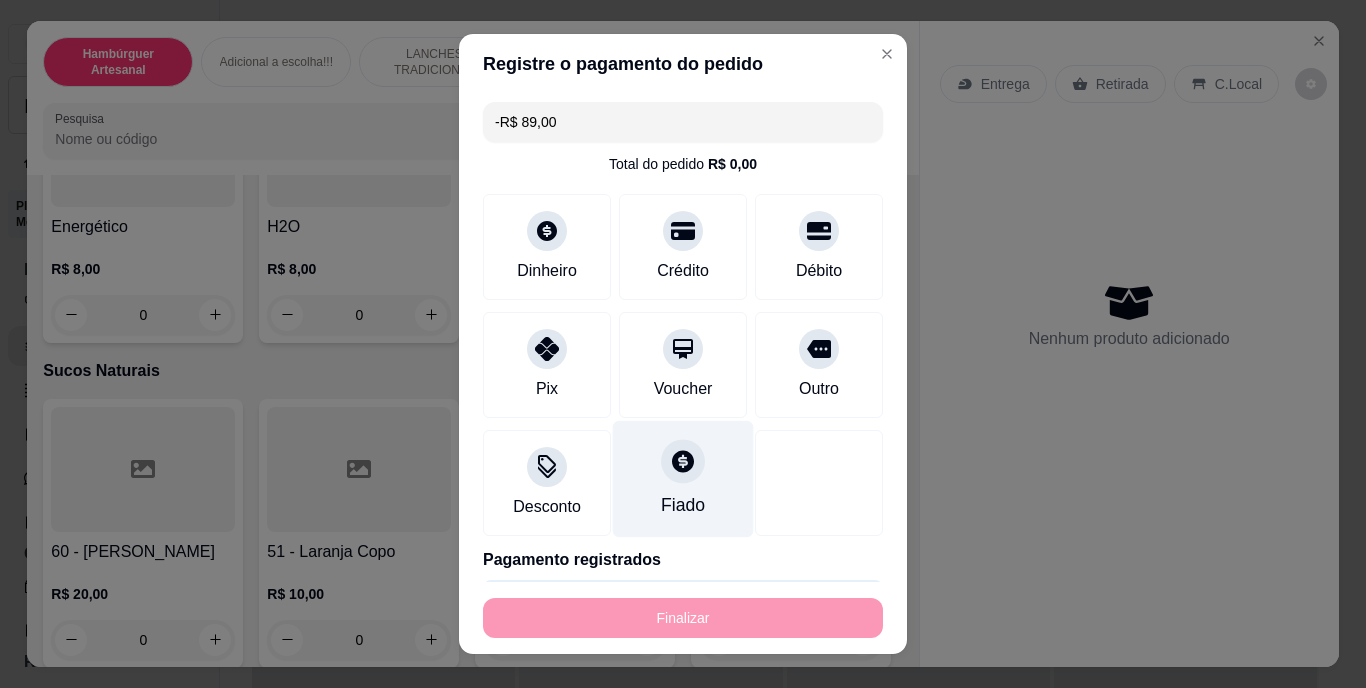 scroll, scrollTop: 0, scrollLeft: 0, axis: both 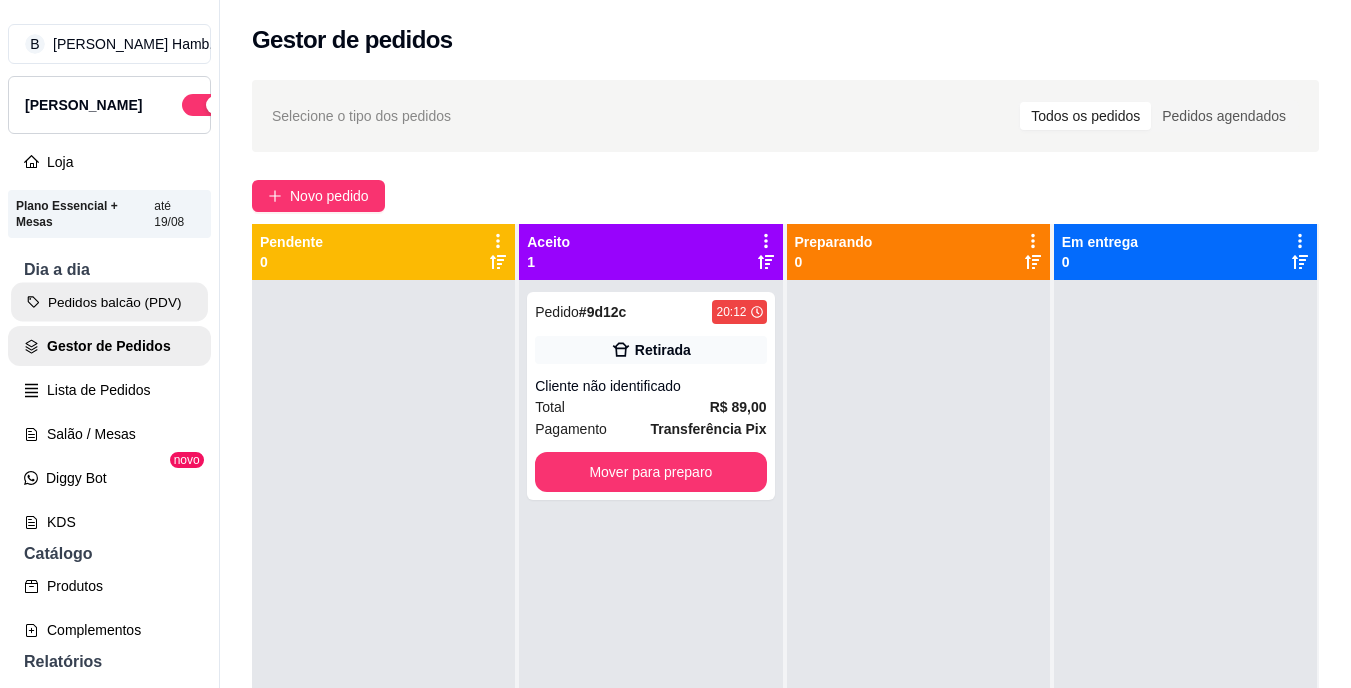 click on "Pedidos balcão (PDV)" at bounding box center [109, 302] 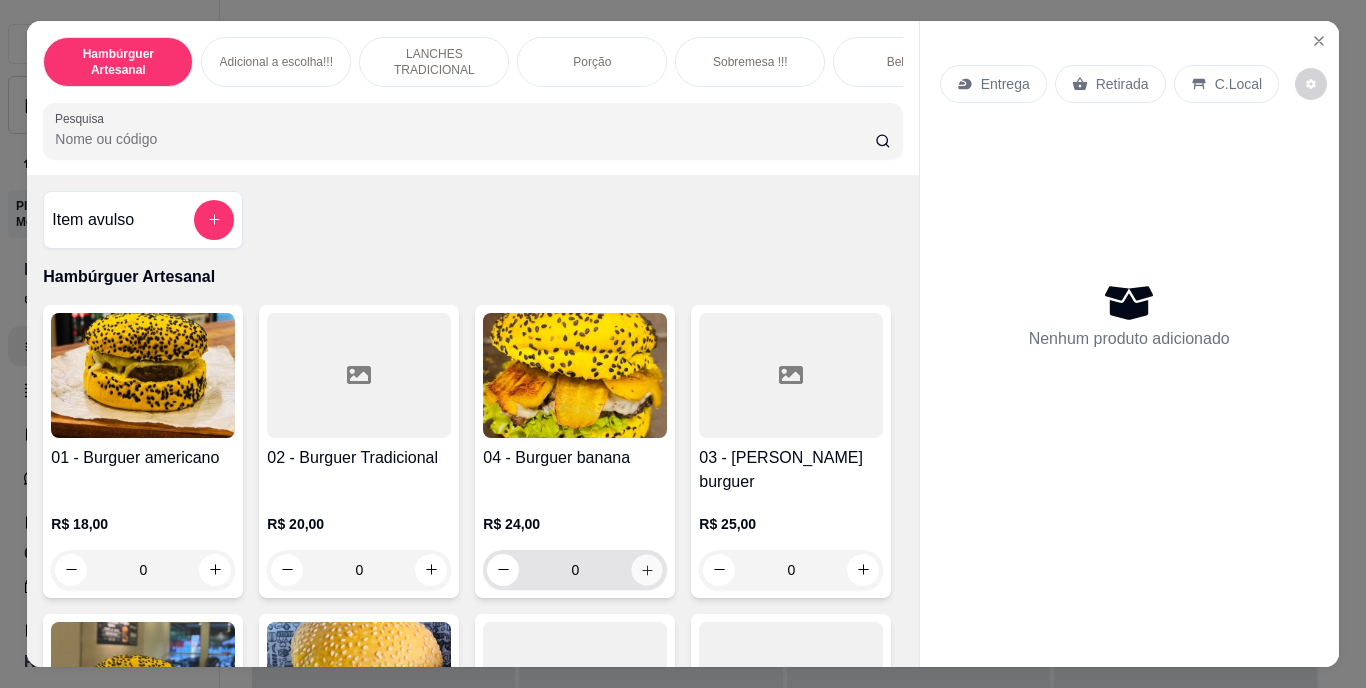 click 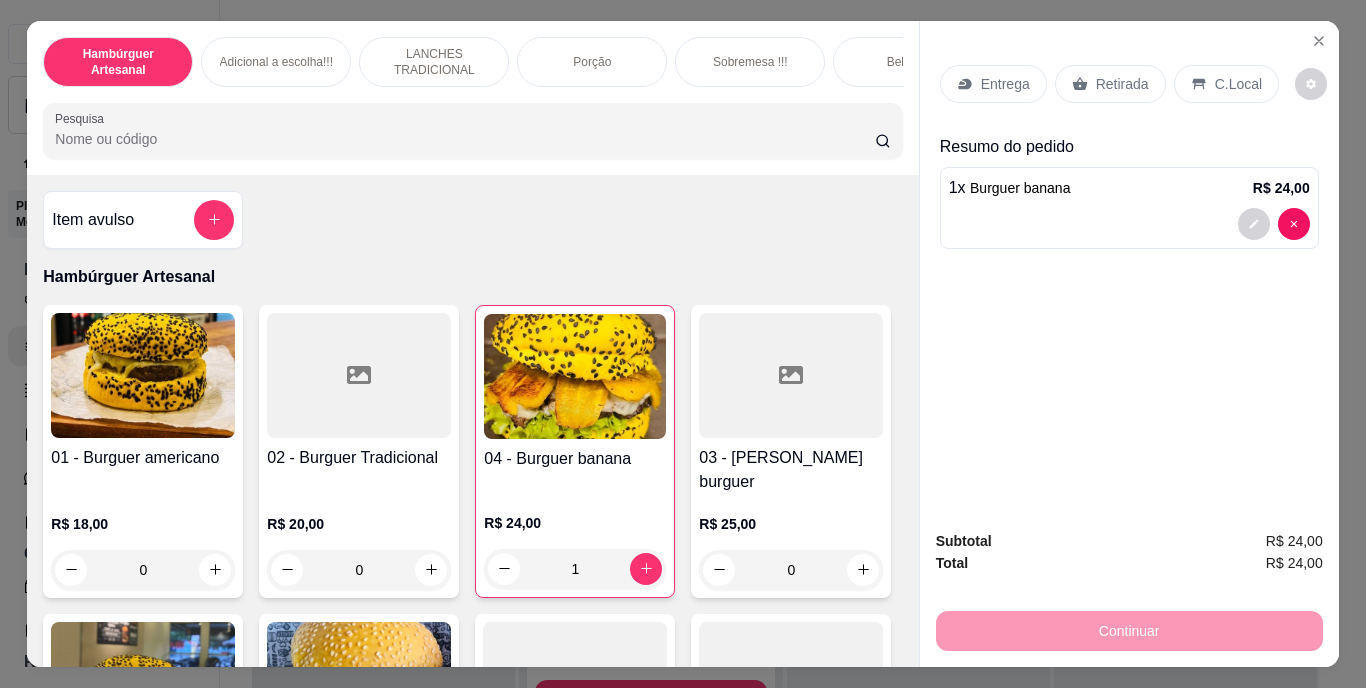 click on "Entrega" at bounding box center [1005, 84] 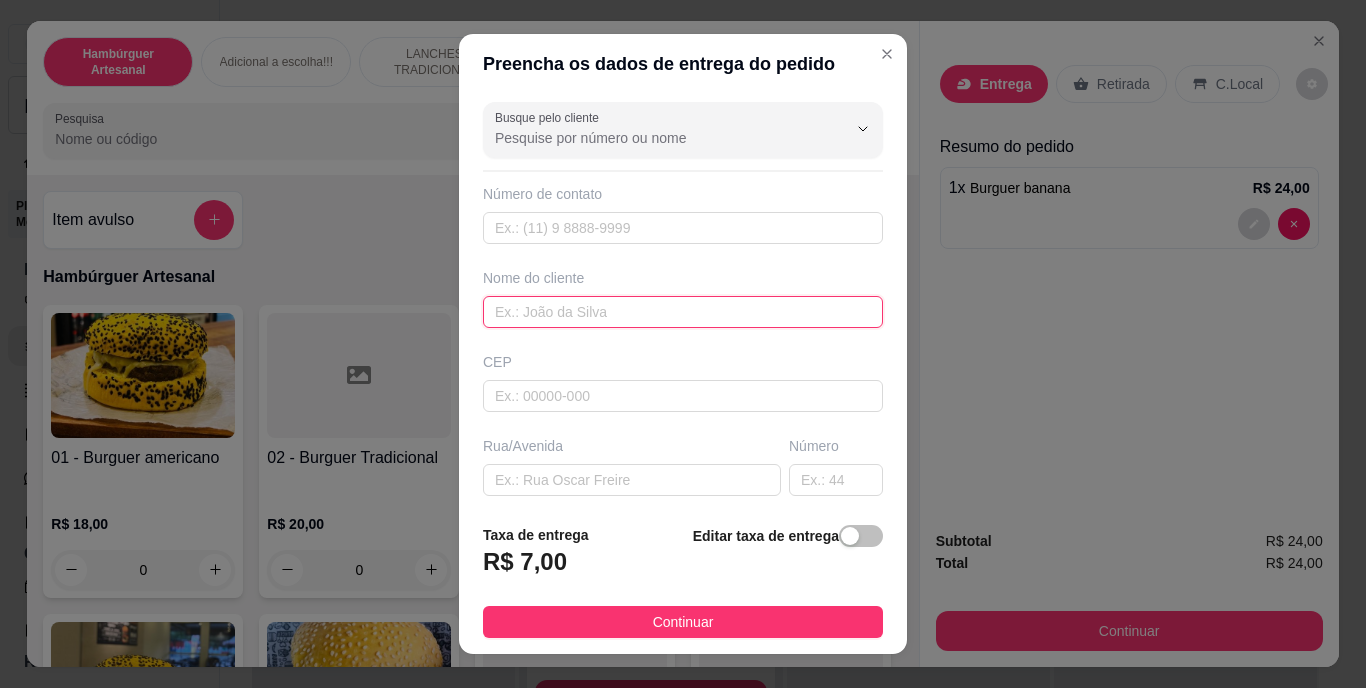click at bounding box center [683, 312] 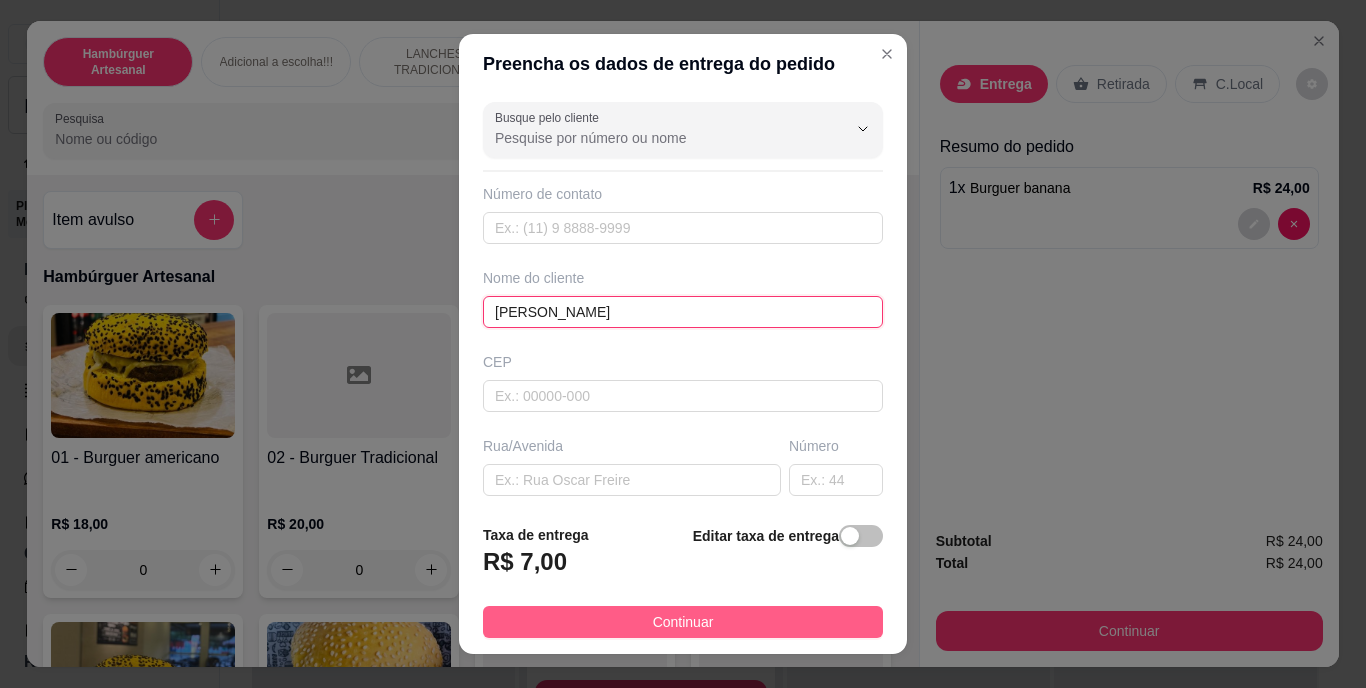 type on "MARLON" 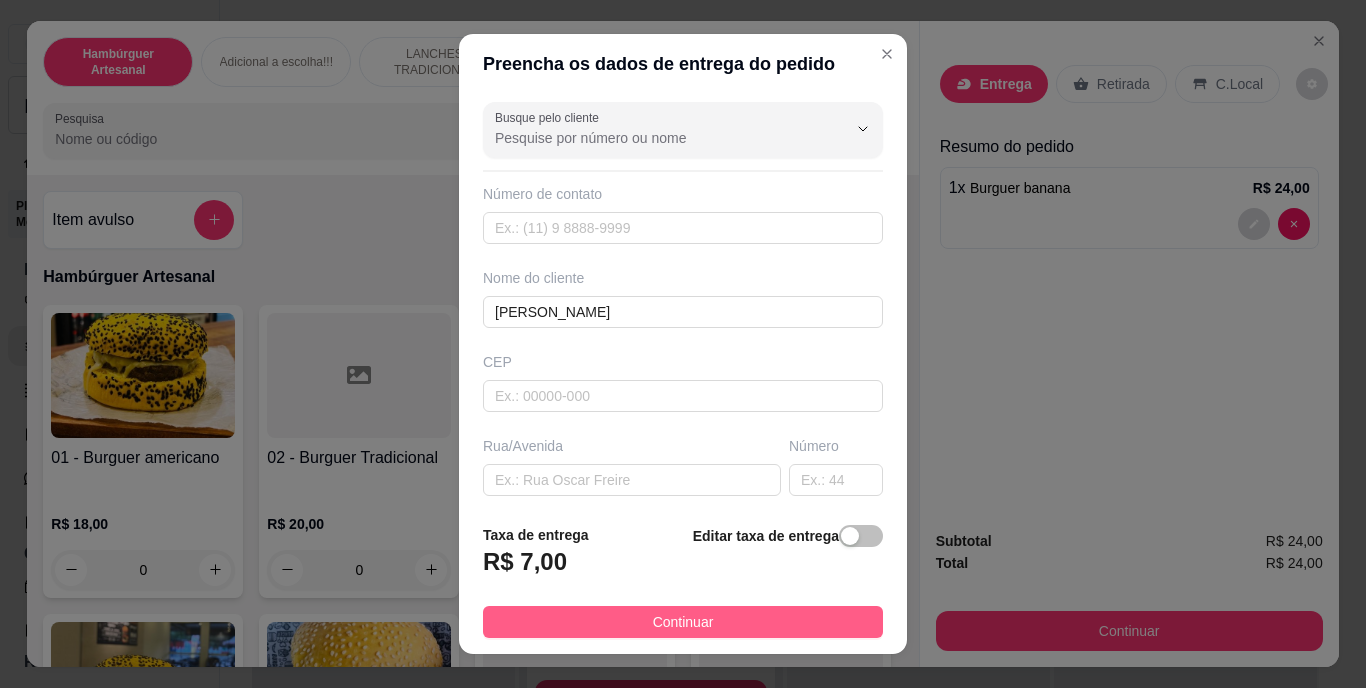 click on "Continuar" at bounding box center (683, 622) 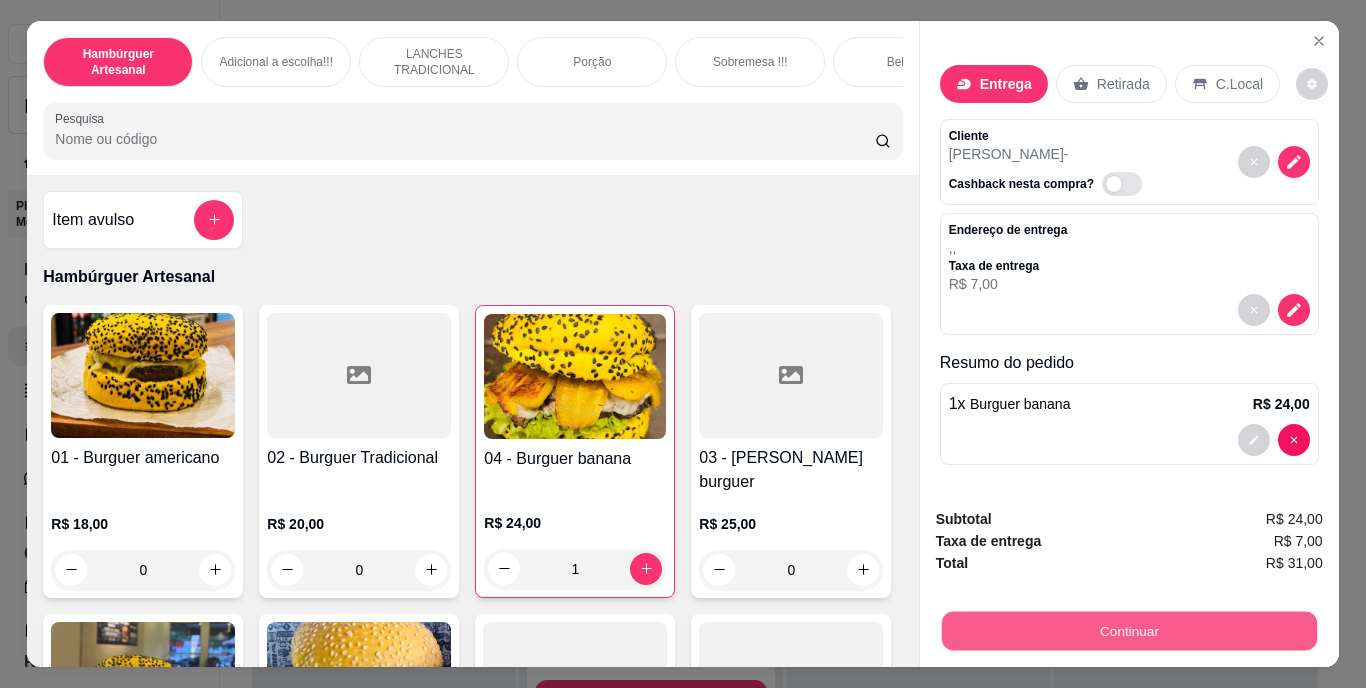 click on "Continuar" at bounding box center (1128, 631) 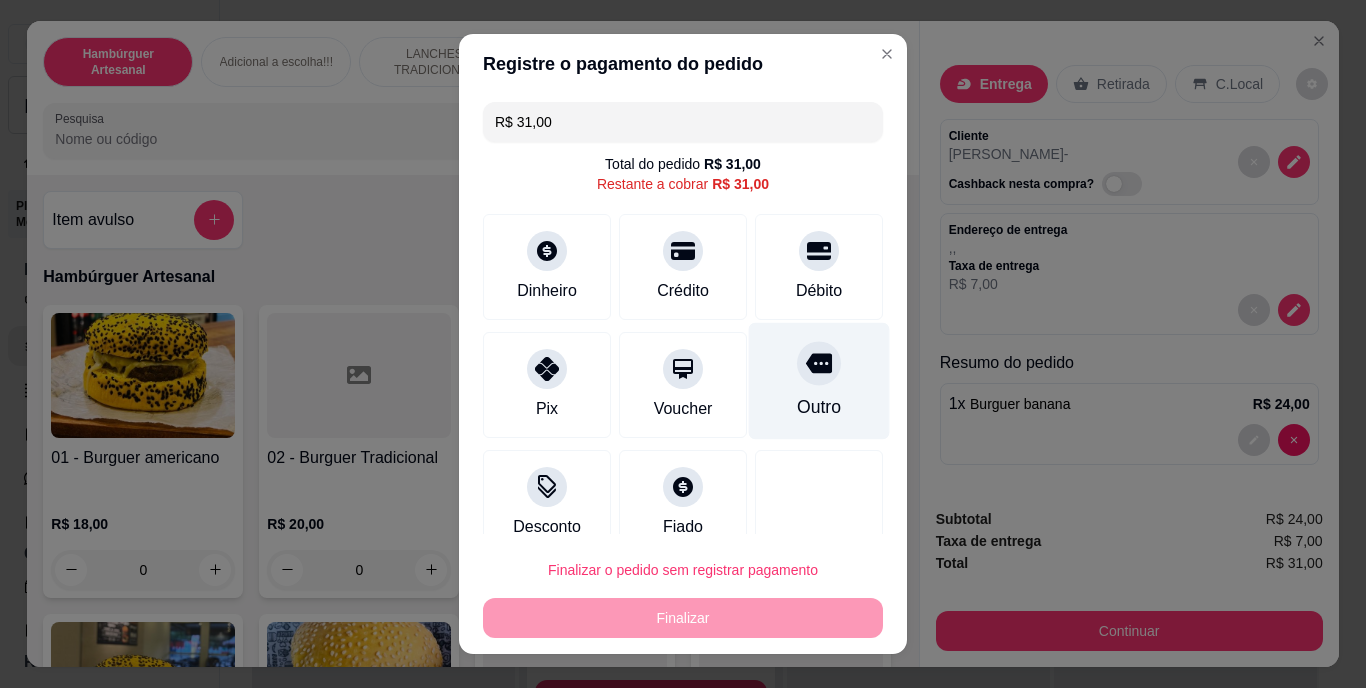 click on "Outro" at bounding box center (819, 381) 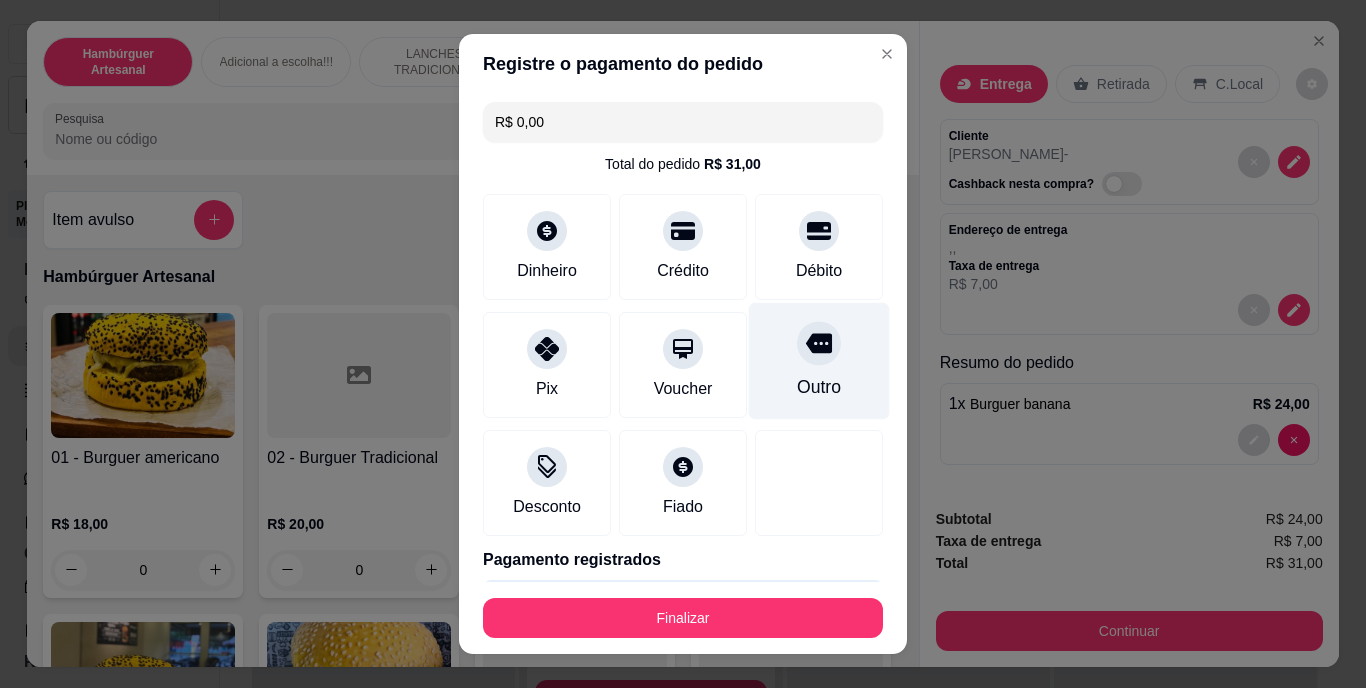 type on "R$ 0,00" 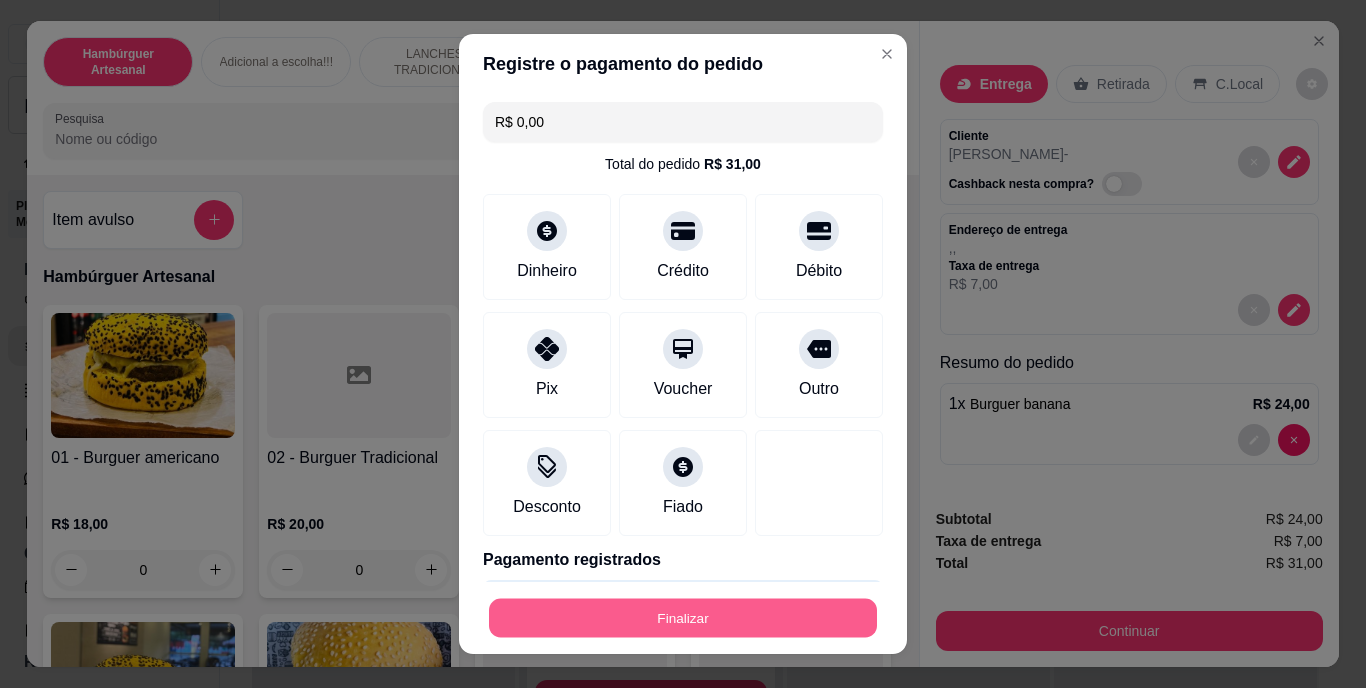 click on "Finalizar" at bounding box center (683, 617) 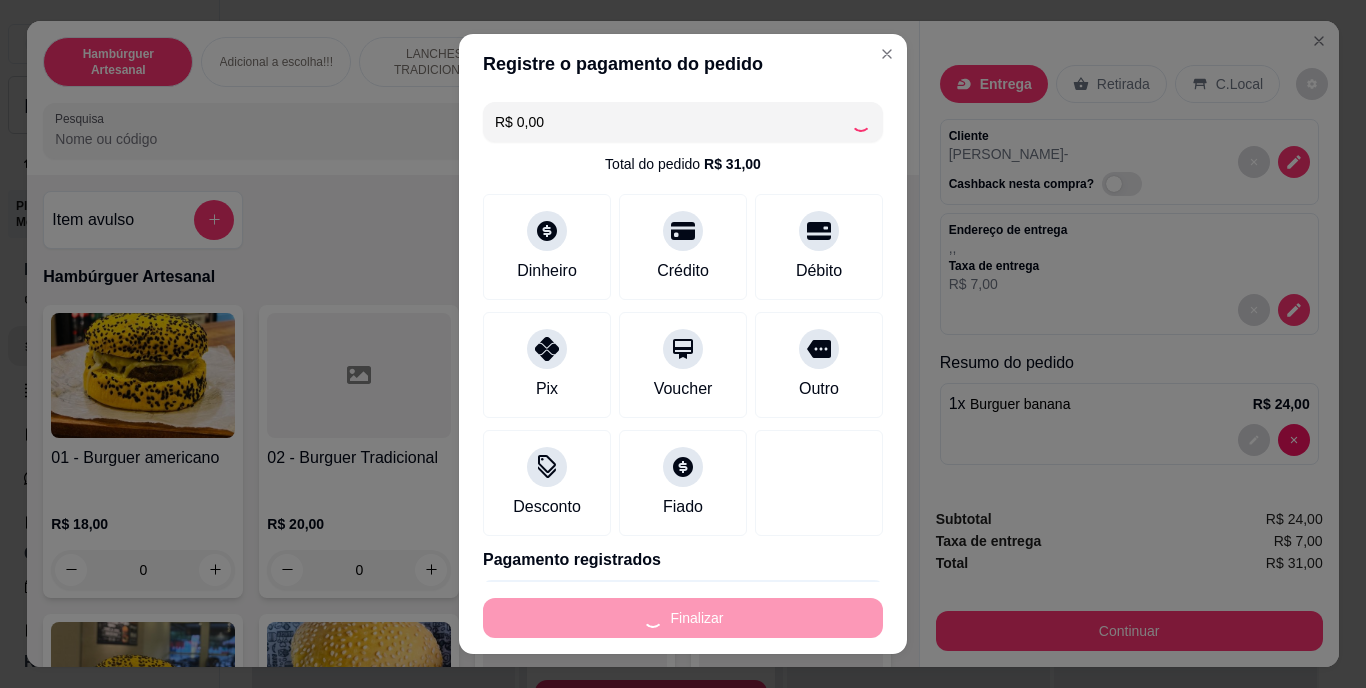 type on "0" 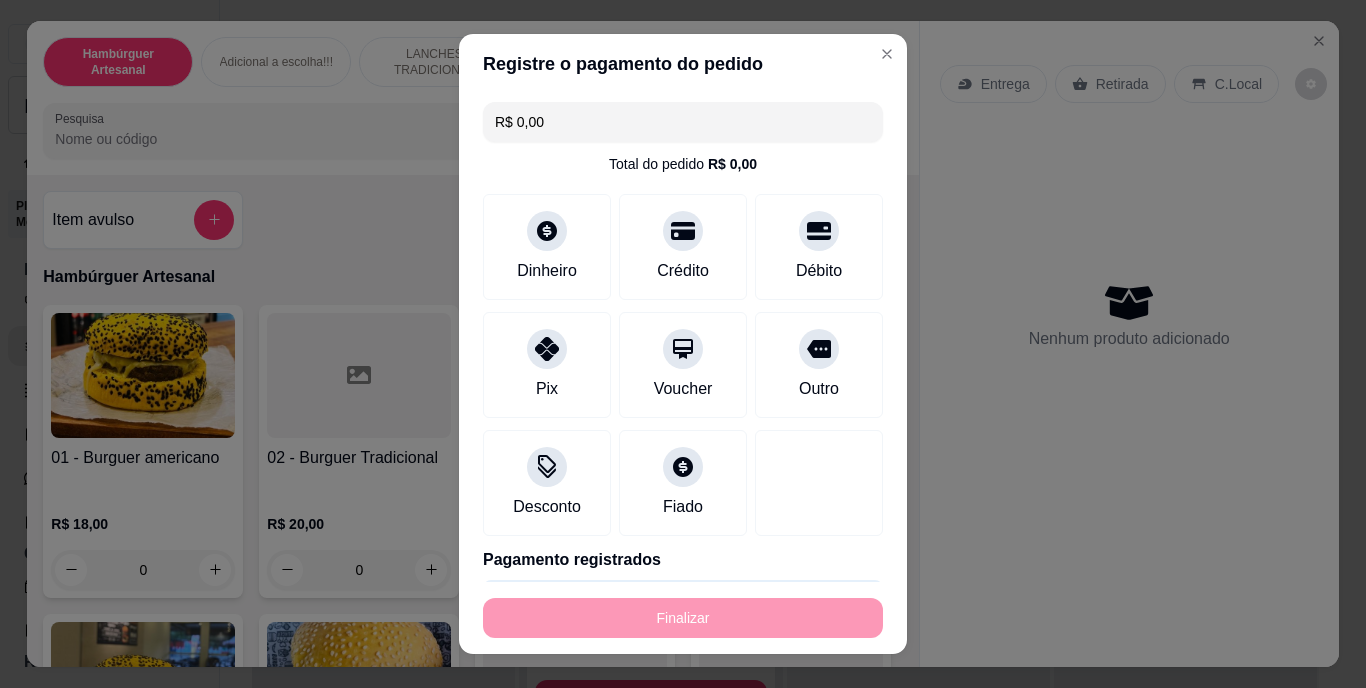 type on "-R$ 31,00" 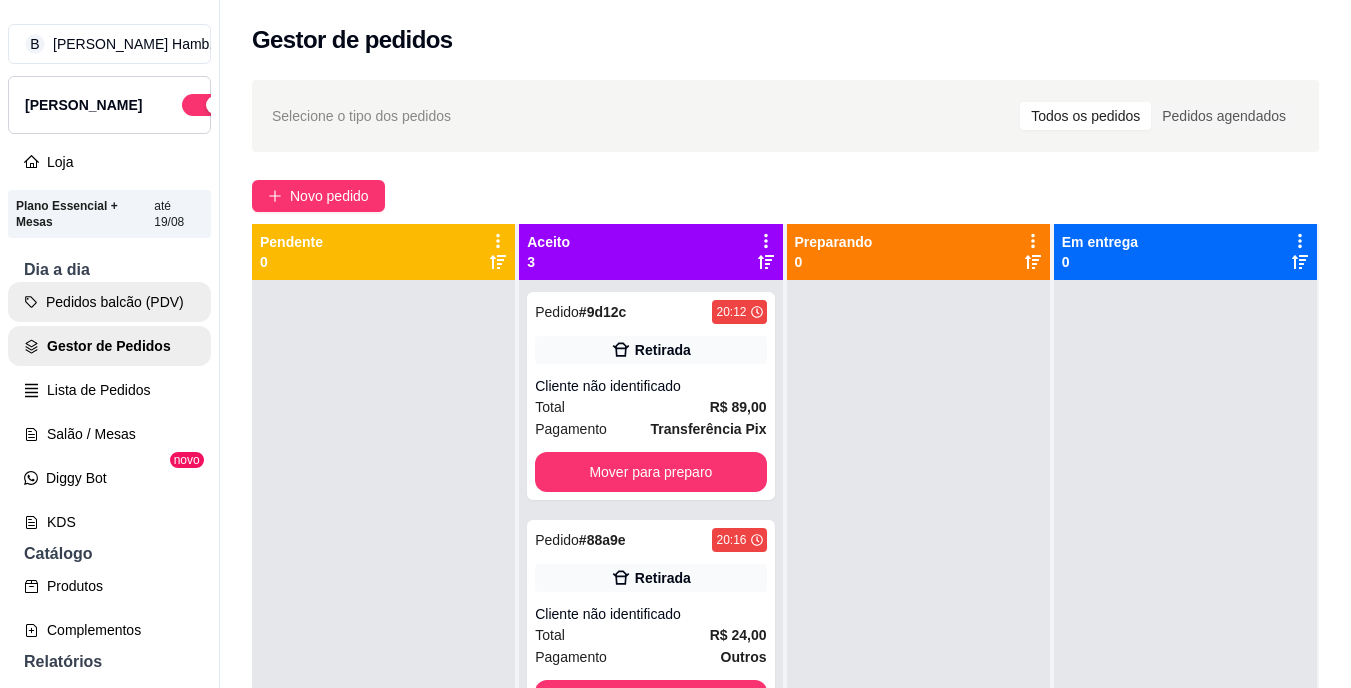 click on "Pedidos balcão (PDV)" at bounding box center [109, 302] 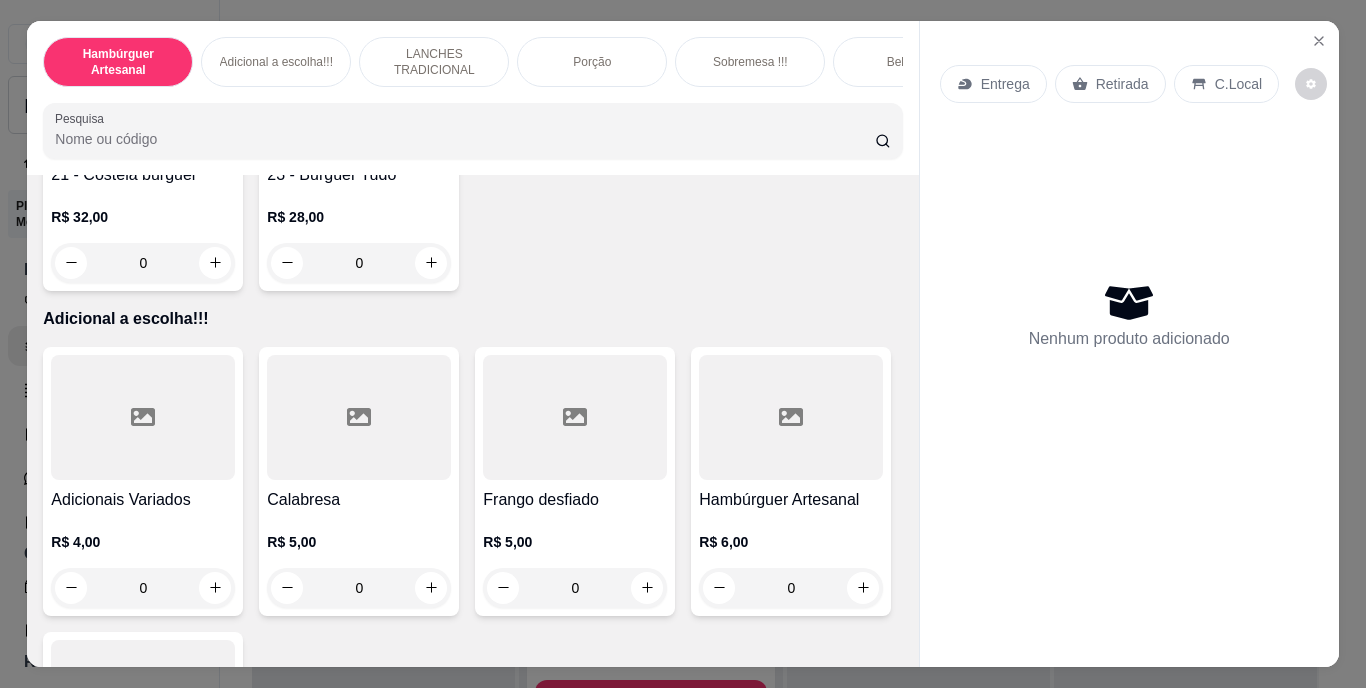 scroll, scrollTop: 2069, scrollLeft: 0, axis: vertical 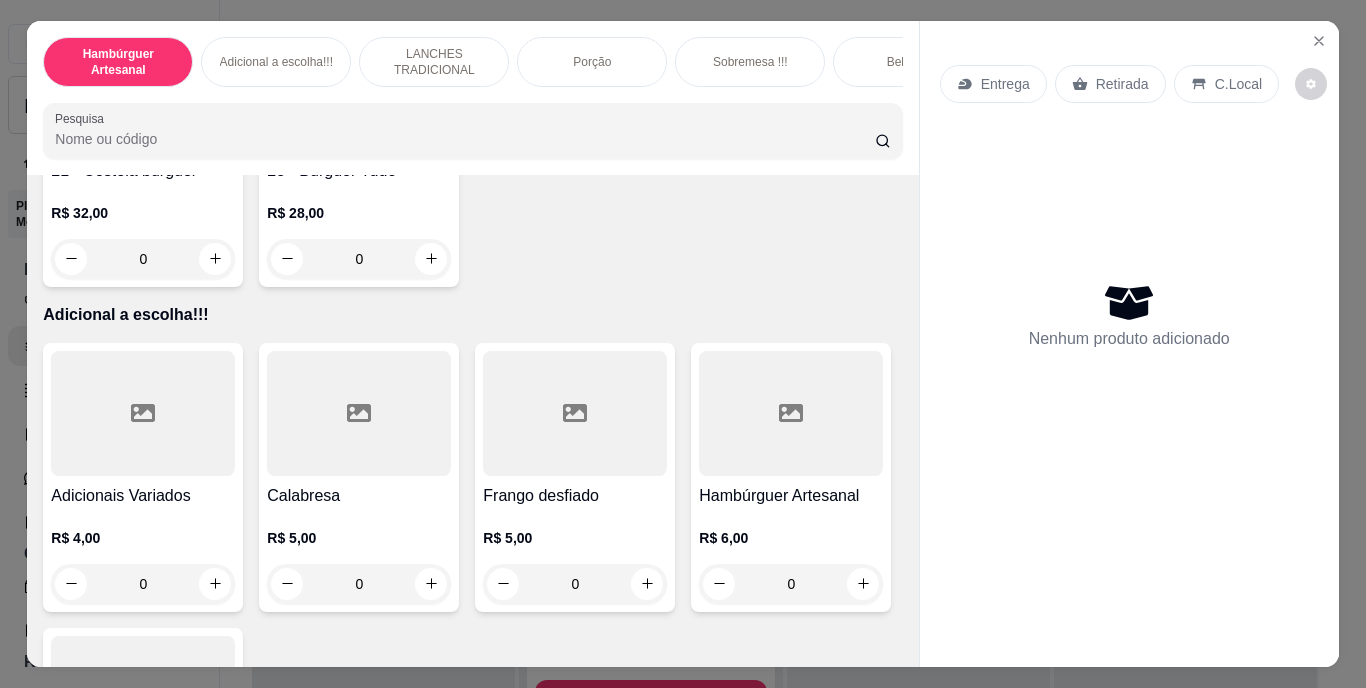 click 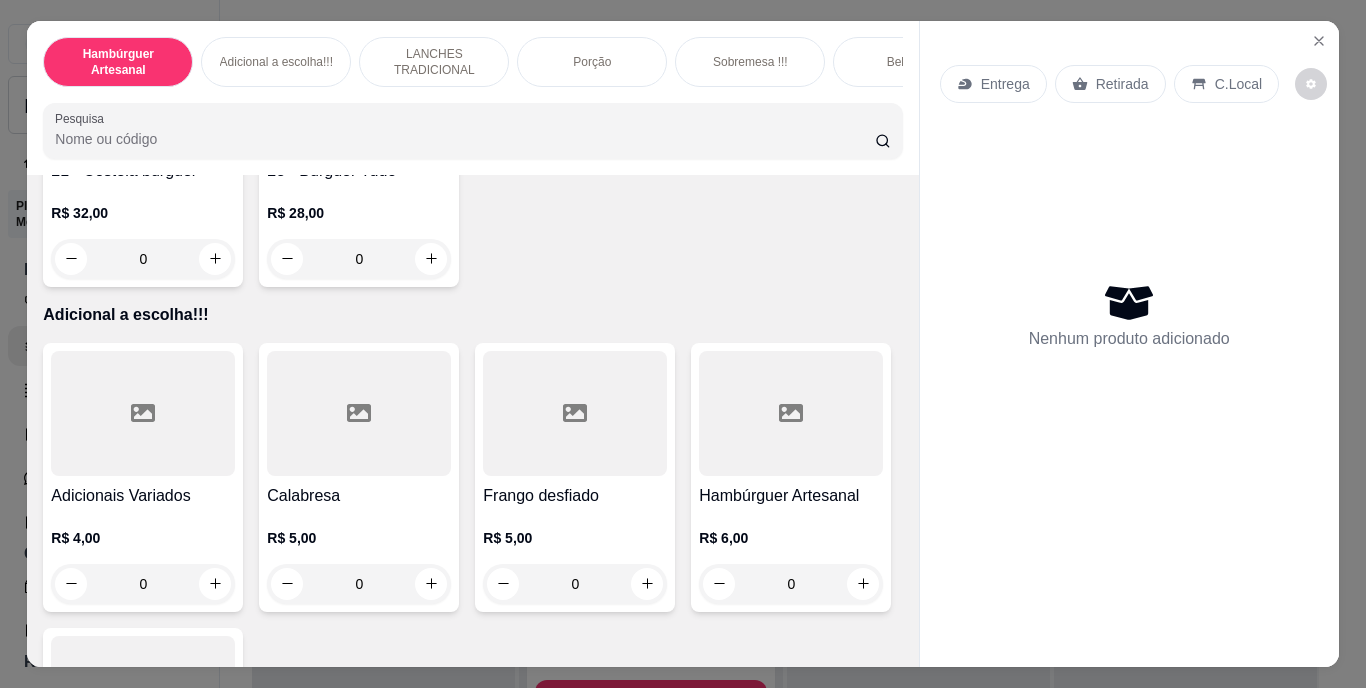 type on "1" 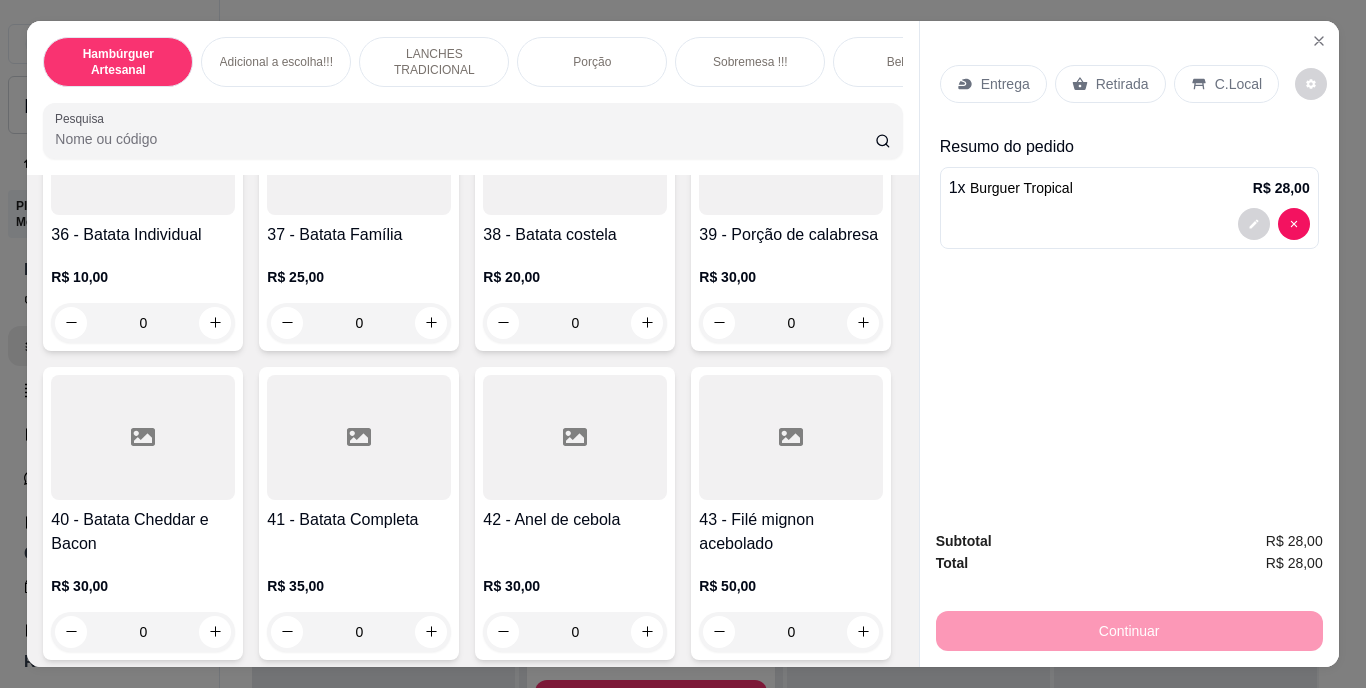 scroll, scrollTop: 4104, scrollLeft: 0, axis: vertical 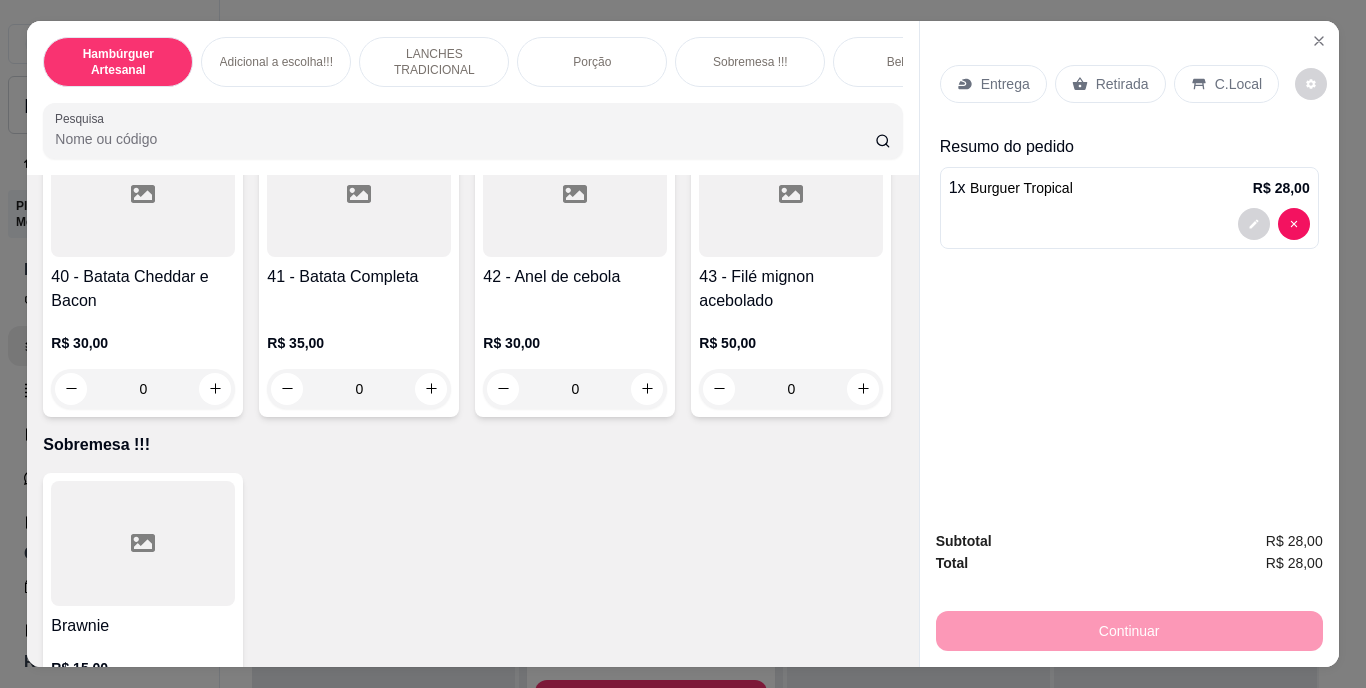 click 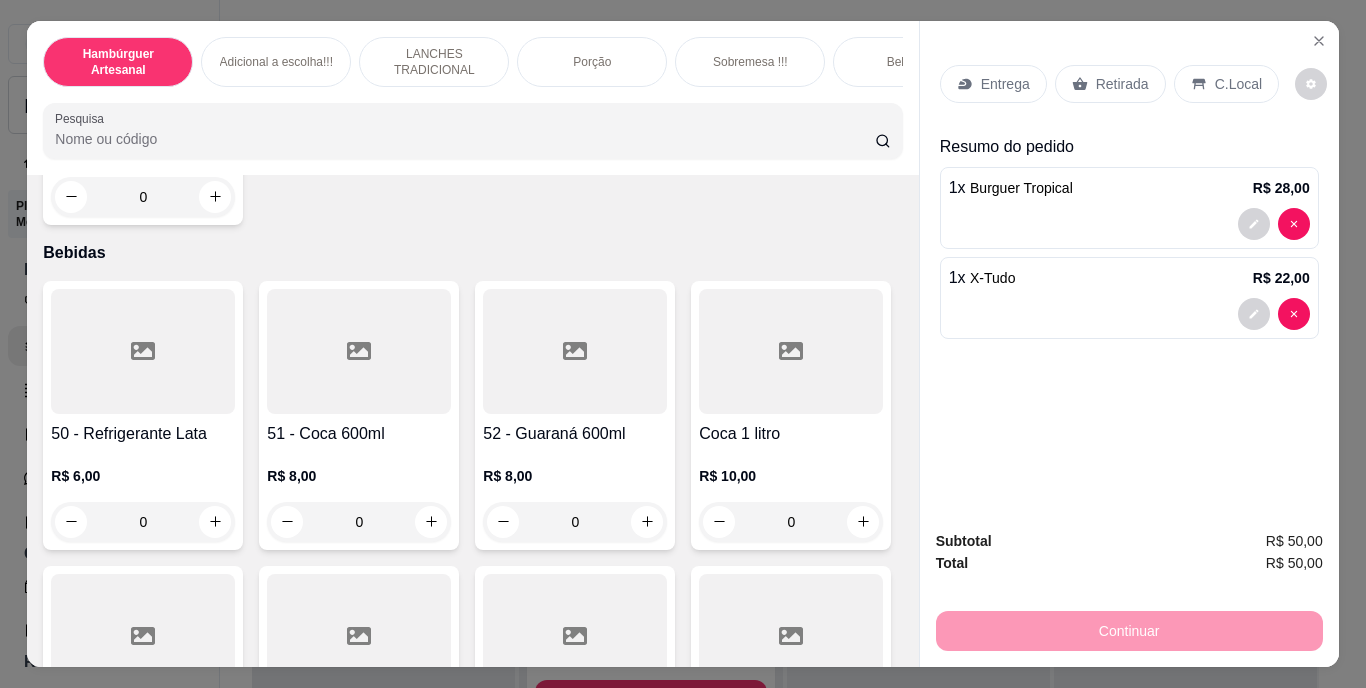 scroll, scrollTop: 4622, scrollLeft: 0, axis: vertical 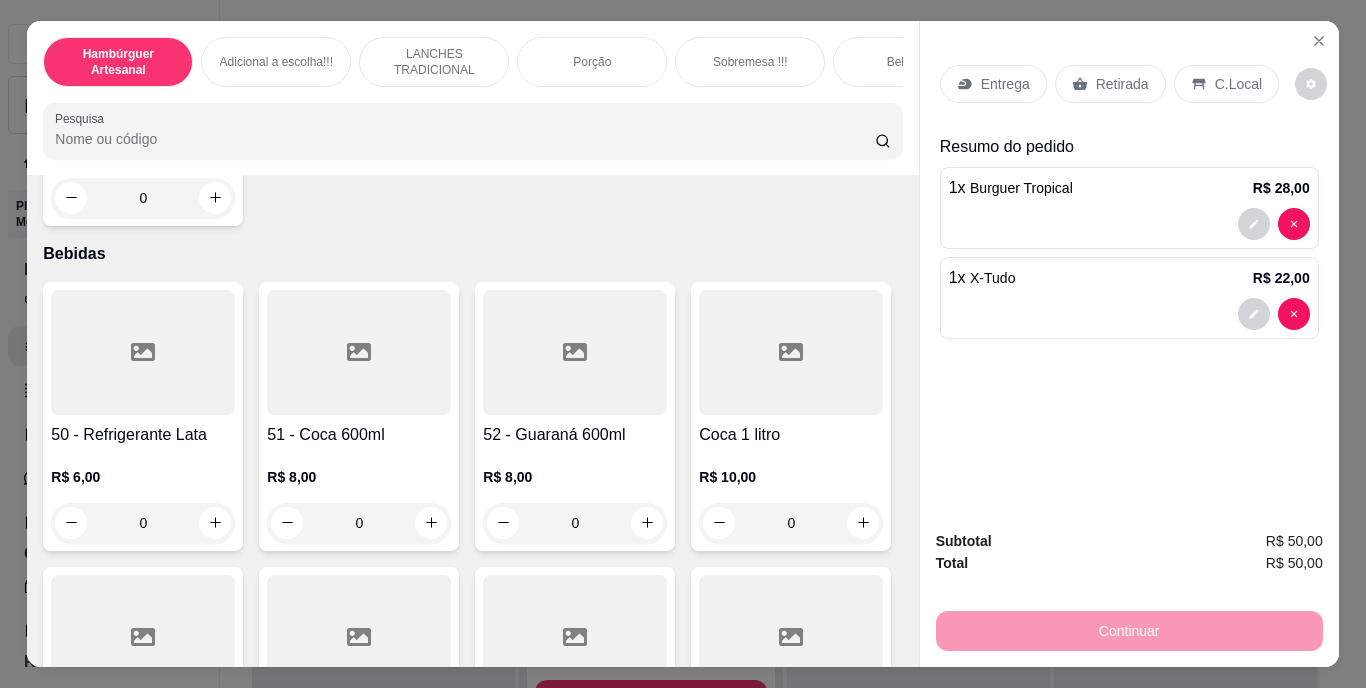 click 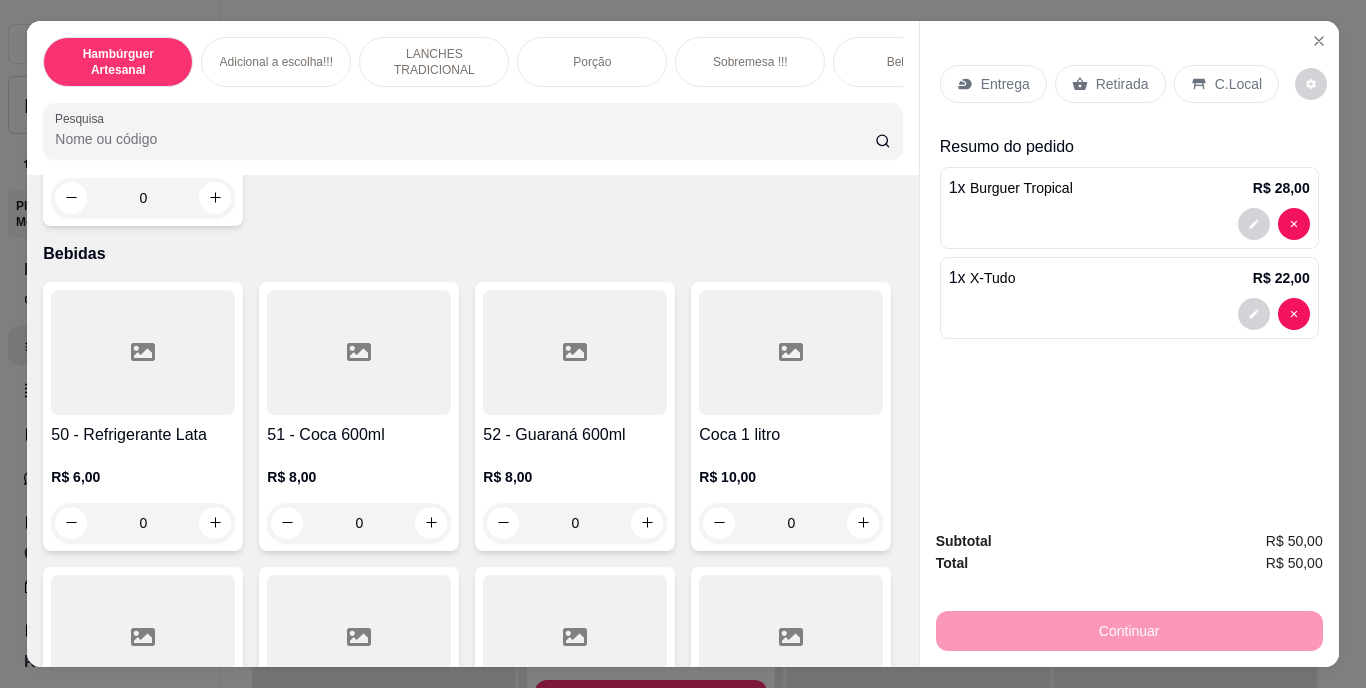 type on "1" 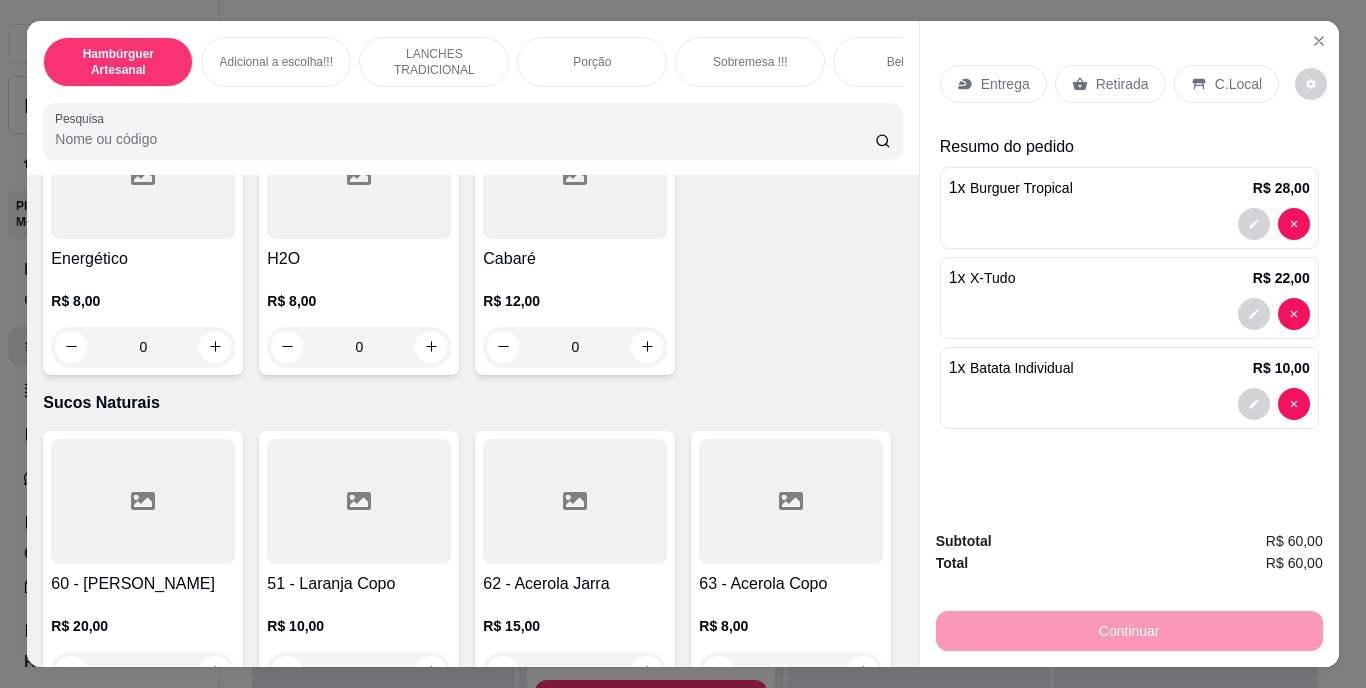 scroll, scrollTop: 5965, scrollLeft: 0, axis: vertical 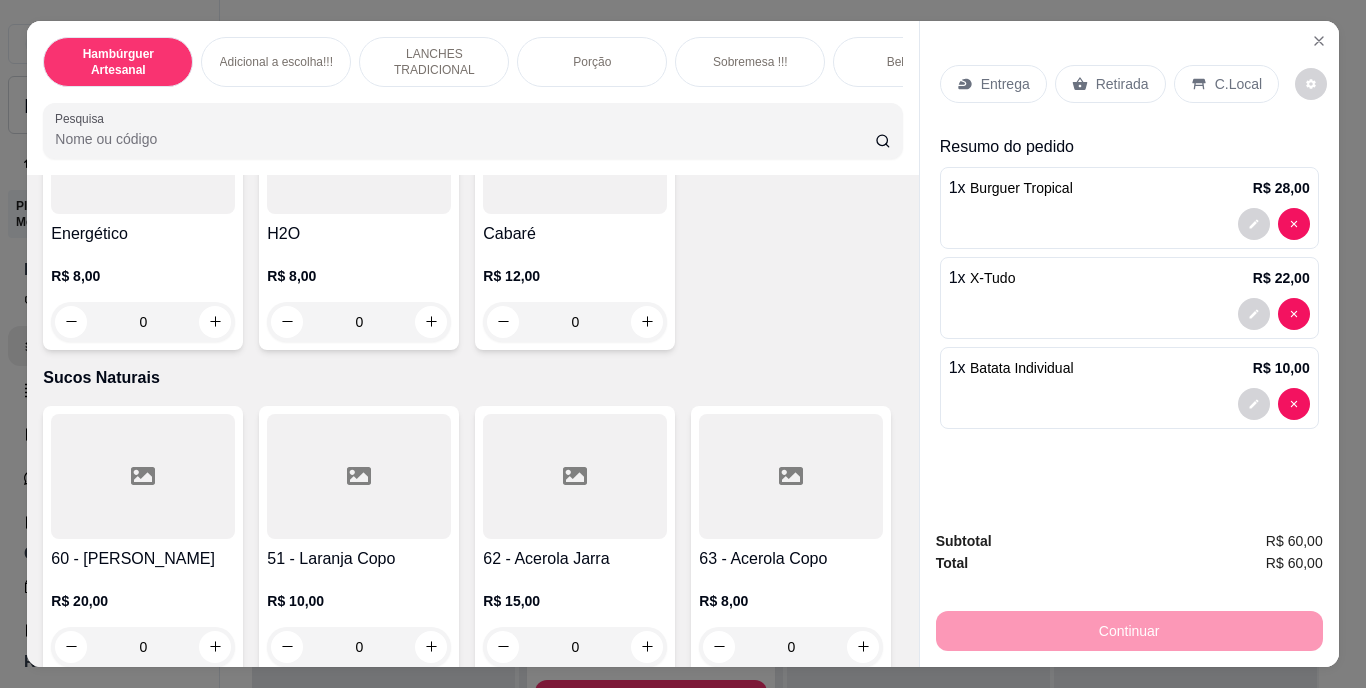 click at bounding box center (215, -534) 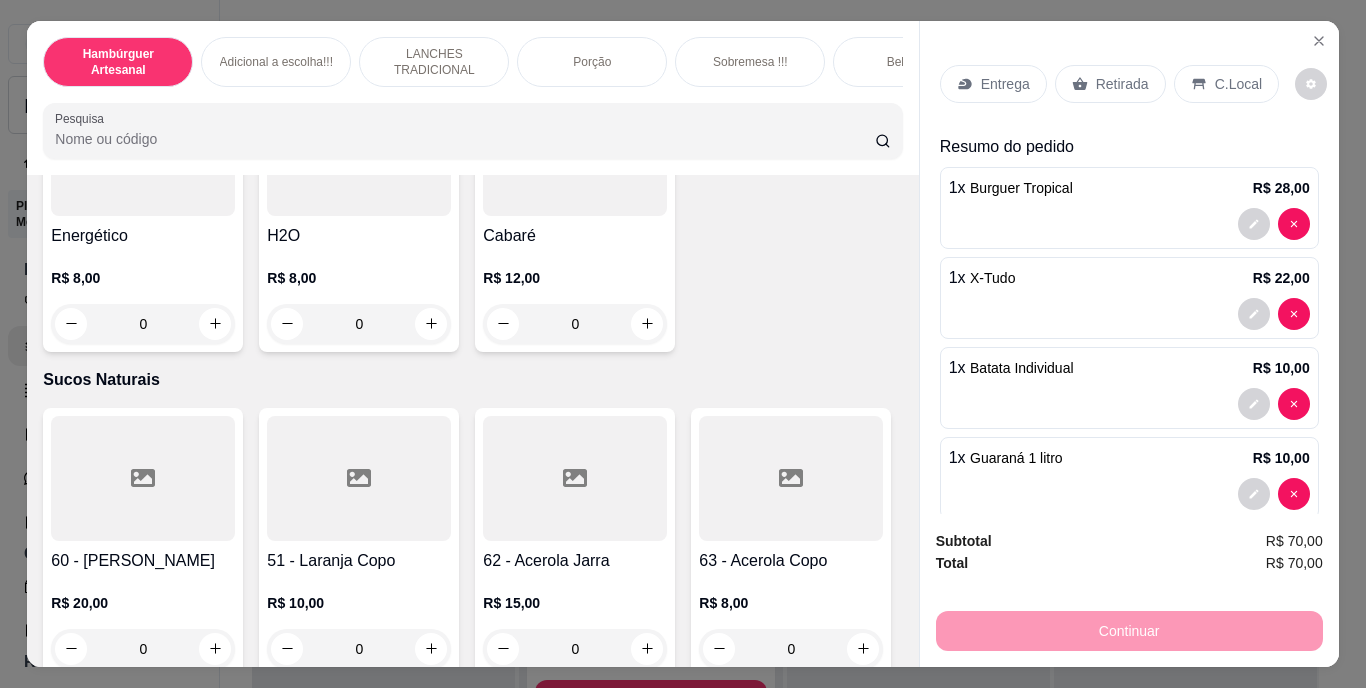 click on "Entrega" at bounding box center [1005, 84] 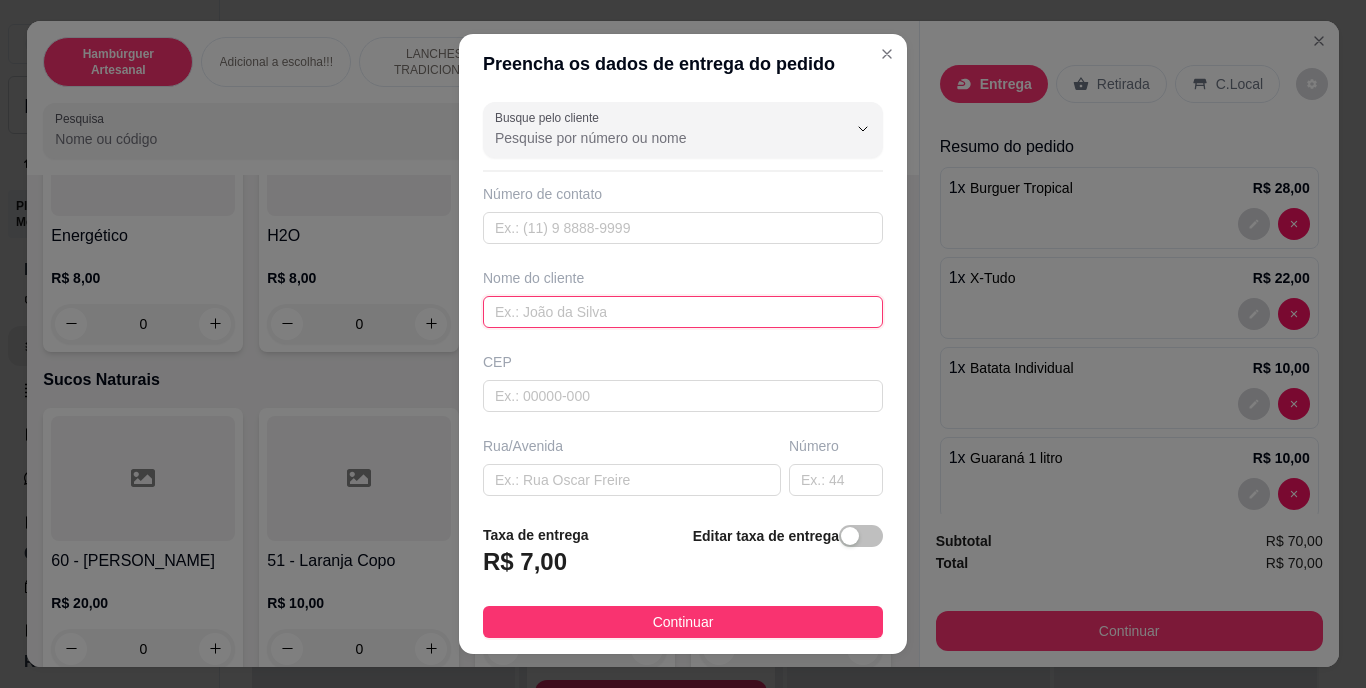 click at bounding box center [683, 312] 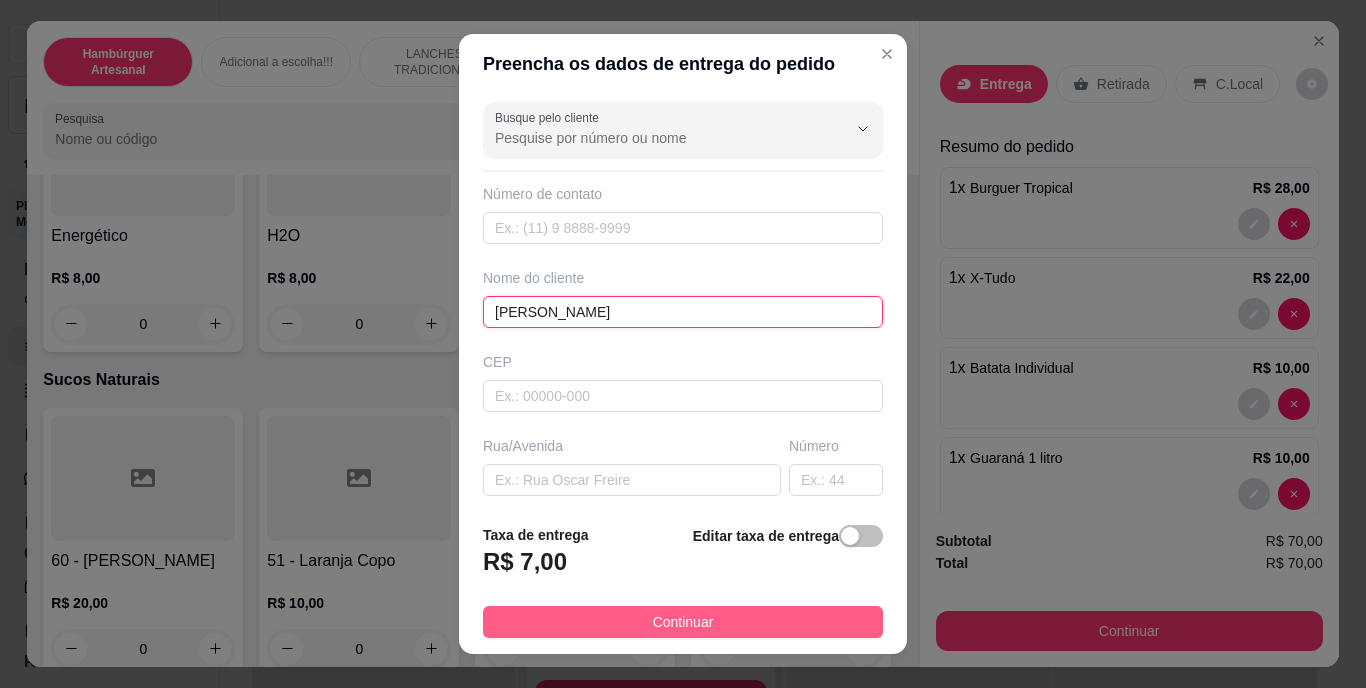 type on "ANA PAULA" 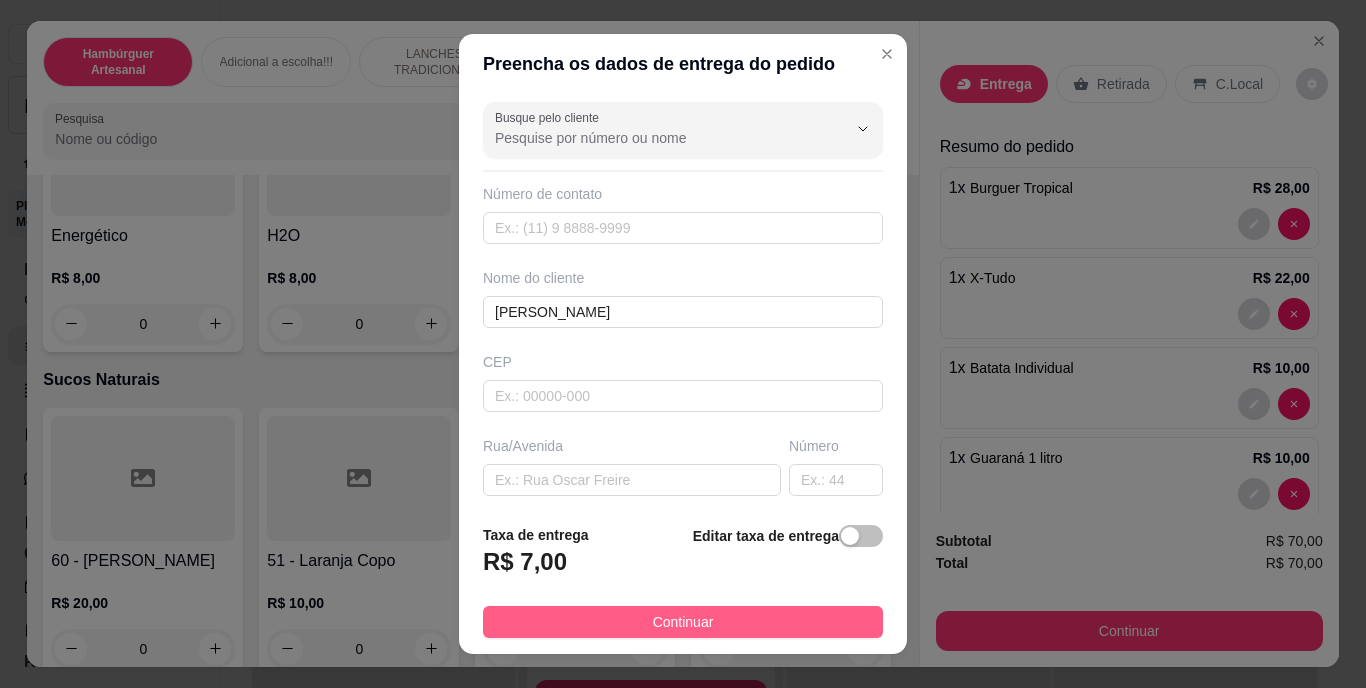 click on "Continuar" at bounding box center (683, 622) 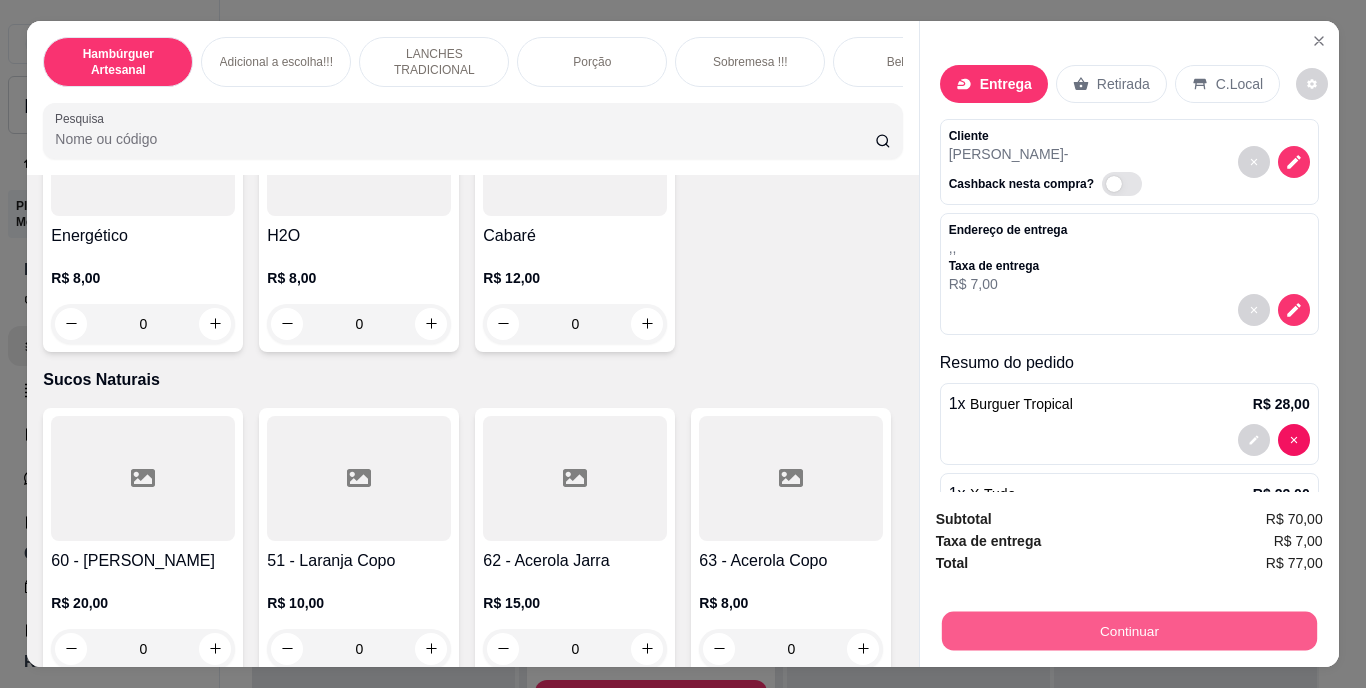 click on "Continuar" at bounding box center (1128, 631) 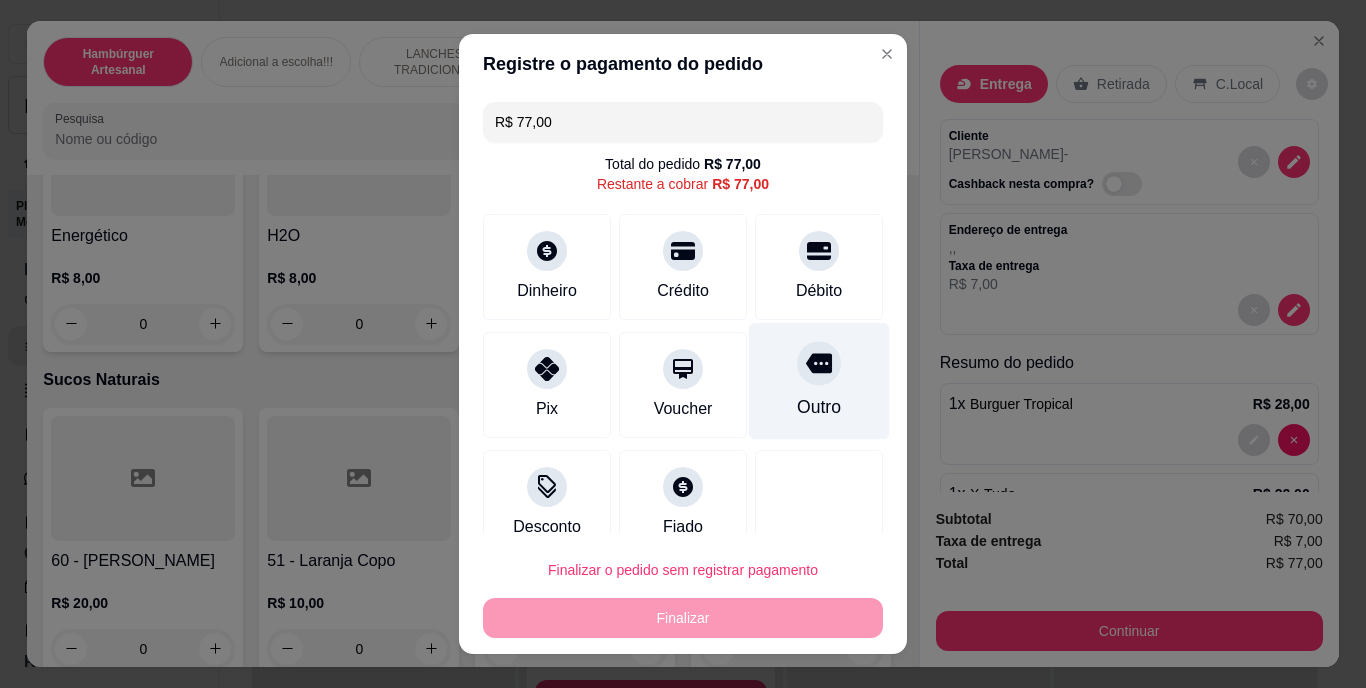 click on "Outro" at bounding box center [819, 408] 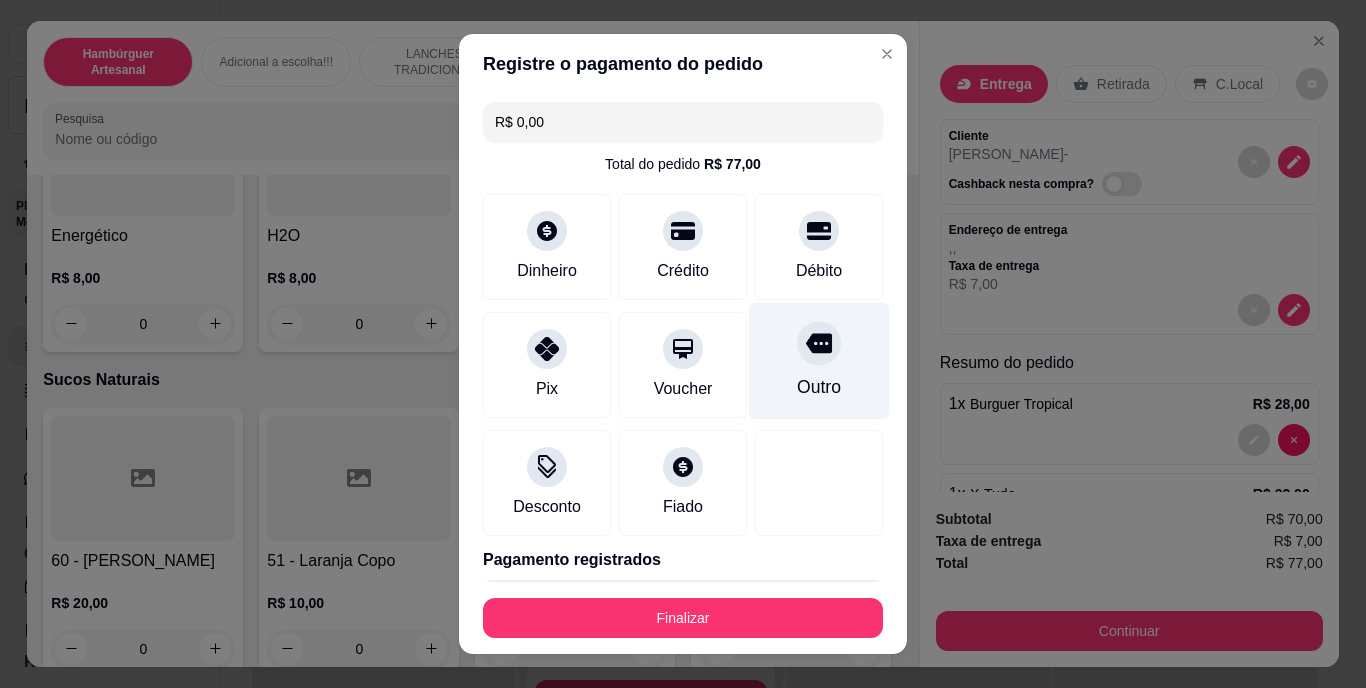 type on "R$ 0,00" 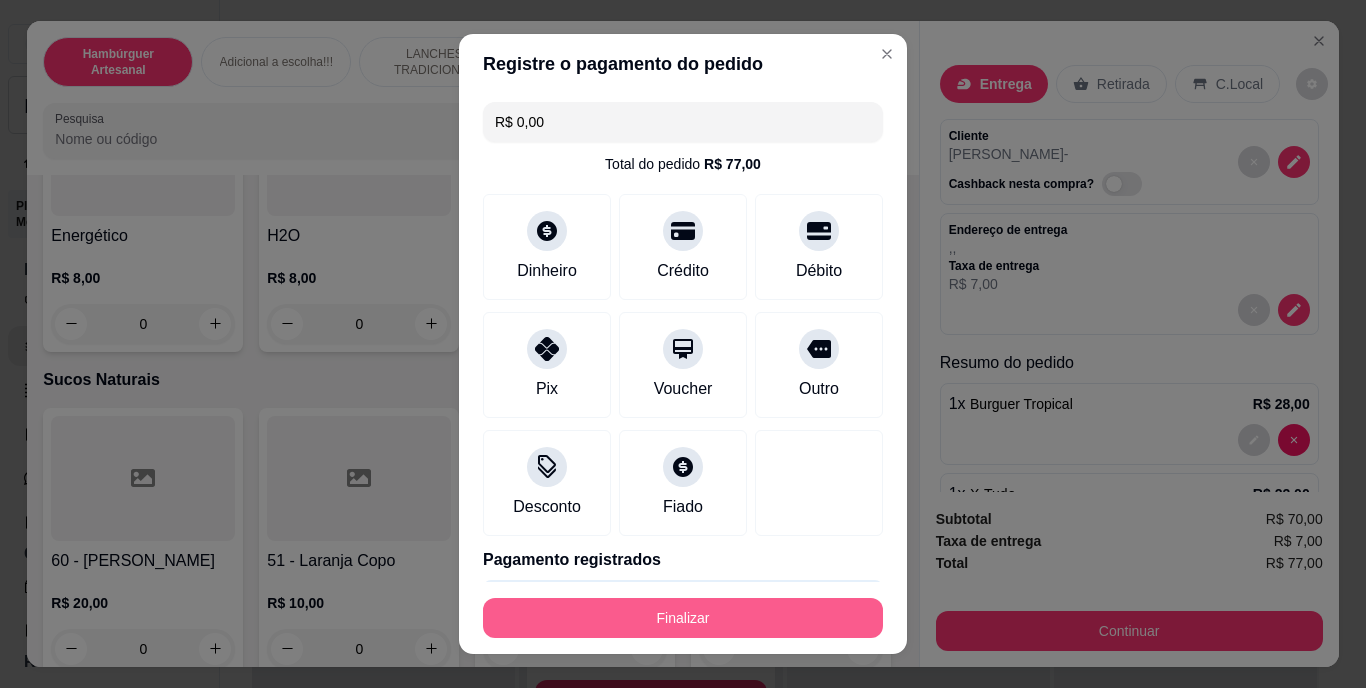 click on "Finalizar" at bounding box center (683, 618) 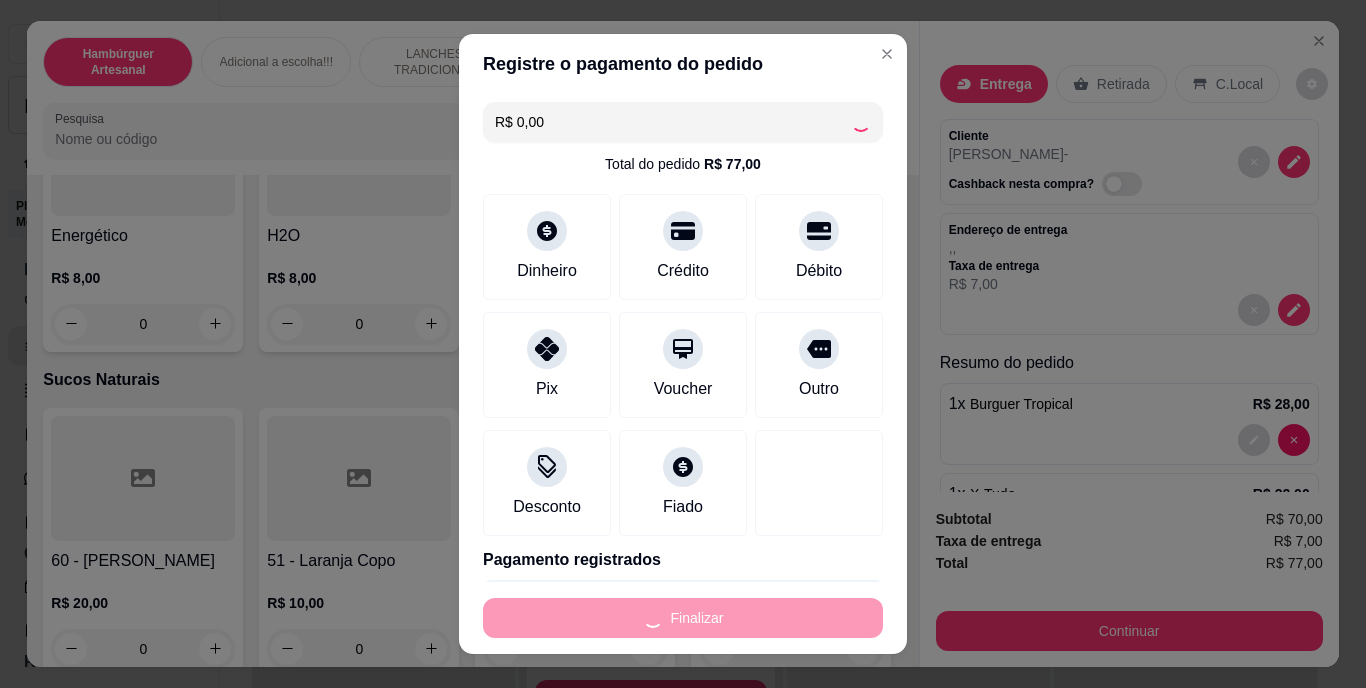 click on "Finalizar" at bounding box center [683, 618] 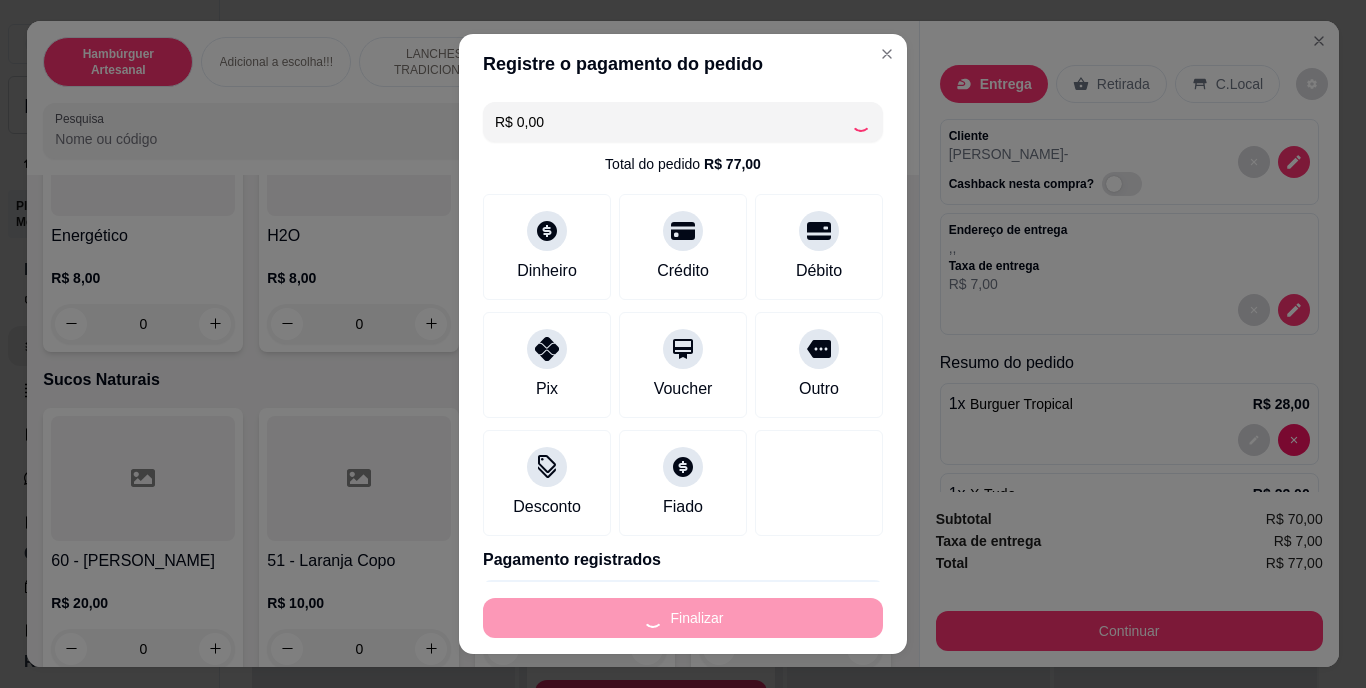 type on "0" 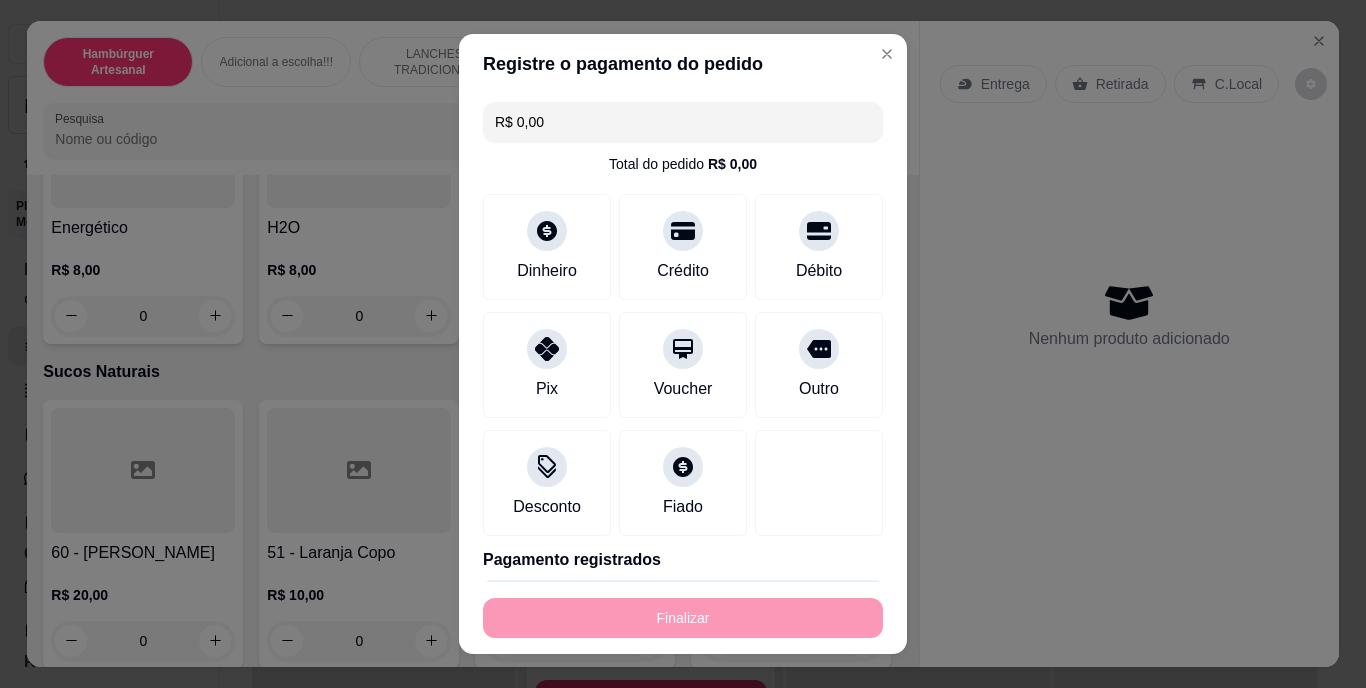 type on "-R$ 77,00" 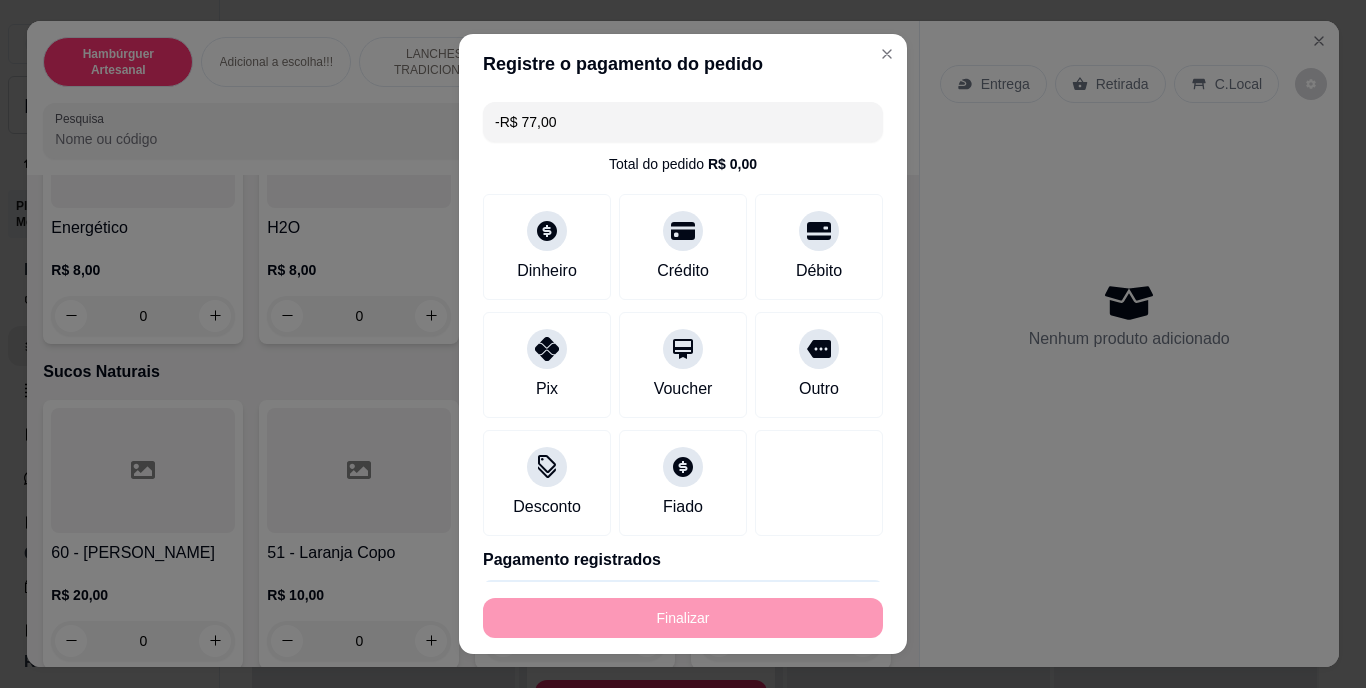 scroll, scrollTop: 5959, scrollLeft: 0, axis: vertical 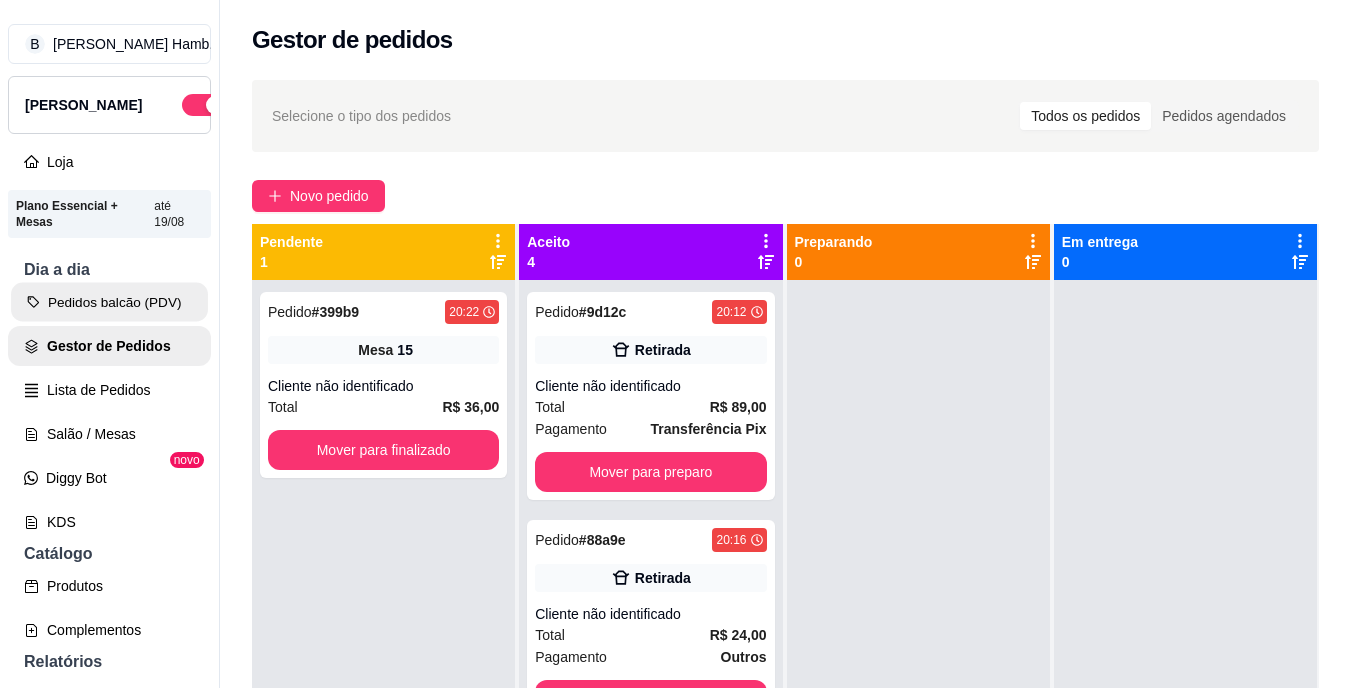 click on "Pedidos balcão (PDV)" at bounding box center [109, 302] 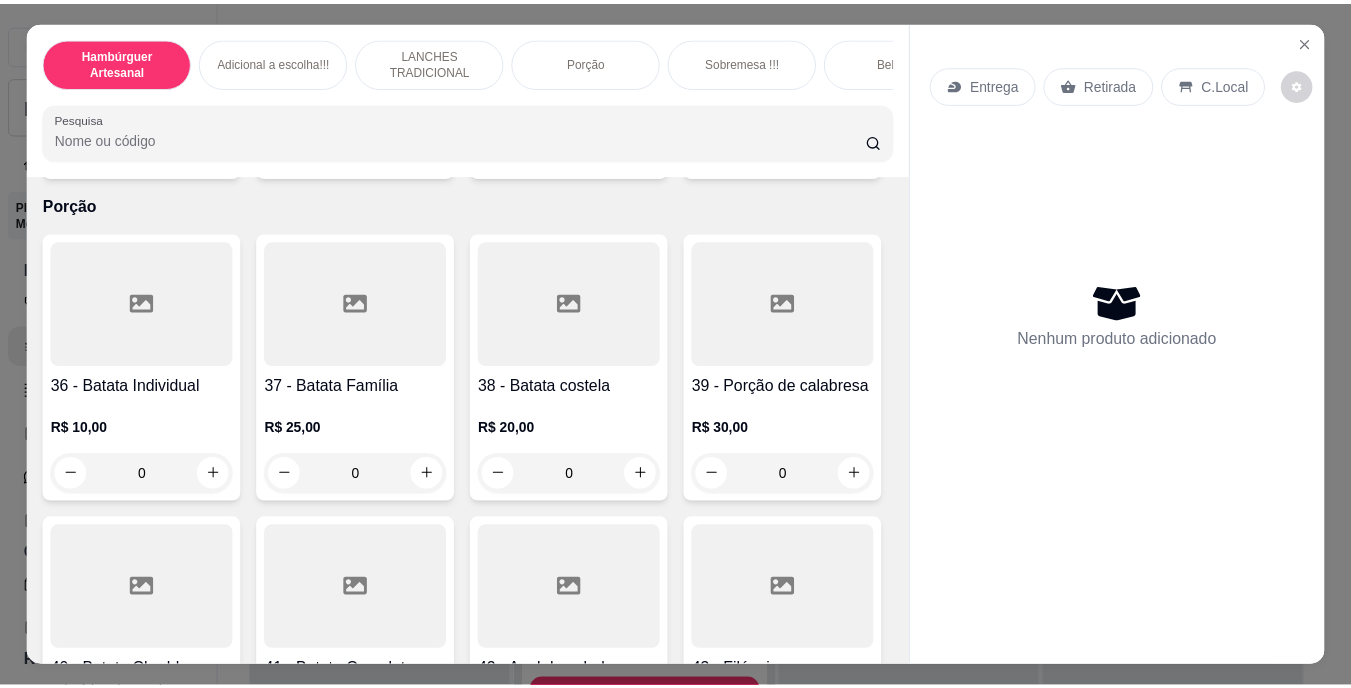 scroll, scrollTop: 3710, scrollLeft: 0, axis: vertical 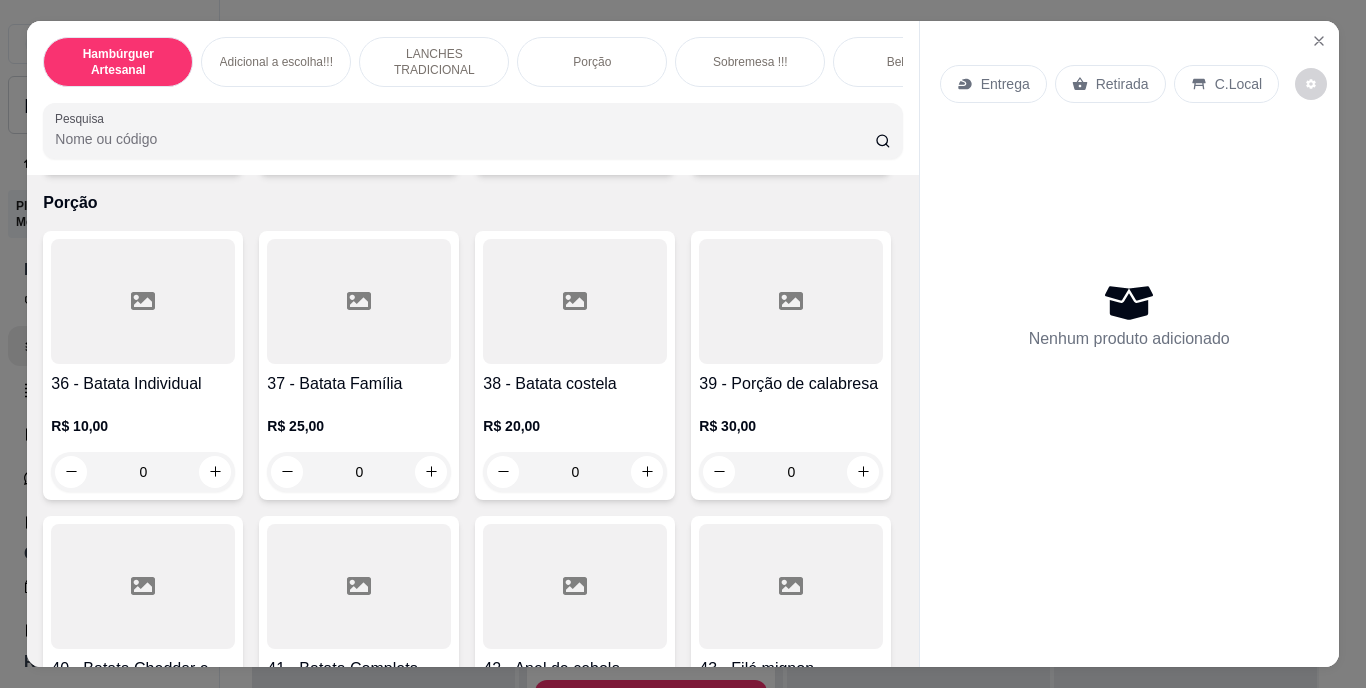 click at bounding box center [215, -139] 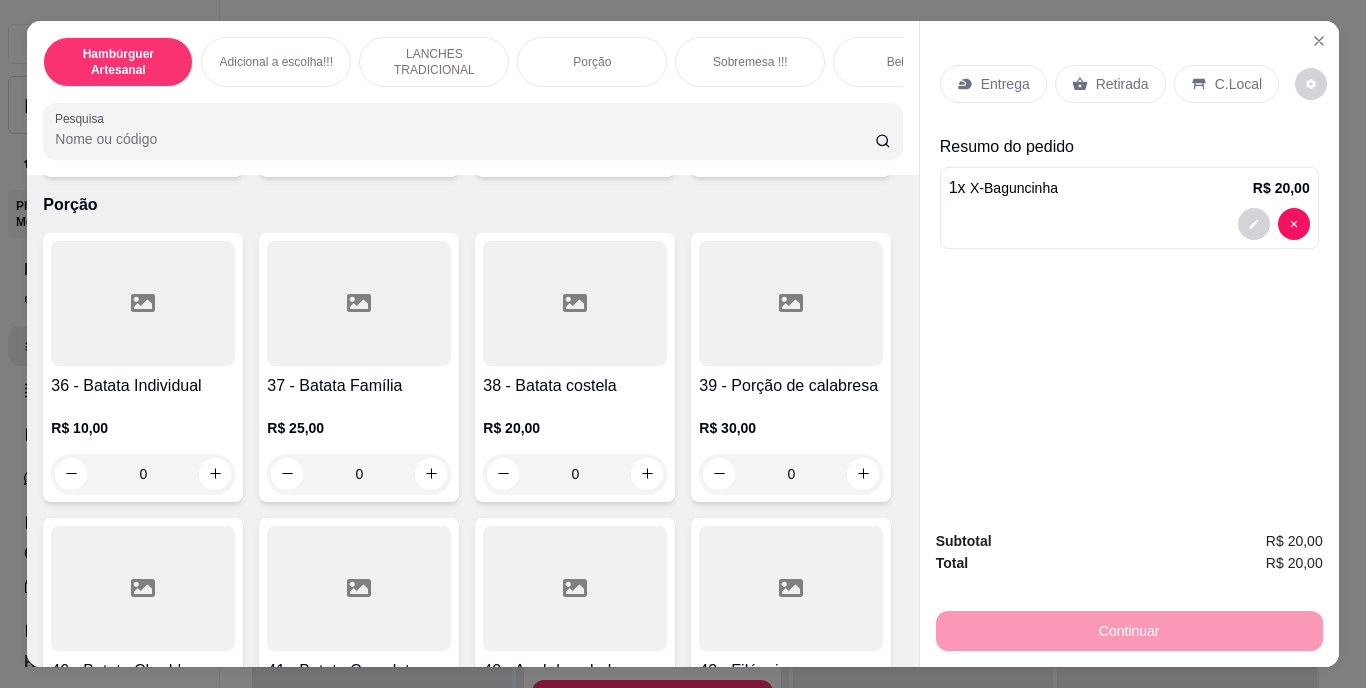 click on "Entrega Retirada C.Local" at bounding box center [1129, 84] 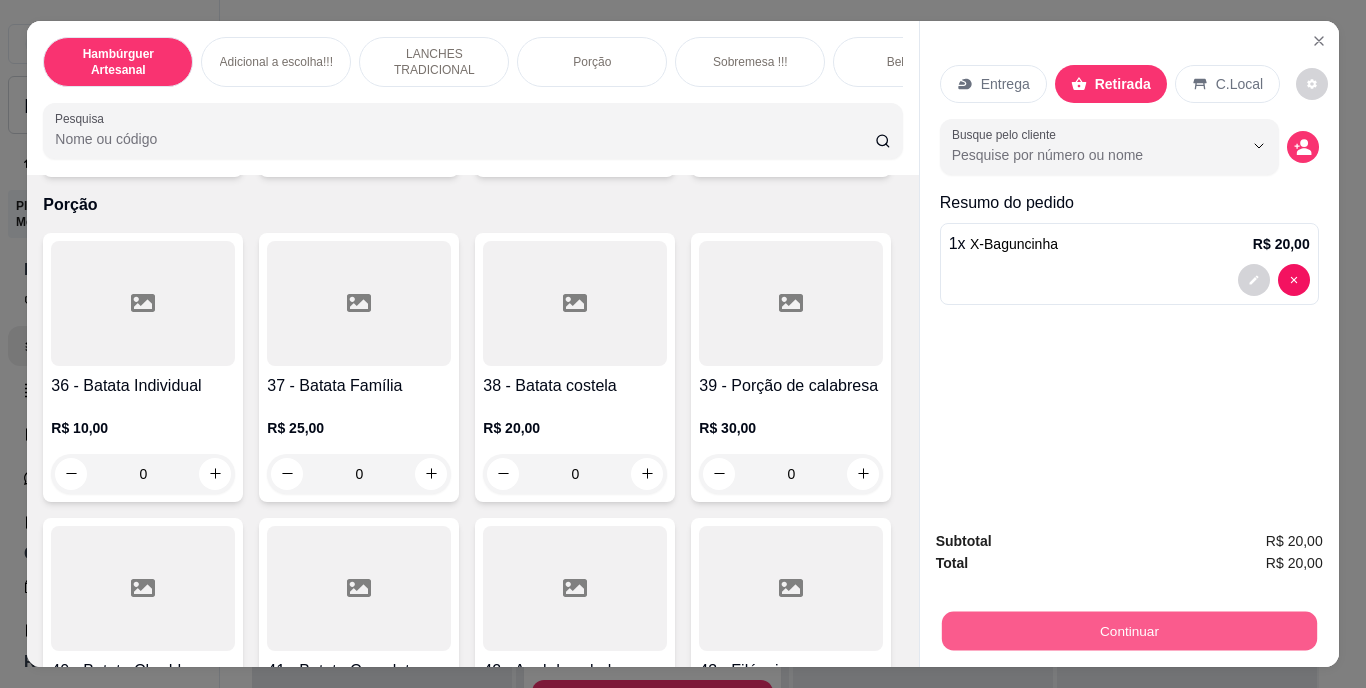 click on "Continuar" at bounding box center [1128, 631] 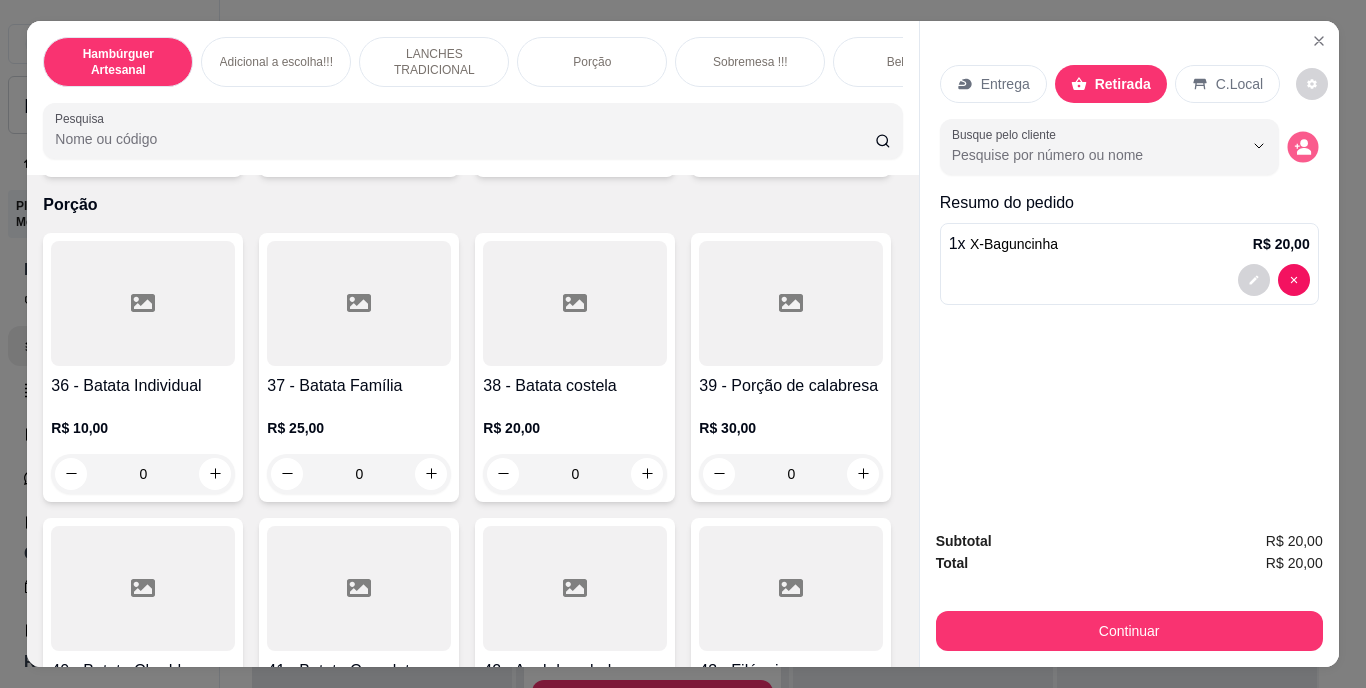 click 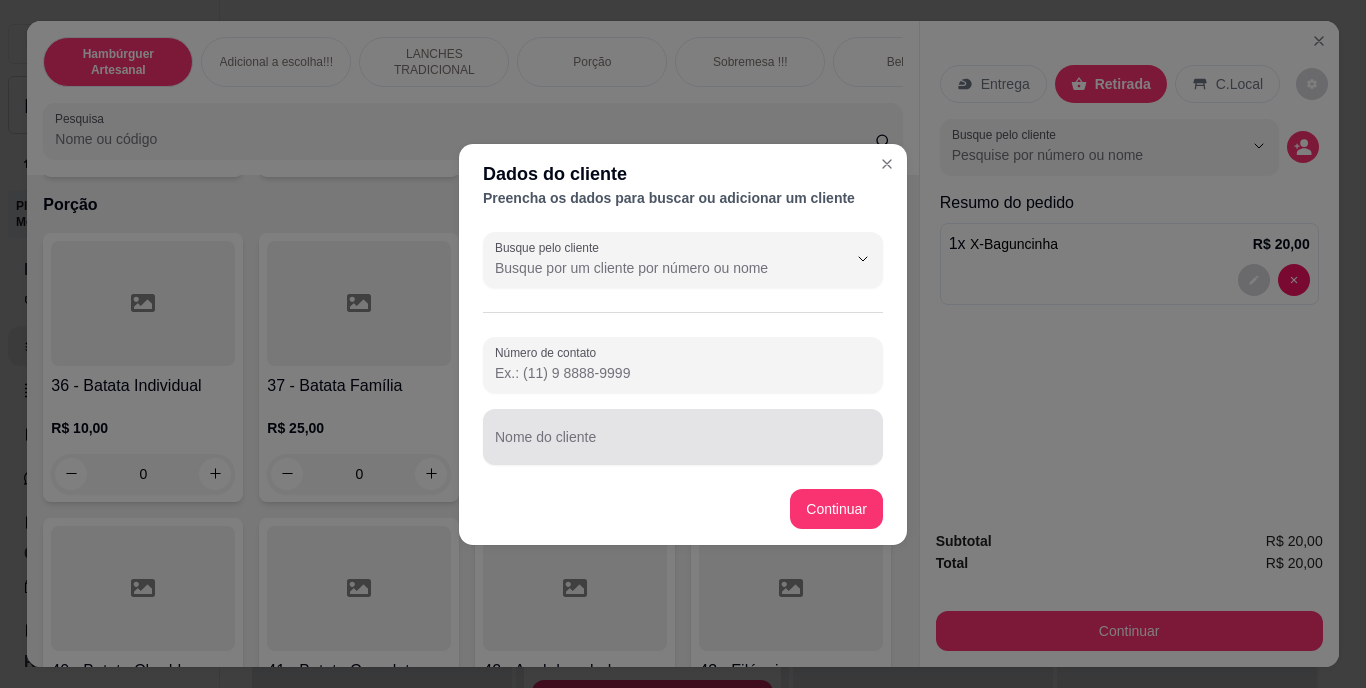 click at bounding box center [683, 437] 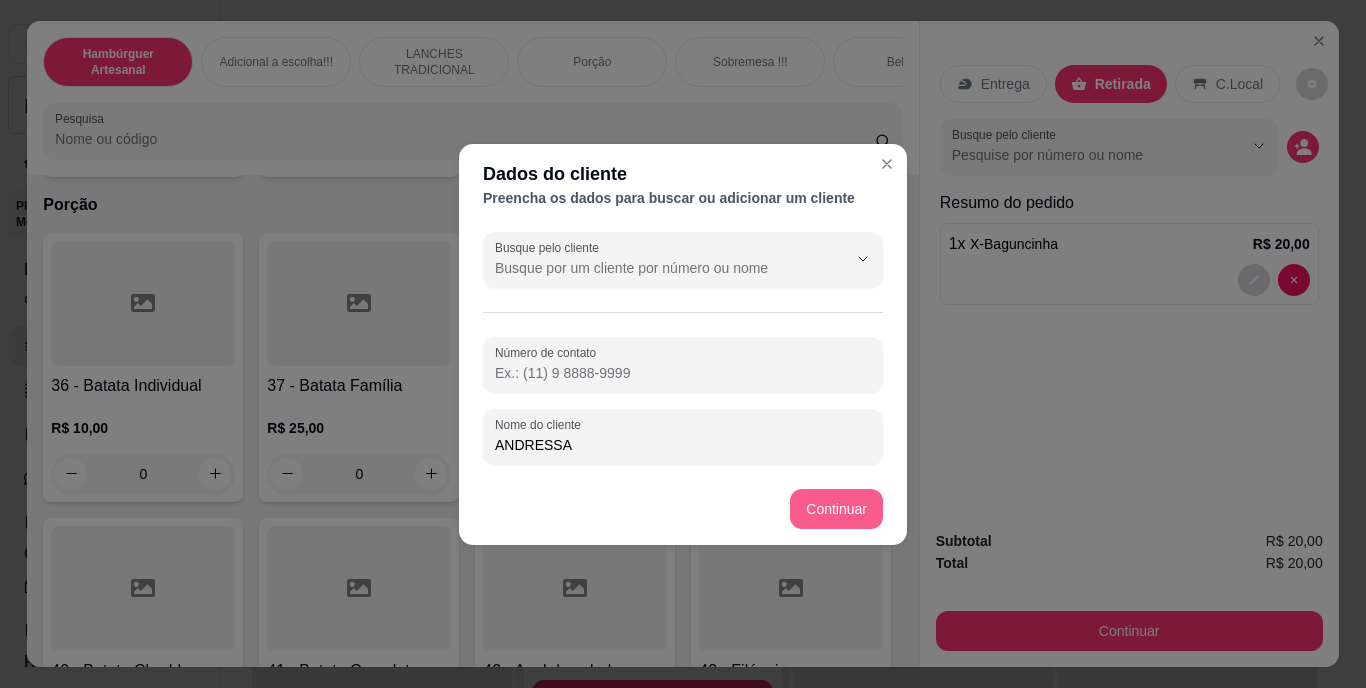 type on "ANDRESSA" 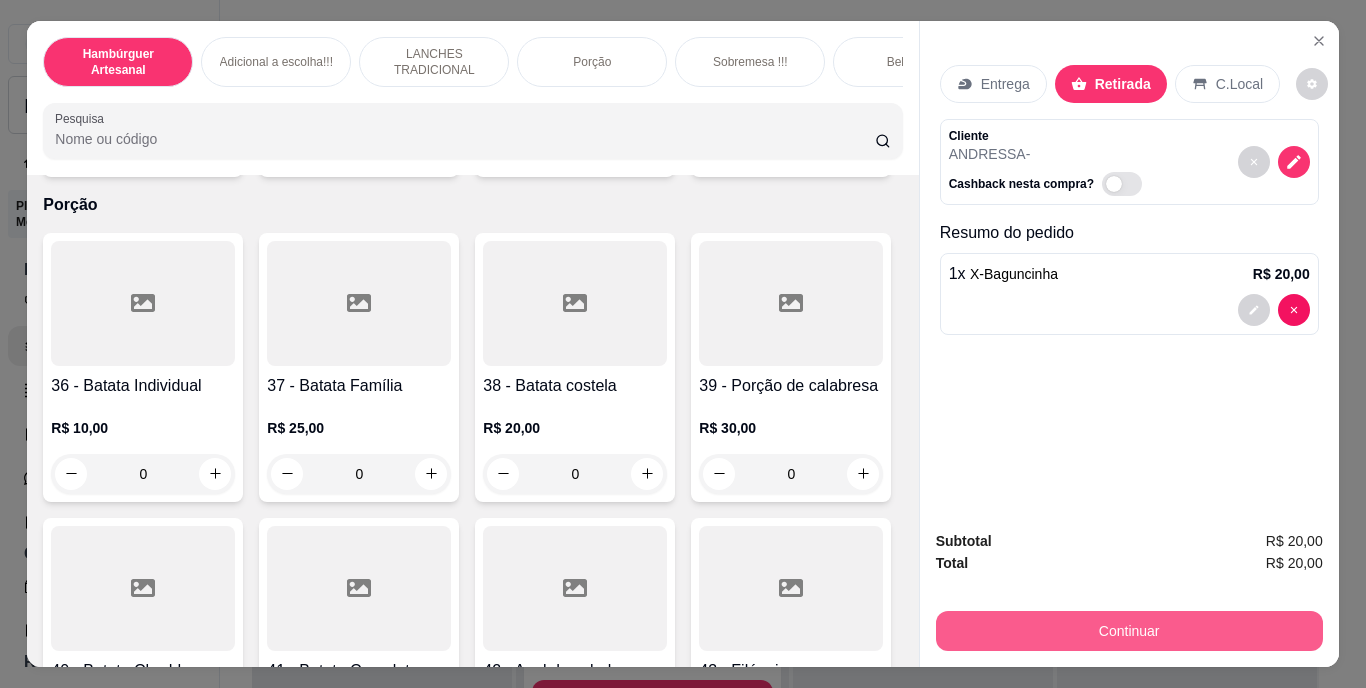 click on "Continuar" at bounding box center (1129, 631) 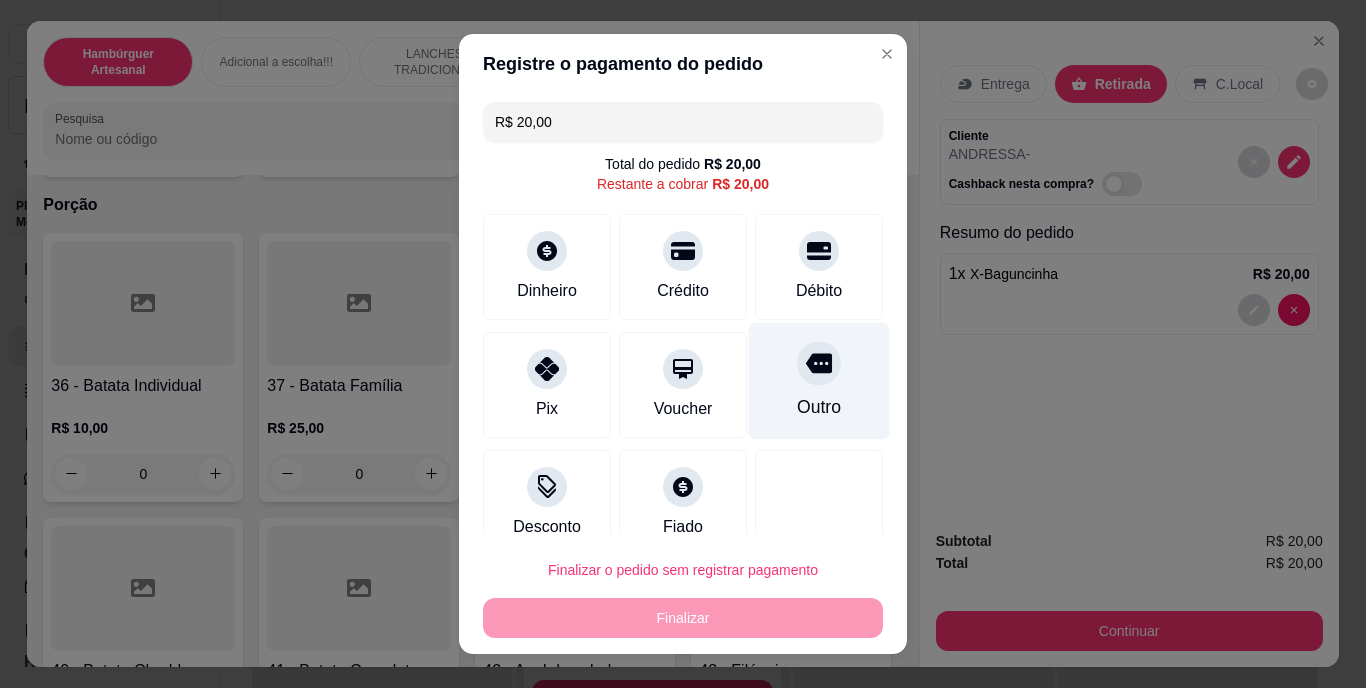 click at bounding box center [819, 364] 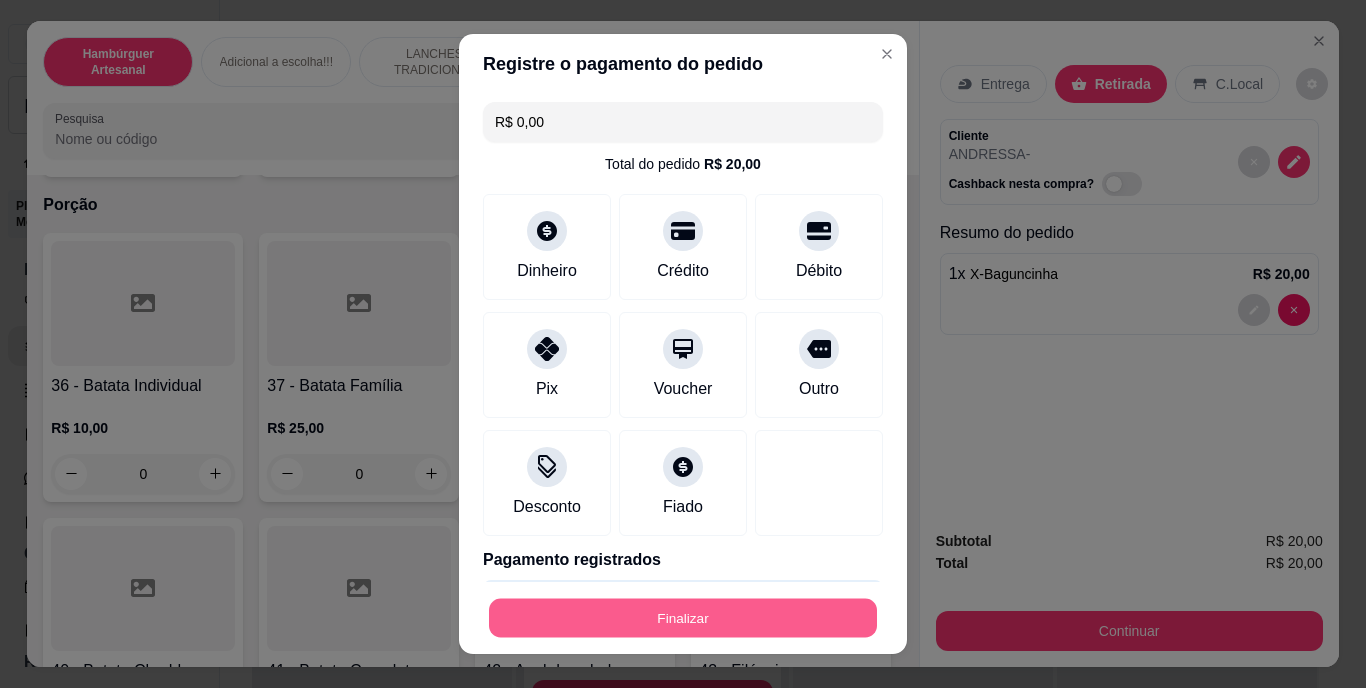click on "Finalizar" at bounding box center [683, 617] 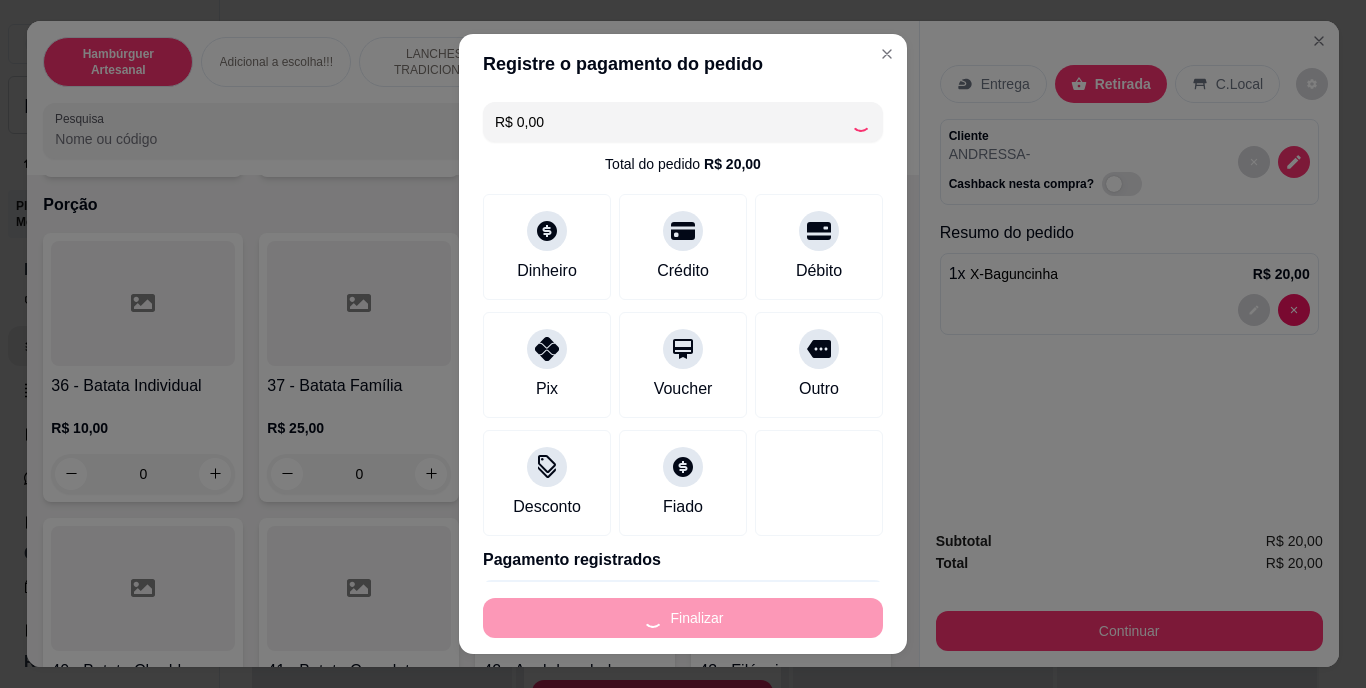 type on "0" 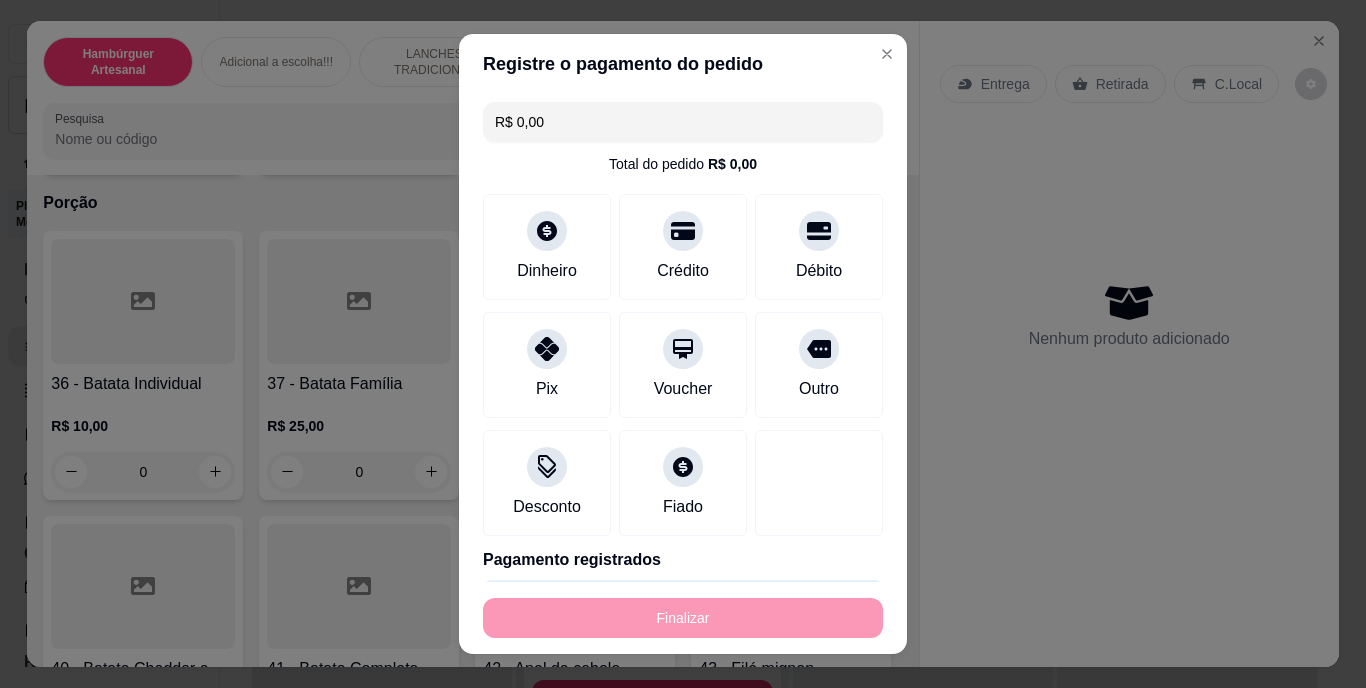 type on "-R$ 20,00" 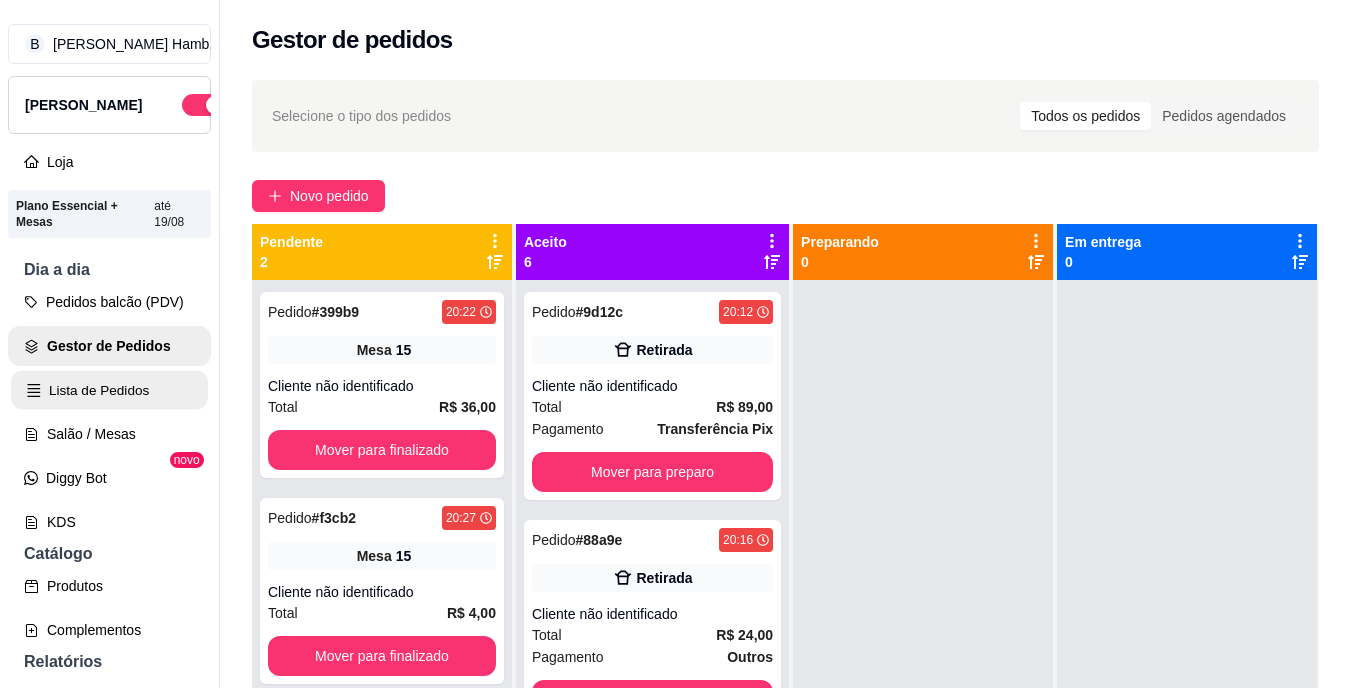 click on "Lista de Pedidos" at bounding box center [109, 390] 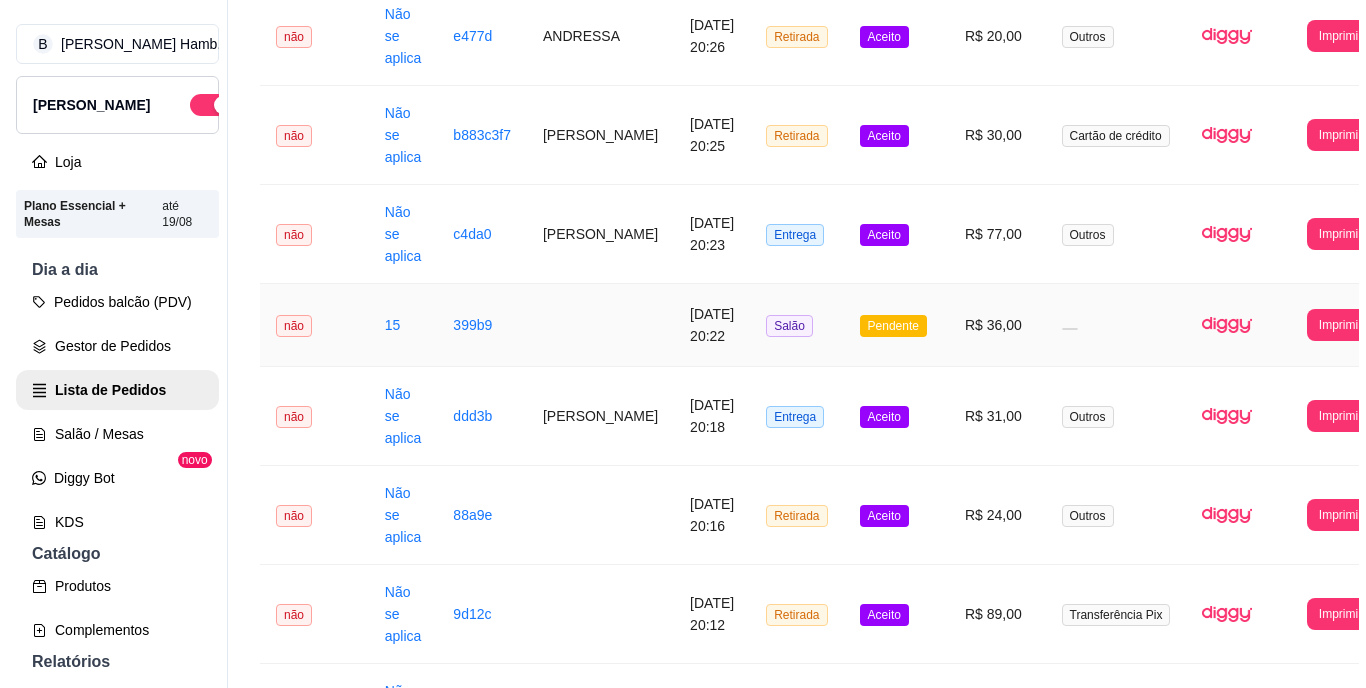 scroll, scrollTop: 363, scrollLeft: 0, axis: vertical 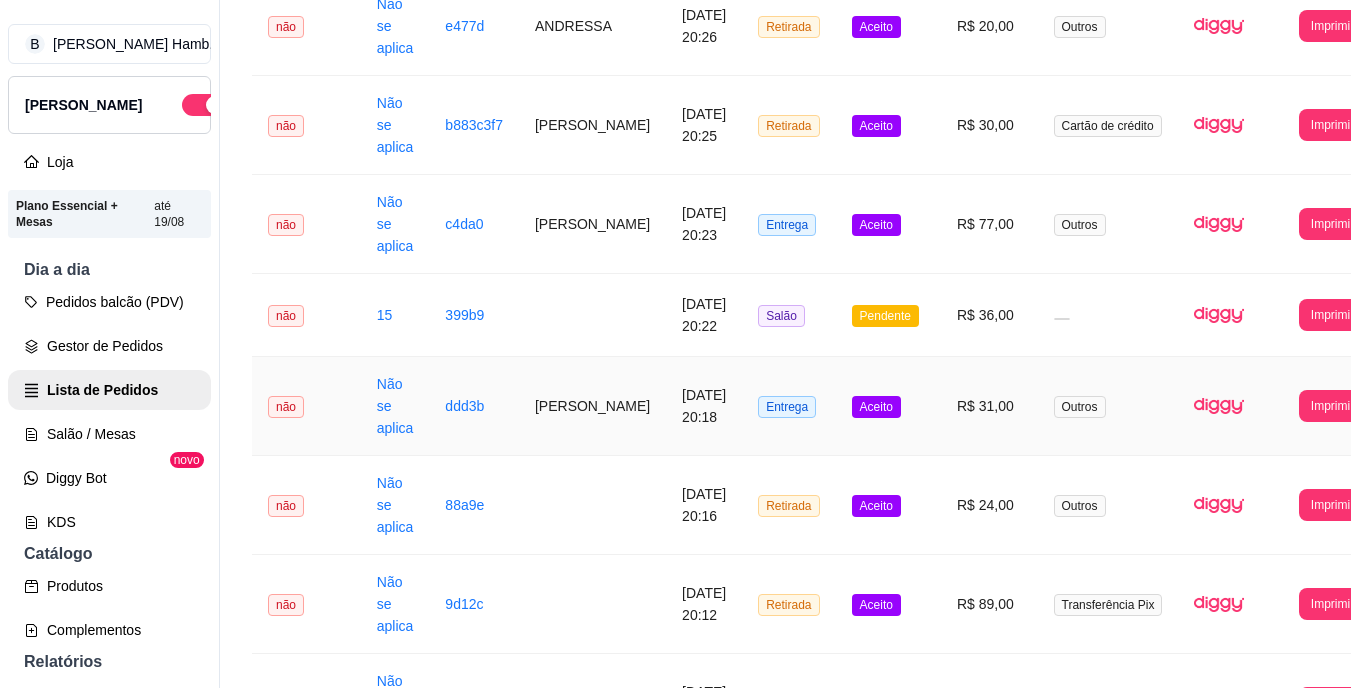 click on "R$ 31,00" at bounding box center [989, 406] 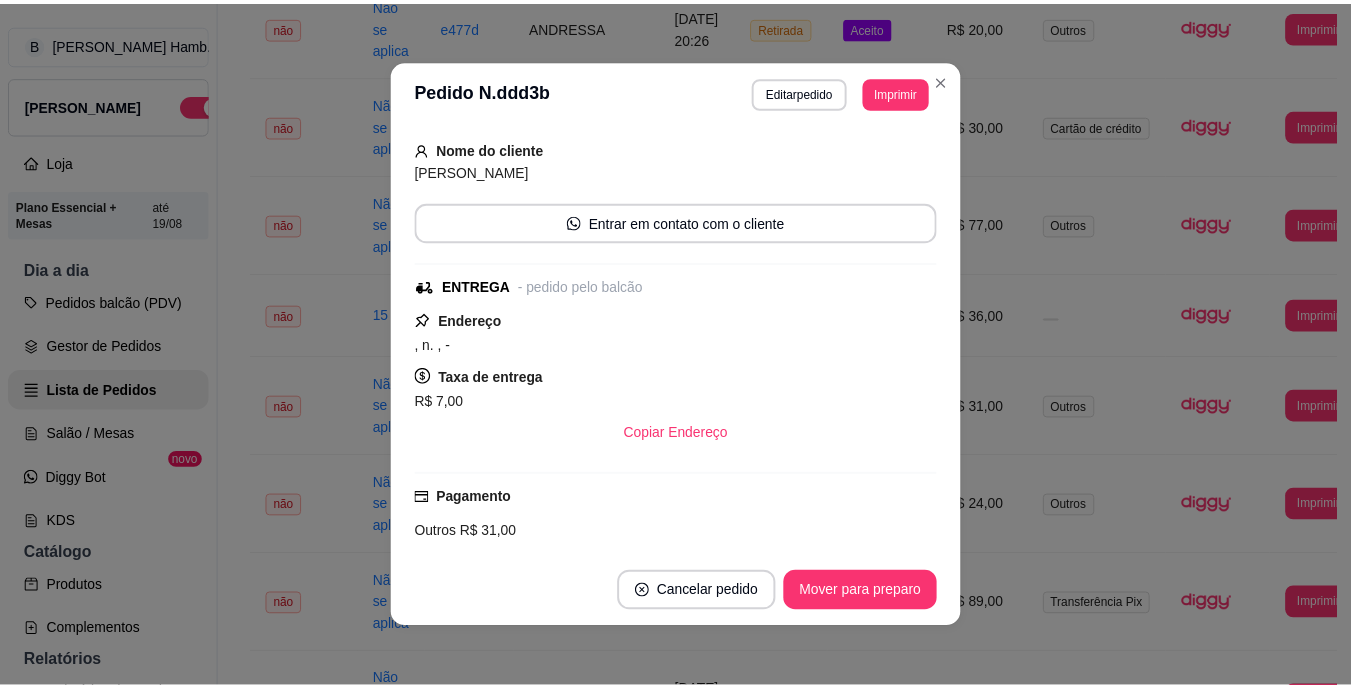 scroll, scrollTop: 117, scrollLeft: 0, axis: vertical 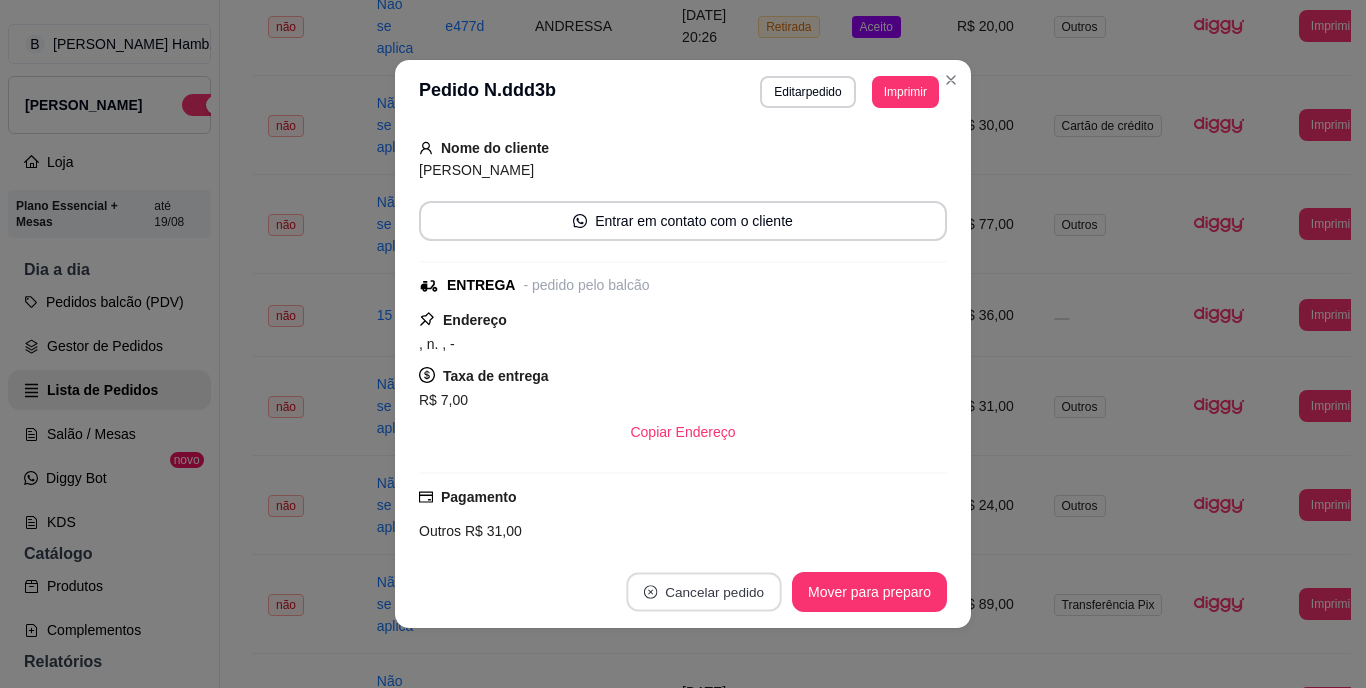 click on "Cancelar pedido" at bounding box center (703, 592) 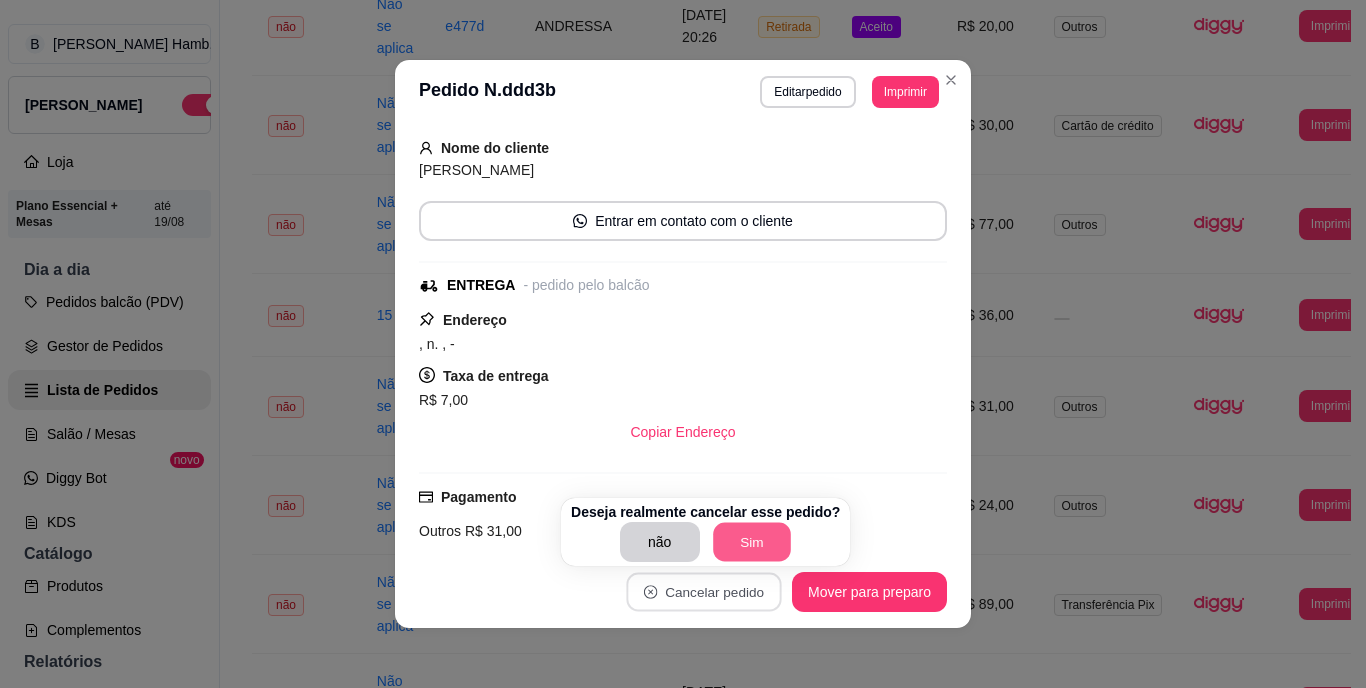 click on "Sim" at bounding box center (752, 542) 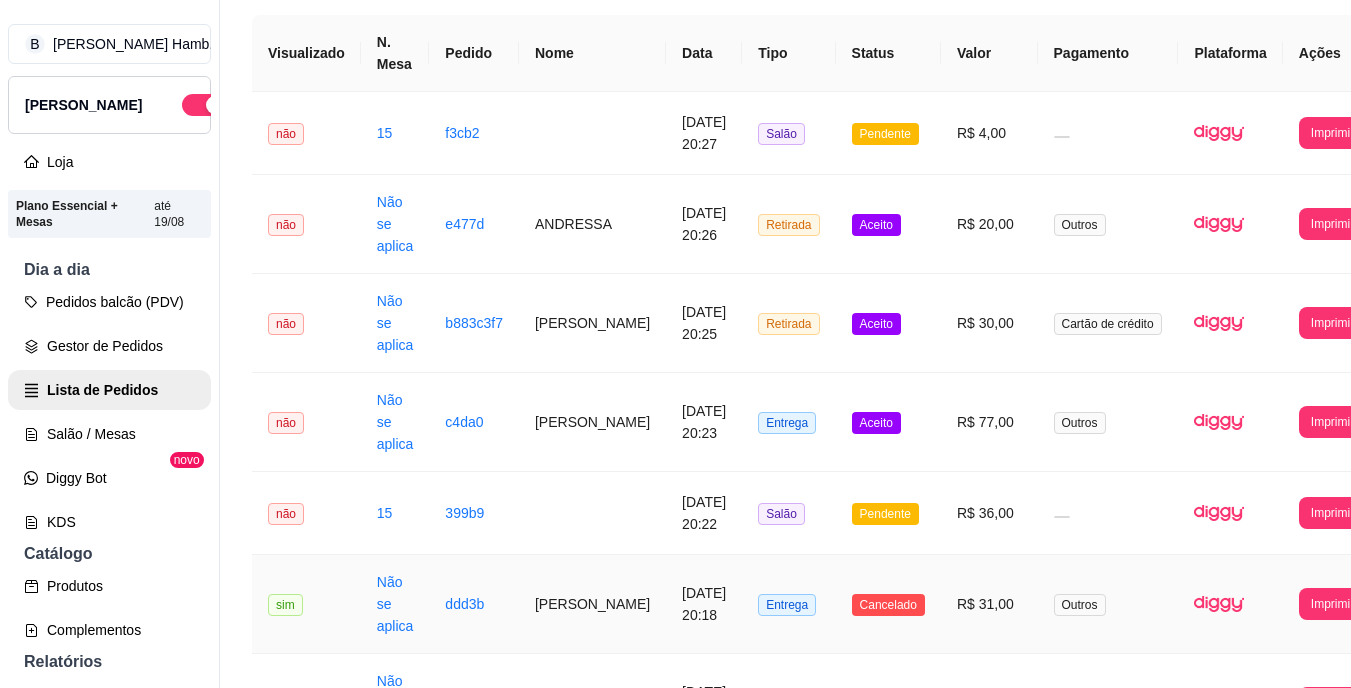 scroll, scrollTop: 0, scrollLeft: 0, axis: both 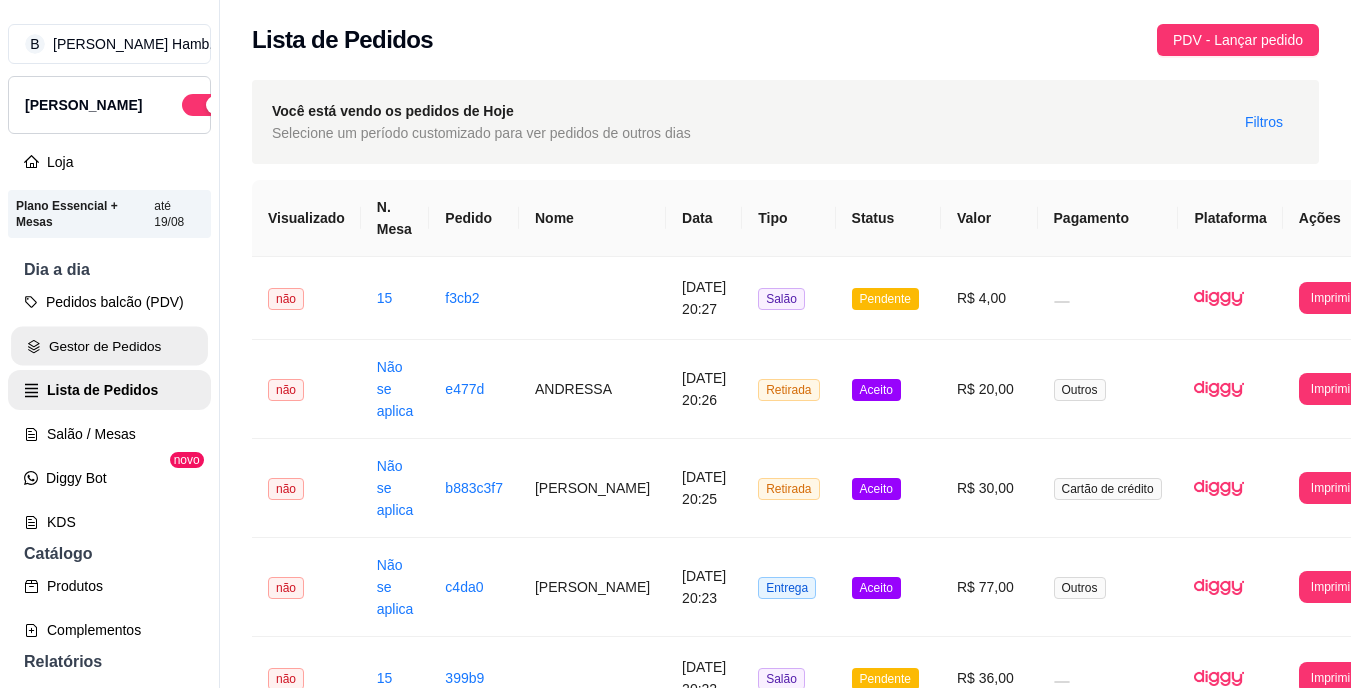 click on "Gestor de Pedidos" at bounding box center [109, 346] 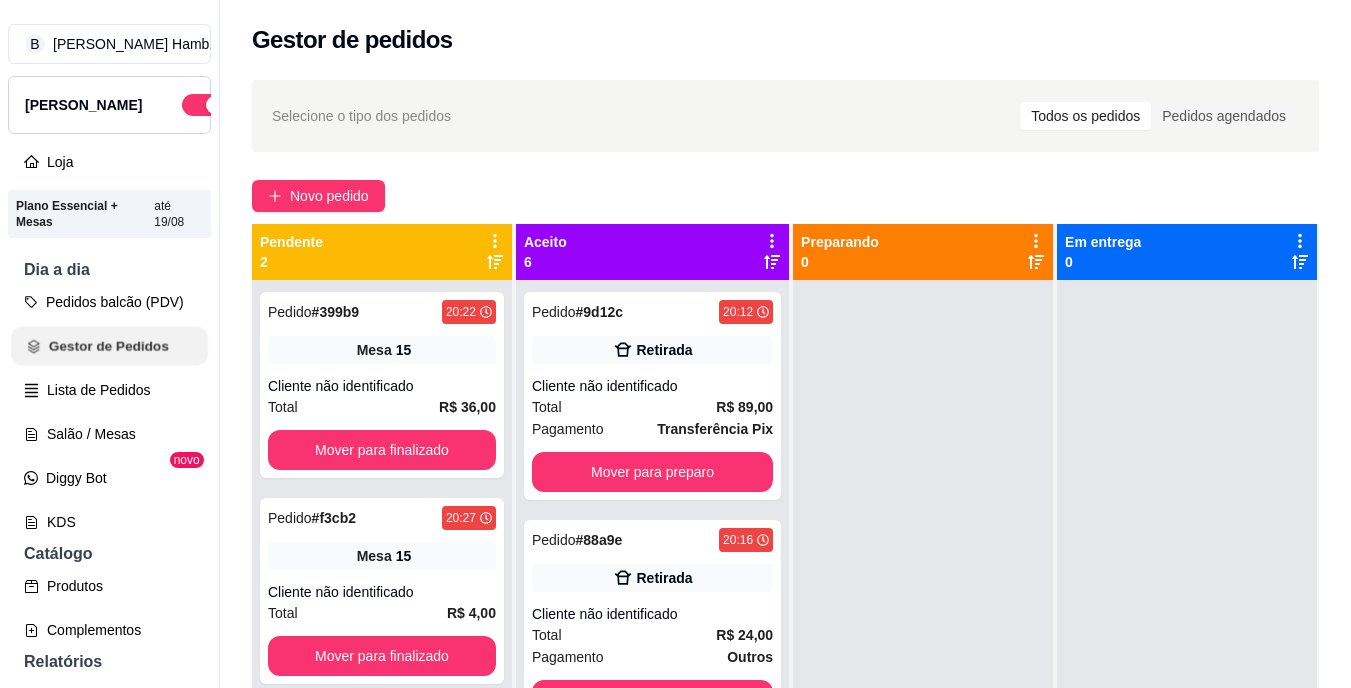 click on "Gestor de Pedidos" at bounding box center [109, 346] 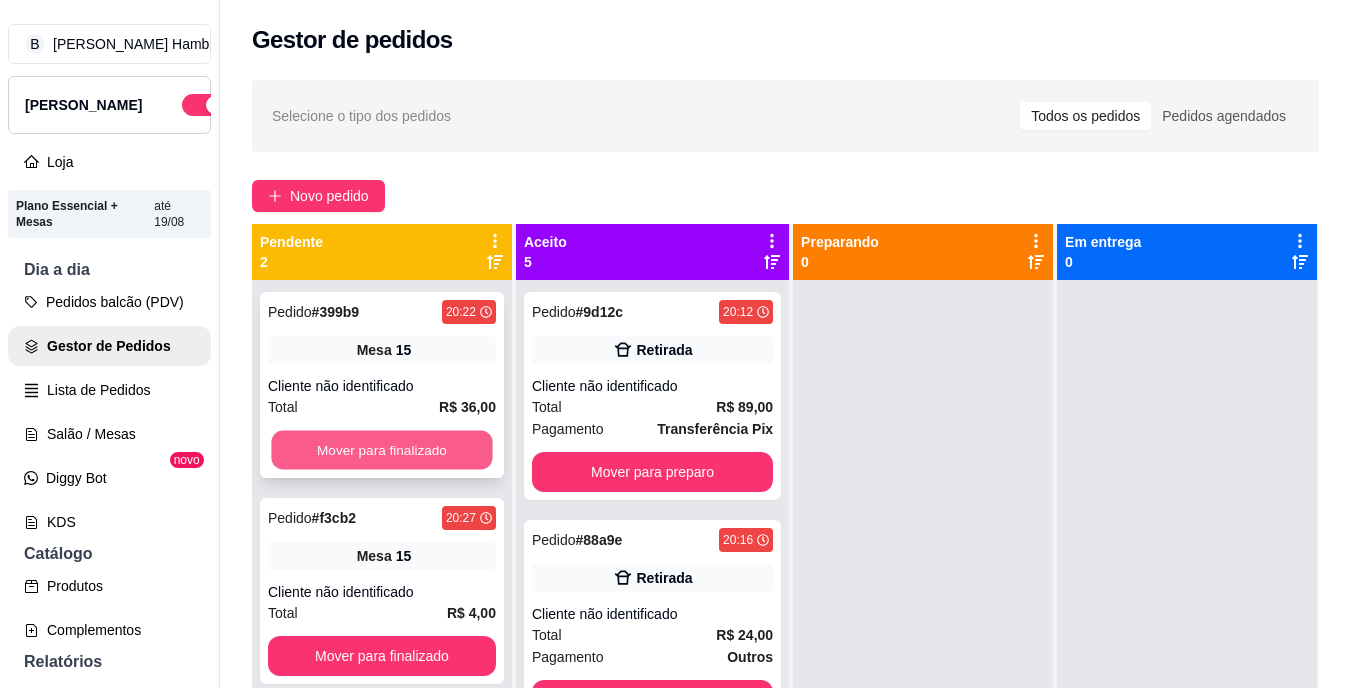 click on "Mover para finalizado" at bounding box center [381, 450] 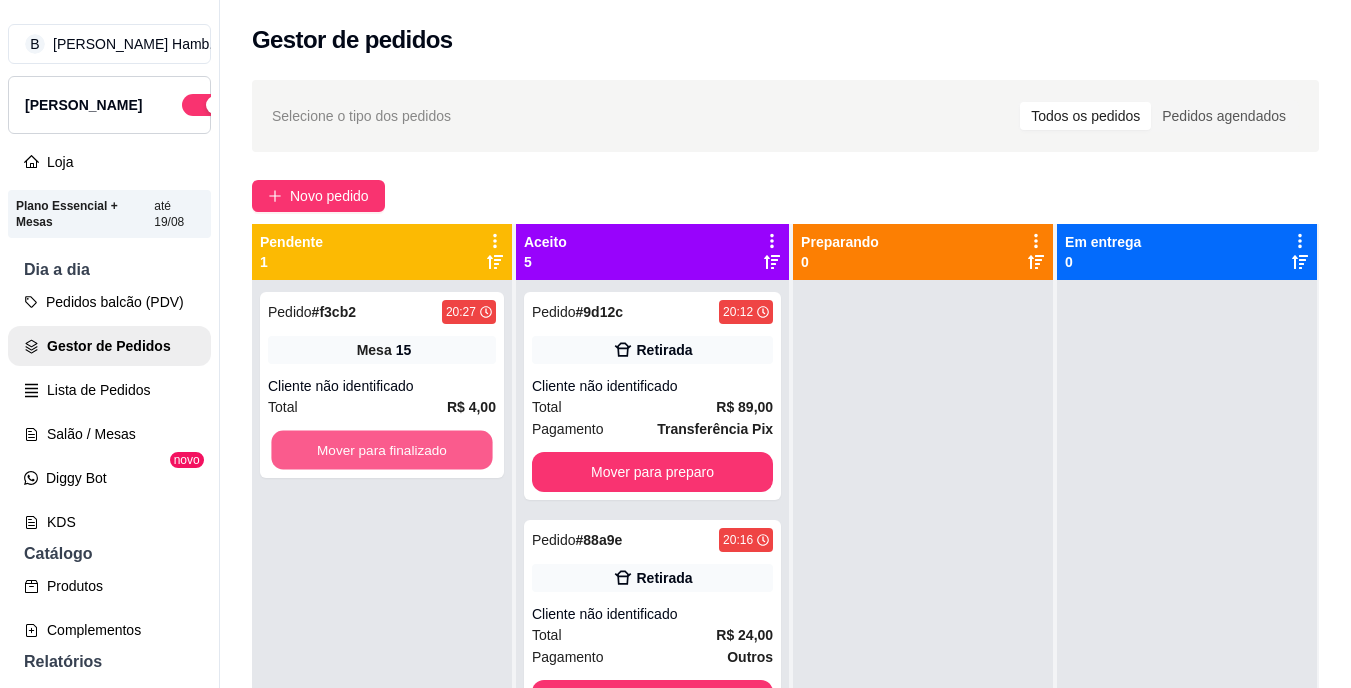 click on "Mover para finalizado" at bounding box center [381, 450] 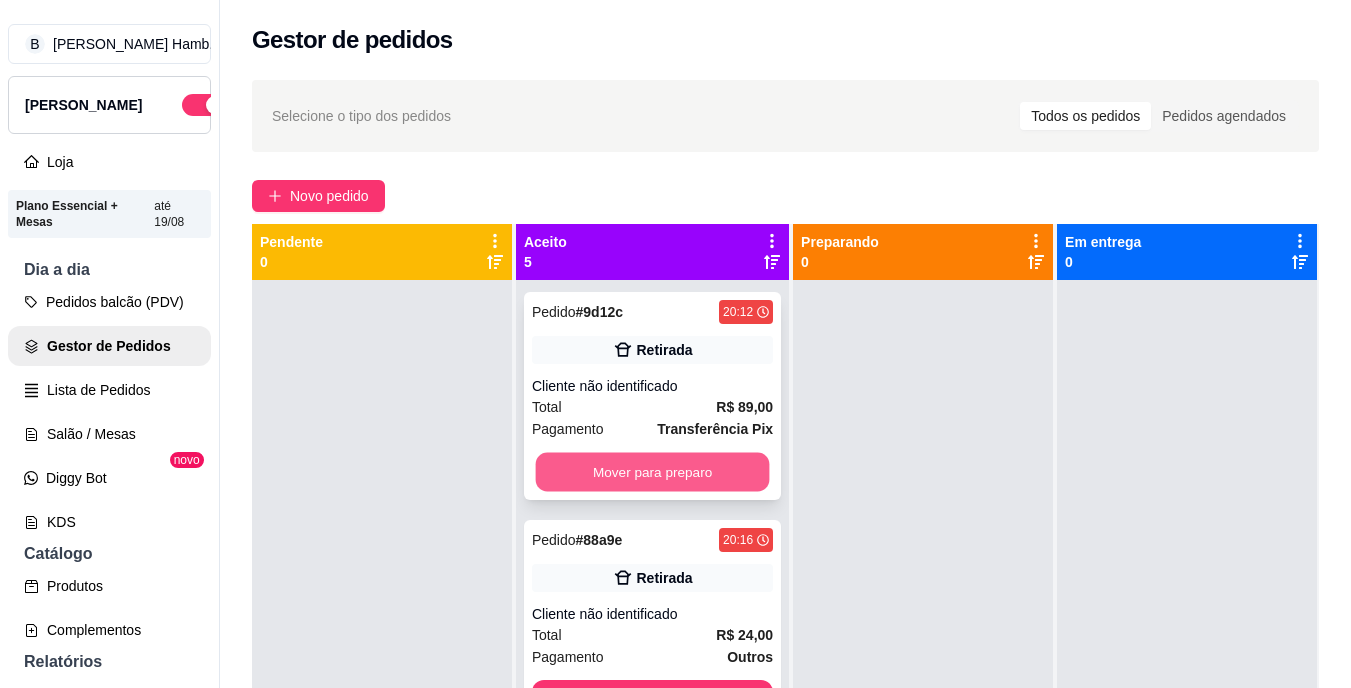 click on "Mover para preparo" at bounding box center [653, 472] 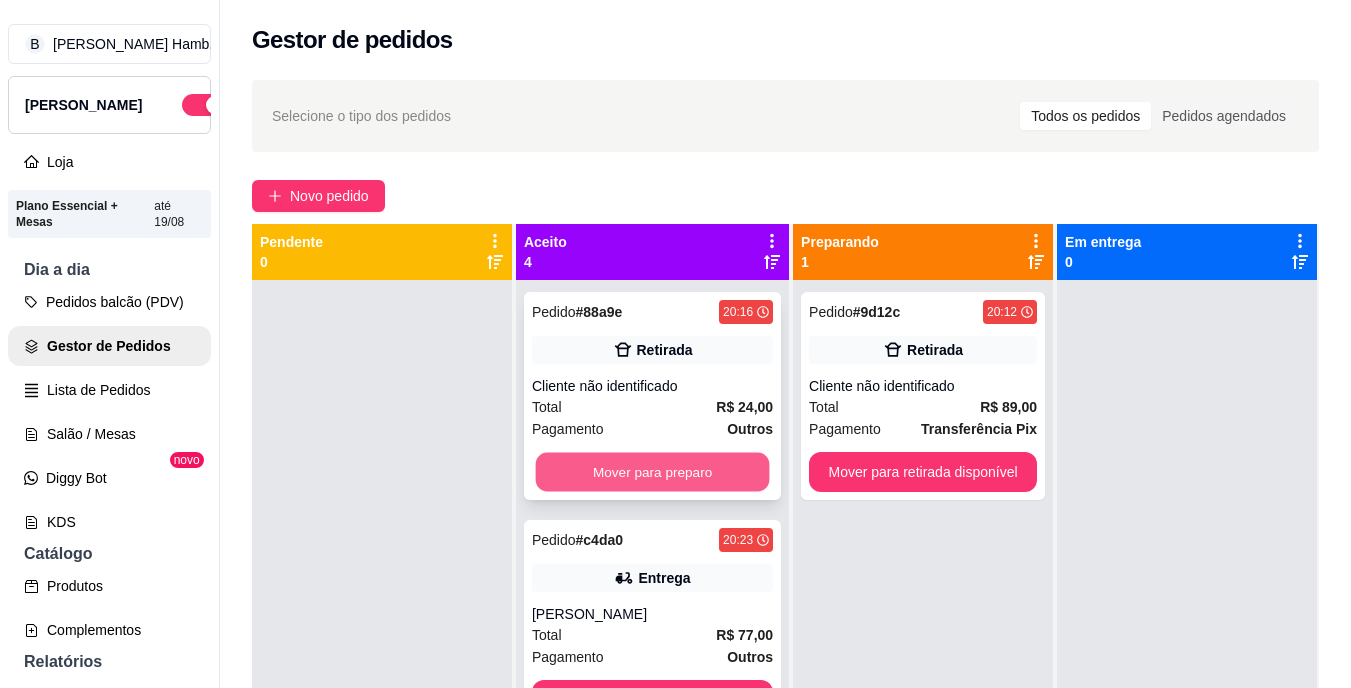 click on "Mover para preparo" at bounding box center (653, 472) 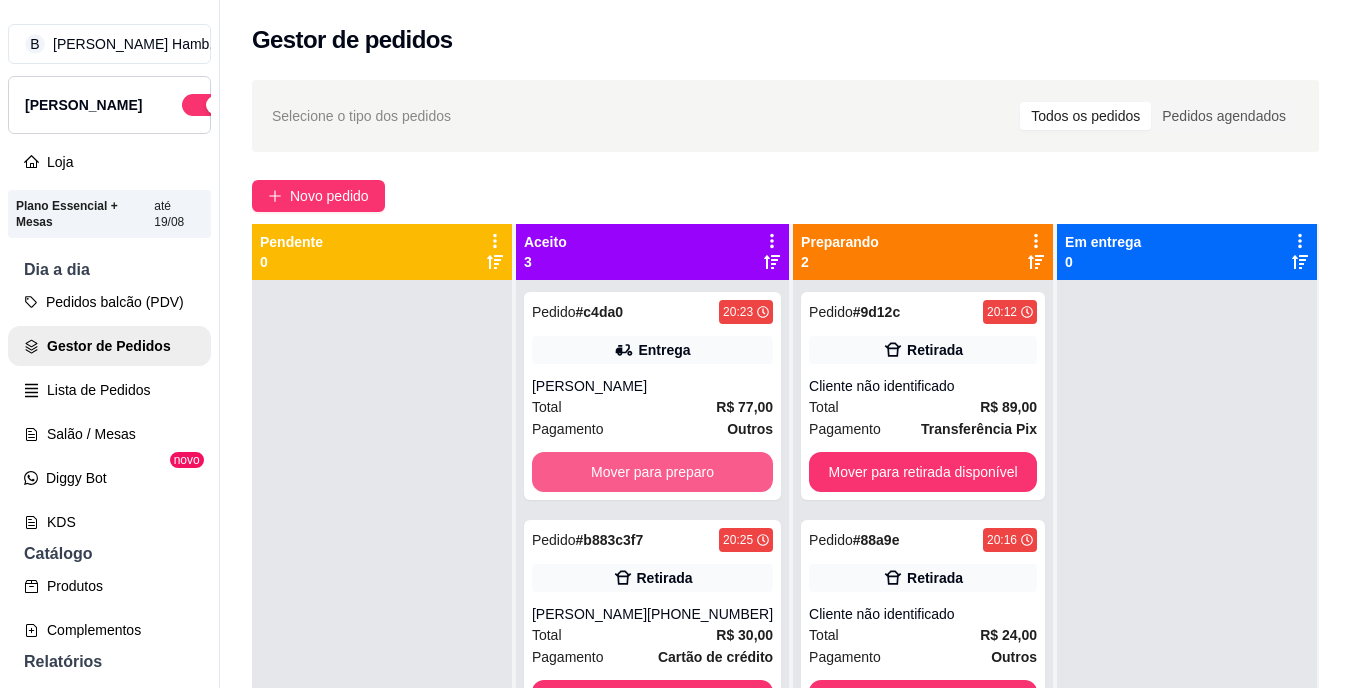 click on "Mover para preparo" at bounding box center (652, 472) 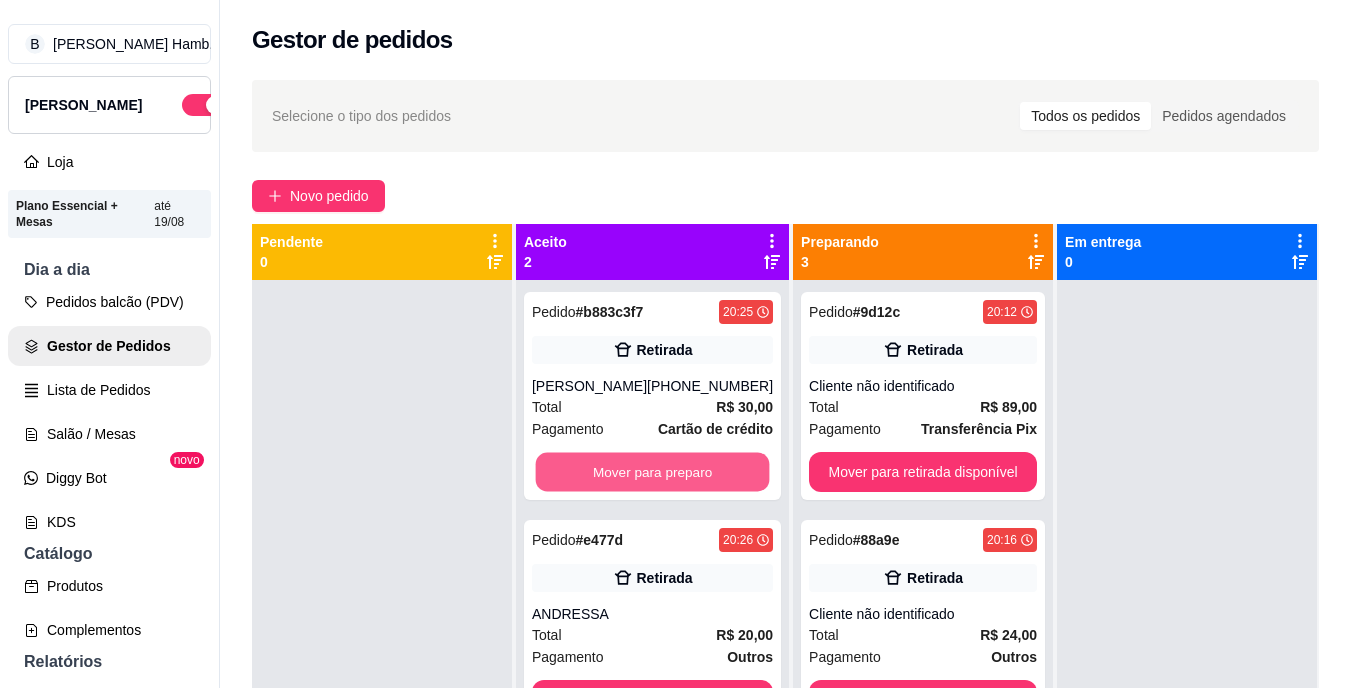 click on "Mover para preparo" at bounding box center [653, 472] 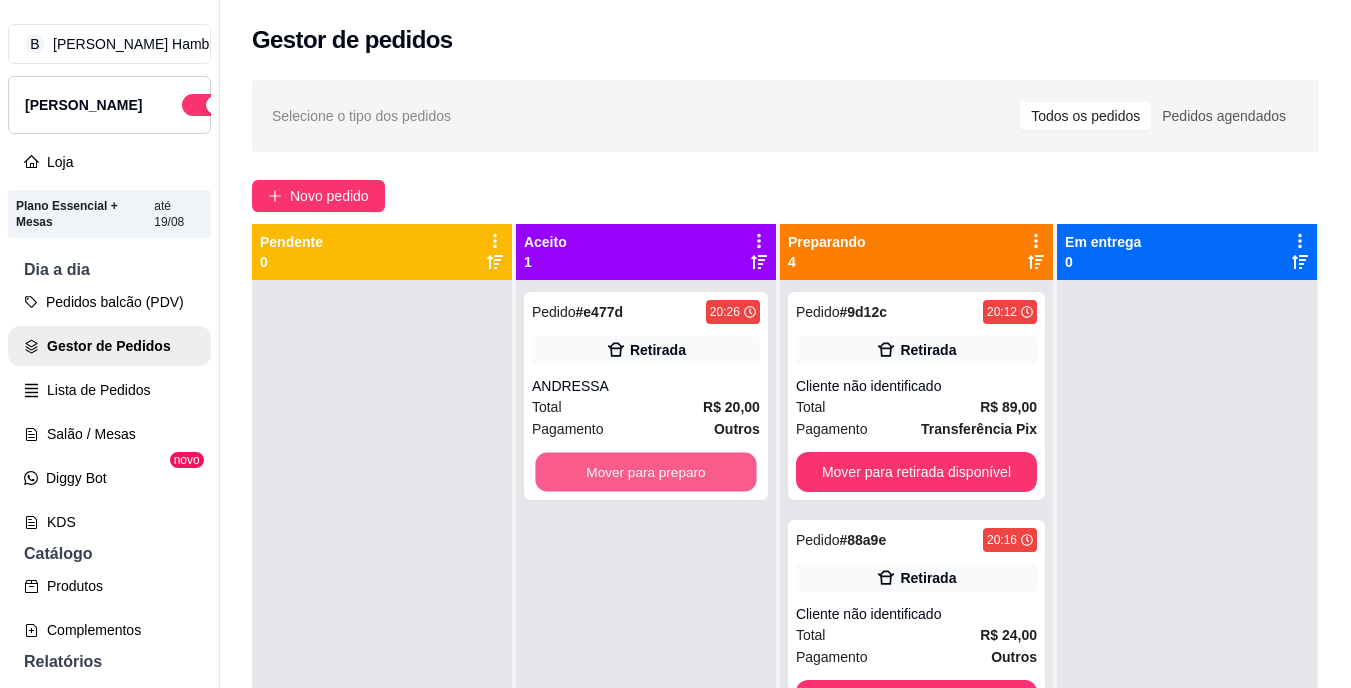 click on "Mover para preparo" at bounding box center (645, 472) 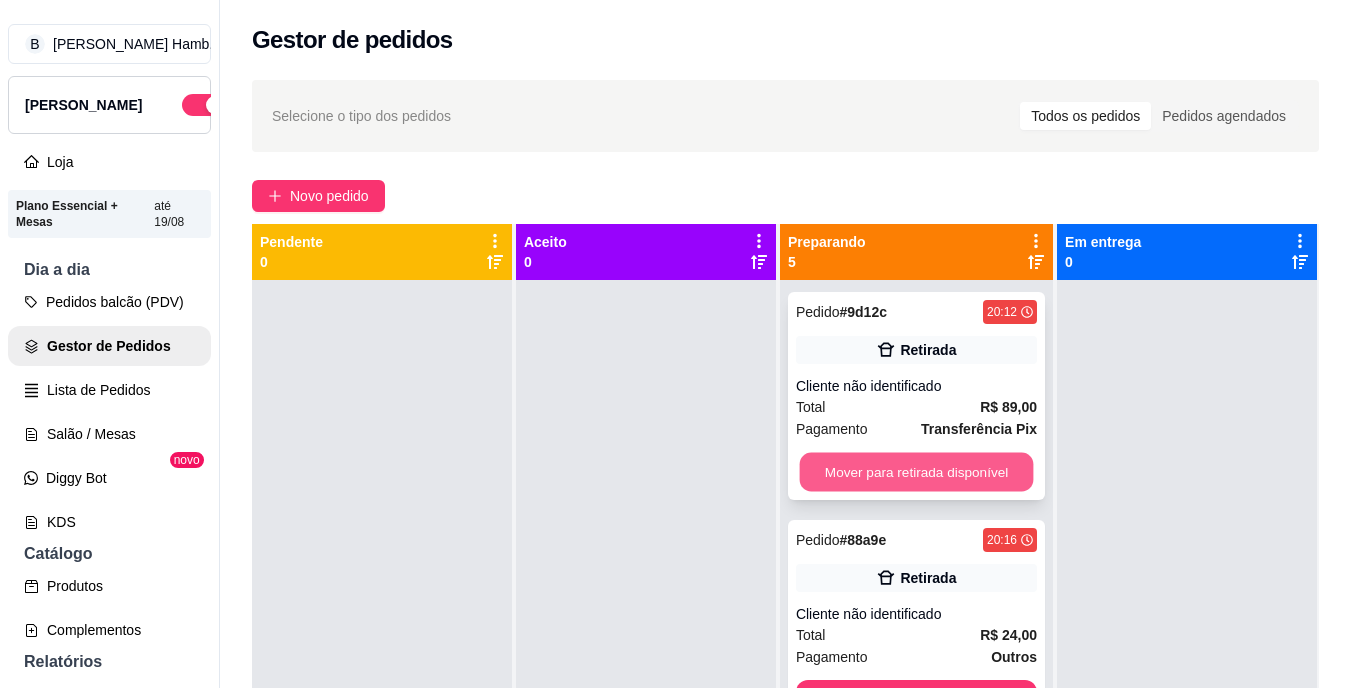 click on "Mover para retirada disponível" at bounding box center (916, 472) 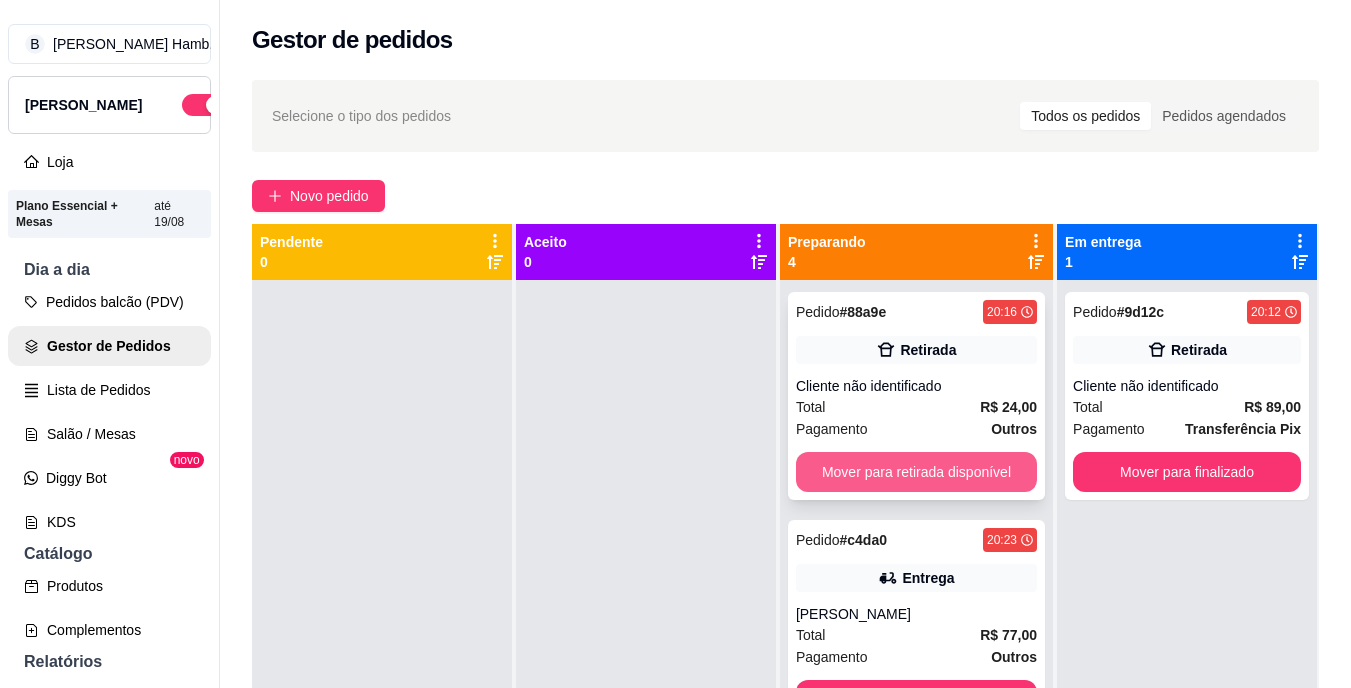 click on "Mover para retirada disponível" at bounding box center (916, 472) 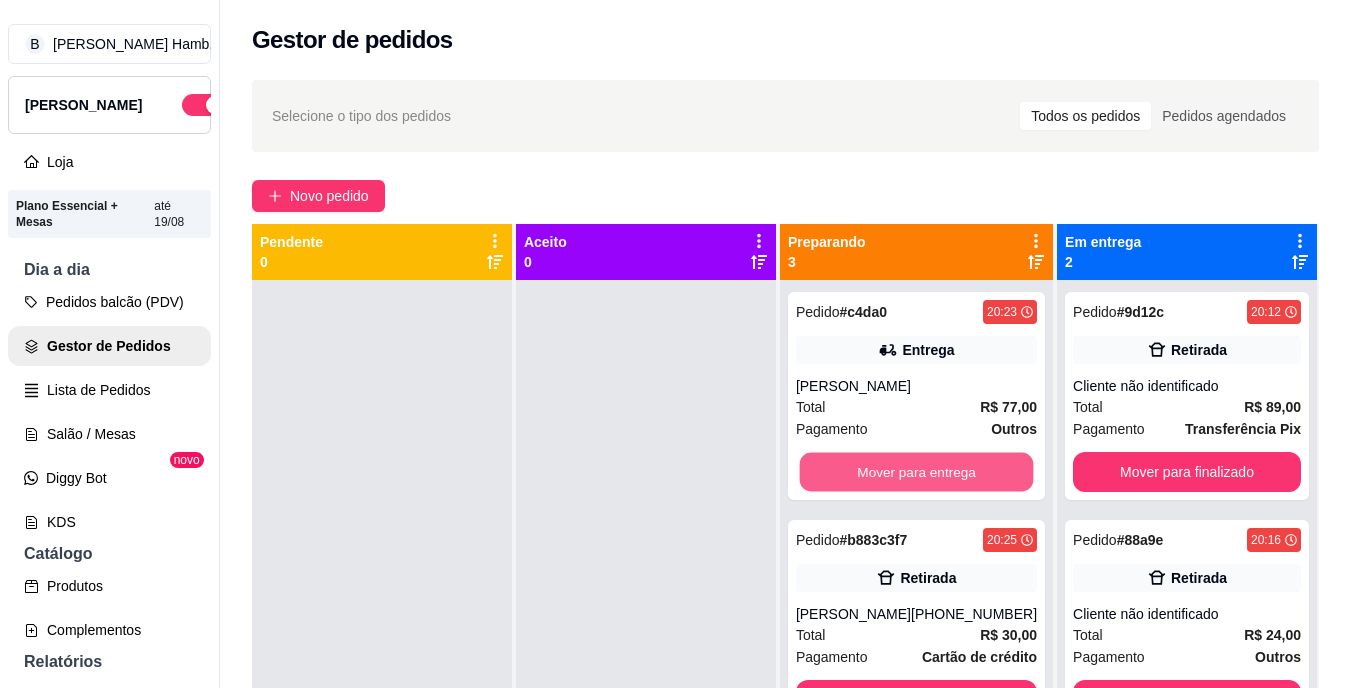 click on "Mover para entrega" at bounding box center [916, 472] 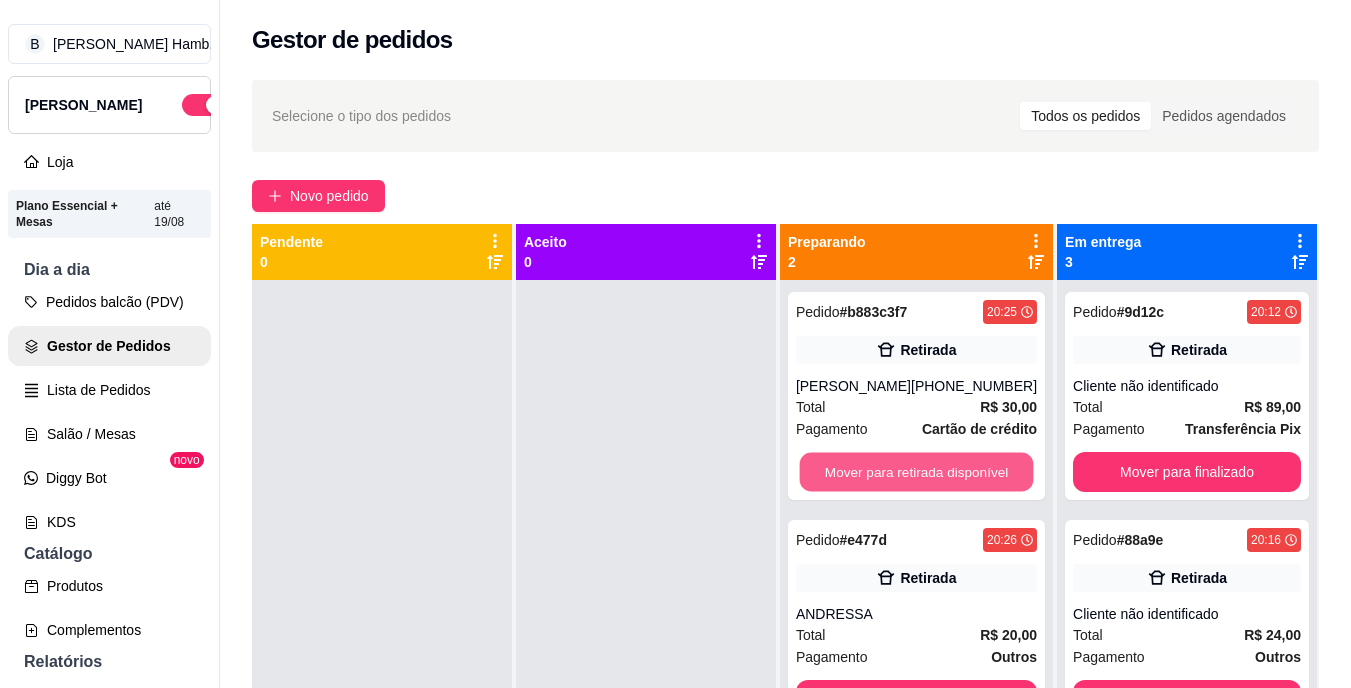 click on "Mover para retirada disponível" at bounding box center [916, 472] 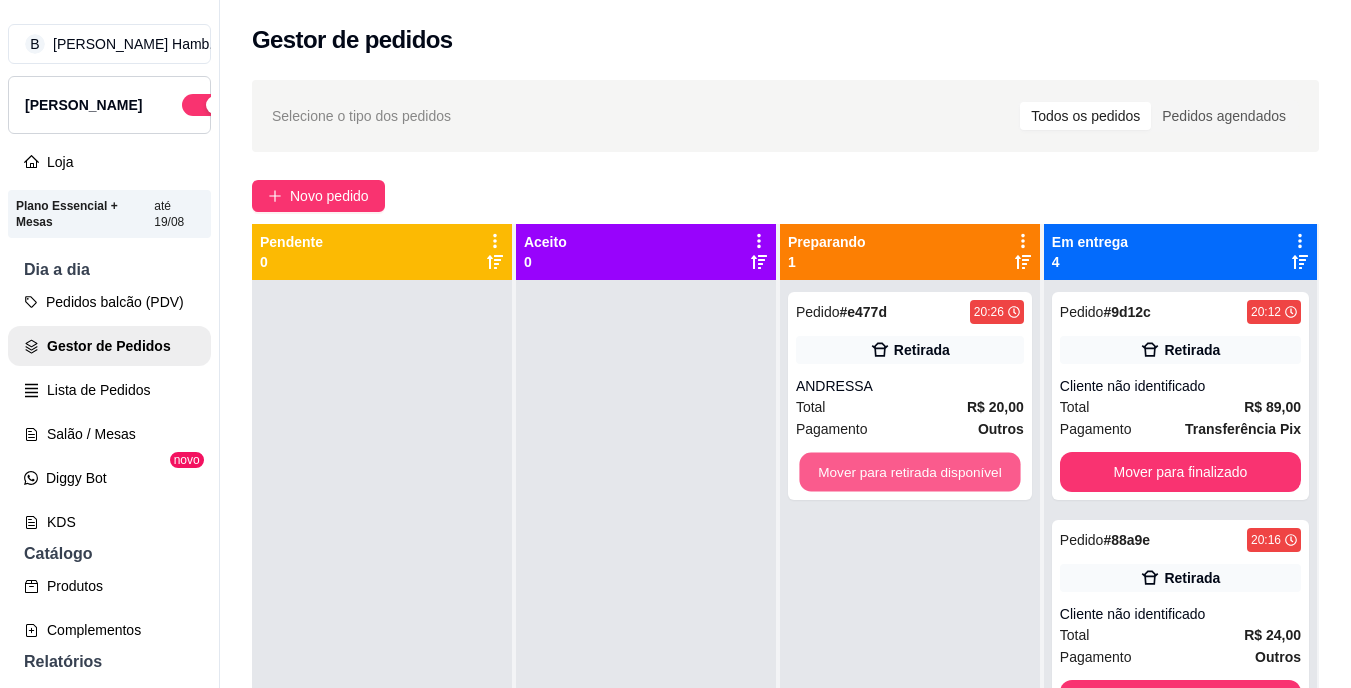 click on "Mover para retirada disponível" at bounding box center (909, 472) 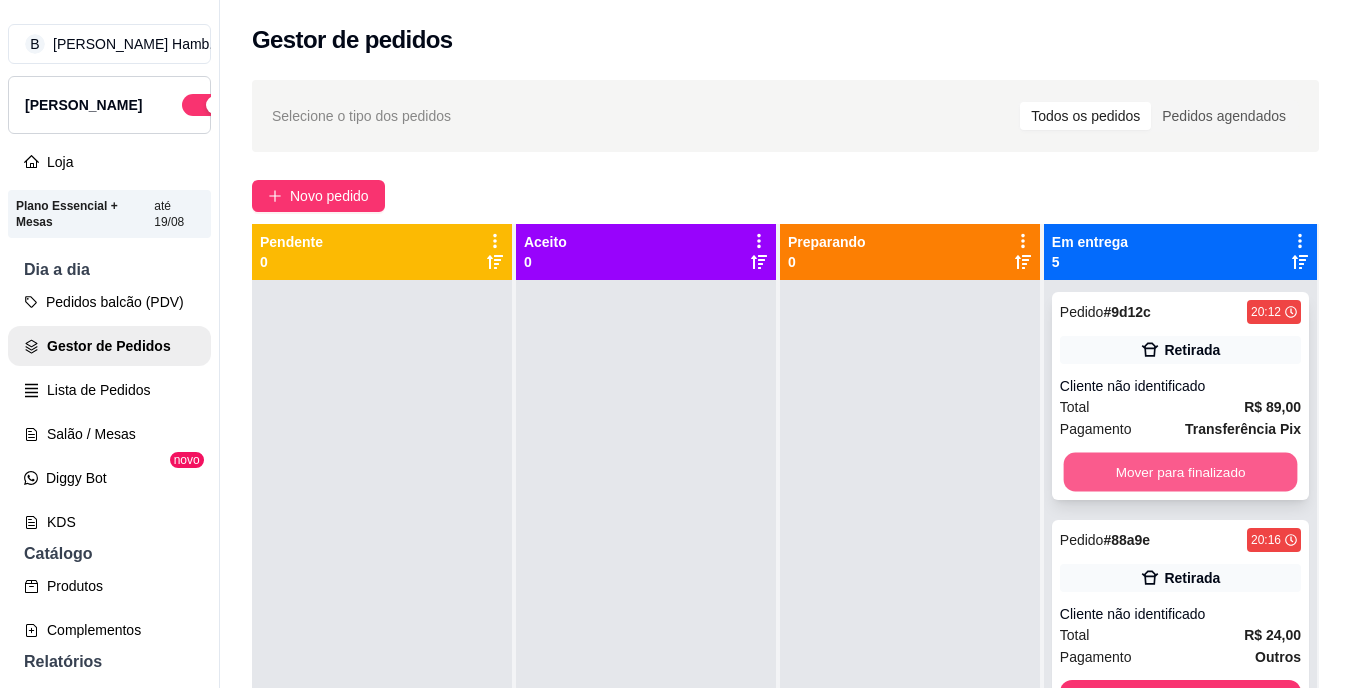 click on "Mover para finalizado" at bounding box center [1180, 472] 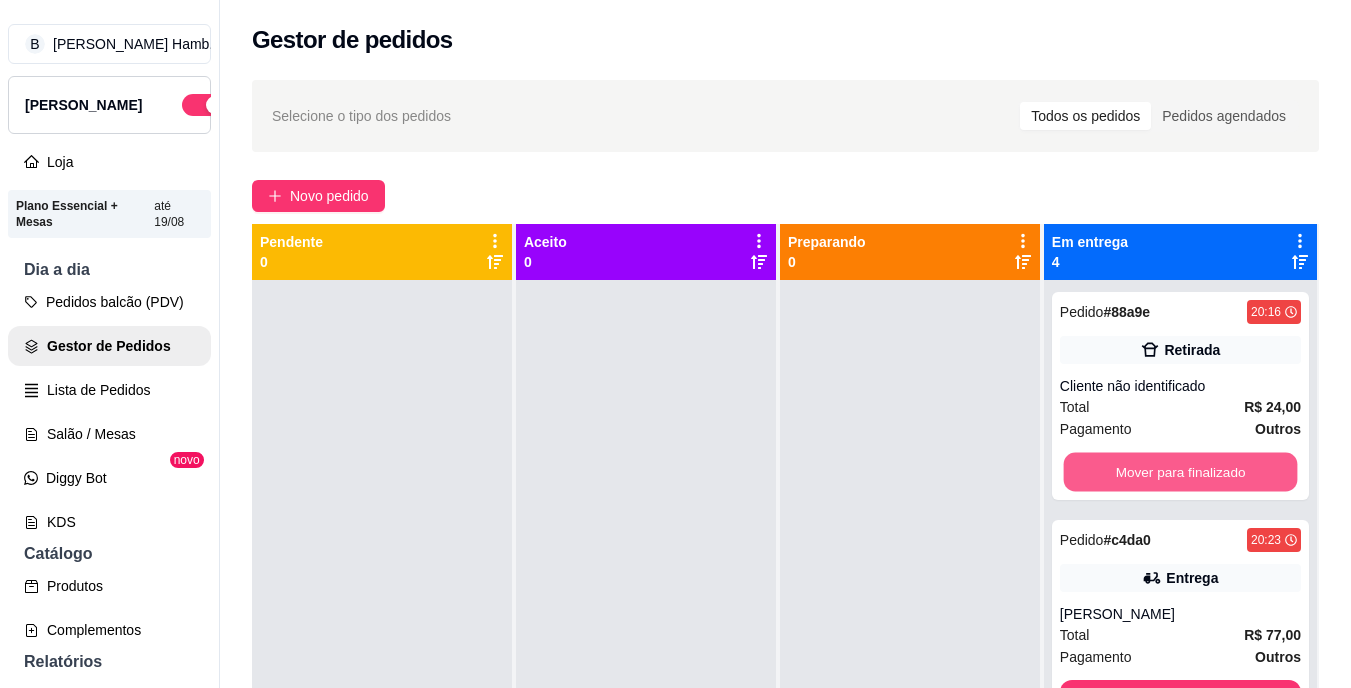 click on "Mover para finalizado" at bounding box center (1180, 472) 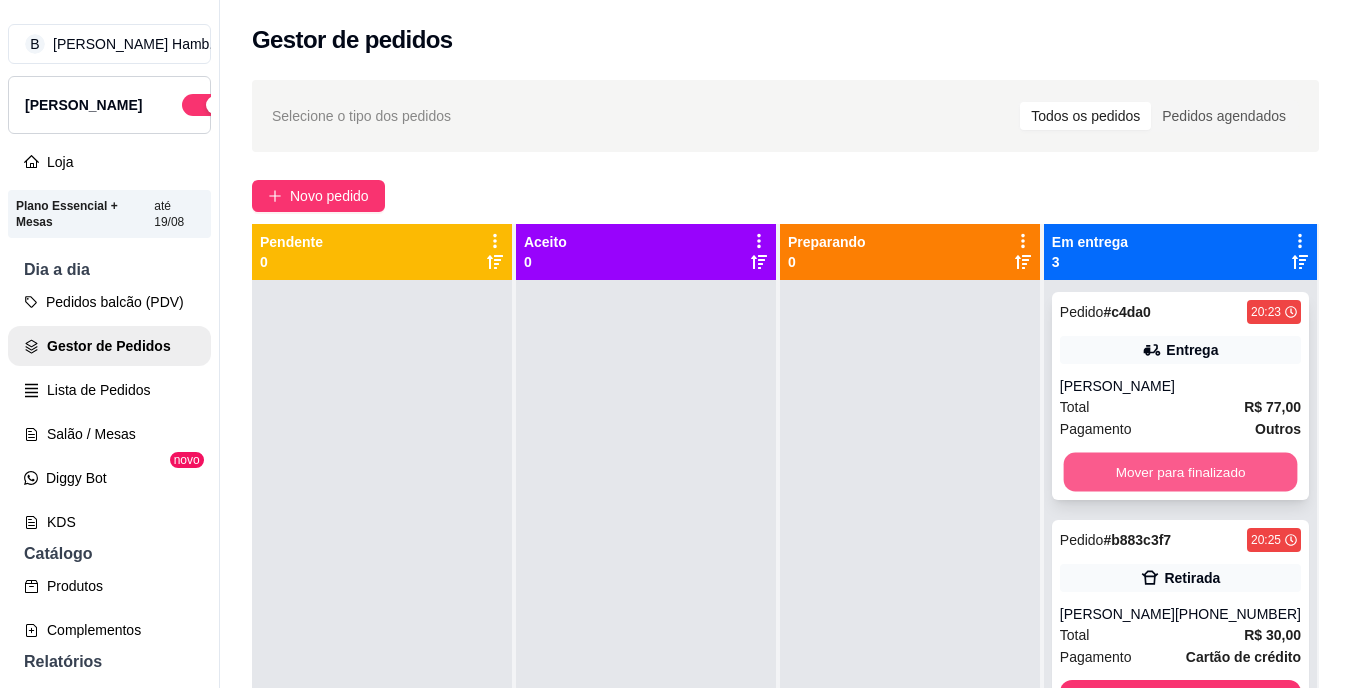 click on "Mover para finalizado" at bounding box center (1180, 472) 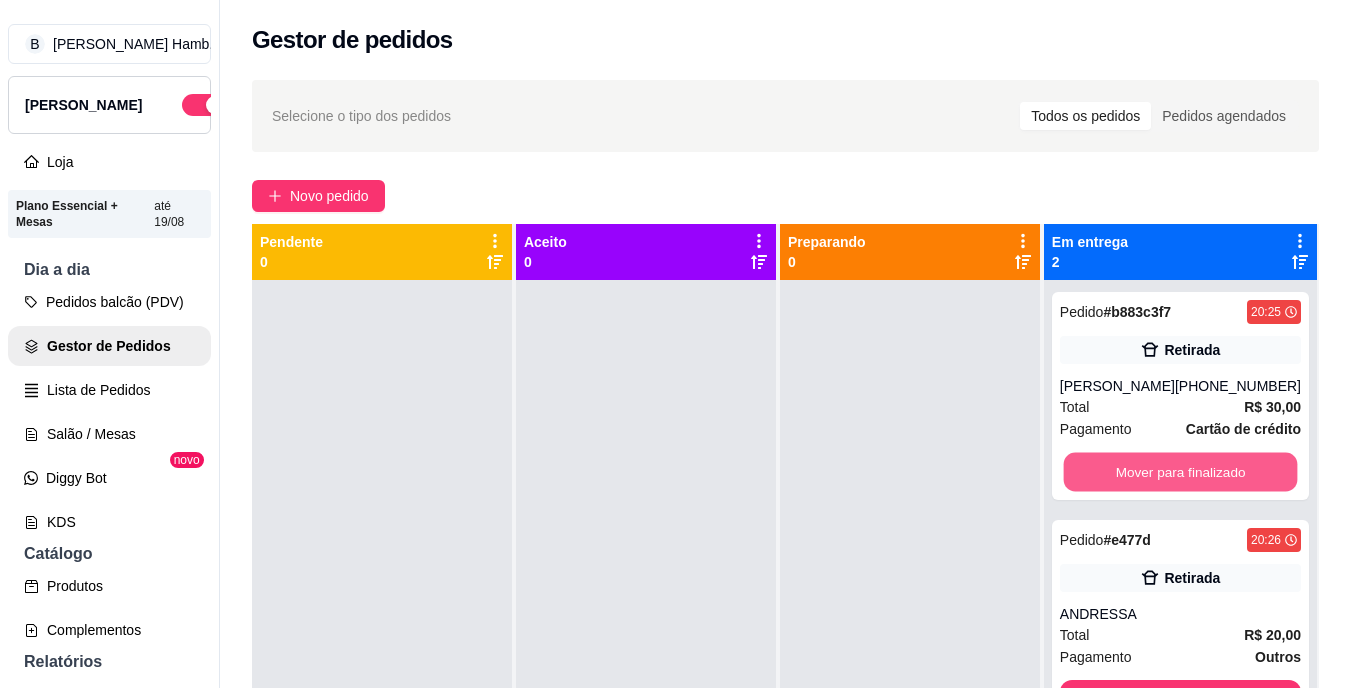 click on "Mover para finalizado" at bounding box center (1180, 472) 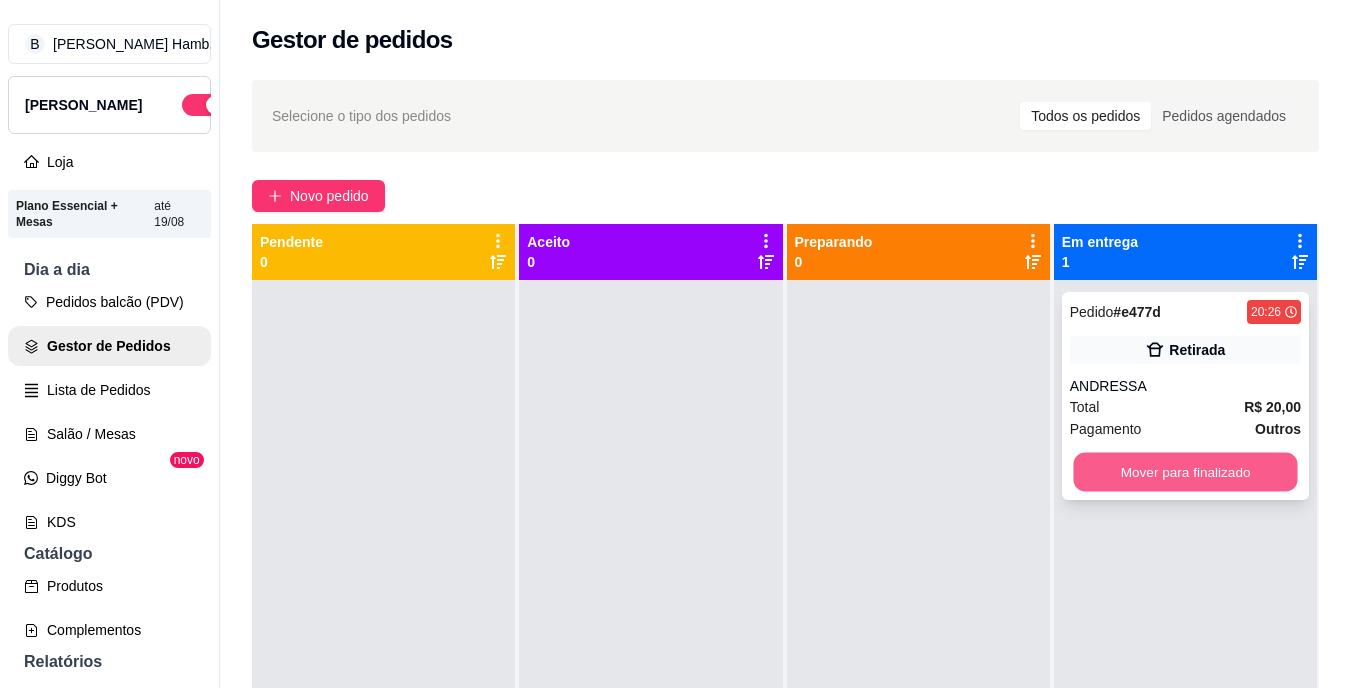 click on "Mover para finalizado" at bounding box center (1185, 472) 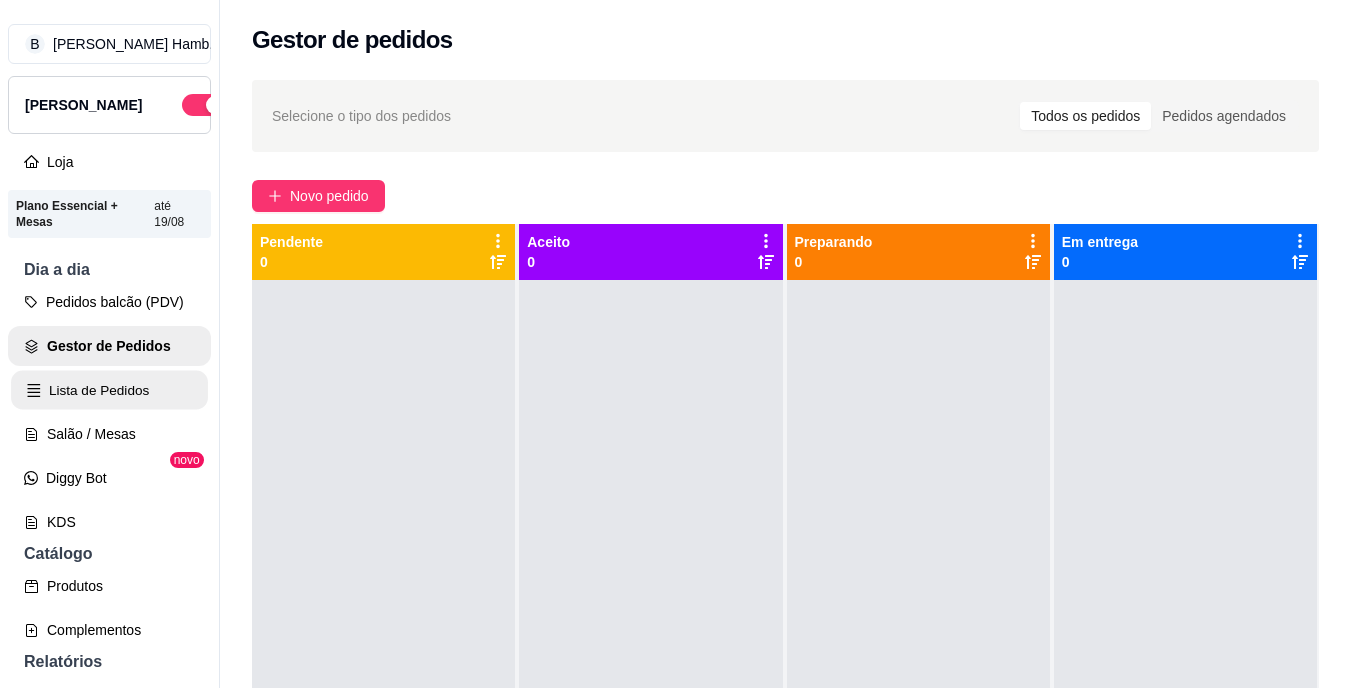 click on "Lista de Pedidos" at bounding box center [109, 390] 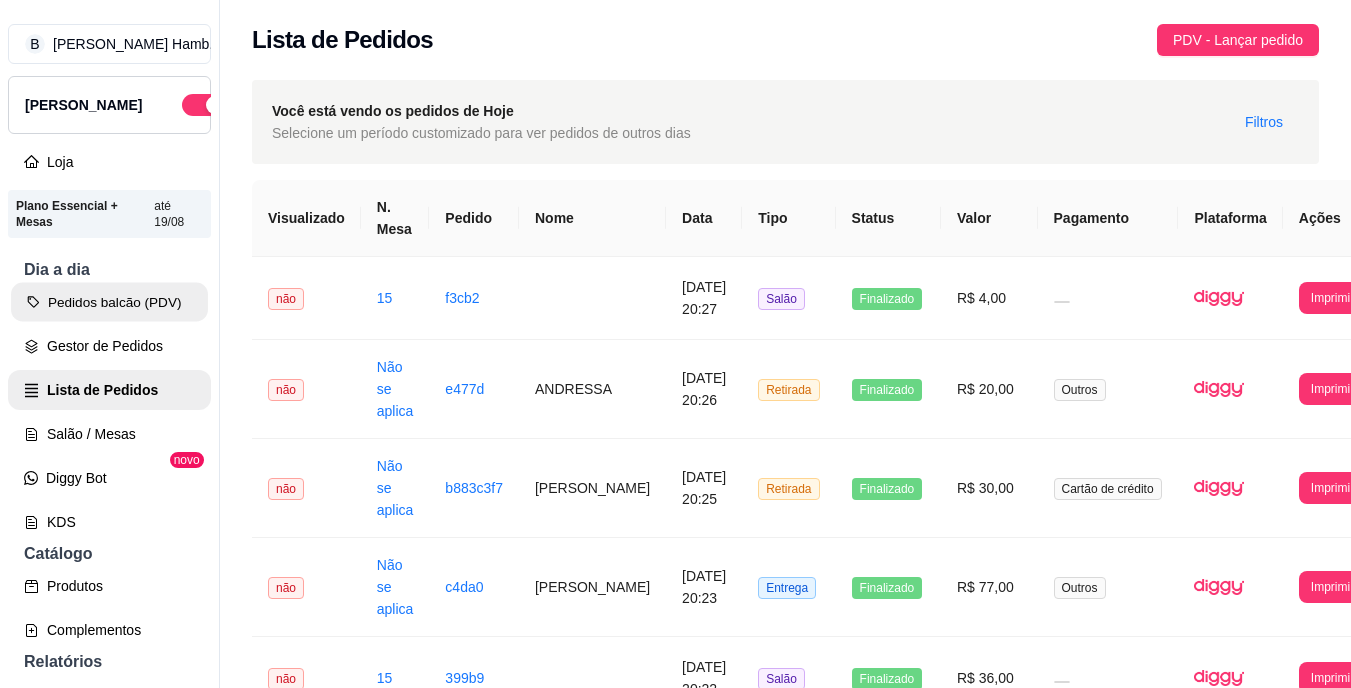 click on "Pedidos balcão (PDV)" at bounding box center (109, 302) 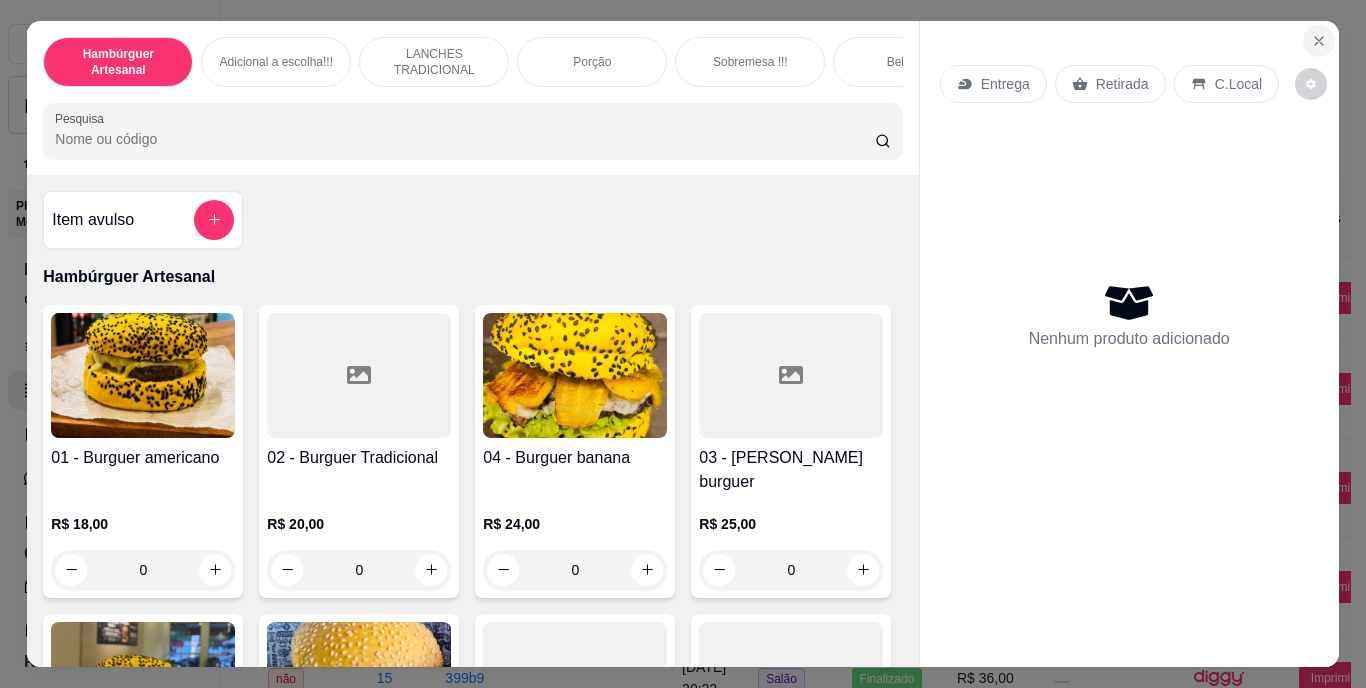 click 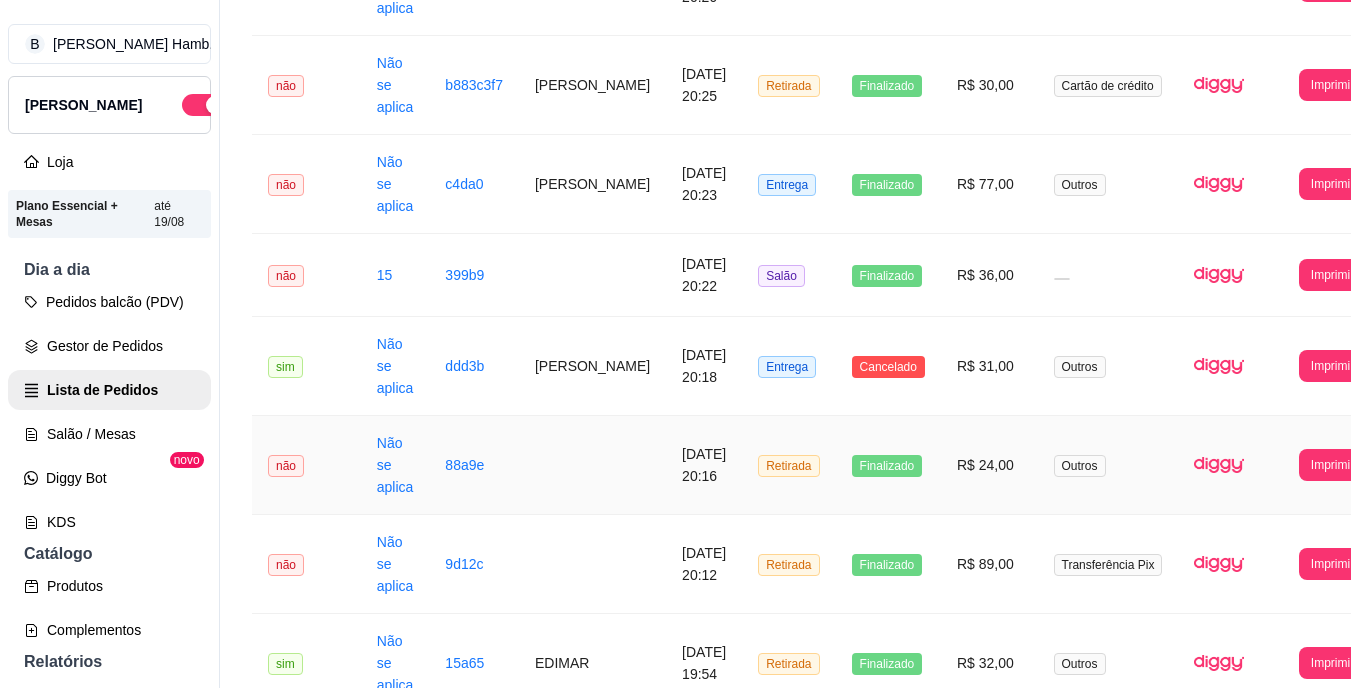 scroll, scrollTop: 388, scrollLeft: 0, axis: vertical 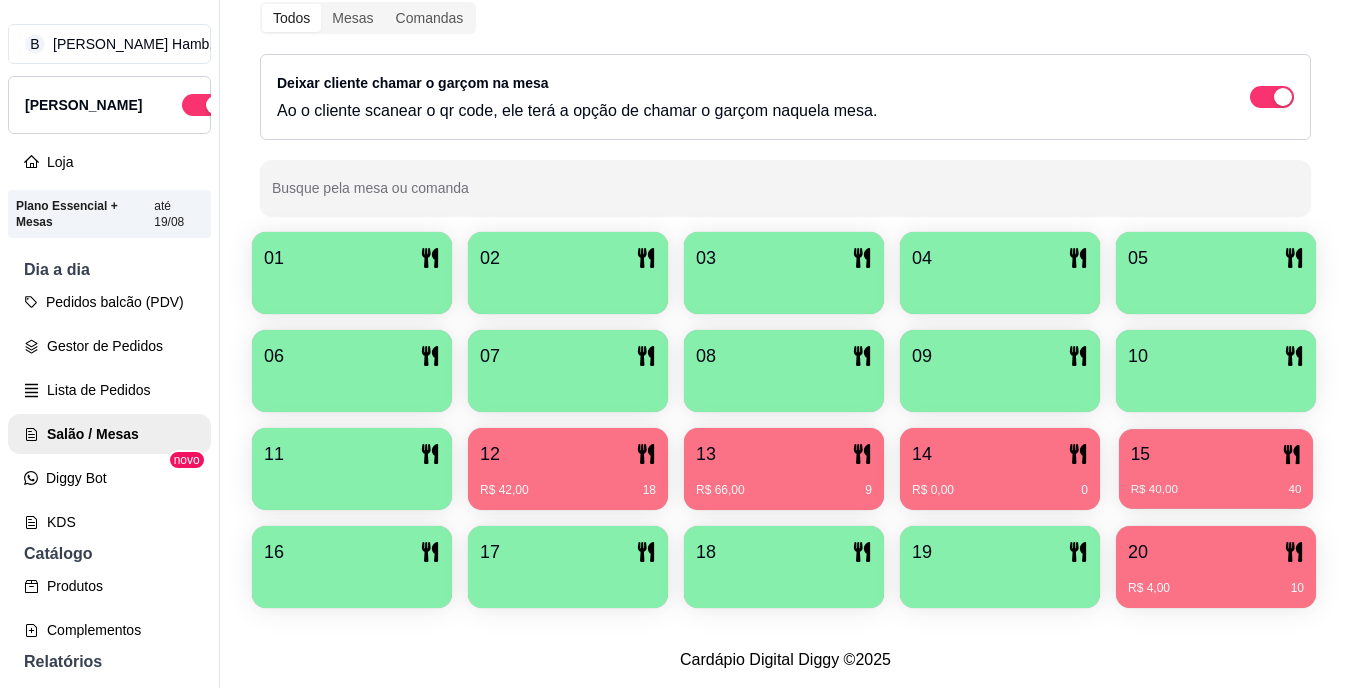 click on "R$ 40,00 40" at bounding box center (1216, 482) 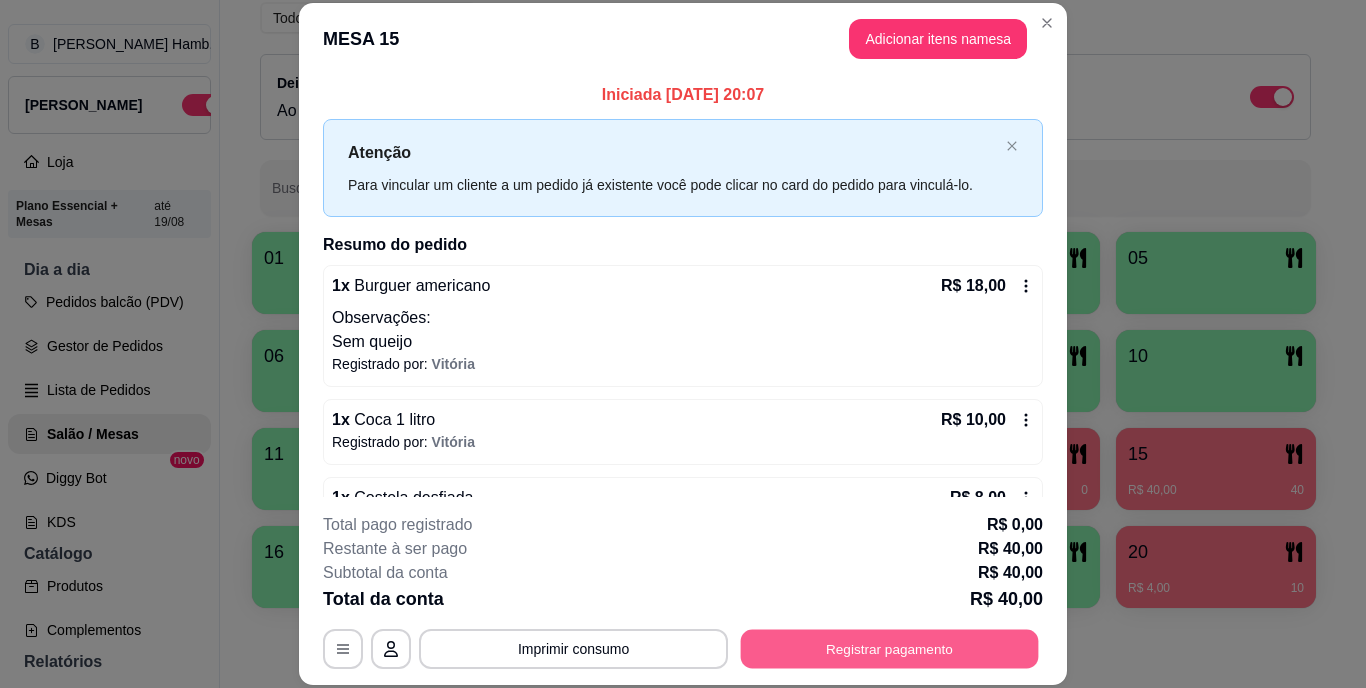 click on "Registrar pagamento" at bounding box center (890, 648) 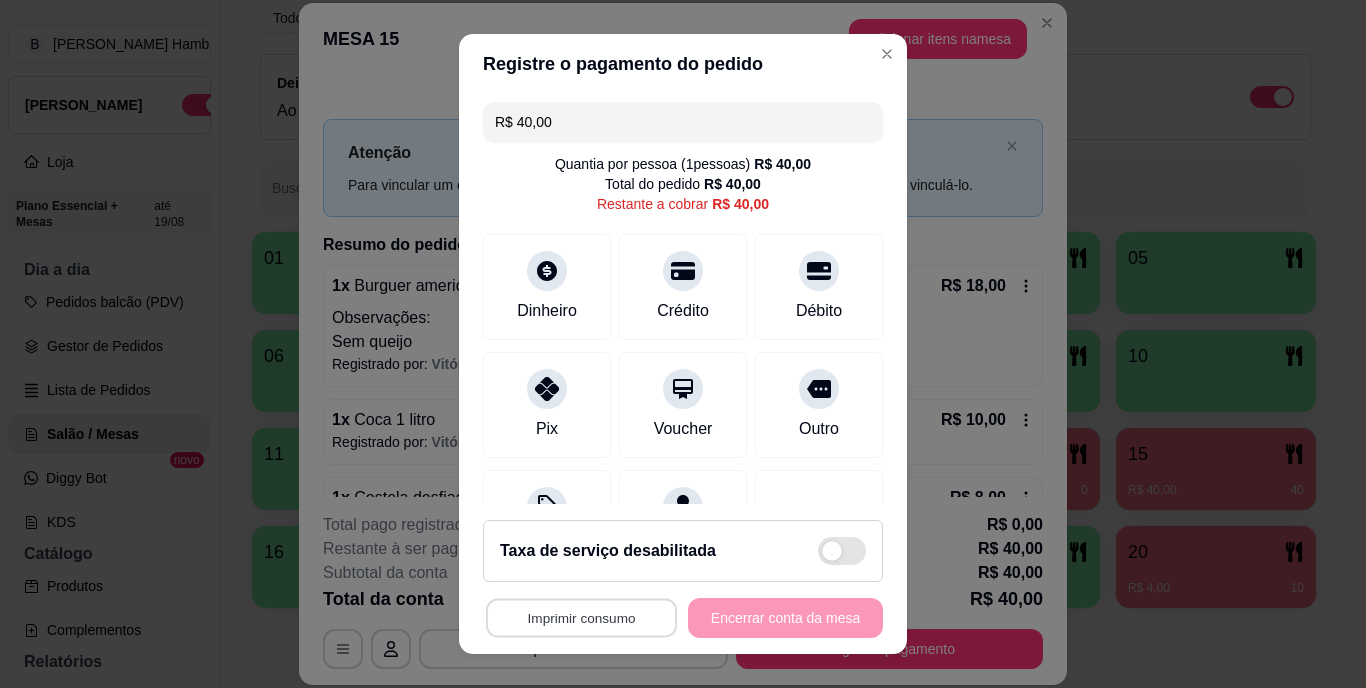 click on "Imprimir consumo" at bounding box center [581, 617] 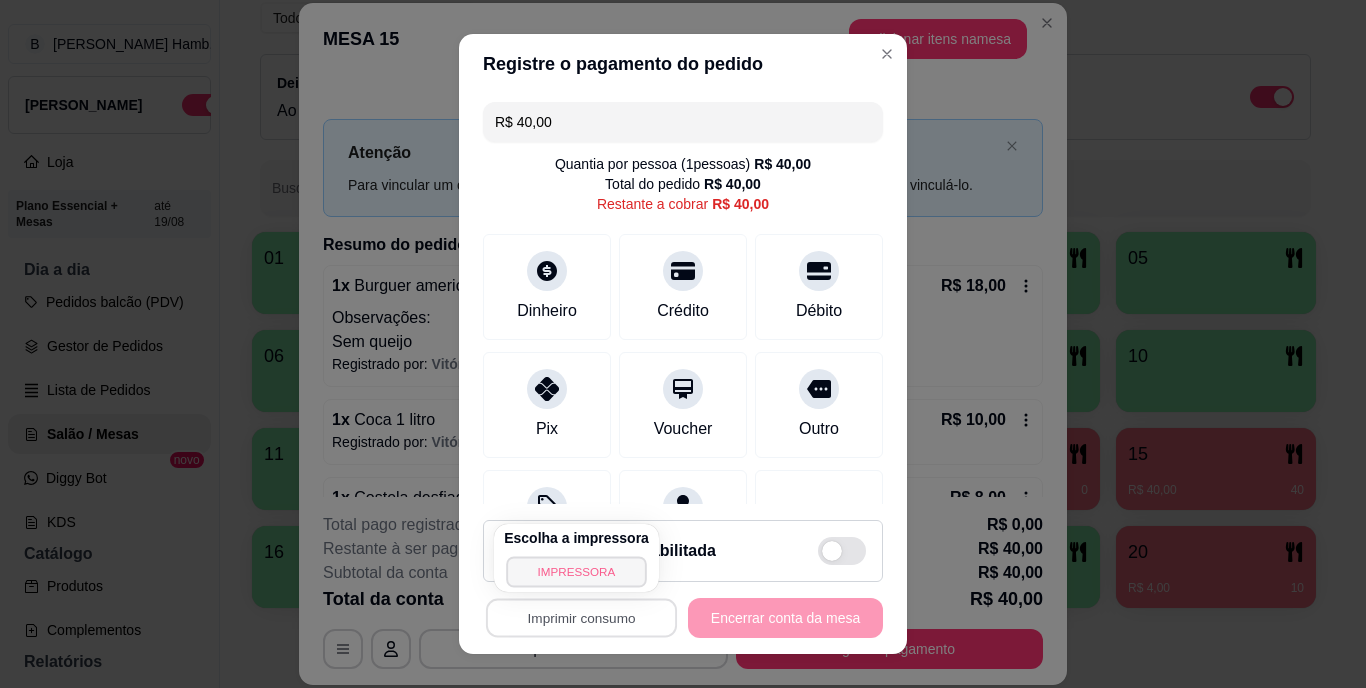 click on "IMPRESSORA" at bounding box center (576, 571) 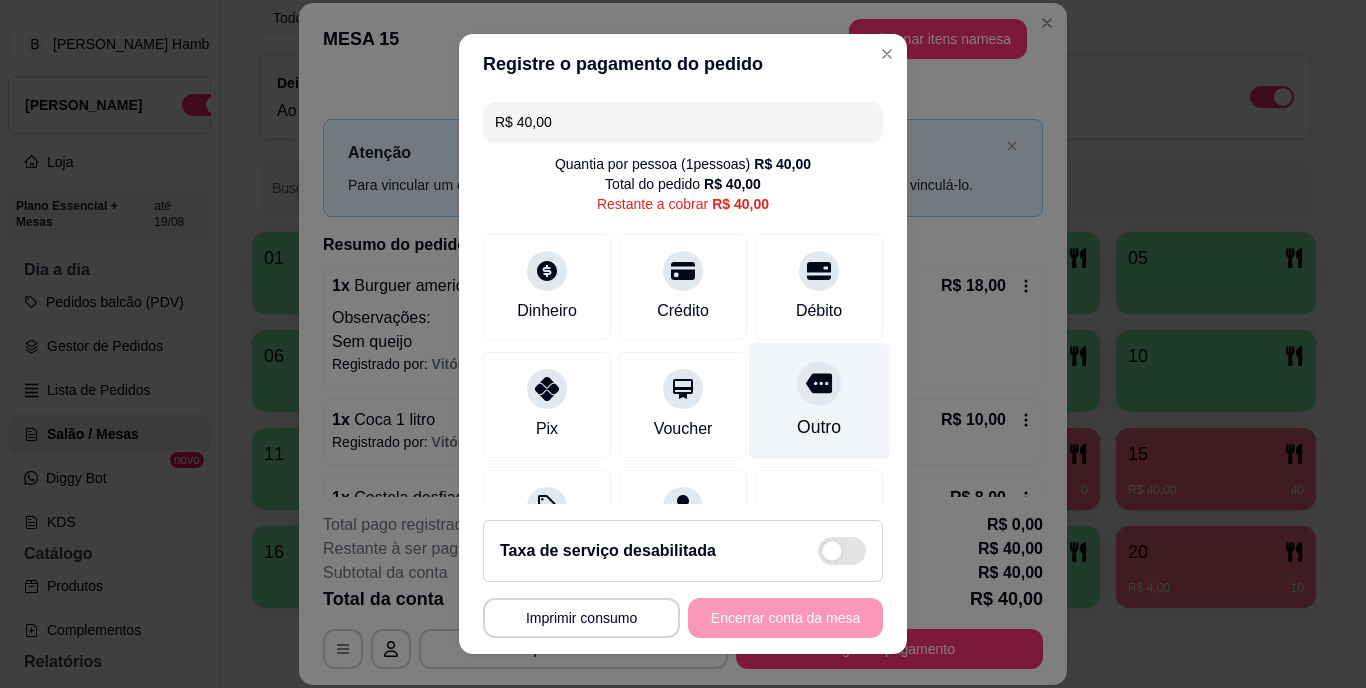 click 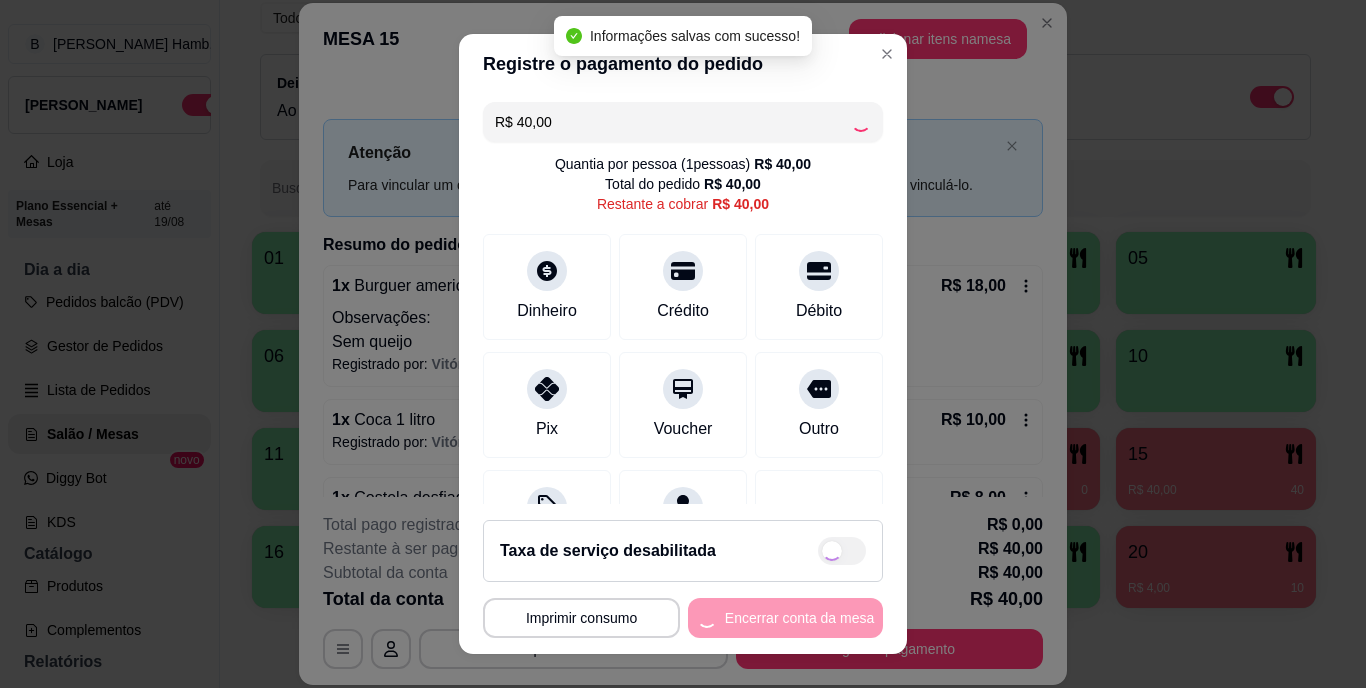 type on "R$ 0,00" 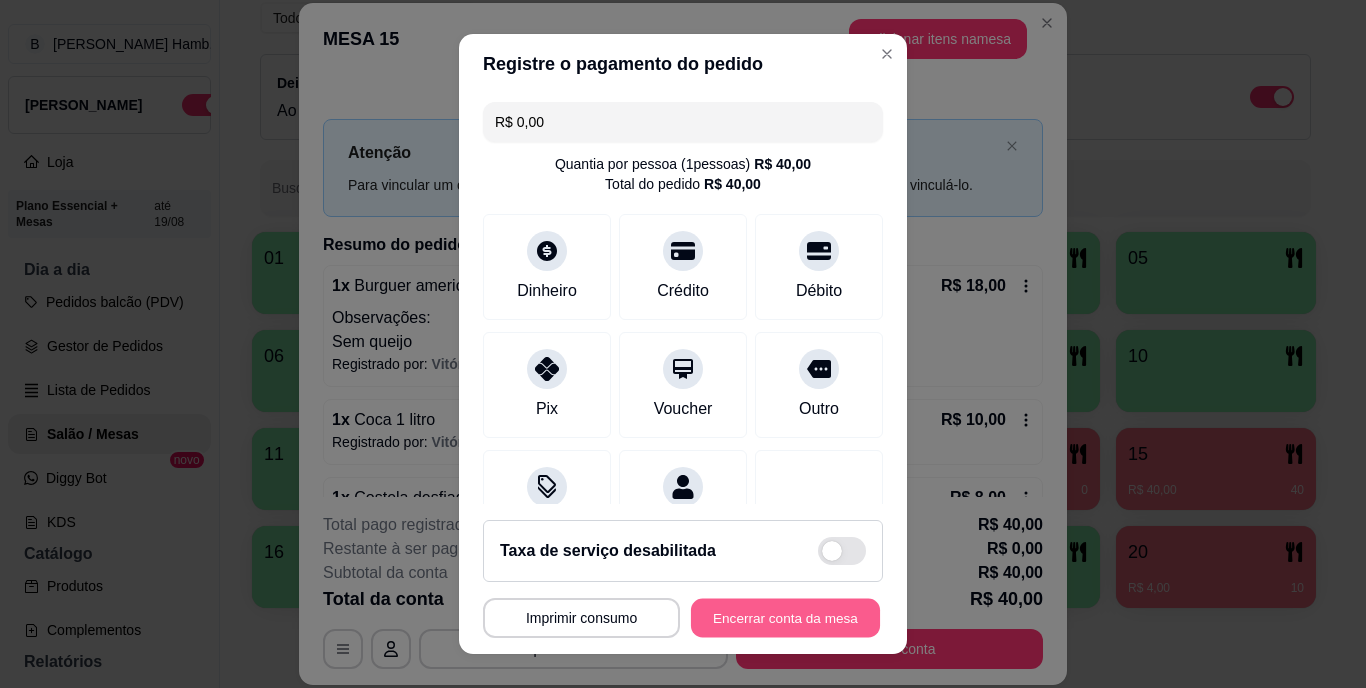 click on "Encerrar conta da mesa" at bounding box center (785, 617) 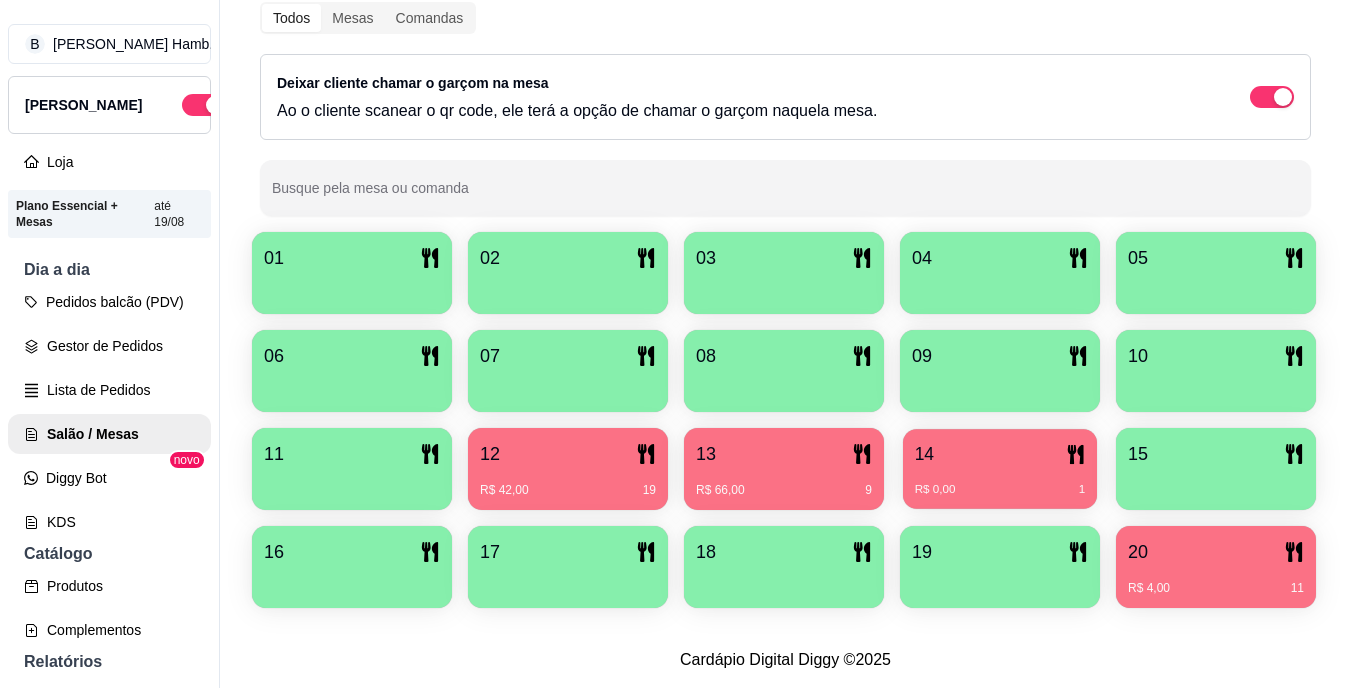 click on "R$ 0,00 1" at bounding box center (1000, 490) 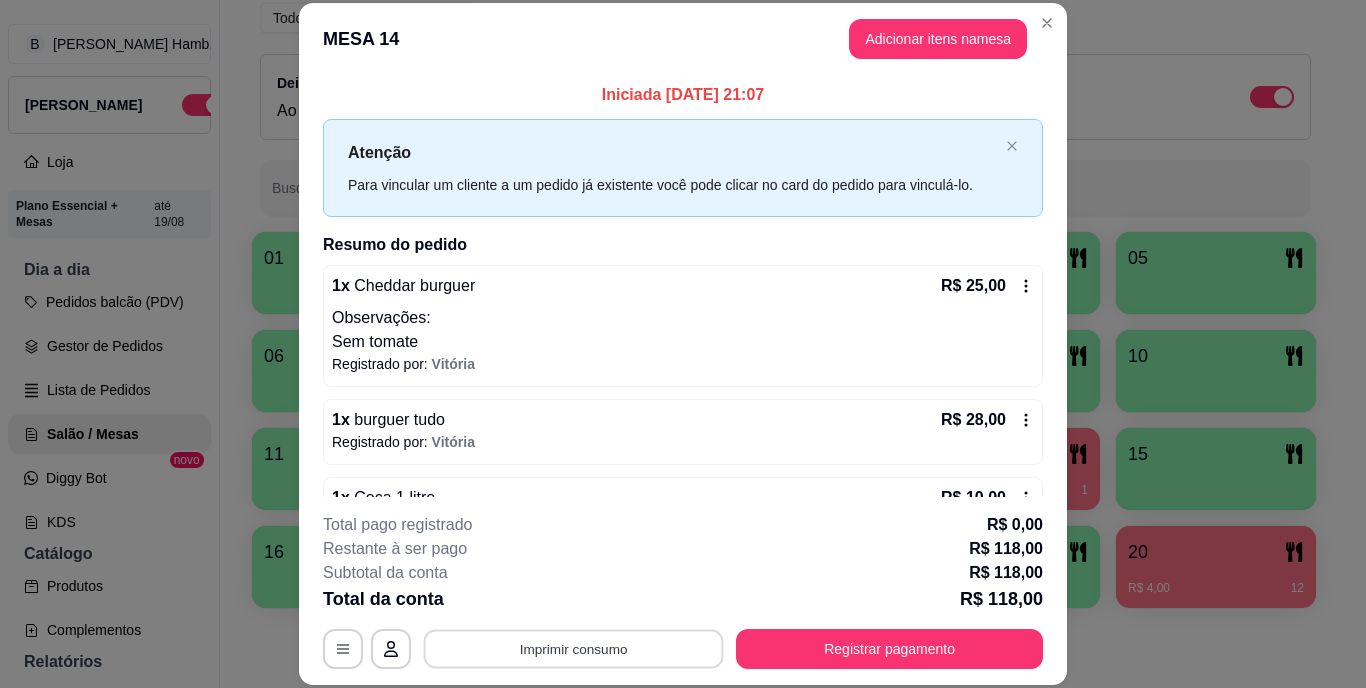 click on "Imprimir consumo" at bounding box center [574, 648] 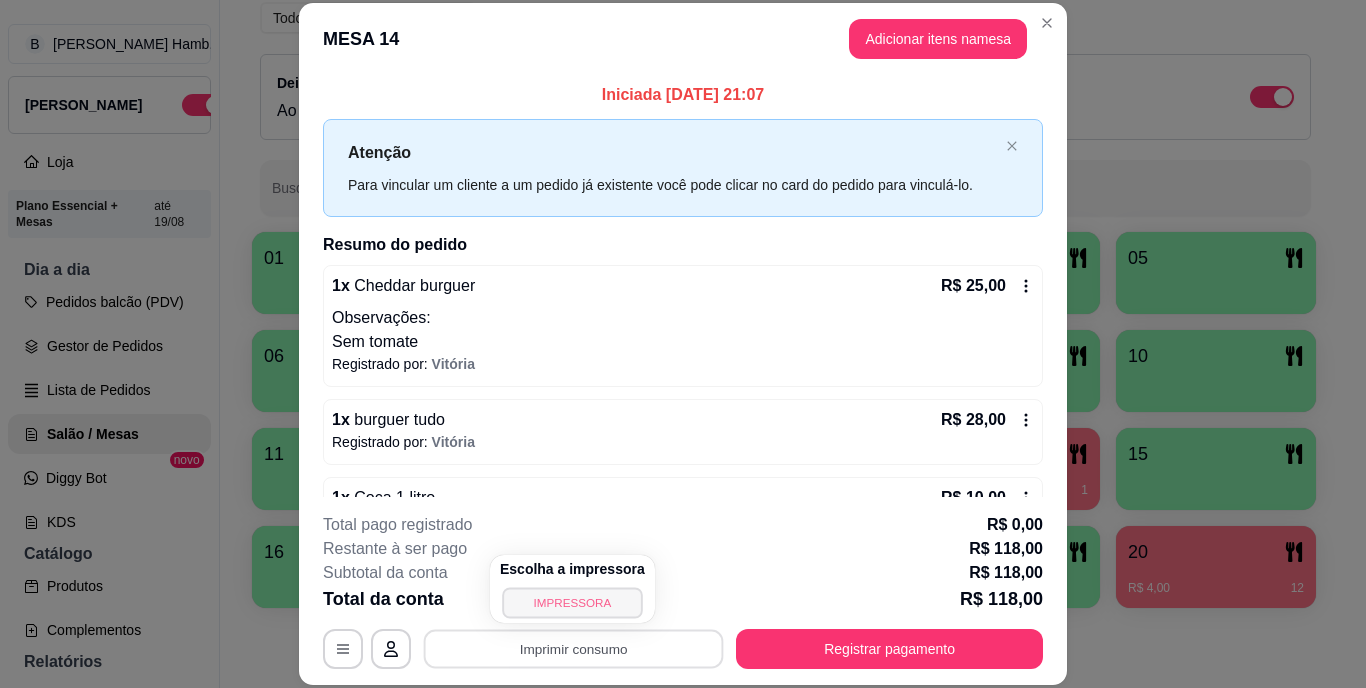 click on "IMPRESSORA" at bounding box center [572, 602] 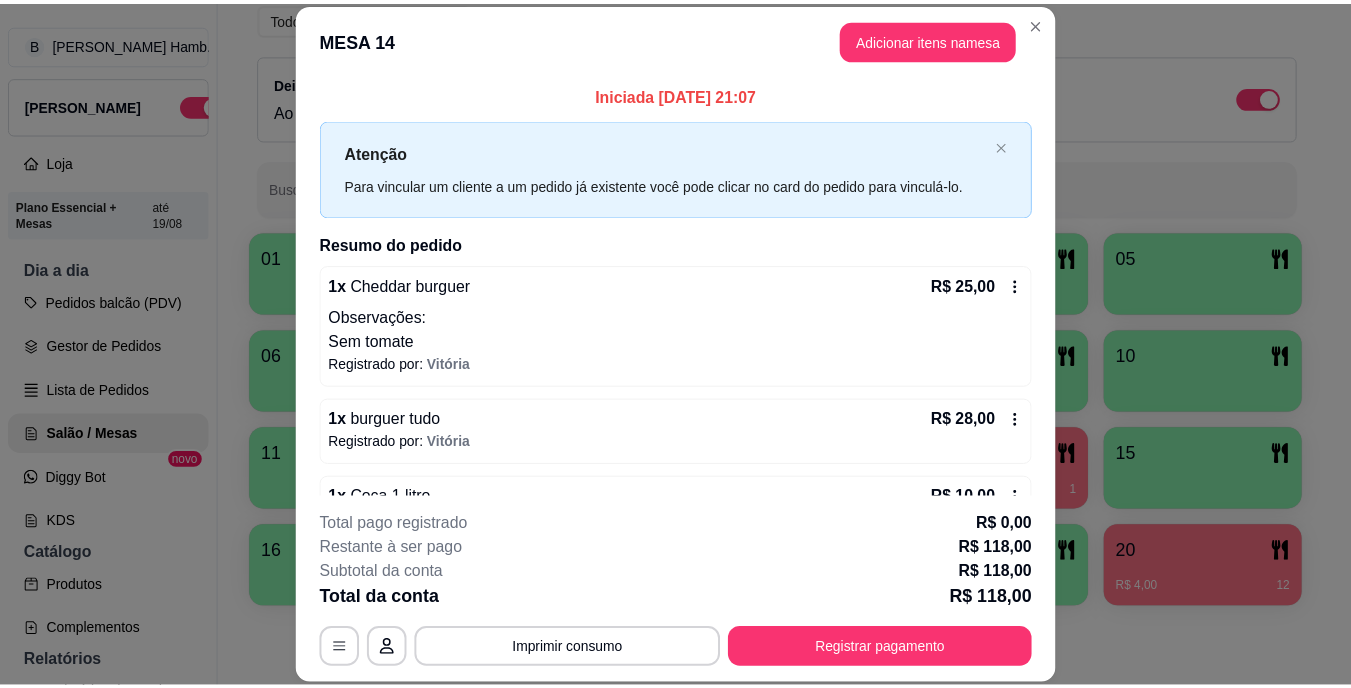 scroll, scrollTop: 40, scrollLeft: 0, axis: vertical 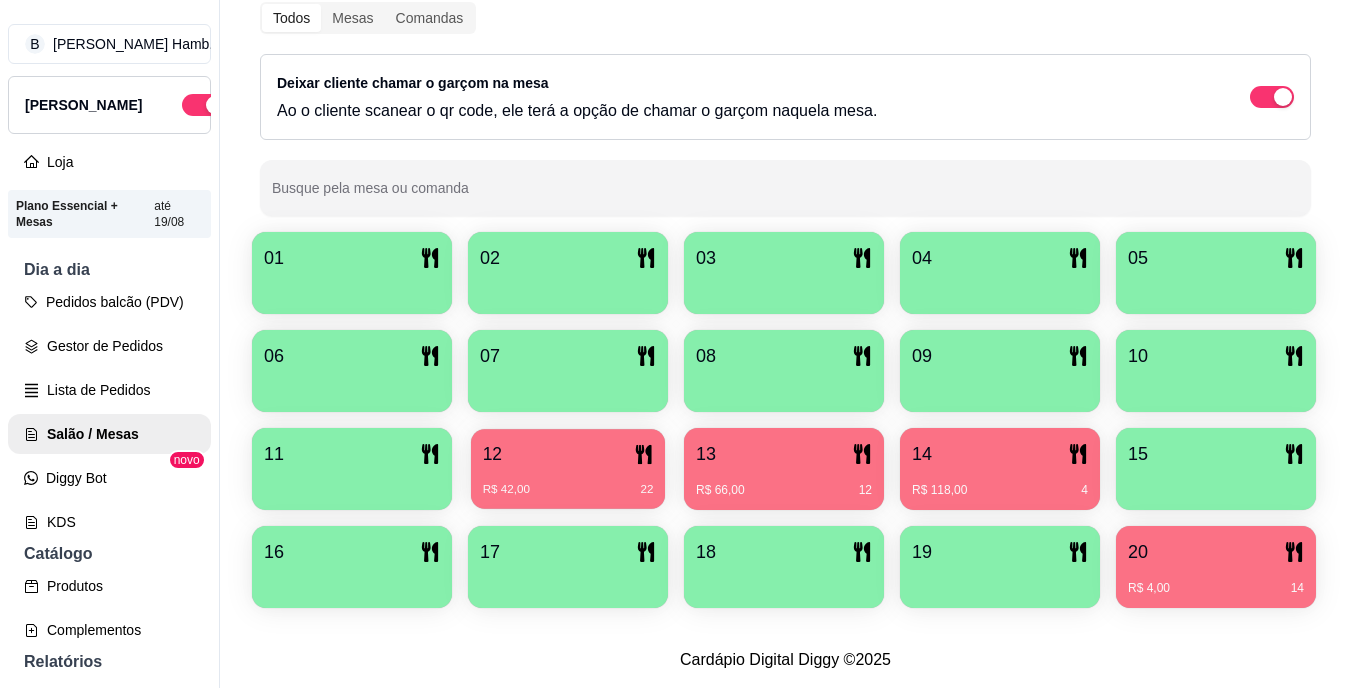 click on "R$ 42,00 22" at bounding box center [568, 482] 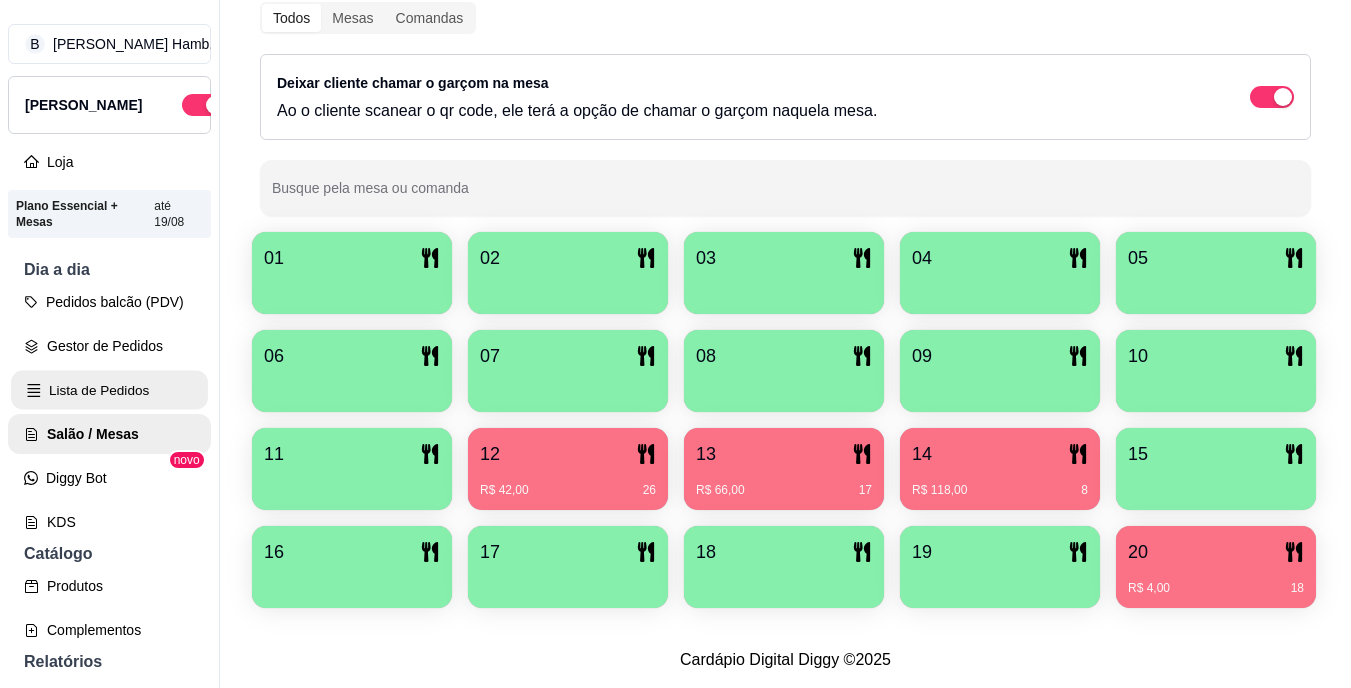 click on "Lista de Pedidos" at bounding box center [109, 390] 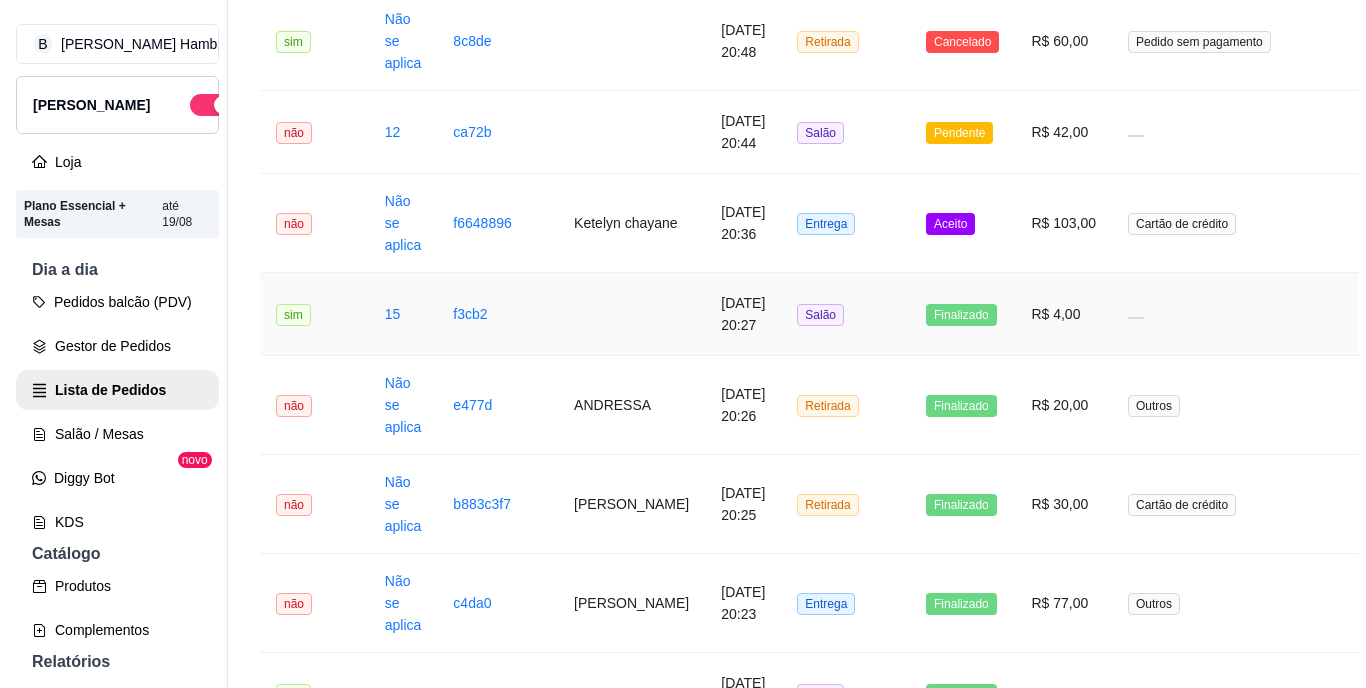 scroll, scrollTop: 834, scrollLeft: 0, axis: vertical 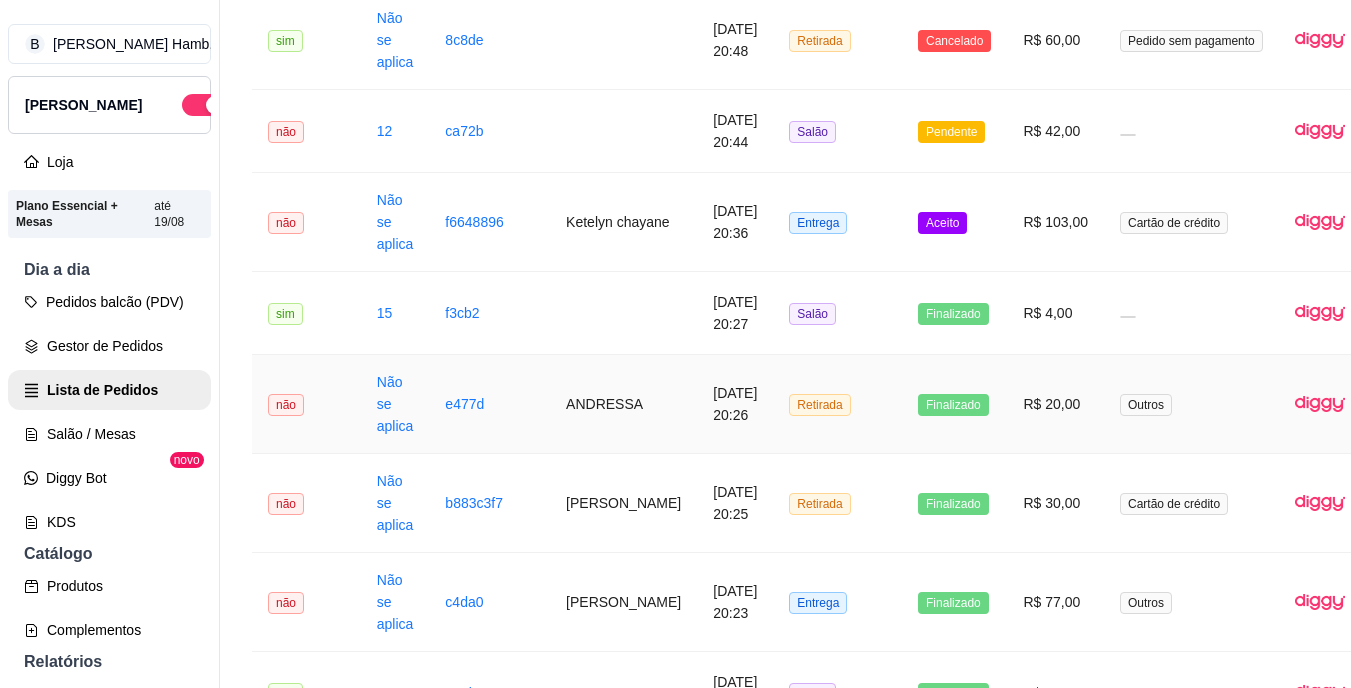 click on "[DATE] 20:26" at bounding box center (735, 404) 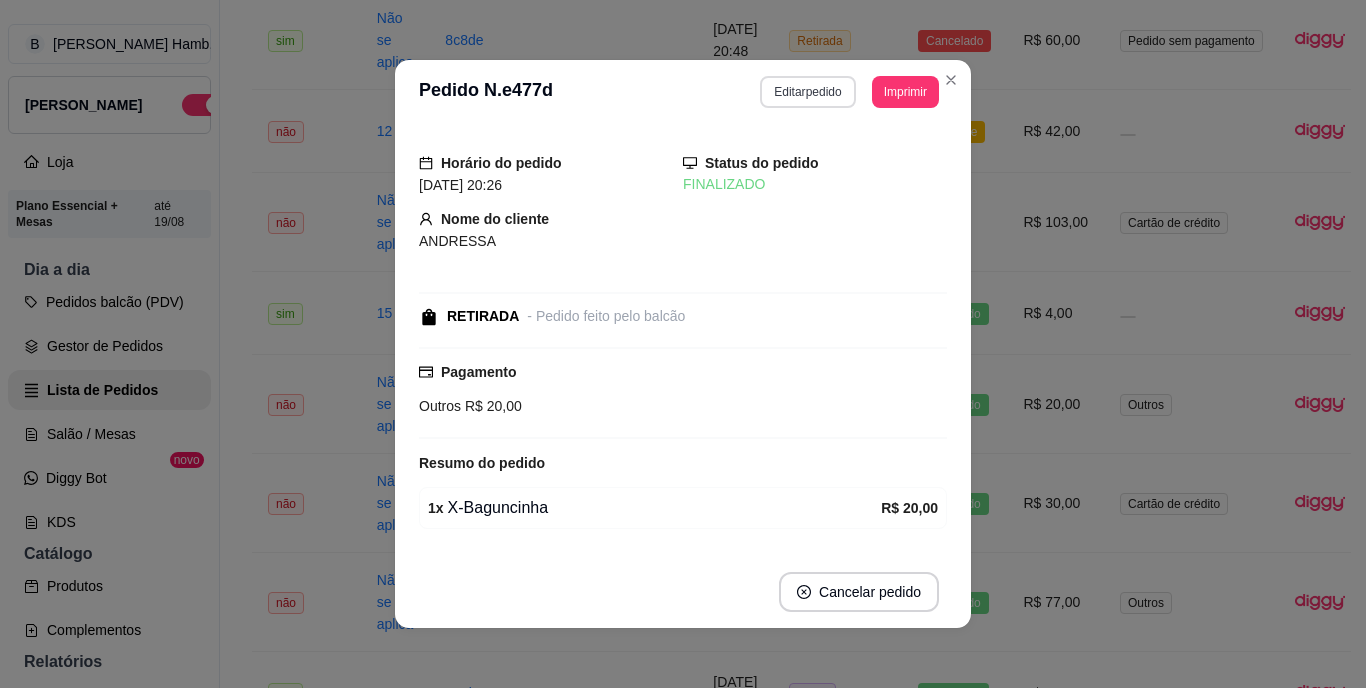 click on "Editar  pedido" at bounding box center [807, 92] 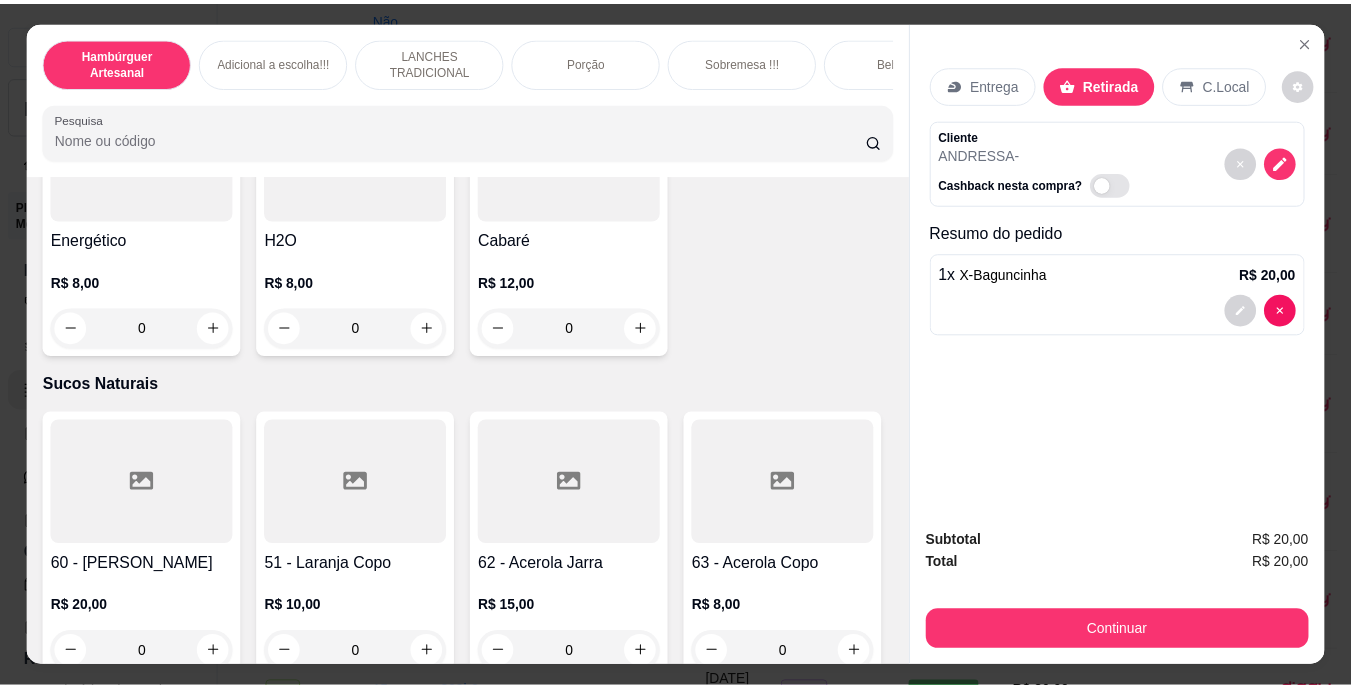 scroll, scrollTop: 5977, scrollLeft: 0, axis: vertical 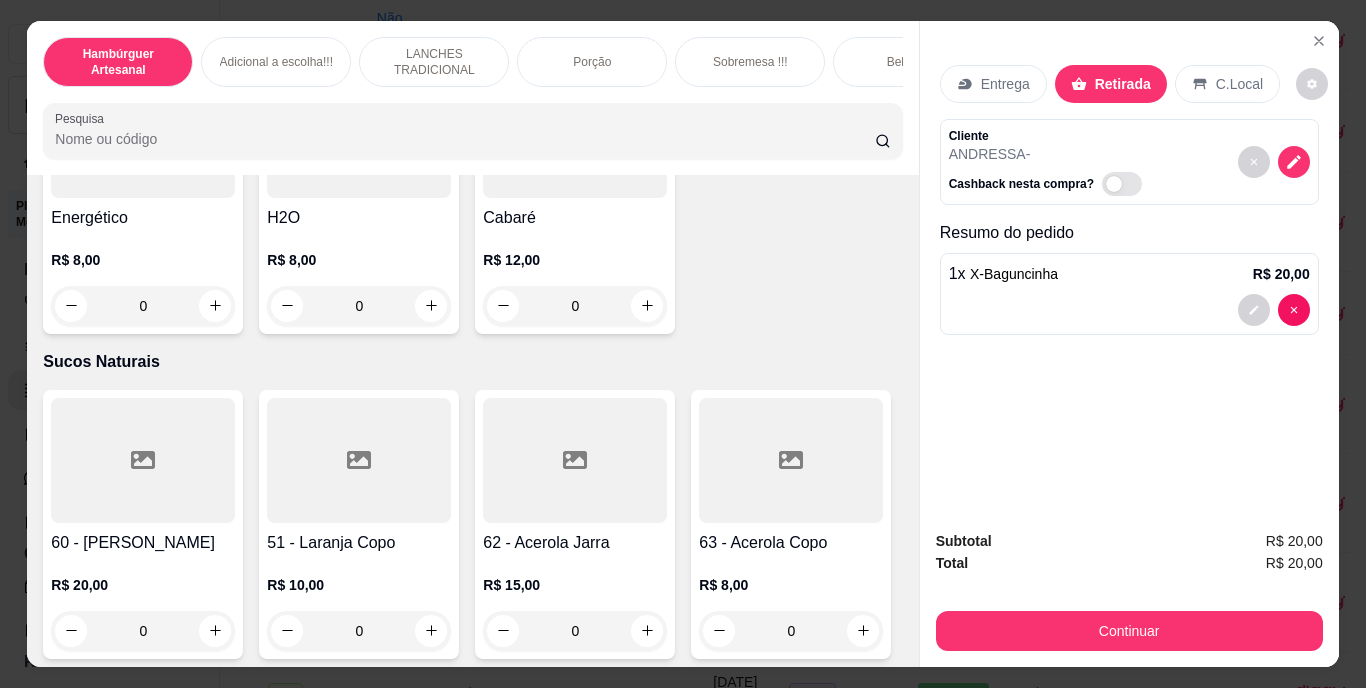 click at bounding box center [863, -835] 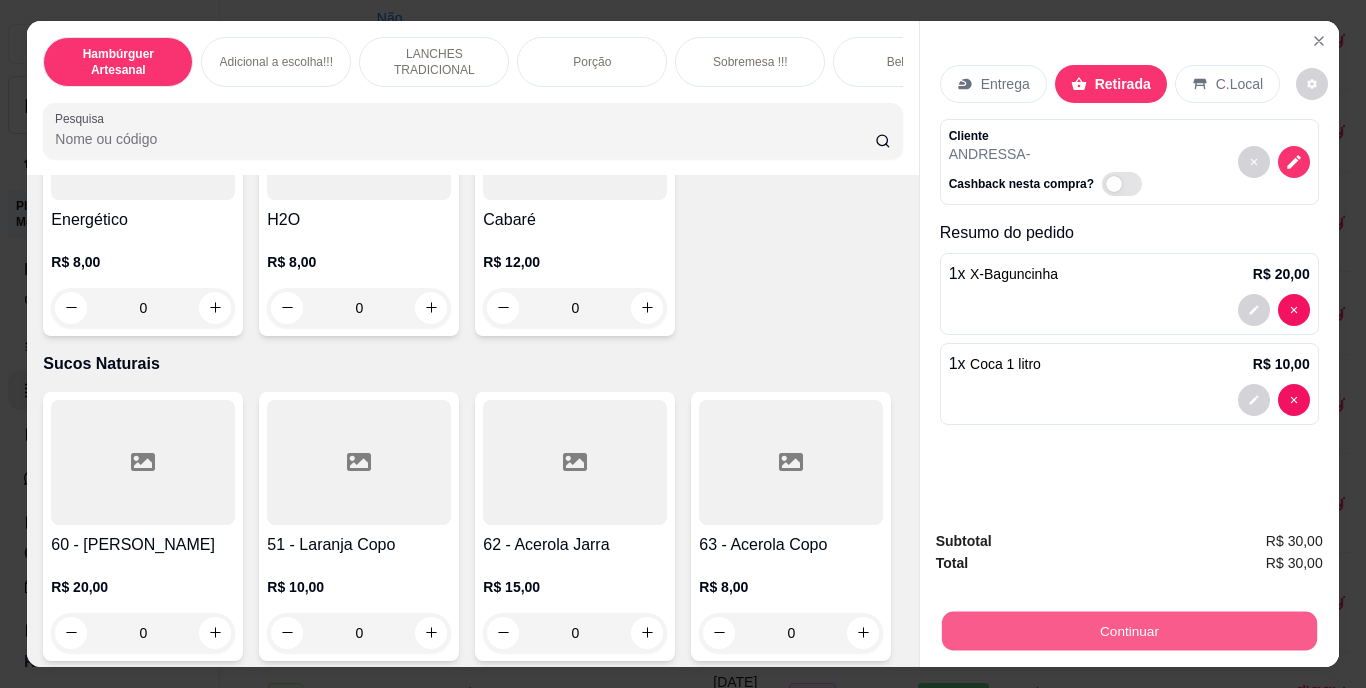 click on "Continuar" at bounding box center [1128, 631] 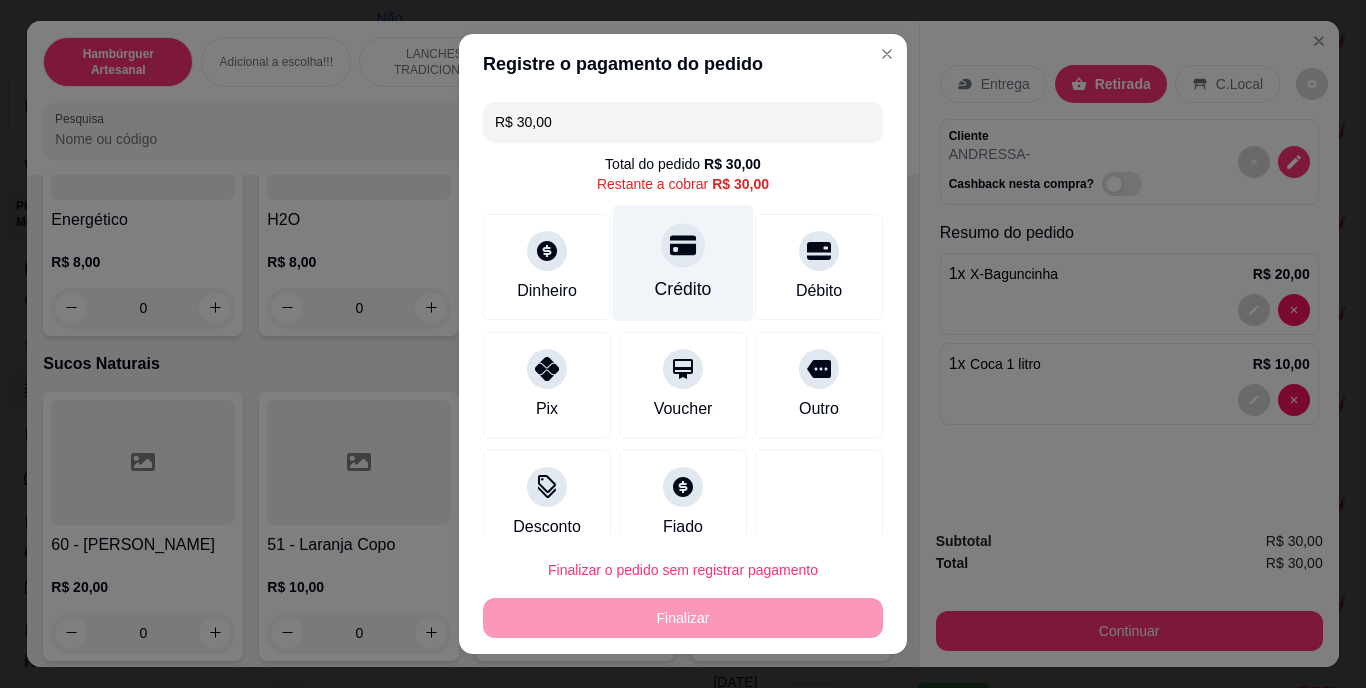 click on "Crédito" at bounding box center (683, 290) 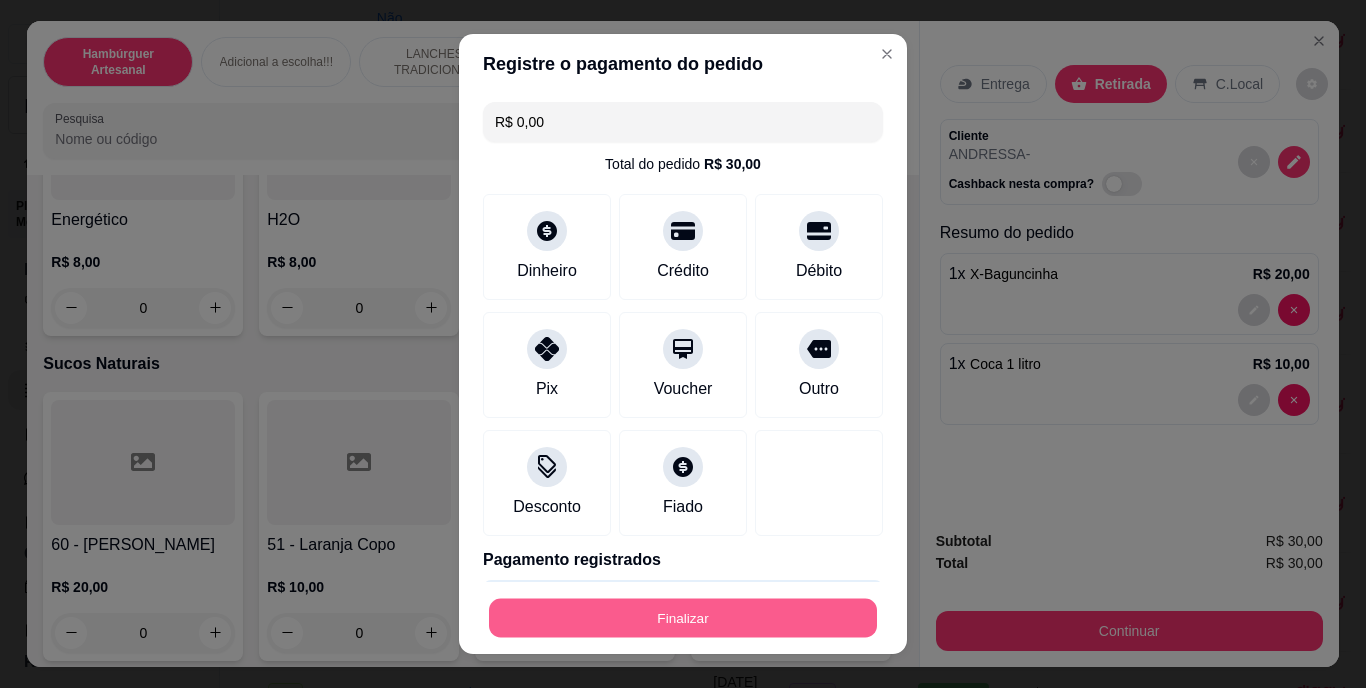 click on "Finalizar" at bounding box center (683, 617) 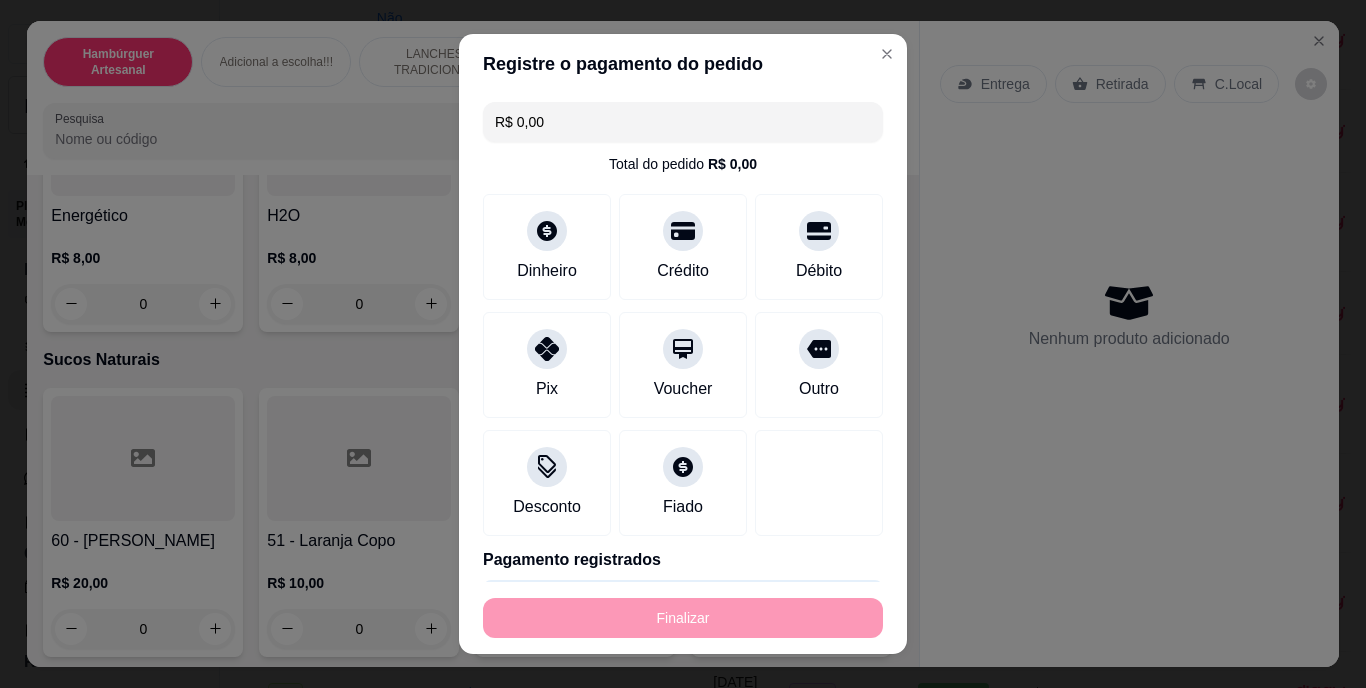 type on "0" 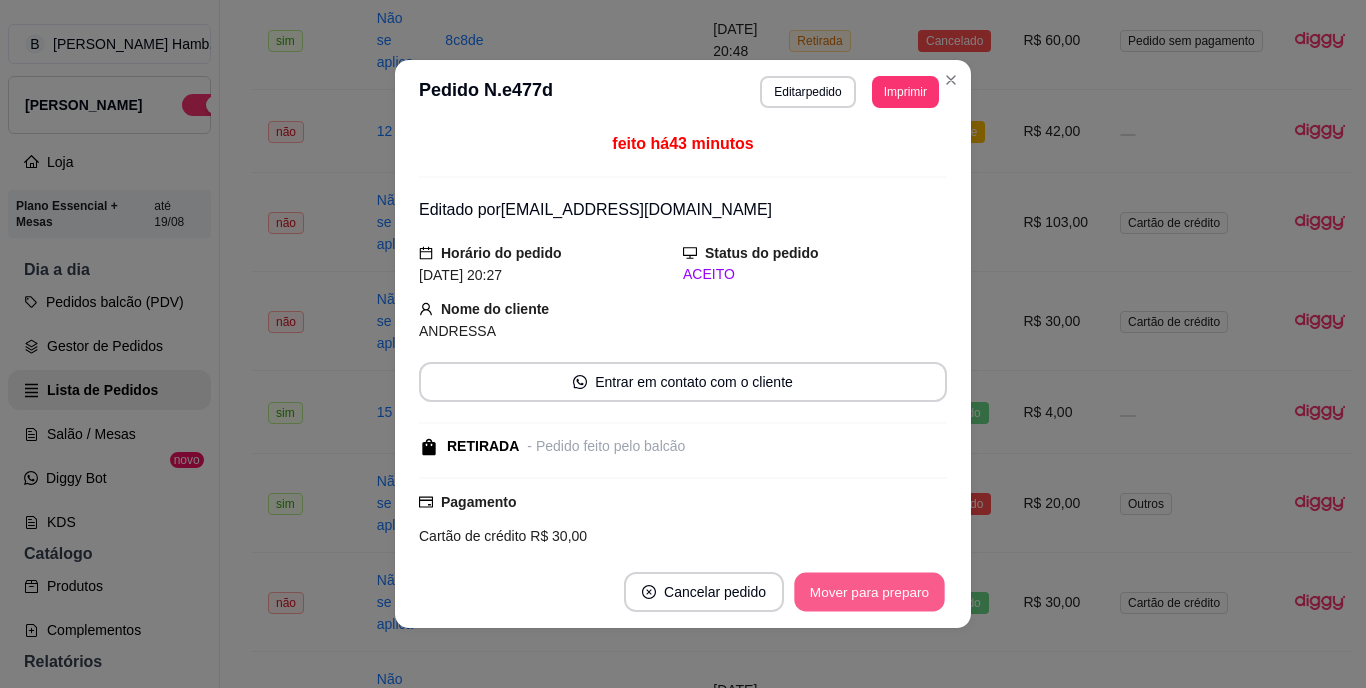 click on "Mover para preparo" at bounding box center (869, 592) 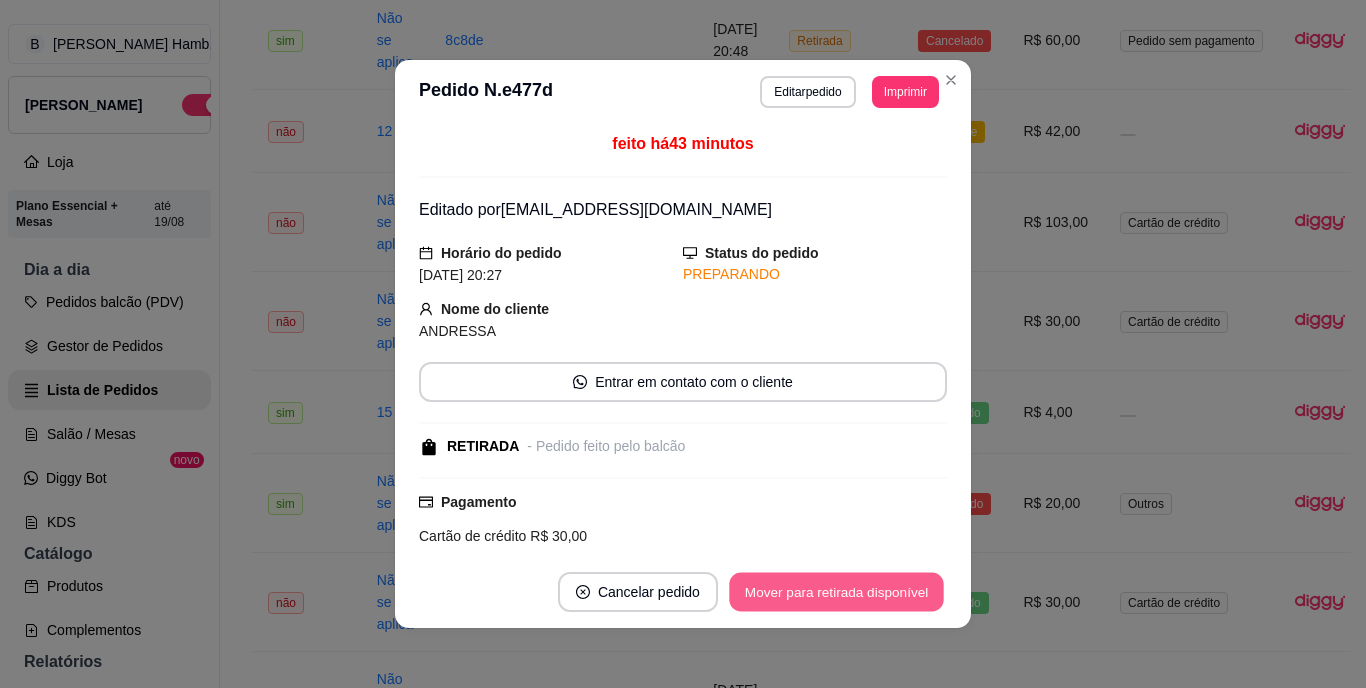 click on "Mover para retirada disponível" at bounding box center (836, 592) 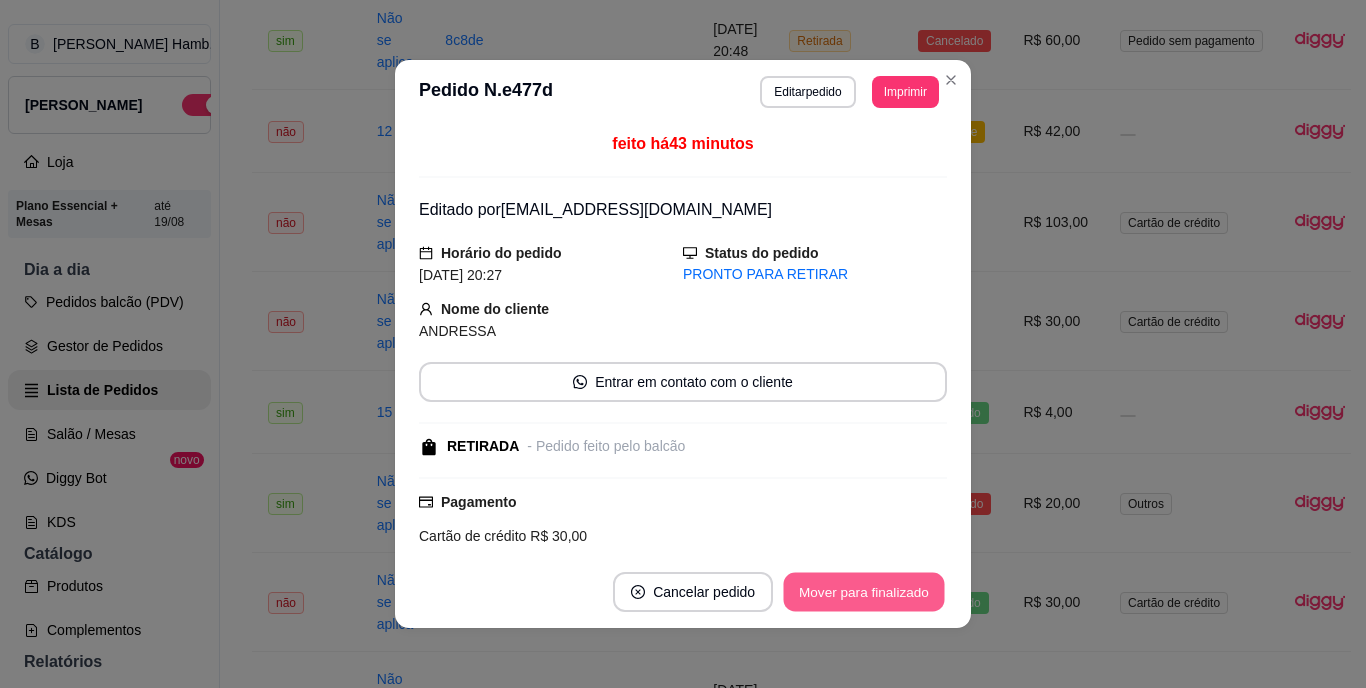 click on "Mover para finalizado" at bounding box center (864, 592) 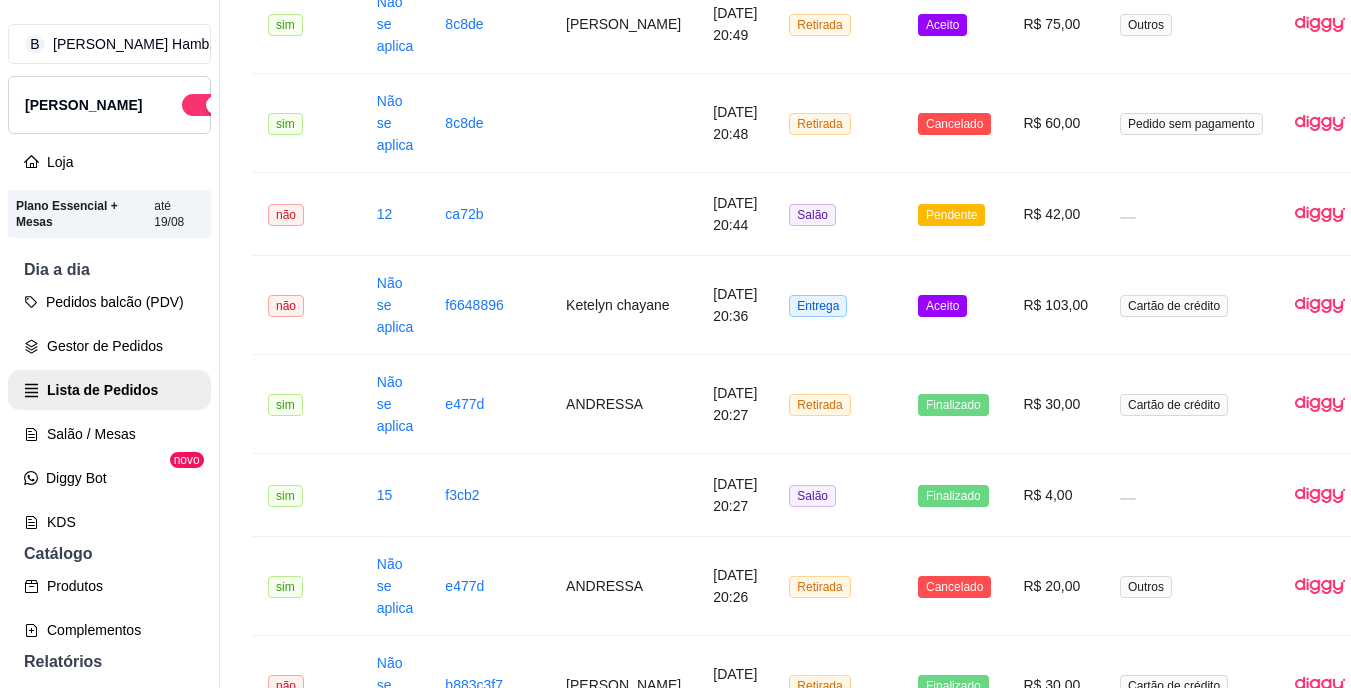scroll, scrollTop: 892, scrollLeft: 82, axis: both 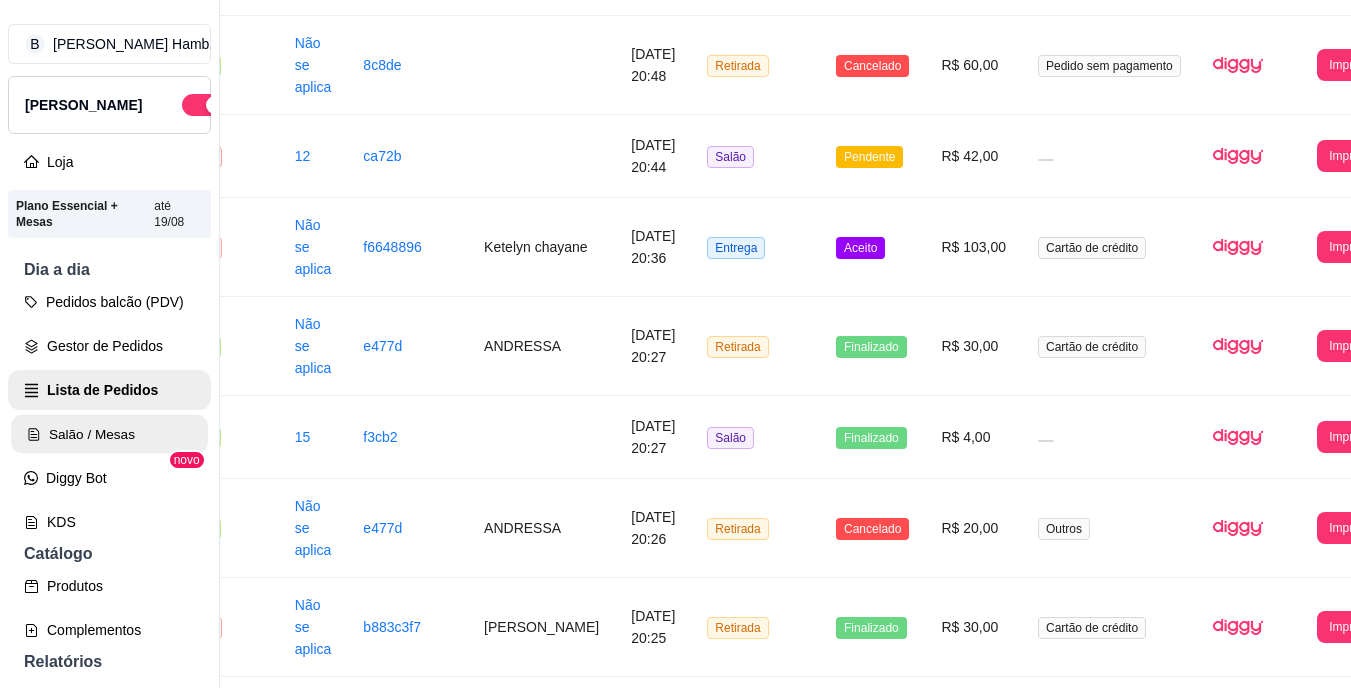 click on "Salão / Mesas" at bounding box center (109, 434) 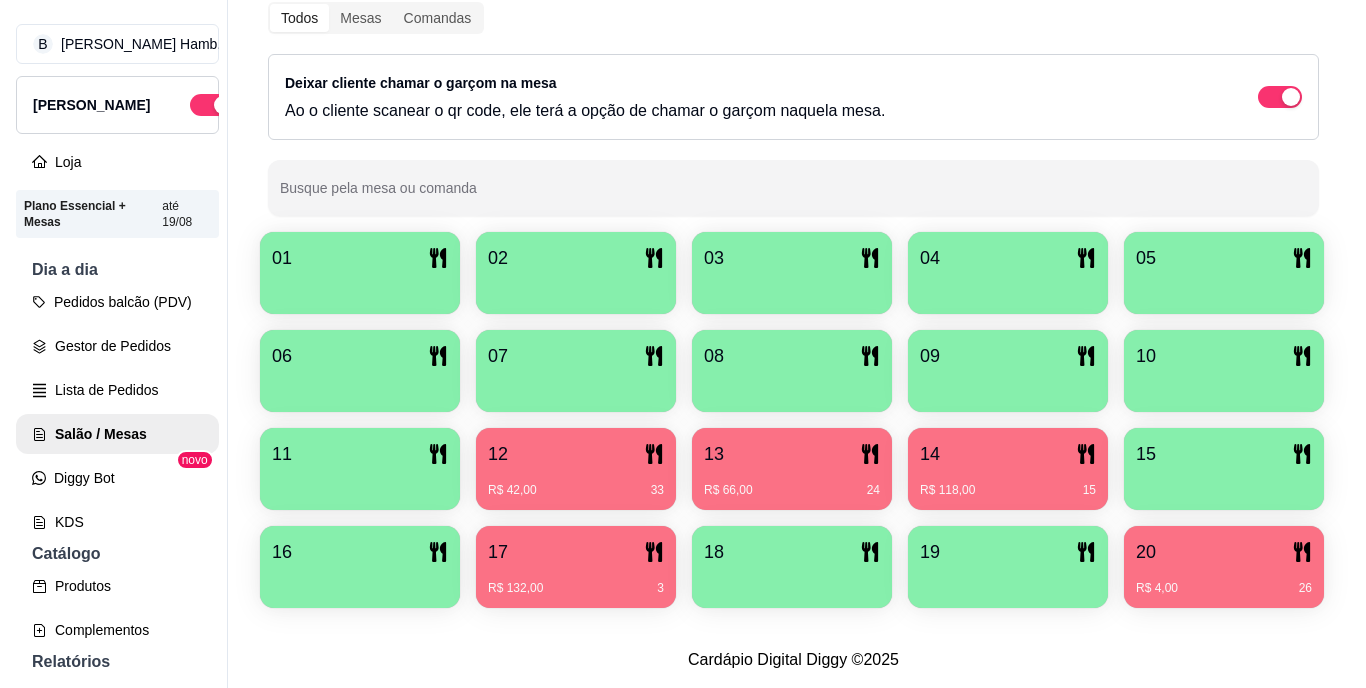 scroll, scrollTop: 370, scrollLeft: 0, axis: vertical 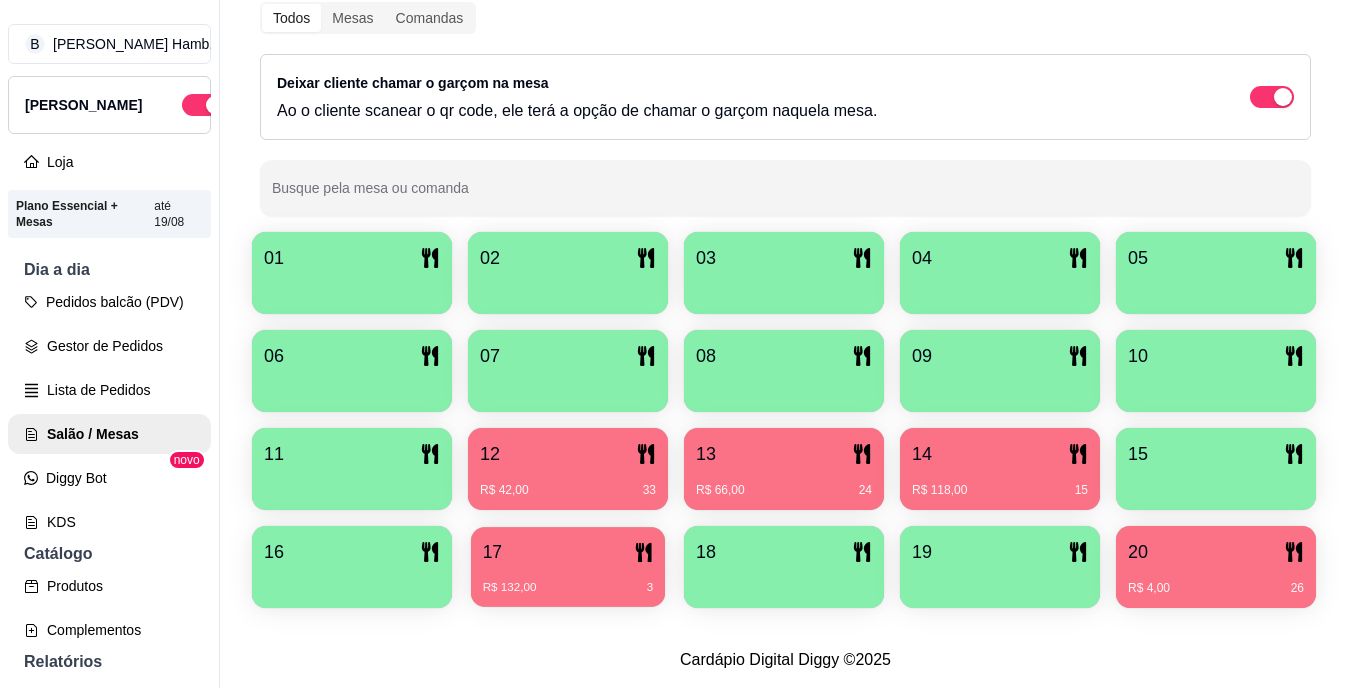 click on "17" at bounding box center [568, 552] 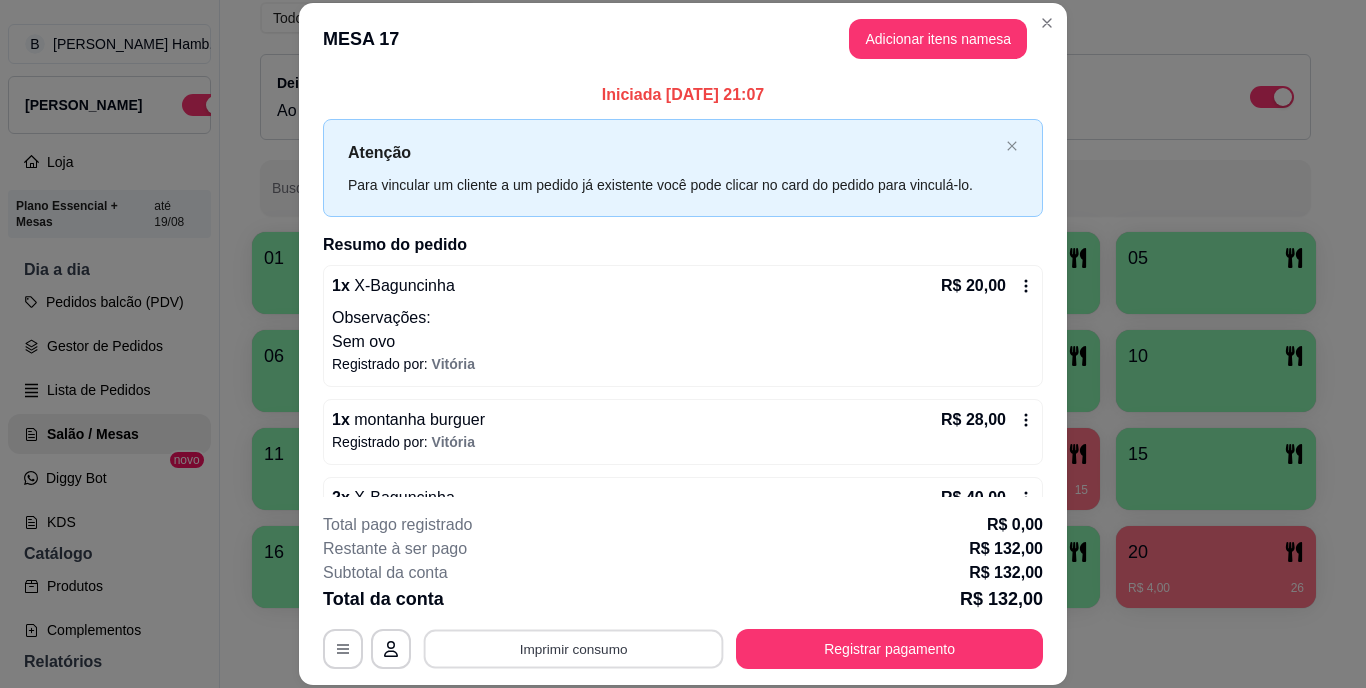 click on "Imprimir consumo" at bounding box center (574, 648) 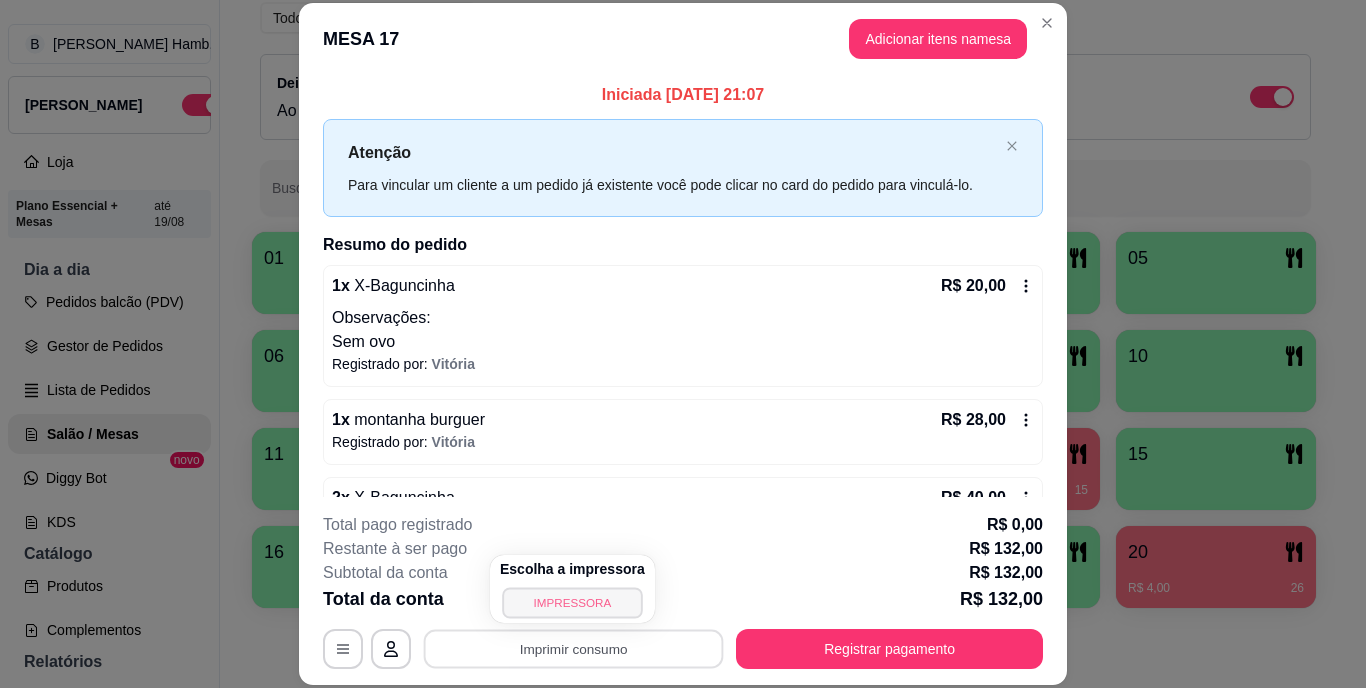 click on "IMPRESSORA" at bounding box center (572, 602) 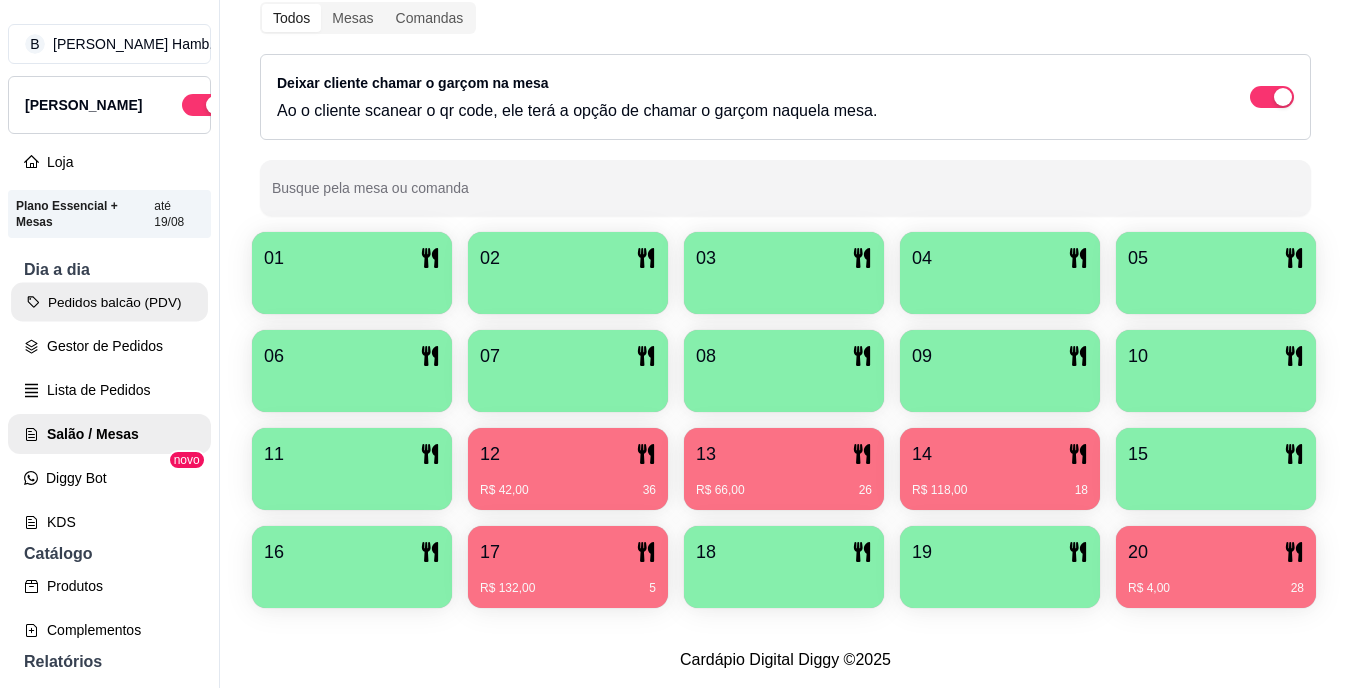 click on "Pedidos balcão (PDV)" at bounding box center (109, 302) 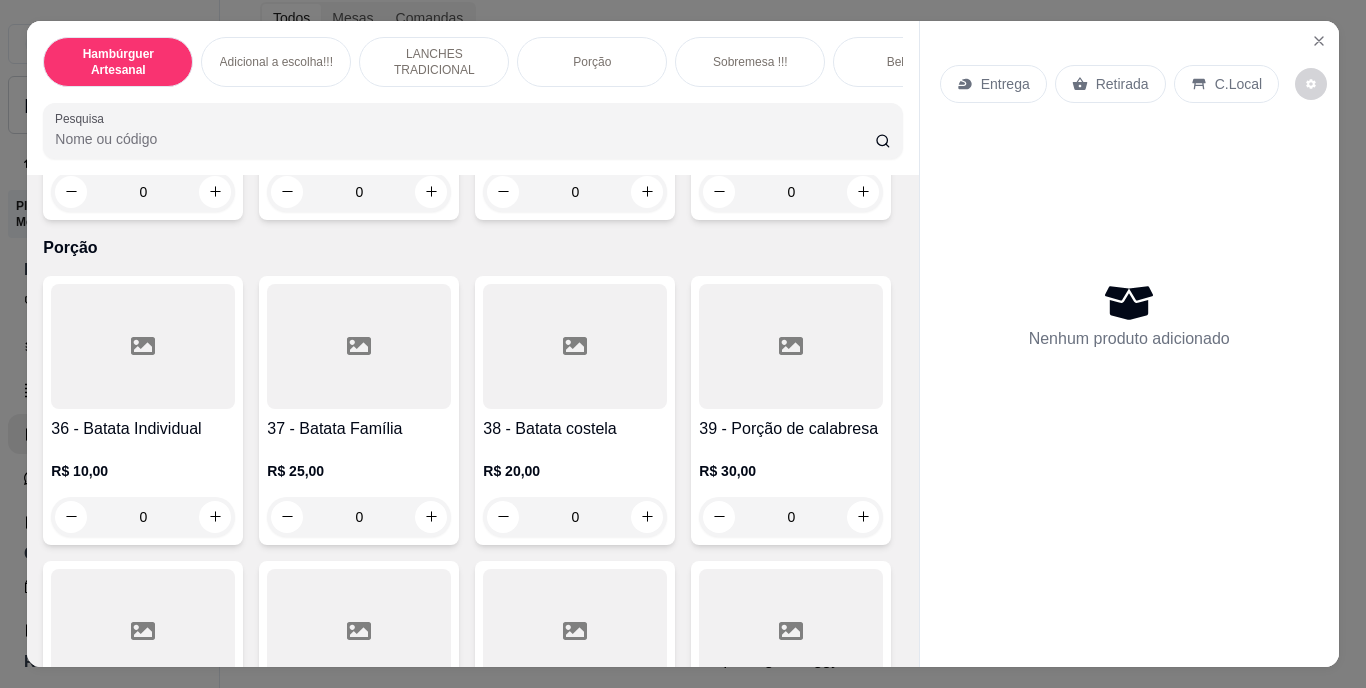 scroll, scrollTop: 3668, scrollLeft: 0, axis: vertical 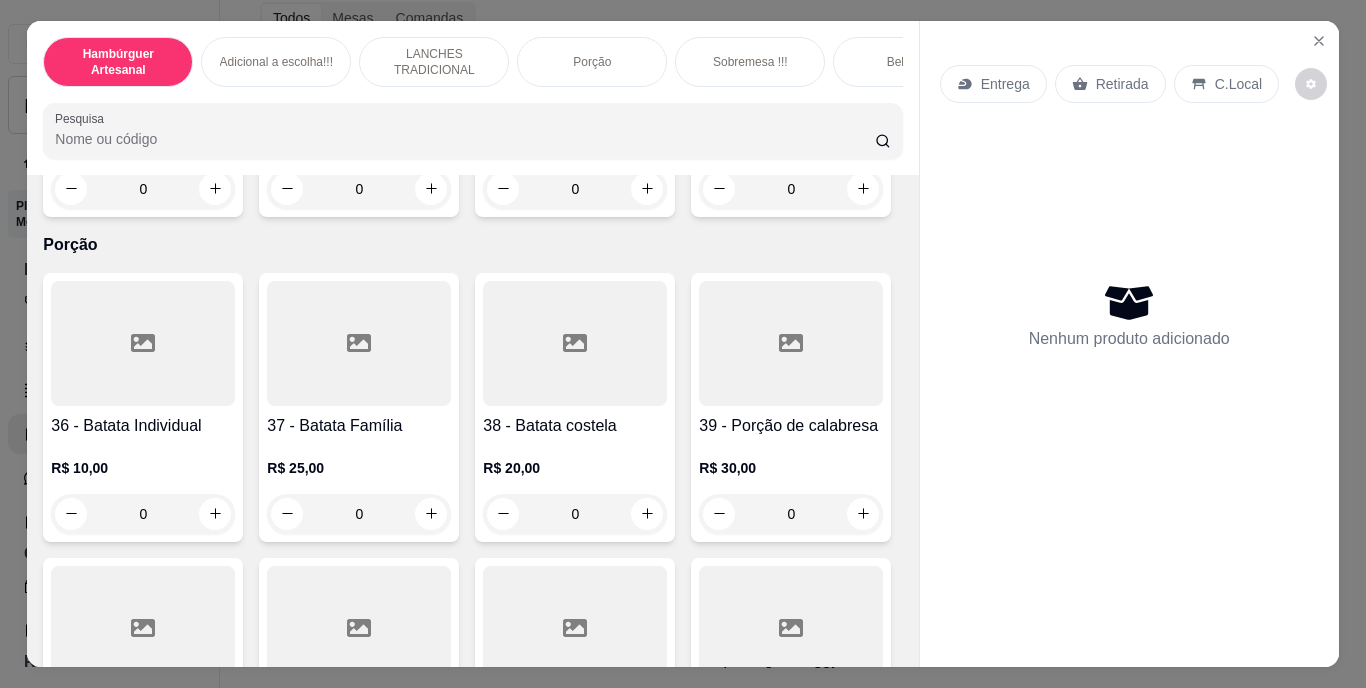 click 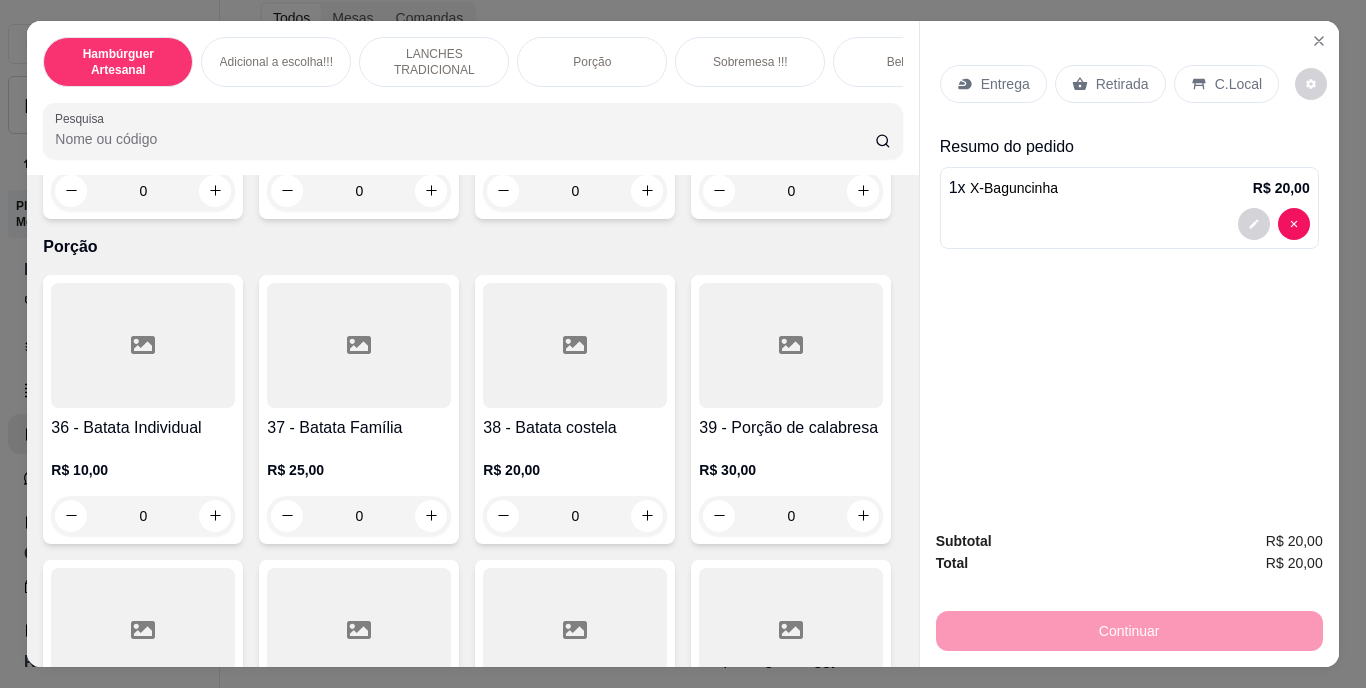 click 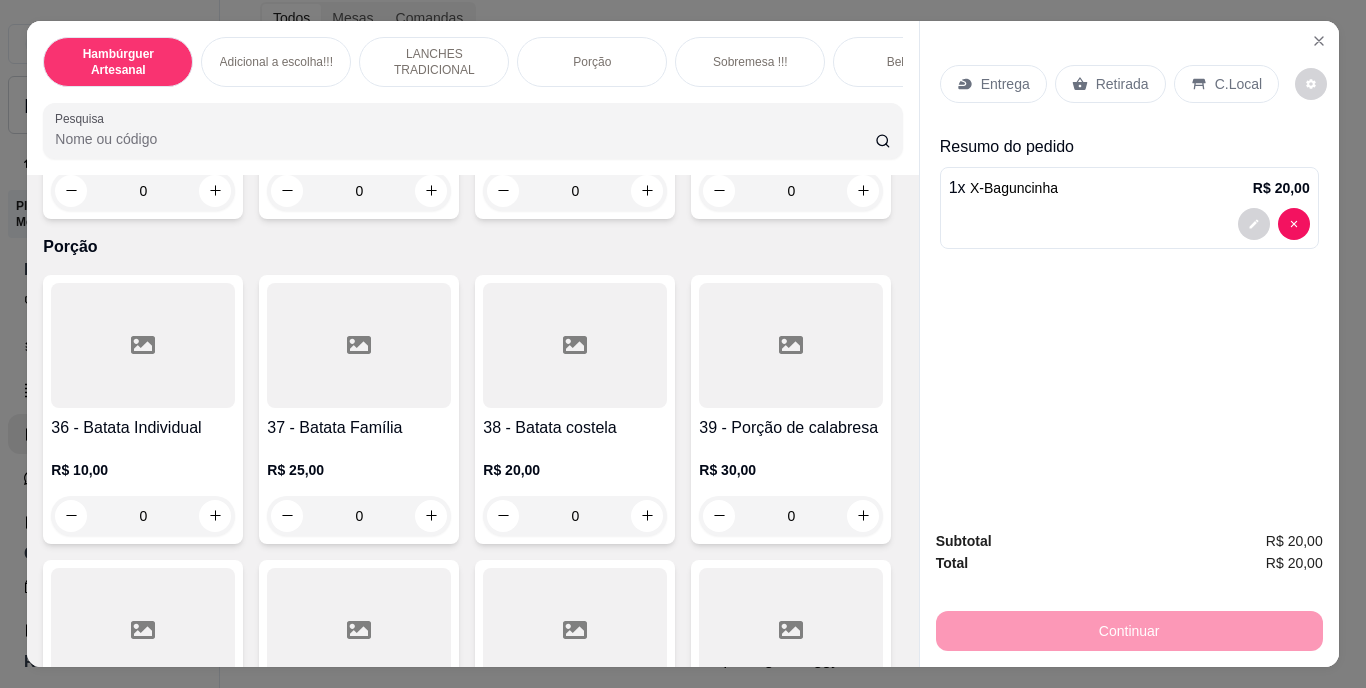 type on "2" 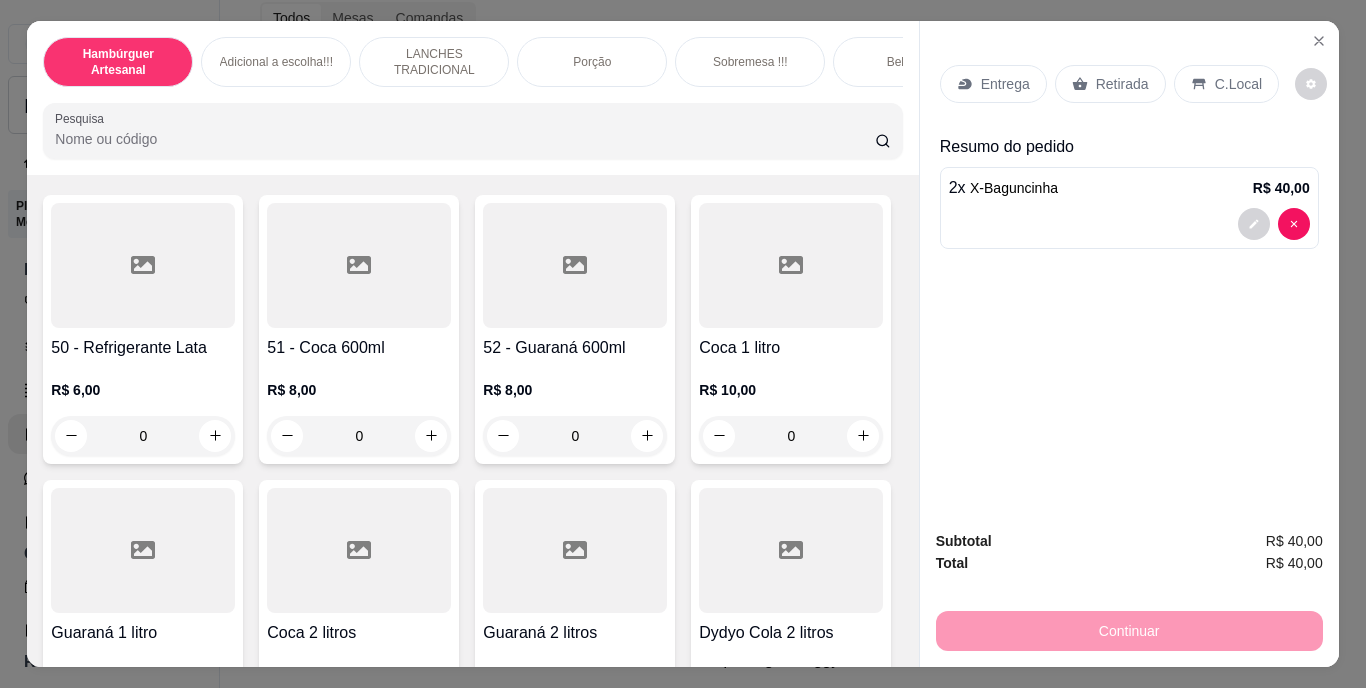 scroll, scrollTop: 4714, scrollLeft: 0, axis: vertical 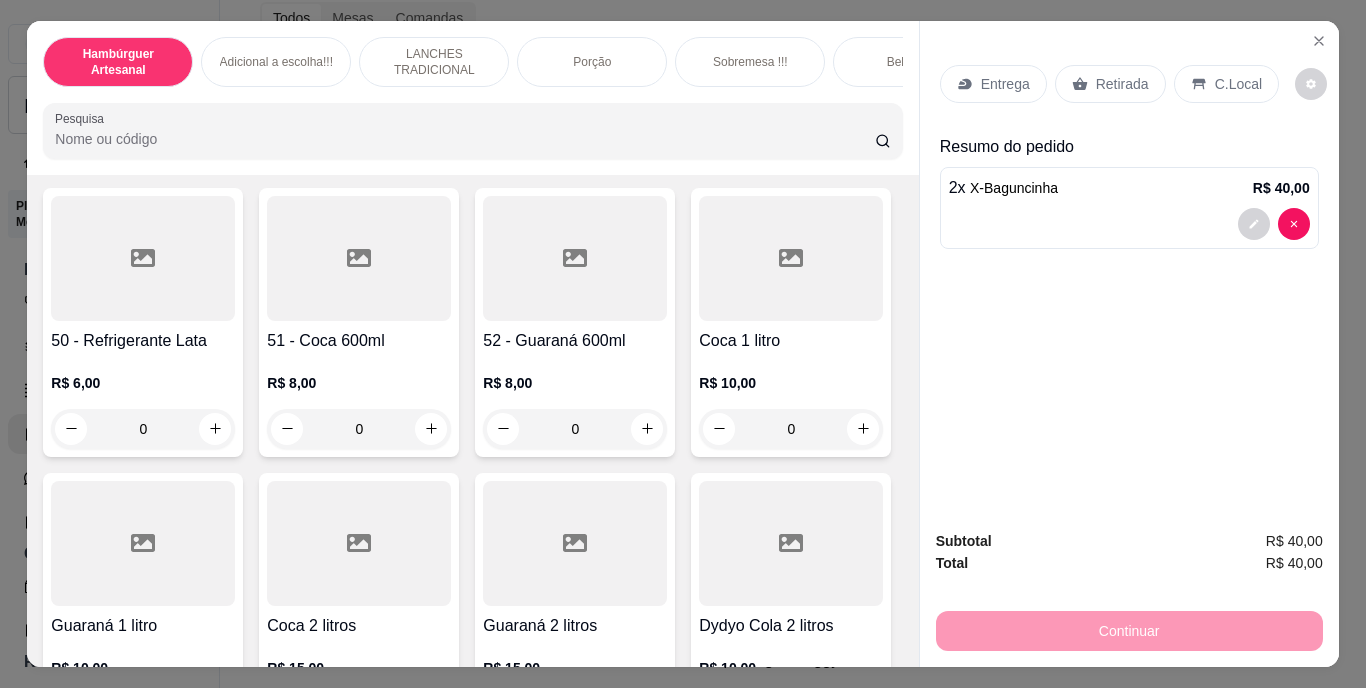 click 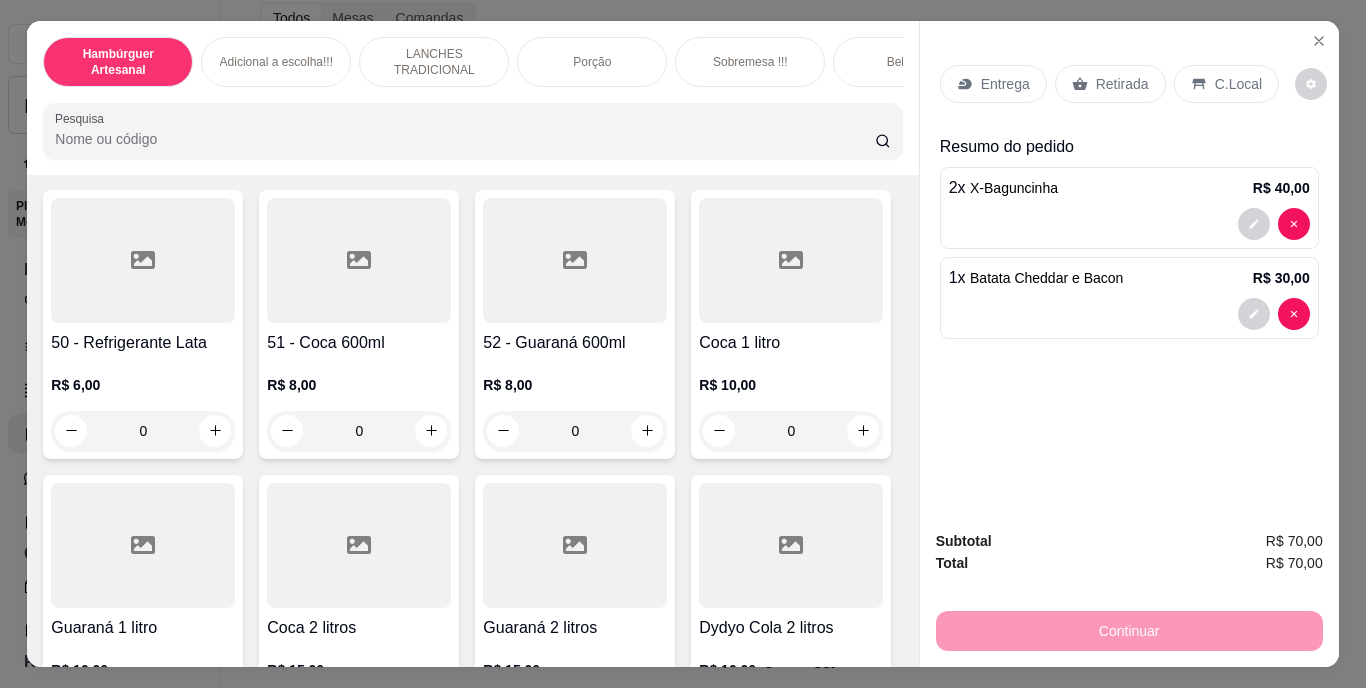 click on "Entrega" at bounding box center [1005, 84] 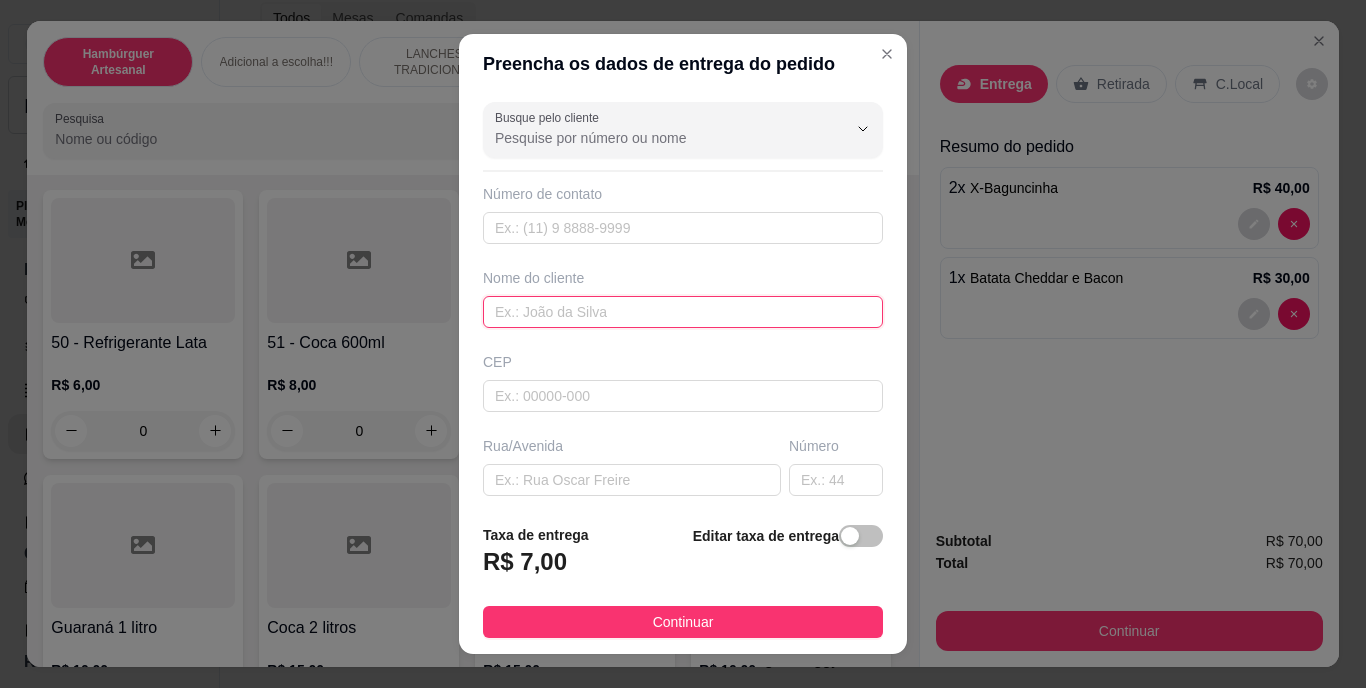 click at bounding box center (683, 312) 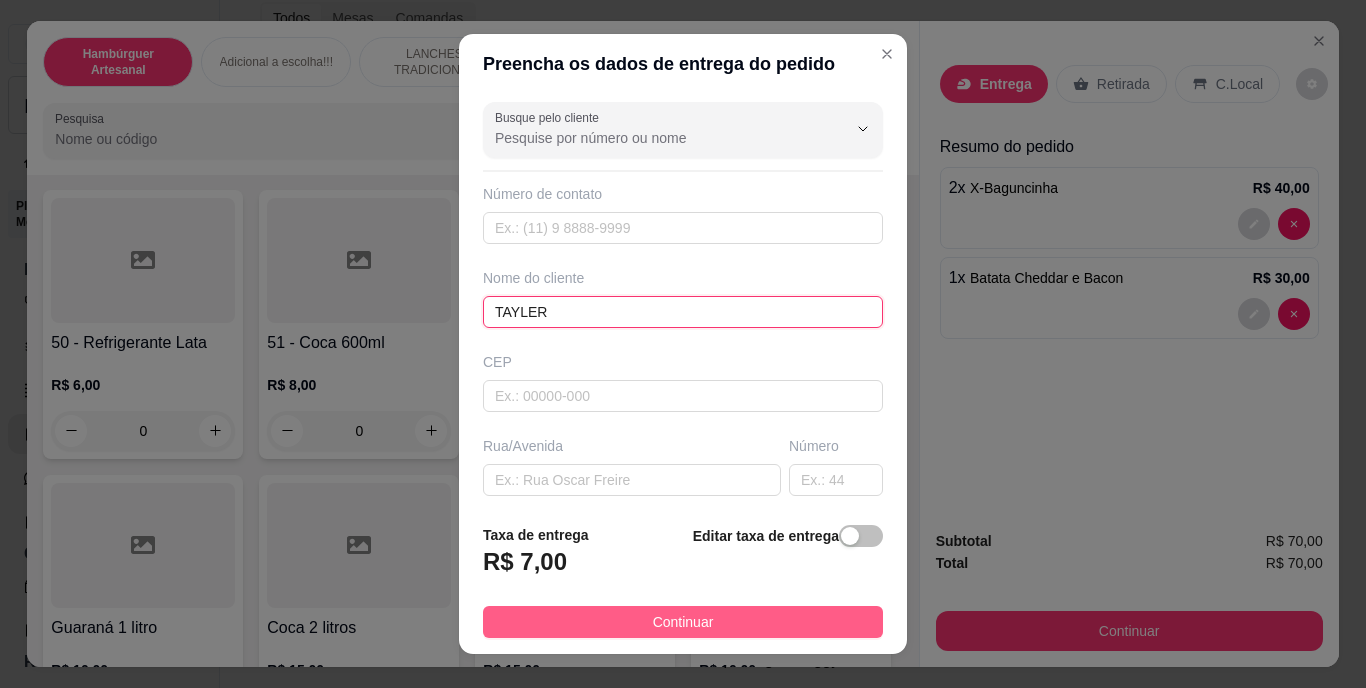 type on "TAYLER" 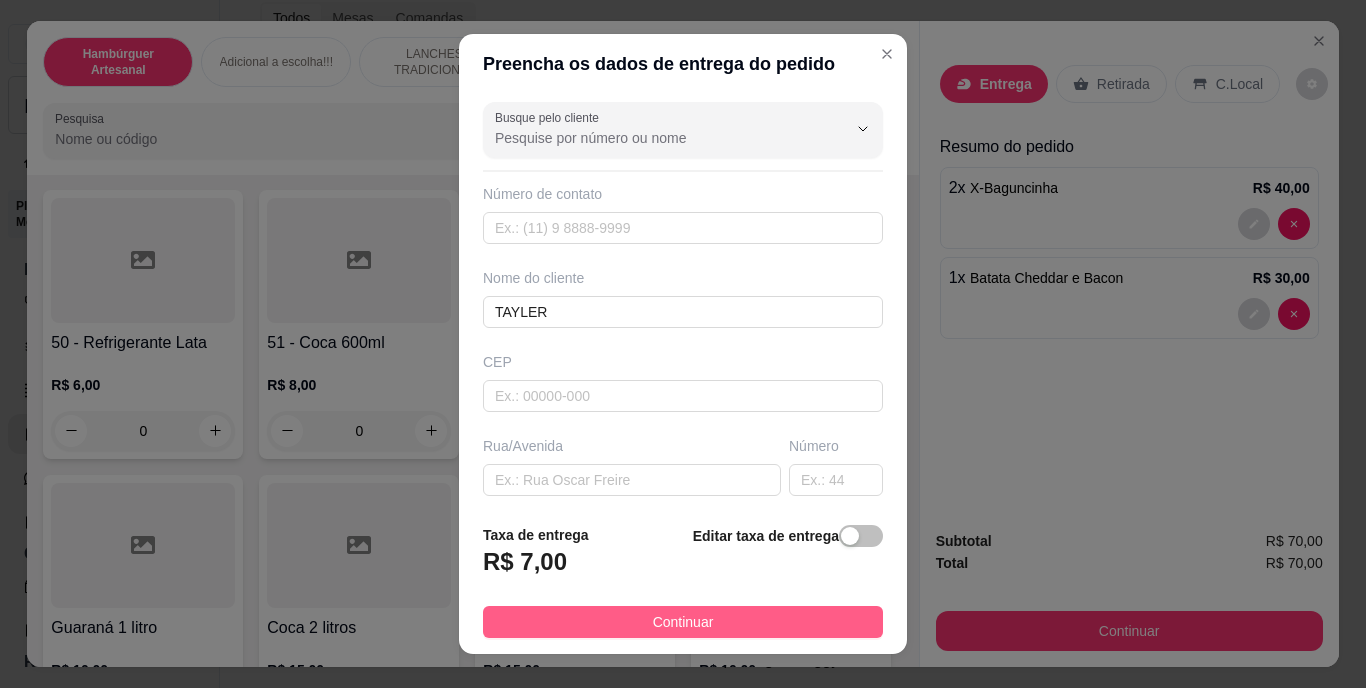click on "Continuar" at bounding box center (683, 622) 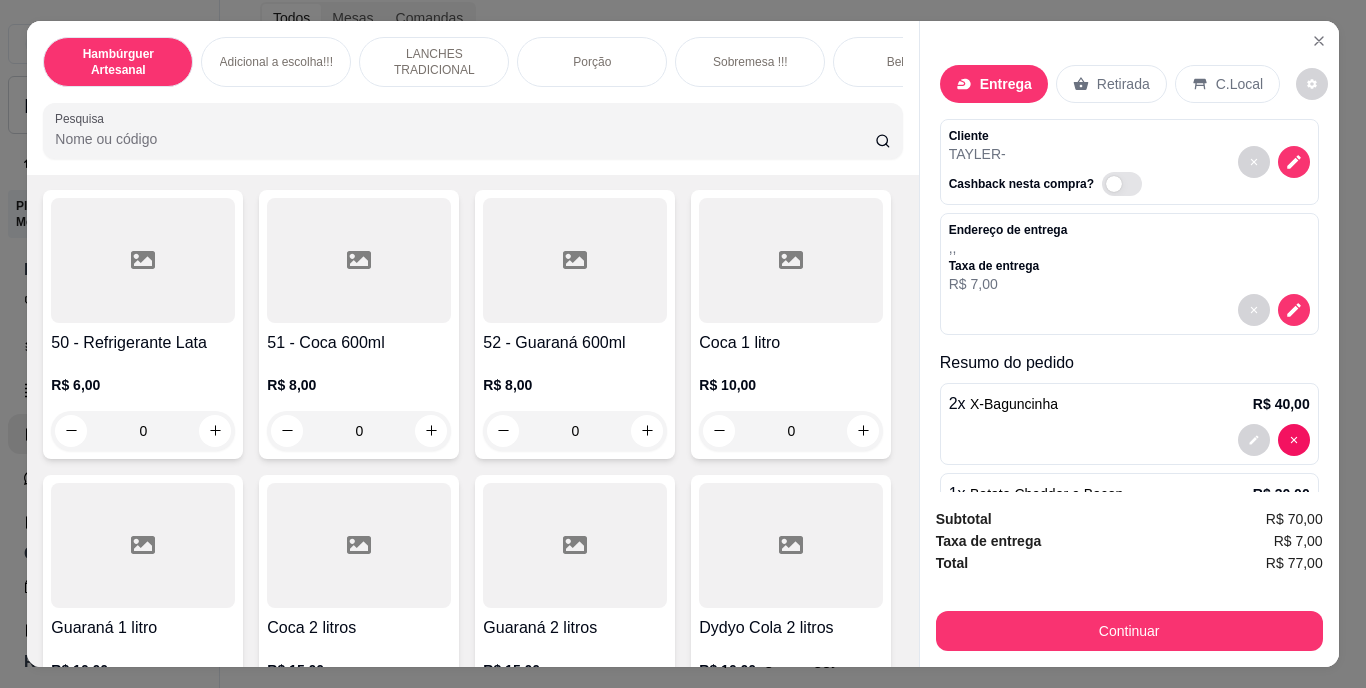 scroll, scrollTop: 90, scrollLeft: 0, axis: vertical 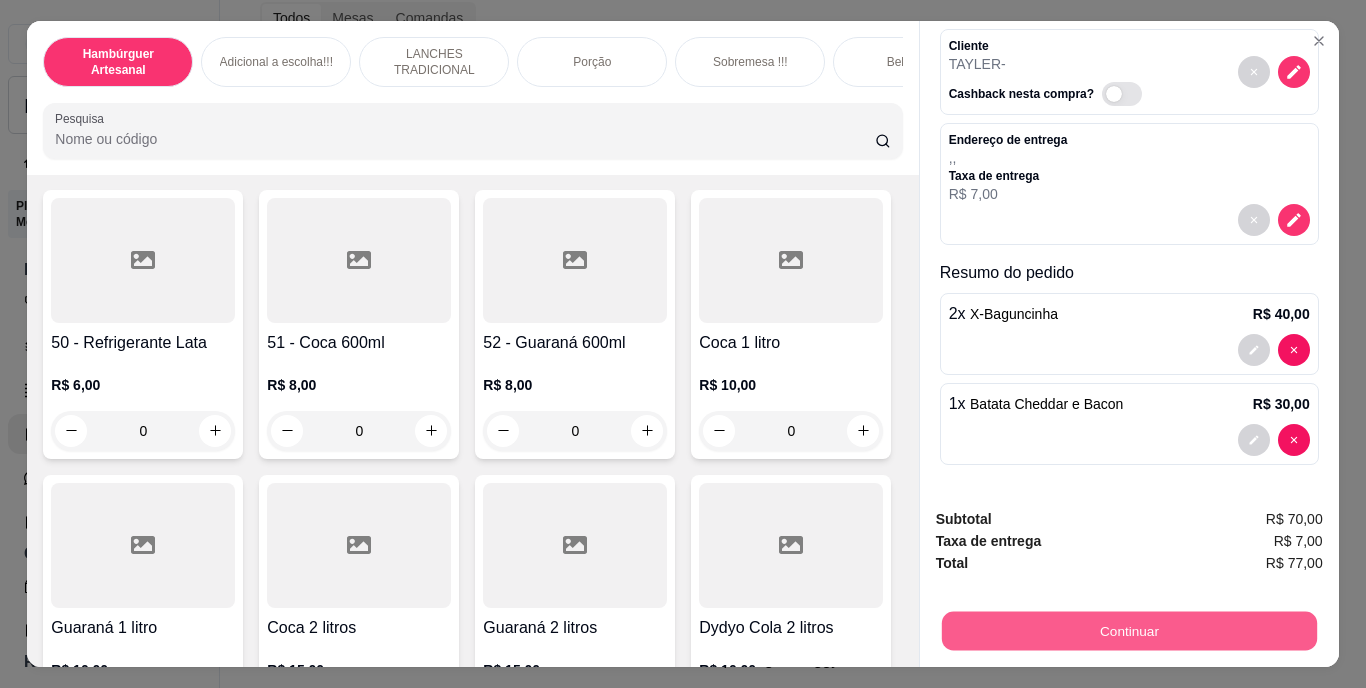 click on "Continuar" at bounding box center (1128, 631) 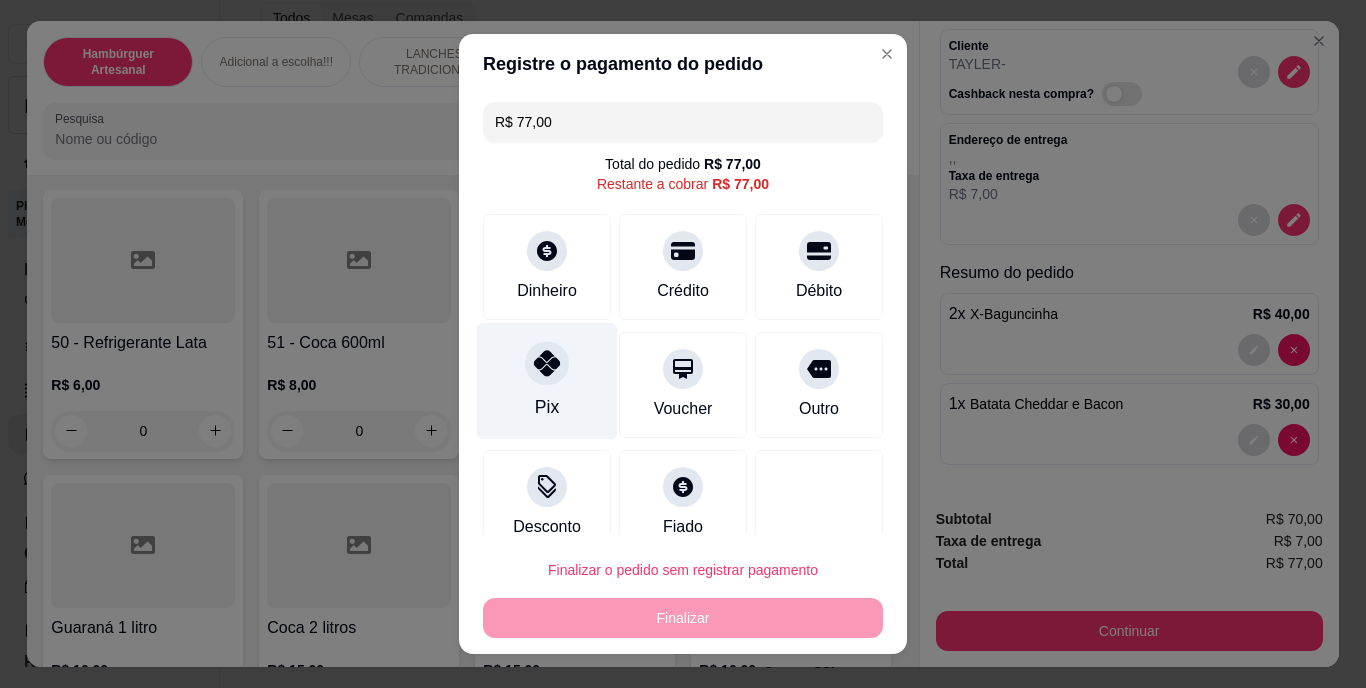 click on "Pix" at bounding box center [547, 381] 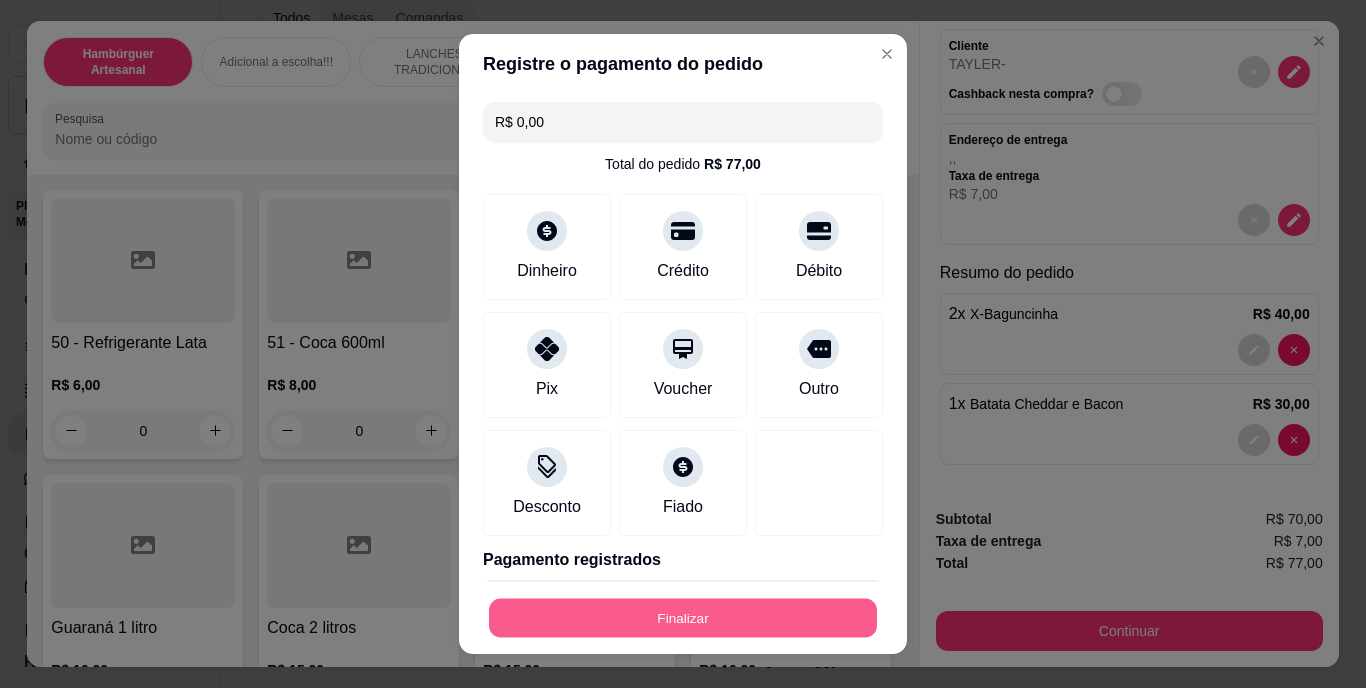 click on "Finalizar" at bounding box center (683, 617) 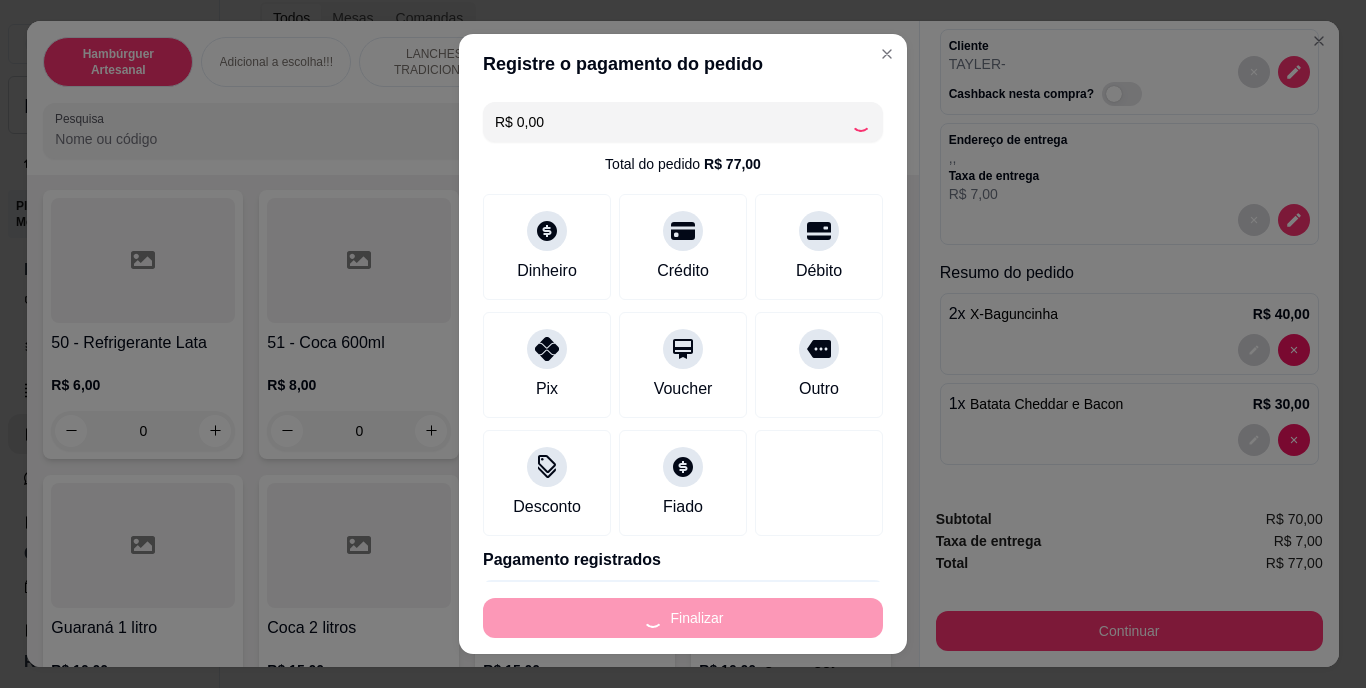 type on "0" 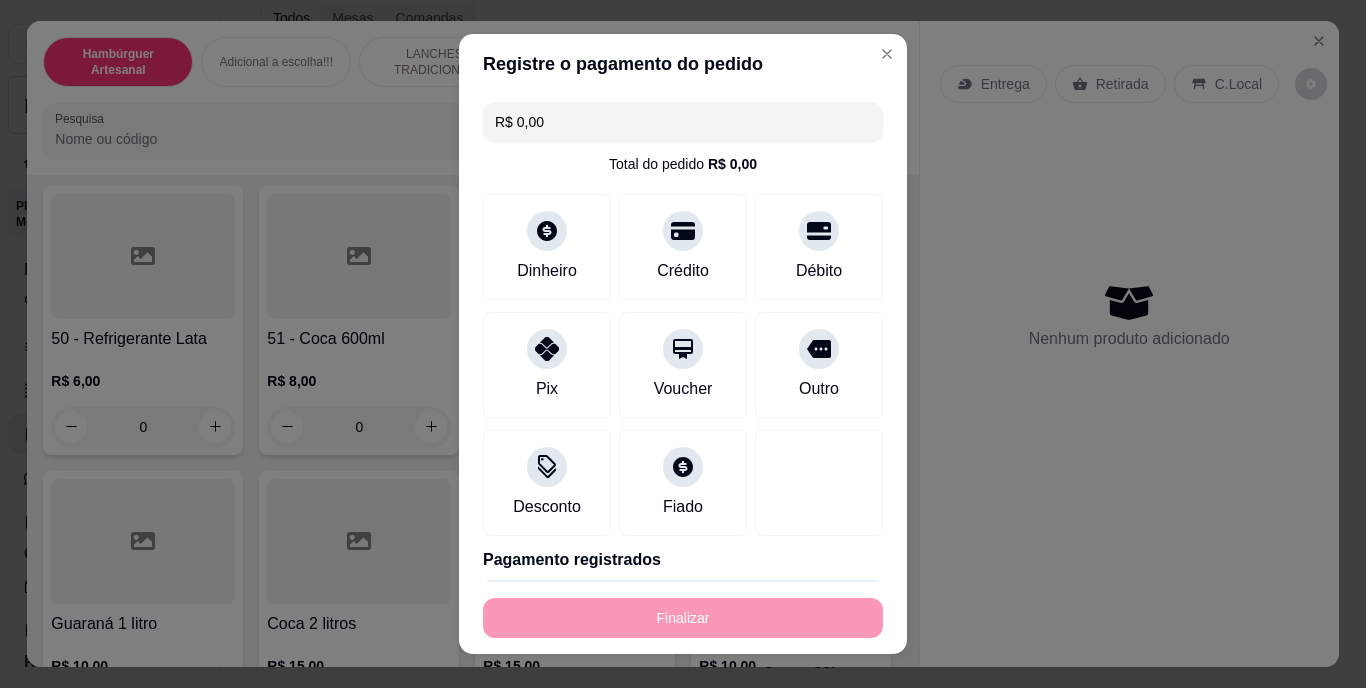 type on "-R$ 77,00" 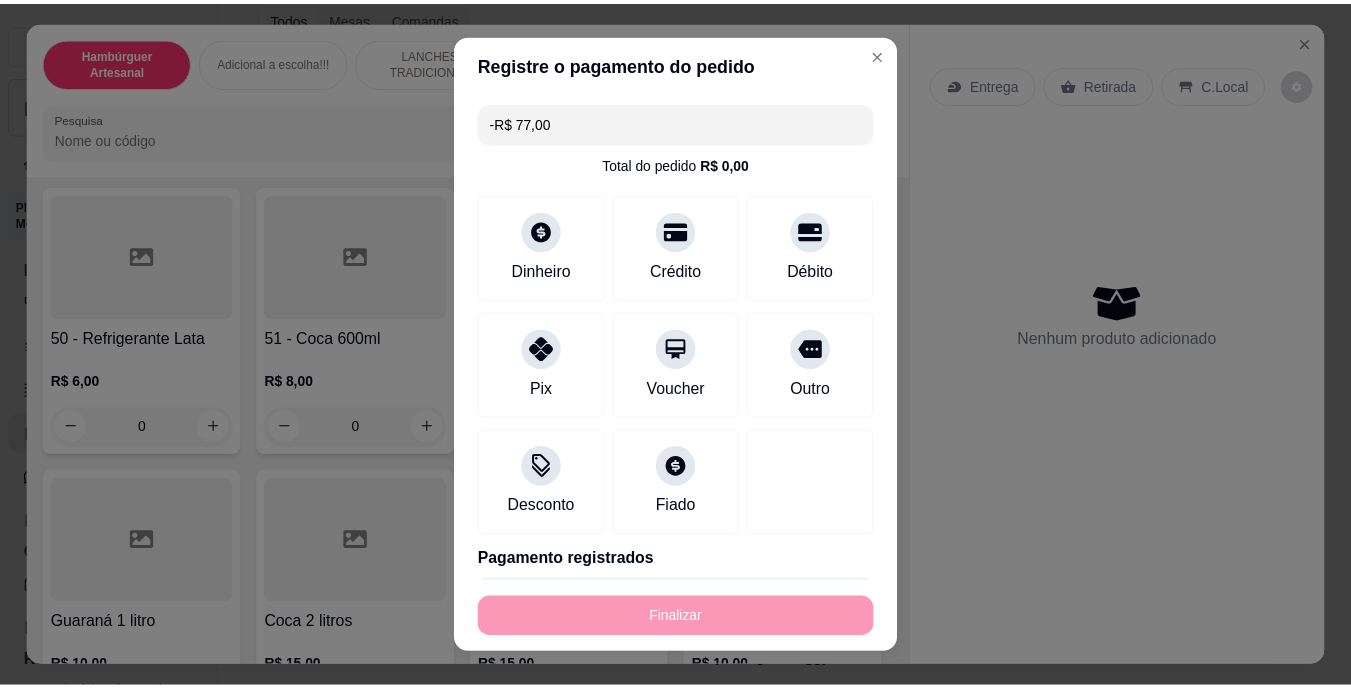 scroll, scrollTop: 0, scrollLeft: 0, axis: both 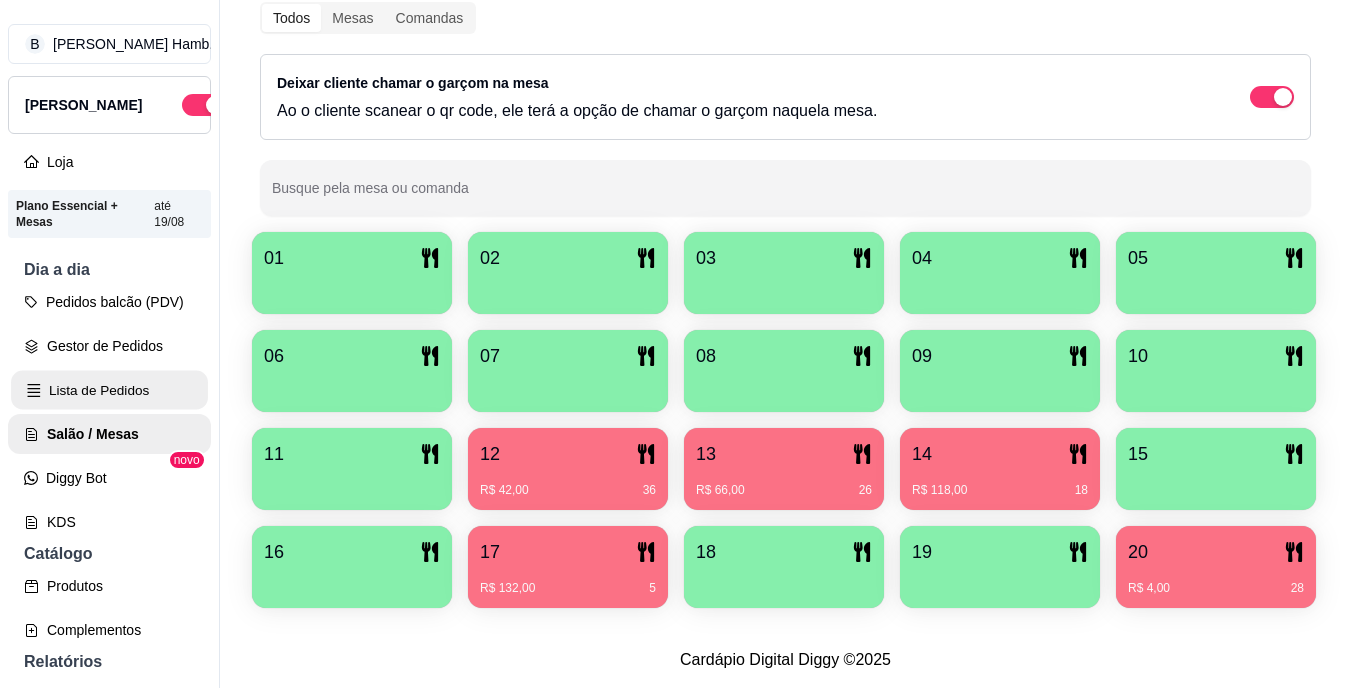 click on "Lista de Pedidos" at bounding box center (109, 390) 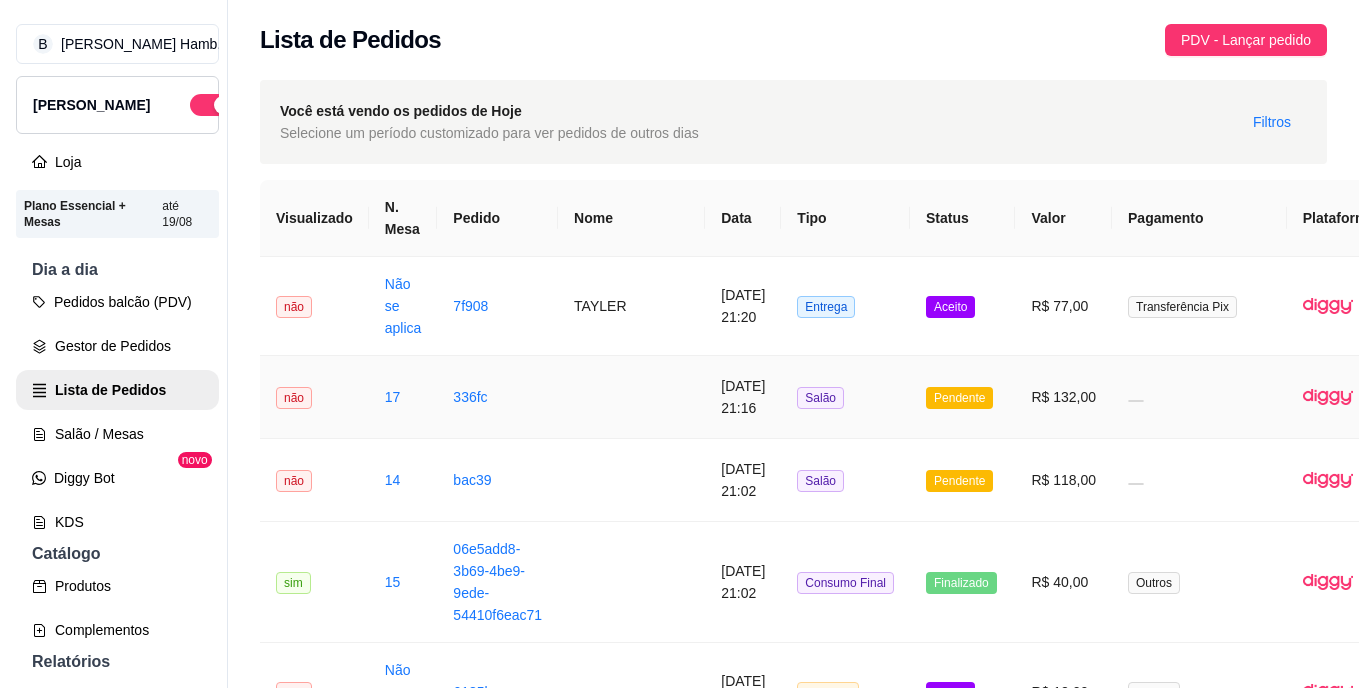 scroll, scrollTop: 0, scrollLeft: 108, axis: horizontal 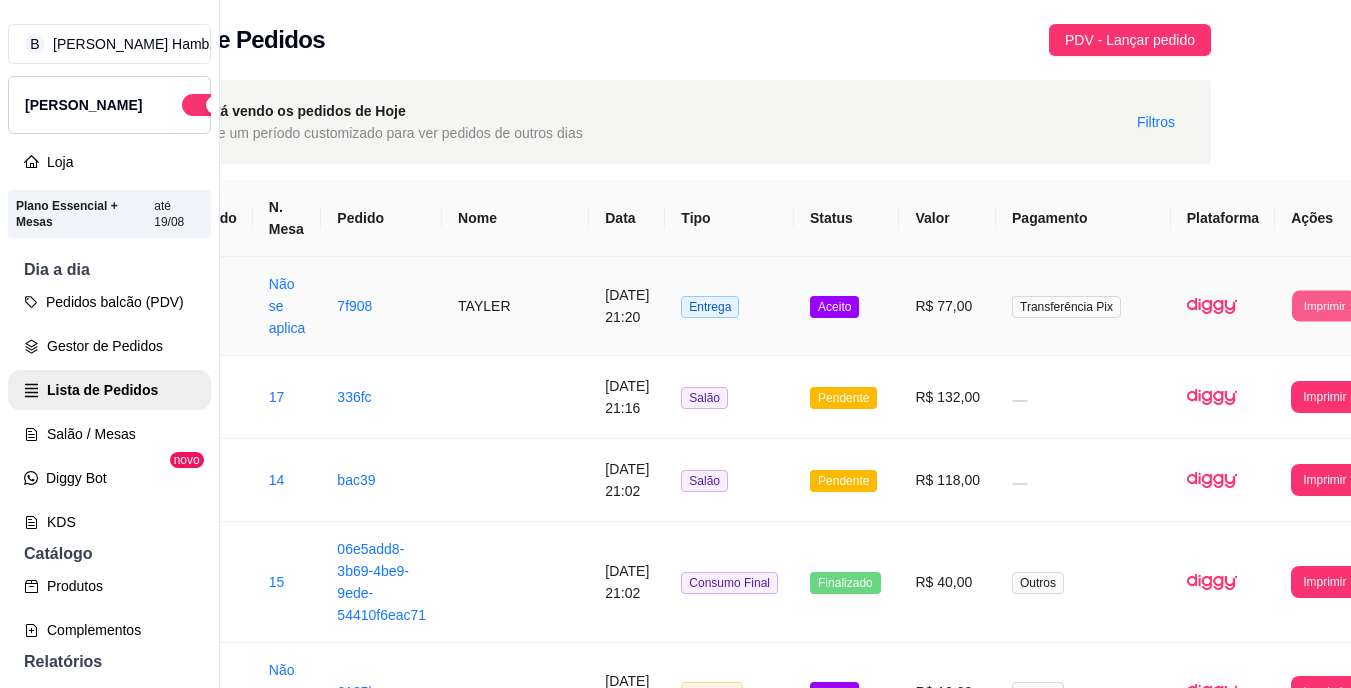 click on "Imprimir" at bounding box center (1324, 305) 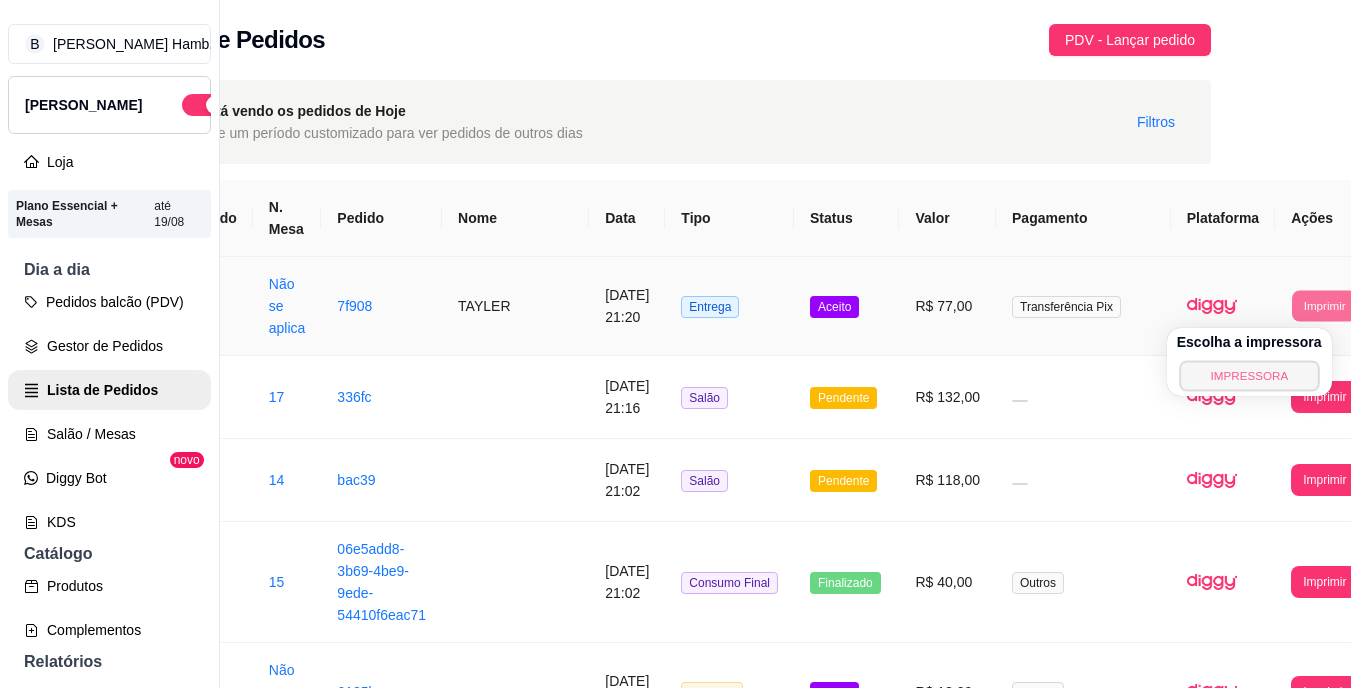click on "IMPRESSORA" at bounding box center (1249, 375) 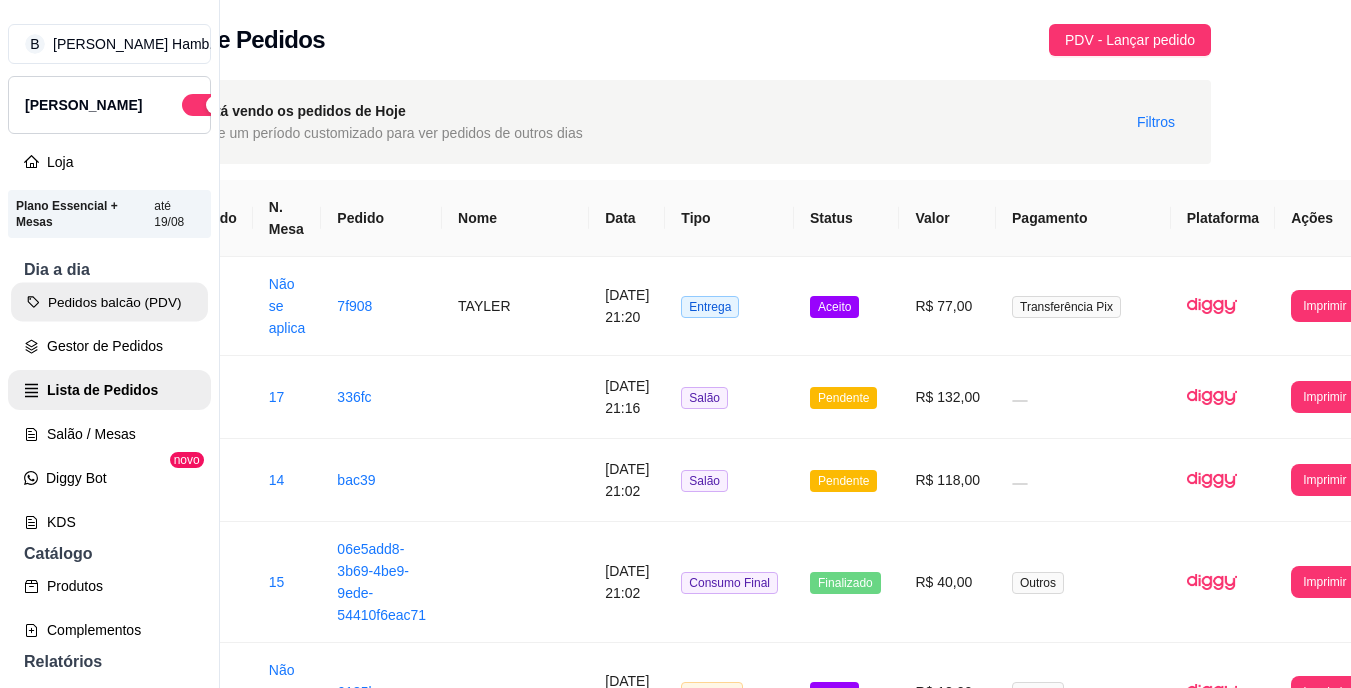 click on "Pedidos balcão (PDV)" at bounding box center [109, 302] 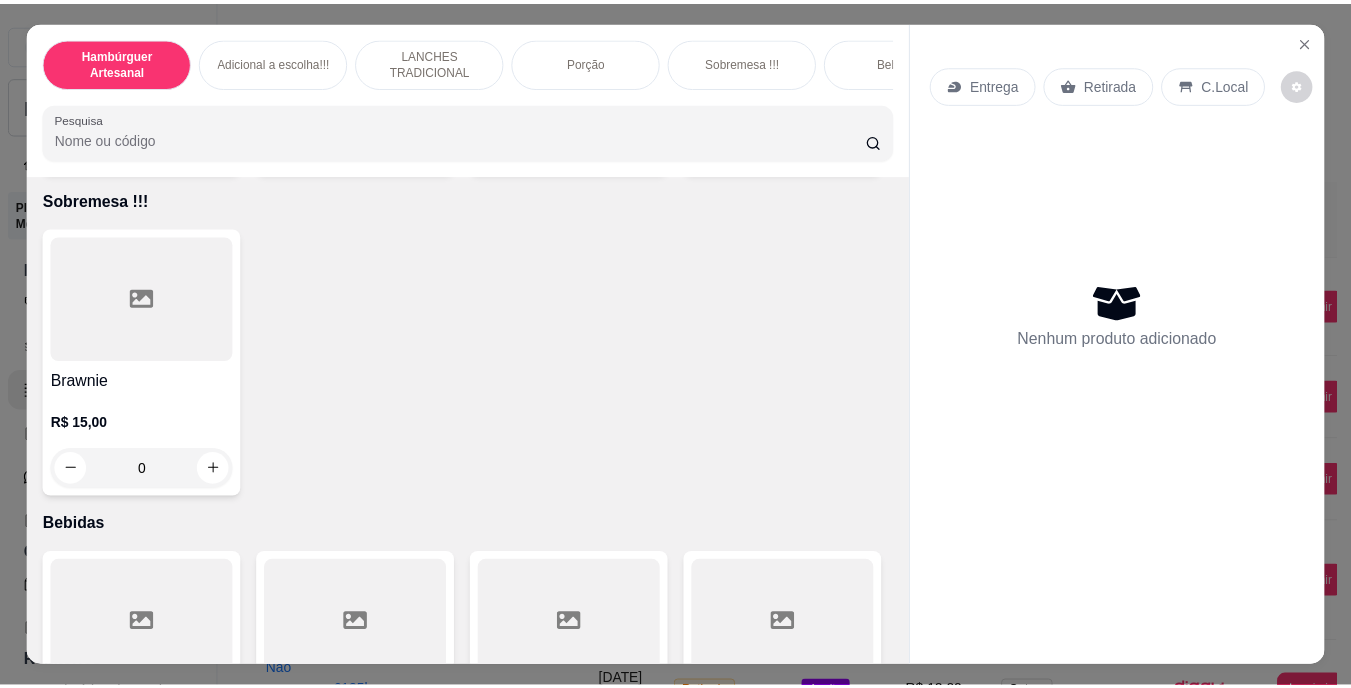 scroll, scrollTop: 4533, scrollLeft: 0, axis: vertical 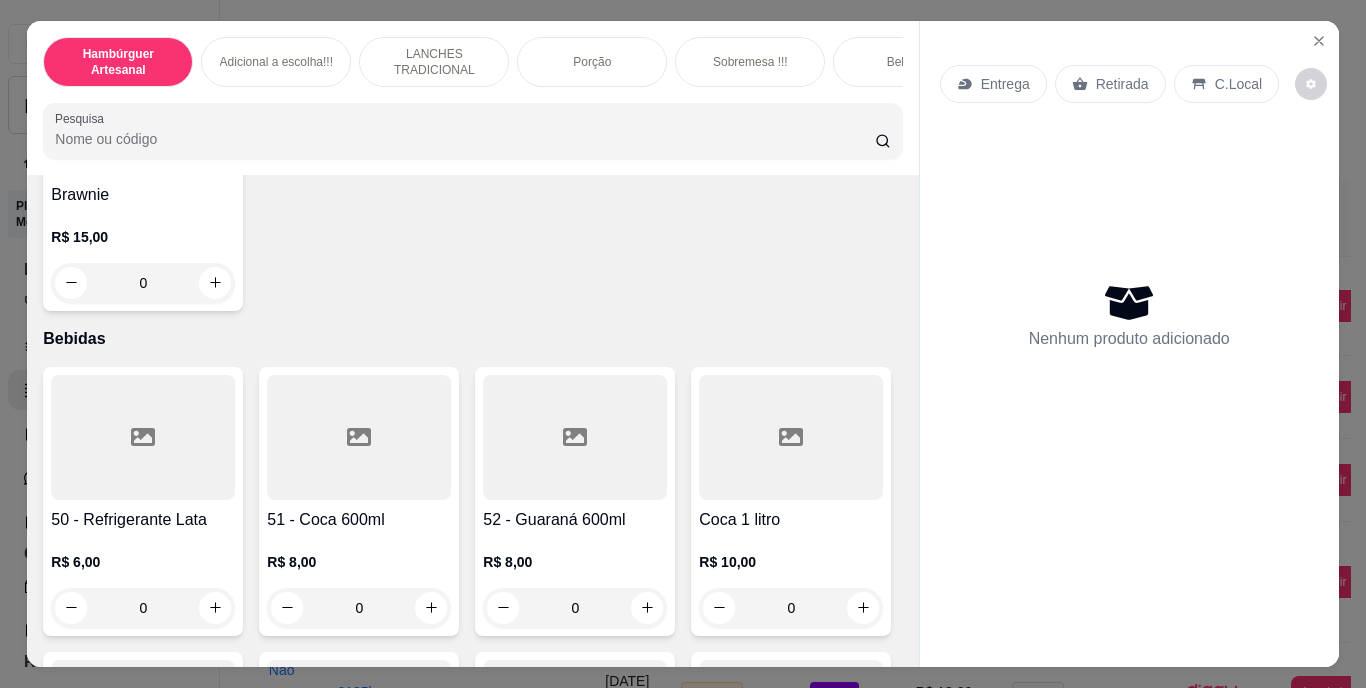 click 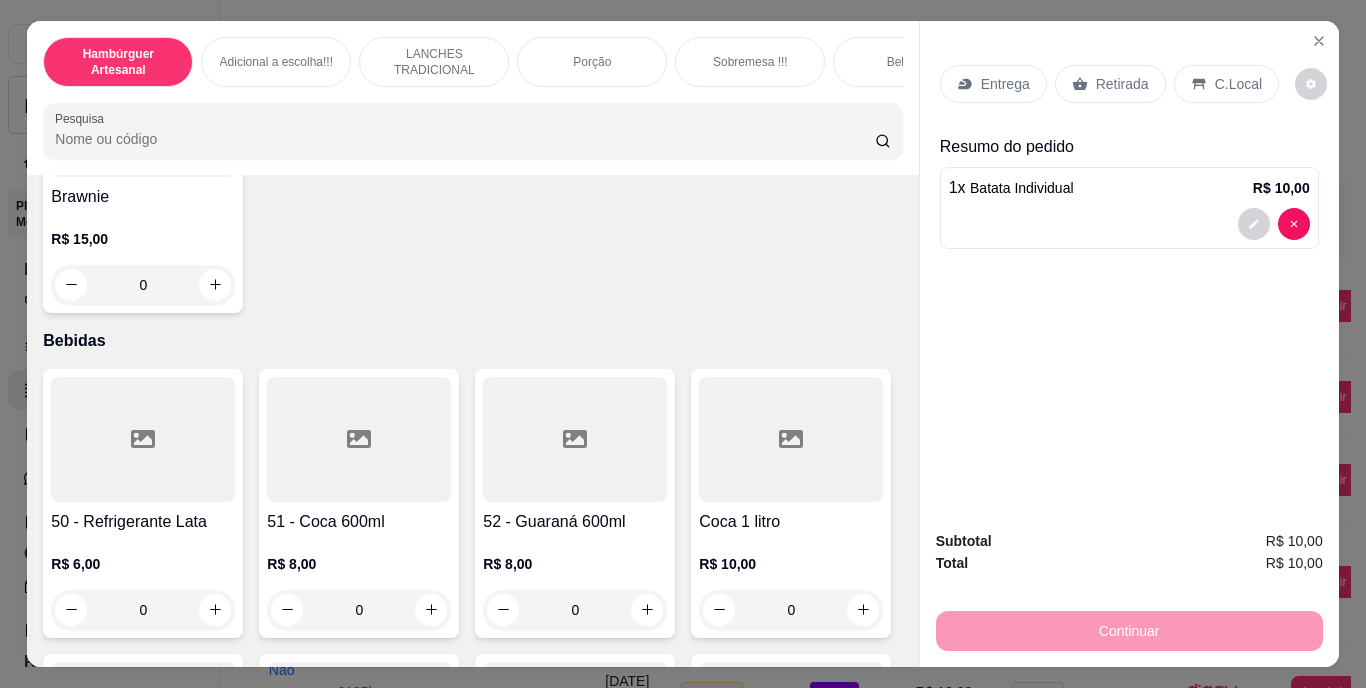 click on "Retirada" at bounding box center (1110, 84) 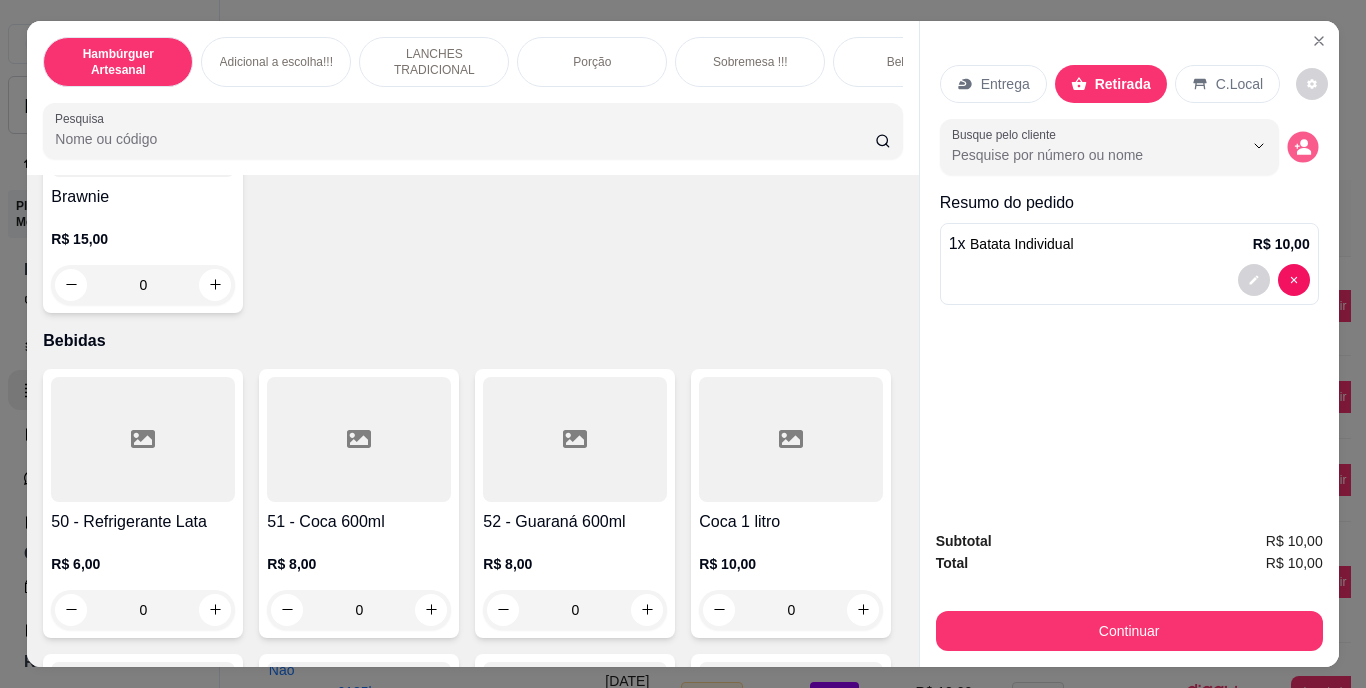 click 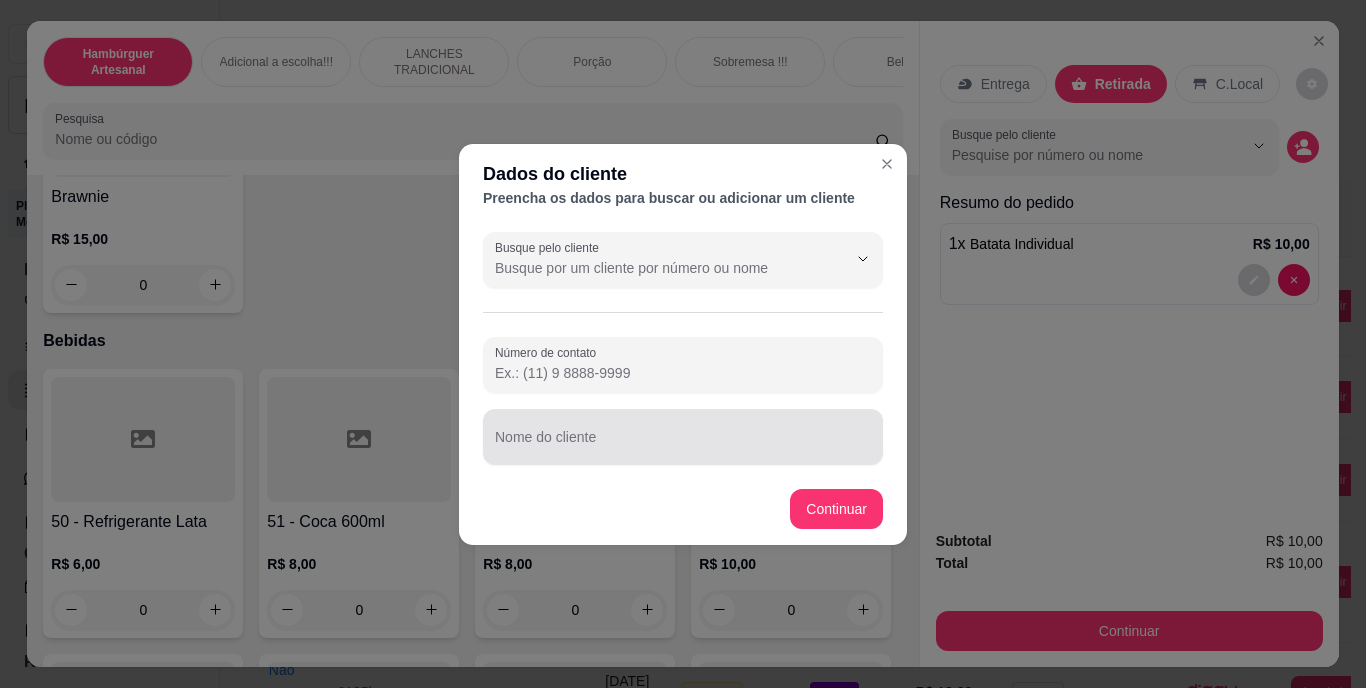 click at bounding box center (683, 437) 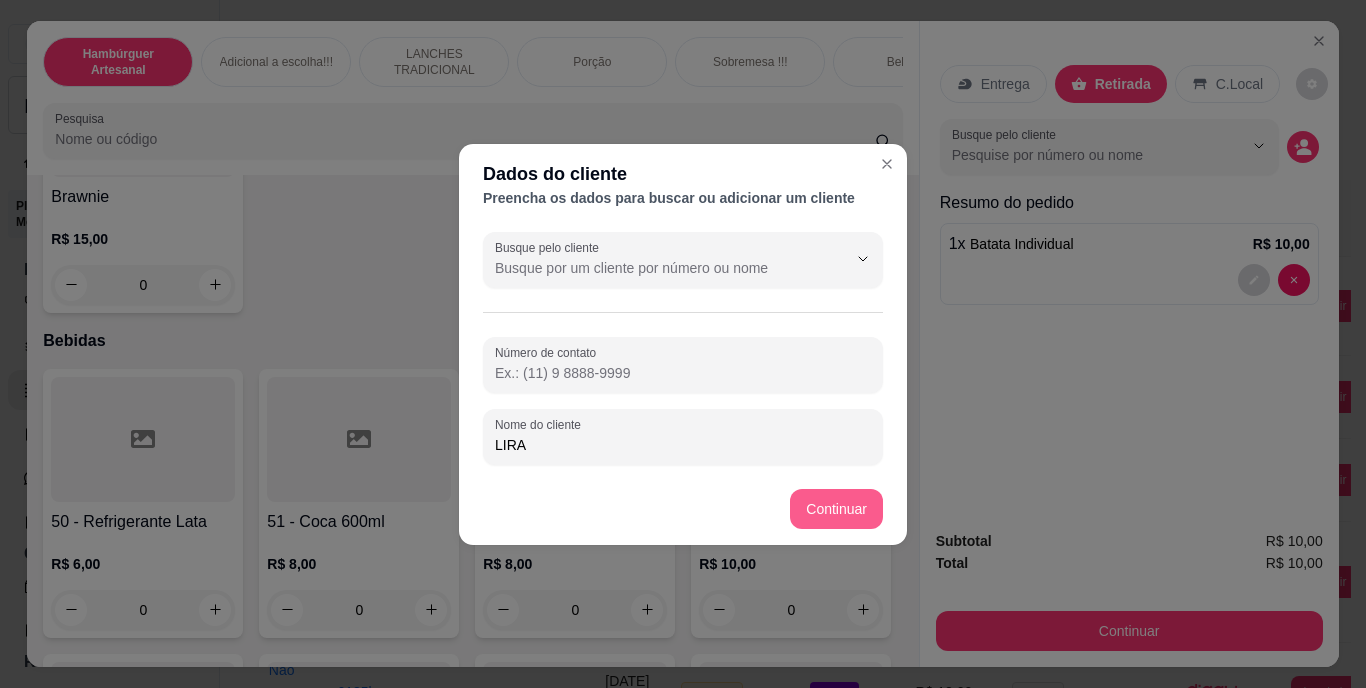 type on "LIRA" 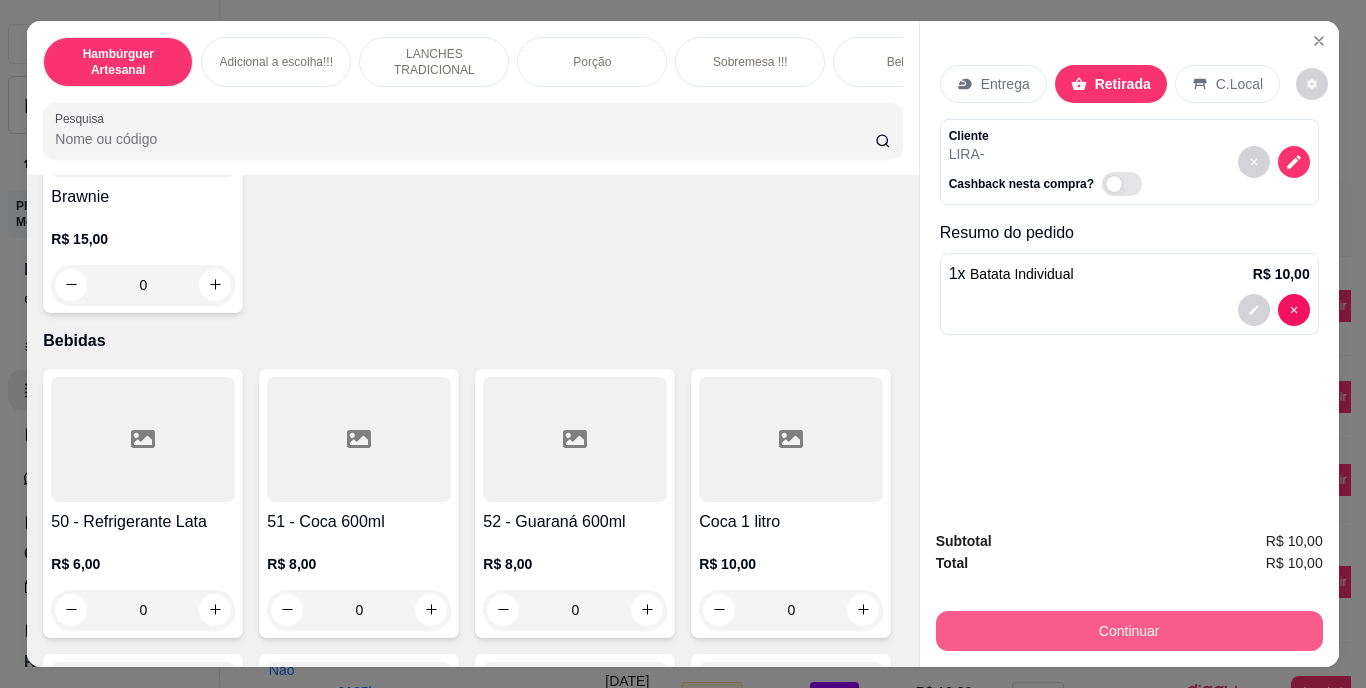 click on "Continuar" at bounding box center [1129, 631] 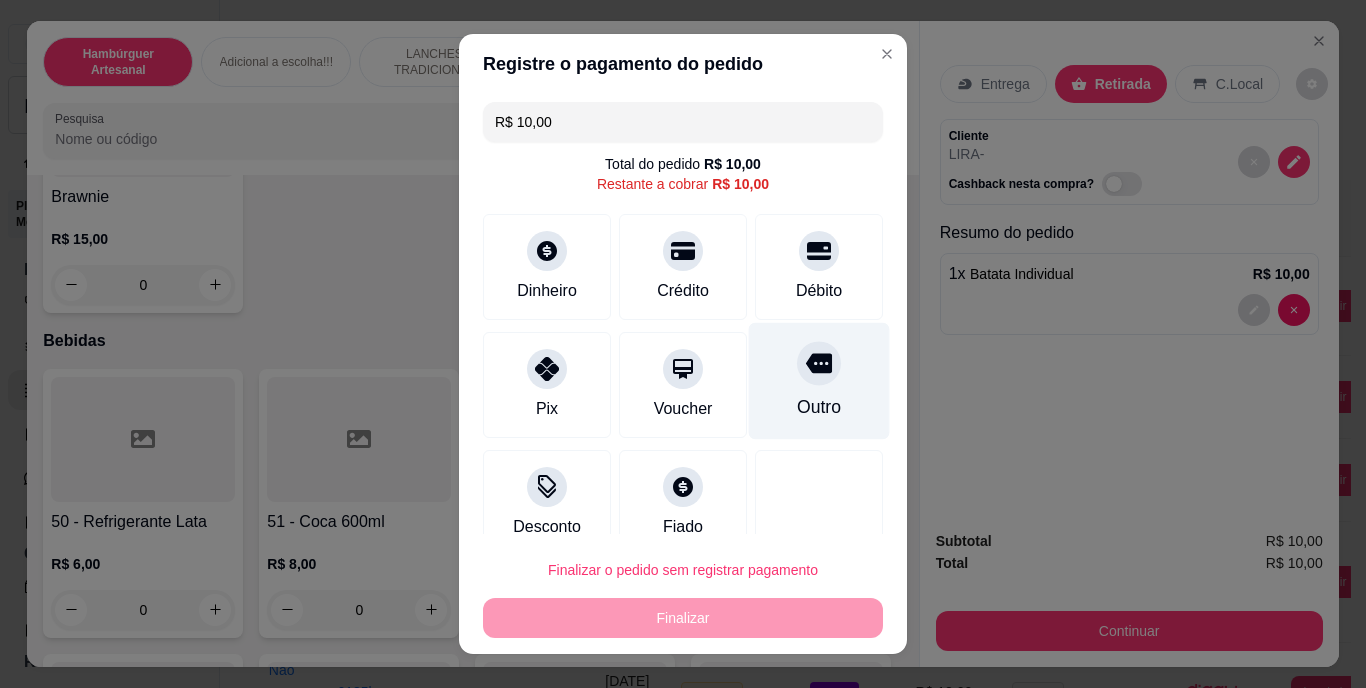 click on "Outro" at bounding box center [819, 381] 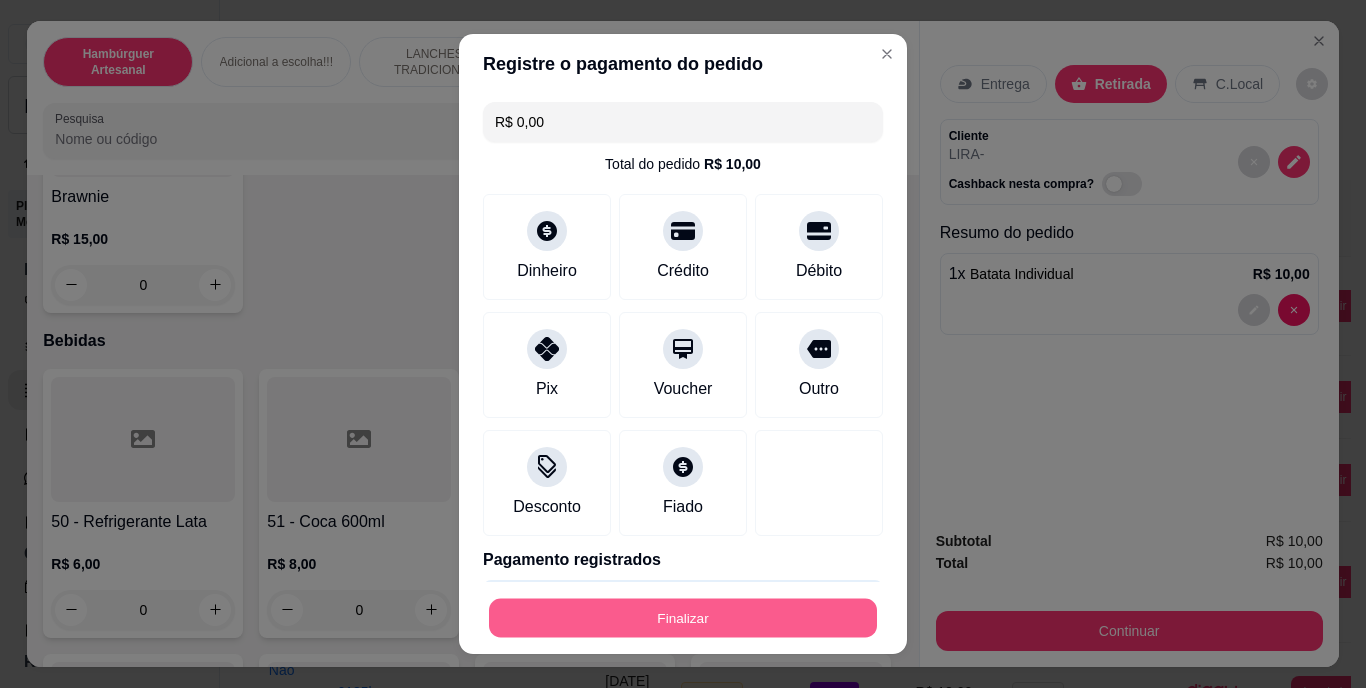 click on "Finalizar" at bounding box center [683, 617] 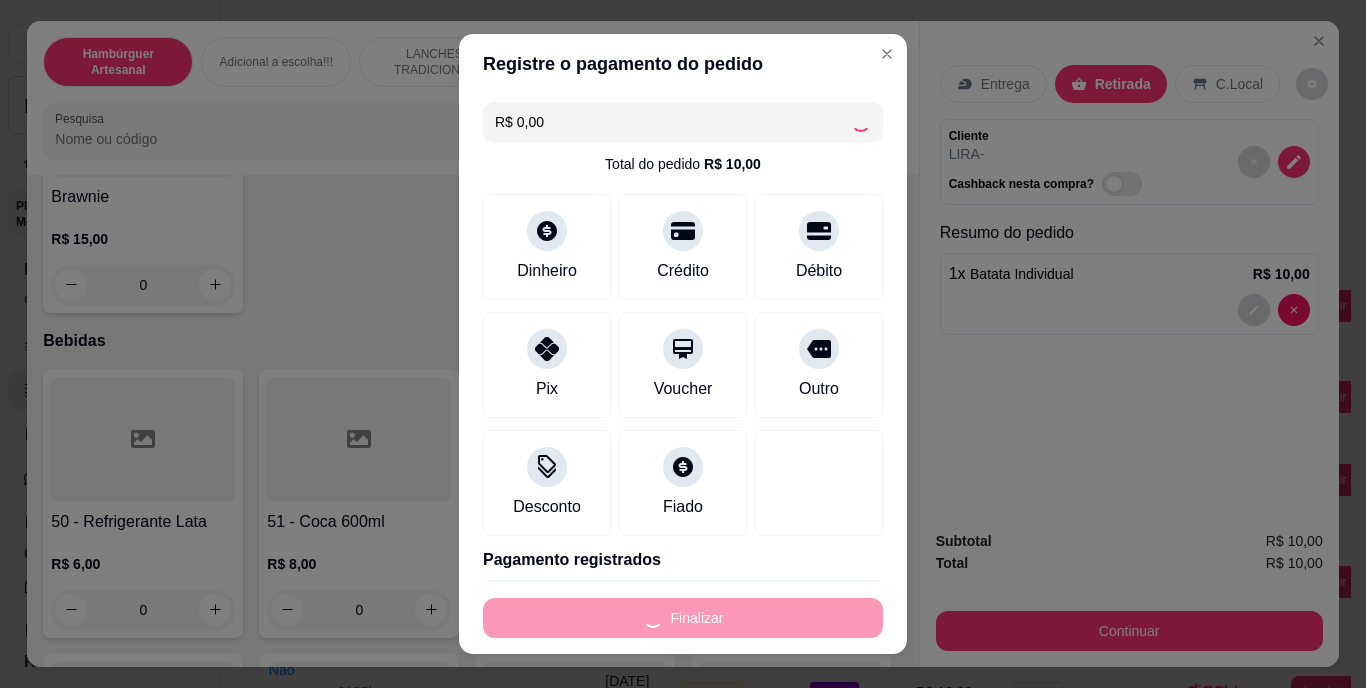 type on "0" 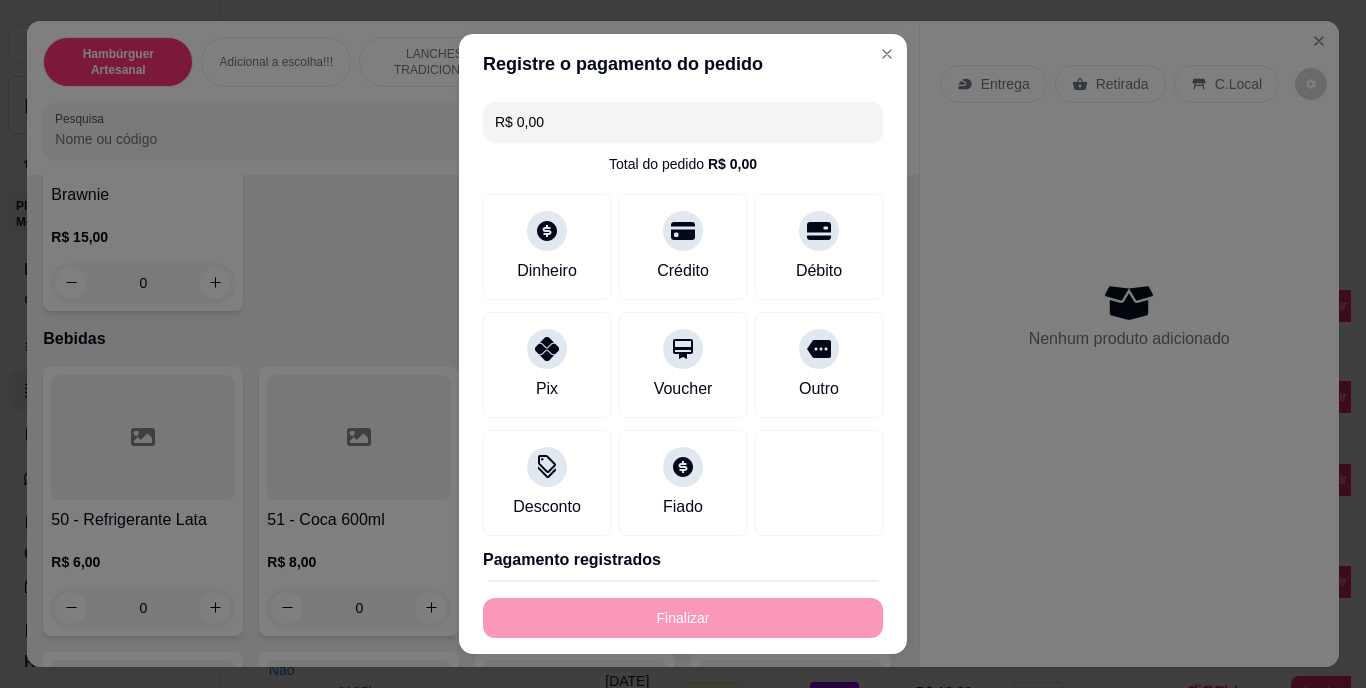 type on "-R$ 10,00" 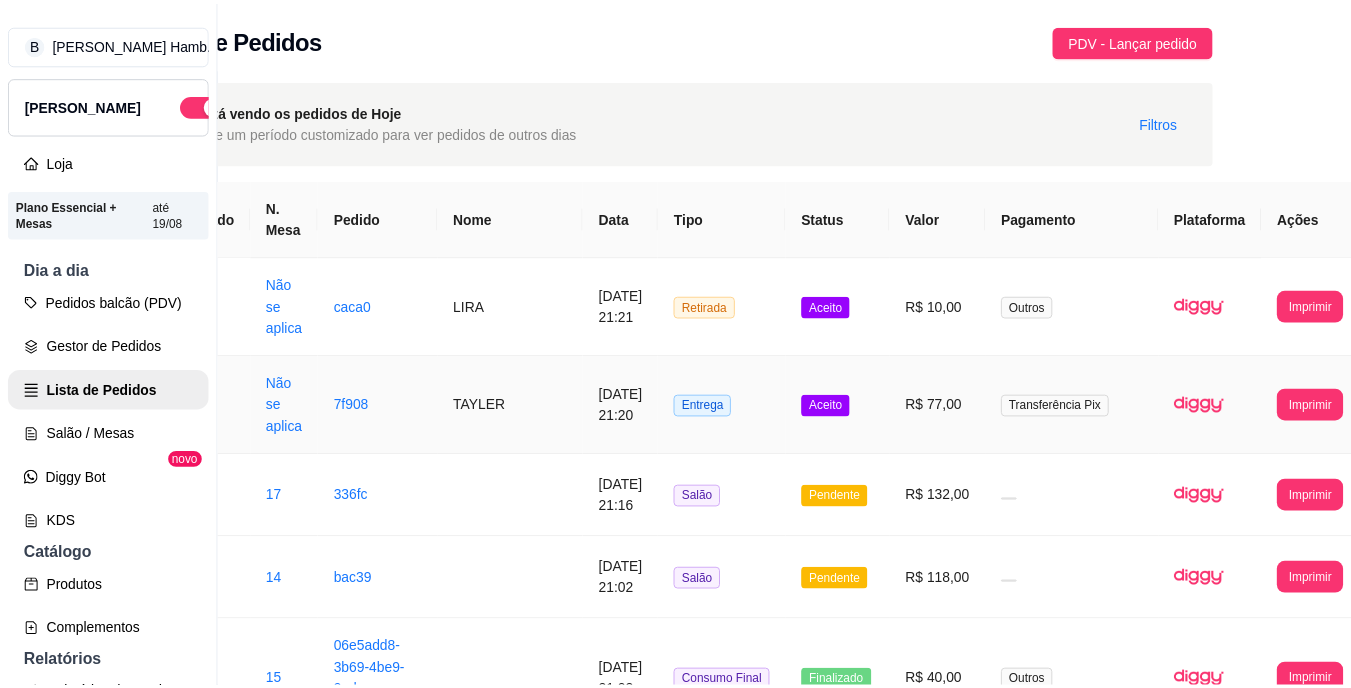 scroll, scrollTop: 0, scrollLeft: 93, axis: horizontal 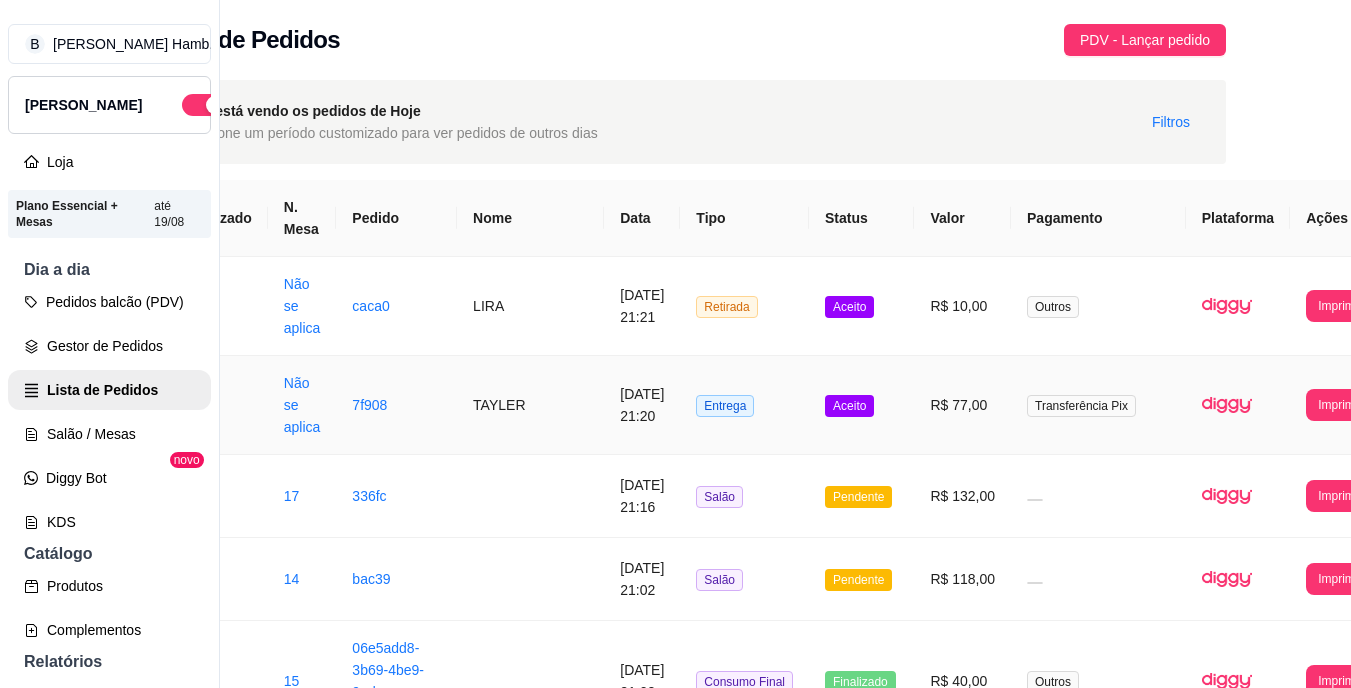 click on "Transferência Pix" at bounding box center (1098, 405) 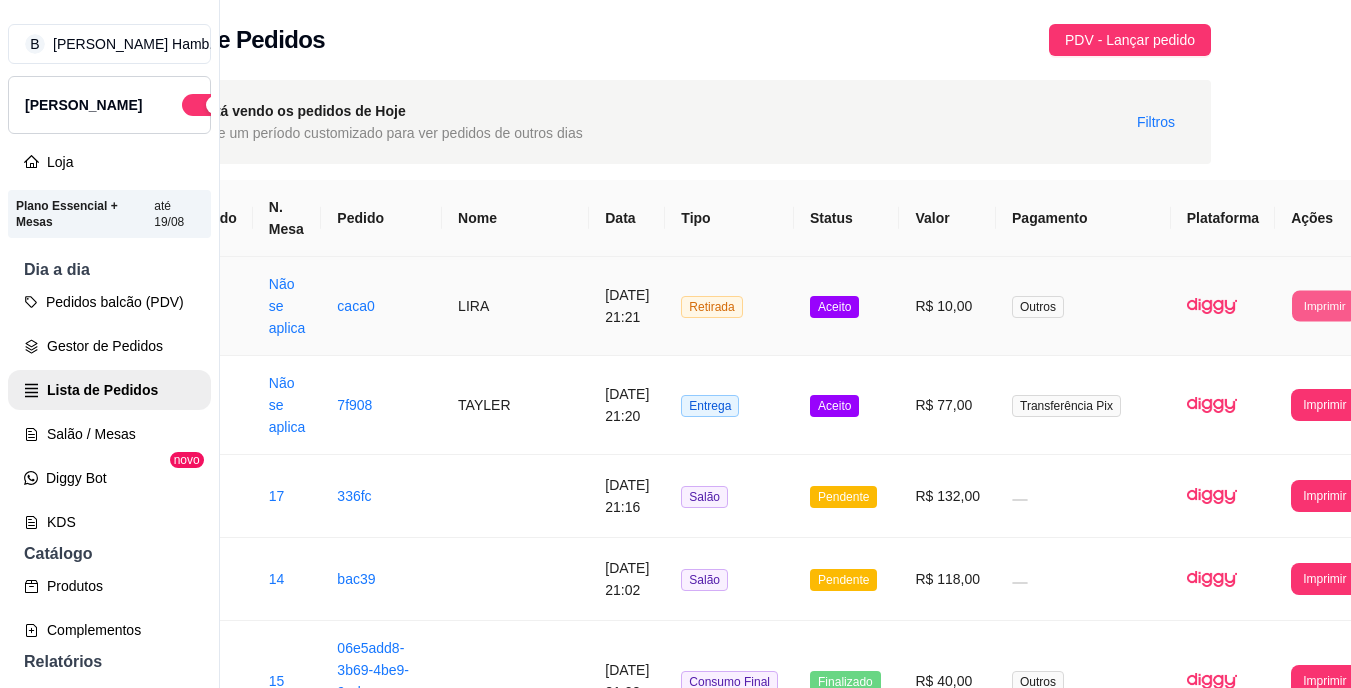 click on "Imprimir" at bounding box center (1324, 305) 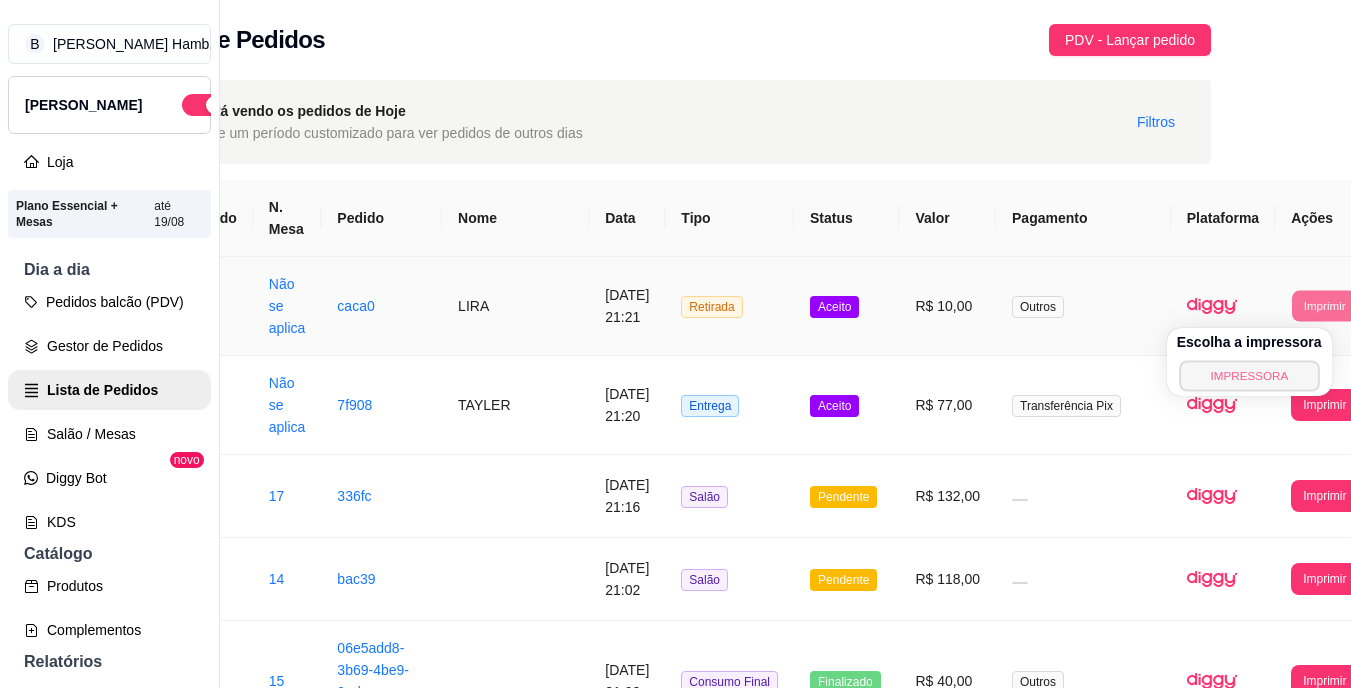 click on "IMPRESSORA" at bounding box center (1249, 375) 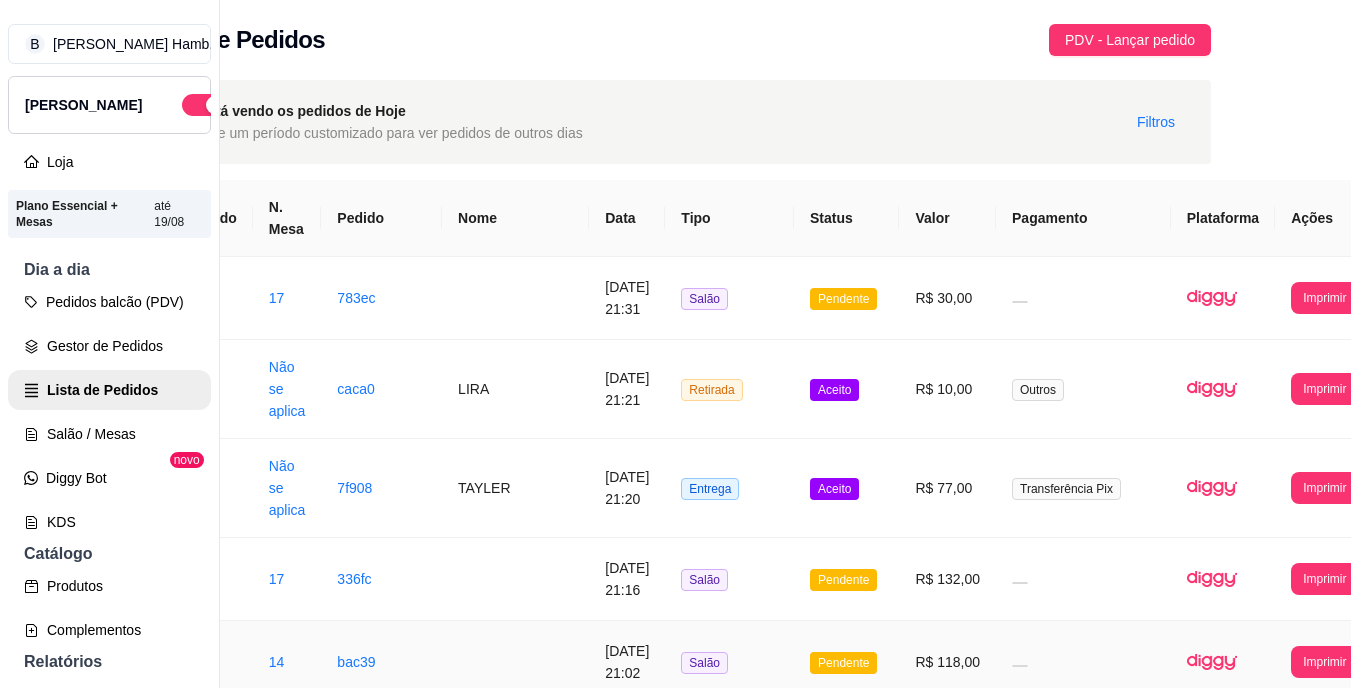 drag, startPoint x: 819, startPoint y: 648, endPoint x: 556, endPoint y: 518, distance: 293.37518 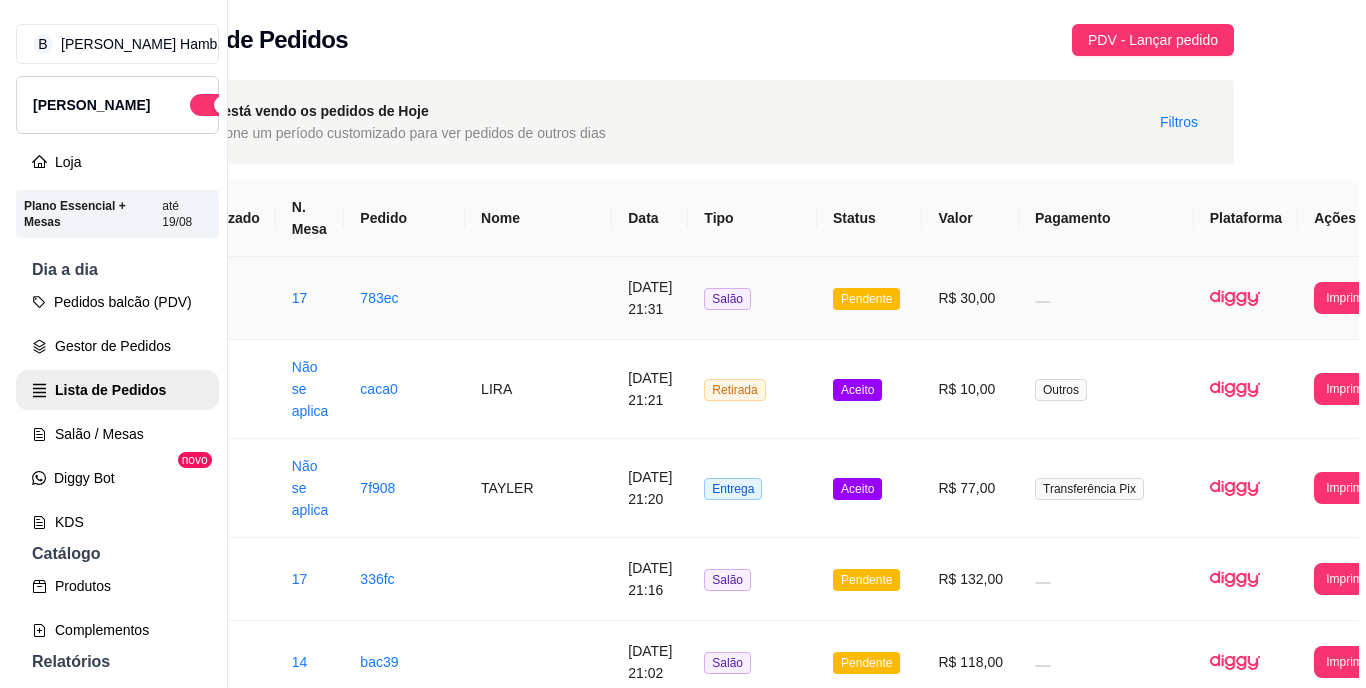 scroll, scrollTop: 0, scrollLeft: 108, axis: horizontal 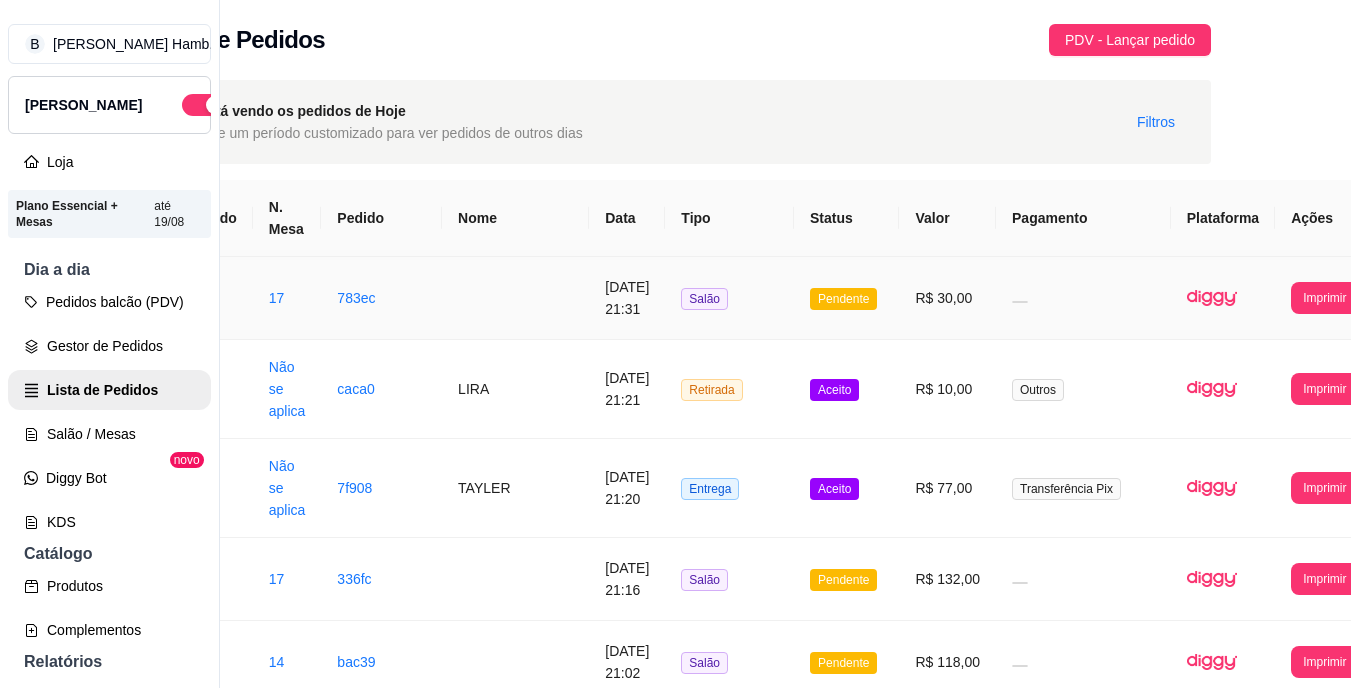 click at bounding box center (1083, 298) 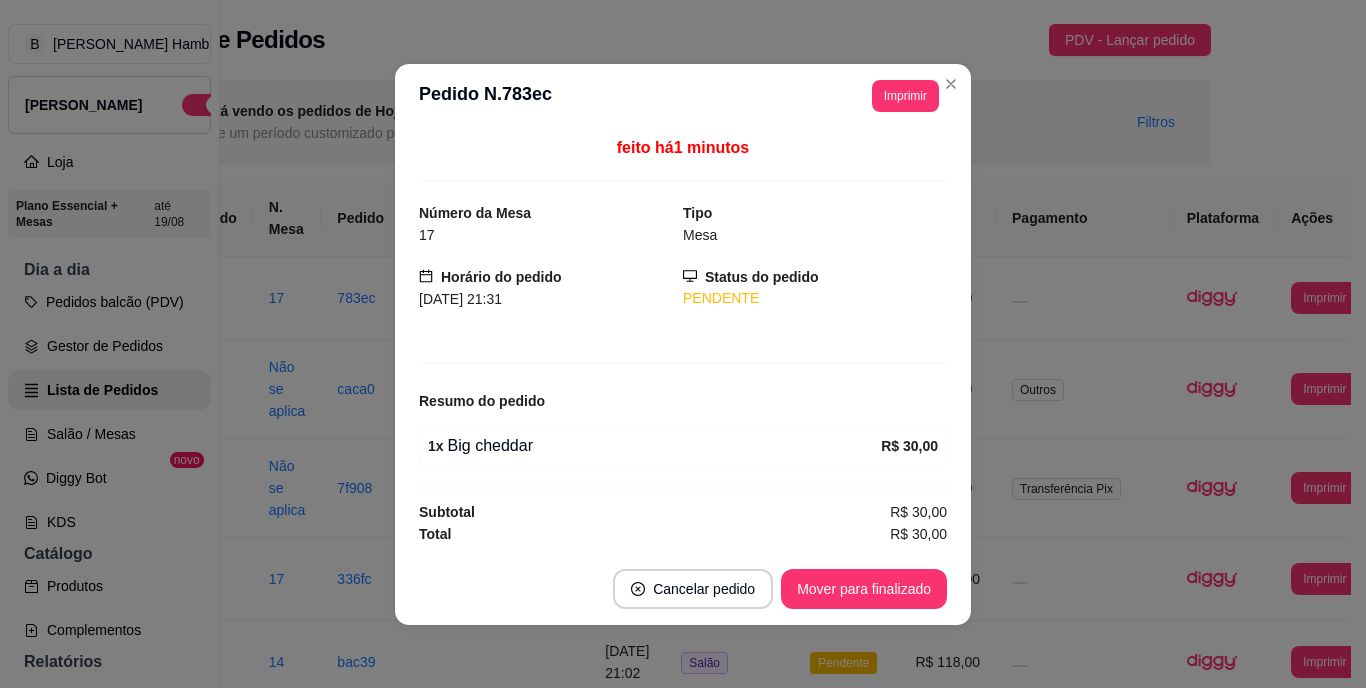 scroll, scrollTop: 1, scrollLeft: 0, axis: vertical 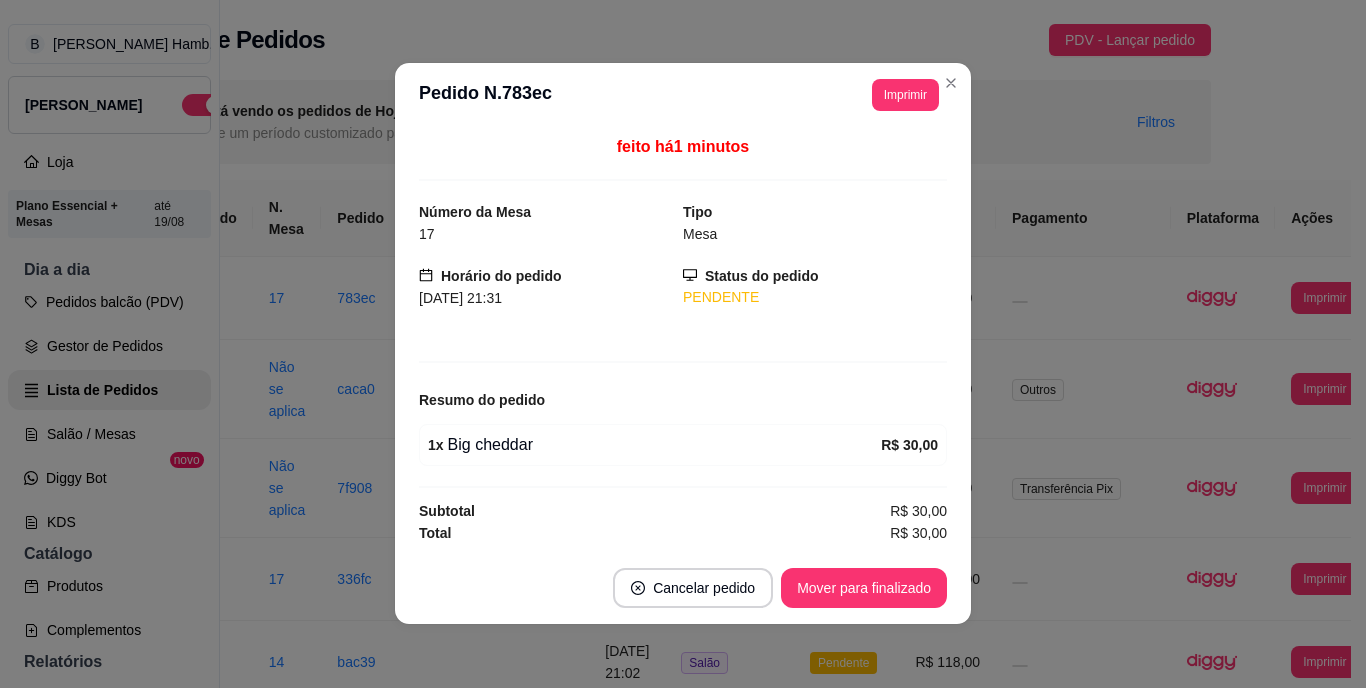 click on "**********" at bounding box center (683, 95) 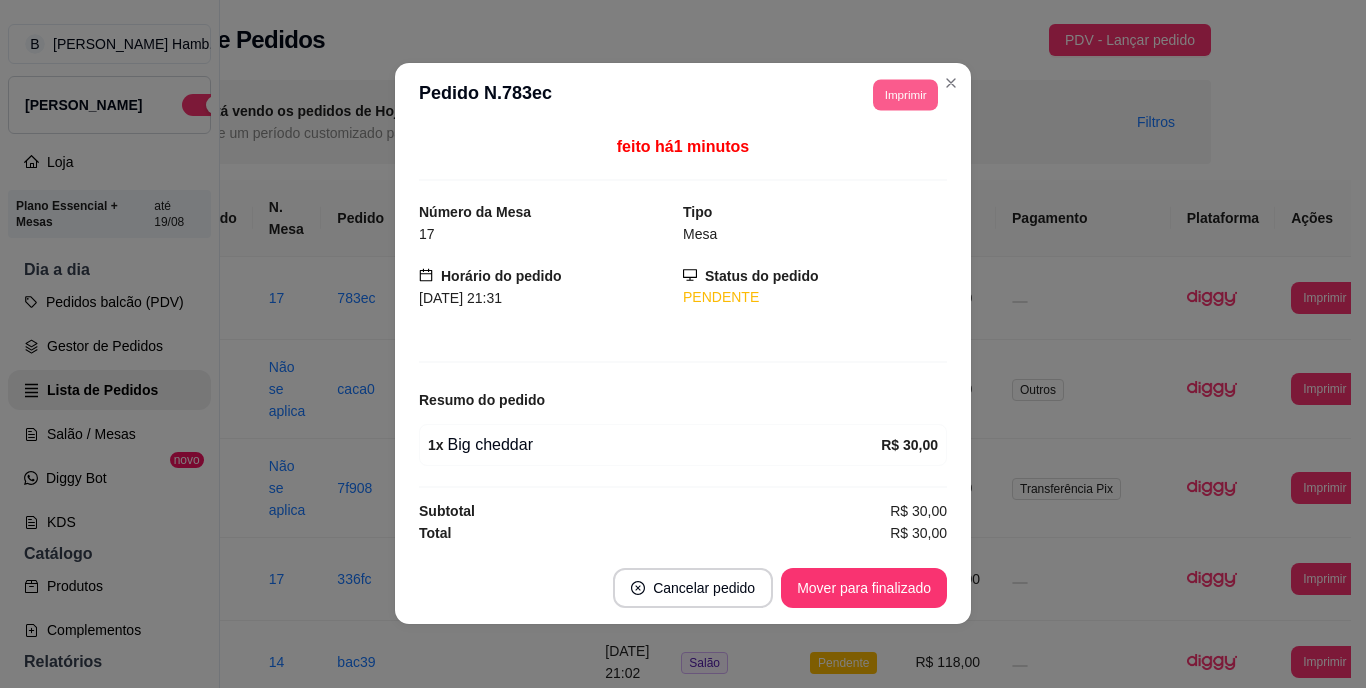 click on "Imprimir" at bounding box center [905, 94] 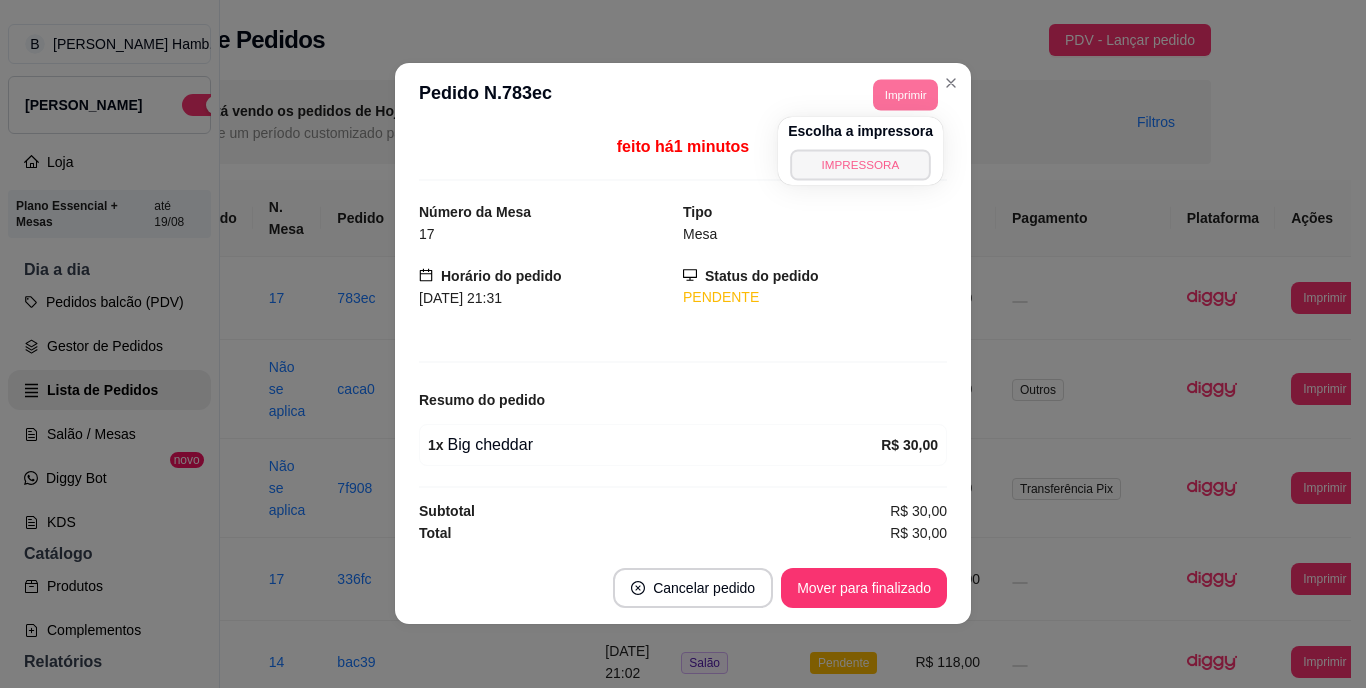 click on "IMPRESSORA" at bounding box center [860, 164] 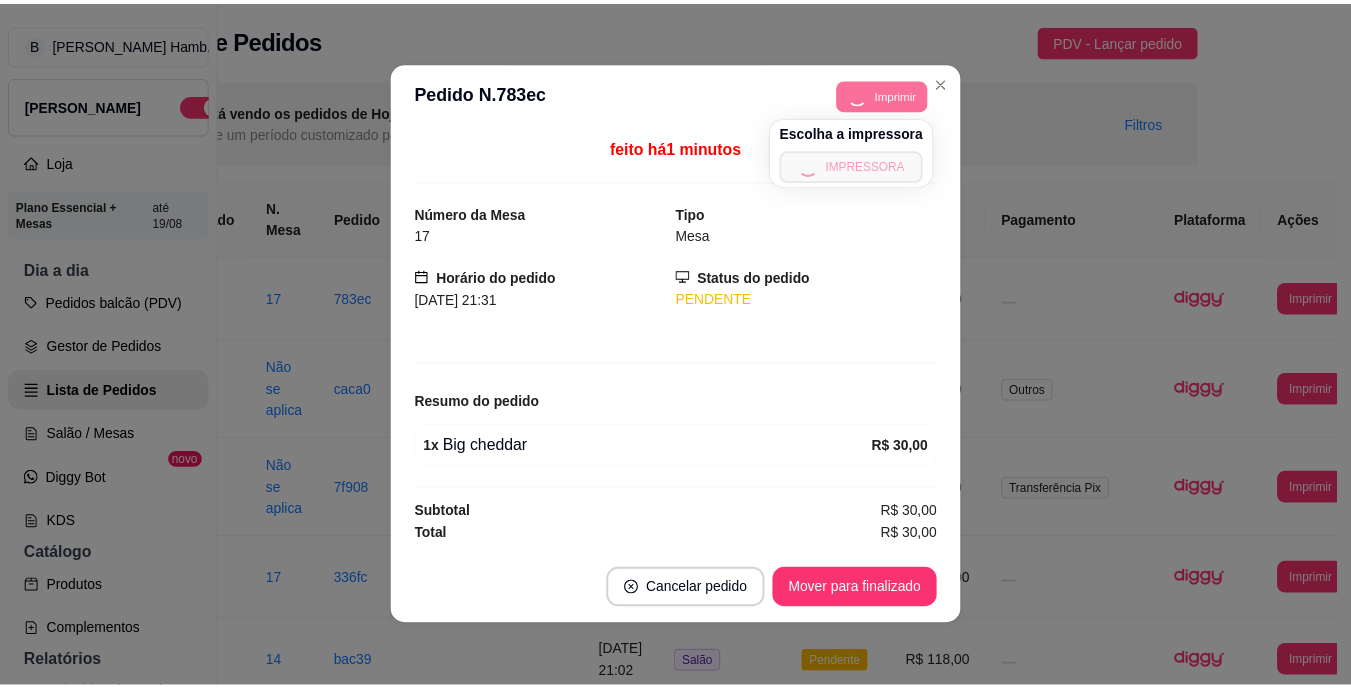 scroll, scrollTop: 0, scrollLeft: 0, axis: both 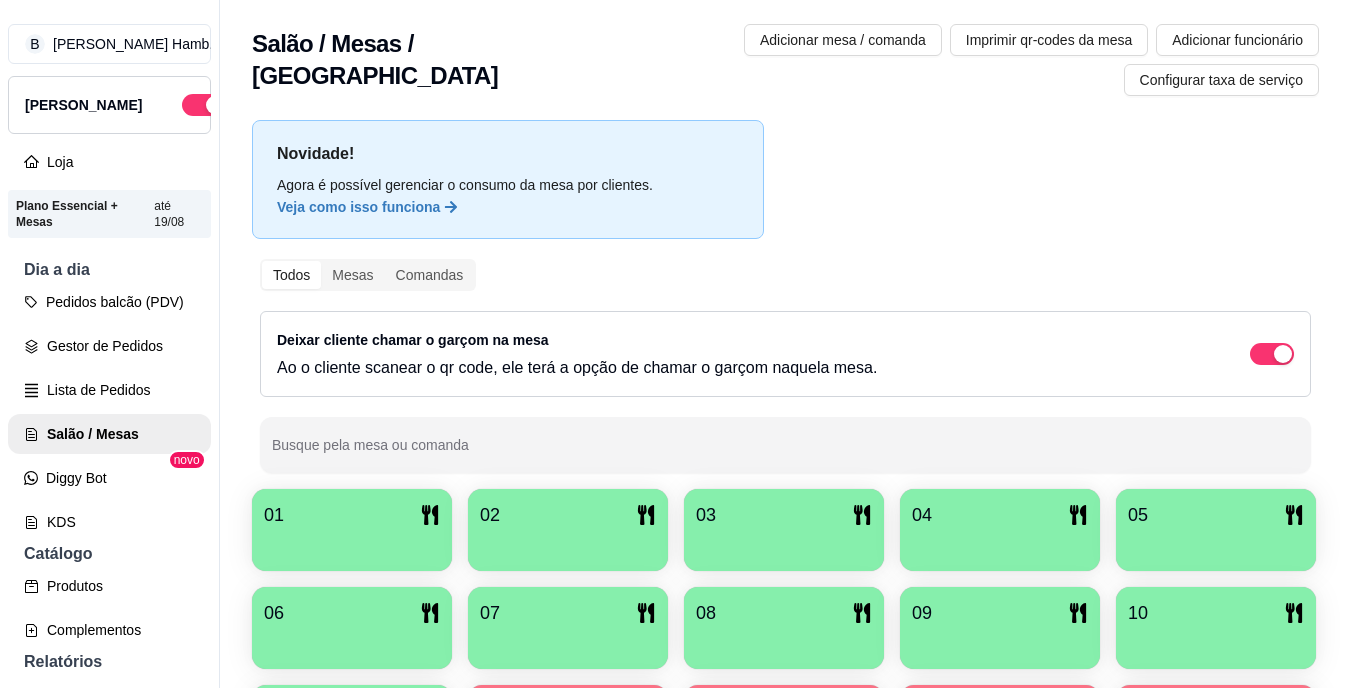 click on "08" at bounding box center (784, 613) 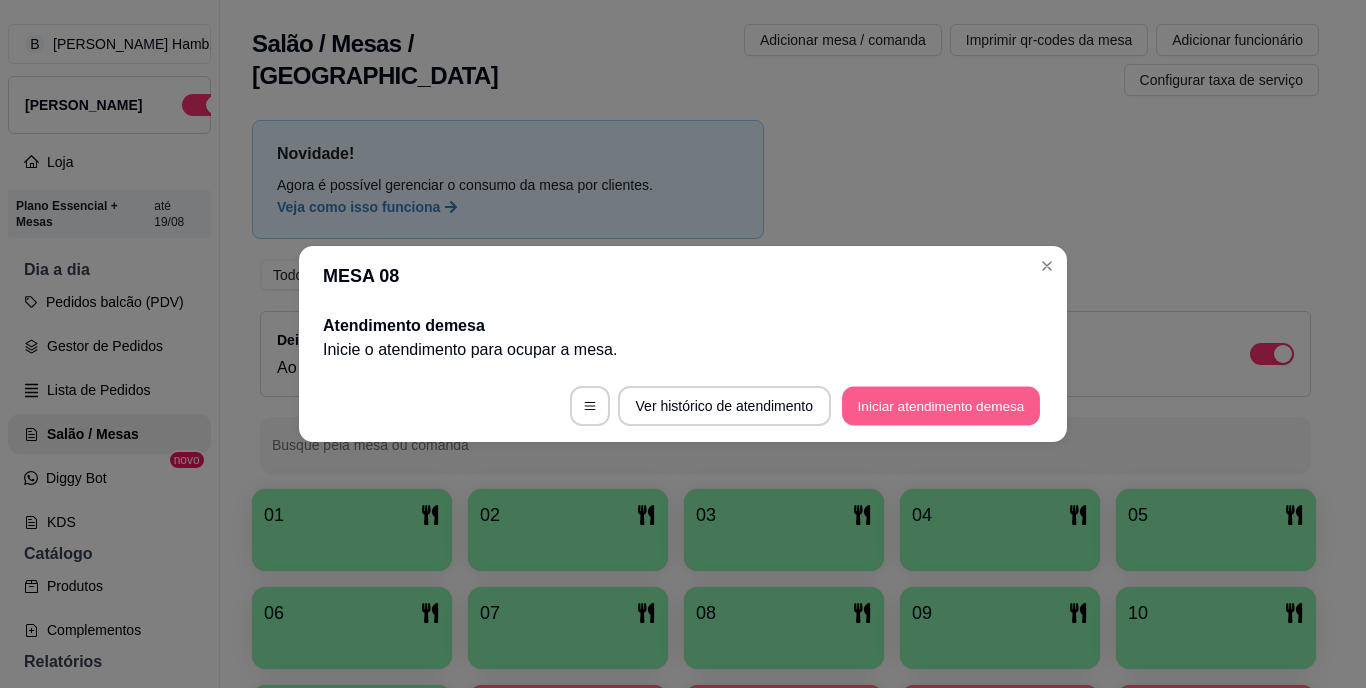 click on "Iniciar atendimento de  mesa" at bounding box center (941, 406) 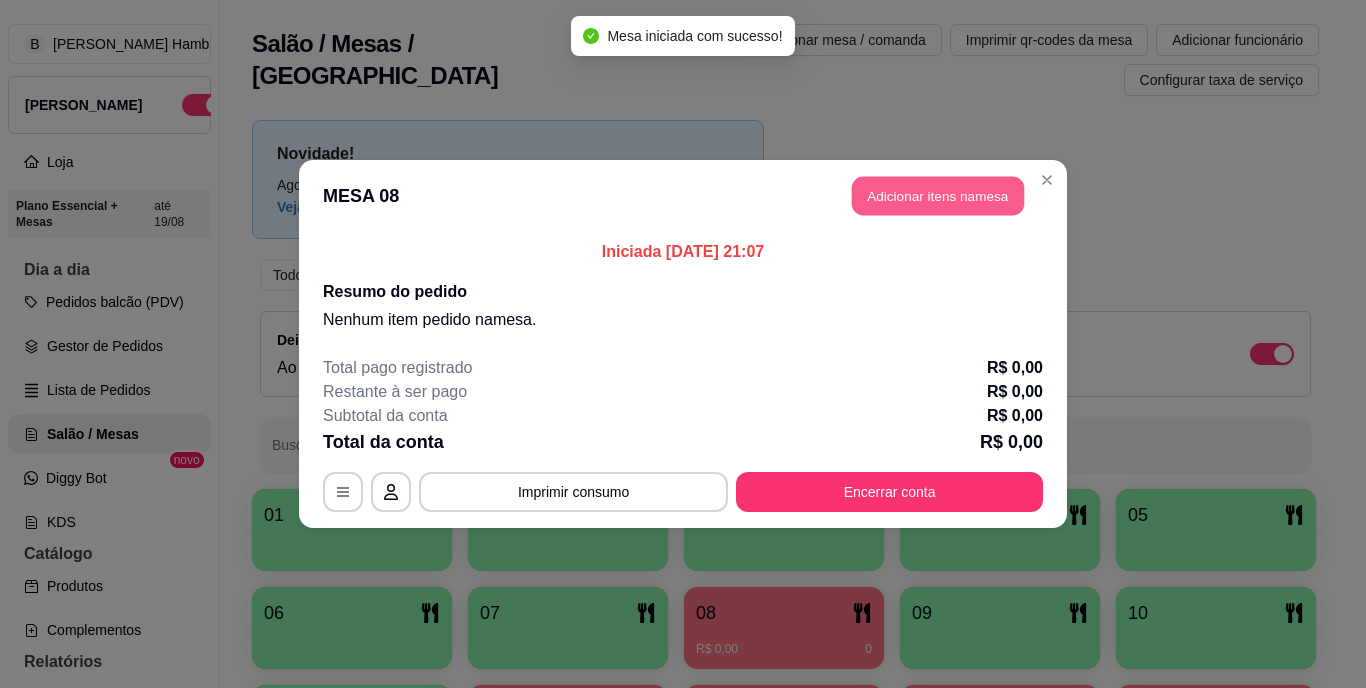 click on "Adicionar itens na  mesa" at bounding box center [938, 196] 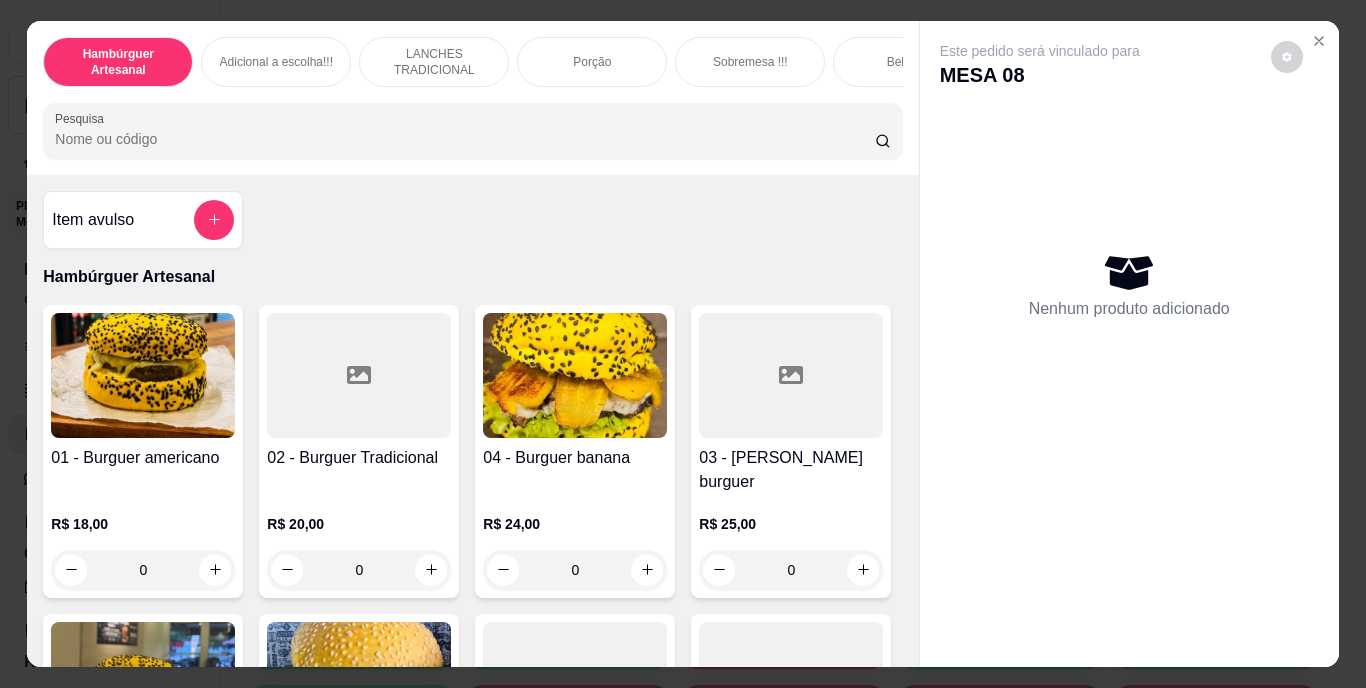 click on "Pesquisa" at bounding box center [465, 139] 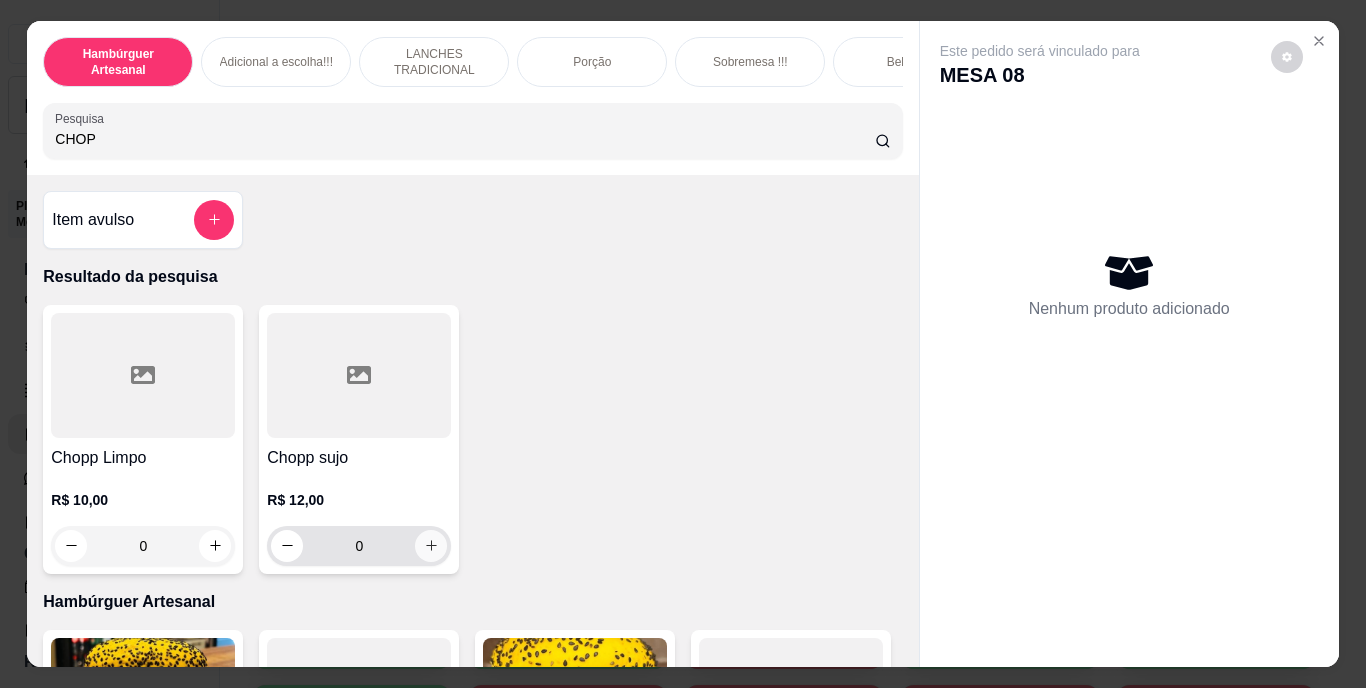 type on "CHOP" 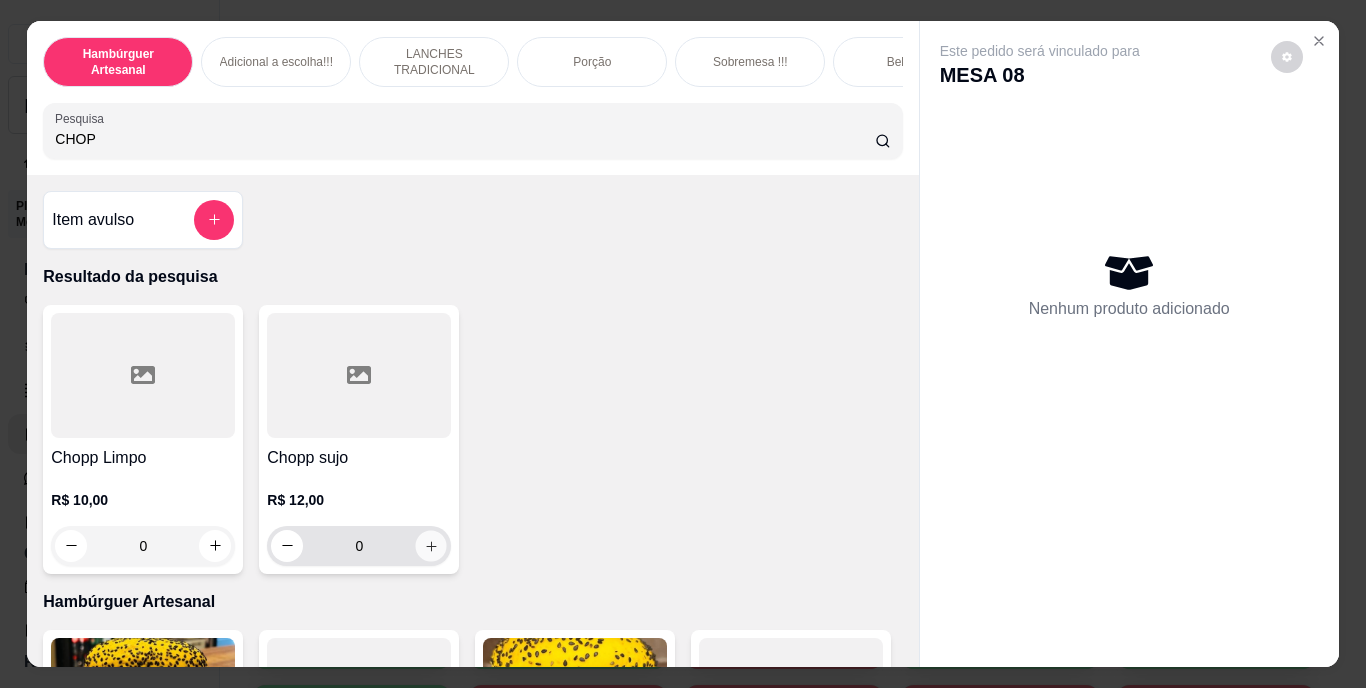 click 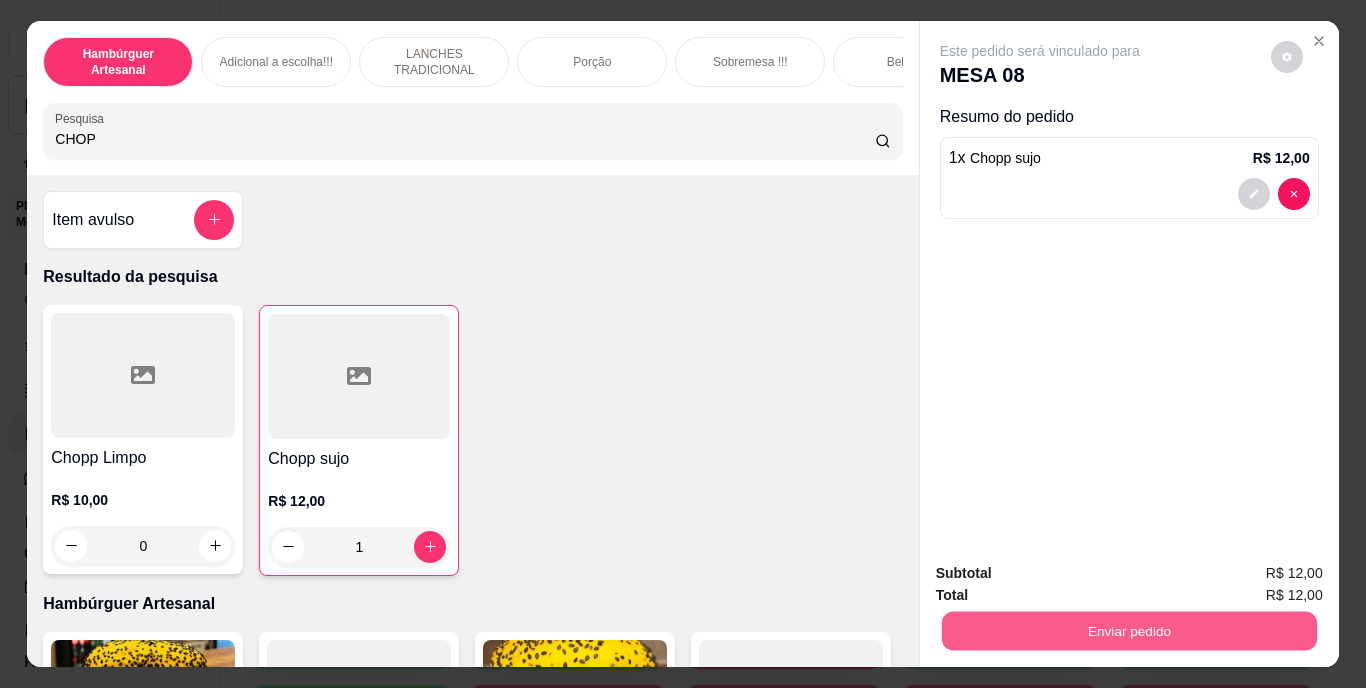 click on "Enviar pedido" at bounding box center (1128, 631) 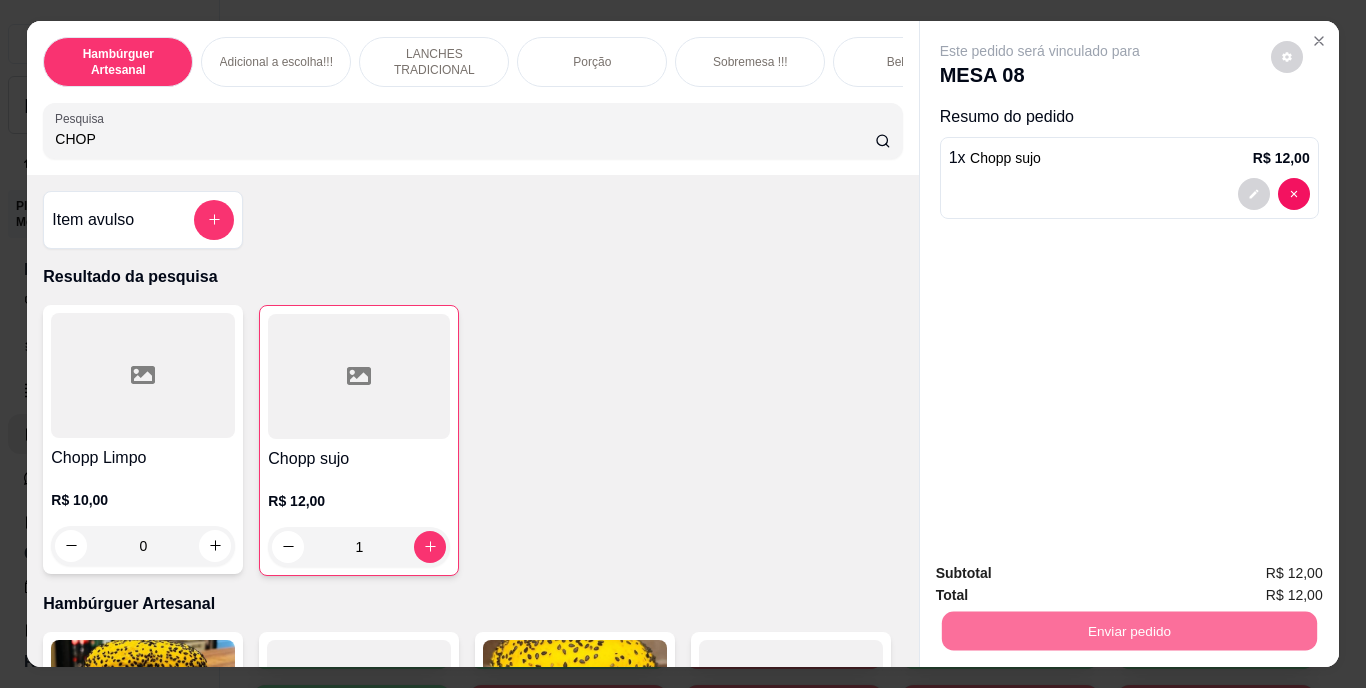 click on "Não registrar e enviar pedido" at bounding box center (1063, 574) 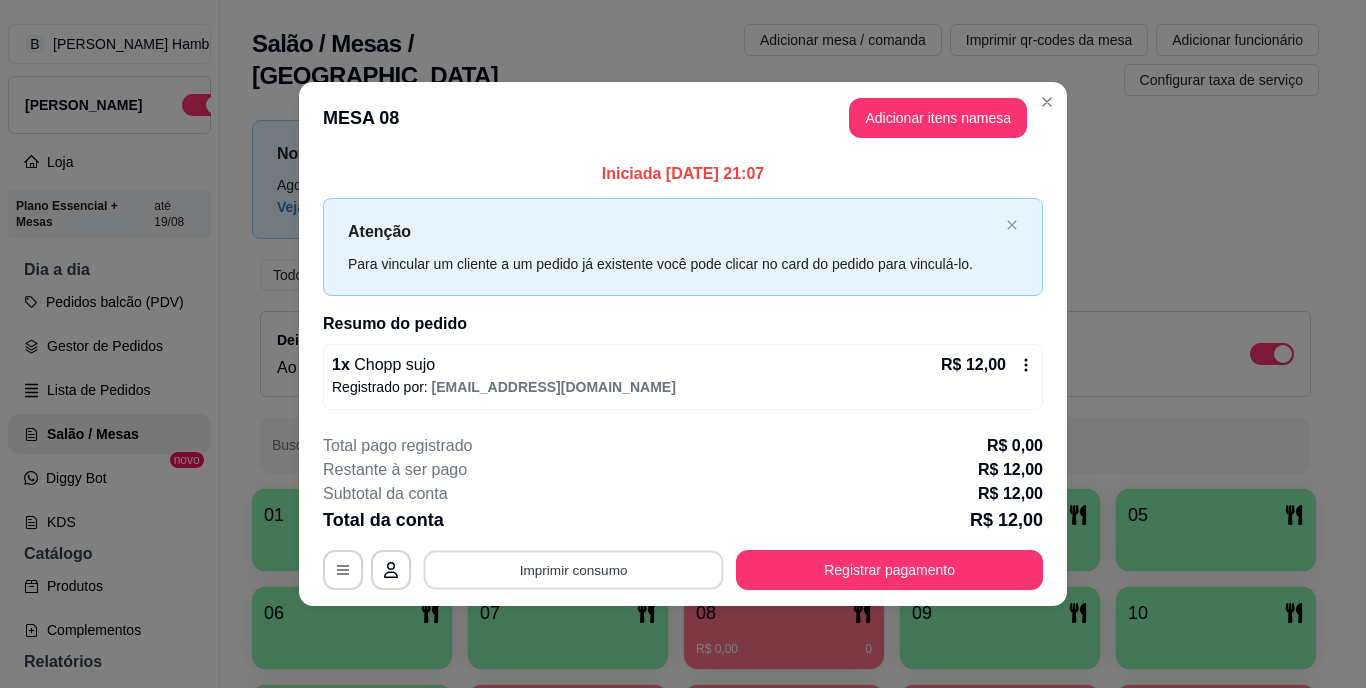 click on "Imprimir consumo" at bounding box center (574, 569) 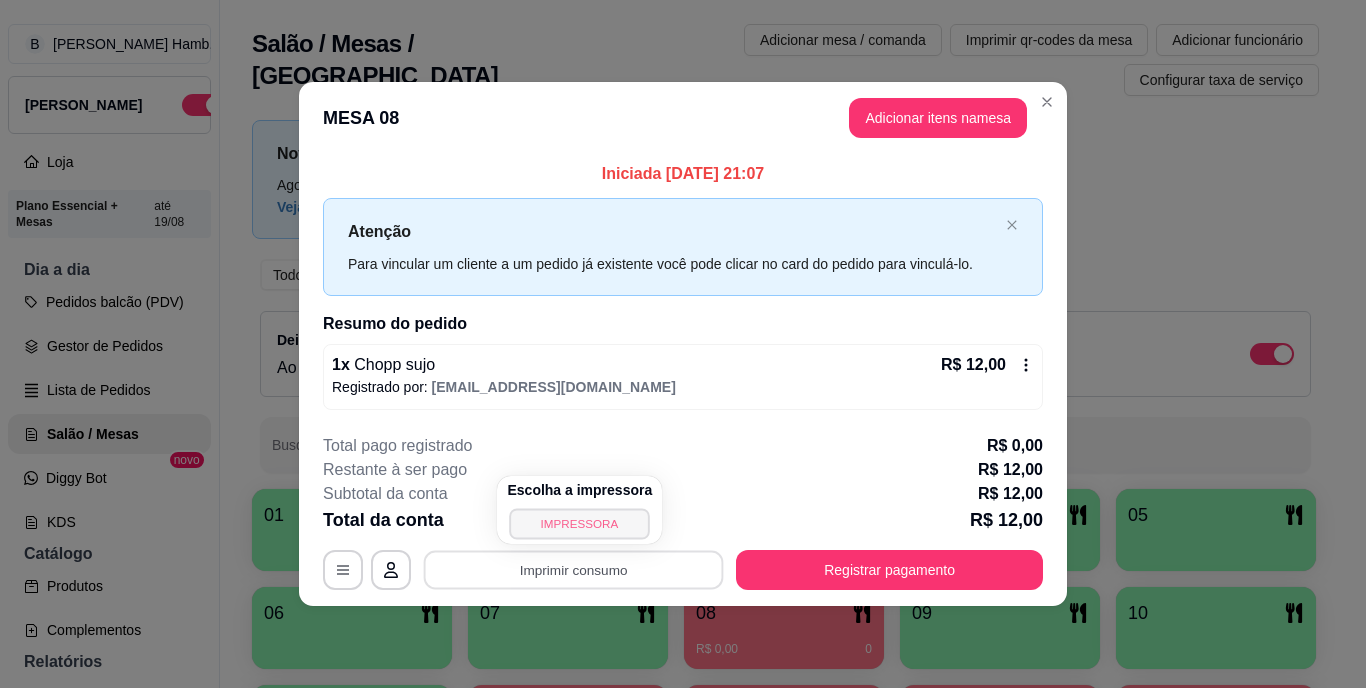 click on "IMPRESSORA" at bounding box center (580, 523) 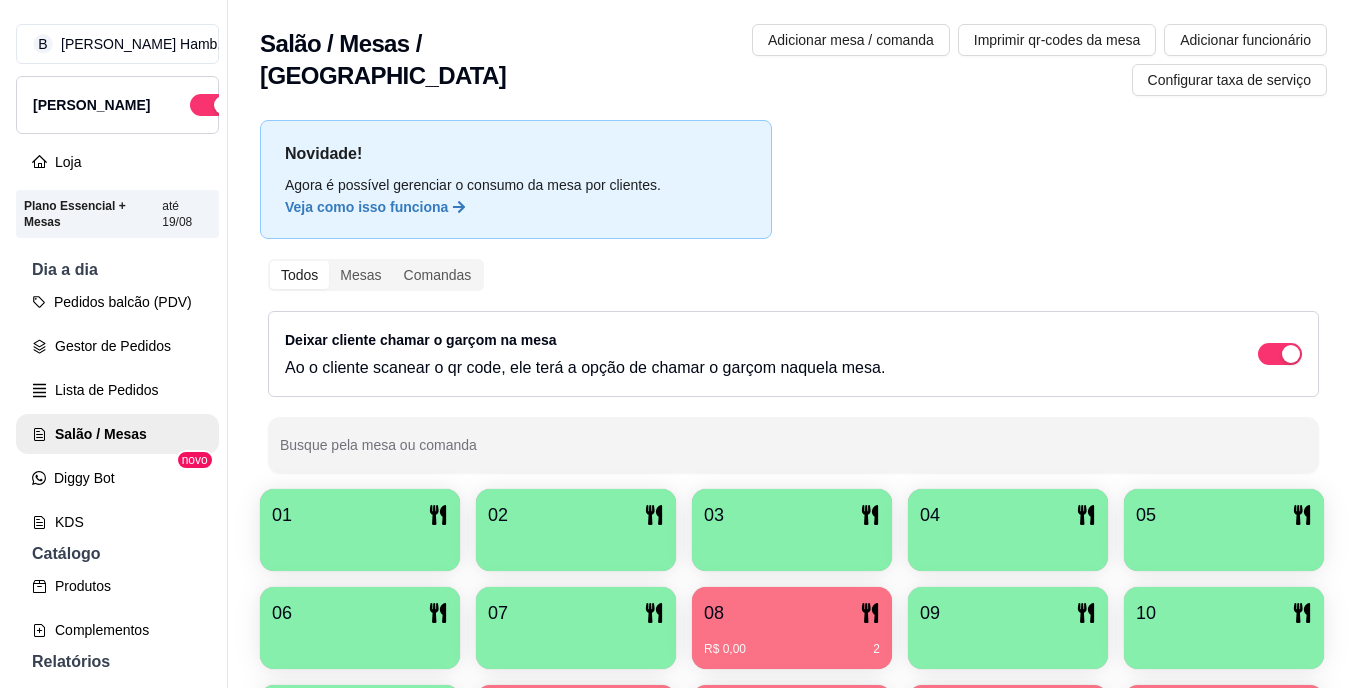 scroll, scrollTop: 228, scrollLeft: 0, axis: vertical 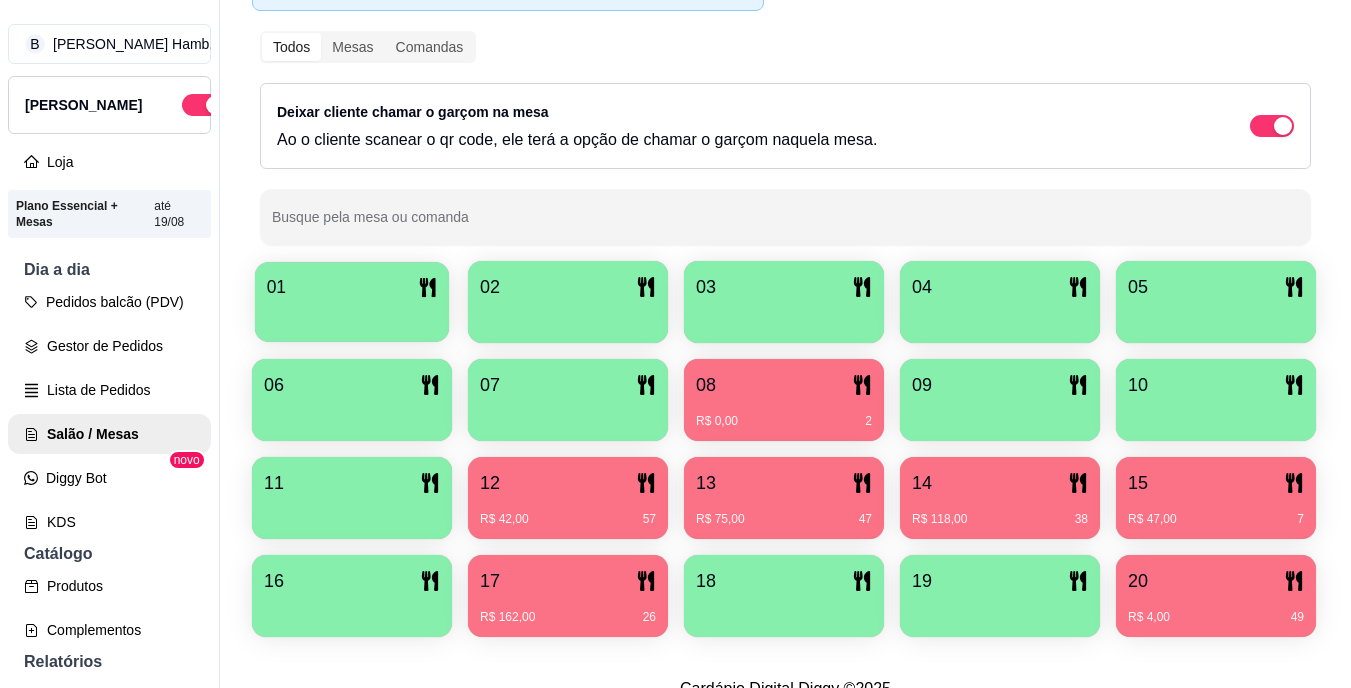 click on "01" at bounding box center (352, 287) 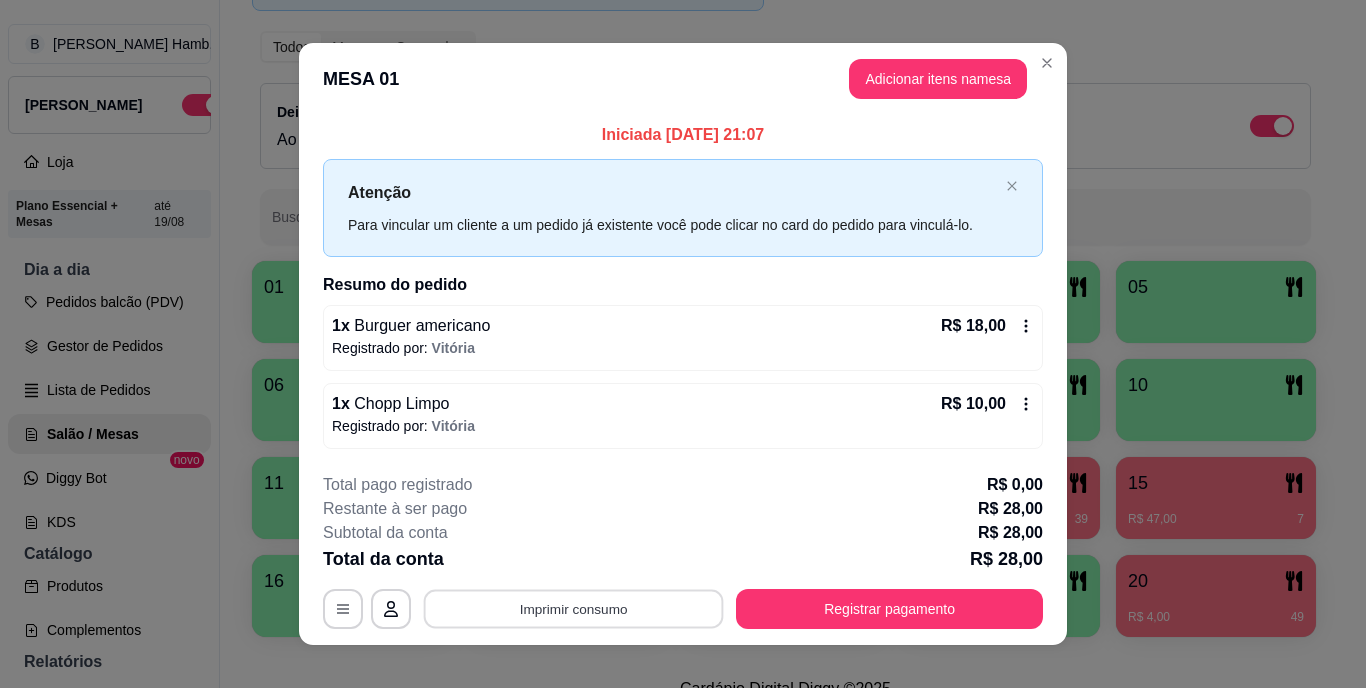 click on "Imprimir consumo" at bounding box center (574, 608) 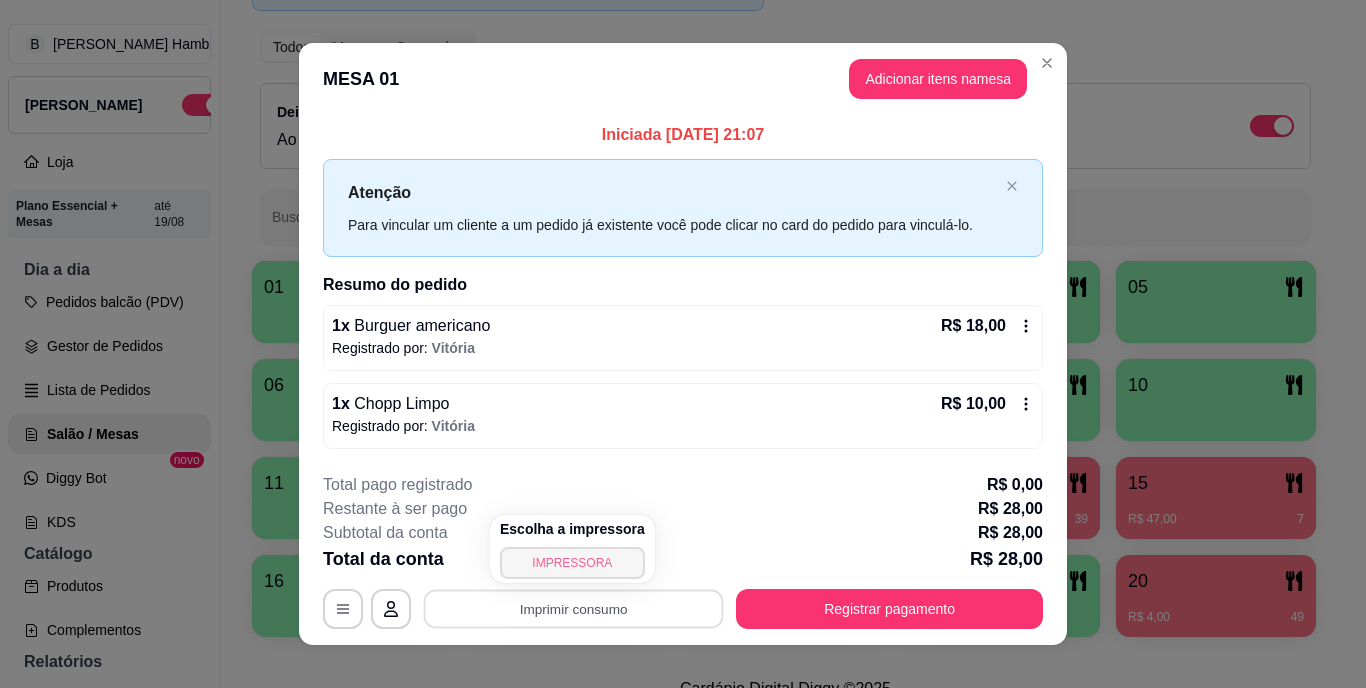 click on "IMPRESSORA" at bounding box center [572, 563] 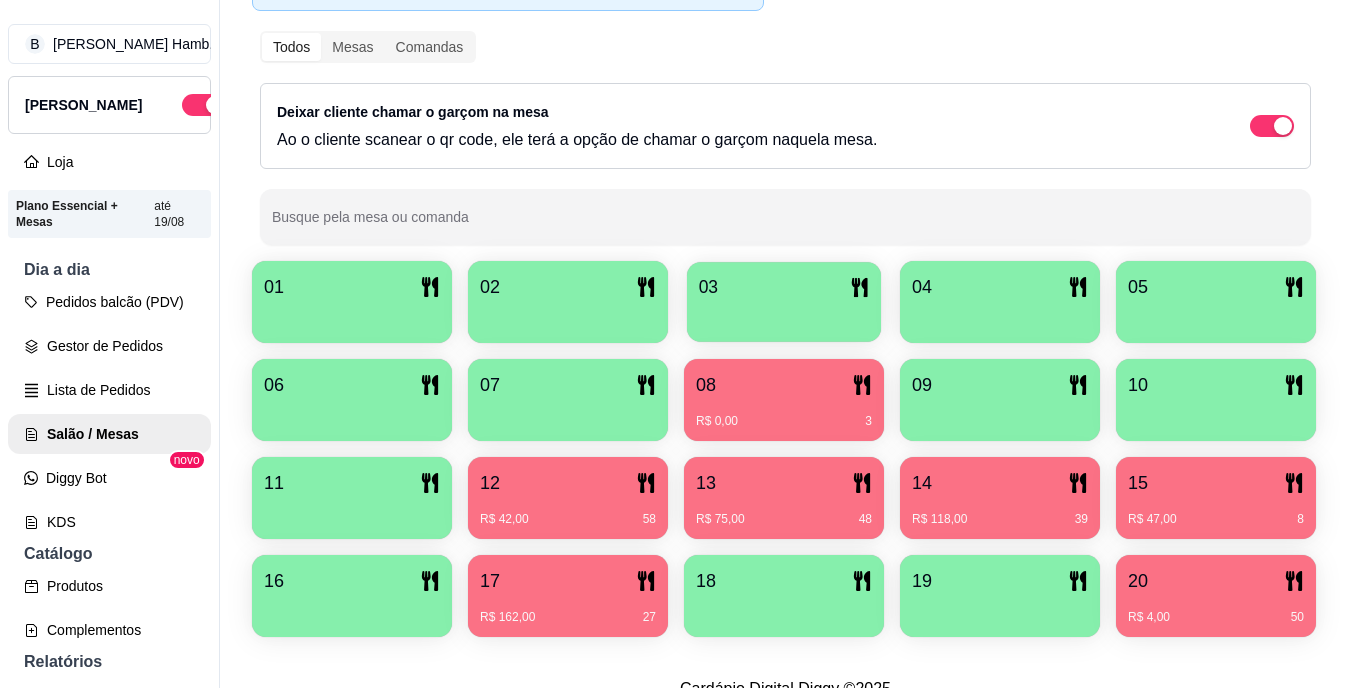 click on "03" at bounding box center [708, 287] 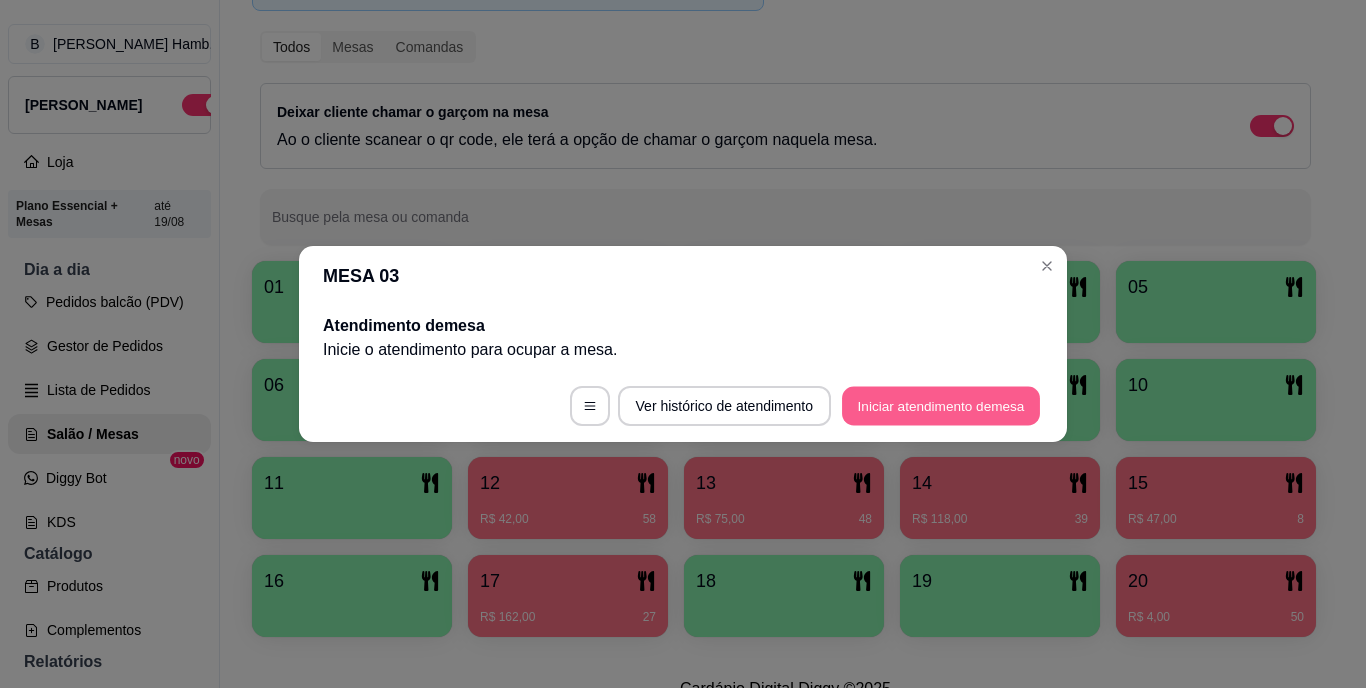 click on "Iniciar atendimento de  mesa" at bounding box center (941, 406) 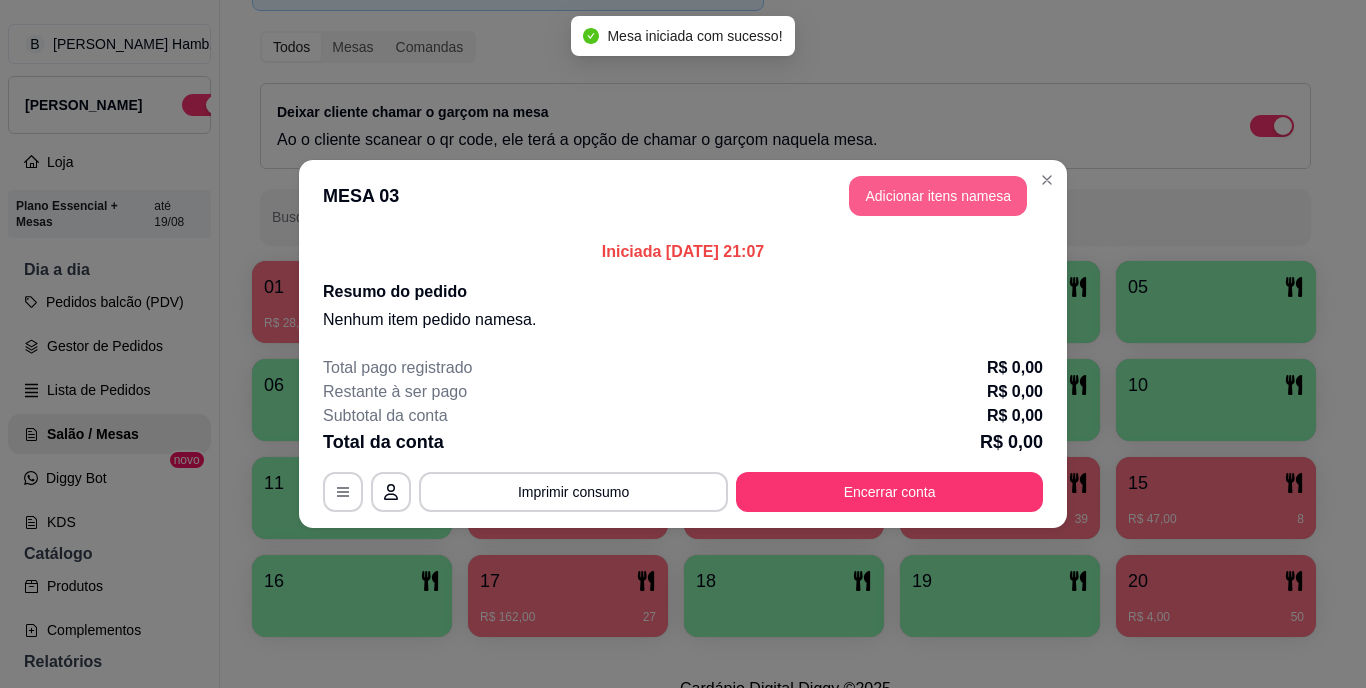 click on "Adicionar itens na  mesa" at bounding box center [938, 196] 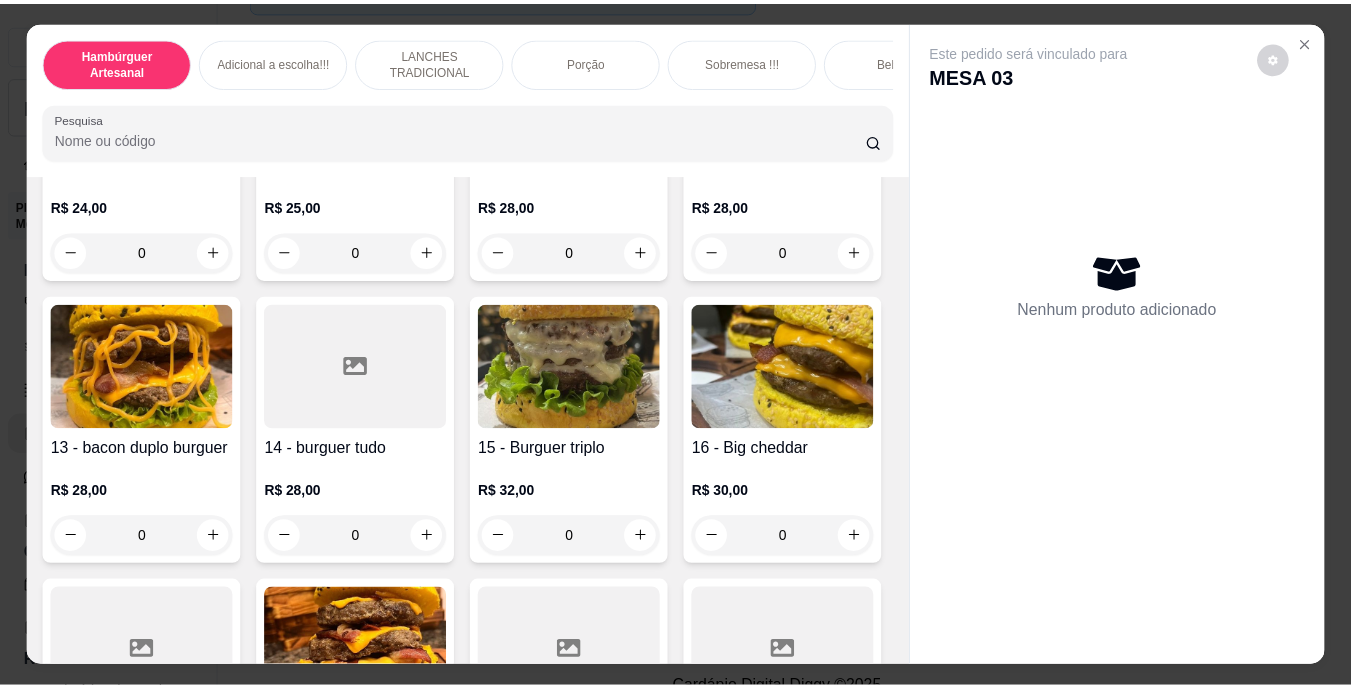 scroll, scrollTop: 1065, scrollLeft: 0, axis: vertical 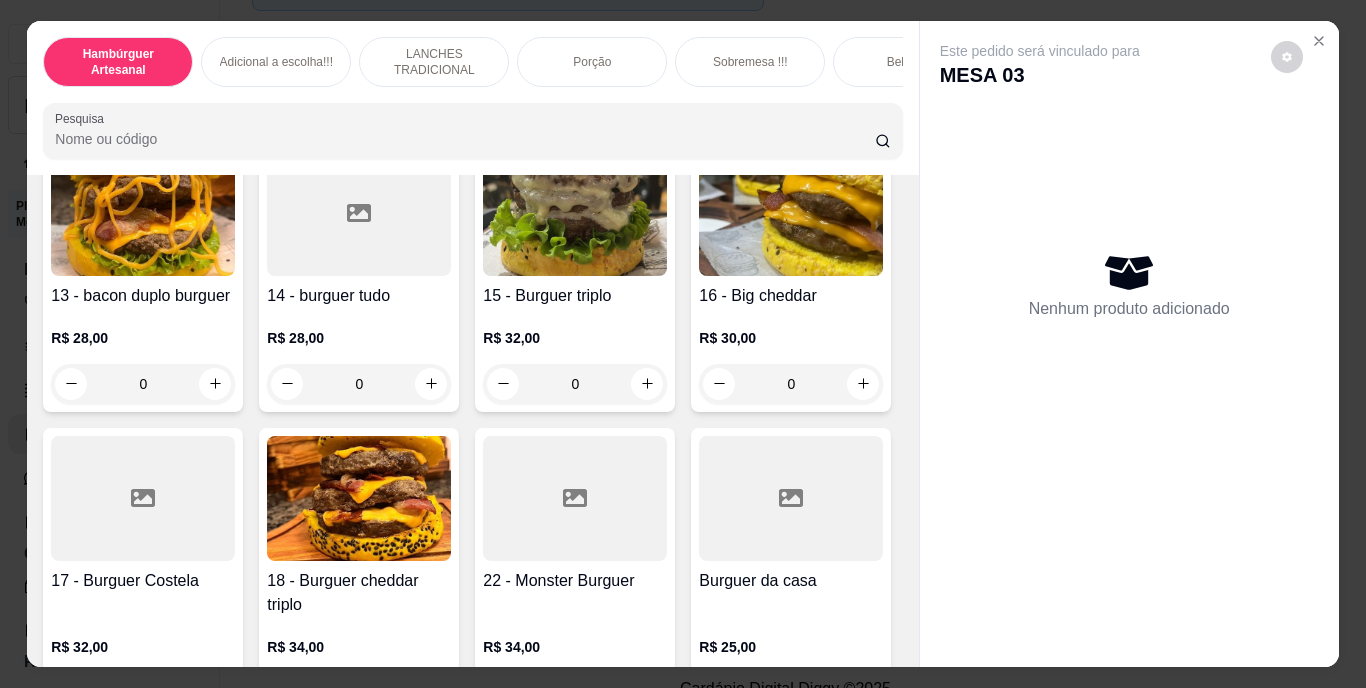 click 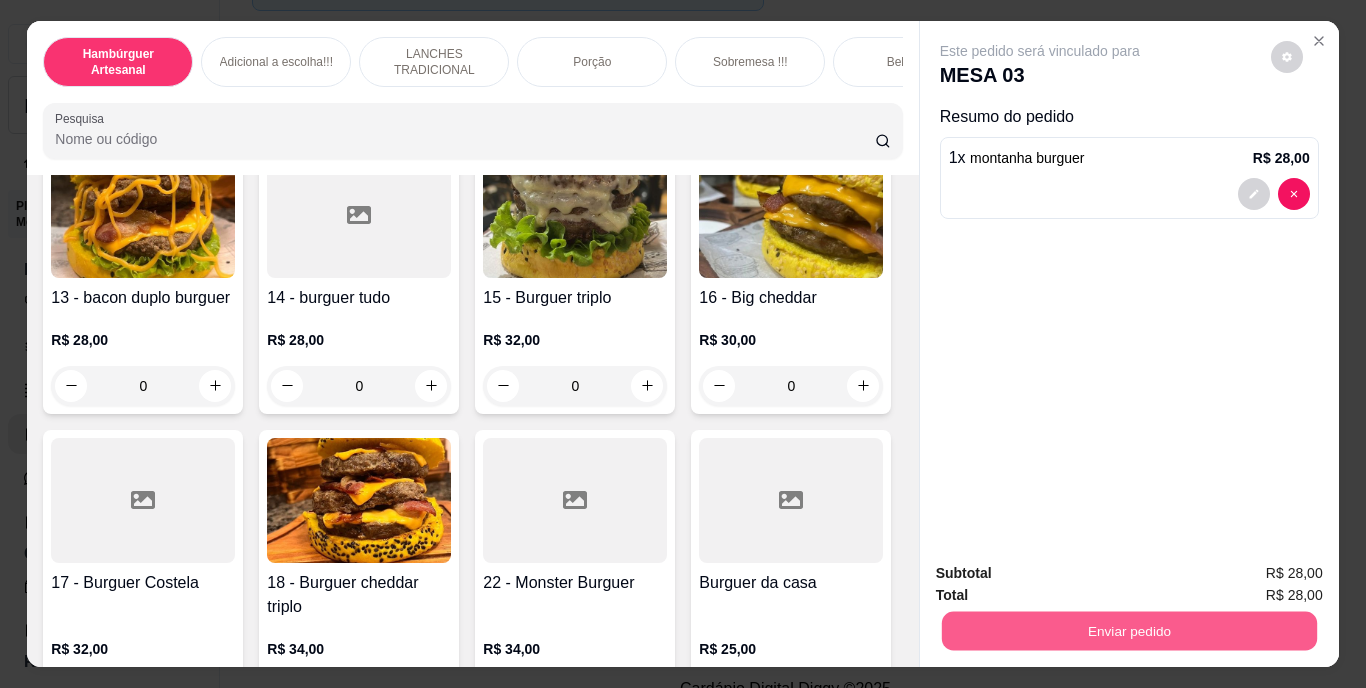 click on "Enviar pedido" at bounding box center (1128, 631) 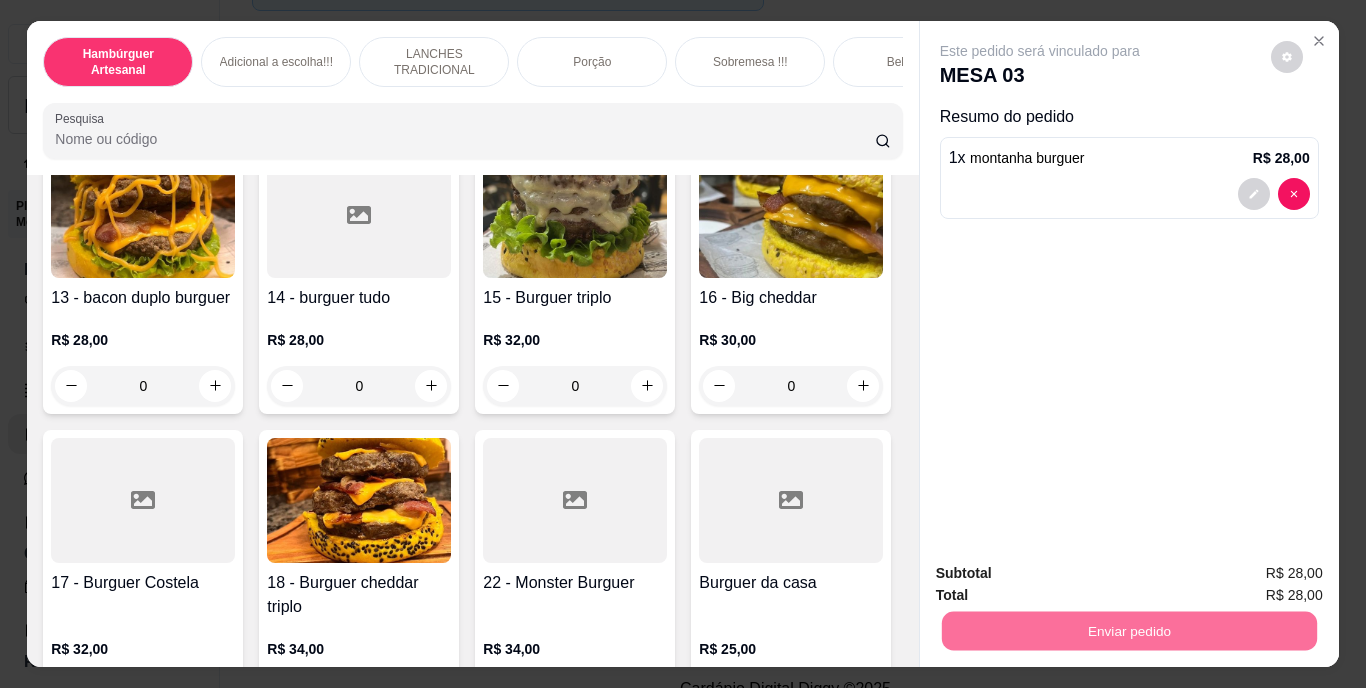 click on "Não registrar e enviar pedido" at bounding box center [1063, 574] 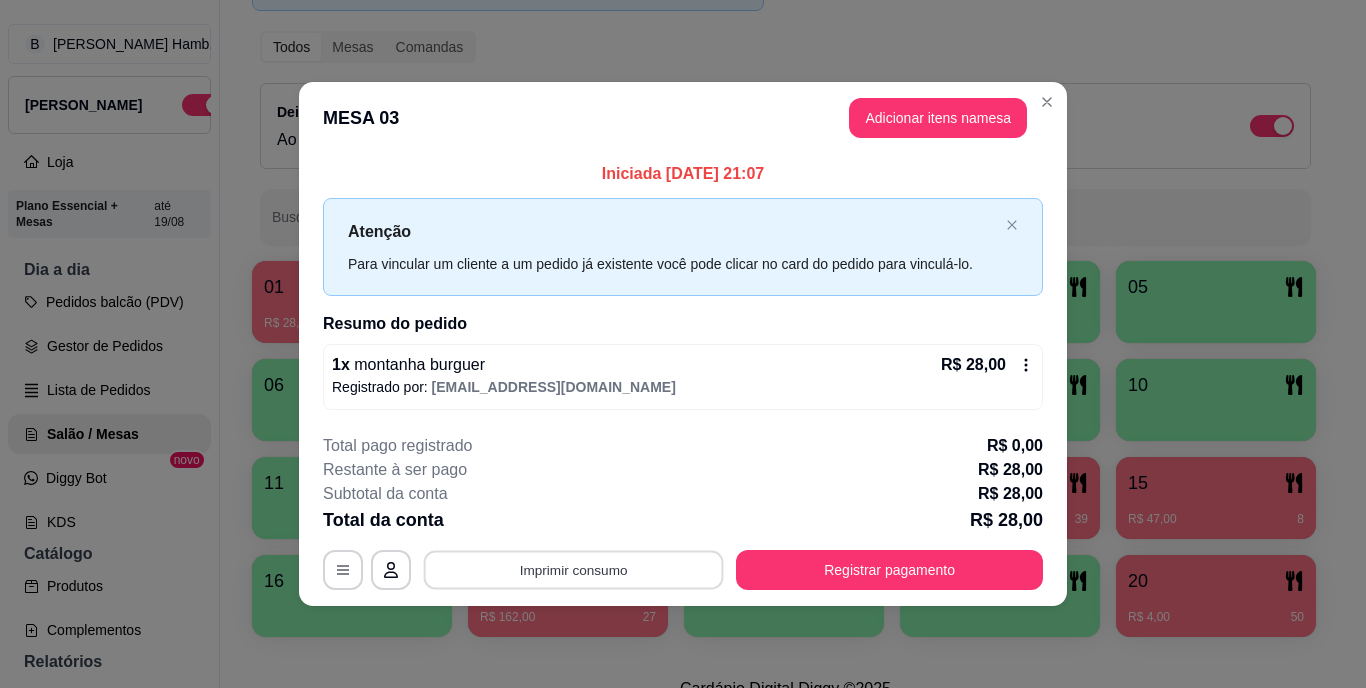 click on "Imprimir consumo" at bounding box center [574, 569] 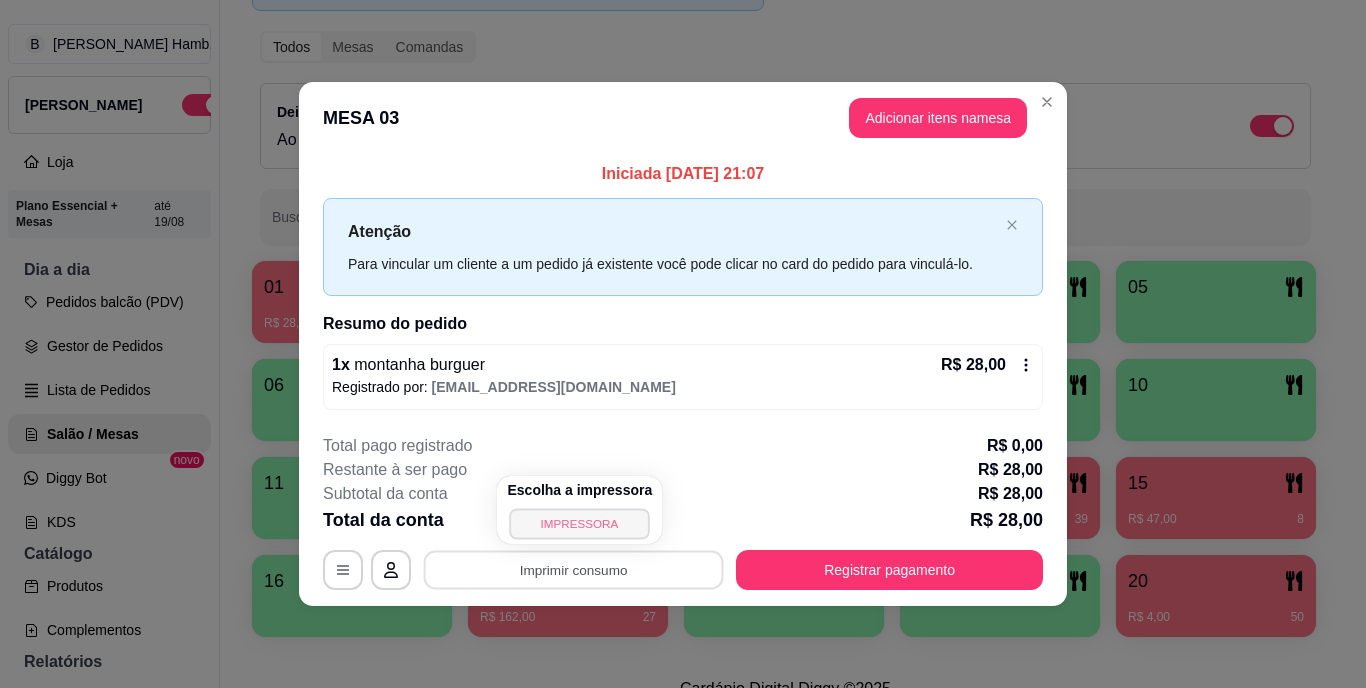 click on "IMPRESSORA" at bounding box center (580, 523) 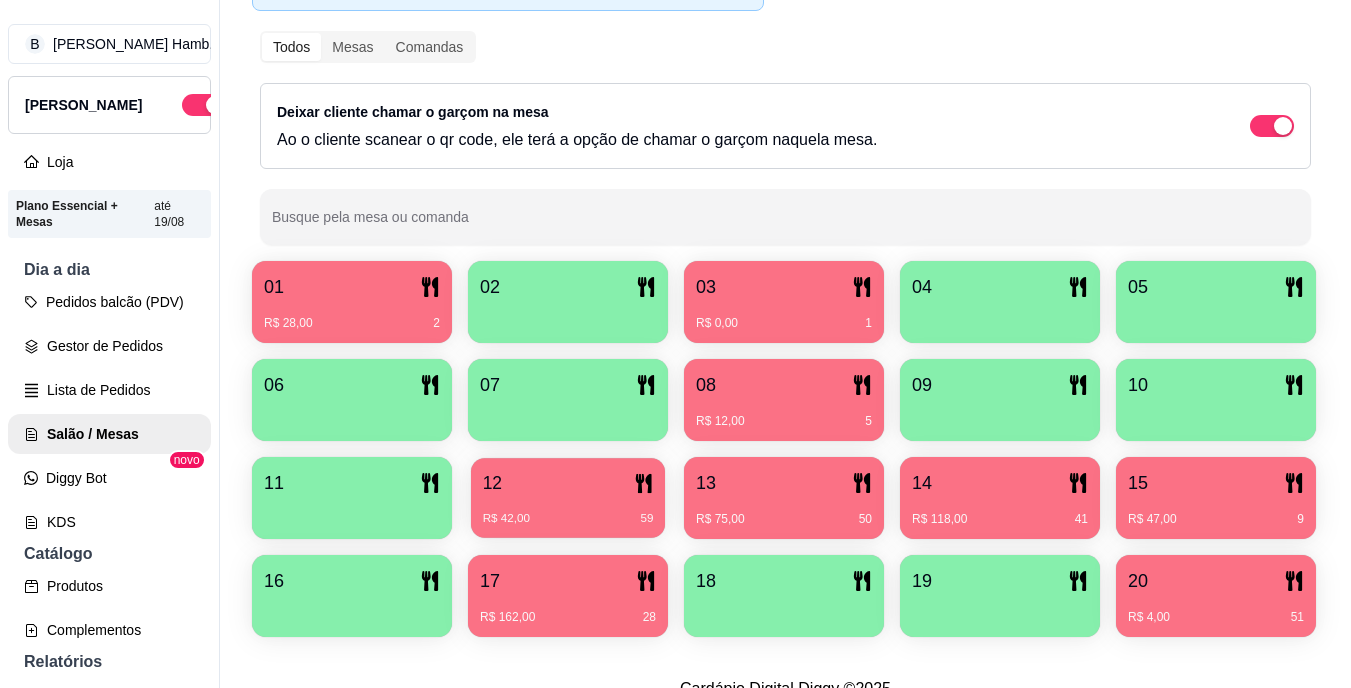 click on "R$ 42,00 59" at bounding box center [568, 511] 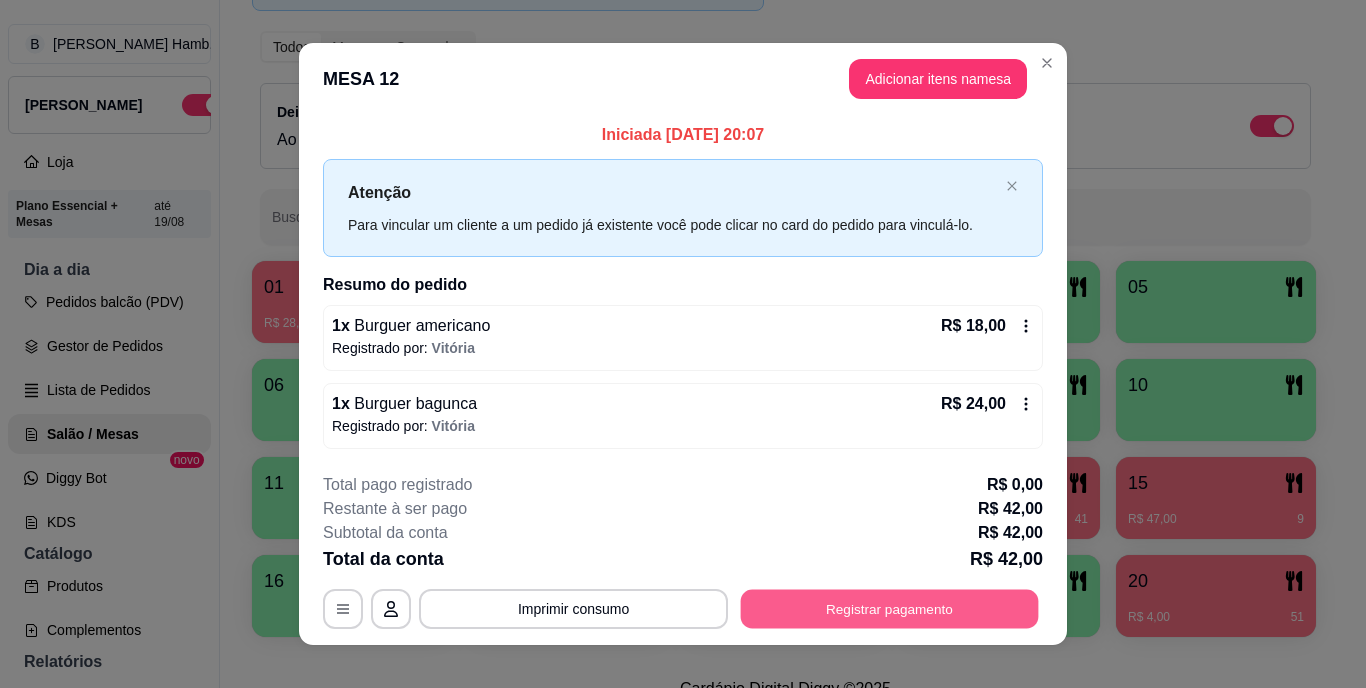 click on "Registrar pagamento" at bounding box center (890, 608) 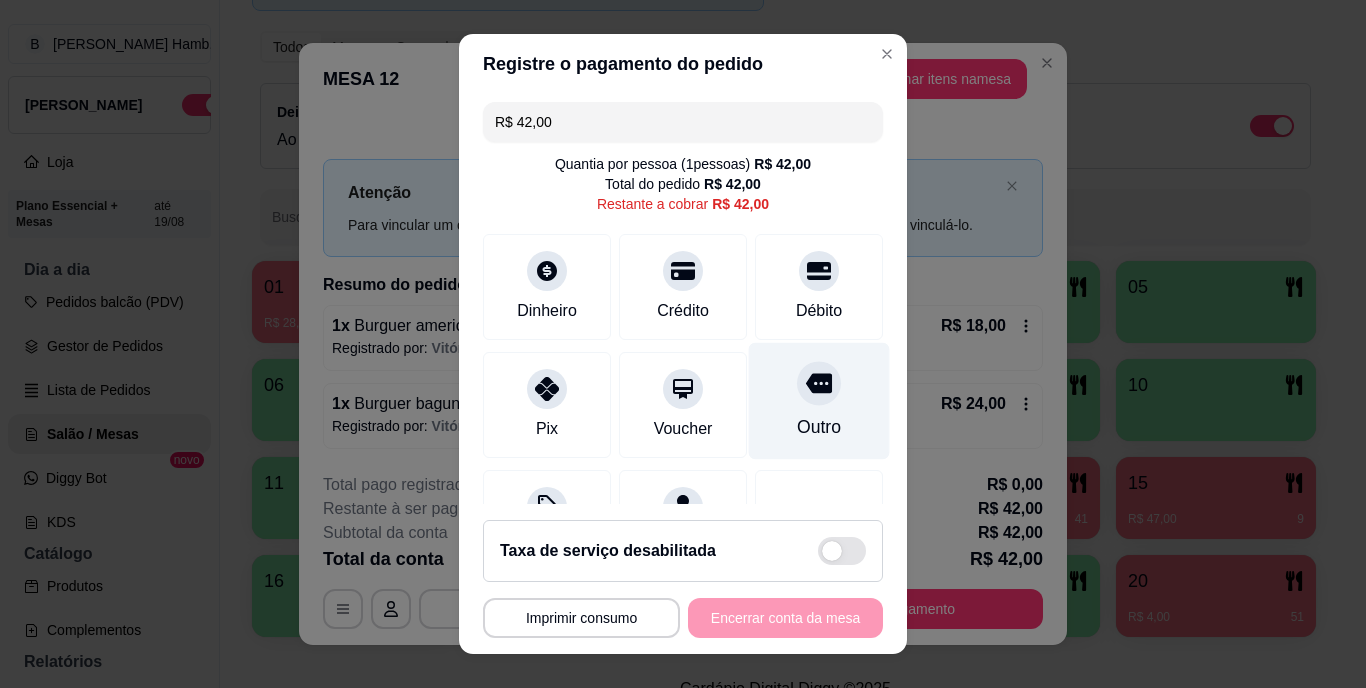 click on "Outro" at bounding box center [819, 428] 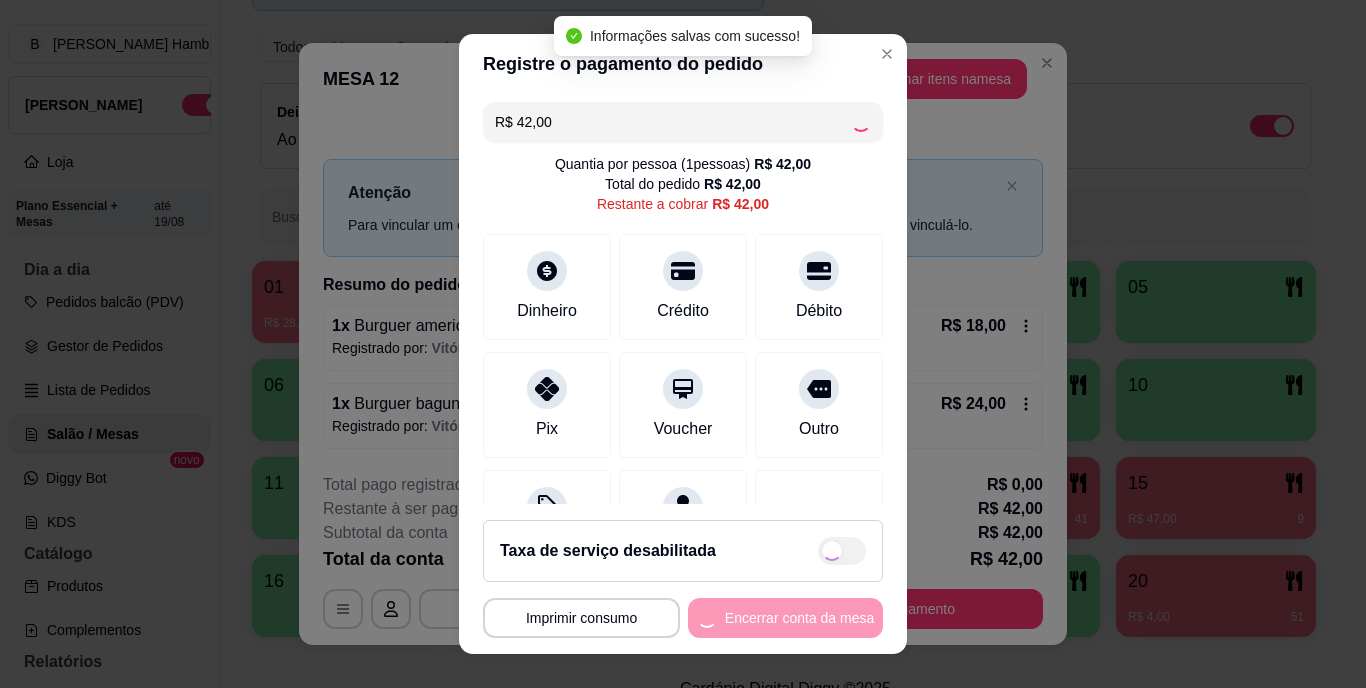 type on "R$ 0,00" 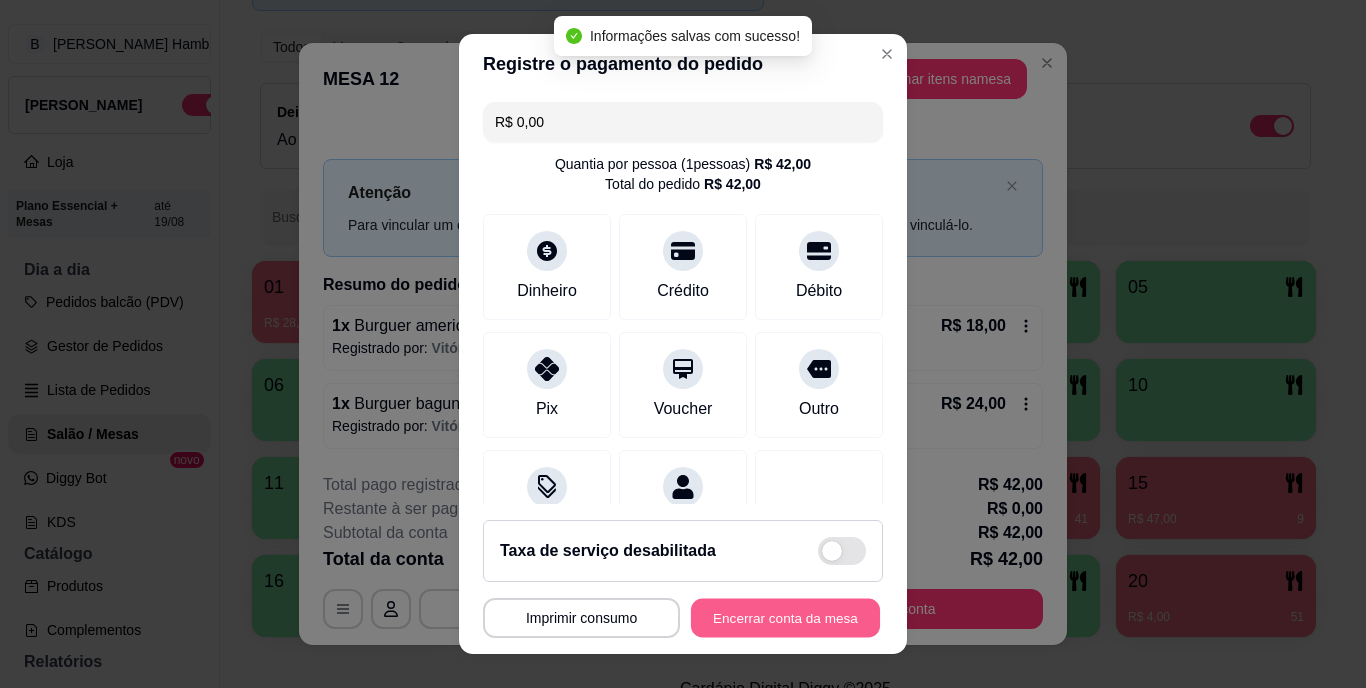 click on "Encerrar conta da mesa" at bounding box center [785, 617] 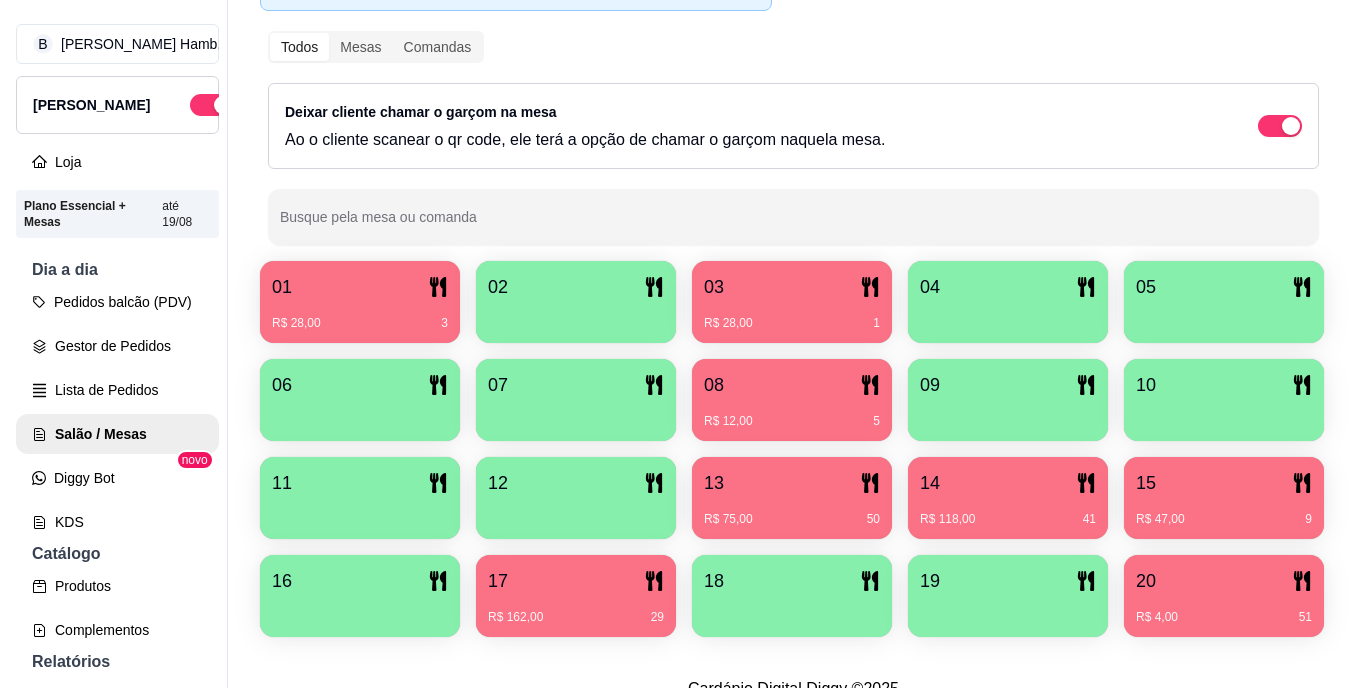 scroll, scrollTop: 370, scrollLeft: 0, axis: vertical 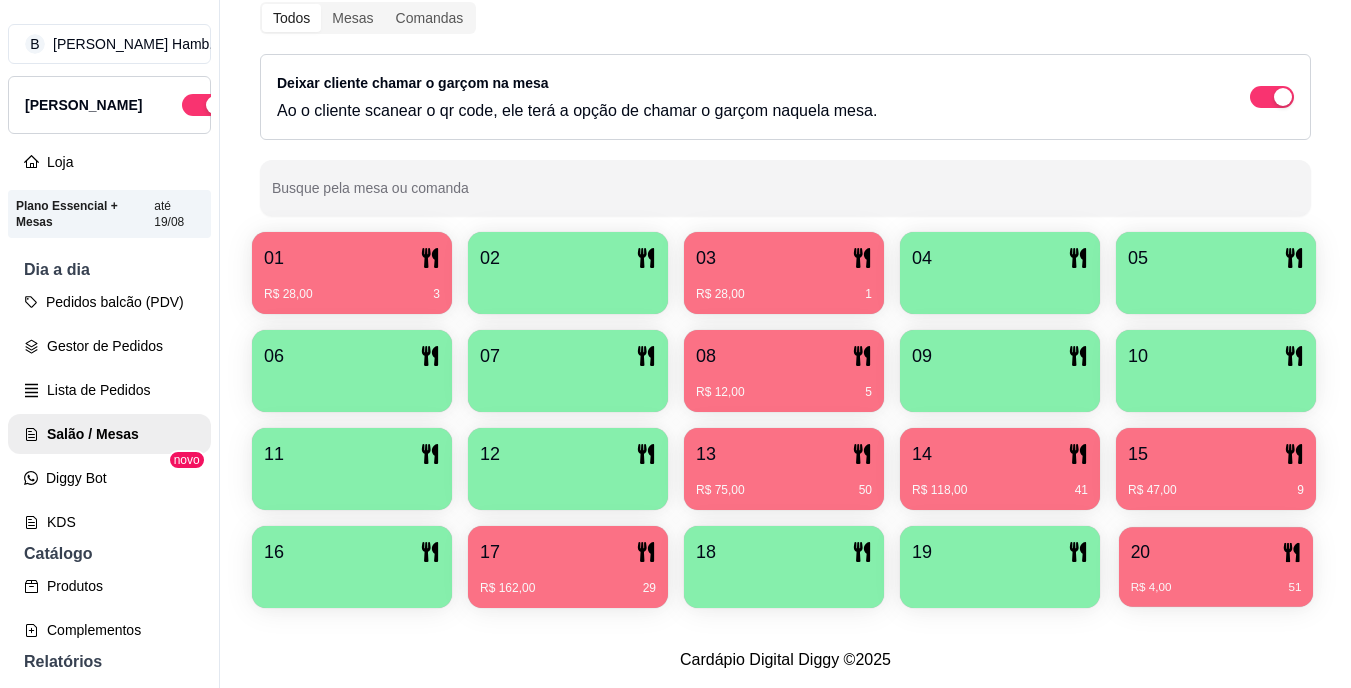click on "20 R$ 4,00 51" at bounding box center [1216, 567] 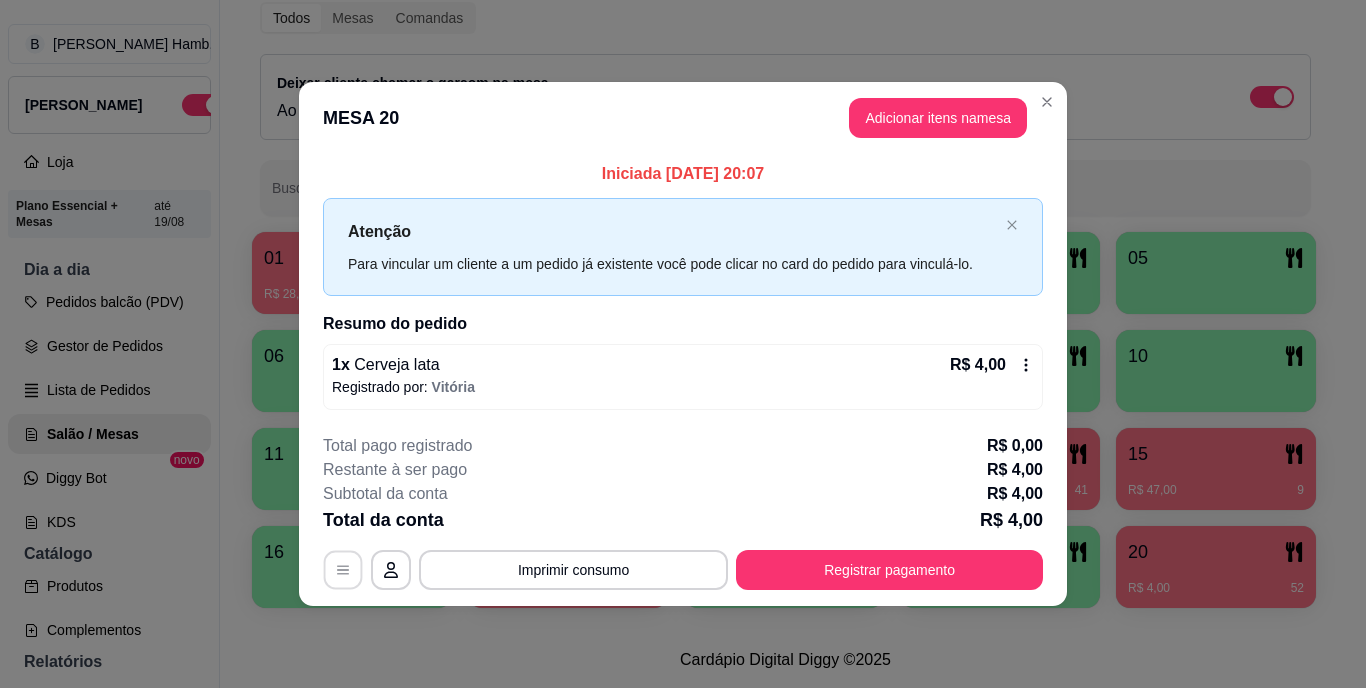 click 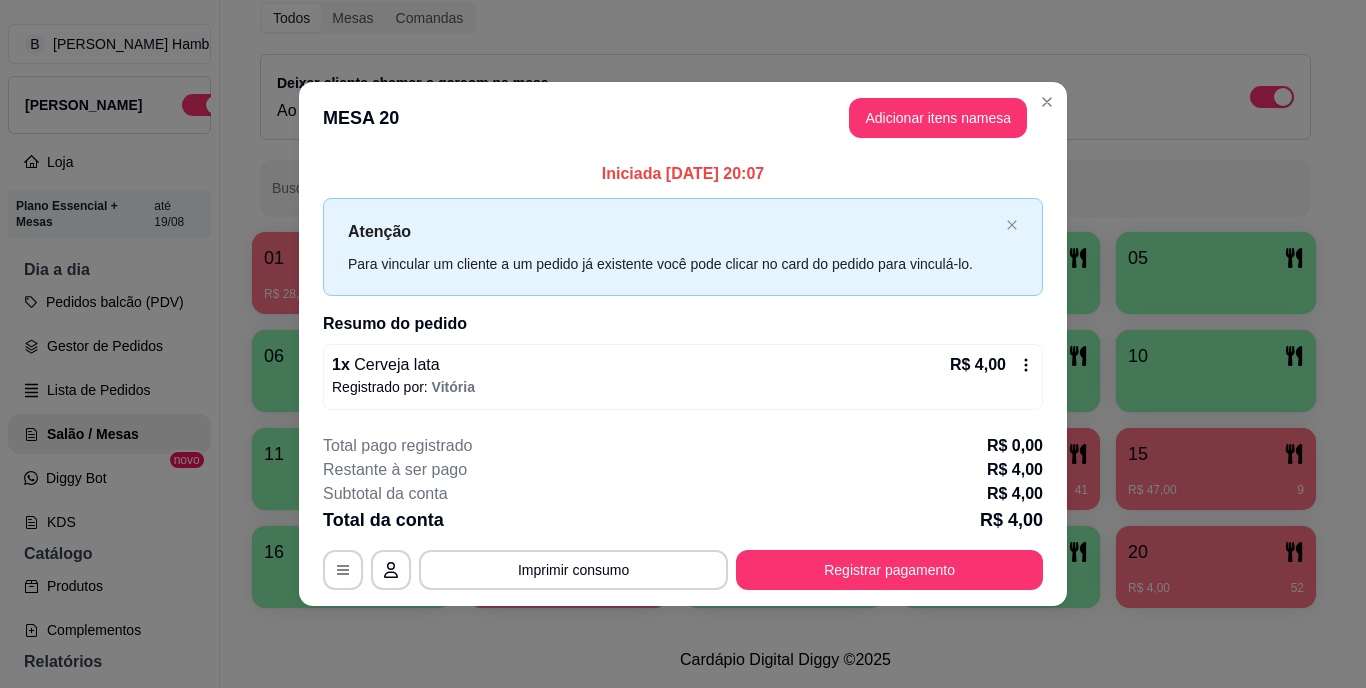 click 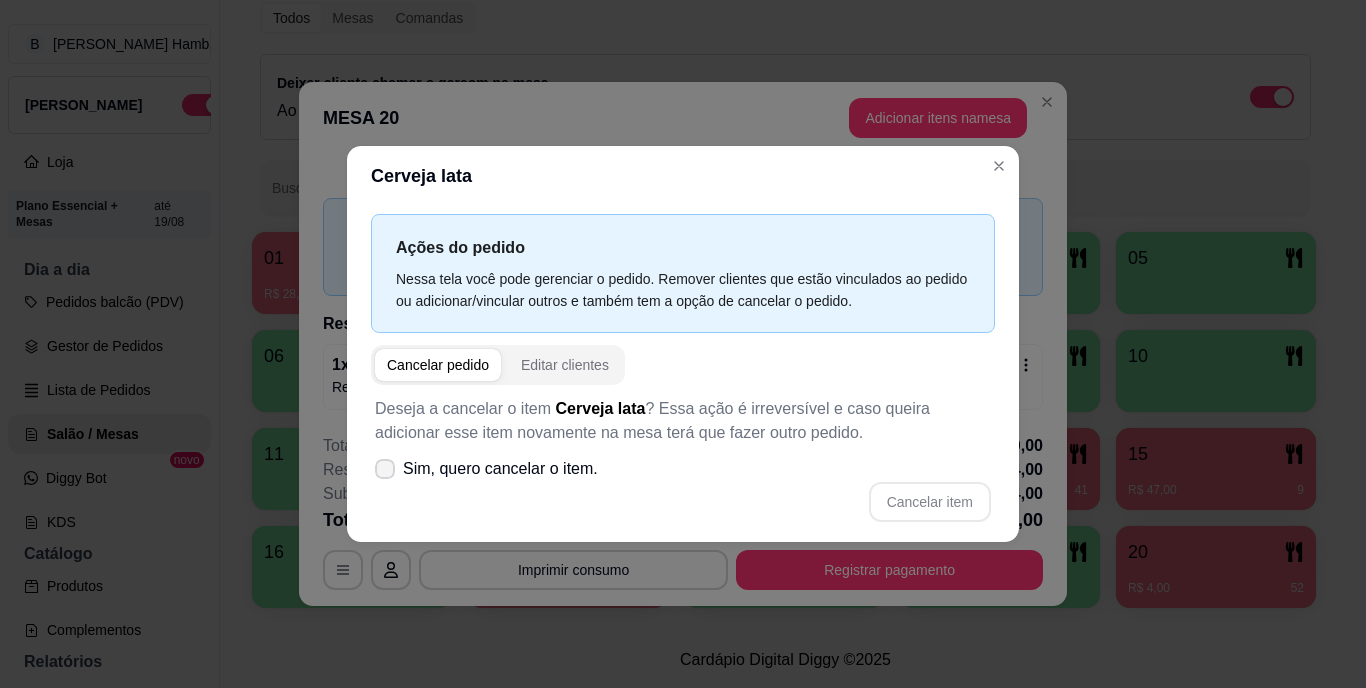 click on "Sim, quero cancelar o item." at bounding box center (500, 469) 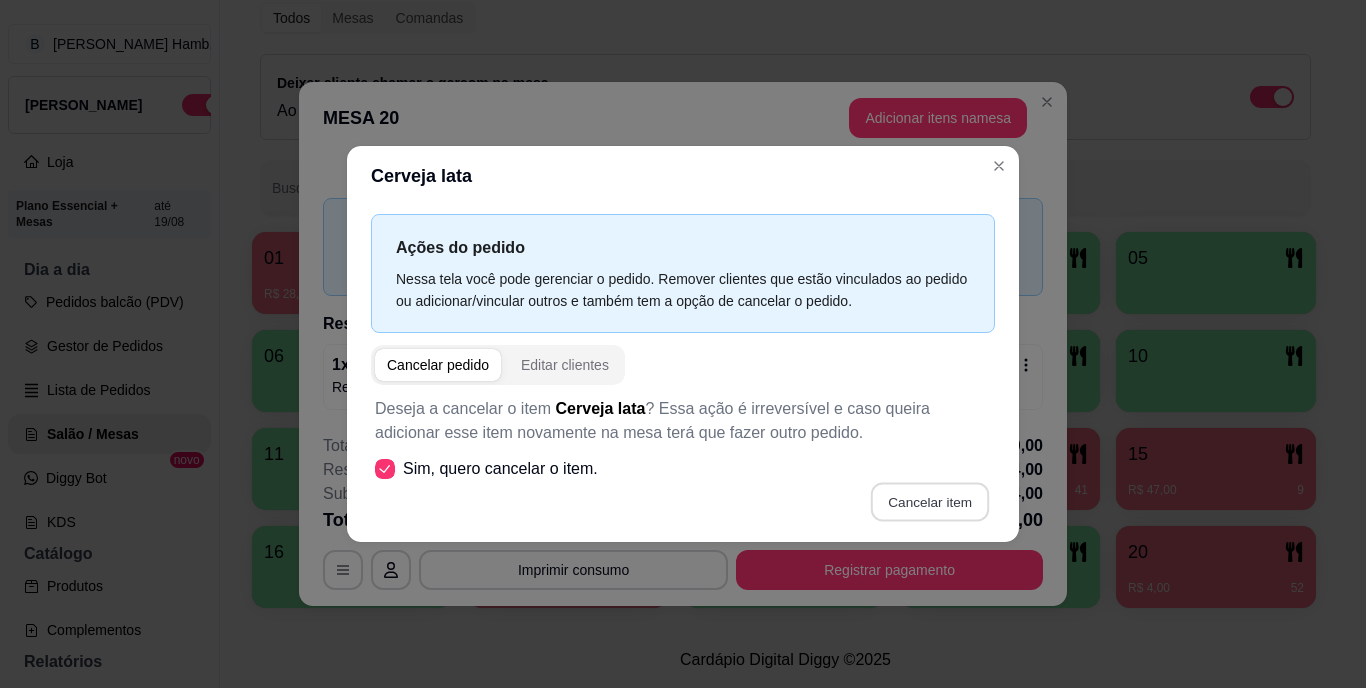 click on "Cancelar item" at bounding box center [929, 502] 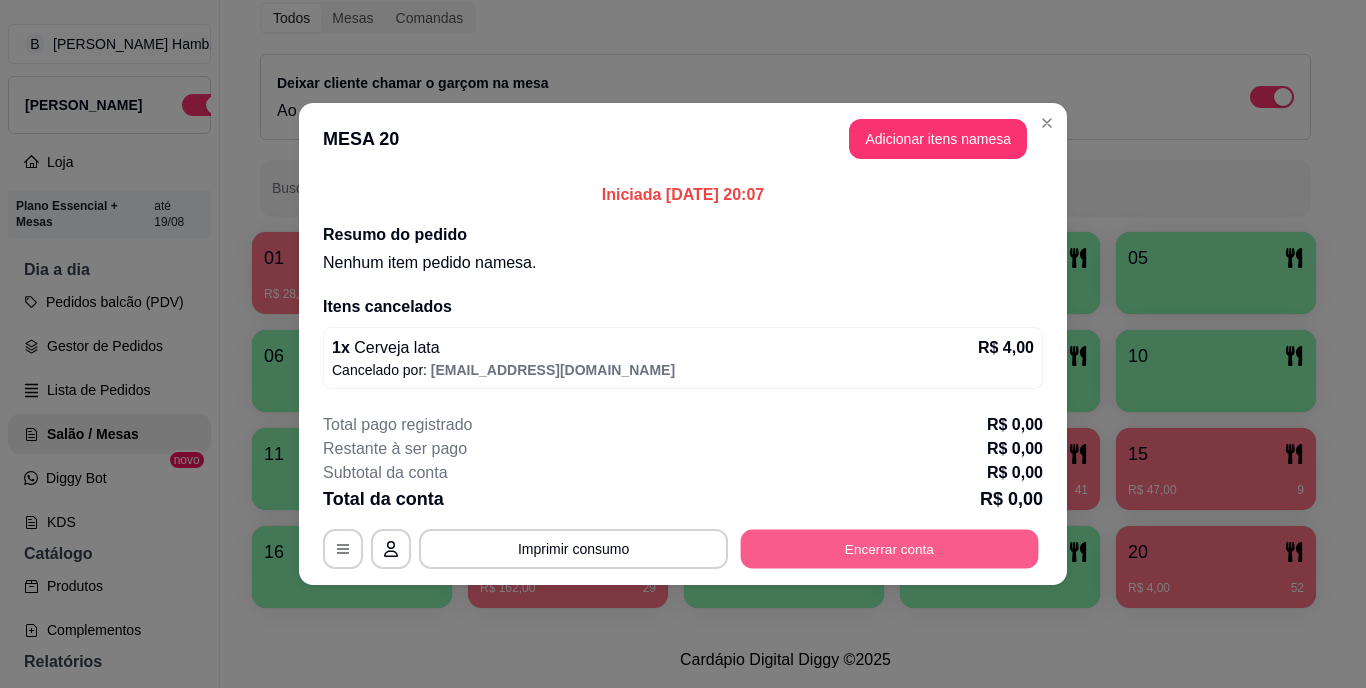 click on "Encerrar conta" at bounding box center (890, 549) 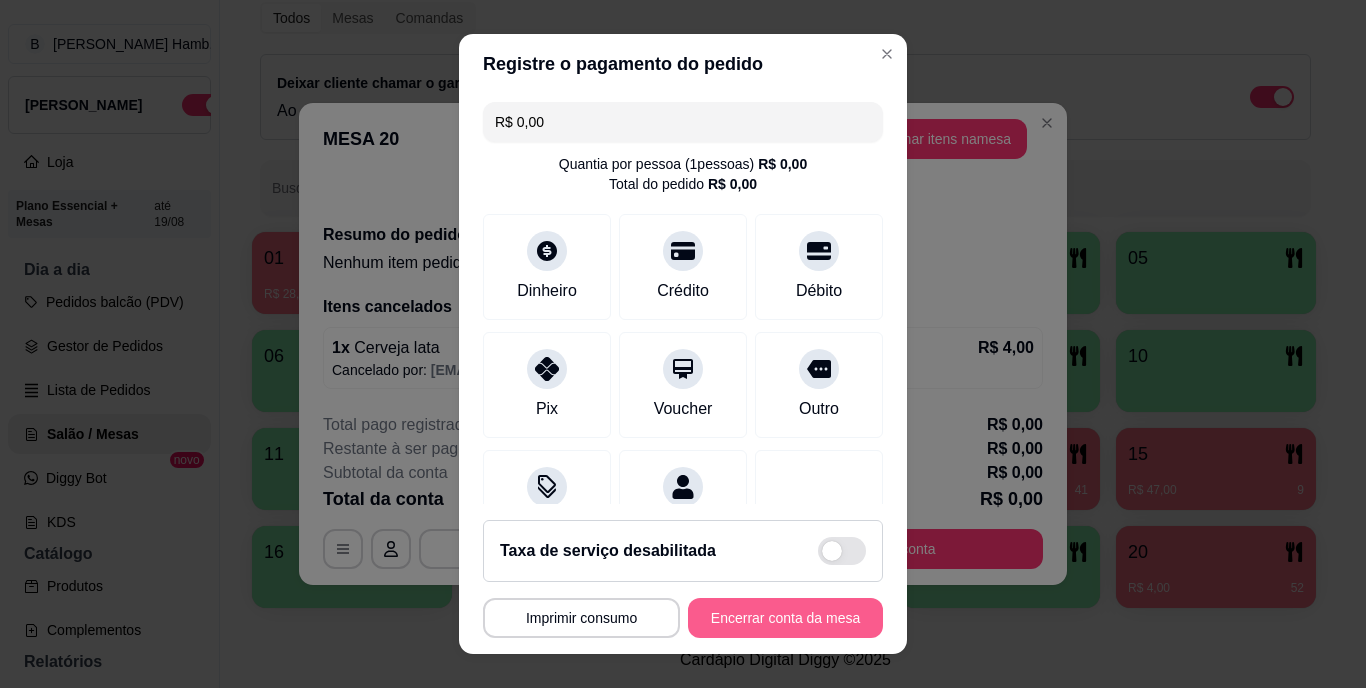 click on "Encerrar conta da mesa" at bounding box center (785, 618) 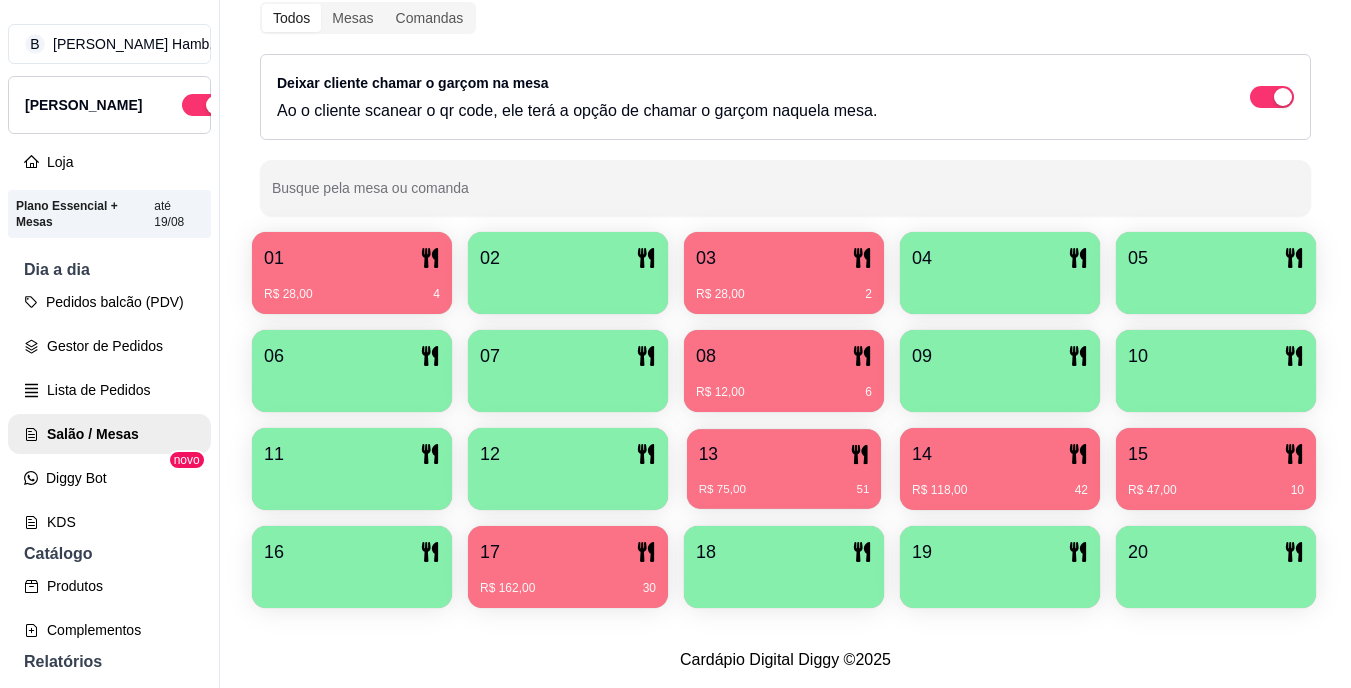 click on "R$ 75,00 51" at bounding box center (784, 482) 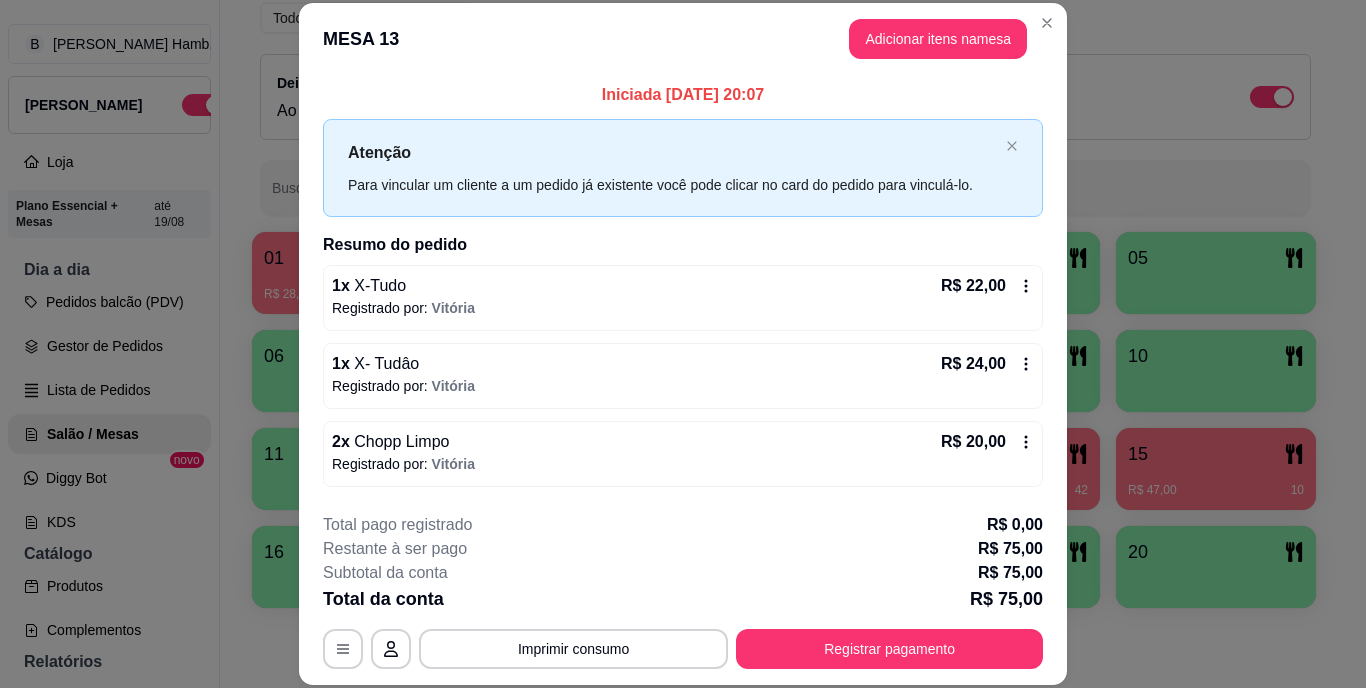 scroll, scrollTop: 76, scrollLeft: 0, axis: vertical 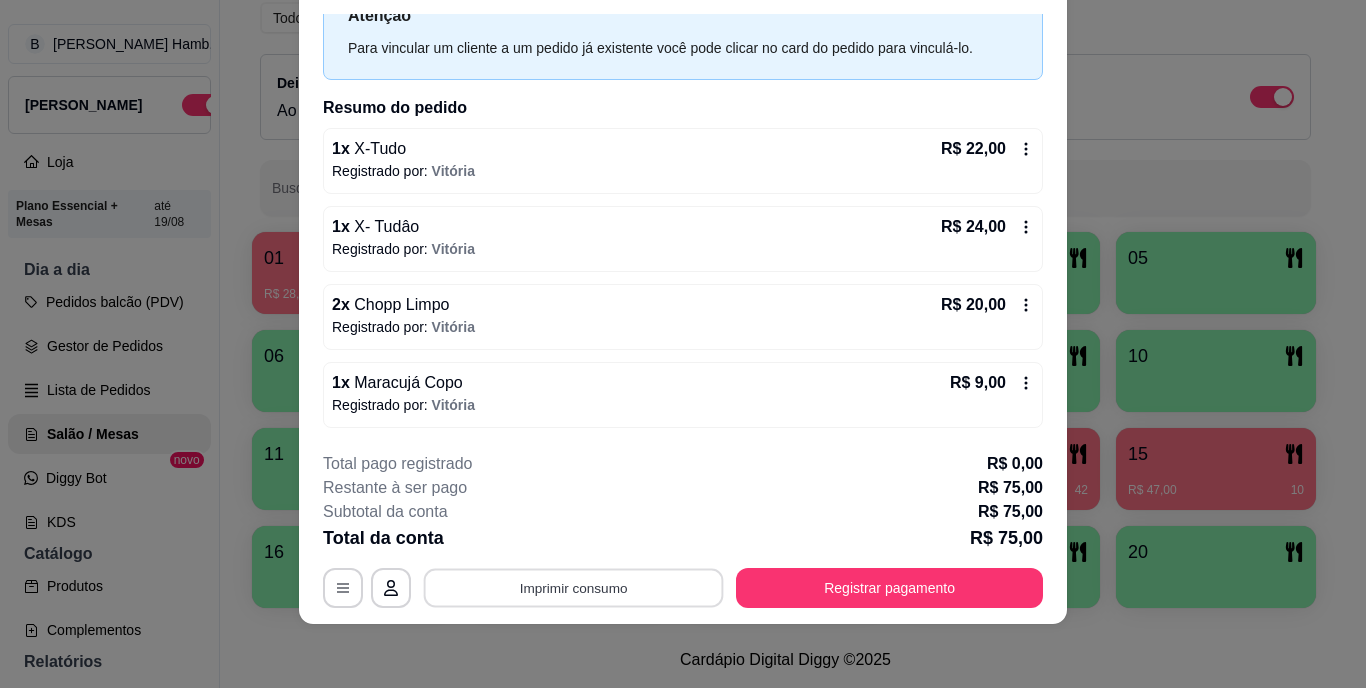 click on "Imprimir consumo" at bounding box center [574, 587] 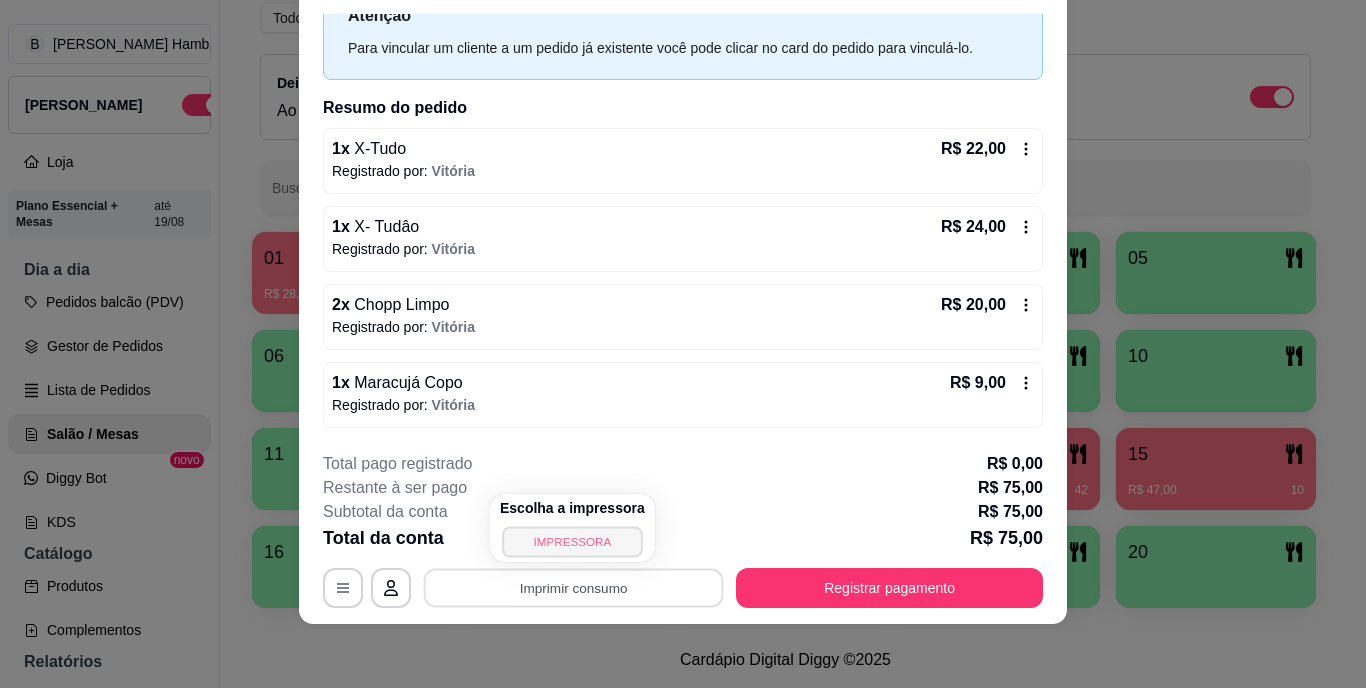 click on "IMPRESSORA" at bounding box center (572, 541) 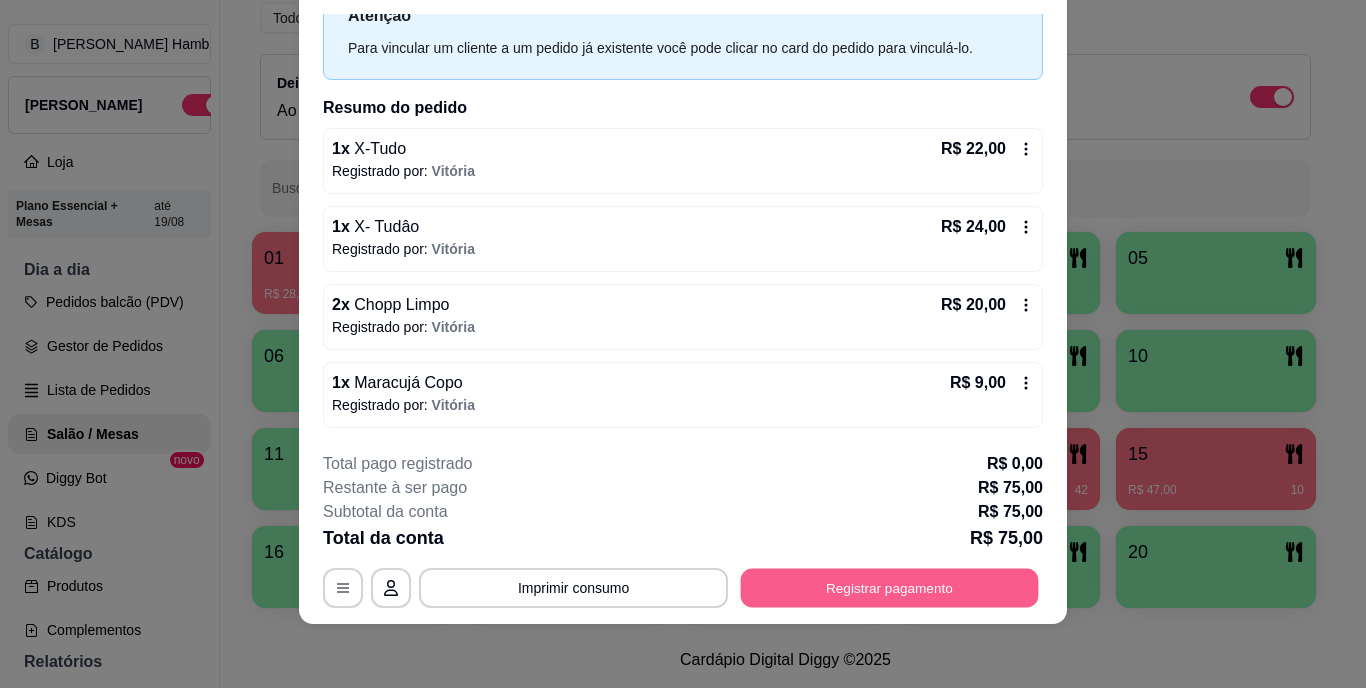 click on "Registrar pagamento" at bounding box center [890, 587] 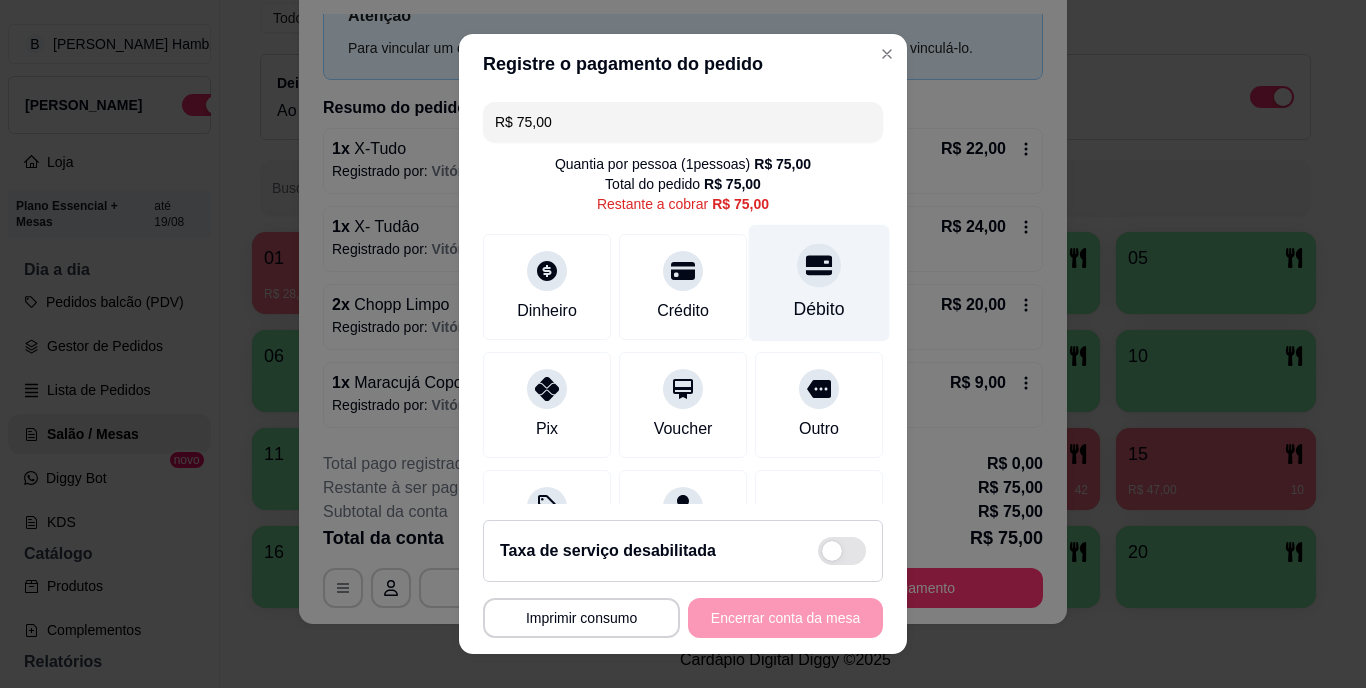 click on "Débito" at bounding box center (819, 310) 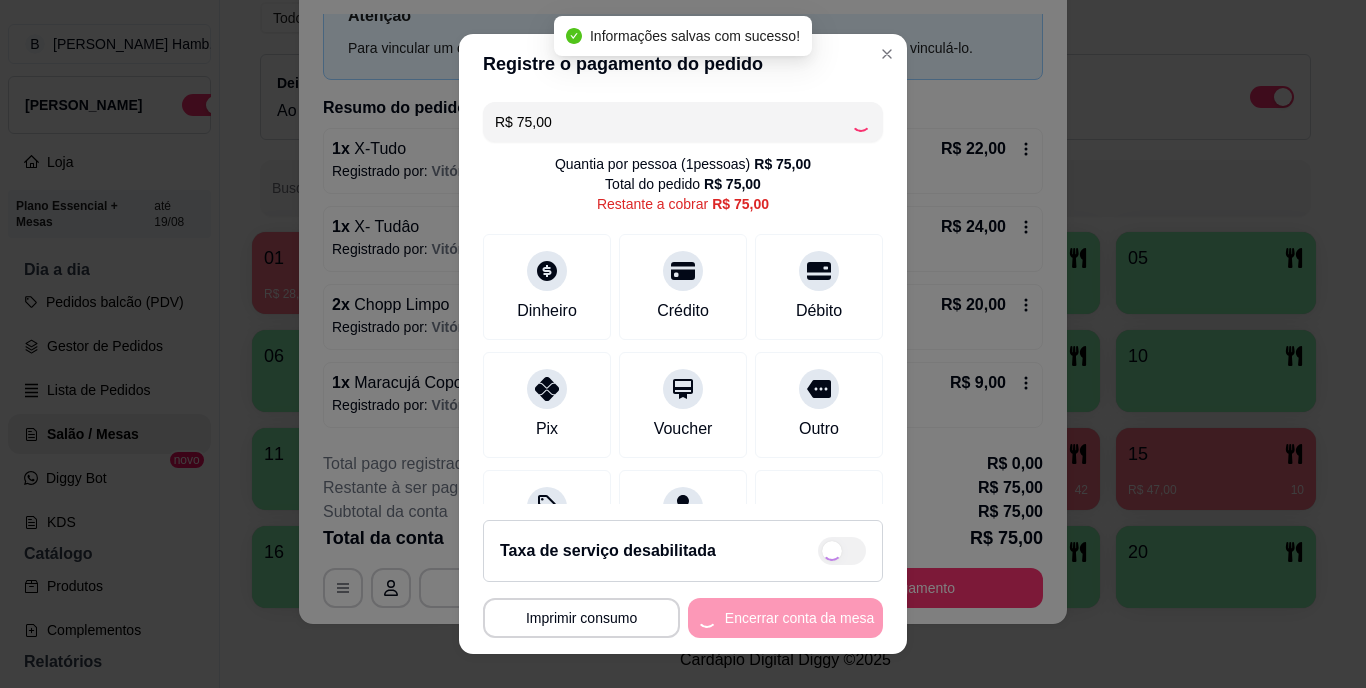 type on "R$ 0,00" 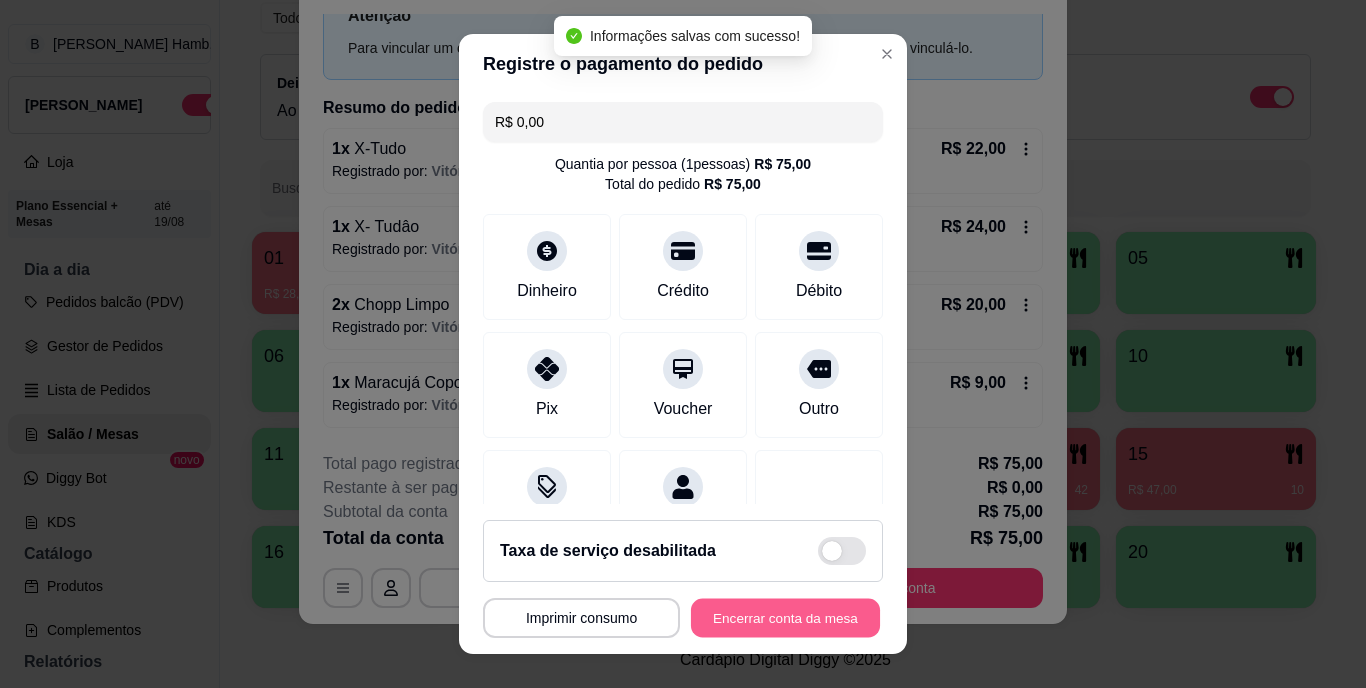 click on "Encerrar conta da mesa" at bounding box center (785, 617) 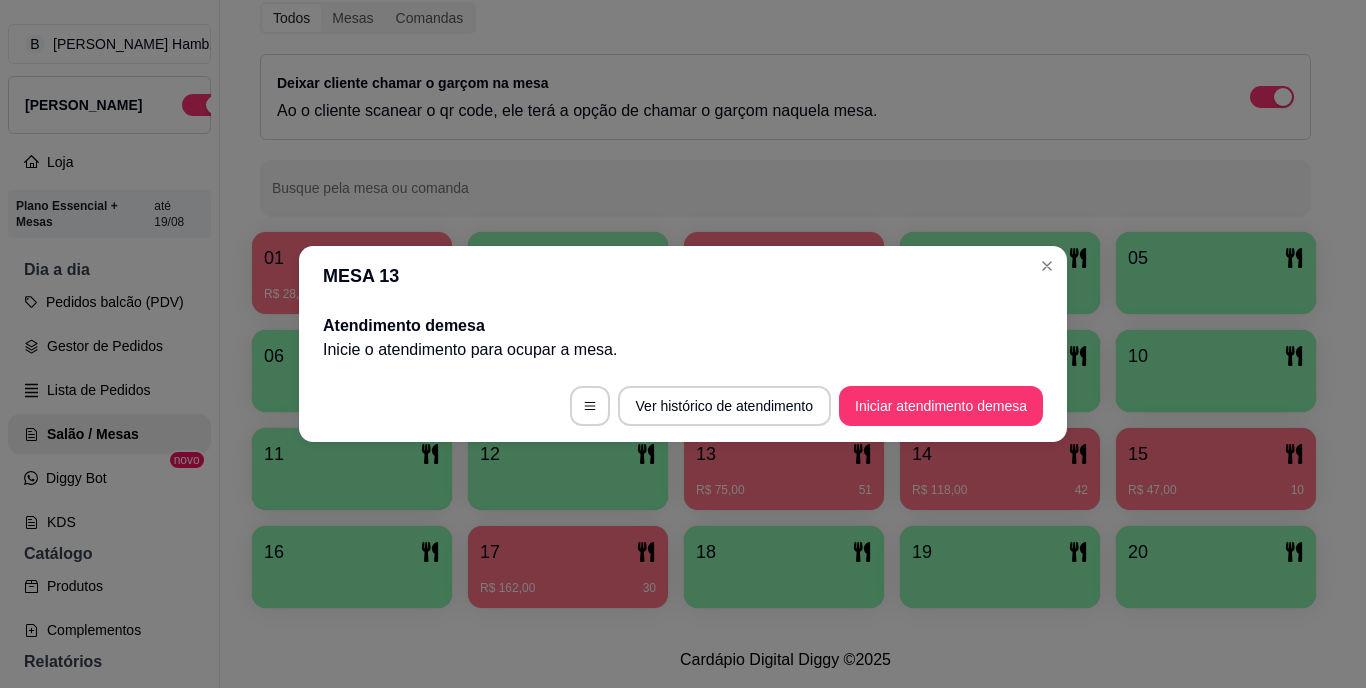 scroll, scrollTop: 0, scrollLeft: 0, axis: both 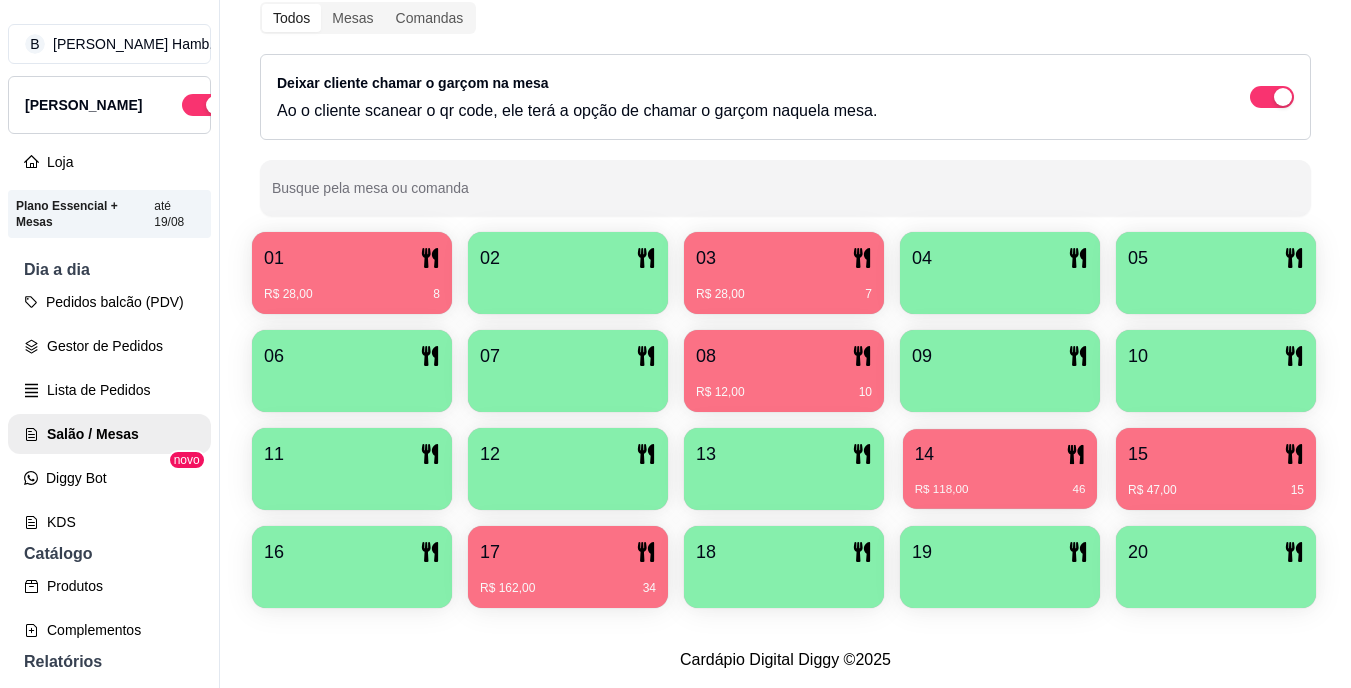 click on "R$ 118,00 46" at bounding box center (1000, 490) 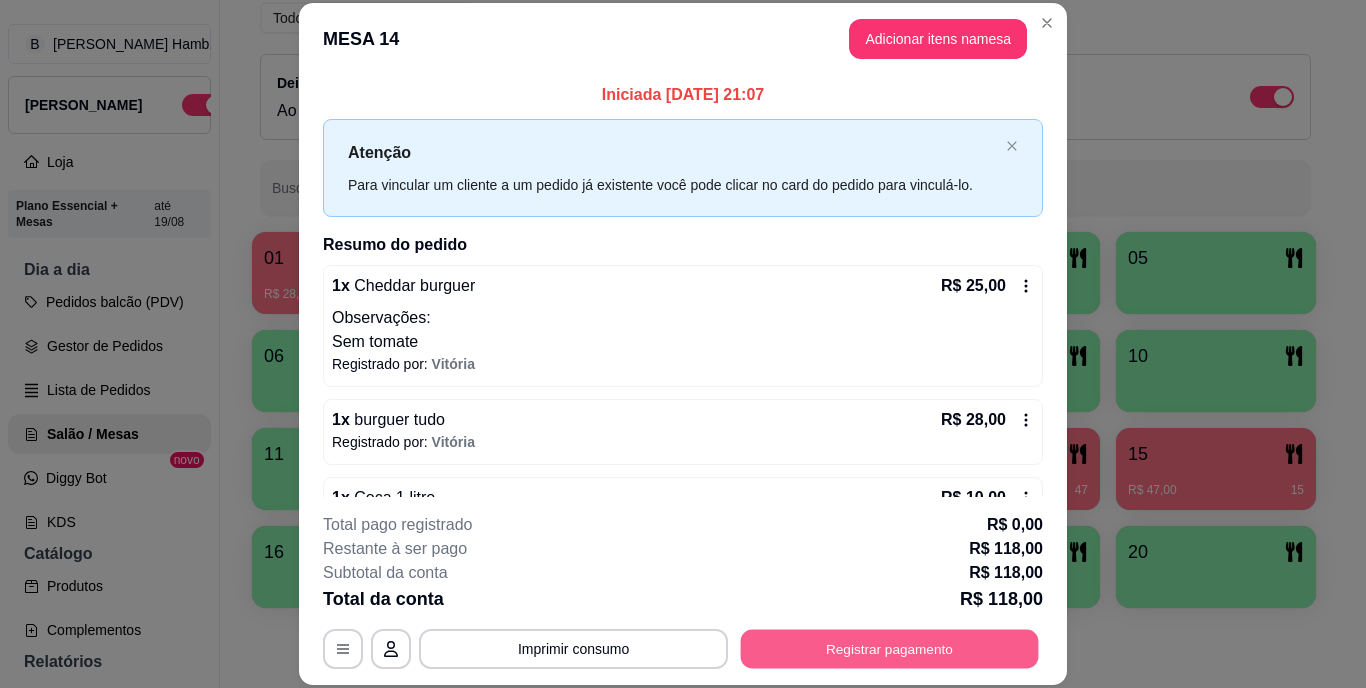 click on "Registrar pagamento" at bounding box center (890, 648) 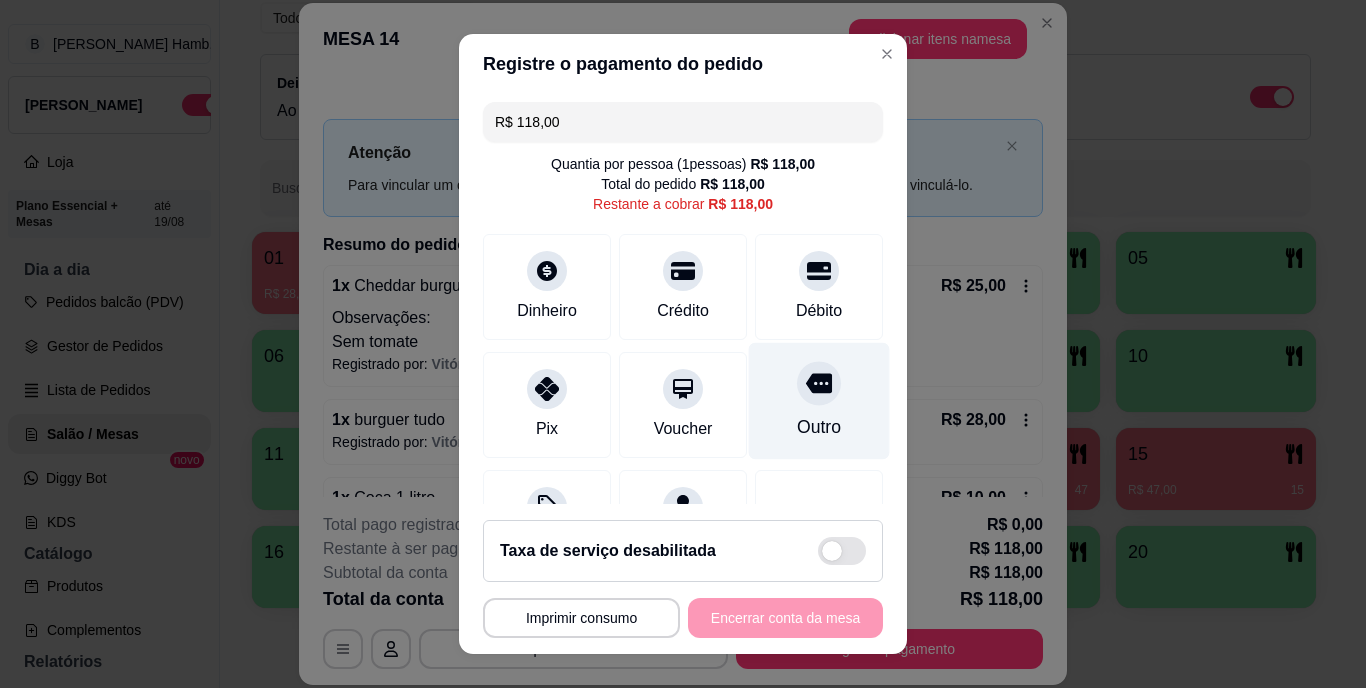 click on "Outro" at bounding box center [819, 428] 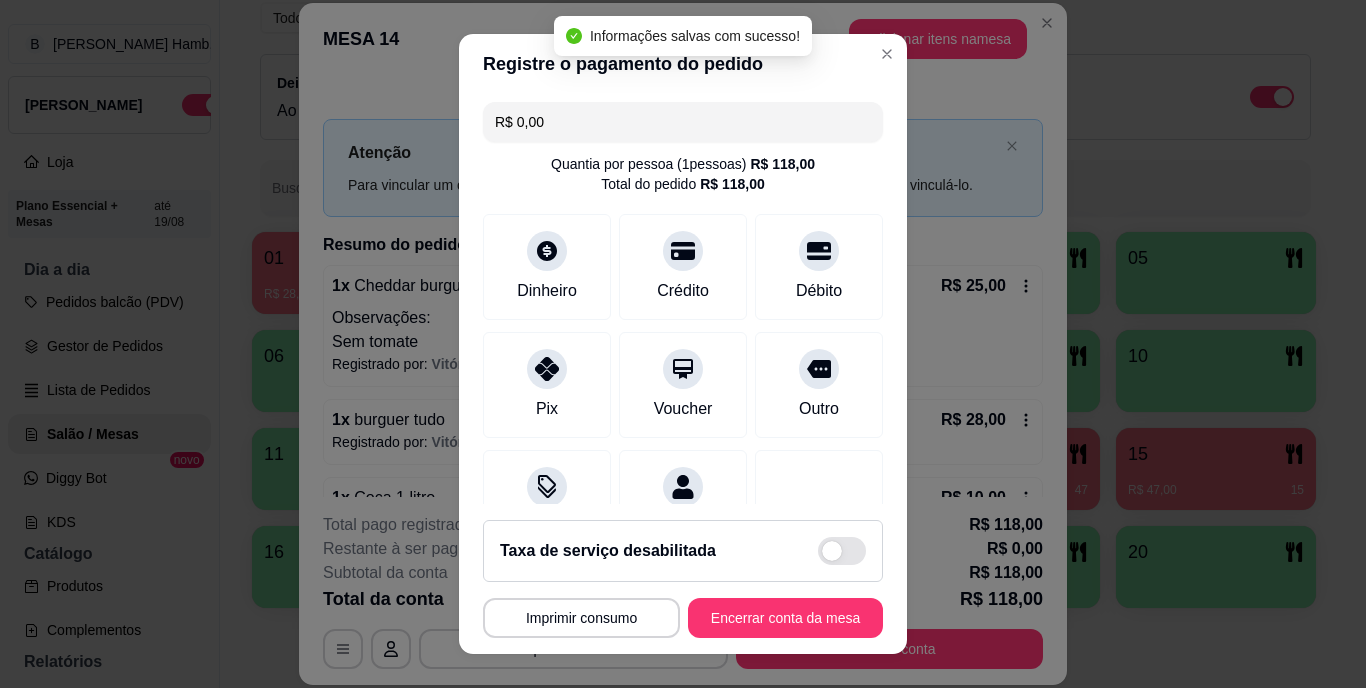 type on "R$ 0,00" 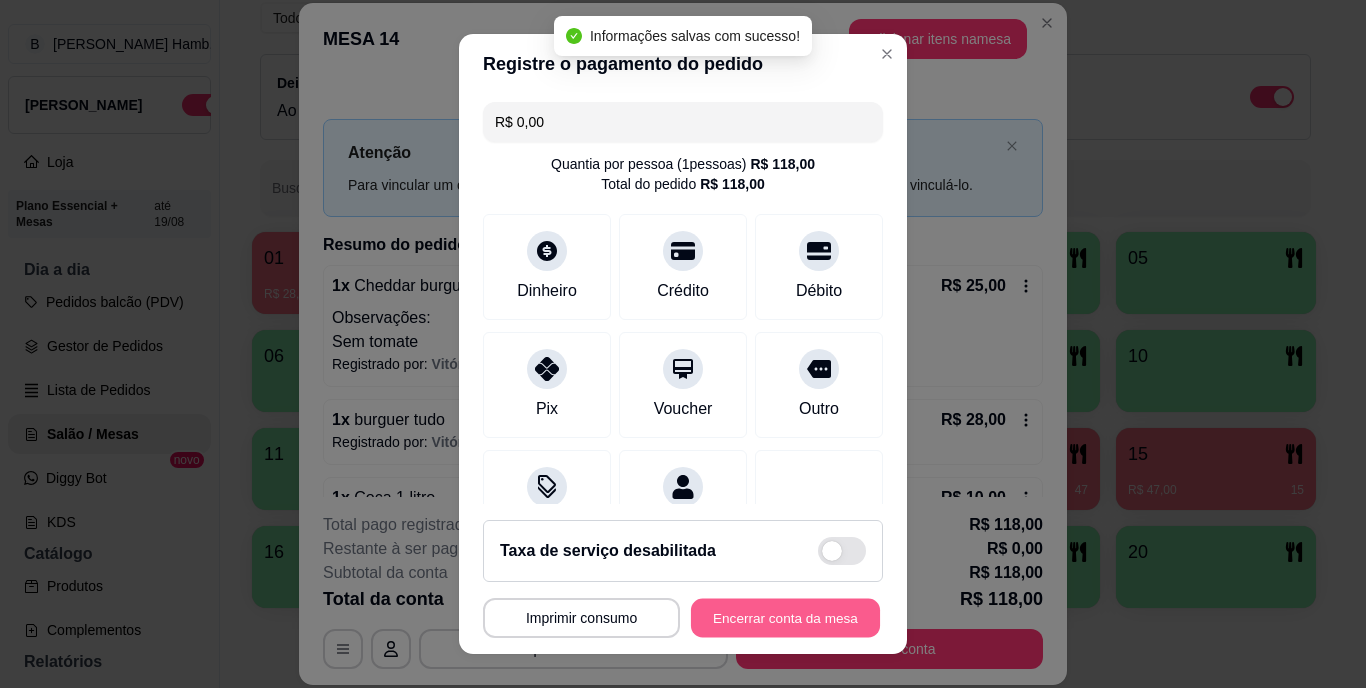 click on "Encerrar conta da mesa" at bounding box center [785, 617] 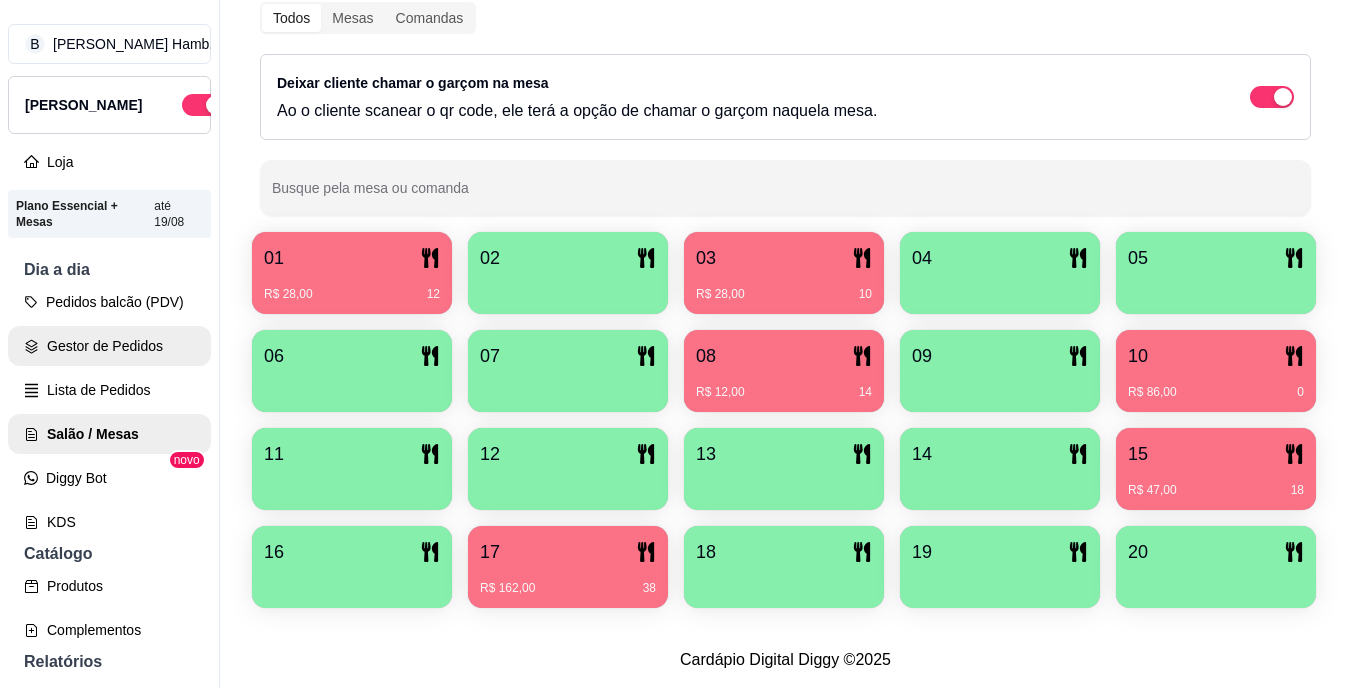 click on "Gestor de Pedidos" at bounding box center [109, 346] 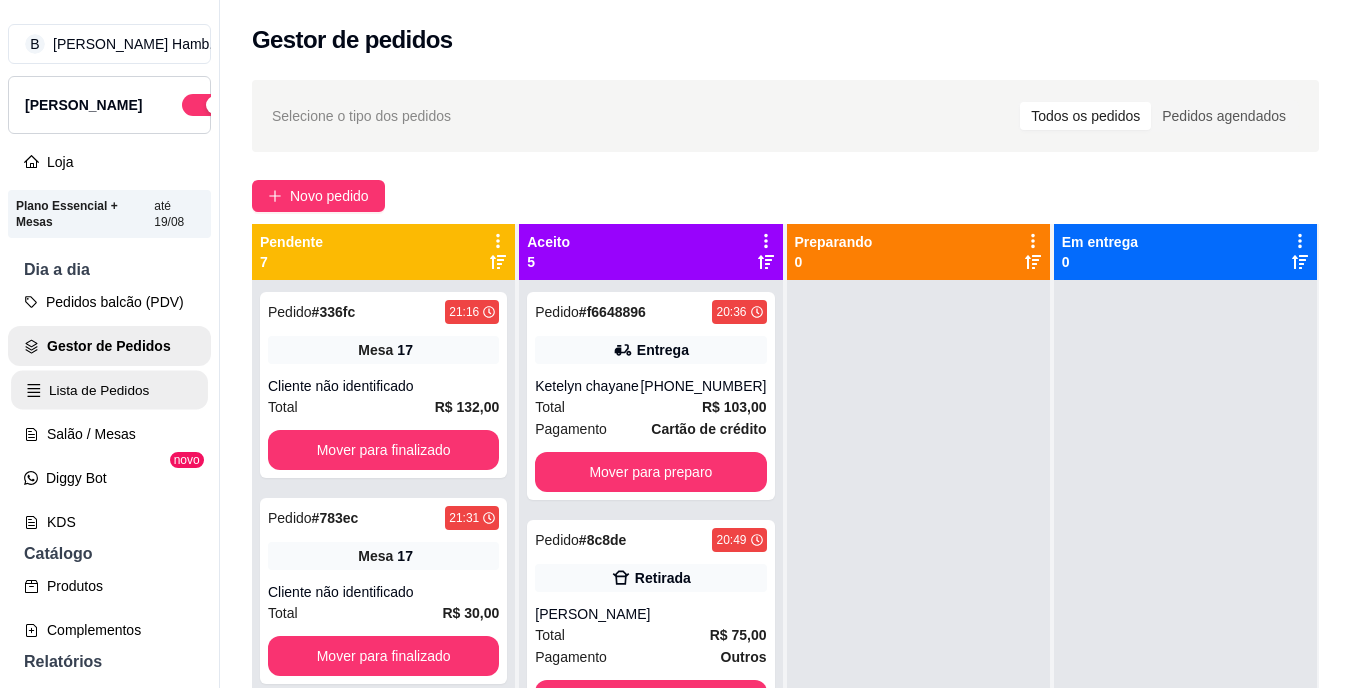 click on "Lista de Pedidos" at bounding box center (109, 390) 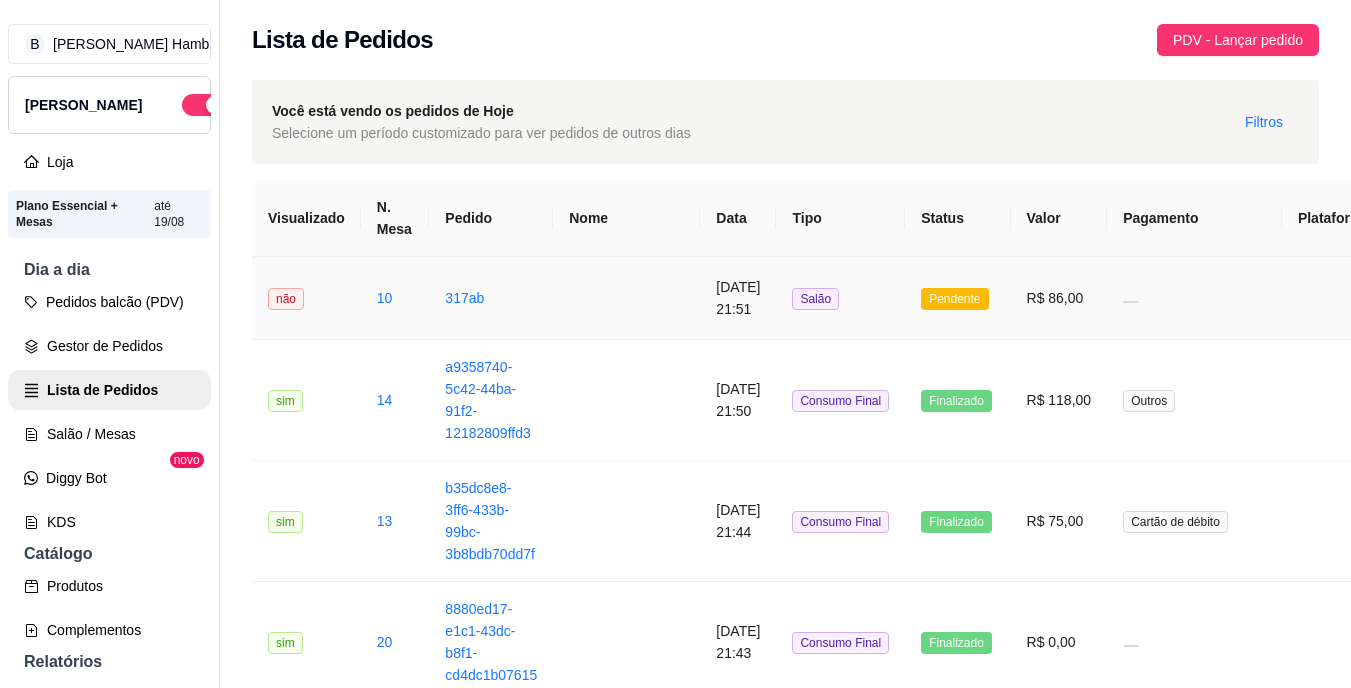 scroll, scrollTop: 0, scrollLeft: 114, axis: horizontal 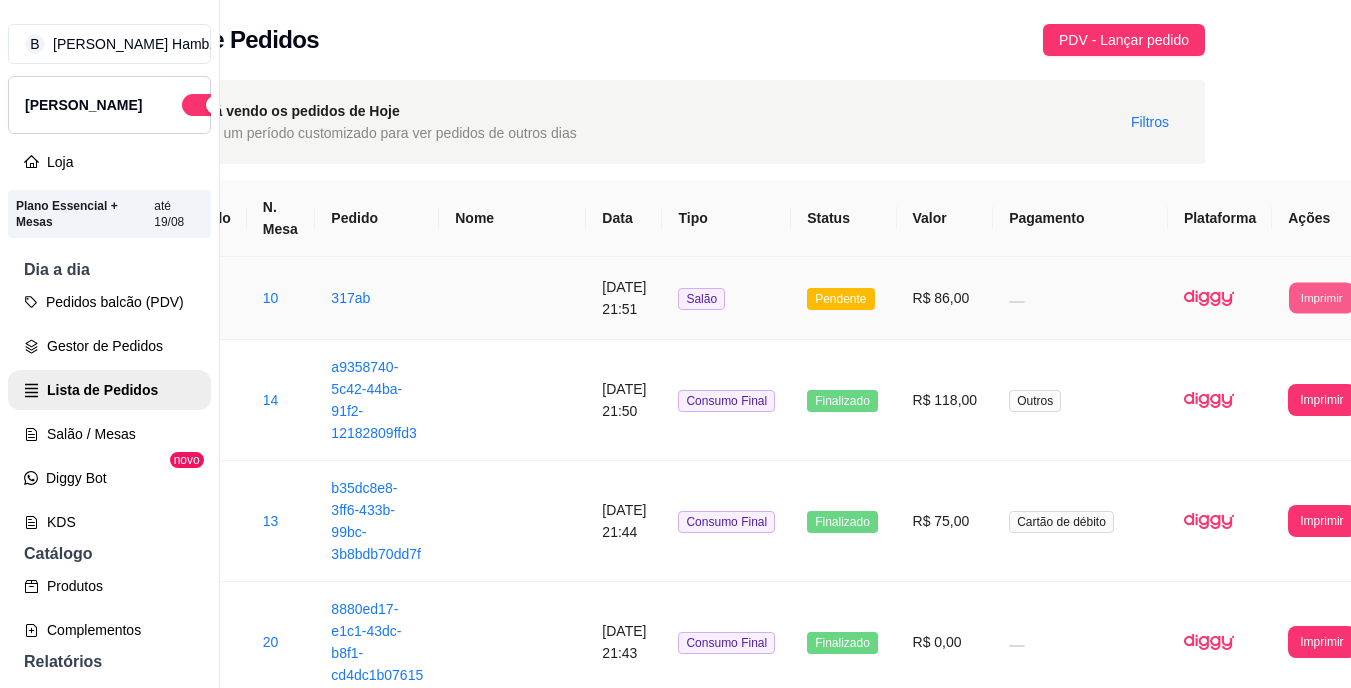 click on "Imprimir" at bounding box center [1321, 297] 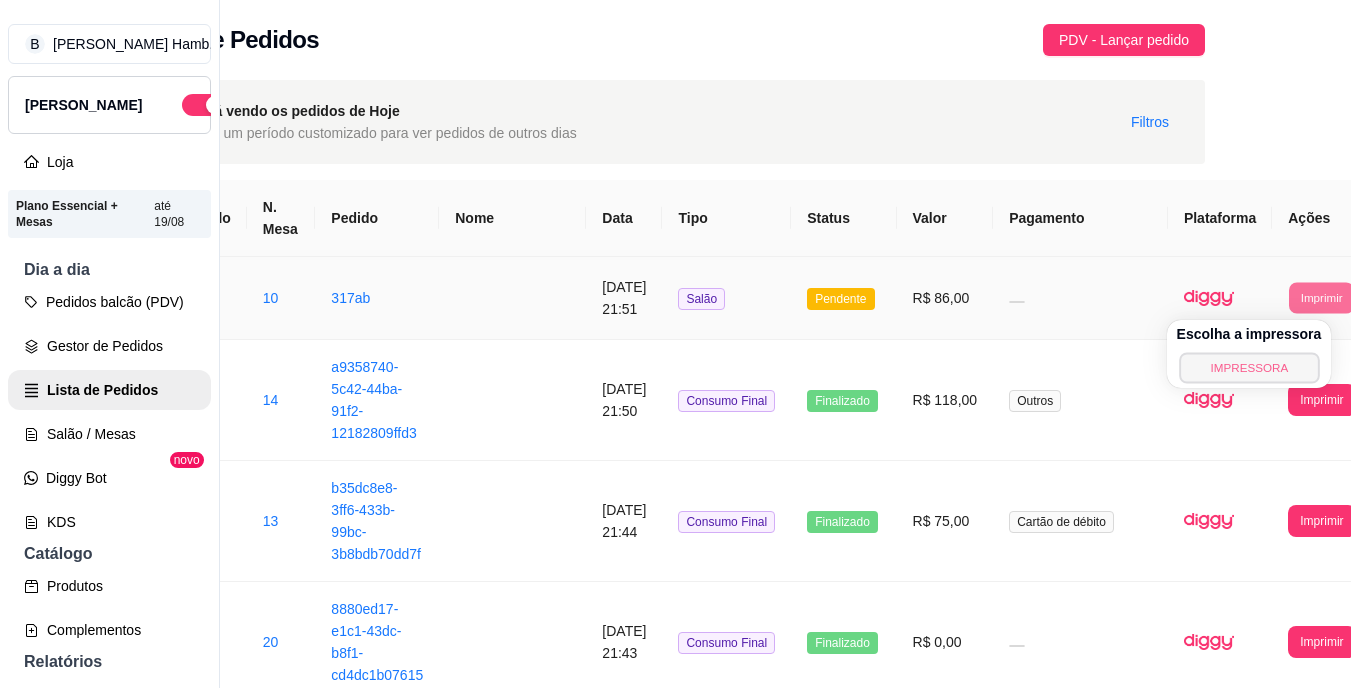 click on "IMPRESSORA" at bounding box center (1249, 367) 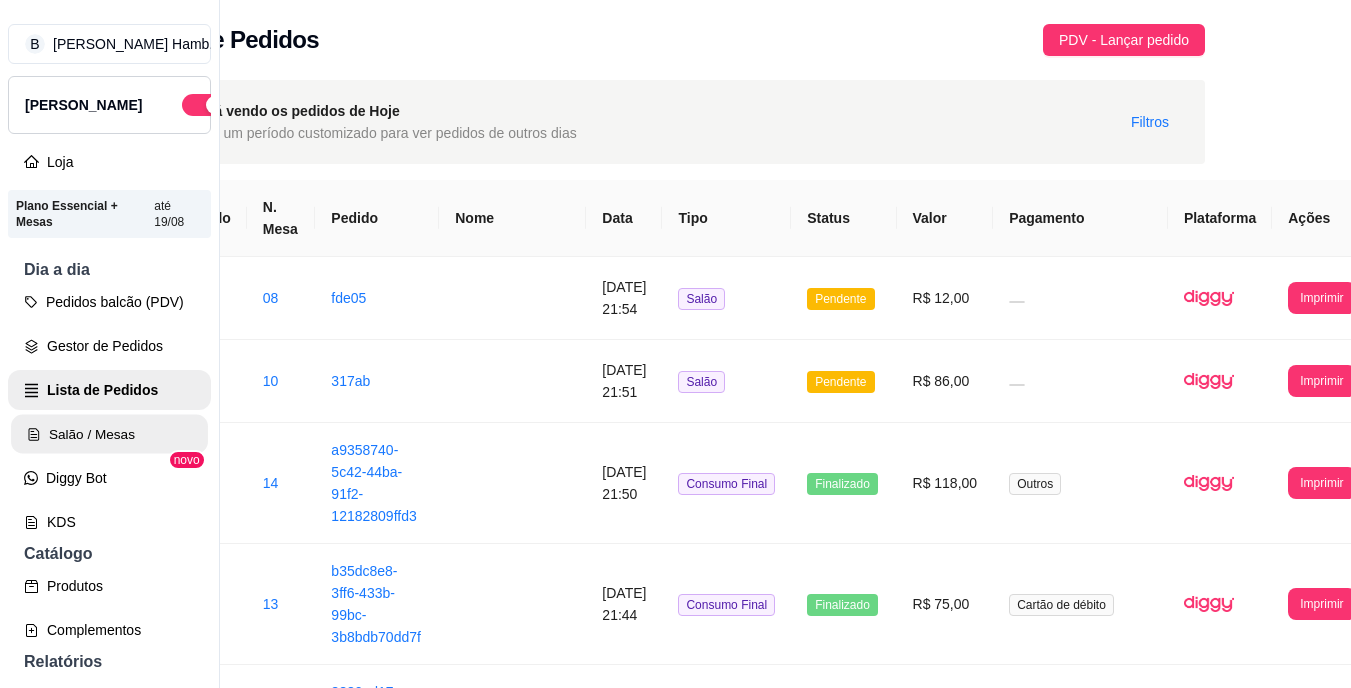 click on "Salão / Mesas" at bounding box center (109, 434) 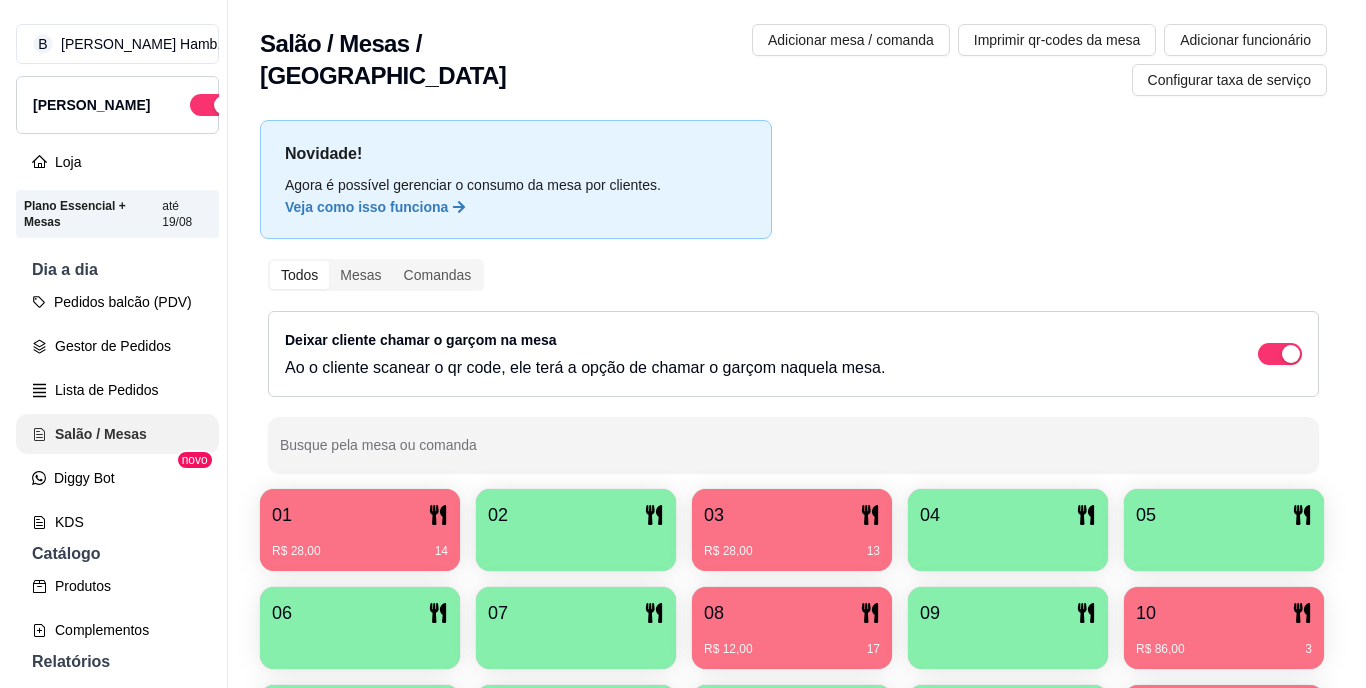 scroll, scrollTop: 0, scrollLeft: 0, axis: both 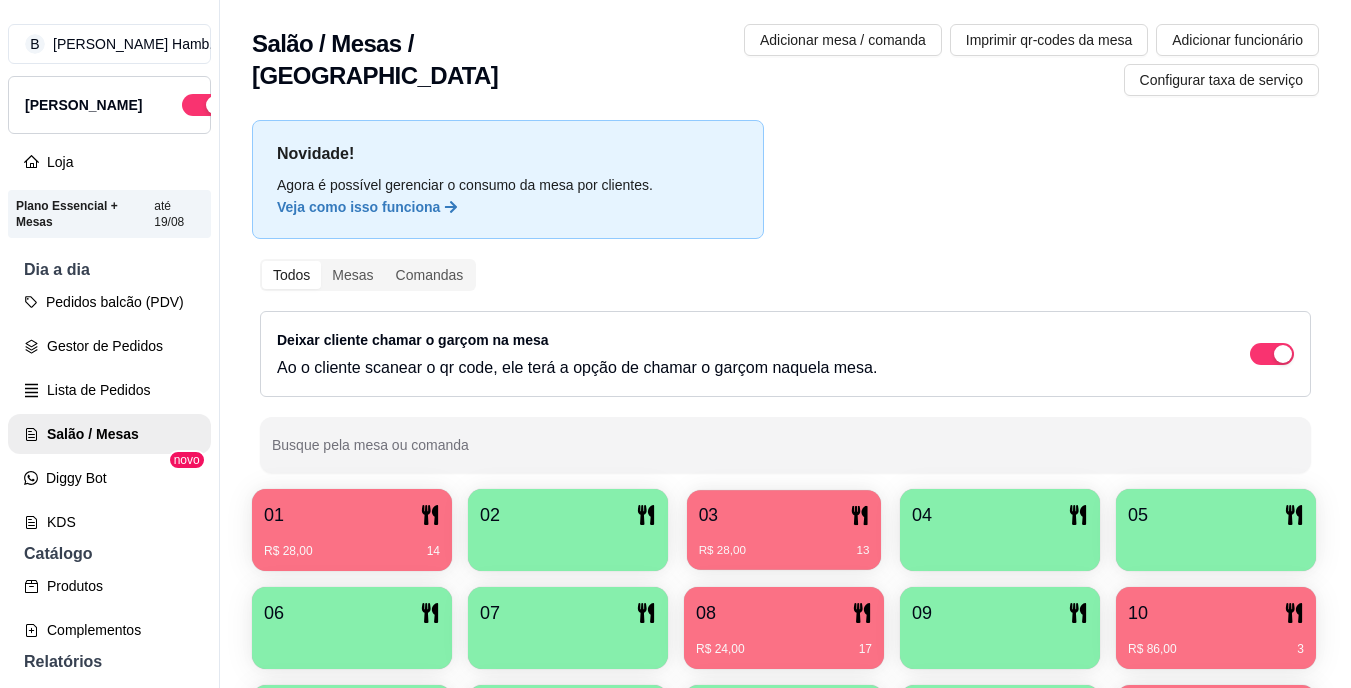 click on "R$ 28,00 13" at bounding box center (784, 551) 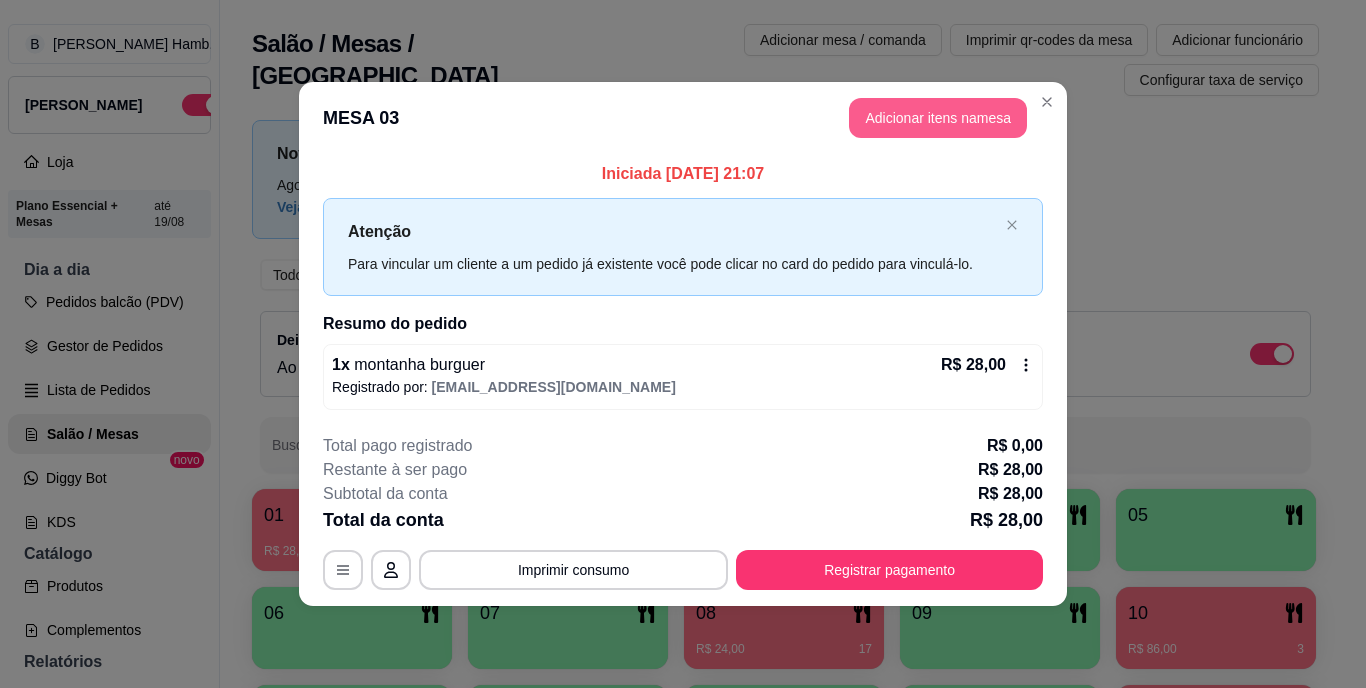 click on "Adicionar itens na  mesa" at bounding box center [938, 118] 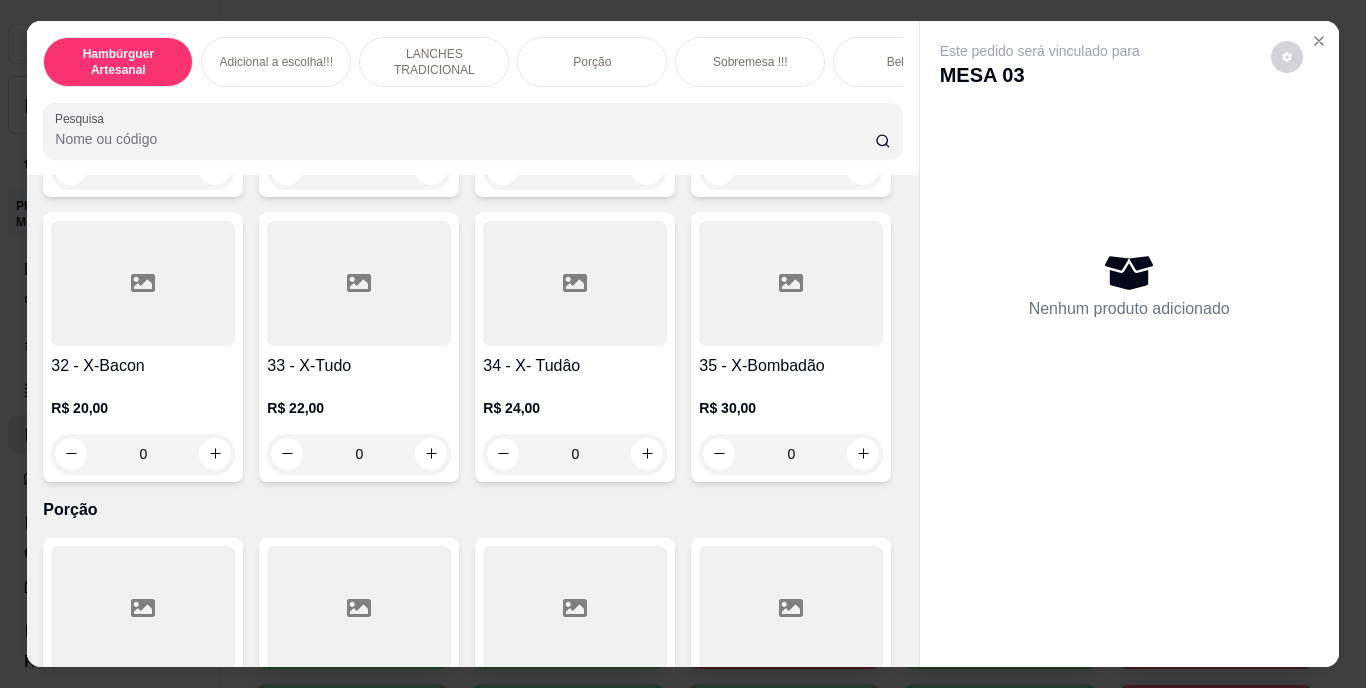 scroll, scrollTop: 3409, scrollLeft: 0, axis: vertical 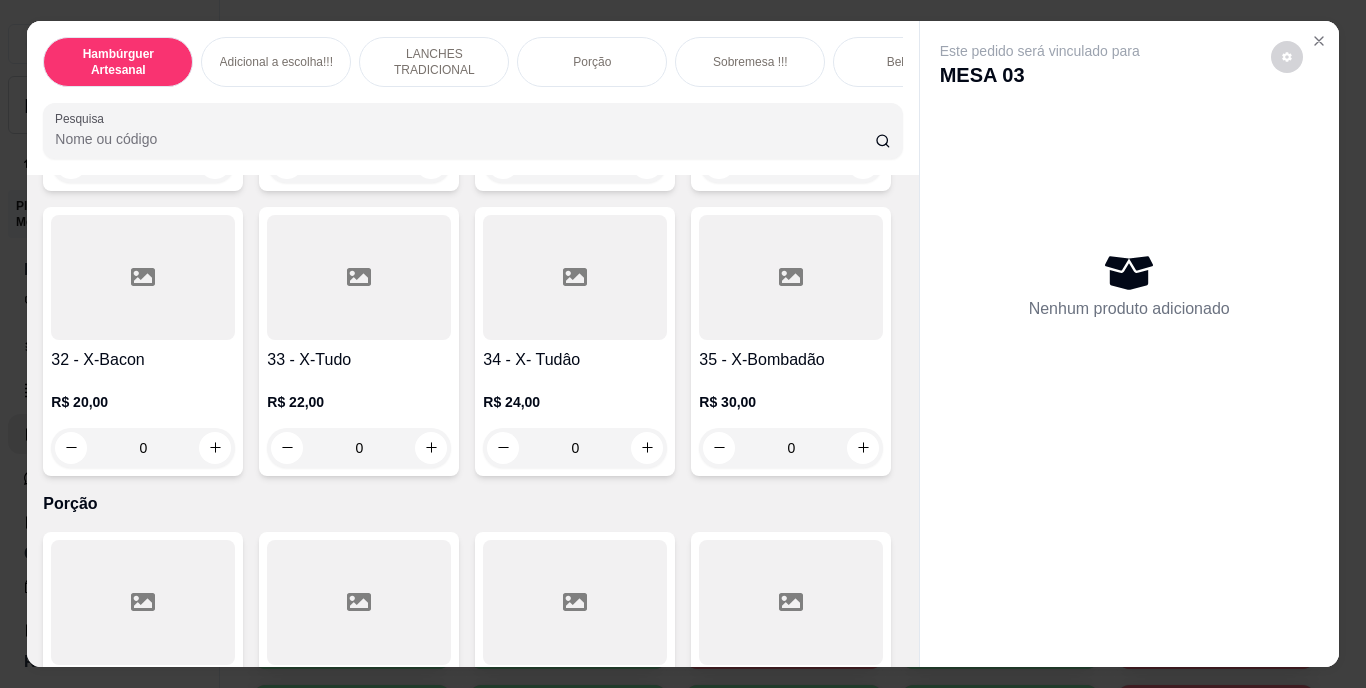 click 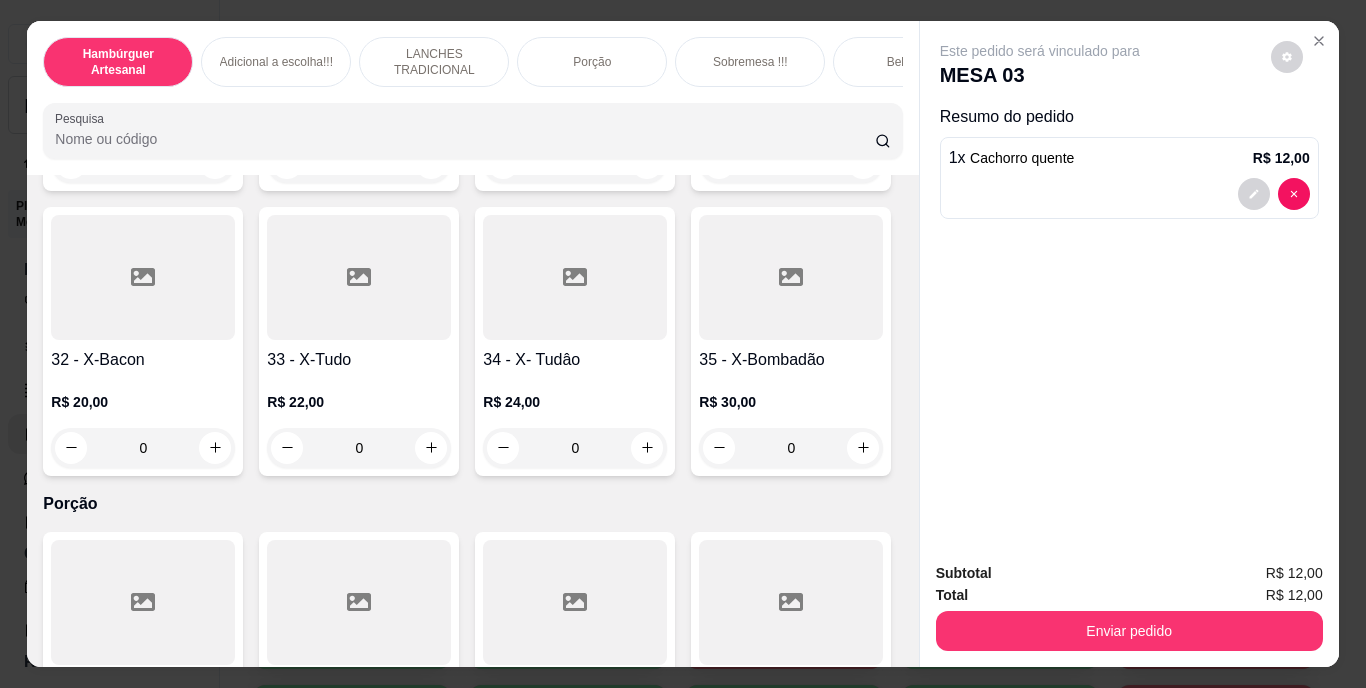 click on "Enviar pedido" at bounding box center (1129, 628) 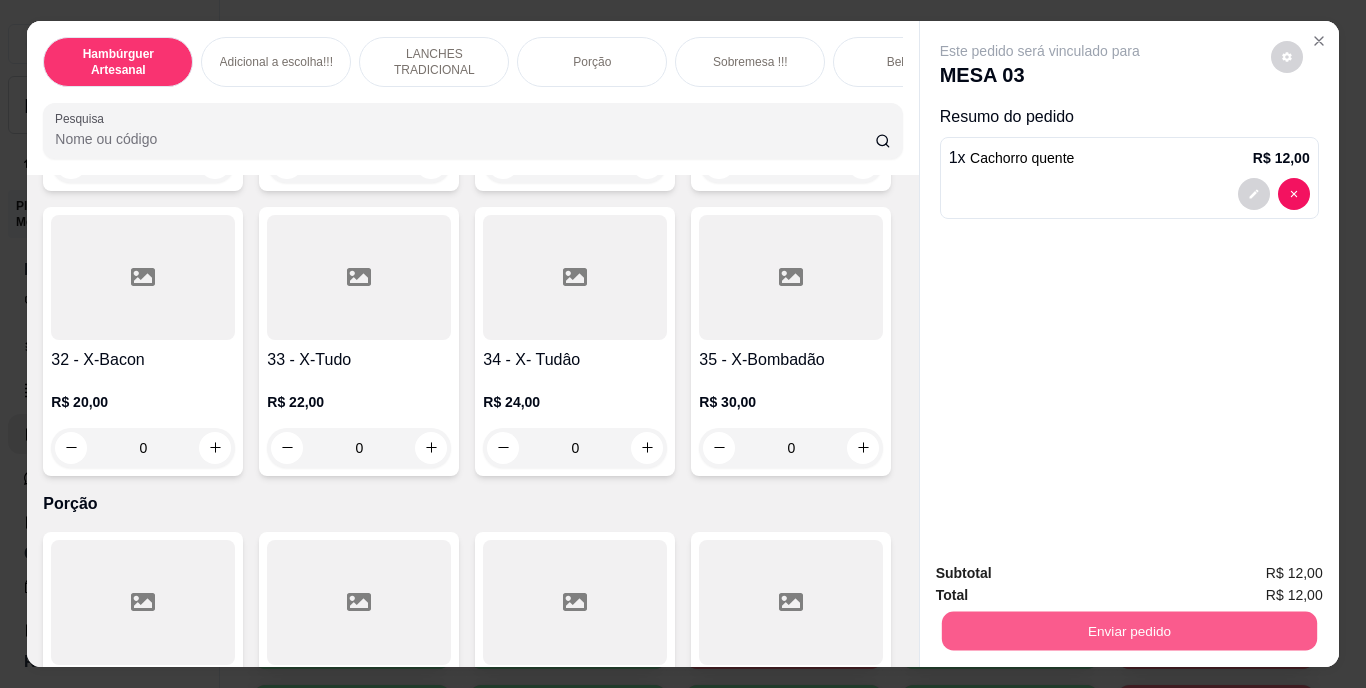 click on "Enviar pedido" at bounding box center [1128, 631] 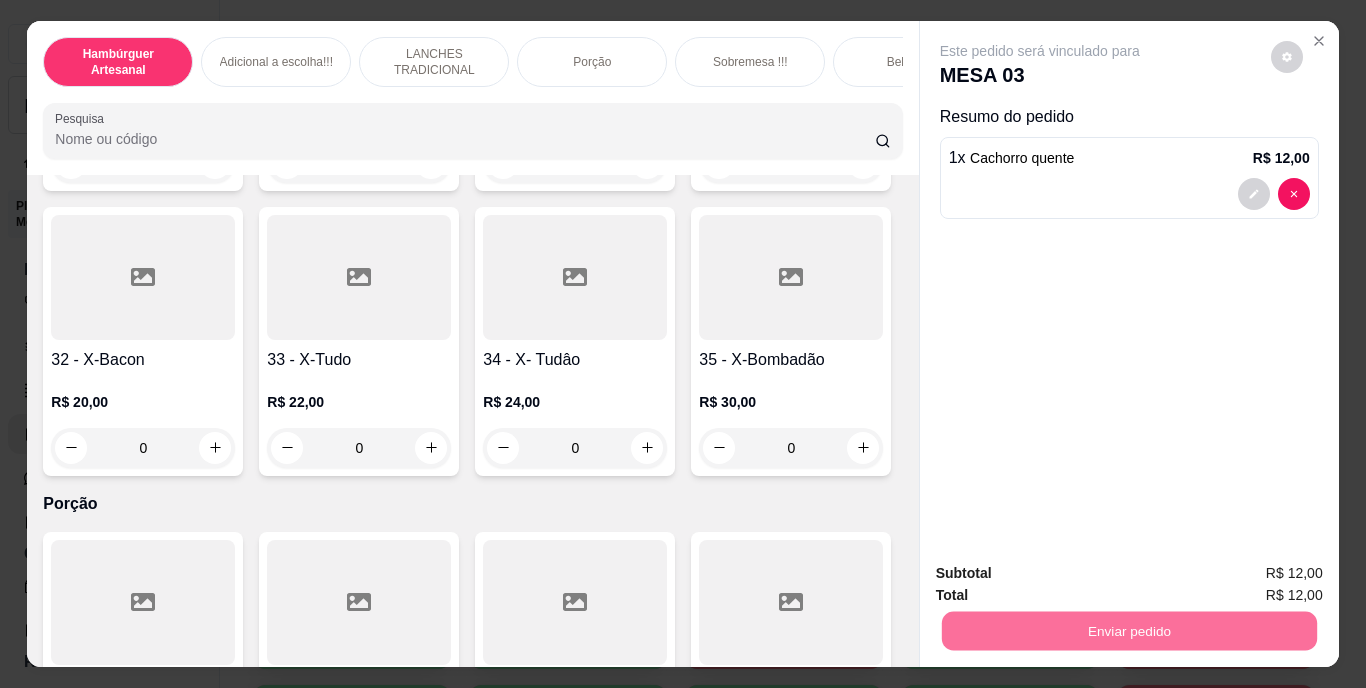 click on "Não registrar e enviar pedido" at bounding box center [1063, 574] 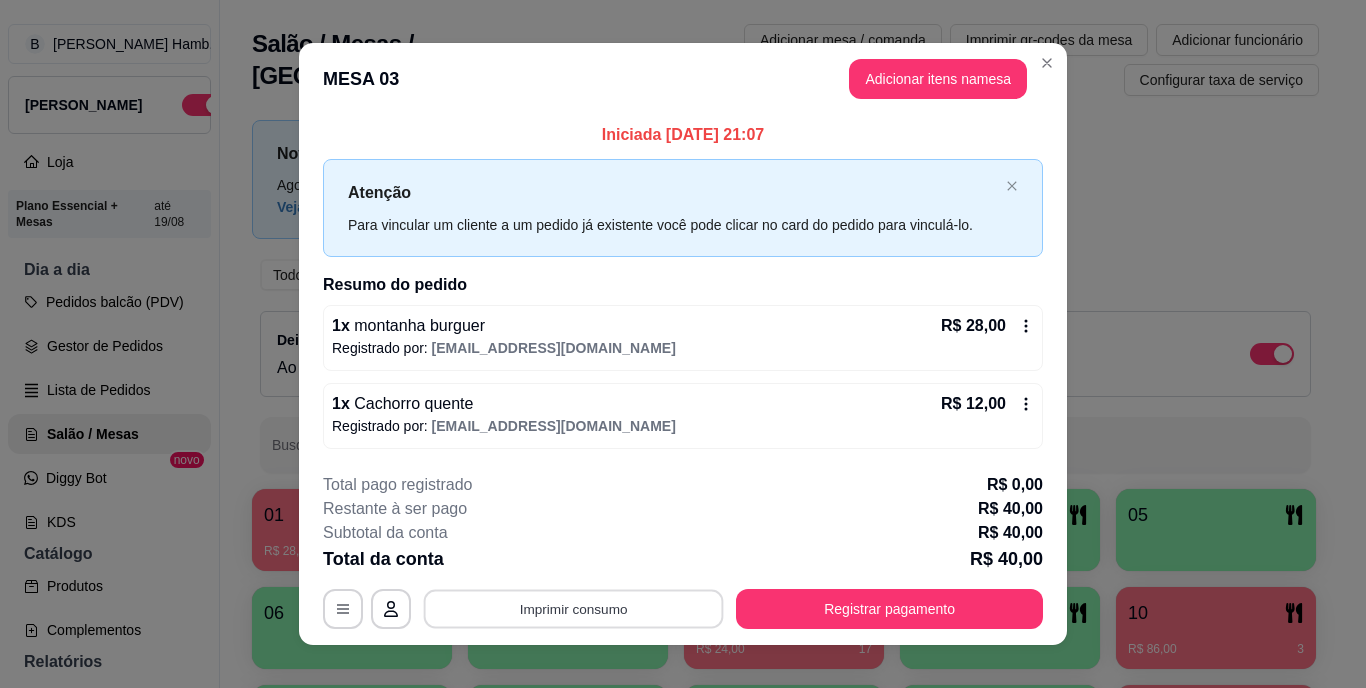 click on "Imprimir consumo" at bounding box center [574, 608] 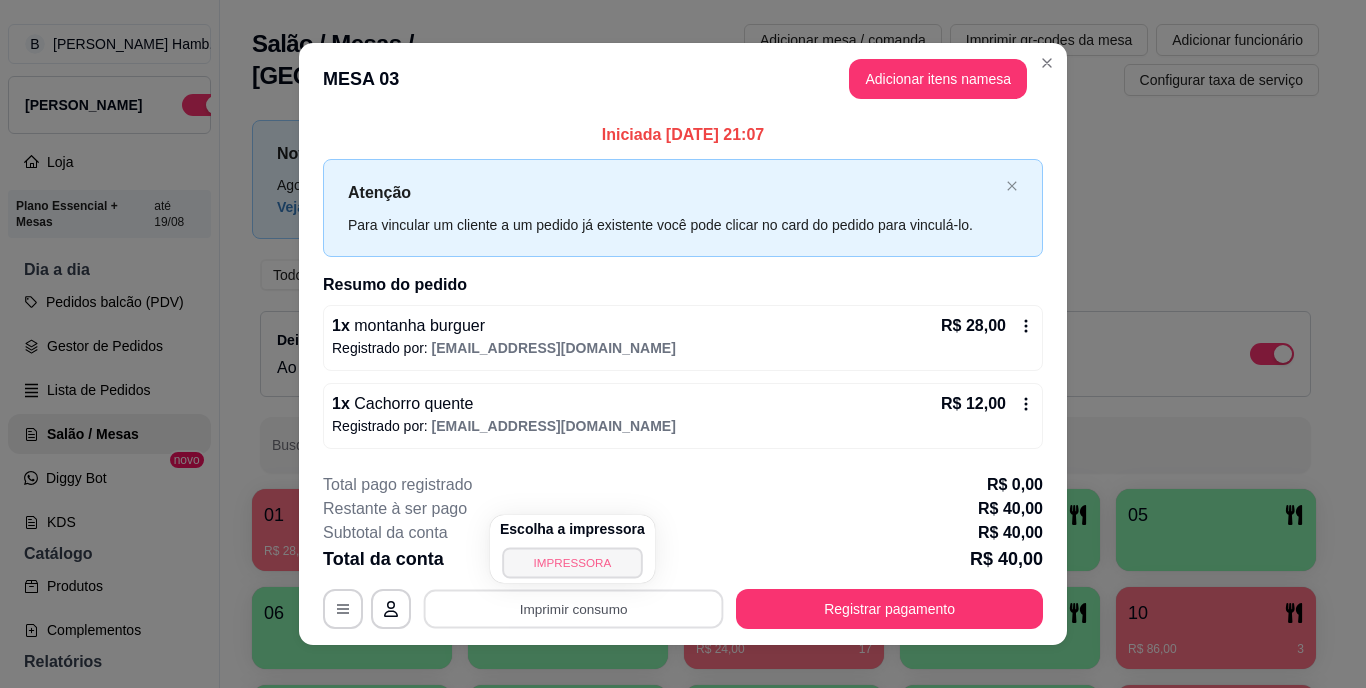 click on "IMPRESSORA" at bounding box center [572, 562] 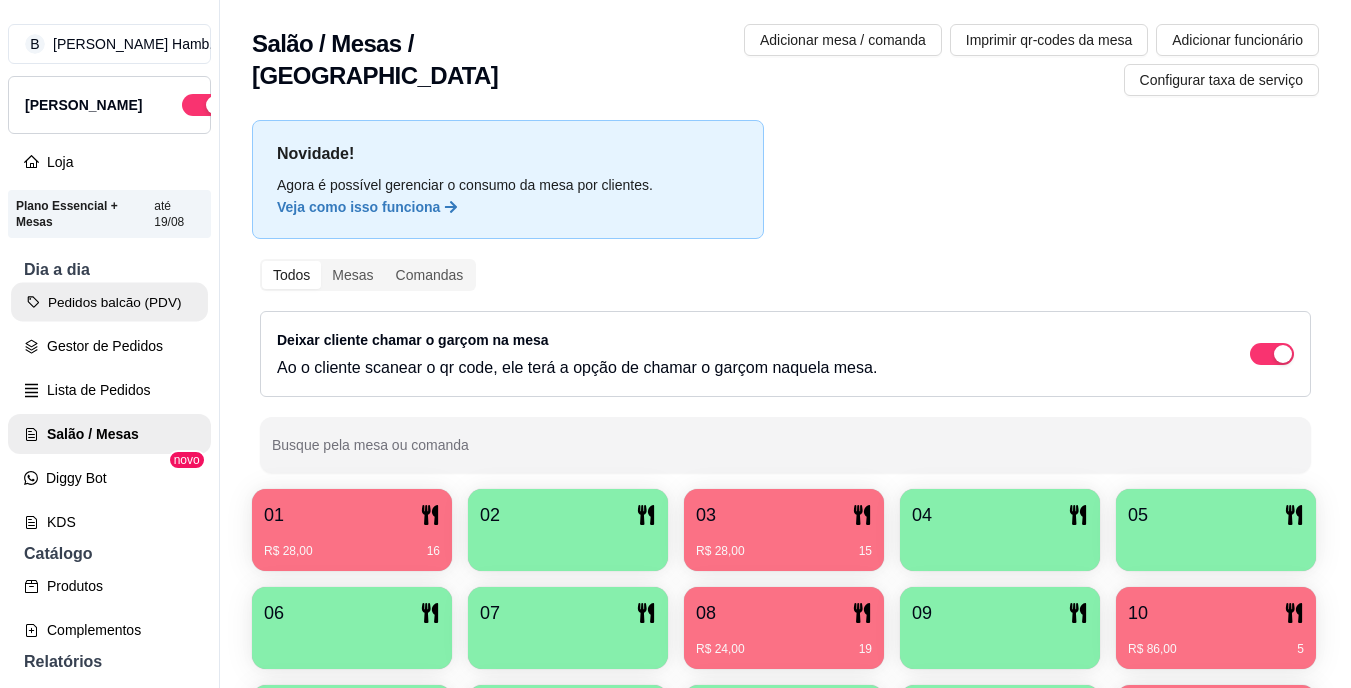 click on "Pedidos balcão (PDV)" at bounding box center (109, 302) 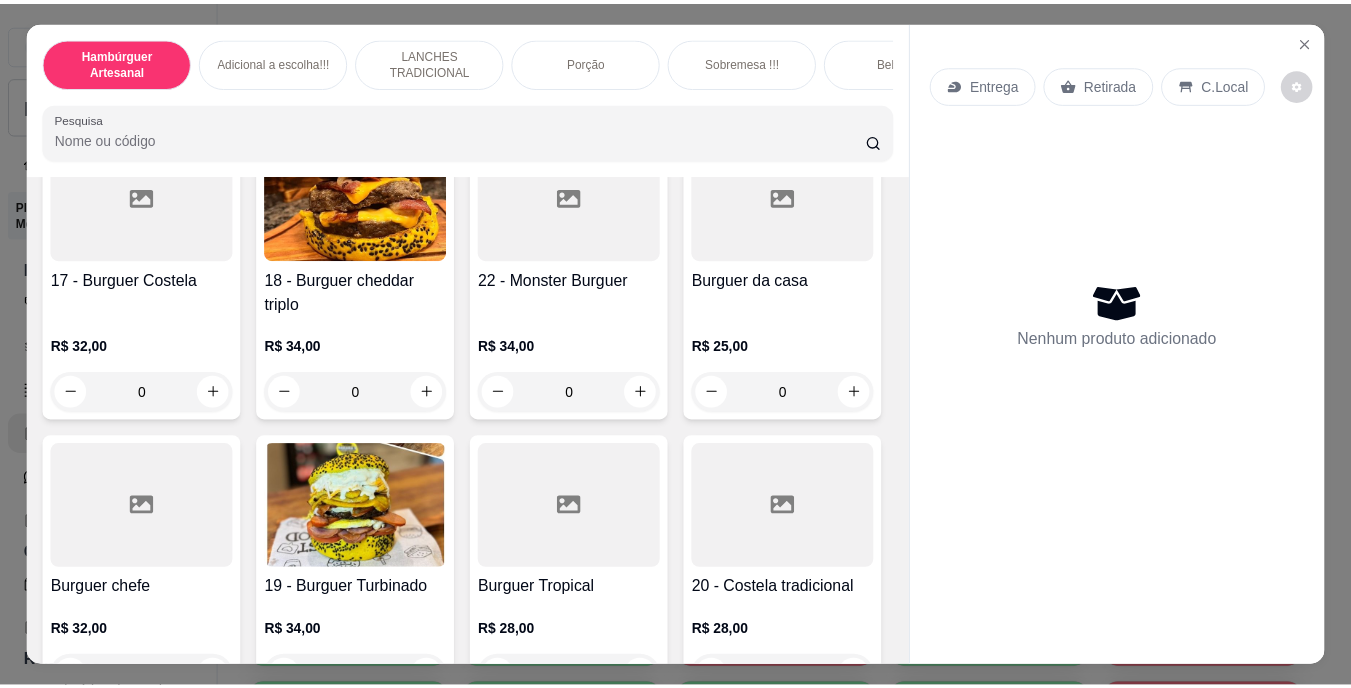 scroll, scrollTop: 1361, scrollLeft: 0, axis: vertical 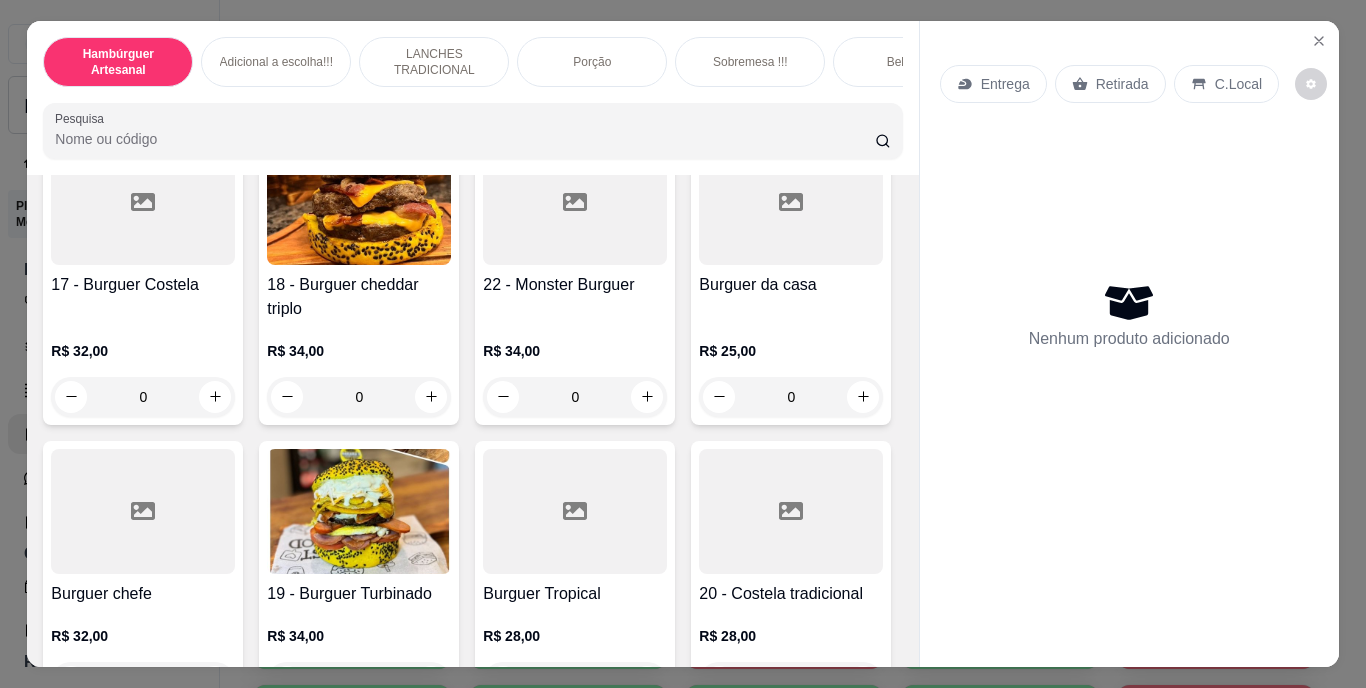 click 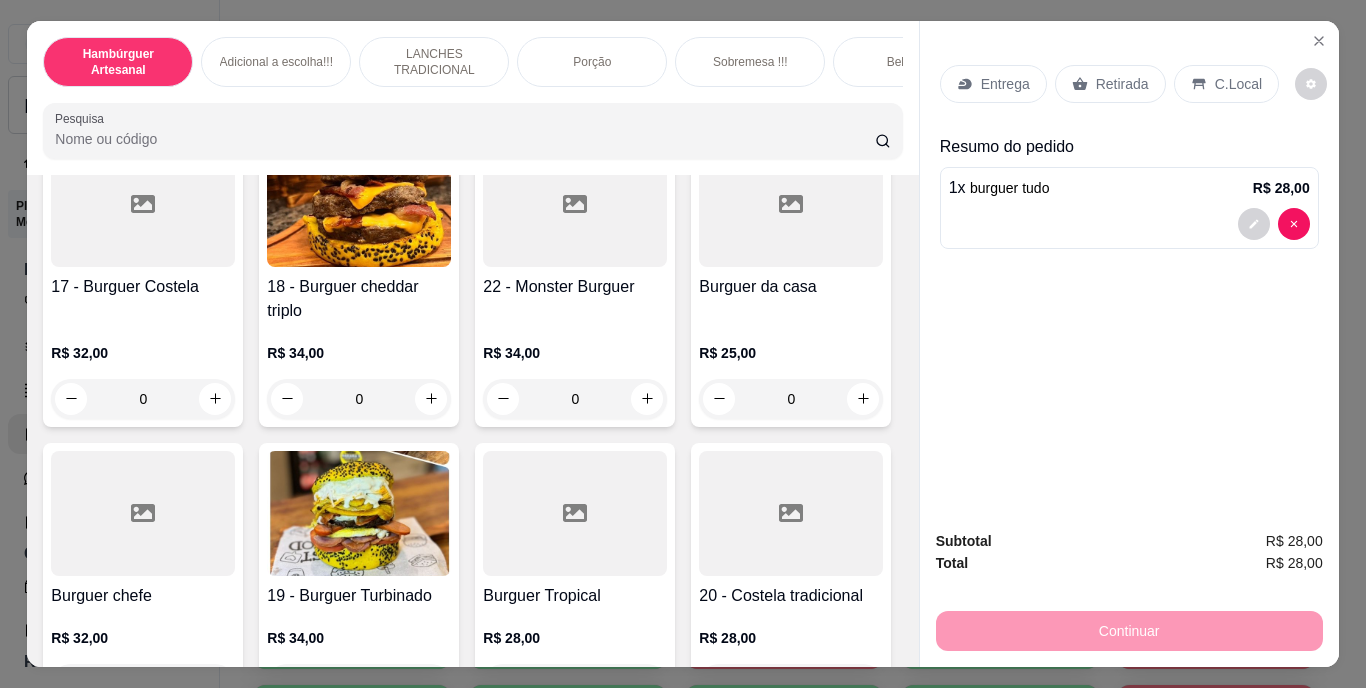 click on "Retirada" at bounding box center [1110, 84] 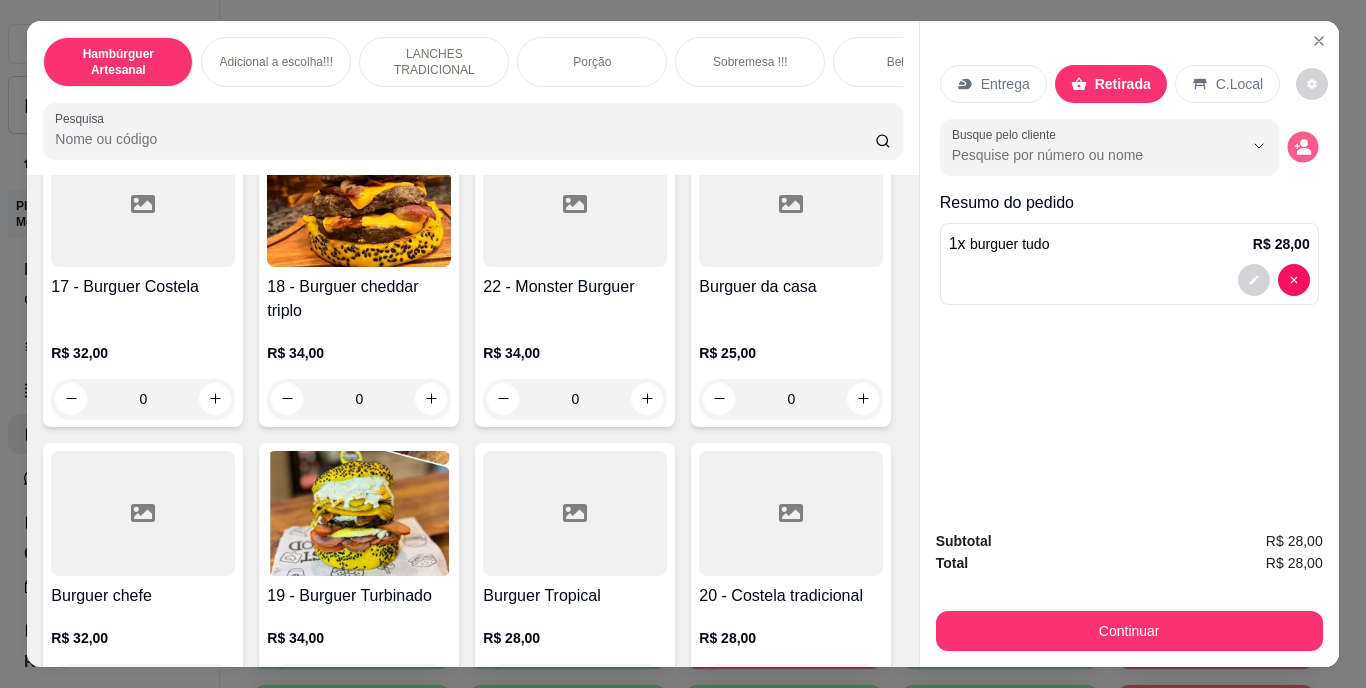 click 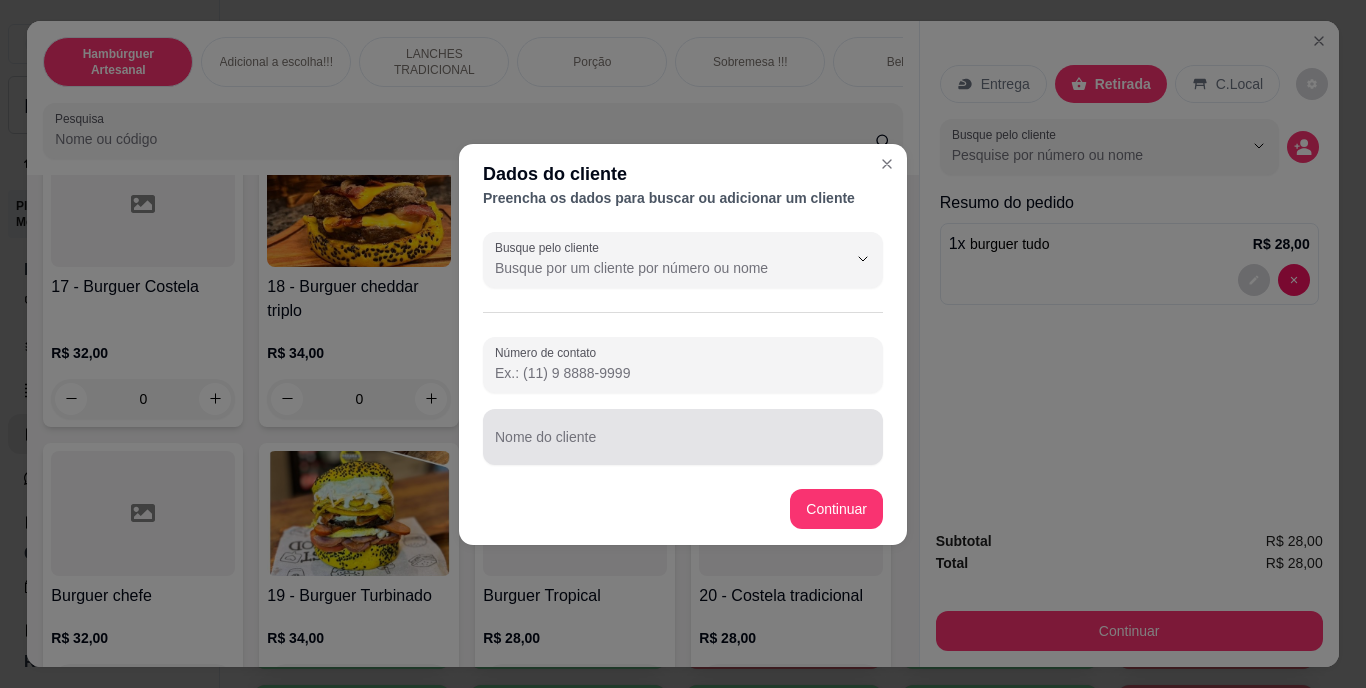 click at bounding box center (683, 437) 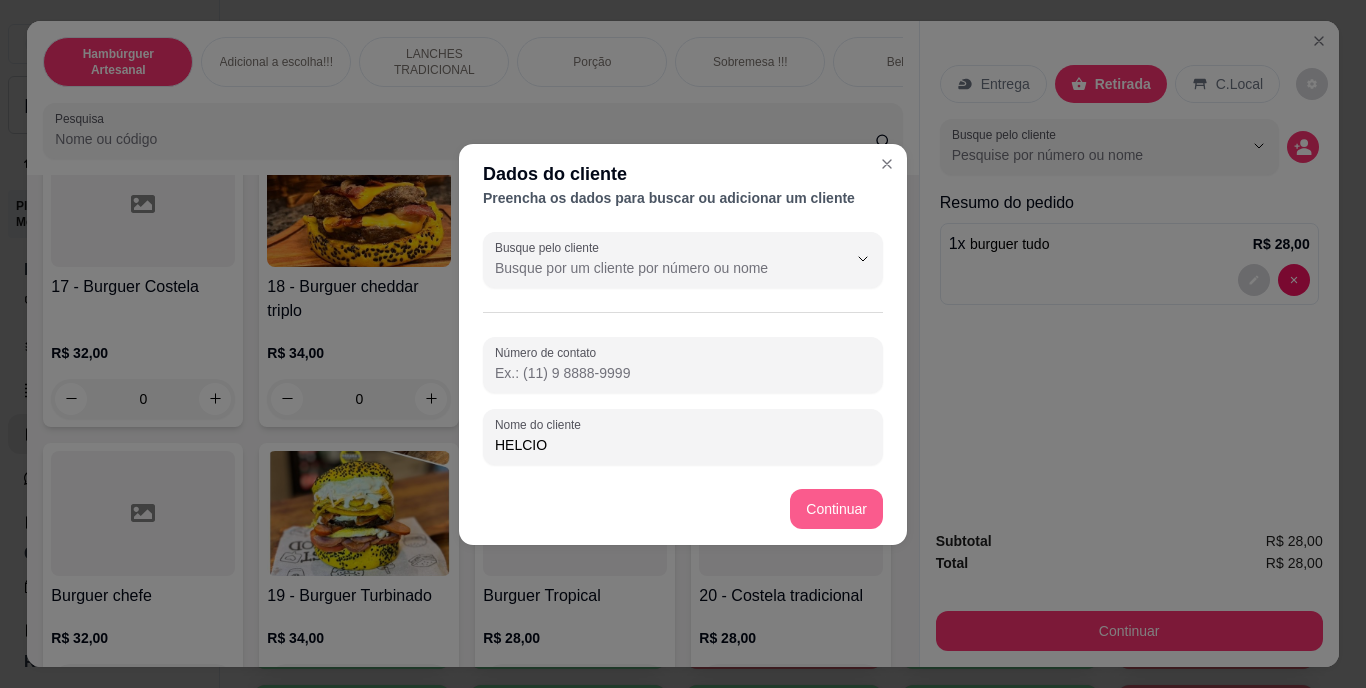 type on "HELCIO" 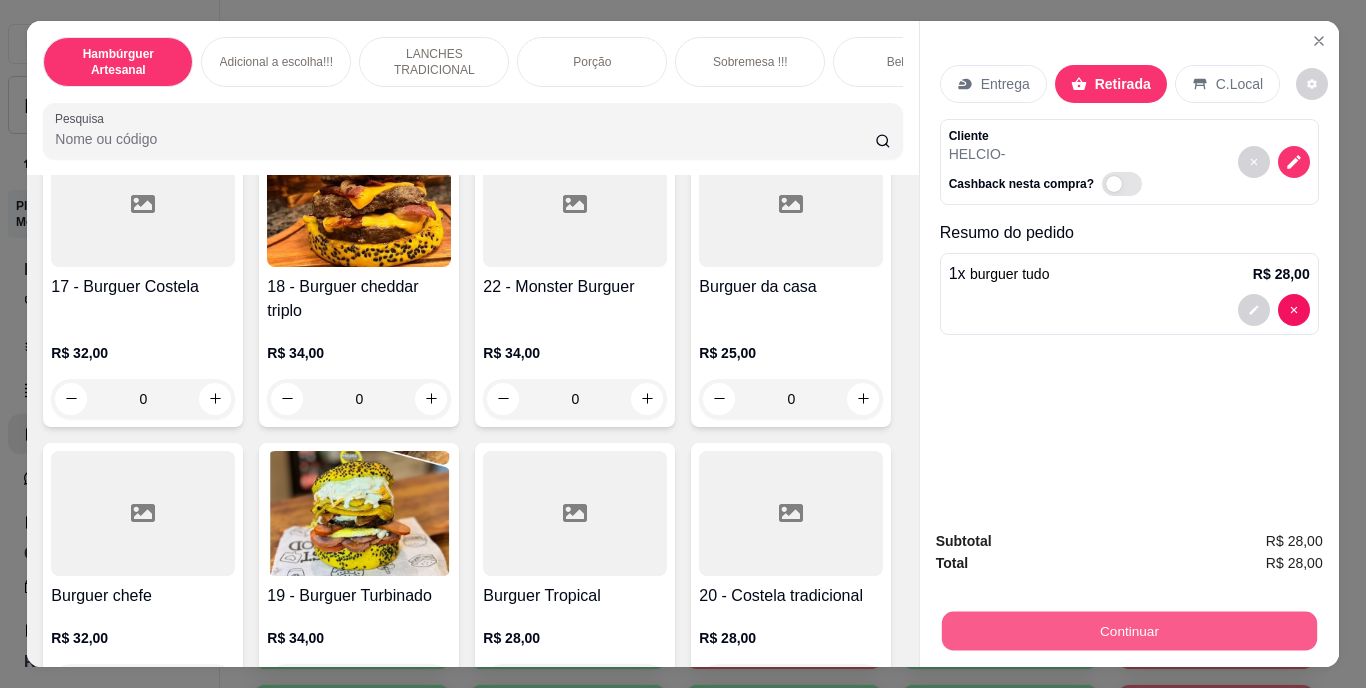click on "Continuar" at bounding box center (1128, 631) 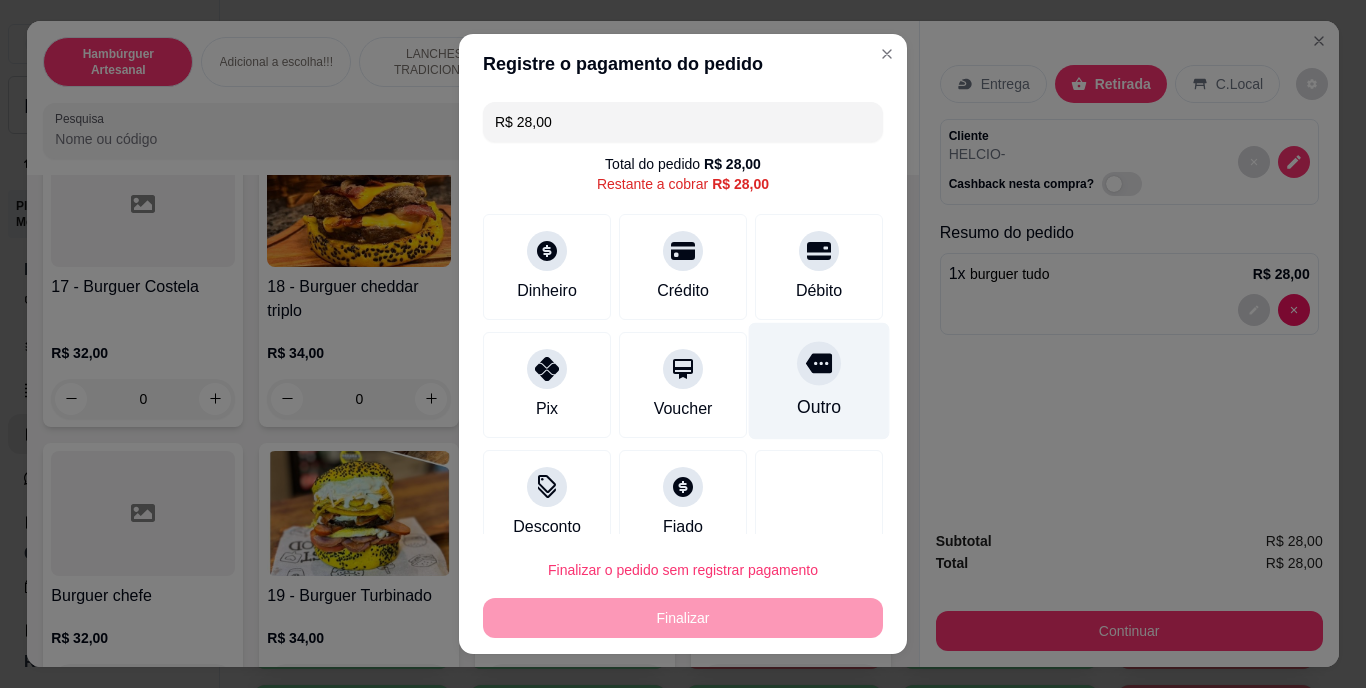 click on "Outro" at bounding box center (819, 408) 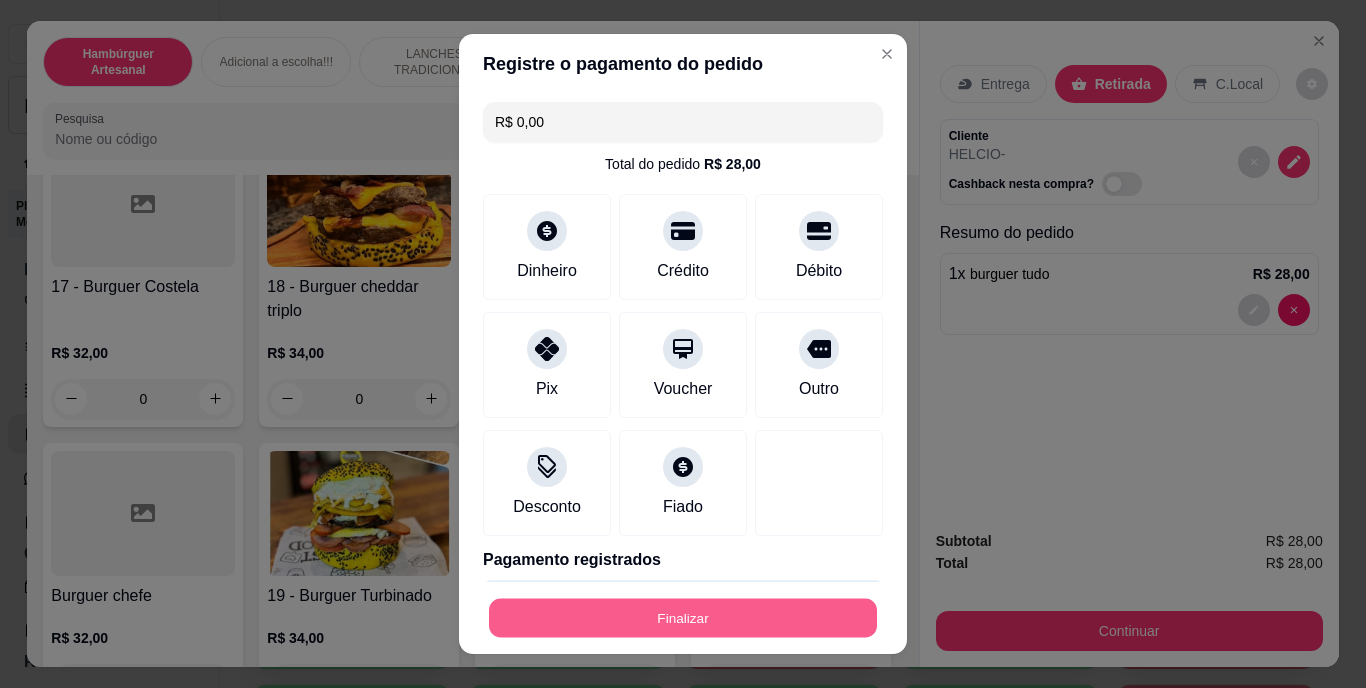 click on "Finalizar" at bounding box center [683, 617] 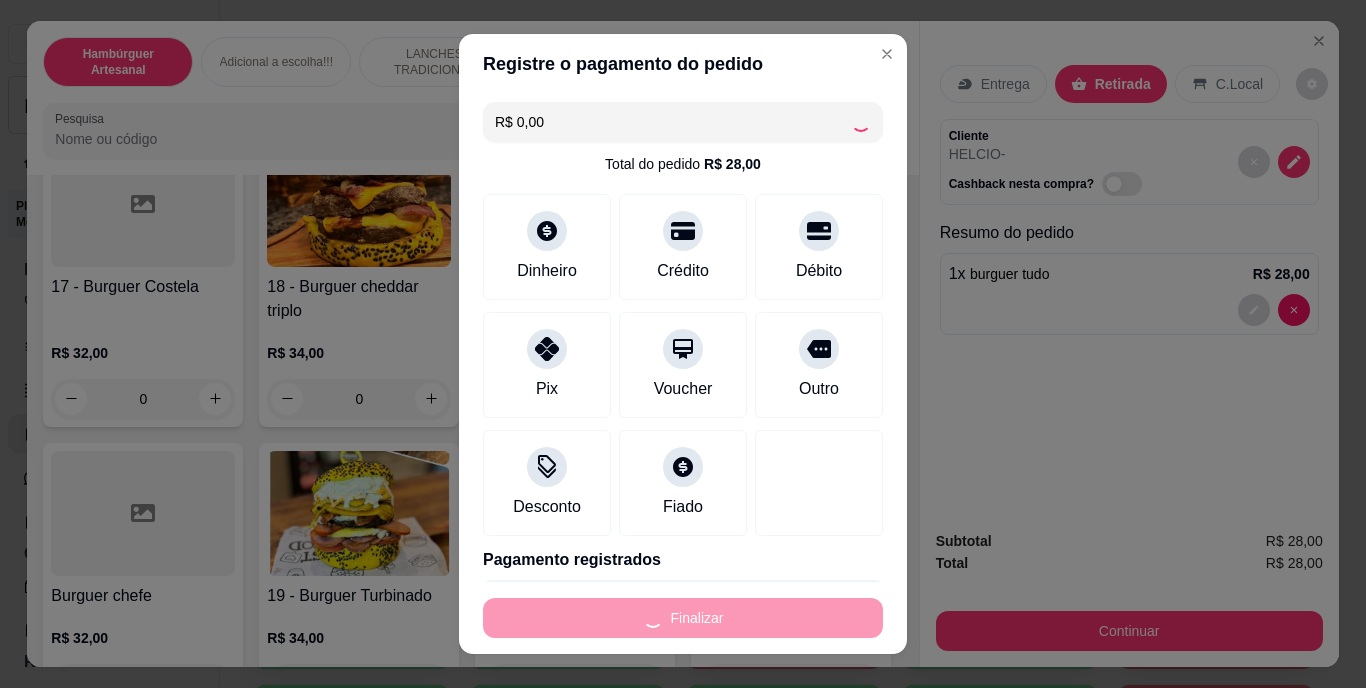 type on "0" 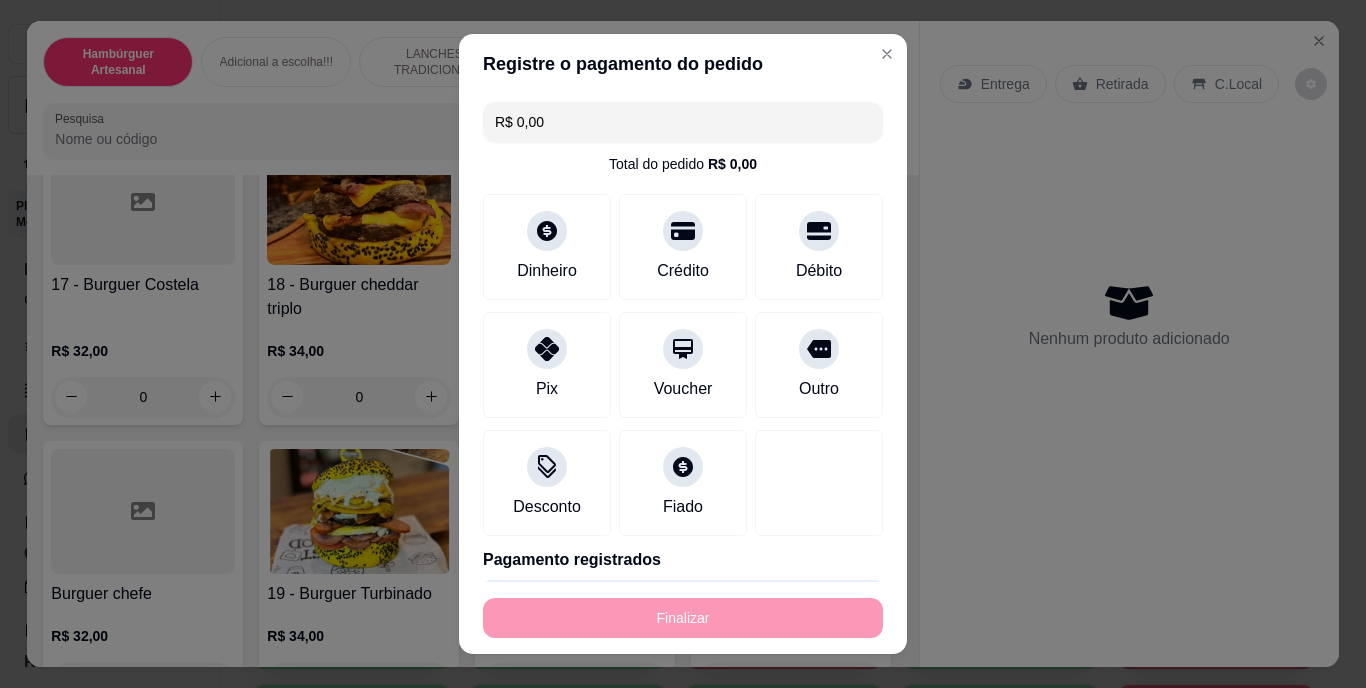 type on "-R$ 28,00" 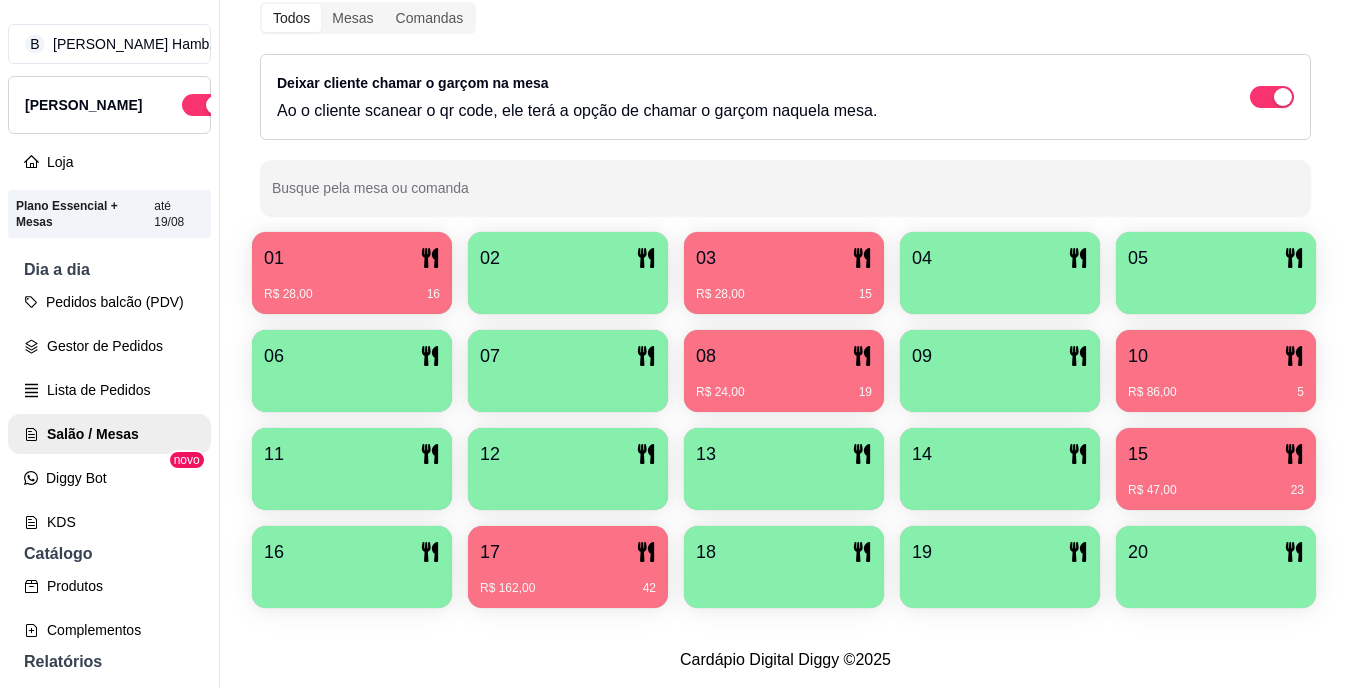 scroll, scrollTop: 361, scrollLeft: 0, axis: vertical 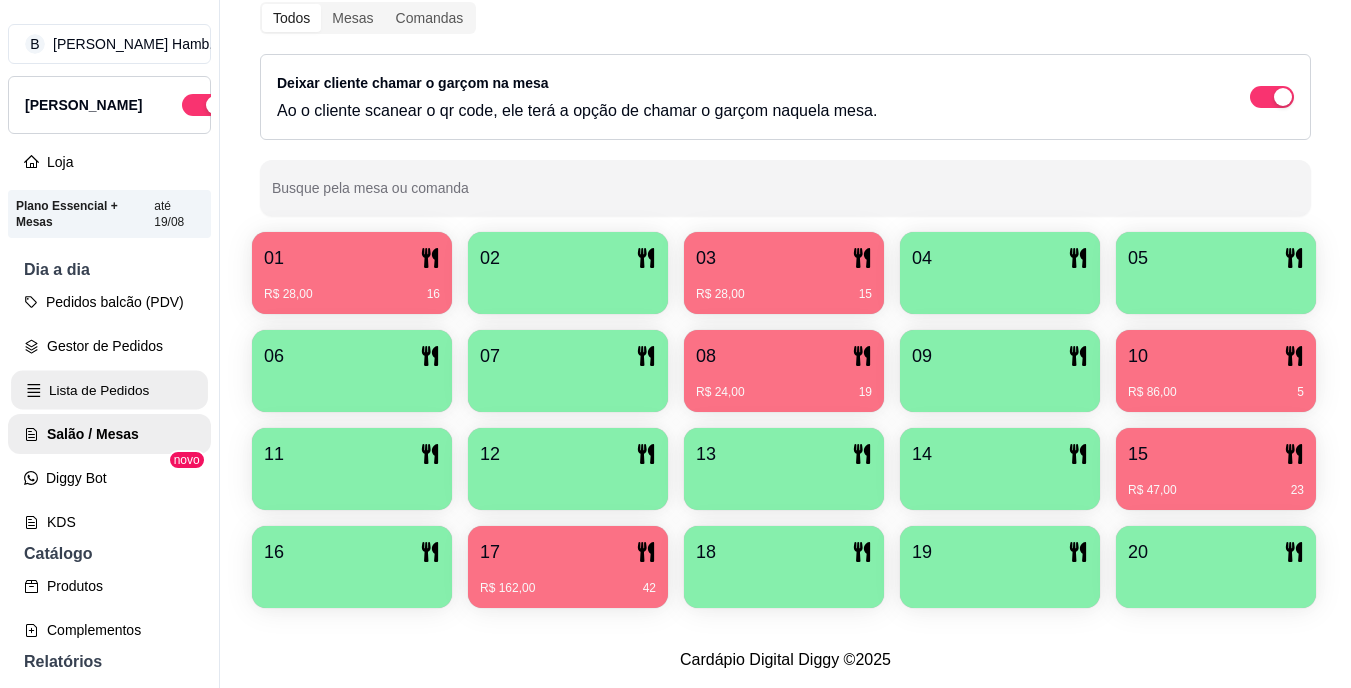 click on "Lista de Pedidos" at bounding box center (109, 390) 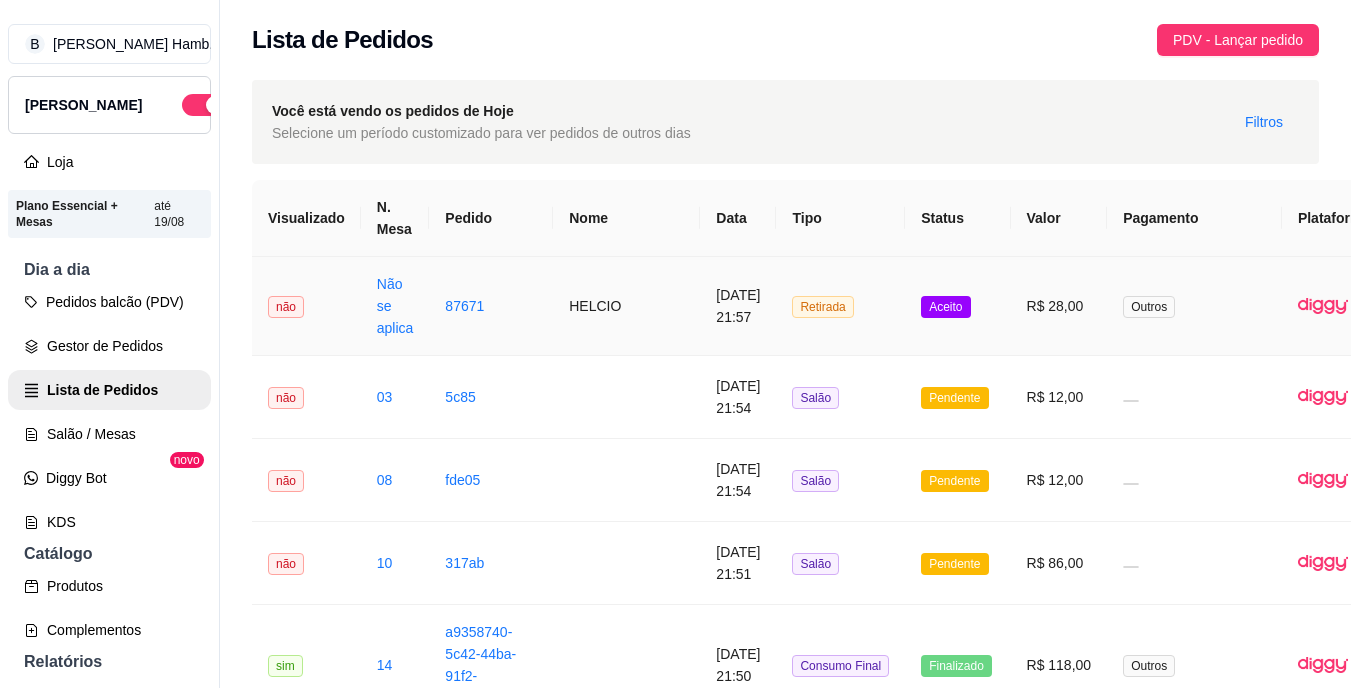 scroll, scrollTop: 0, scrollLeft: 90, axis: horizontal 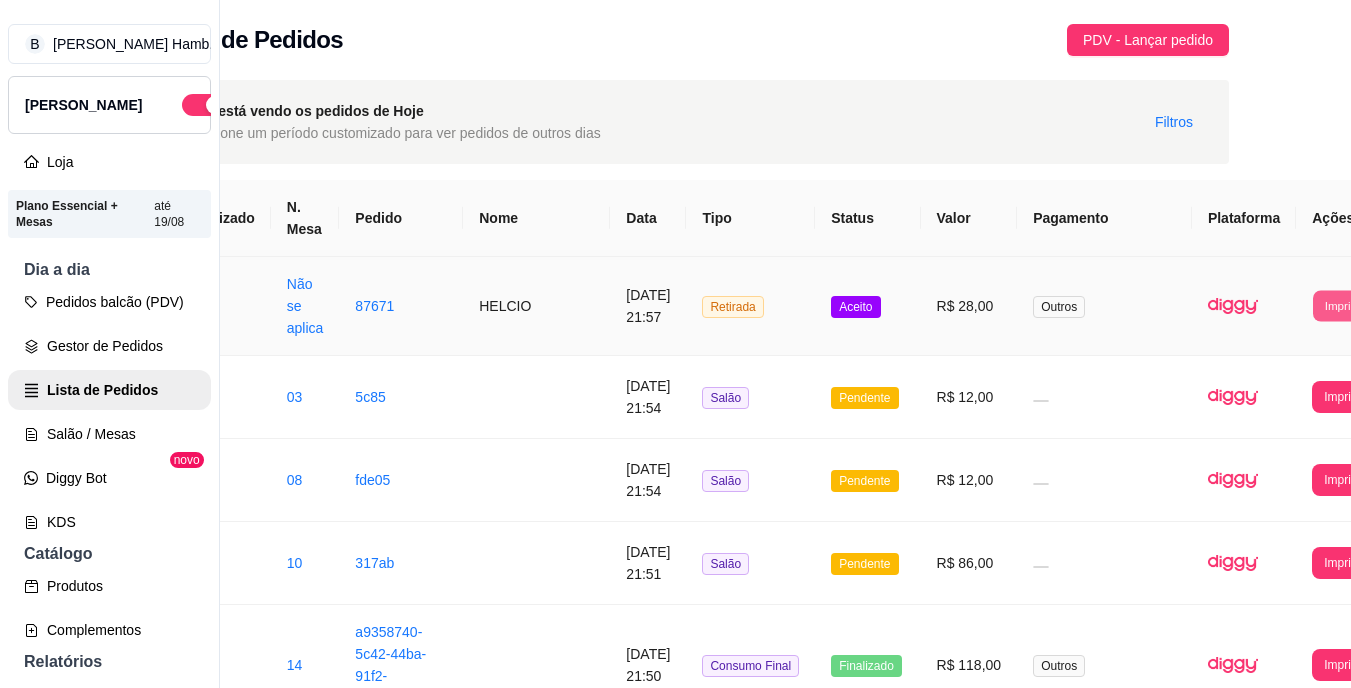 click on "Imprimir" at bounding box center [1345, 305] 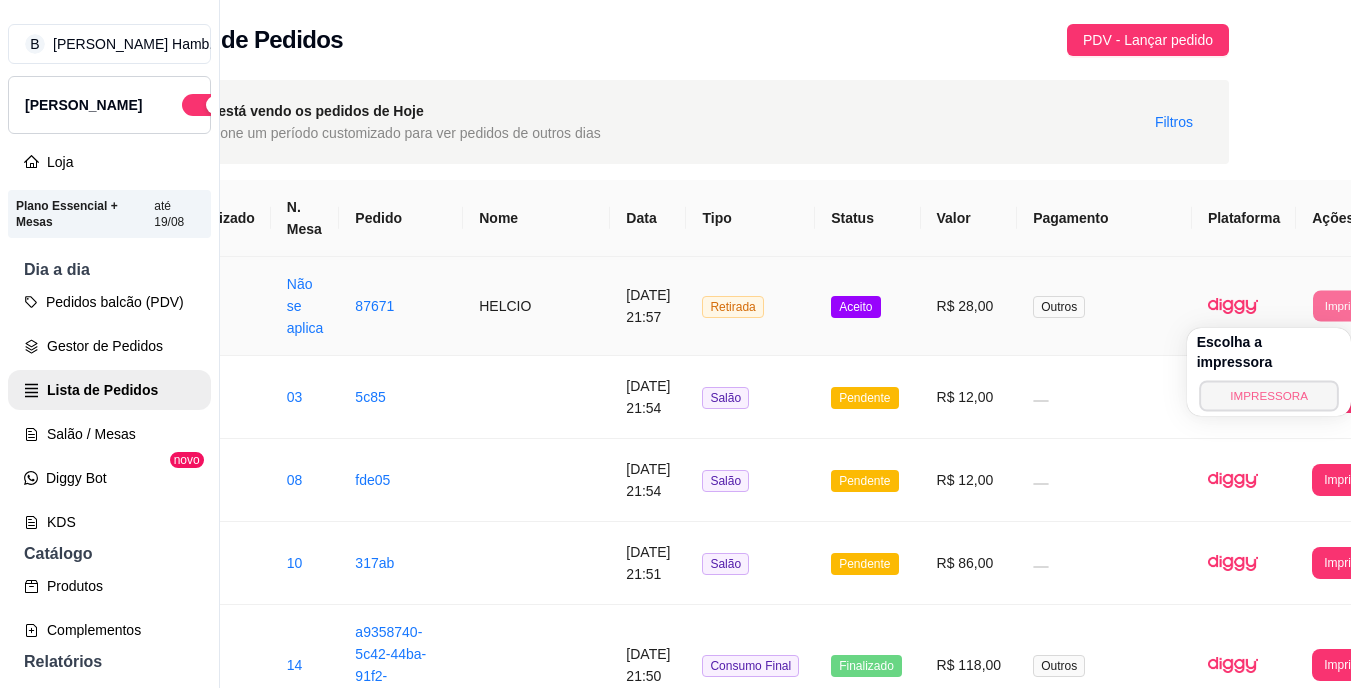 click on "IMPRESSORA" at bounding box center (1269, 395) 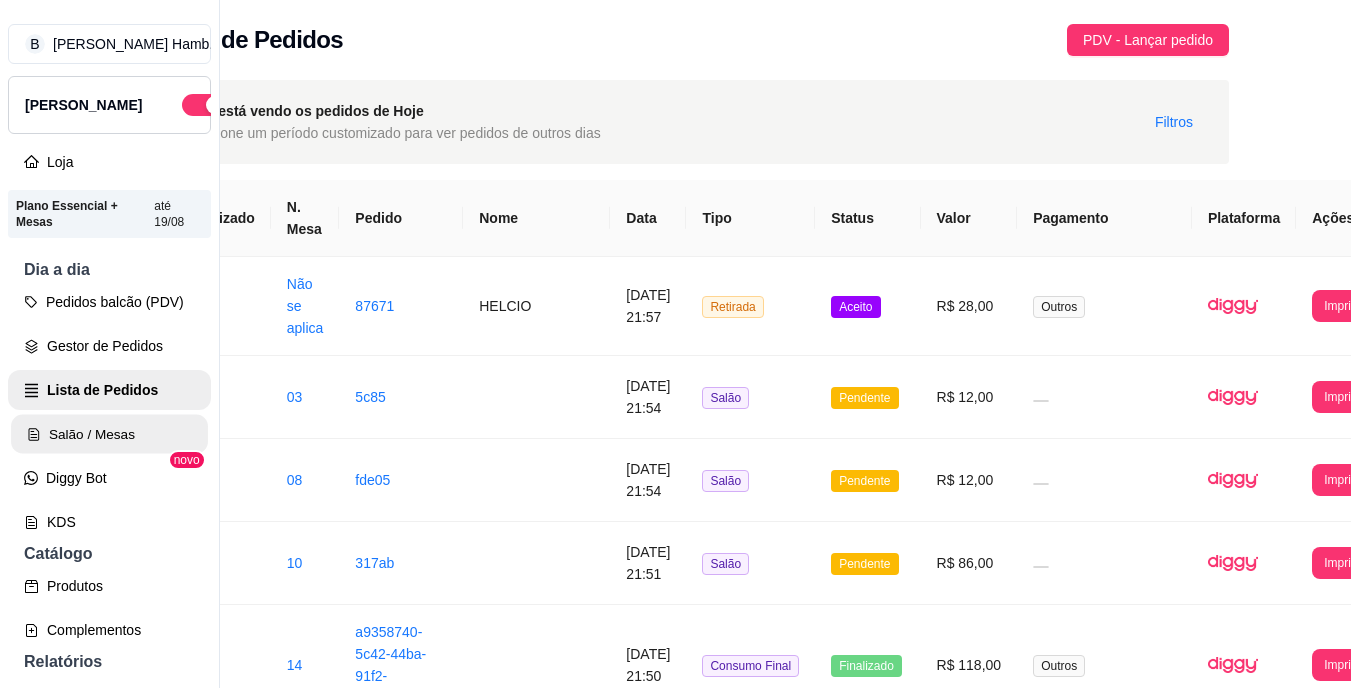 click on "Salão / Mesas" at bounding box center [109, 434] 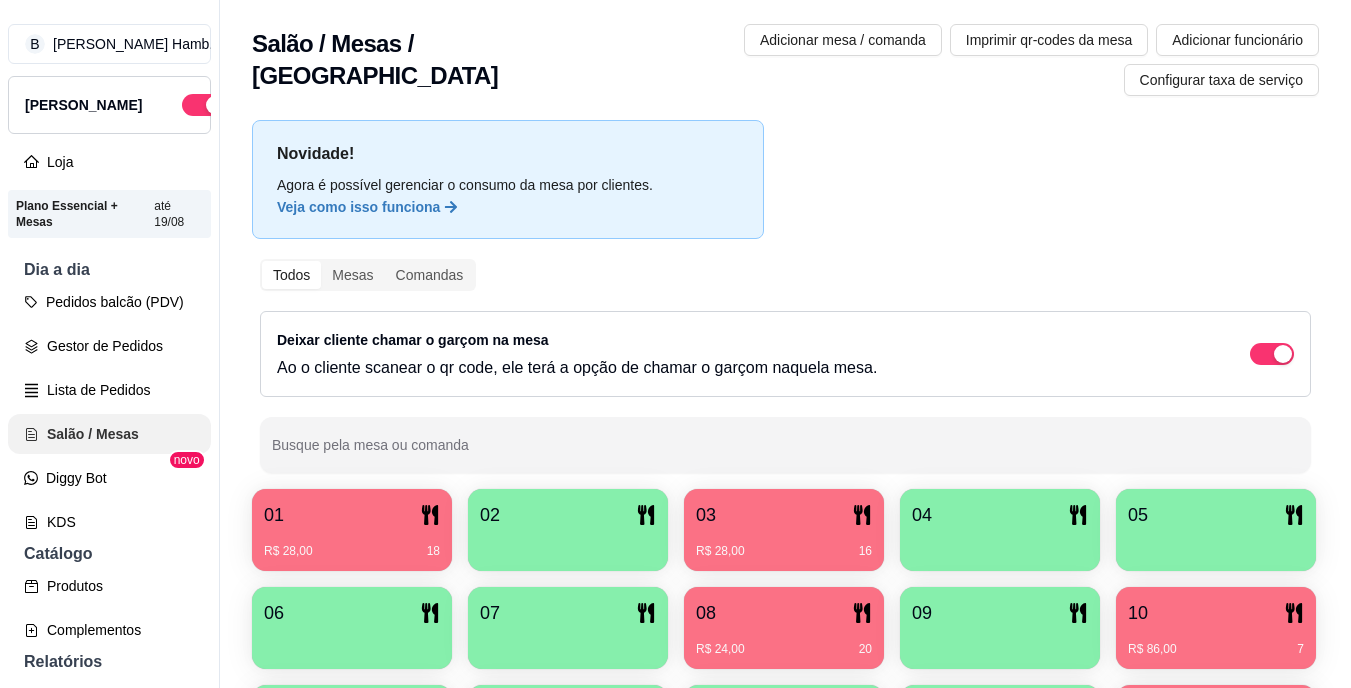 scroll, scrollTop: 0, scrollLeft: 0, axis: both 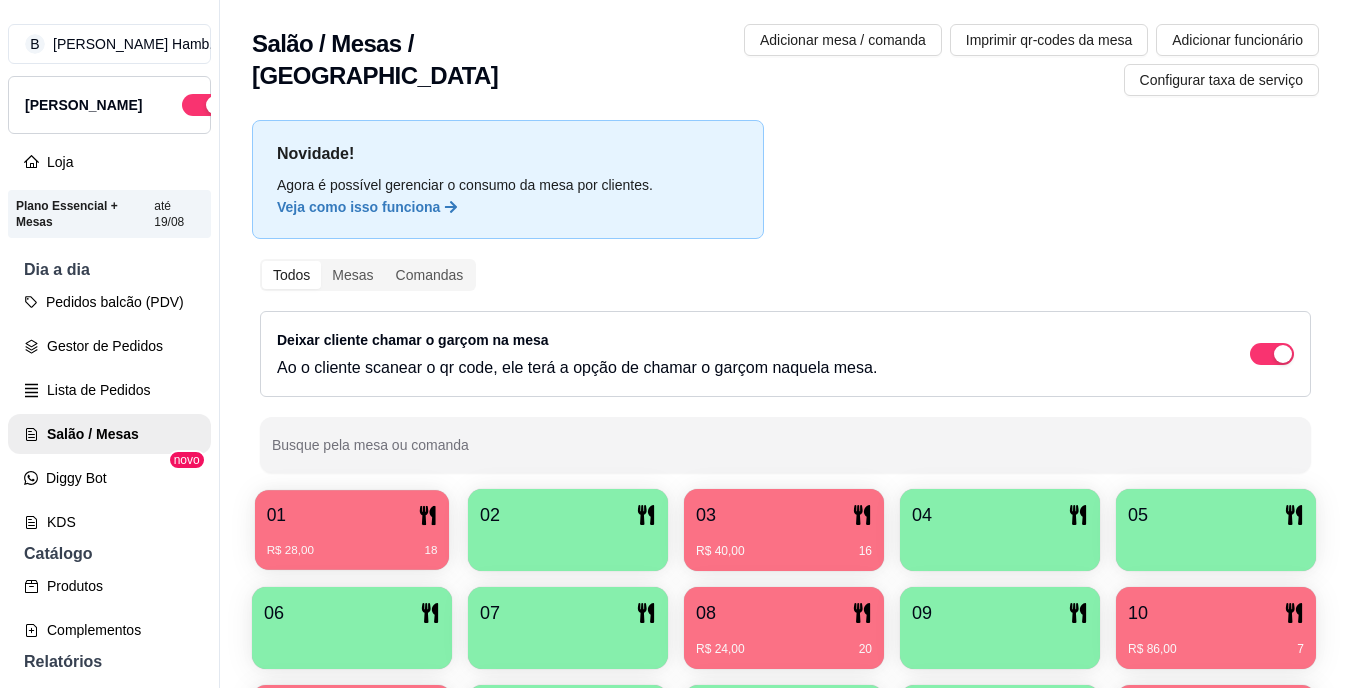 click on "R$ 28,00 18" at bounding box center (352, 543) 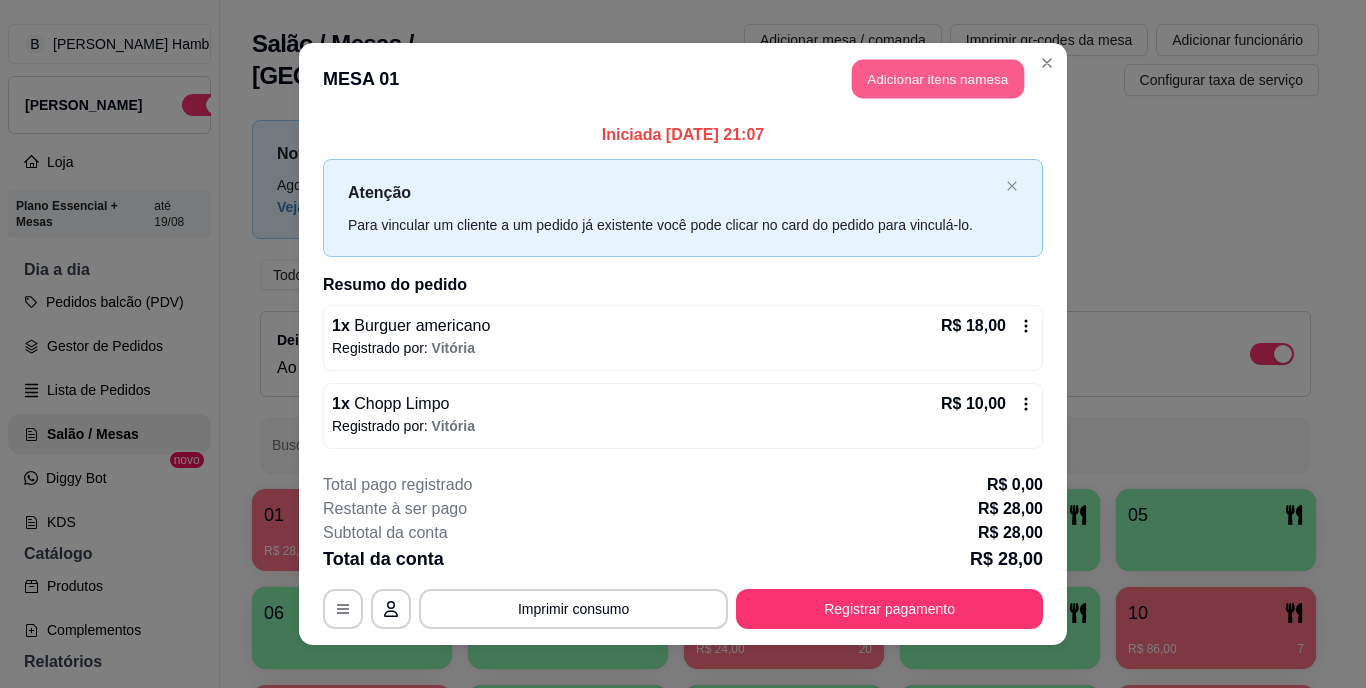 click on "Adicionar itens na  mesa" at bounding box center [938, 79] 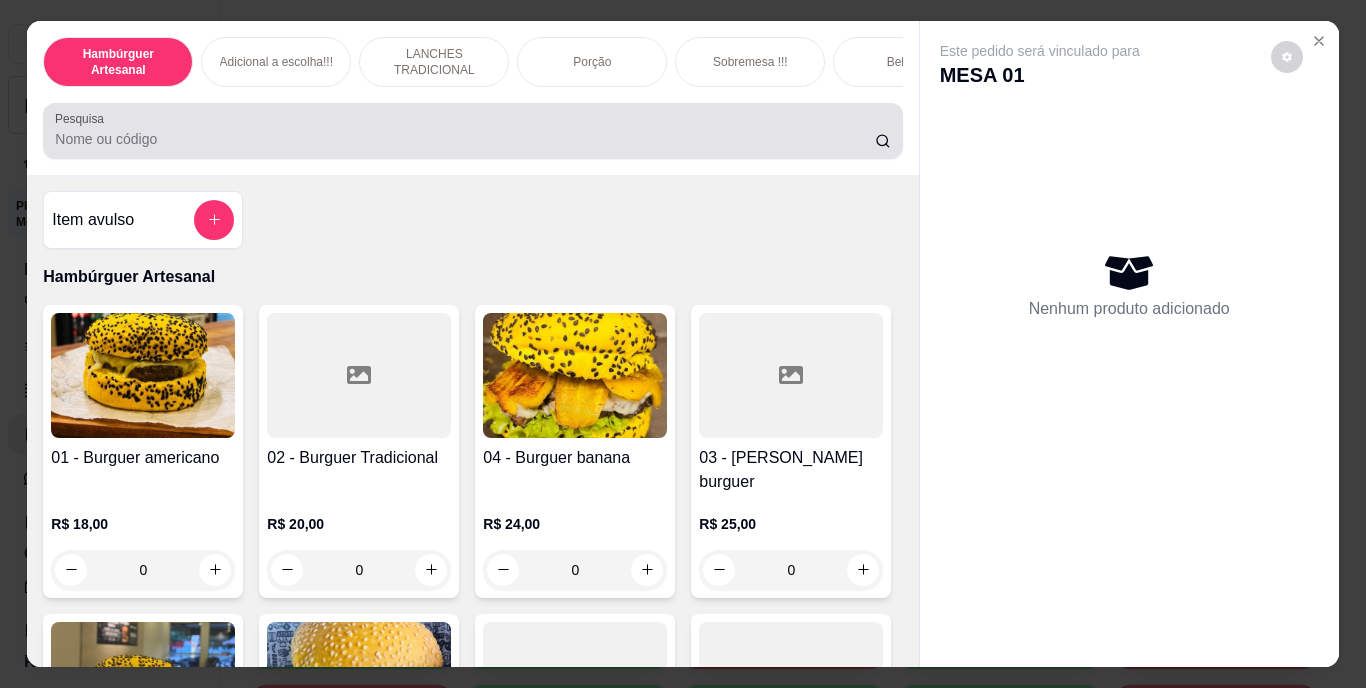 drag, startPoint x: 707, startPoint y: 105, endPoint x: 703, endPoint y: 118, distance: 13.601471 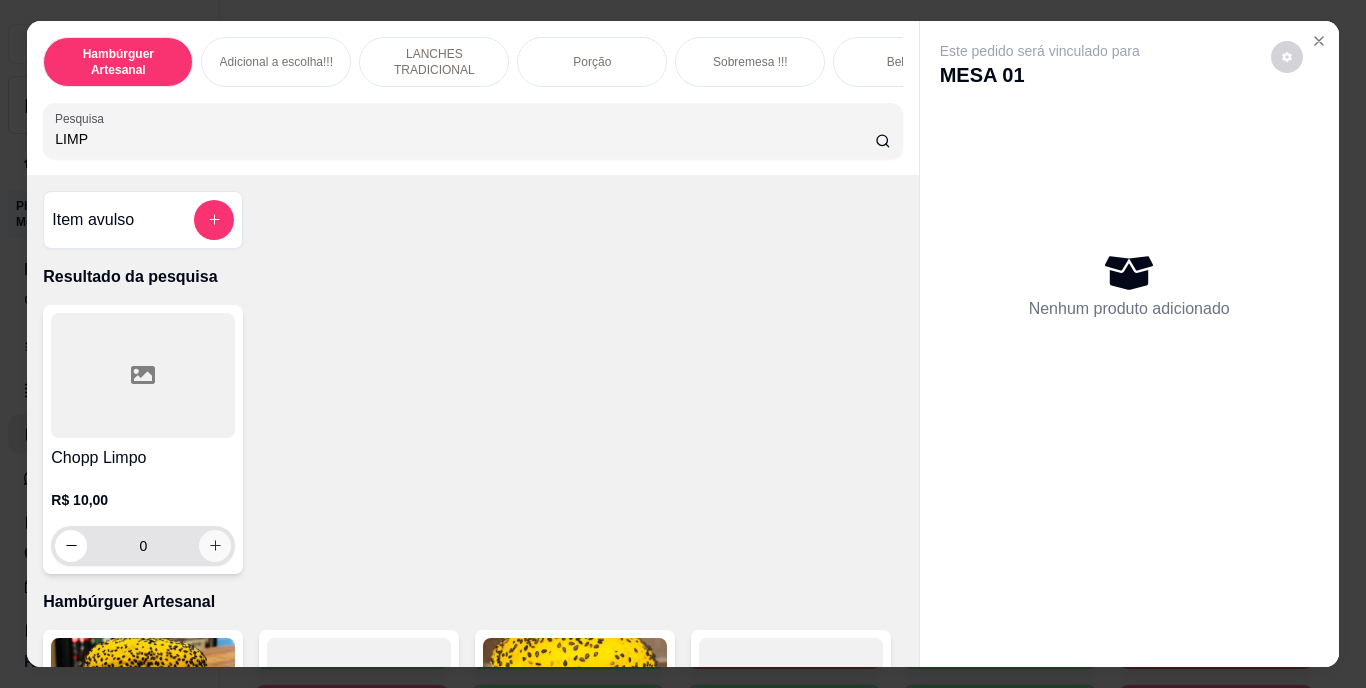 type on "LIMP" 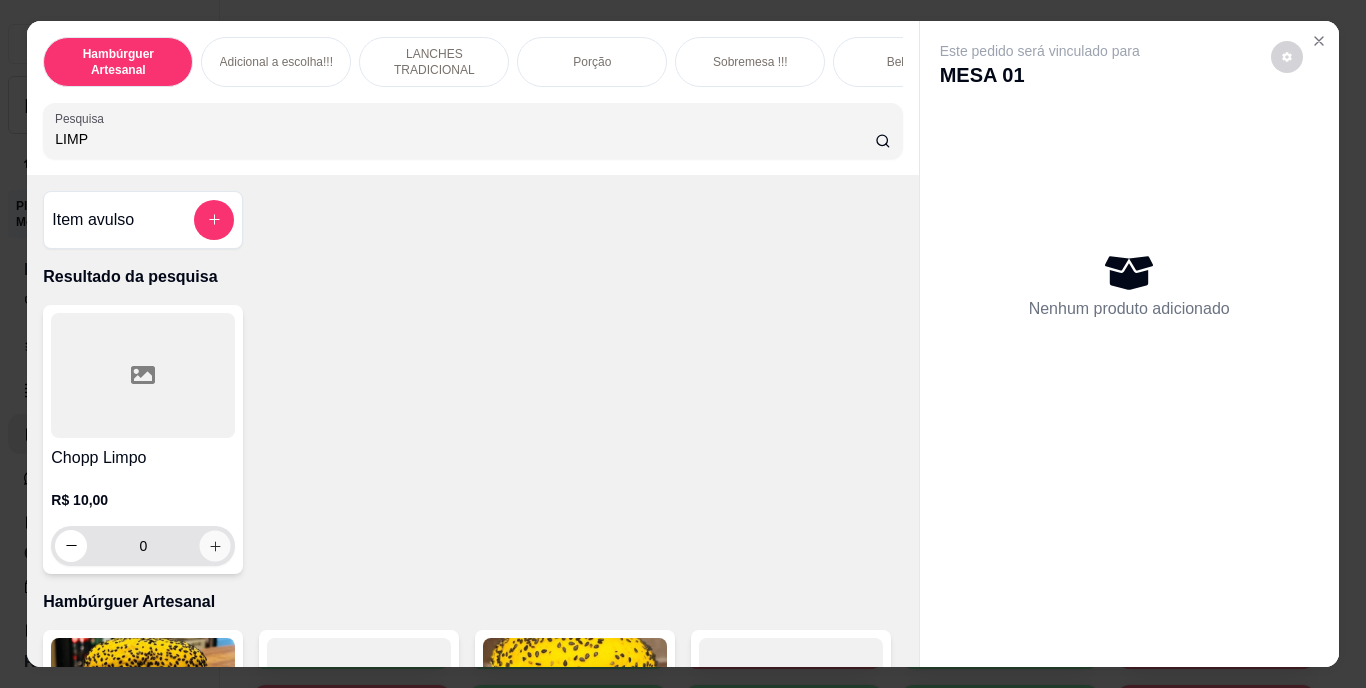 click 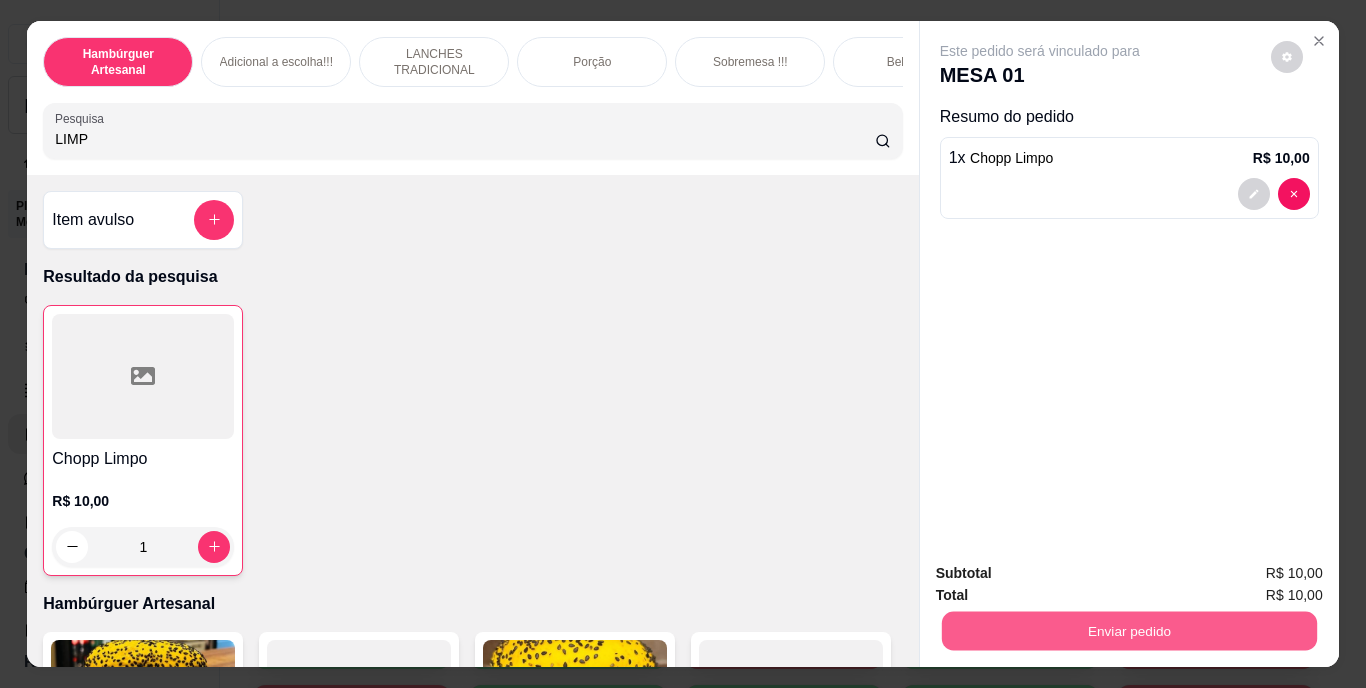 click on "Enviar pedido" at bounding box center (1128, 631) 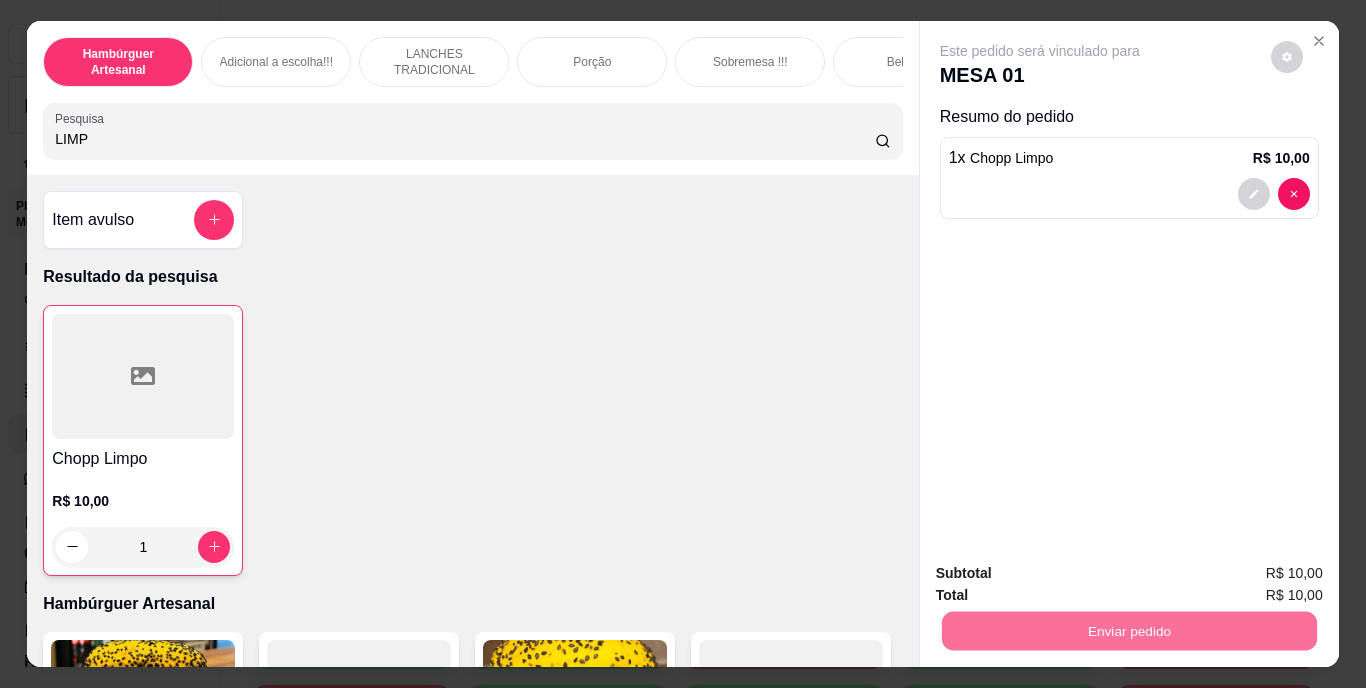click on "Não registrar e enviar pedido" at bounding box center (1063, 574) 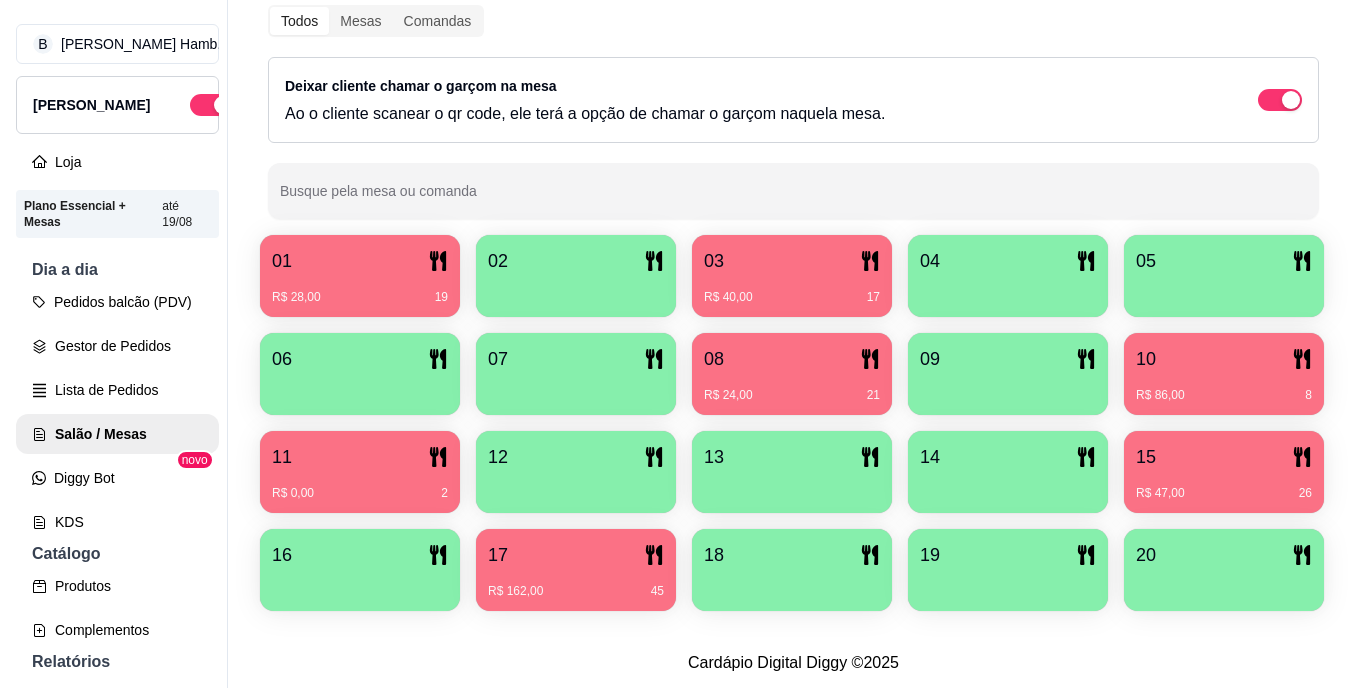 scroll, scrollTop: 258, scrollLeft: 0, axis: vertical 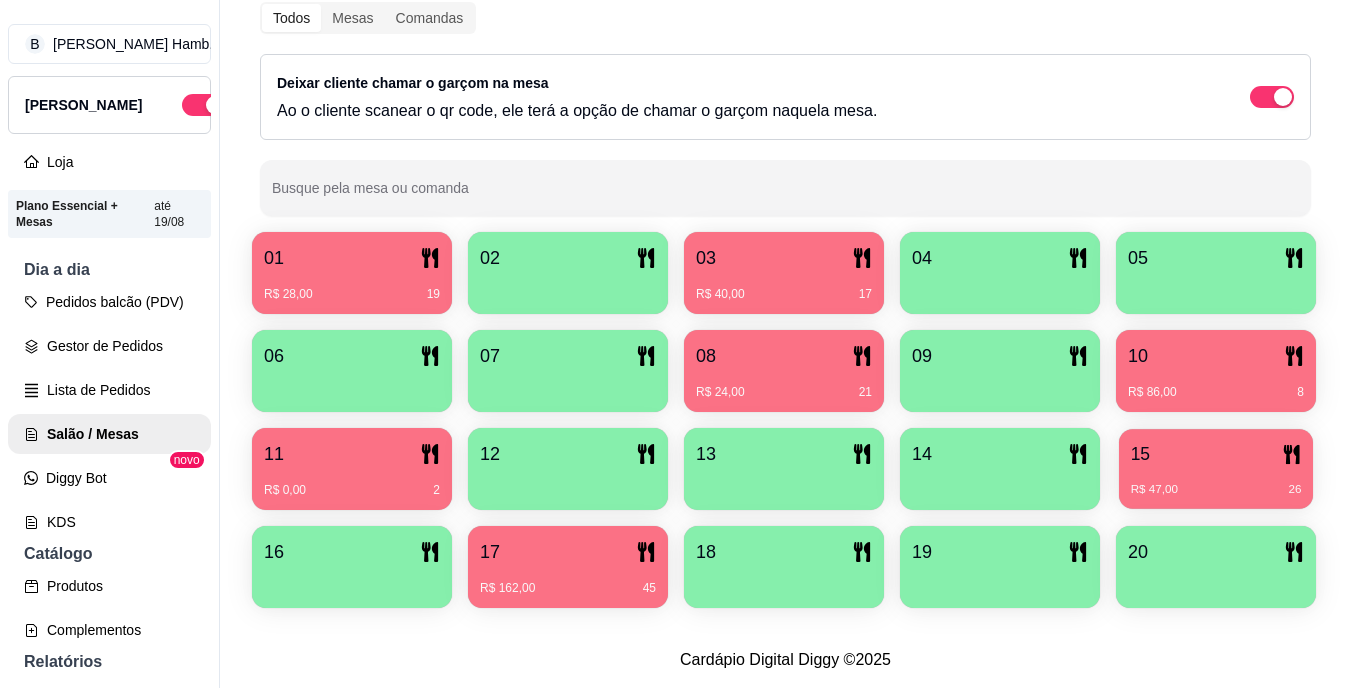 click on "R$ 47,00 26" at bounding box center [1216, 482] 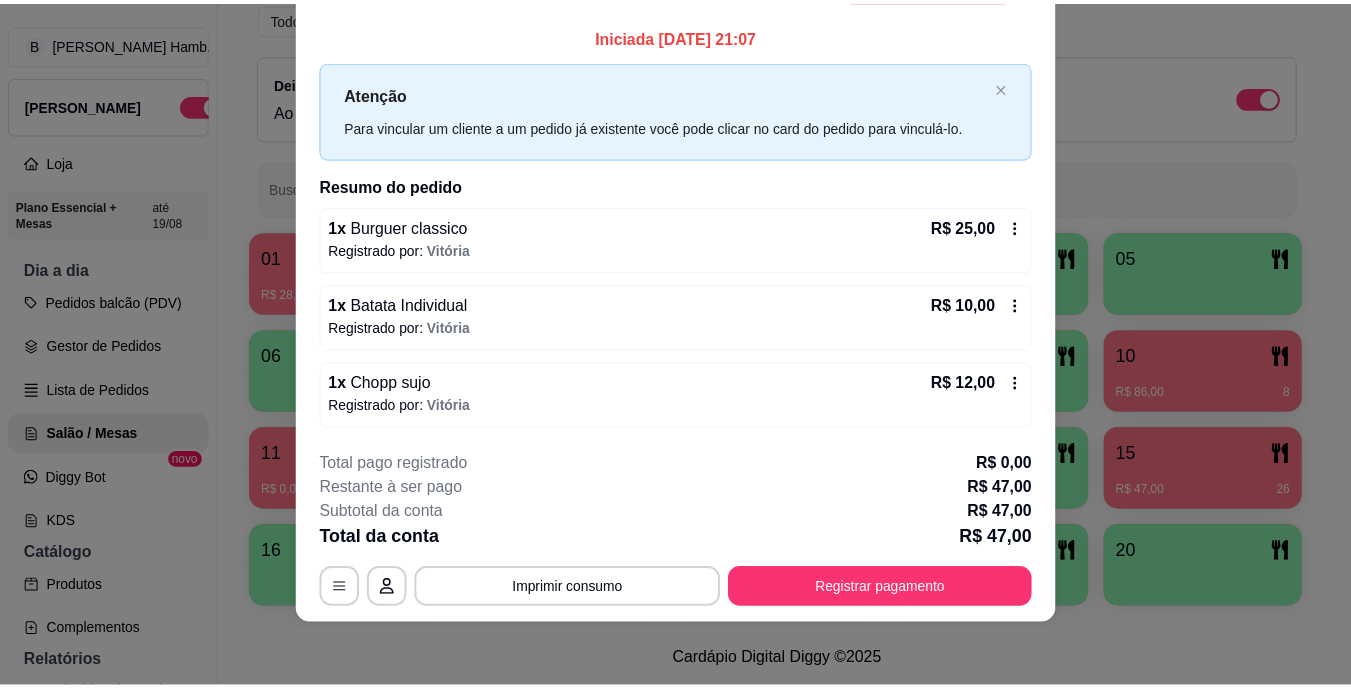 scroll, scrollTop: 60, scrollLeft: 0, axis: vertical 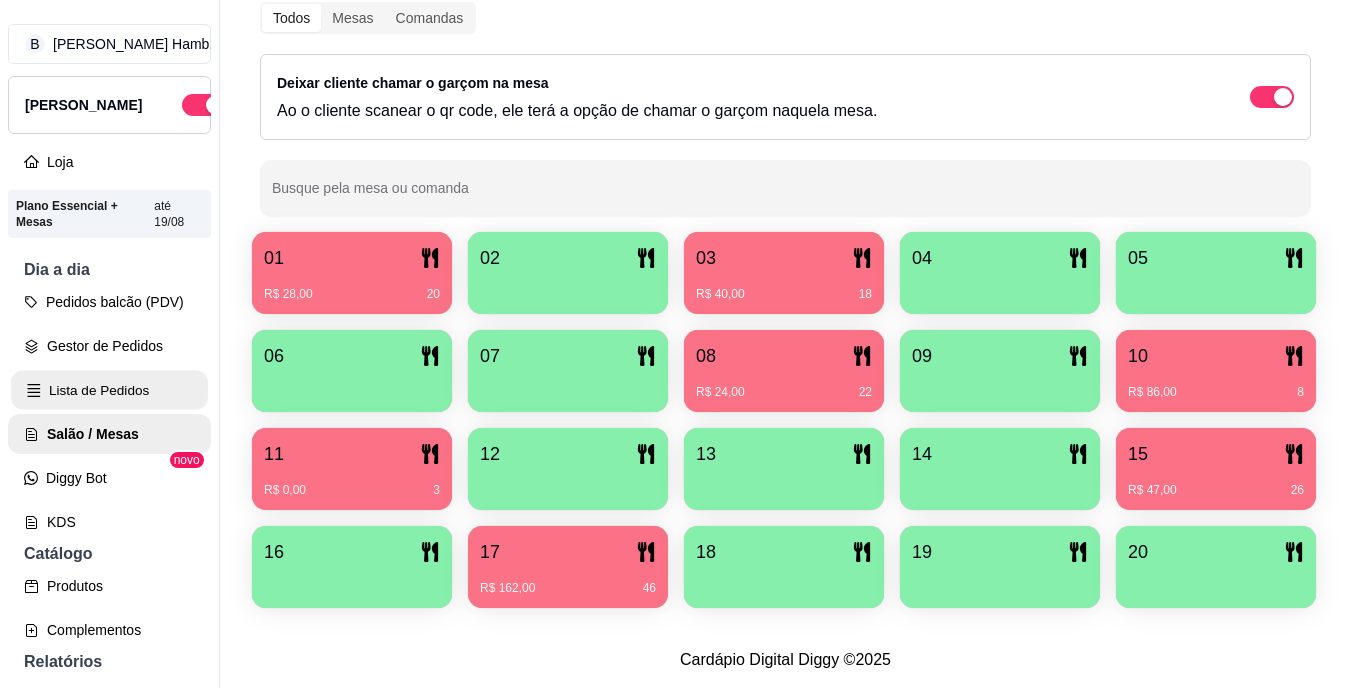 click on "Lista de Pedidos" at bounding box center [109, 390] 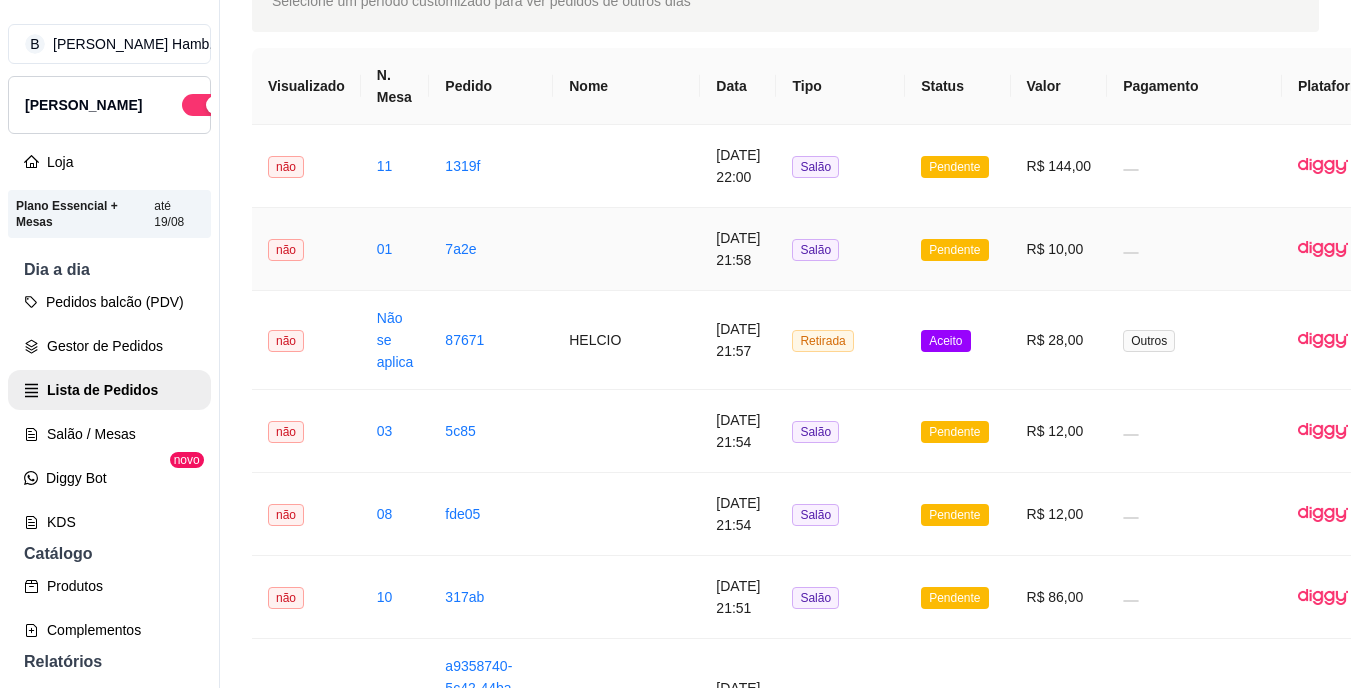 scroll, scrollTop: 132, scrollLeft: 114, axis: both 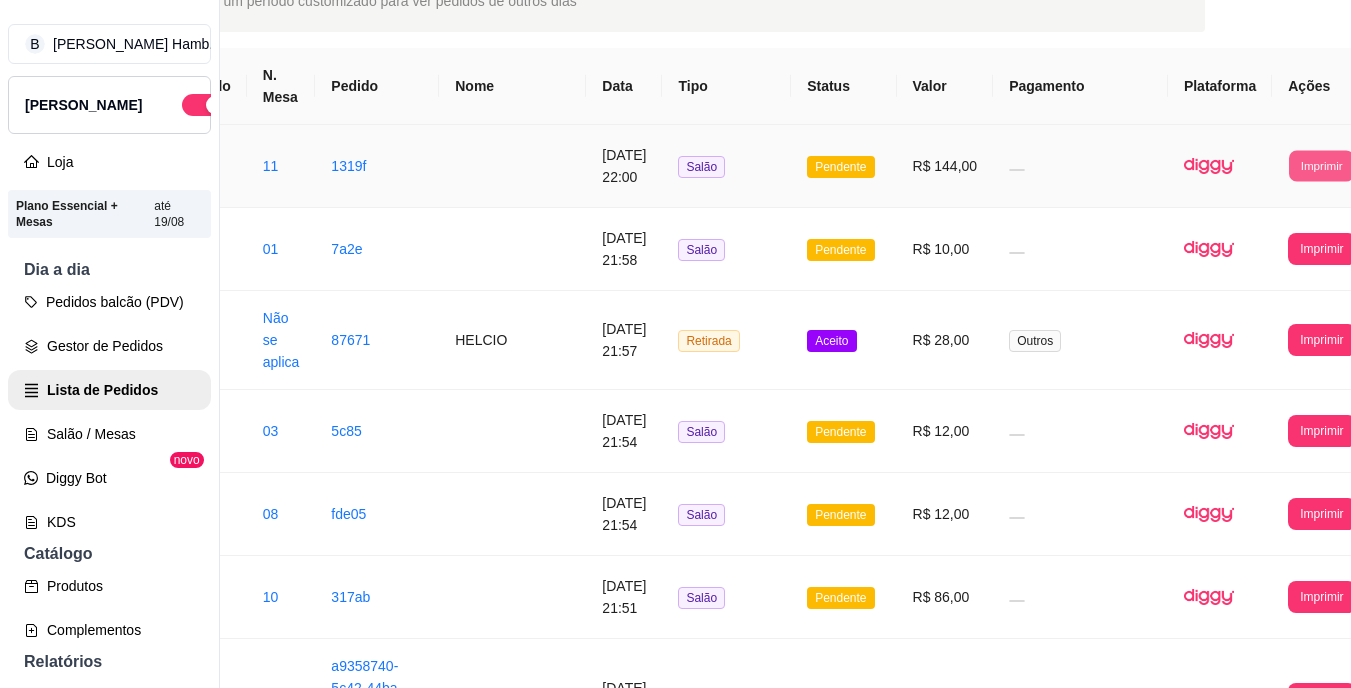 click on "Imprimir" at bounding box center (1321, 165) 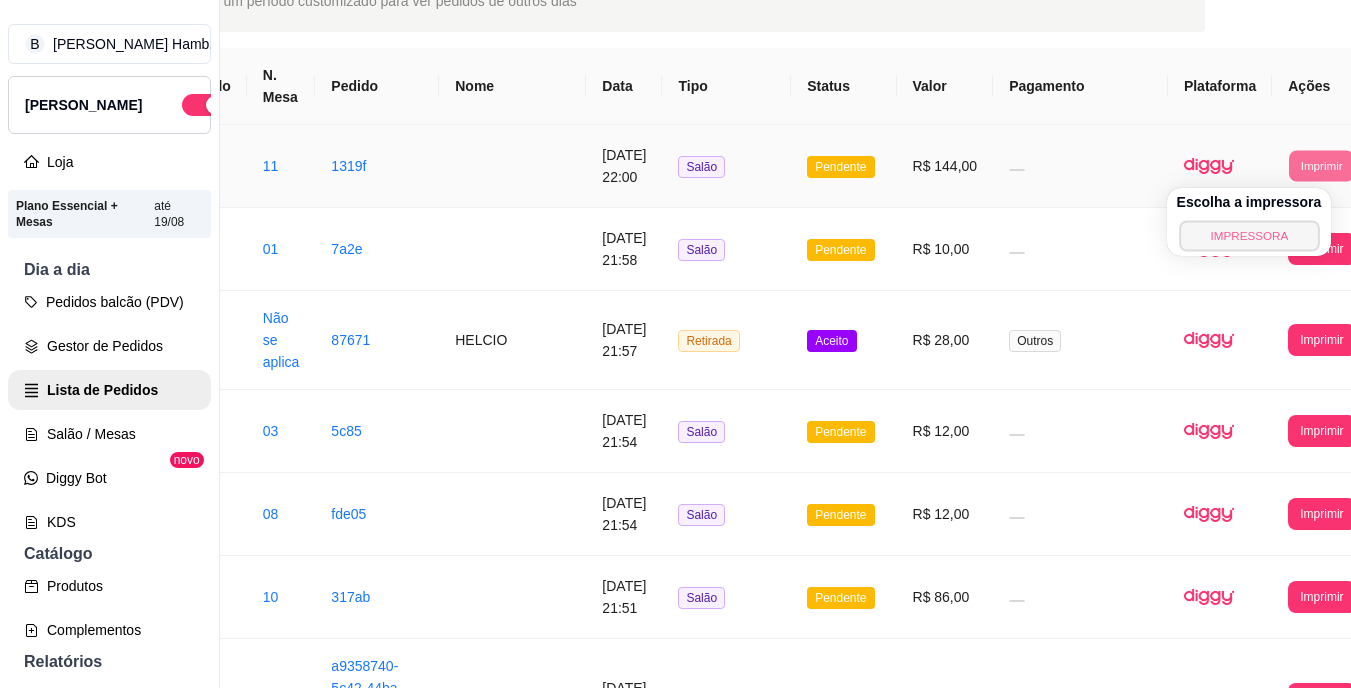 click on "IMPRESSORA" at bounding box center (1249, 235) 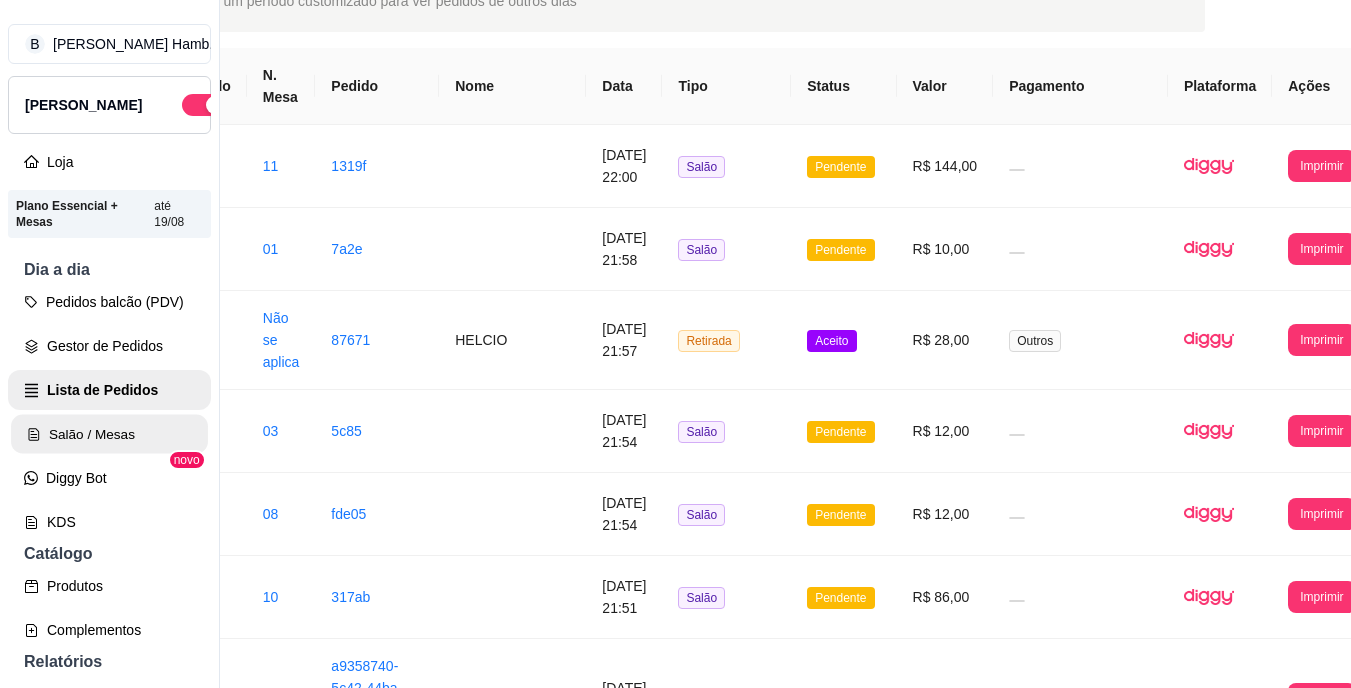 click on "Salão / Mesas" at bounding box center [109, 434] 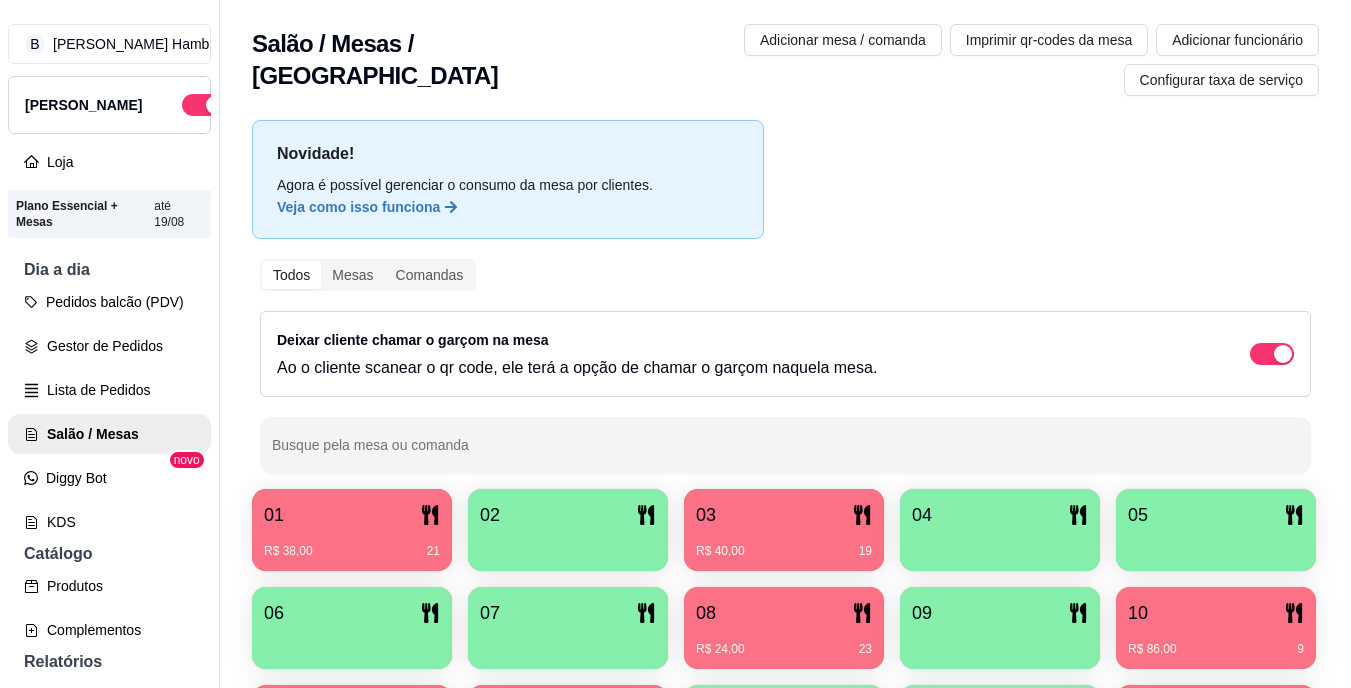 scroll, scrollTop: 370, scrollLeft: 0, axis: vertical 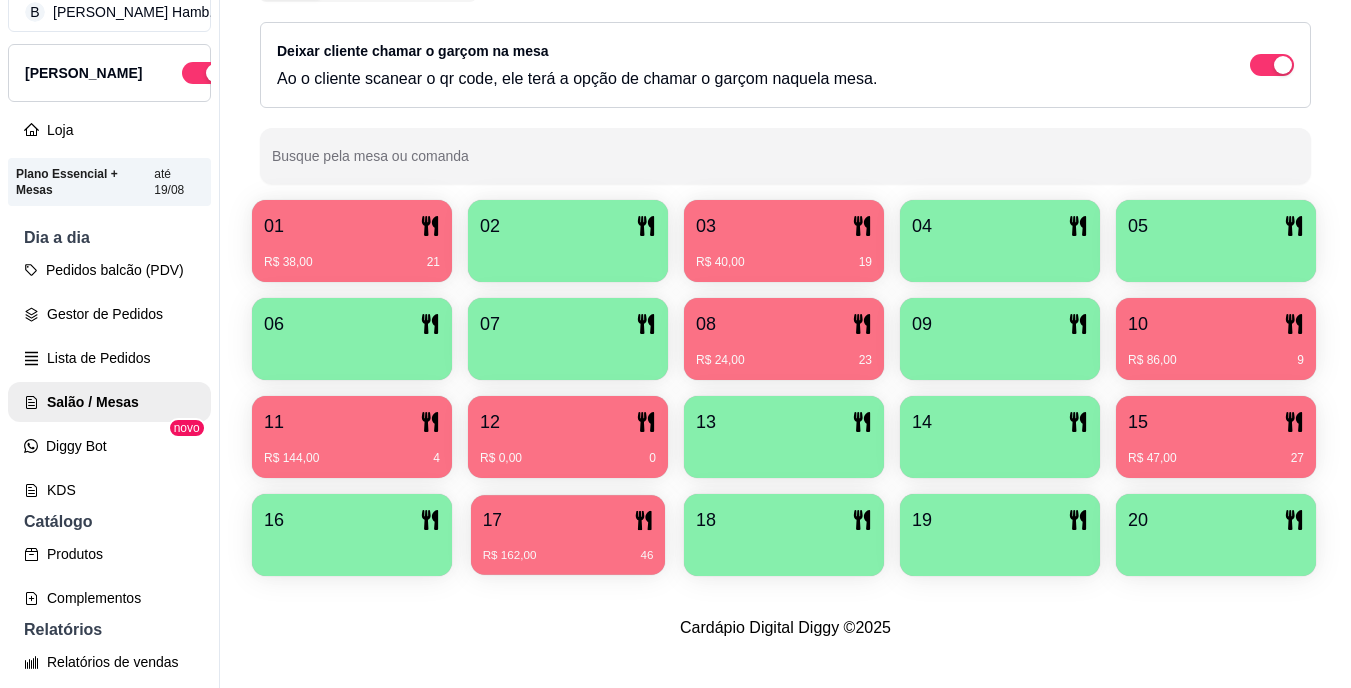 click on "R$ 162,00 46" at bounding box center [568, 548] 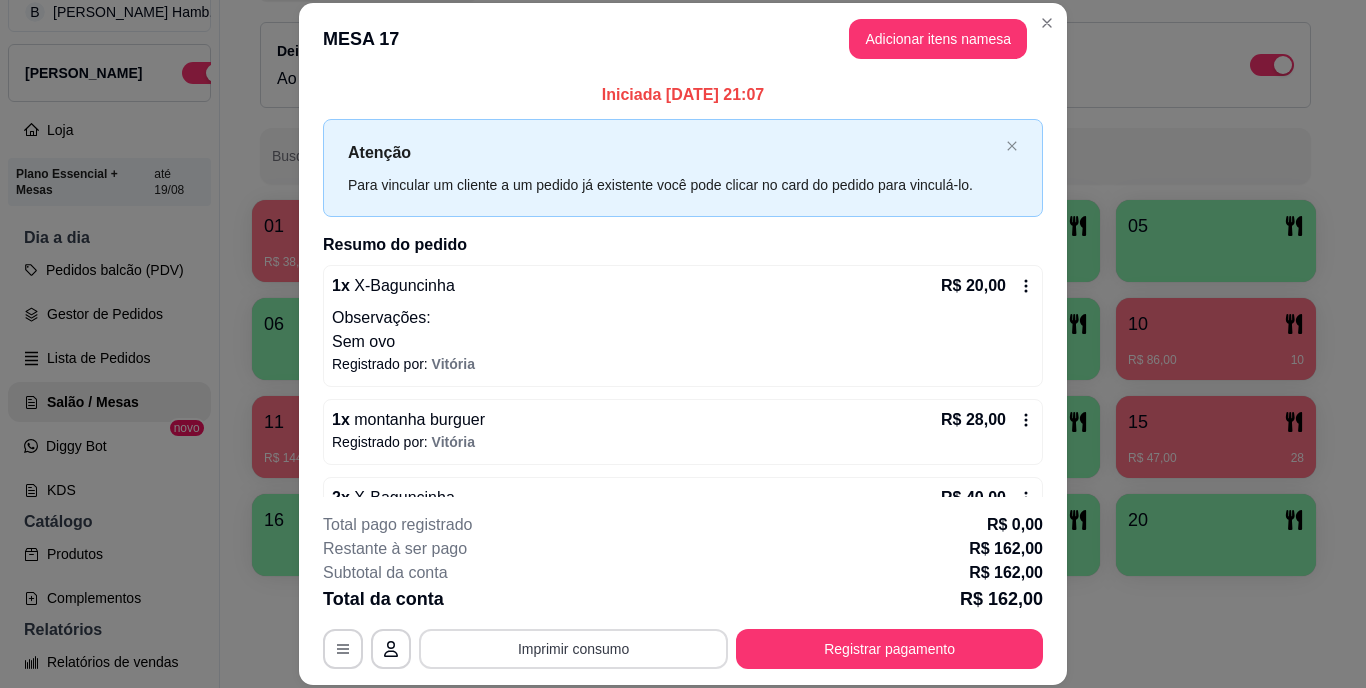 click on "Imprimir consumo" at bounding box center (573, 649) 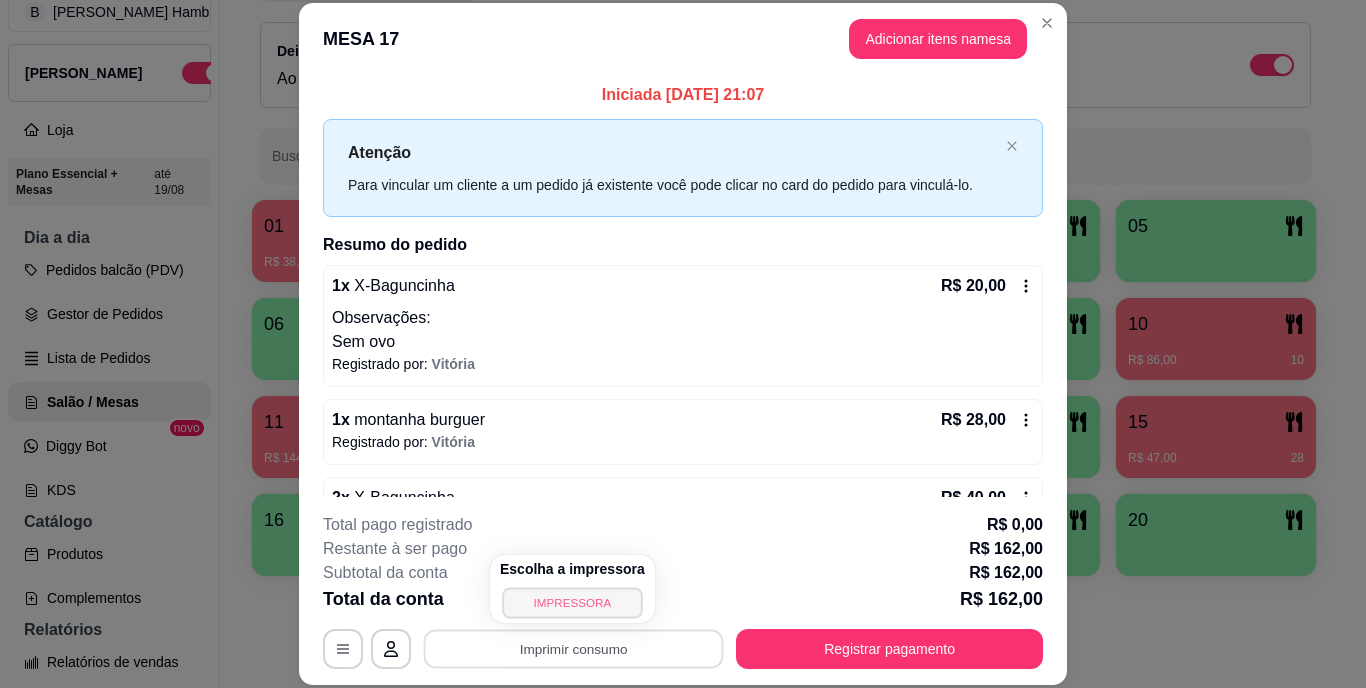click on "IMPRESSORA" at bounding box center [572, 602] 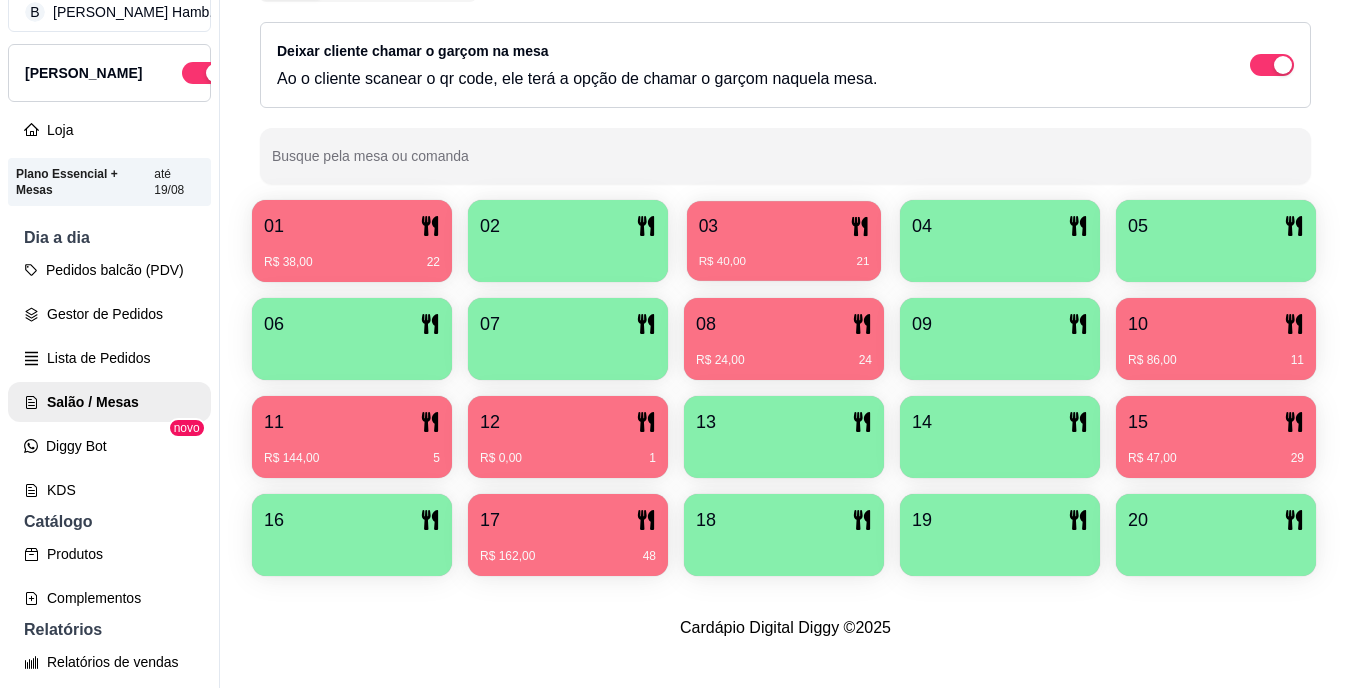 click on "03" at bounding box center (784, 226) 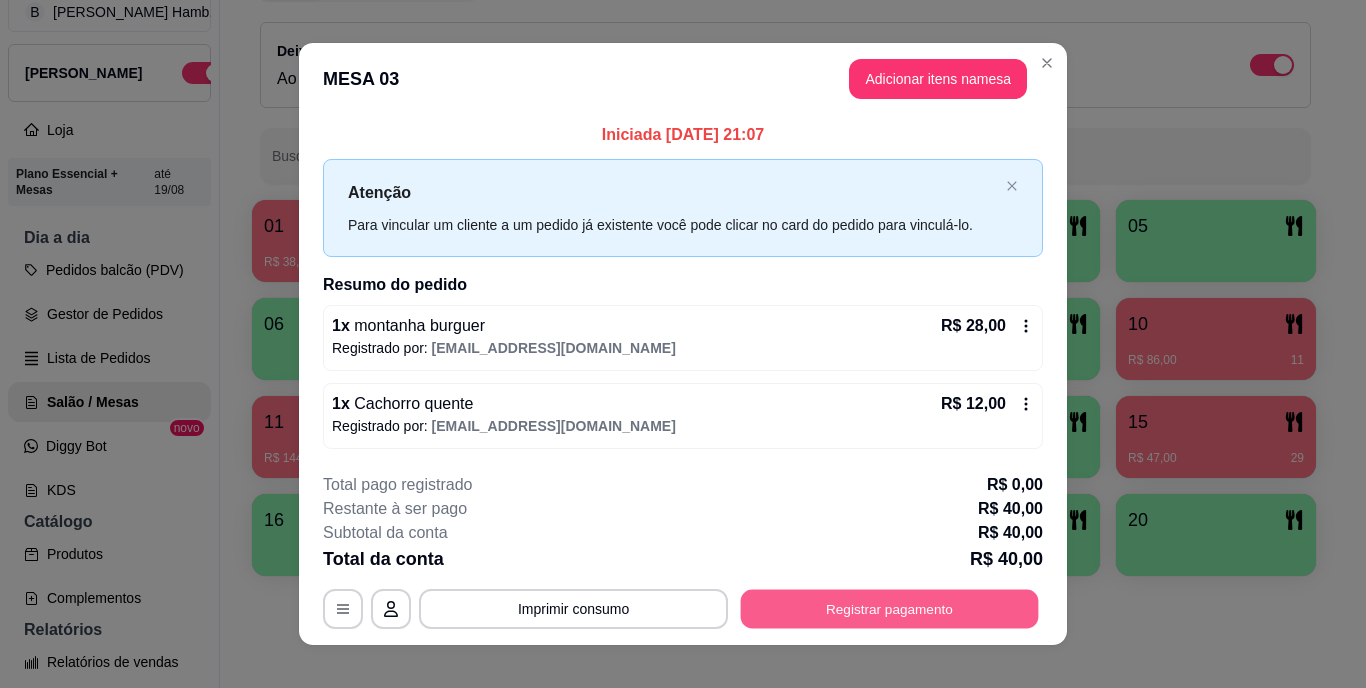 click on "Registrar pagamento" at bounding box center (890, 608) 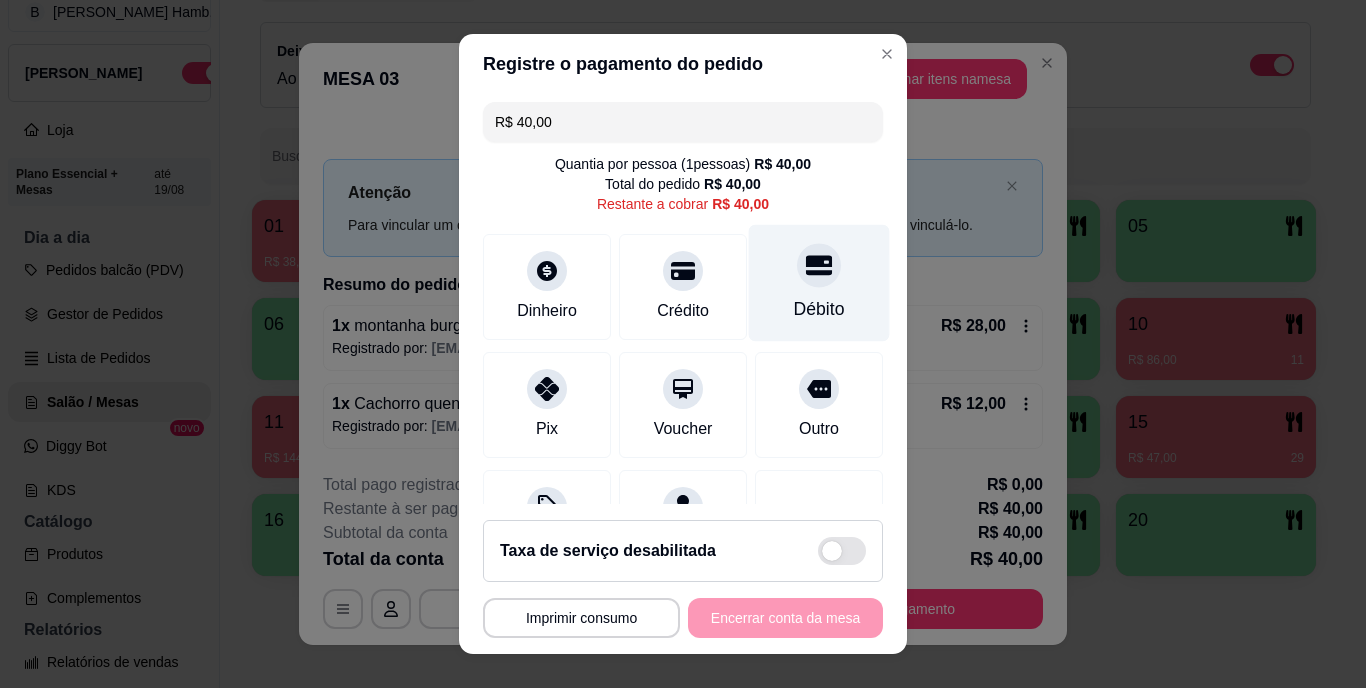 click at bounding box center [819, 266] 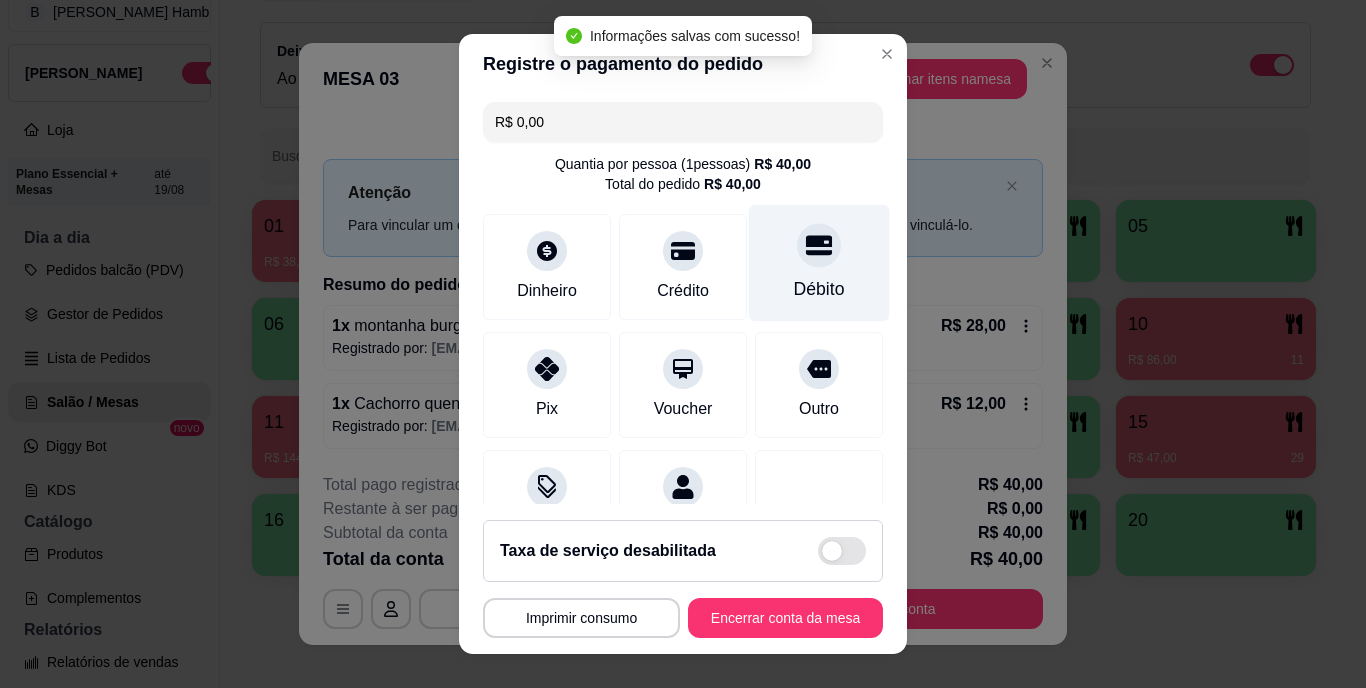 type on "R$ 0,00" 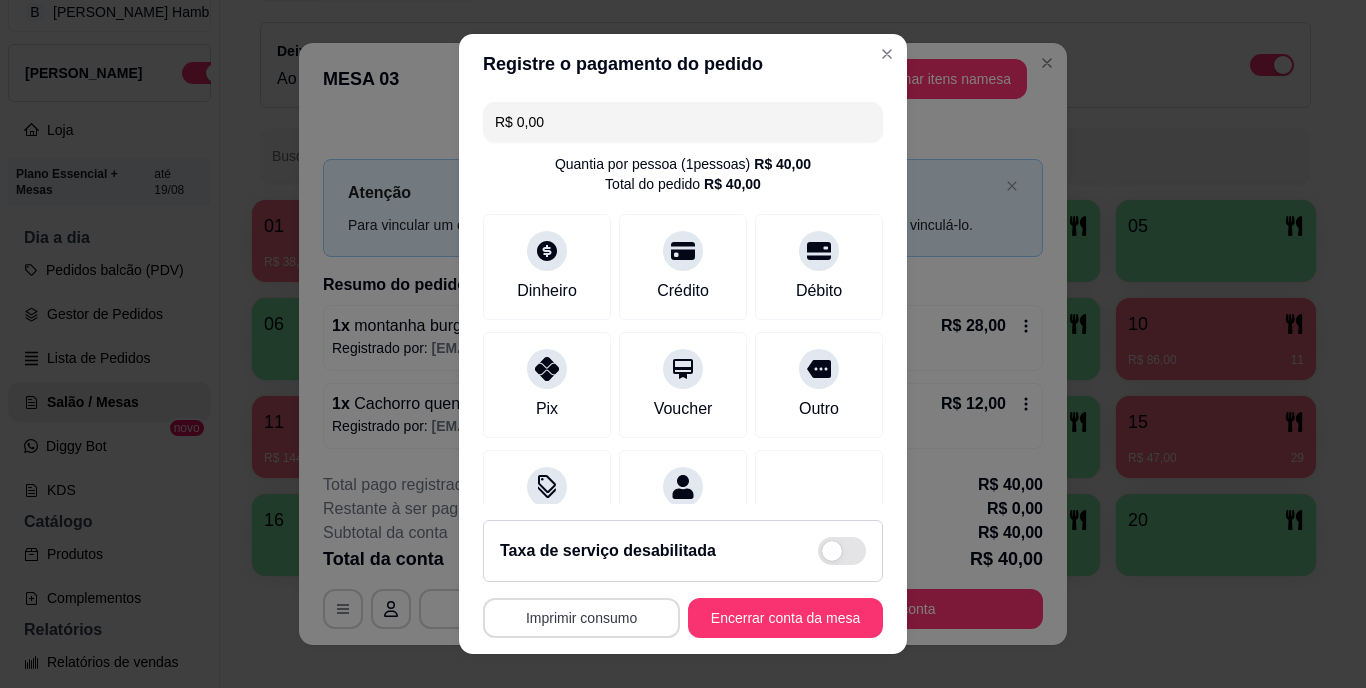 click on "Imprimir consumo" at bounding box center [581, 618] 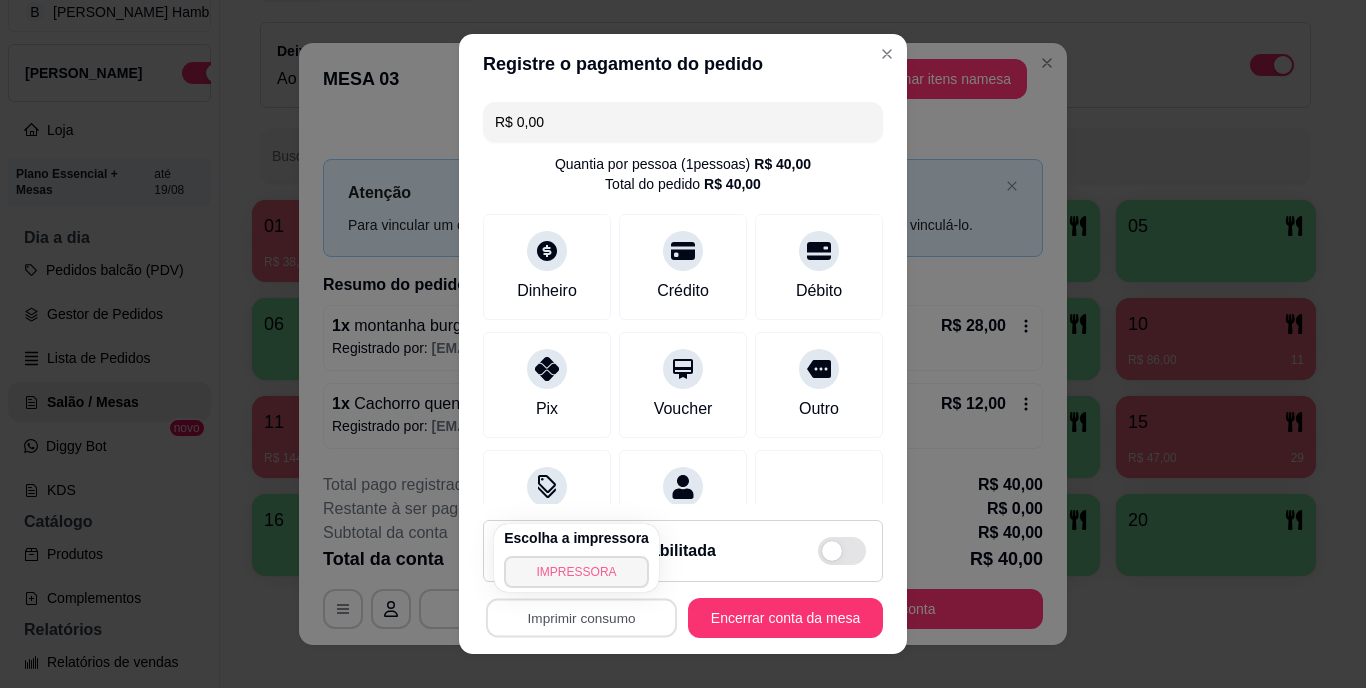 click on "IMPRESSORA" at bounding box center (576, 572) 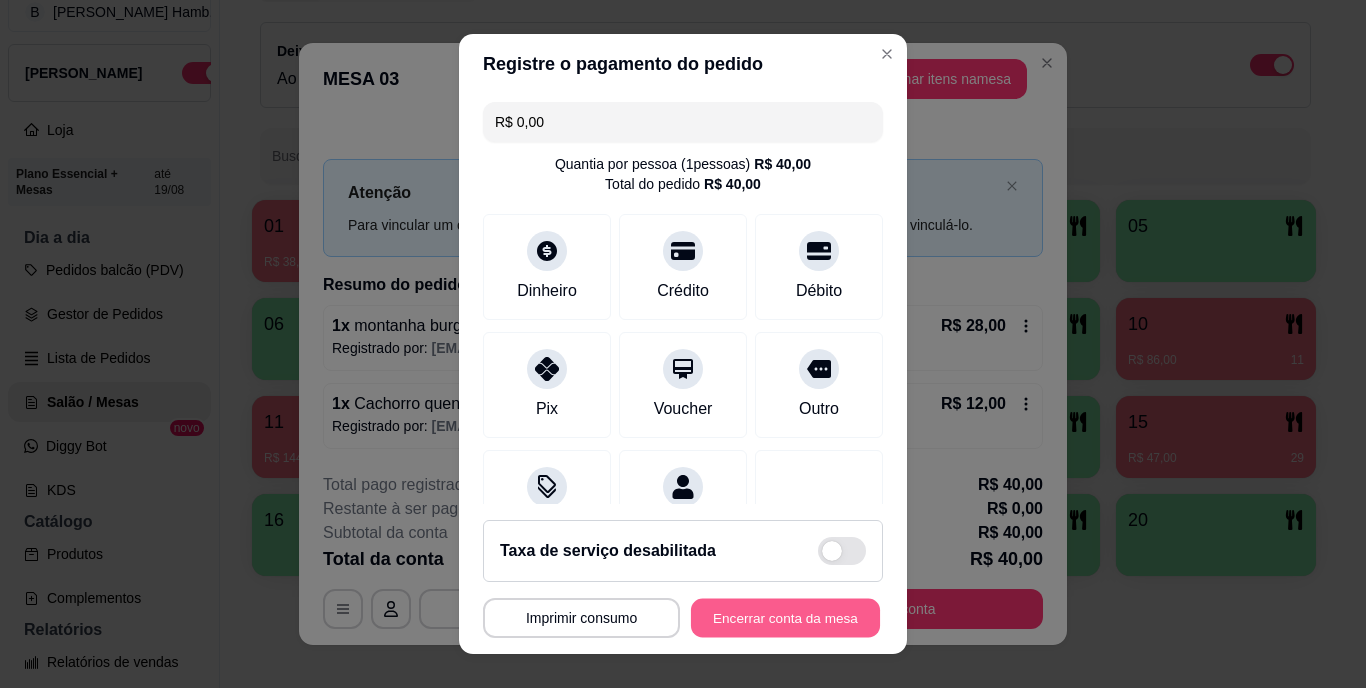 click on "Encerrar conta da mesa" at bounding box center (785, 617) 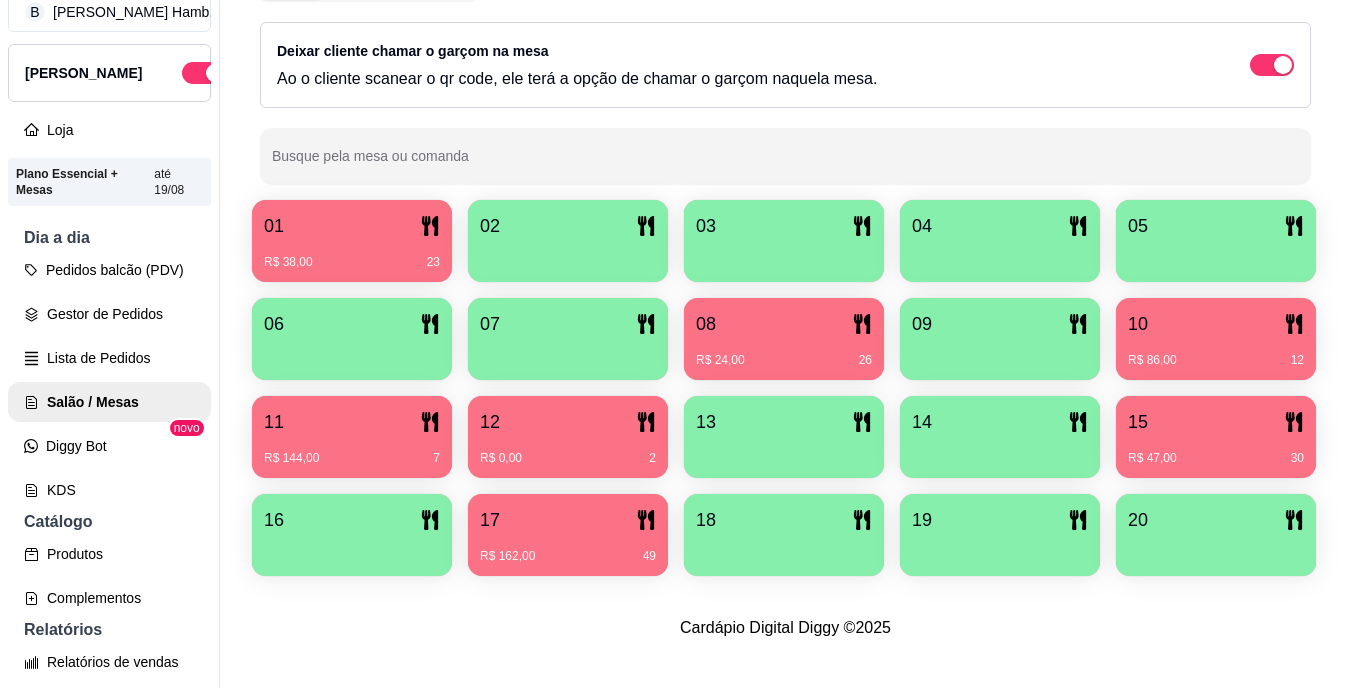 click on "12" at bounding box center [568, 422] 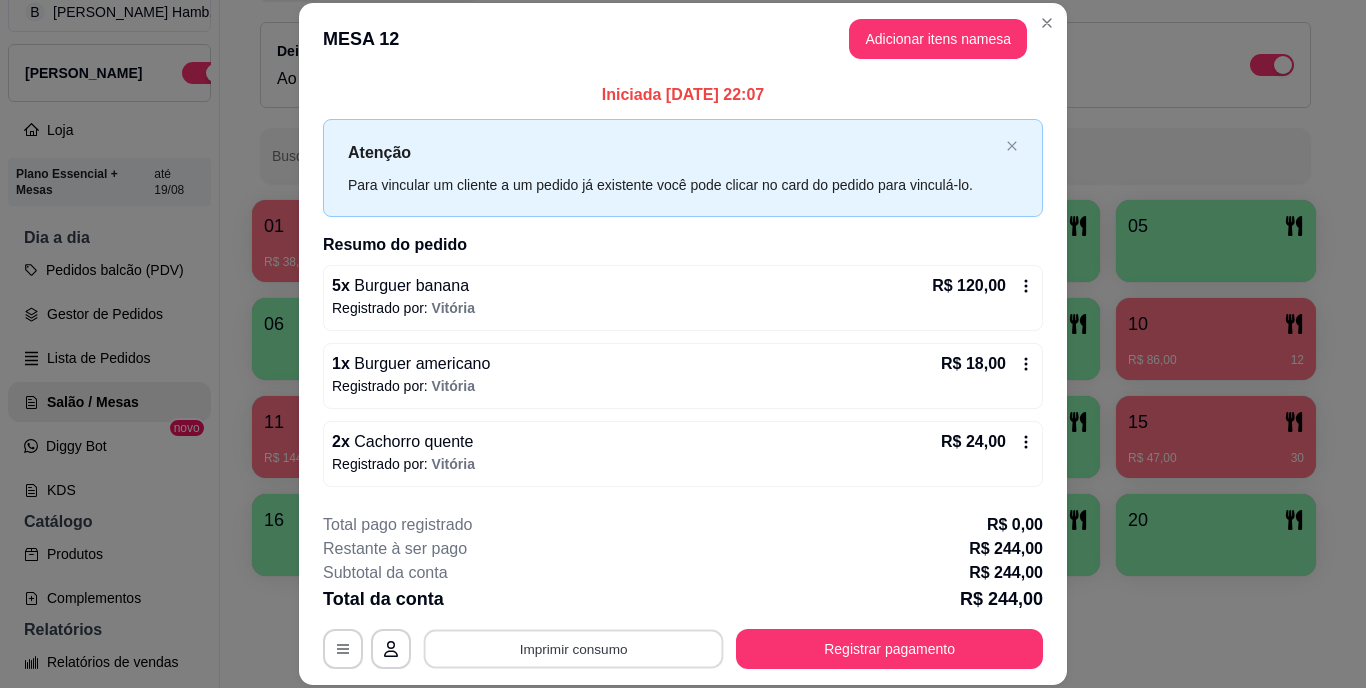 click on "Imprimir consumo" at bounding box center [574, 648] 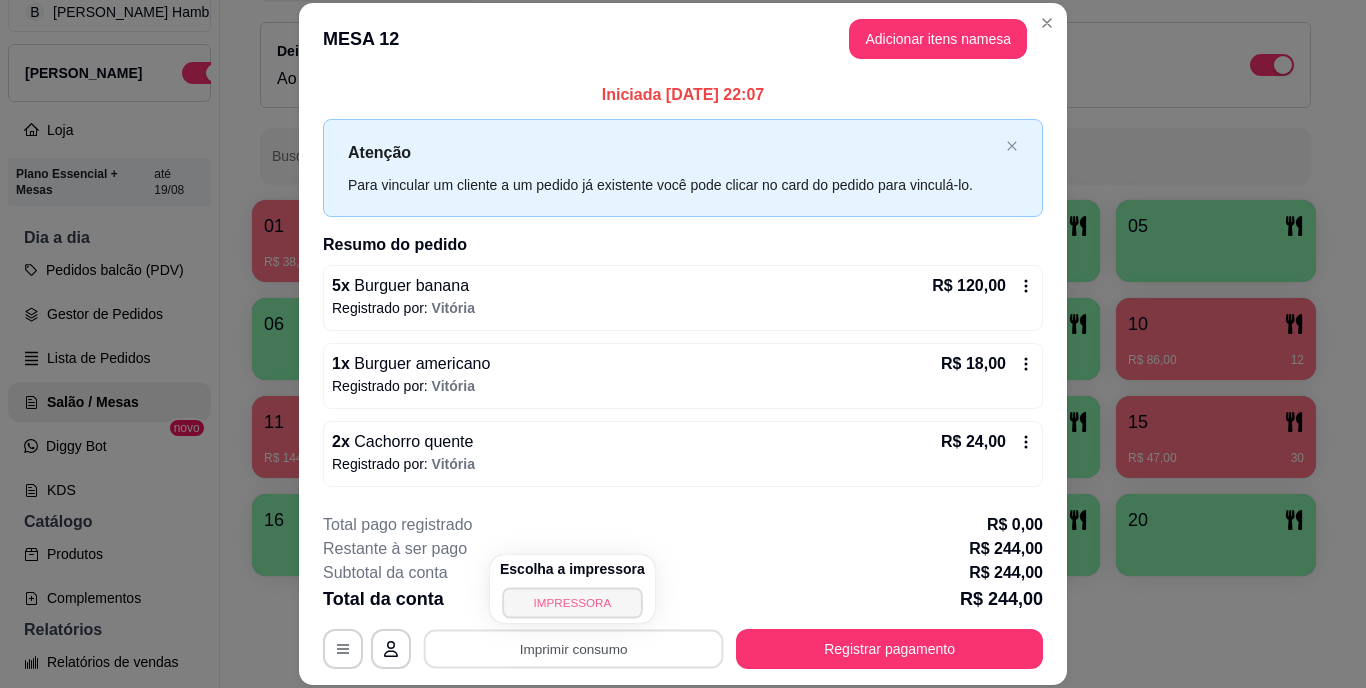 click on "IMPRESSORA" at bounding box center (572, 602) 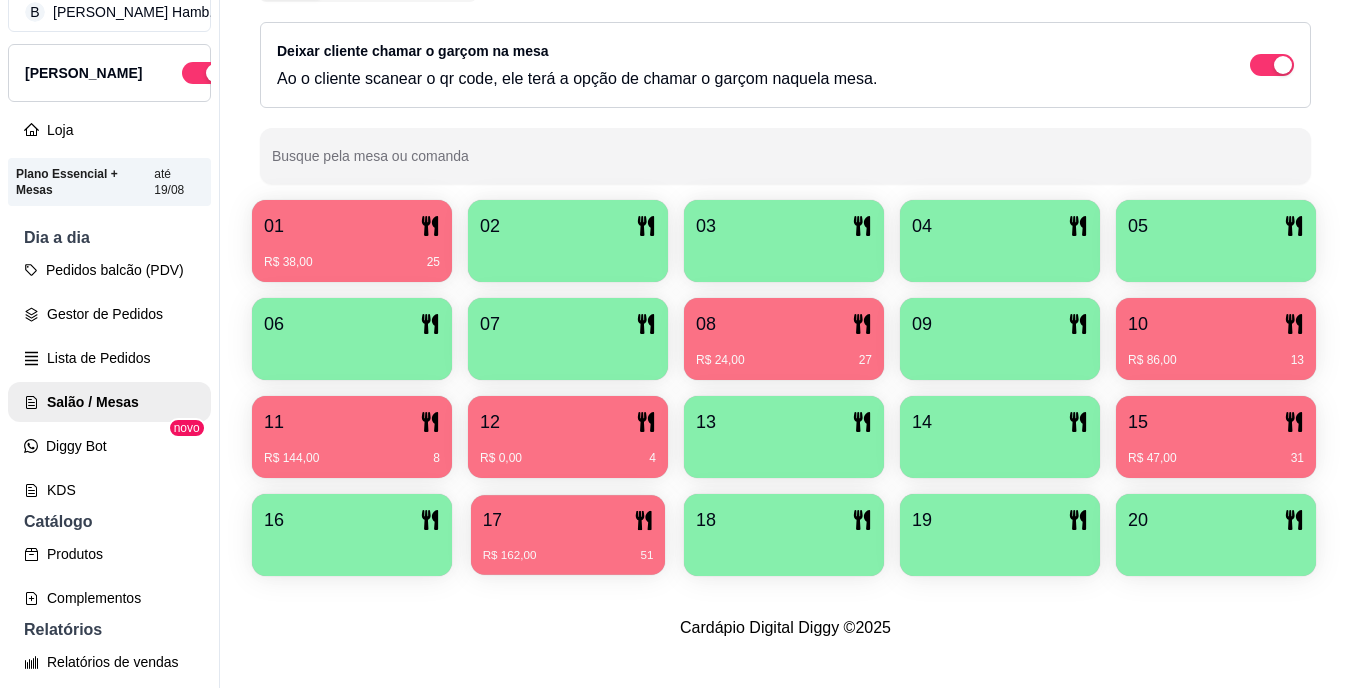 click on "R$ 162,00 51" at bounding box center (568, 548) 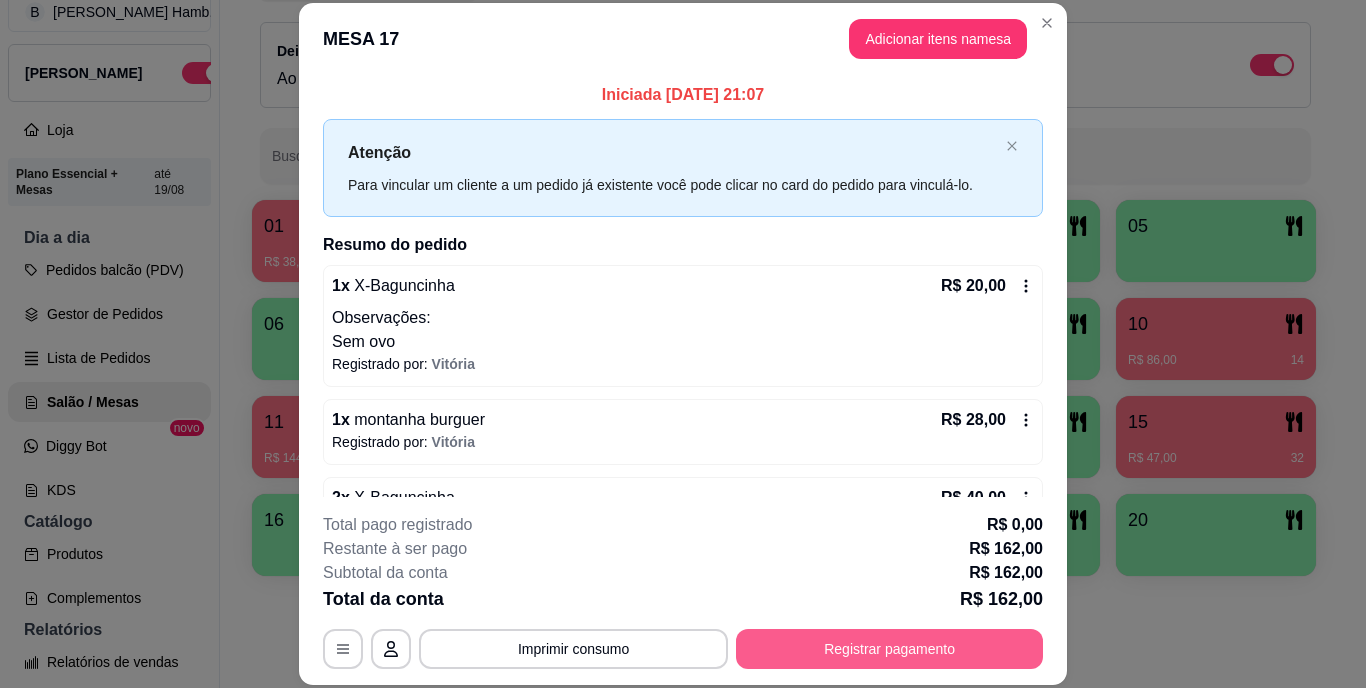 click on "Registrar pagamento" at bounding box center (889, 649) 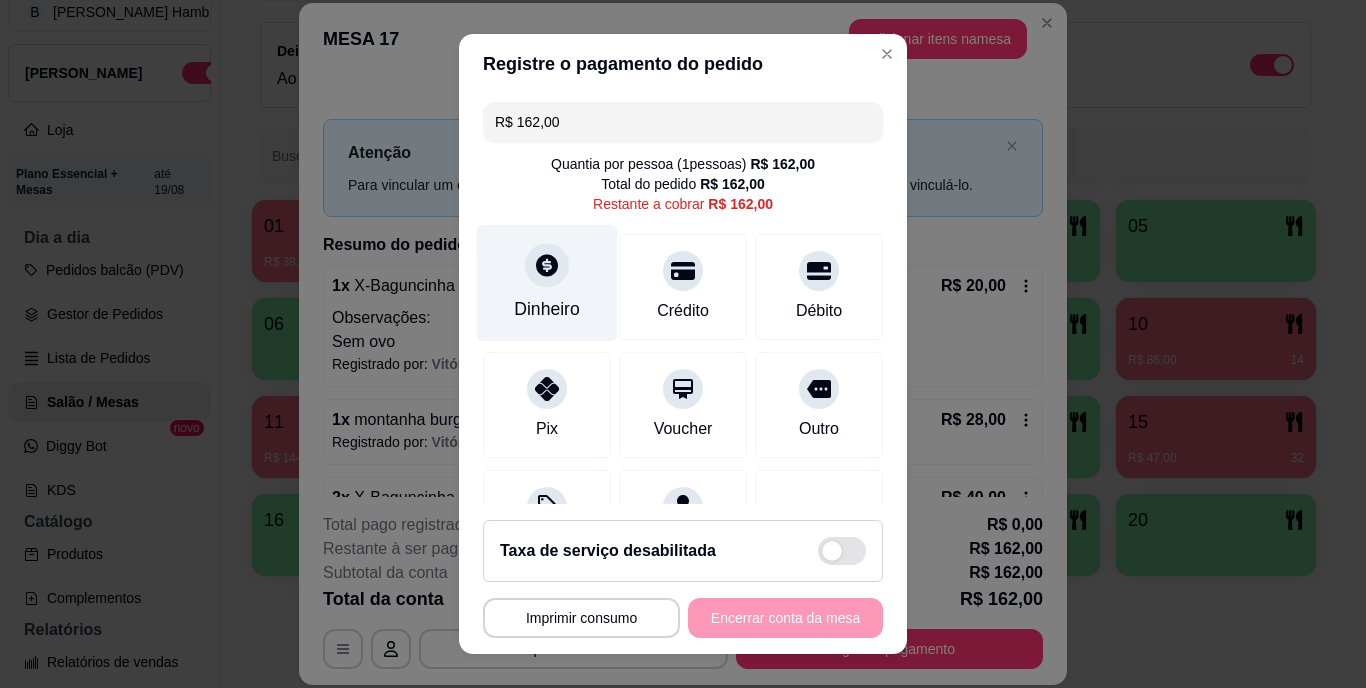 click on "Dinheiro" at bounding box center (547, 283) 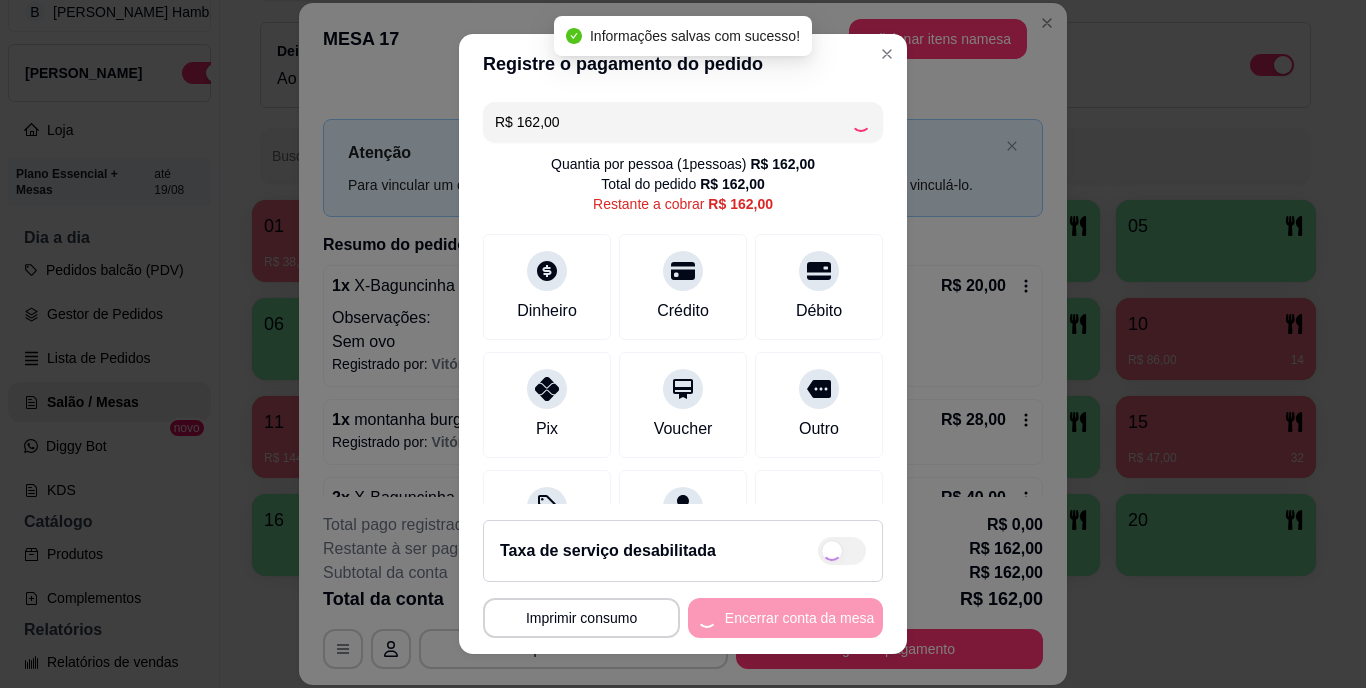 type on "R$ 0,00" 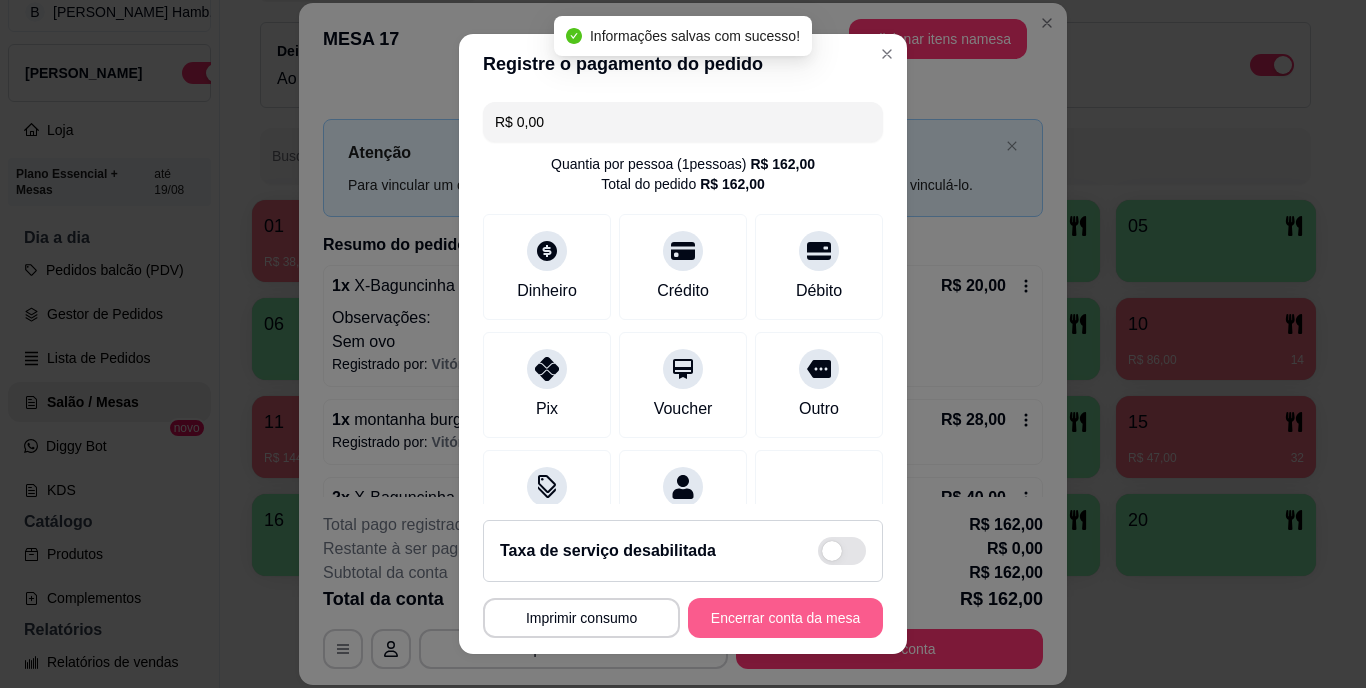 click on "Encerrar conta da mesa" at bounding box center [785, 618] 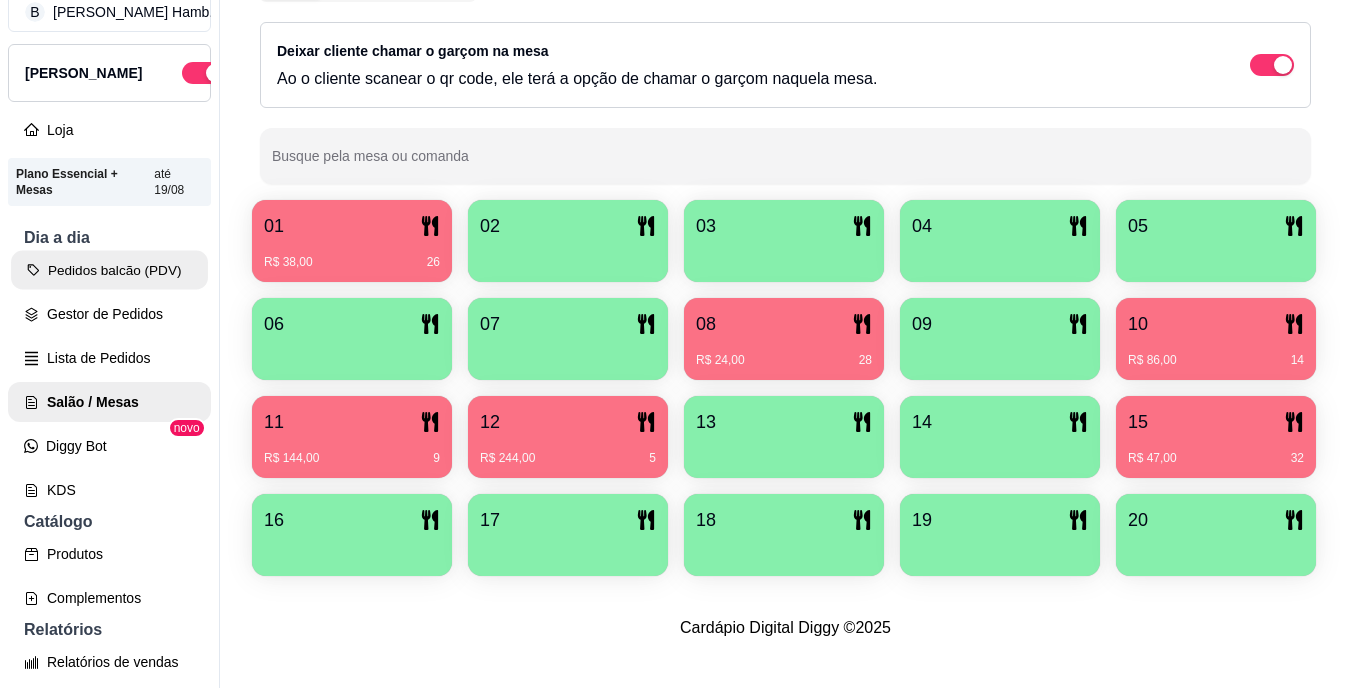 click on "Pedidos balcão (PDV)" at bounding box center [109, 270] 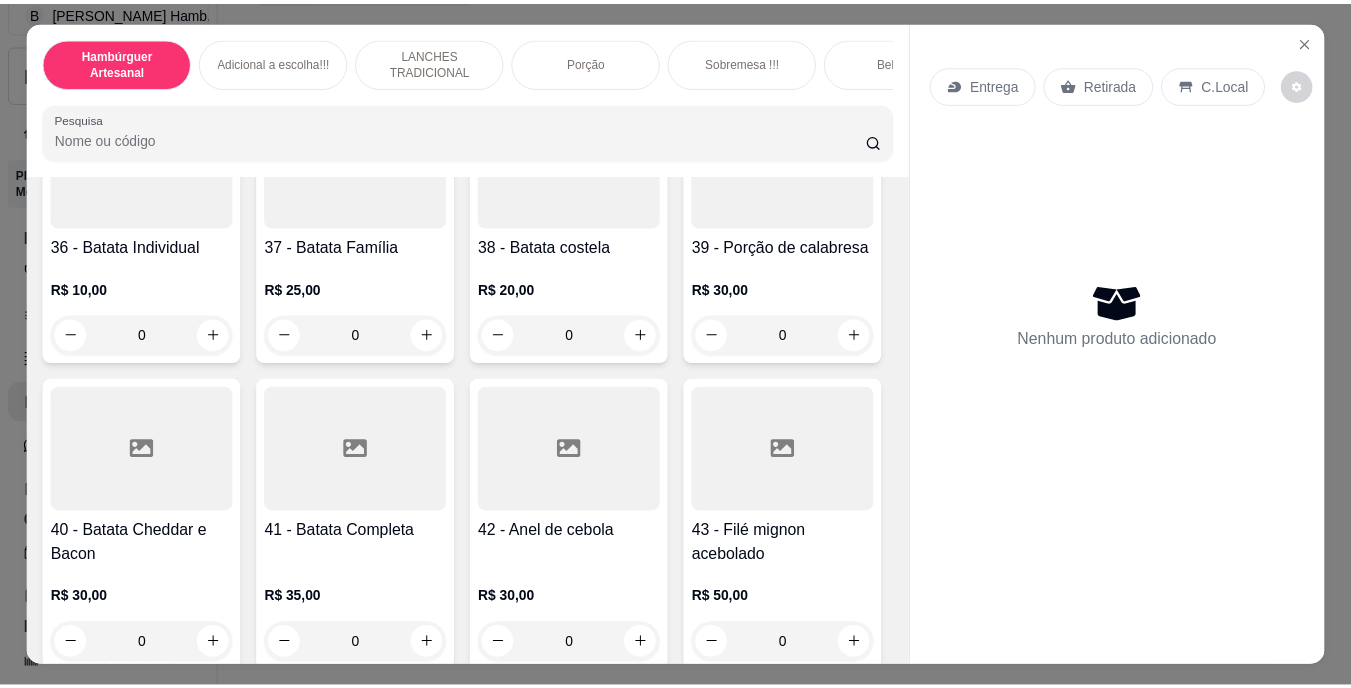 scroll, scrollTop: 3849, scrollLeft: 0, axis: vertical 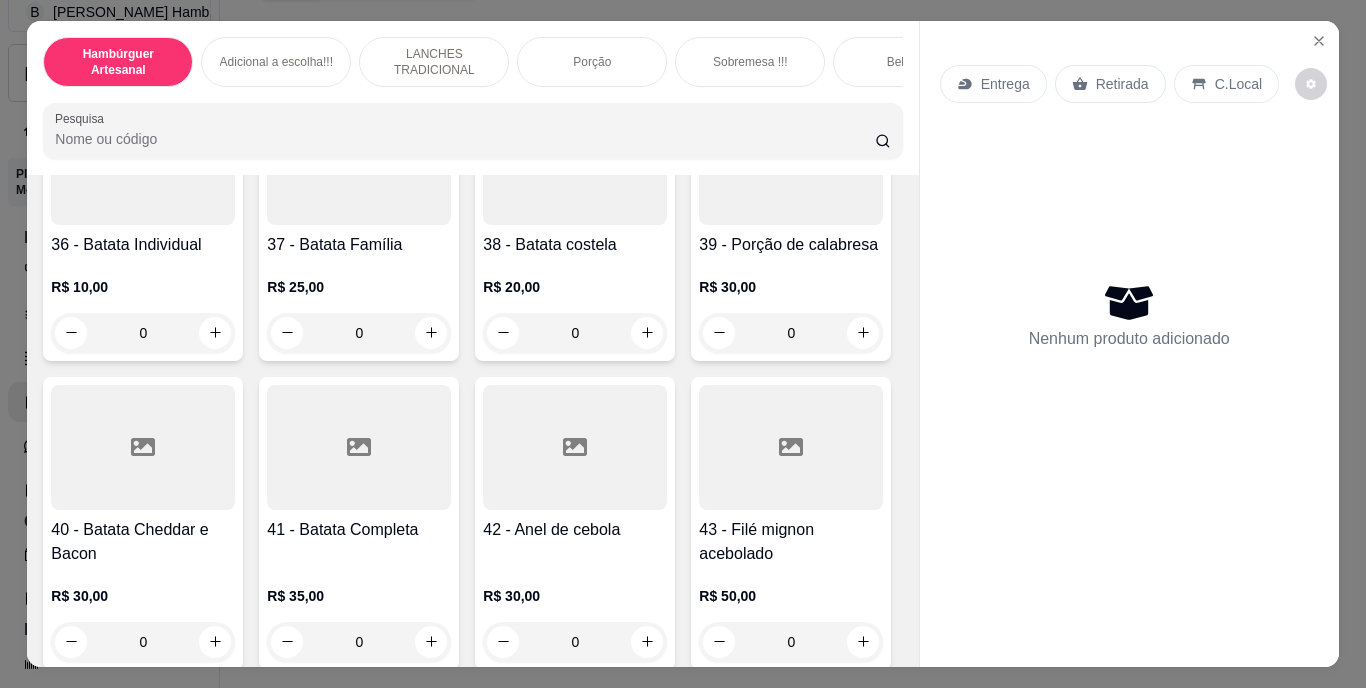 click 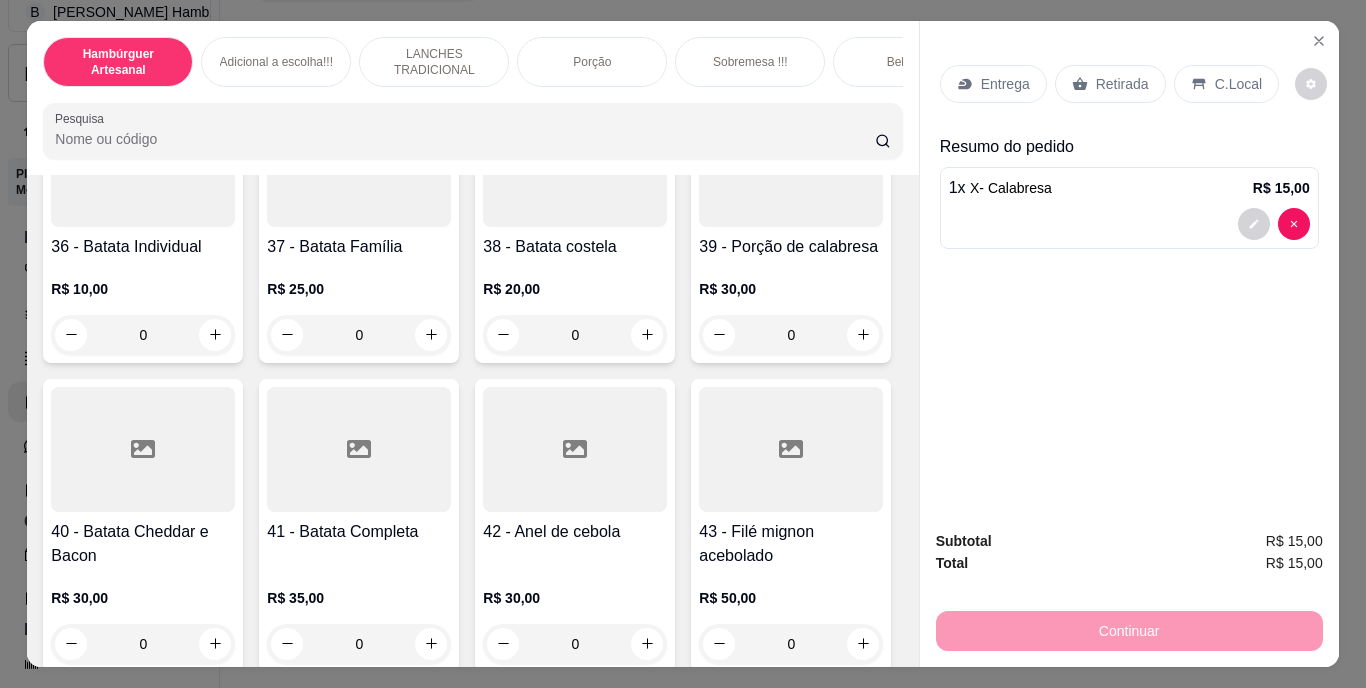 click on "Entrega" at bounding box center (993, 84) 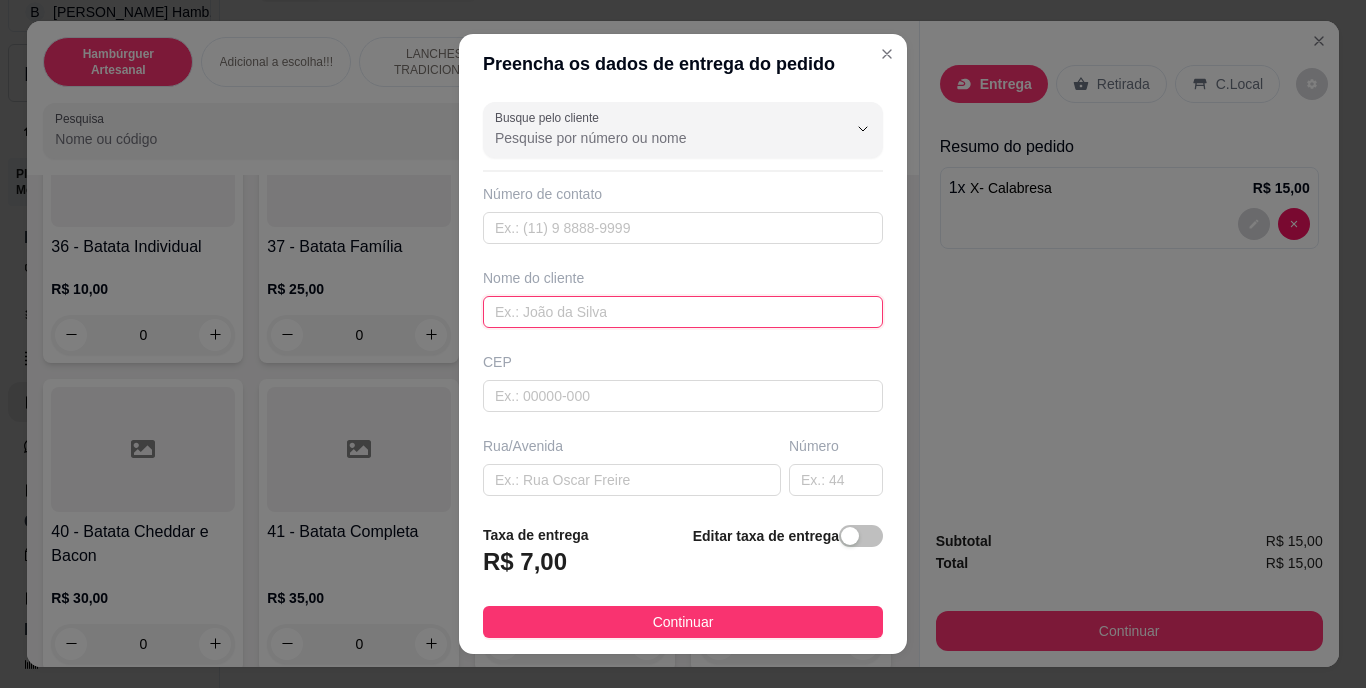 click at bounding box center (683, 312) 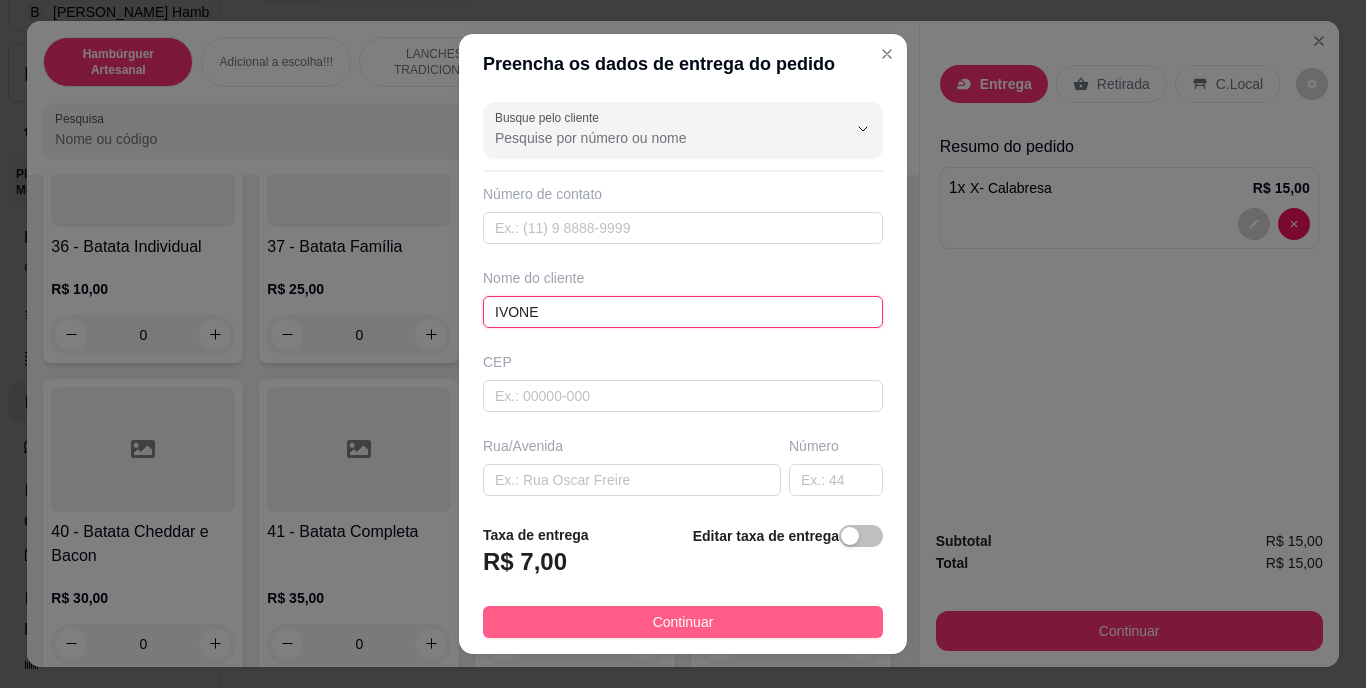 type on "IVONE" 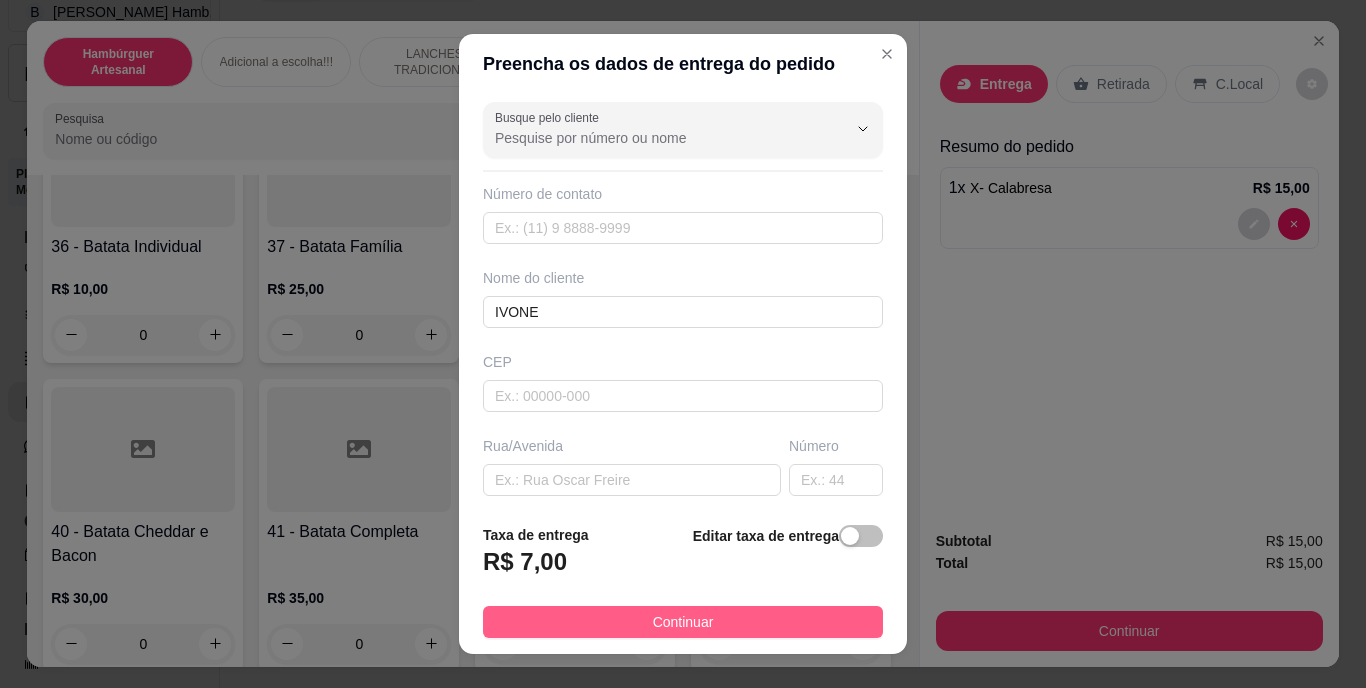 click on "Continuar" at bounding box center (683, 622) 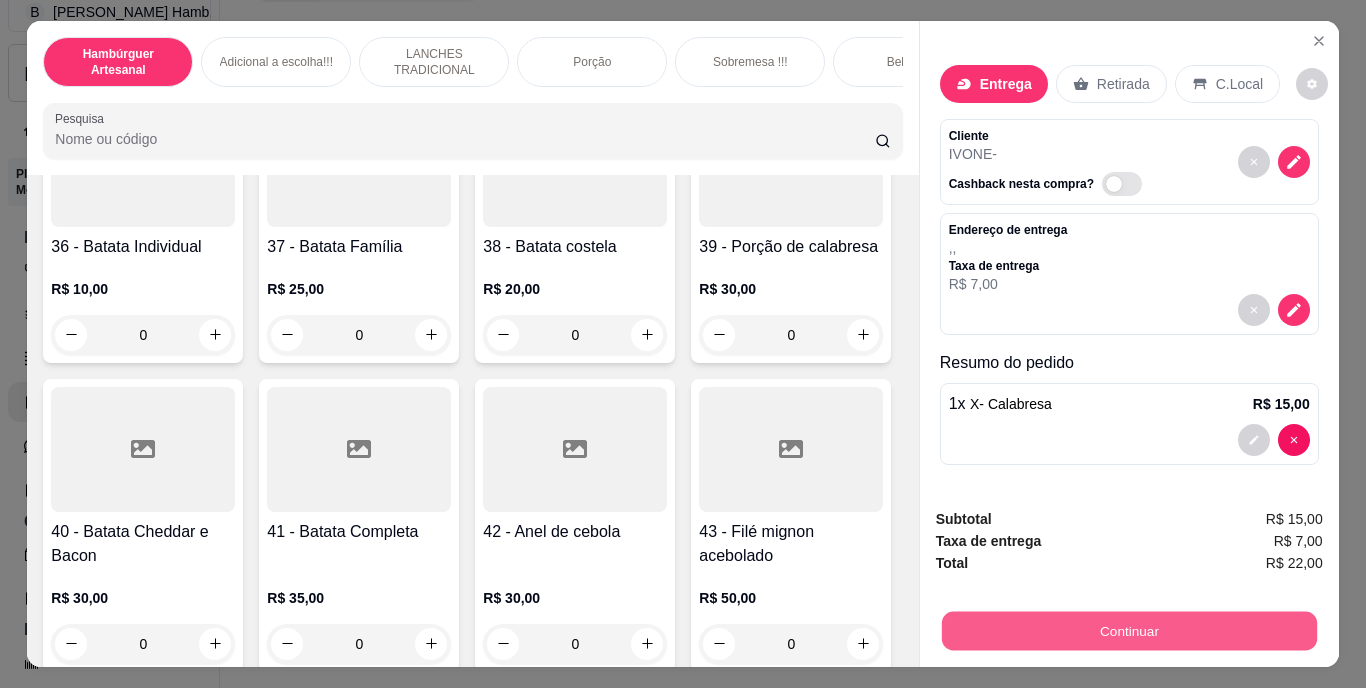 click on "Continuar" at bounding box center [1128, 631] 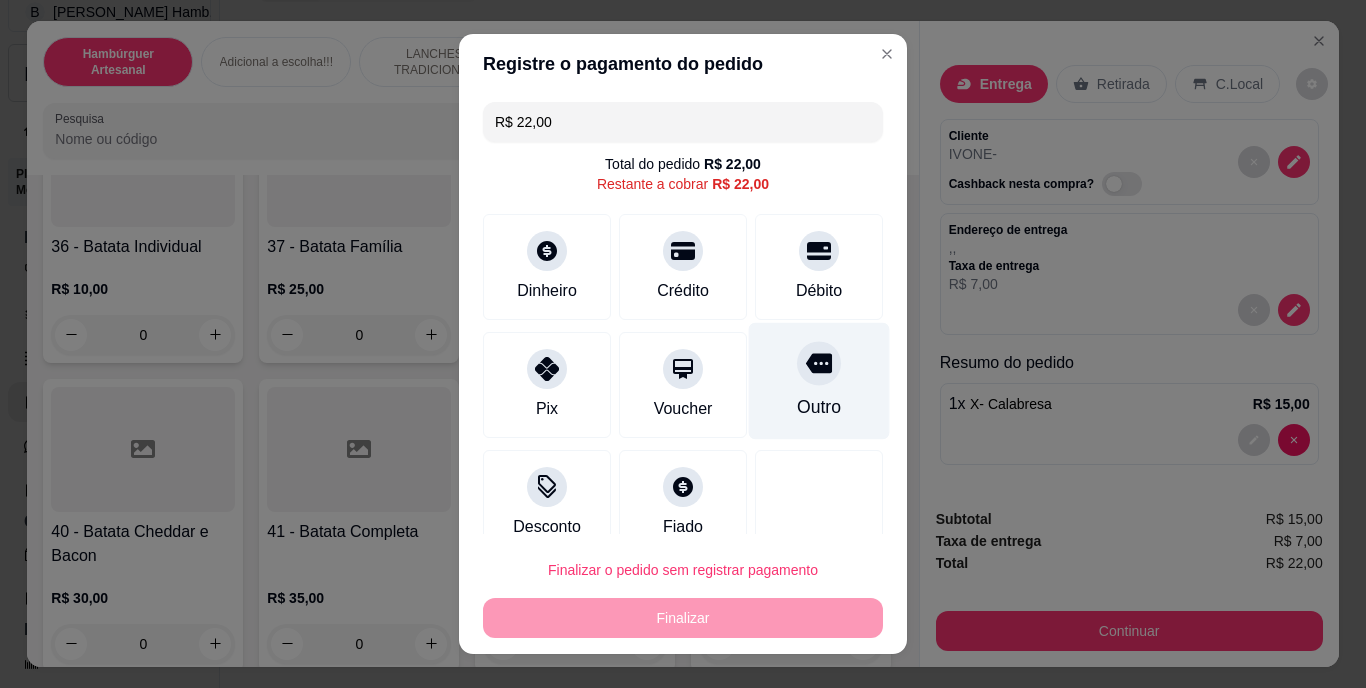 click on "Outro" at bounding box center [819, 381] 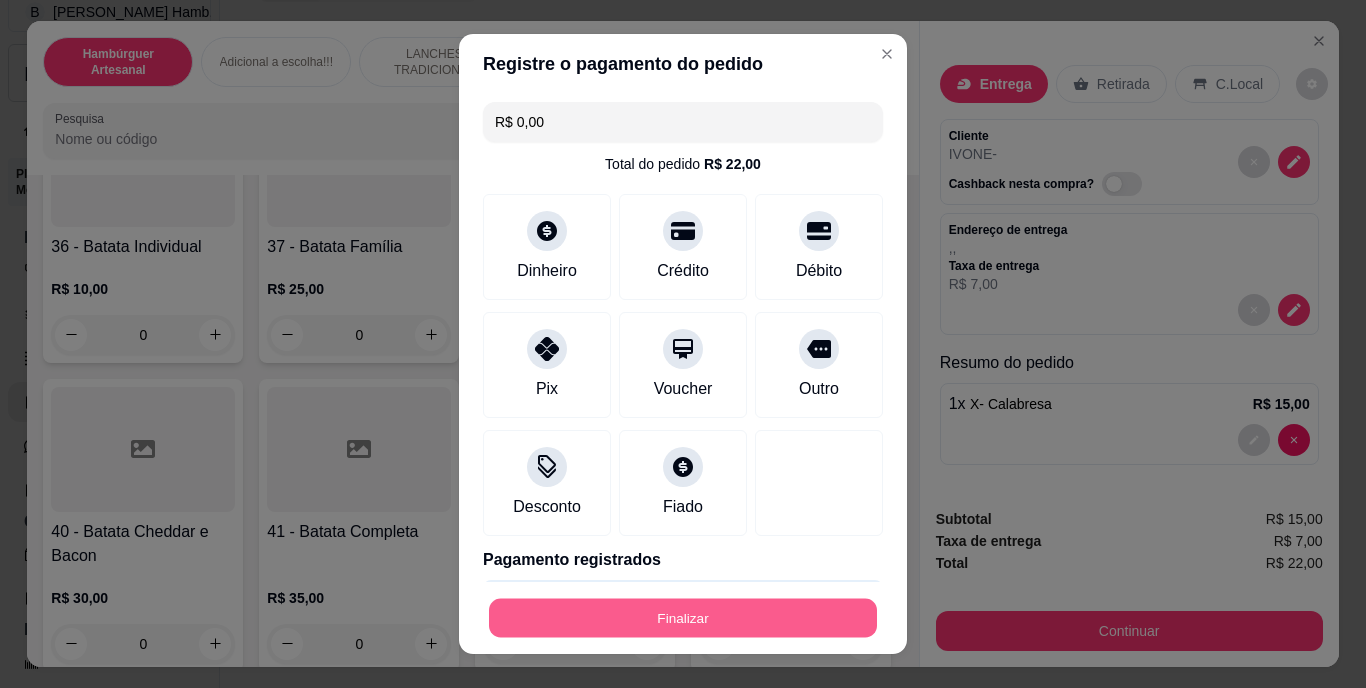 click on "Finalizar" at bounding box center (683, 617) 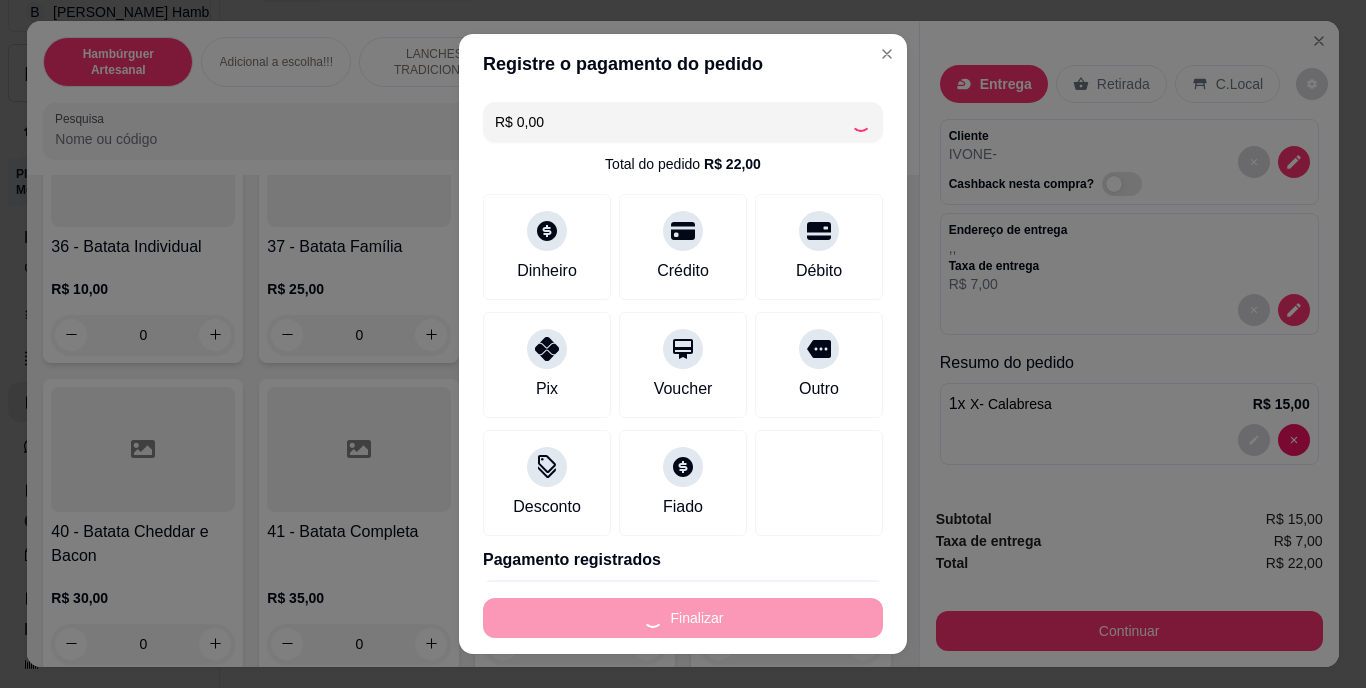type on "0" 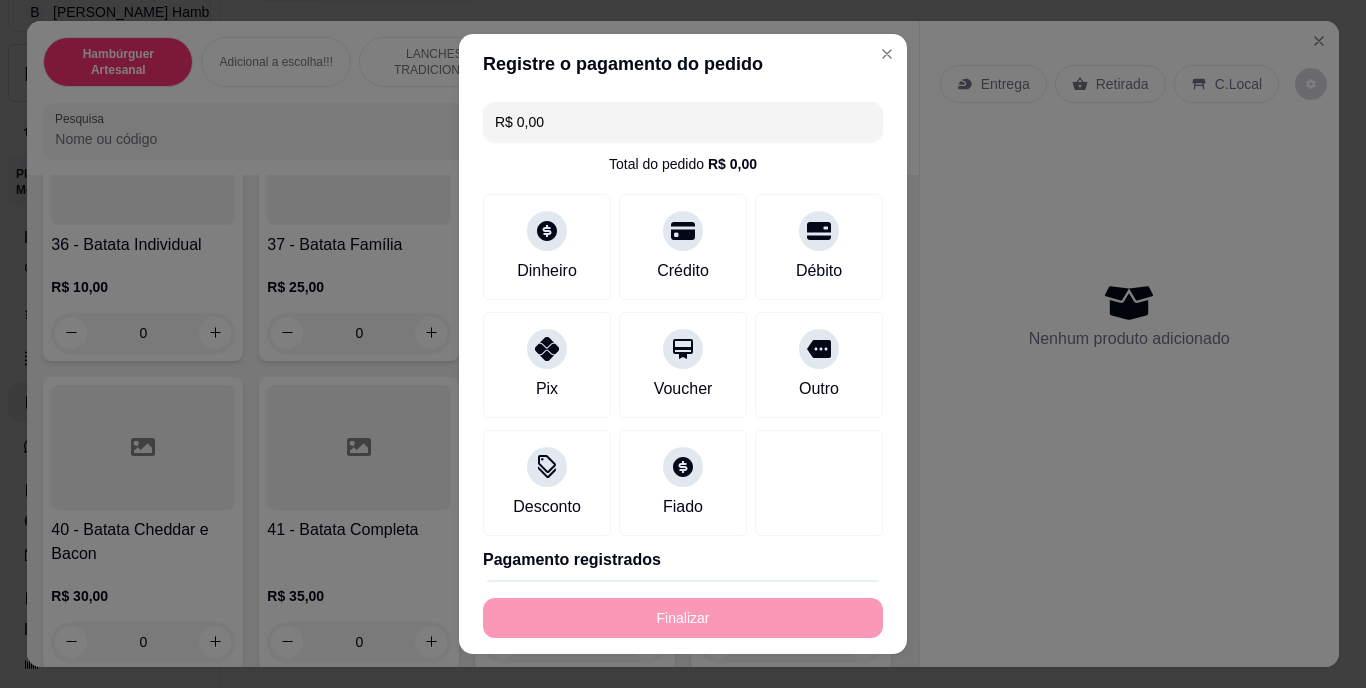 type on "-R$ 22,00" 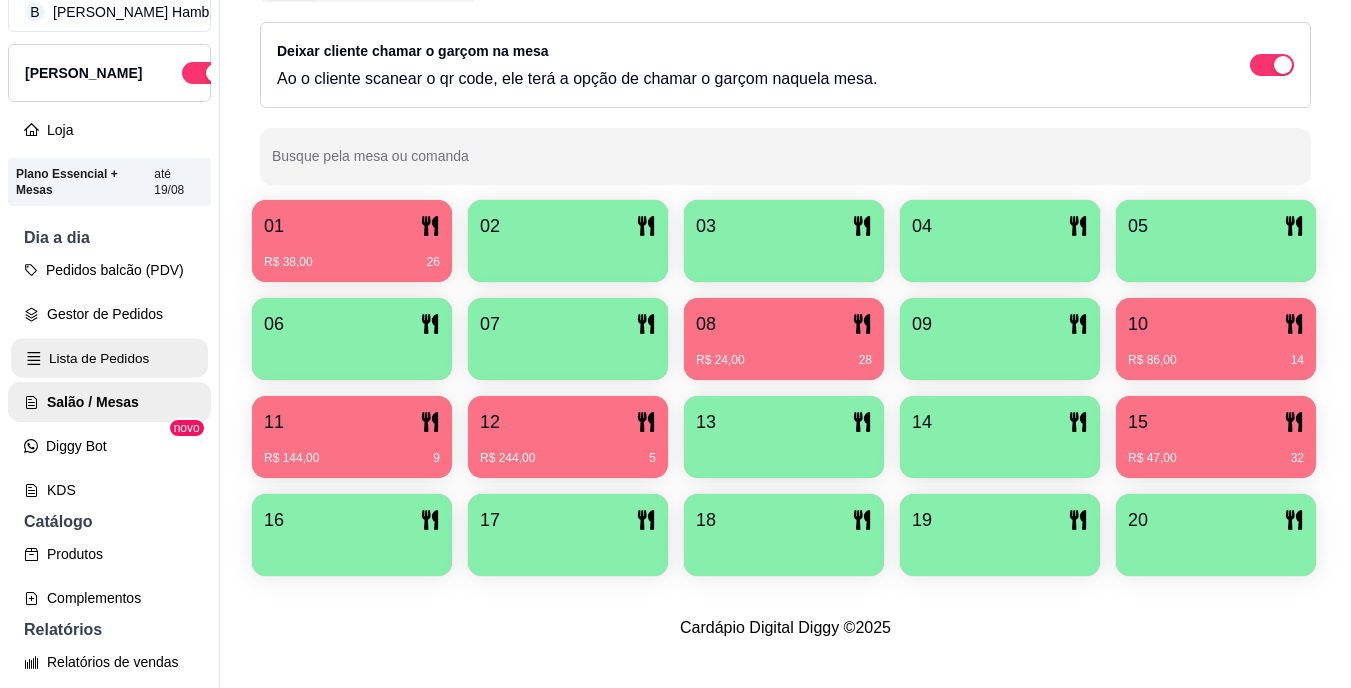 click on "Lista de Pedidos" at bounding box center (109, 358) 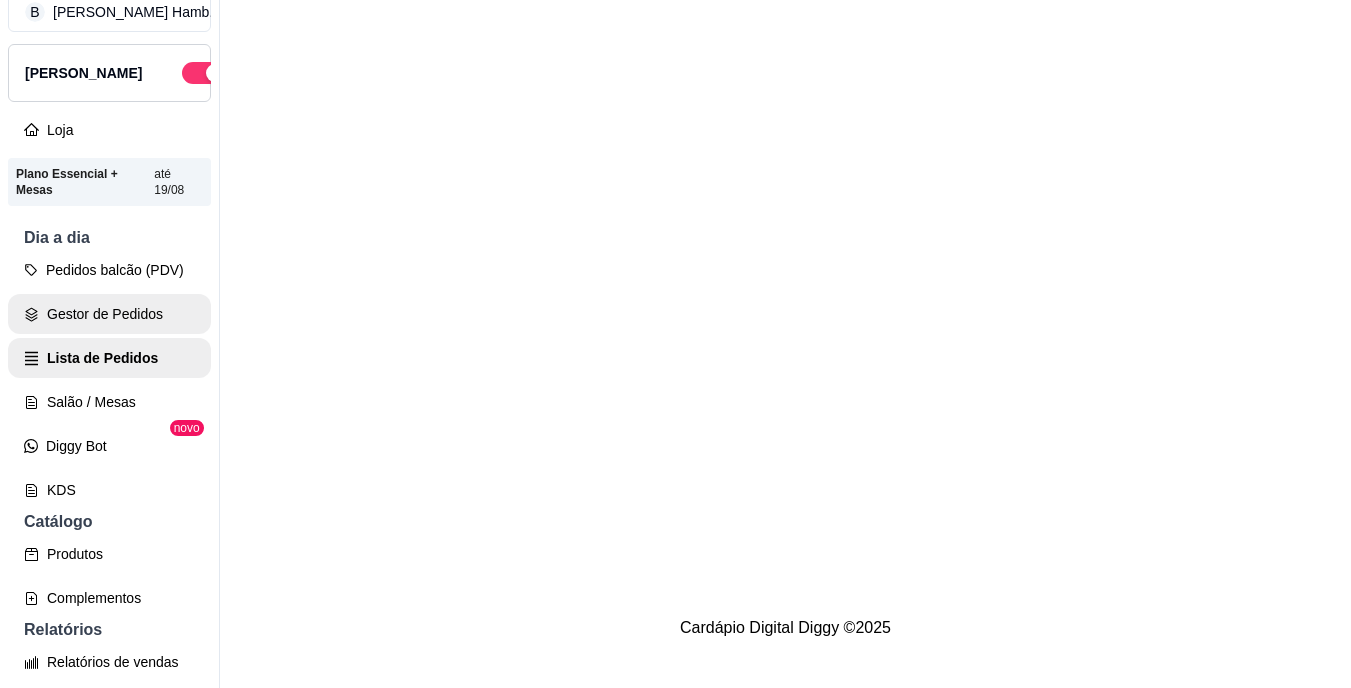 scroll, scrollTop: 0, scrollLeft: 0, axis: both 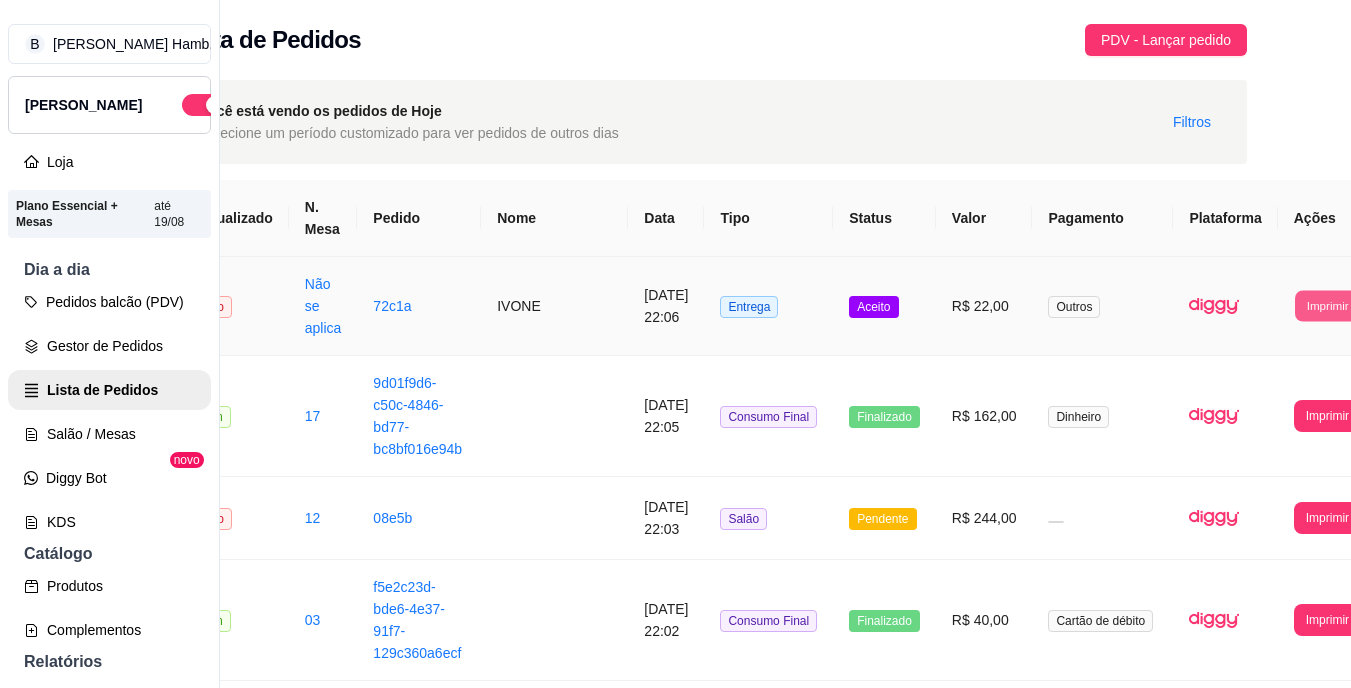 click on "Imprimir" at bounding box center [1327, 305] 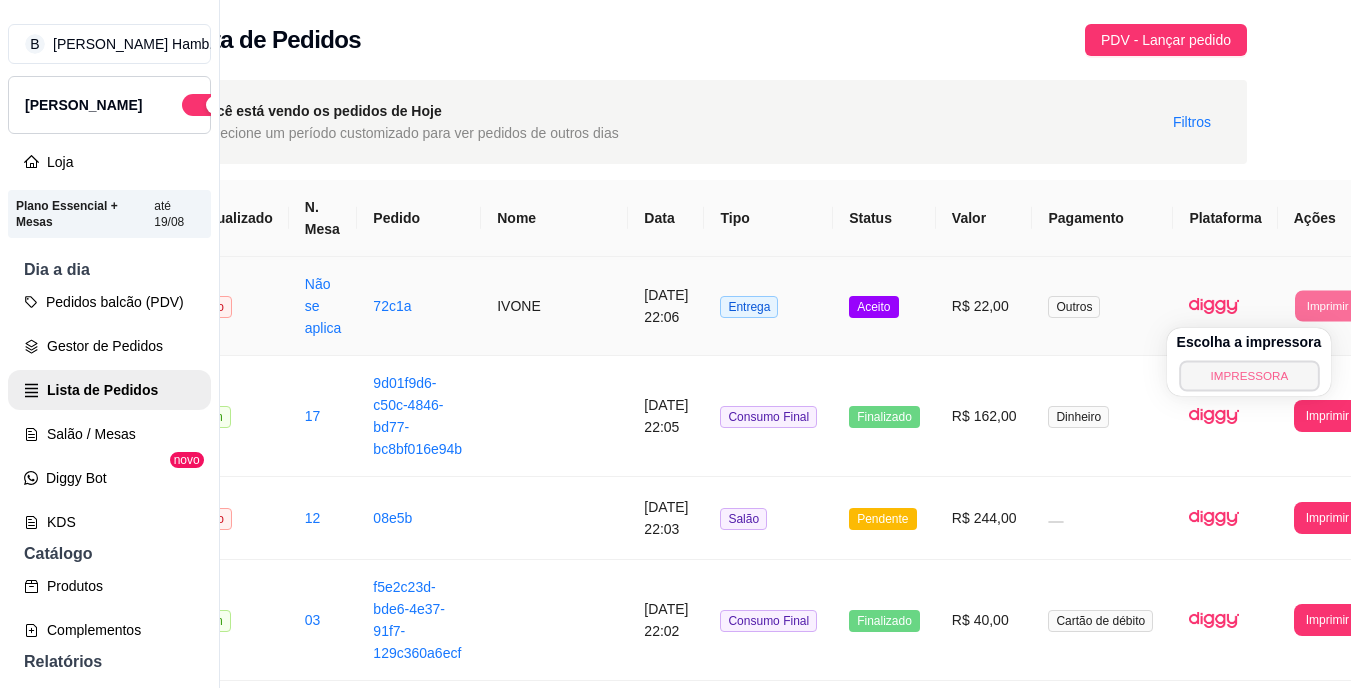 click on "IMPRESSORA" at bounding box center [1249, 375] 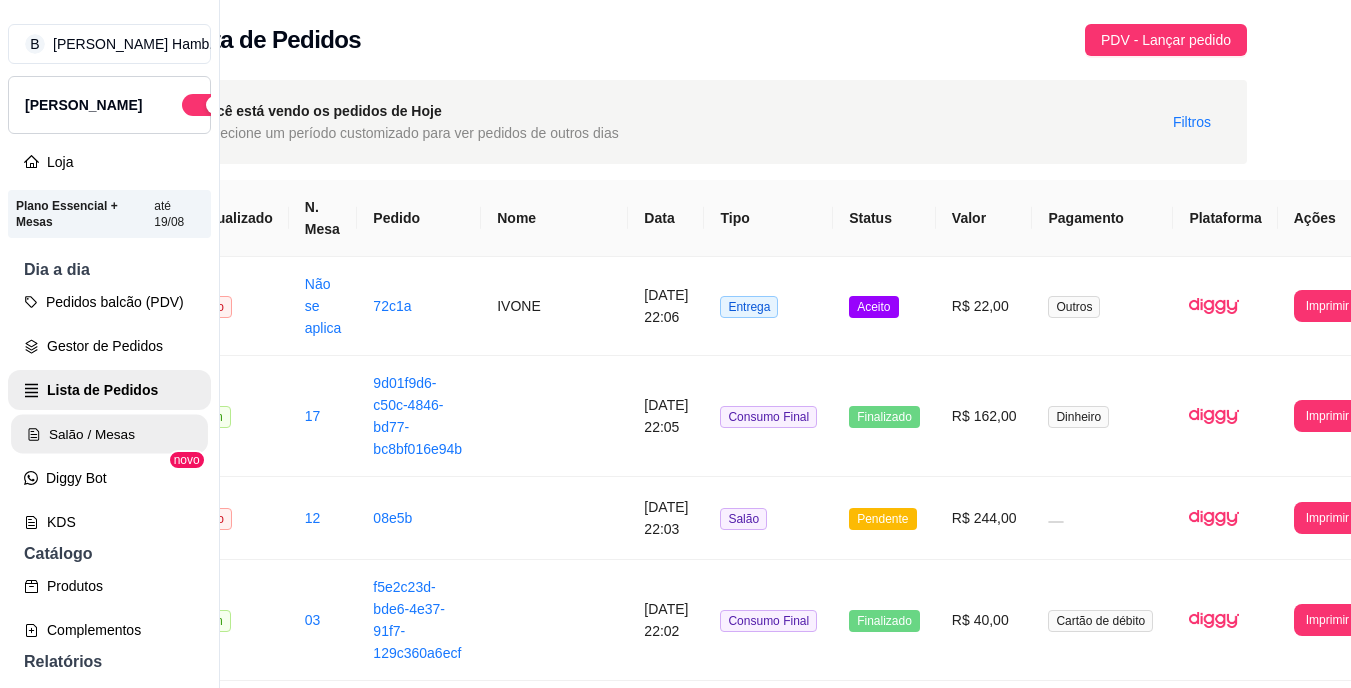 click on "Salão / Mesas" at bounding box center (109, 434) 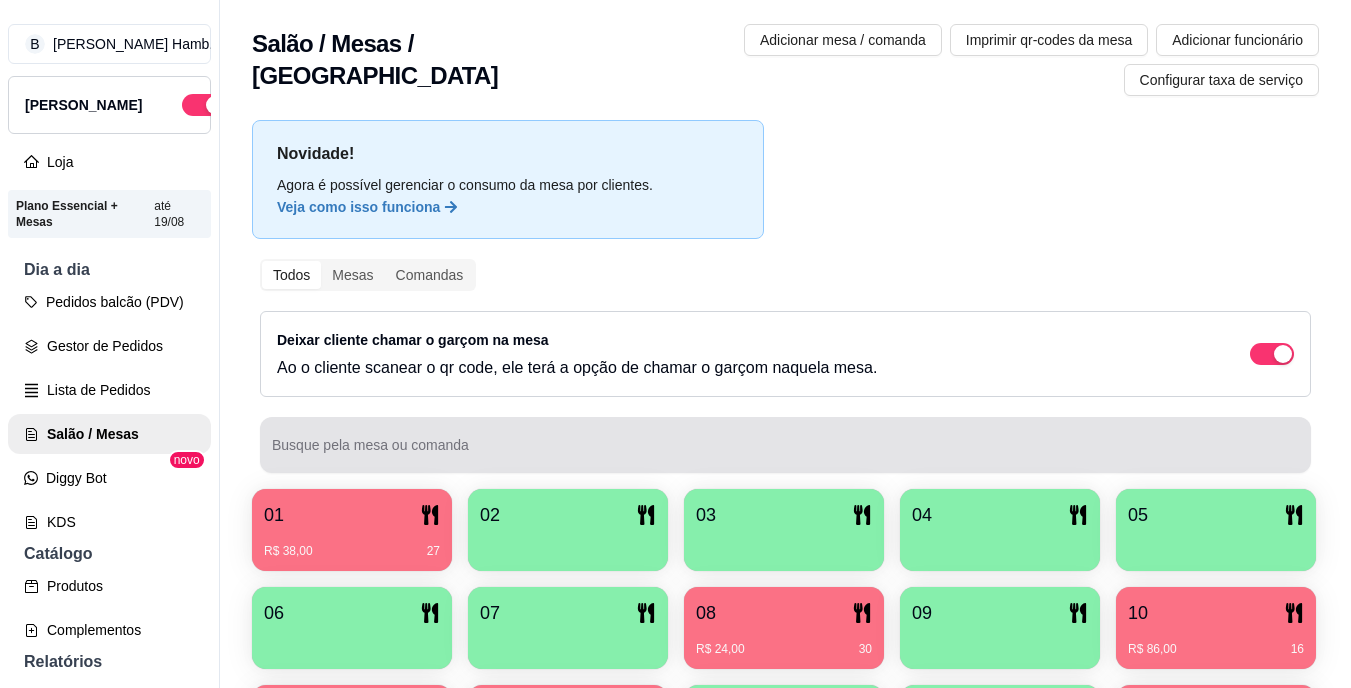 scroll, scrollTop: 370, scrollLeft: 0, axis: vertical 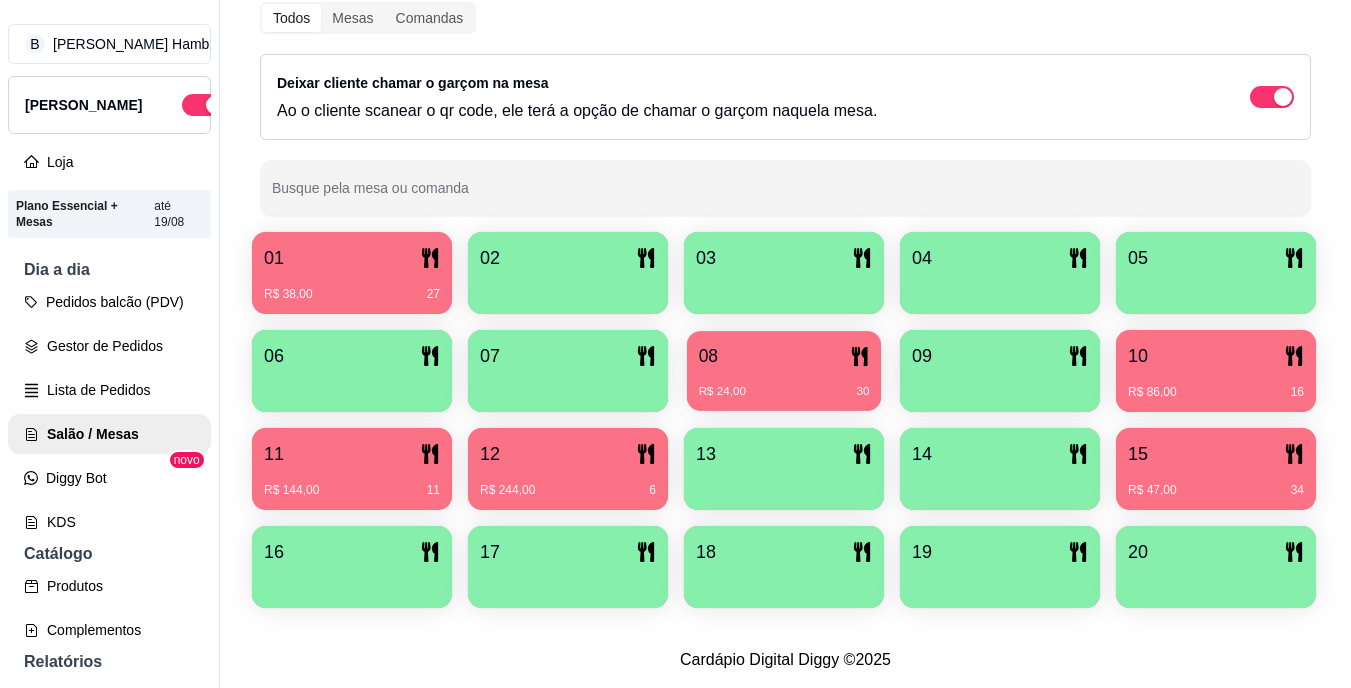 click on "08" at bounding box center (784, 356) 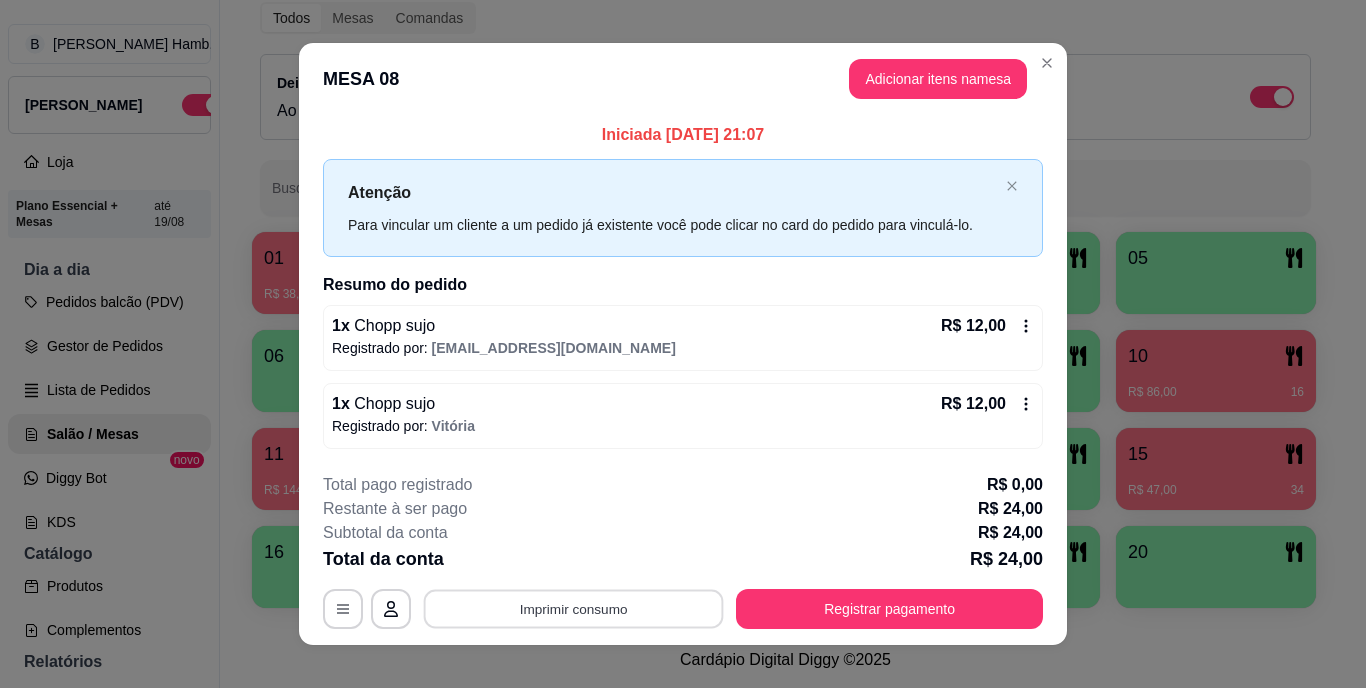 click on "Imprimir consumo" at bounding box center [574, 608] 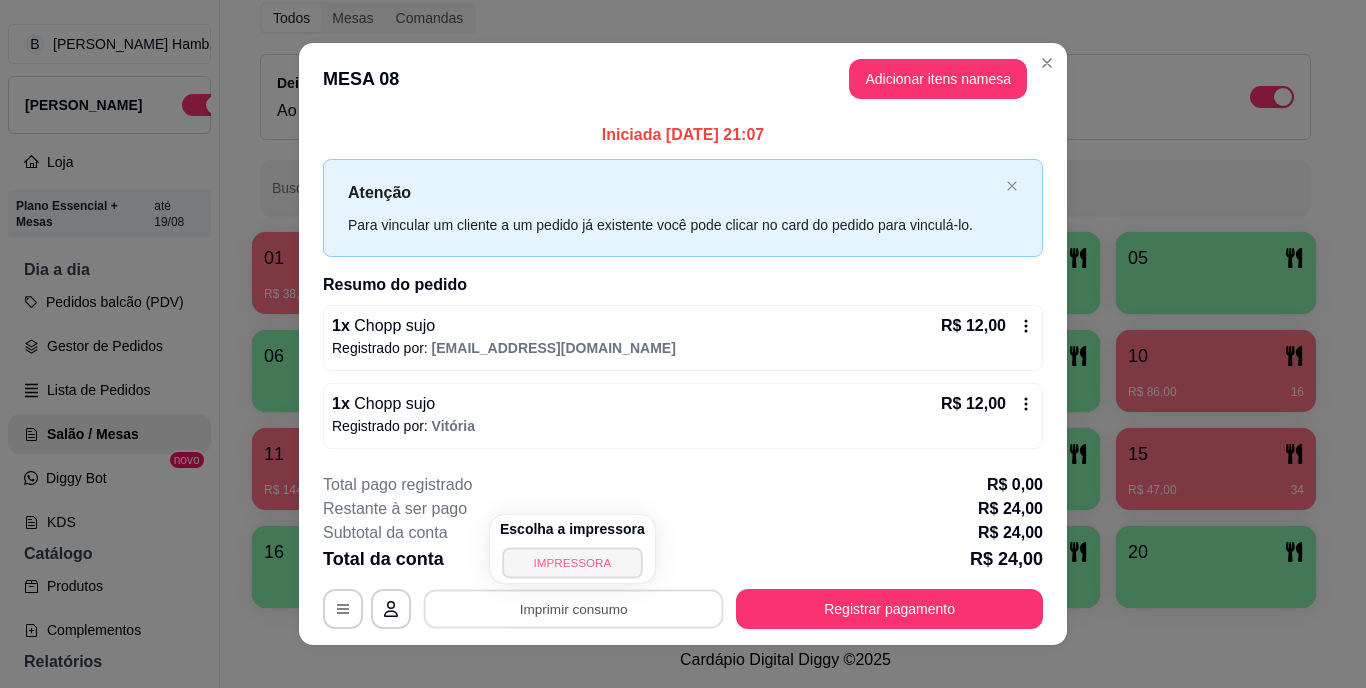 click on "IMPRESSORA" at bounding box center [572, 562] 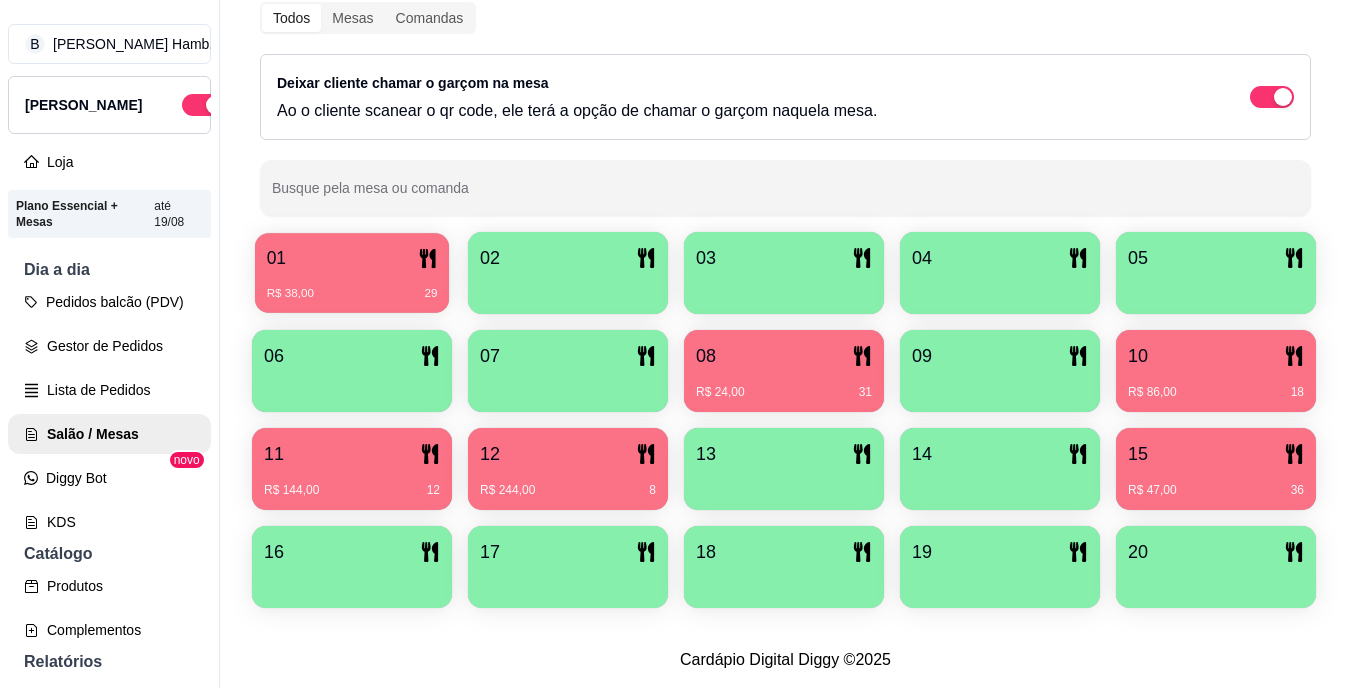 click on "01" at bounding box center [352, 258] 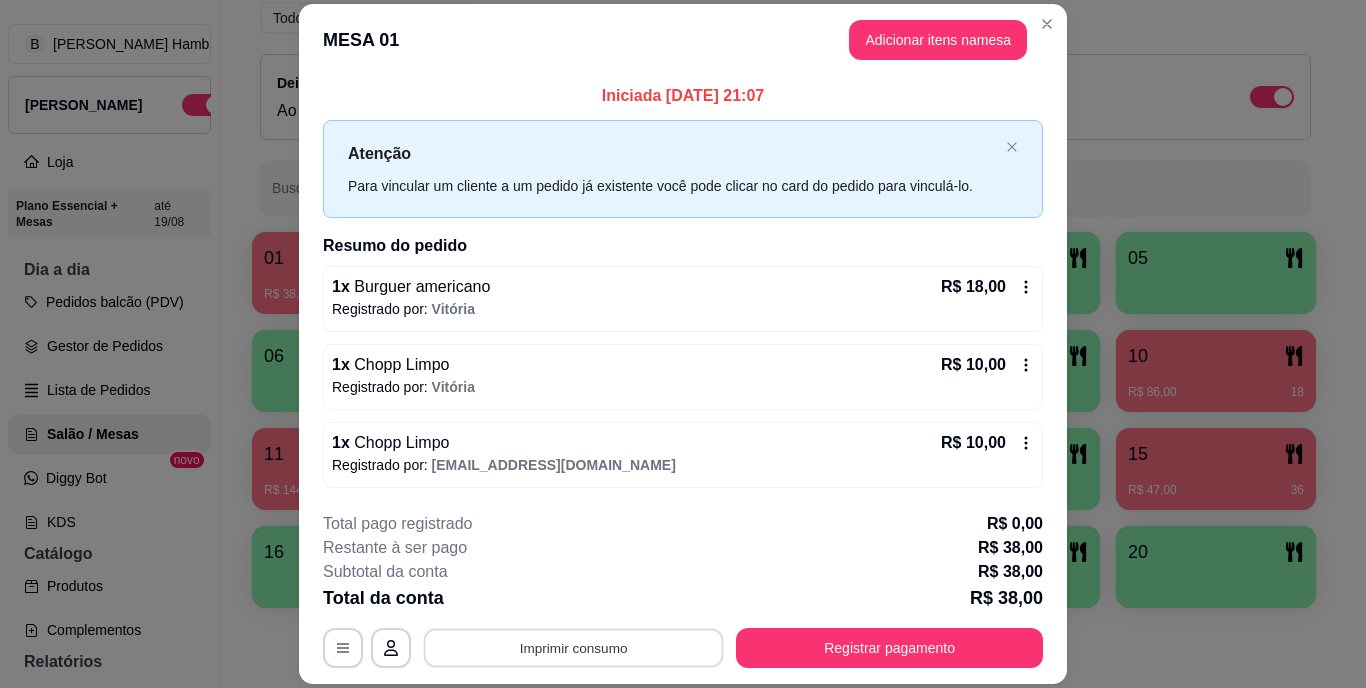 click on "Imprimir consumo" at bounding box center [574, 647] 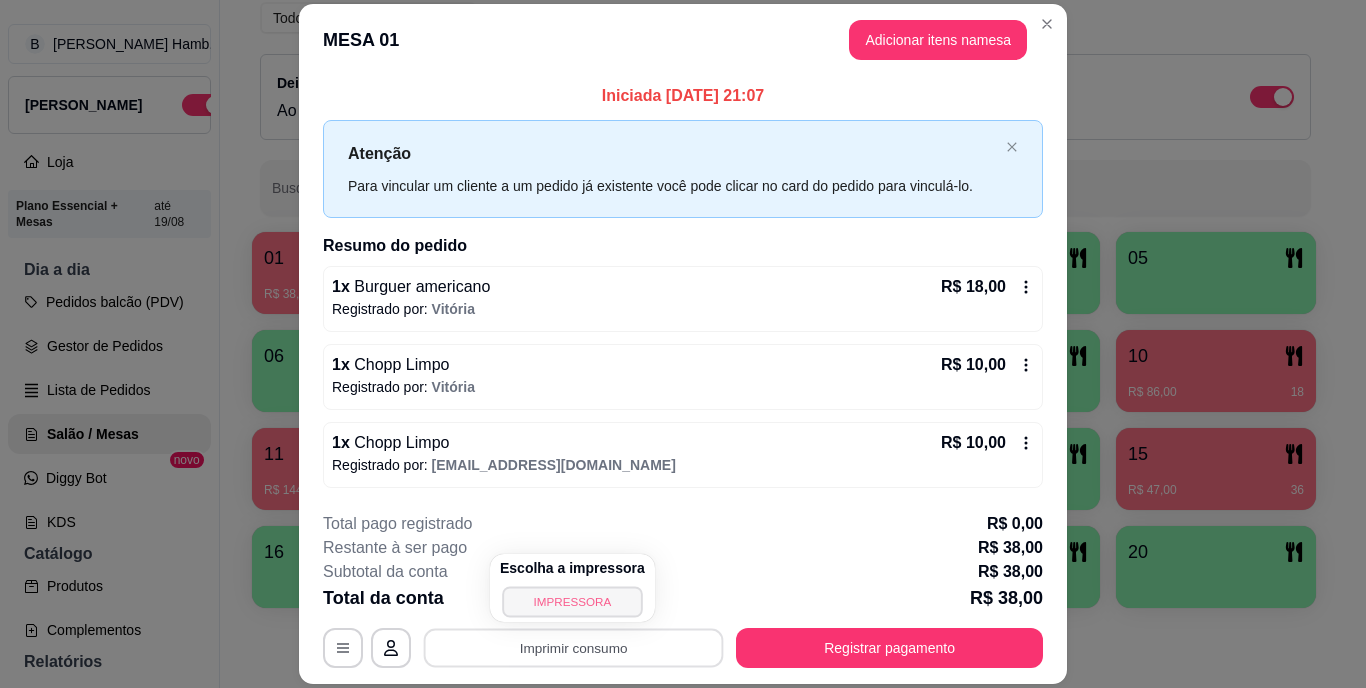 click on "IMPRESSORA" at bounding box center (572, 601) 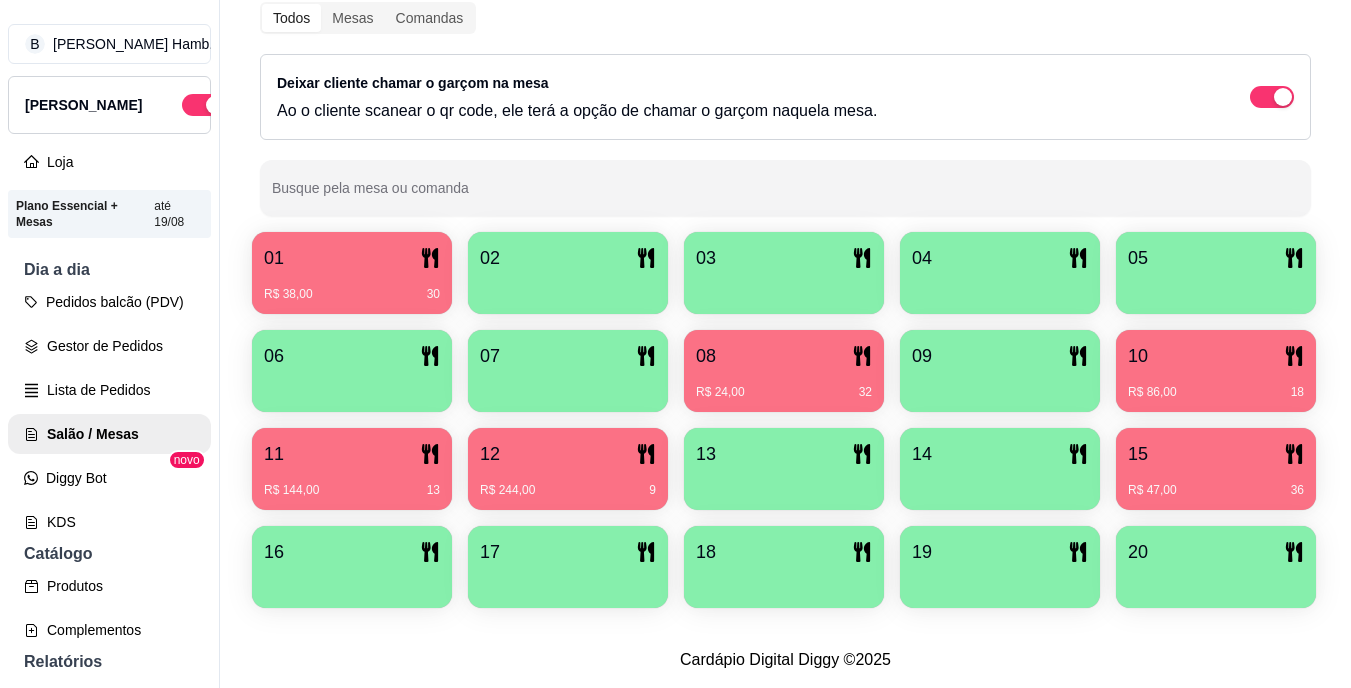 scroll, scrollTop: 0, scrollLeft: 0, axis: both 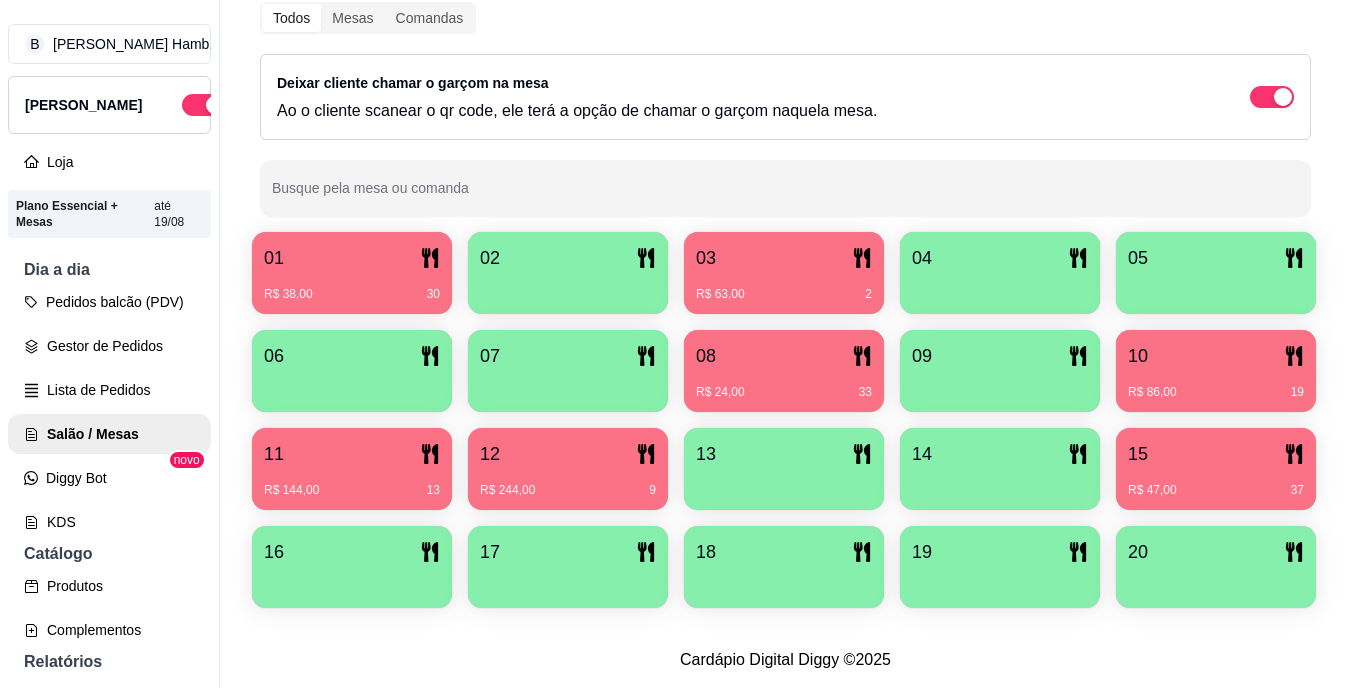 click on "03" at bounding box center [784, 258] 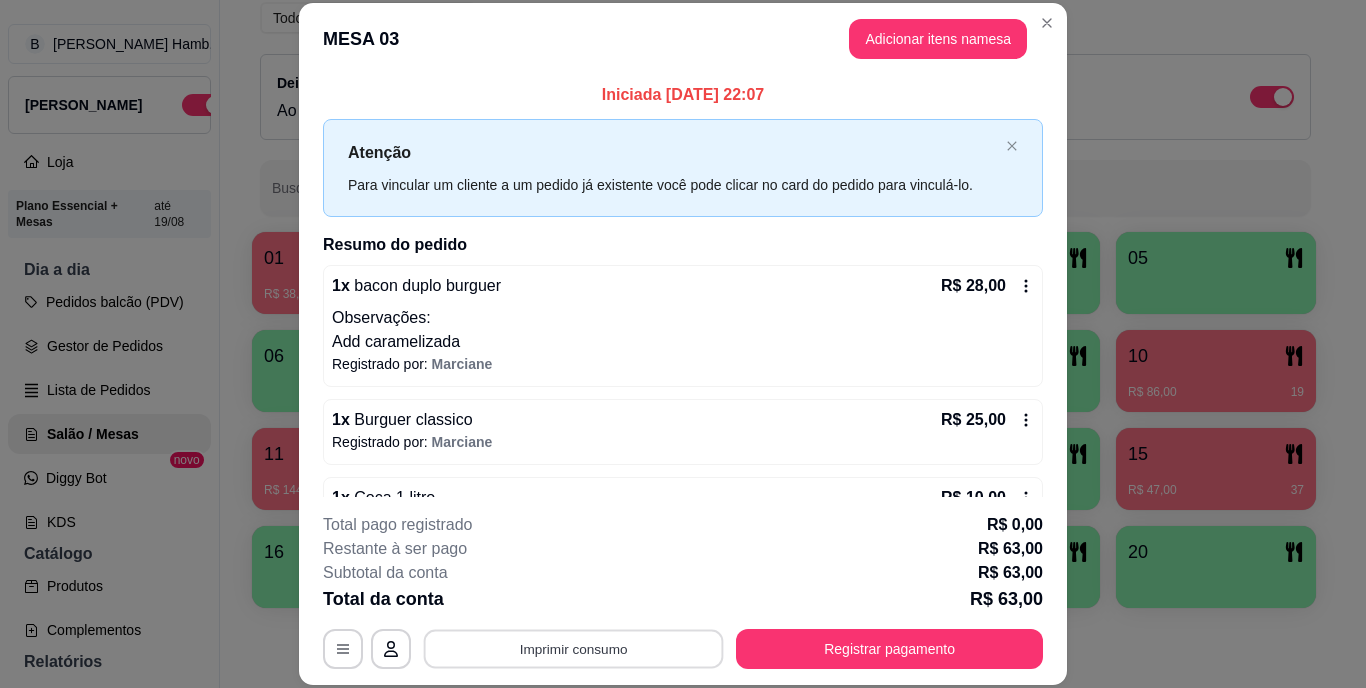 click on "Imprimir consumo" at bounding box center [574, 648] 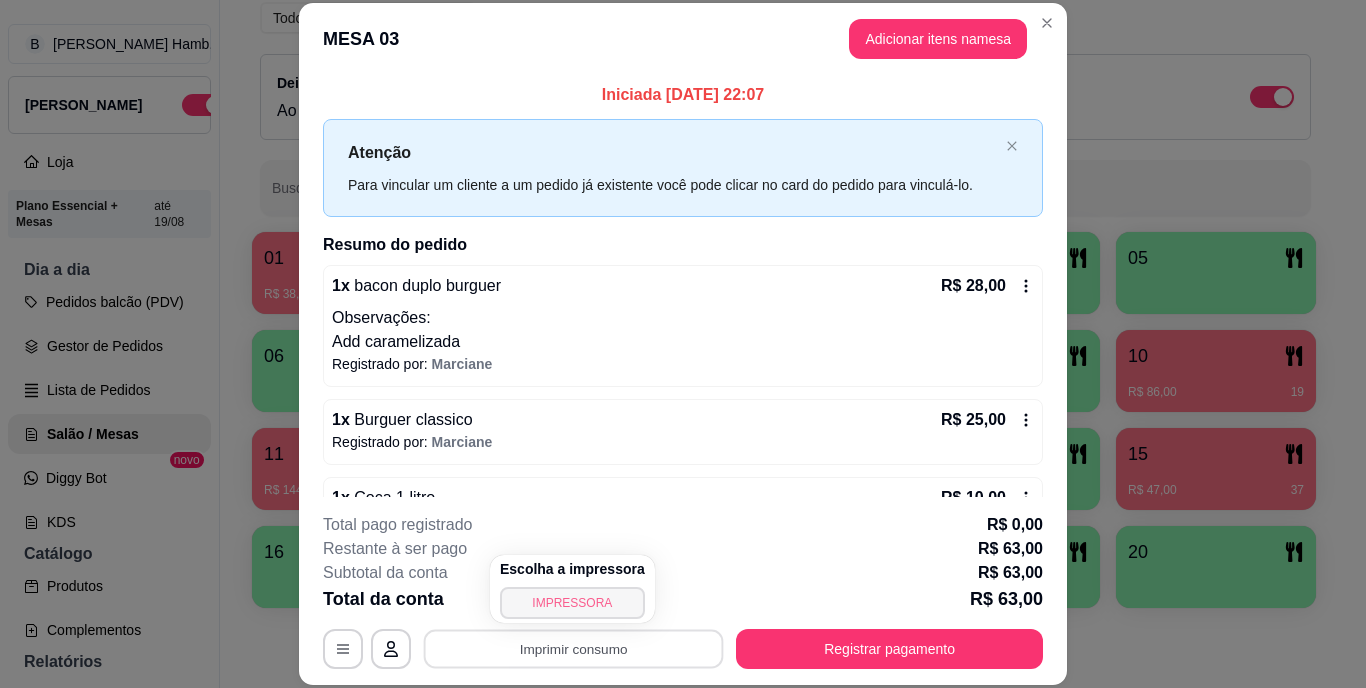 click on "IMPRESSORA" at bounding box center (572, 603) 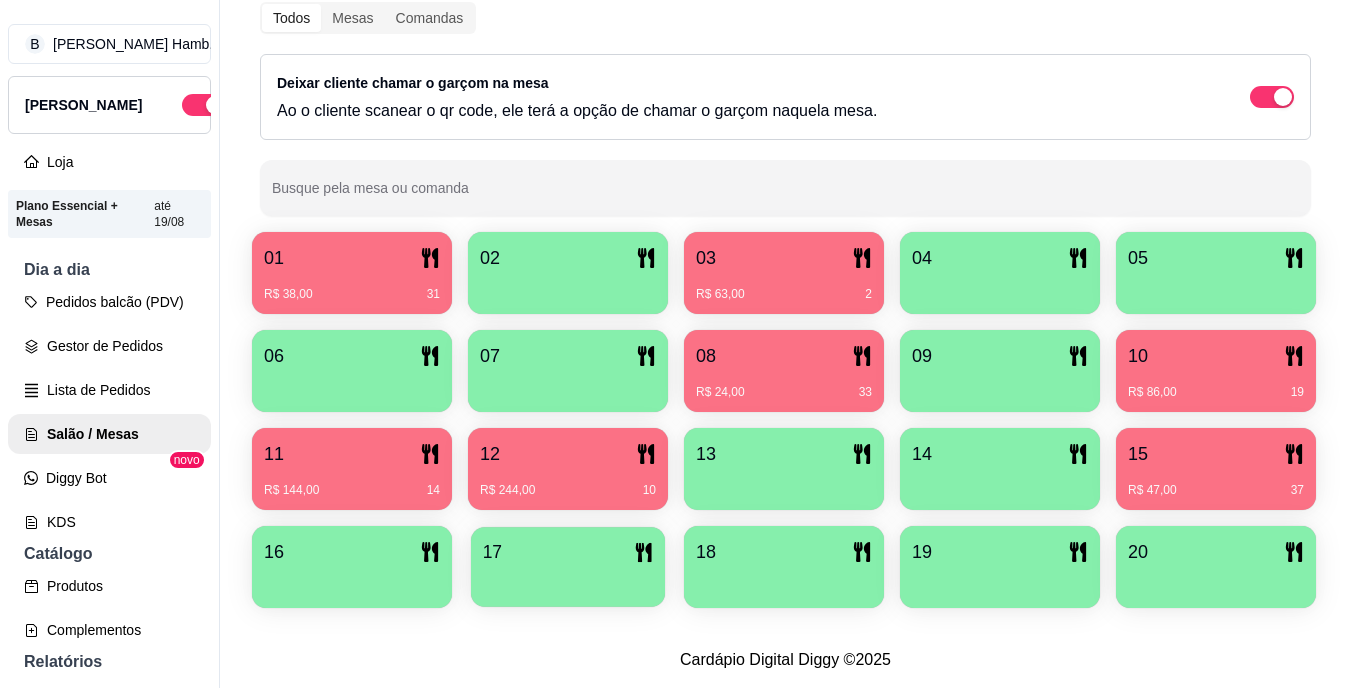 click on "17" at bounding box center (568, 552) 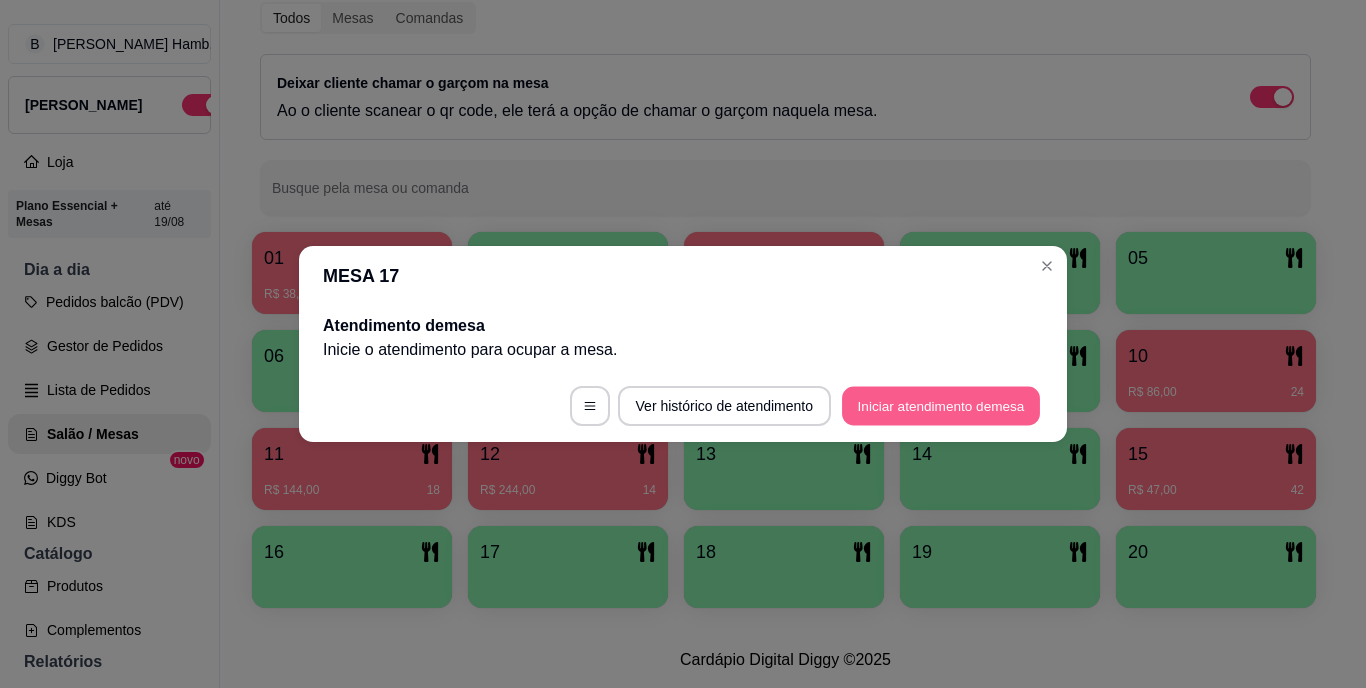 click on "Iniciar atendimento de  mesa" at bounding box center [941, 406] 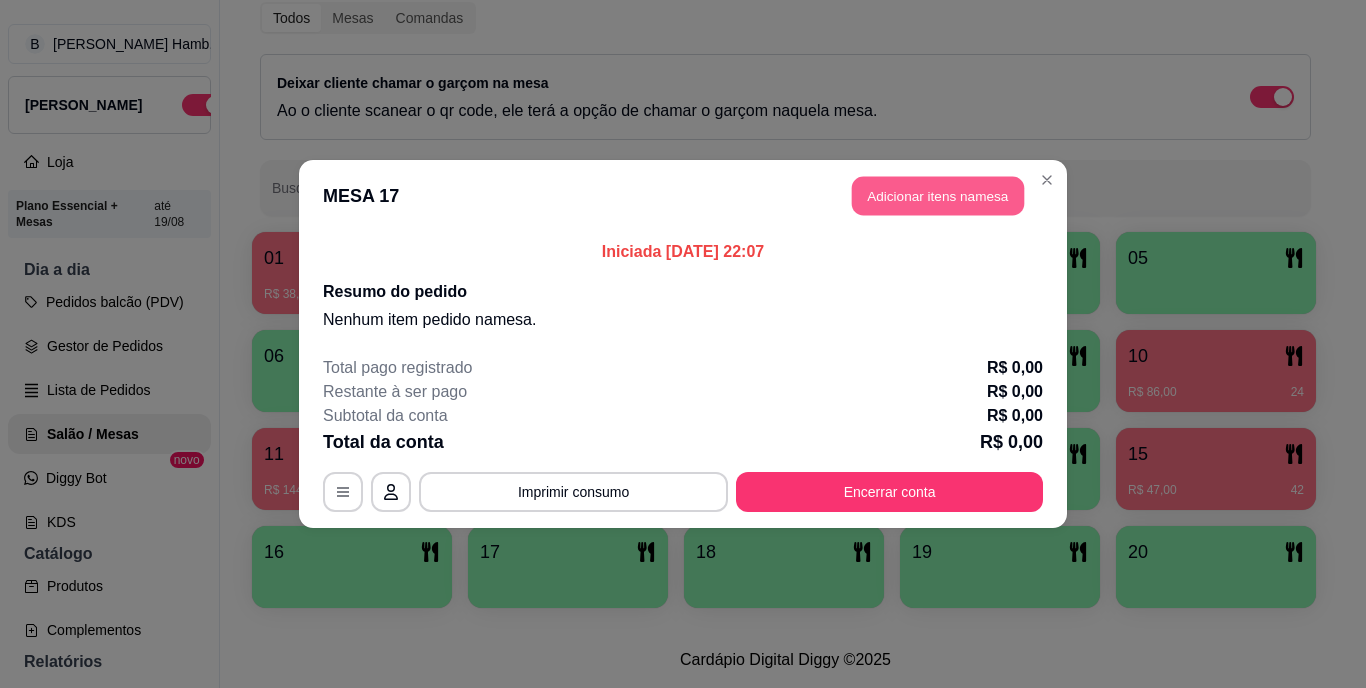 click on "Adicionar itens na  mesa" at bounding box center (938, 196) 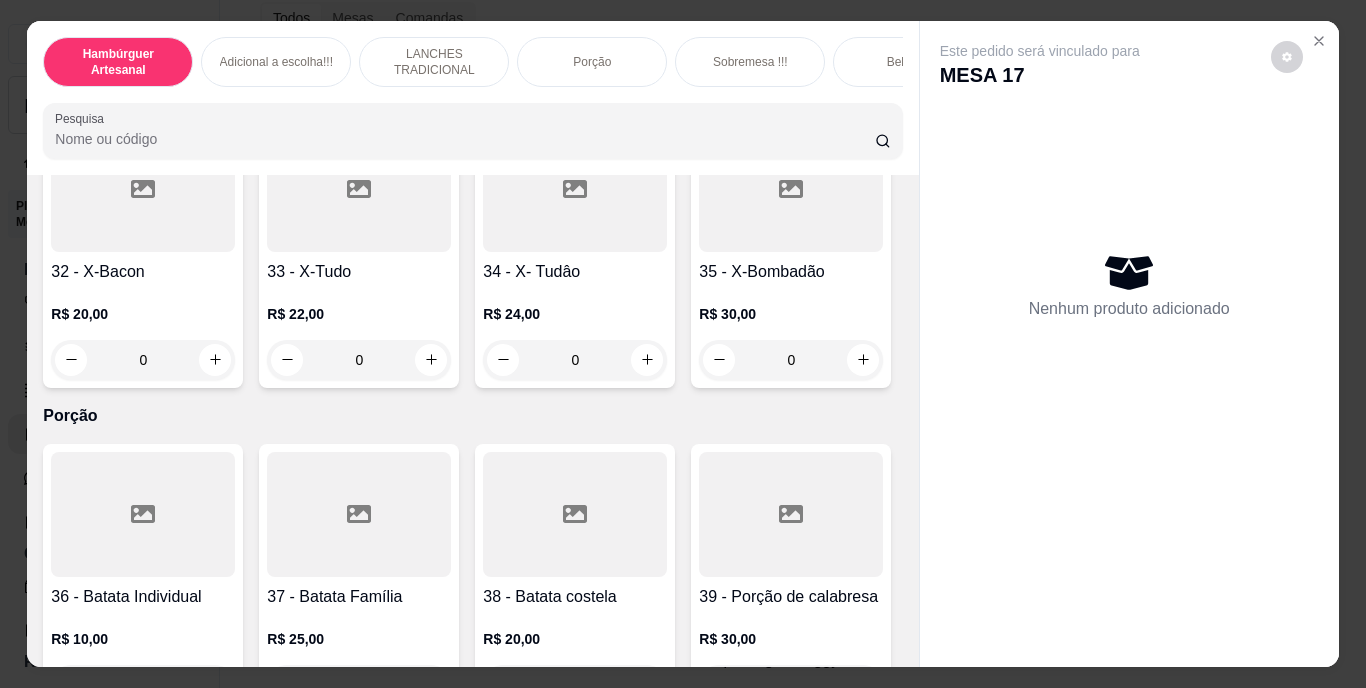 scroll, scrollTop: 3564, scrollLeft: 0, axis: vertical 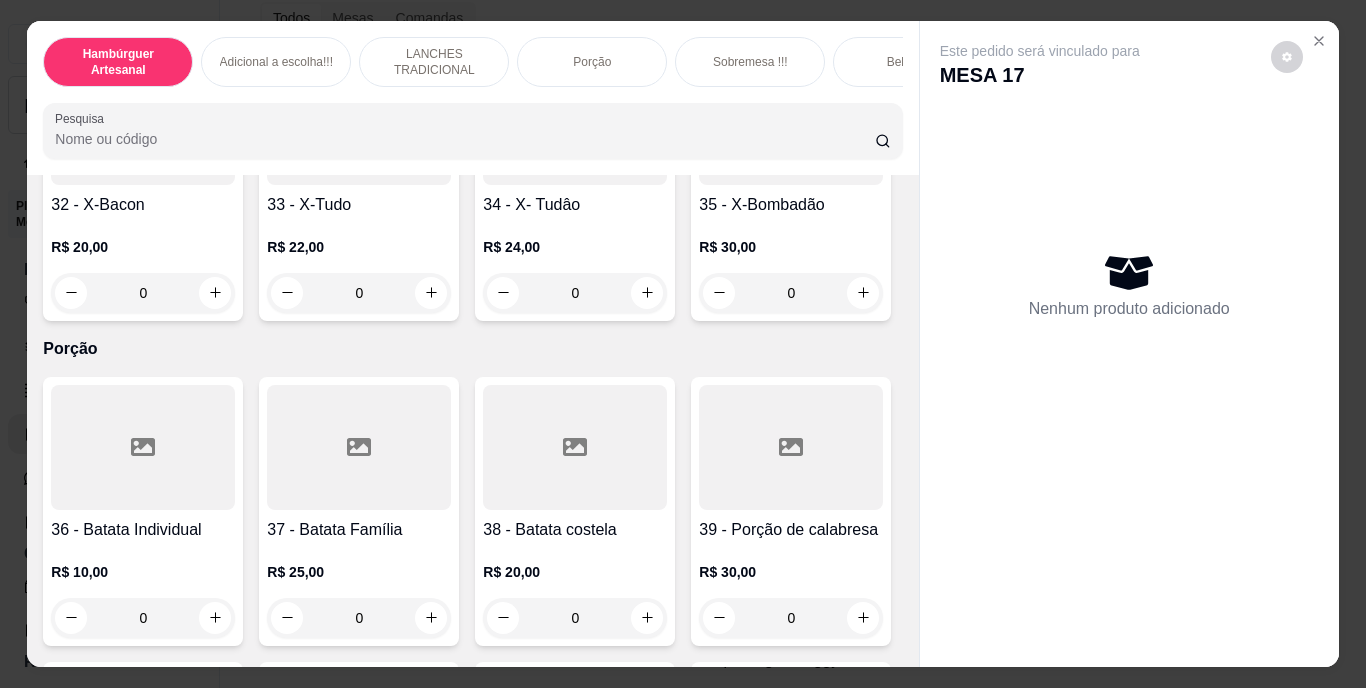 click 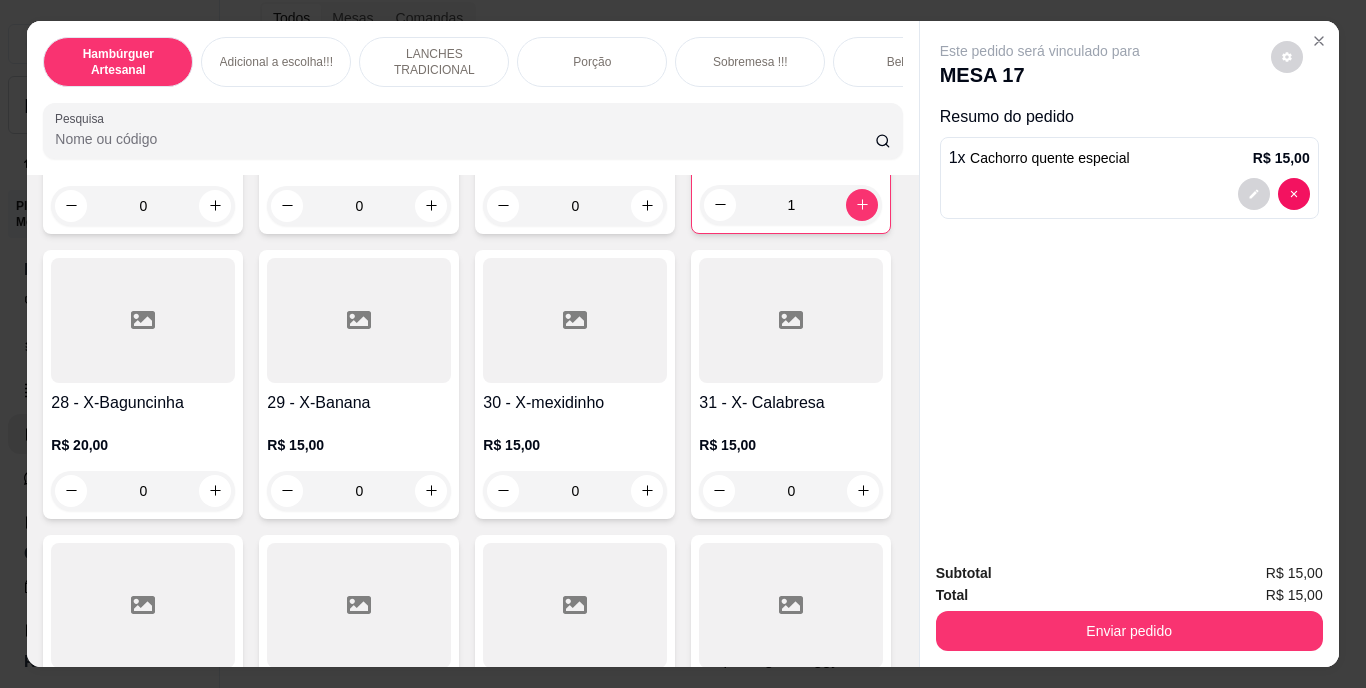scroll, scrollTop: 3067, scrollLeft: 0, axis: vertical 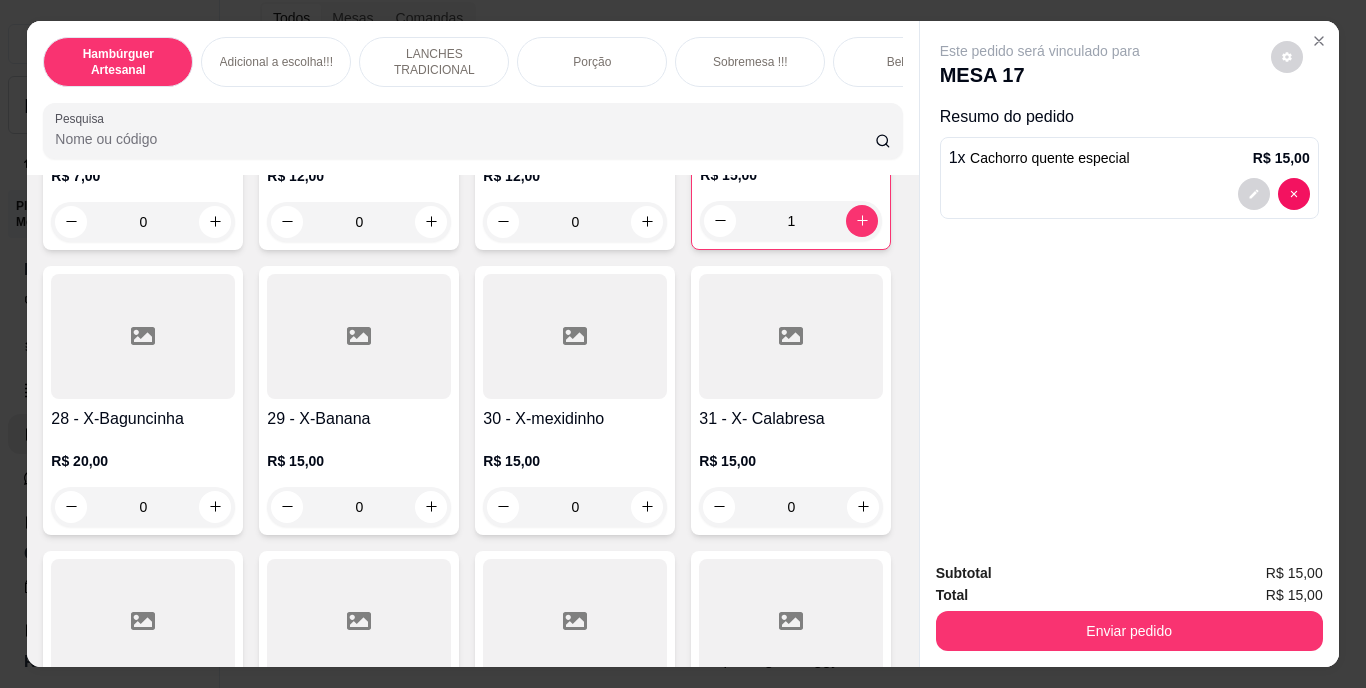 click 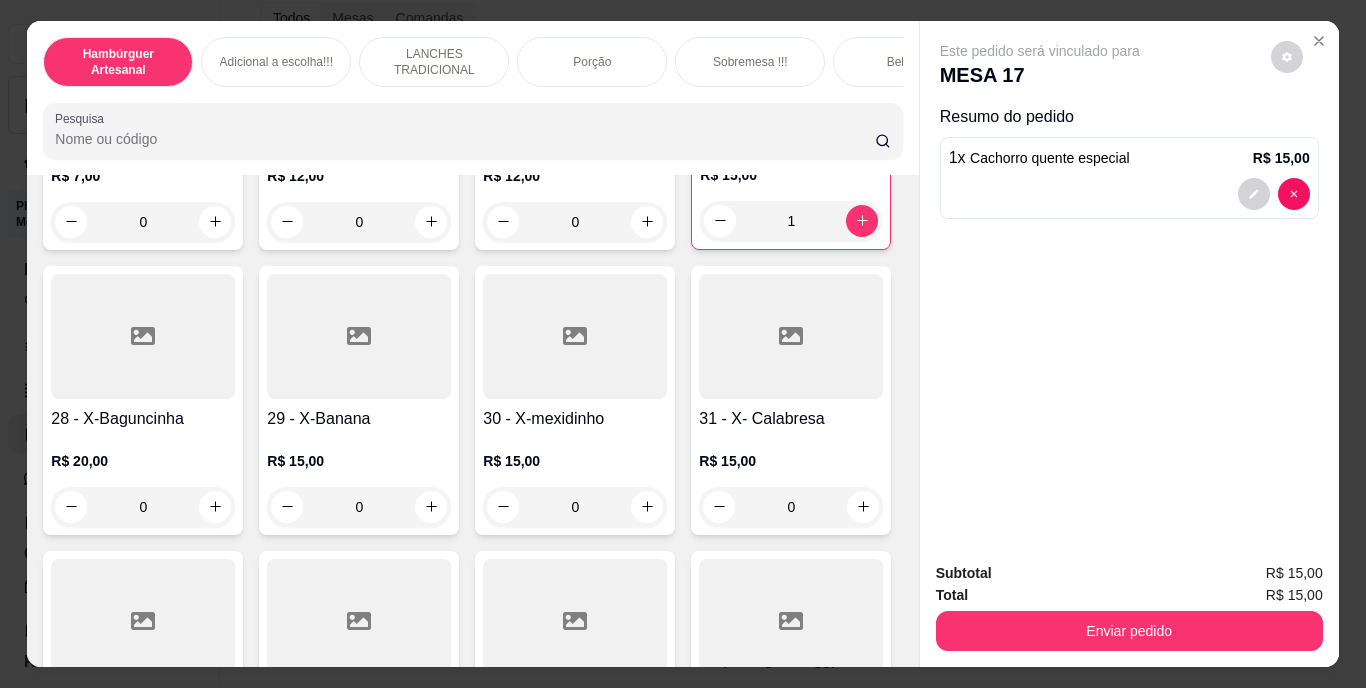 type on "1" 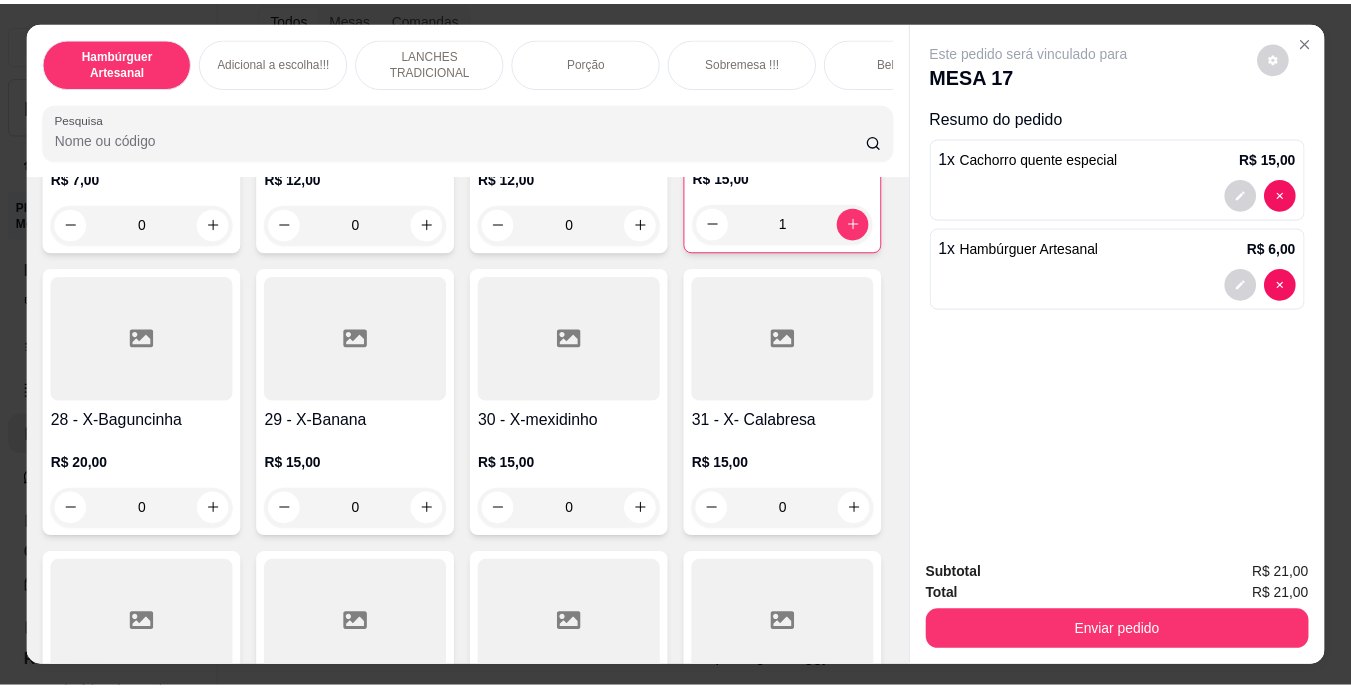 scroll, scrollTop: 3068, scrollLeft: 0, axis: vertical 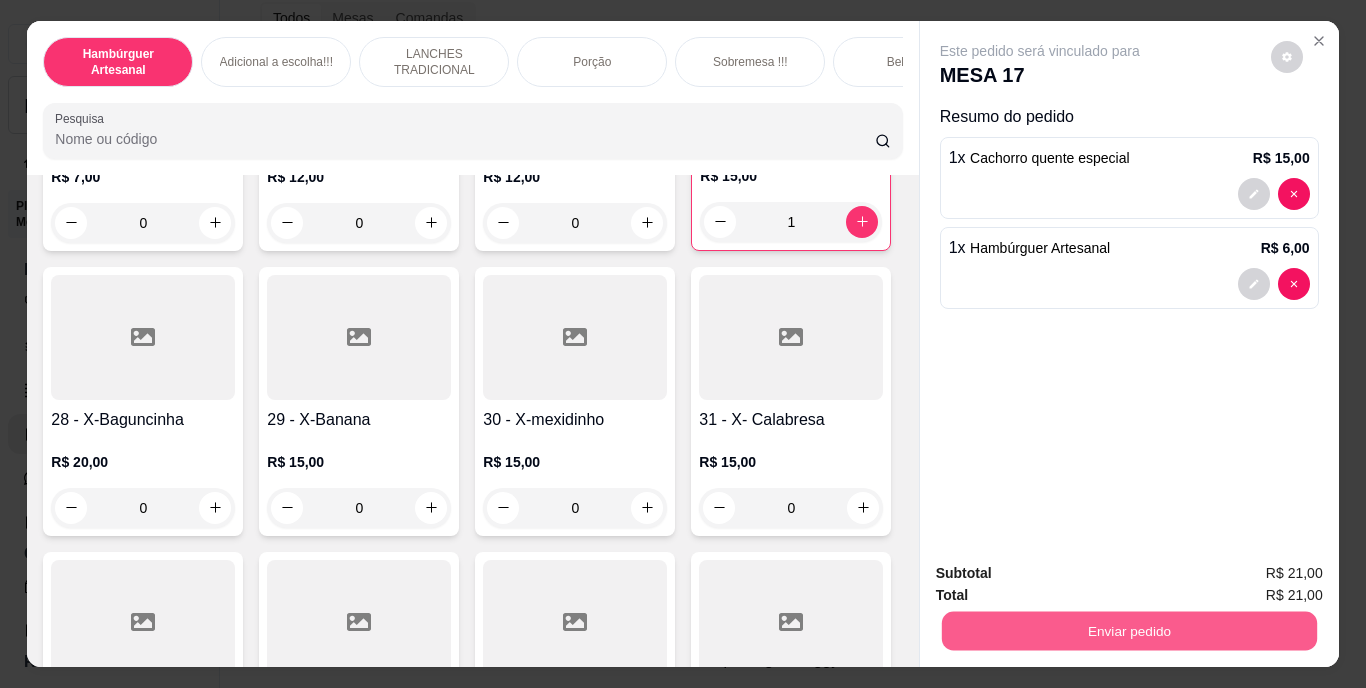click on "Enviar pedido" at bounding box center [1128, 631] 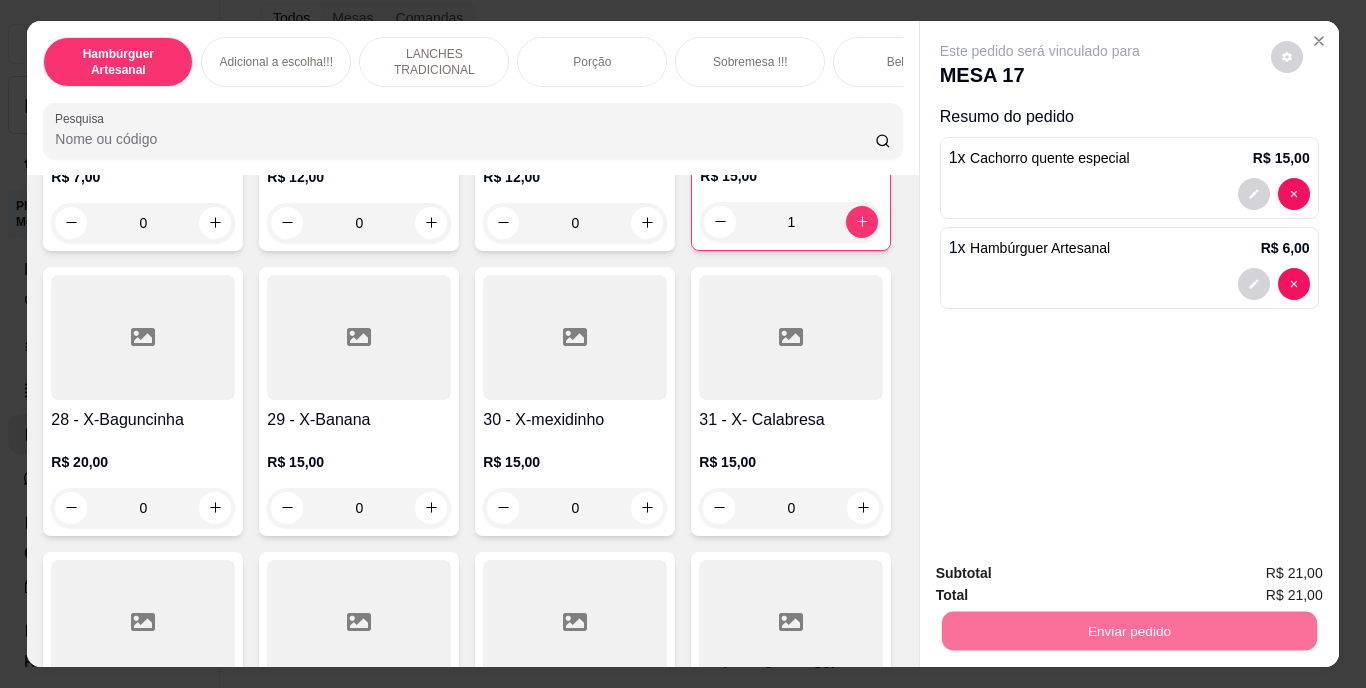 click on "Não registrar e enviar pedido" at bounding box center [1063, 574] 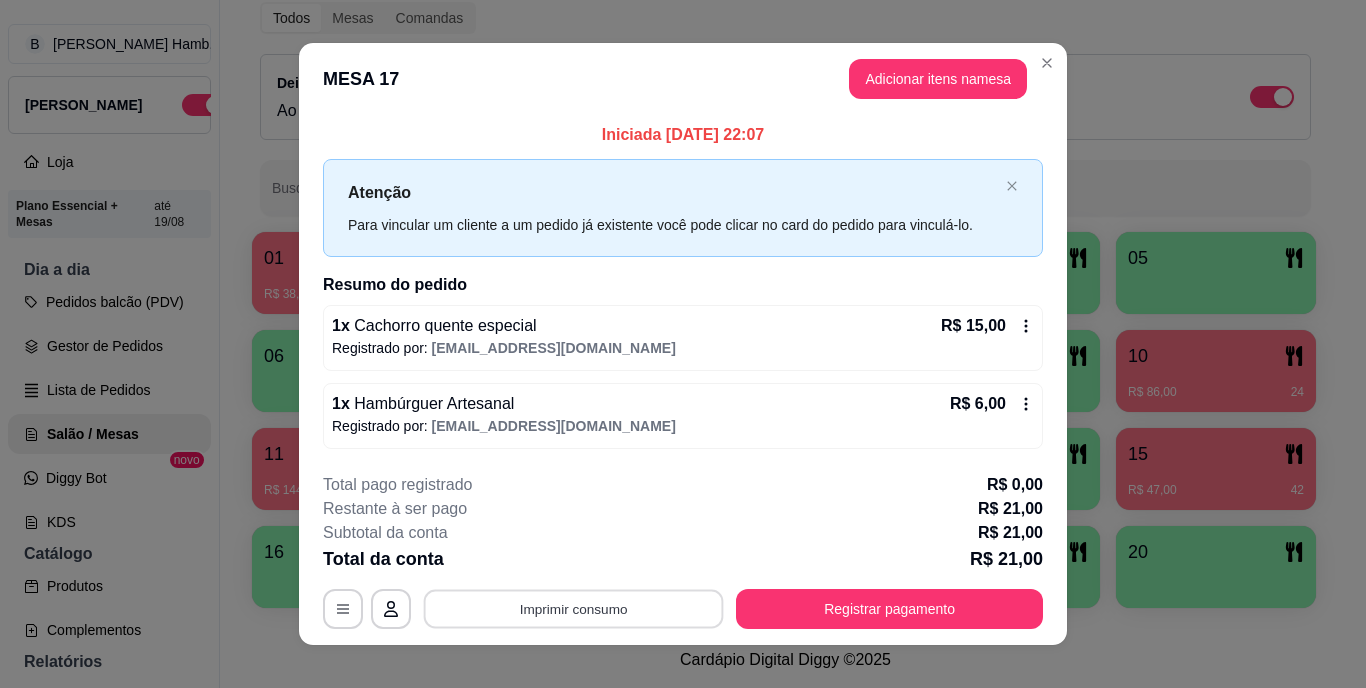 click on "Imprimir consumo" at bounding box center (574, 608) 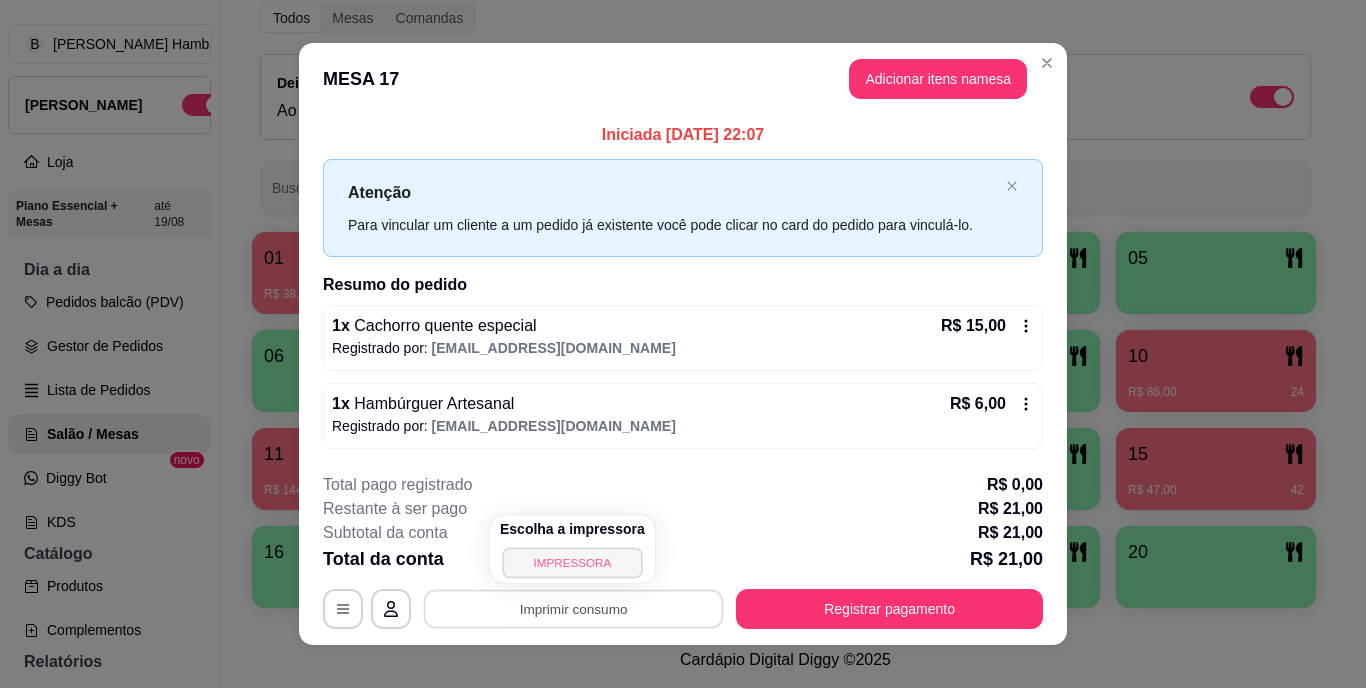 click on "IMPRESSORA" at bounding box center [572, 562] 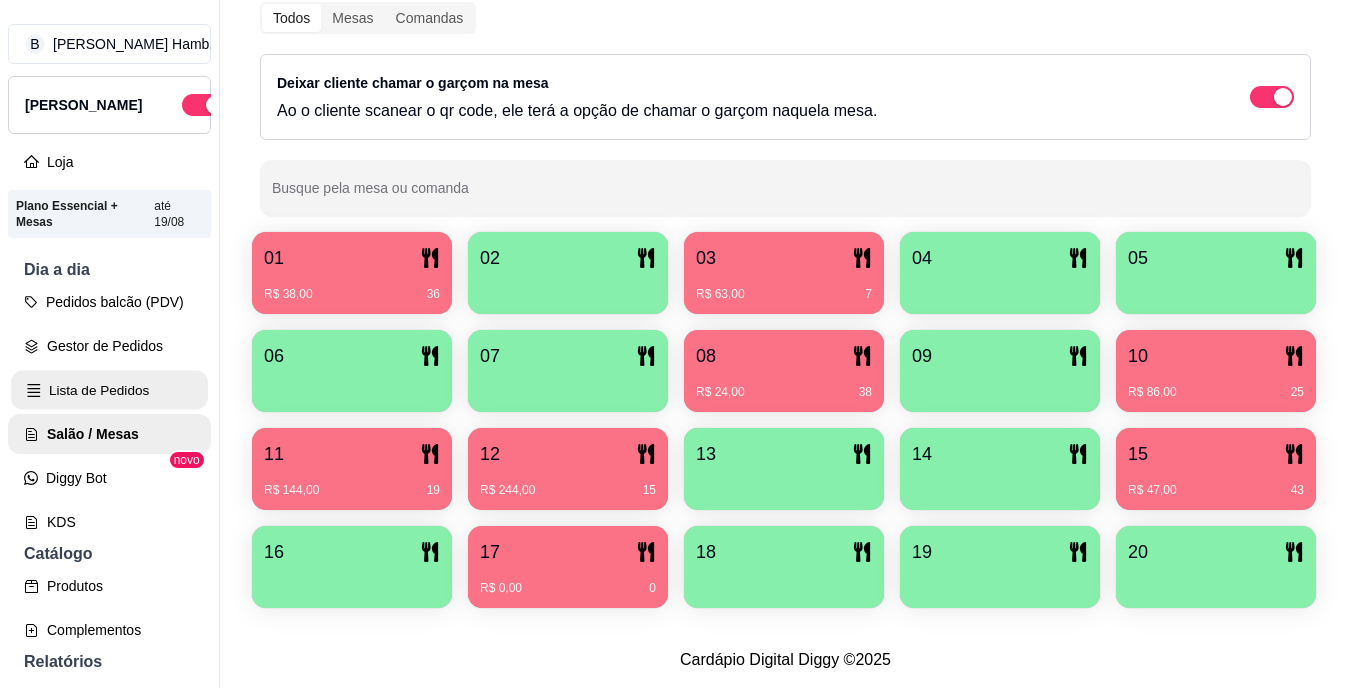 click on "Lista de Pedidos" at bounding box center [109, 390] 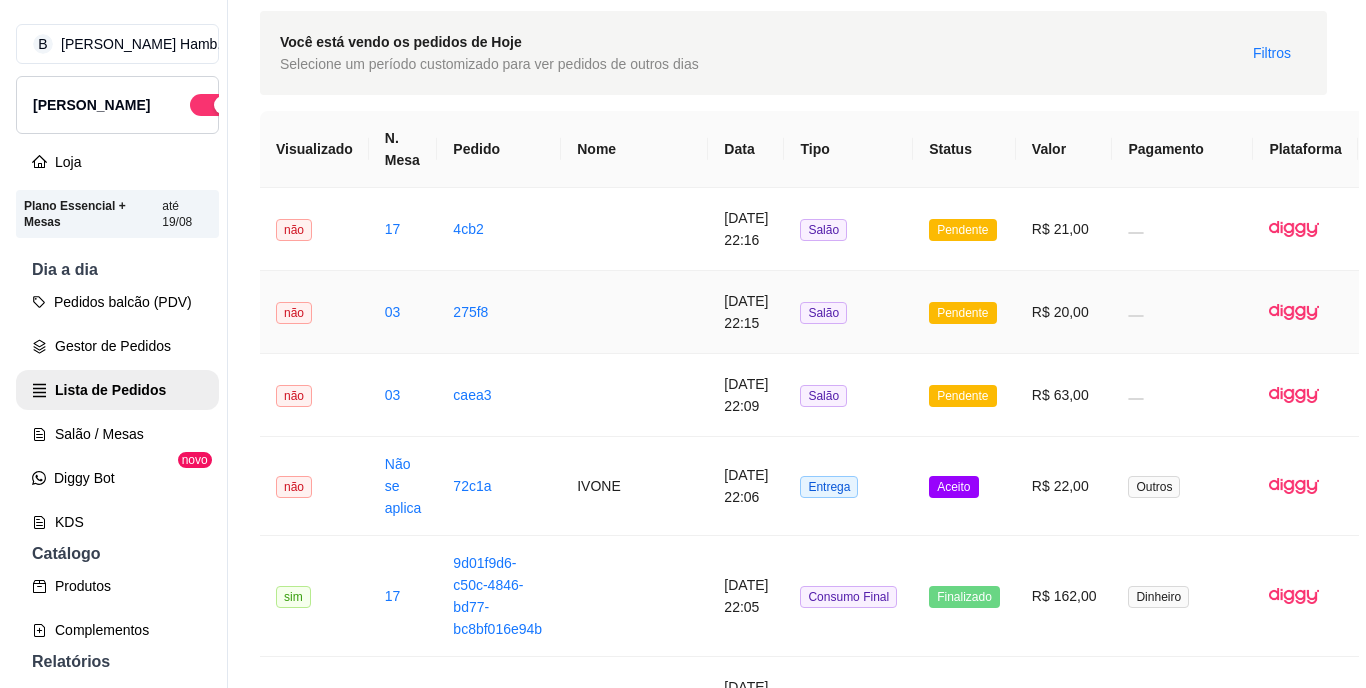scroll, scrollTop: 69, scrollLeft: 72, axis: both 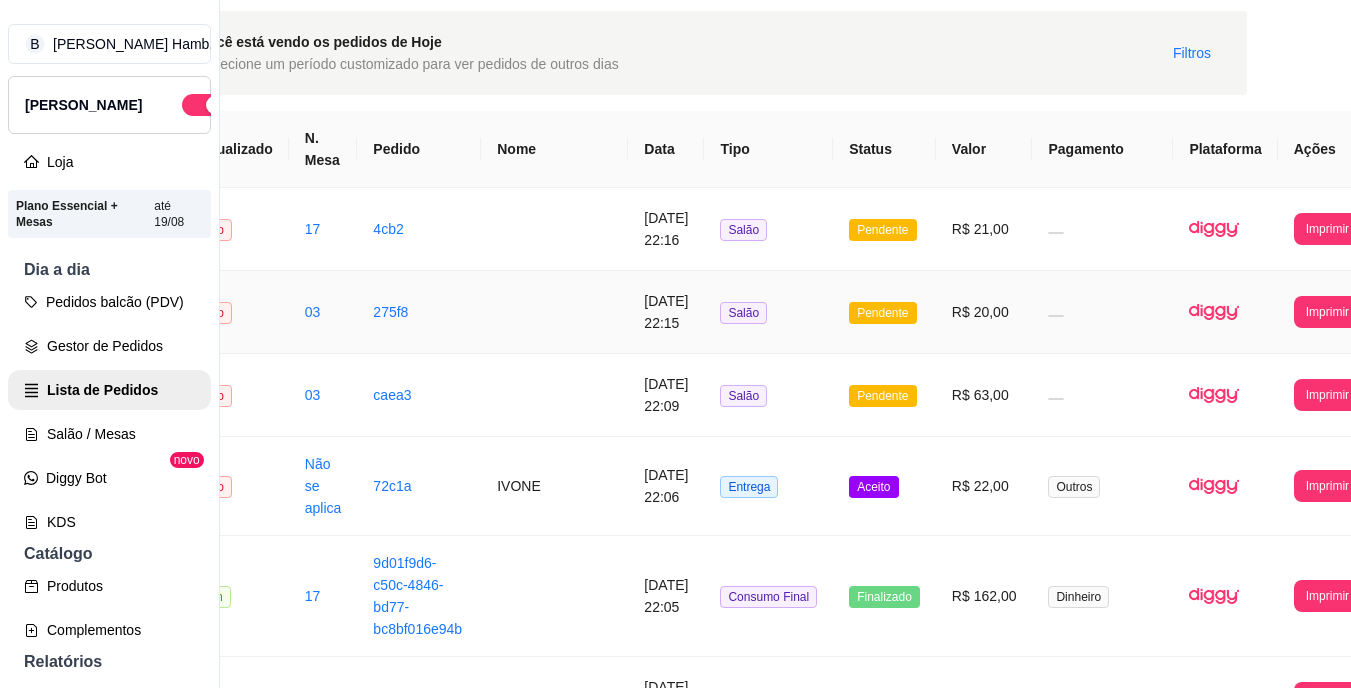 click at bounding box center [1102, 312] 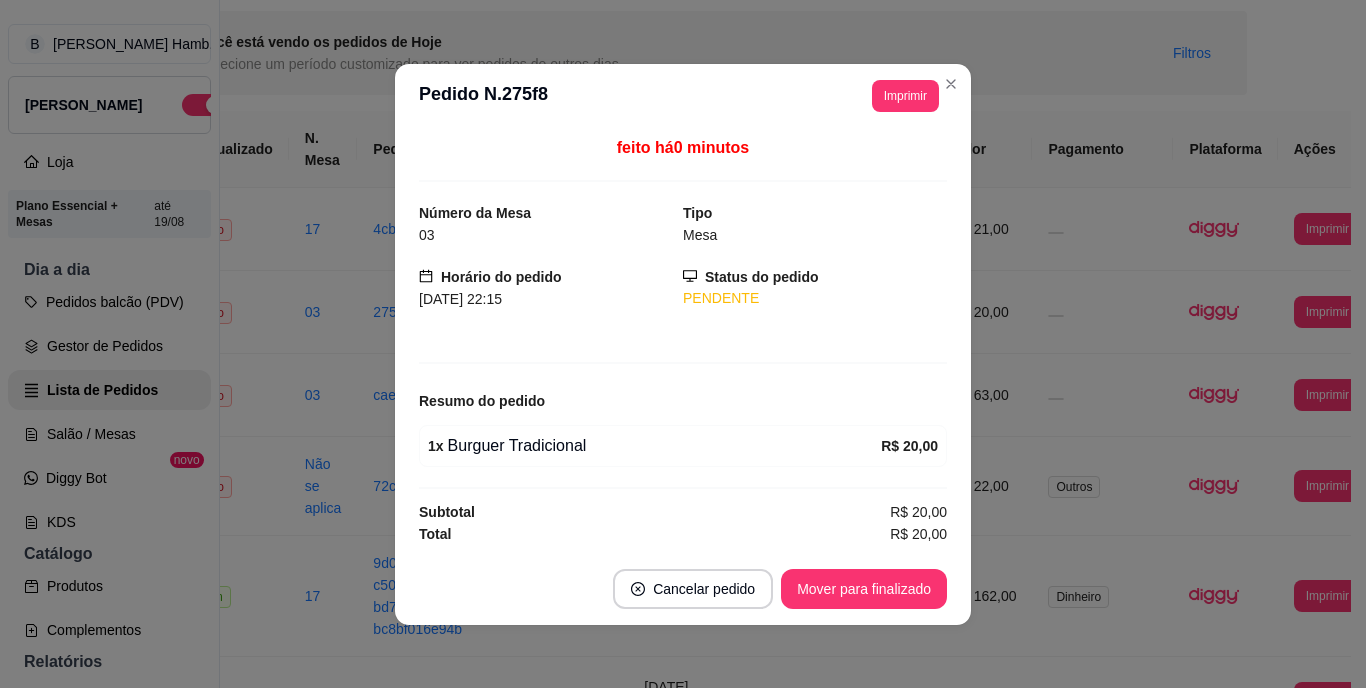 scroll, scrollTop: 1, scrollLeft: 0, axis: vertical 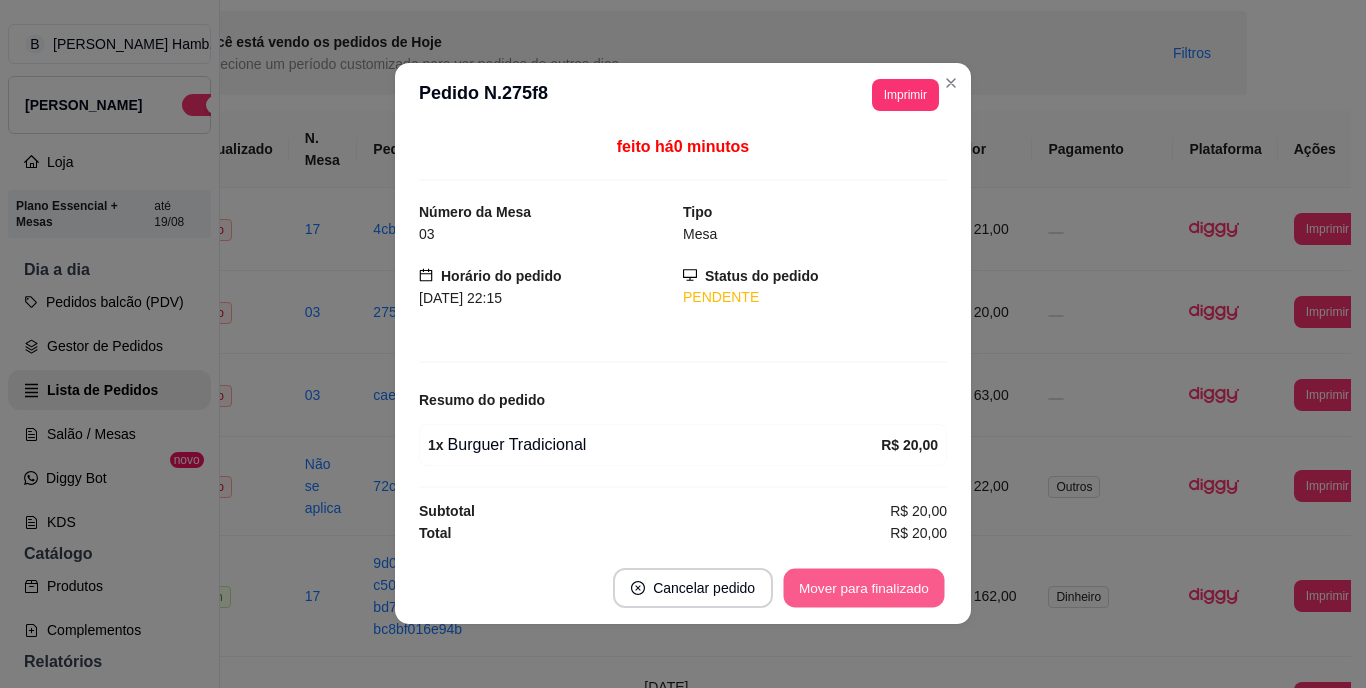click on "Mover para finalizado" at bounding box center [864, 587] 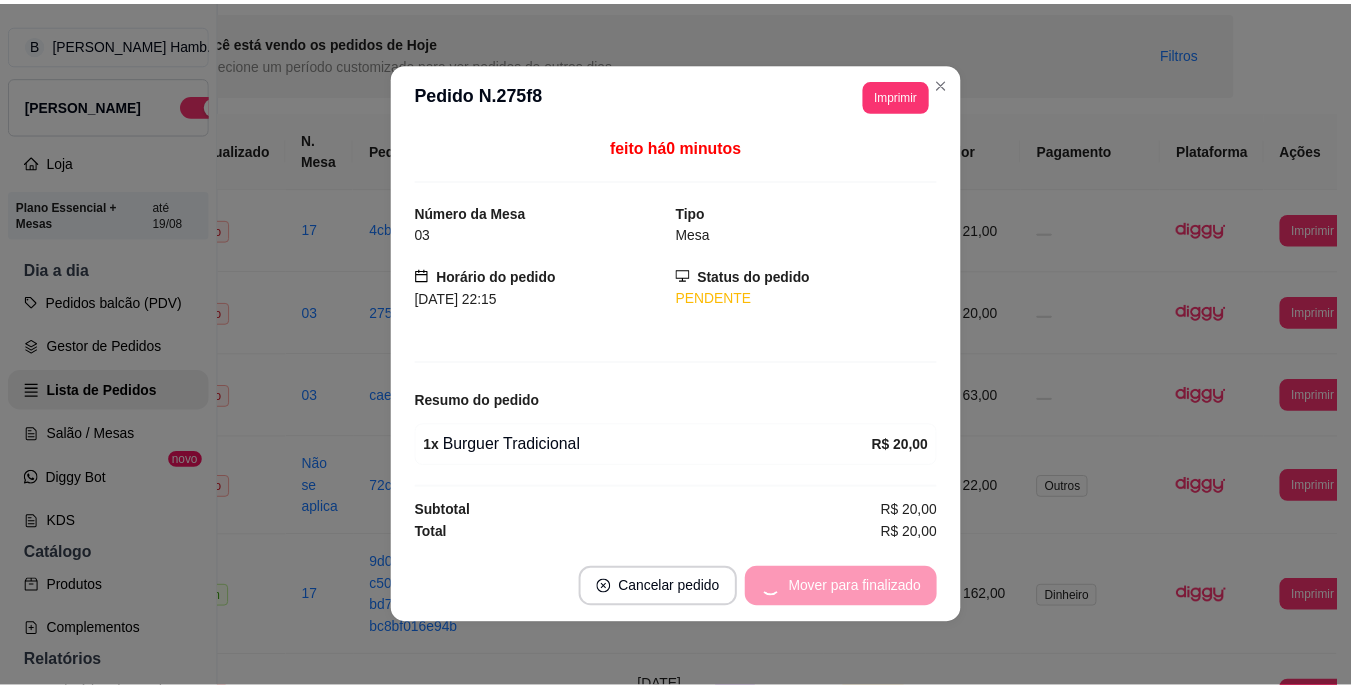 scroll, scrollTop: 0, scrollLeft: 0, axis: both 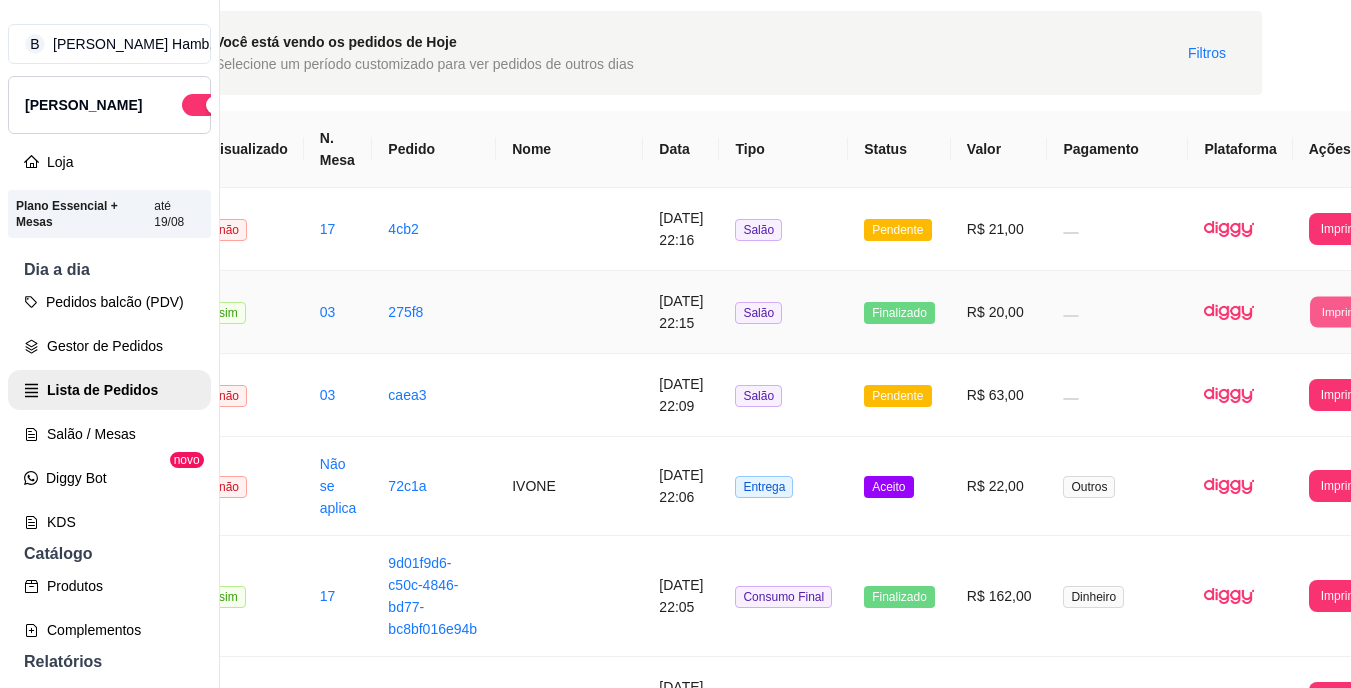 click on "Imprimir" at bounding box center (1342, 311) 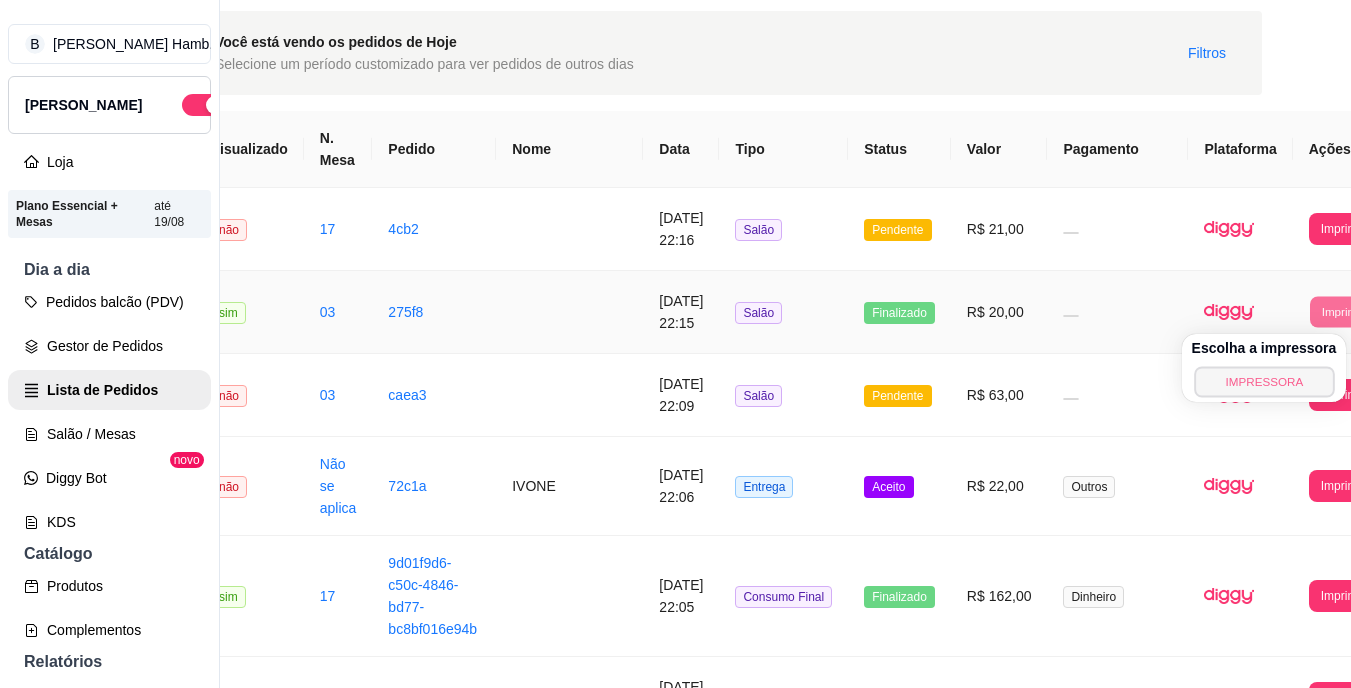 click on "IMPRESSORA" at bounding box center (1264, 381) 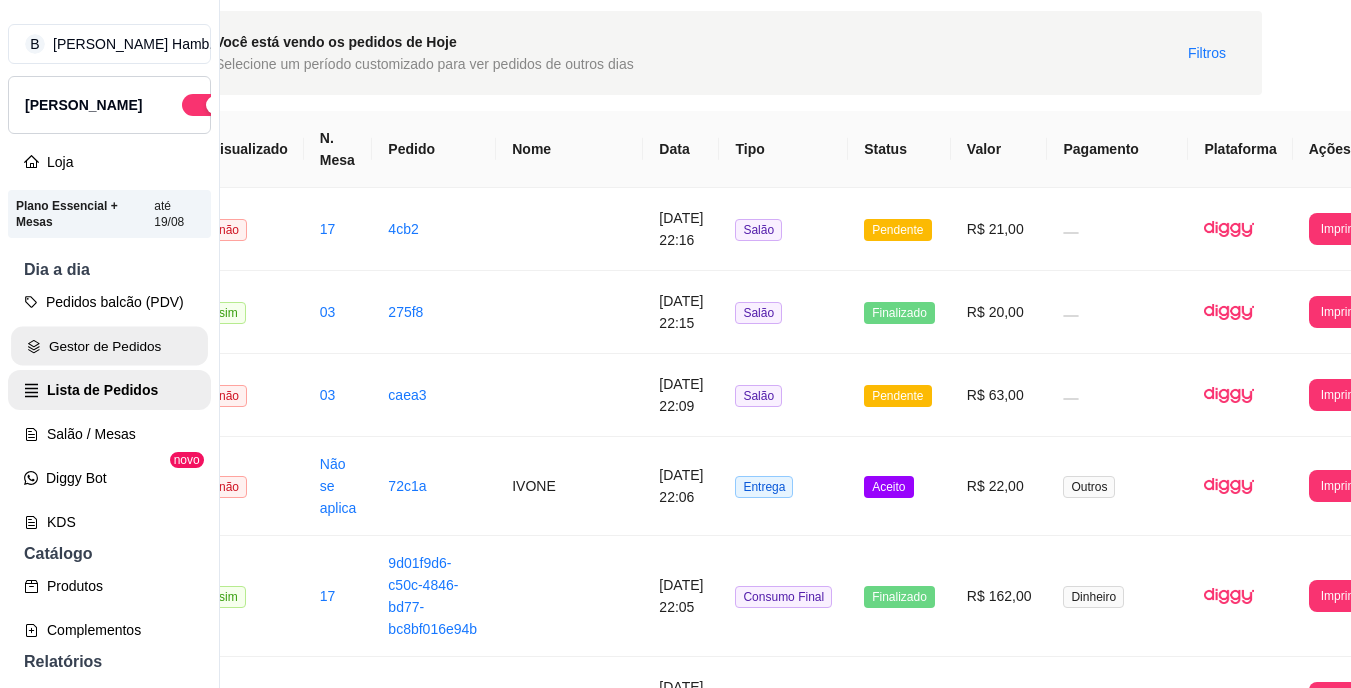 click on "Gestor de Pedidos" at bounding box center (109, 346) 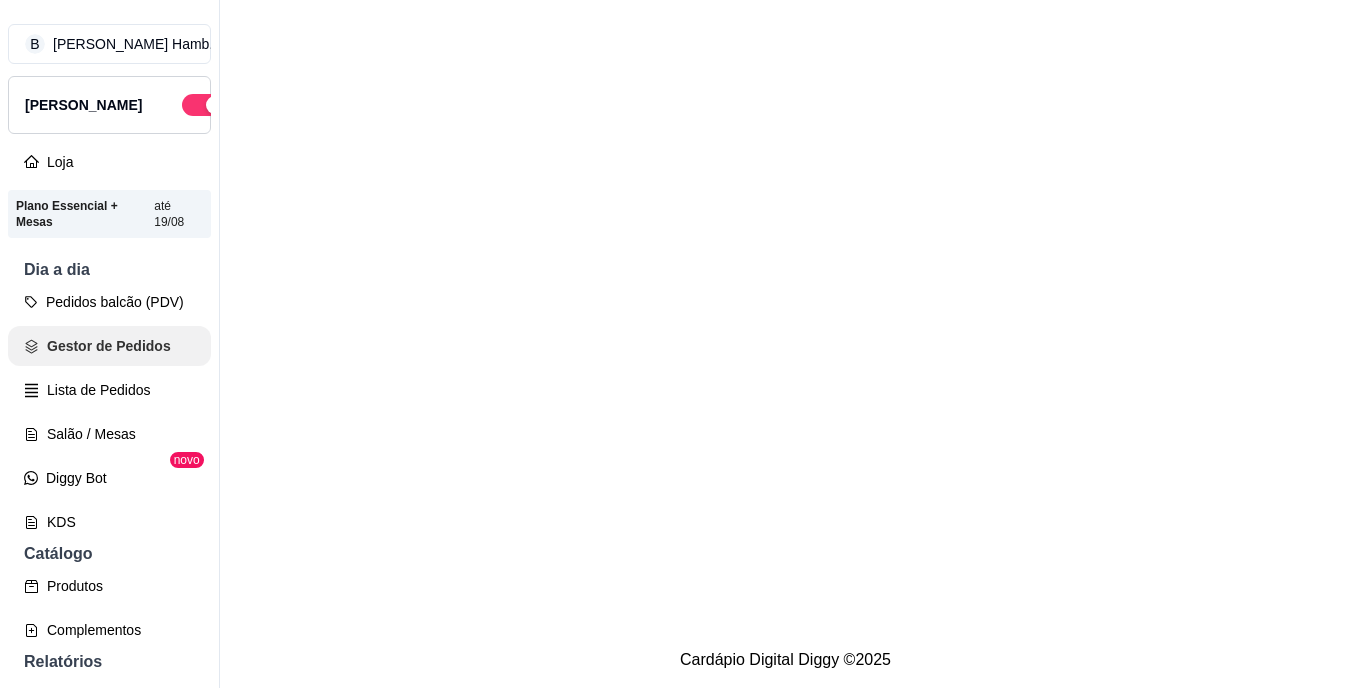 scroll, scrollTop: 0, scrollLeft: 0, axis: both 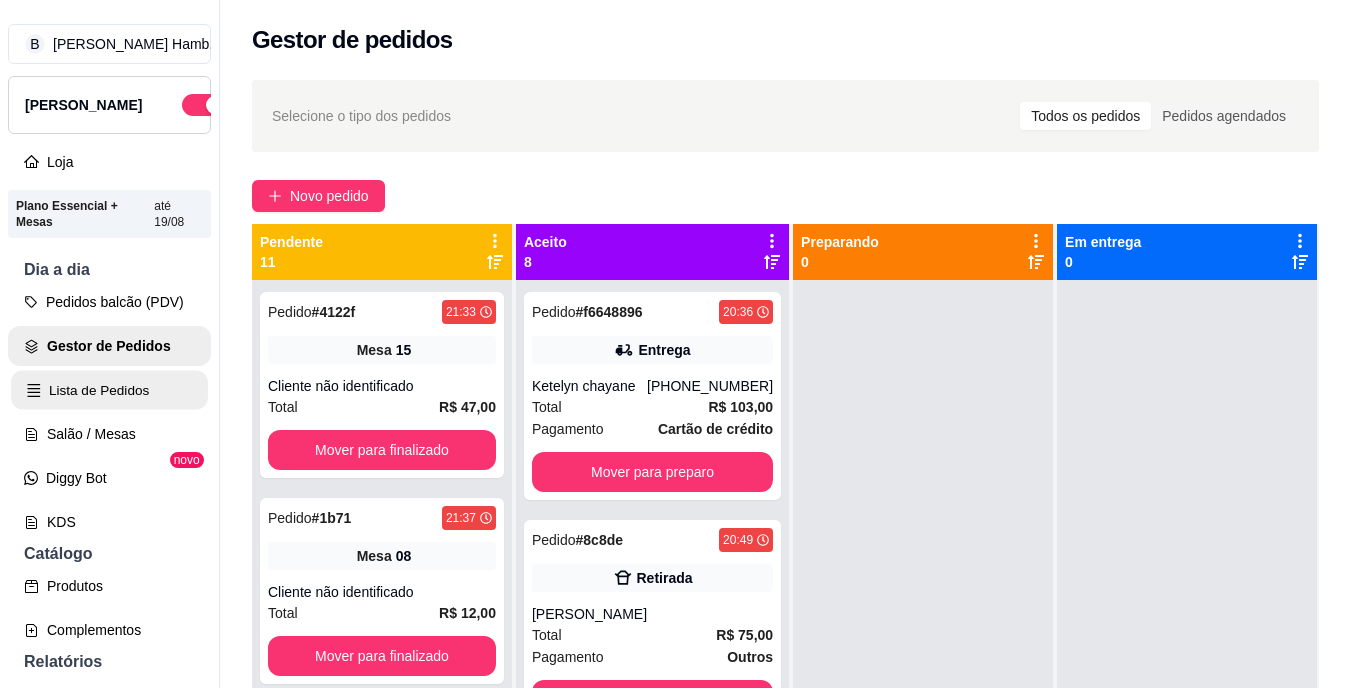click on "Lista de Pedidos" at bounding box center (109, 390) 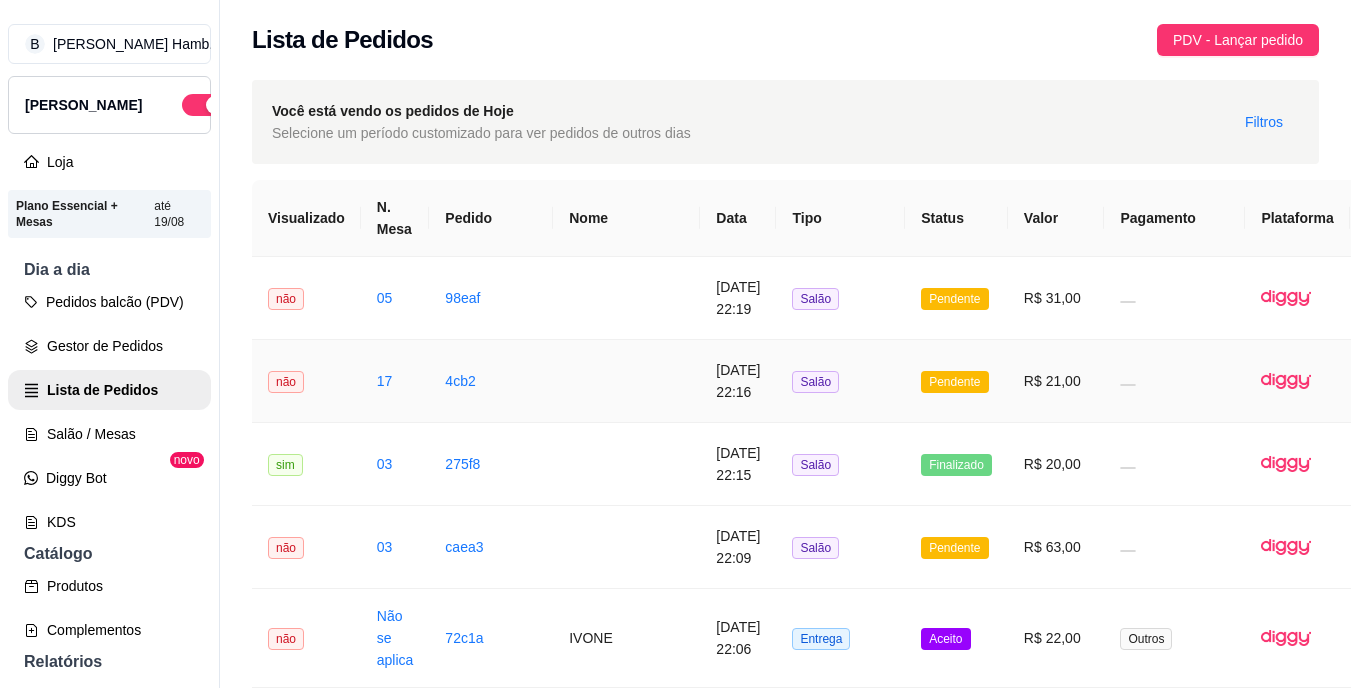 scroll, scrollTop: 0, scrollLeft: 72, axis: horizontal 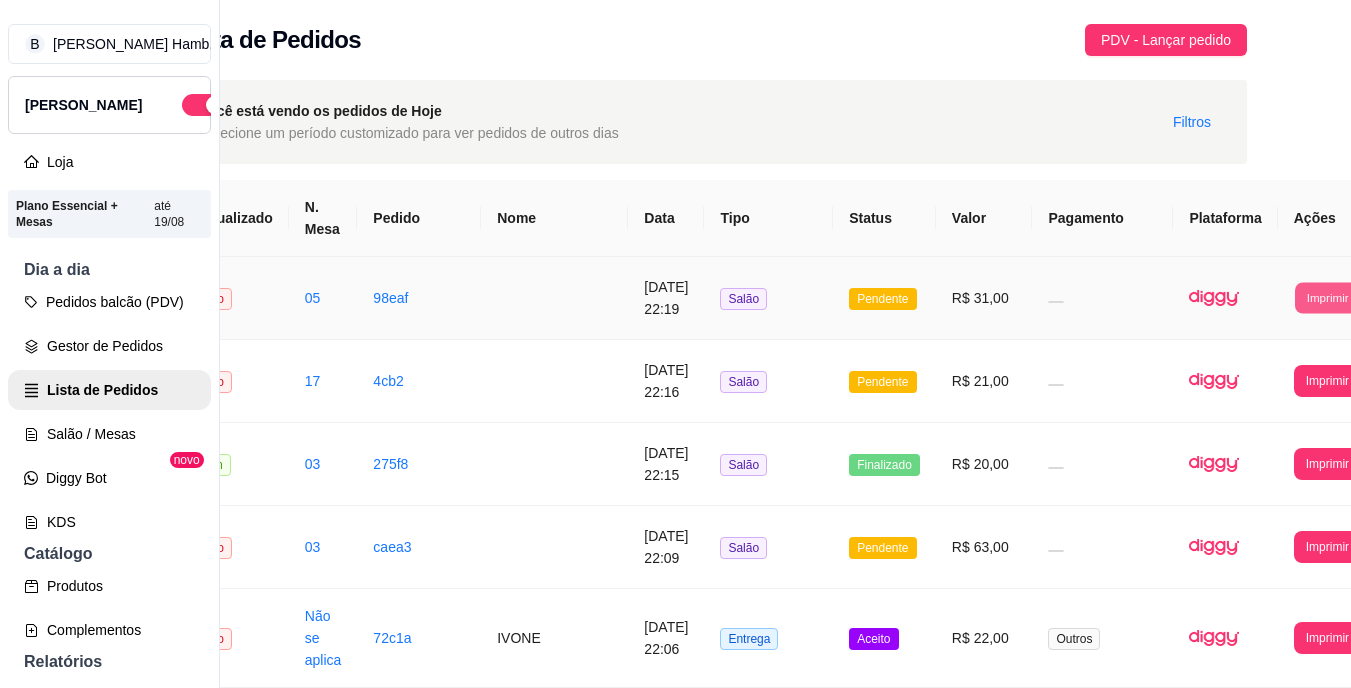 click on "Imprimir" at bounding box center (1327, 297) 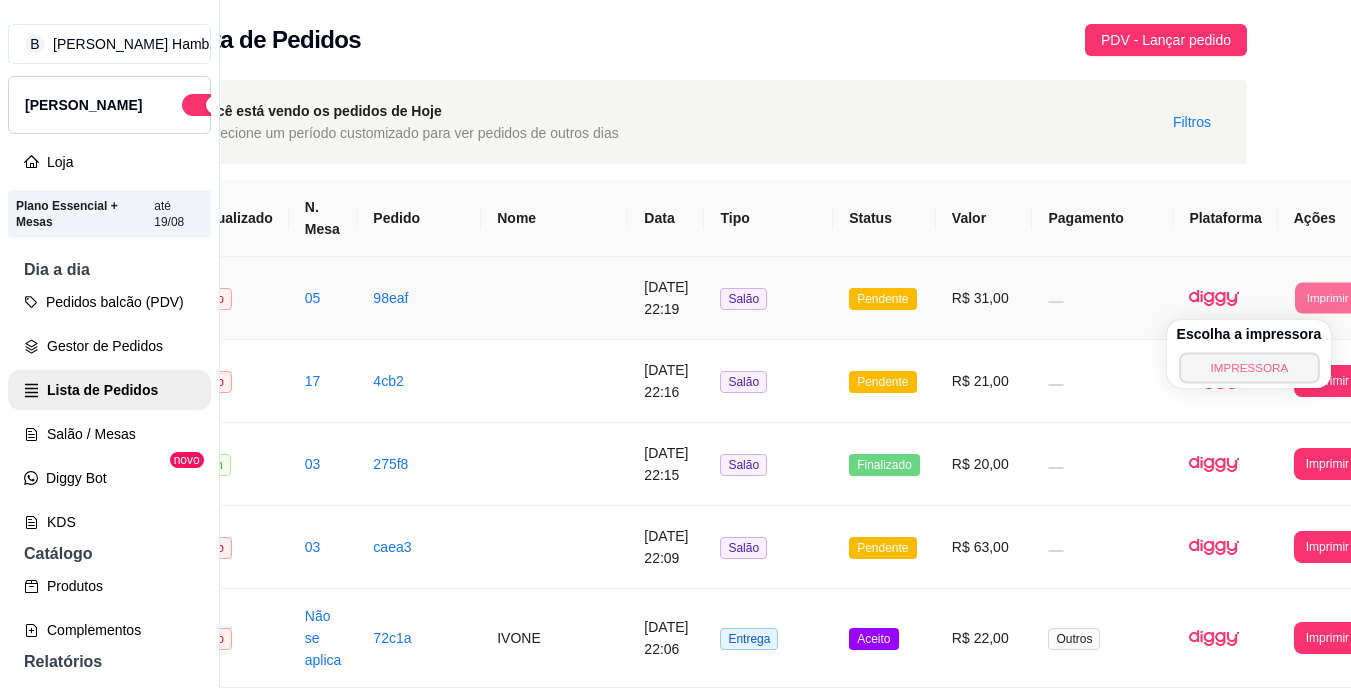 click on "IMPRESSORA" at bounding box center (1249, 367) 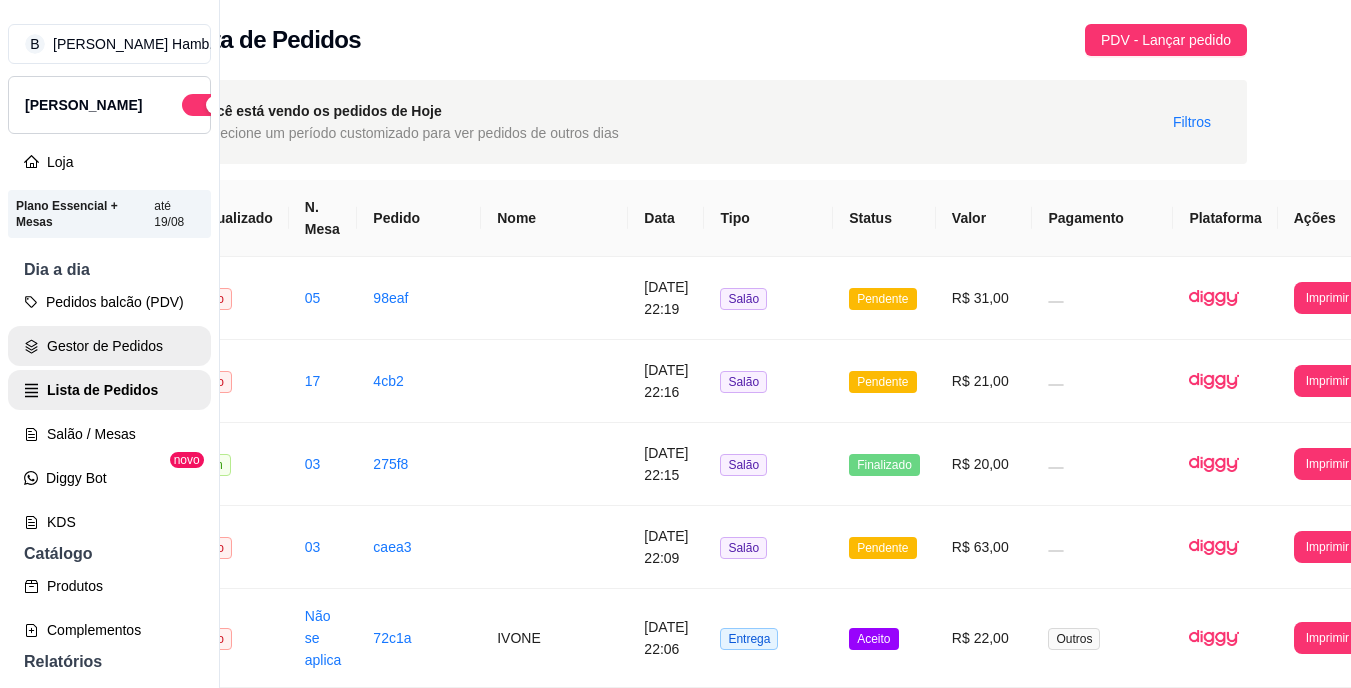 click on "Gestor de Pedidos" at bounding box center [109, 346] 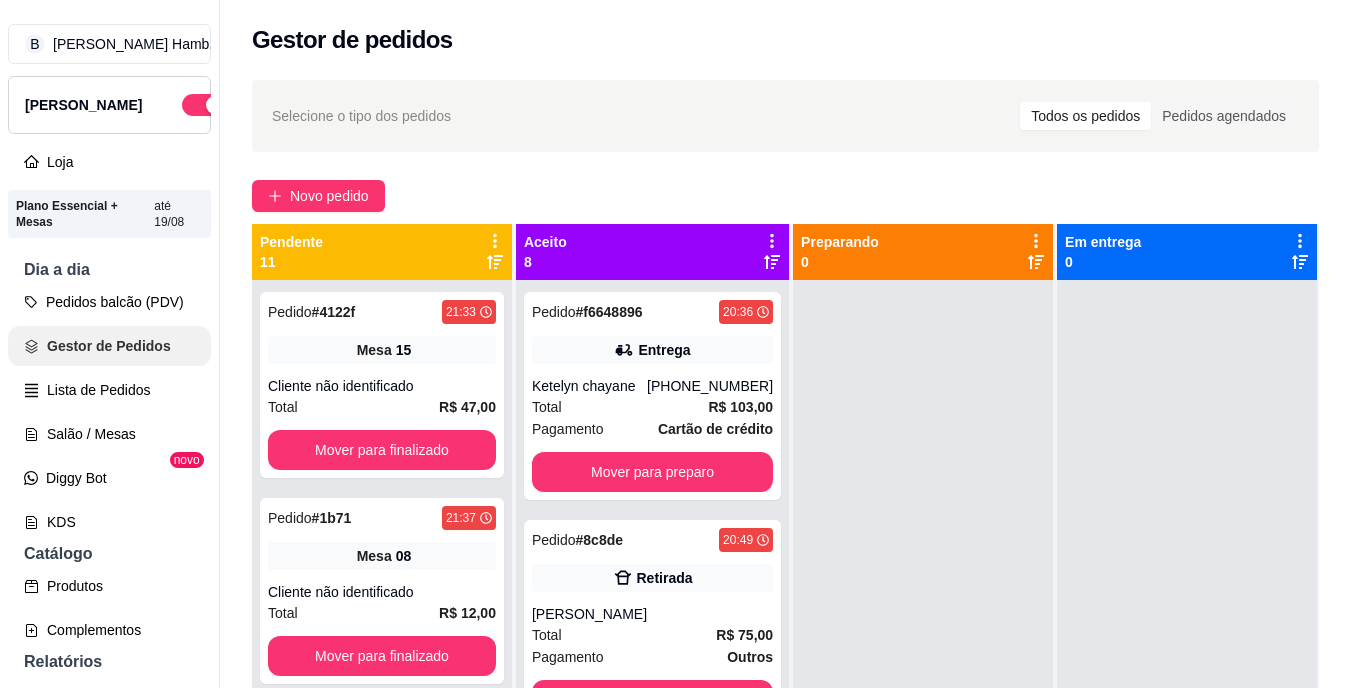 scroll, scrollTop: 0, scrollLeft: 0, axis: both 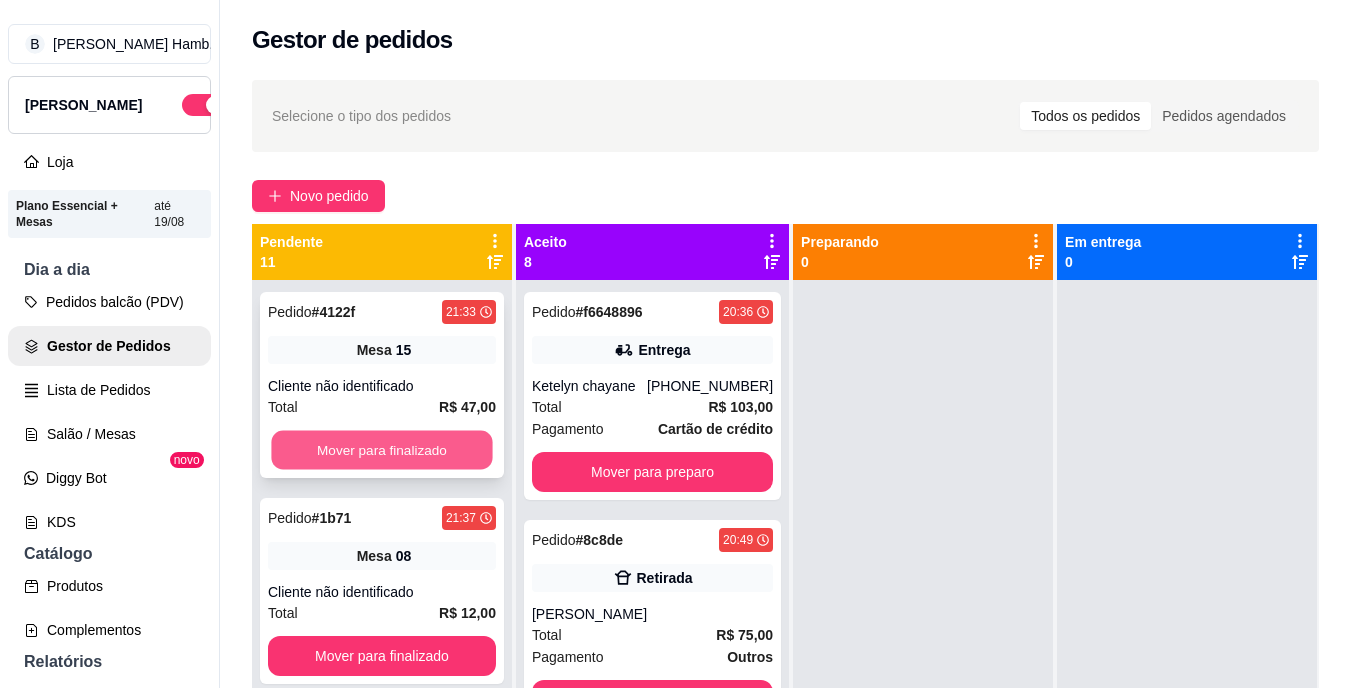 click on "Mover para finalizado" at bounding box center [381, 450] 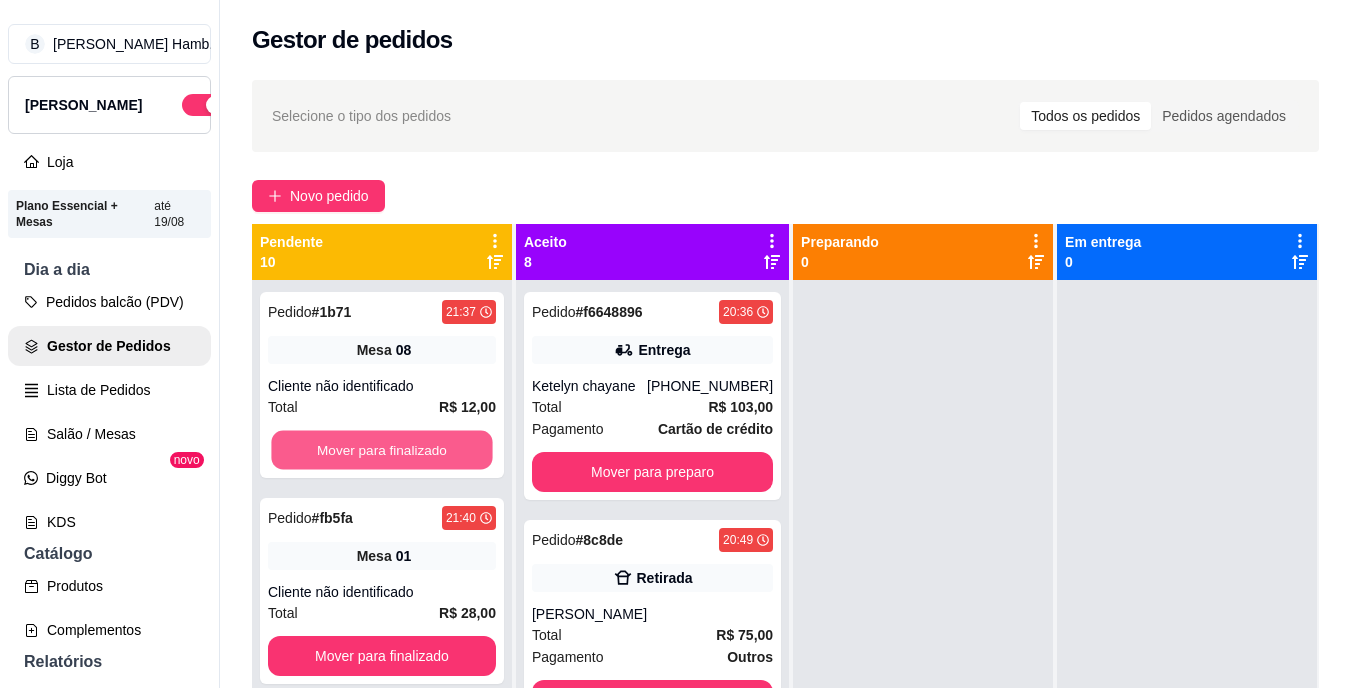 click on "Mover para finalizado" at bounding box center [381, 450] 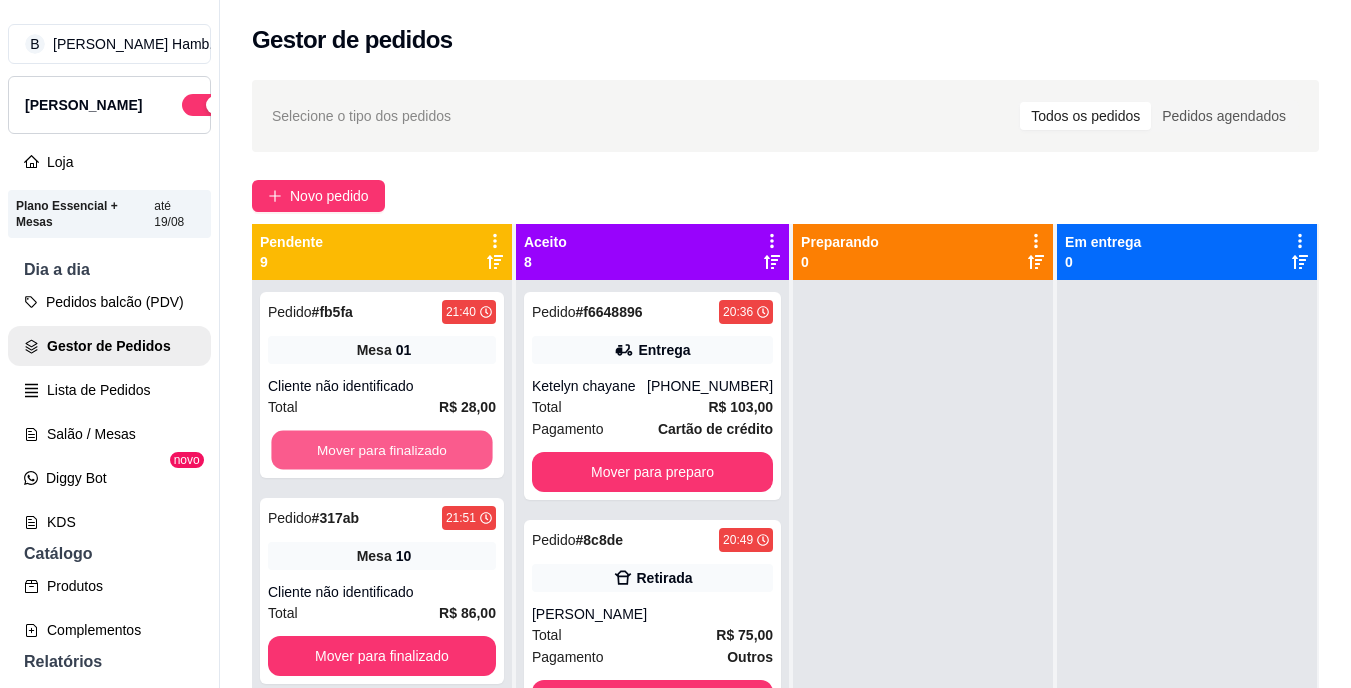 click on "Mover para finalizado" at bounding box center (381, 450) 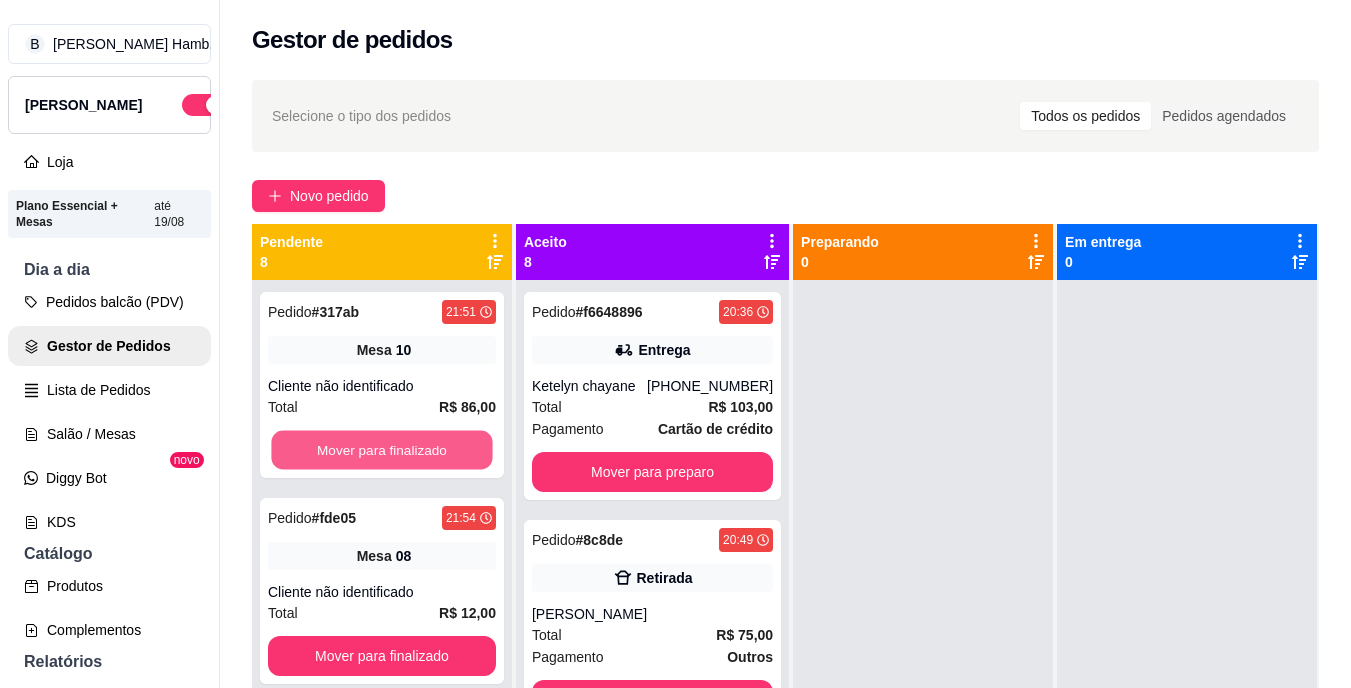 click on "Mover para finalizado" at bounding box center (381, 450) 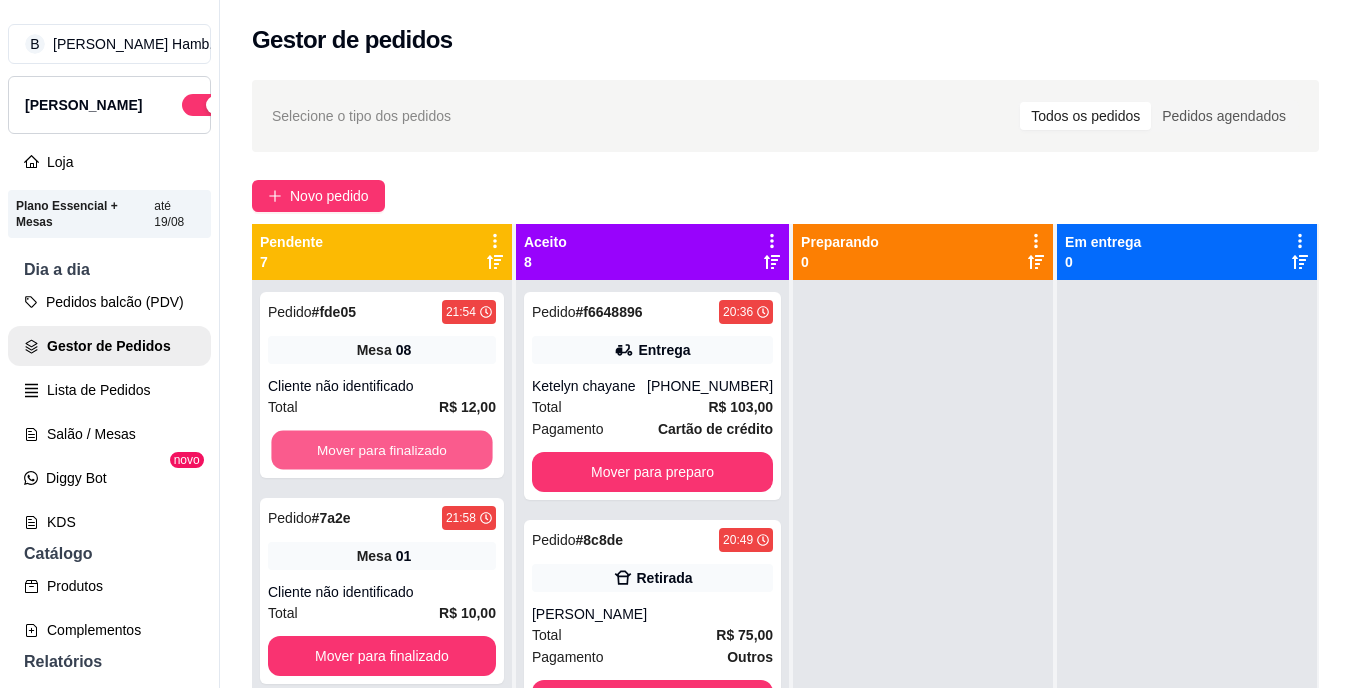 click on "Mover para finalizado" at bounding box center [381, 450] 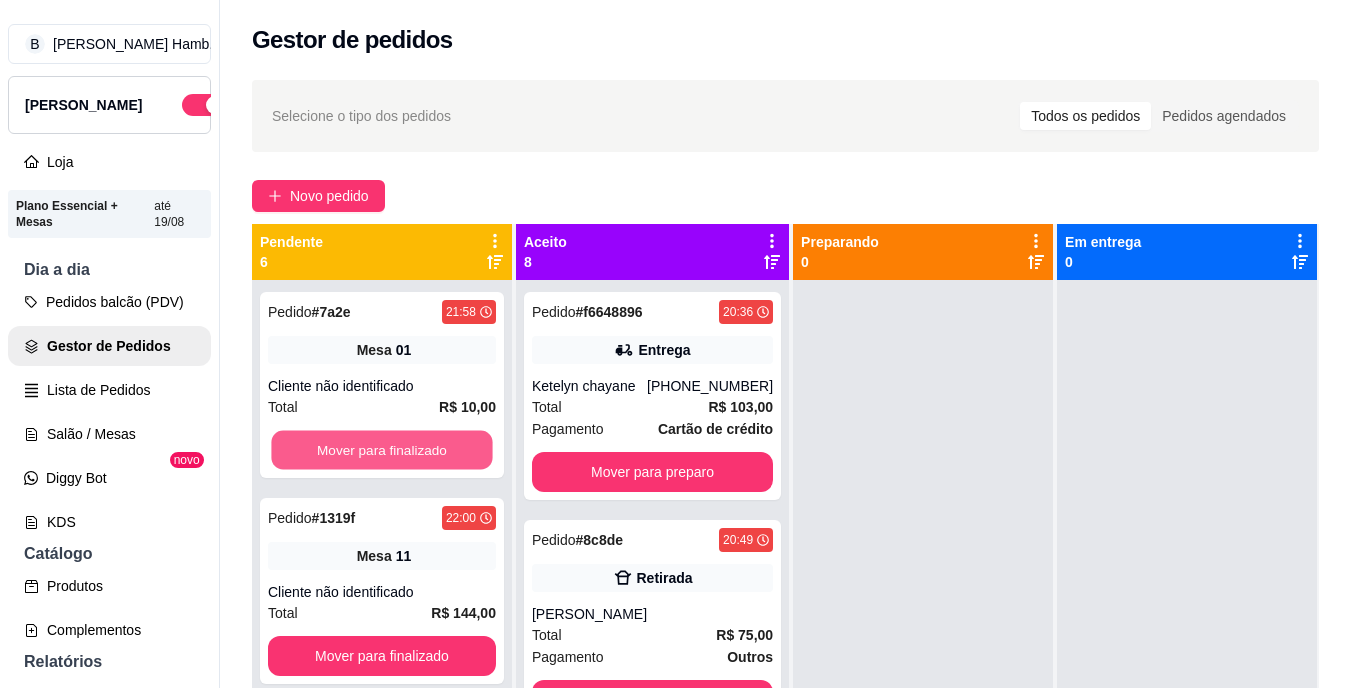 click on "Mover para finalizado" at bounding box center [381, 450] 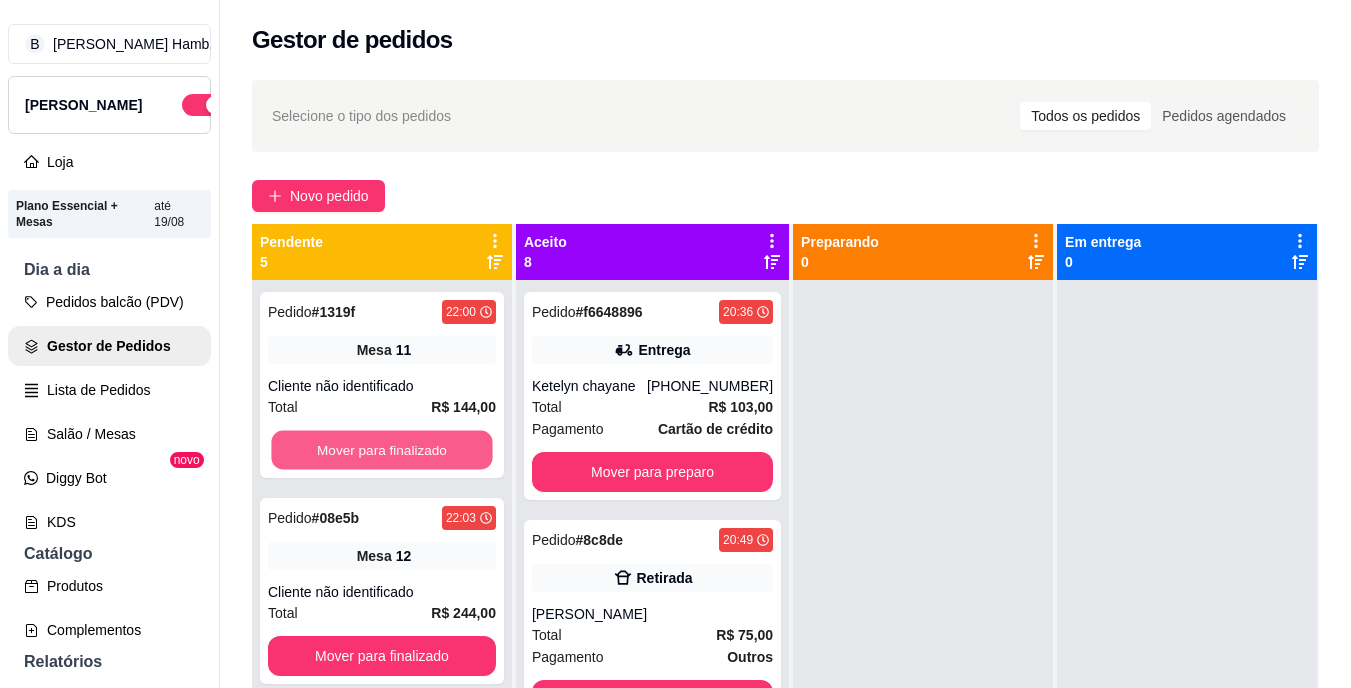 click on "Mover para finalizado" at bounding box center (381, 450) 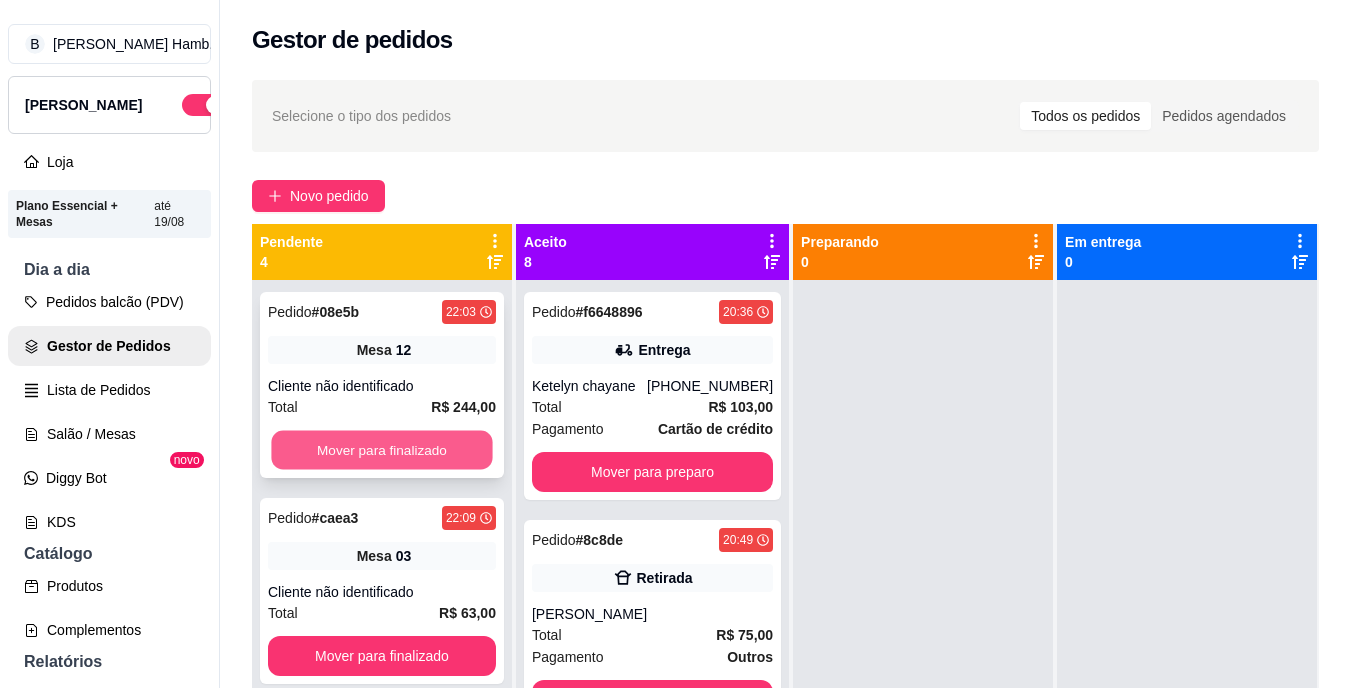 click on "Mover para finalizado" at bounding box center [381, 450] 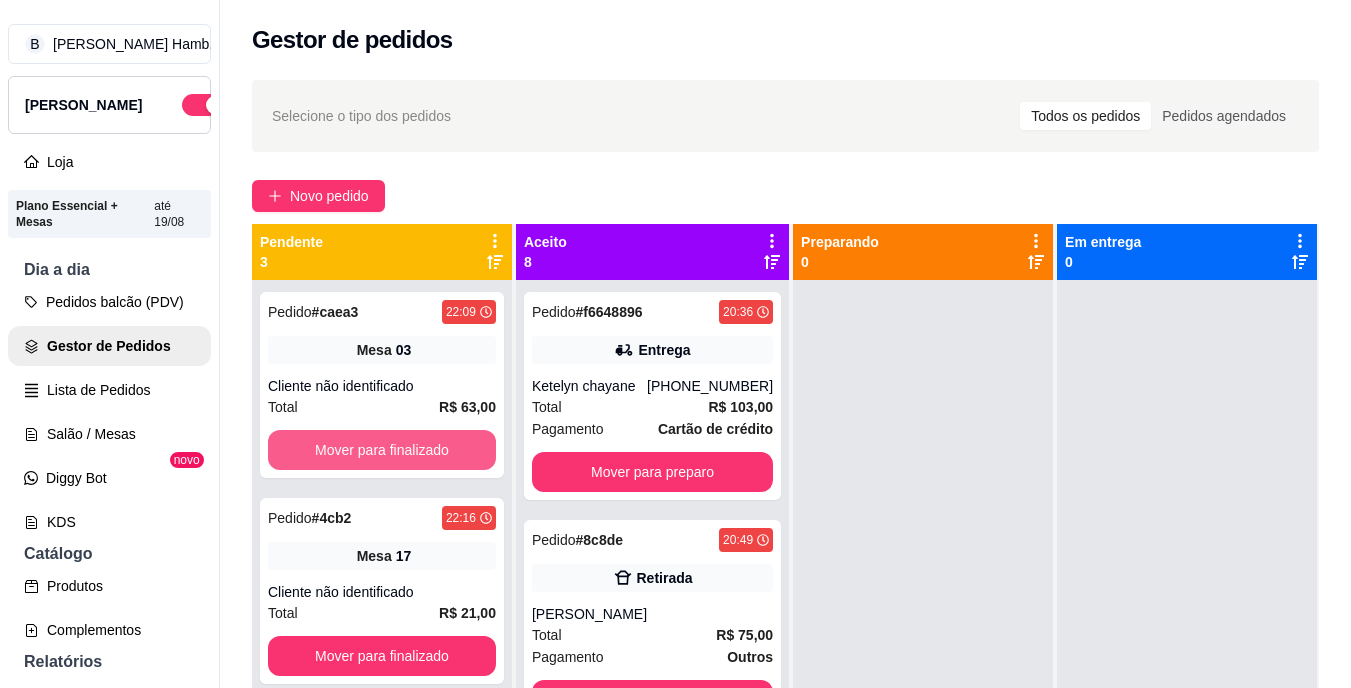 click on "Mover para finalizado" at bounding box center (382, 450) 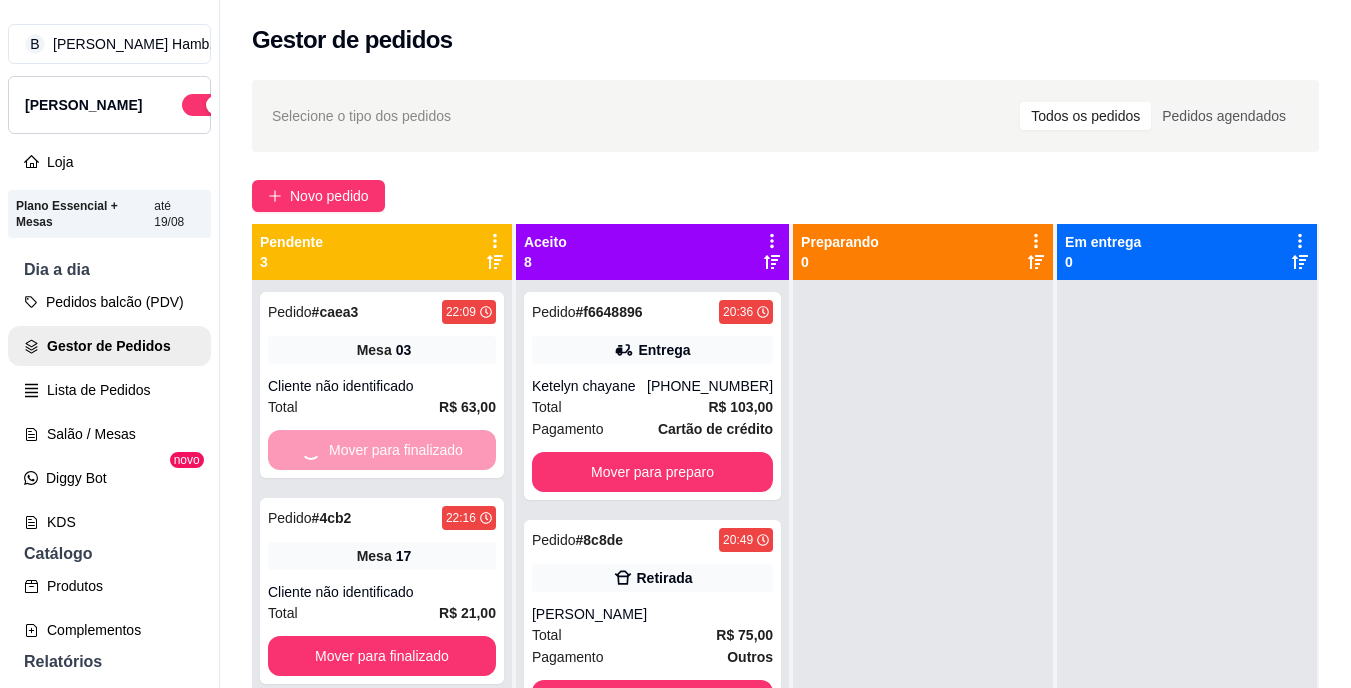 click on "Mover para finalizado" at bounding box center [382, 450] 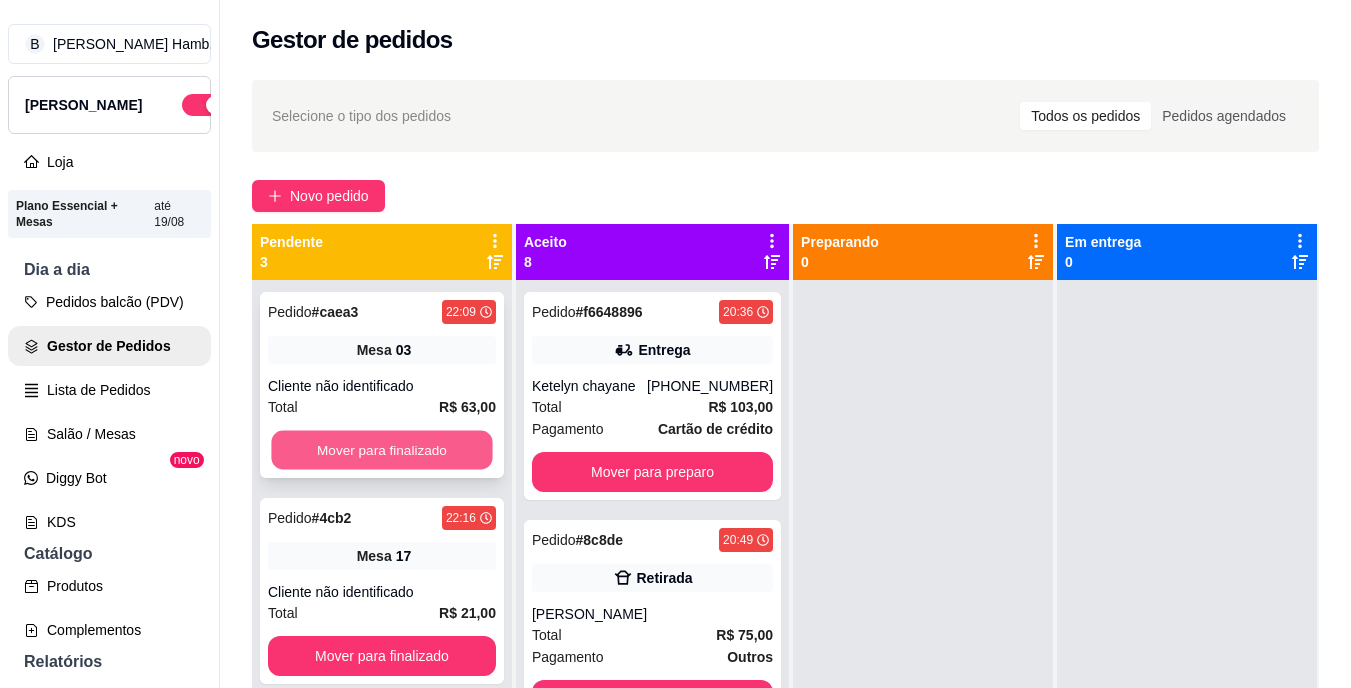 click on "Mover para finalizado" at bounding box center [381, 450] 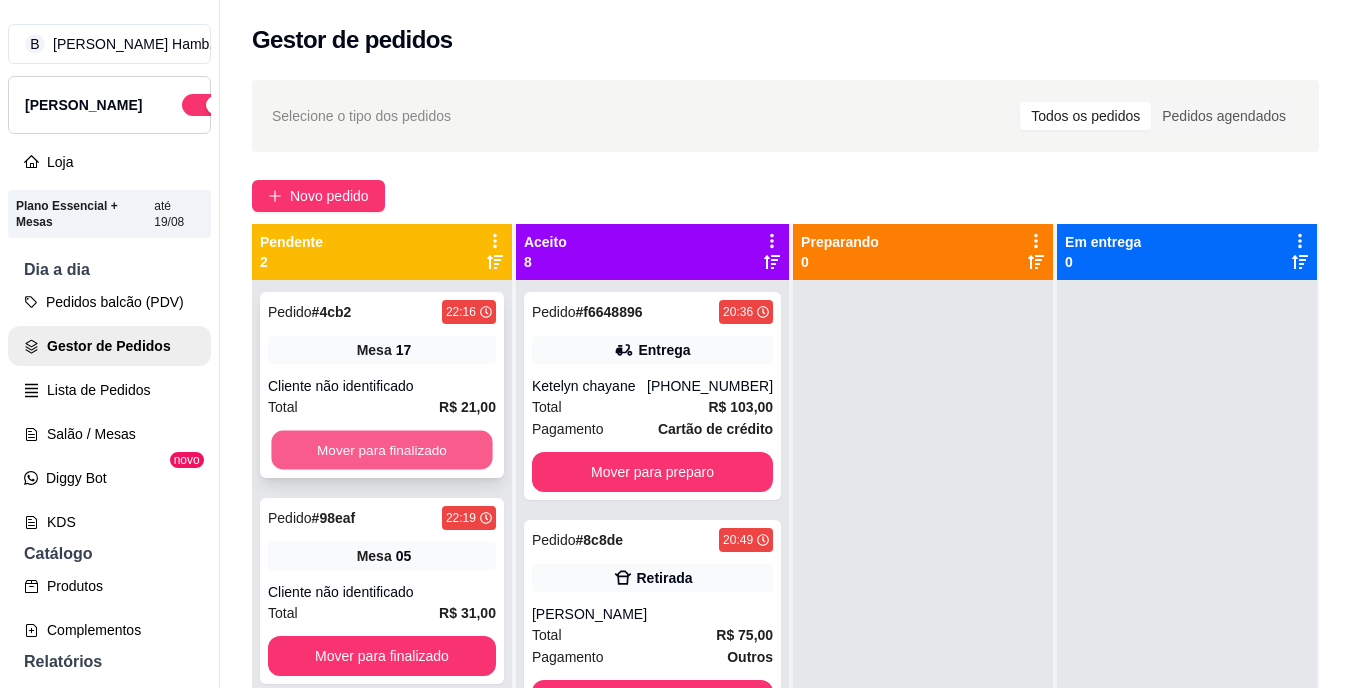 click on "Mover para finalizado" at bounding box center (381, 450) 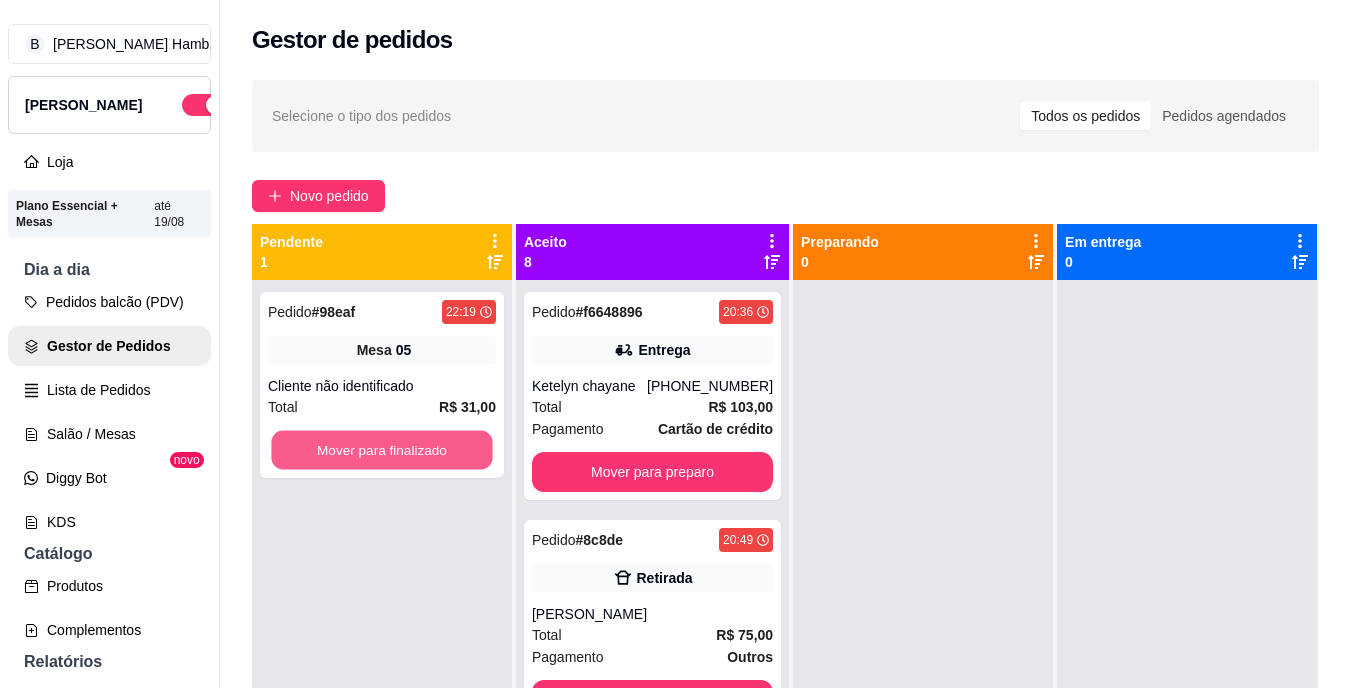 click on "Mover para finalizado" at bounding box center [381, 450] 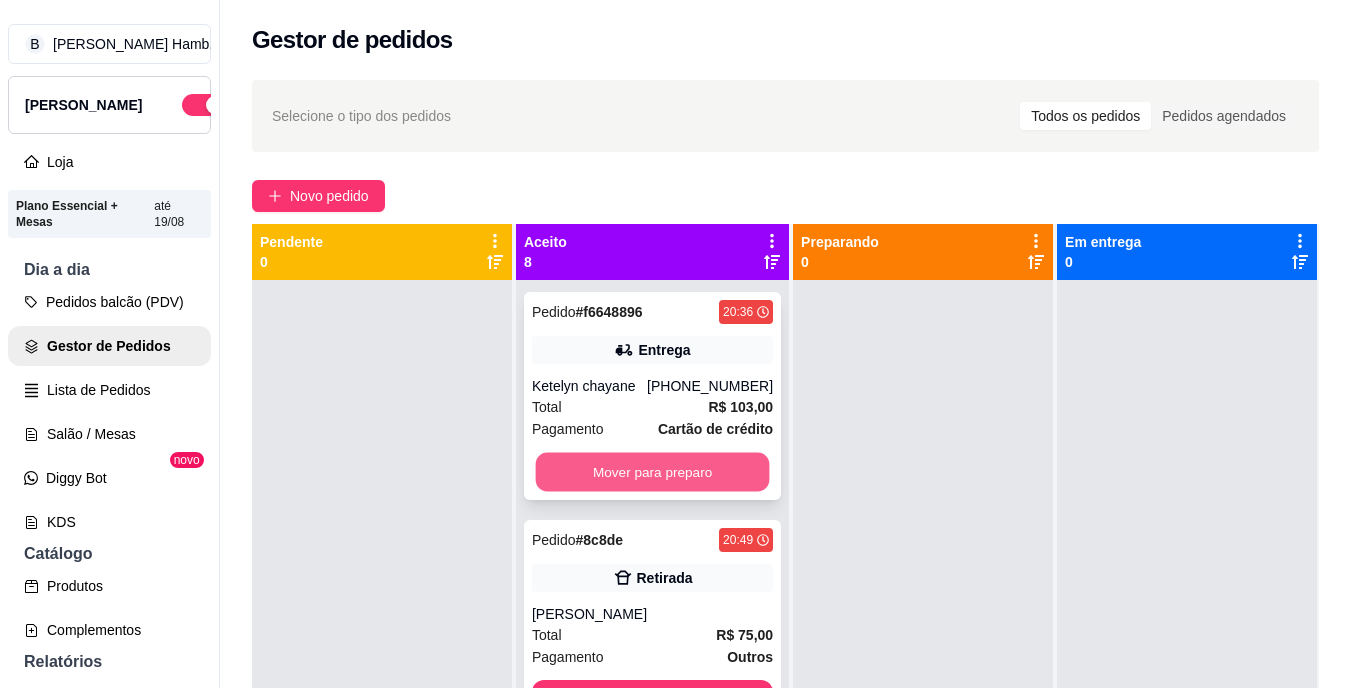 click on "Mover para preparo" at bounding box center [653, 472] 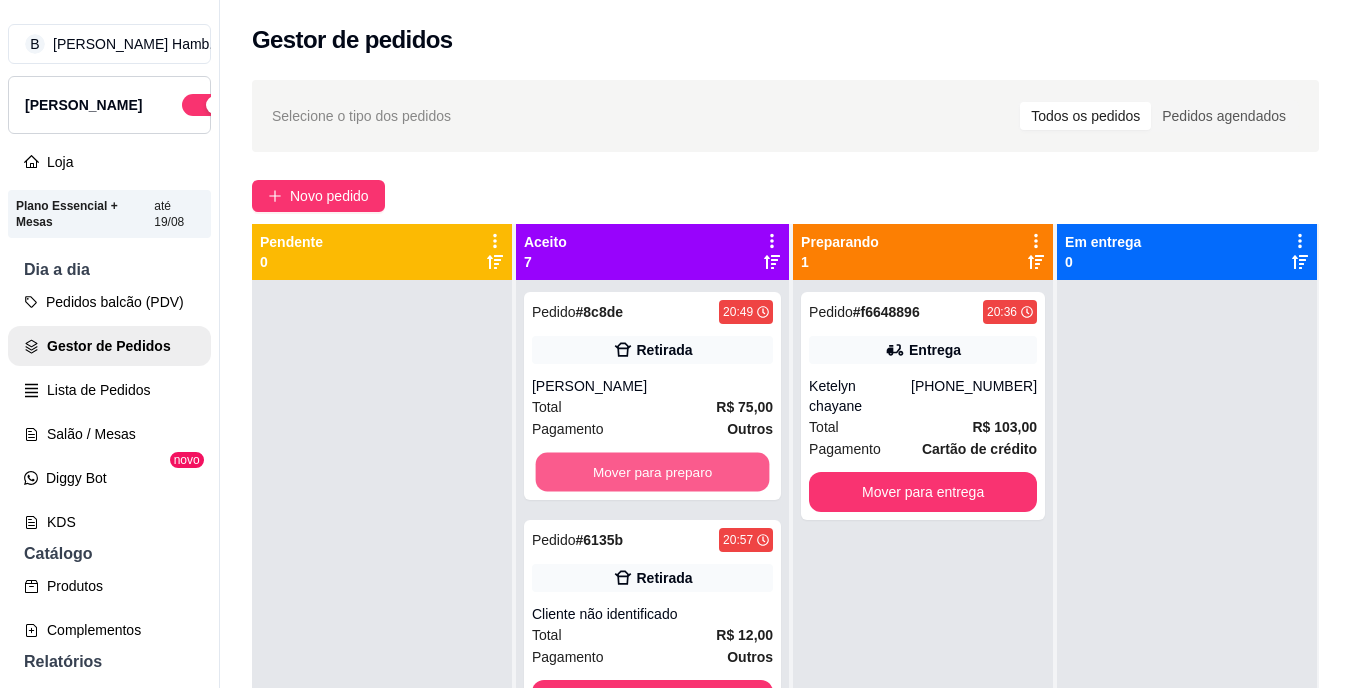 click on "Mover para preparo" at bounding box center (653, 472) 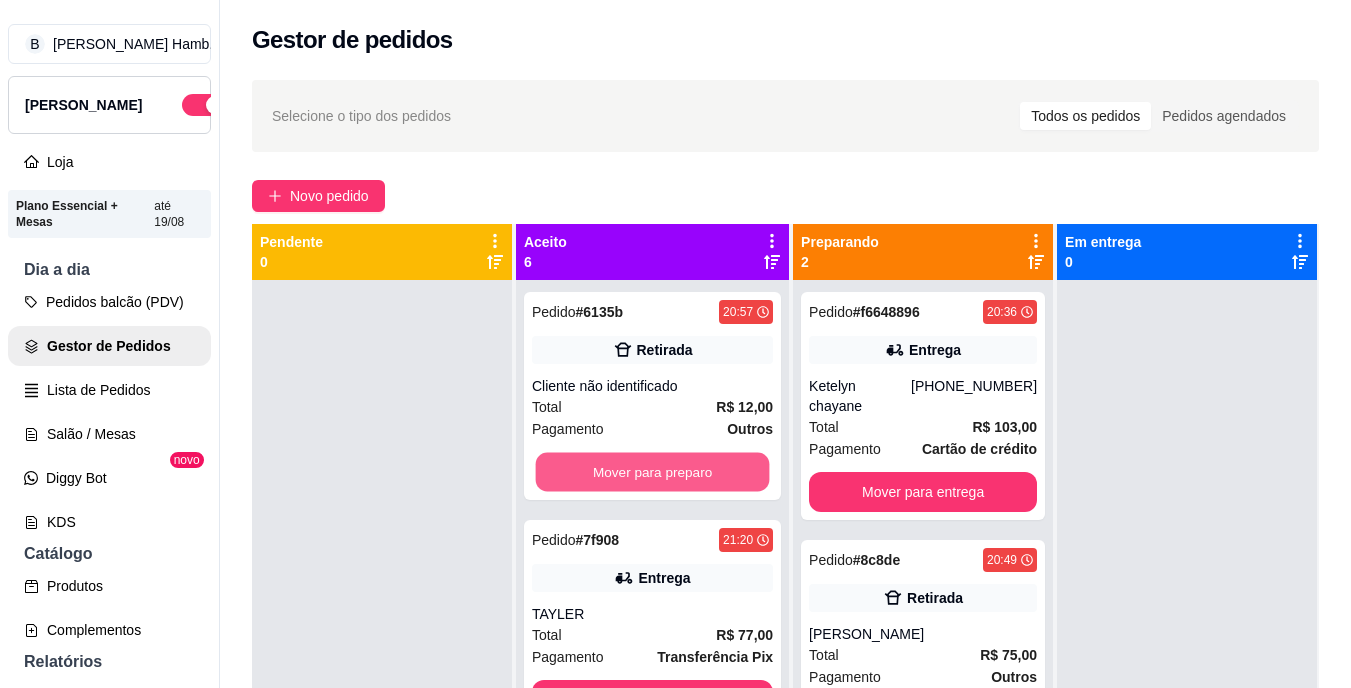 click on "Mover para preparo" at bounding box center [653, 472] 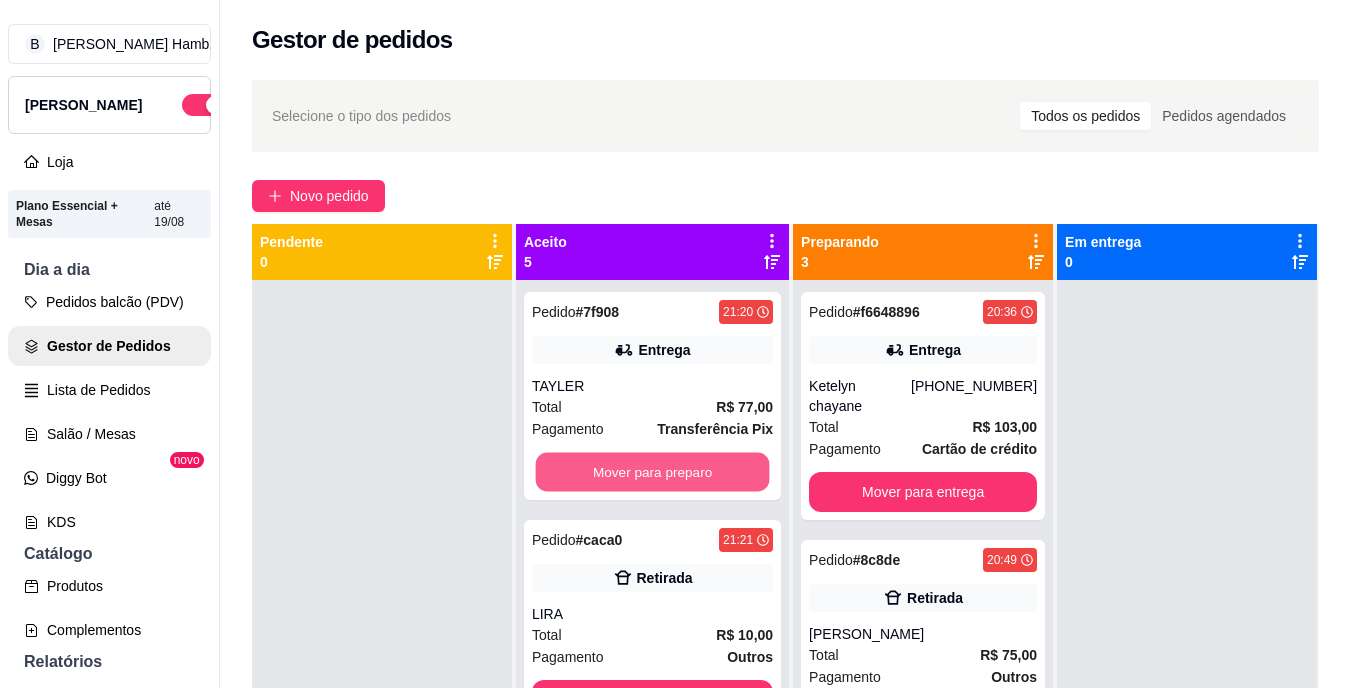 click on "Mover para preparo" at bounding box center (653, 472) 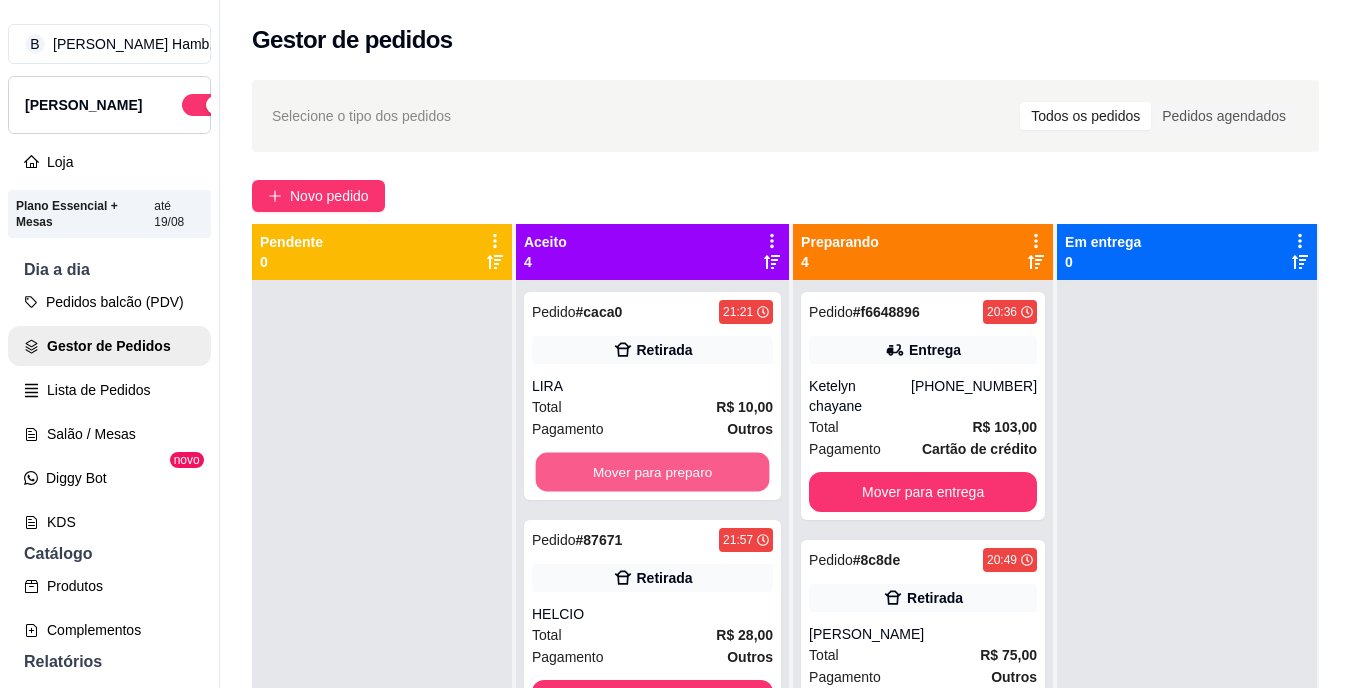 click on "Mover para preparo" at bounding box center [653, 472] 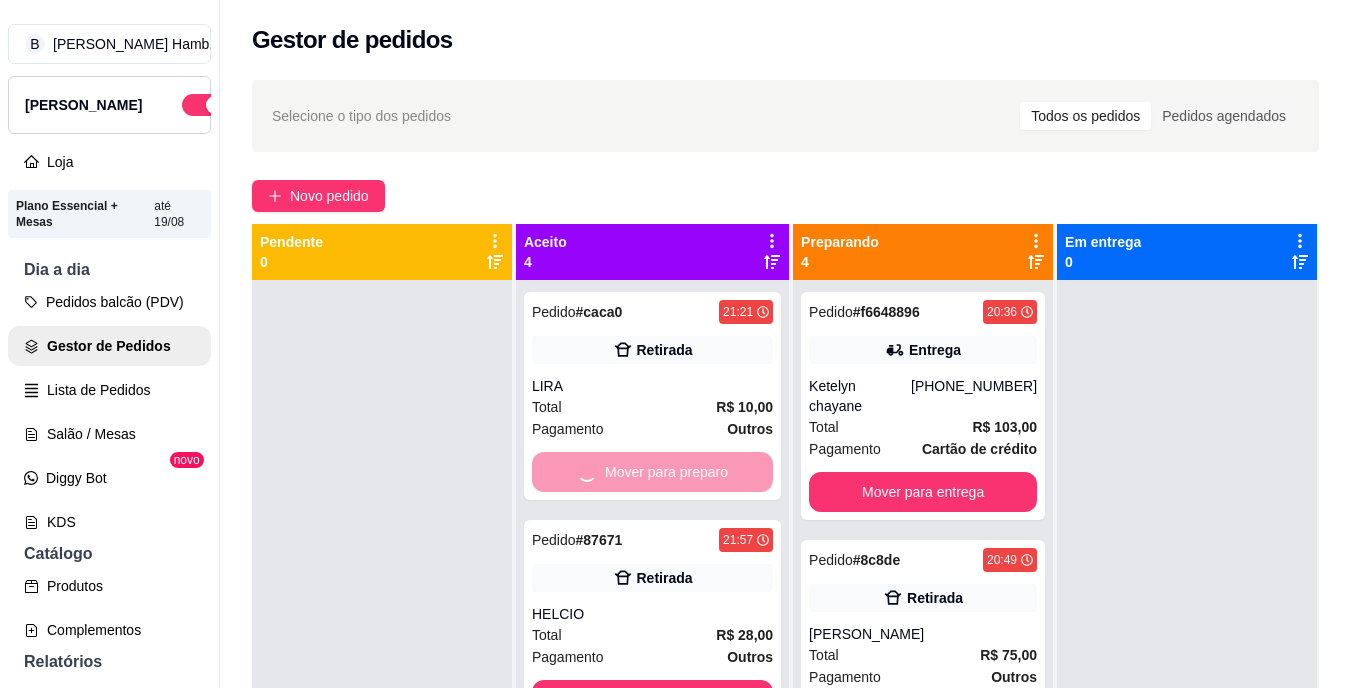 click on "Mover para preparo" at bounding box center (652, 472) 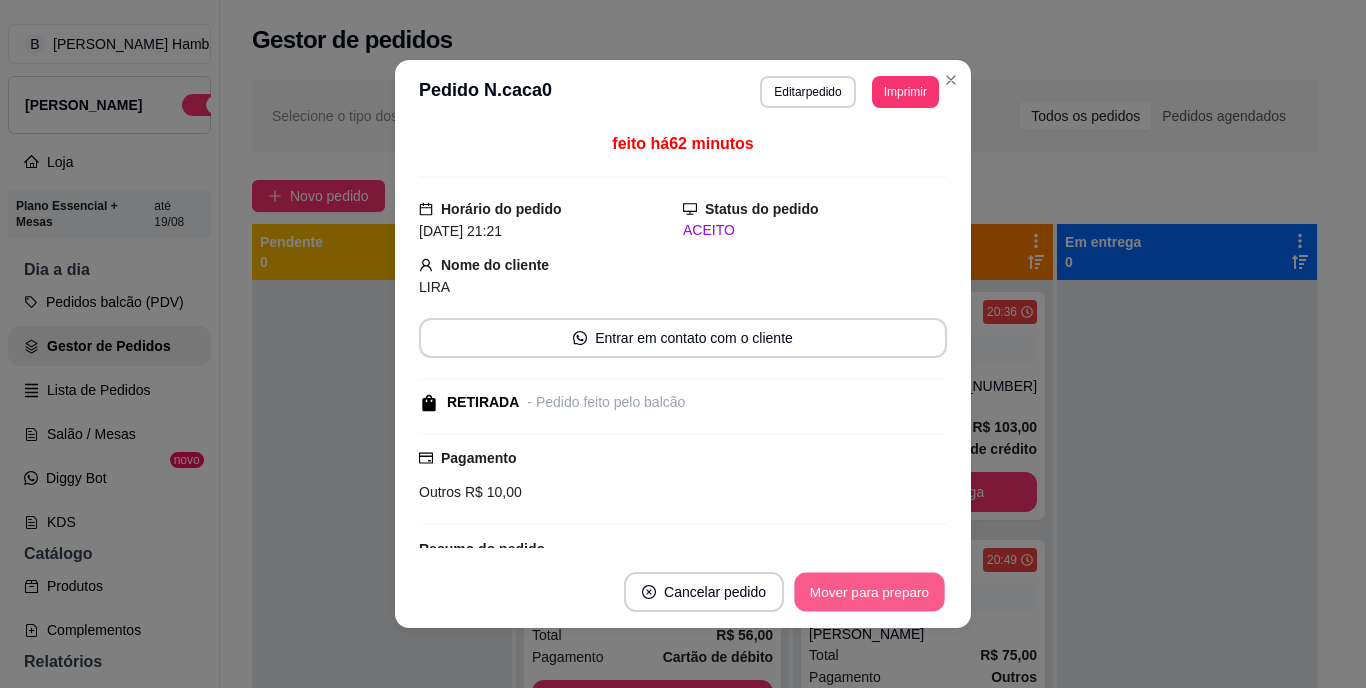 click on "Mover para preparo" at bounding box center [869, 592] 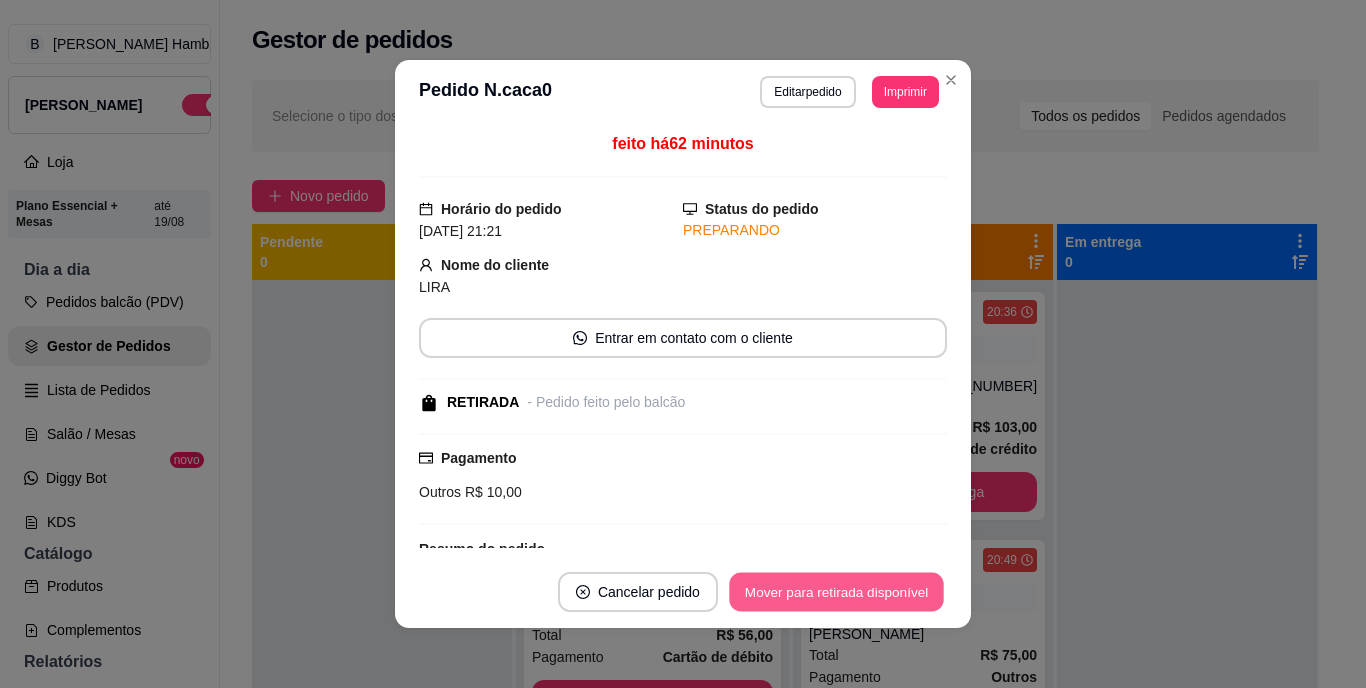 click on "Mover para retirada disponível" at bounding box center [836, 592] 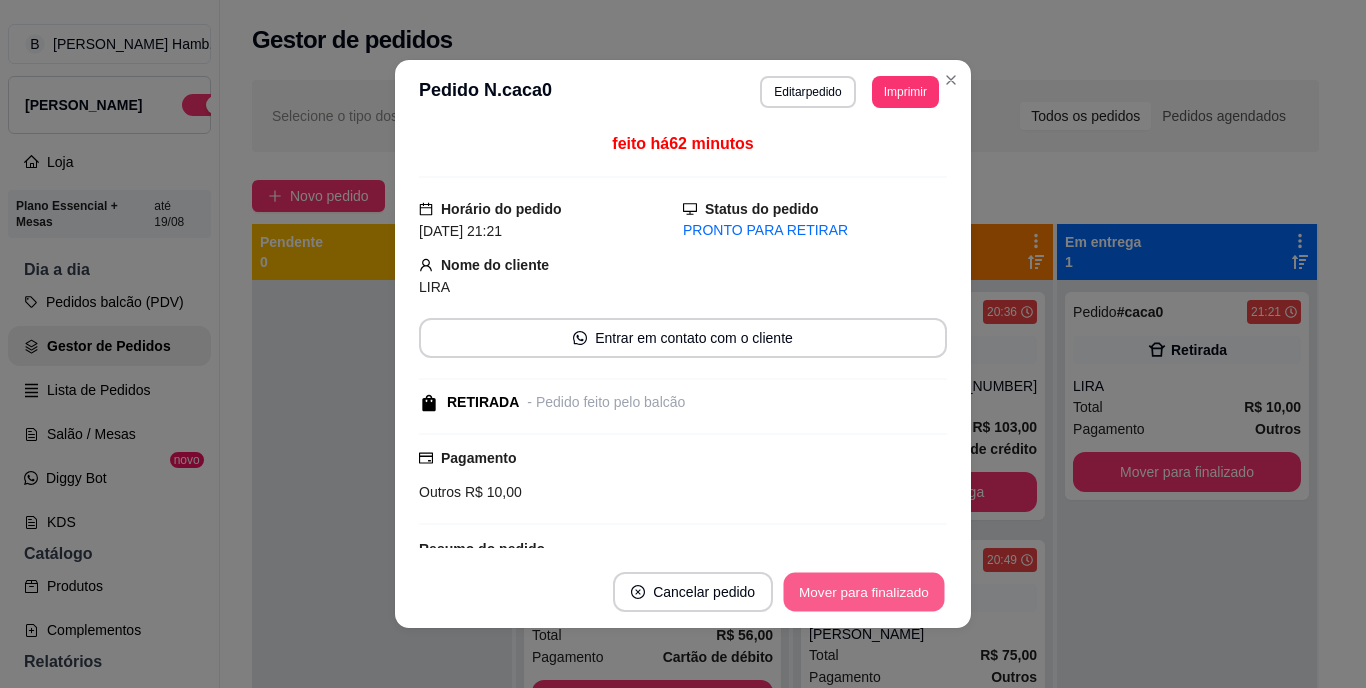 click on "Mover para finalizado" at bounding box center (864, 592) 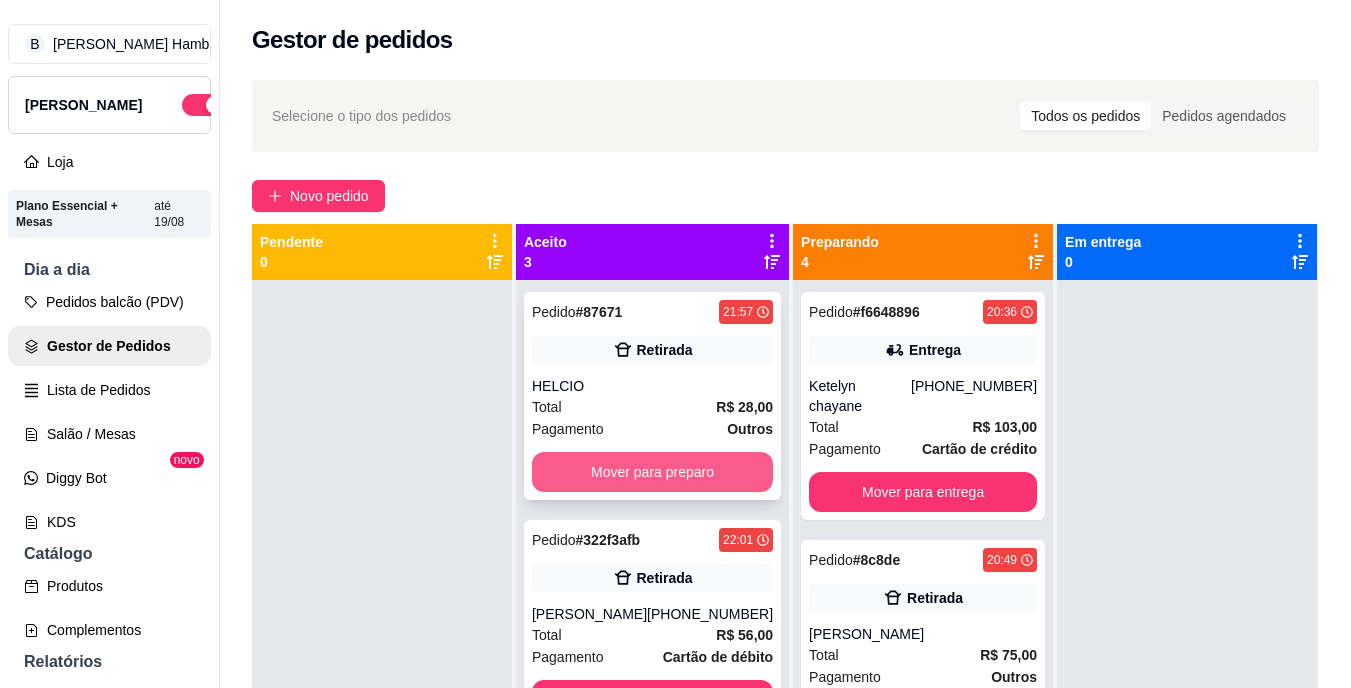 click on "Mover para preparo" at bounding box center (652, 472) 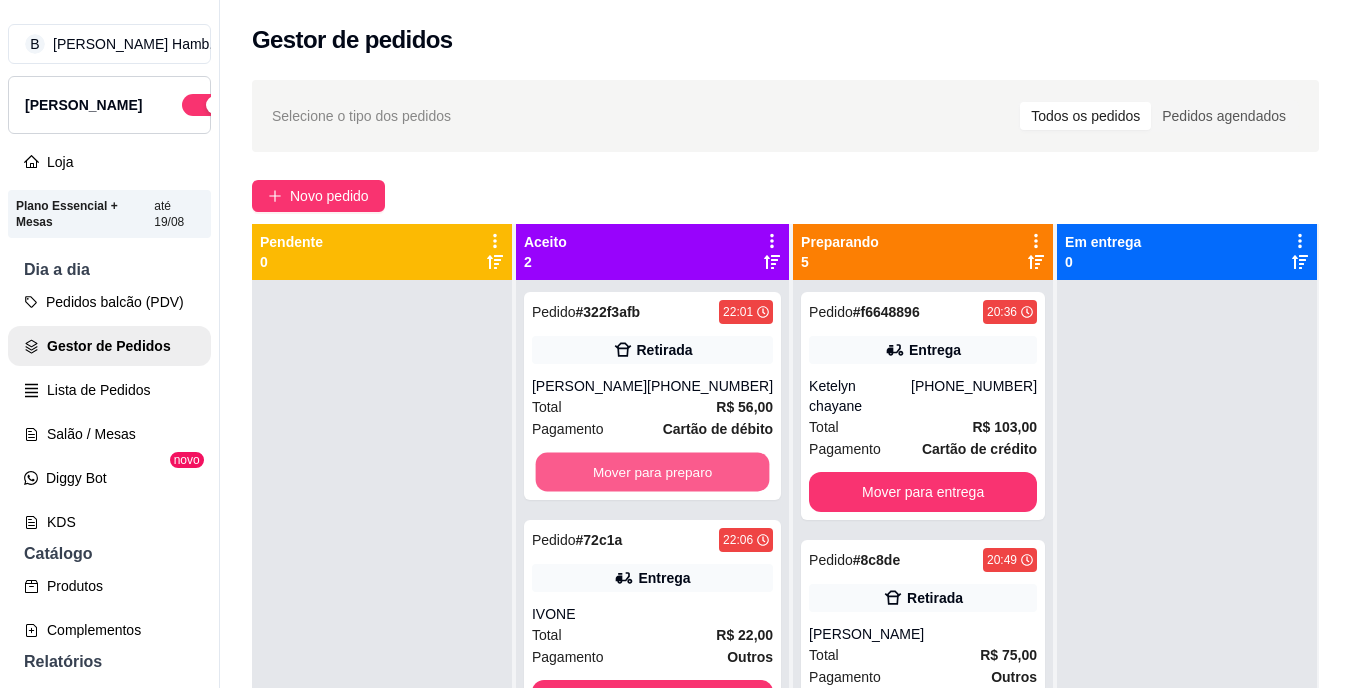 click on "Mover para preparo" at bounding box center (653, 472) 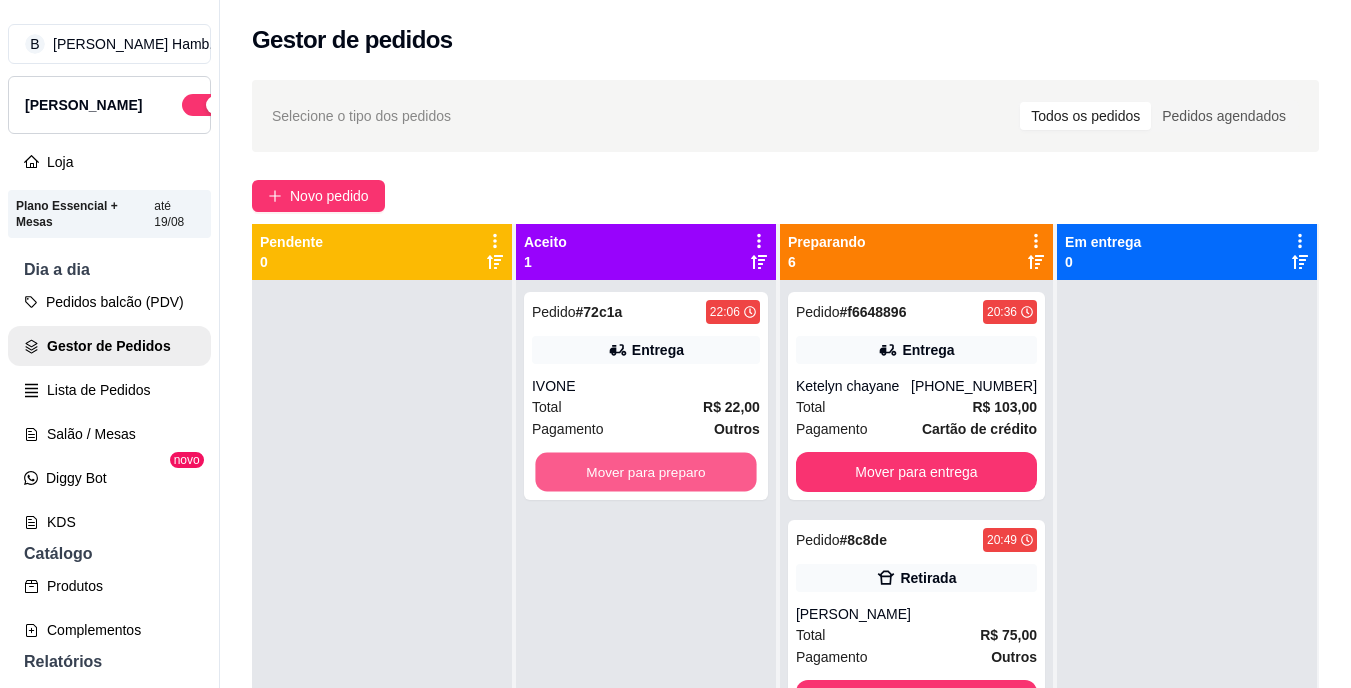 click on "Mover para preparo" at bounding box center [645, 472] 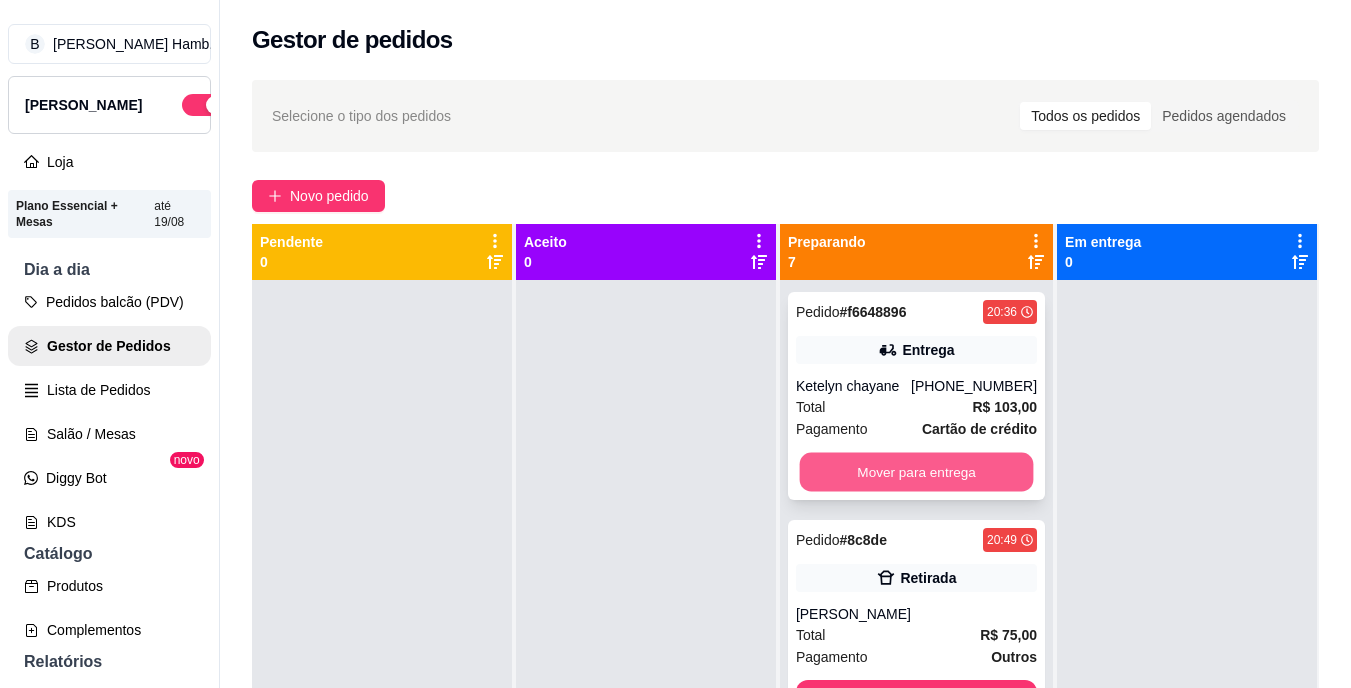 click on "Mover para entrega" at bounding box center [916, 472] 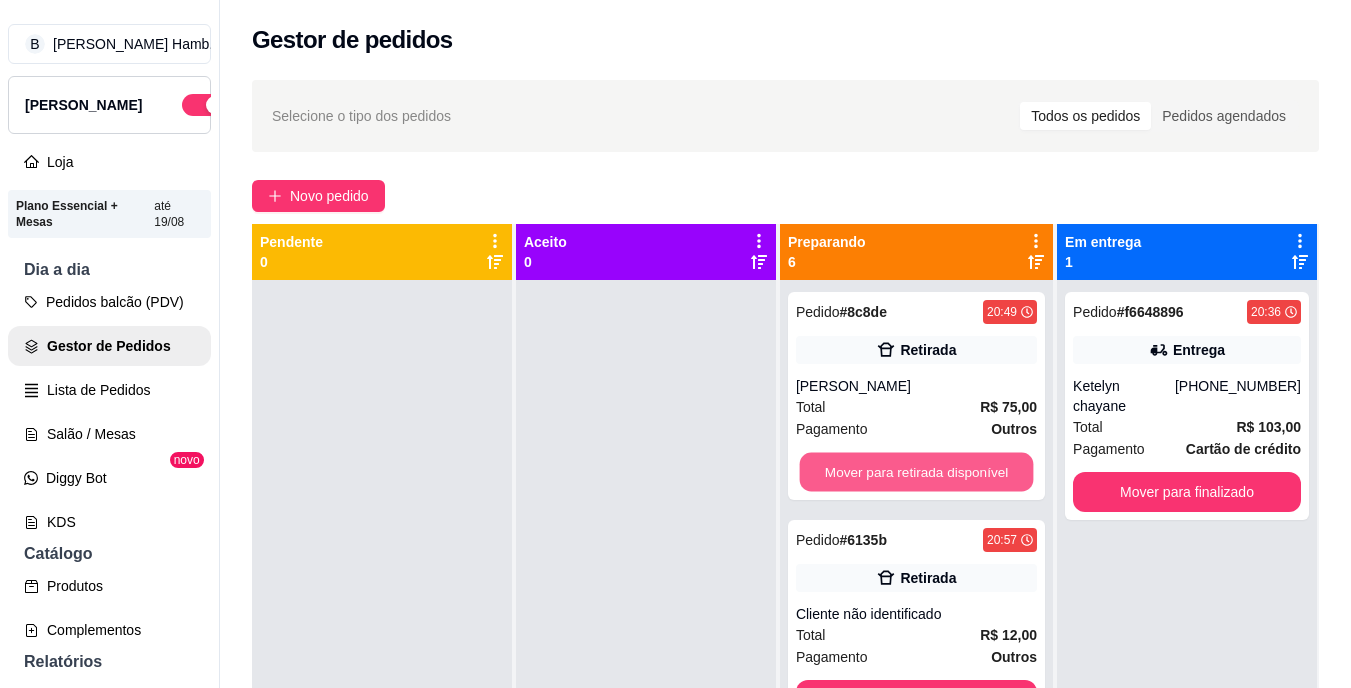 click on "Mover para retirada disponível" at bounding box center (916, 472) 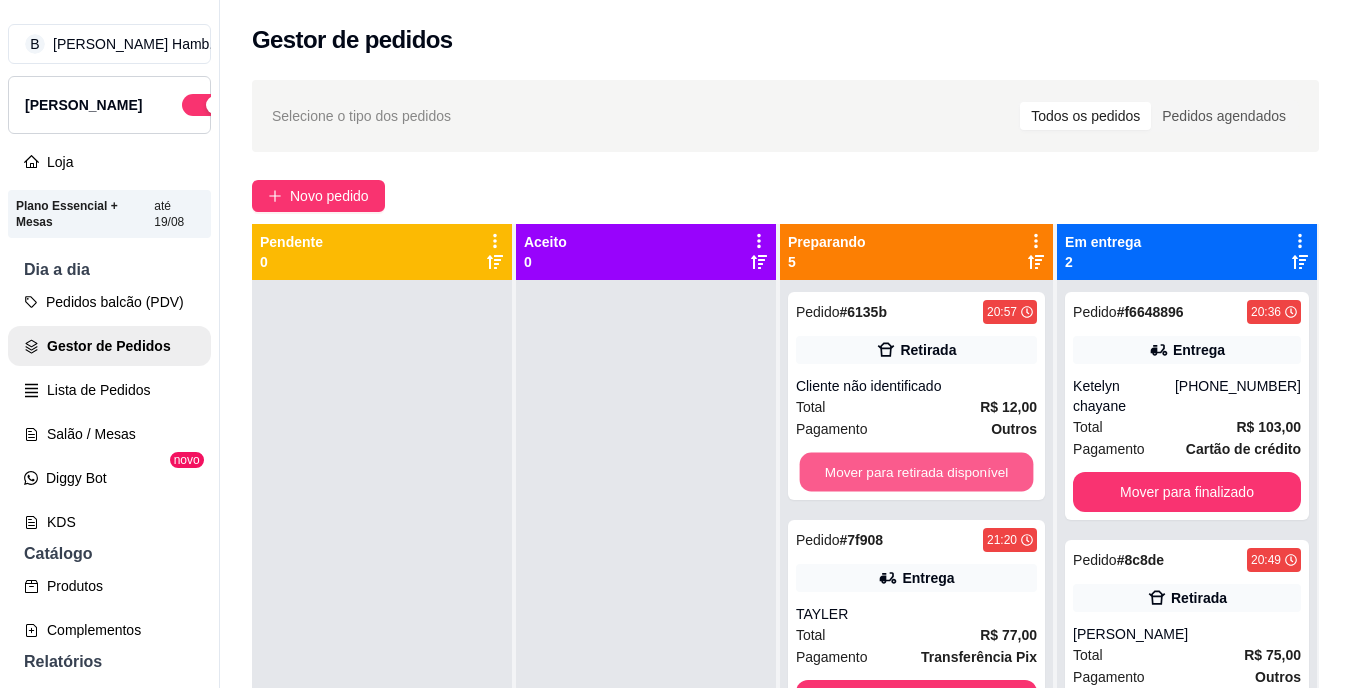 click on "Mover para retirada disponível" at bounding box center (916, 472) 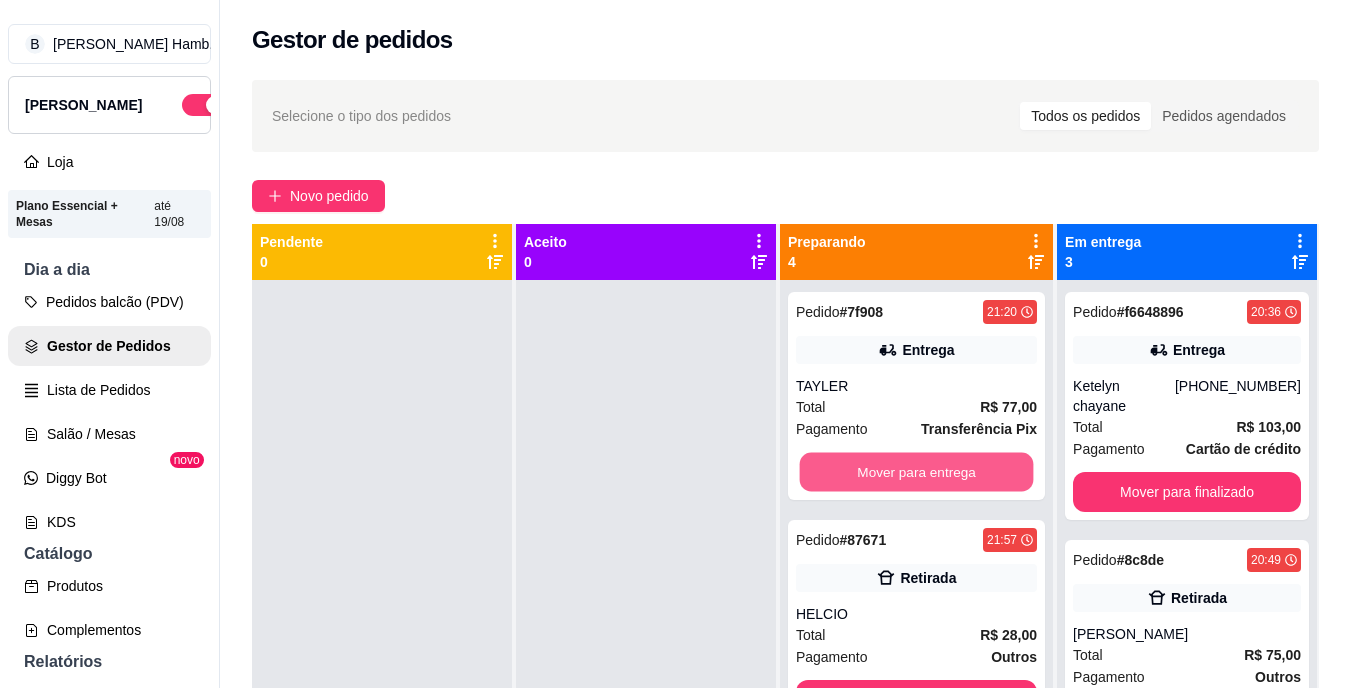 click on "Mover para entrega" at bounding box center [916, 472] 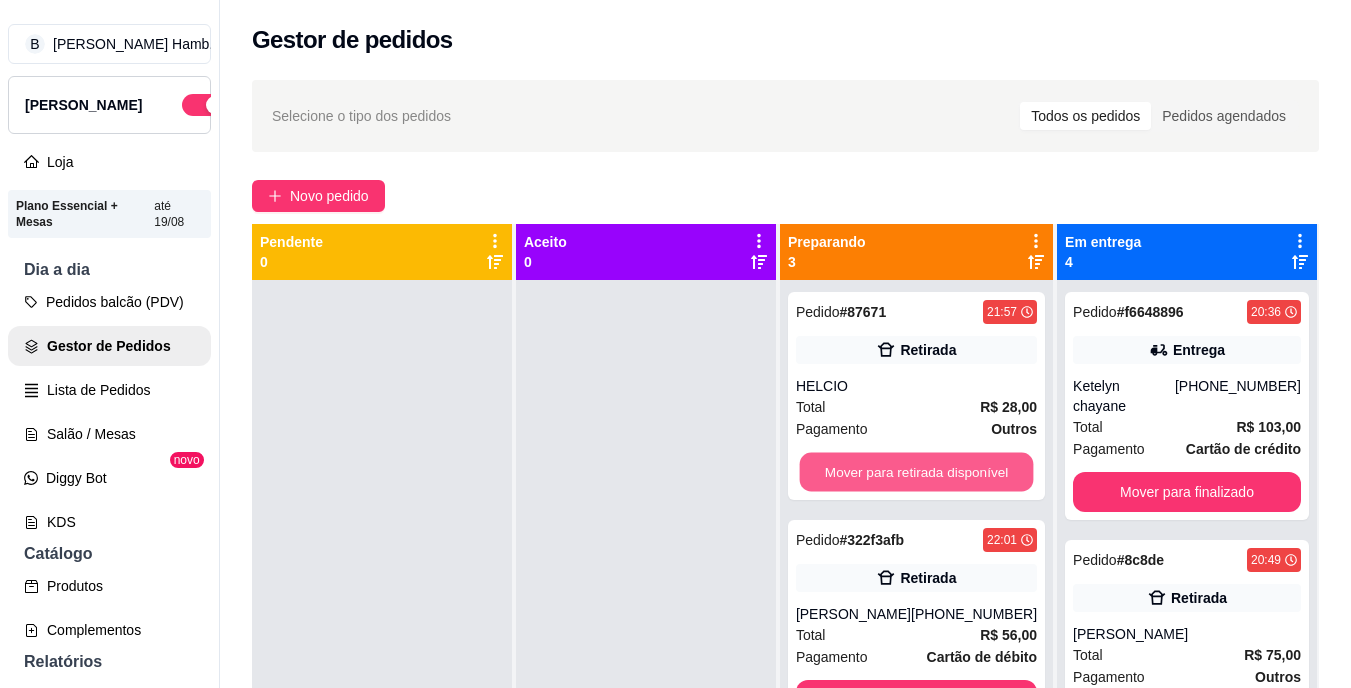 click on "Mover para retirada disponível" at bounding box center [916, 472] 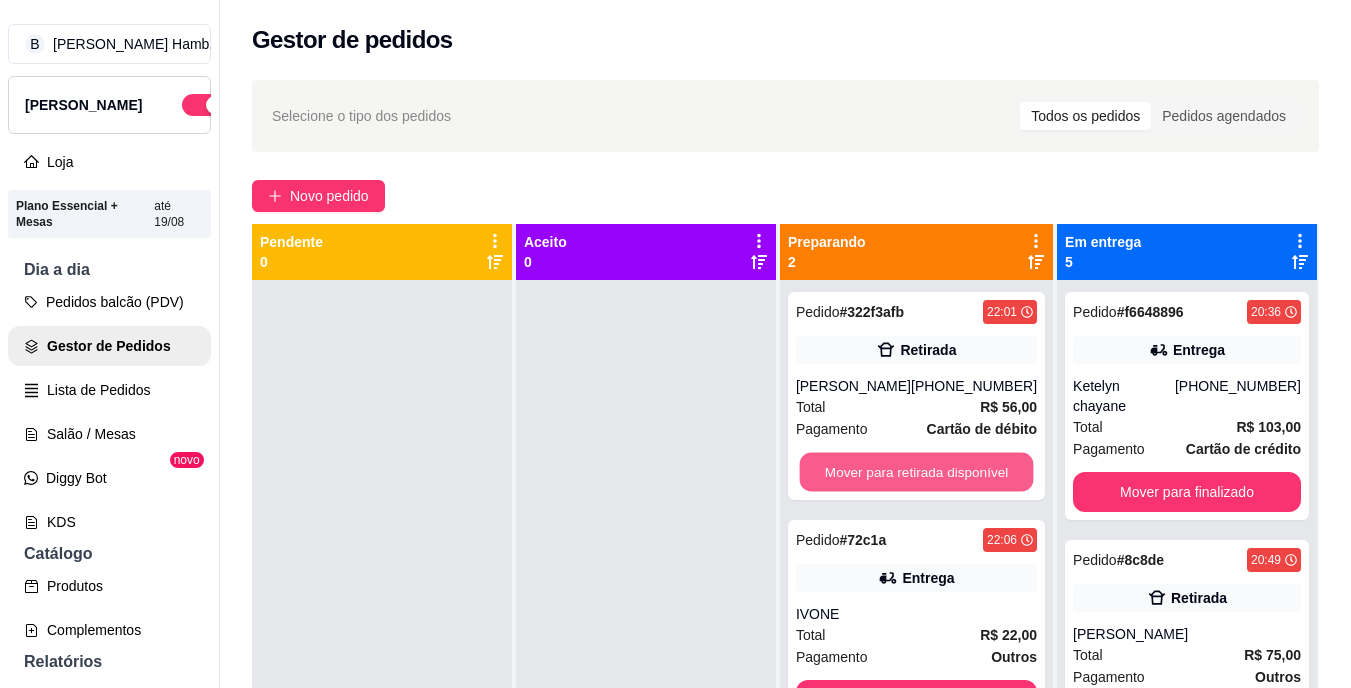 click on "Mover para retirada disponível" at bounding box center (916, 472) 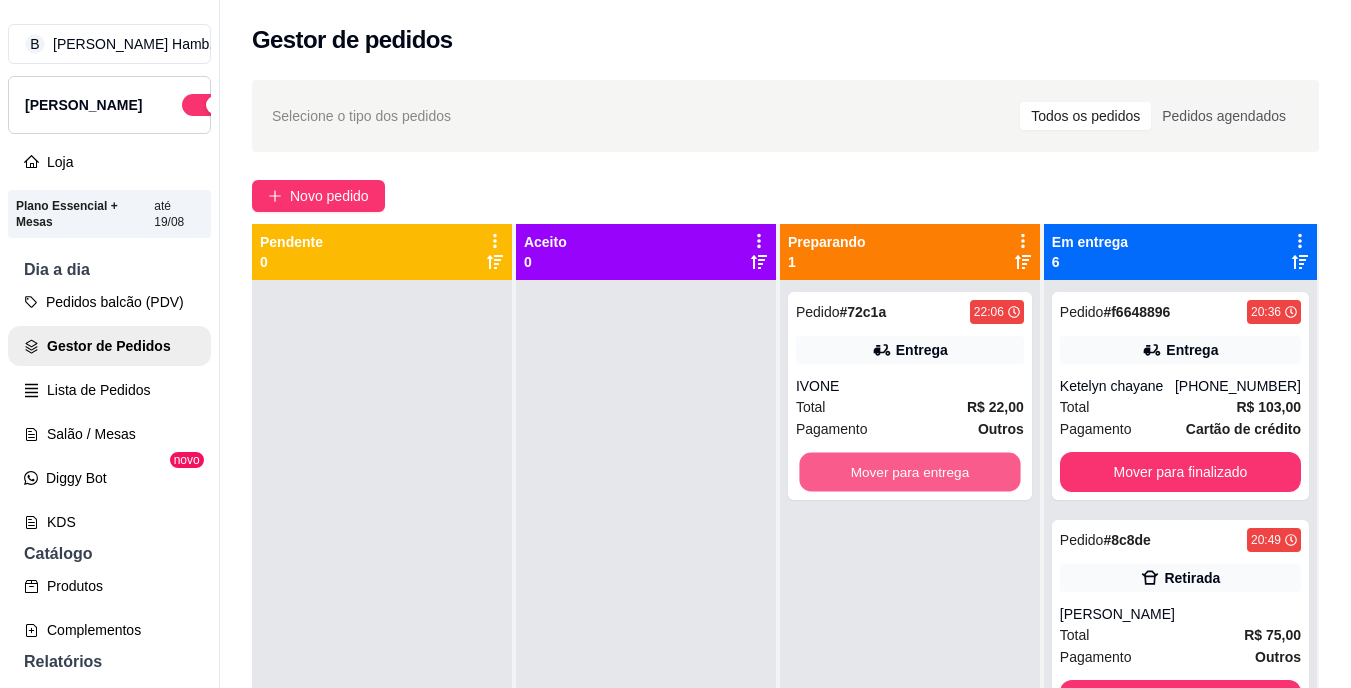 click on "Mover para entrega" at bounding box center (909, 472) 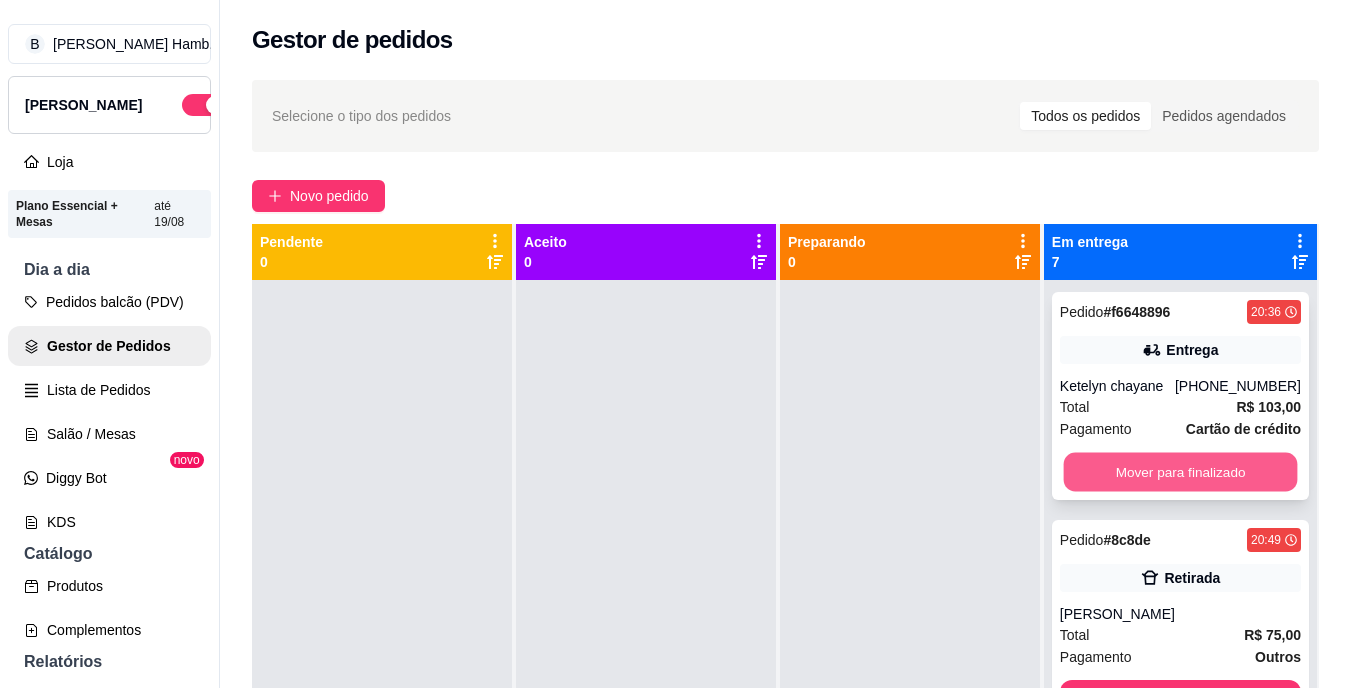 click on "Mover para finalizado" at bounding box center [1180, 472] 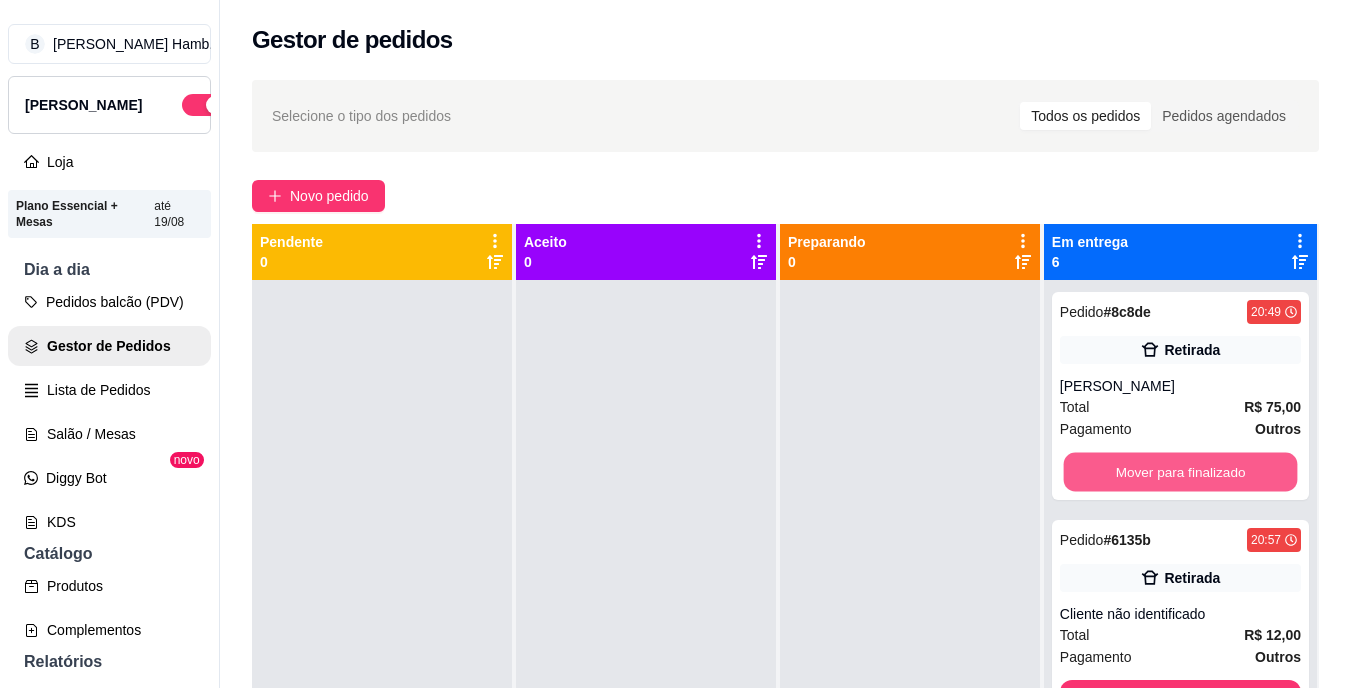 click on "Mover para finalizado" at bounding box center (1180, 472) 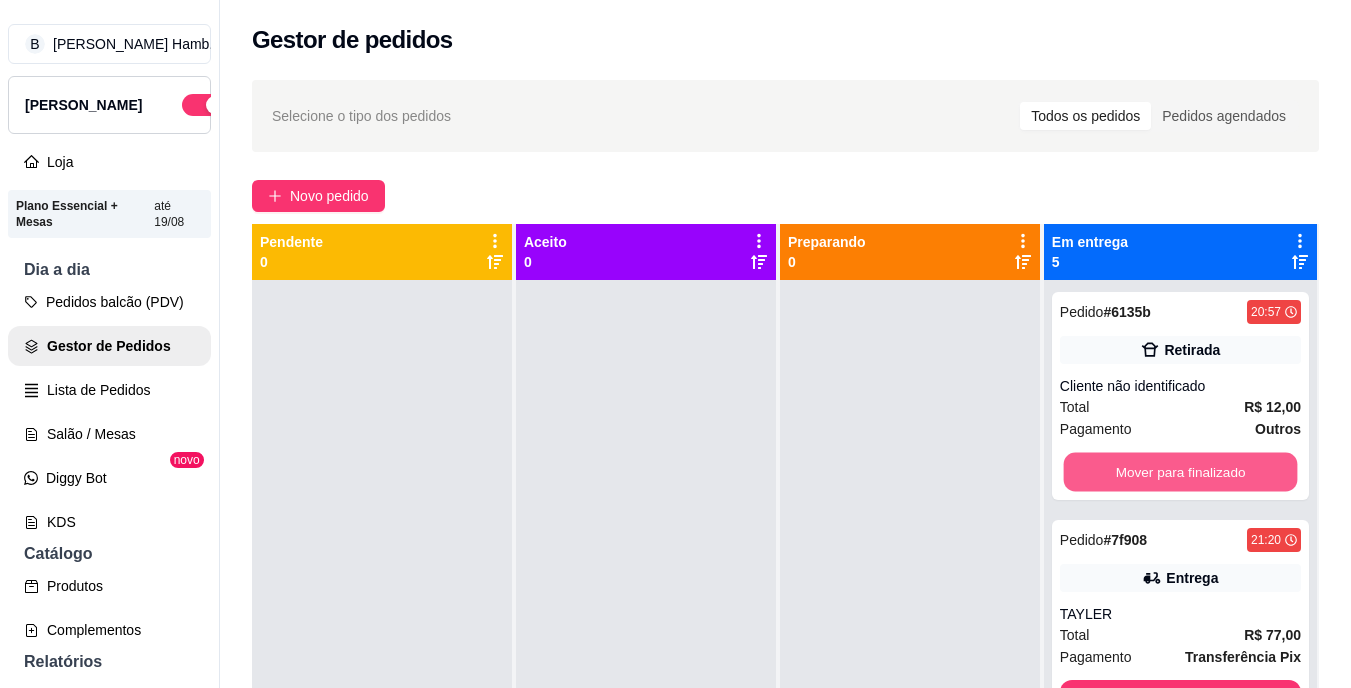 click on "Mover para finalizado" at bounding box center (1180, 472) 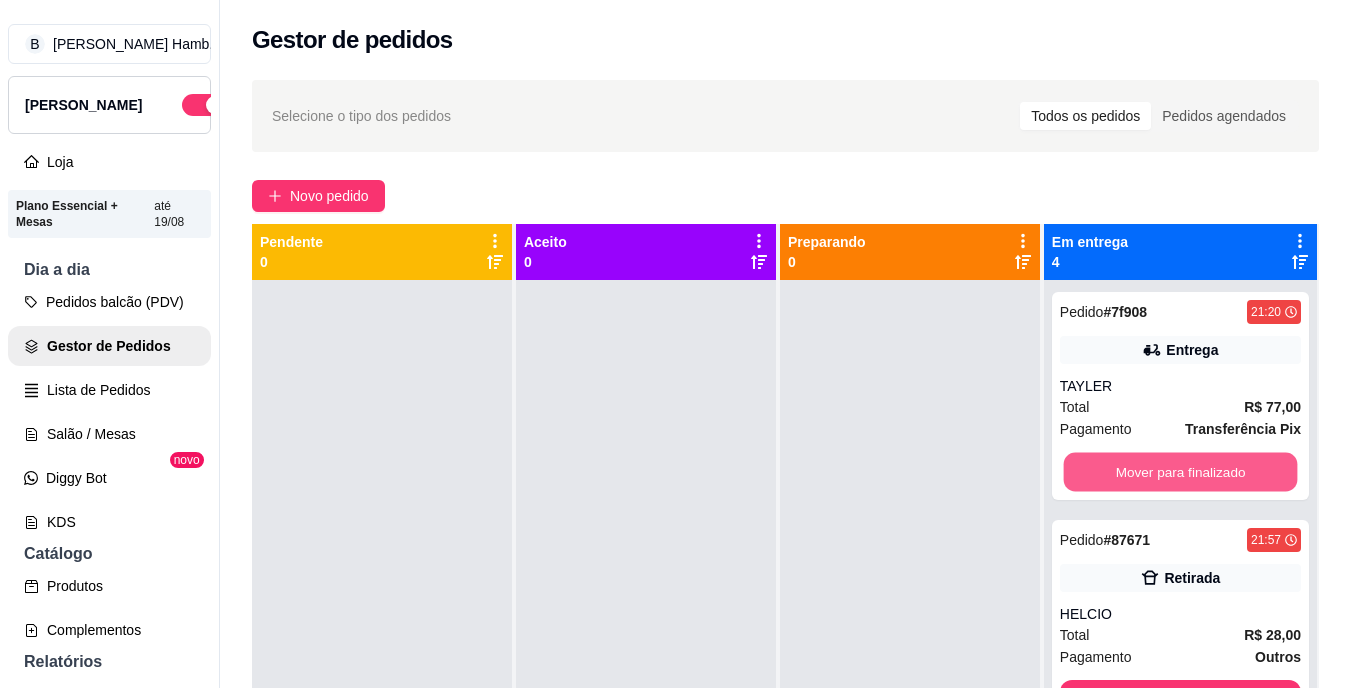 click on "Mover para finalizado" at bounding box center (1180, 472) 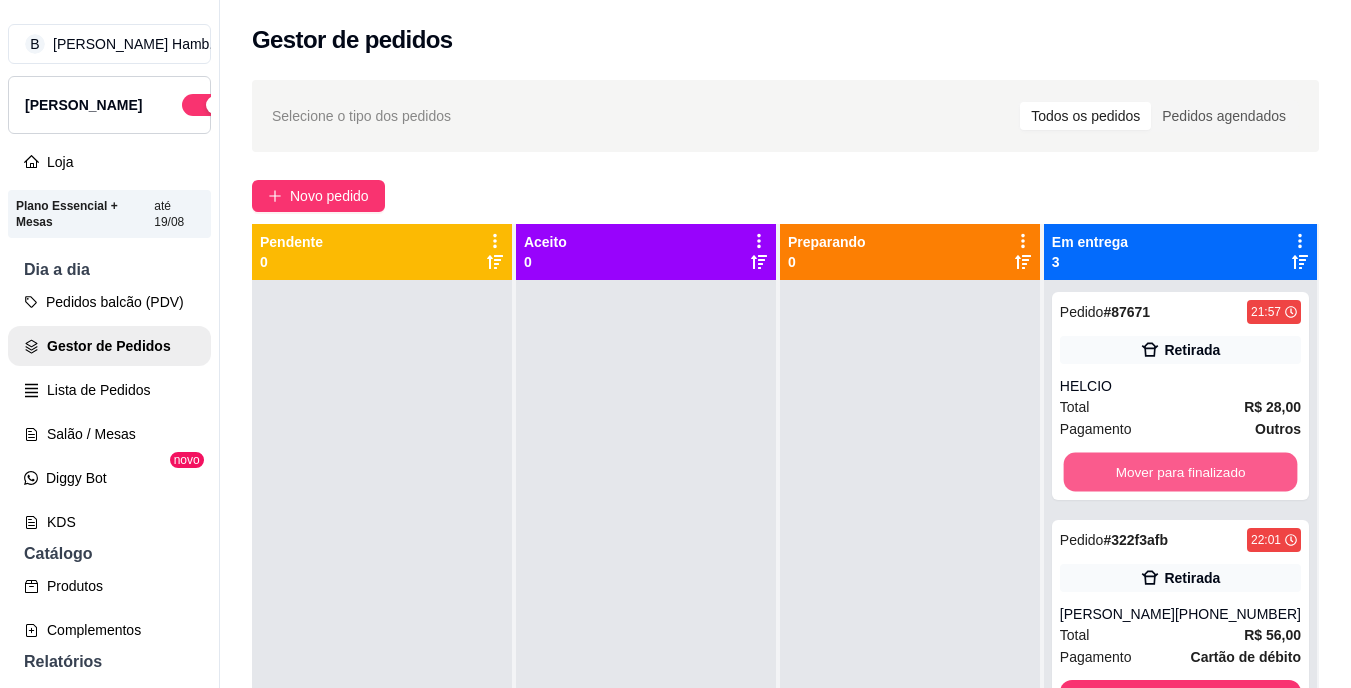 click on "Mover para finalizado" at bounding box center [1180, 472] 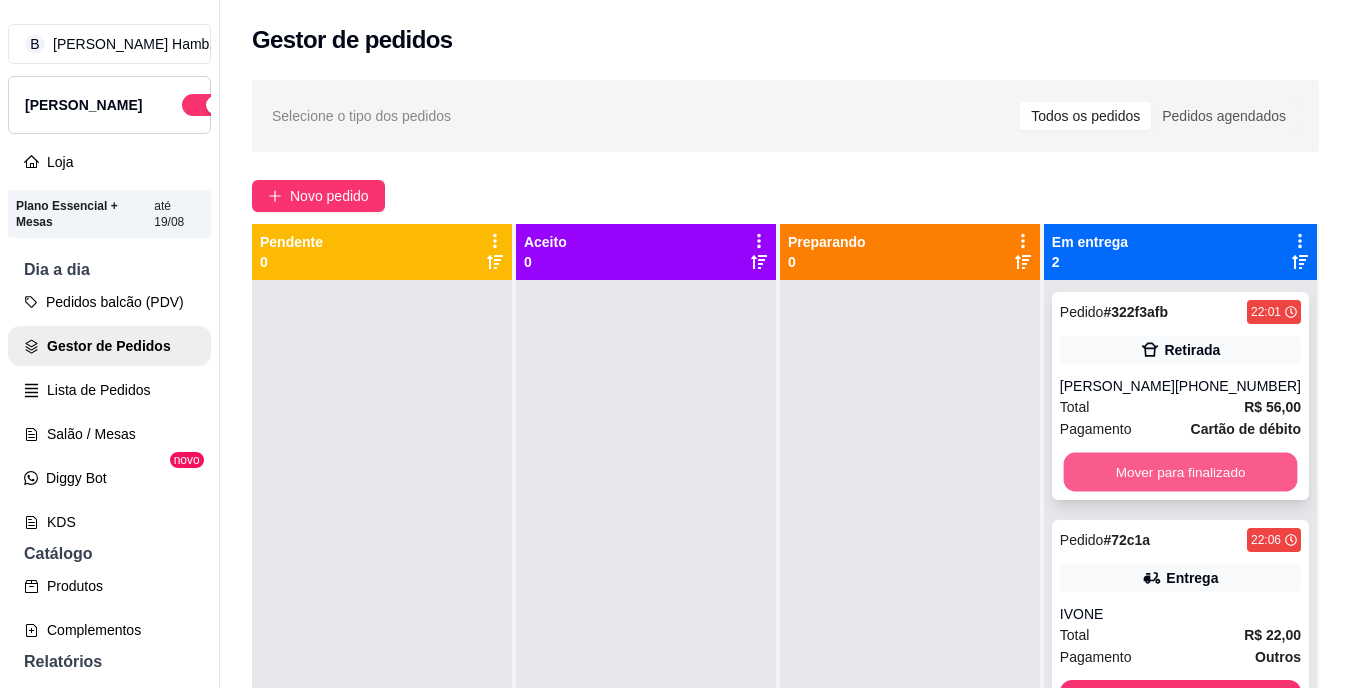 click on "Mover para finalizado" at bounding box center [1180, 472] 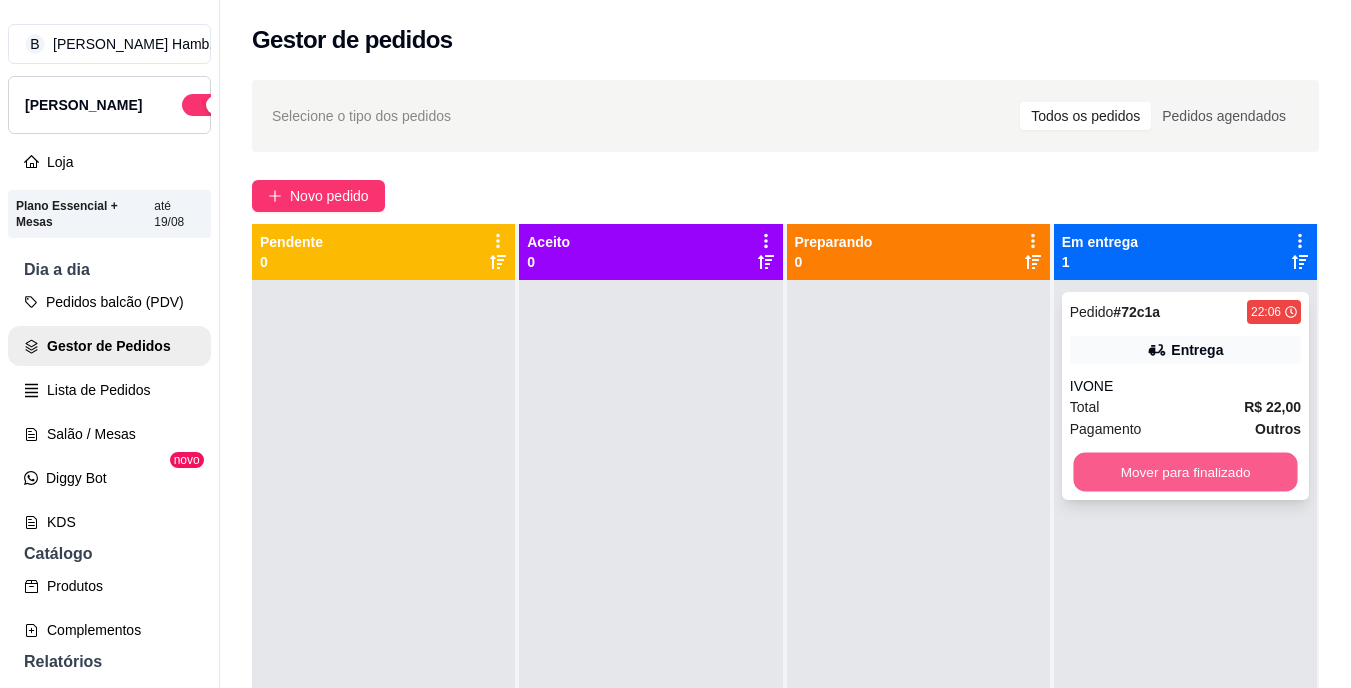 click on "Mover para finalizado" at bounding box center [1185, 472] 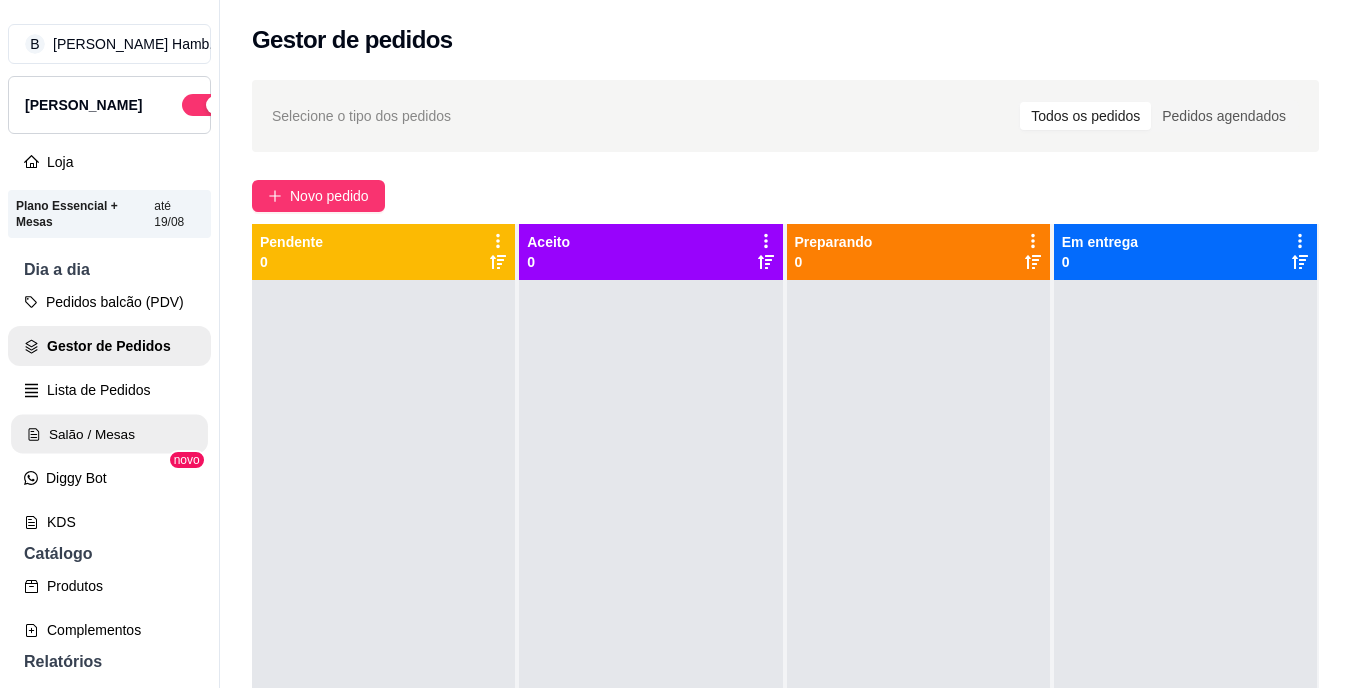 click on "Salão / Mesas" at bounding box center [109, 434] 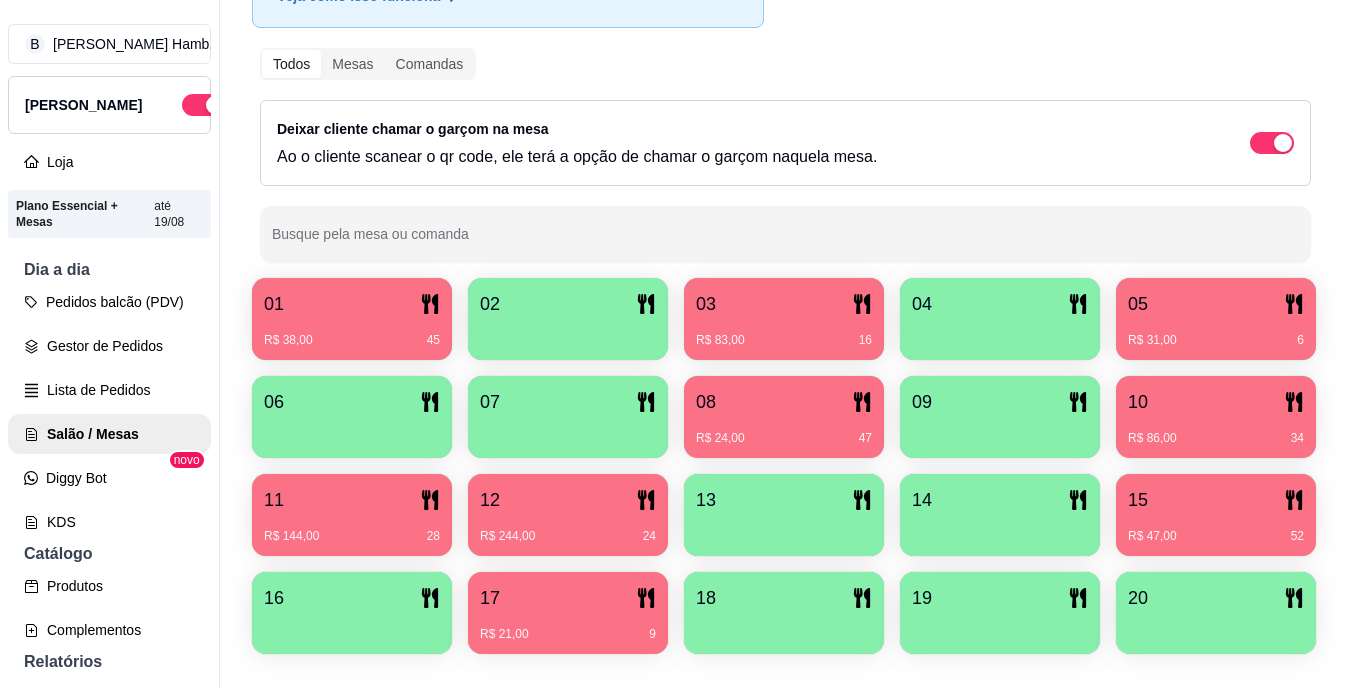 scroll, scrollTop: 217, scrollLeft: 0, axis: vertical 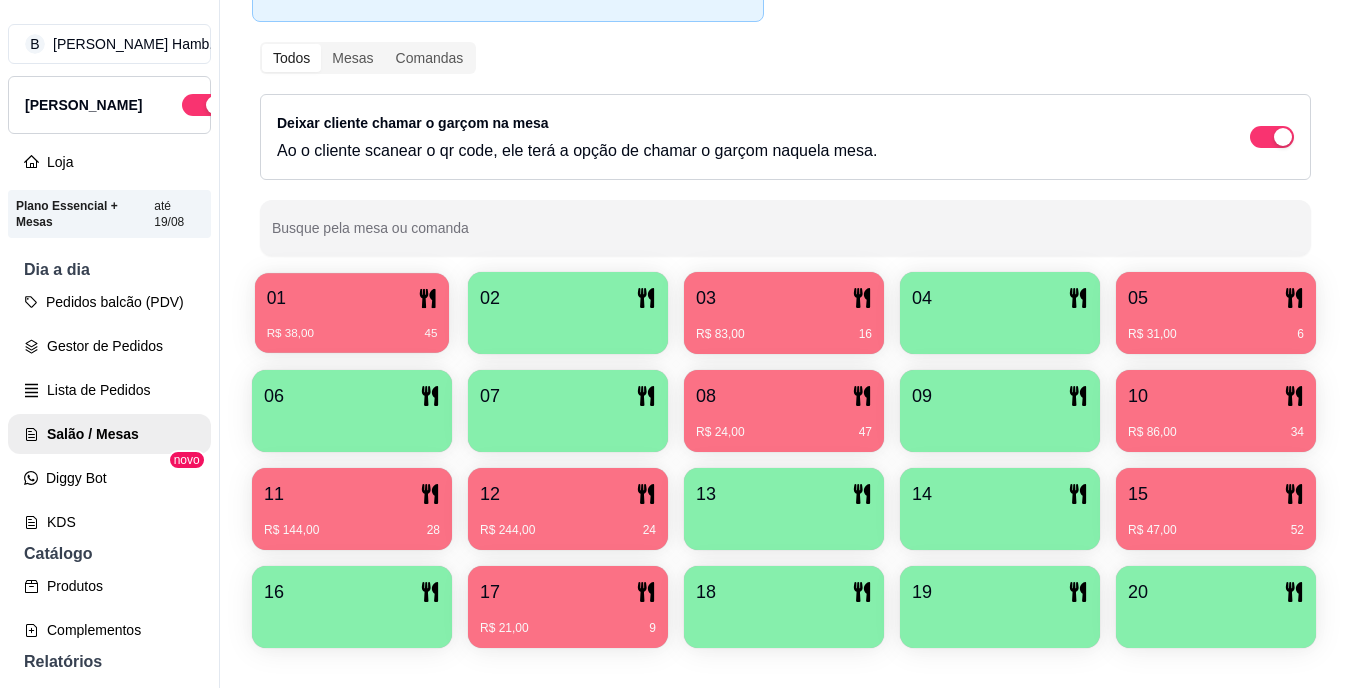 click on "R$ 38,00 45" at bounding box center (352, 326) 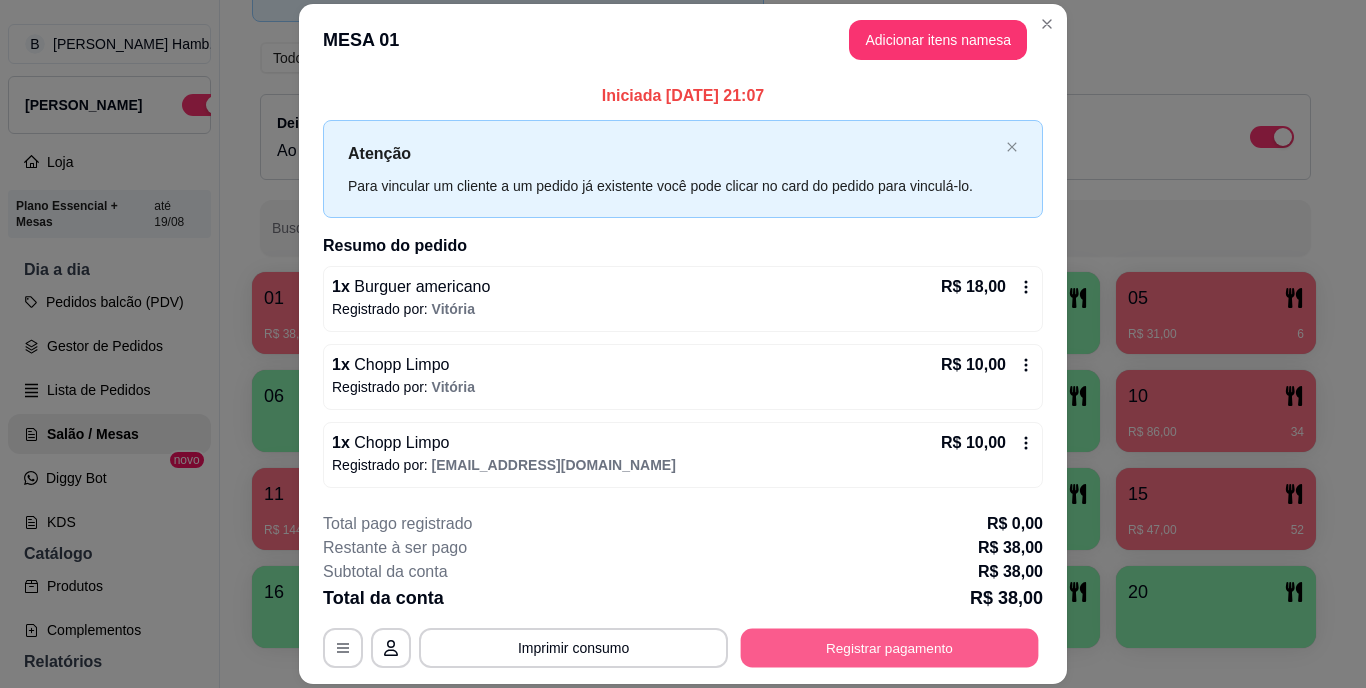 click on "Registrar pagamento" at bounding box center (890, 647) 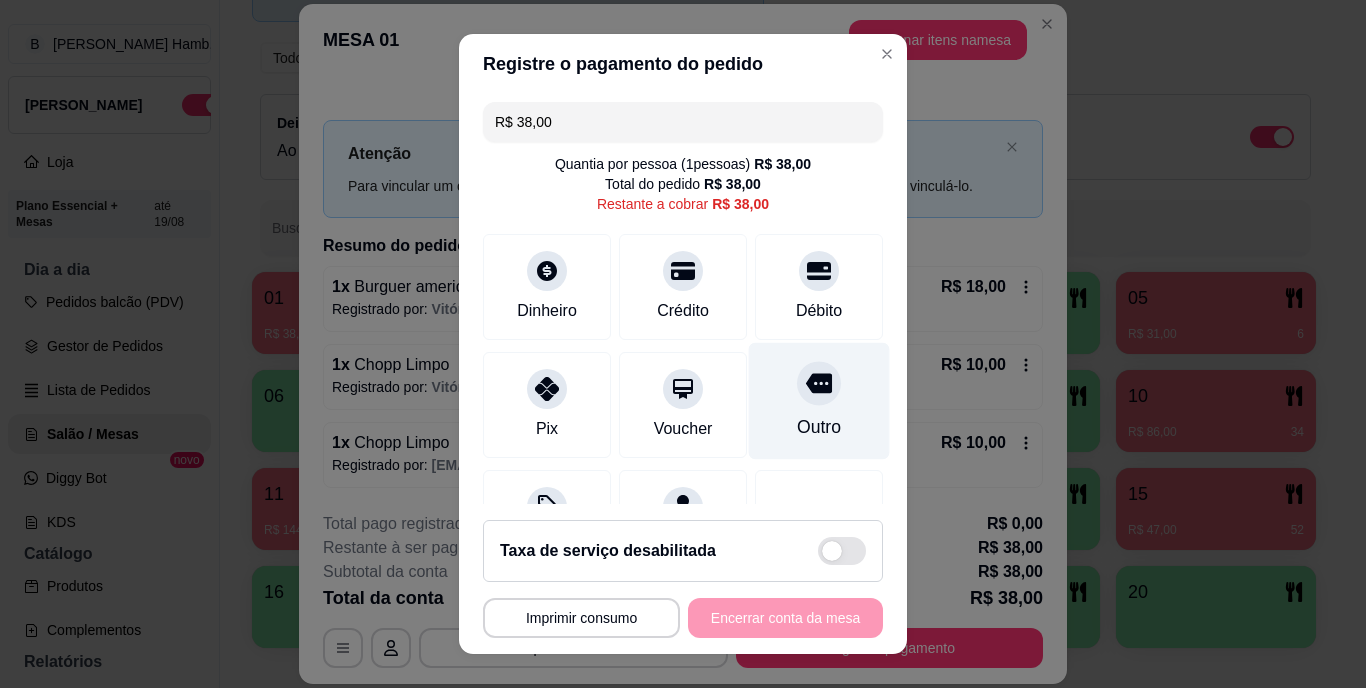 click on "Outro" at bounding box center (819, 428) 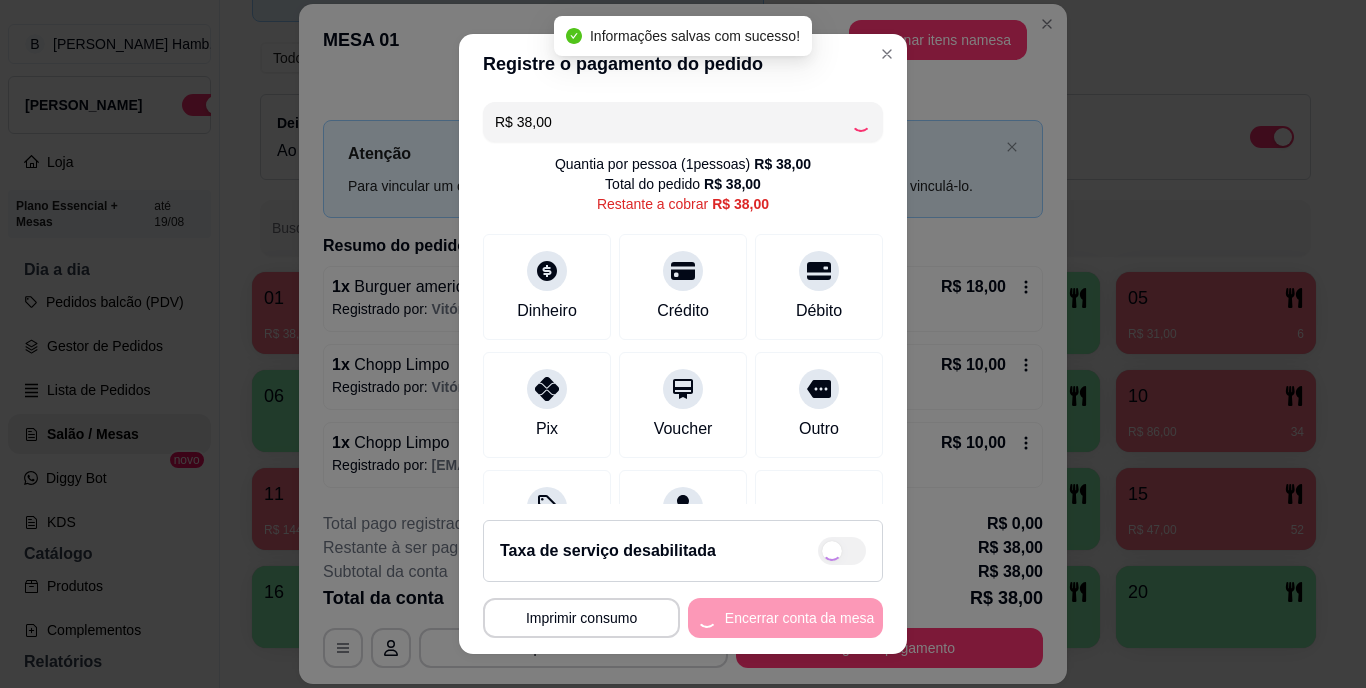 type on "R$ 0,00" 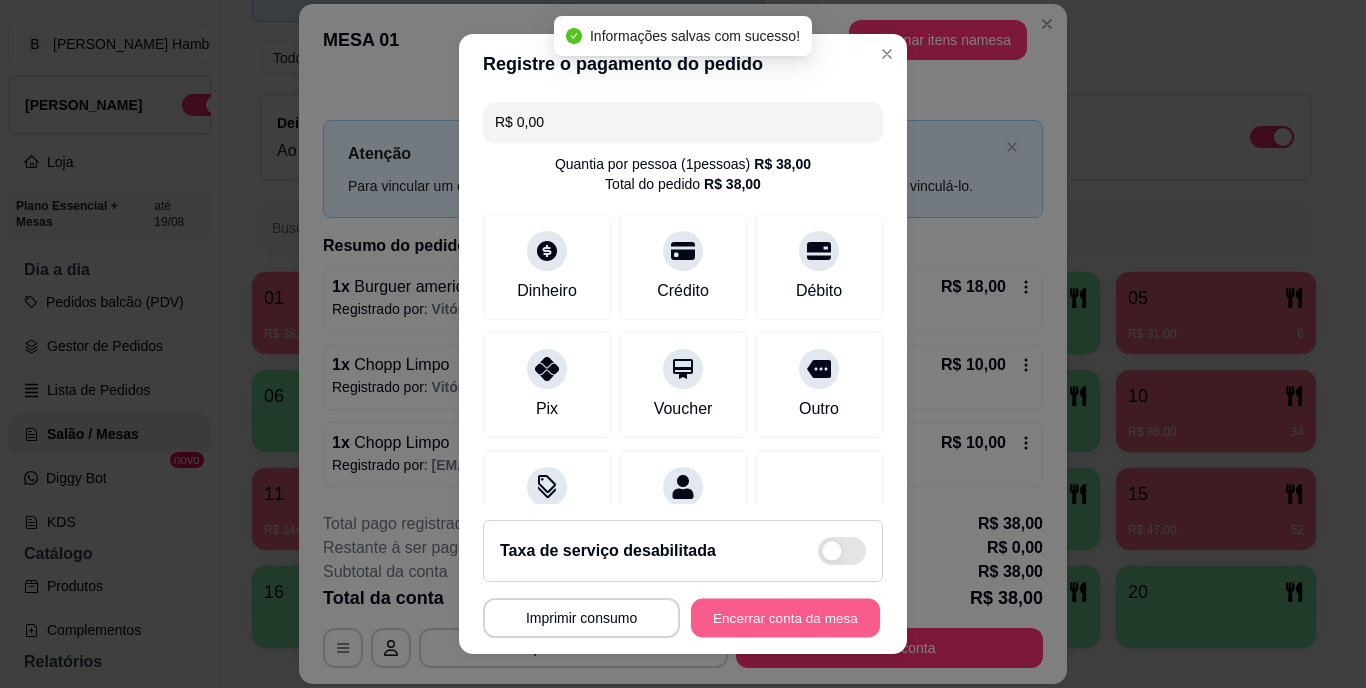 click on "Encerrar conta da mesa" at bounding box center (785, 617) 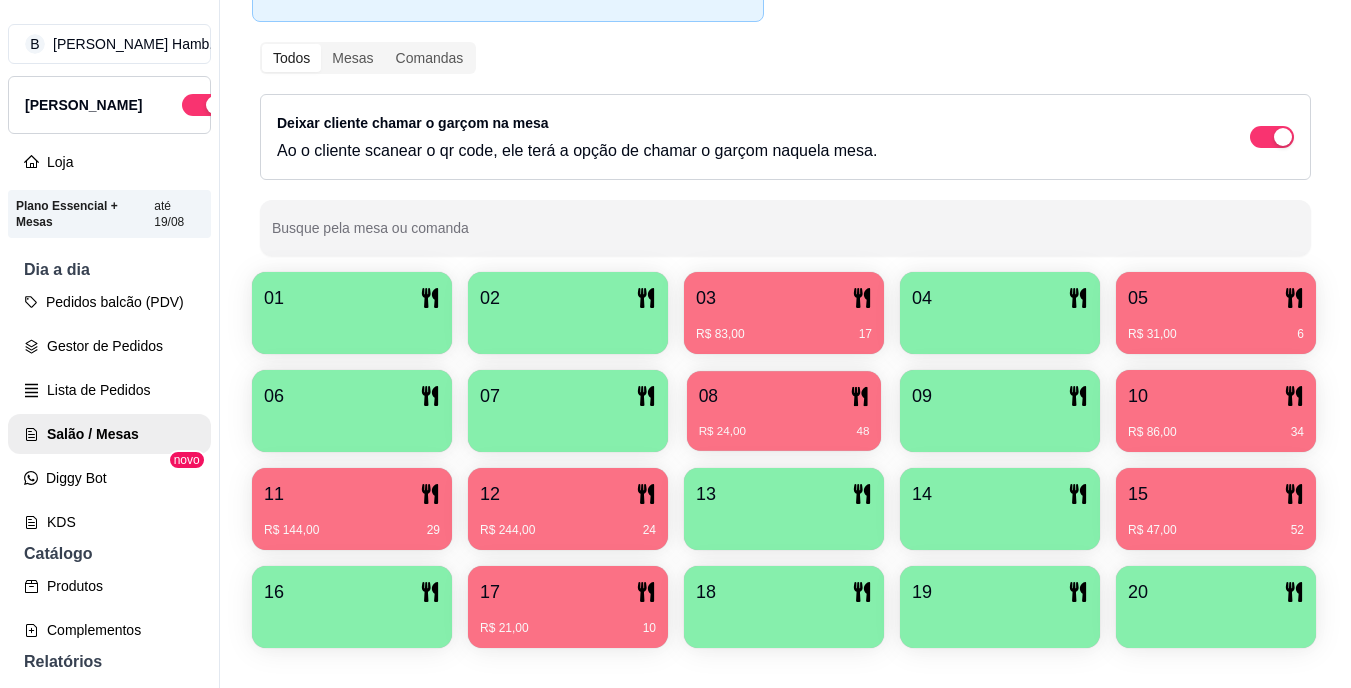 click on "R$ 24,00 48" at bounding box center [784, 424] 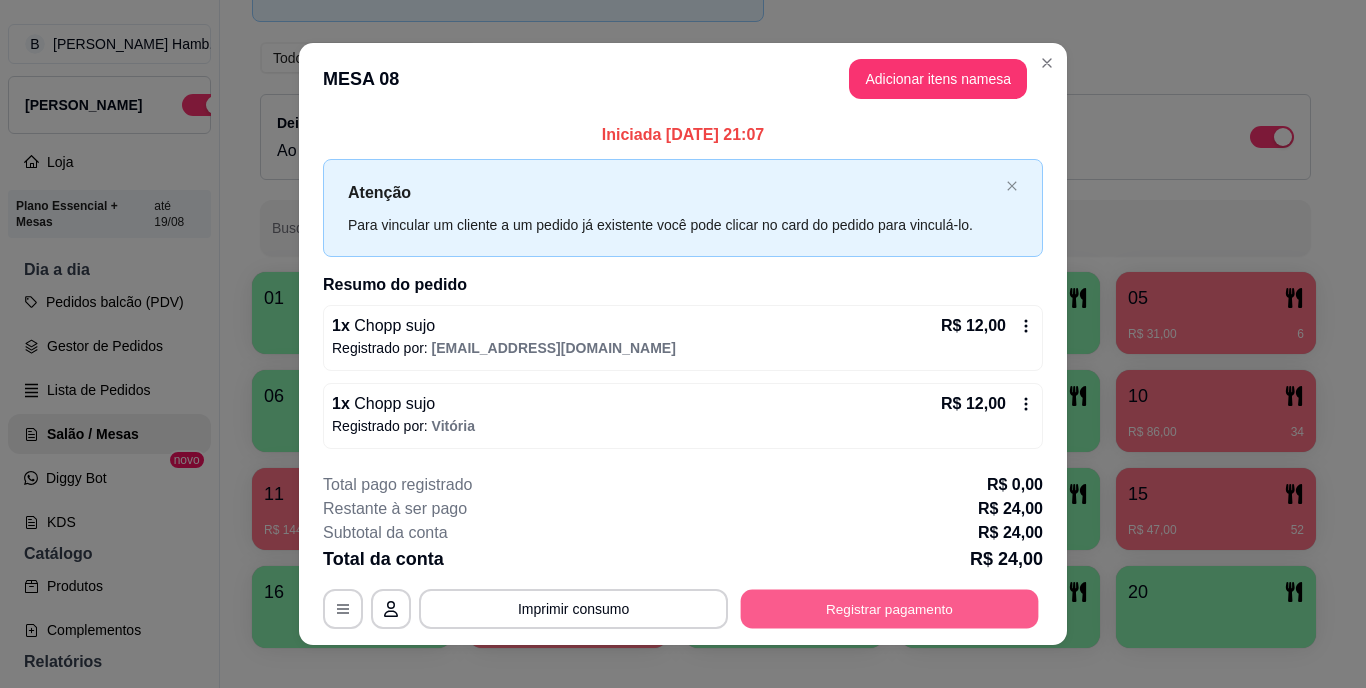 click on "Registrar pagamento" at bounding box center (890, 608) 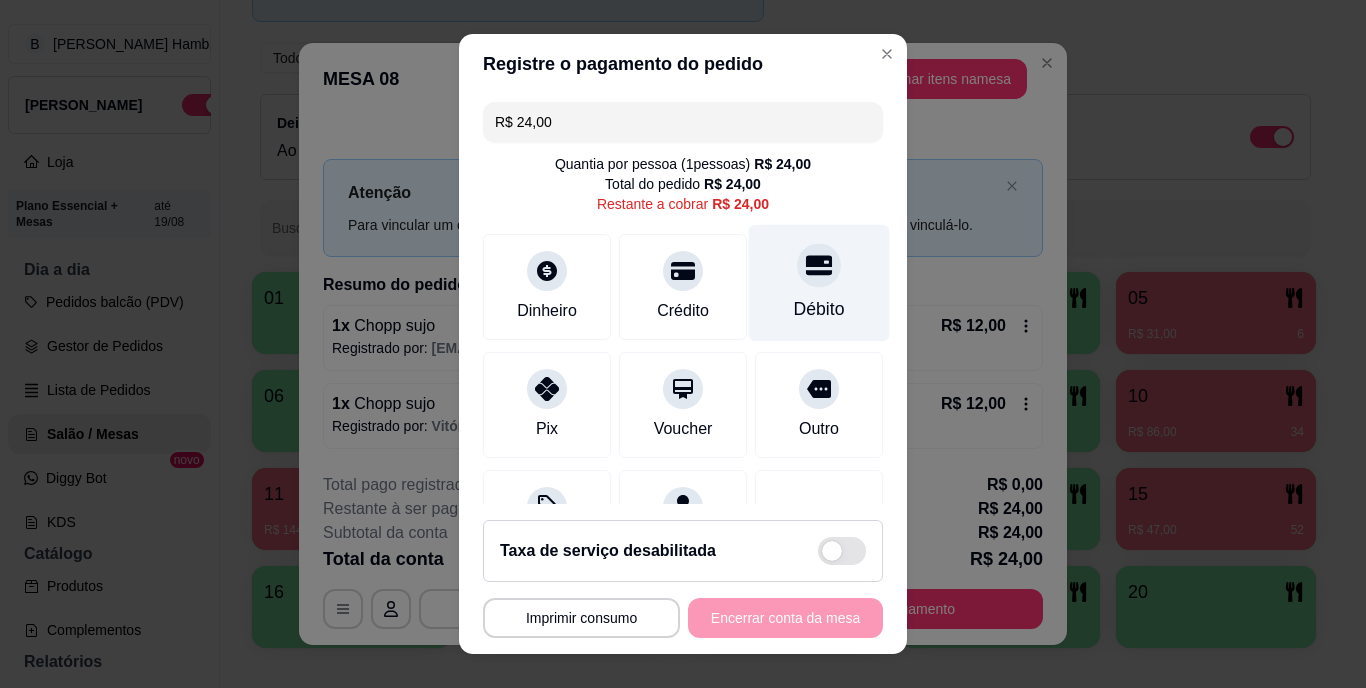 click on "Débito" at bounding box center [819, 310] 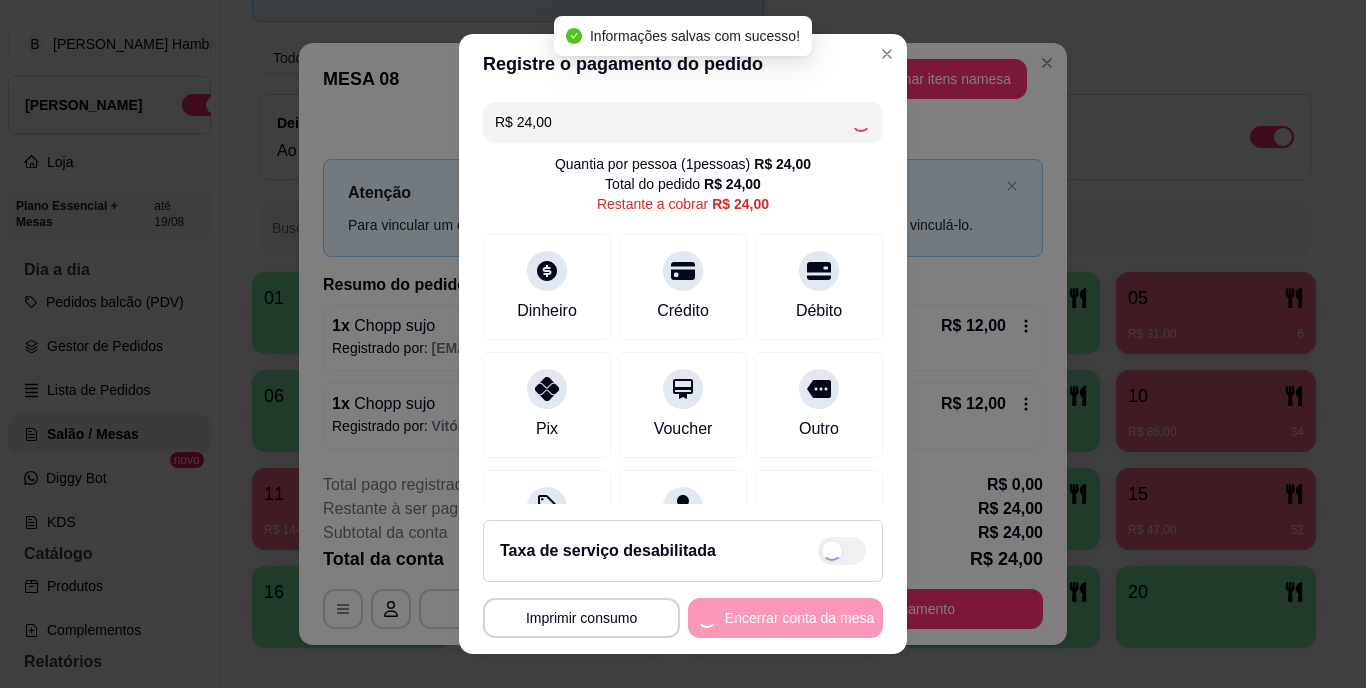 type on "R$ 0,00" 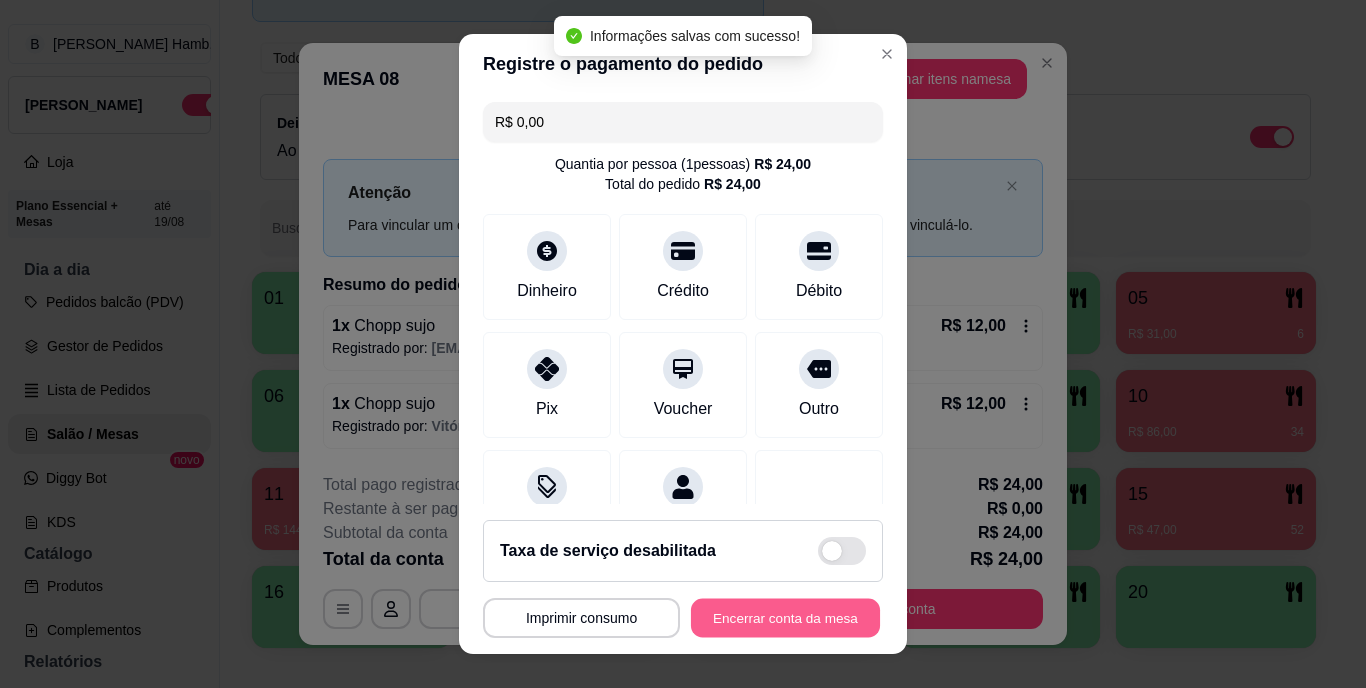 click on "Encerrar conta da mesa" at bounding box center (785, 617) 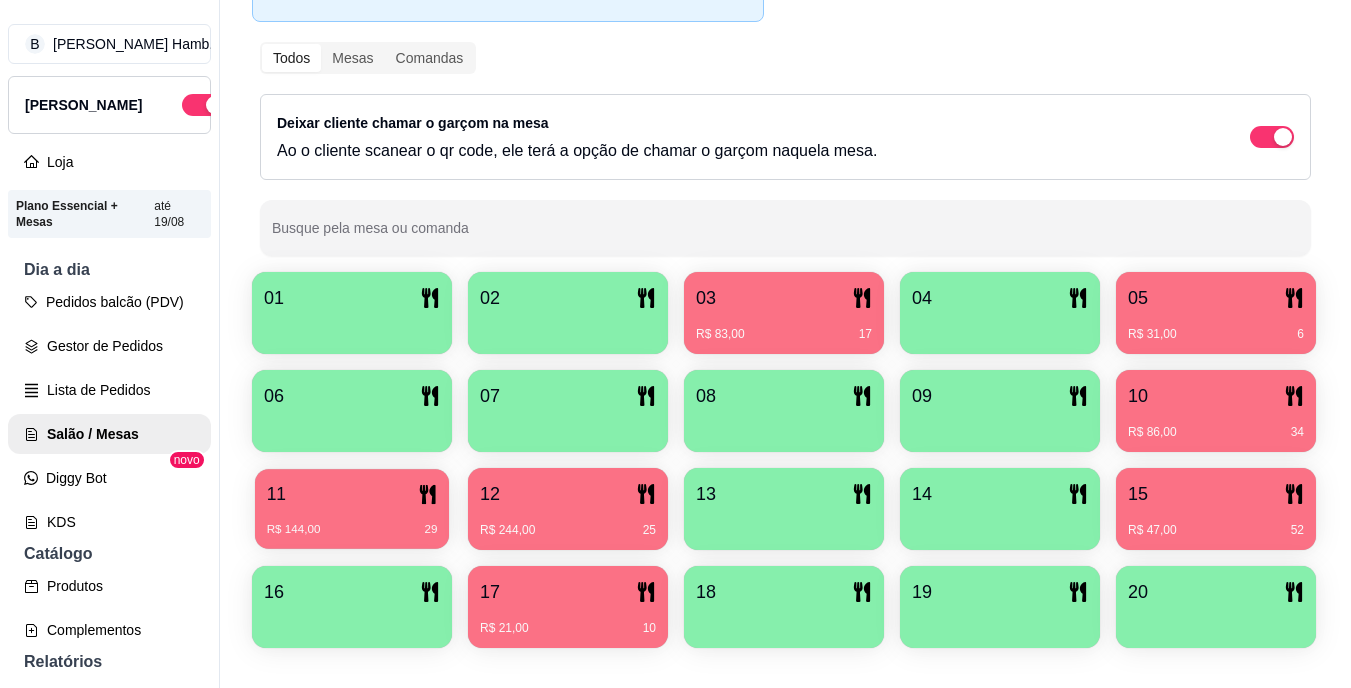click on "R$ 144,00 29" at bounding box center (352, 522) 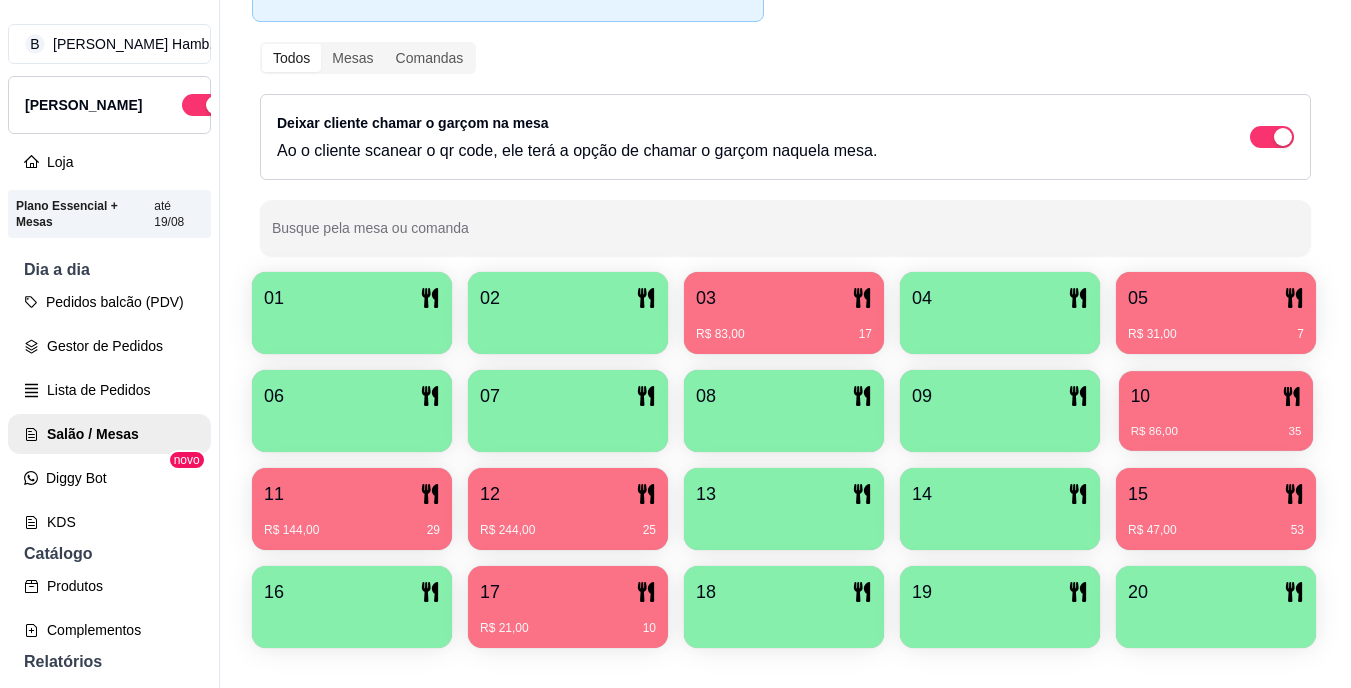 click on "10 R$ 86,00 35" at bounding box center (1216, 411) 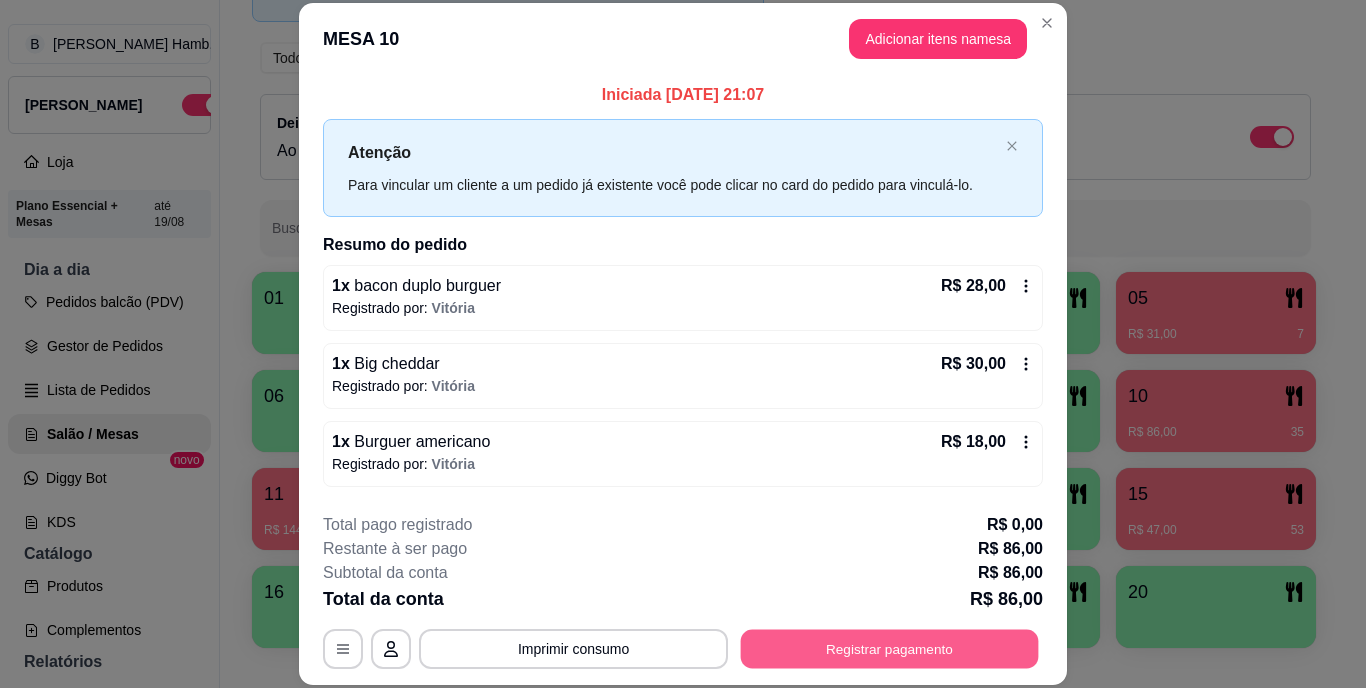click on "Registrar pagamento" at bounding box center [890, 648] 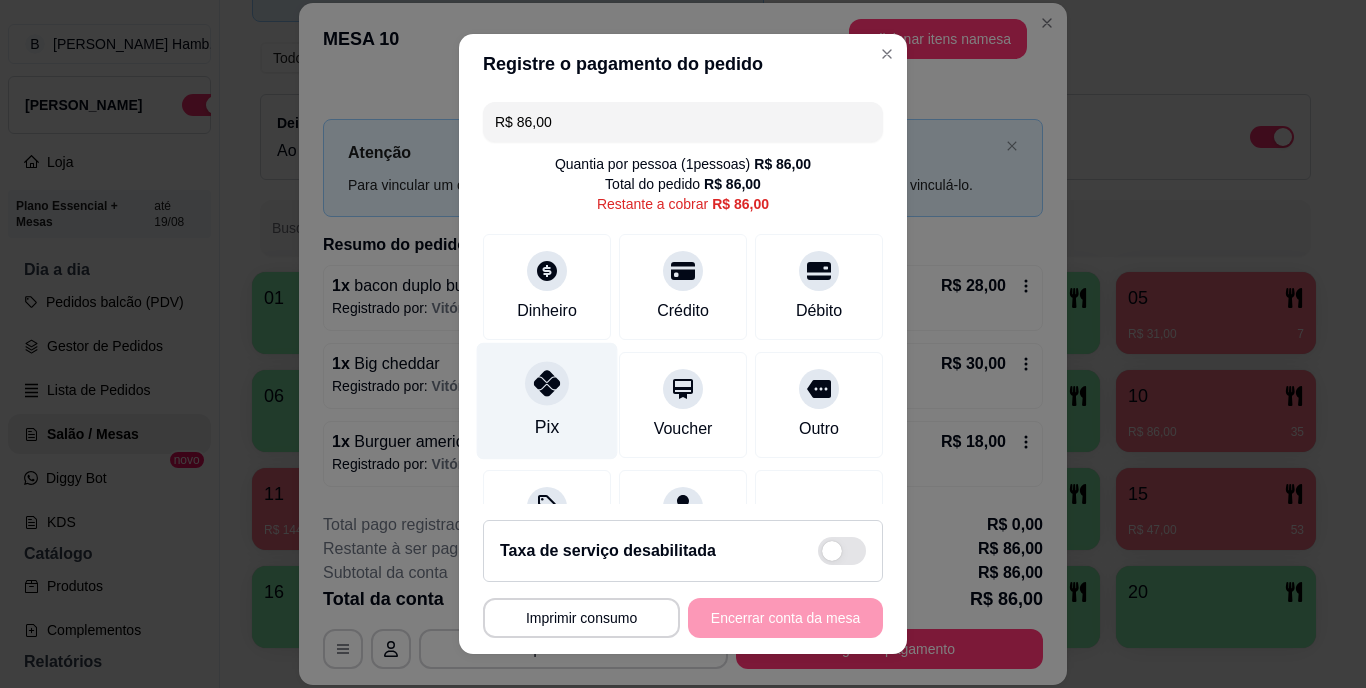 click on "Pix" at bounding box center [547, 428] 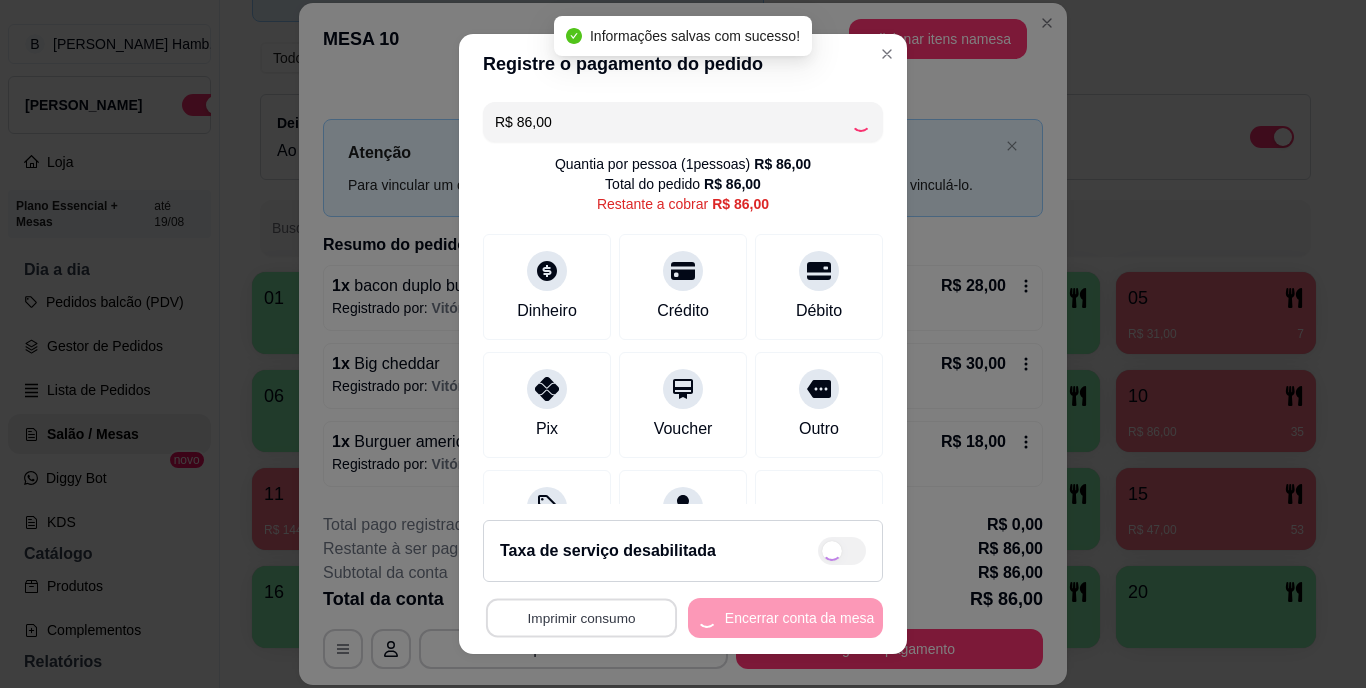 click on "Imprimir consumo" at bounding box center [581, 617] 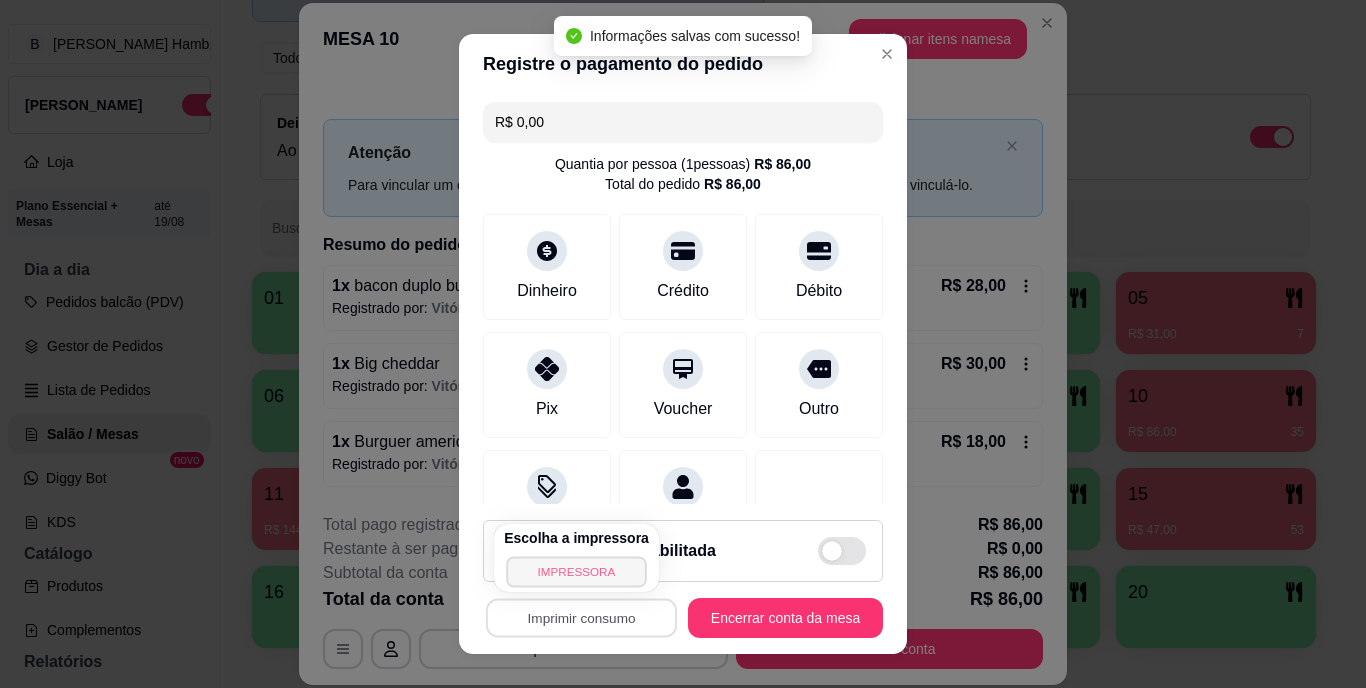 click on "IMPRESSORA" at bounding box center (576, 571) 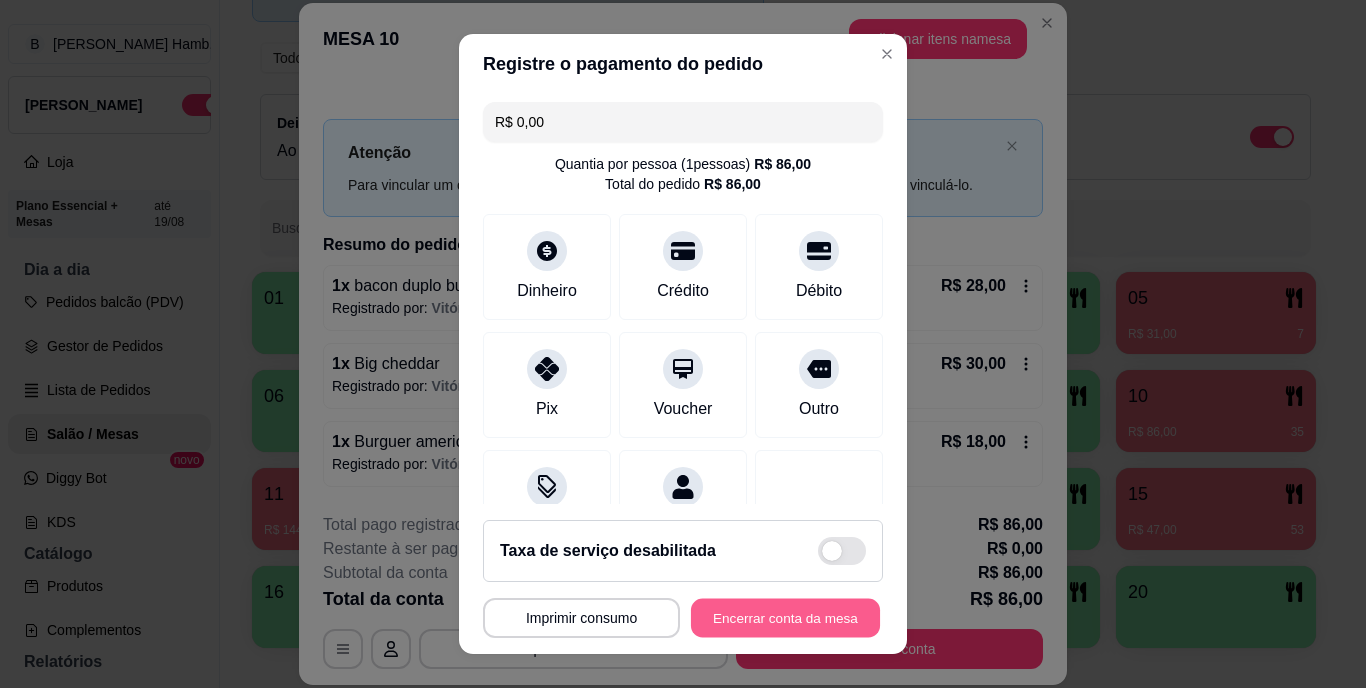 click on "Encerrar conta da mesa" at bounding box center (785, 617) 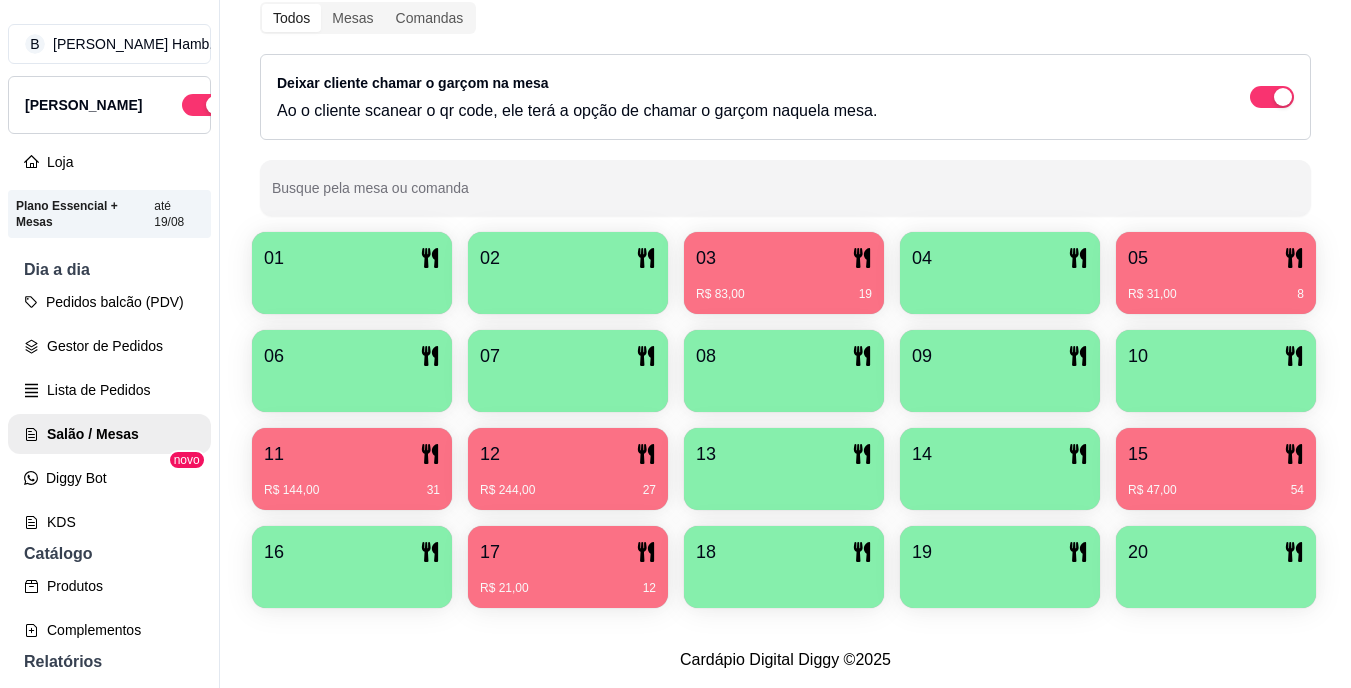 scroll, scrollTop: 332, scrollLeft: 0, axis: vertical 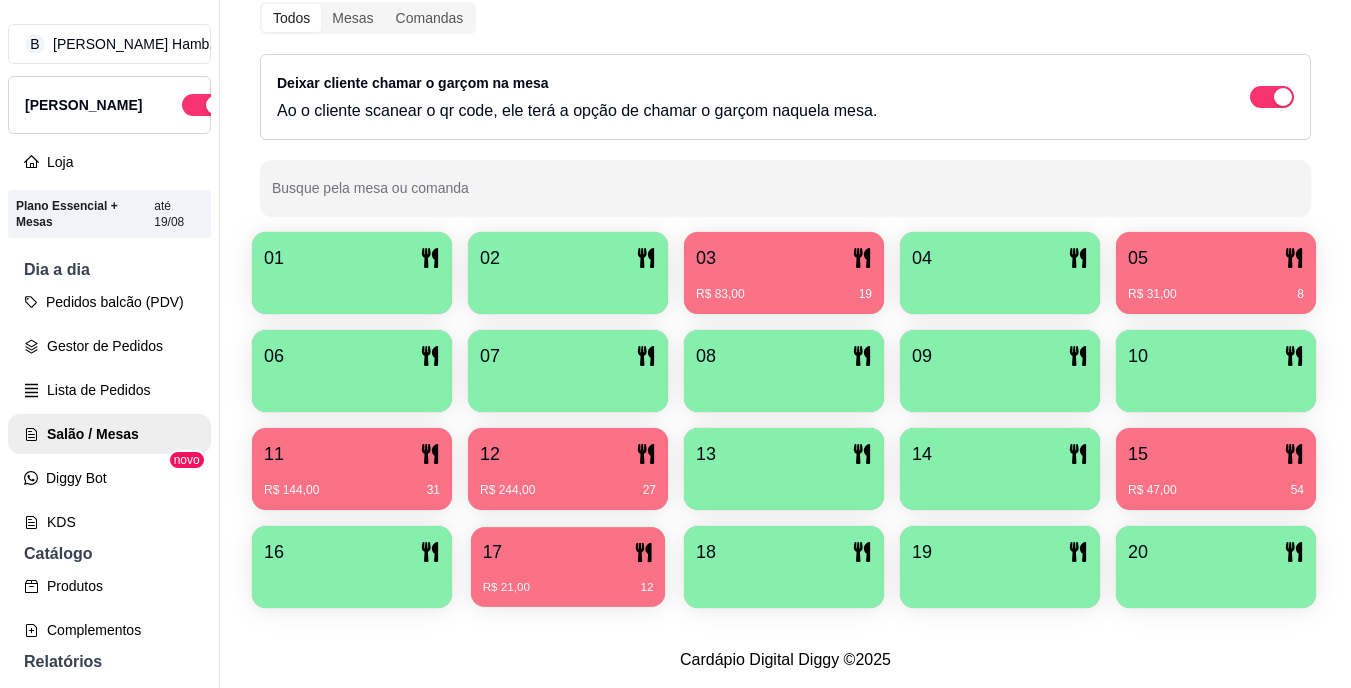 click on "R$ 21,00 12" at bounding box center [568, 580] 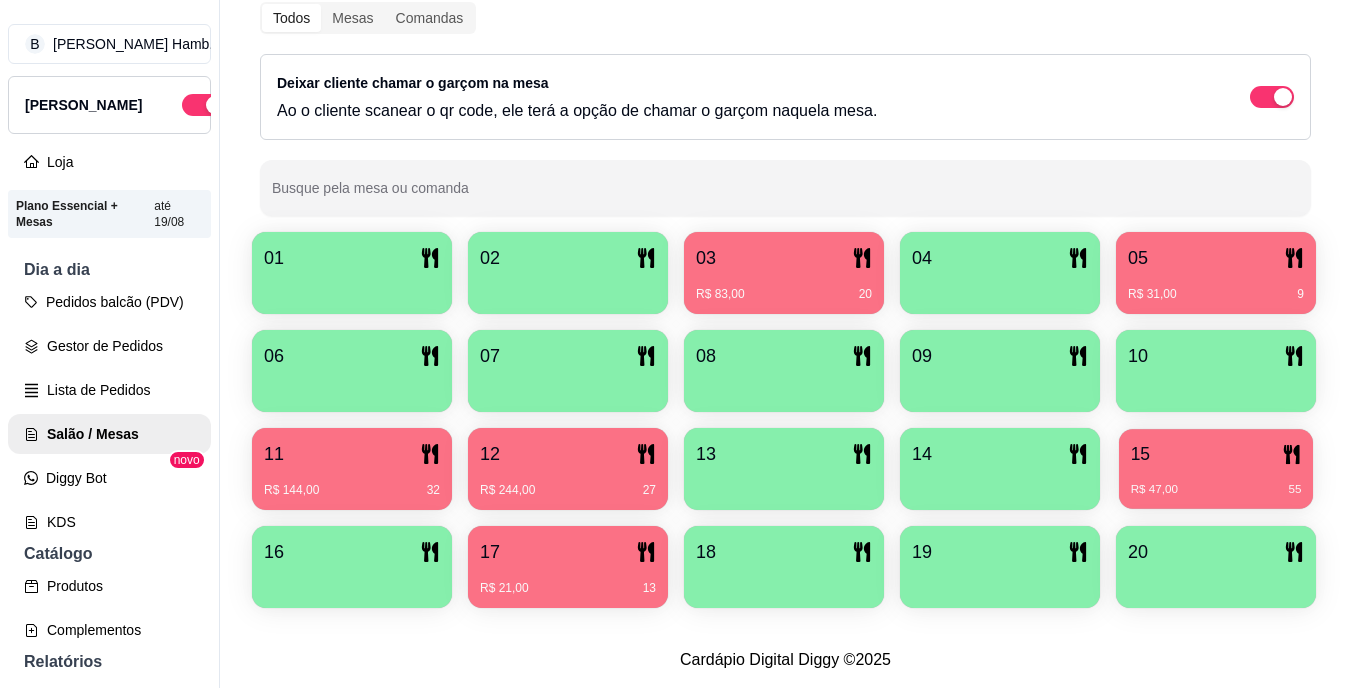 click on "R$ 47,00 55" at bounding box center [1216, 490] 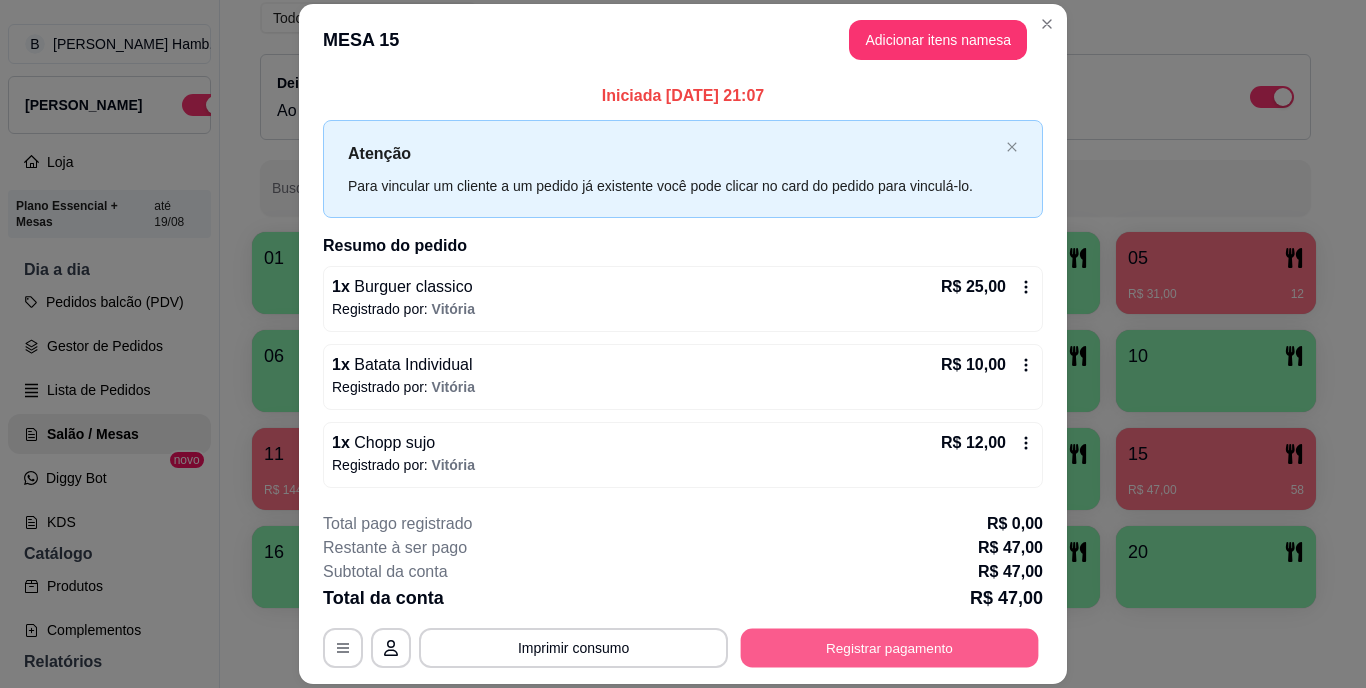 click on "Registrar pagamento" at bounding box center (890, 647) 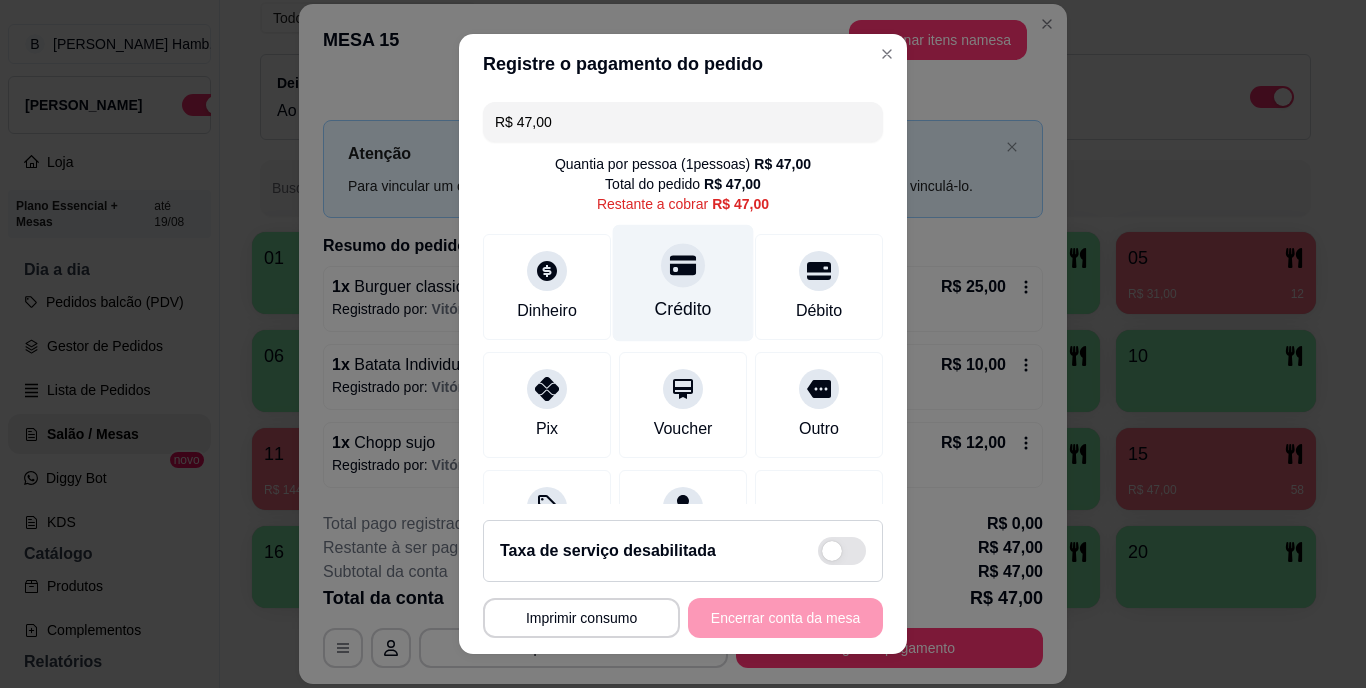 click on "Crédito" at bounding box center (683, 283) 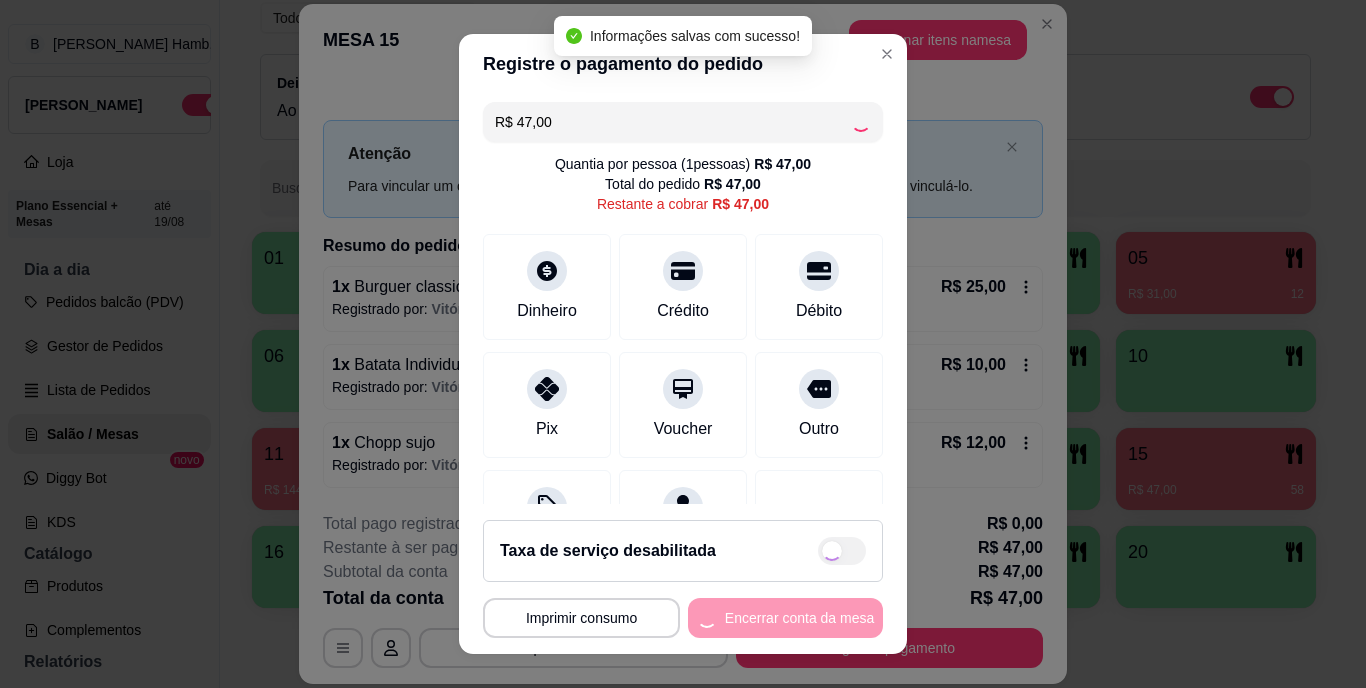 type on "R$ 0,00" 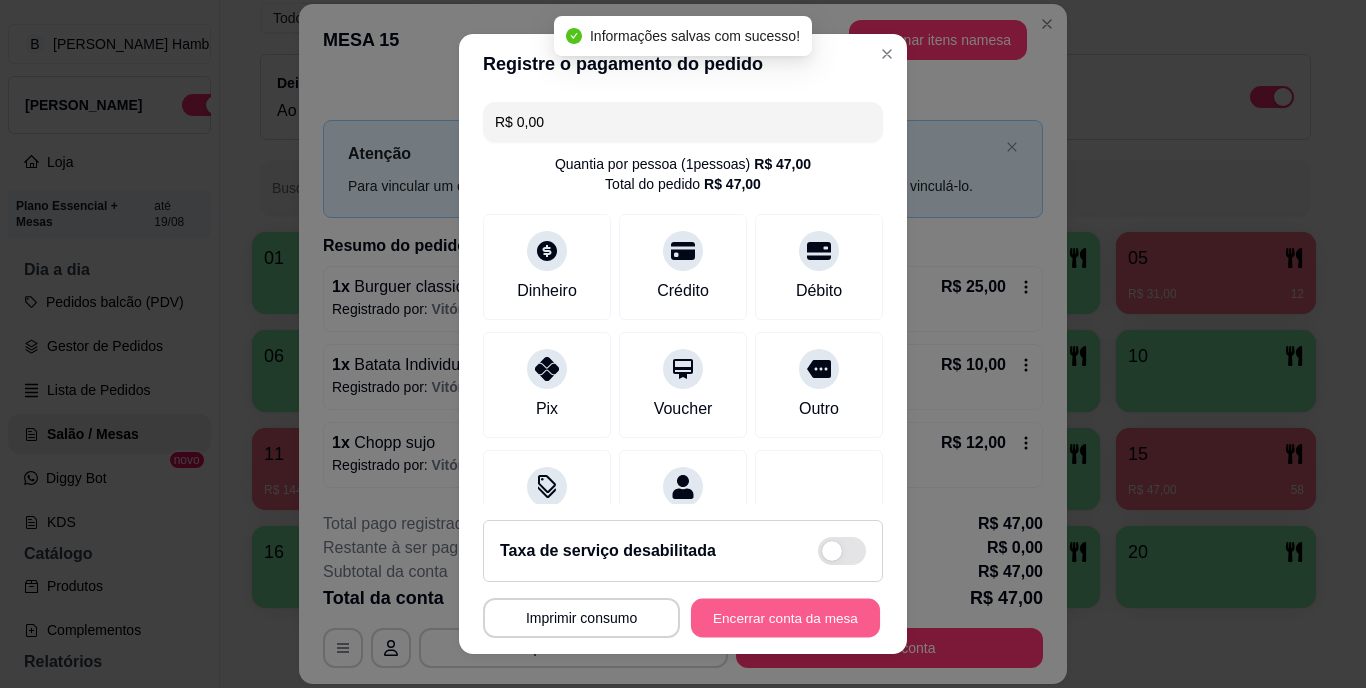 click on "Encerrar conta da mesa" at bounding box center (785, 617) 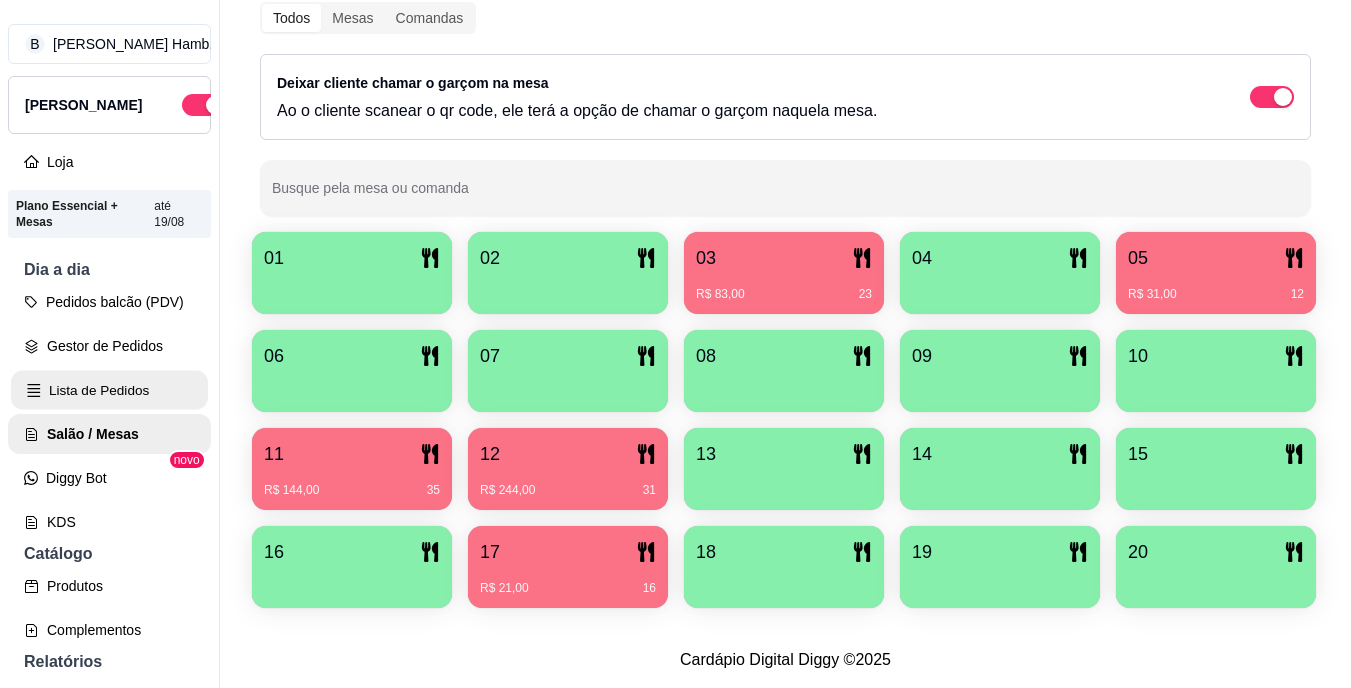click on "Lista de Pedidos" at bounding box center [109, 390] 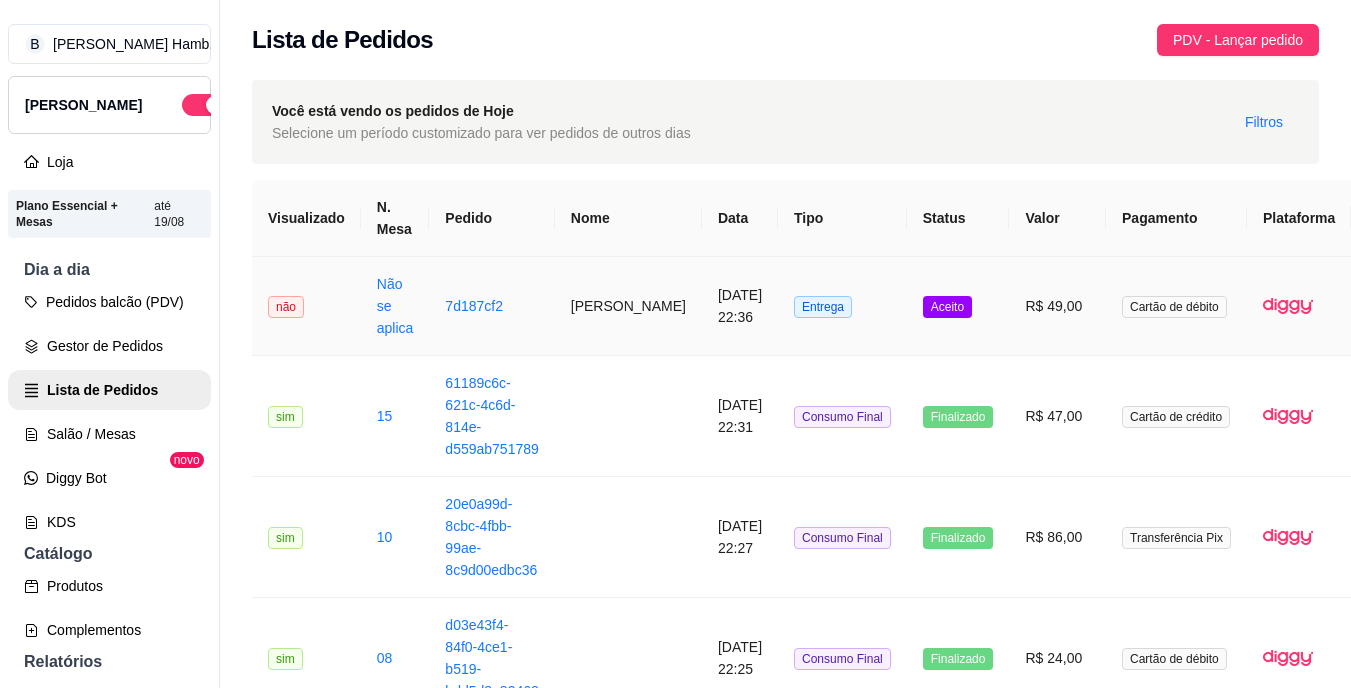 scroll, scrollTop: 0, scrollLeft: 76, axis: horizontal 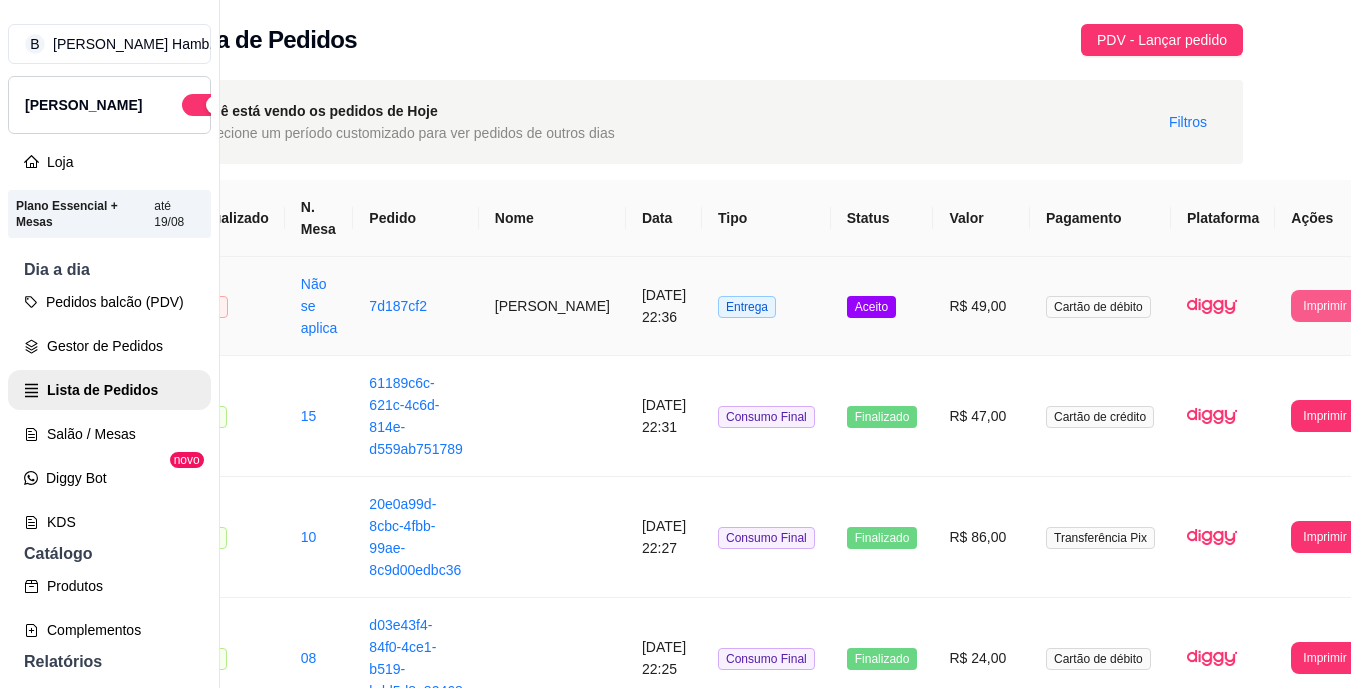 click on "Imprimir" at bounding box center (1324, 306) 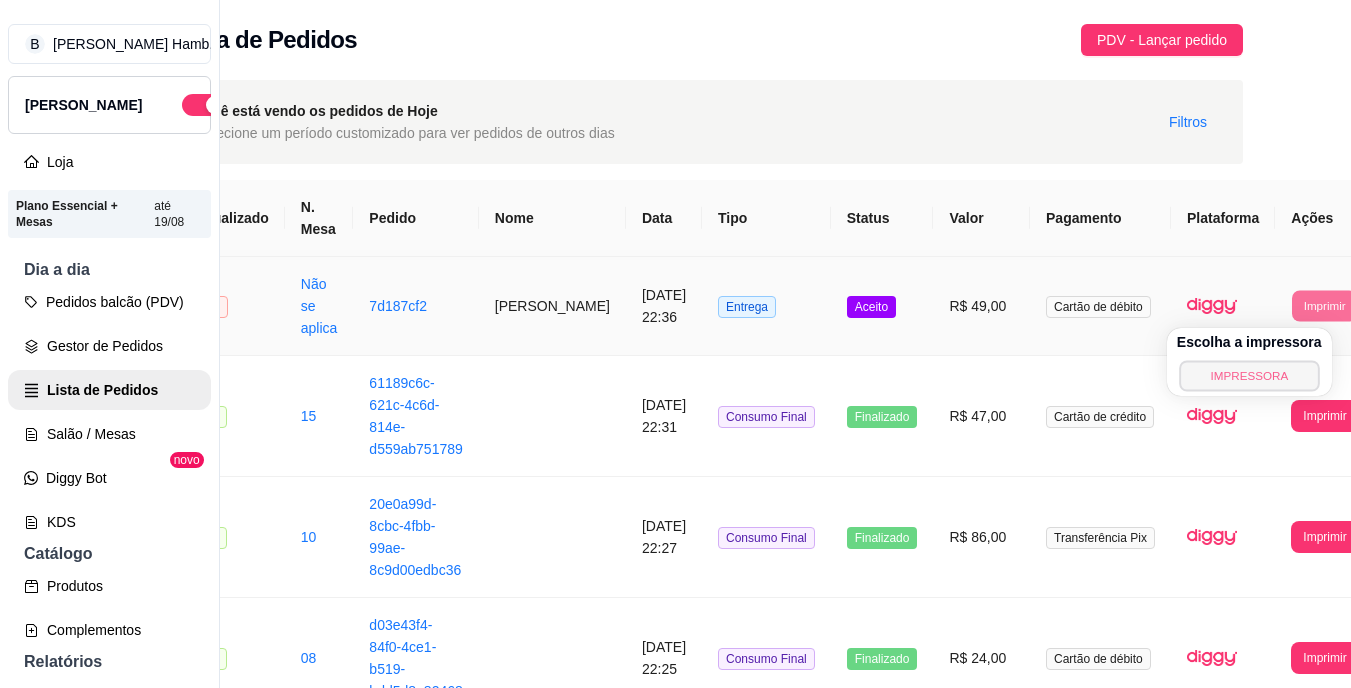click on "IMPRESSORA" at bounding box center [1249, 375] 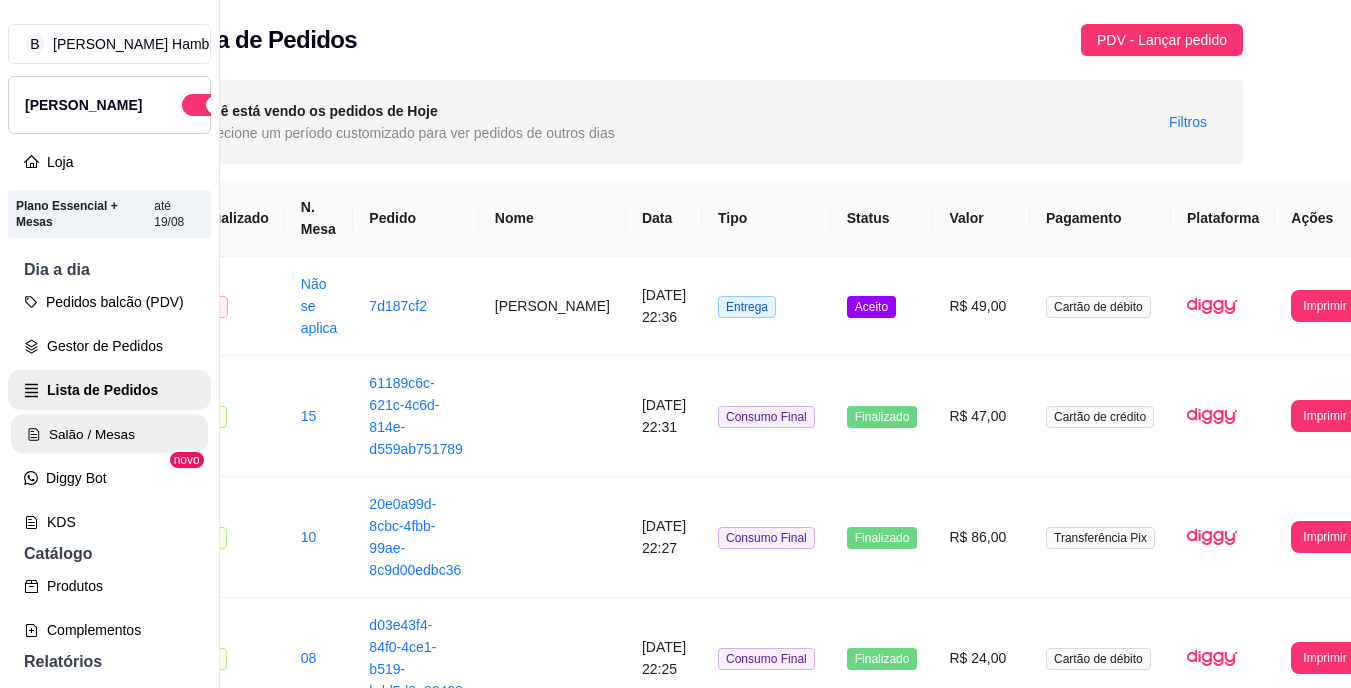 click on "Salão / Mesas" at bounding box center (109, 434) 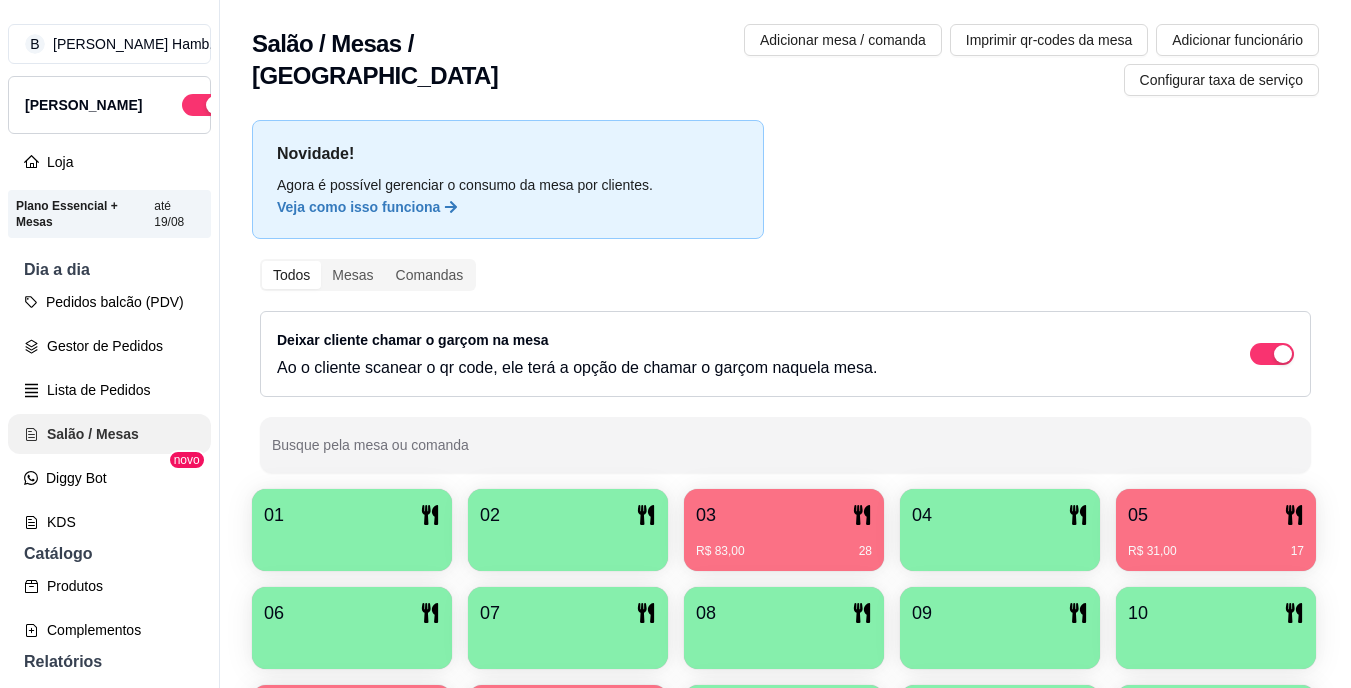 scroll, scrollTop: 0, scrollLeft: 0, axis: both 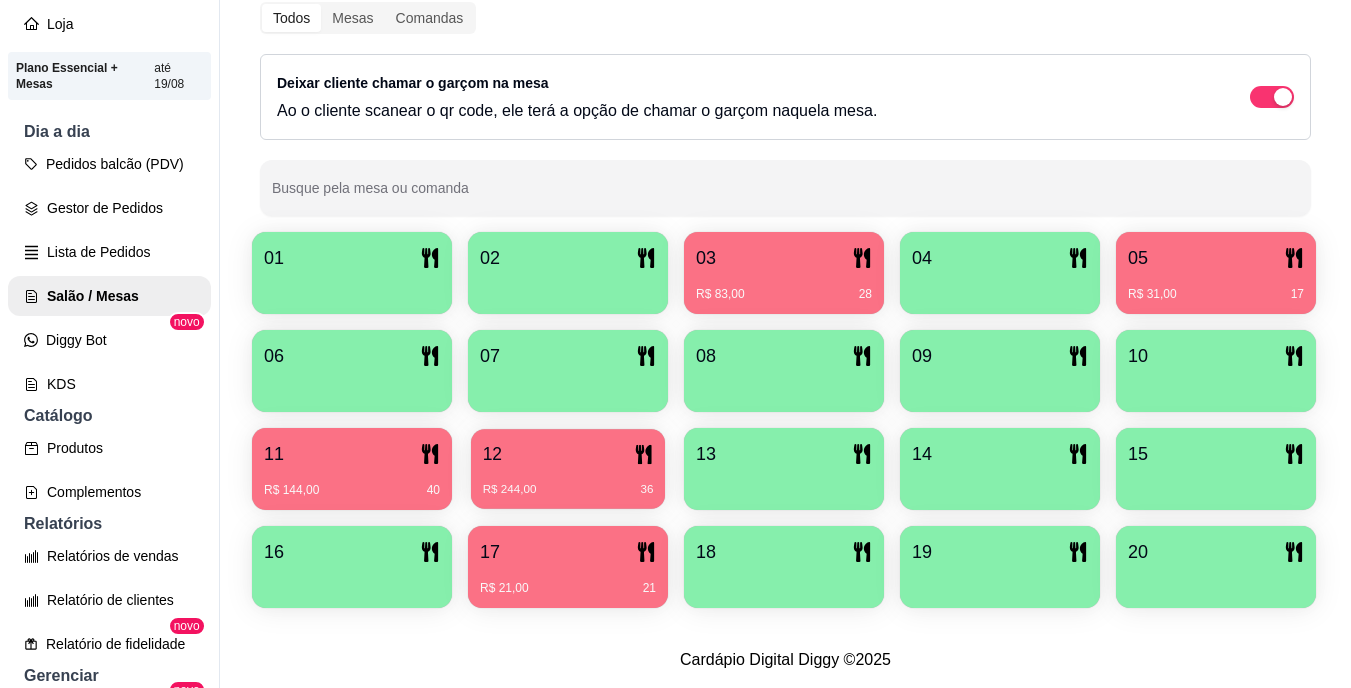 click on "12" at bounding box center (568, 454) 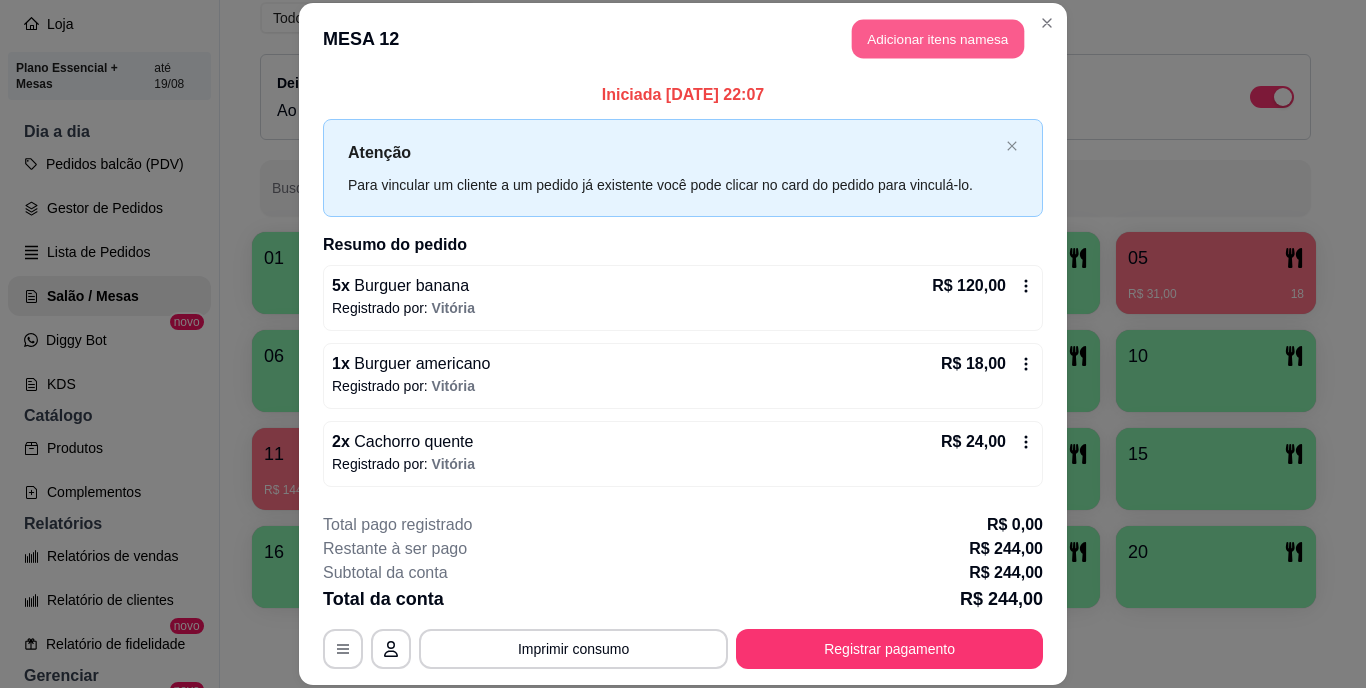 click on "Adicionar itens na  mesa" at bounding box center (938, 39) 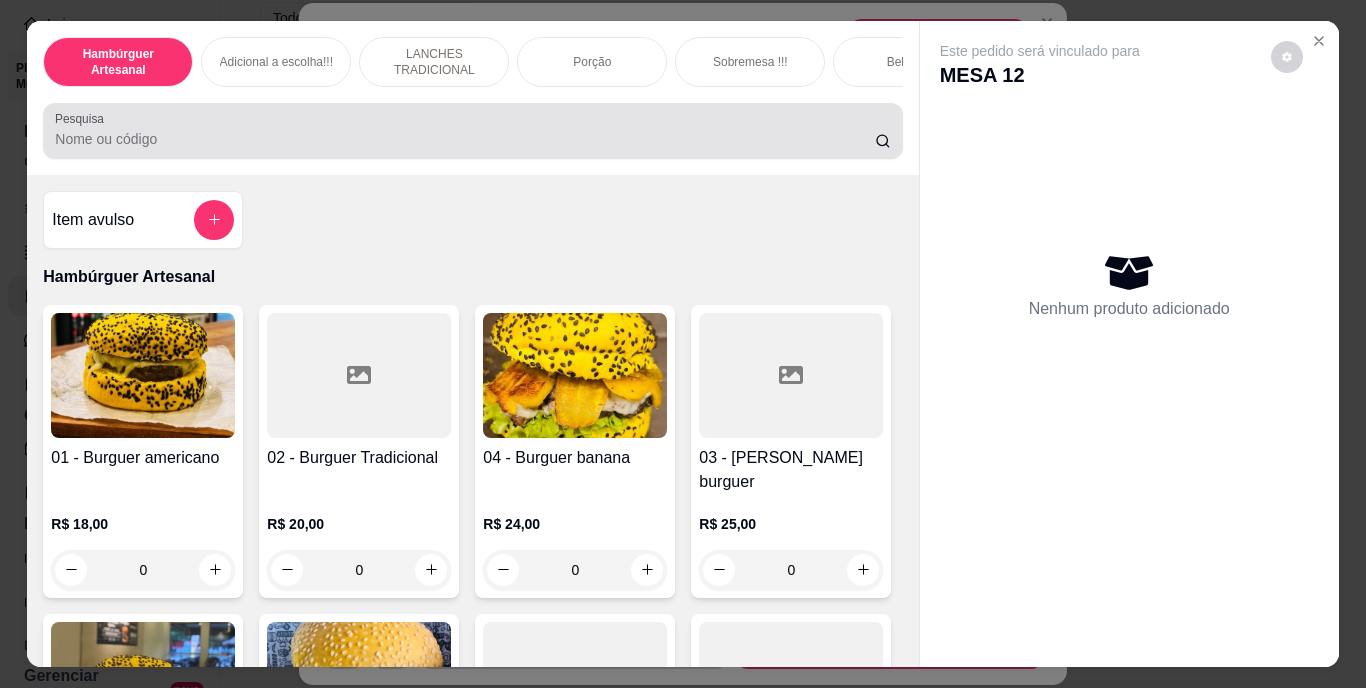 click on "Pesquisa" at bounding box center [465, 139] 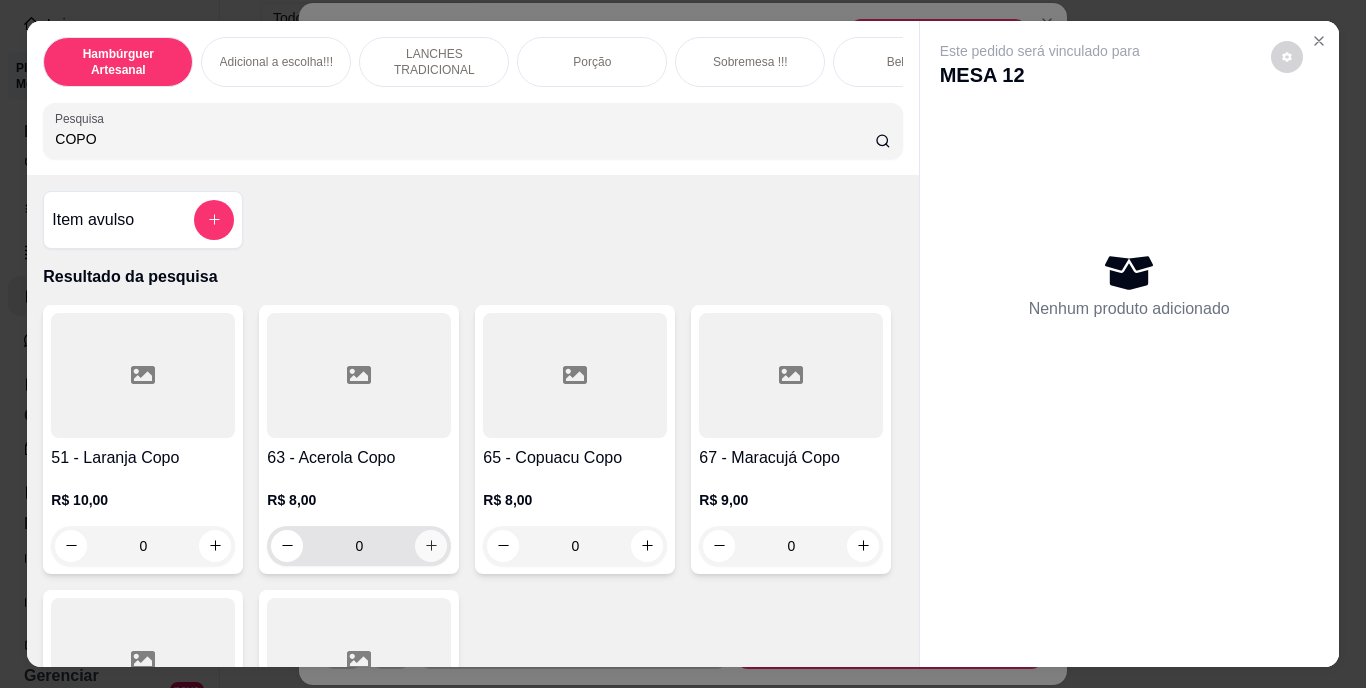 type on "COPO" 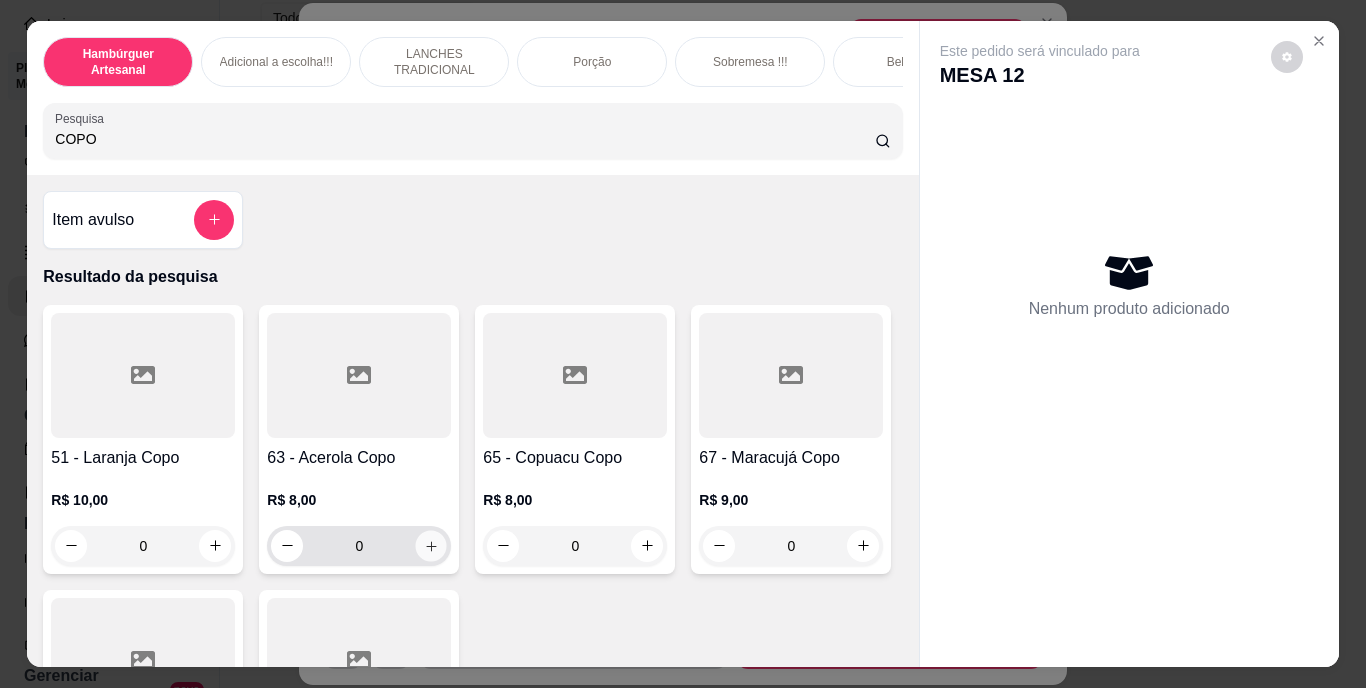 click at bounding box center [431, 545] 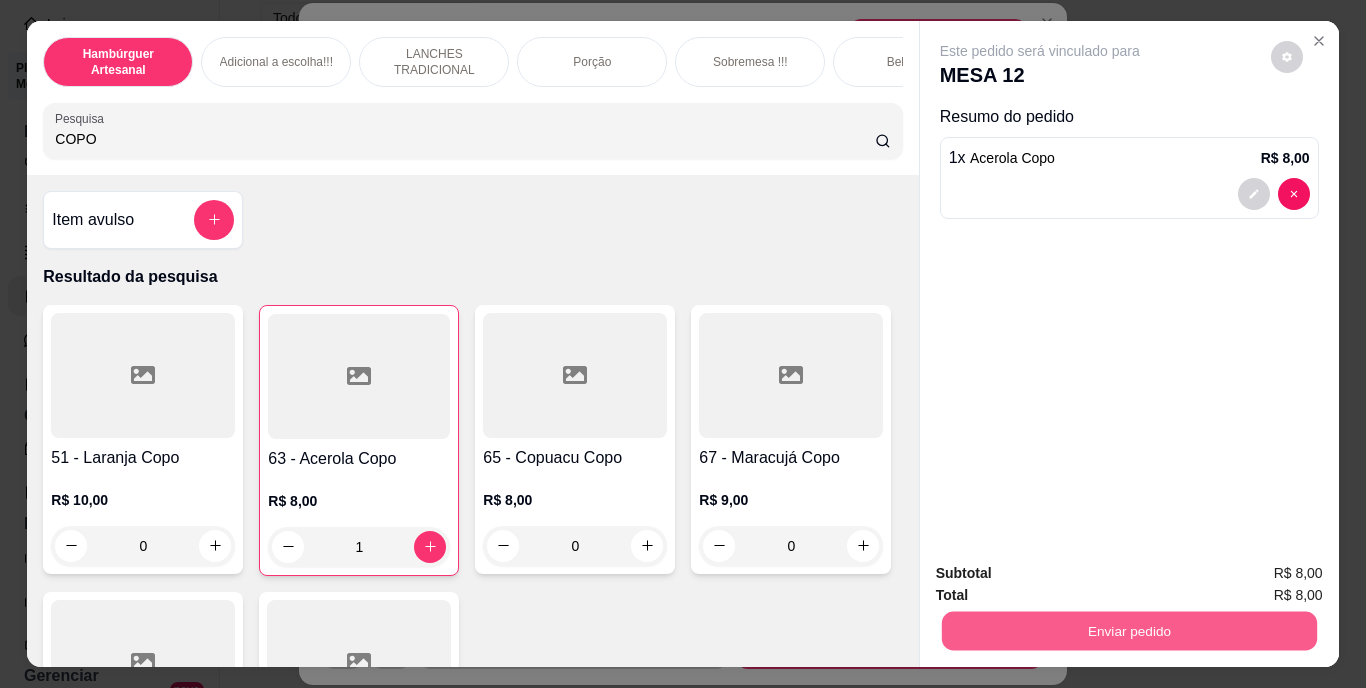 click on "Enviar pedido" at bounding box center (1128, 631) 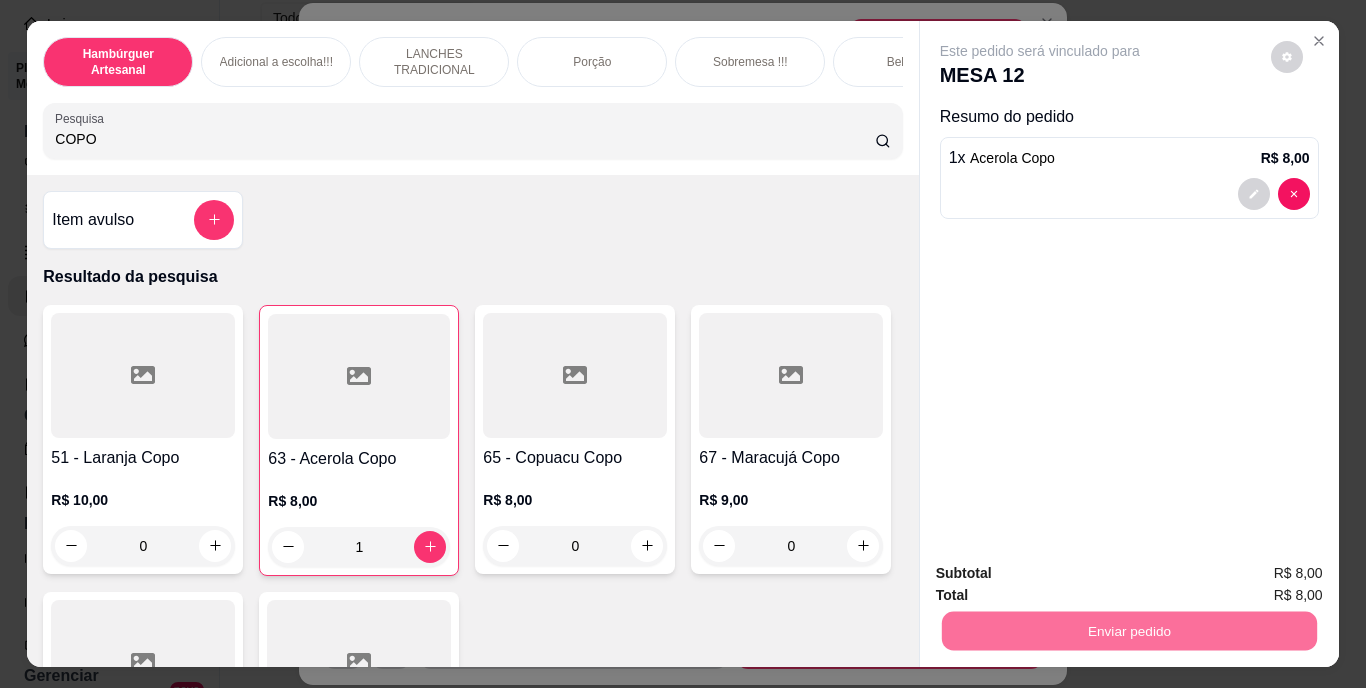 click on "Não registrar e enviar pedido" at bounding box center [1063, 574] 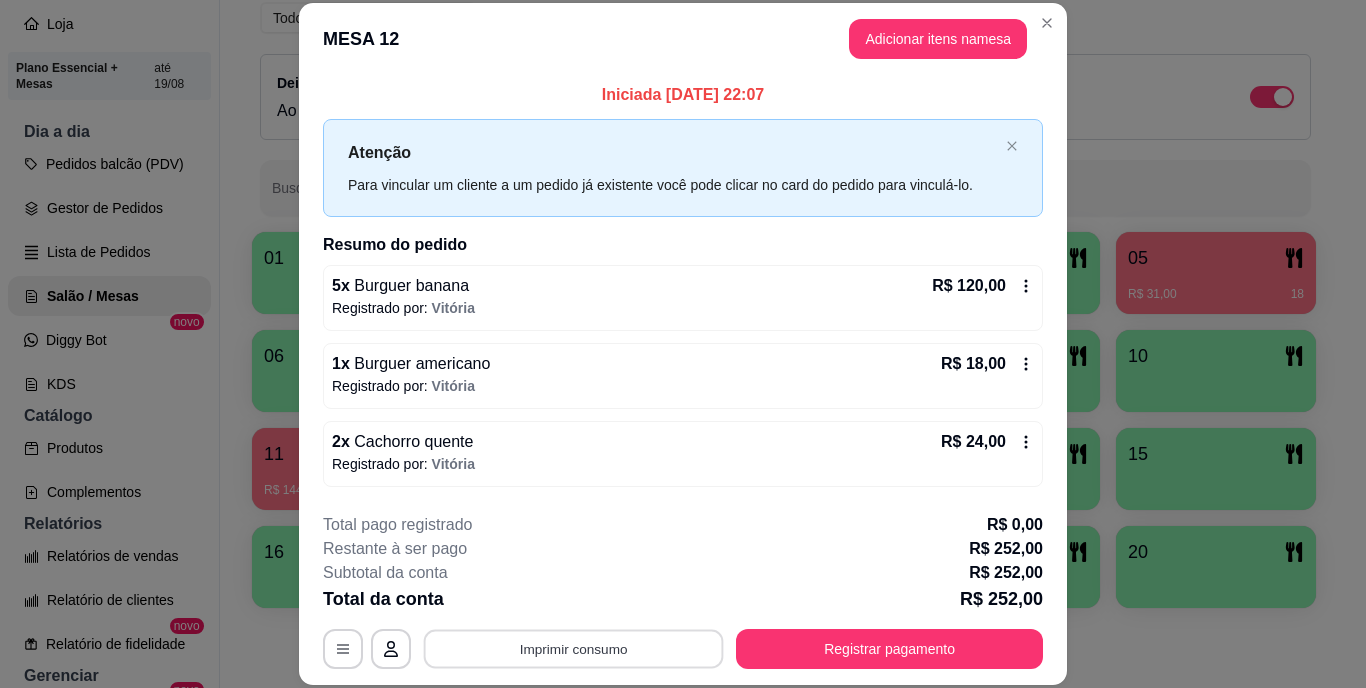 click on "Imprimir consumo" at bounding box center (574, 648) 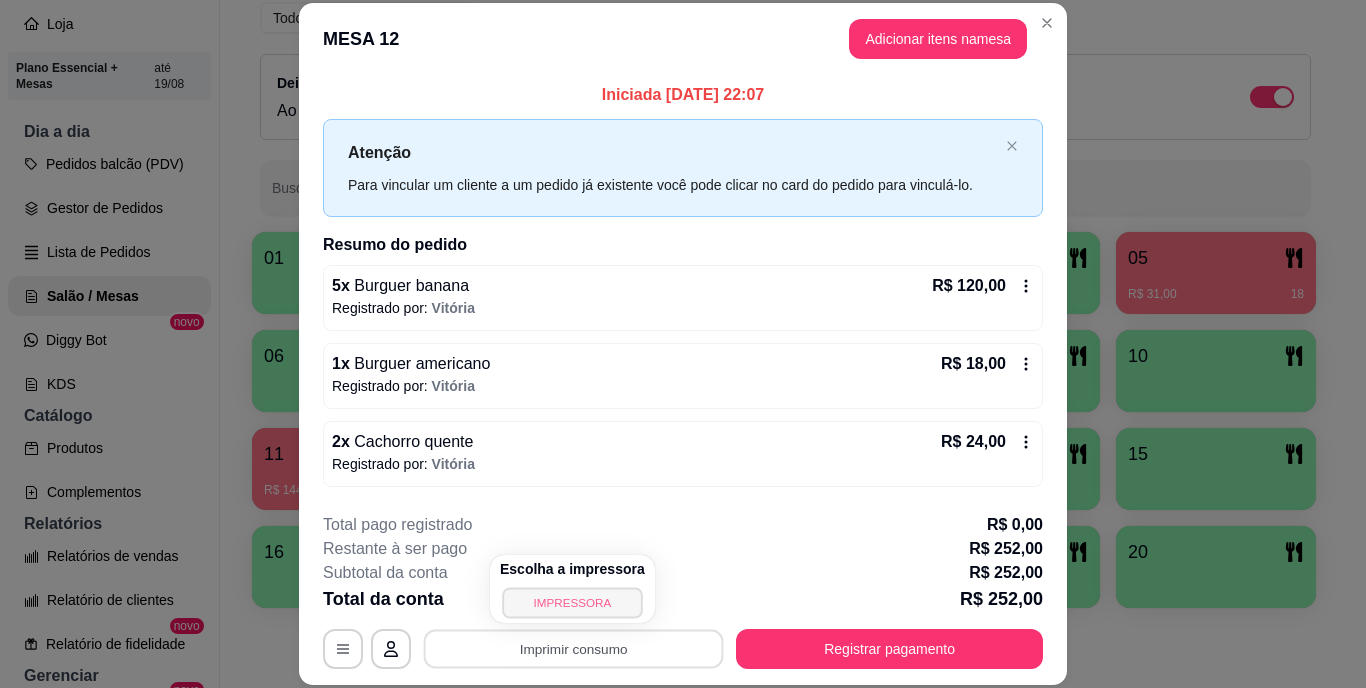 click on "IMPRESSORA" at bounding box center (572, 602) 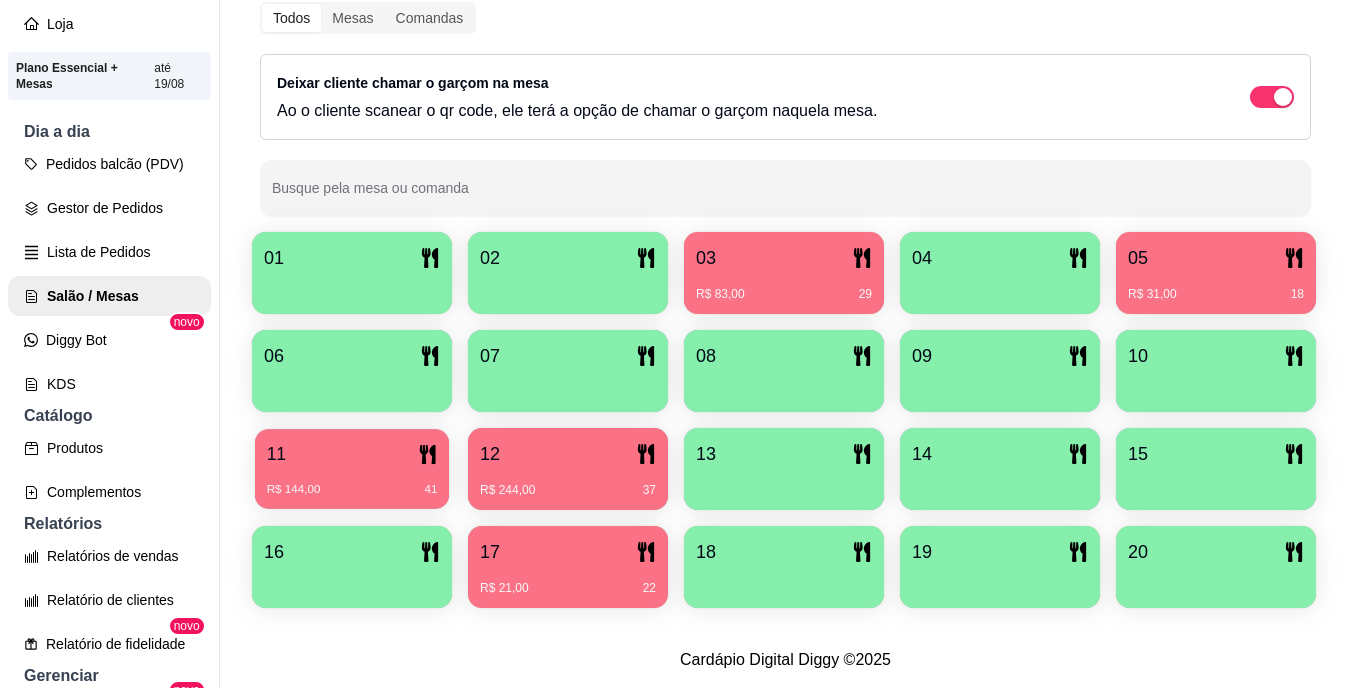 click on "R$ 144,00 41" at bounding box center [352, 490] 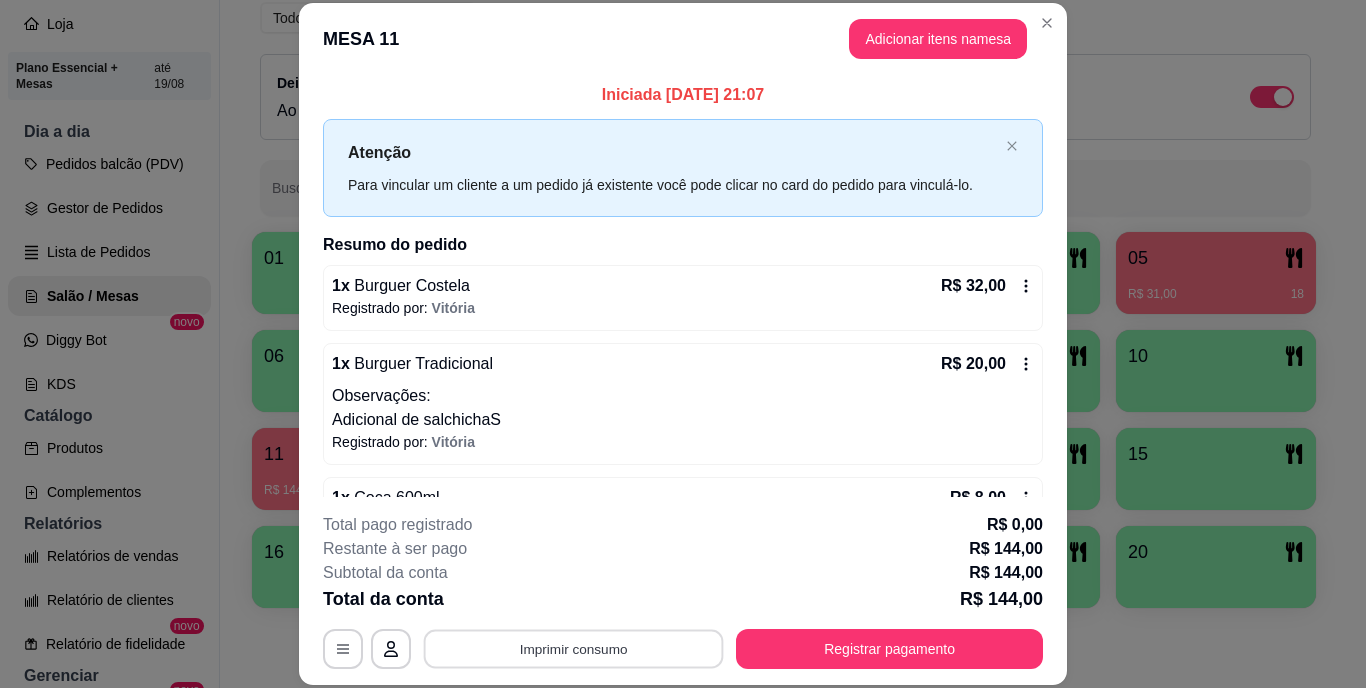 click on "Imprimir consumo" at bounding box center (574, 648) 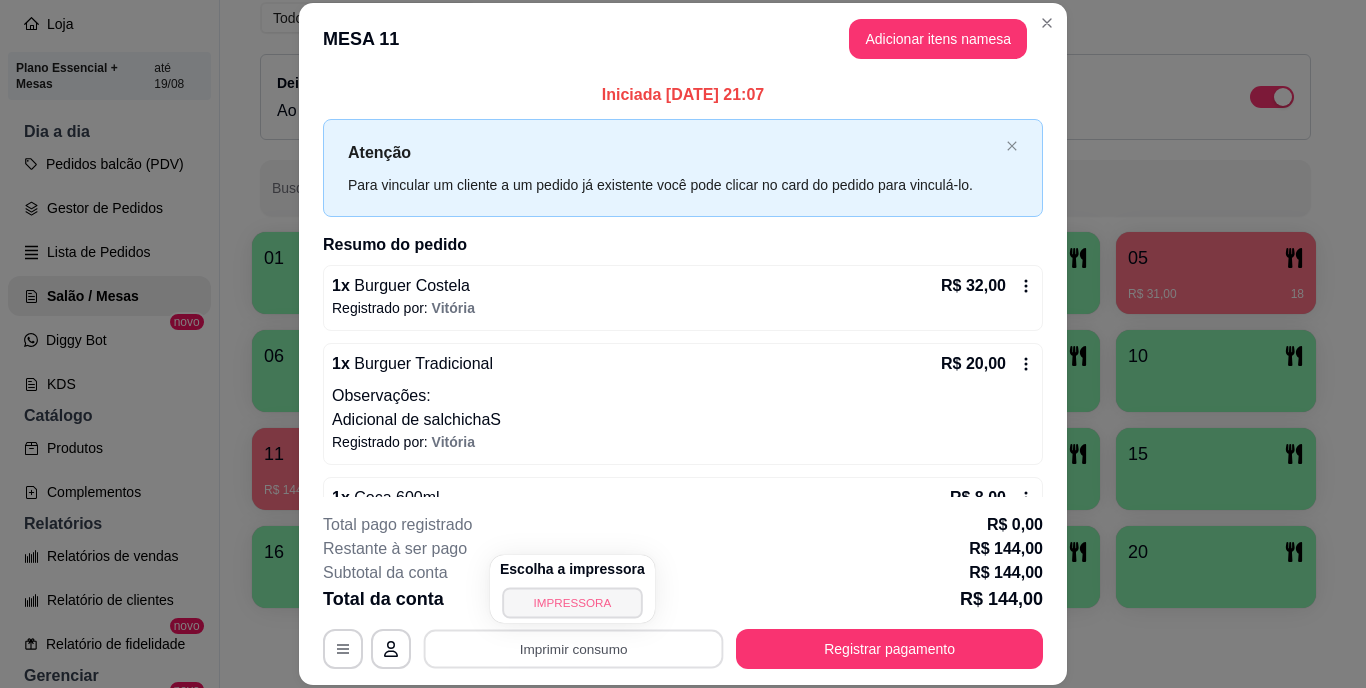 click on "IMPRESSORA" at bounding box center (572, 602) 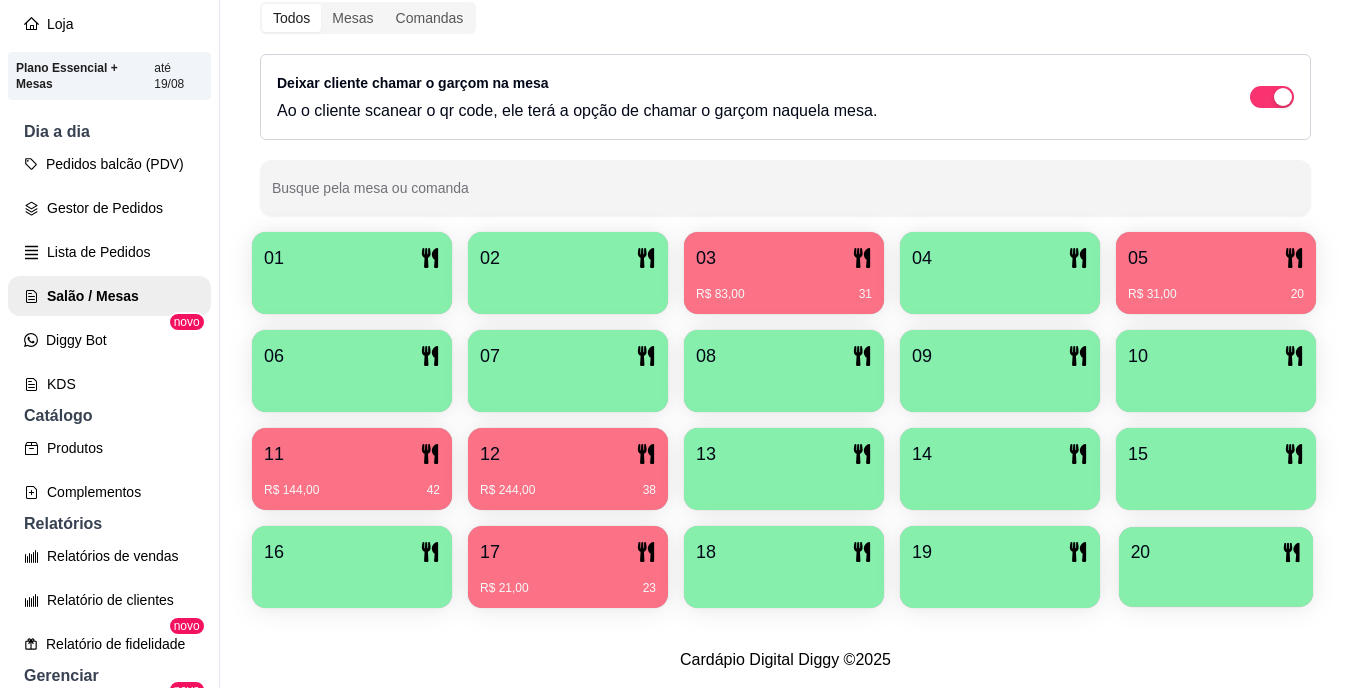 click on "20" at bounding box center [1216, 552] 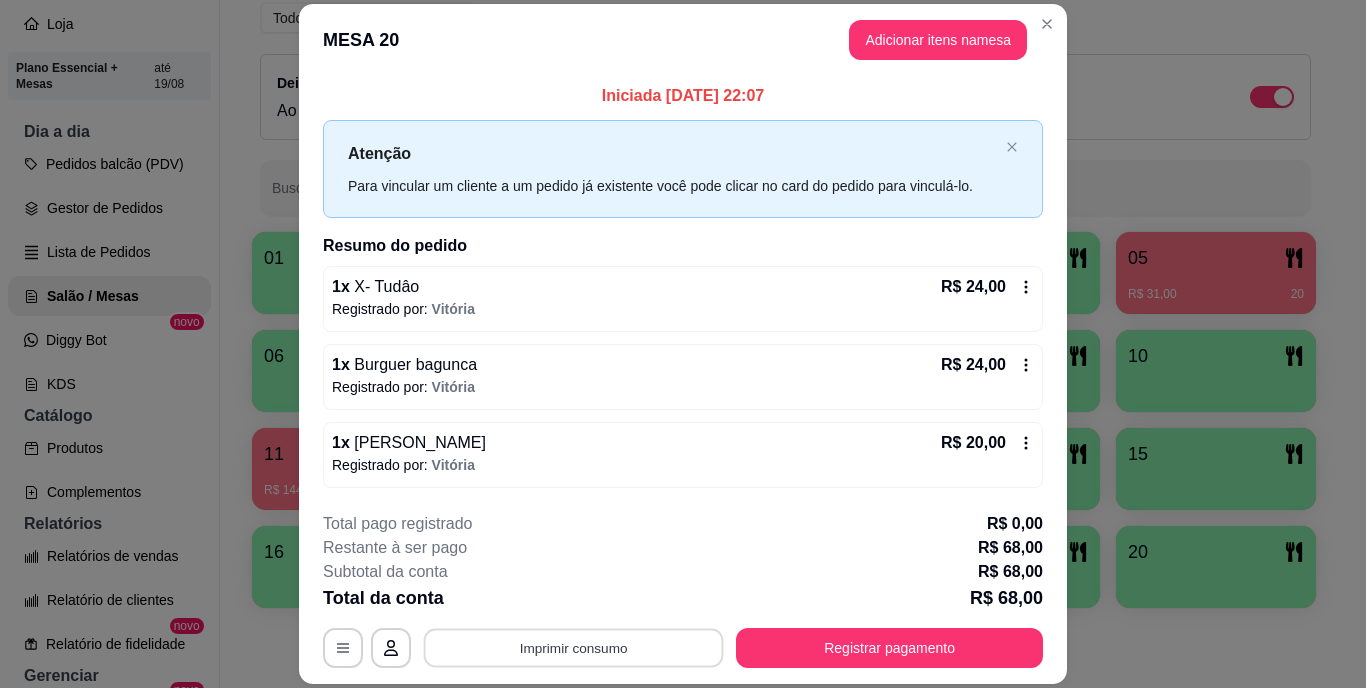 click on "Imprimir consumo" at bounding box center (574, 647) 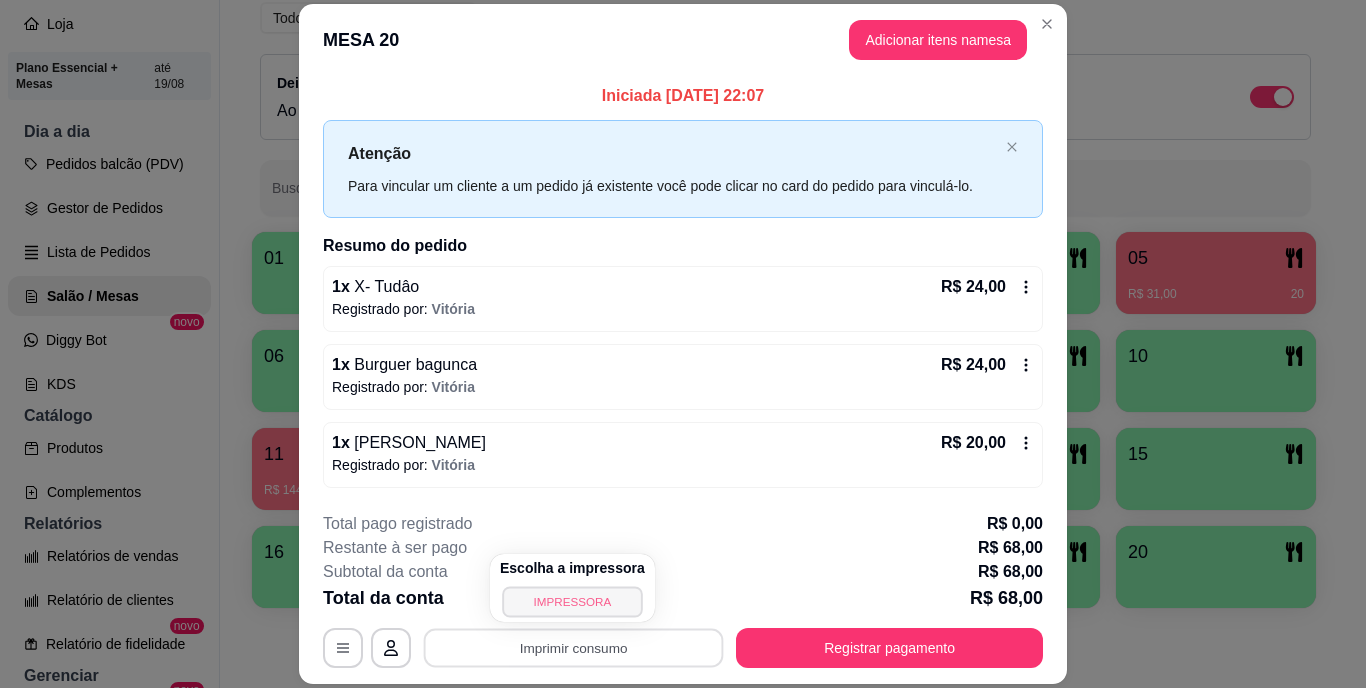 click on "IMPRESSORA" at bounding box center (572, 601) 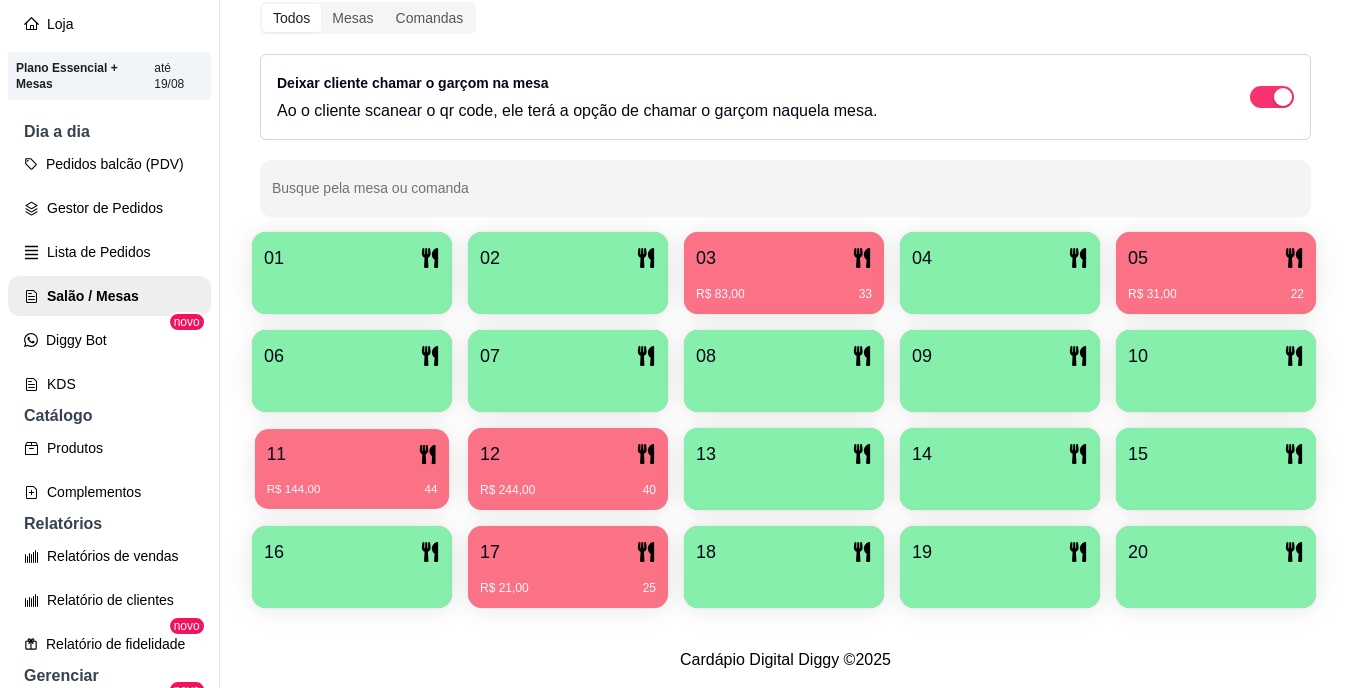click on "R$ 144,00 44" at bounding box center [352, 482] 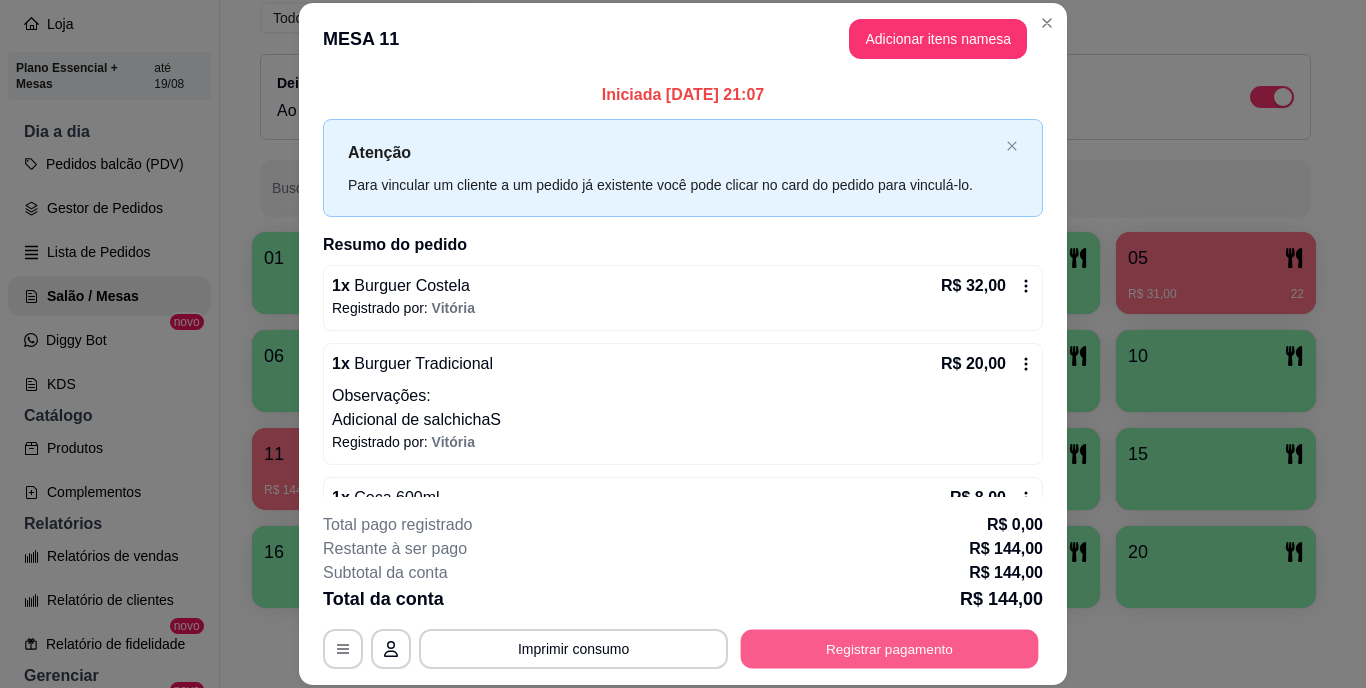click on "Registrar pagamento" at bounding box center (890, 648) 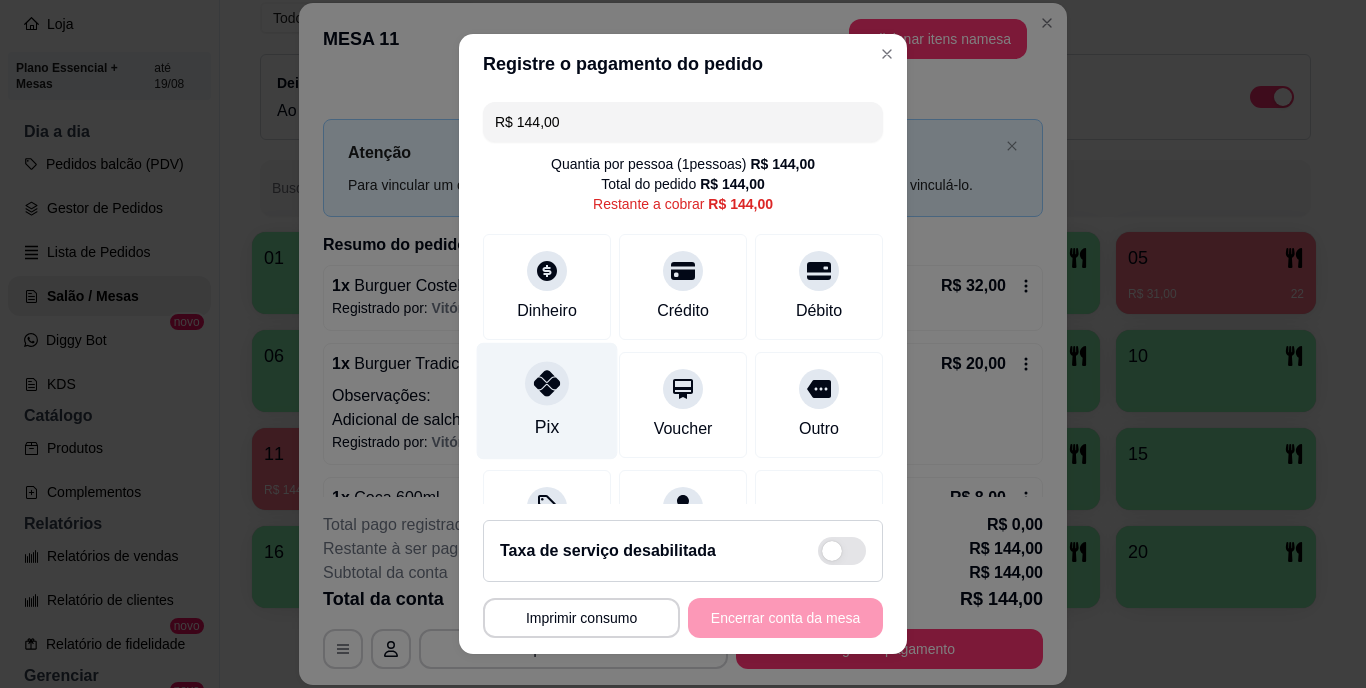 click 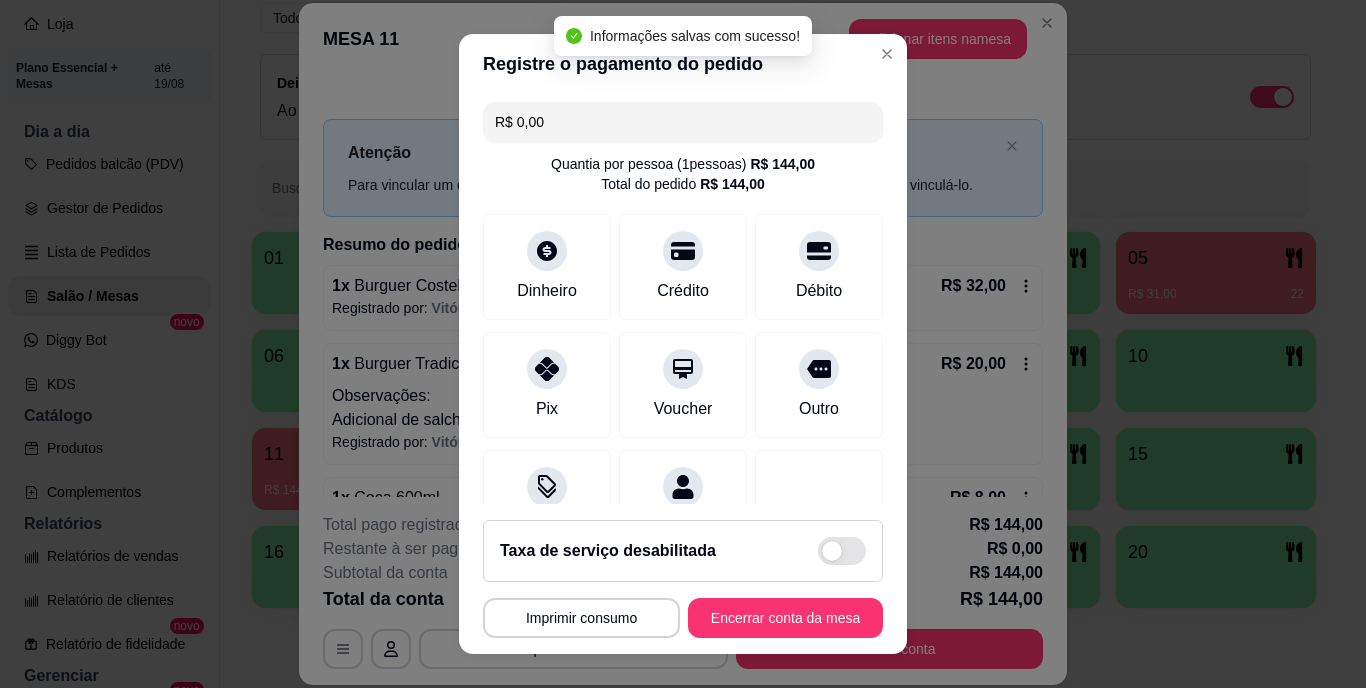 type on "R$ 0,00" 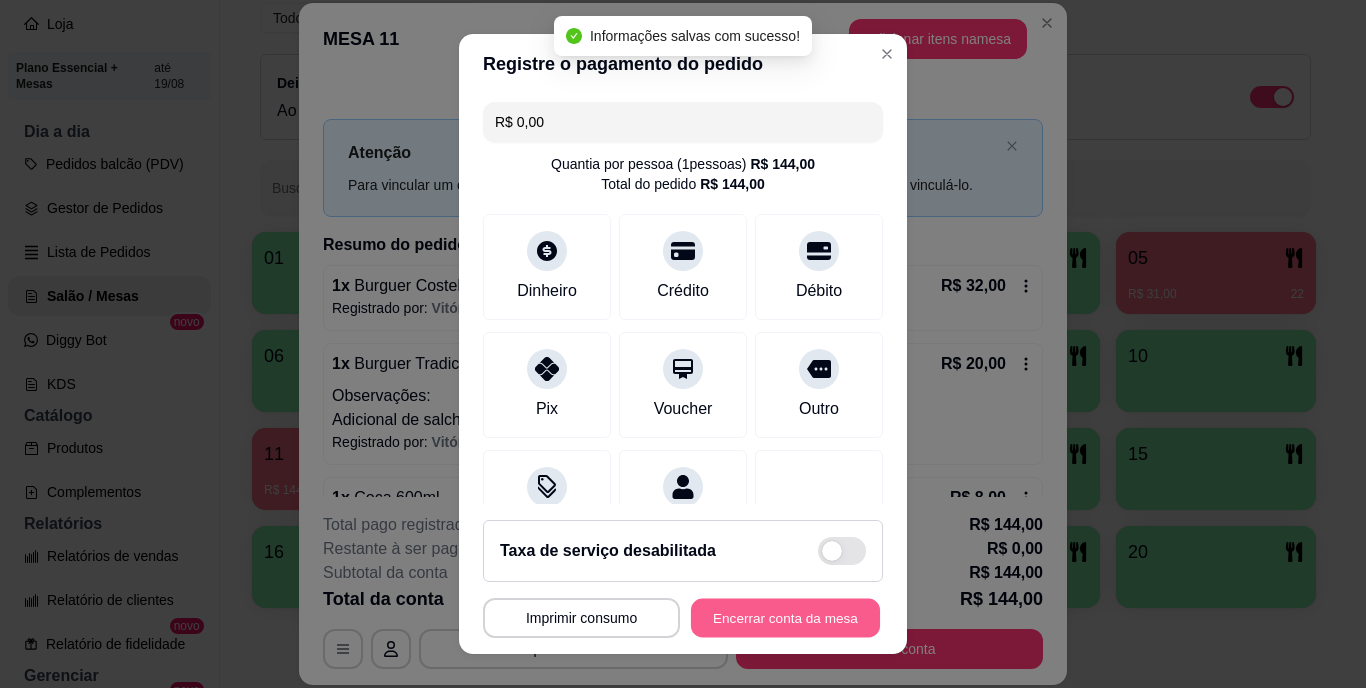 click on "Encerrar conta da mesa" at bounding box center (785, 617) 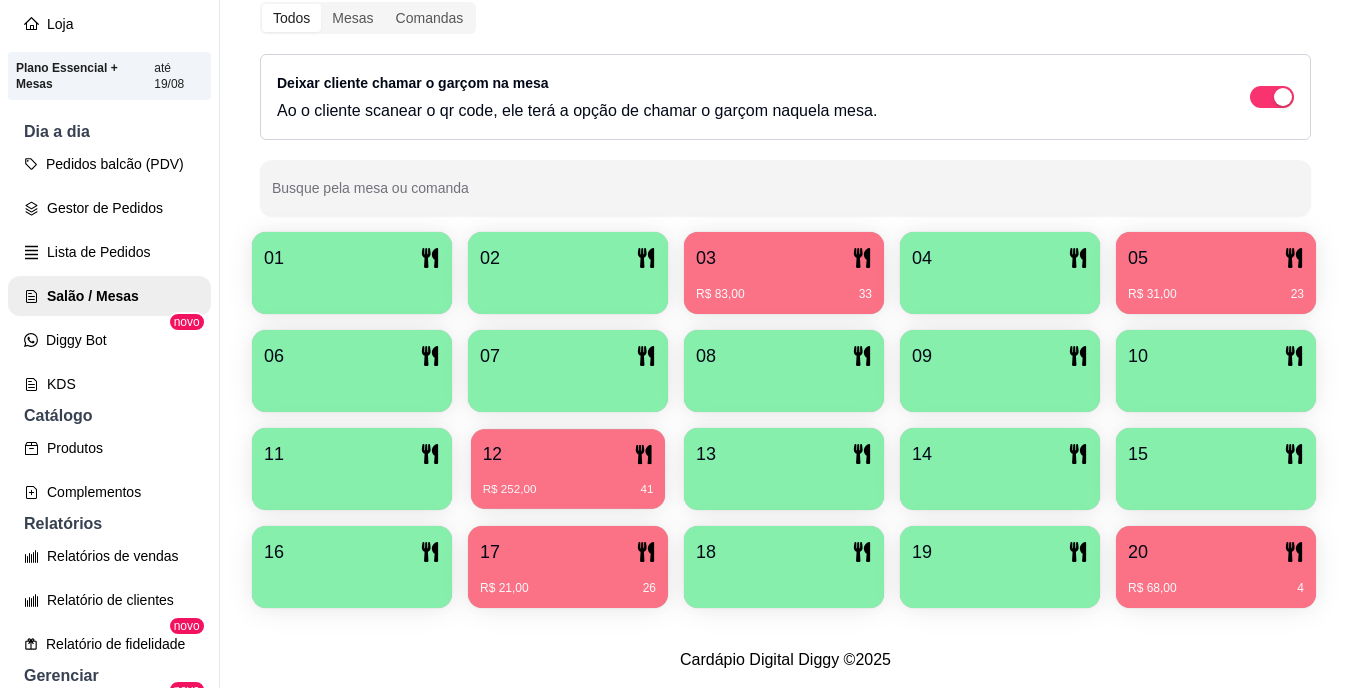 click on "12" at bounding box center [568, 454] 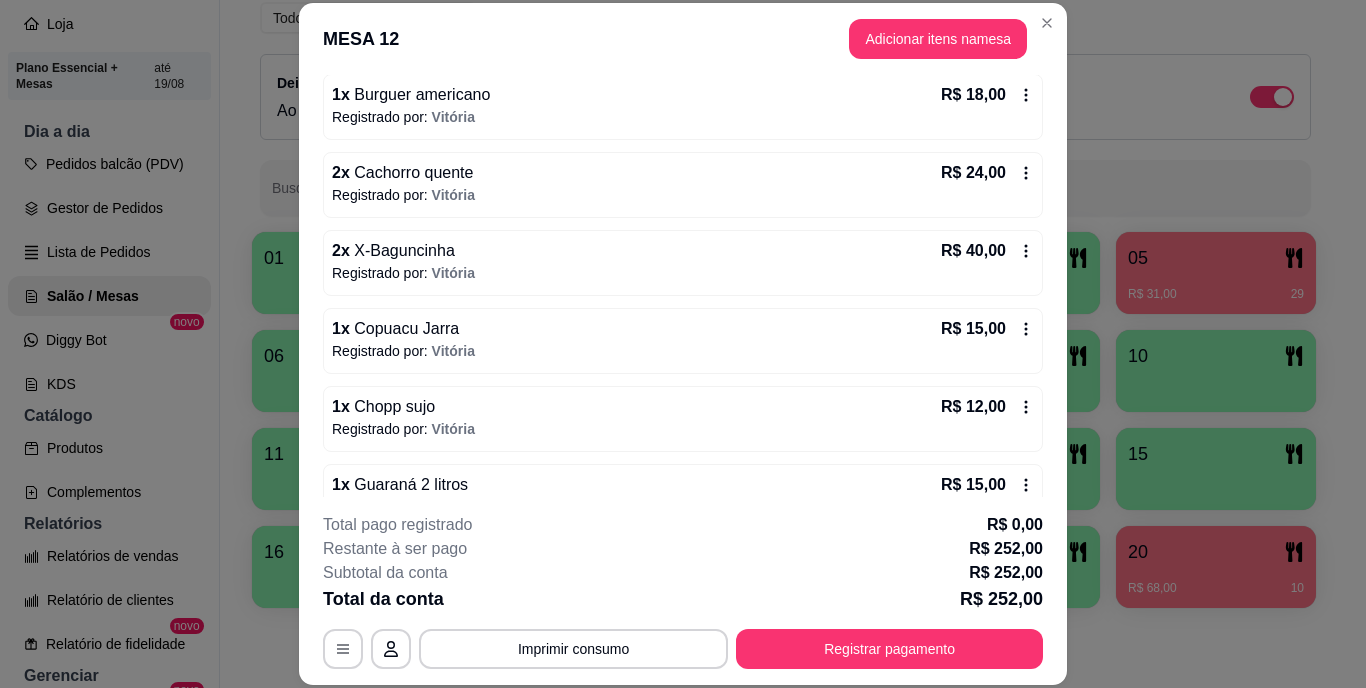 scroll, scrollTop: 388, scrollLeft: 0, axis: vertical 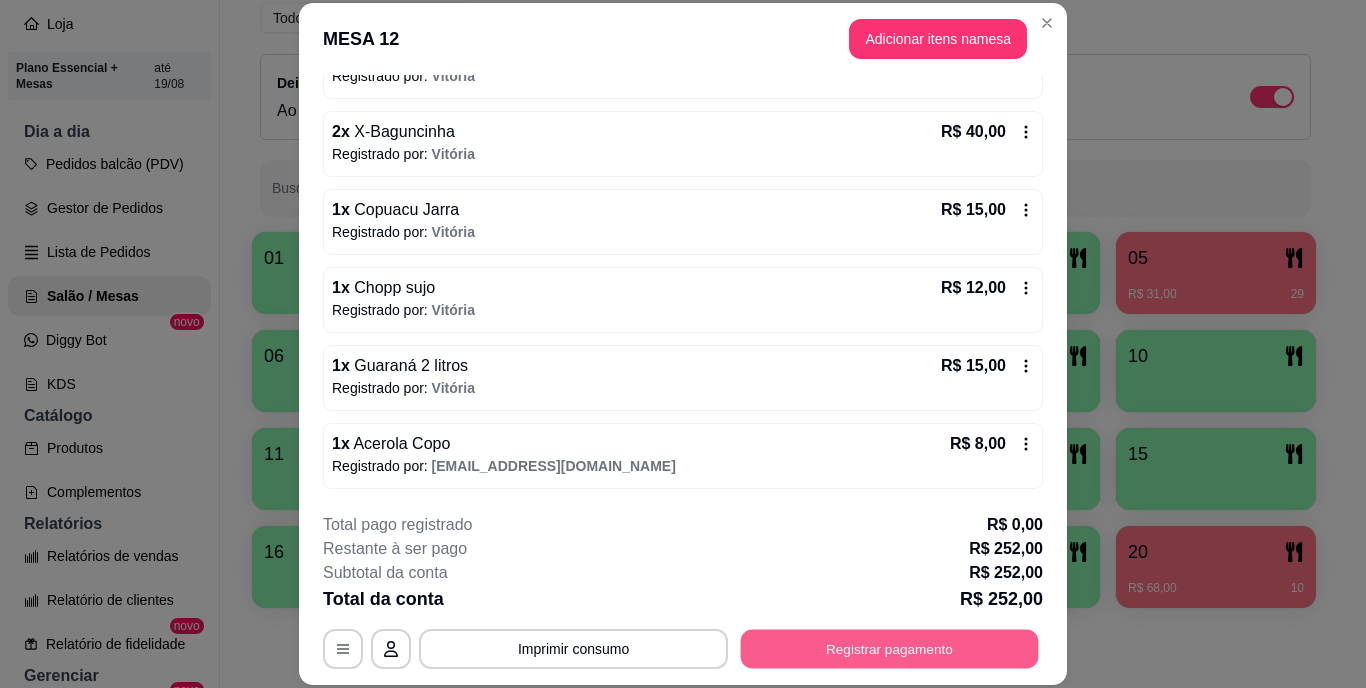 click on "Registrar pagamento" at bounding box center (890, 648) 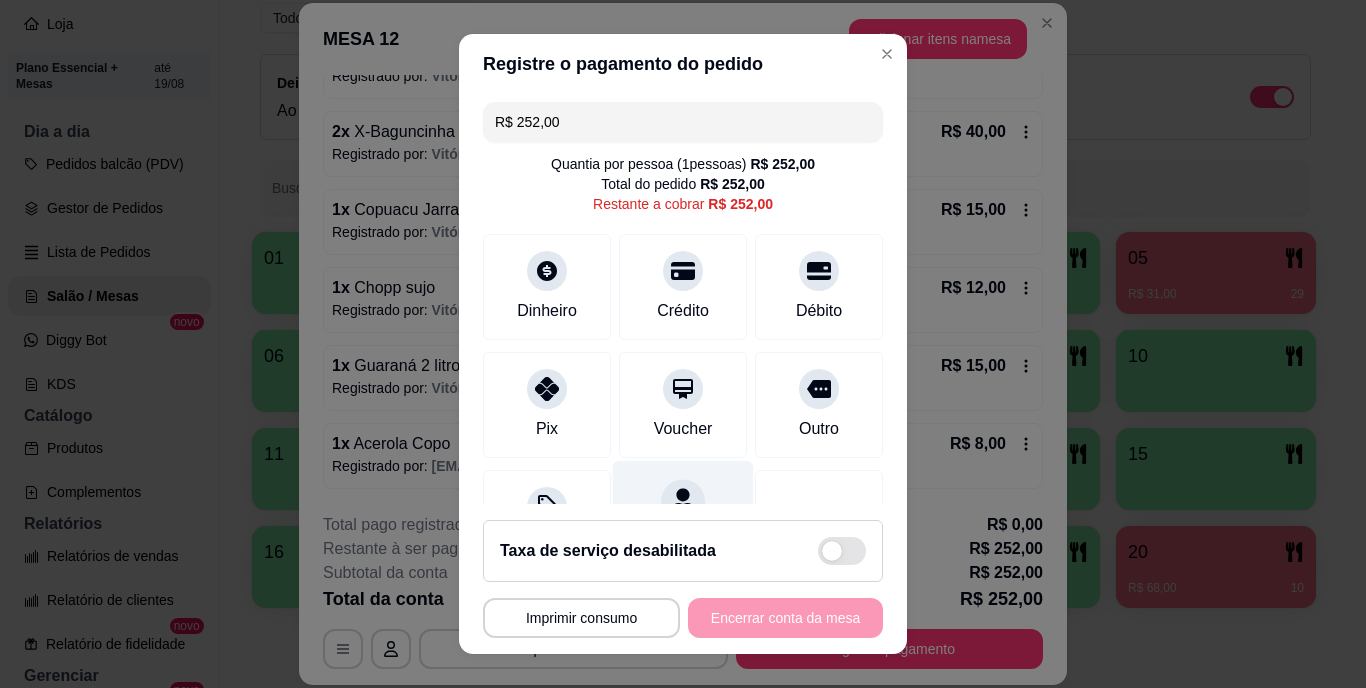 scroll, scrollTop: 104, scrollLeft: 0, axis: vertical 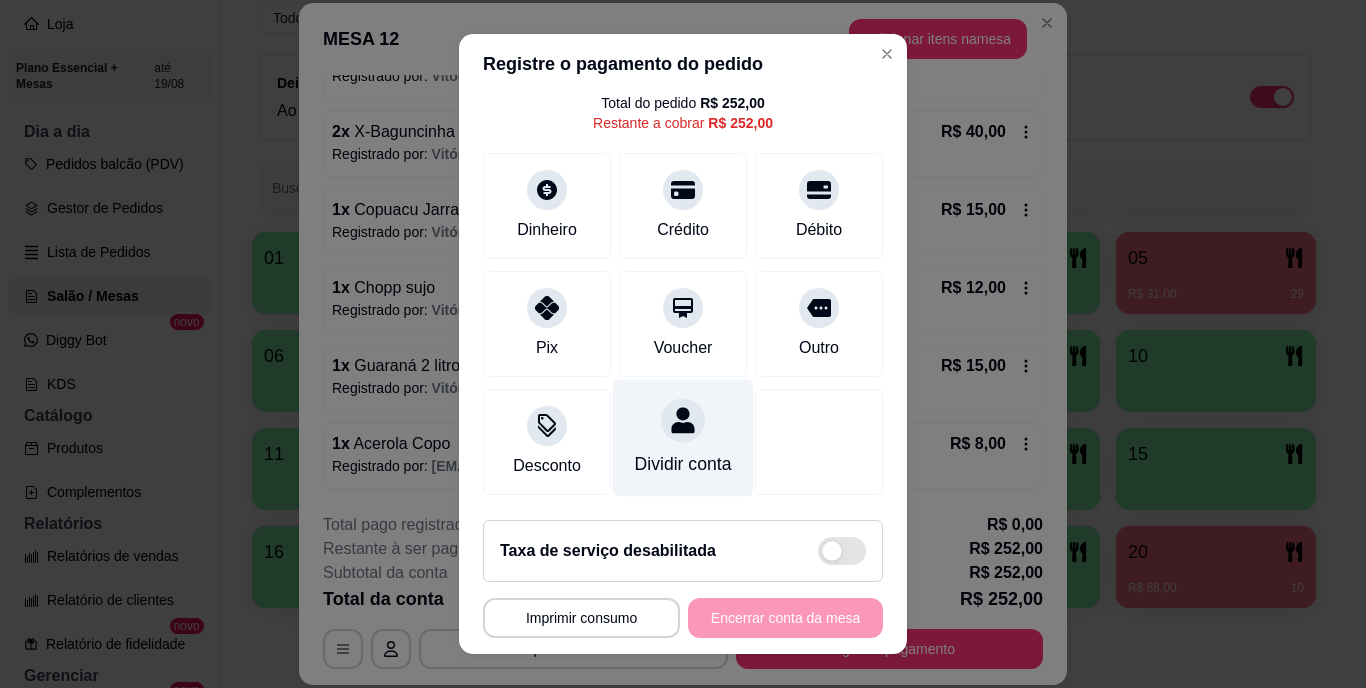 click on "Dividir conta" at bounding box center [683, 438] 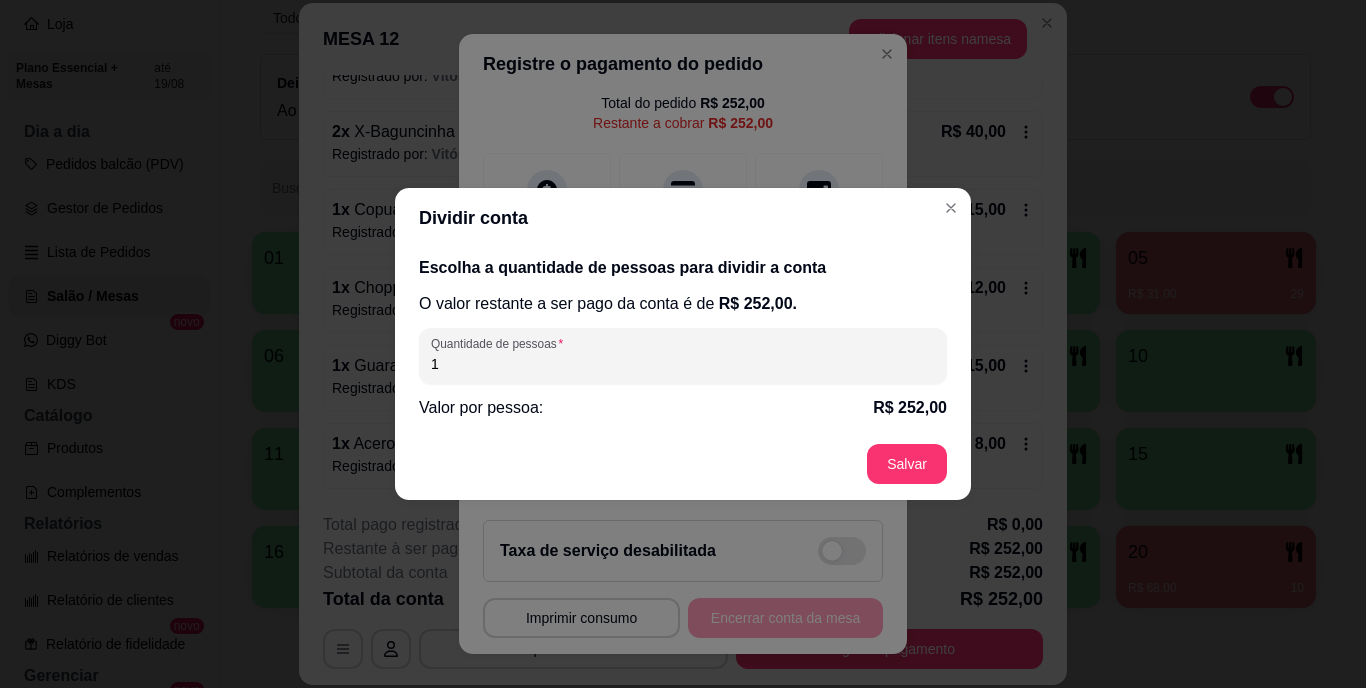 click on "1" at bounding box center [683, 364] 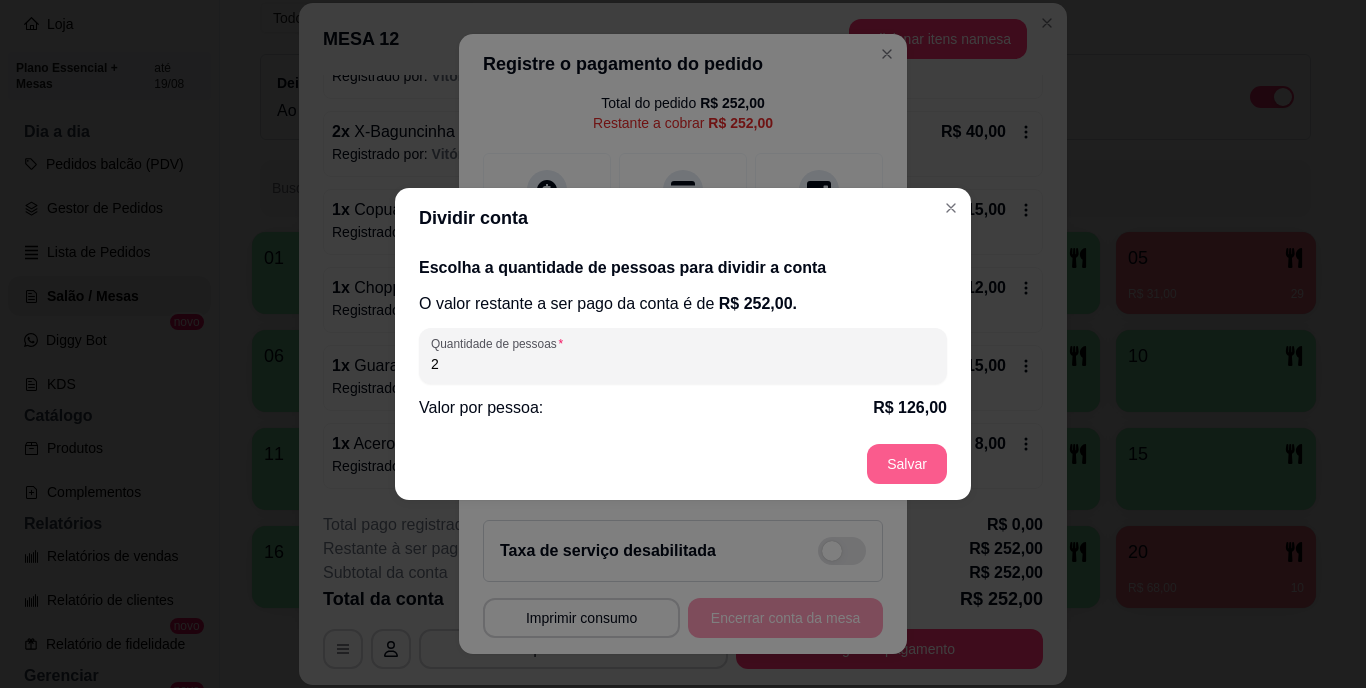 type on "2" 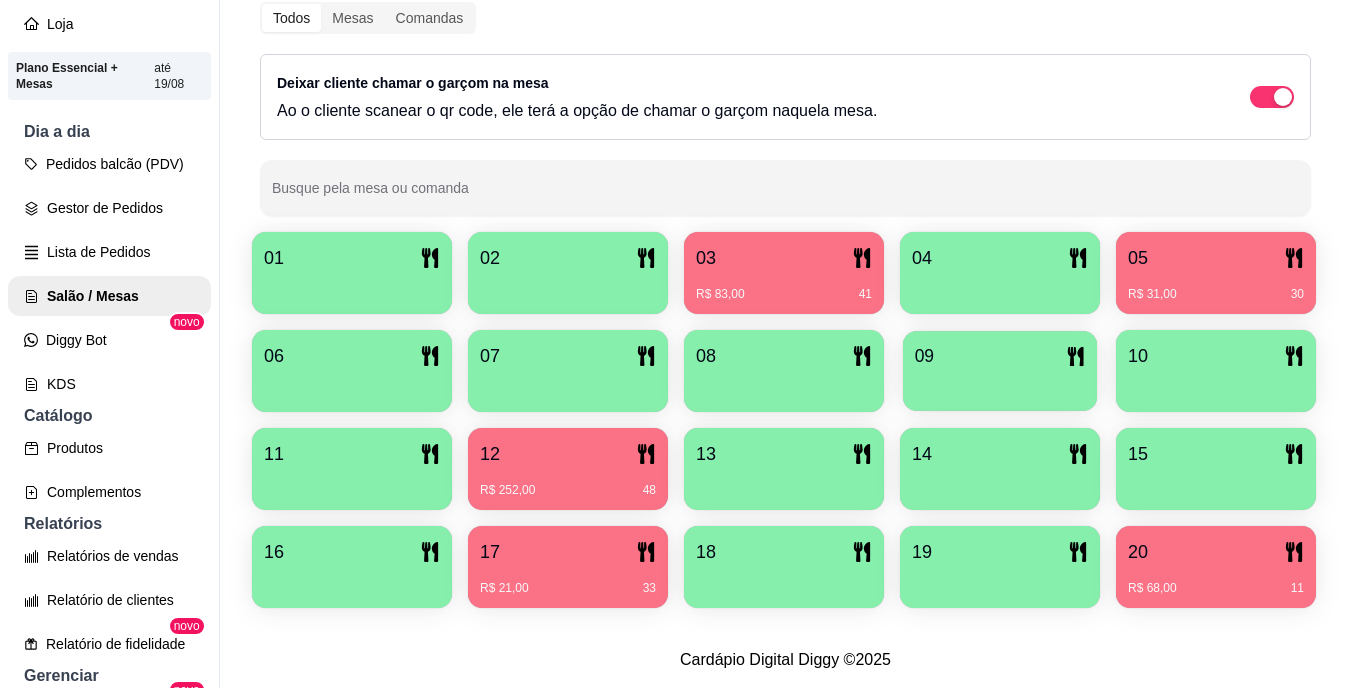 click at bounding box center (1000, 384) 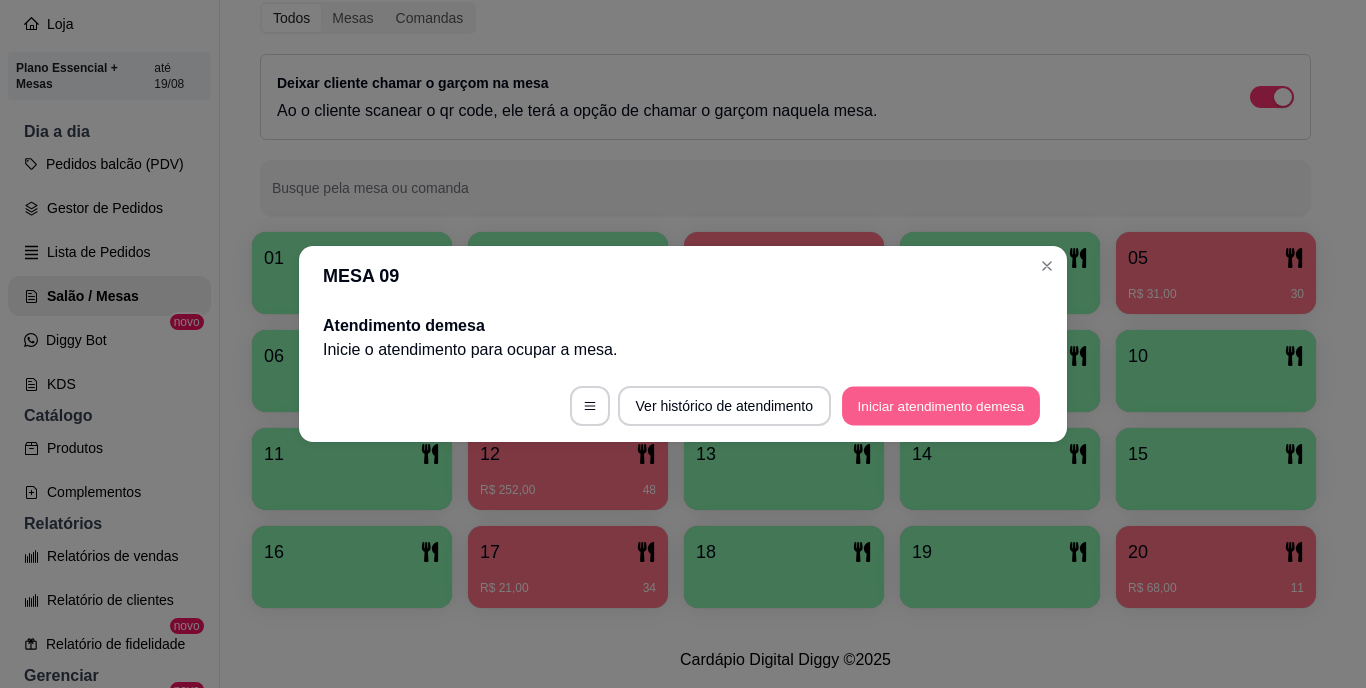 click on "Iniciar atendimento de  mesa" at bounding box center (941, 406) 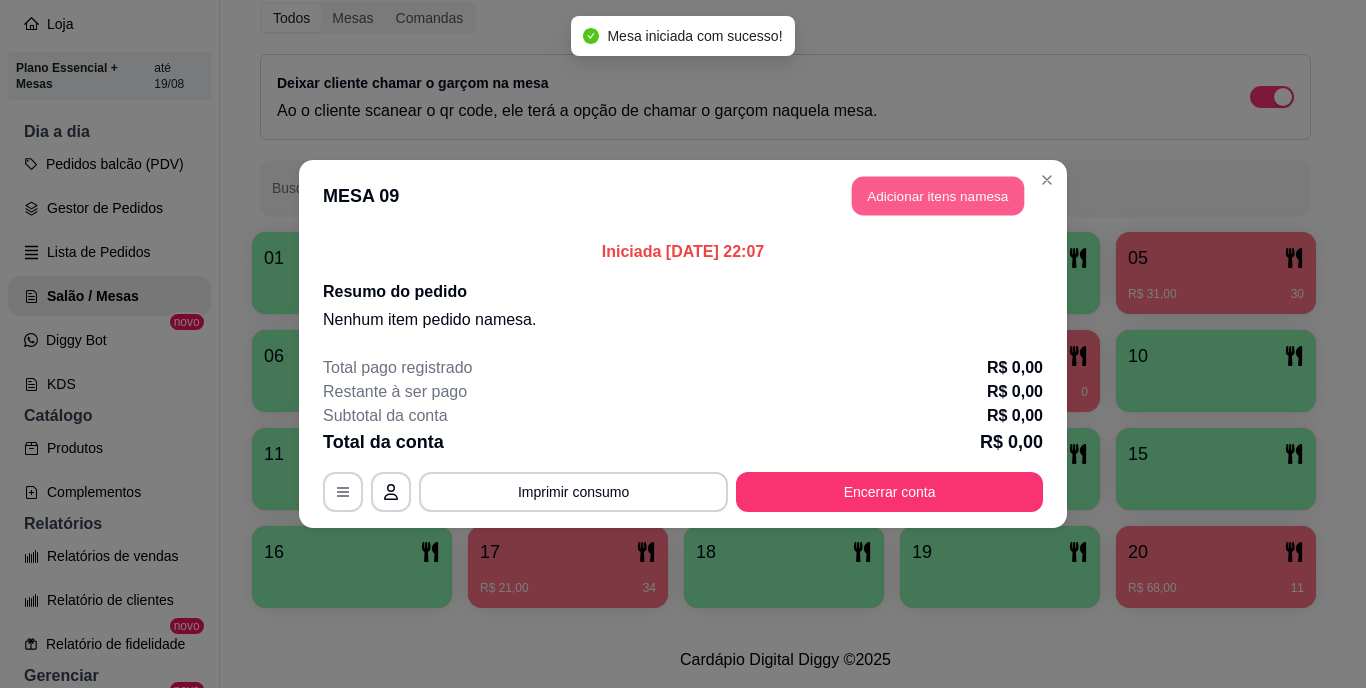 click on "Adicionar itens na  mesa" at bounding box center [938, 196] 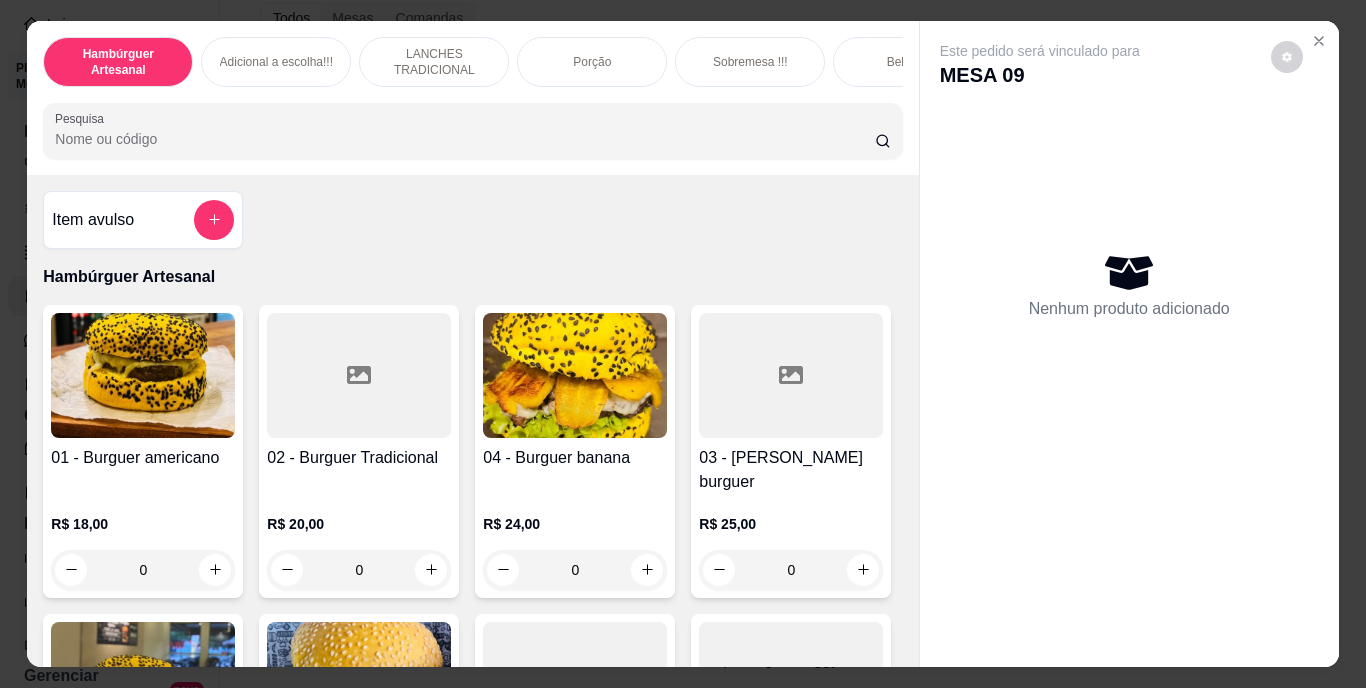 click on "Pesquisa" at bounding box center (465, 139) 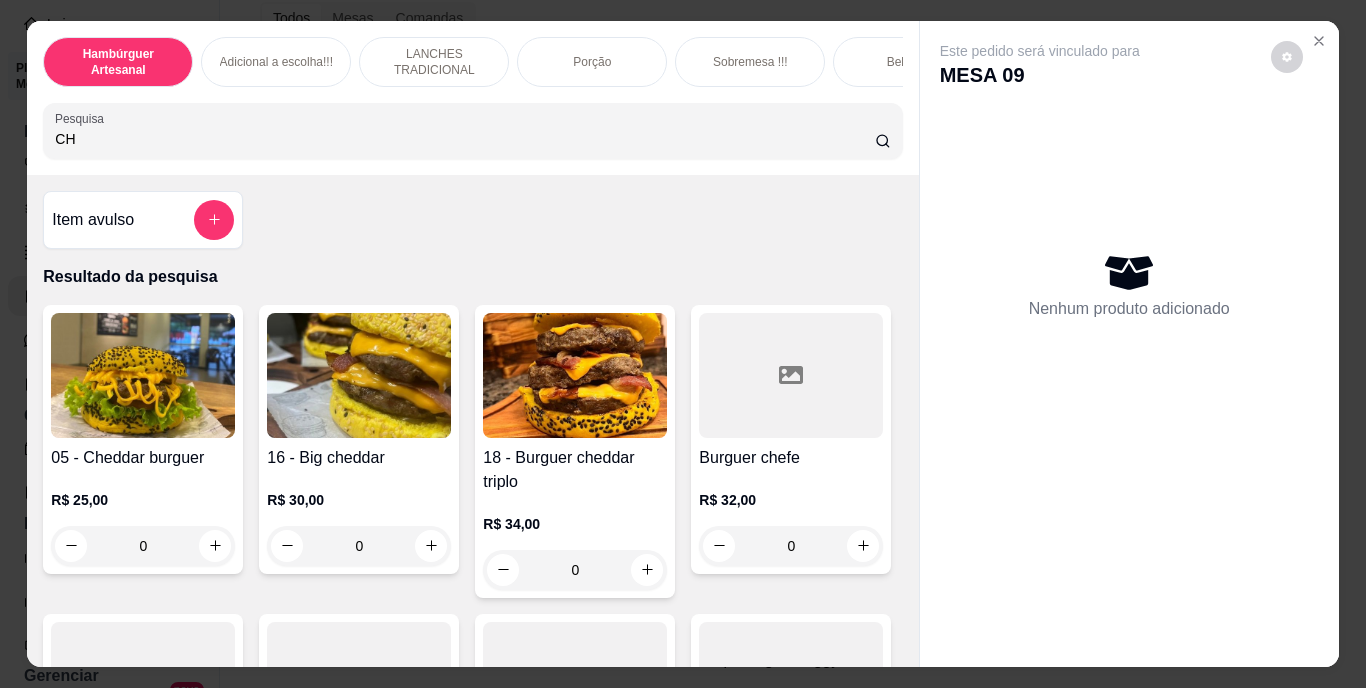 click on "CH" at bounding box center [465, 139] 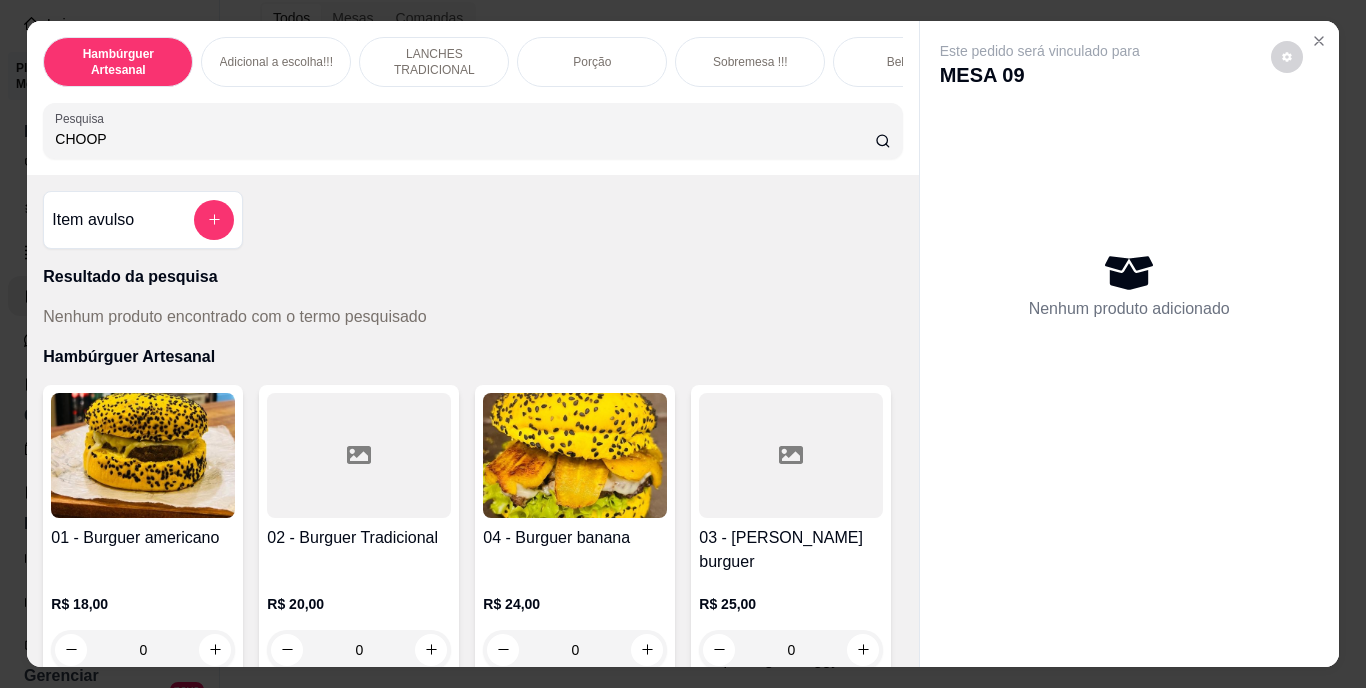 click on "CHOOP" at bounding box center (465, 139) 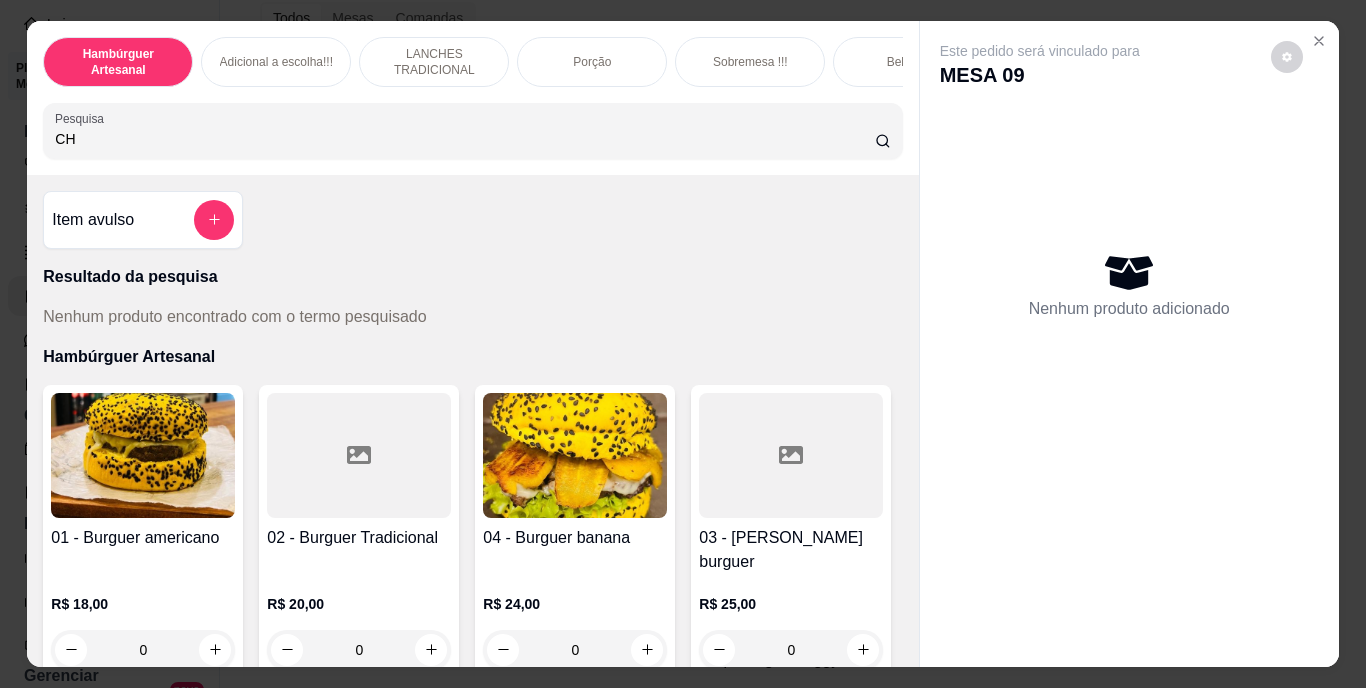 type on "C" 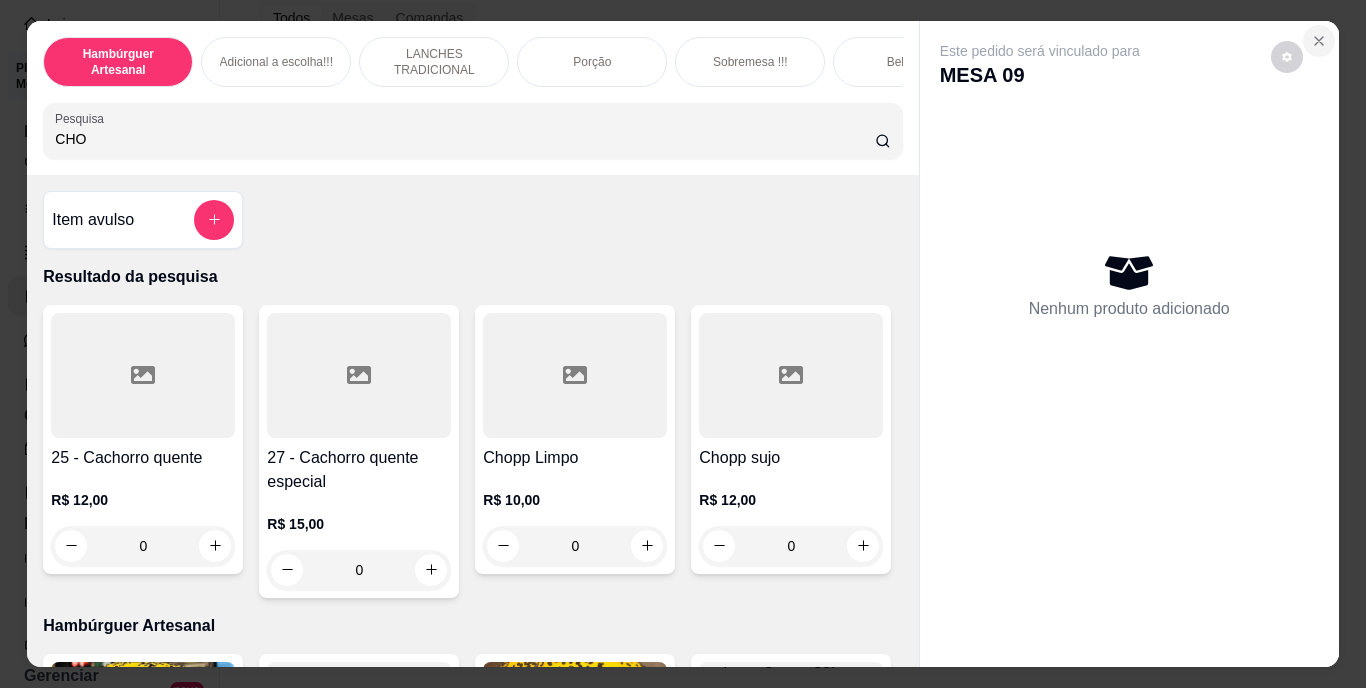 type on "CHO" 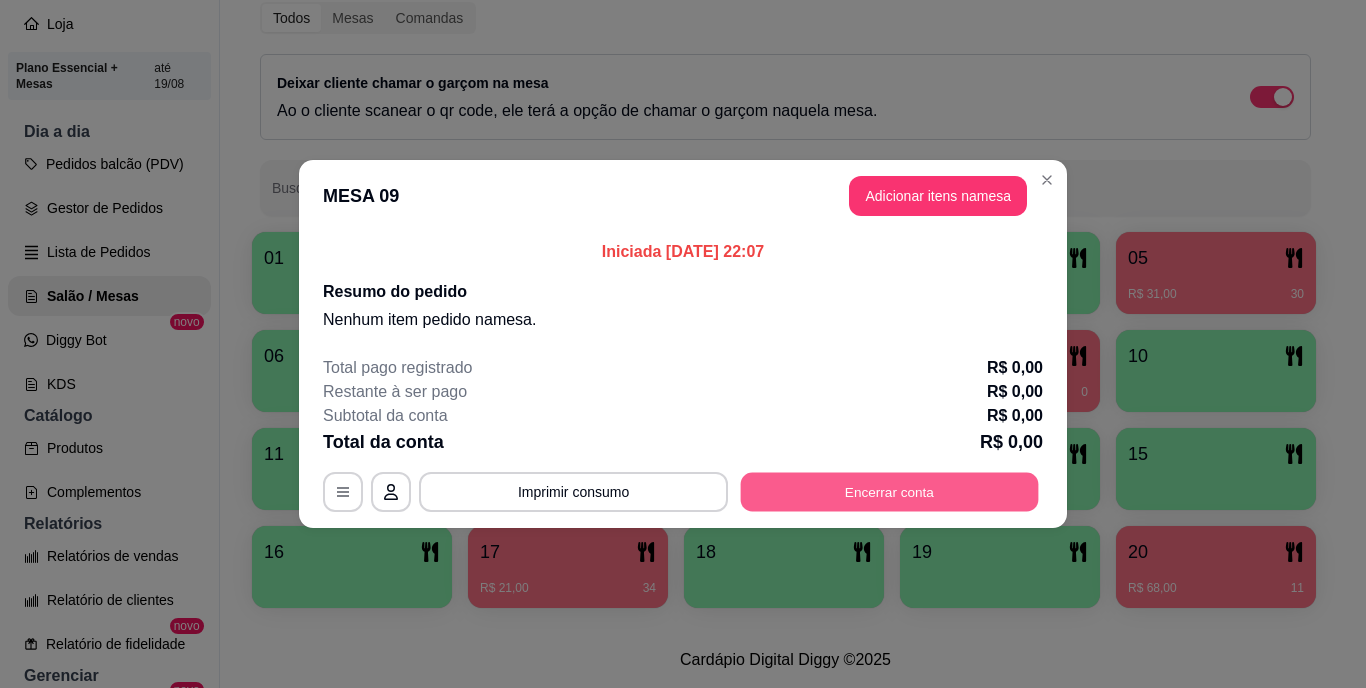 click on "Encerrar conta" at bounding box center [890, 492] 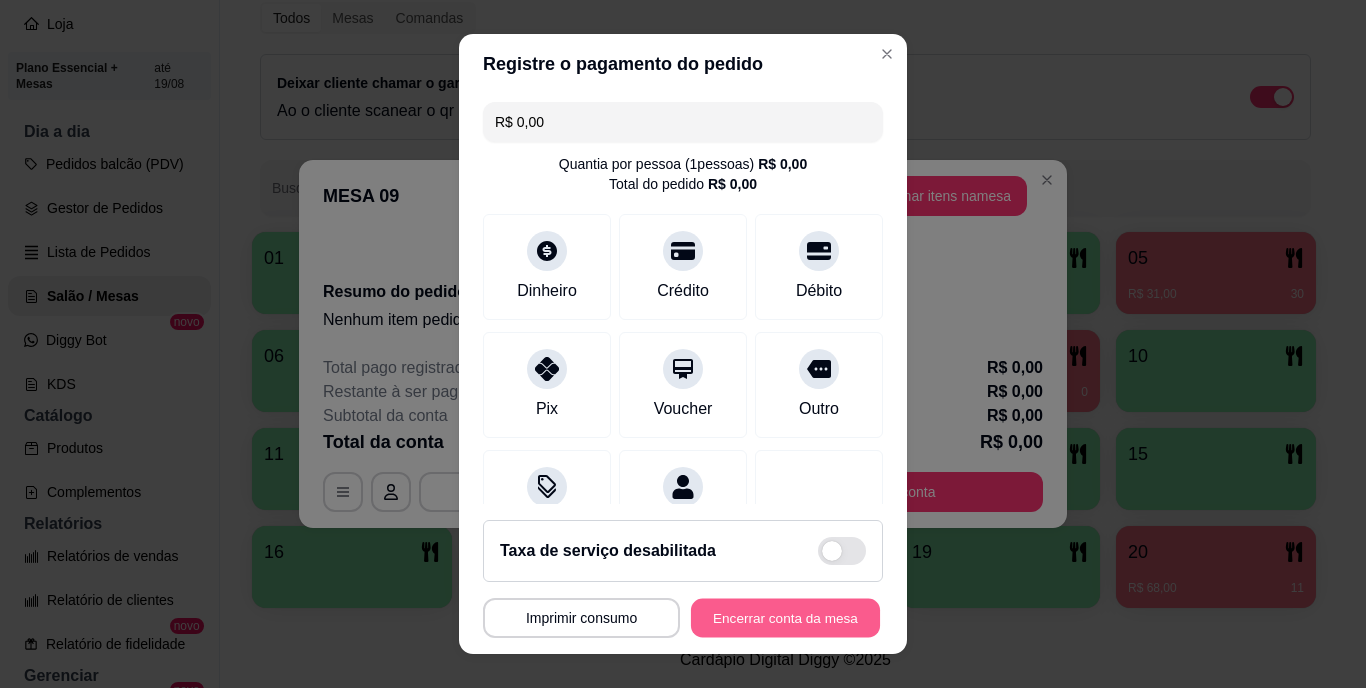 click on "Encerrar conta da mesa" at bounding box center (785, 617) 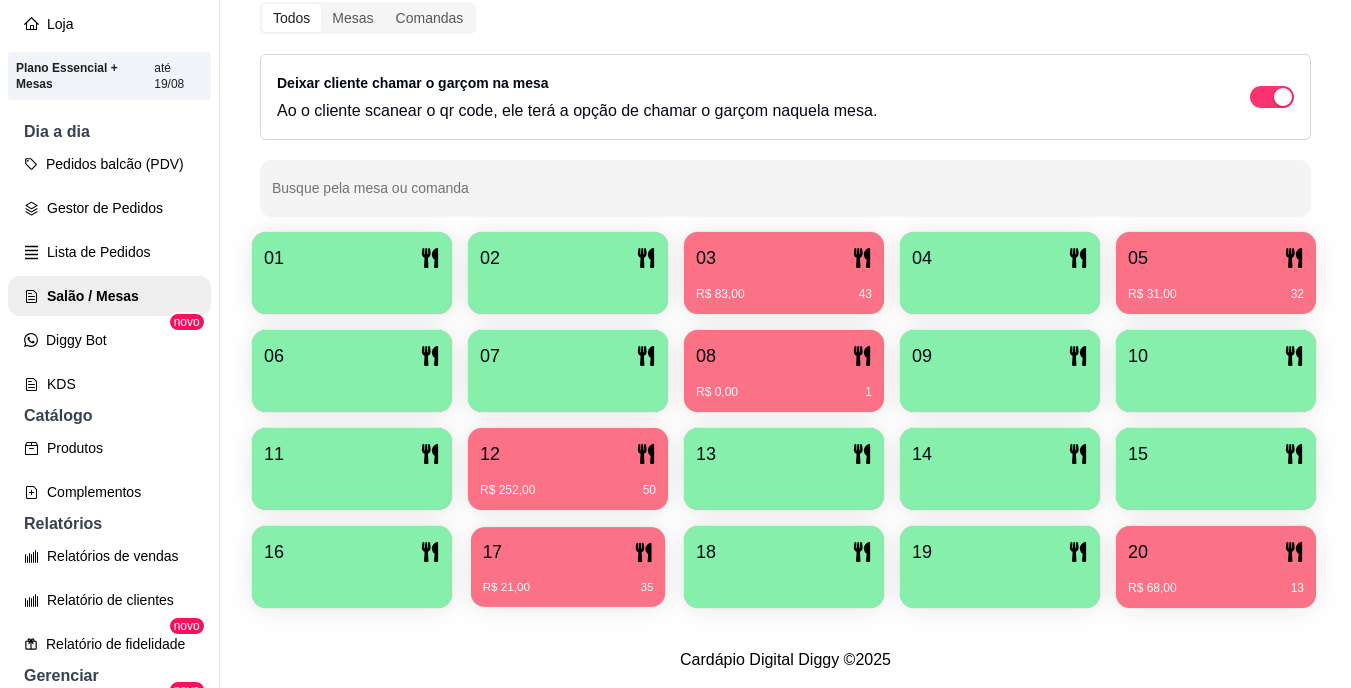 click on "R$ 21,00 35" at bounding box center (568, 588) 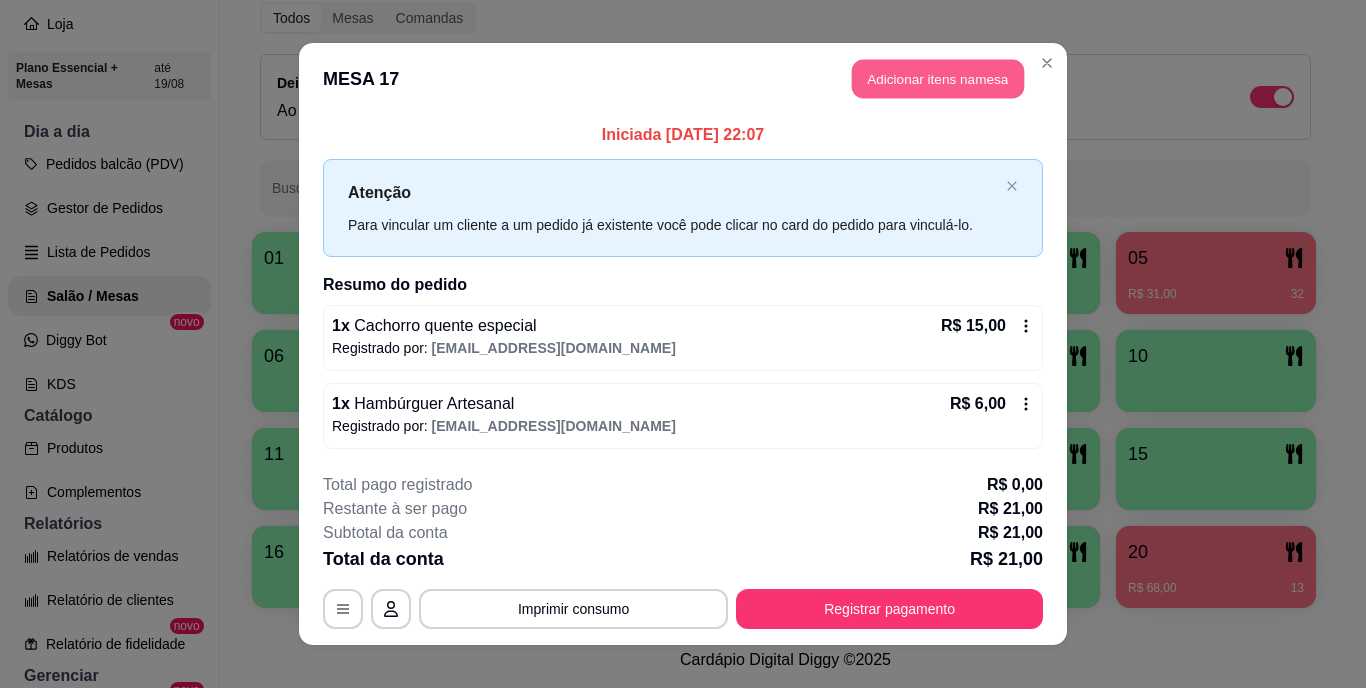 click on "Adicionar itens na  mesa" at bounding box center [938, 79] 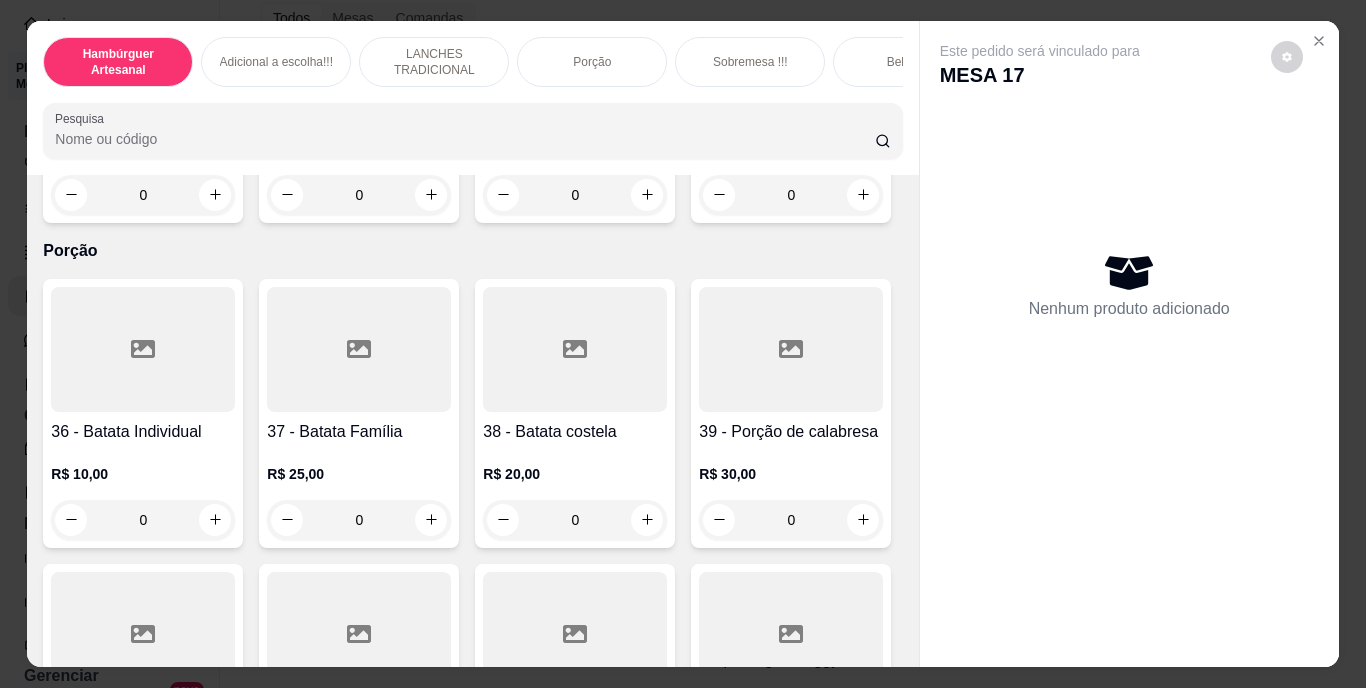 scroll, scrollTop: 3663, scrollLeft: 0, axis: vertical 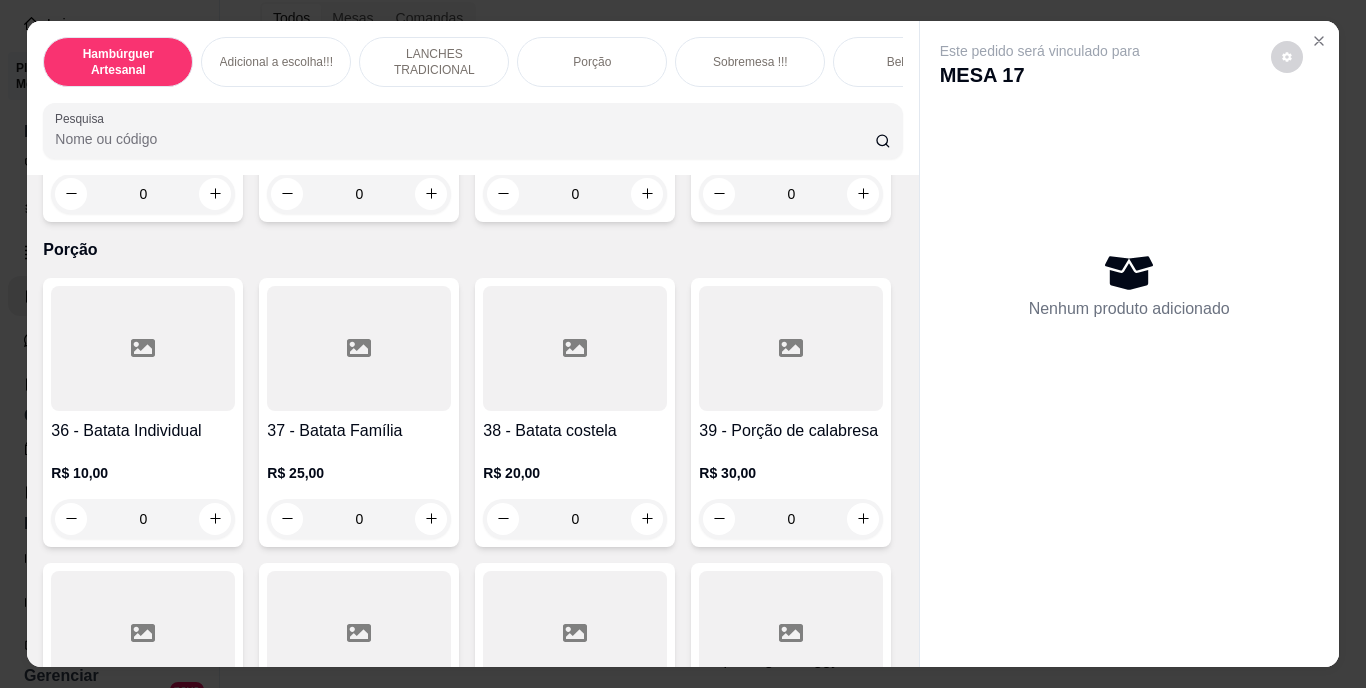 click 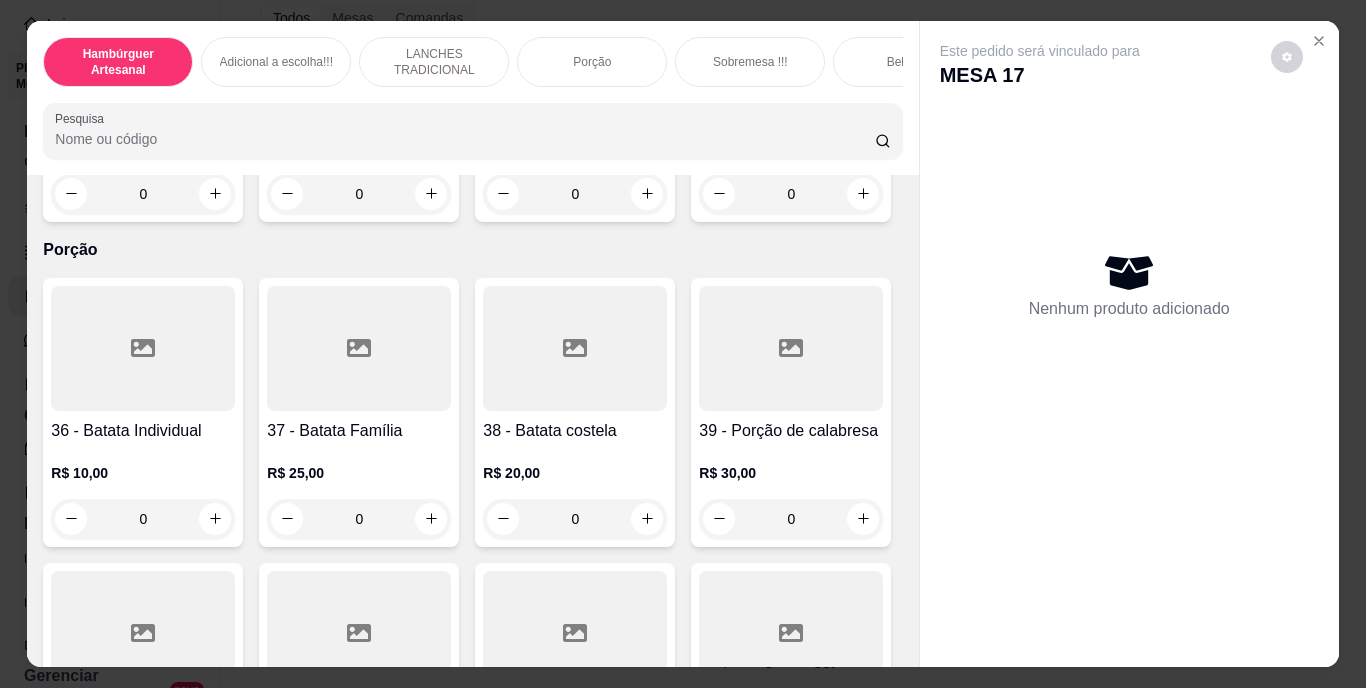 type on "1" 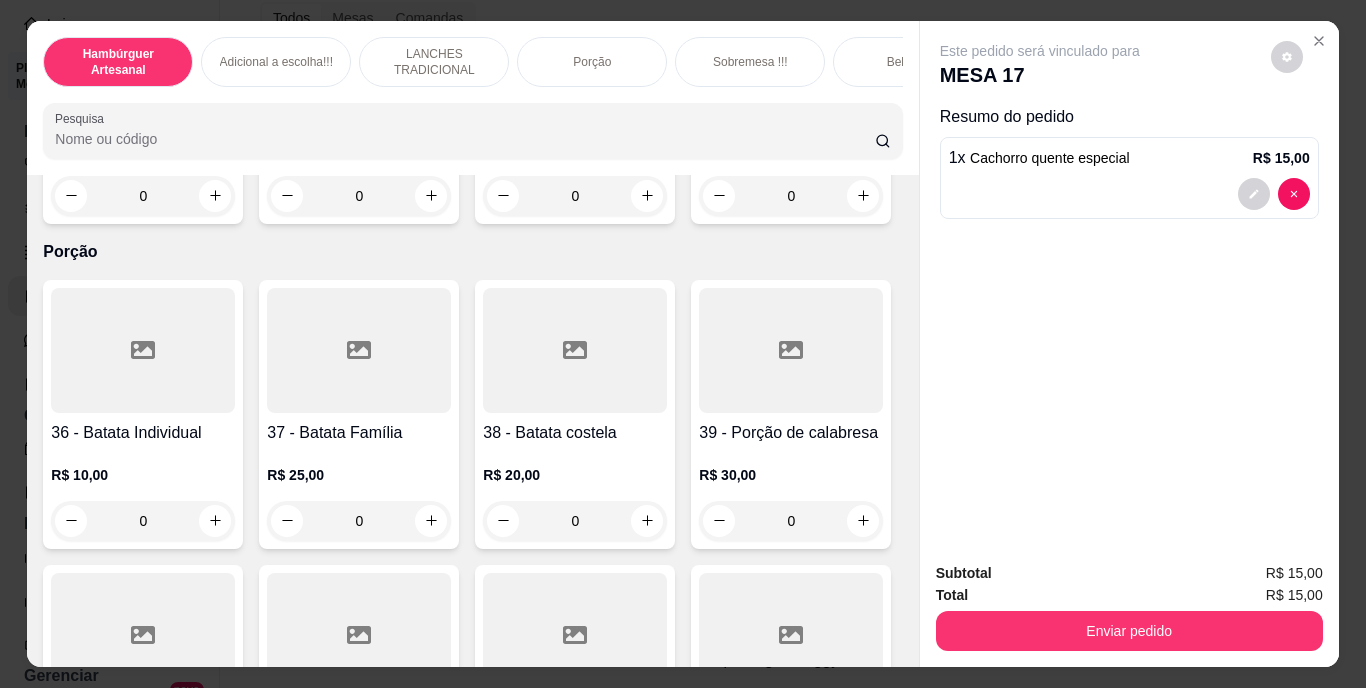scroll, scrollTop: 3664, scrollLeft: 0, axis: vertical 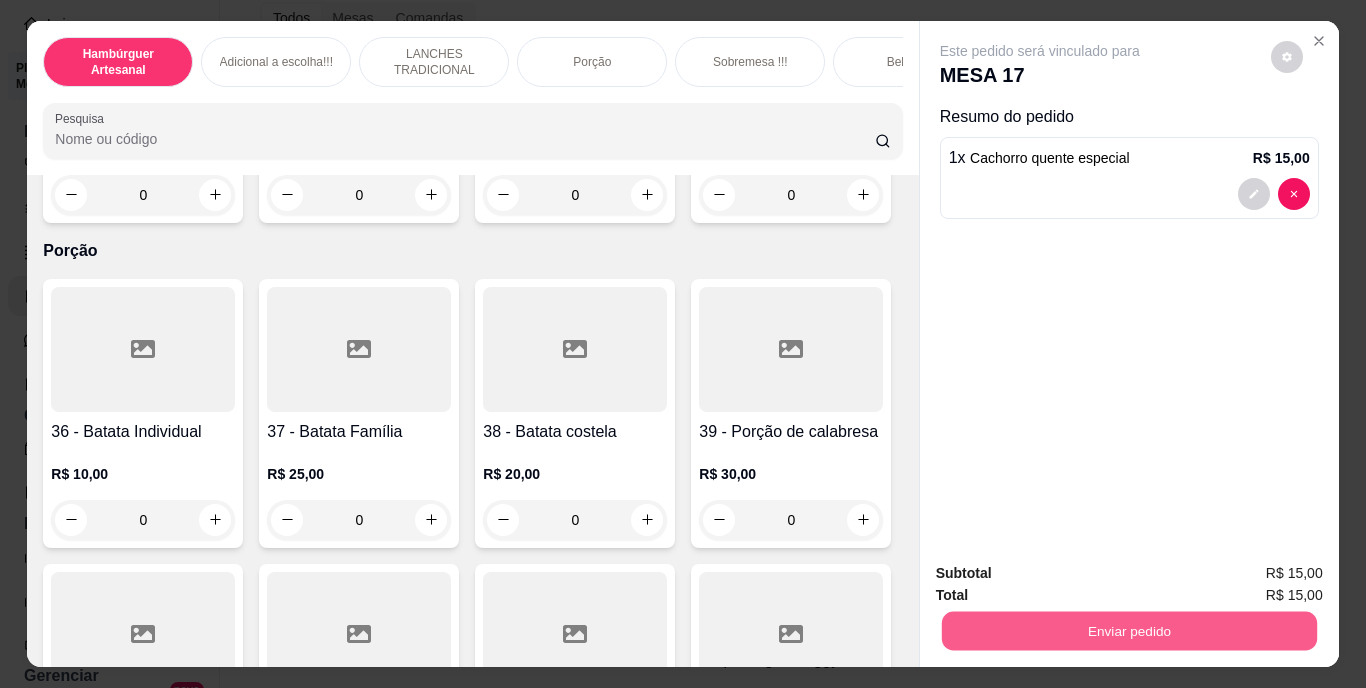 click on "Enviar pedido" at bounding box center [1128, 631] 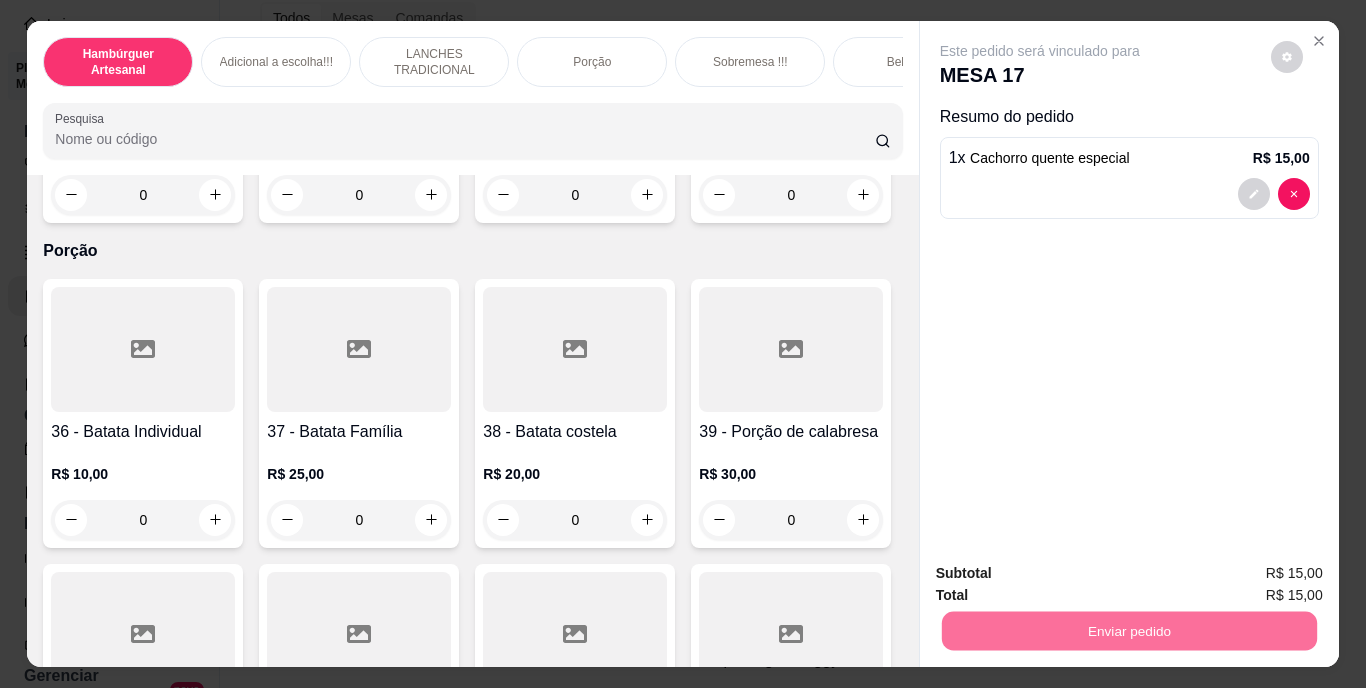 click on "Não registrar e enviar pedido" at bounding box center (1063, 574) 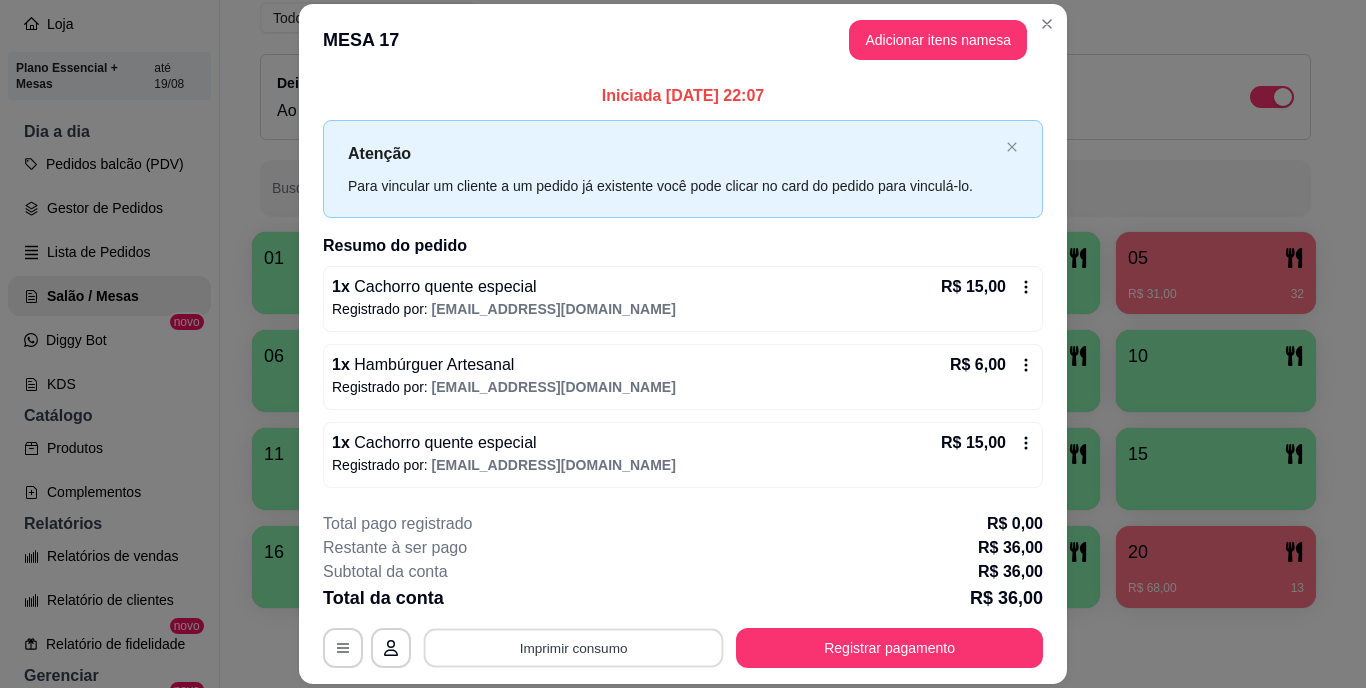 click on "Imprimir consumo" at bounding box center [574, 647] 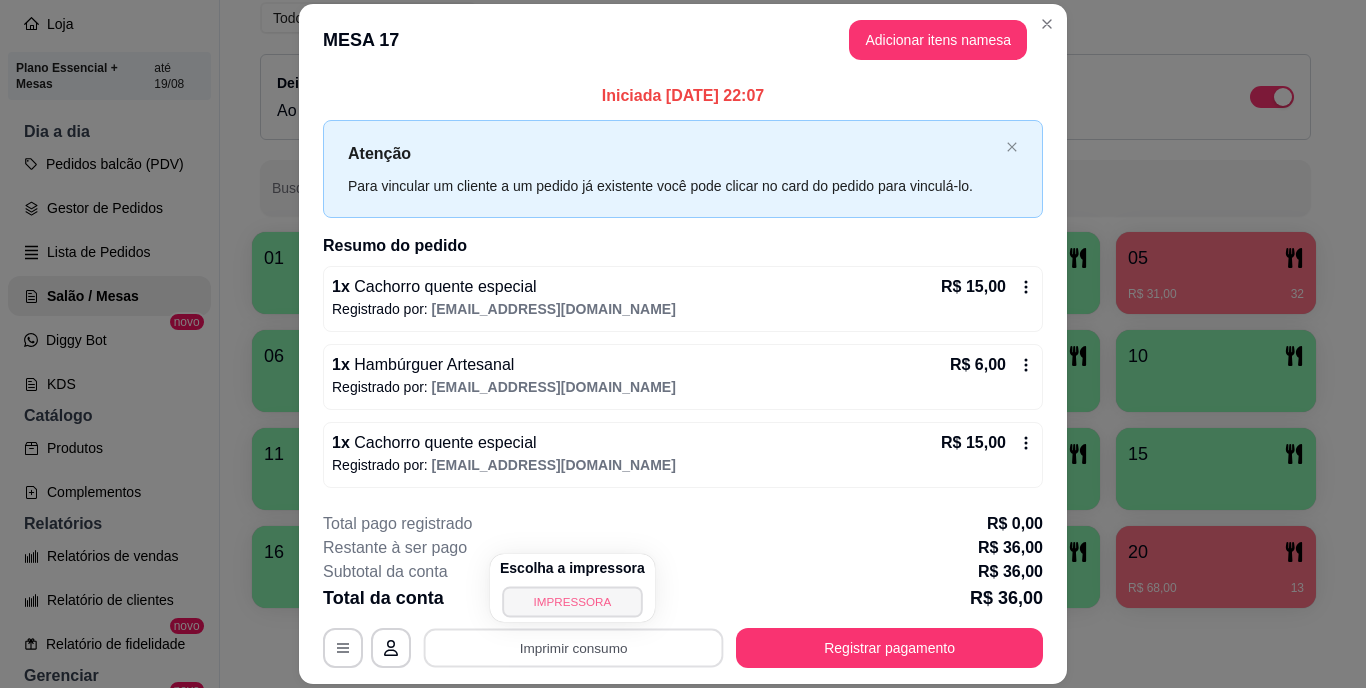 click on "IMPRESSORA" at bounding box center (572, 601) 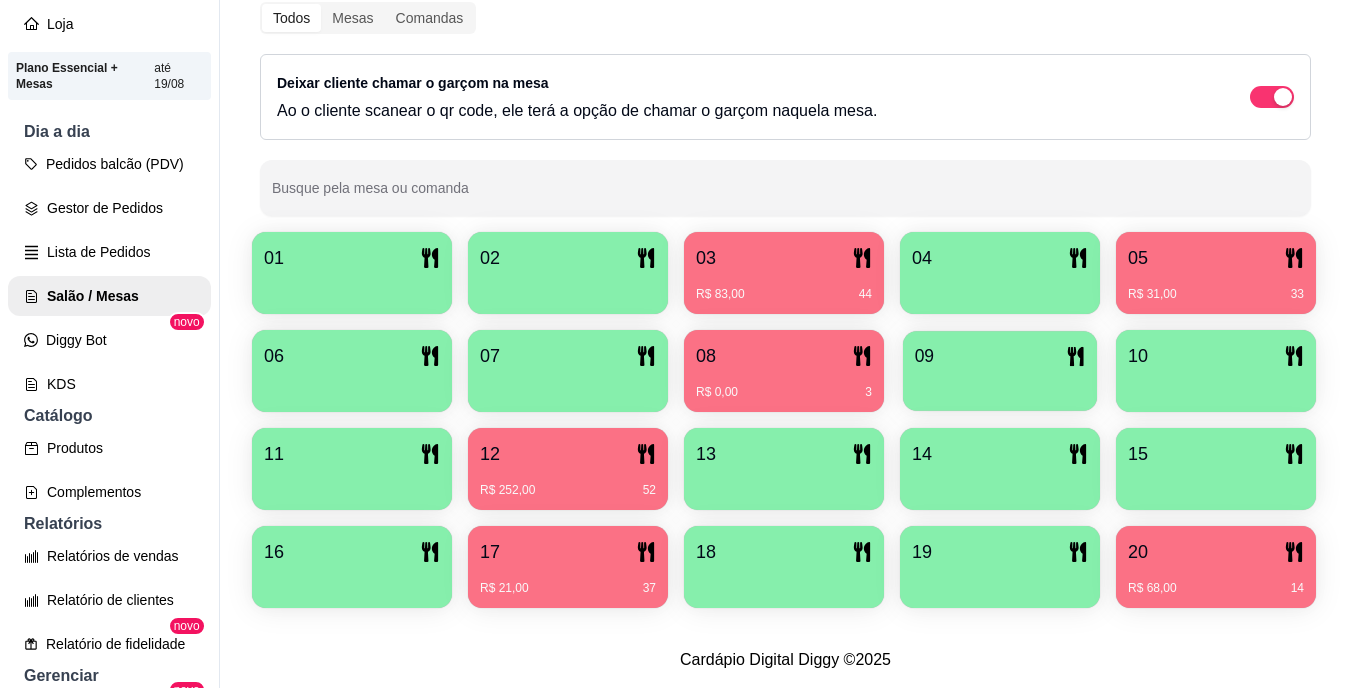 click on "09" at bounding box center [1000, 356] 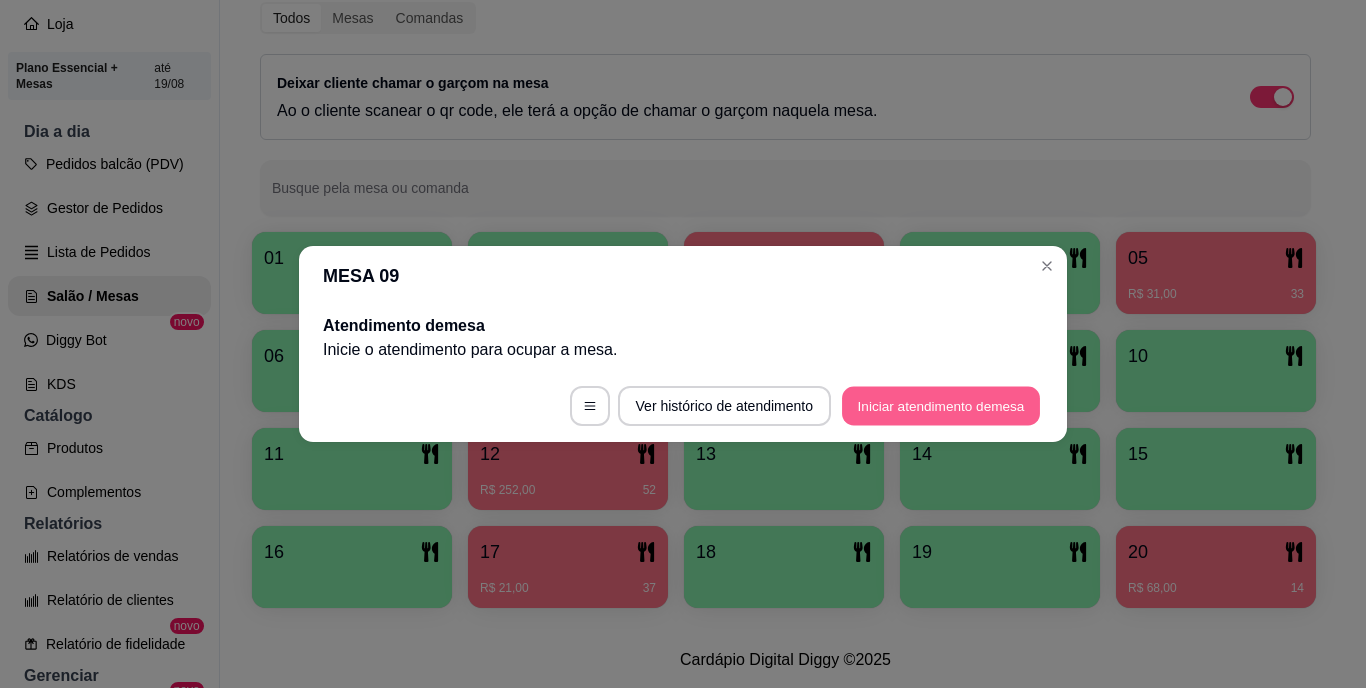 click on "Iniciar atendimento de  mesa" at bounding box center [941, 406] 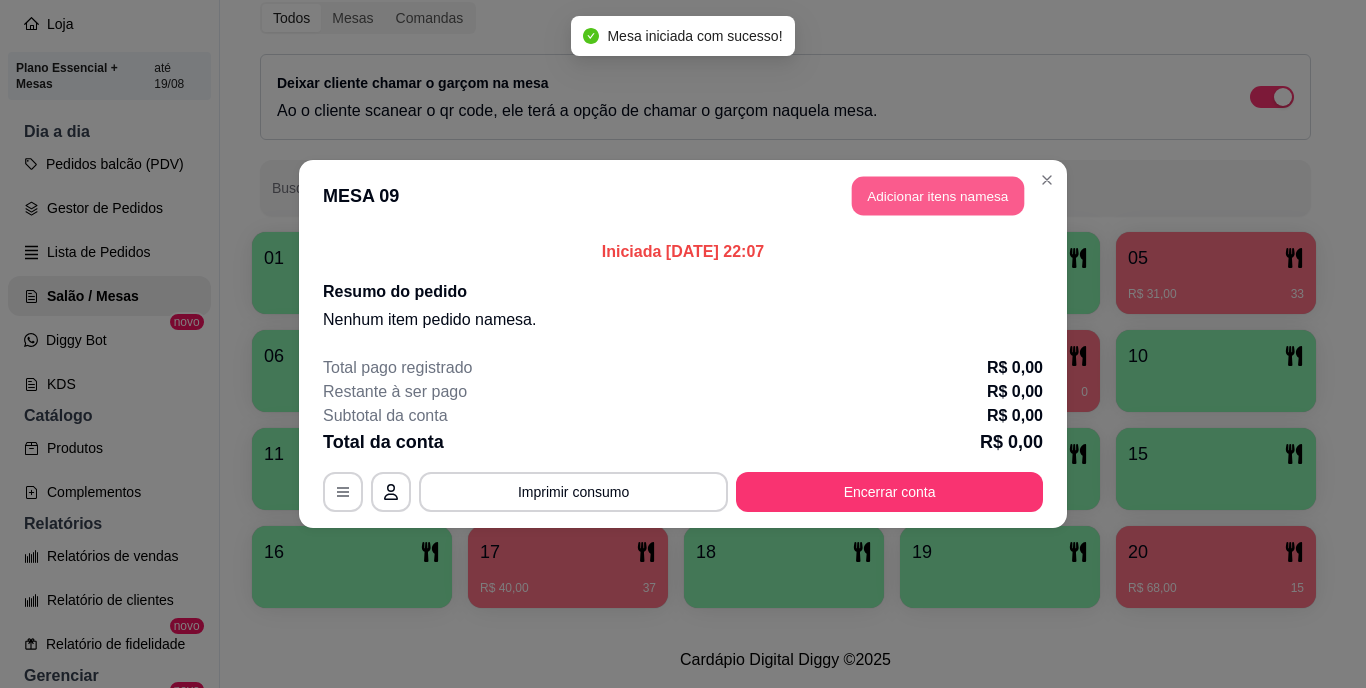 click on "Adicionar itens na  mesa" at bounding box center [938, 196] 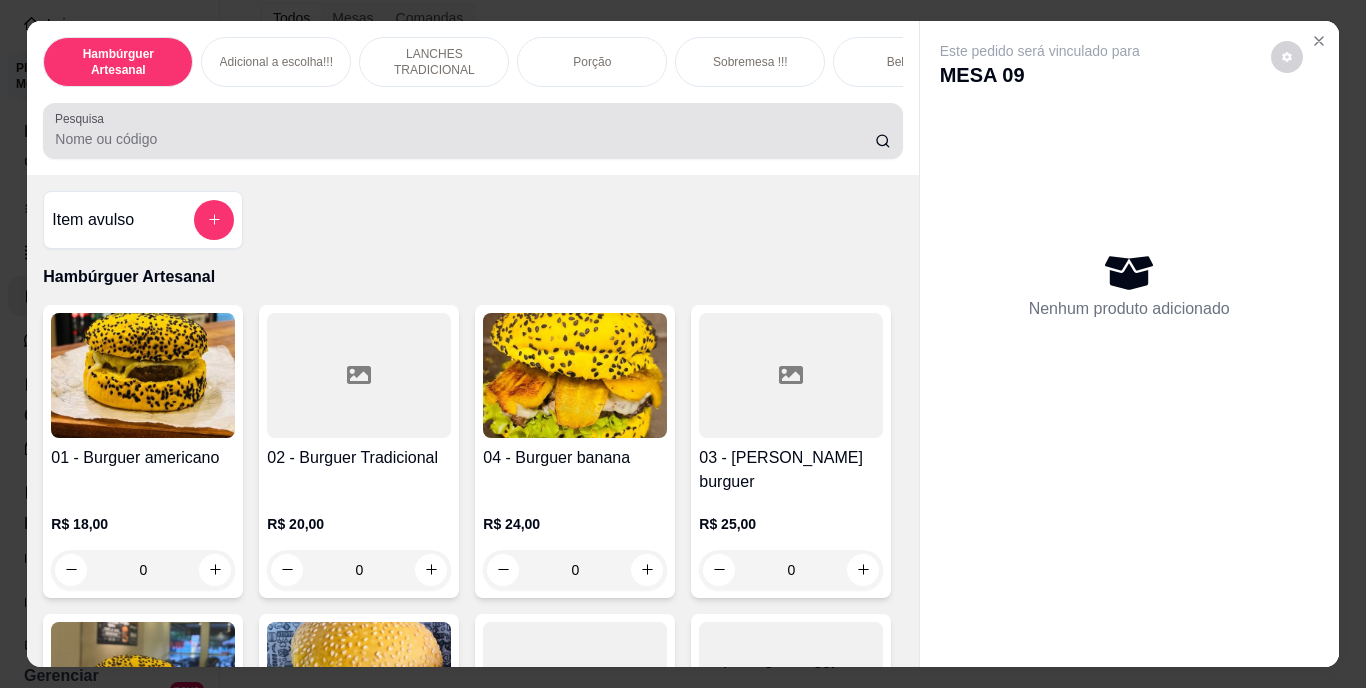 click at bounding box center (472, 131) 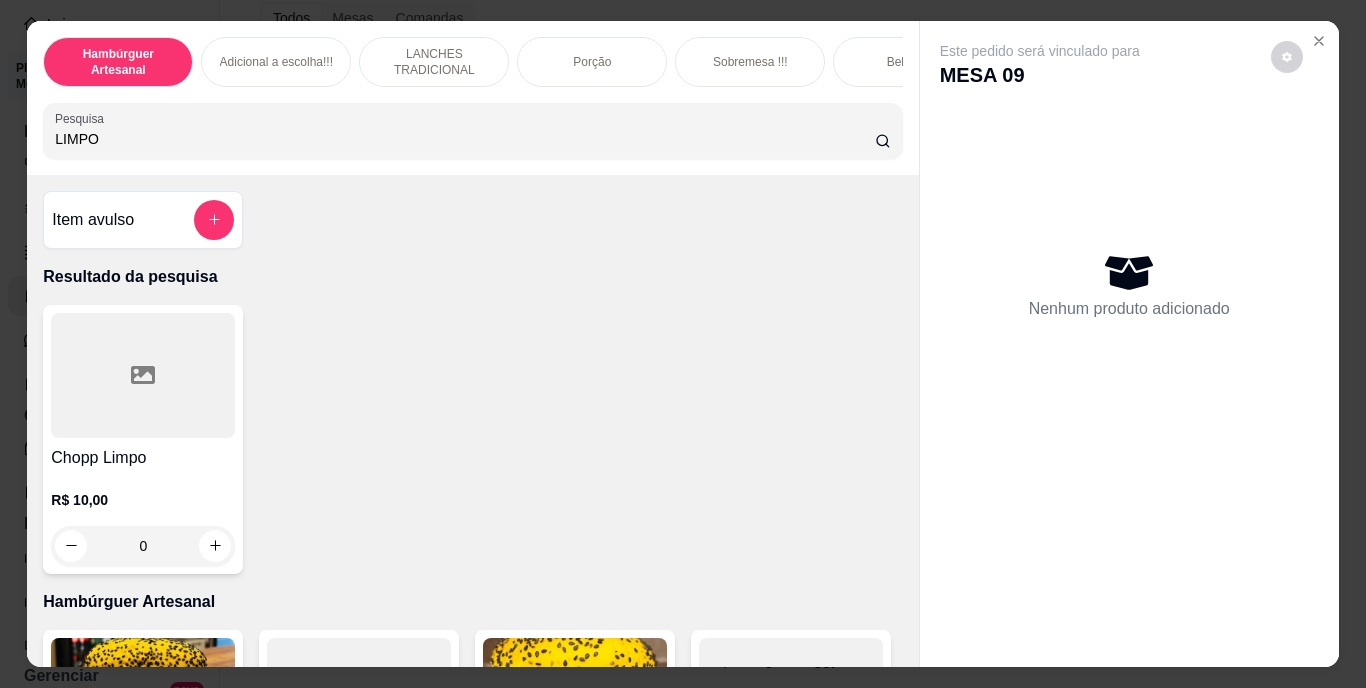 click on "LIMPO" at bounding box center (465, 139) 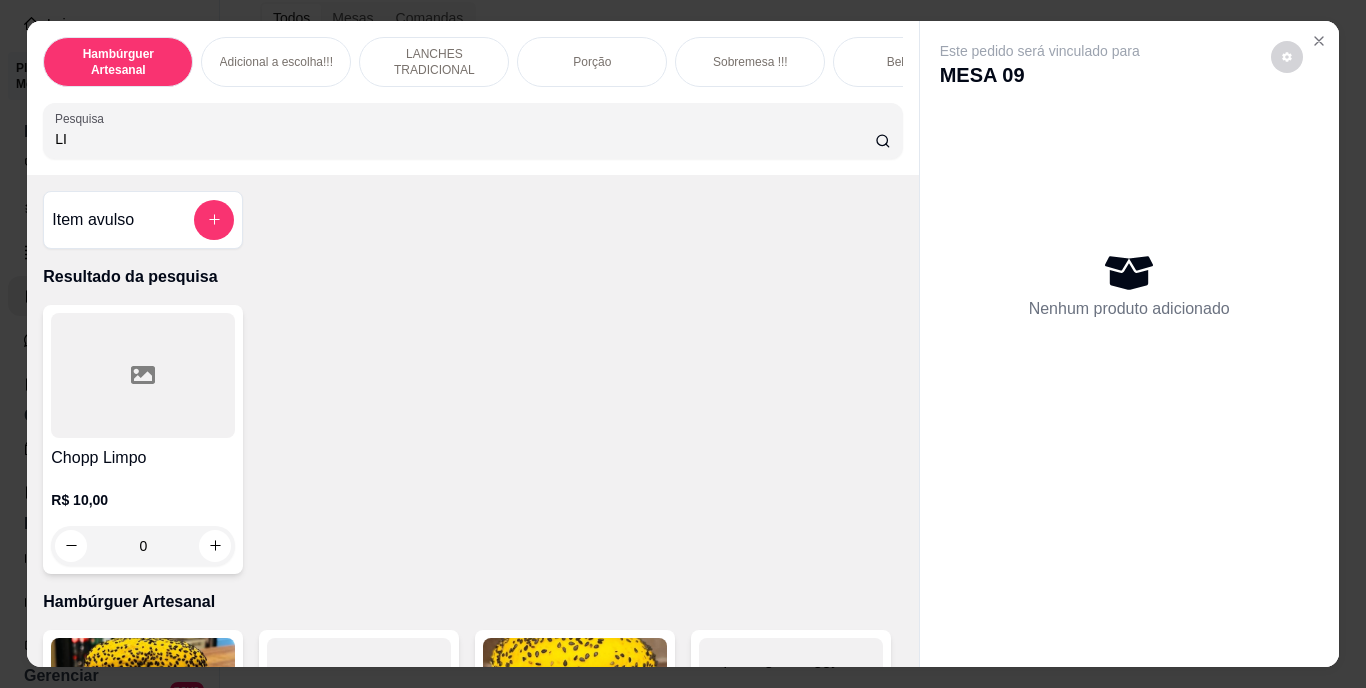 type on "L" 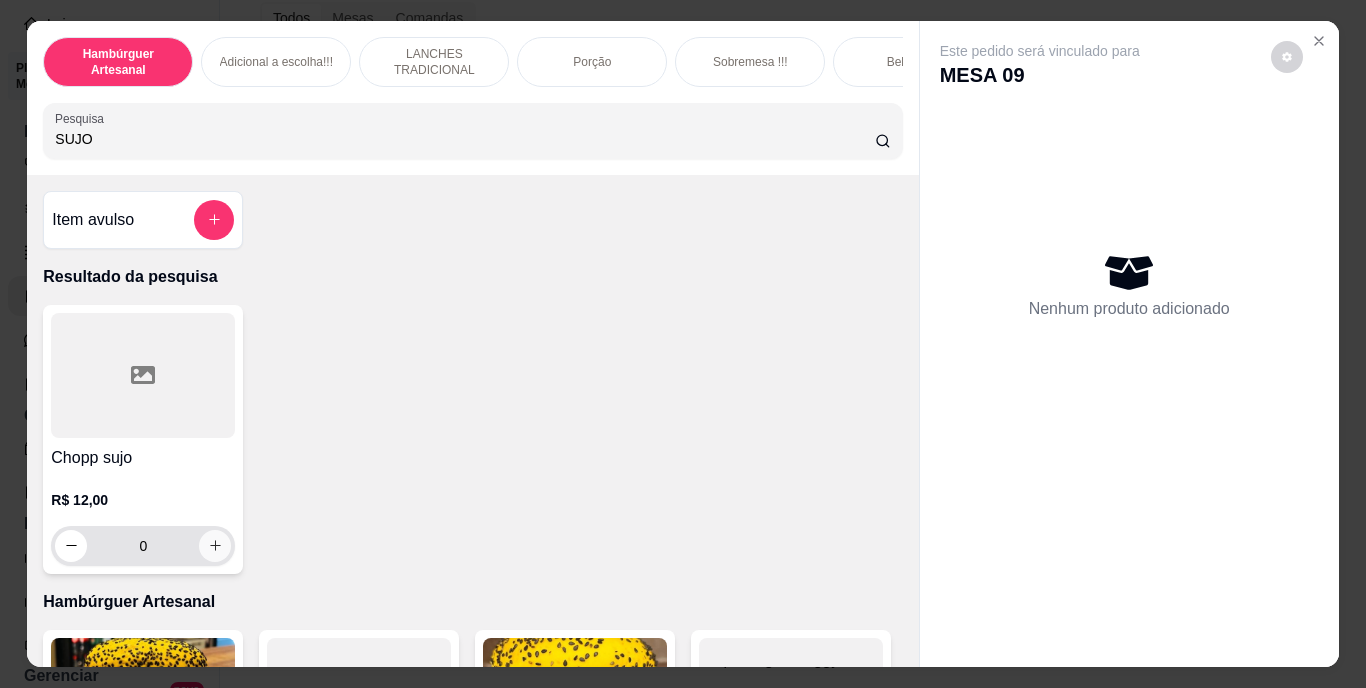 type on "SUJO" 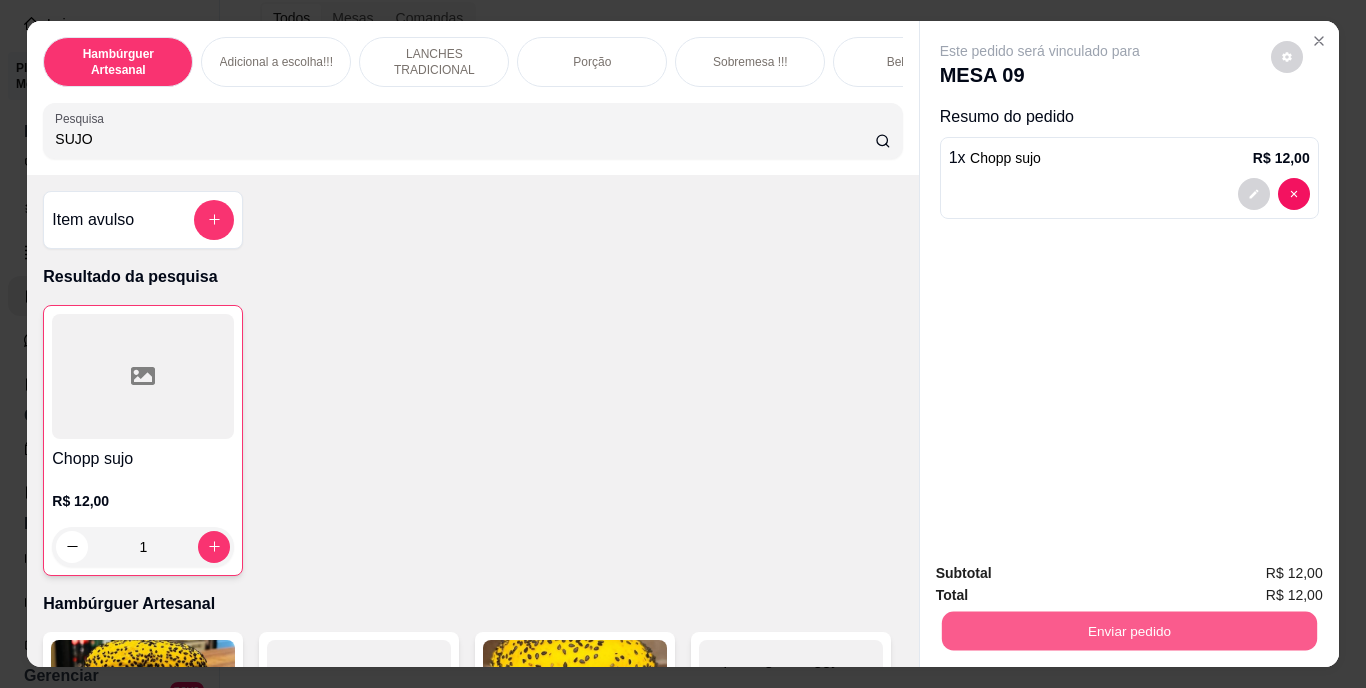 click on "Enviar pedido" at bounding box center [1128, 631] 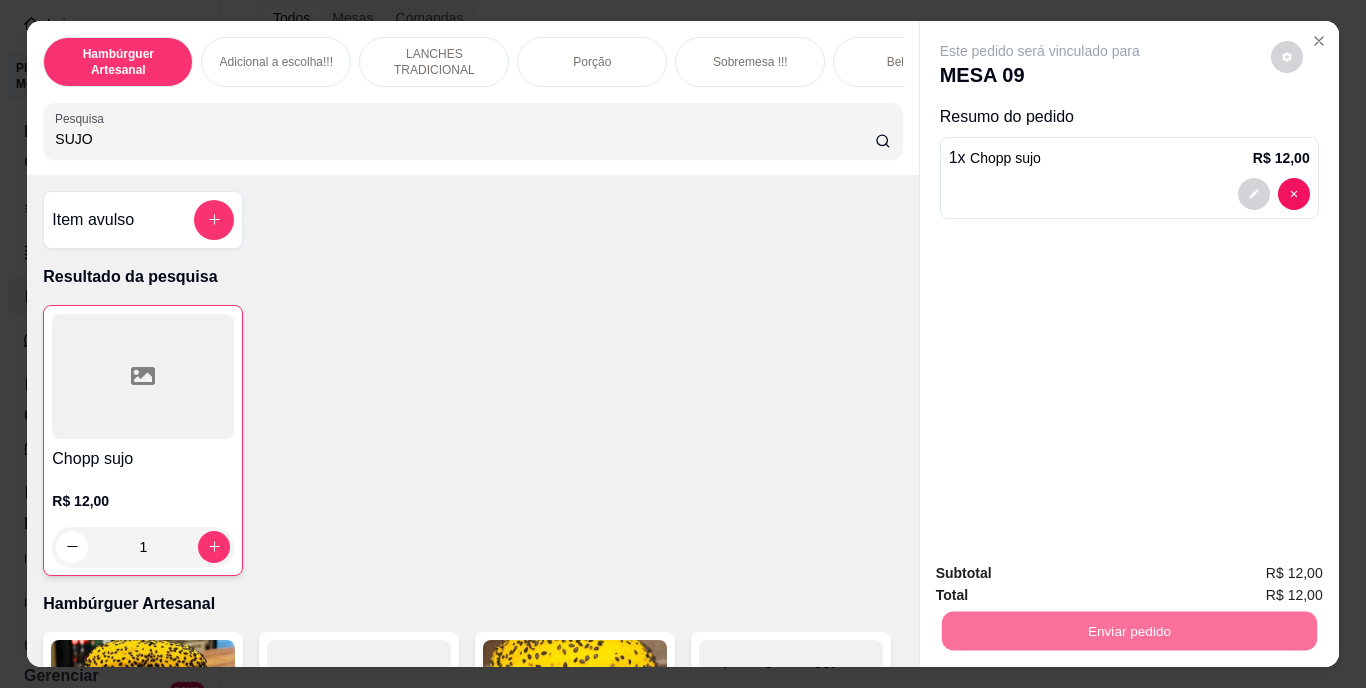 click on "Não registrar e enviar pedido" at bounding box center (1063, 574) 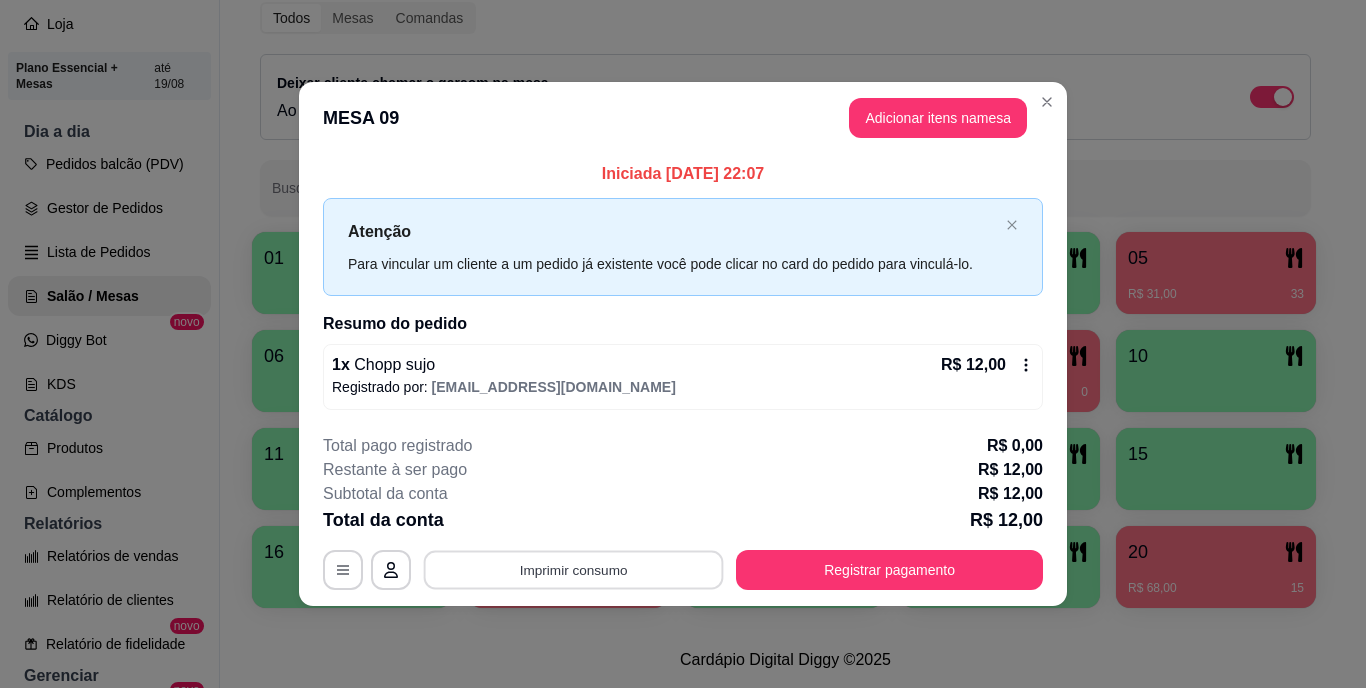click on "Imprimir consumo" at bounding box center (574, 569) 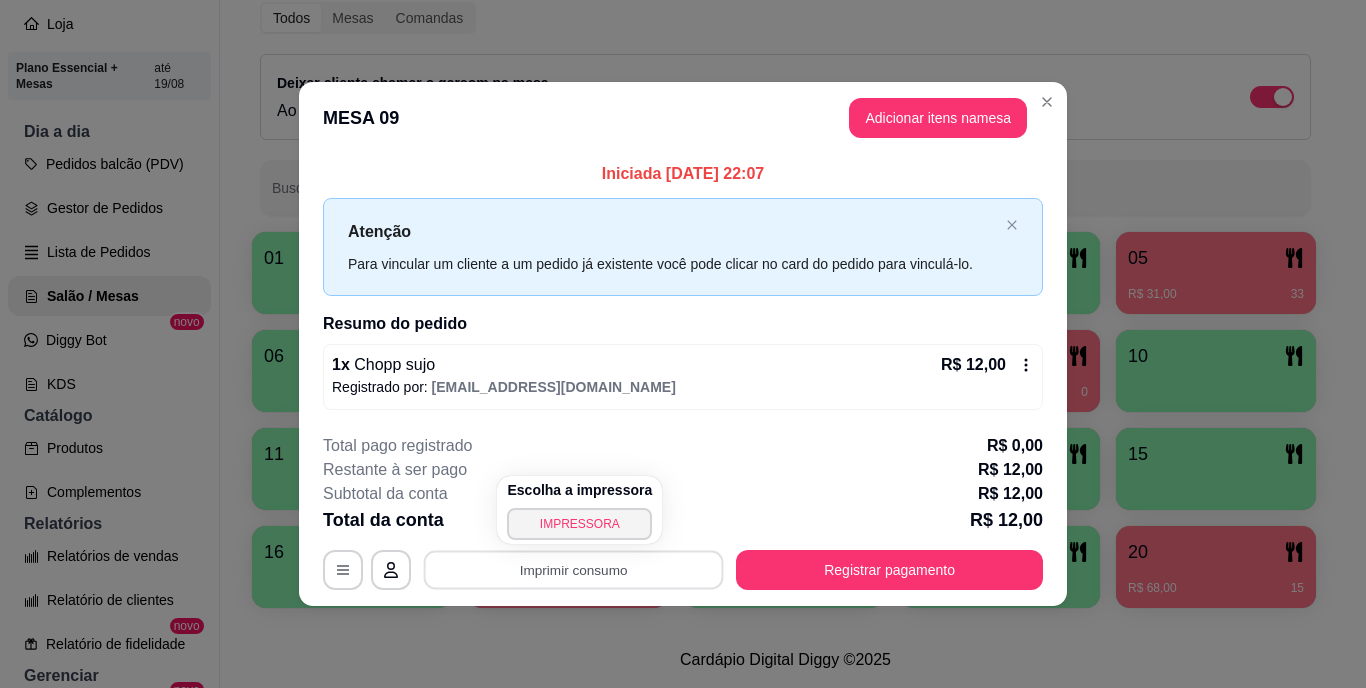 click on "**********" at bounding box center (683, 344) 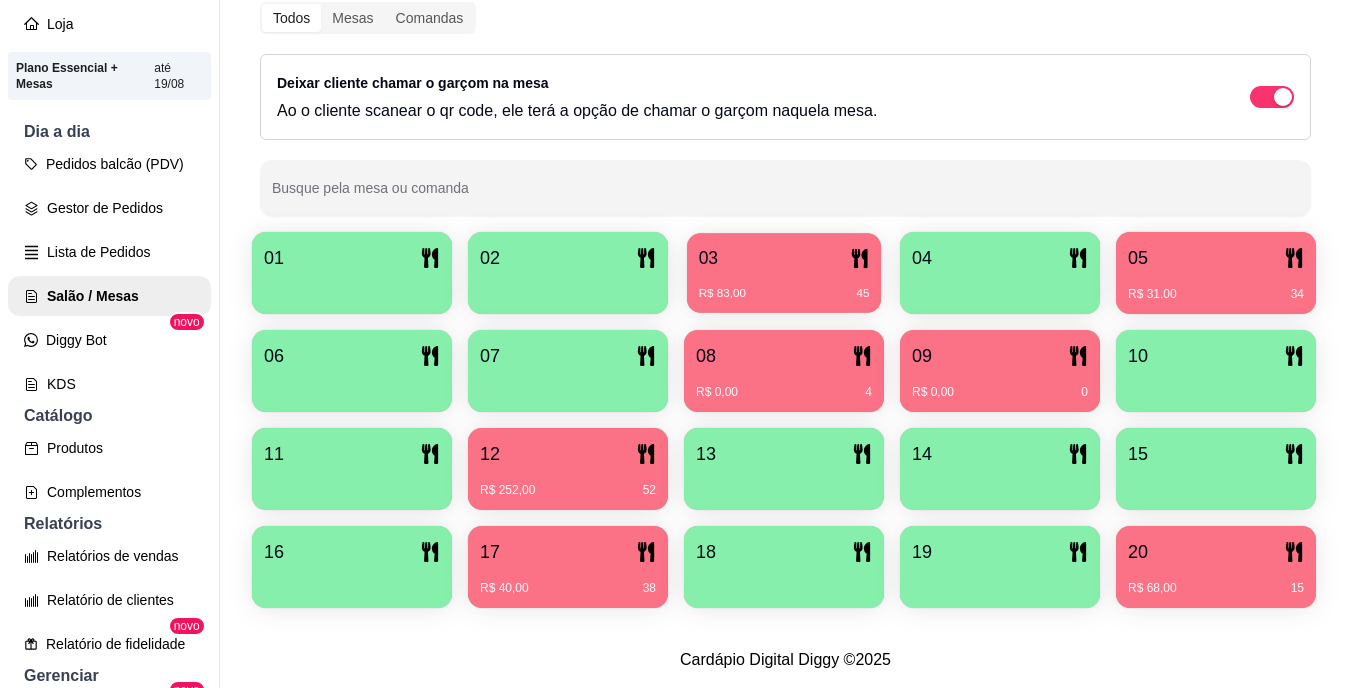 click on "R$ 83,00 45" at bounding box center (784, 286) 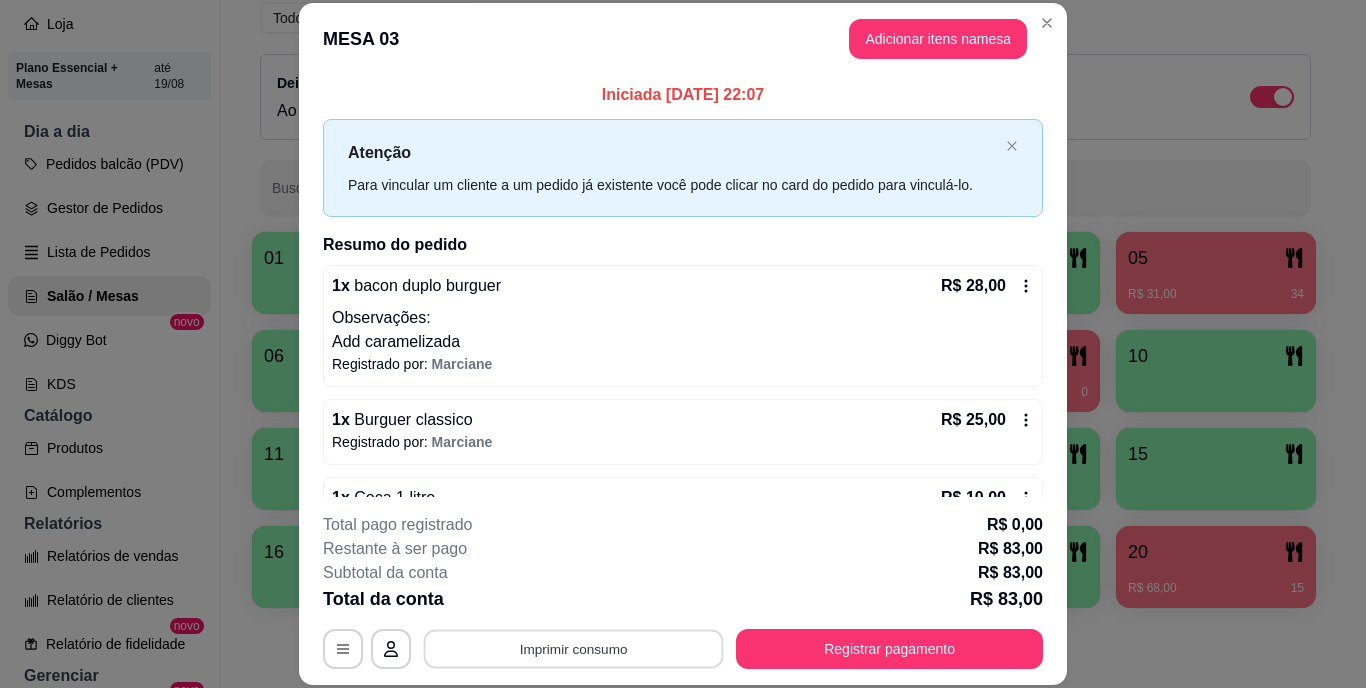 click on "Imprimir consumo" at bounding box center (574, 648) 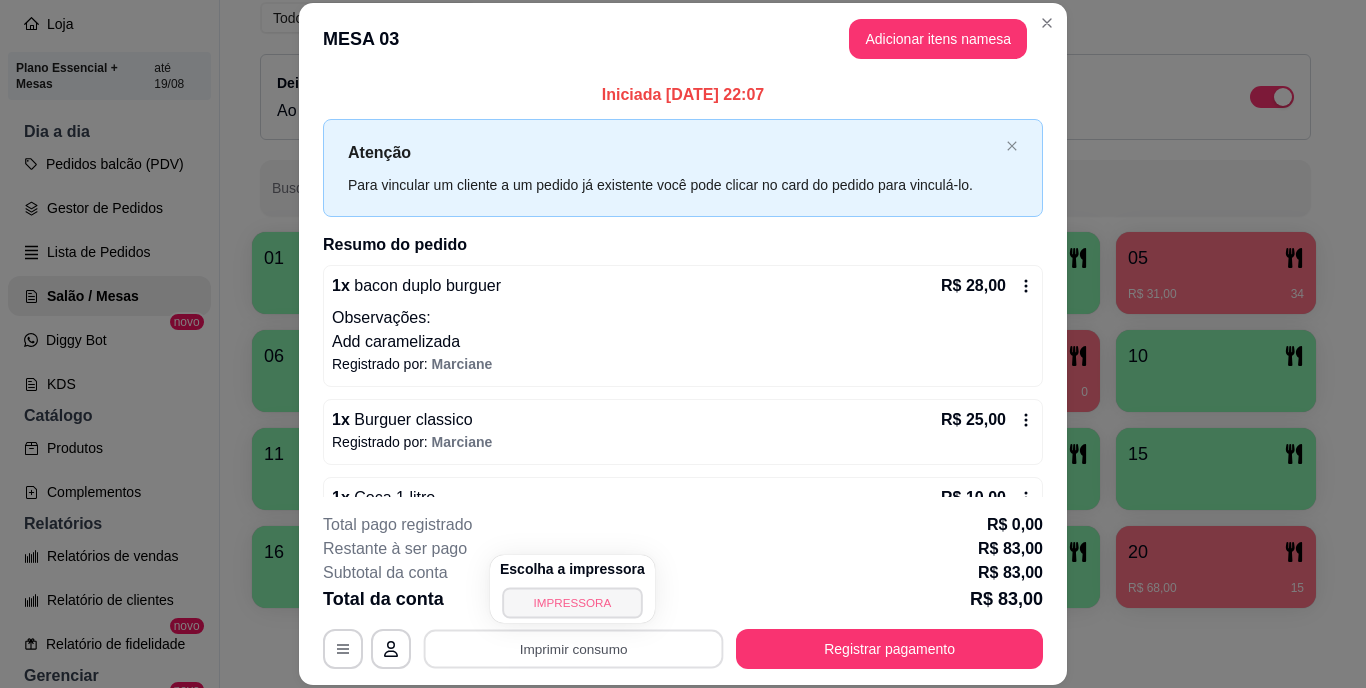 click on "IMPRESSORA" at bounding box center (572, 602) 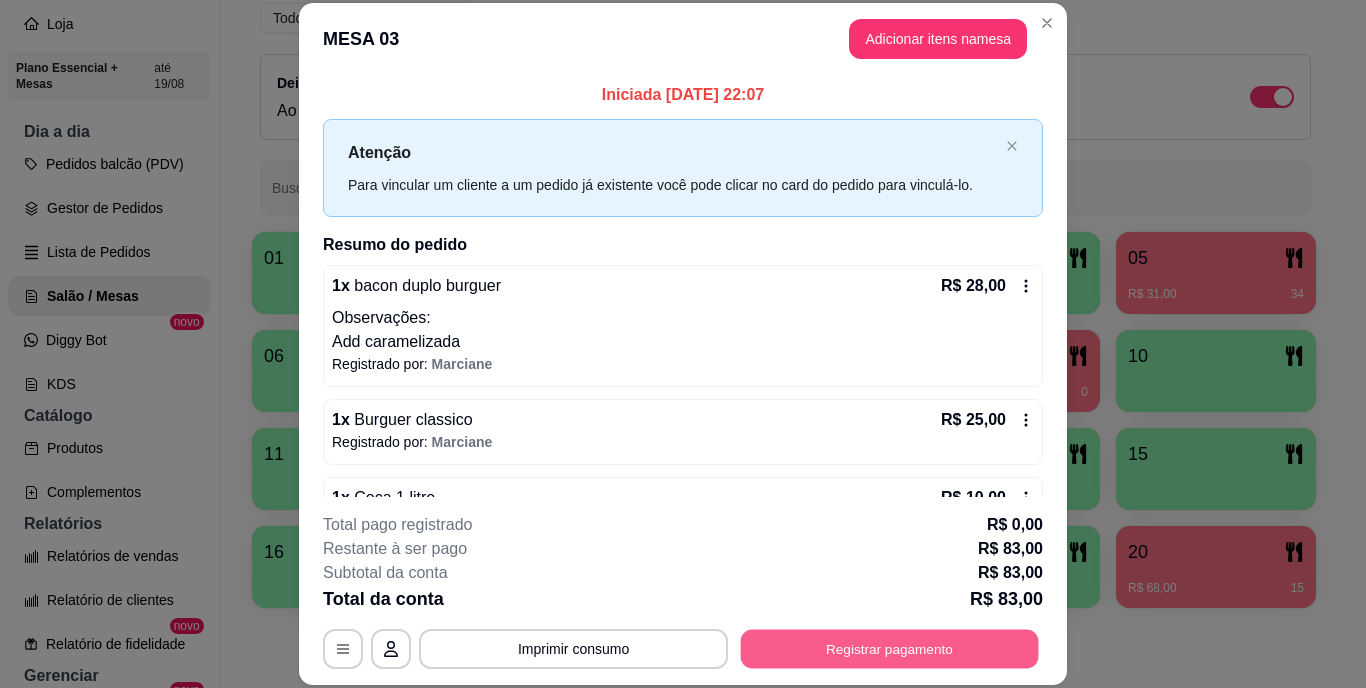 click on "Registrar pagamento" at bounding box center (890, 648) 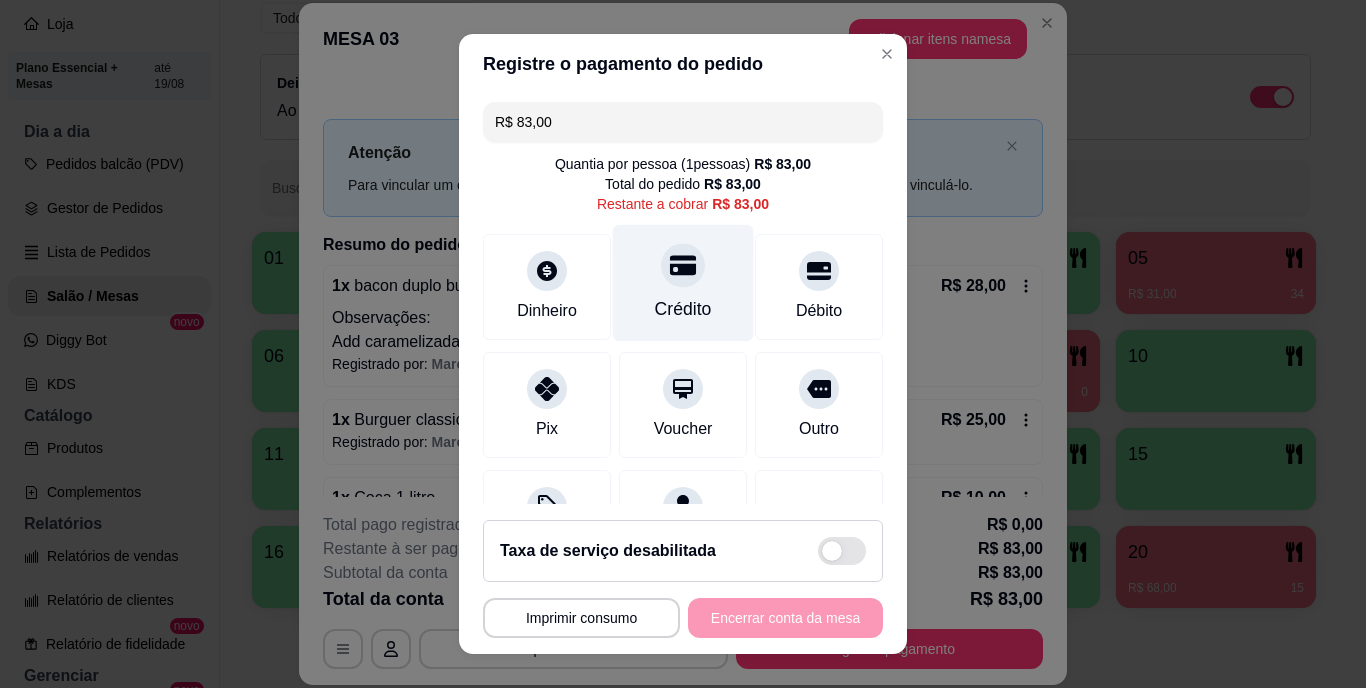 click 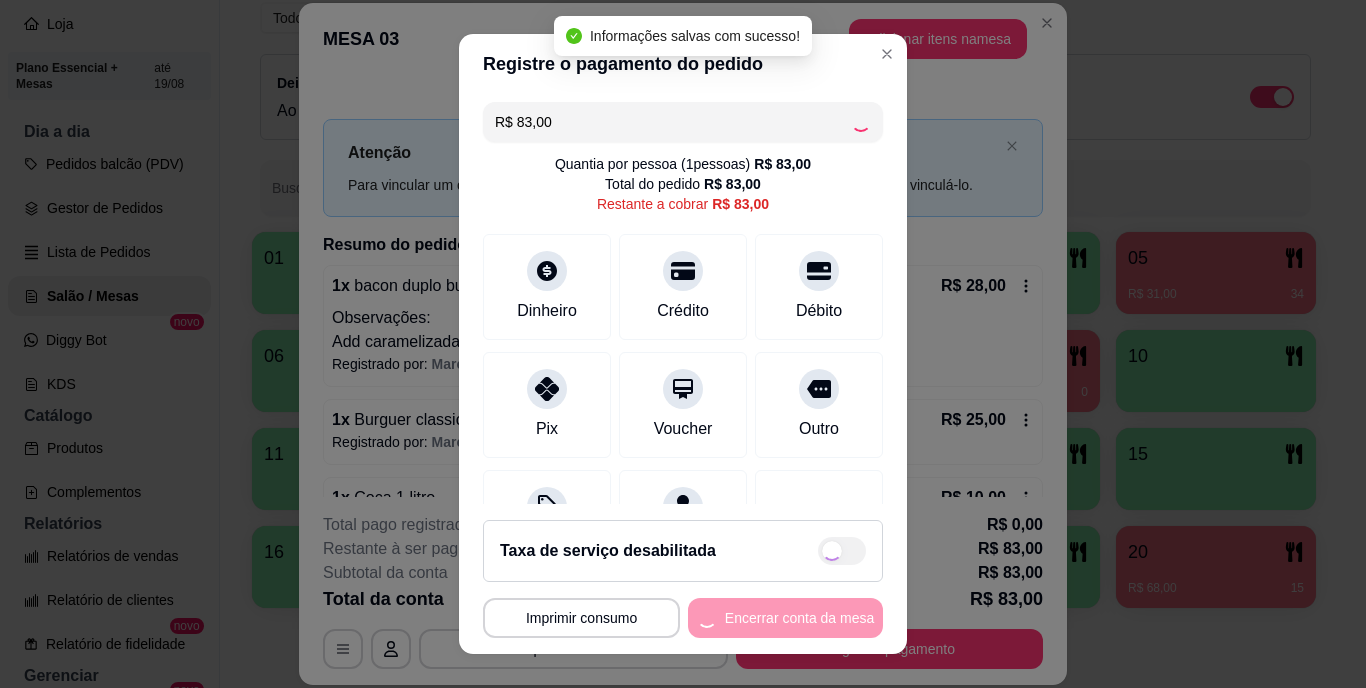 type on "R$ 0,00" 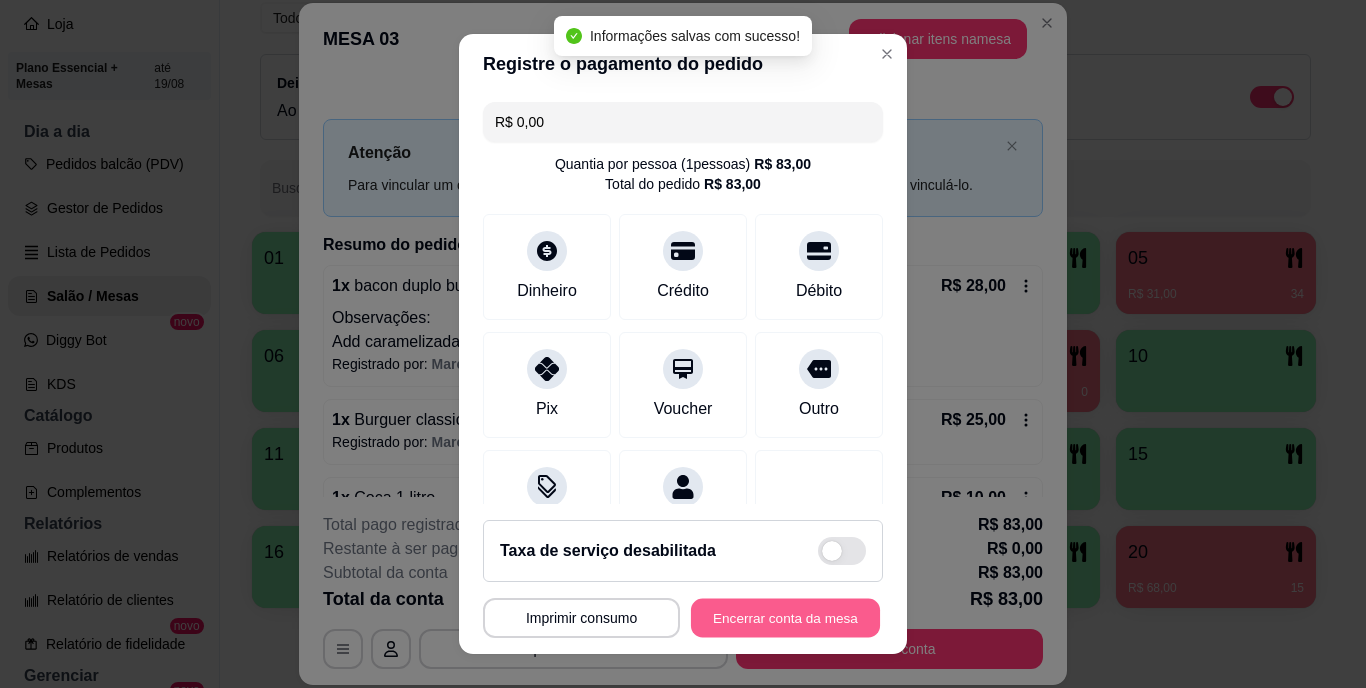 click on "Encerrar conta da mesa" at bounding box center [785, 617] 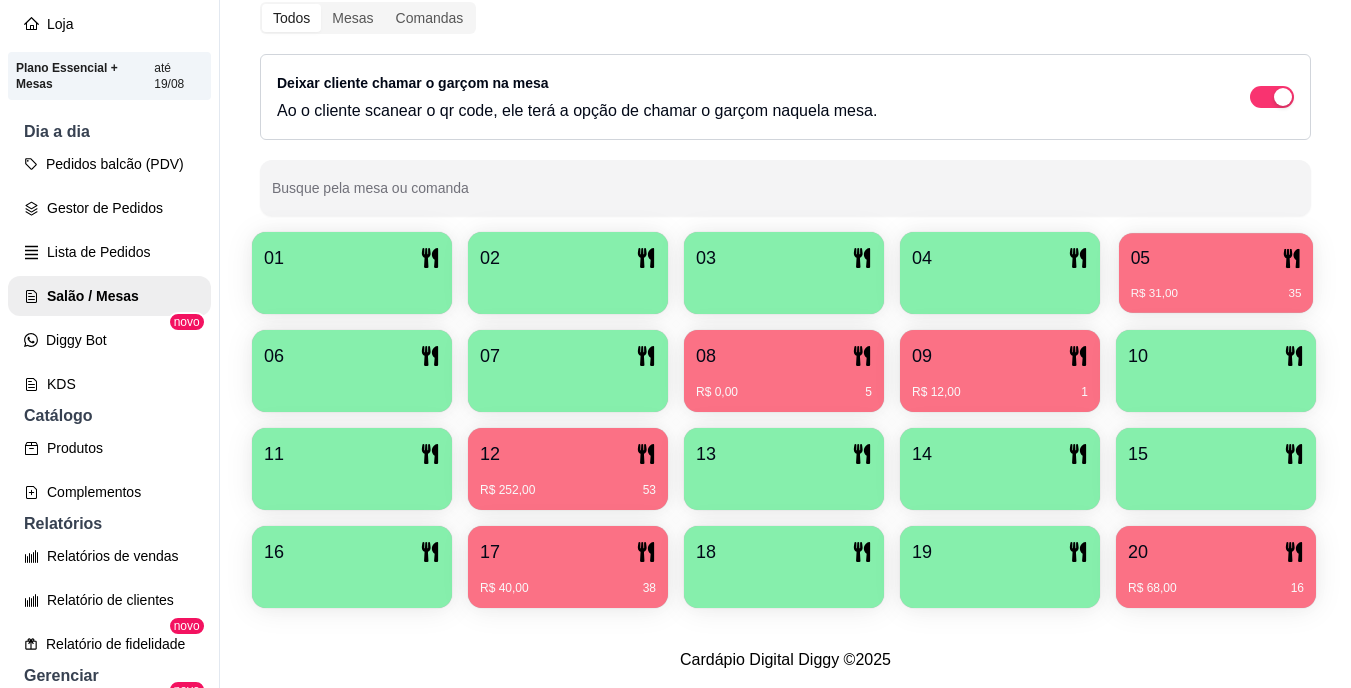 click on "R$ 31,00 35" at bounding box center (1216, 286) 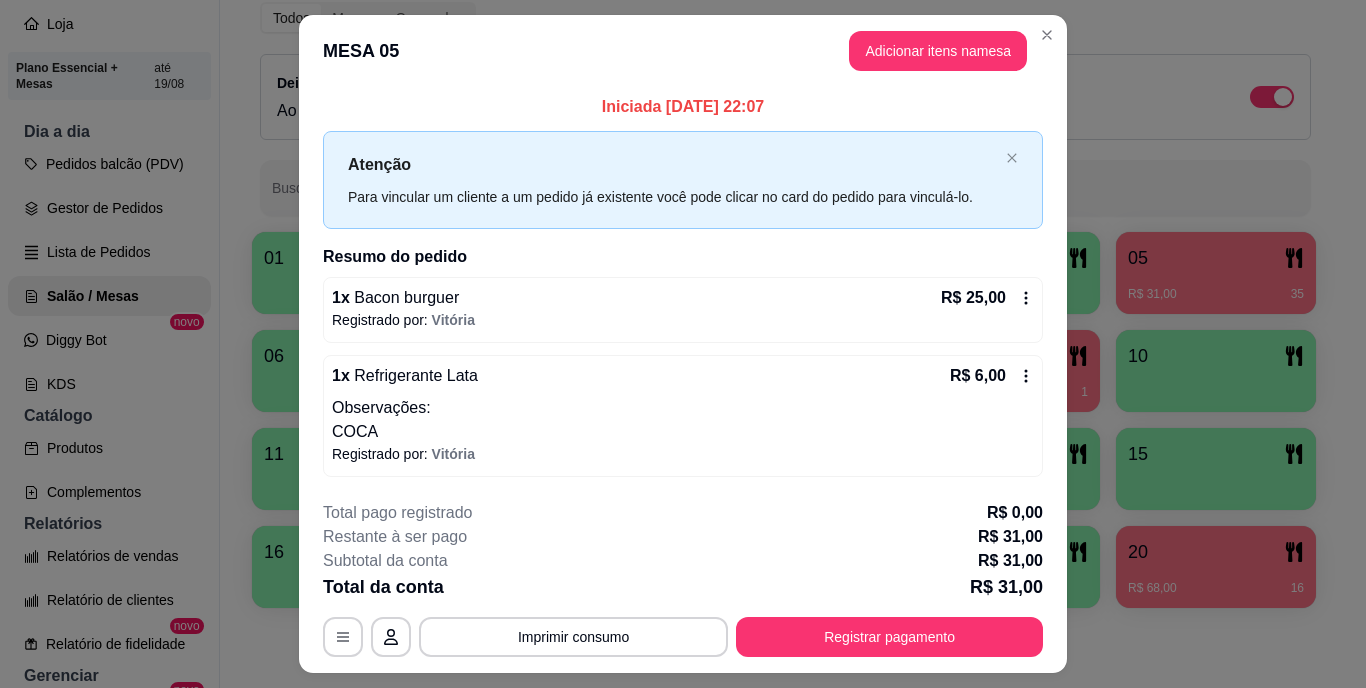 scroll, scrollTop: 49, scrollLeft: 0, axis: vertical 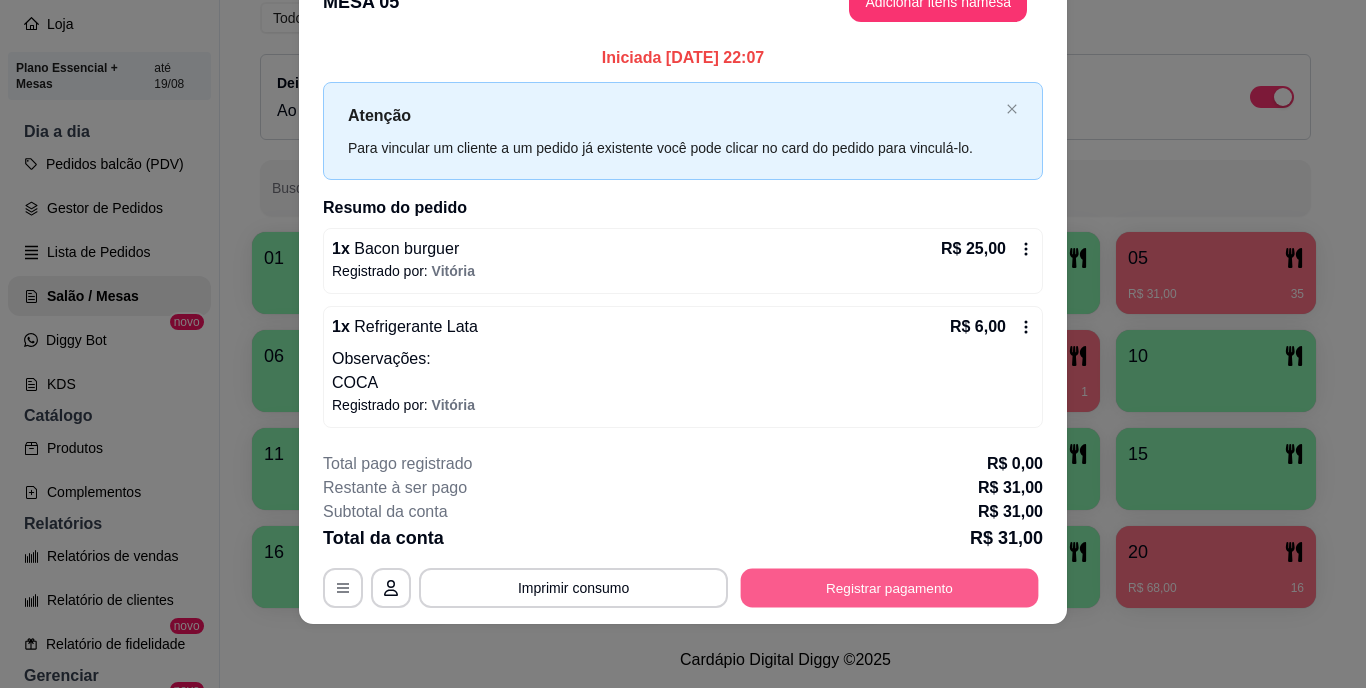click on "Registrar pagamento" at bounding box center (890, 587) 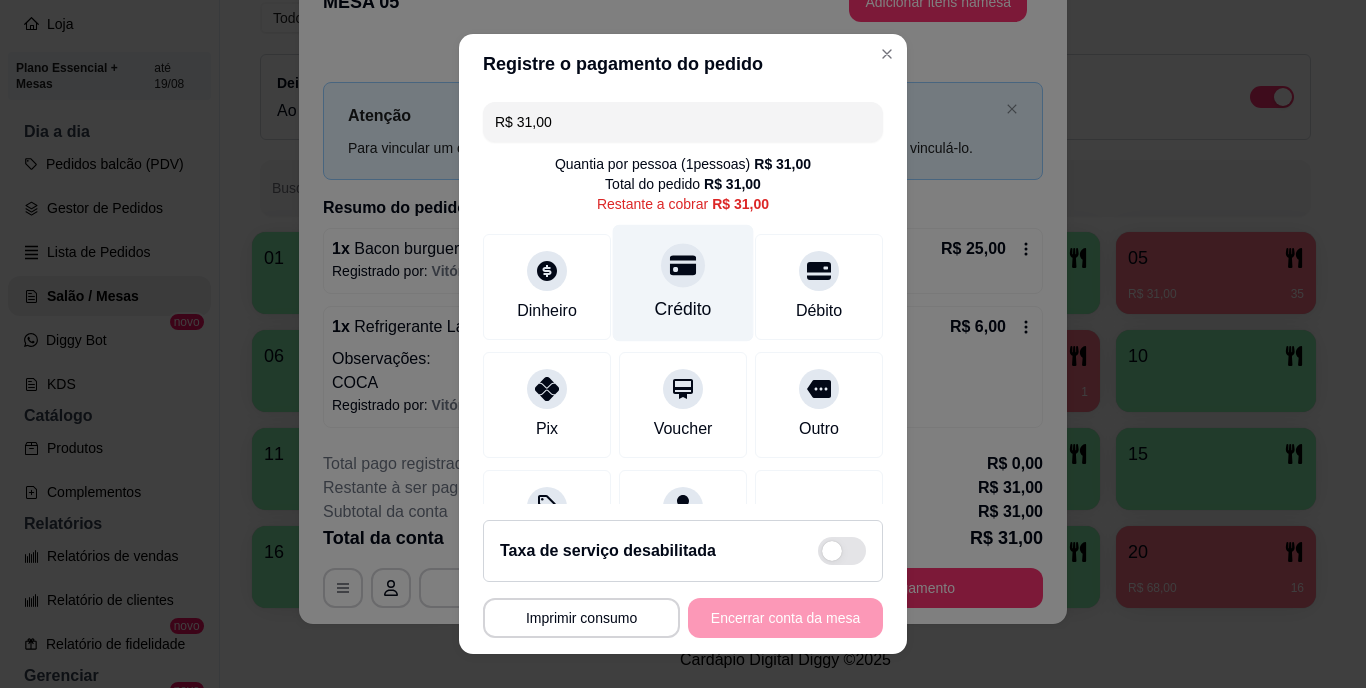 click on "Crédito" at bounding box center [683, 310] 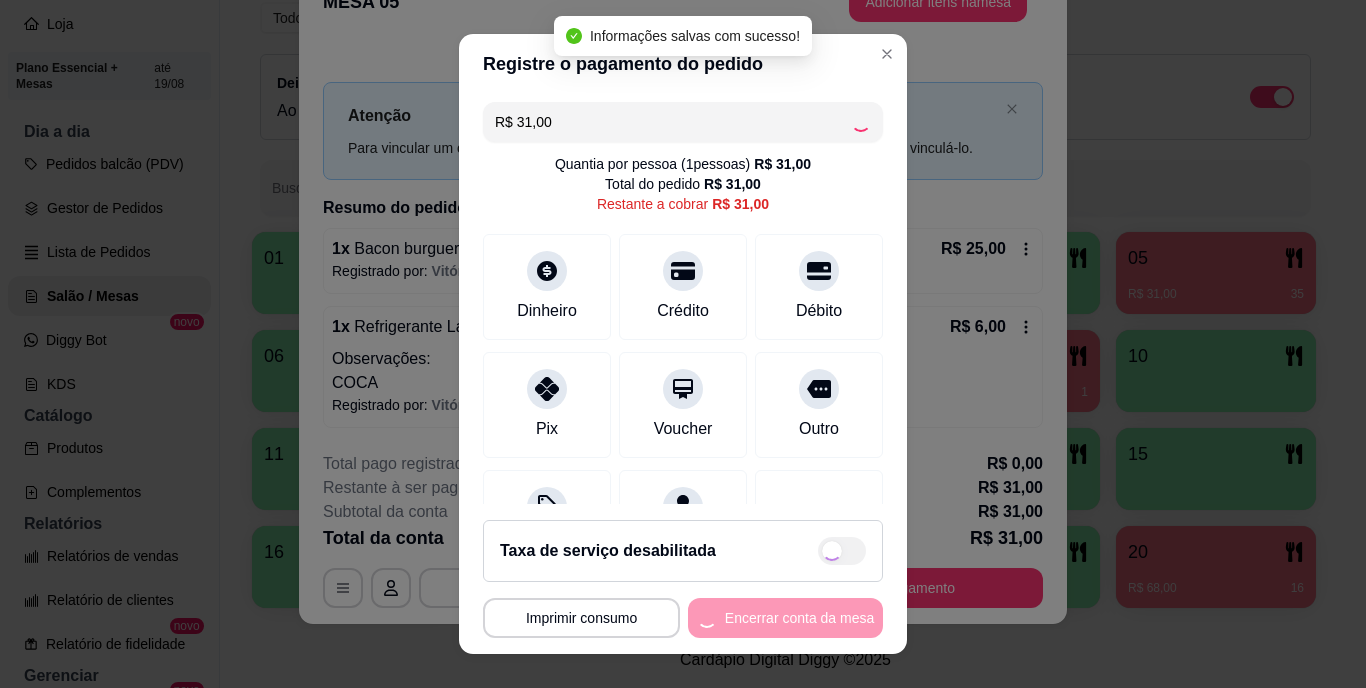 type on "R$ 0,00" 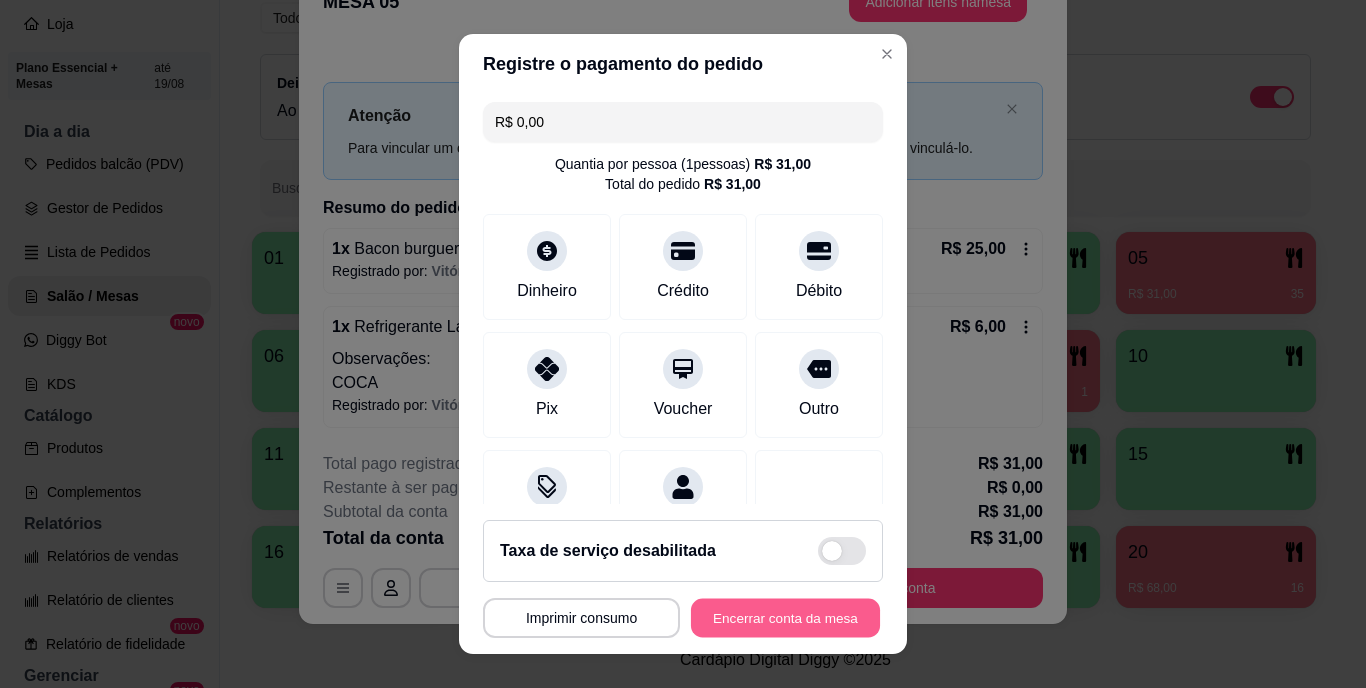click on "Encerrar conta da mesa" at bounding box center [785, 617] 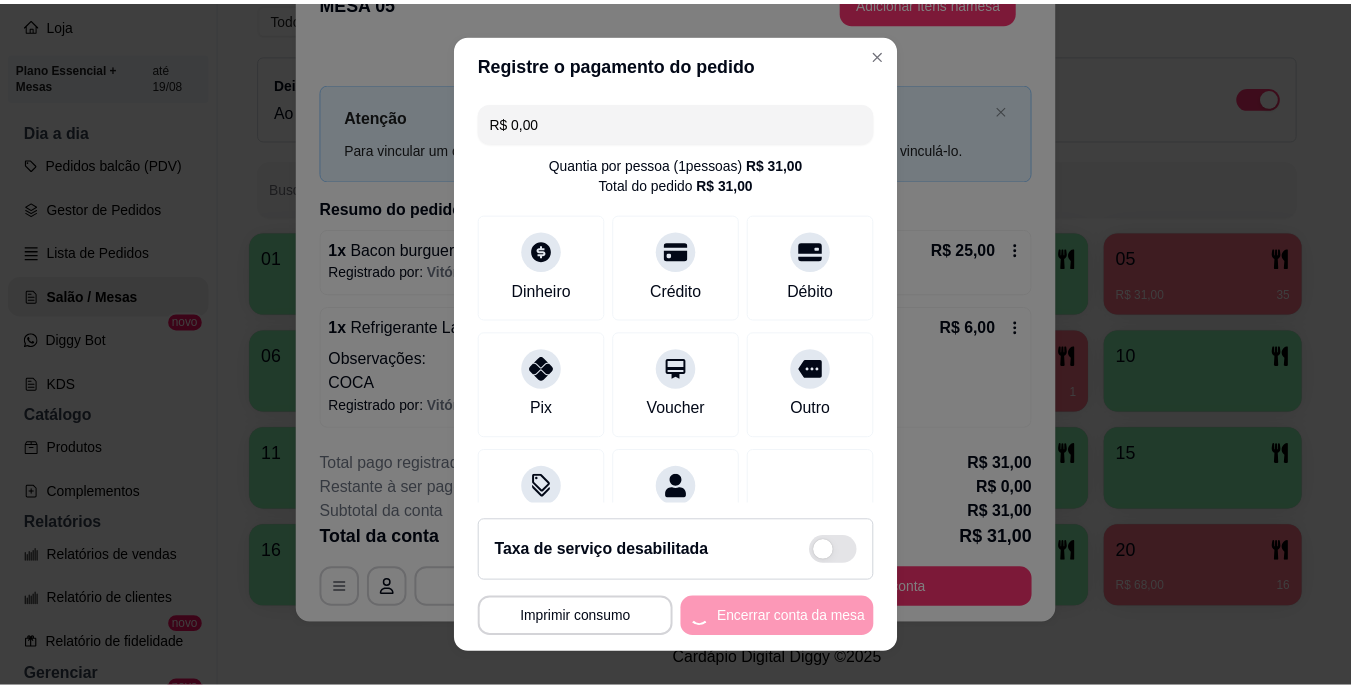 scroll, scrollTop: 0, scrollLeft: 0, axis: both 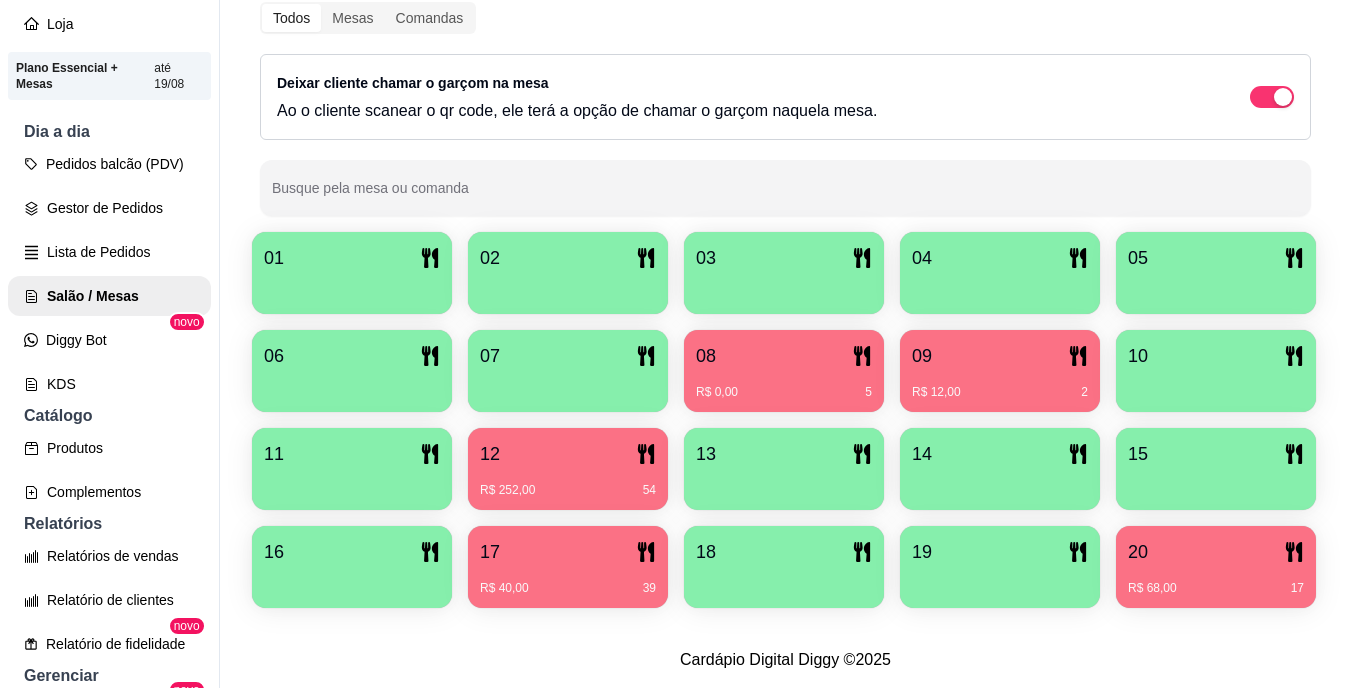 click on "01 02 03 04 05 06 07 08 R$ 0,00 5 09 R$ 12,00 2 10 11 12 R$ 252,00 54 13 14 15 16 17 R$ 40,00 39 18 19 20 R$ 68,00 17" at bounding box center [785, 420] 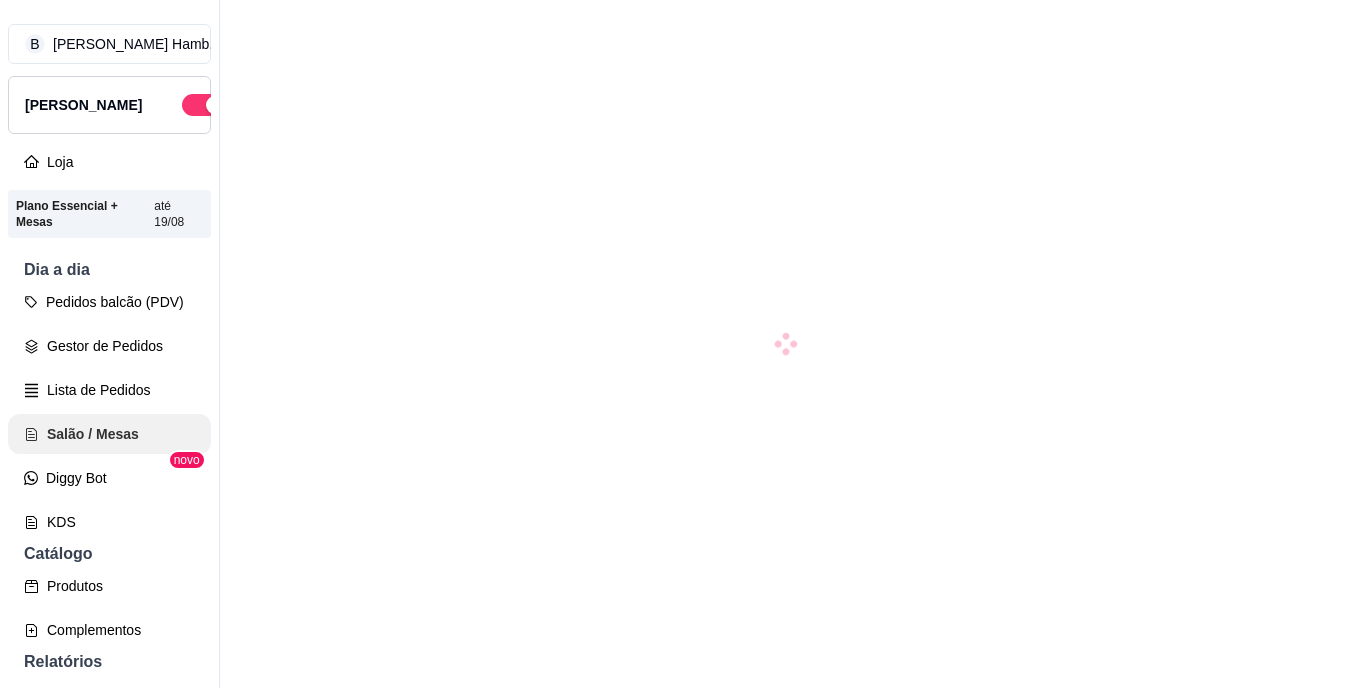 scroll, scrollTop: 0, scrollLeft: 0, axis: both 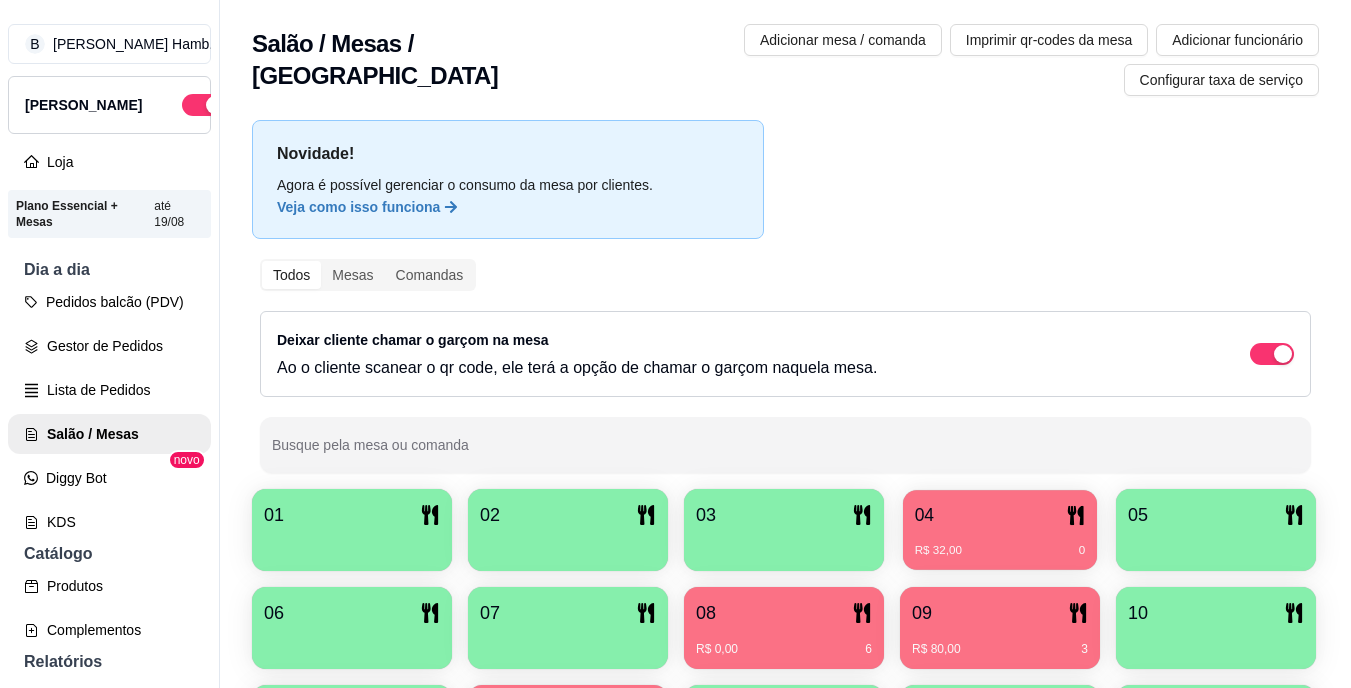 click on "04" at bounding box center (1000, 515) 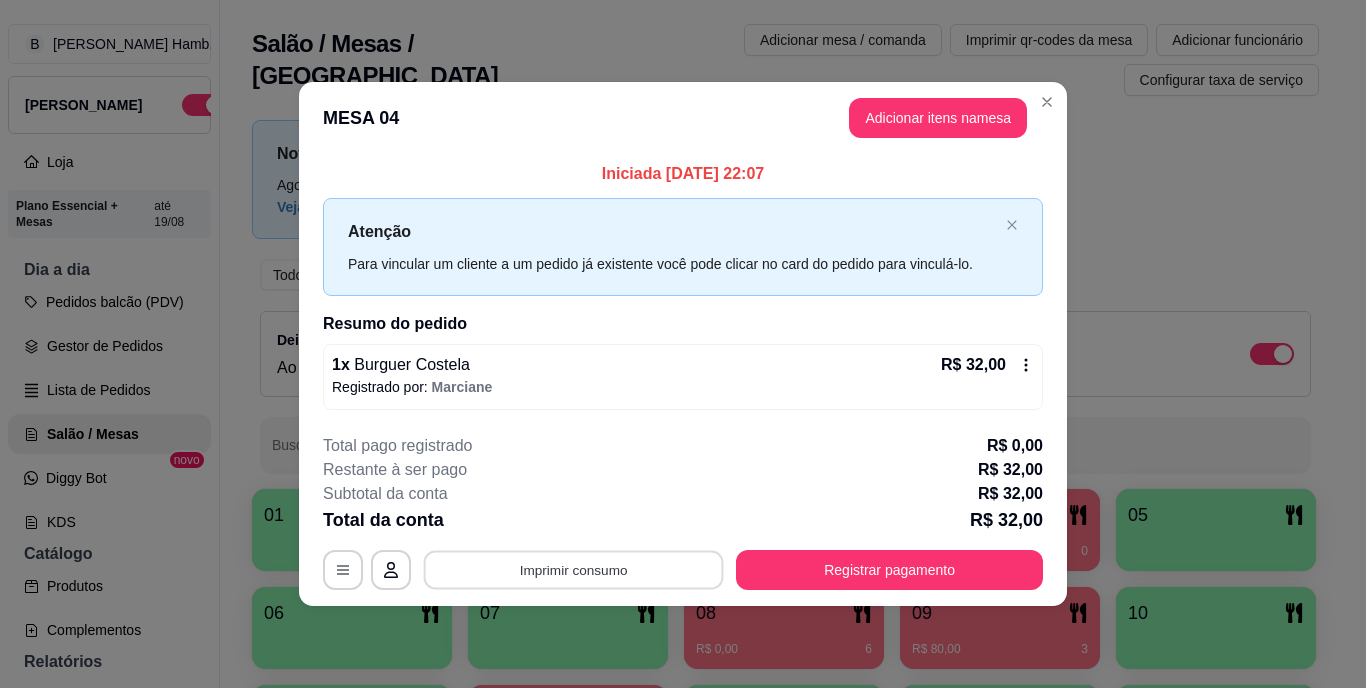 click on "Imprimir consumo" at bounding box center (574, 569) 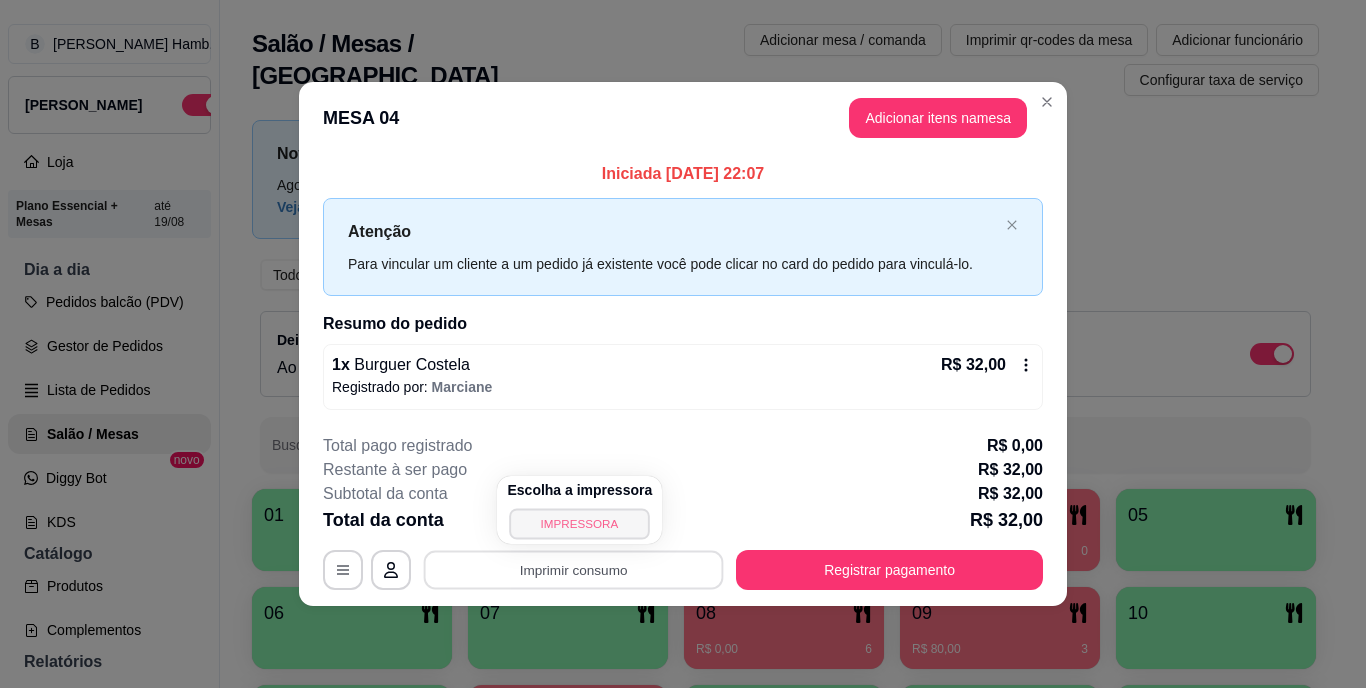 click on "IMPRESSORA" at bounding box center (580, 523) 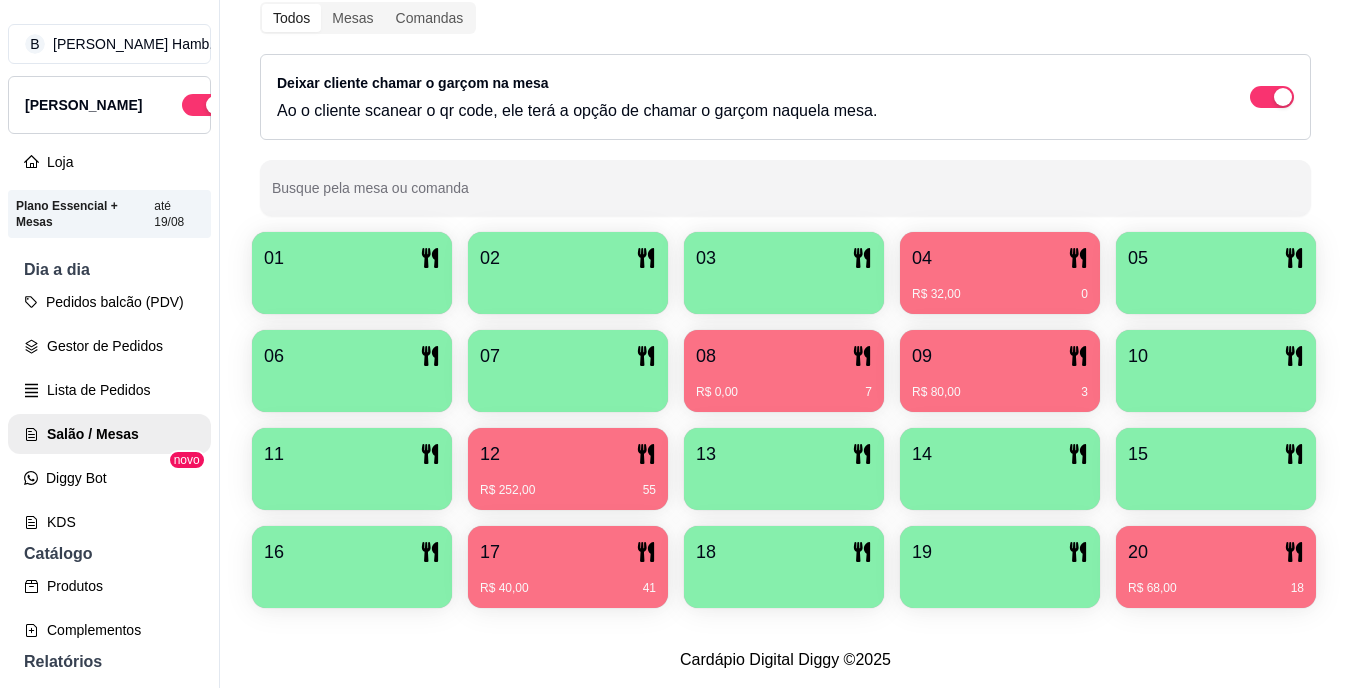 scroll, scrollTop: 370, scrollLeft: 0, axis: vertical 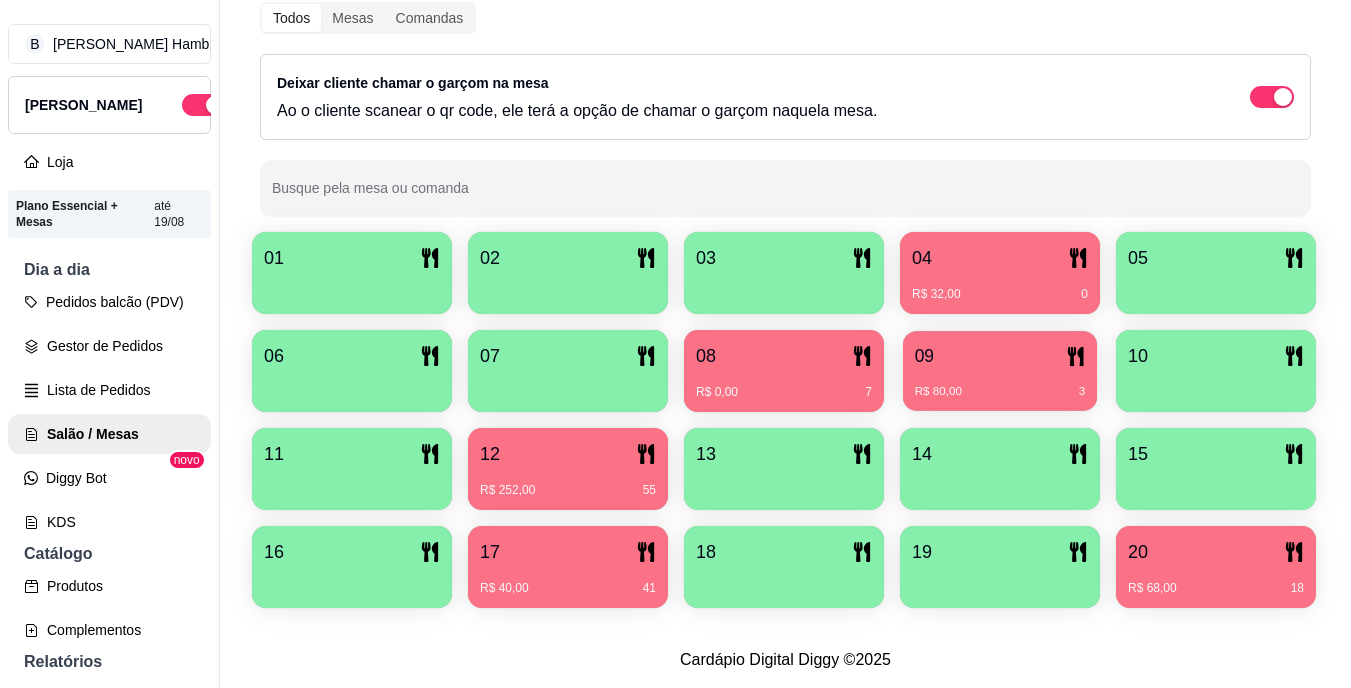 click on "R$ 80,00" at bounding box center [938, 392] 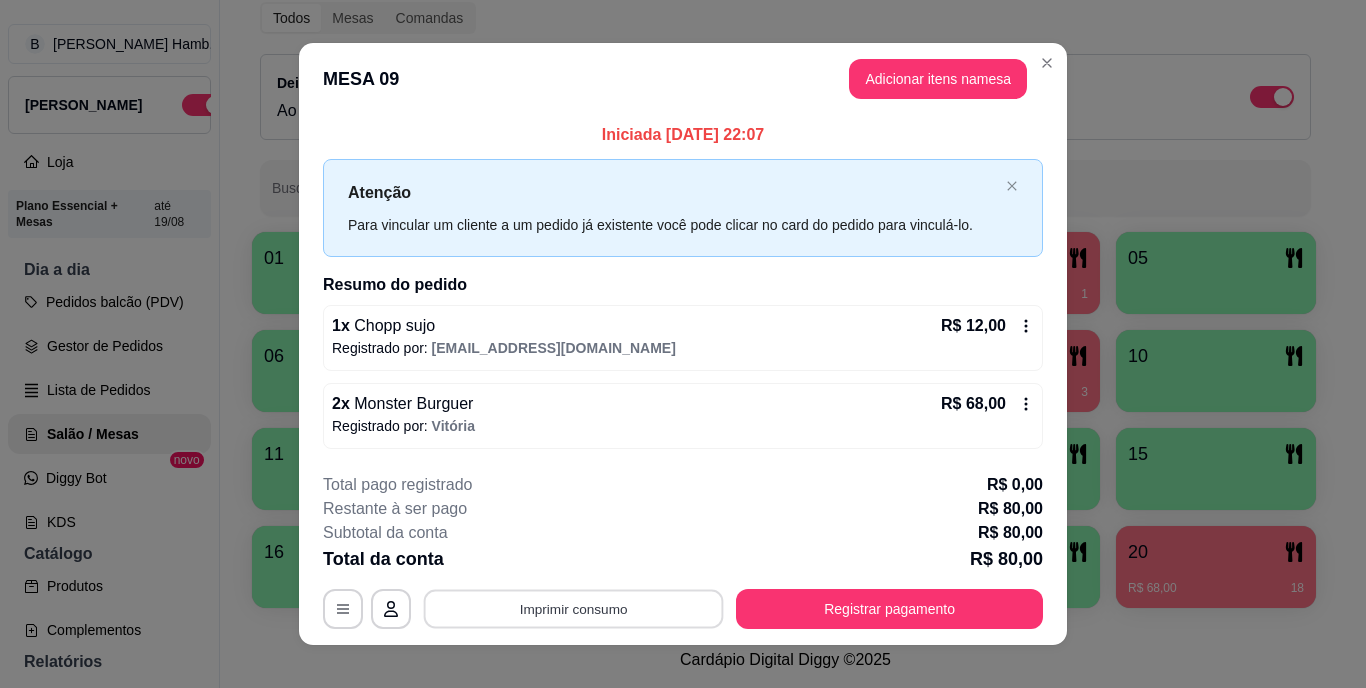 click on "Imprimir consumo" at bounding box center [574, 608] 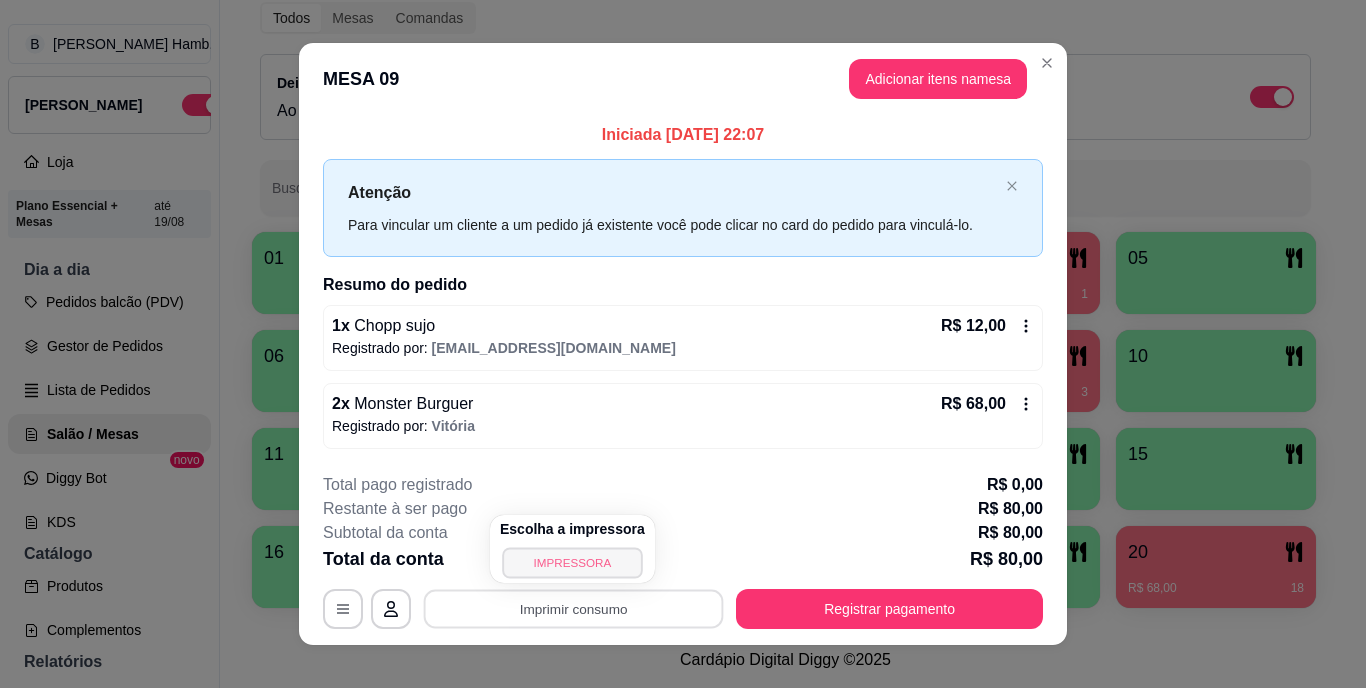 click on "IMPRESSORA" at bounding box center (572, 562) 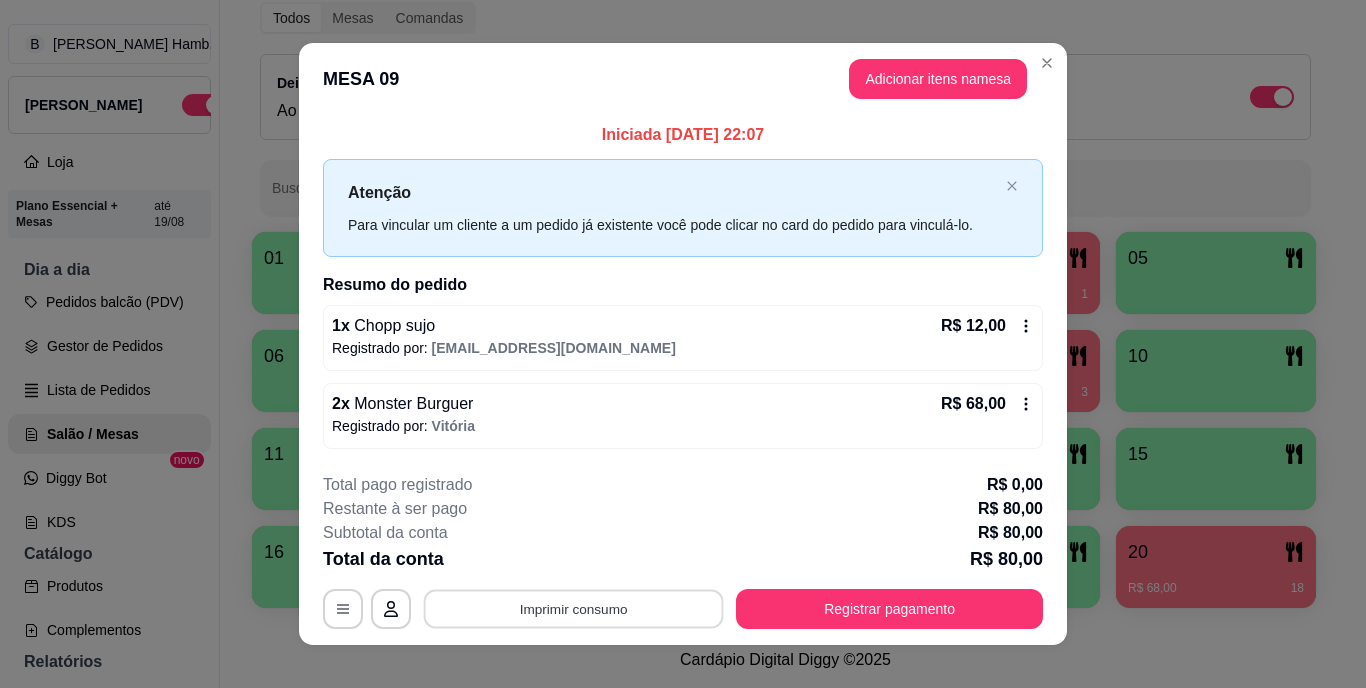 click on "Imprimir consumo" at bounding box center (574, 608) 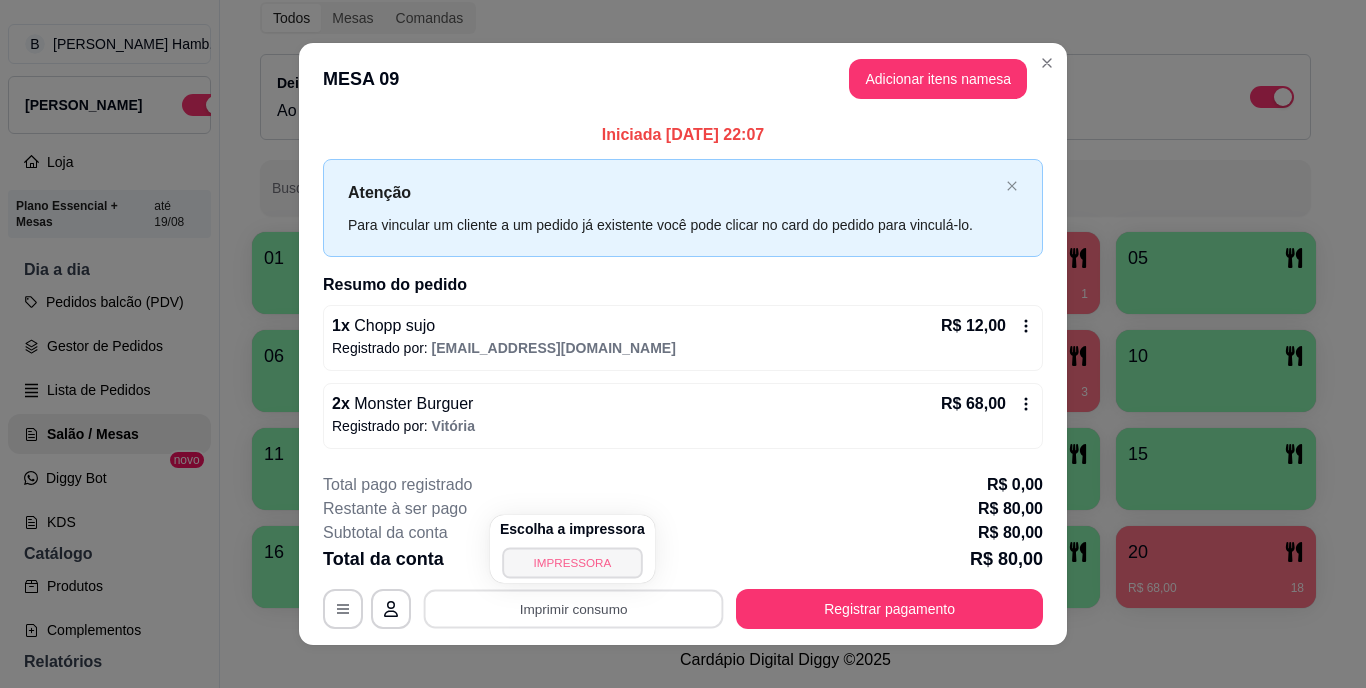 click on "IMPRESSORA" at bounding box center [572, 562] 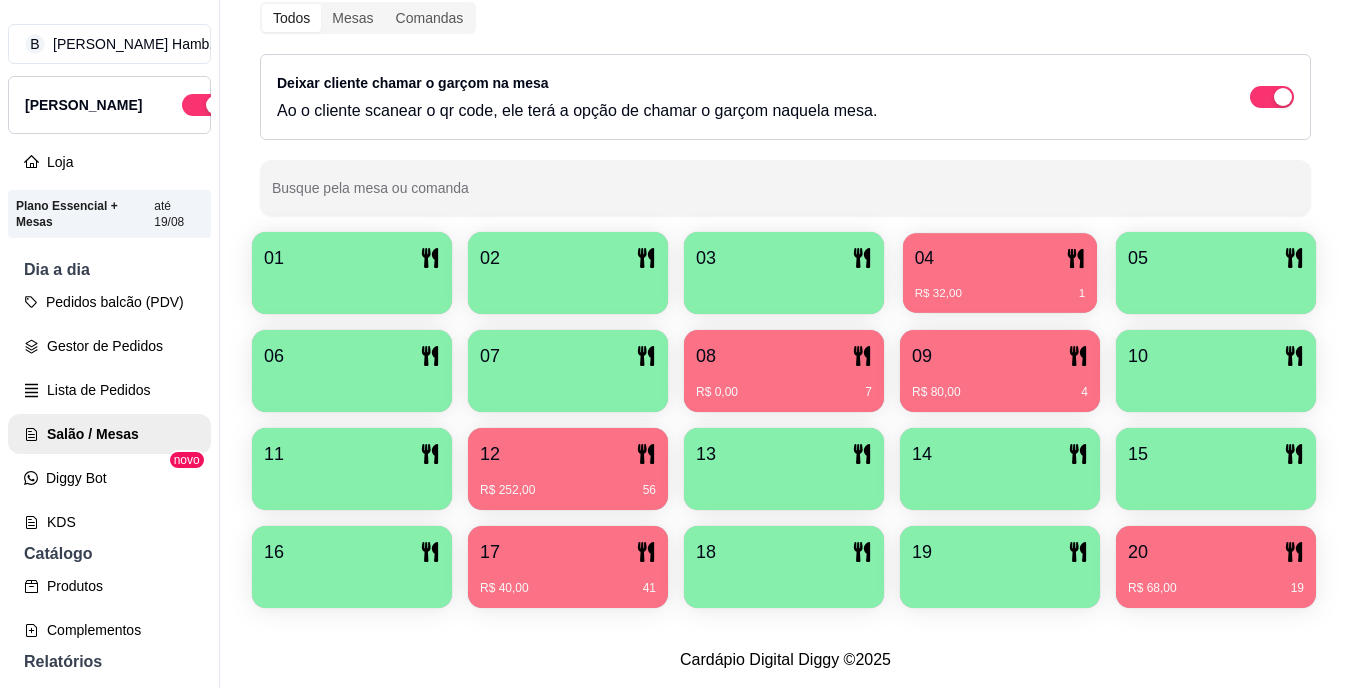 click on "R$ 32,00 1" at bounding box center (1000, 286) 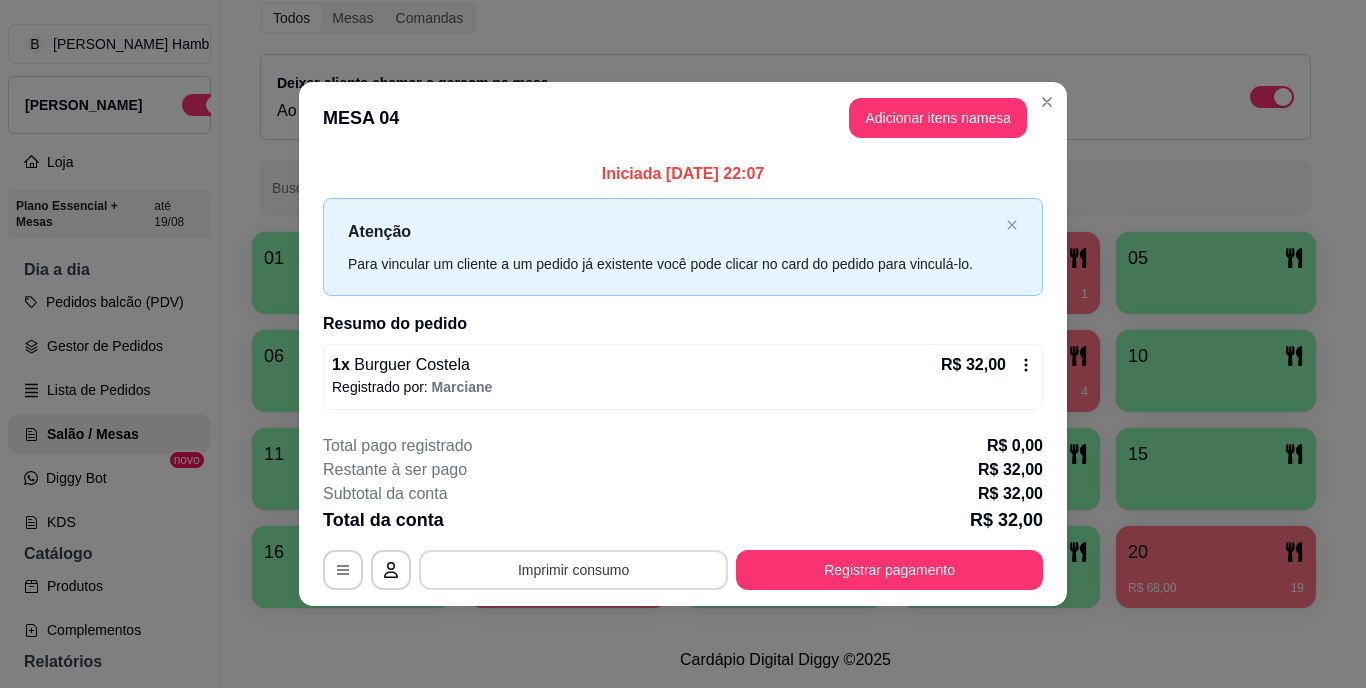 click on "Imprimir consumo" at bounding box center (573, 570) 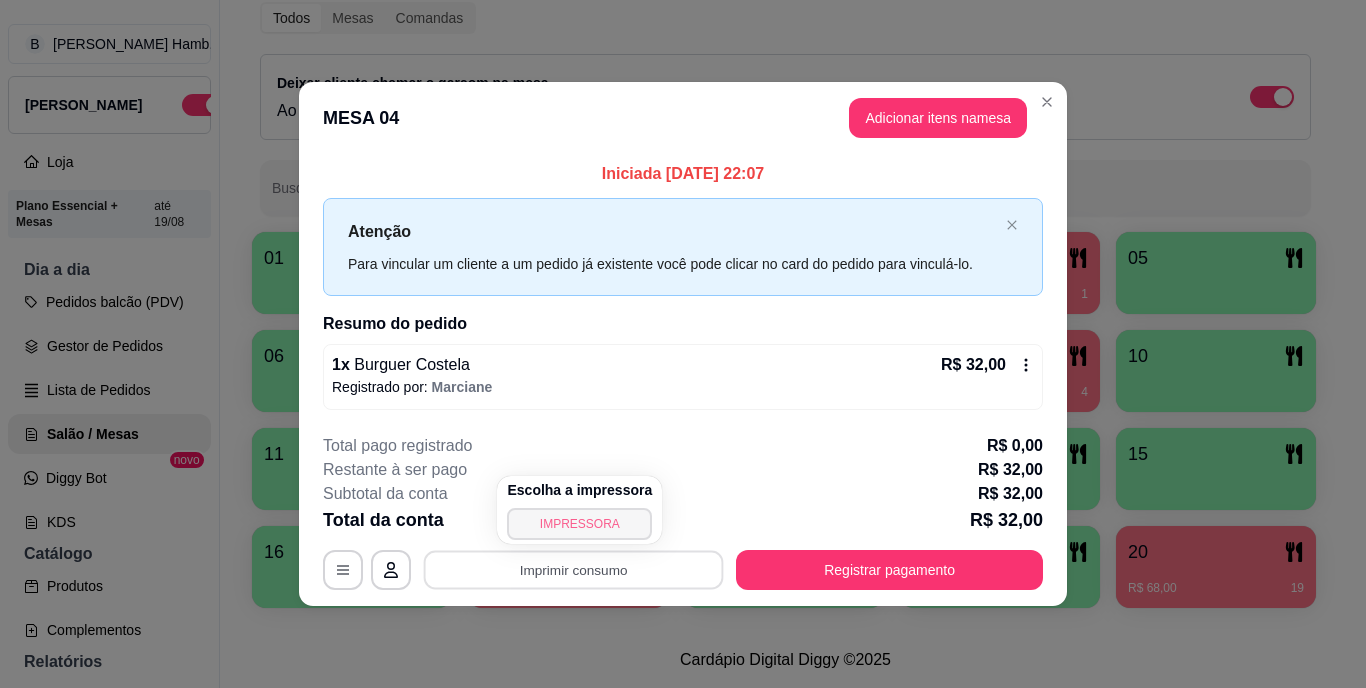click on "IMPRESSORA" at bounding box center [579, 524] 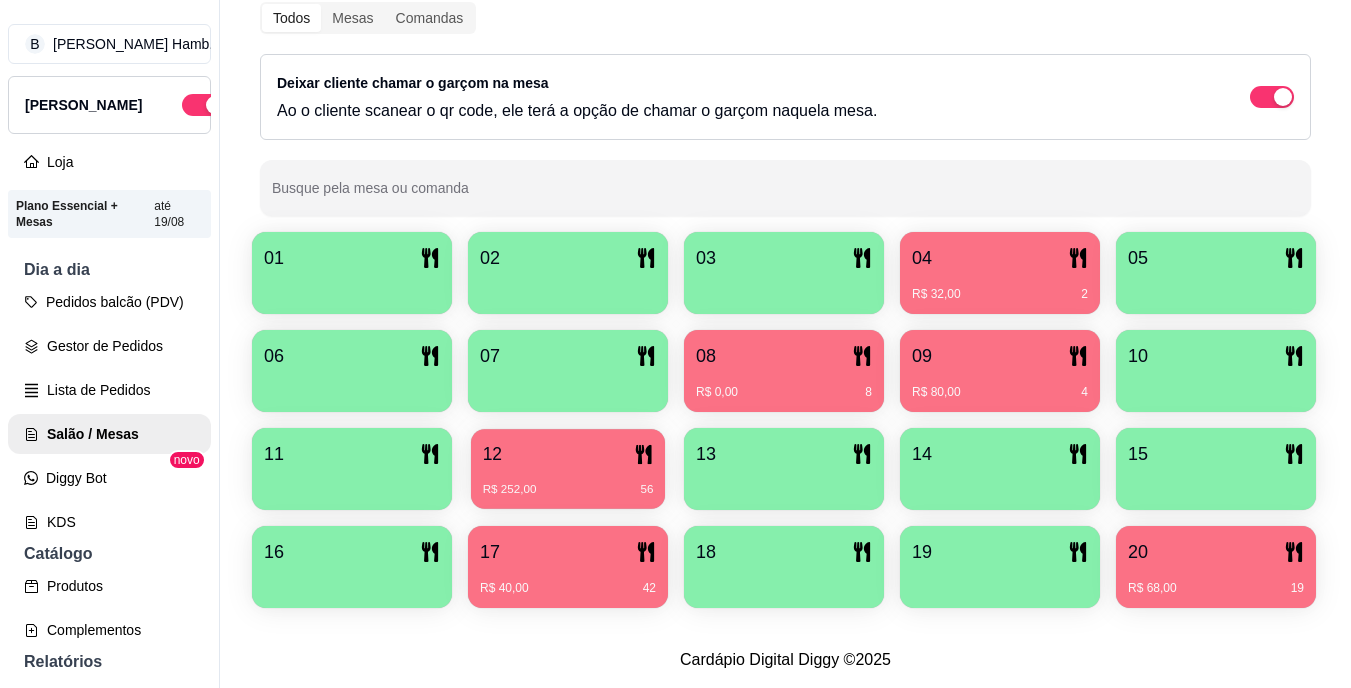 click on "R$ 252,00 56" at bounding box center (568, 482) 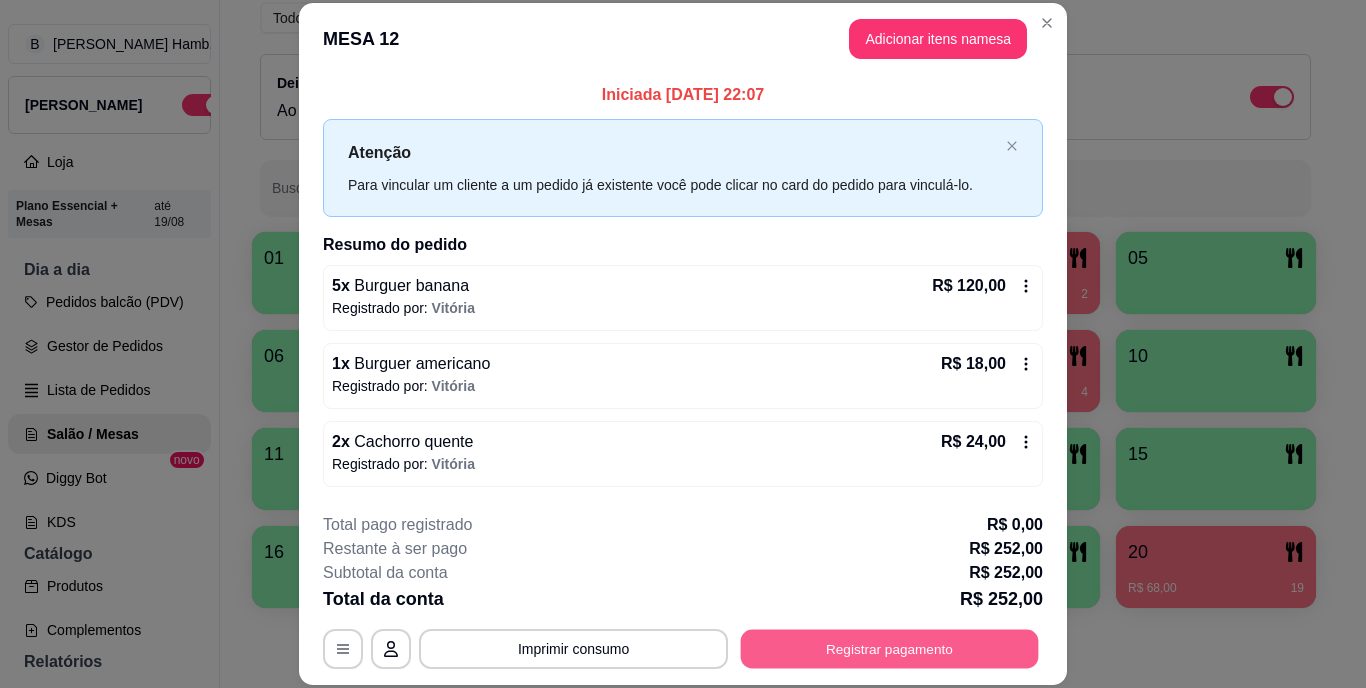 click on "Registrar pagamento" at bounding box center (890, 648) 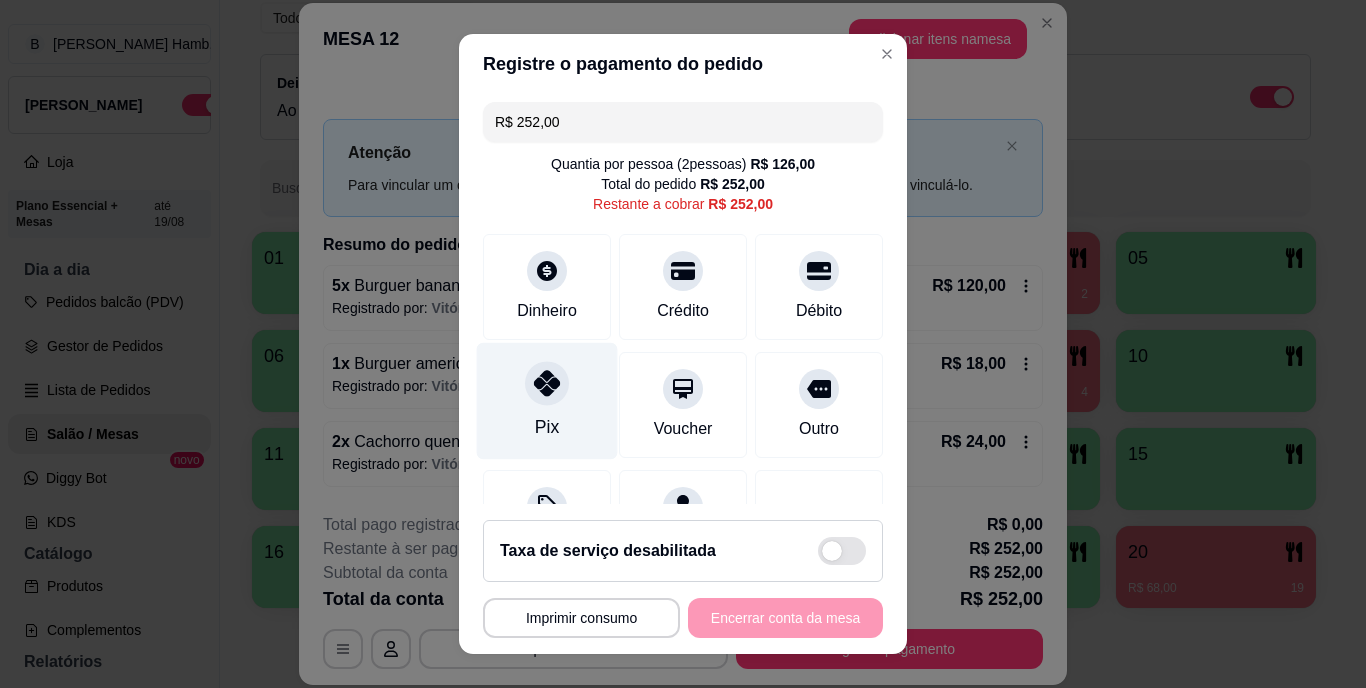 click 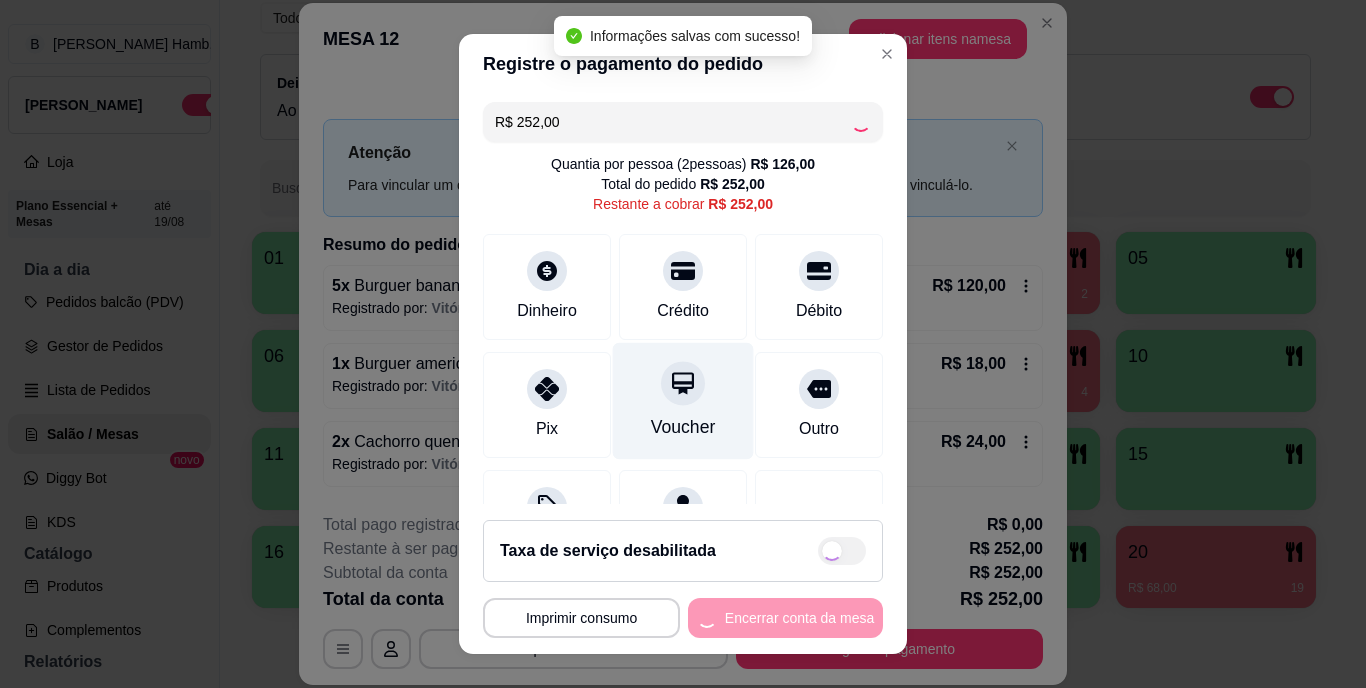 type on "R$ 0,00" 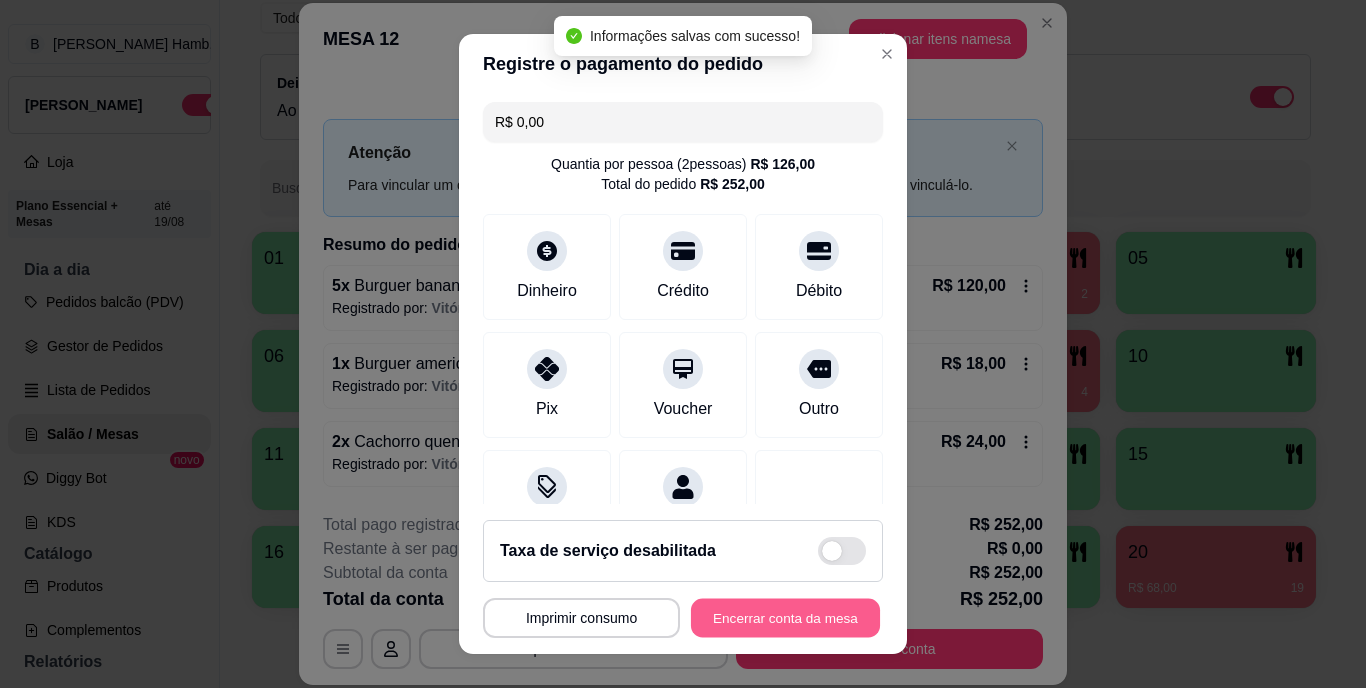 click on "Encerrar conta da mesa" at bounding box center (785, 617) 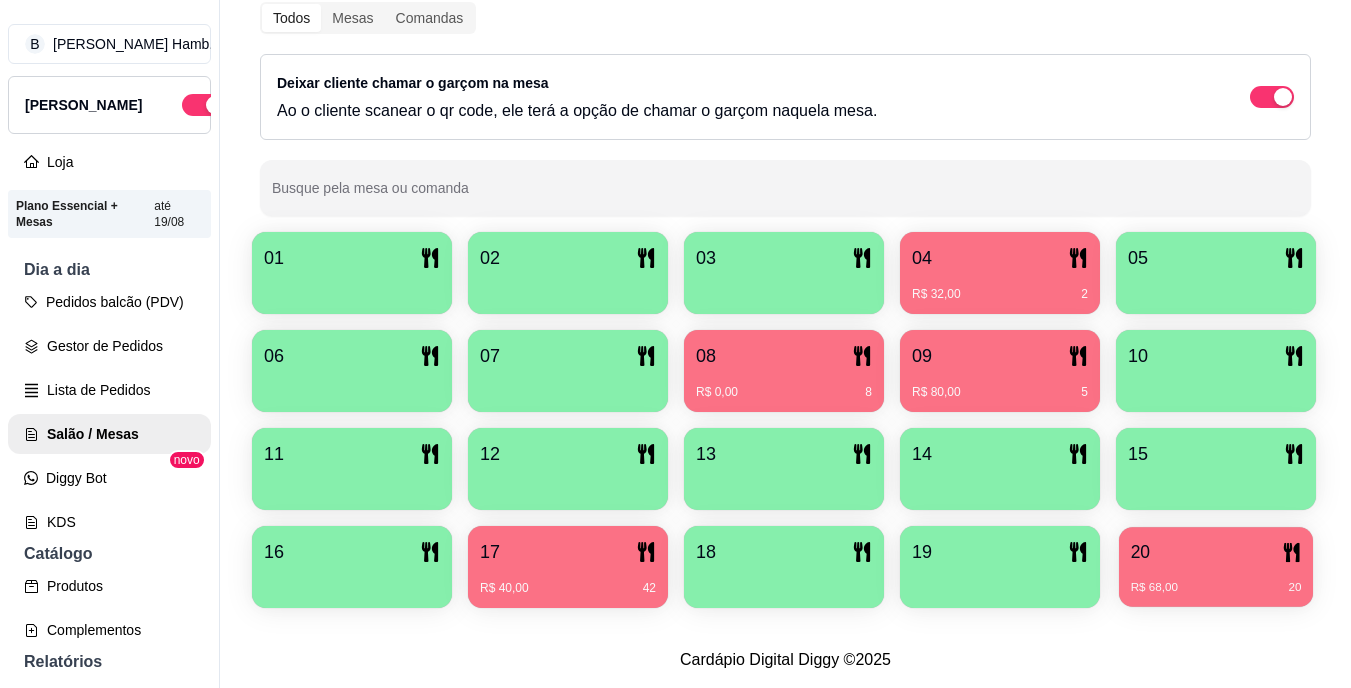 click on "20 R$ 68,00 20" at bounding box center [1216, 567] 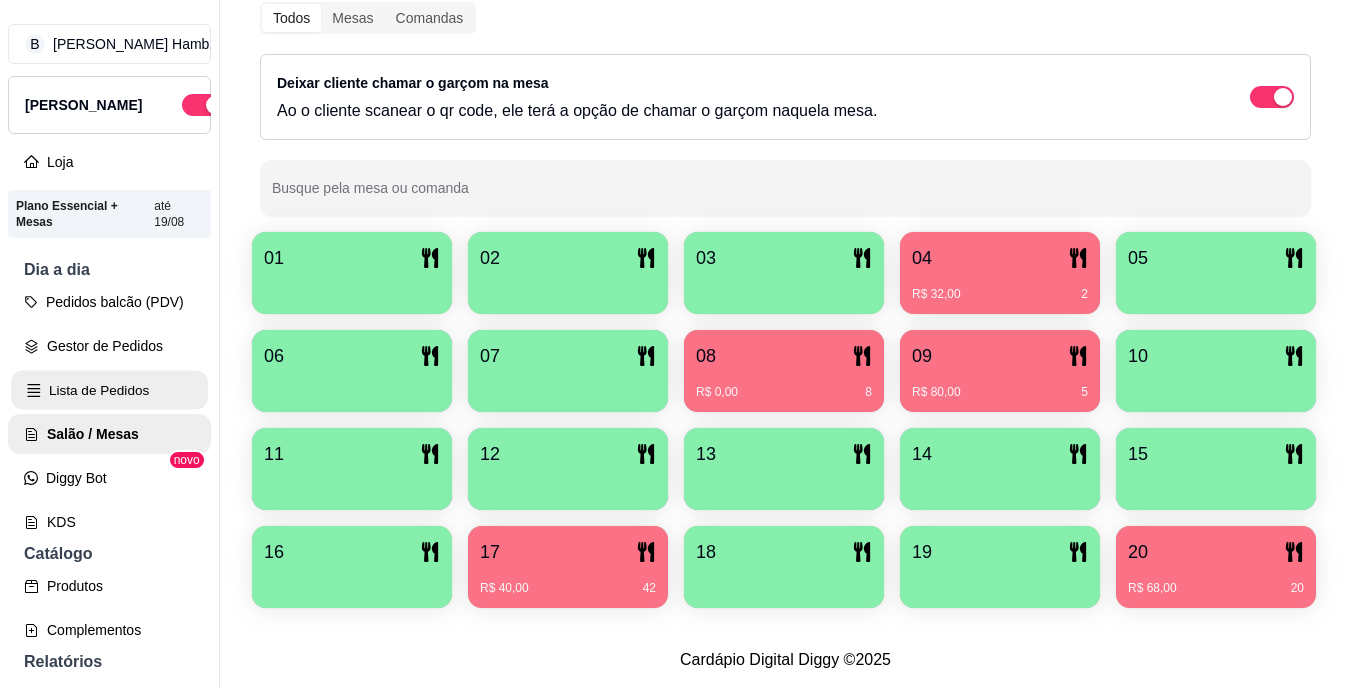 click on "Lista de Pedidos" at bounding box center (109, 390) 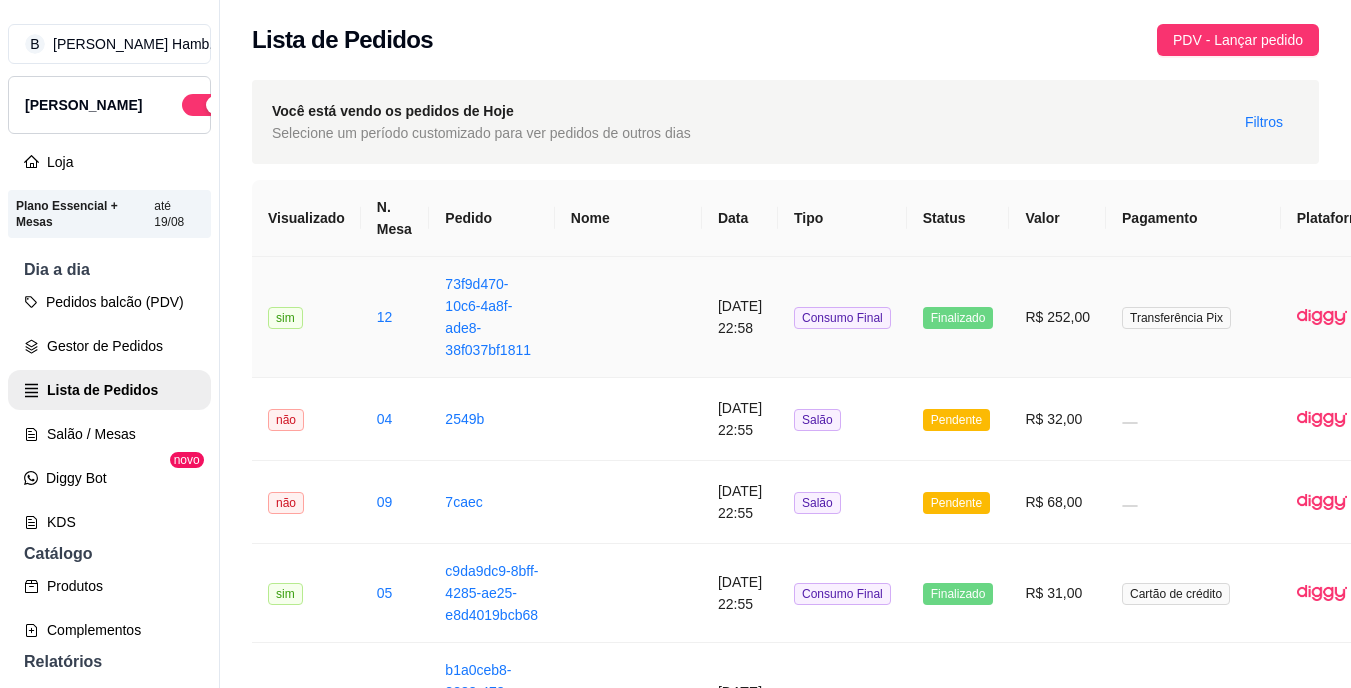 scroll, scrollTop: 0, scrollLeft: 110, axis: horizontal 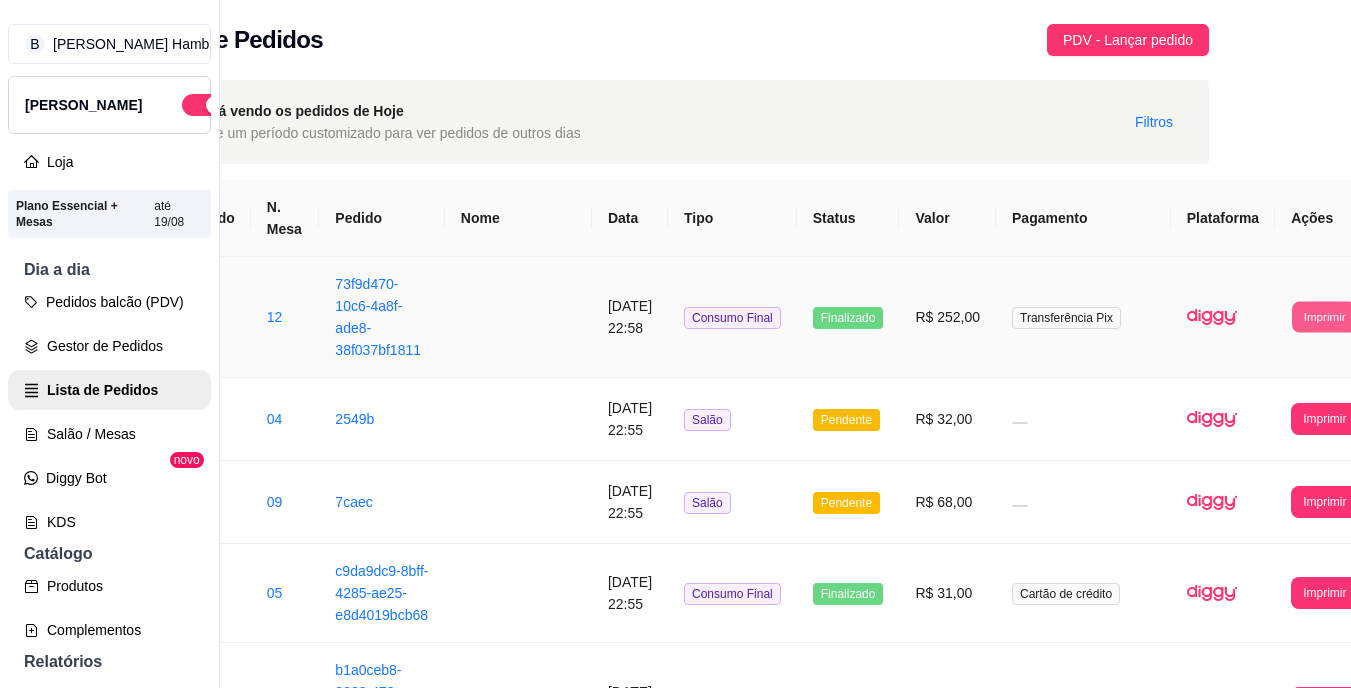 click on "Imprimir" at bounding box center (1324, 316) 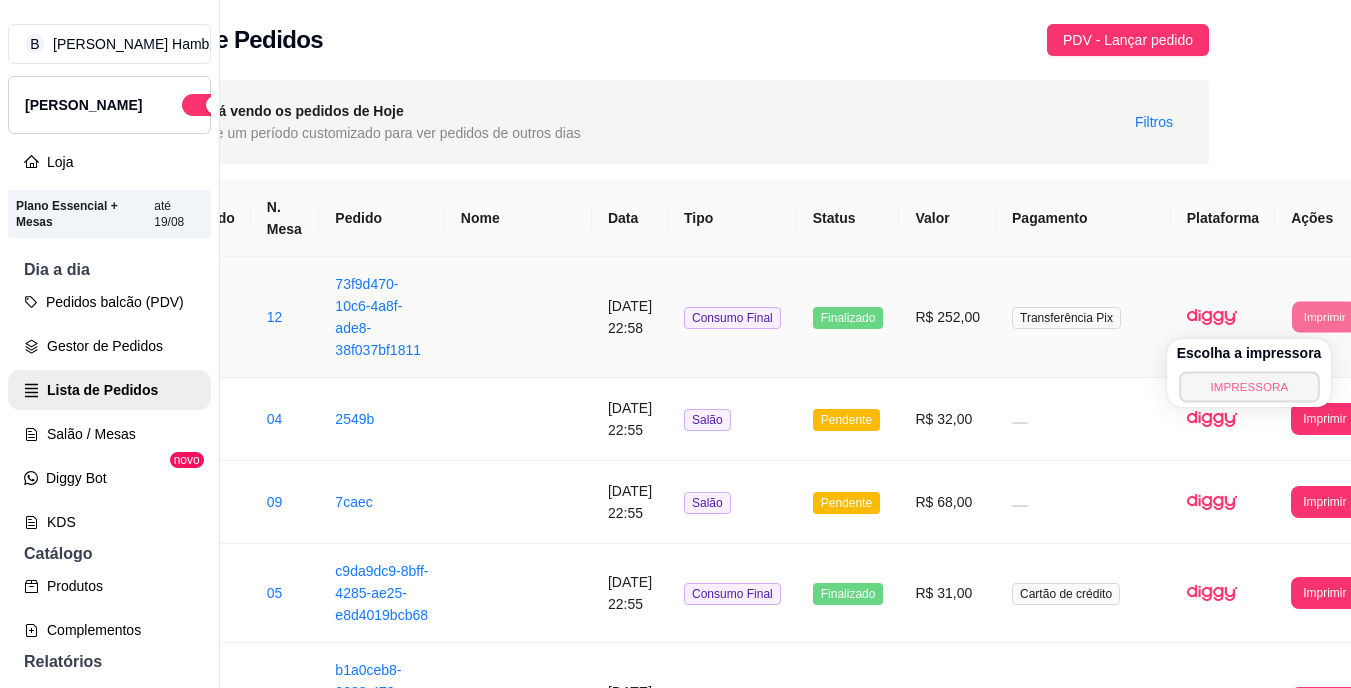 click on "IMPRESSORA" at bounding box center [1249, 386] 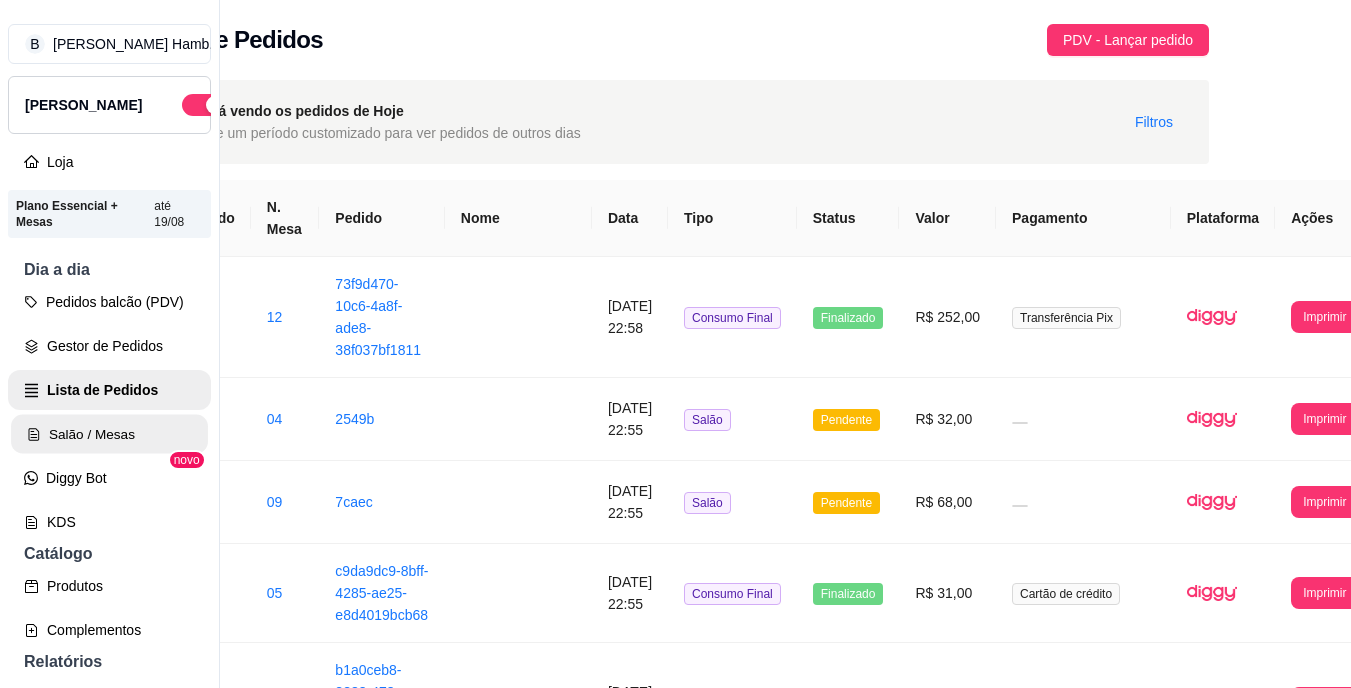 click on "Salão / Mesas" at bounding box center (109, 434) 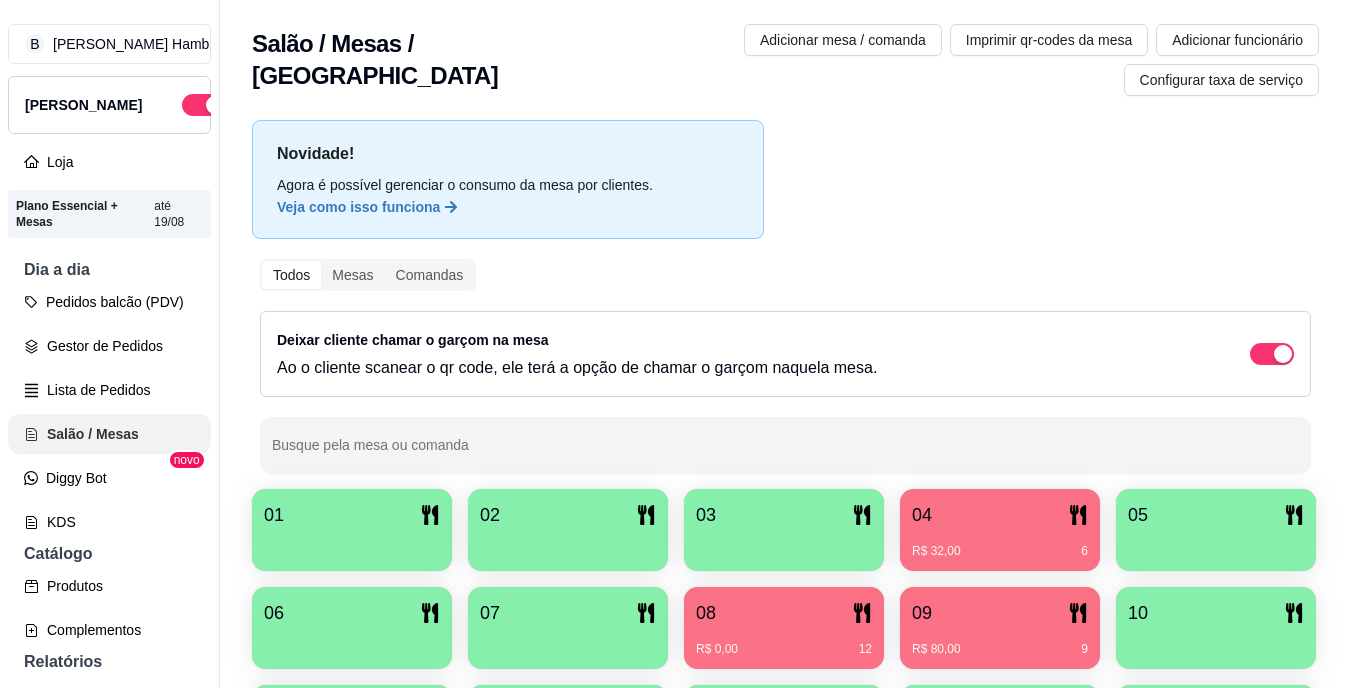 scroll, scrollTop: 0, scrollLeft: 0, axis: both 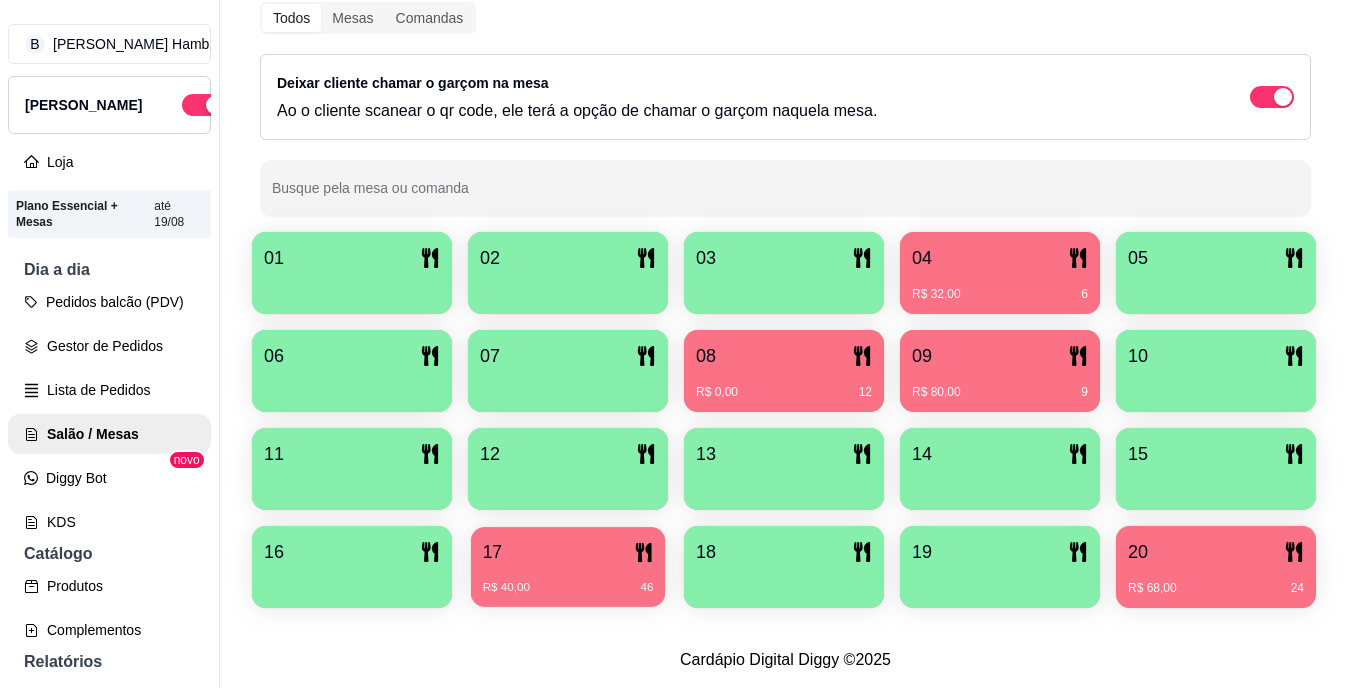 click on "R$ 40,00 46" at bounding box center (568, 580) 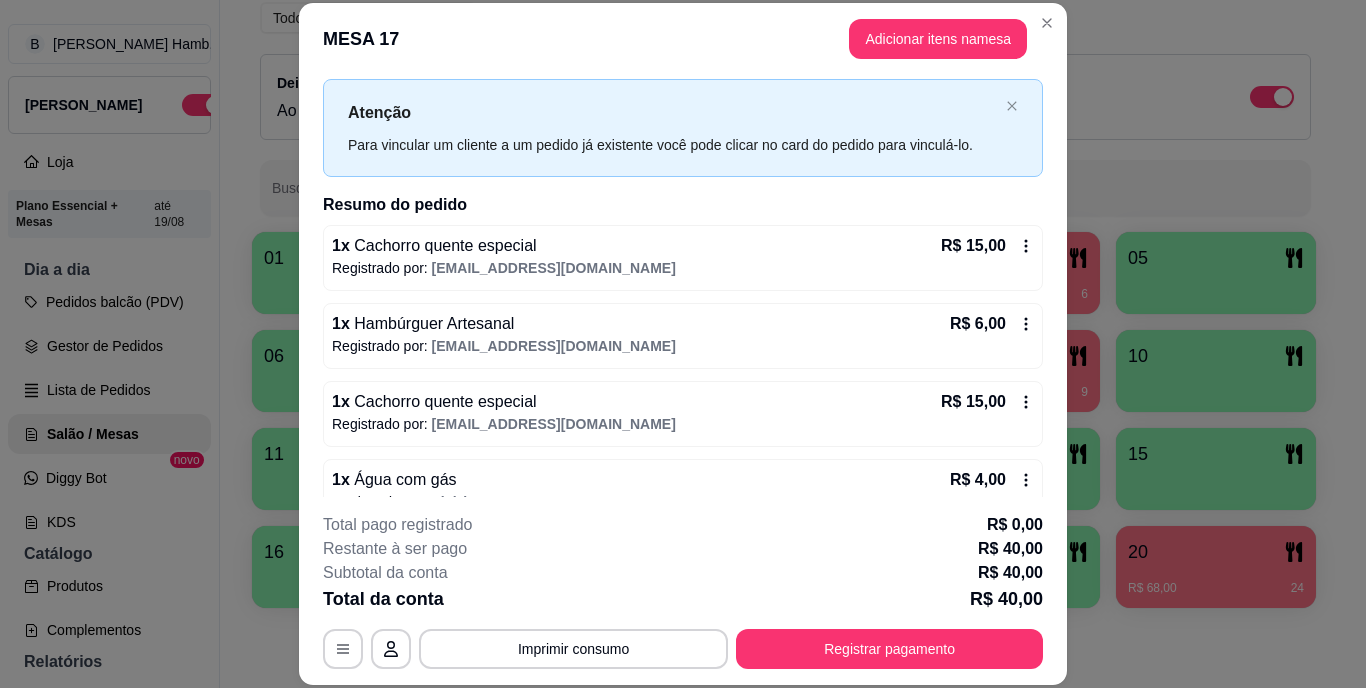 scroll, scrollTop: 76, scrollLeft: 0, axis: vertical 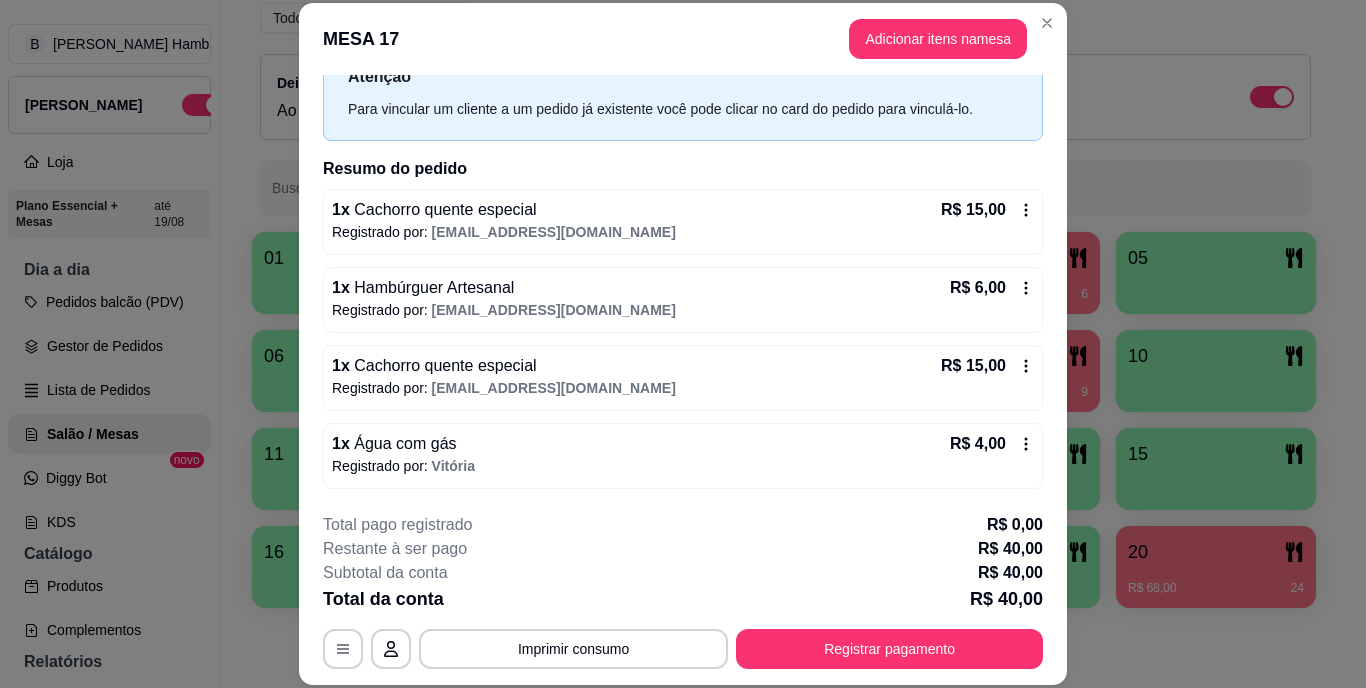 click on "**********" at bounding box center [683, 591] 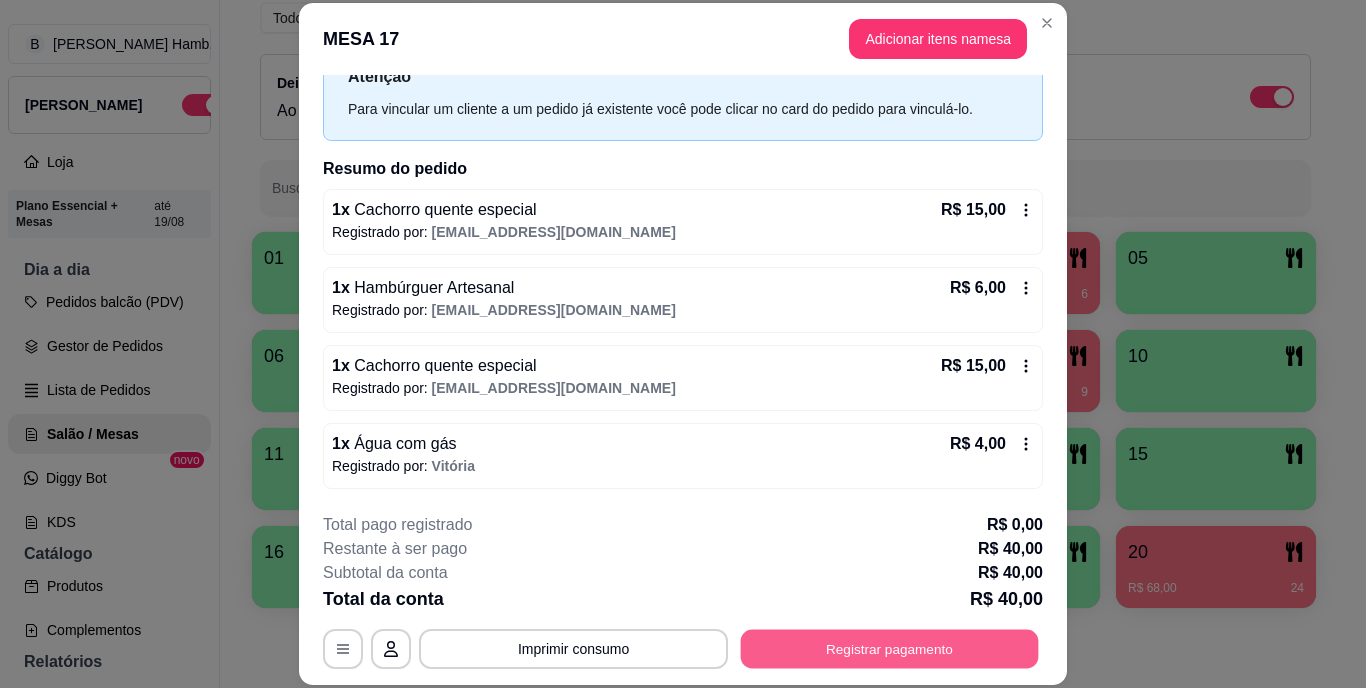 click on "Registrar pagamento" at bounding box center [890, 648] 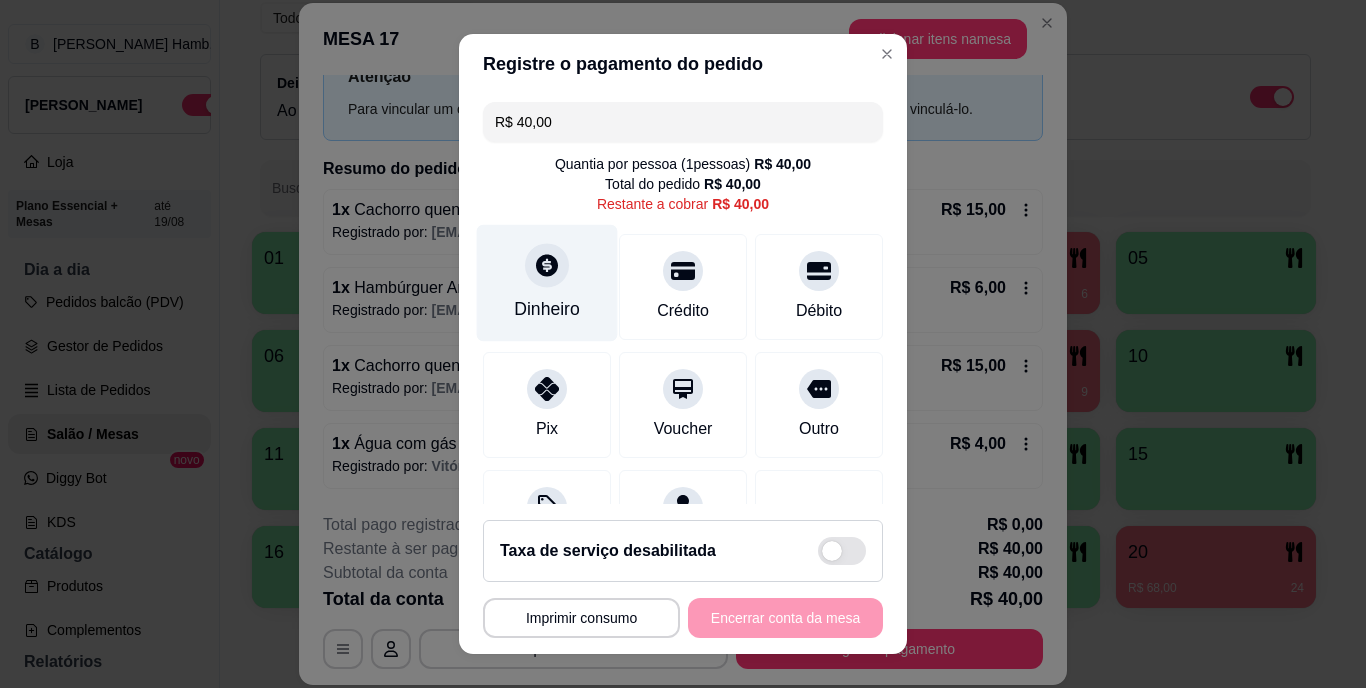click 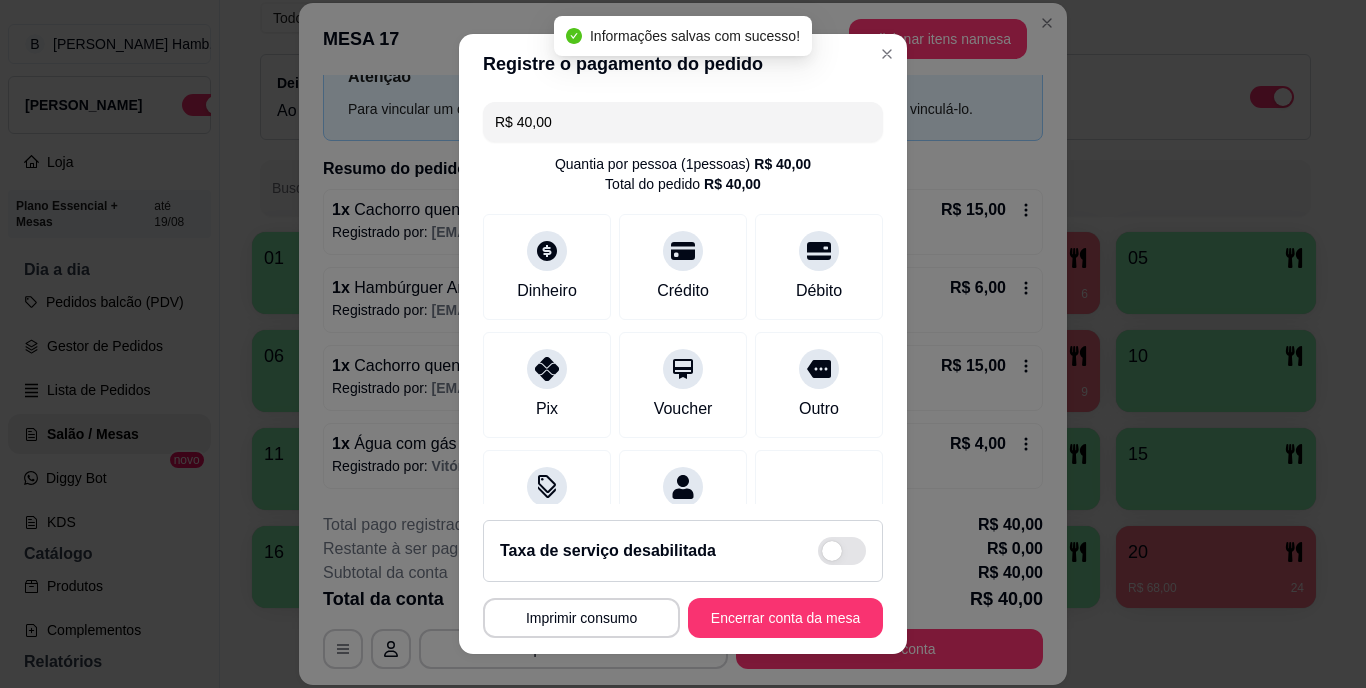 type on "R$ 0,00" 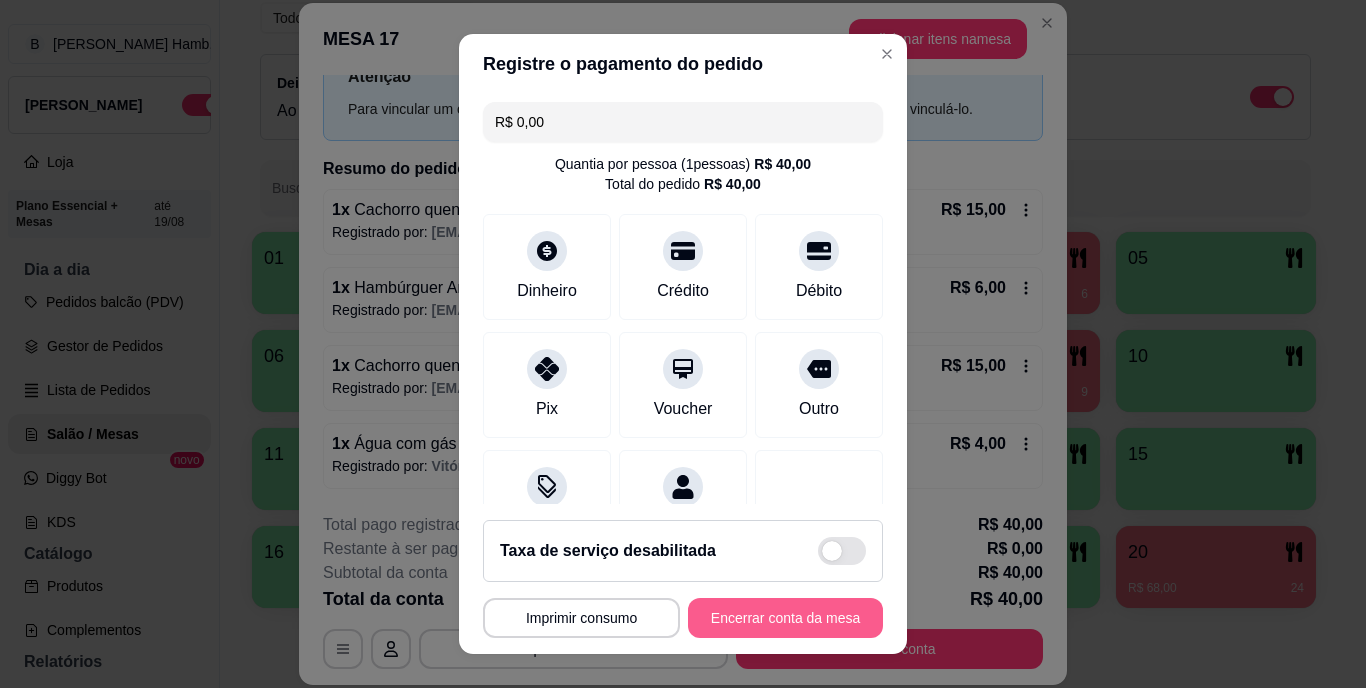 click on "Encerrar conta da mesa" at bounding box center (785, 618) 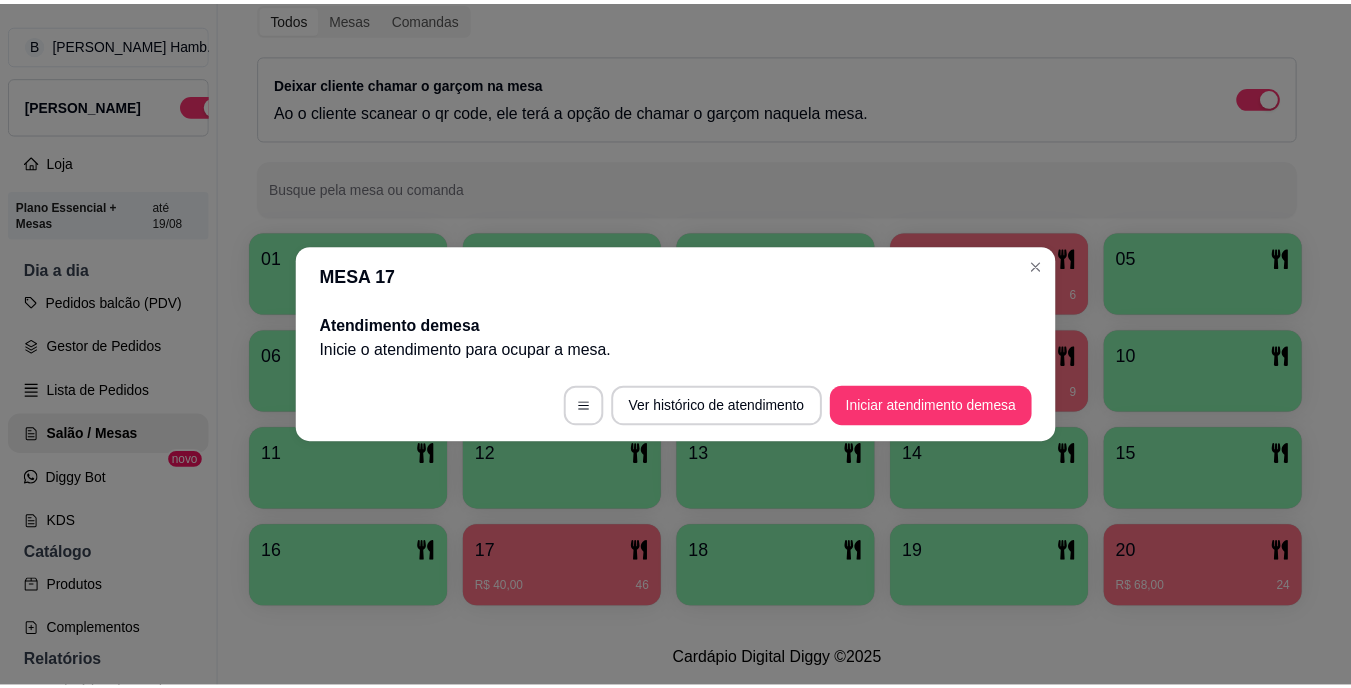 scroll, scrollTop: 0, scrollLeft: 0, axis: both 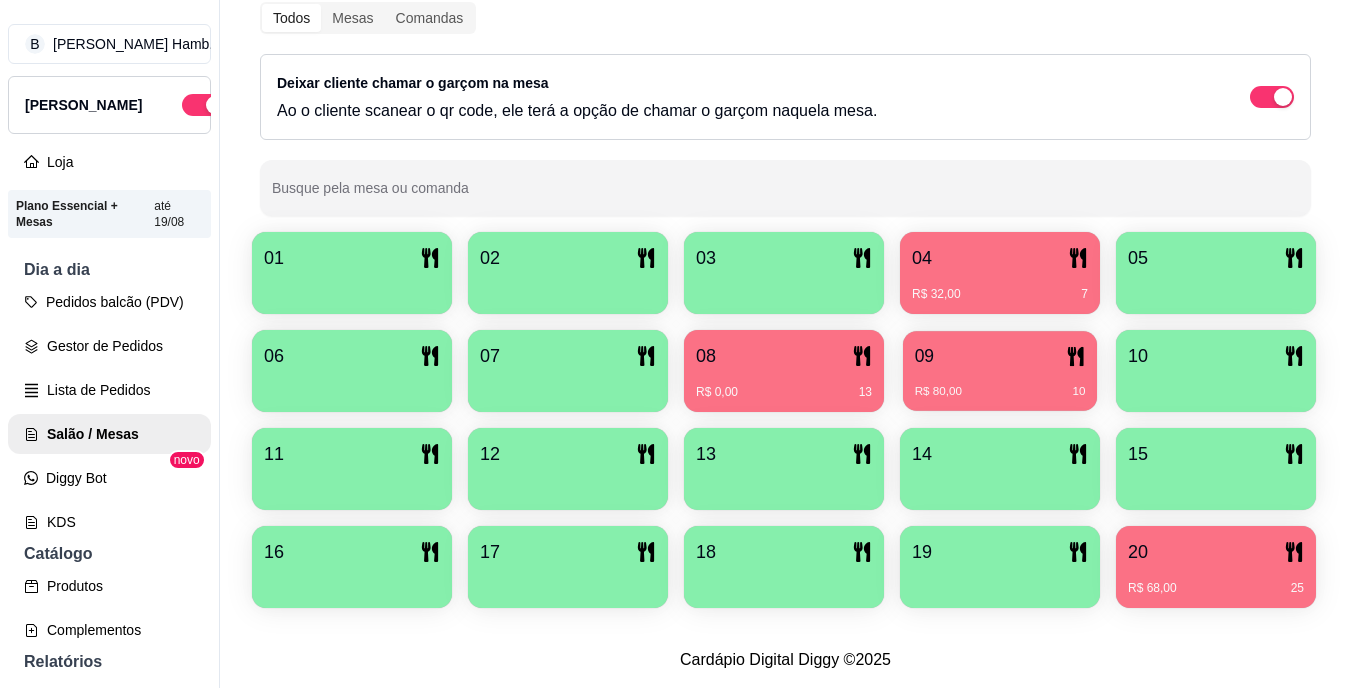 click on "R$ 80,00 10" at bounding box center [1000, 384] 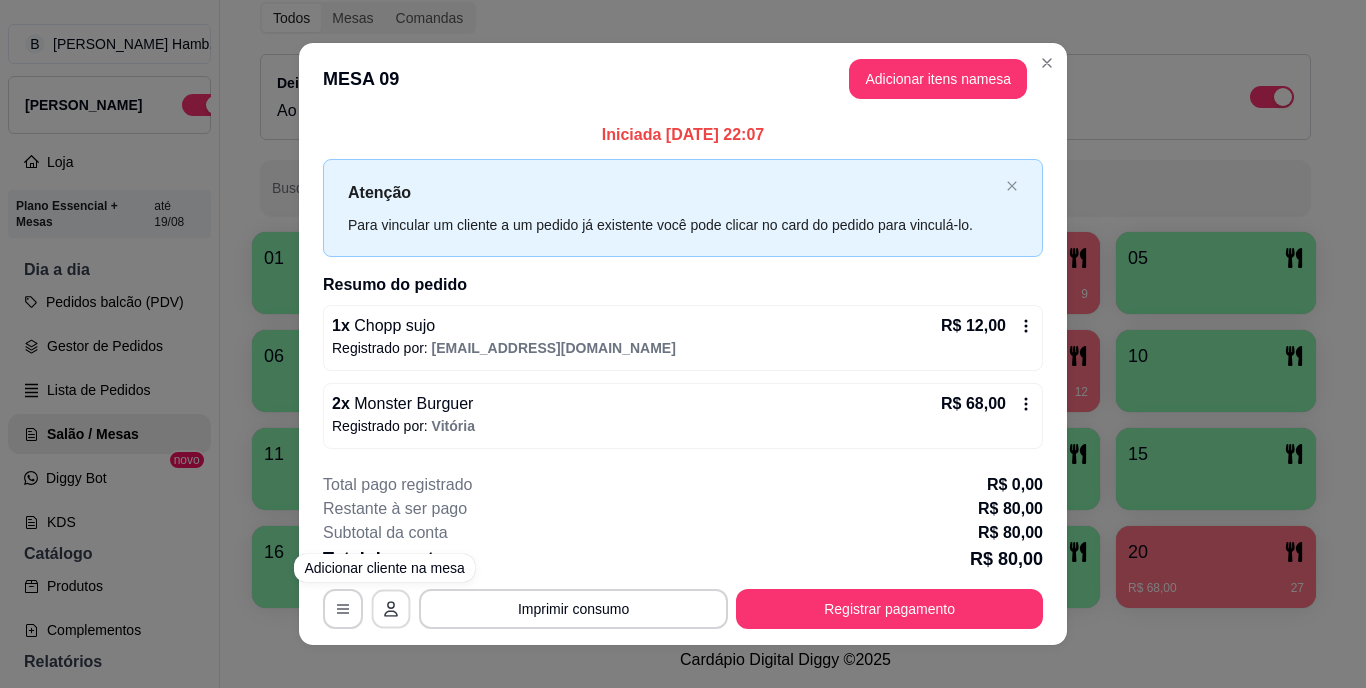 click at bounding box center [391, 608] 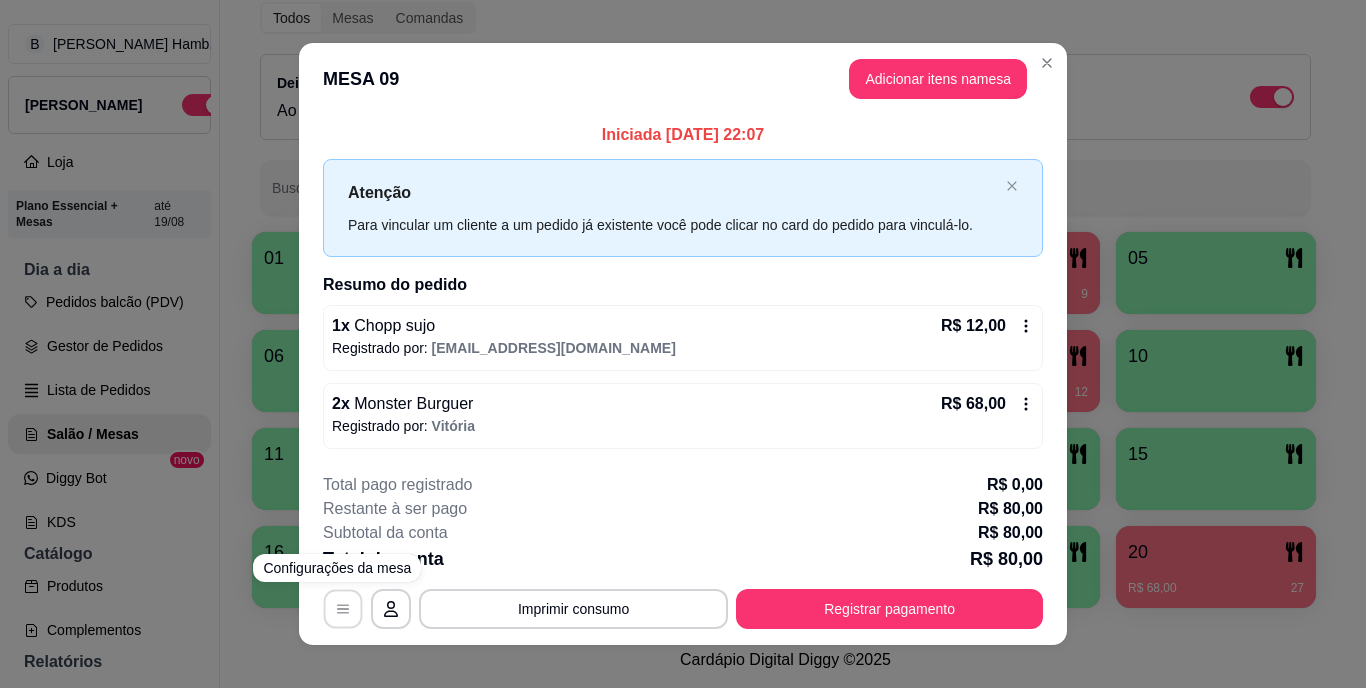 click 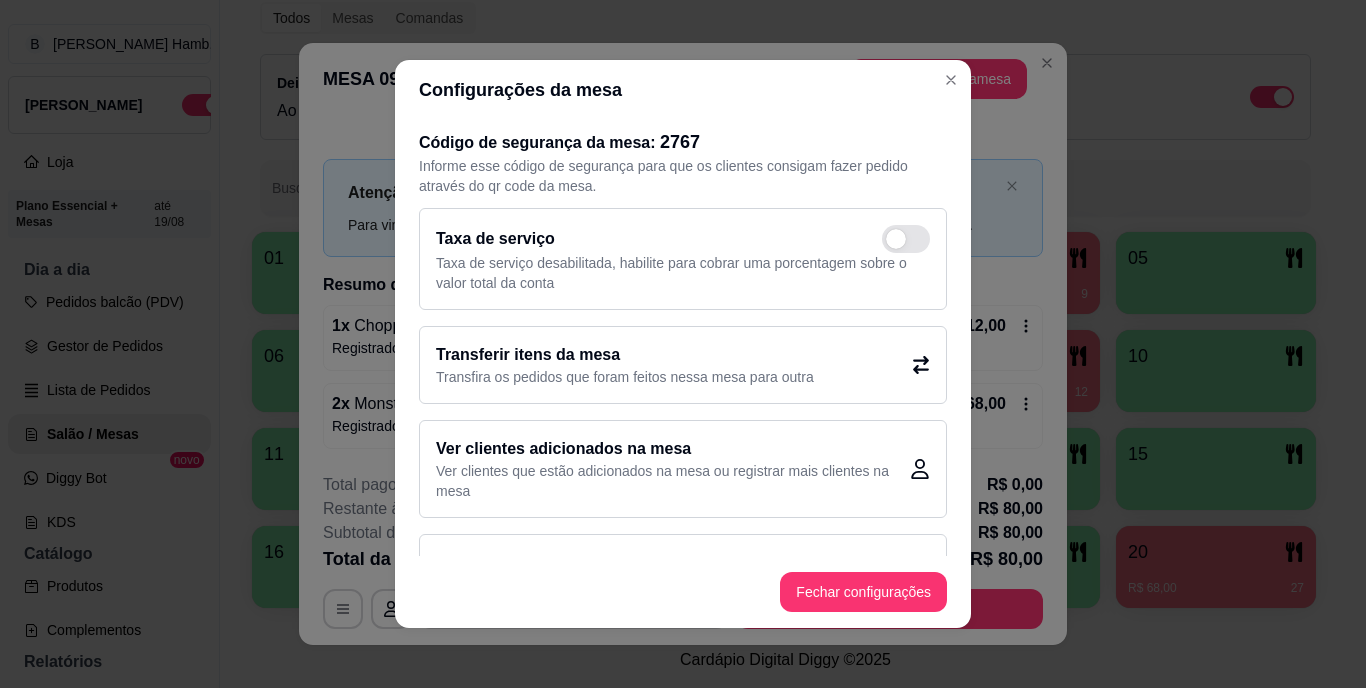 click on "Transferir itens da mesa Transfira os pedidos que foram feitos nessa mesa para outra" at bounding box center [683, 365] 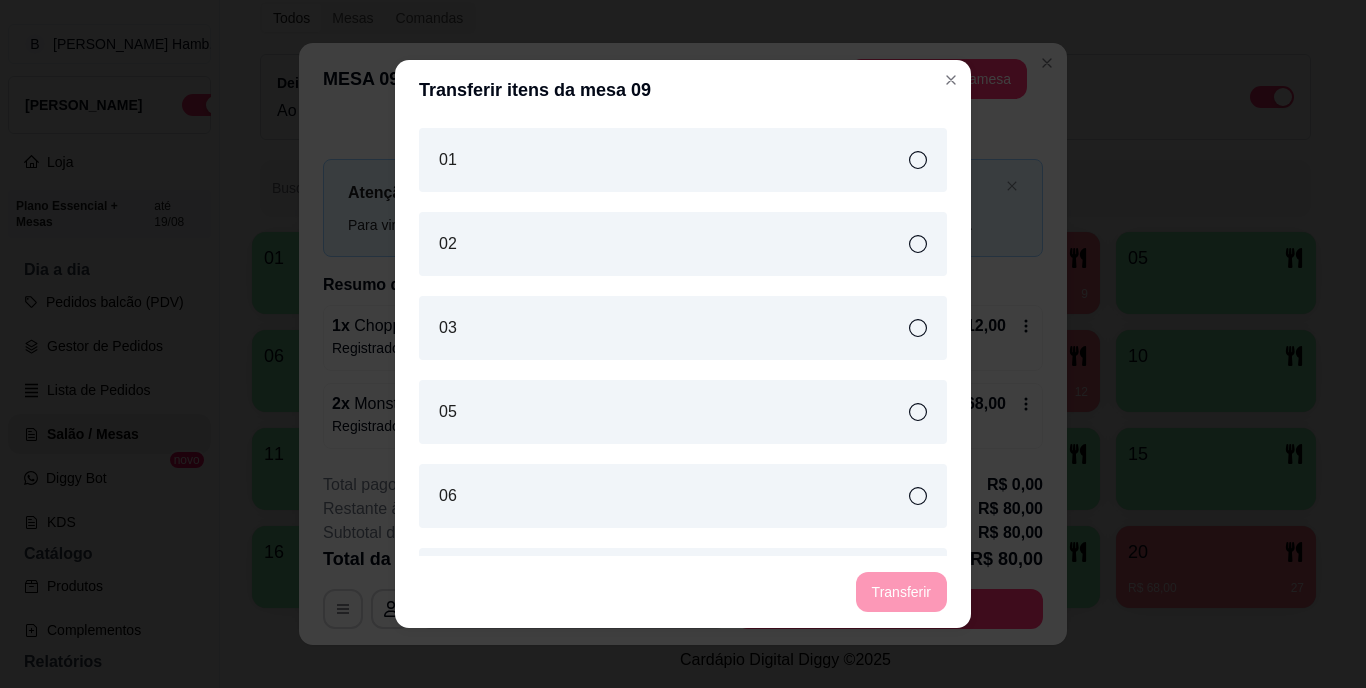 click on "03" at bounding box center (683, 328) 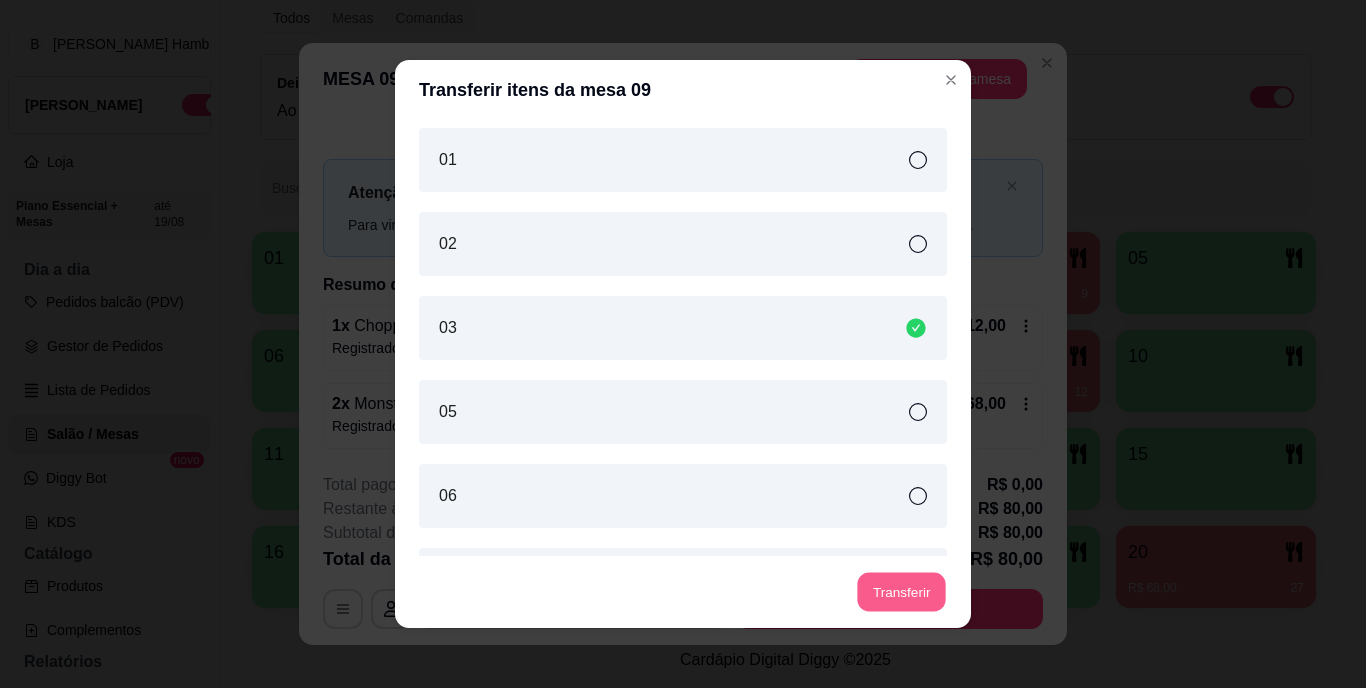 click on "Transferir" at bounding box center [901, 592] 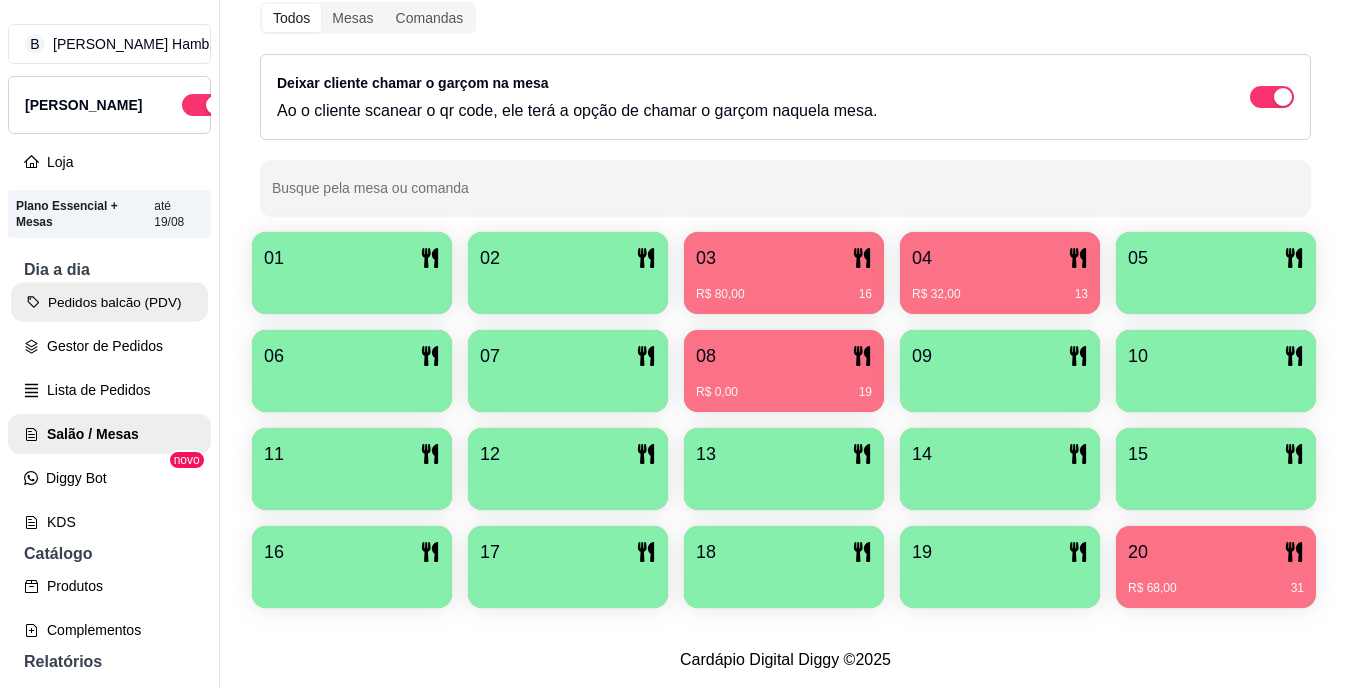 click on "Pedidos balcão (PDV)" at bounding box center (109, 302) 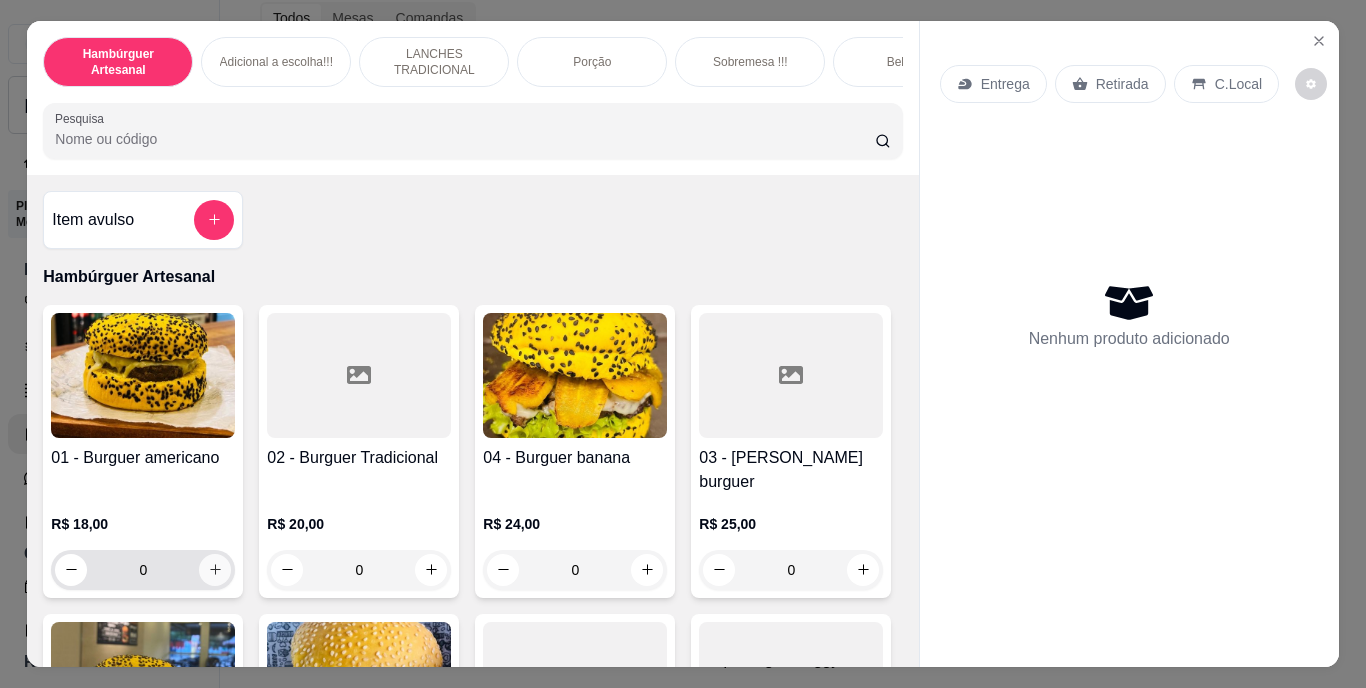 click 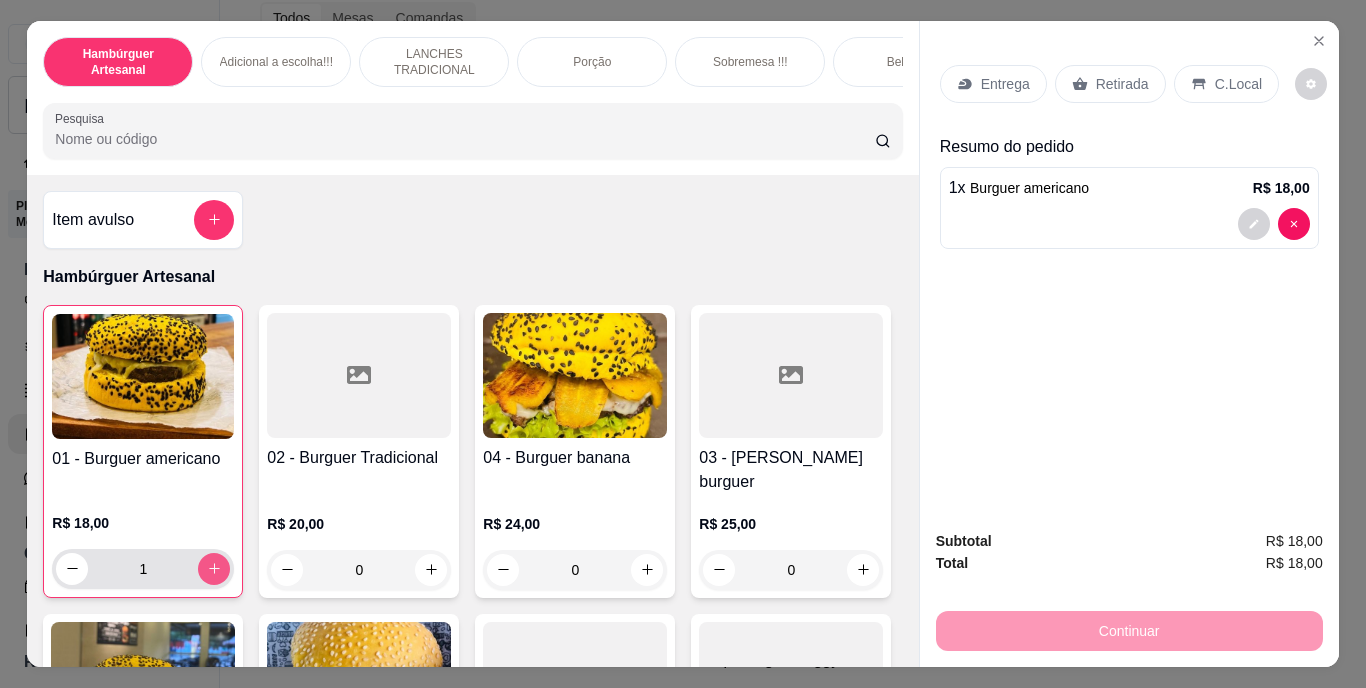 type on "1" 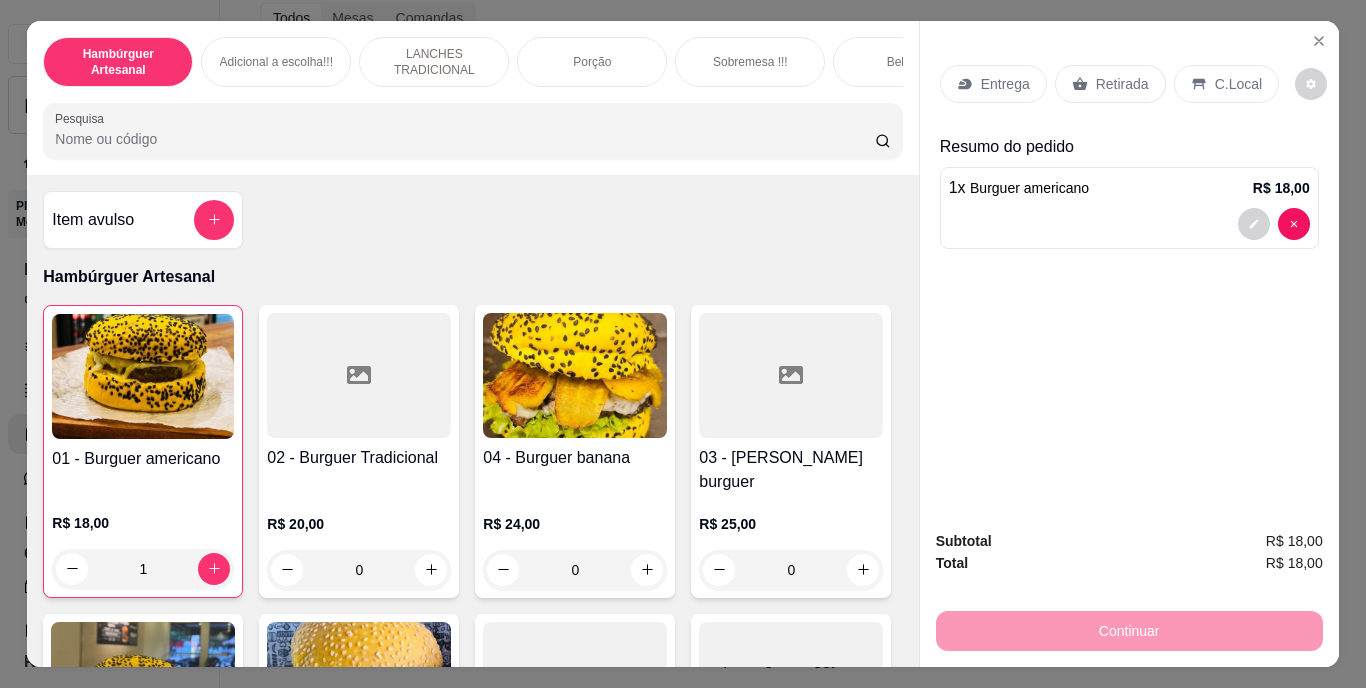 click on "Retirada" at bounding box center [1110, 84] 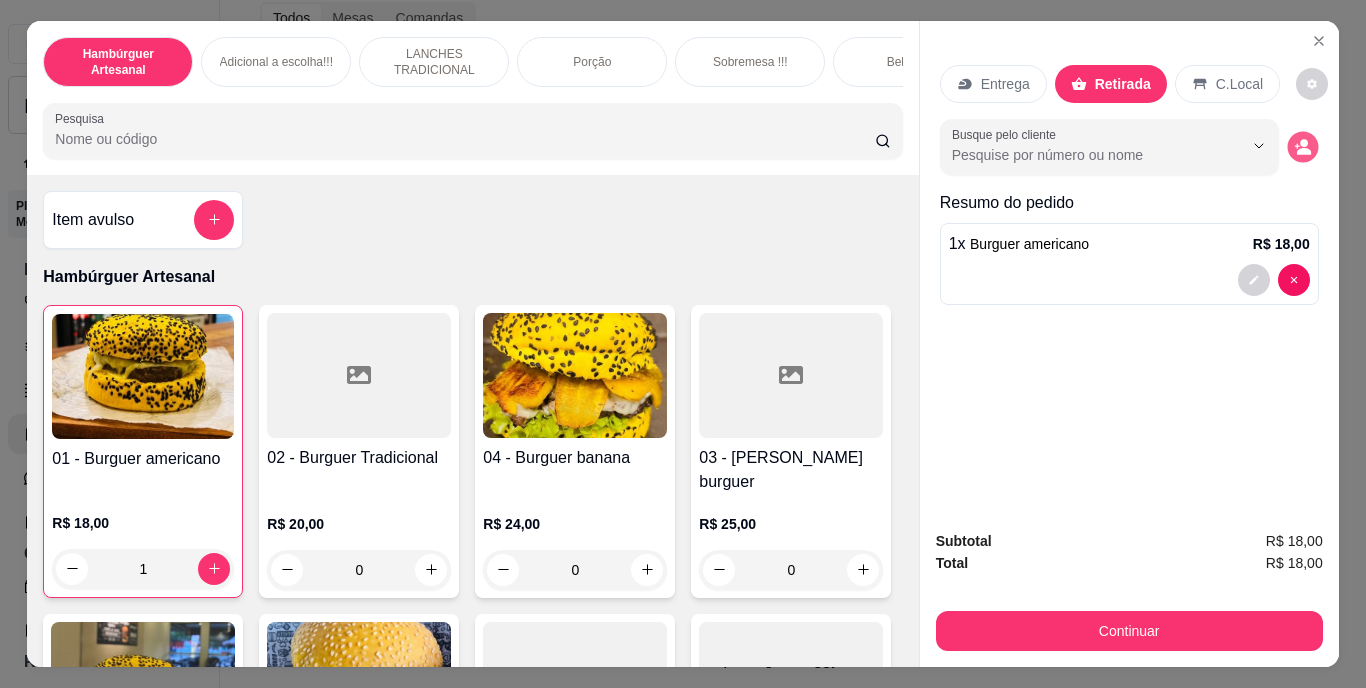 click 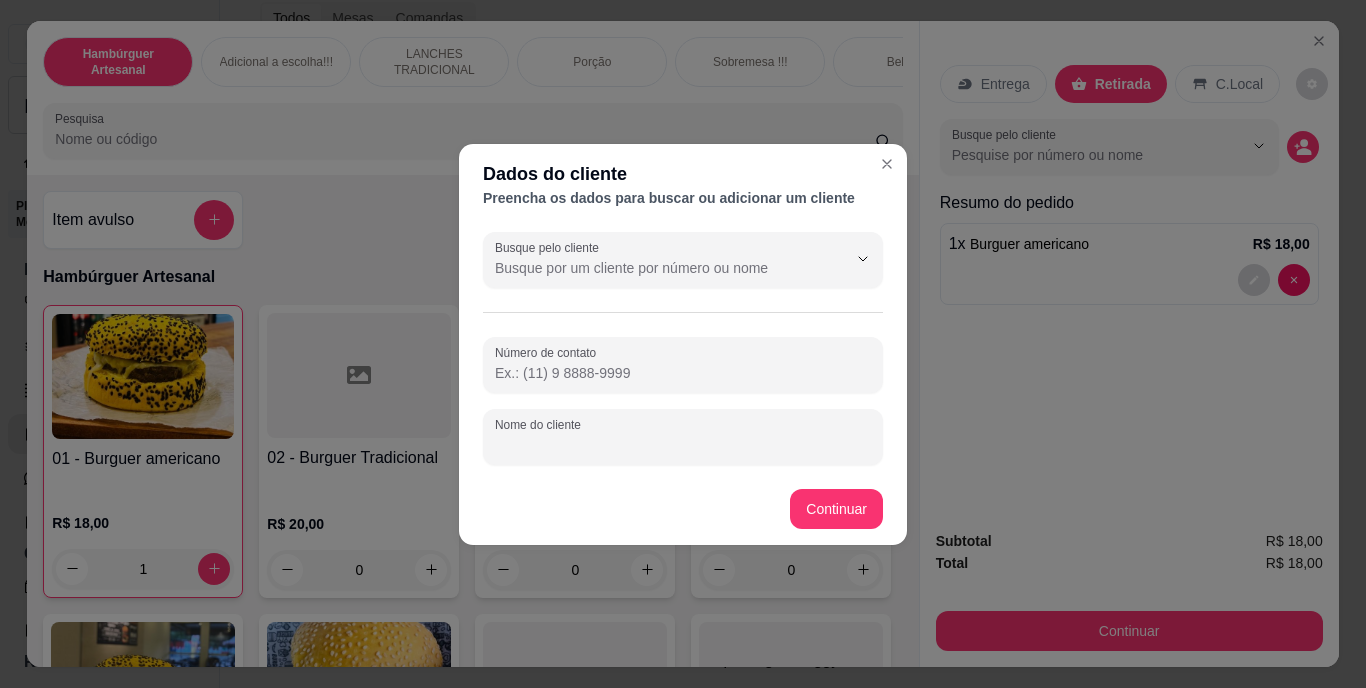 click on "Nome do cliente" at bounding box center (683, 445) 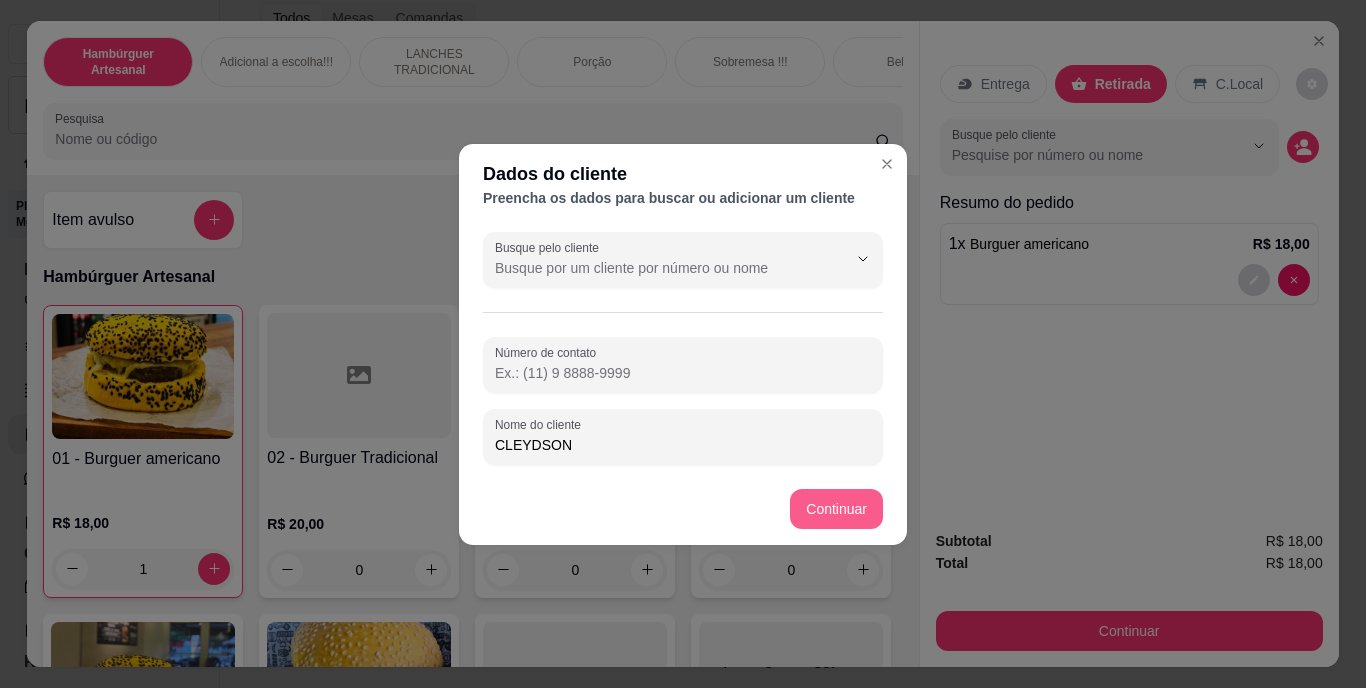 type on "CLEYDSON" 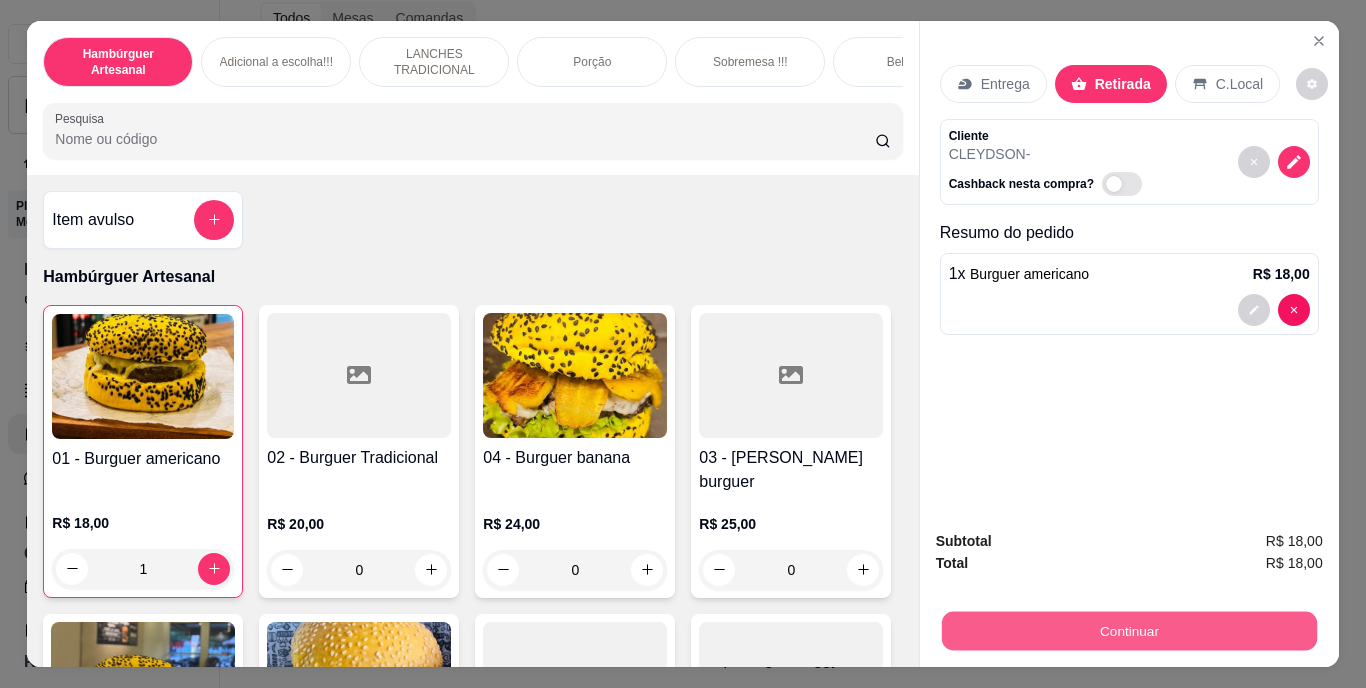 click on "Continuar" at bounding box center (1128, 631) 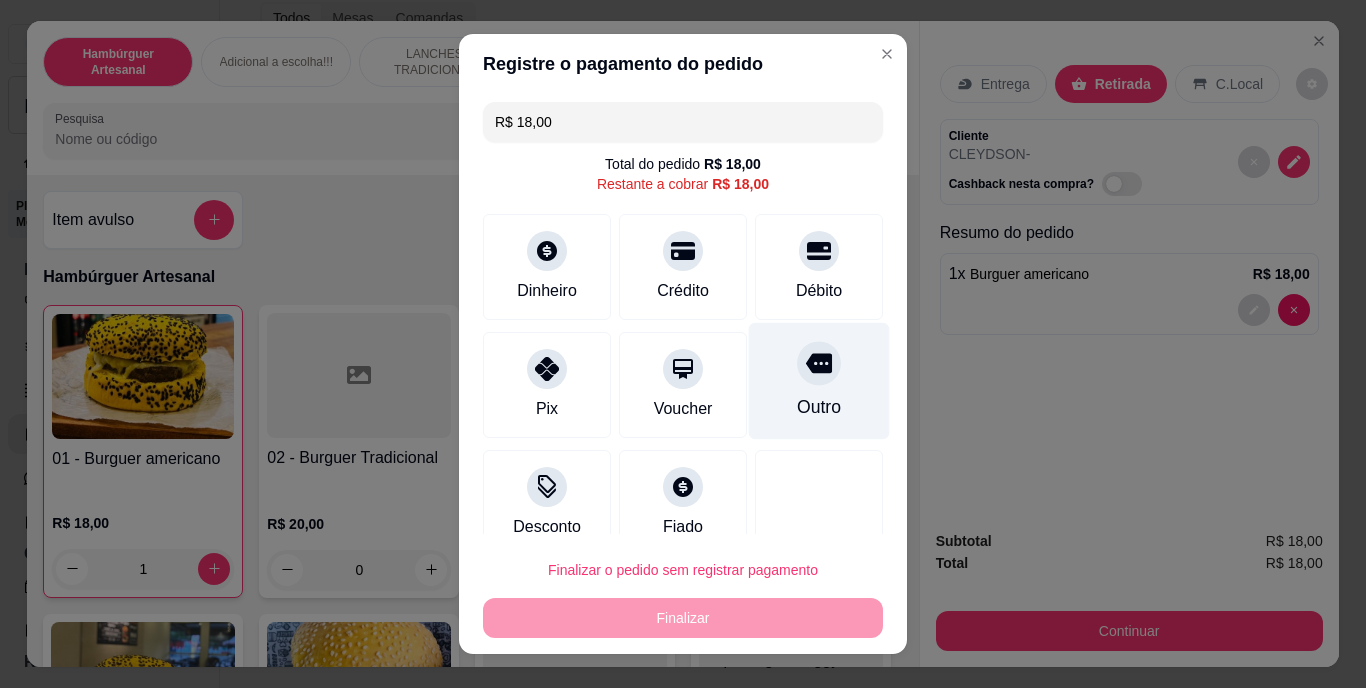 click on "Outro" at bounding box center (819, 381) 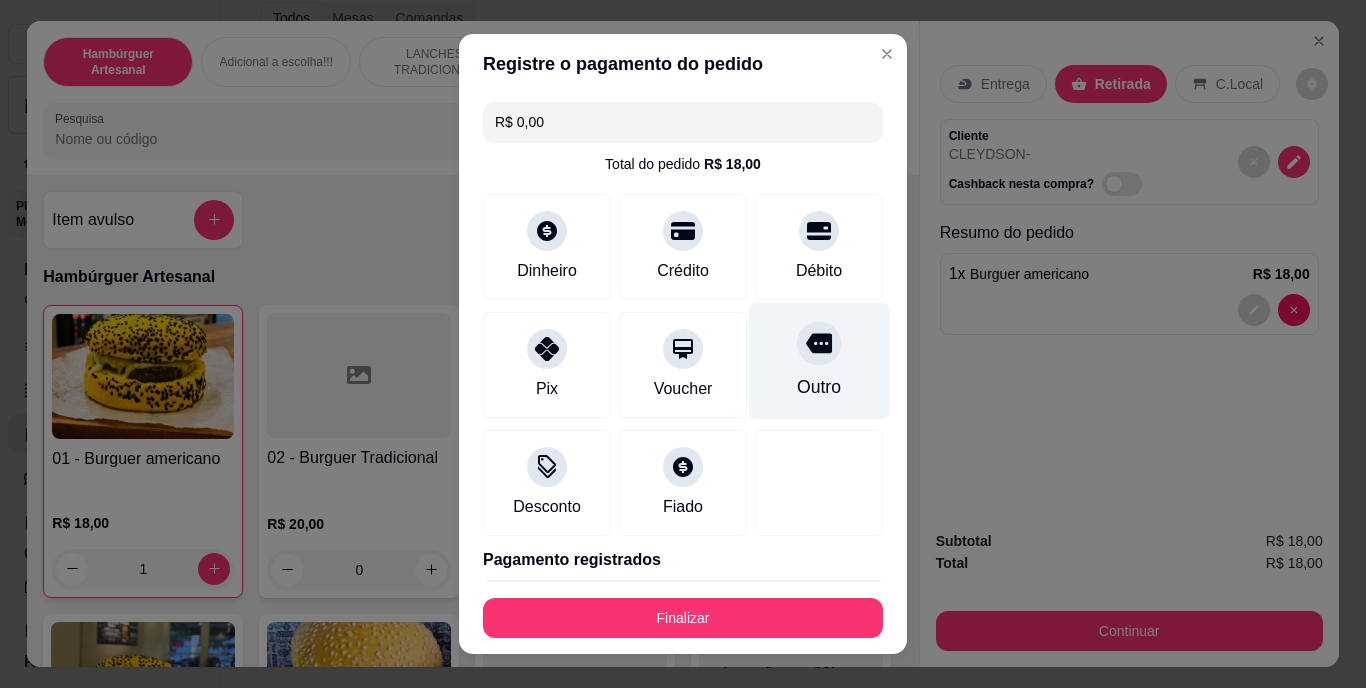 type on "R$ 0,00" 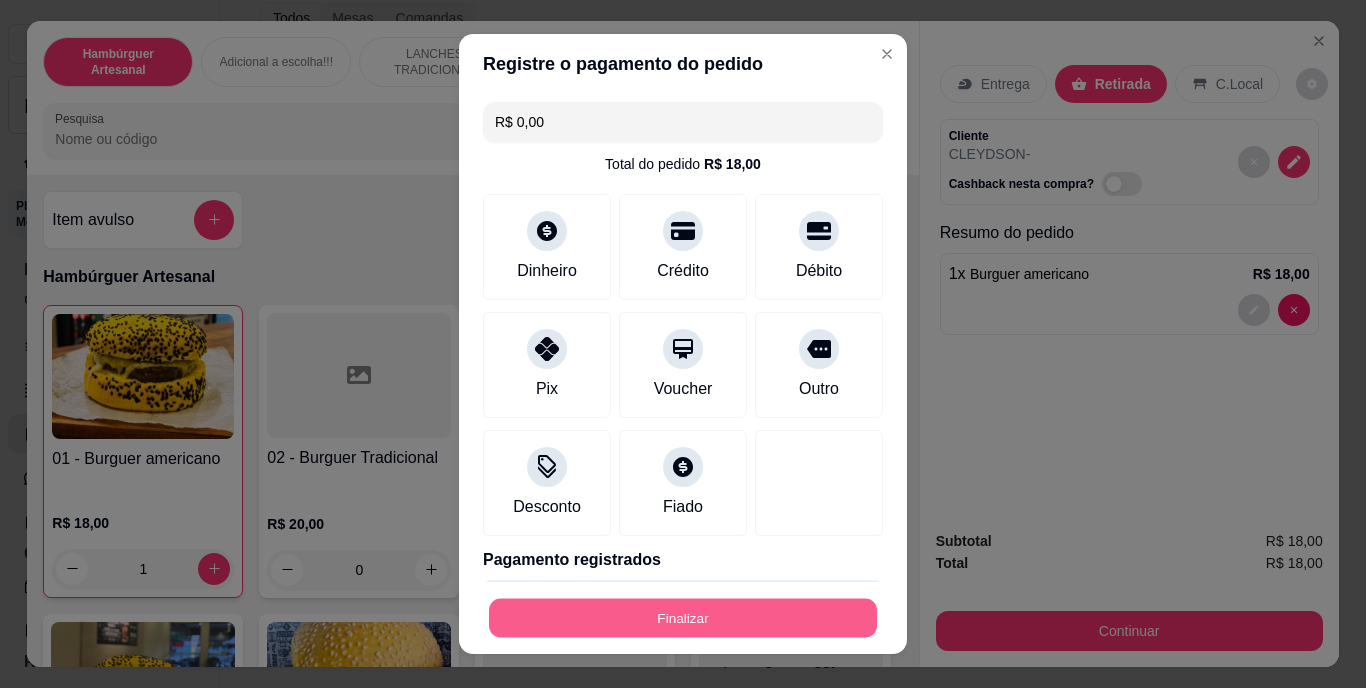 click on "Finalizar" at bounding box center (683, 617) 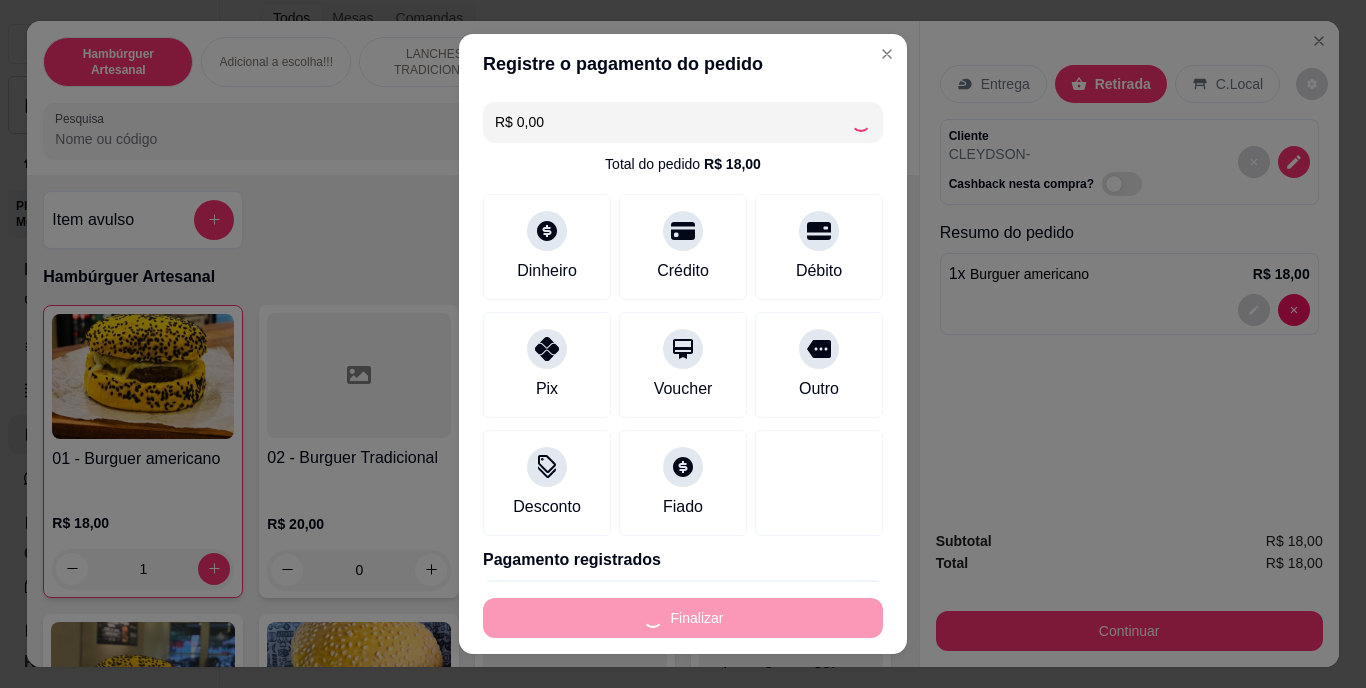 type on "0" 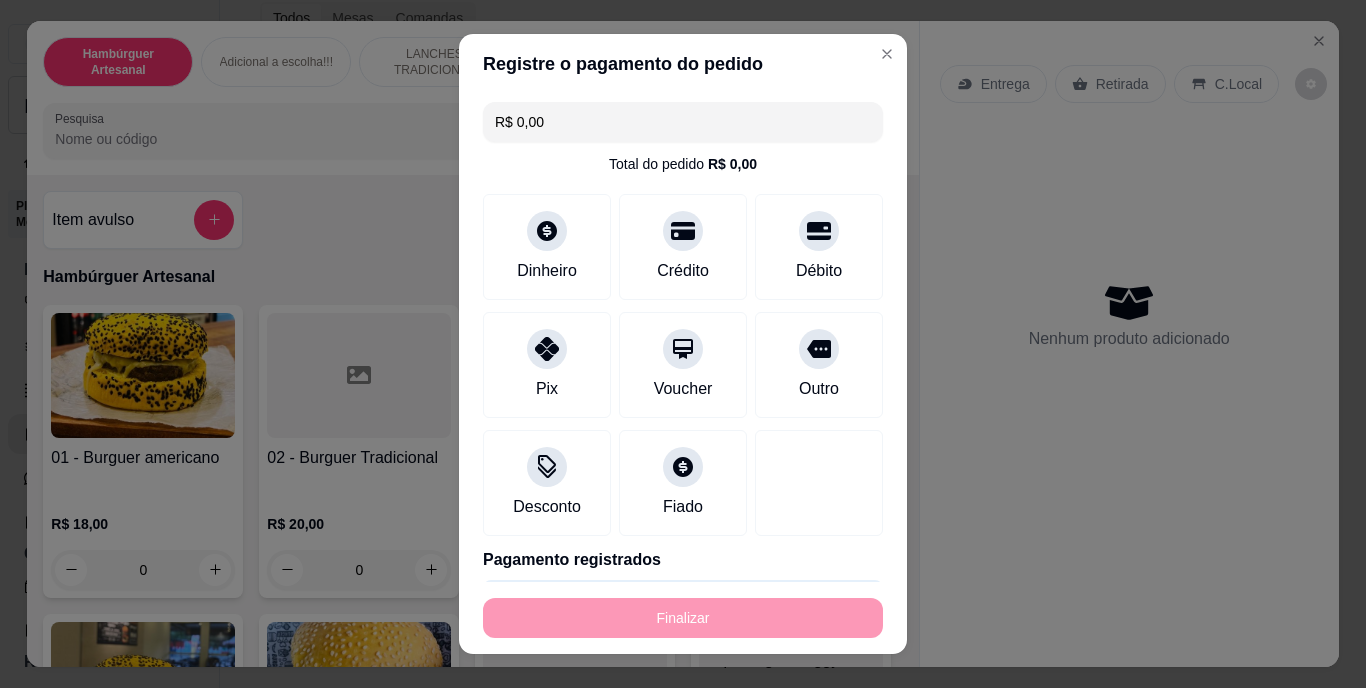 type on "-R$ 18,00" 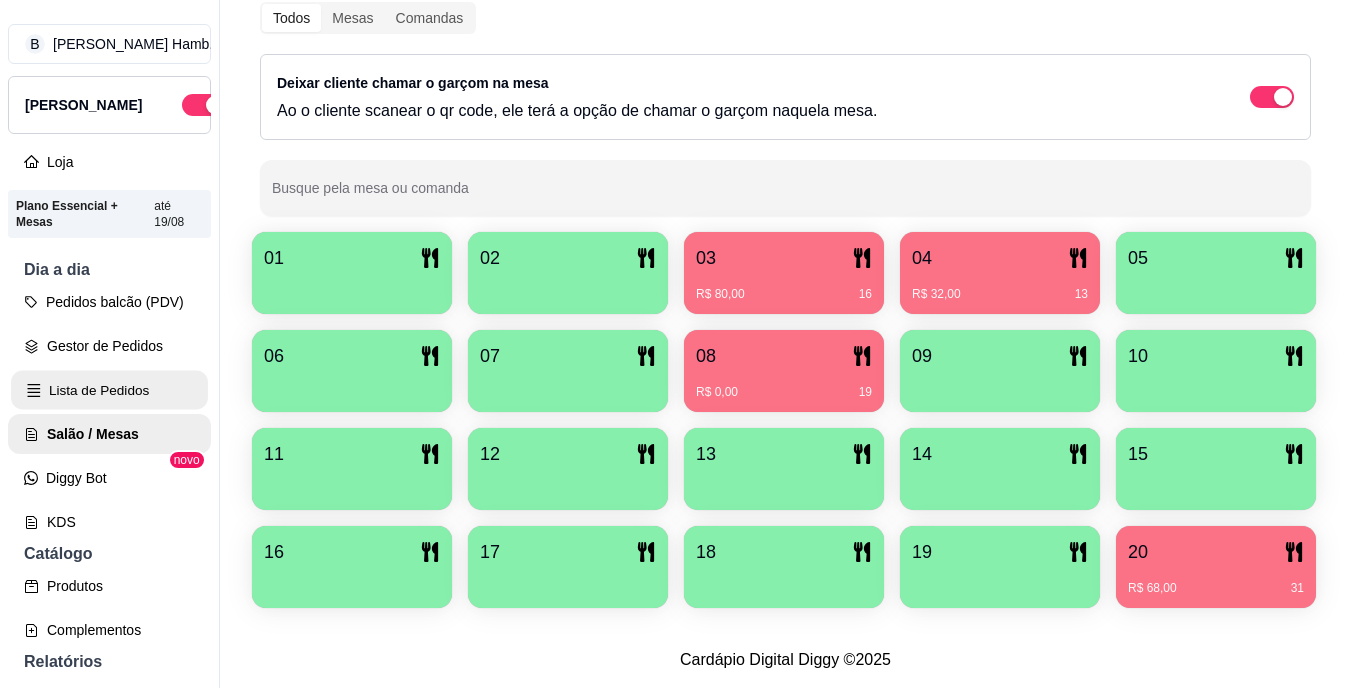 click on "Lista de Pedidos" at bounding box center (109, 390) 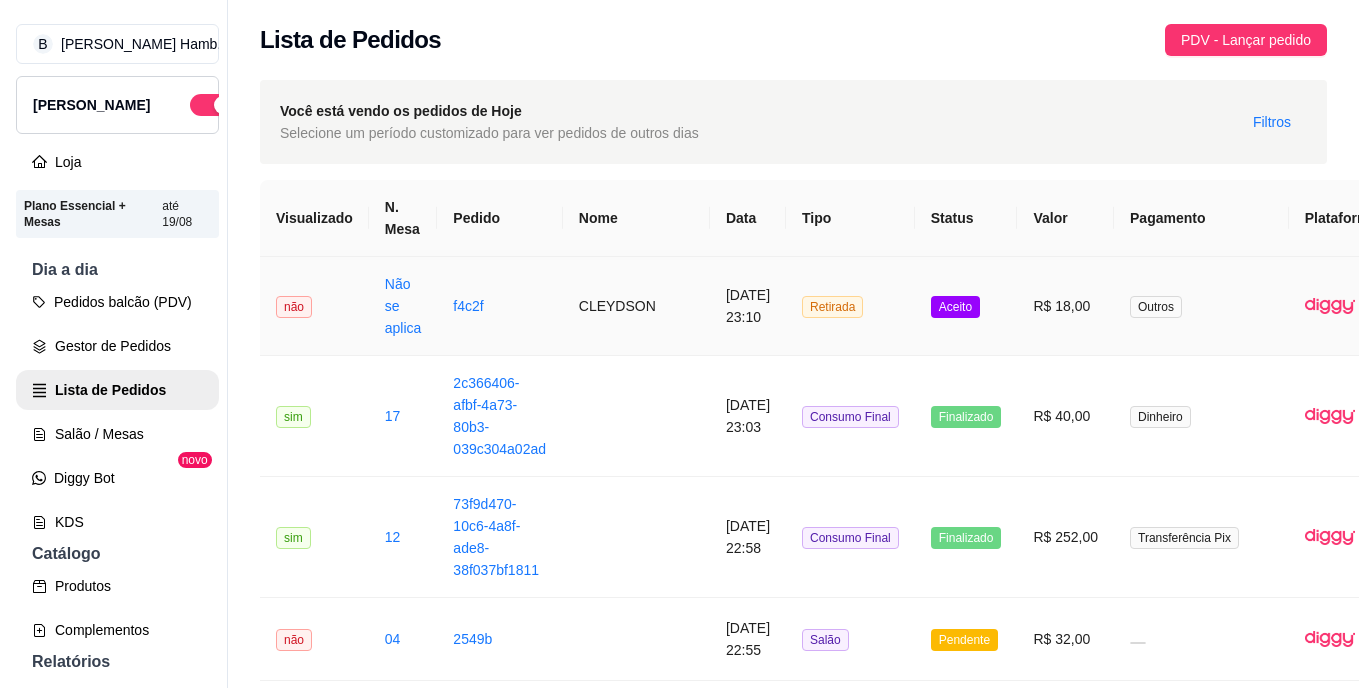 scroll, scrollTop: 0, scrollLeft: 113, axis: horizontal 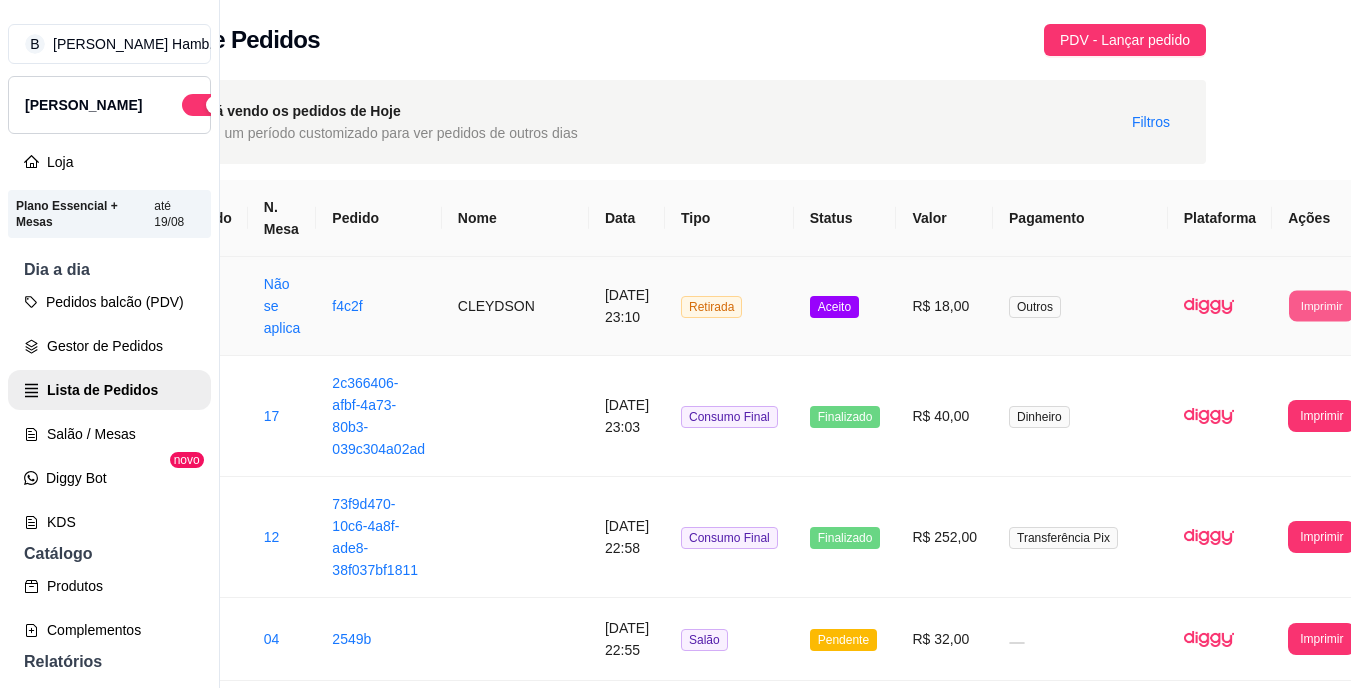 click on "Imprimir" at bounding box center (1321, 305) 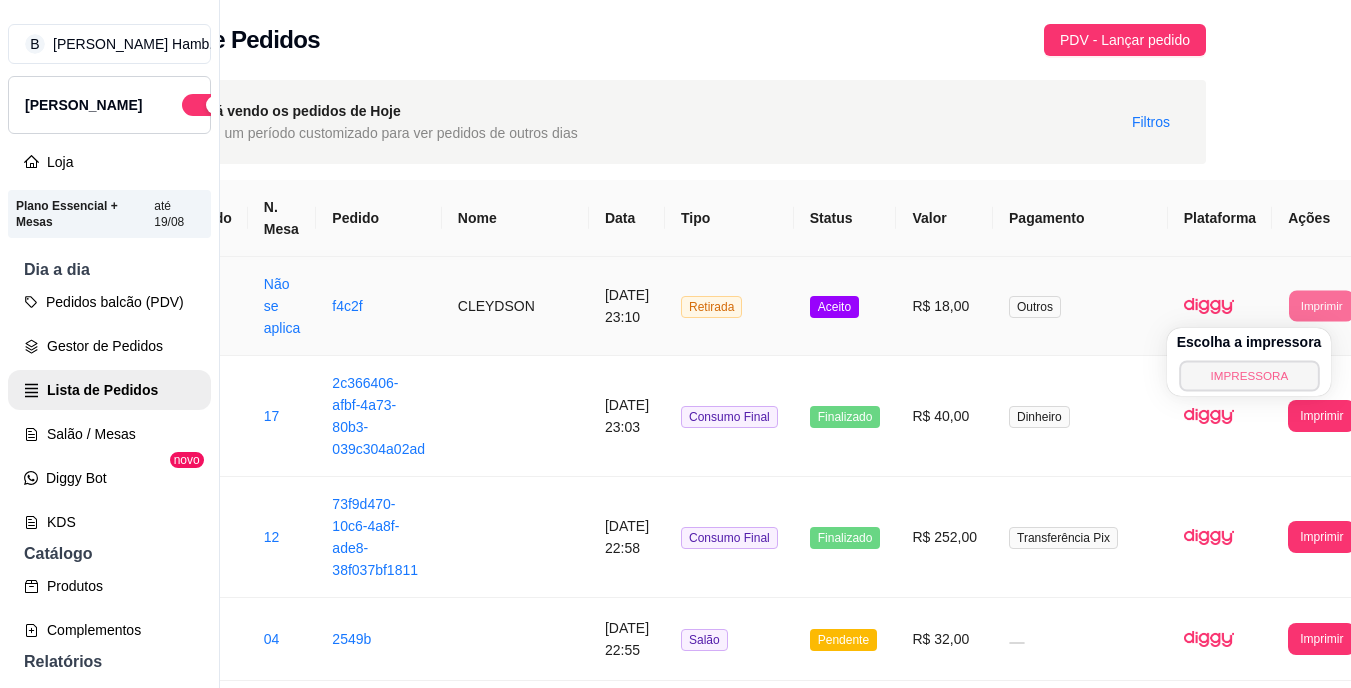 click on "IMPRESSORA" at bounding box center [1249, 375] 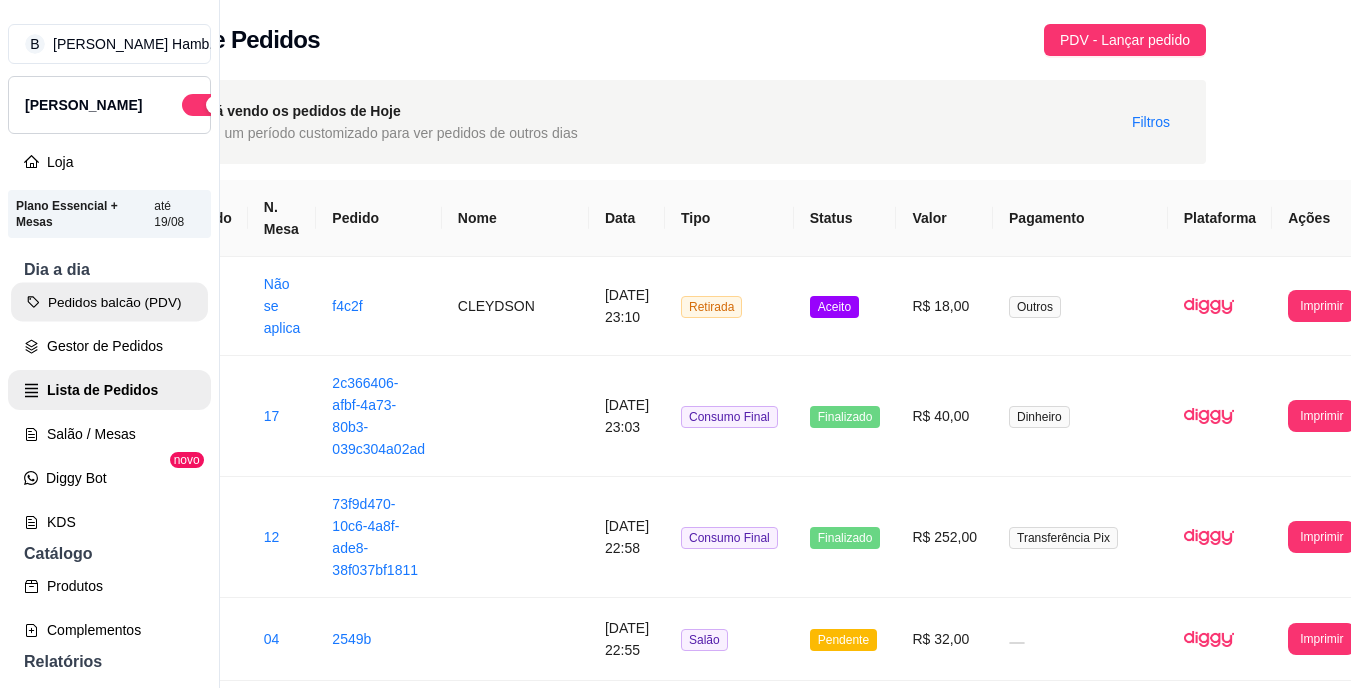 click on "Pedidos balcão (PDV)" at bounding box center [109, 302] 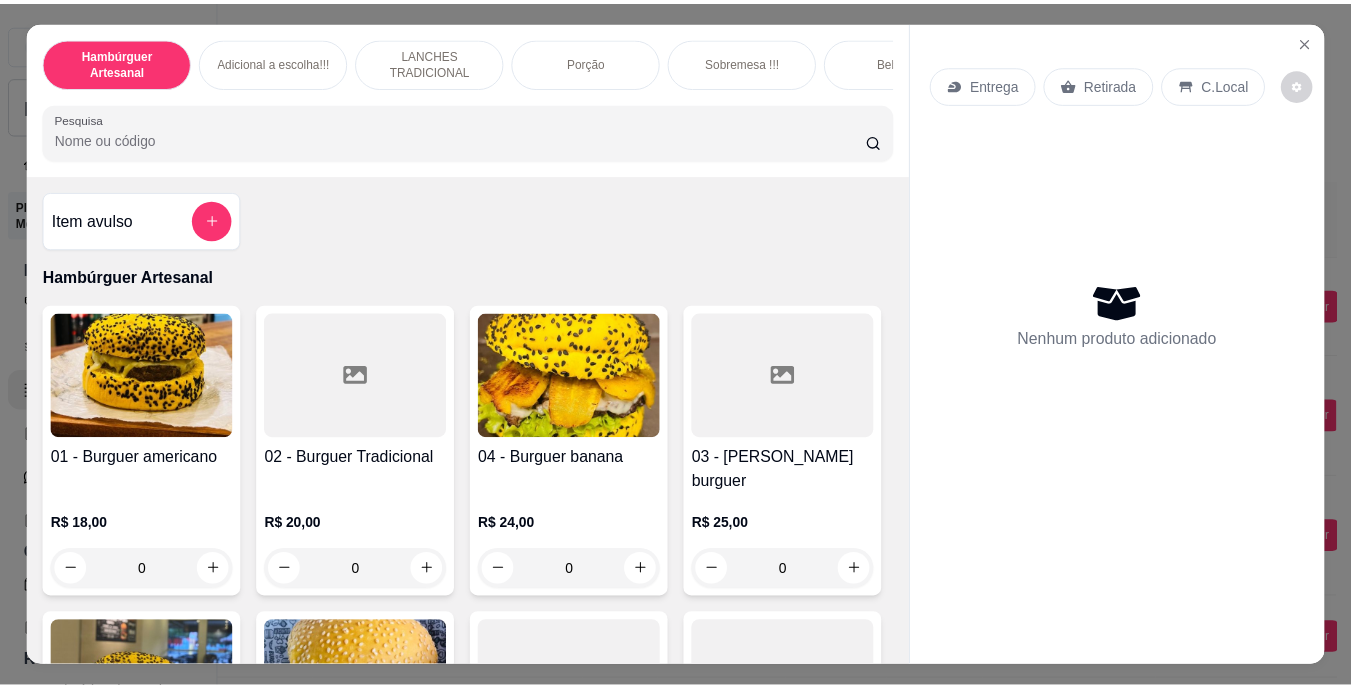 scroll, scrollTop: 103, scrollLeft: 0, axis: vertical 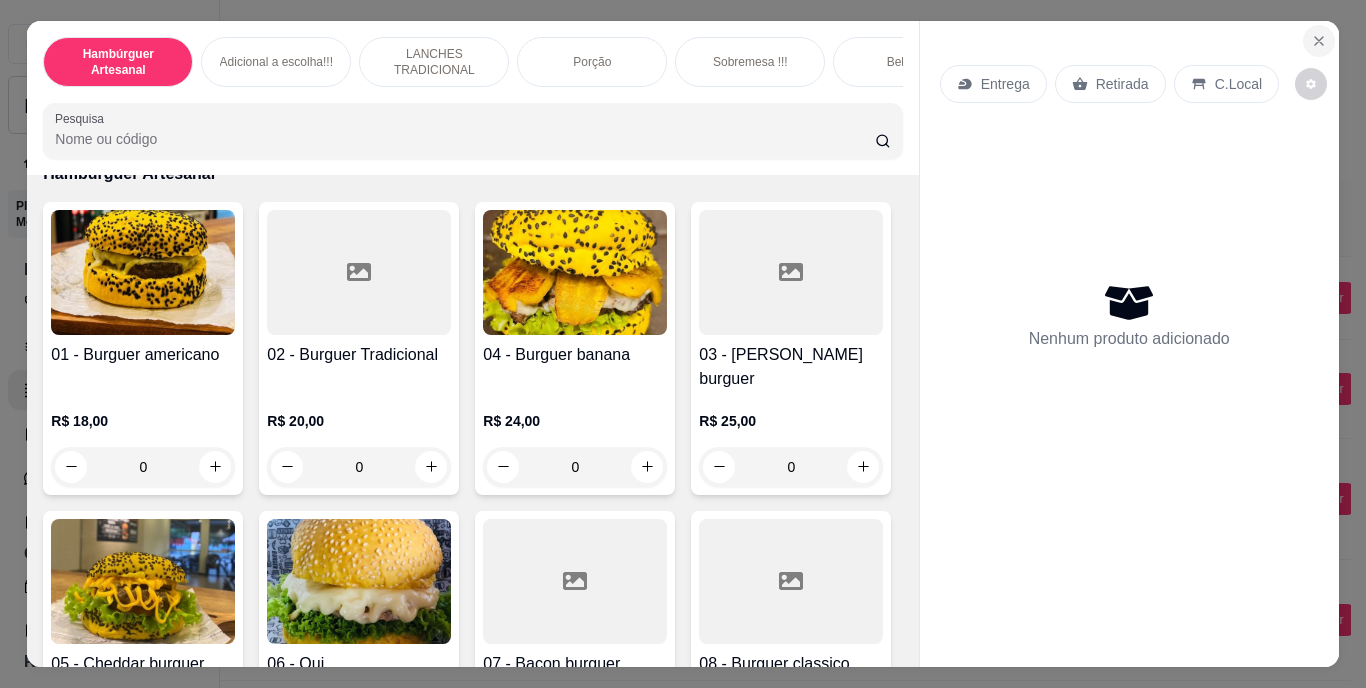 click at bounding box center (1319, 41) 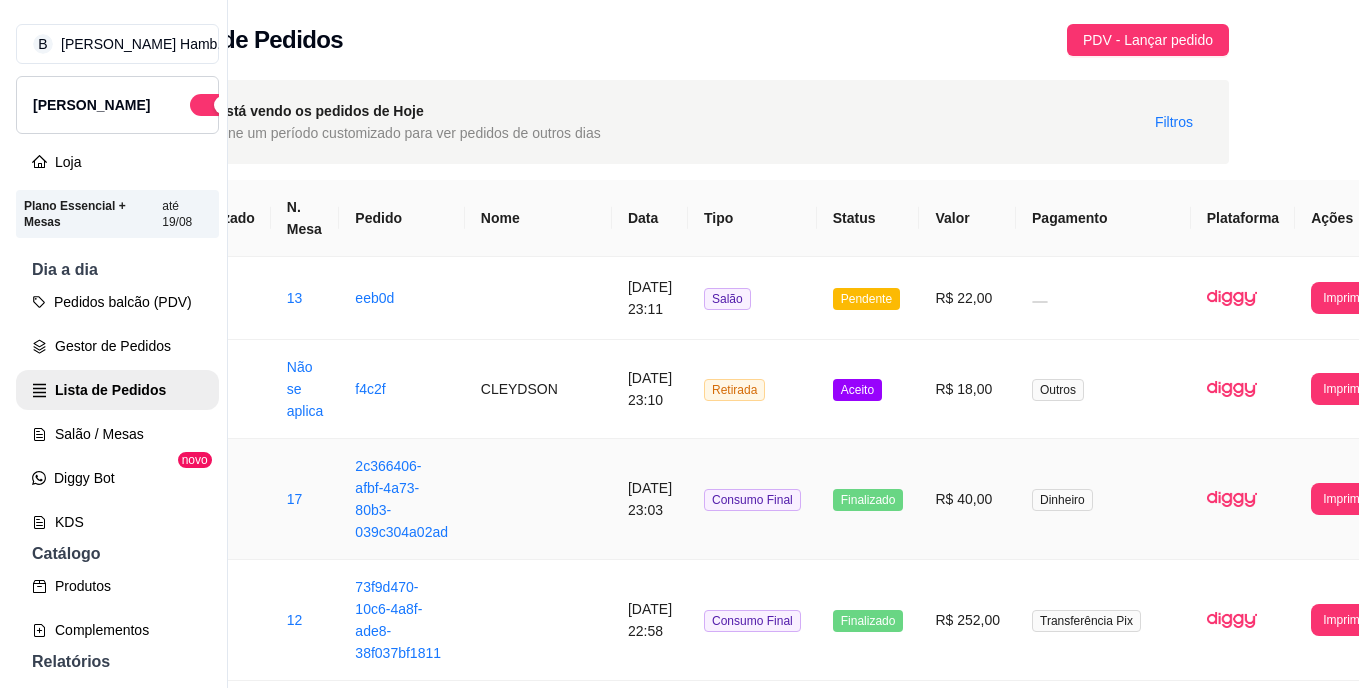 scroll, scrollTop: 161, scrollLeft: 98, axis: both 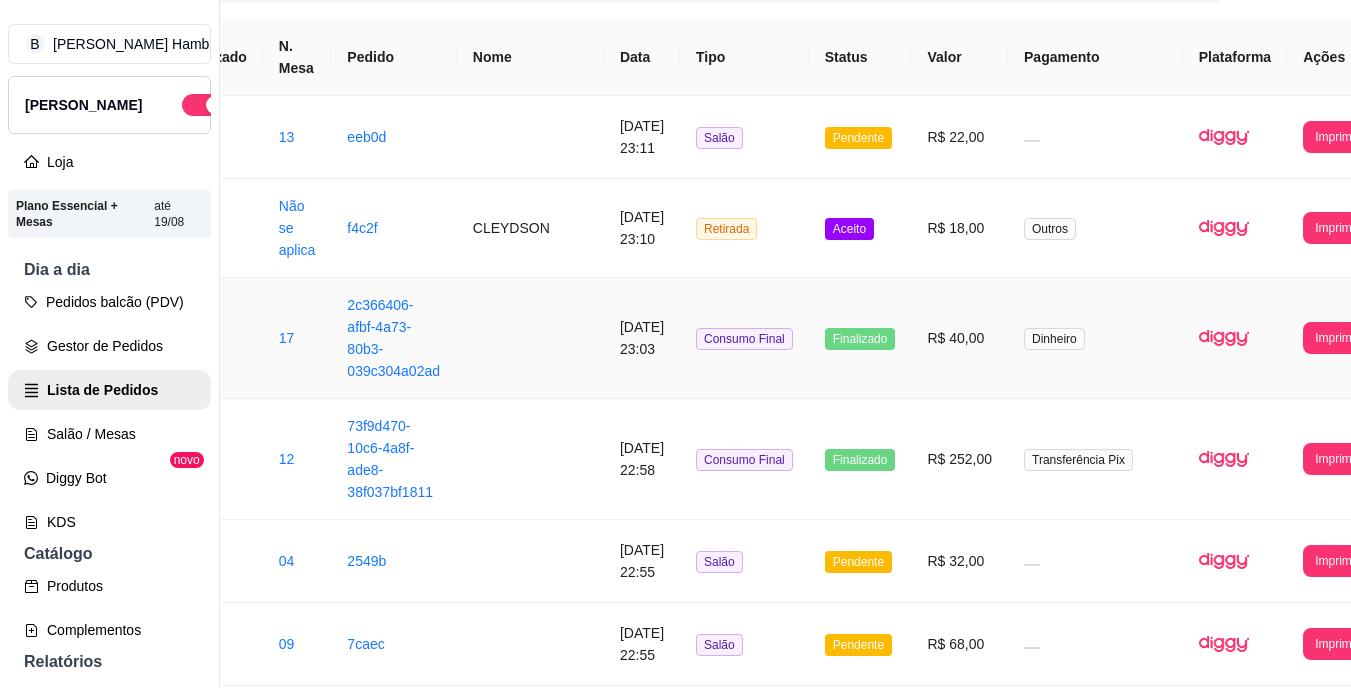 click on "R$ 40,00" at bounding box center [959, 338] 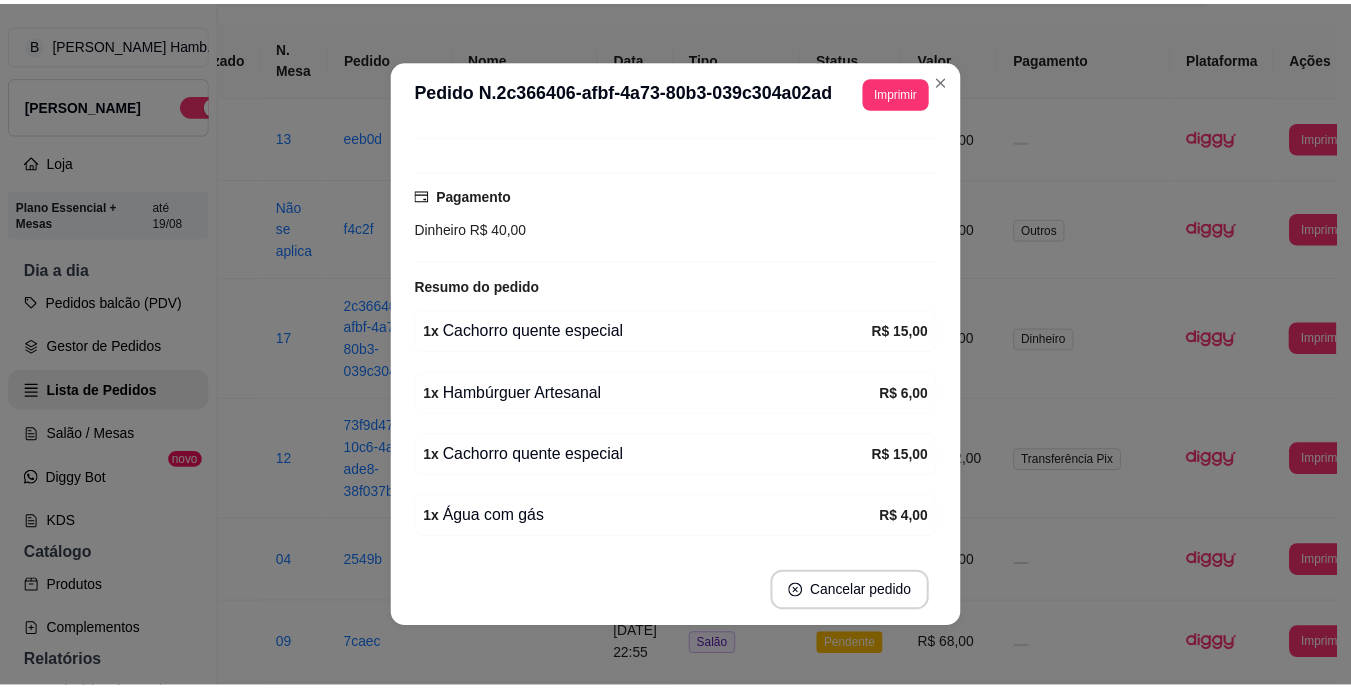 scroll, scrollTop: 158, scrollLeft: 0, axis: vertical 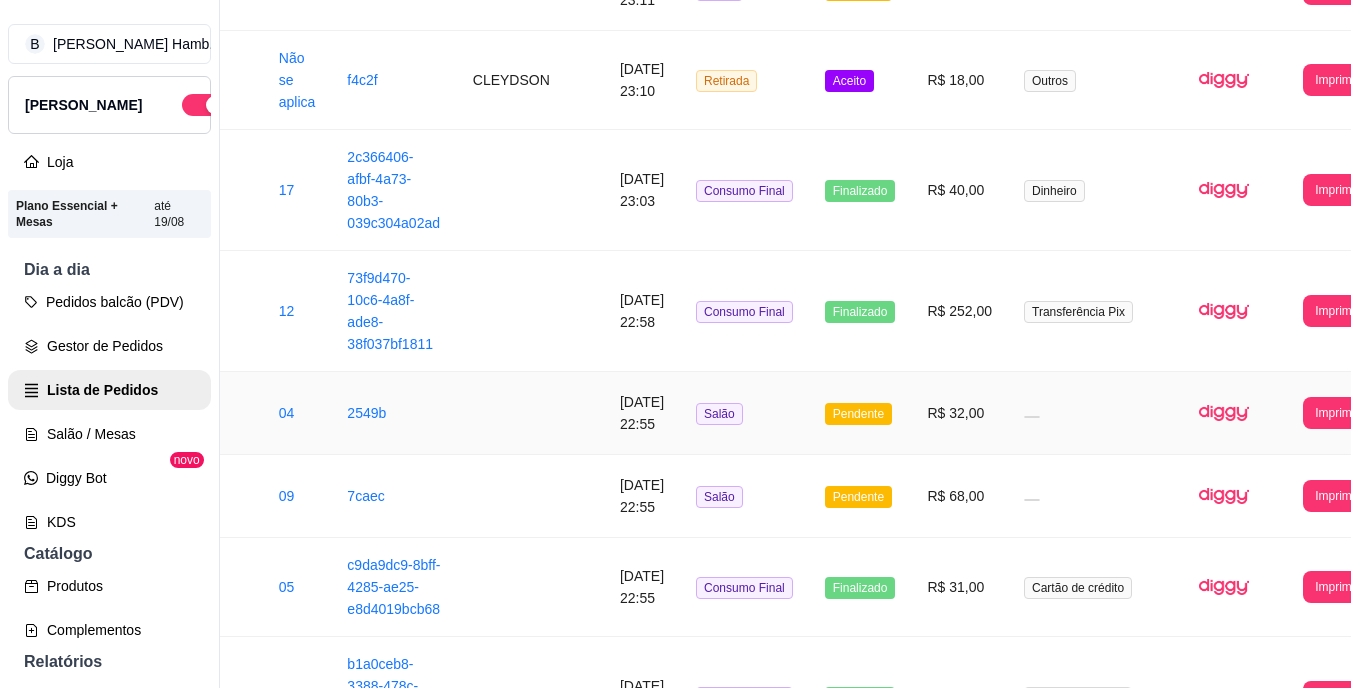 click on "R$ 32,00" at bounding box center [959, 413] 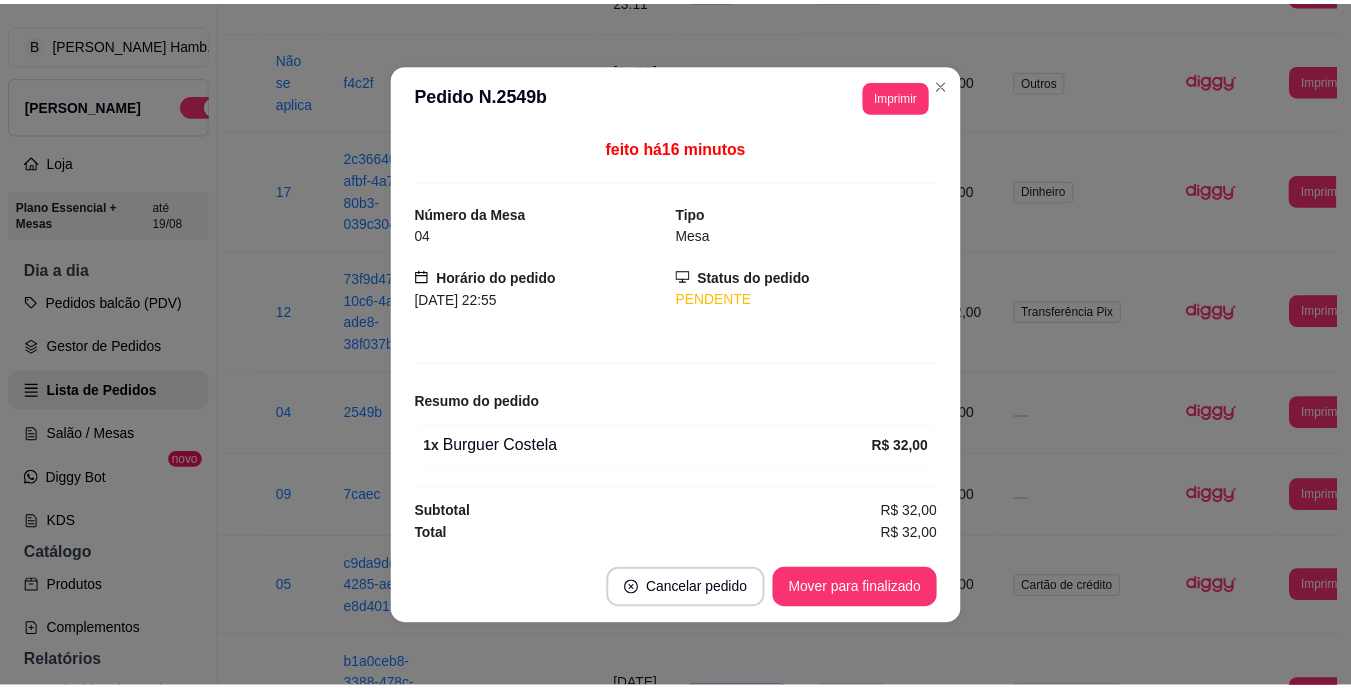 scroll, scrollTop: 1, scrollLeft: 0, axis: vertical 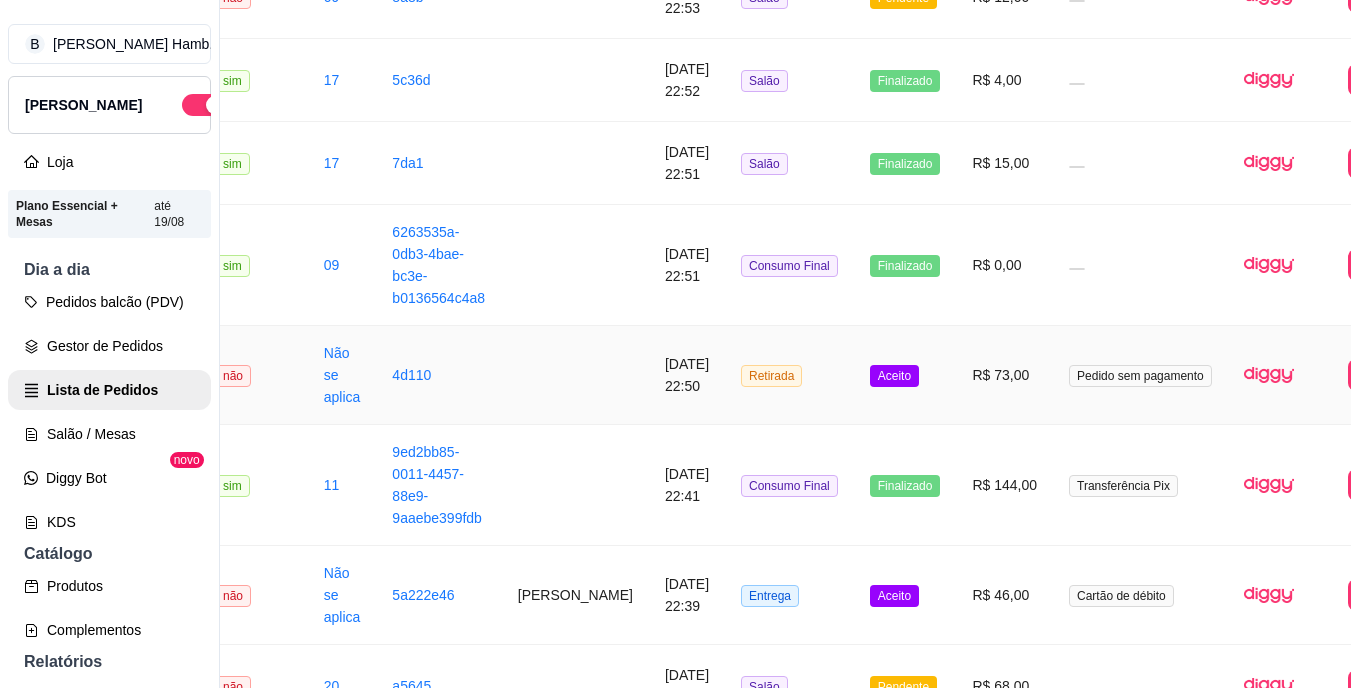 click on "R$ 73,00" at bounding box center [1004, 375] 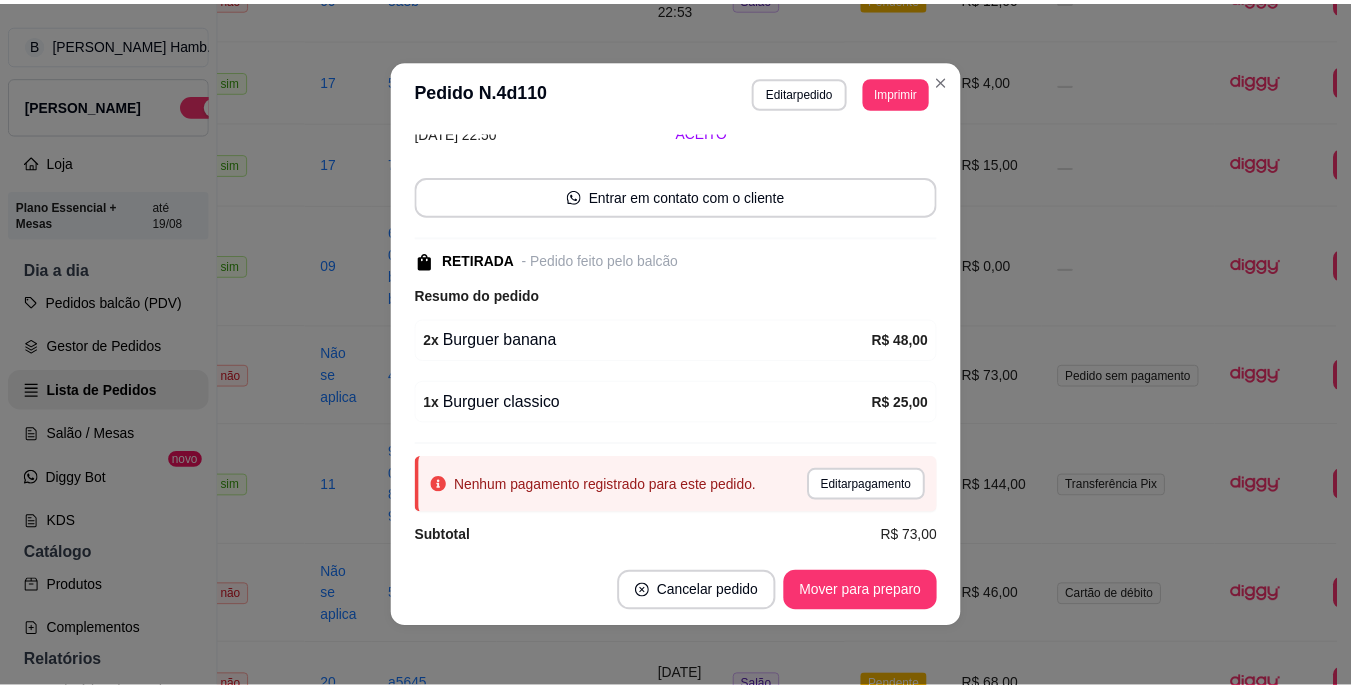 scroll, scrollTop: 119, scrollLeft: 0, axis: vertical 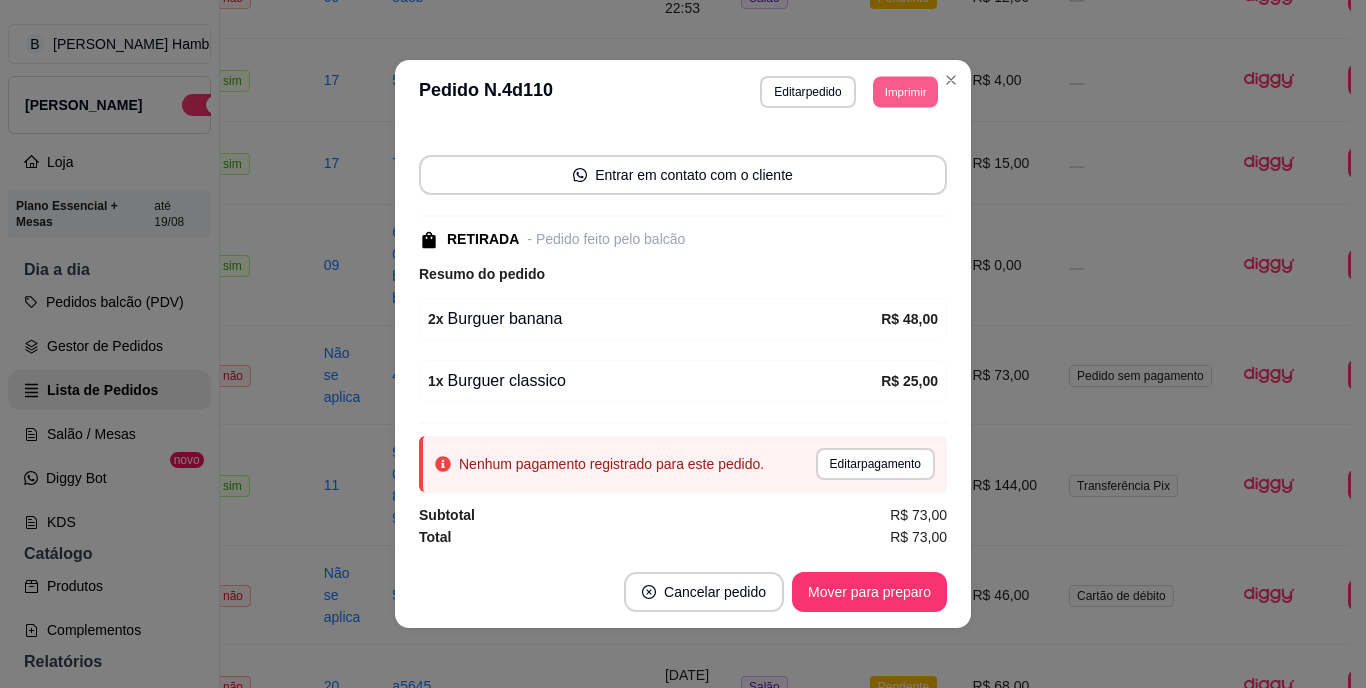 click on "Imprimir" at bounding box center (905, 91) 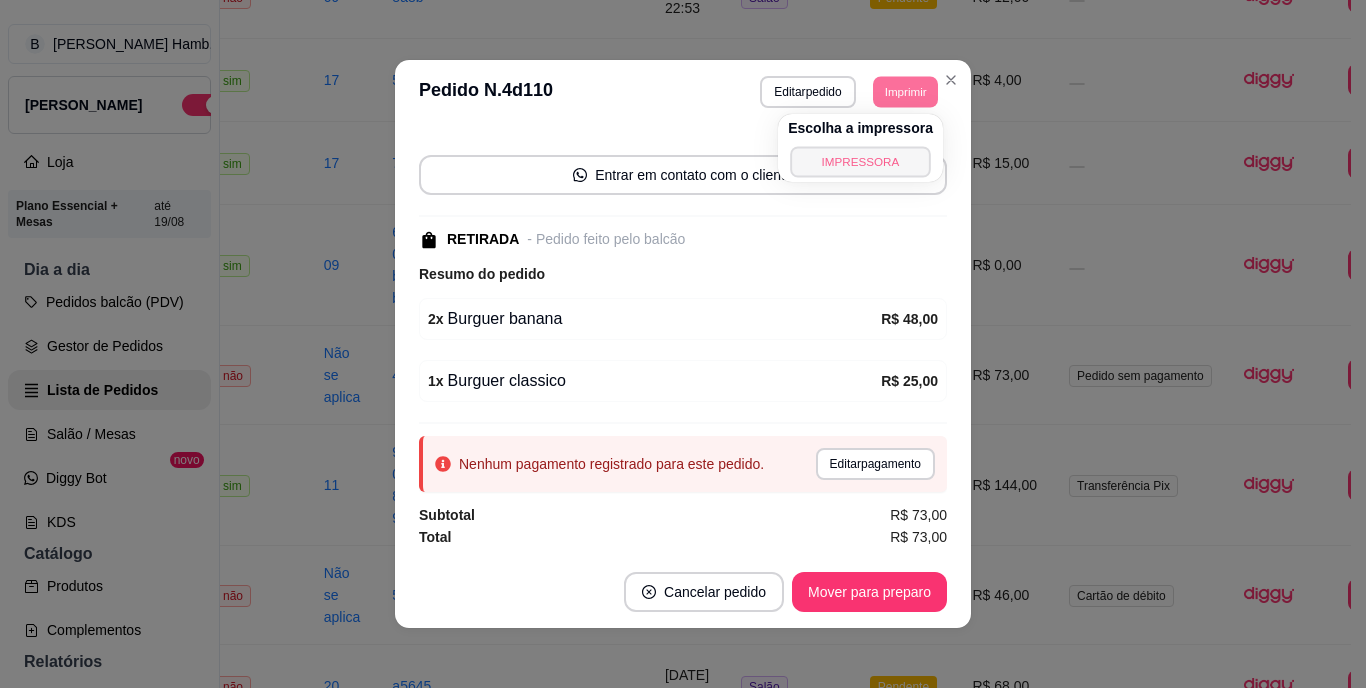 click on "IMPRESSORA" at bounding box center (860, 161) 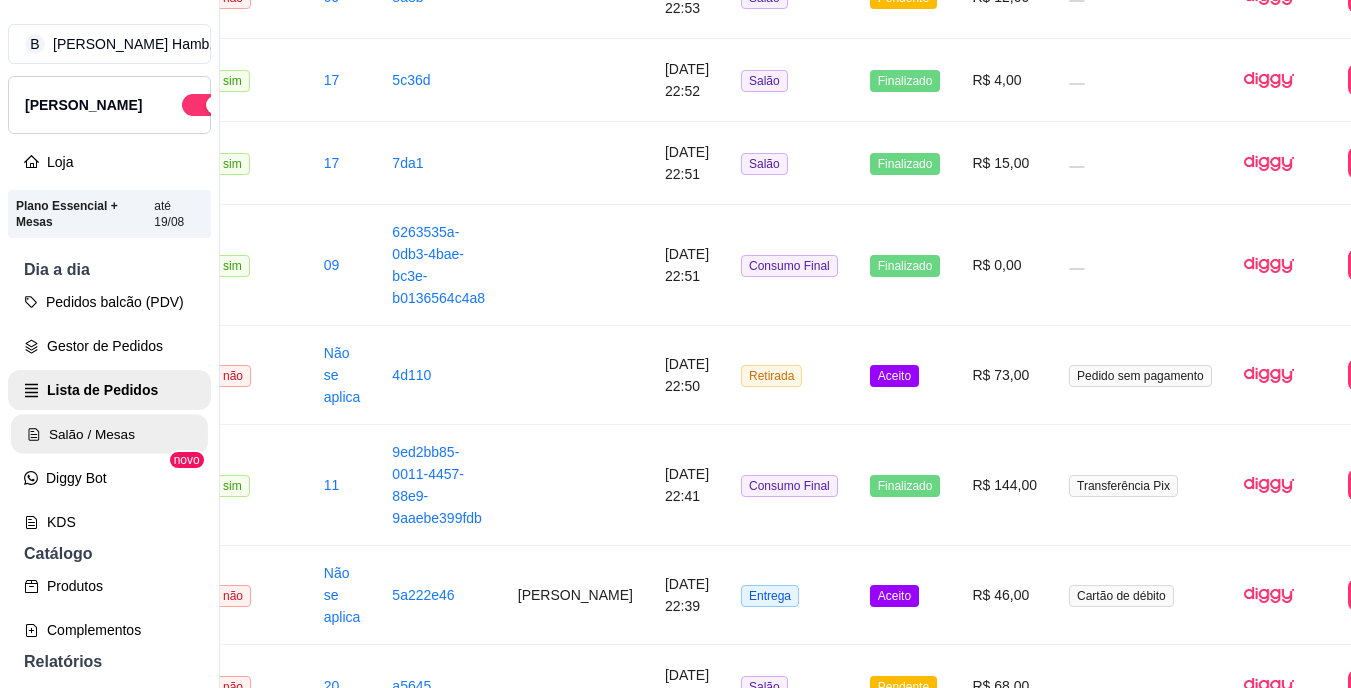 click on "Salão / Mesas" at bounding box center (109, 434) 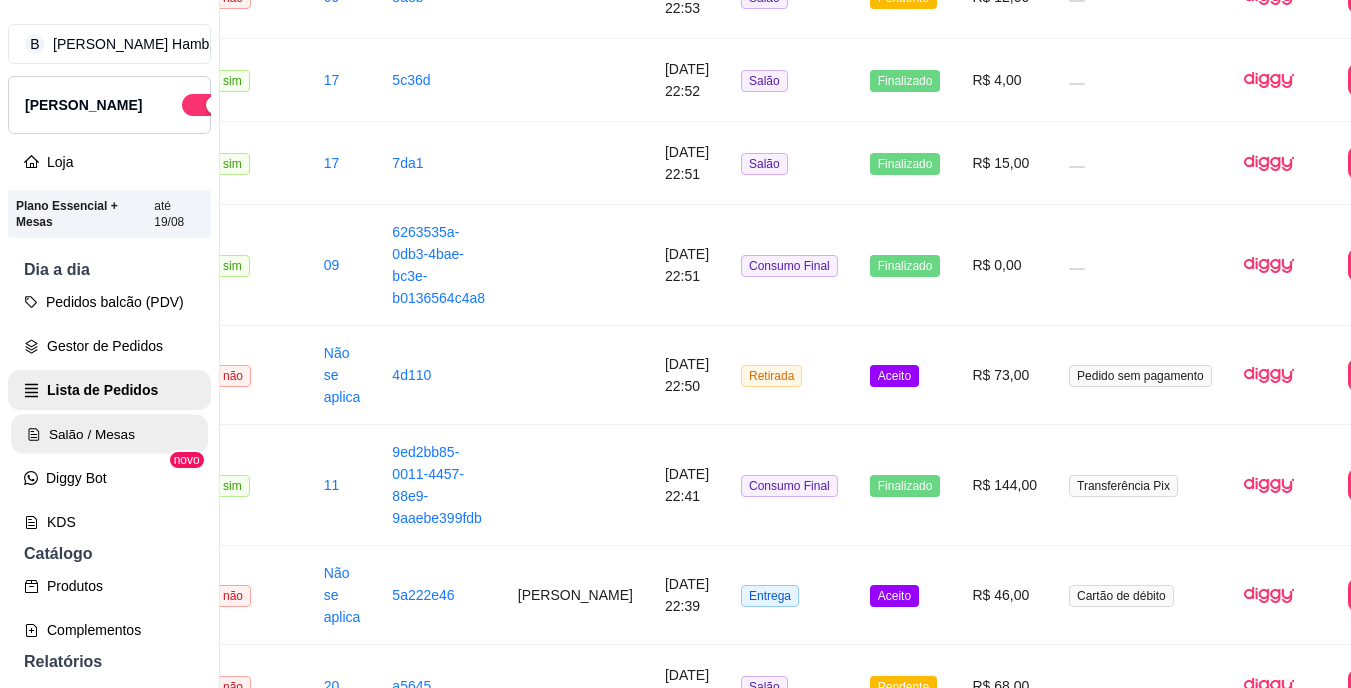click on "Salão / Mesas" at bounding box center (109, 434) 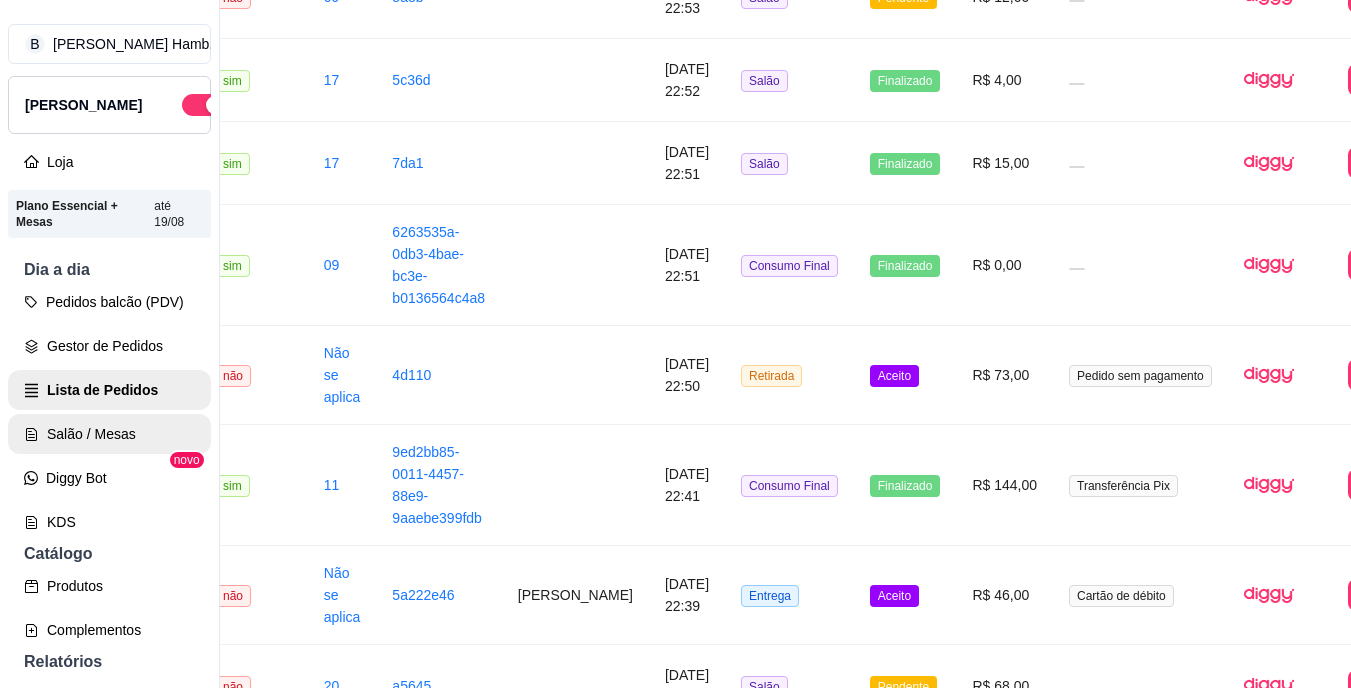 click on "Salão / Mesas" at bounding box center (109, 434) 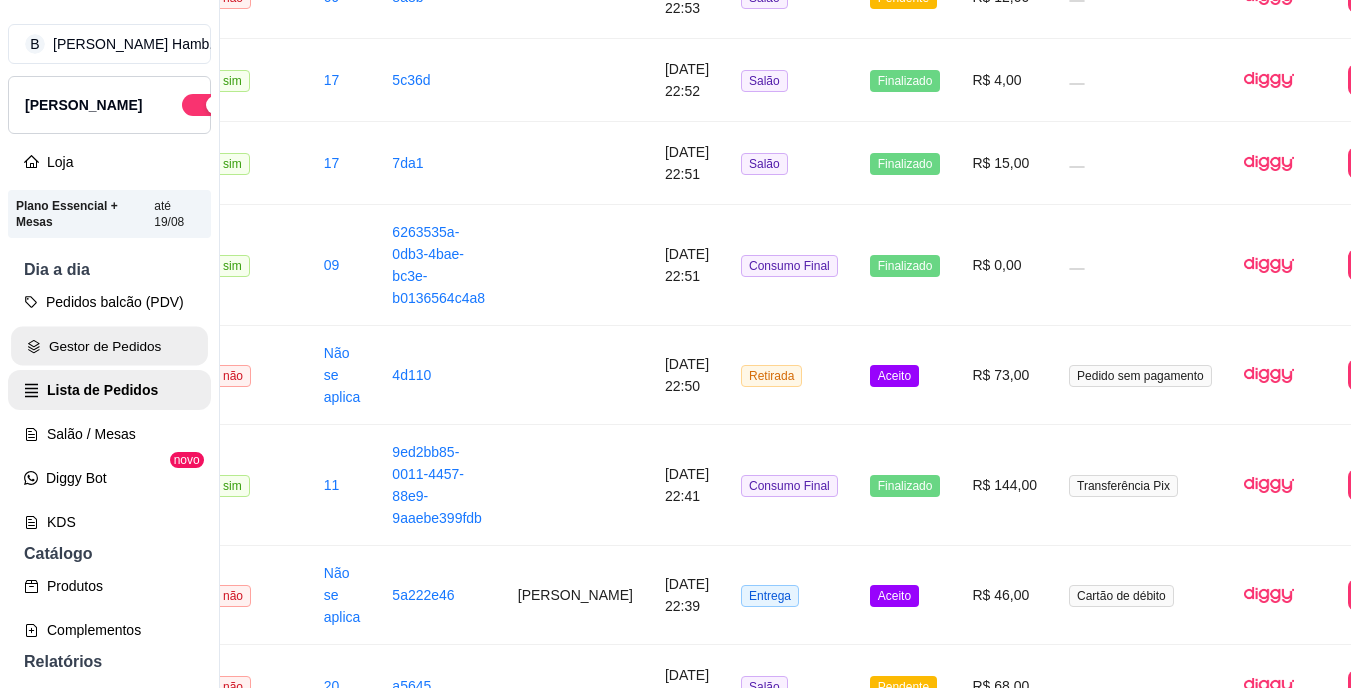 click on "Gestor de Pedidos" at bounding box center (109, 346) 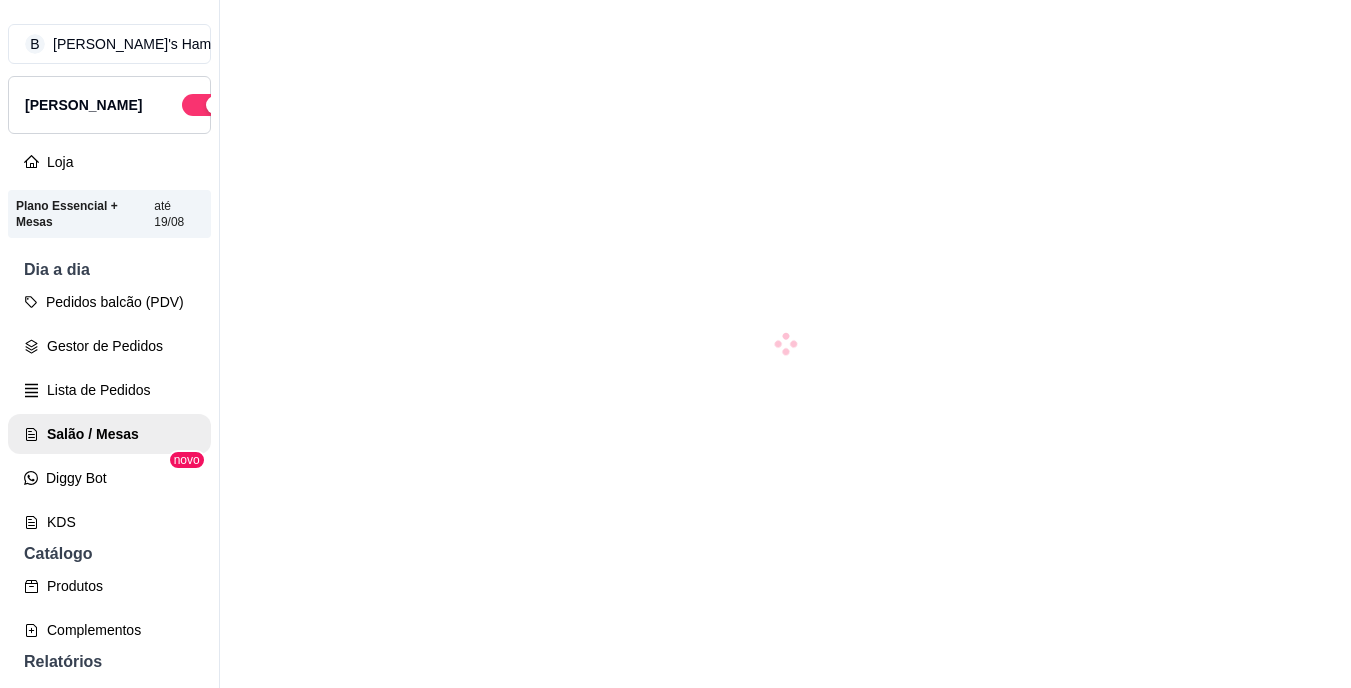 scroll, scrollTop: 0, scrollLeft: 0, axis: both 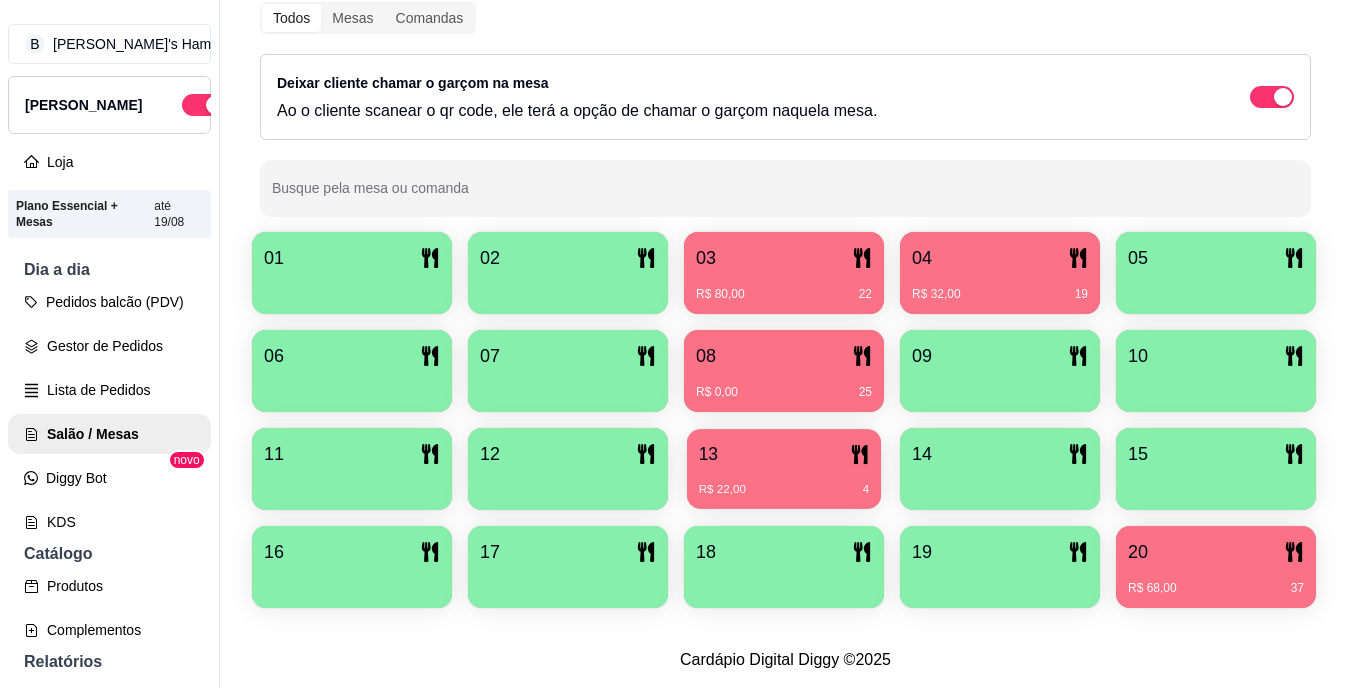 click on "13" at bounding box center (784, 454) 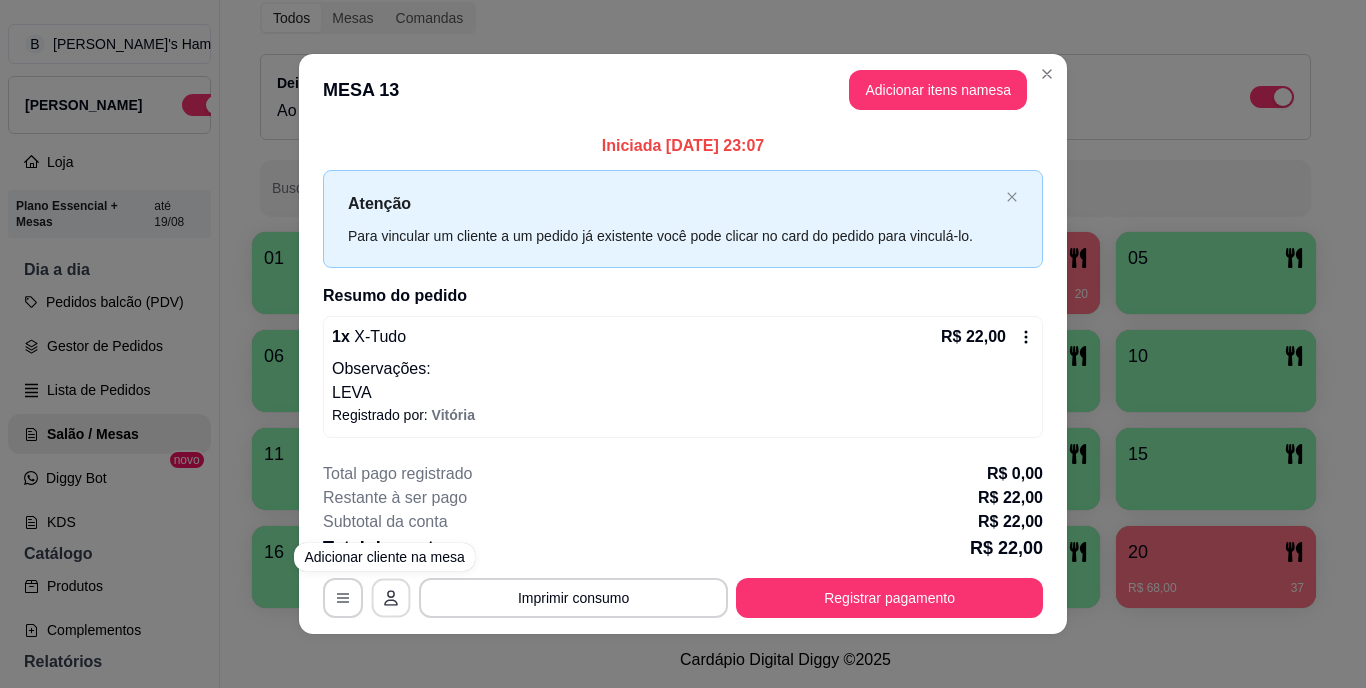 click 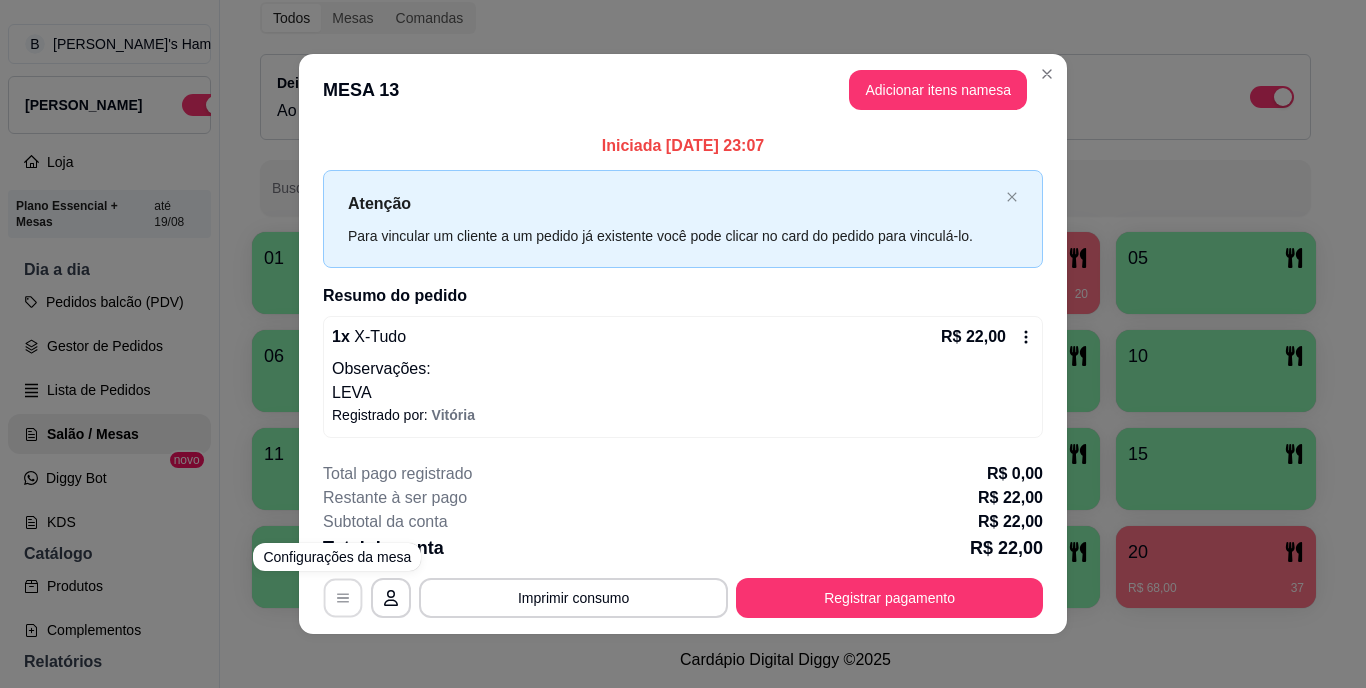 click at bounding box center [343, 597] 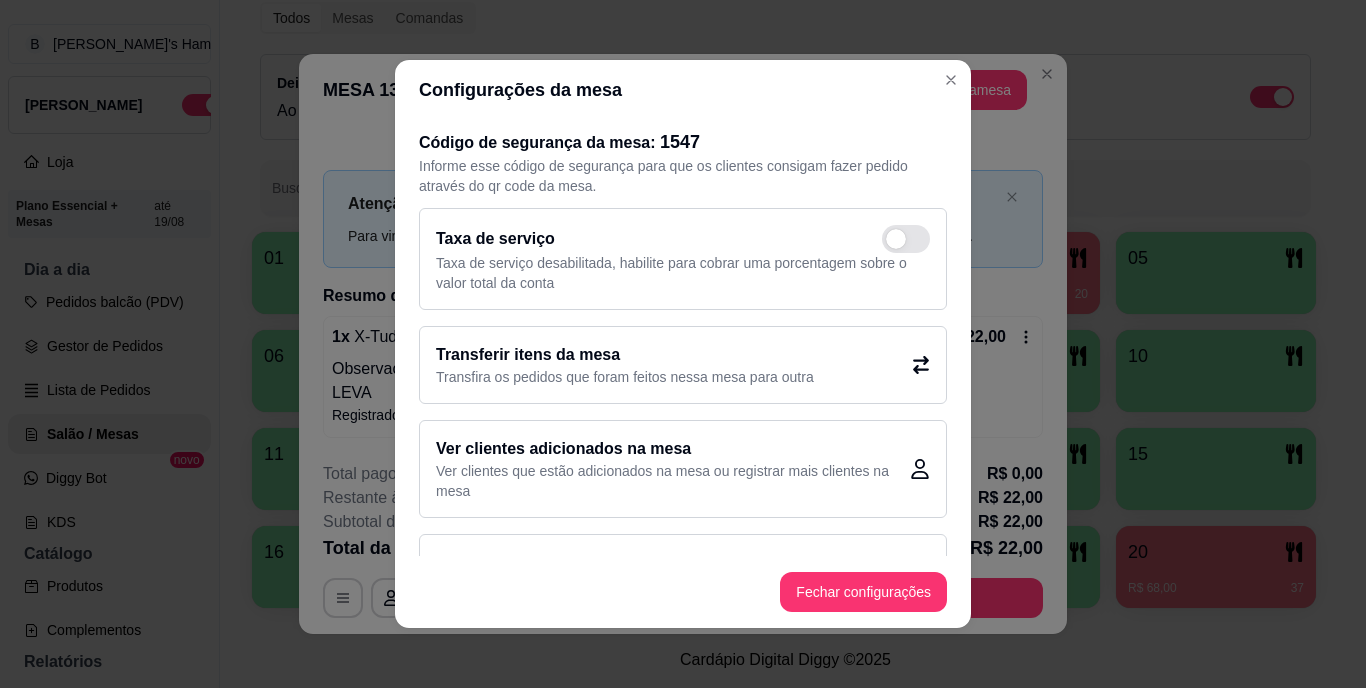 click on "Transferir itens da mesa" at bounding box center (625, 355) 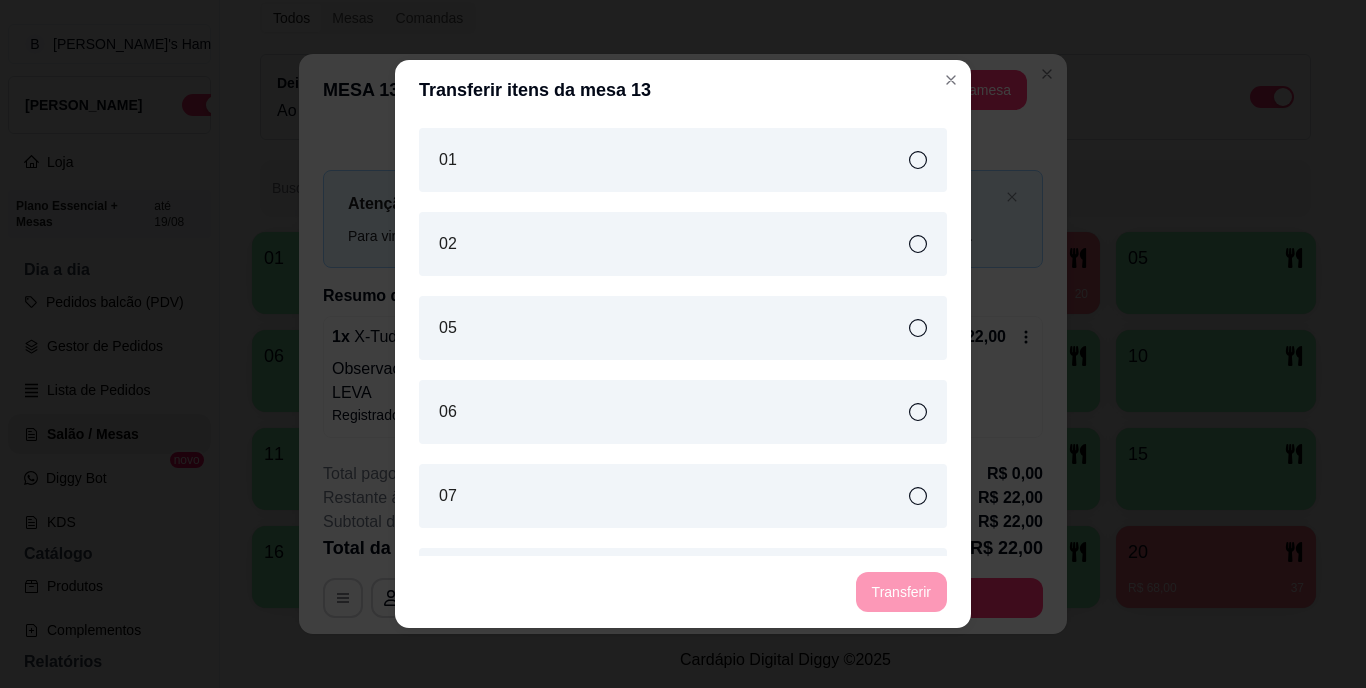 click on "01" at bounding box center [683, 160] 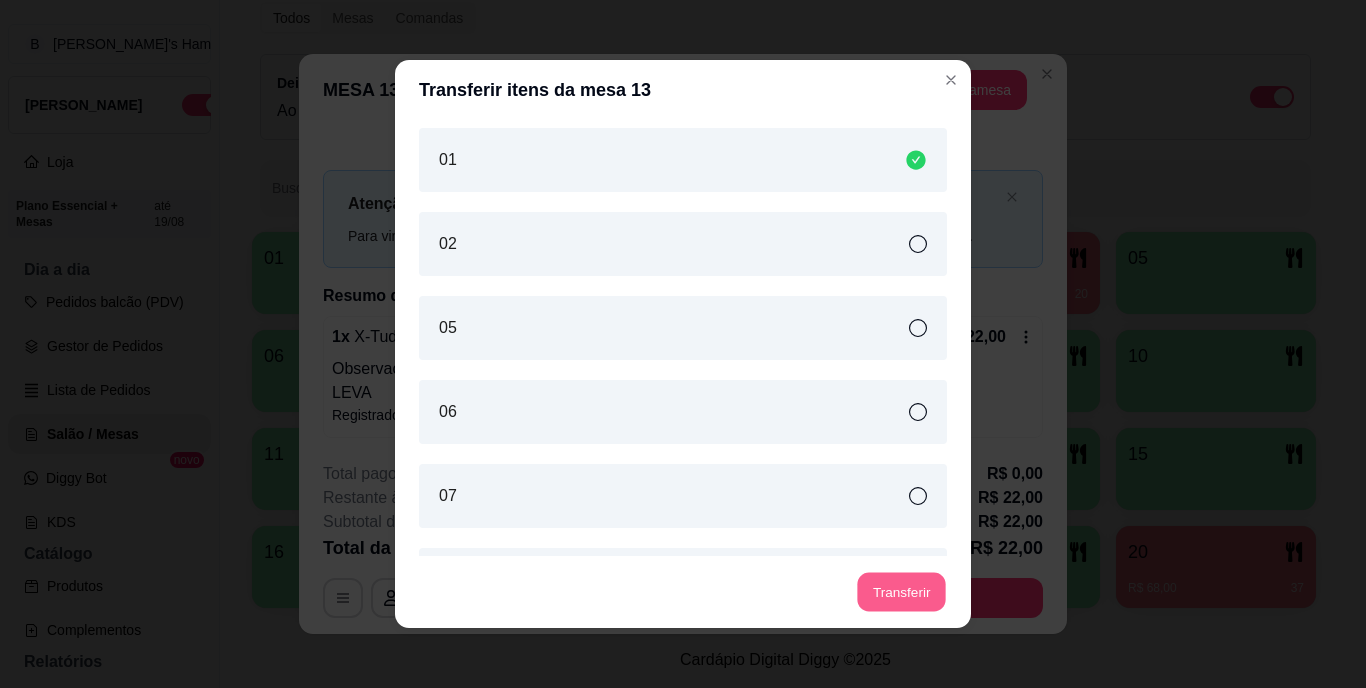 click on "Transferir" at bounding box center [901, 592] 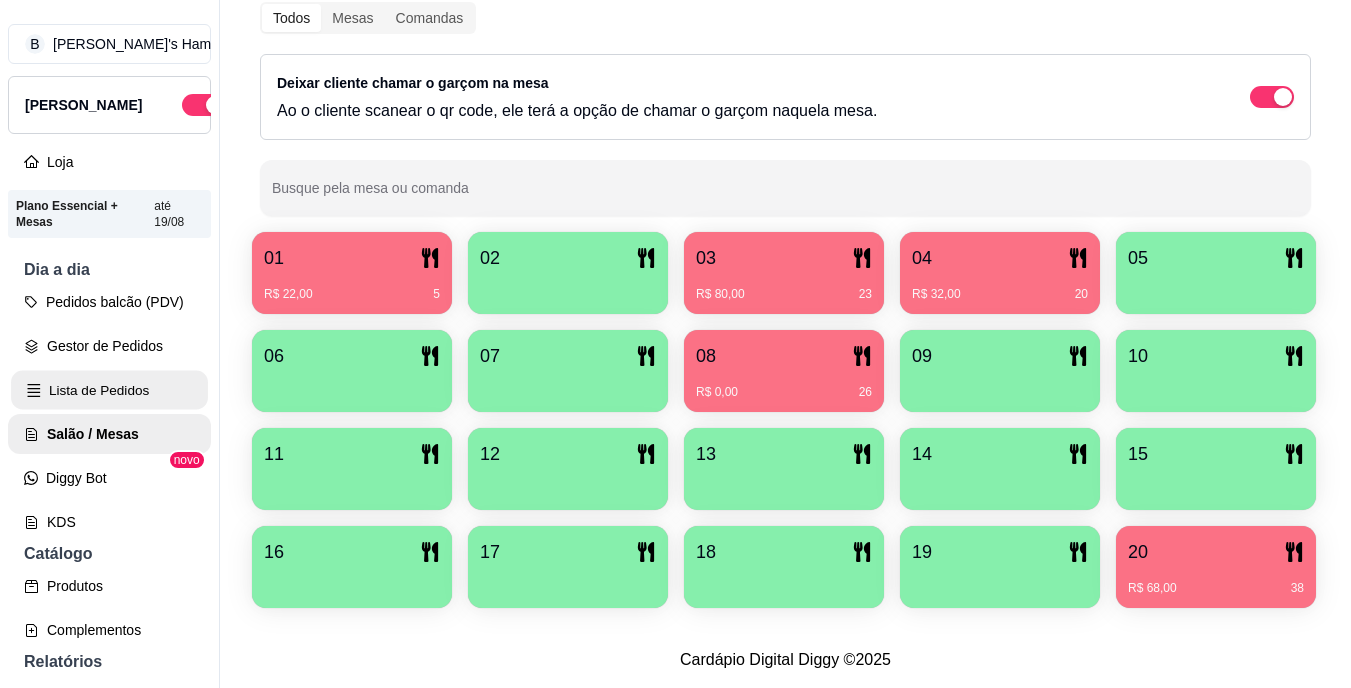 click on "Lista de Pedidos" at bounding box center [109, 390] 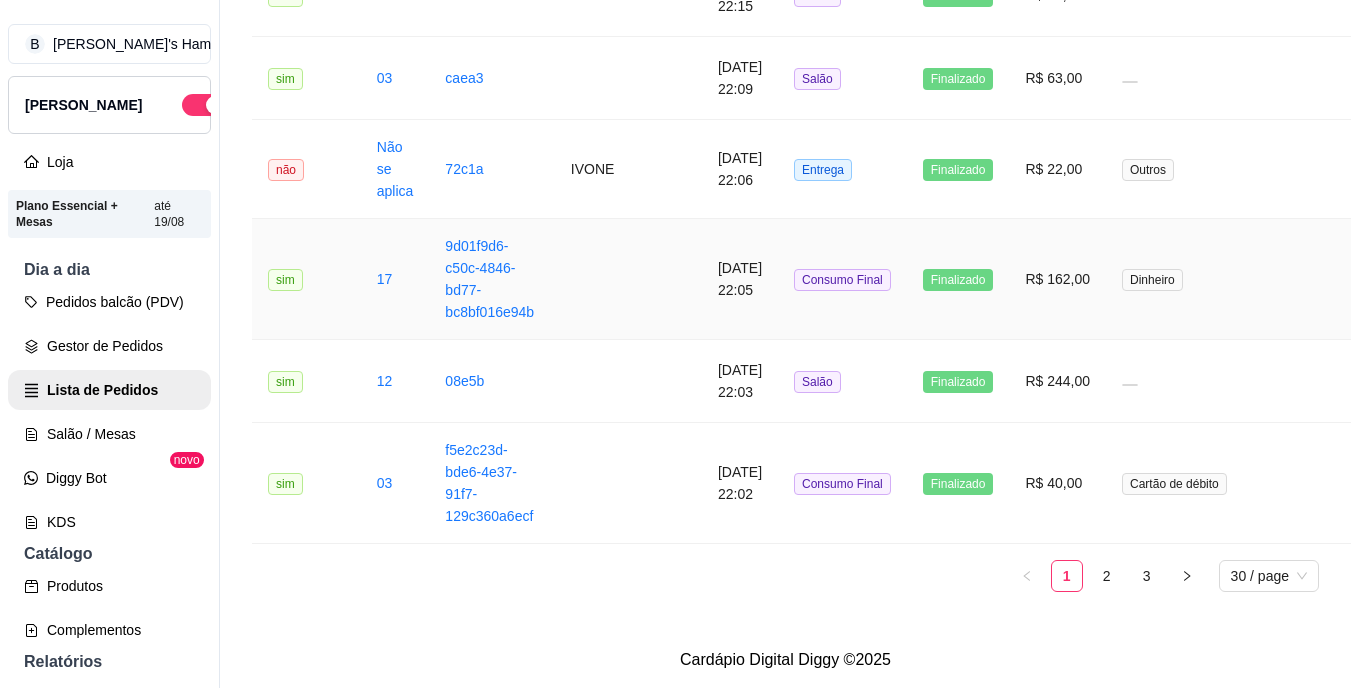 scroll, scrollTop: 2754, scrollLeft: 0, axis: vertical 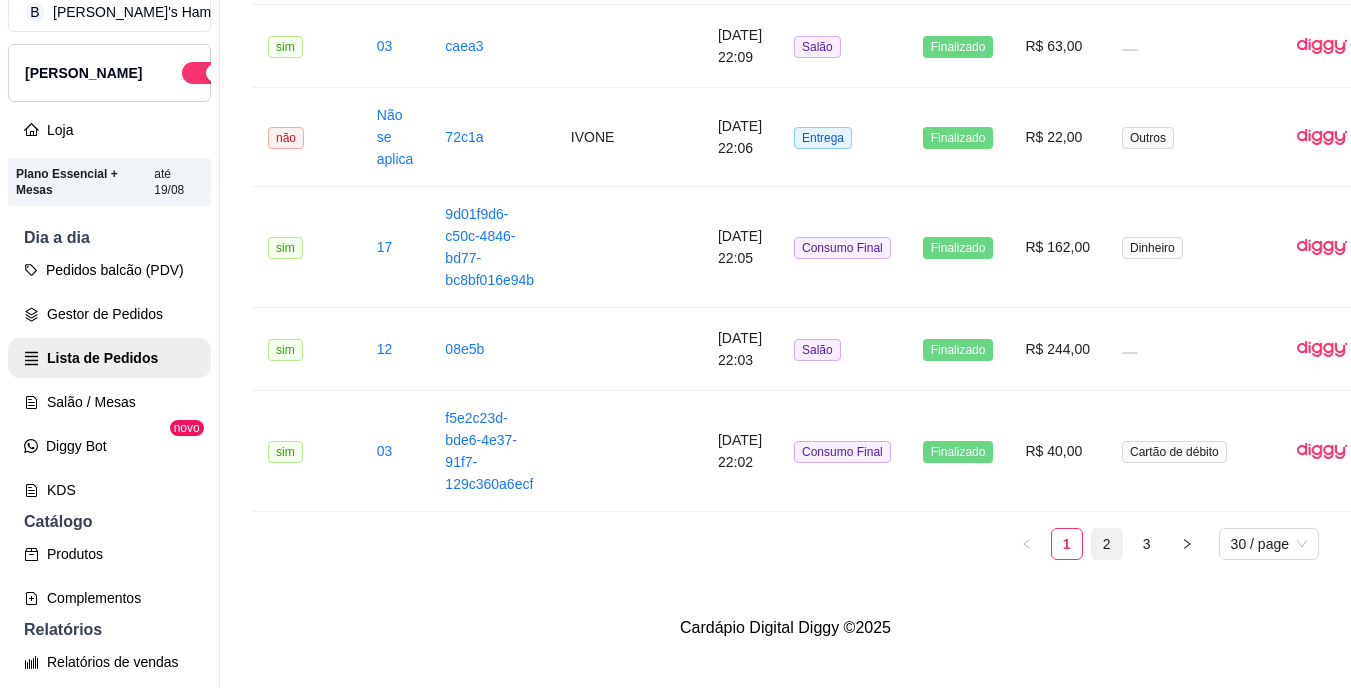 click on "2" at bounding box center [1107, 544] 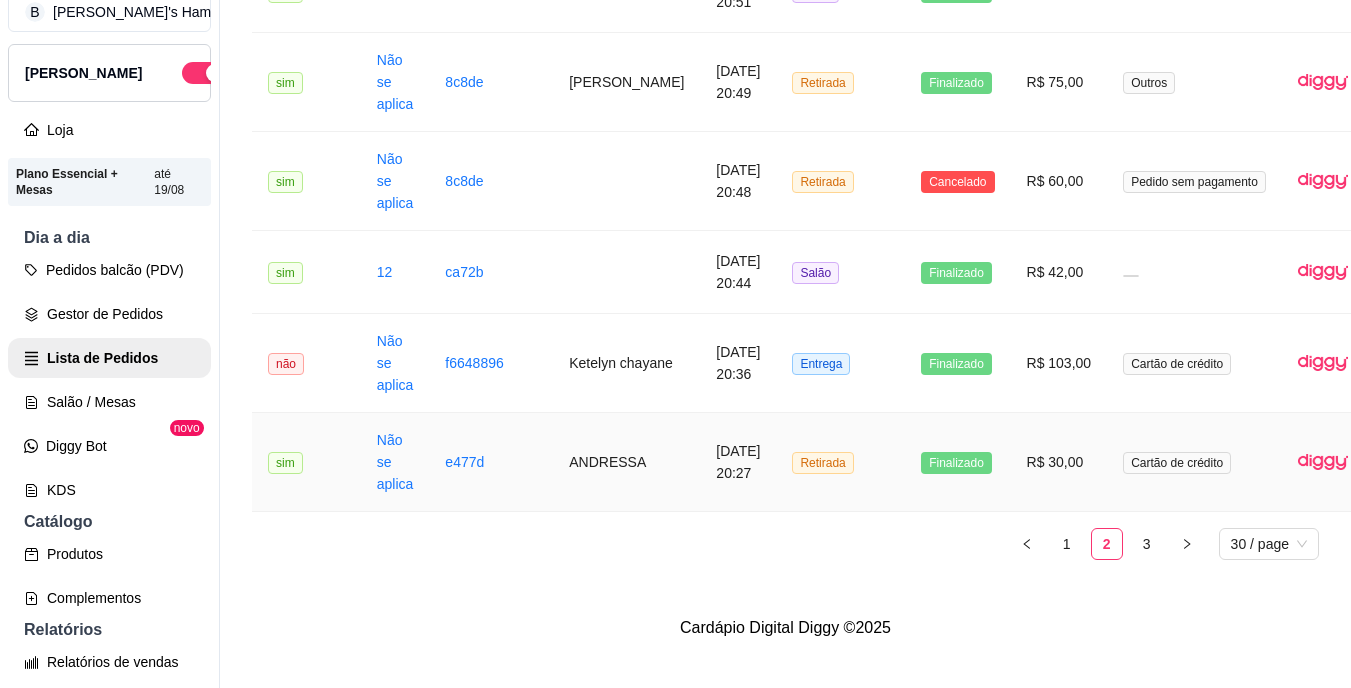 scroll, scrollTop: 2552, scrollLeft: 0, axis: vertical 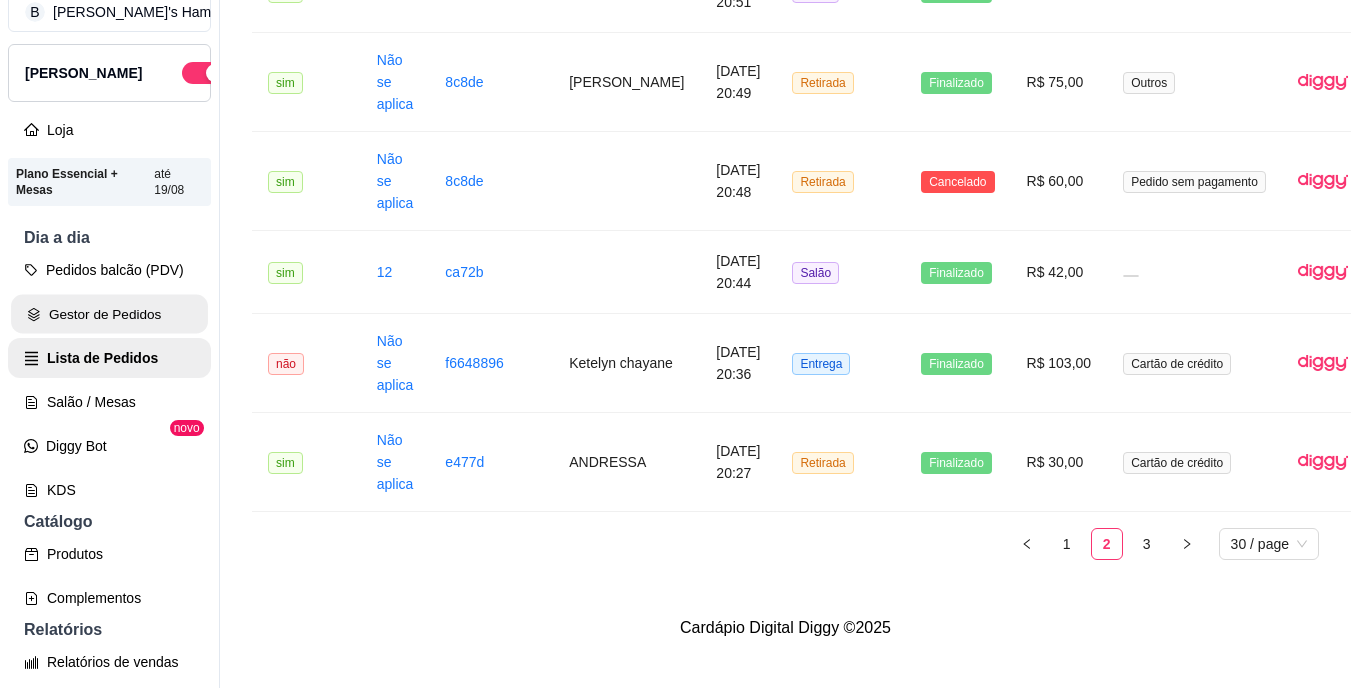 click on "Gestor de Pedidos" at bounding box center (109, 314) 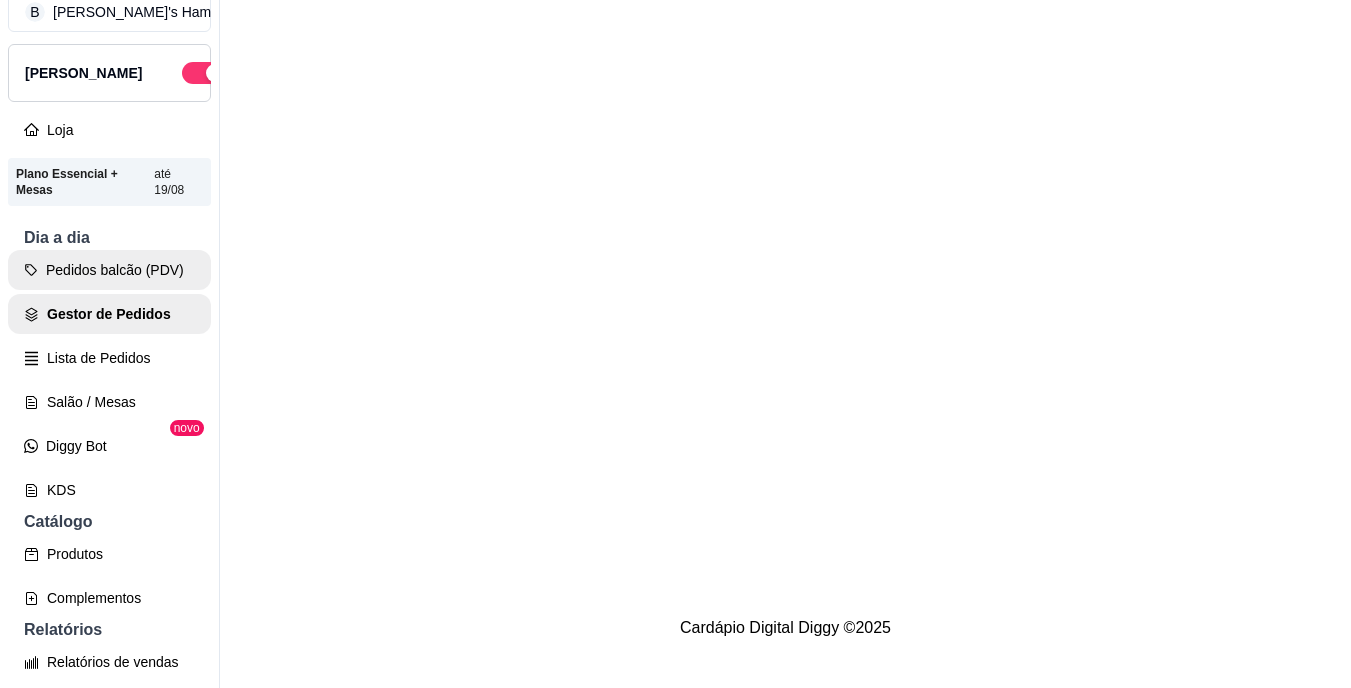 scroll, scrollTop: 0, scrollLeft: 0, axis: both 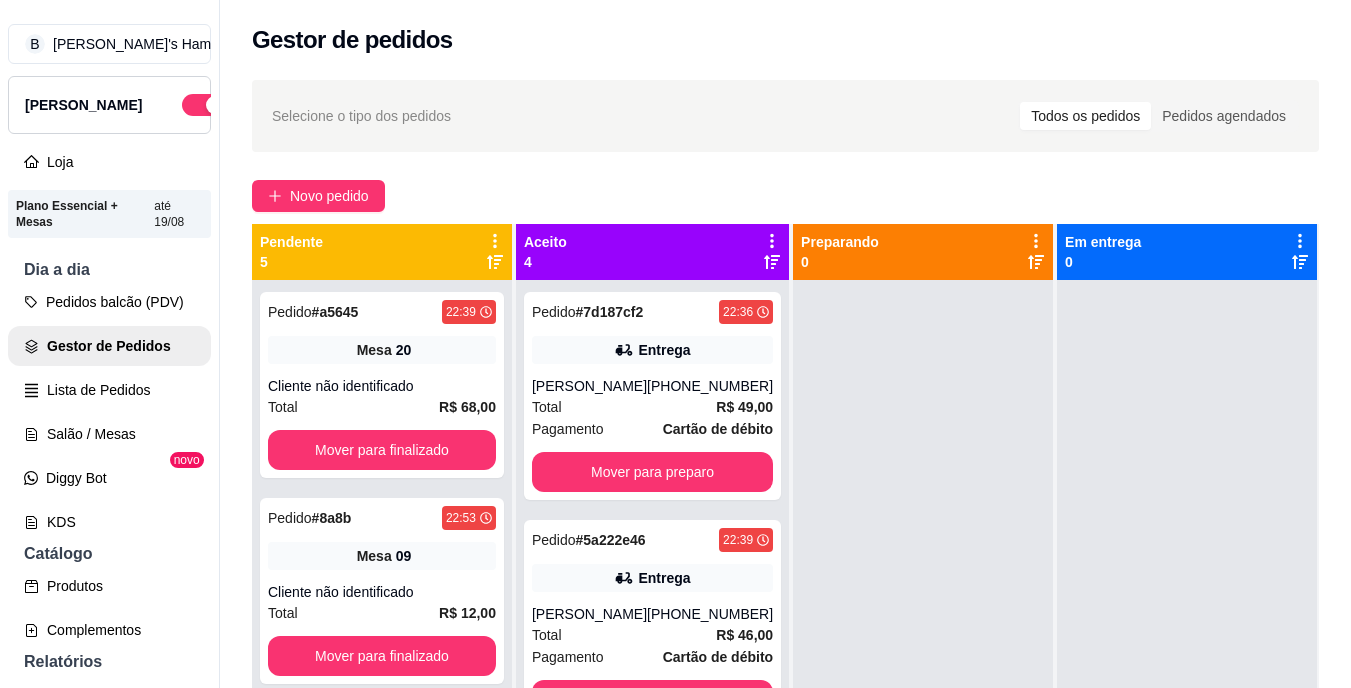 click on "Pedido  # a5645 22:39 Mesa 20 Cliente não identificado Total R$ 68,00 Mover para finalizado Pedido  # 8a8b 22:53 Mesa 09 Cliente não identificado Total R$ 12,00 Mover para finalizado Pedido  # 7caec 22:55 Mesa 09 Cliente não identificado Total R$ 68,00 Mover para finalizado Pedido  # 2549b 22:55 Mesa 04 Cliente não identificado Total R$ 32,00 Mover para finalizado Pedido  # eeb0d 23:11 Mesa 13 Cliente não identificado Total R$ 22,00 Mover para finalizado" at bounding box center (382, 624) 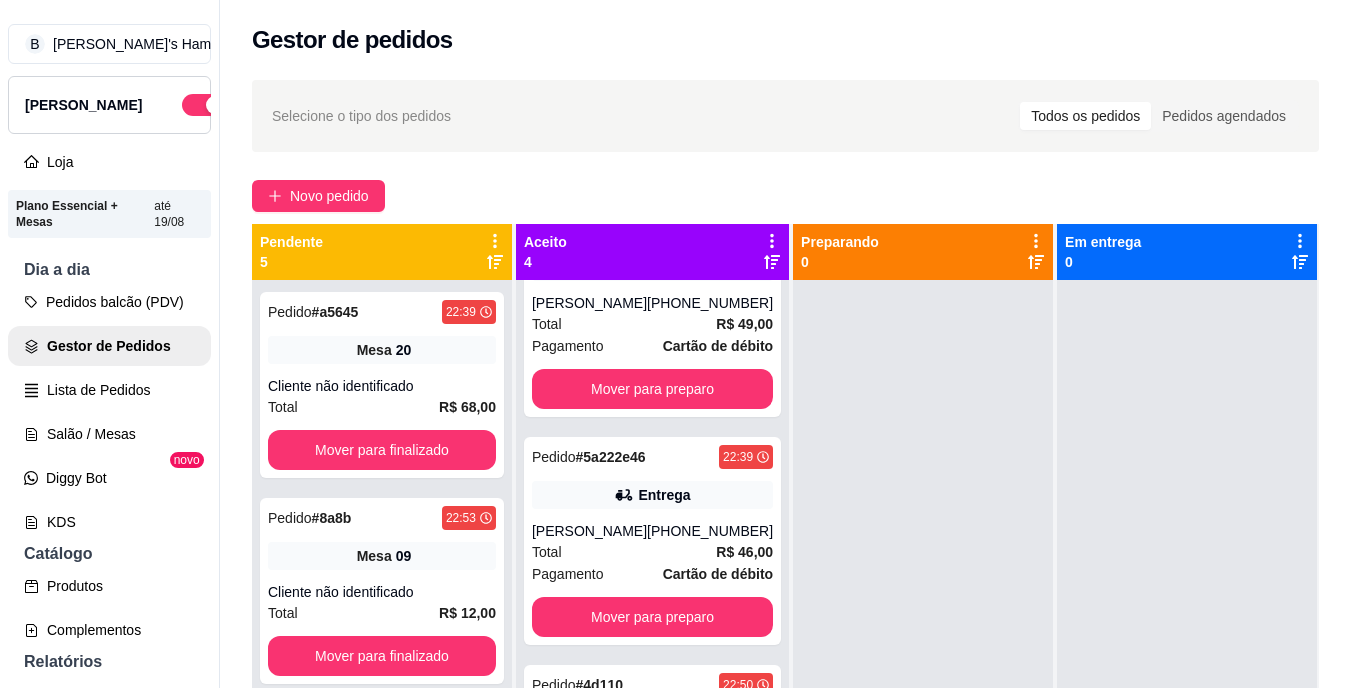 scroll, scrollTop: 84, scrollLeft: 0, axis: vertical 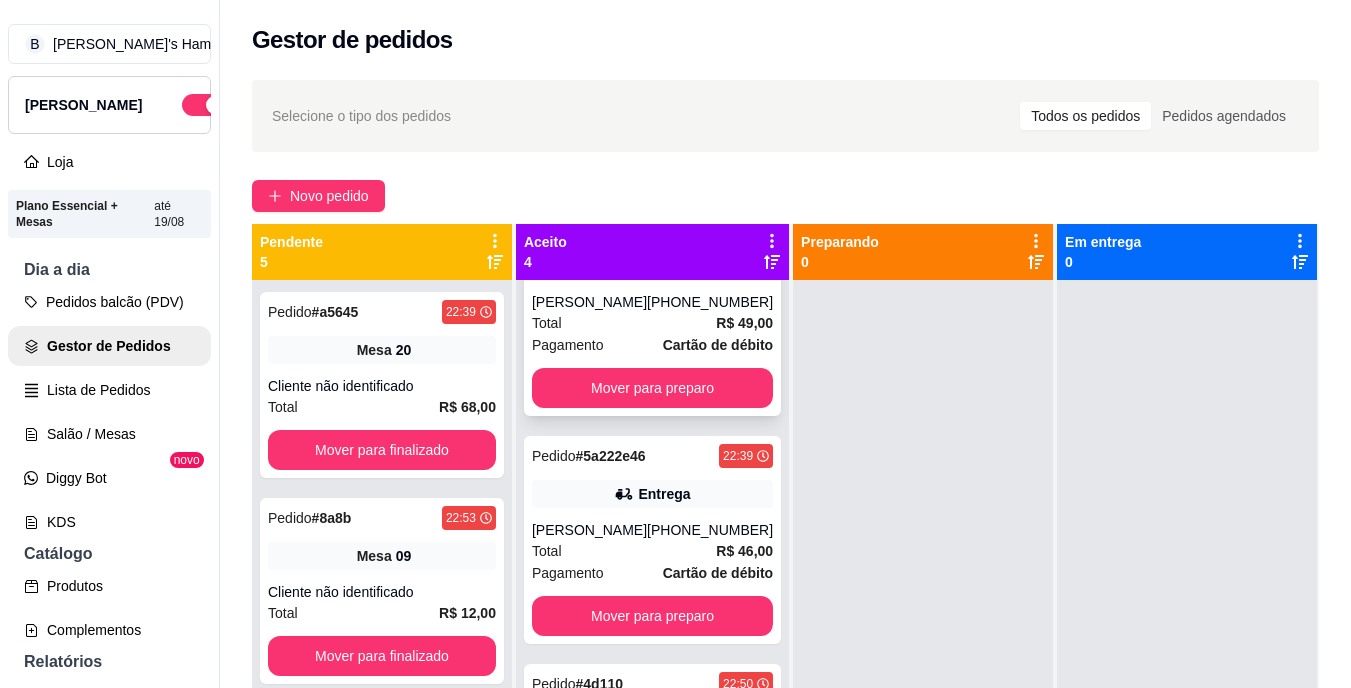 click on "Pagamento Cartão de débito" at bounding box center (652, 345) 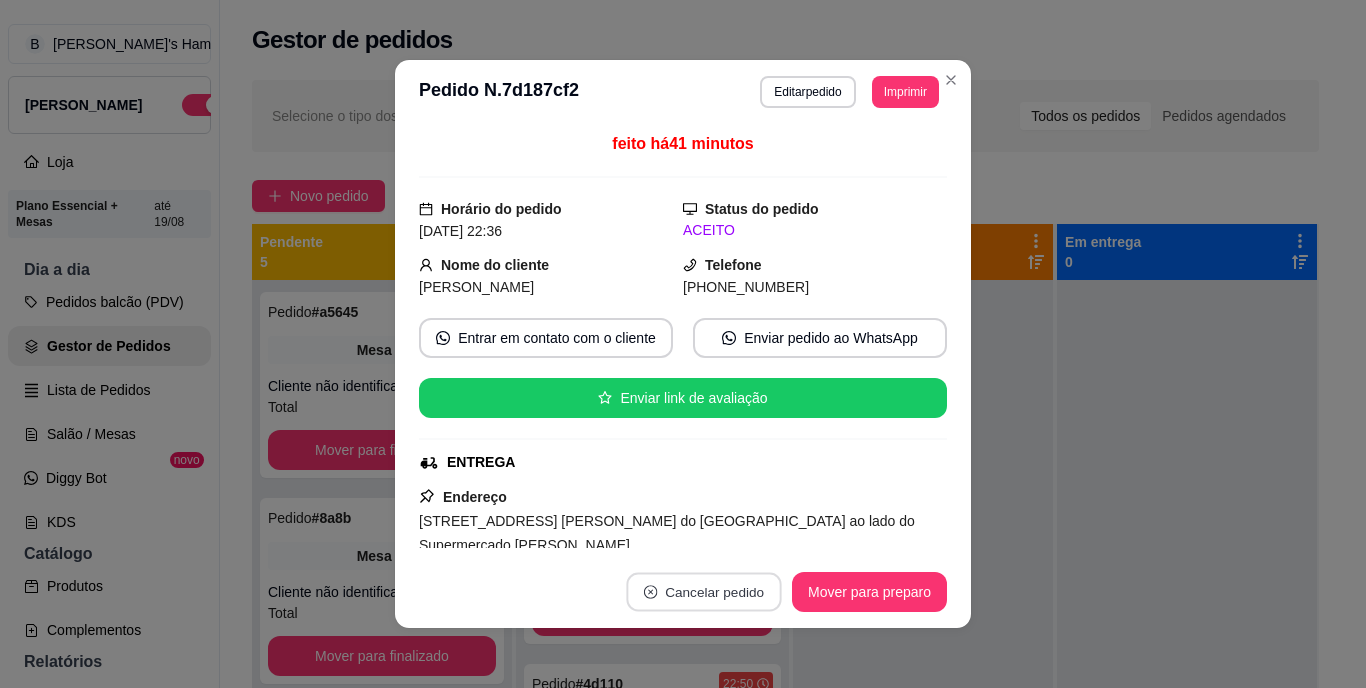 click on "Cancelar pedido" at bounding box center [703, 592] 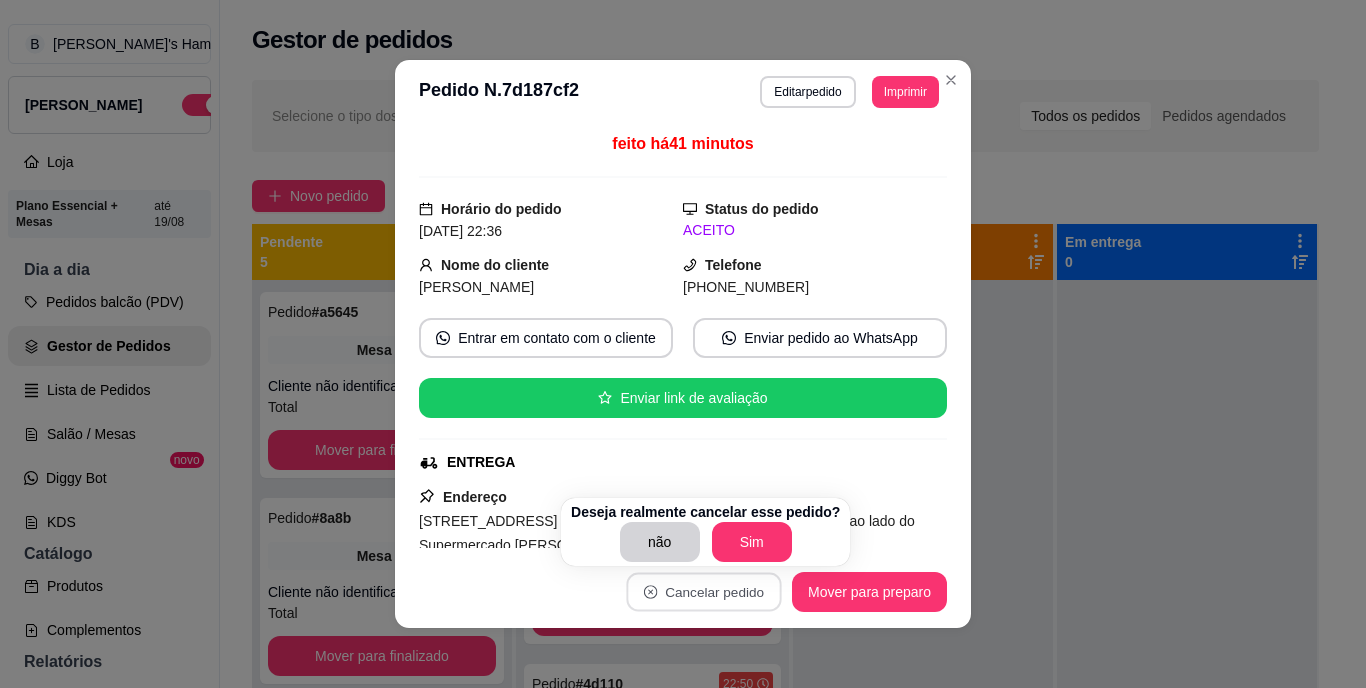 click on "Deseja realmente cancelar esse pedido?" at bounding box center [705, 512] 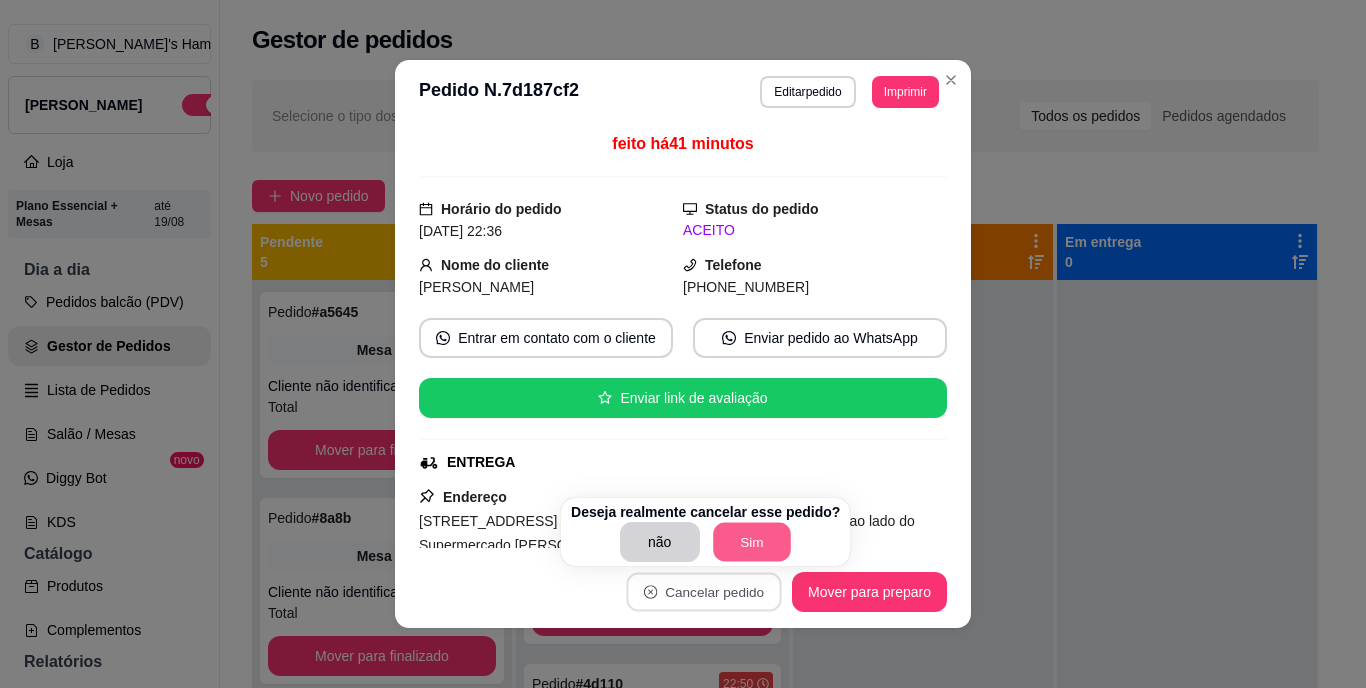 click on "Sim" at bounding box center (752, 542) 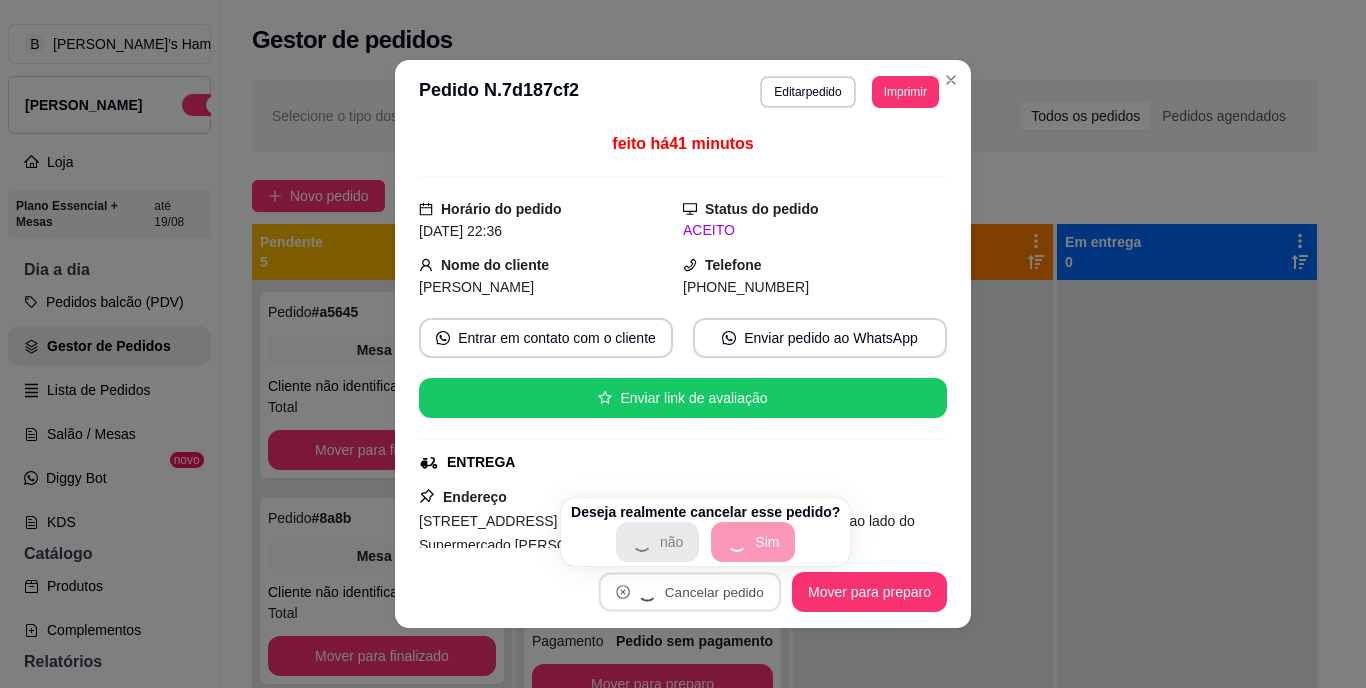 scroll, scrollTop: 0, scrollLeft: 0, axis: both 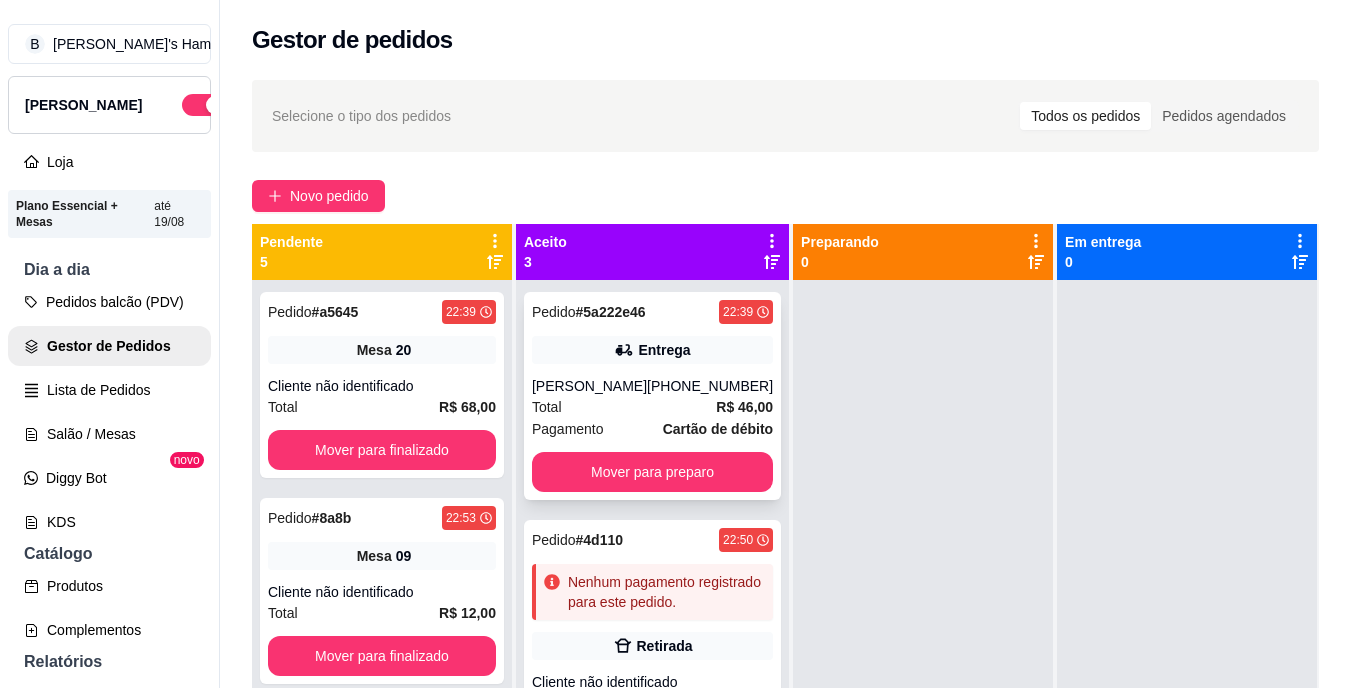 click on "[PHONE_NUMBER]" at bounding box center (710, 386) 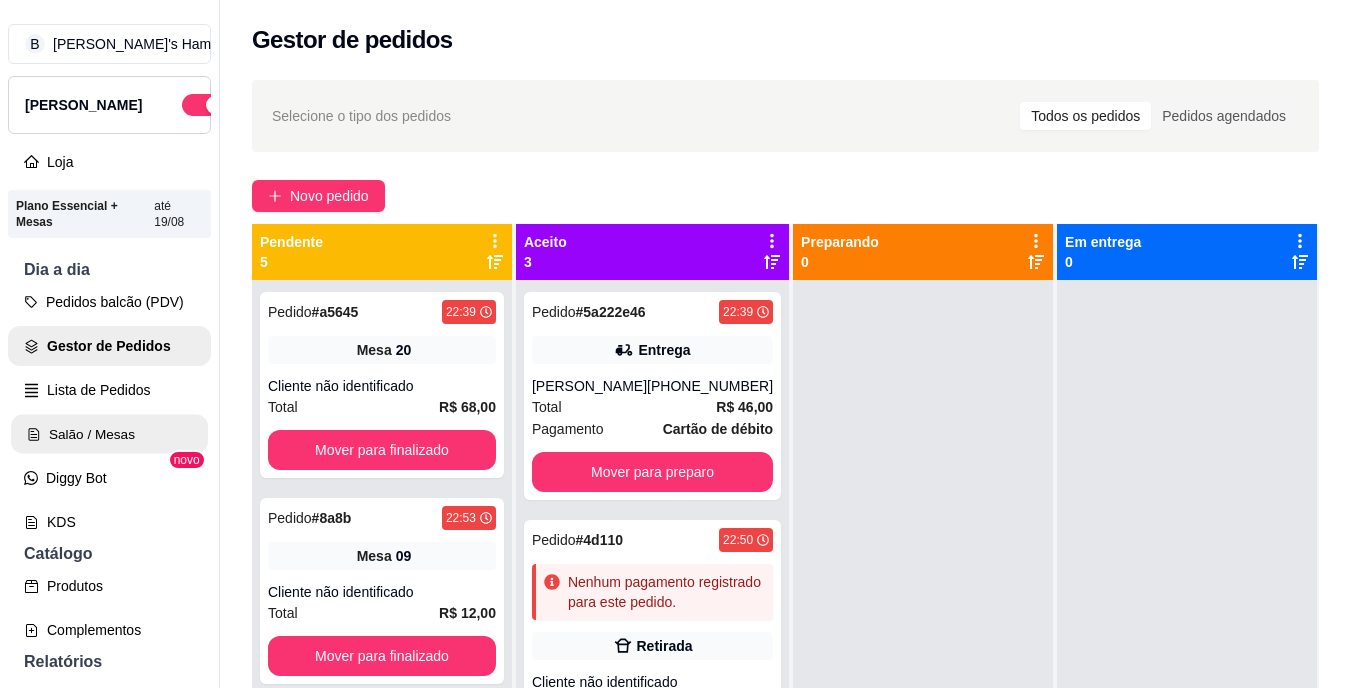 click on "Salão / Mesas" at bounding box center (109, 434) 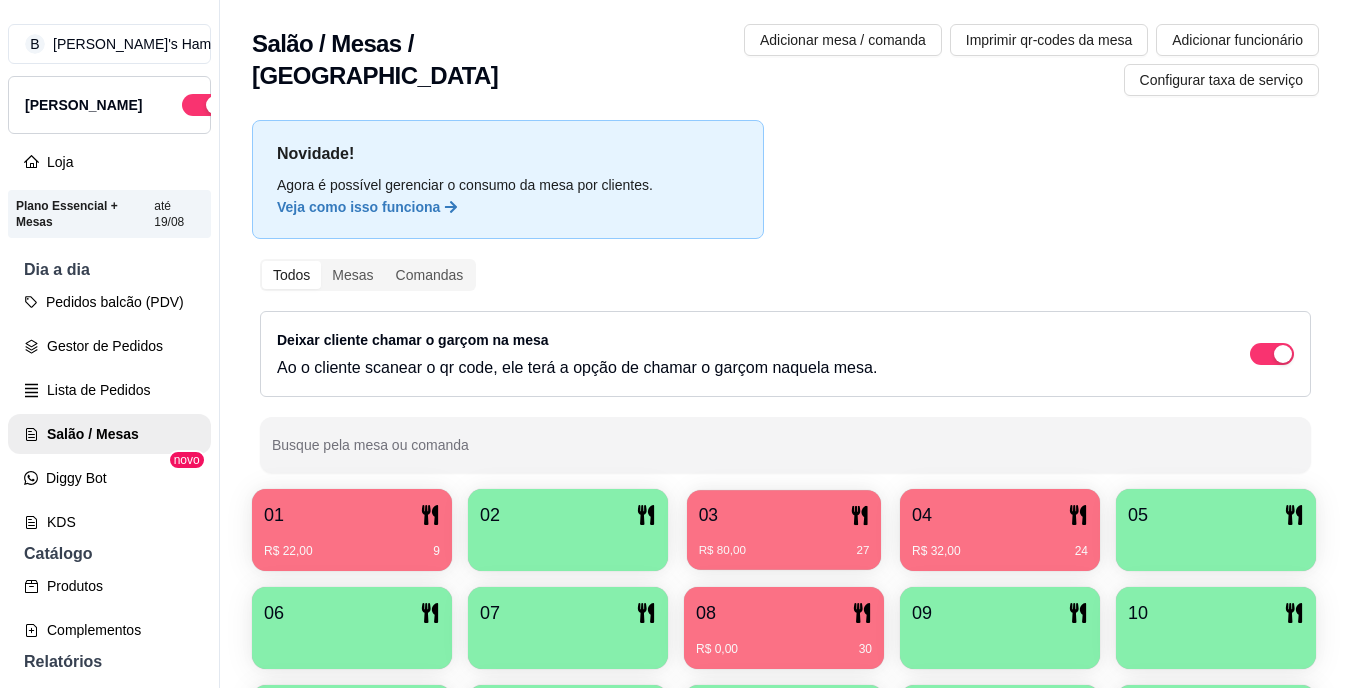 click on "R$ 80,00 27" at bounding box center (784, 543) 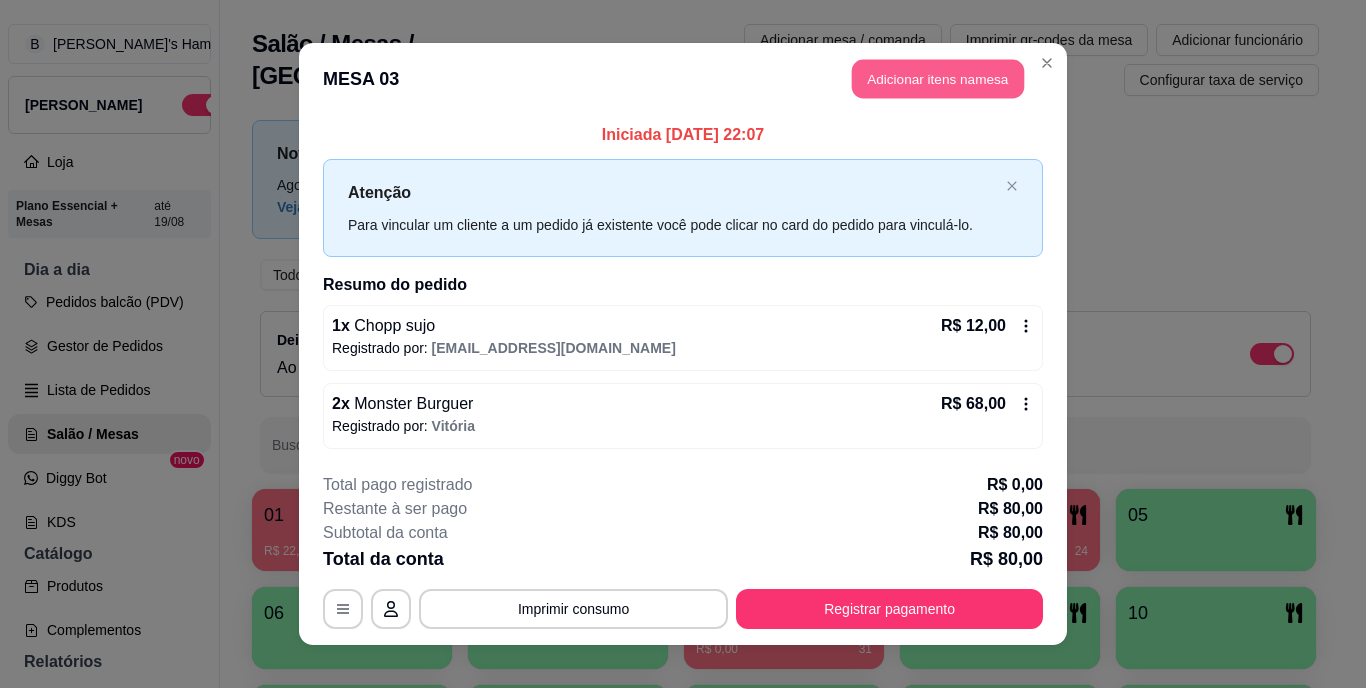 click on "Adicionar itens na  mesa" at bounding box center (938, 79) 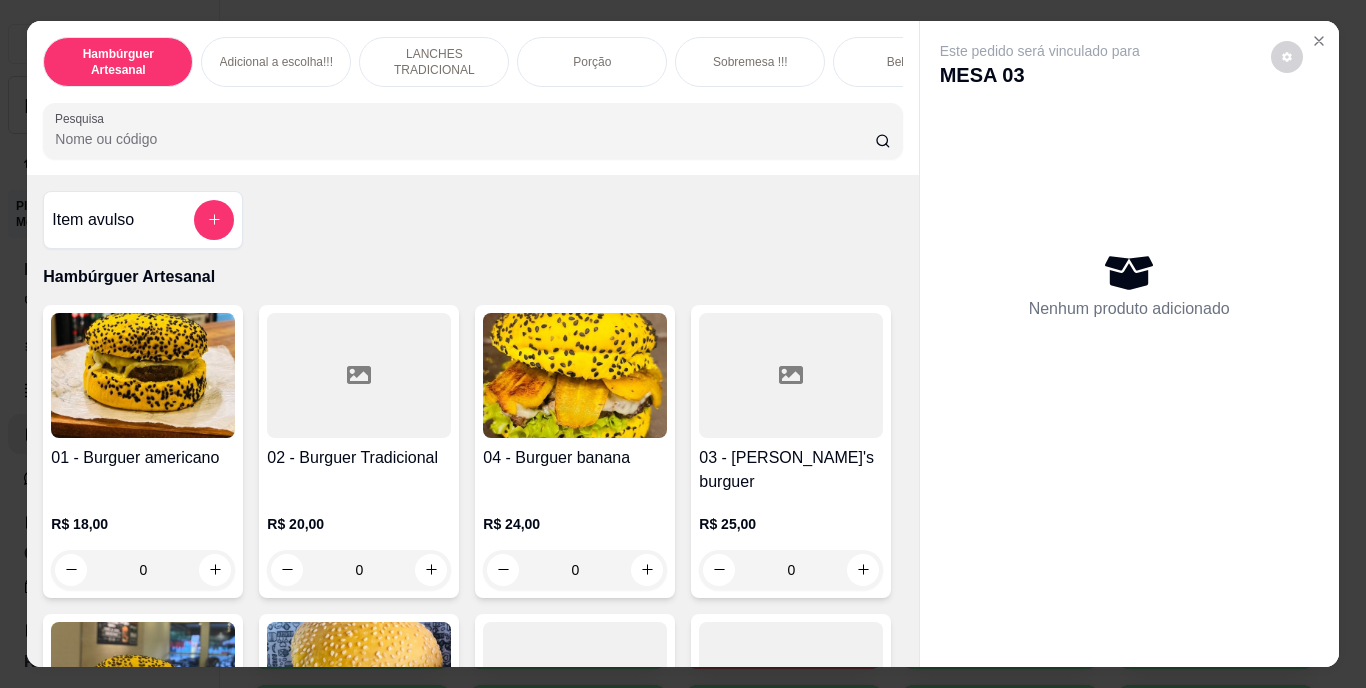 click on "Pesquisa" at bounding box center [465, 139] 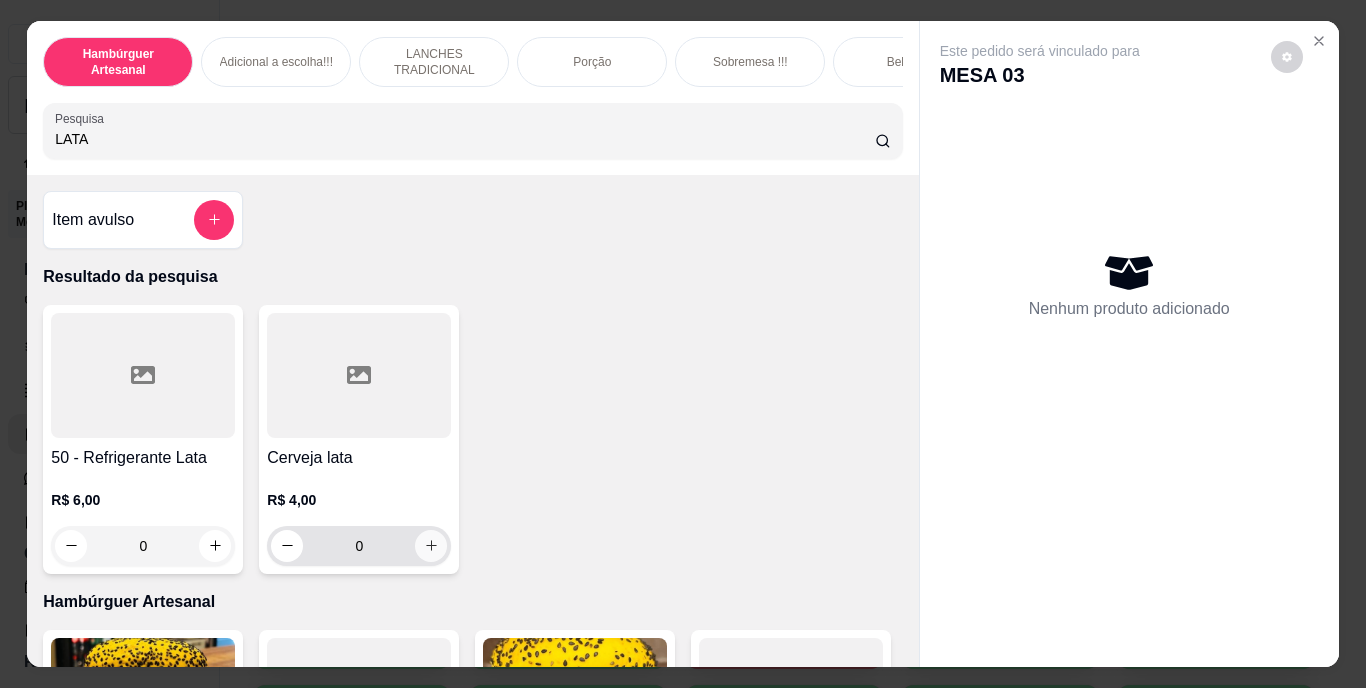 type on "LATA" 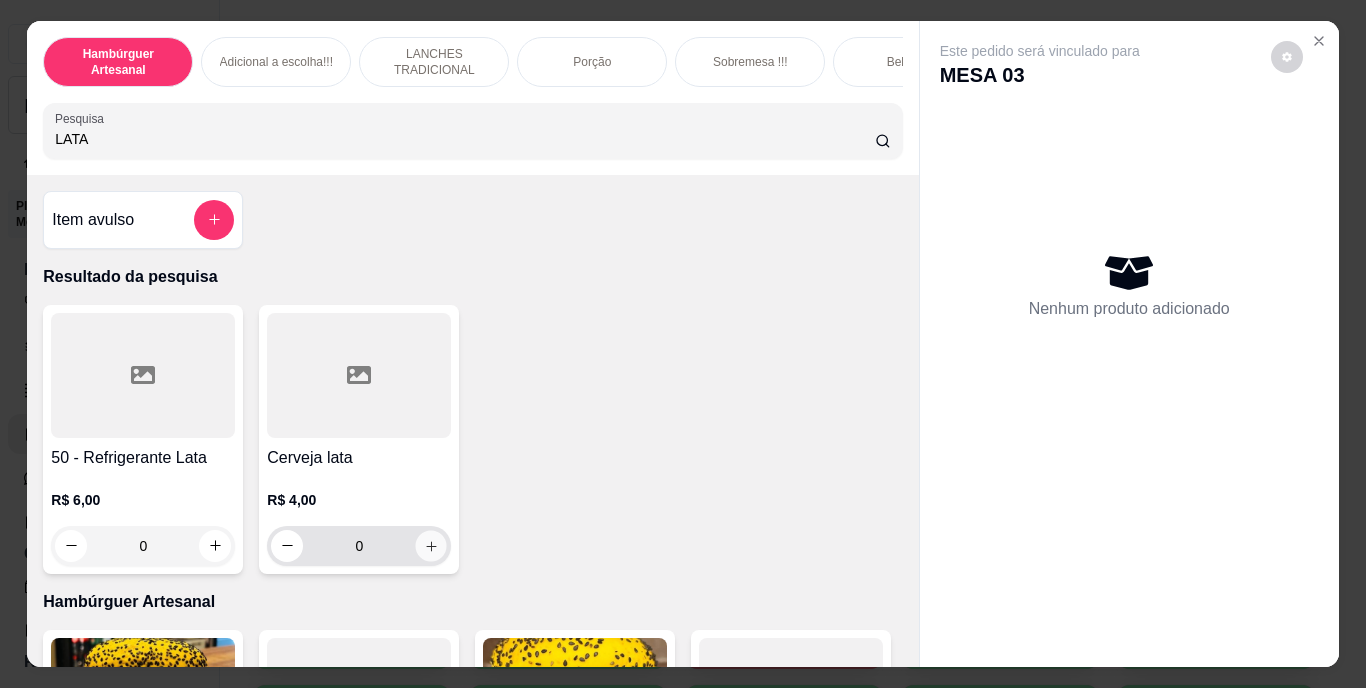 click at bounding box center (431, 545) 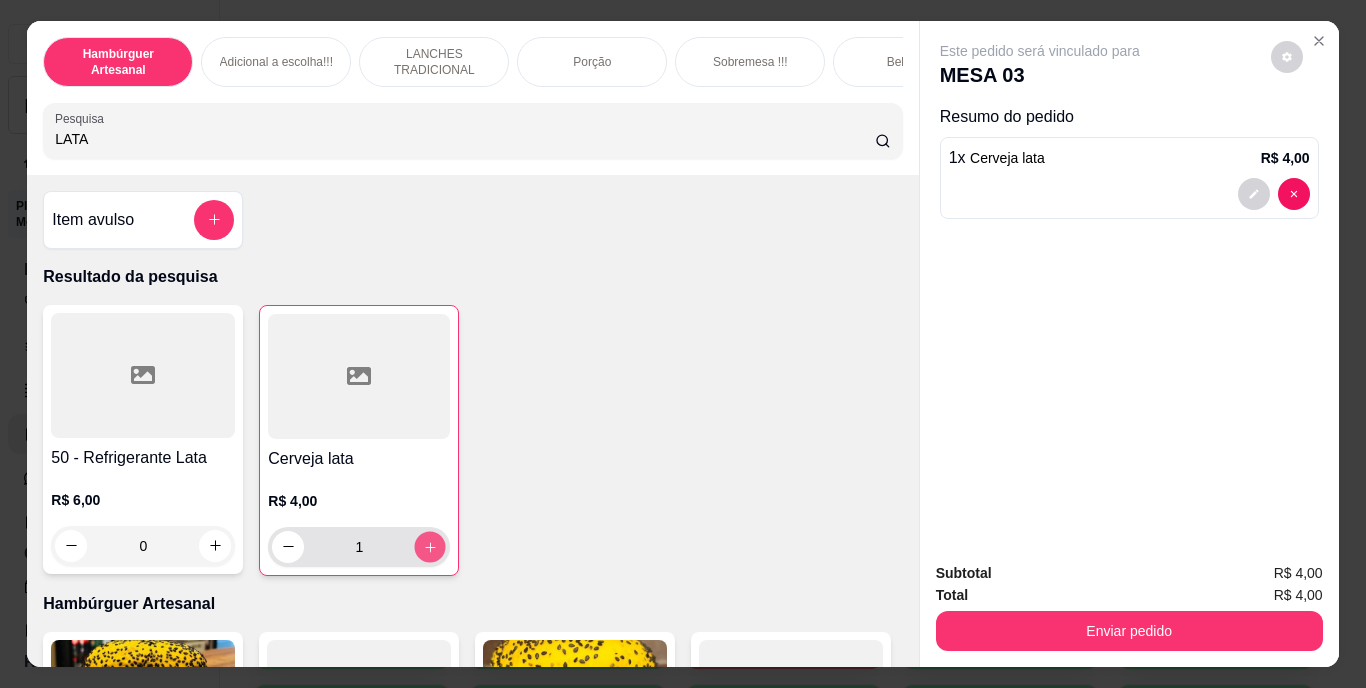 click 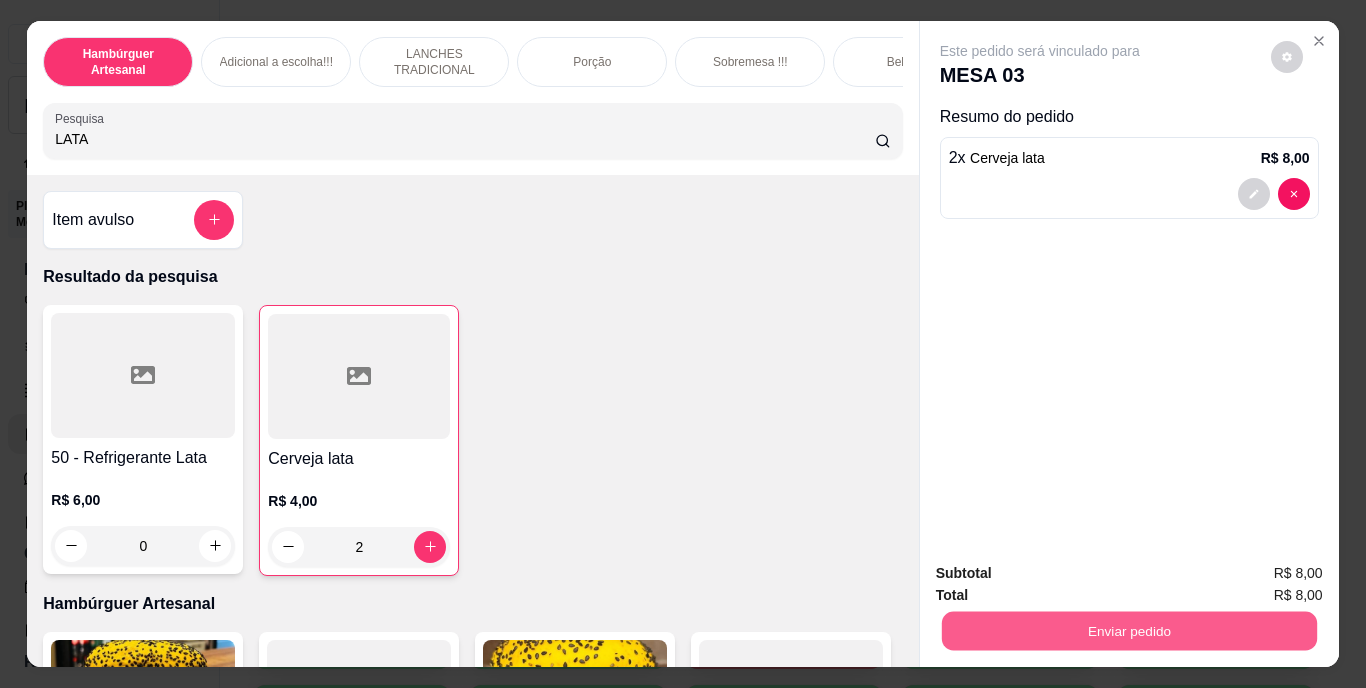 click on "Enviar pedido" at bounding box center (1128, 631) 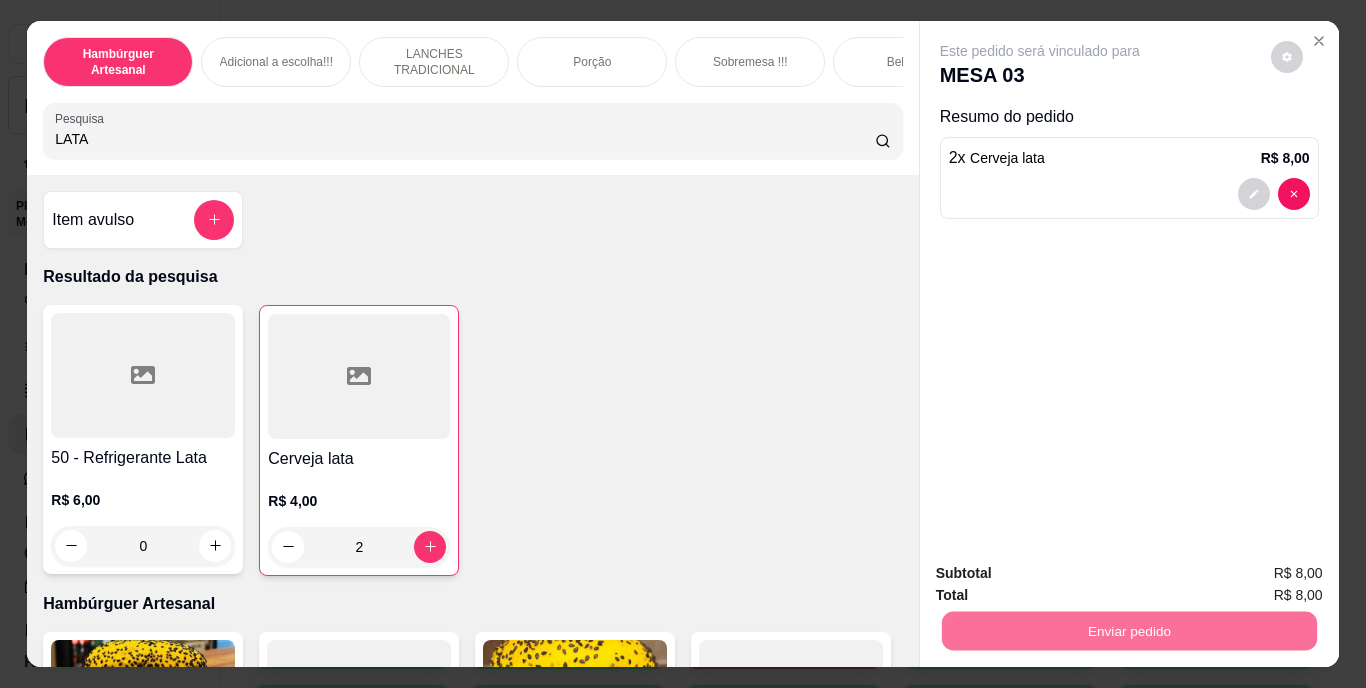 click on "Não registrar e enviar pedido" at bounding box center (1063, 574) 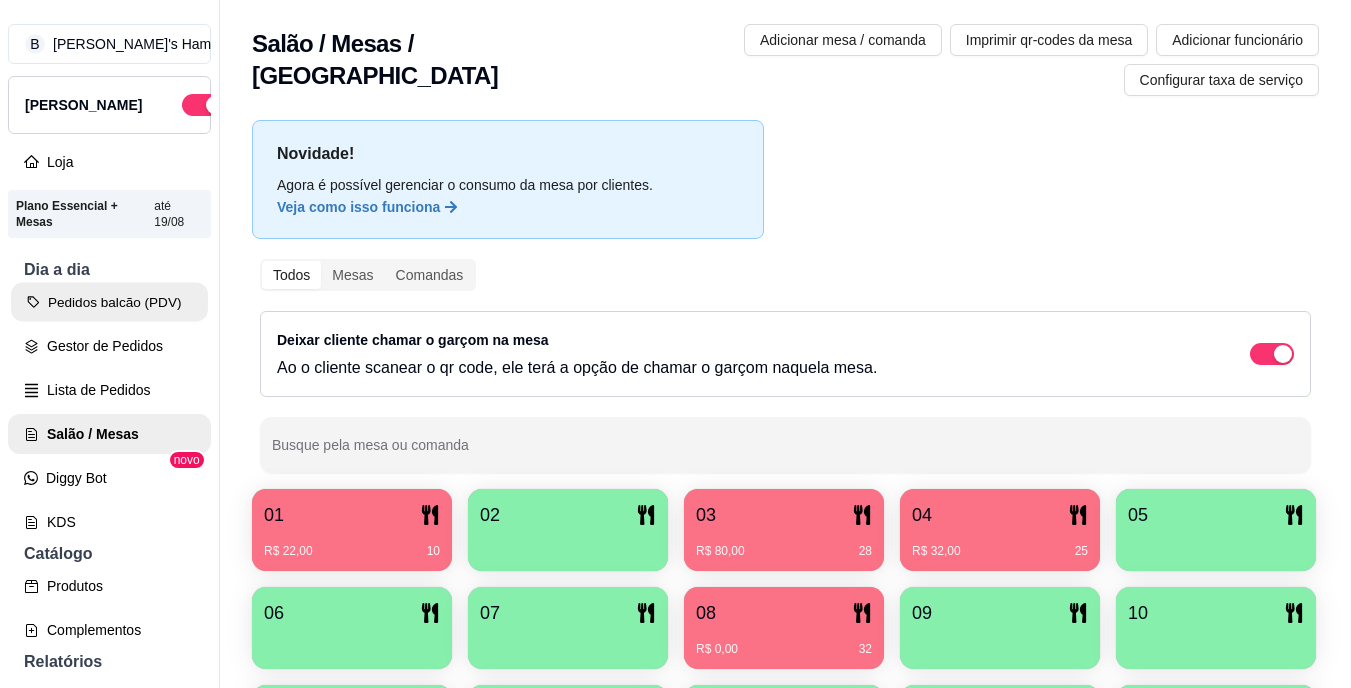 click on "Pedidos balcão (PDV)" at bounding box center (109, 302) 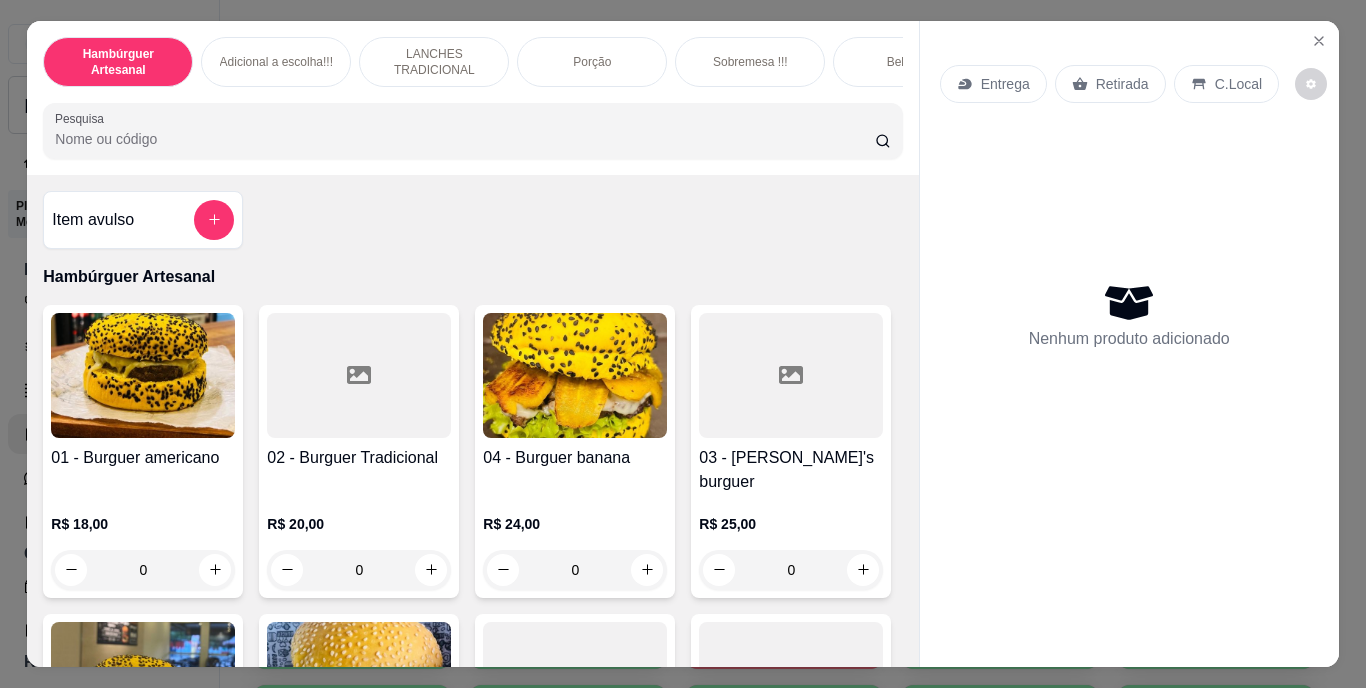 click on "Entrega" at bounding box center (1005, 84) 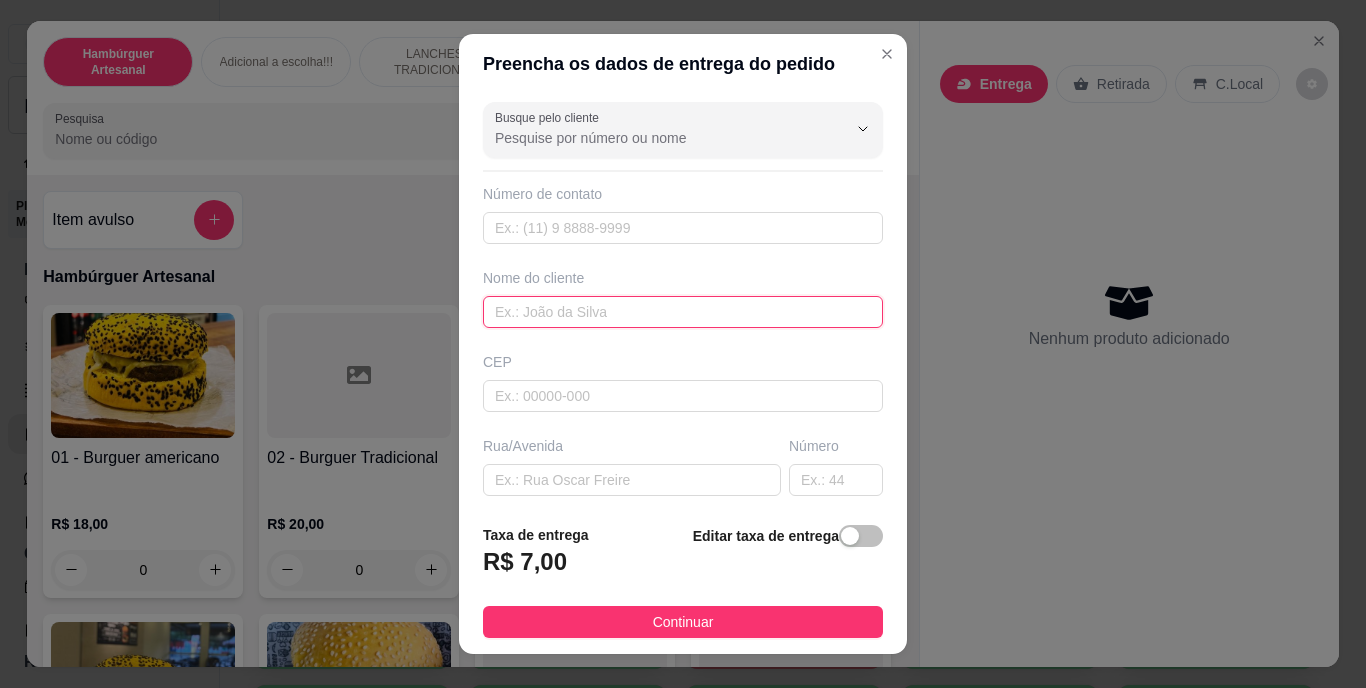 click at bounding box center [683, 312] 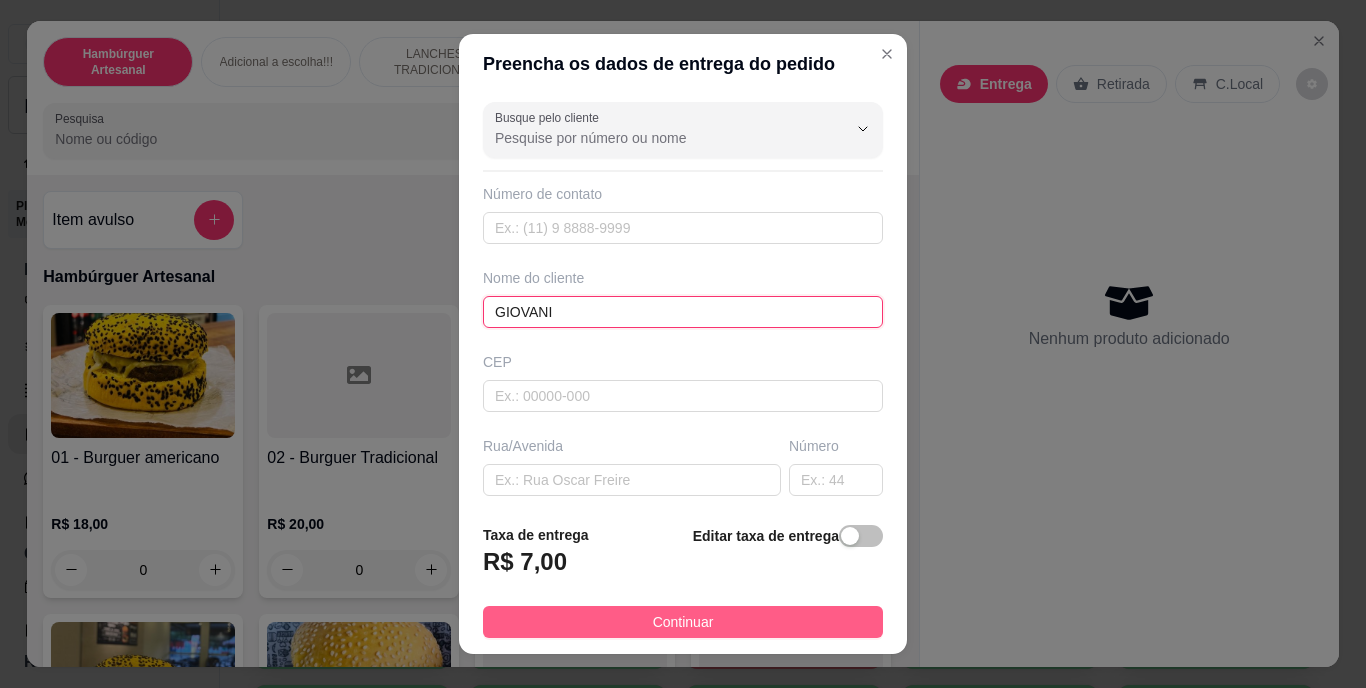 type on "GIOVANI" 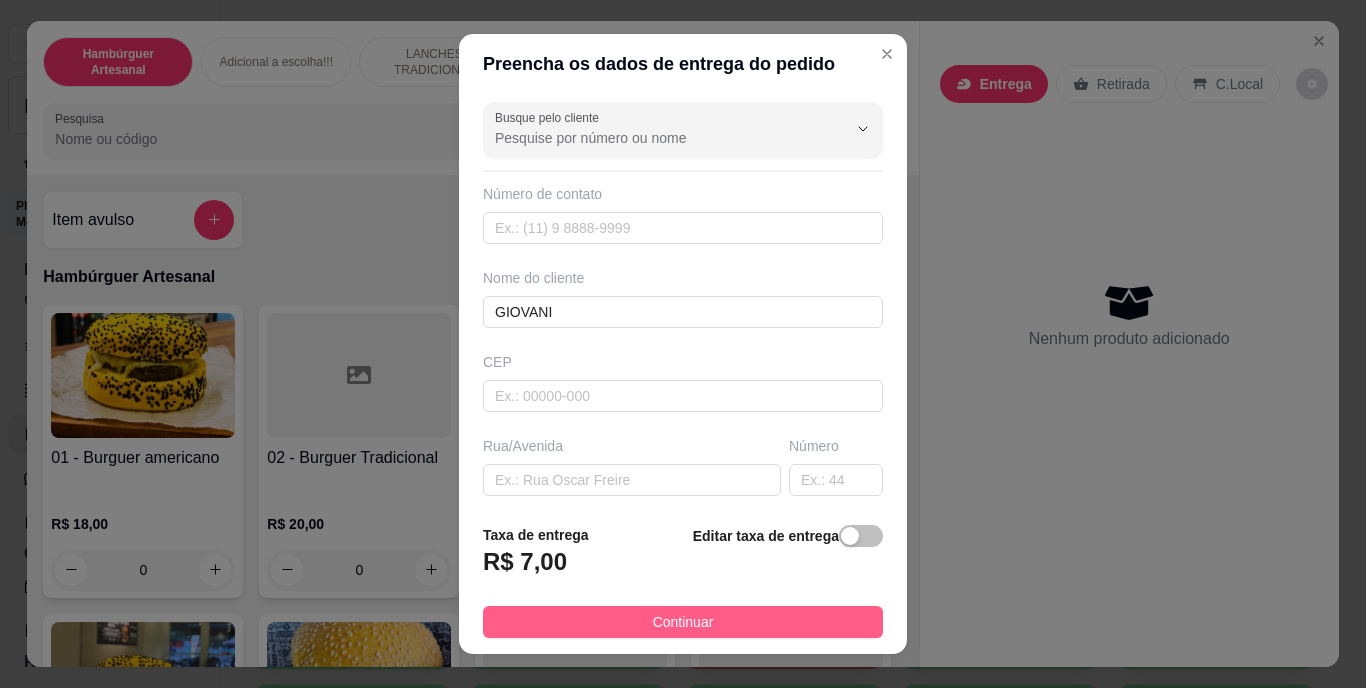 click on "Continuar" at bounding box center [683, 622] 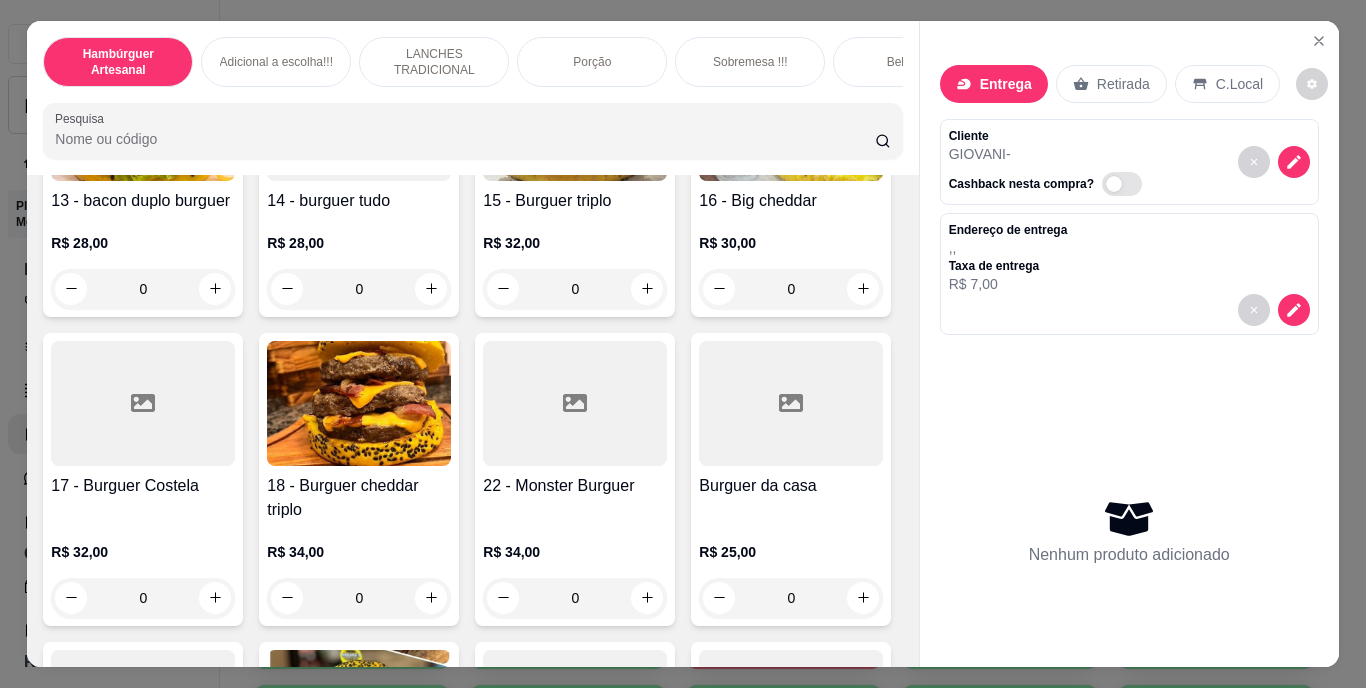 scroll, scrollTop: 1186, scrollLeft: 0, axis: vertical 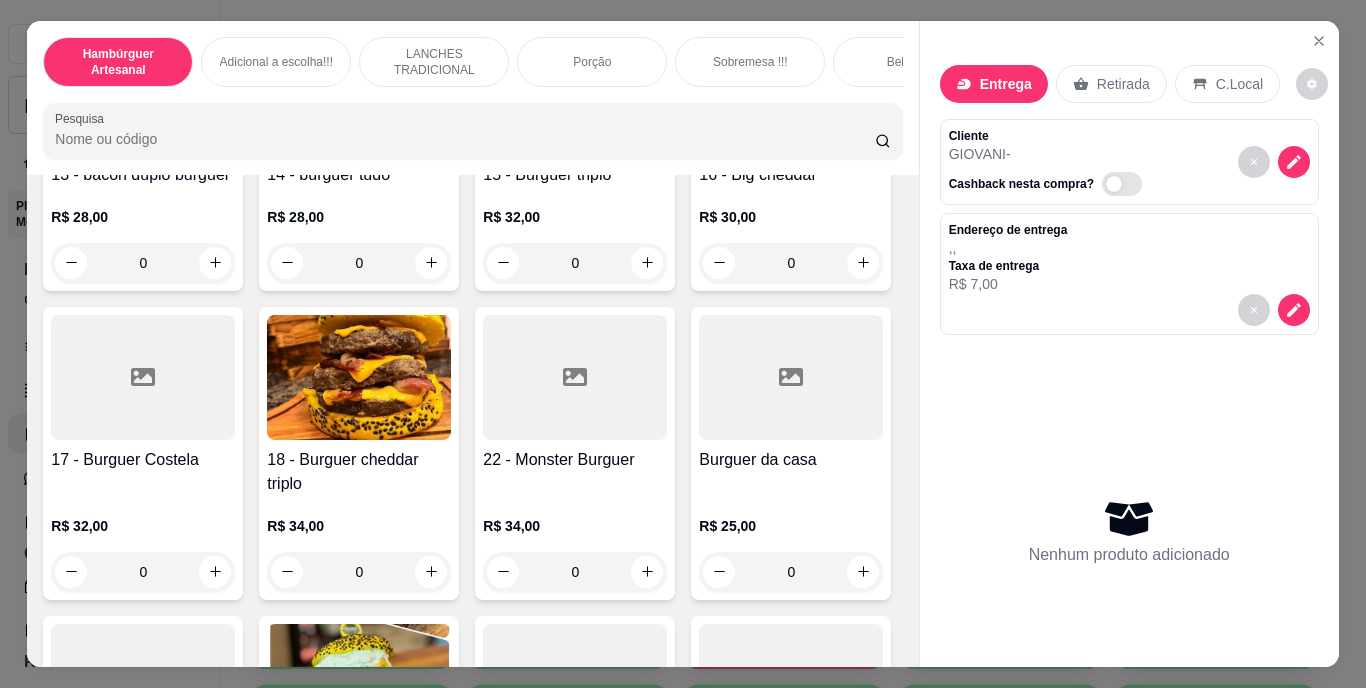 click 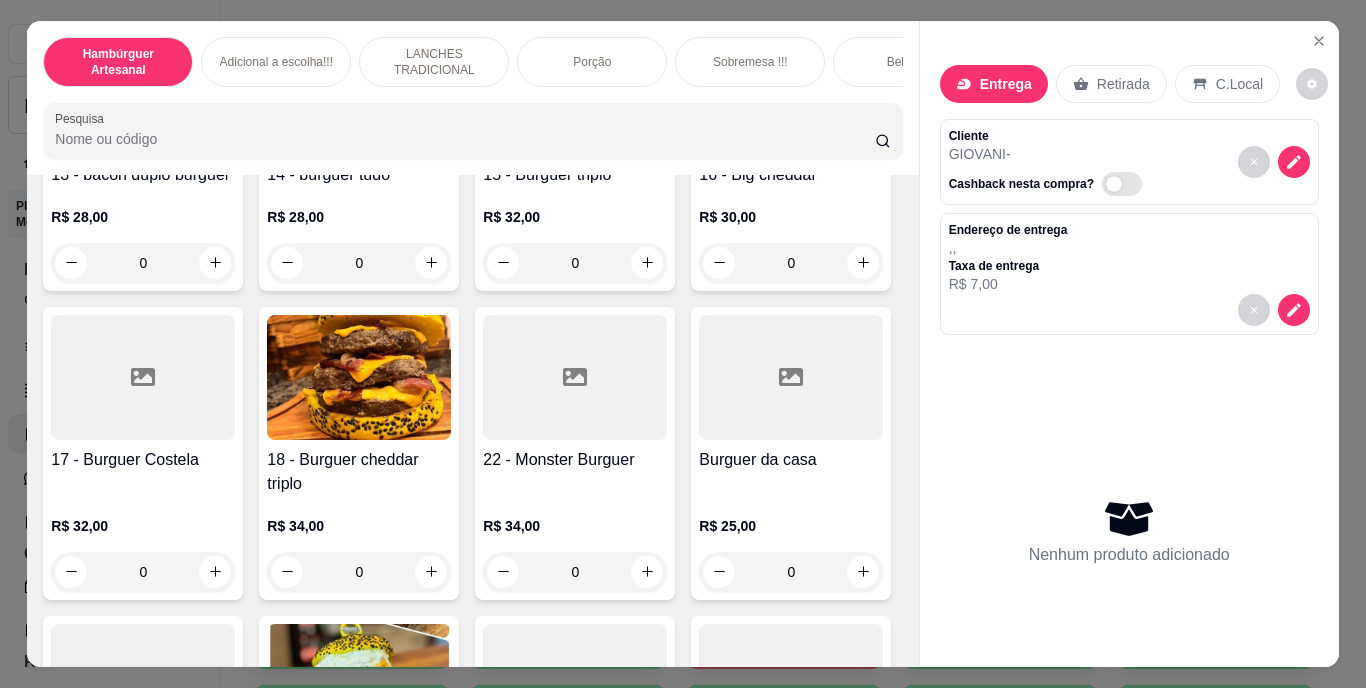 type on "1" 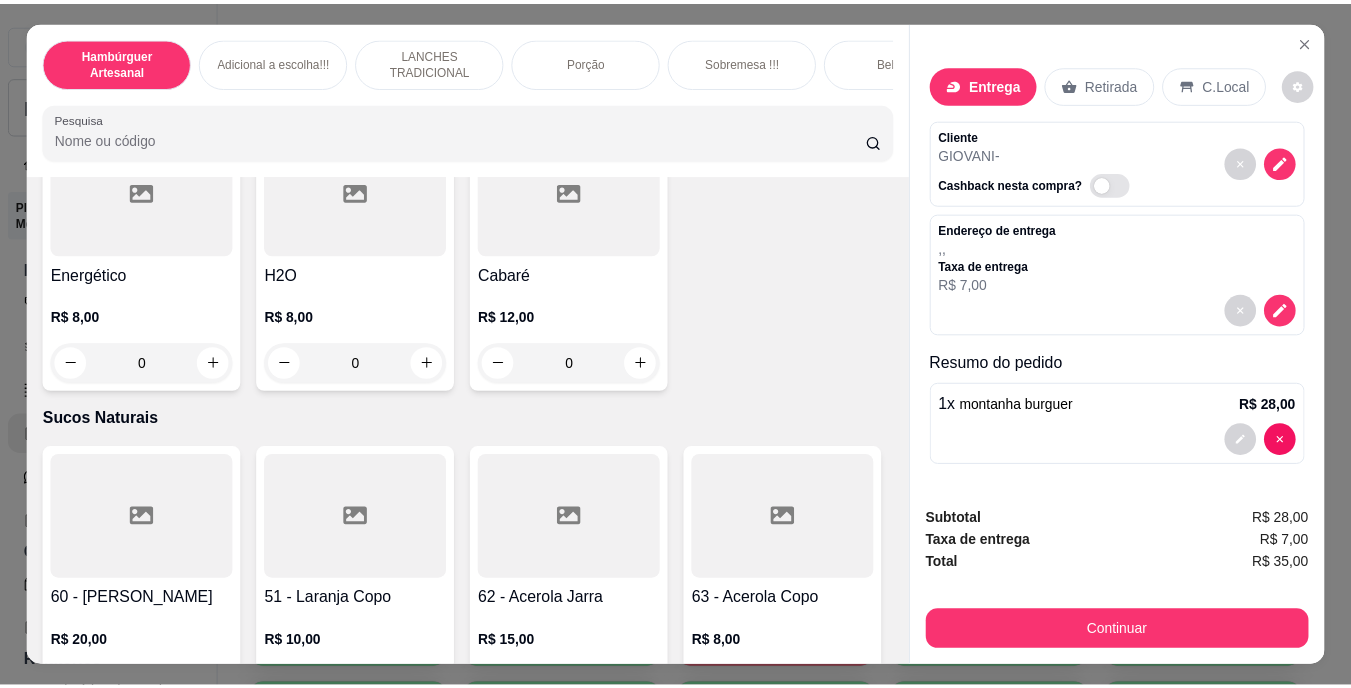 scroll, scrollTop: 6033, scrollLeft: 0, axis: vertical 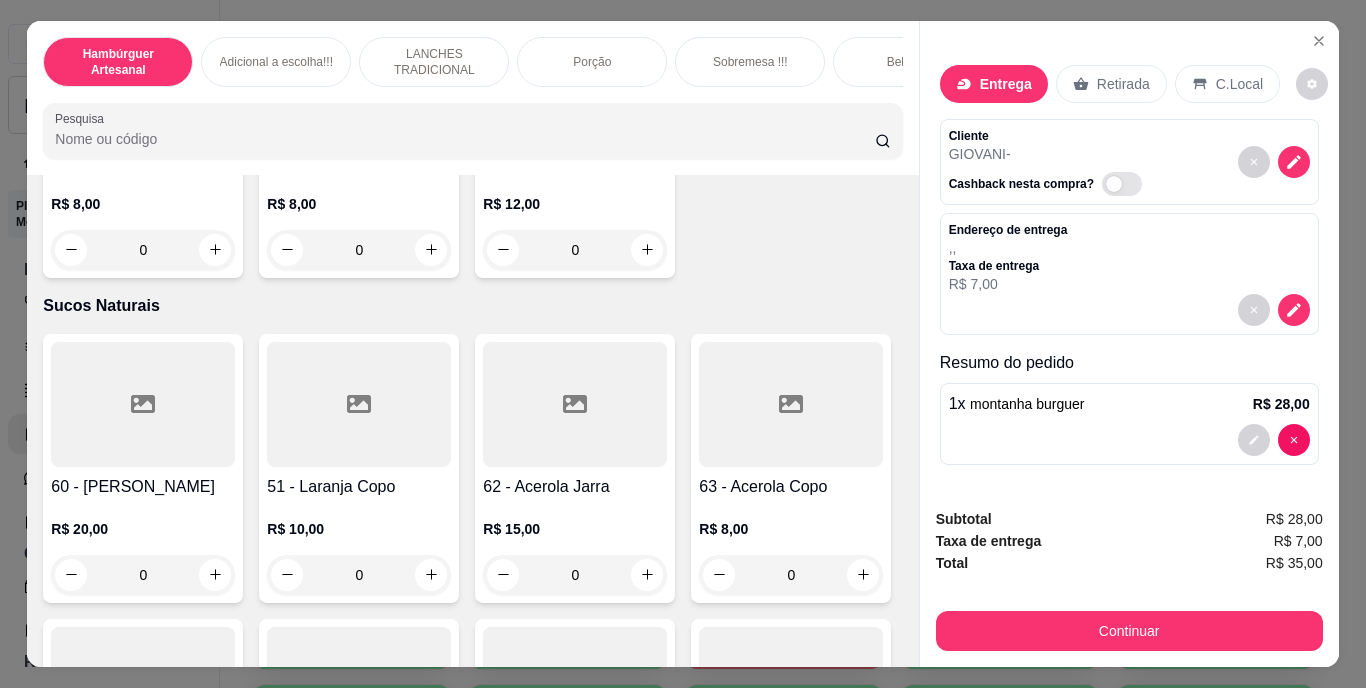 click 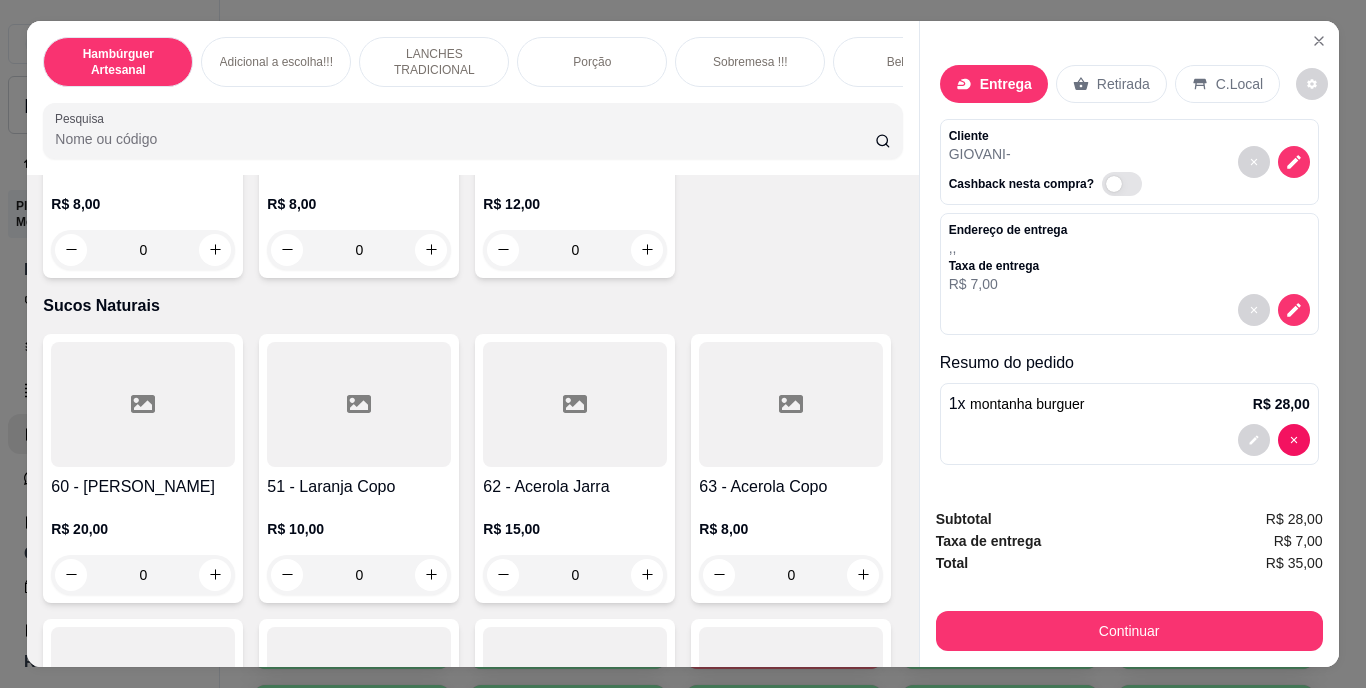 type on "1" 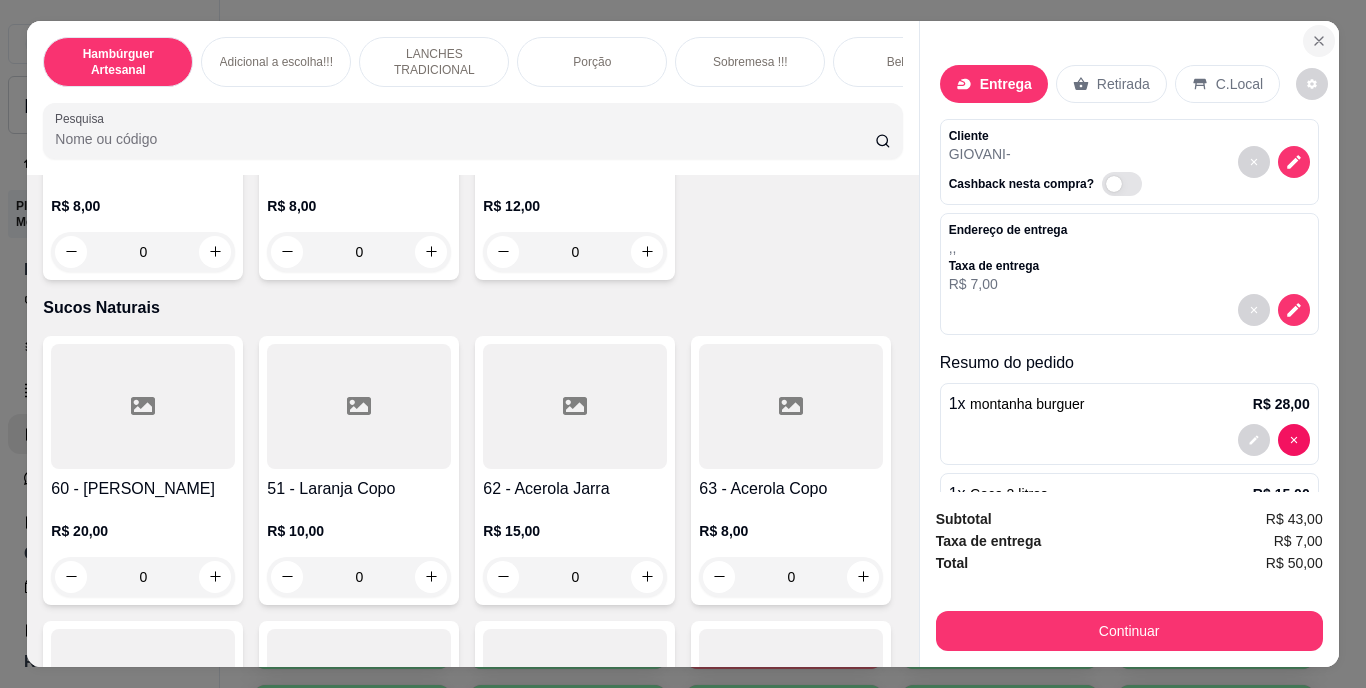 click 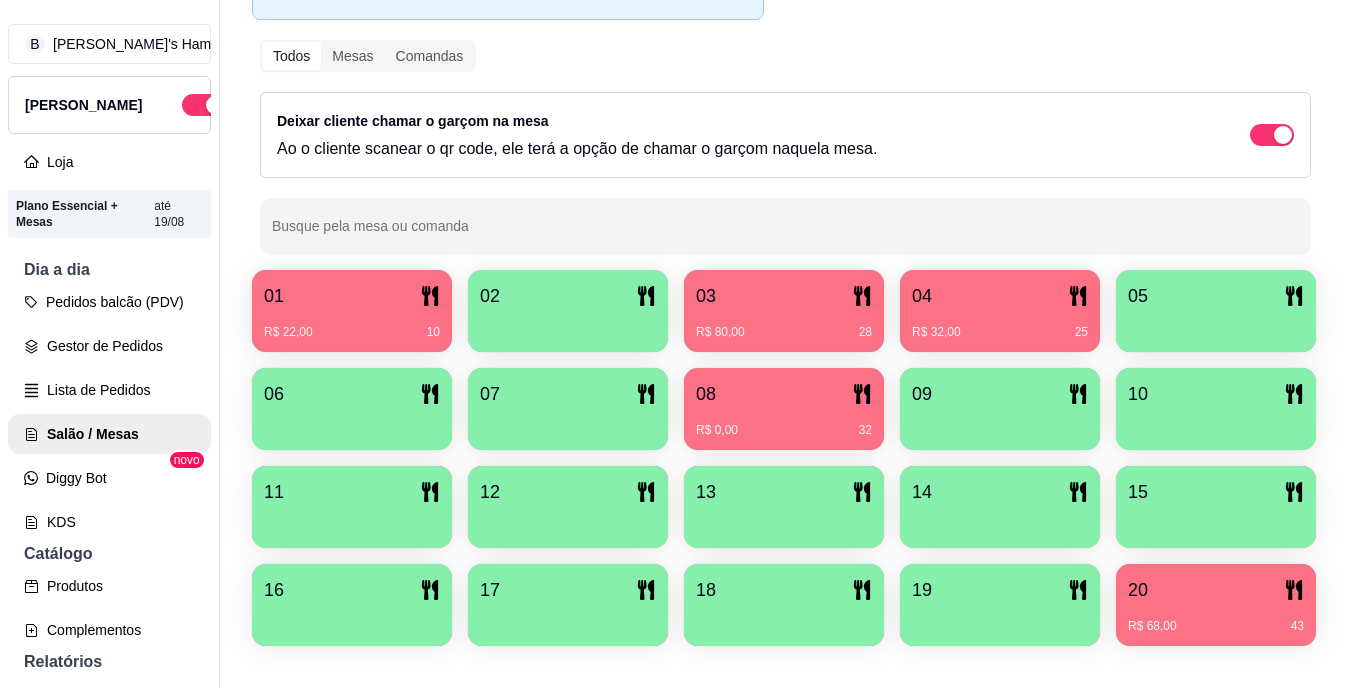 scroll, scrollTop: 370, scrollLeft: 0, axis: vertical 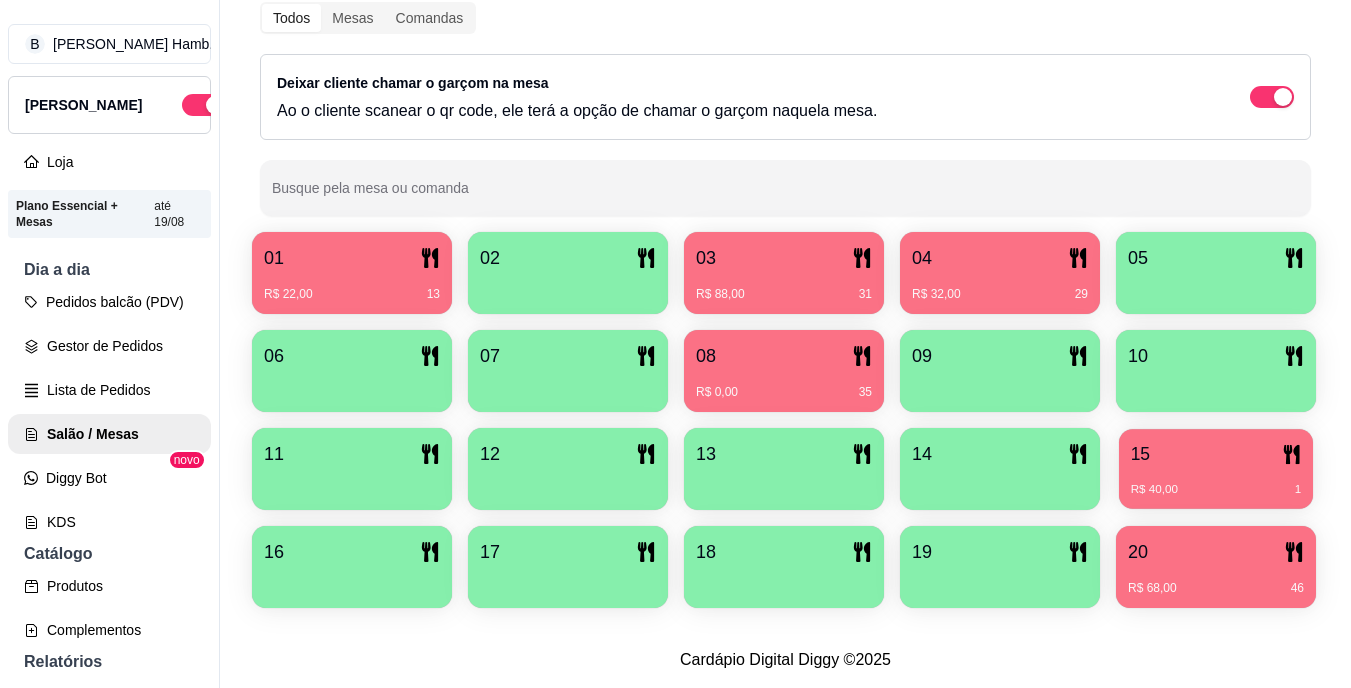 click on "R$ 40,00 1" at bounding box center (1216, 482) 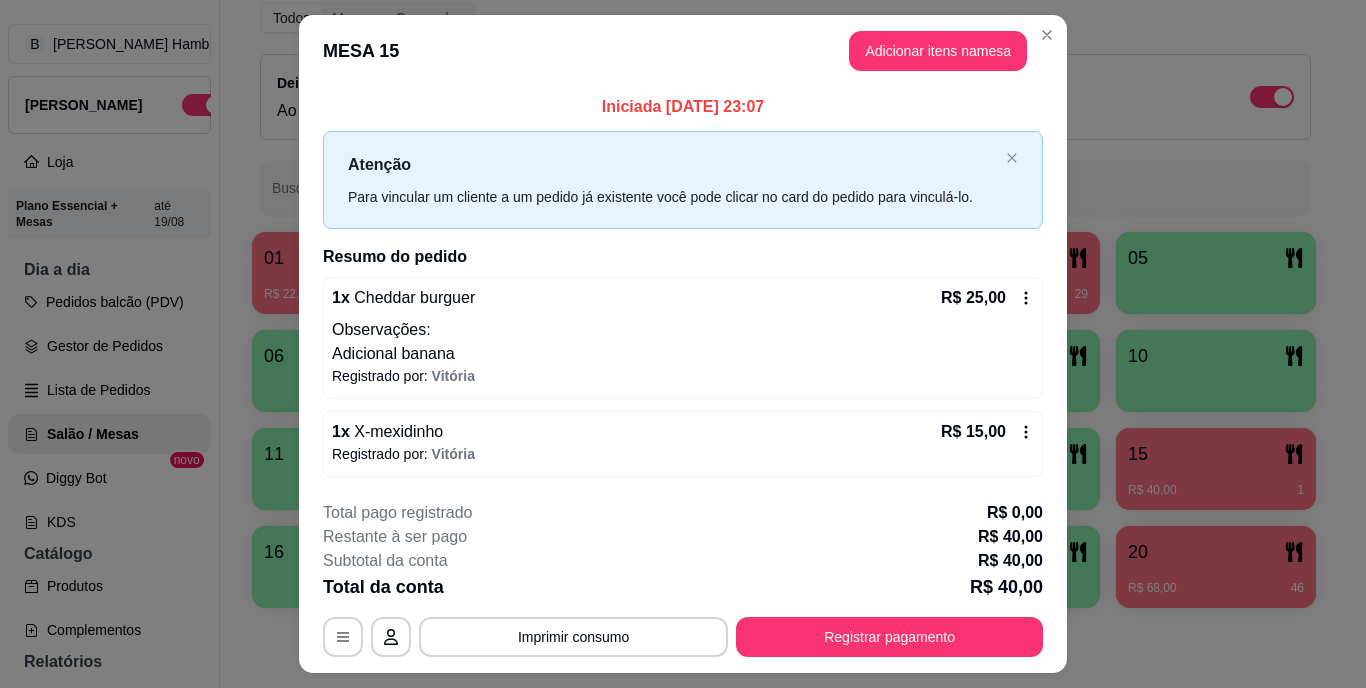 scroll, scrollTop: 49, scrollLeft: 0, axis: vertical 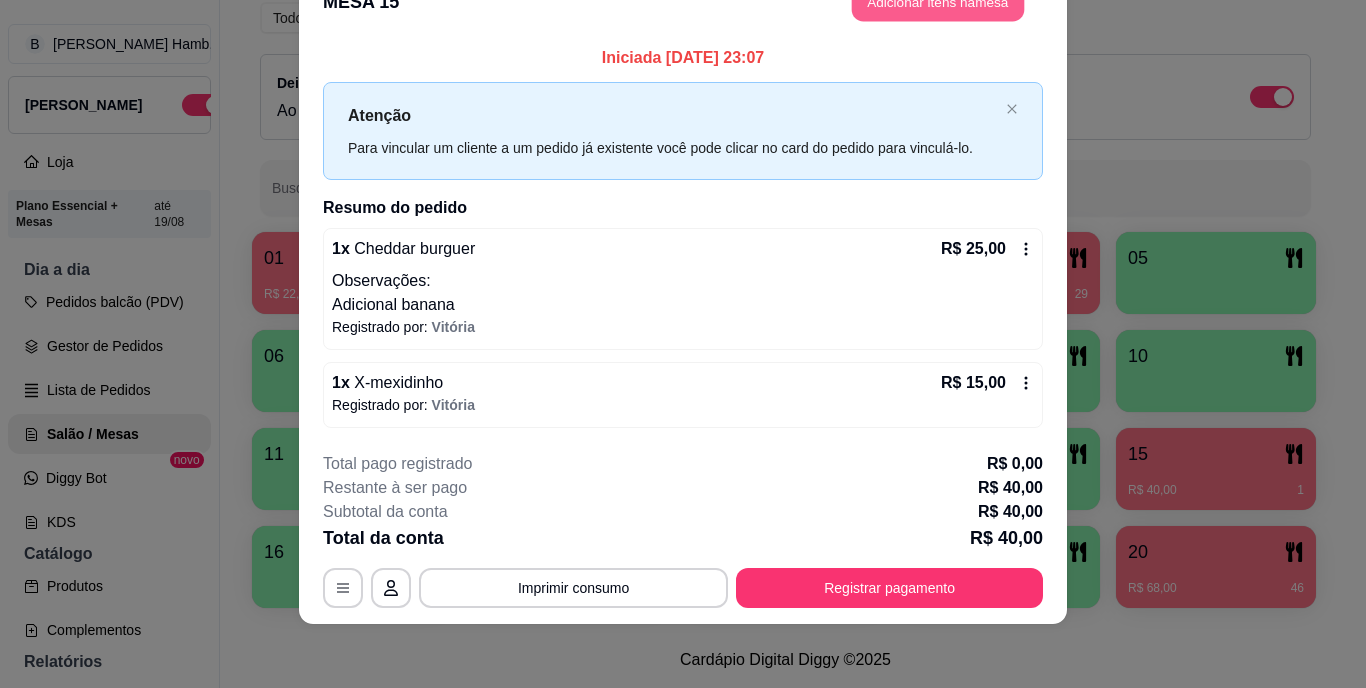 click on "Adicionar itens na  mesa" at bounding box center [938, 2] 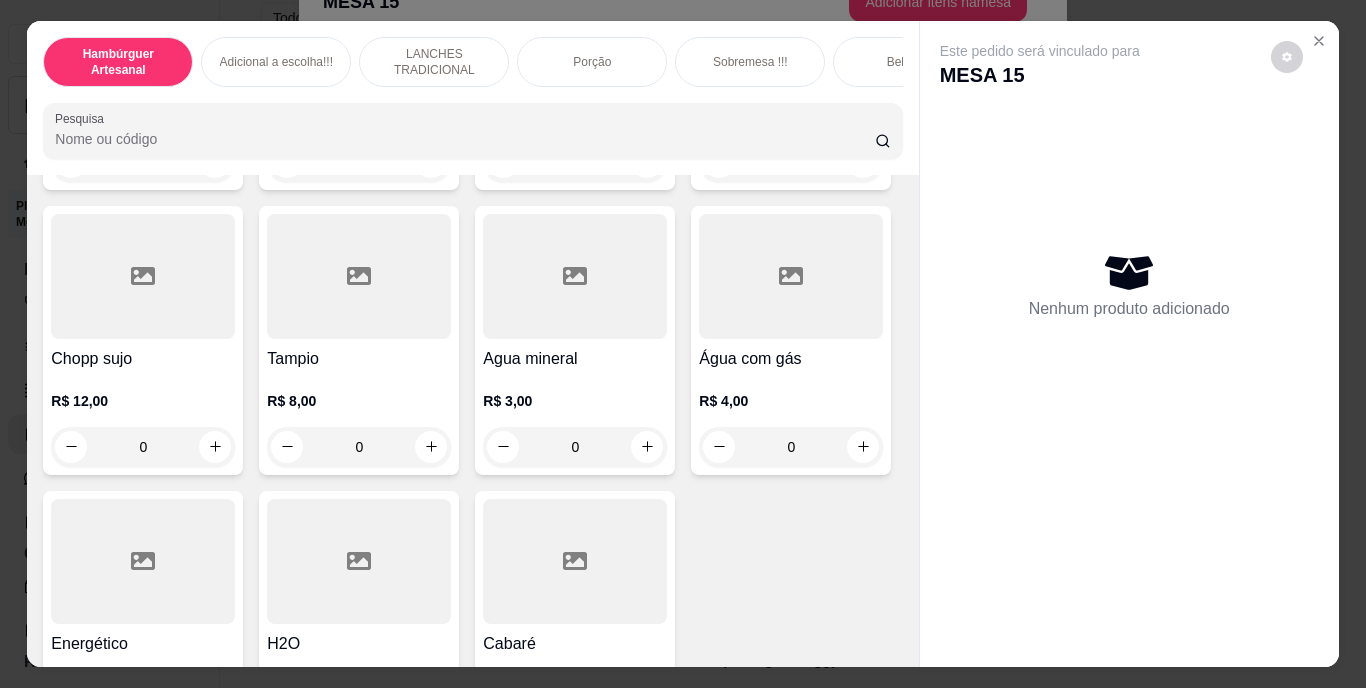 scroll, scrollTop: 5670, scrollLeft: 0, axis: vertical 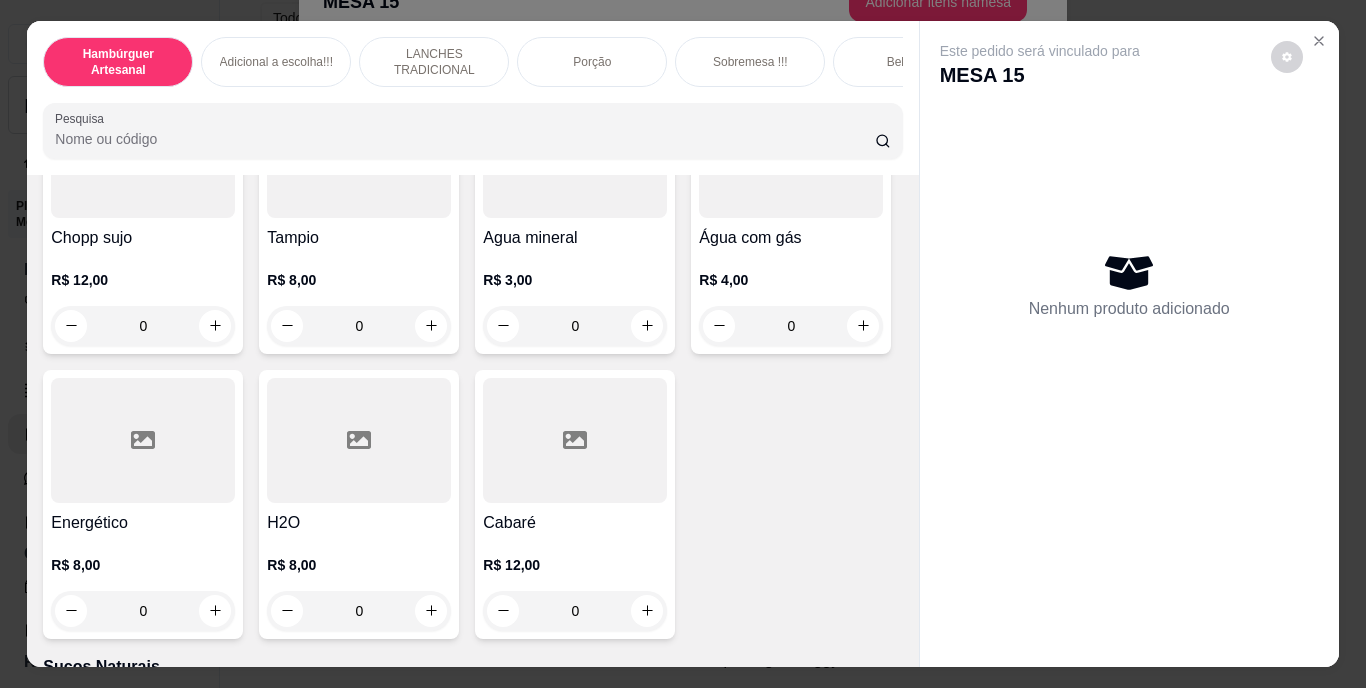 click 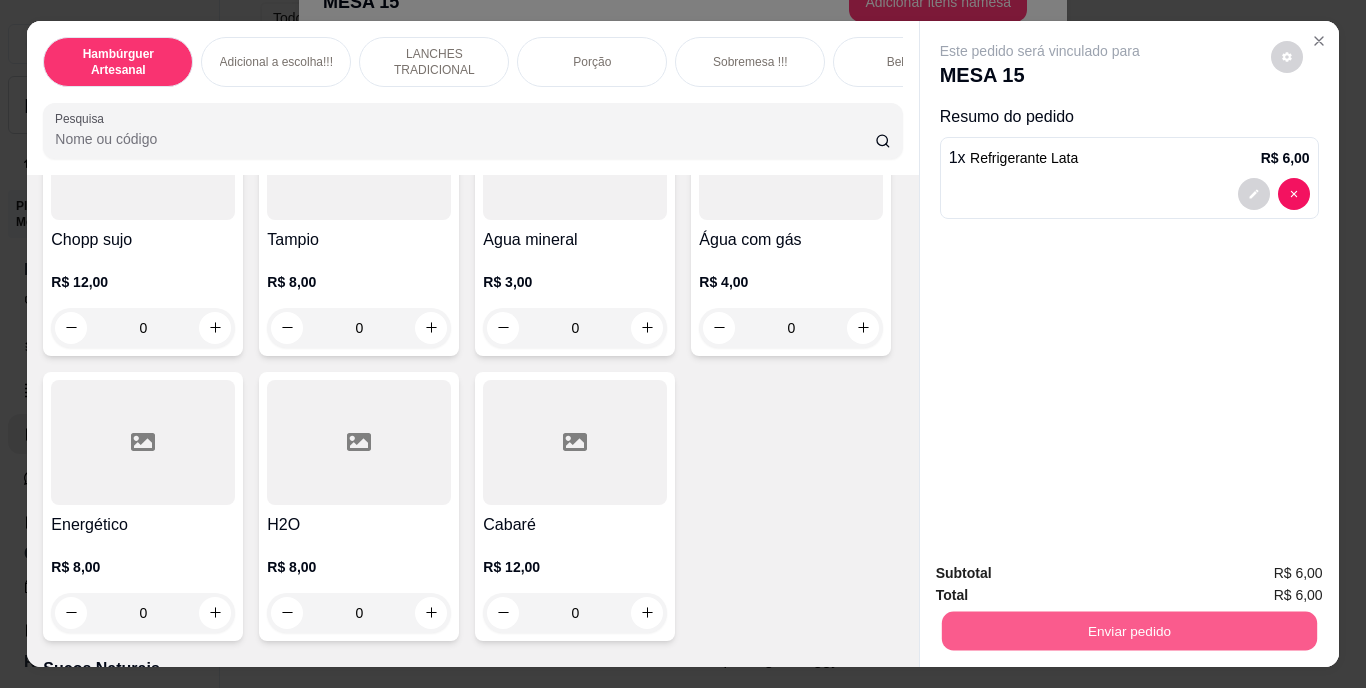 click on "Enviar pedido" at bounding box center [1128, 631] 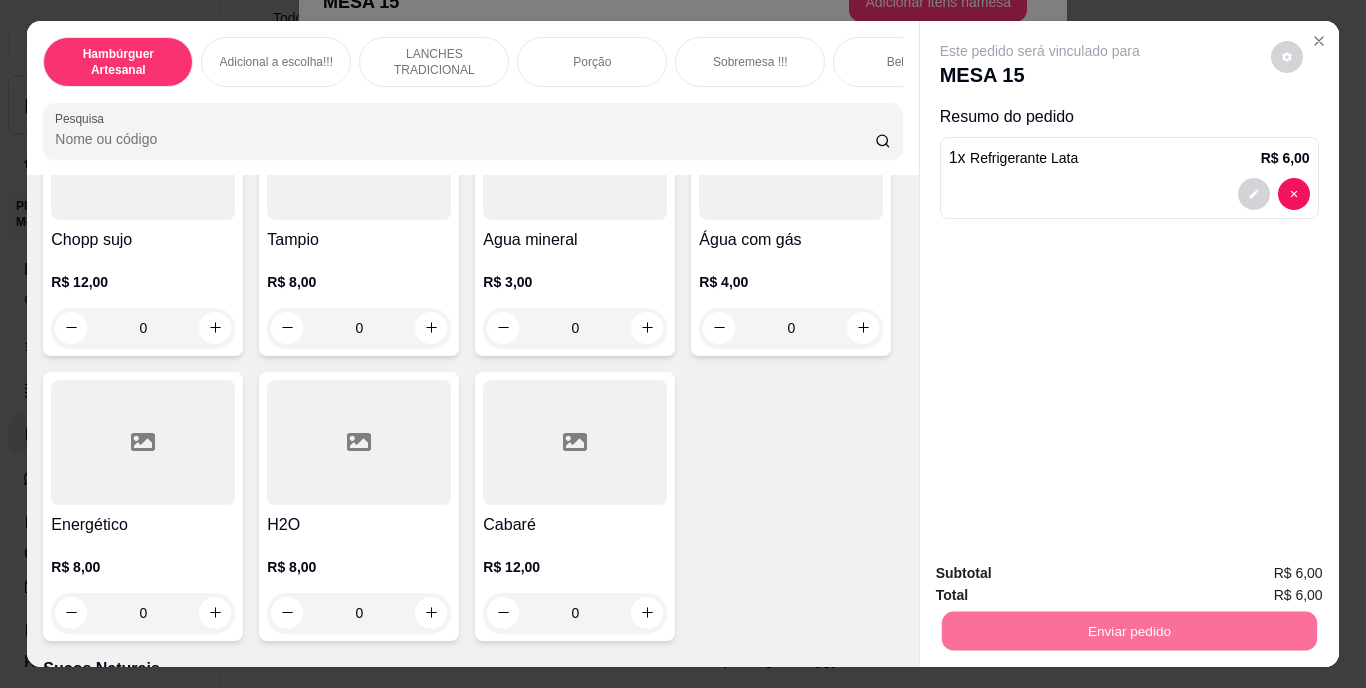 click on "Não registrar e enviar pedido" at bounding box center (1063, 574) 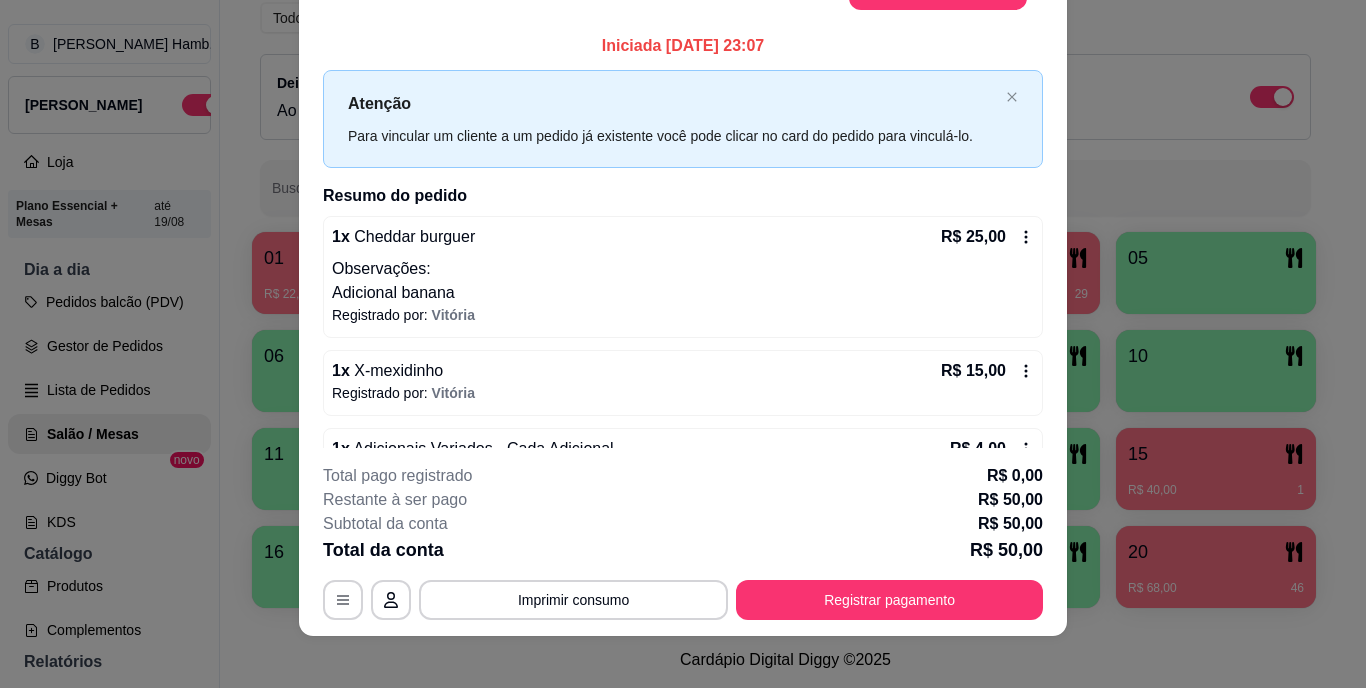 scroll, scrollTop: 37, scrollLeft: 0, axis: vertical 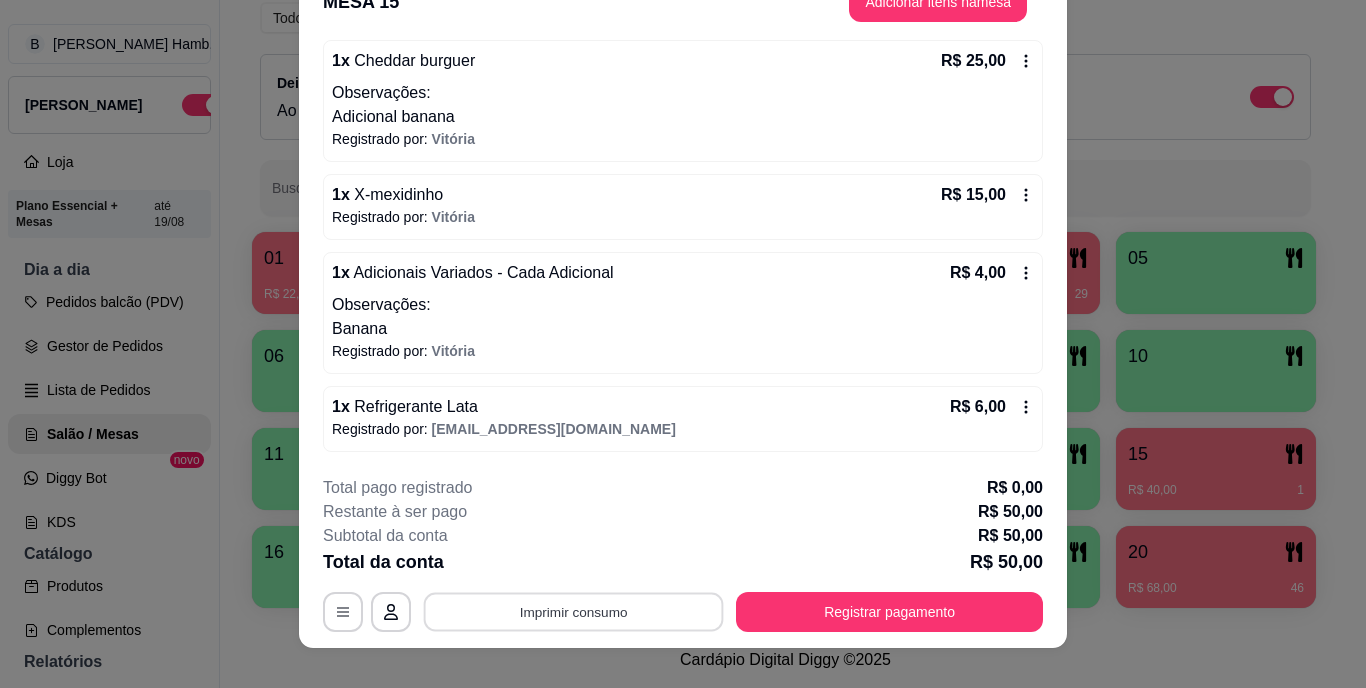click on "**********" at bounding box center [683, 612] 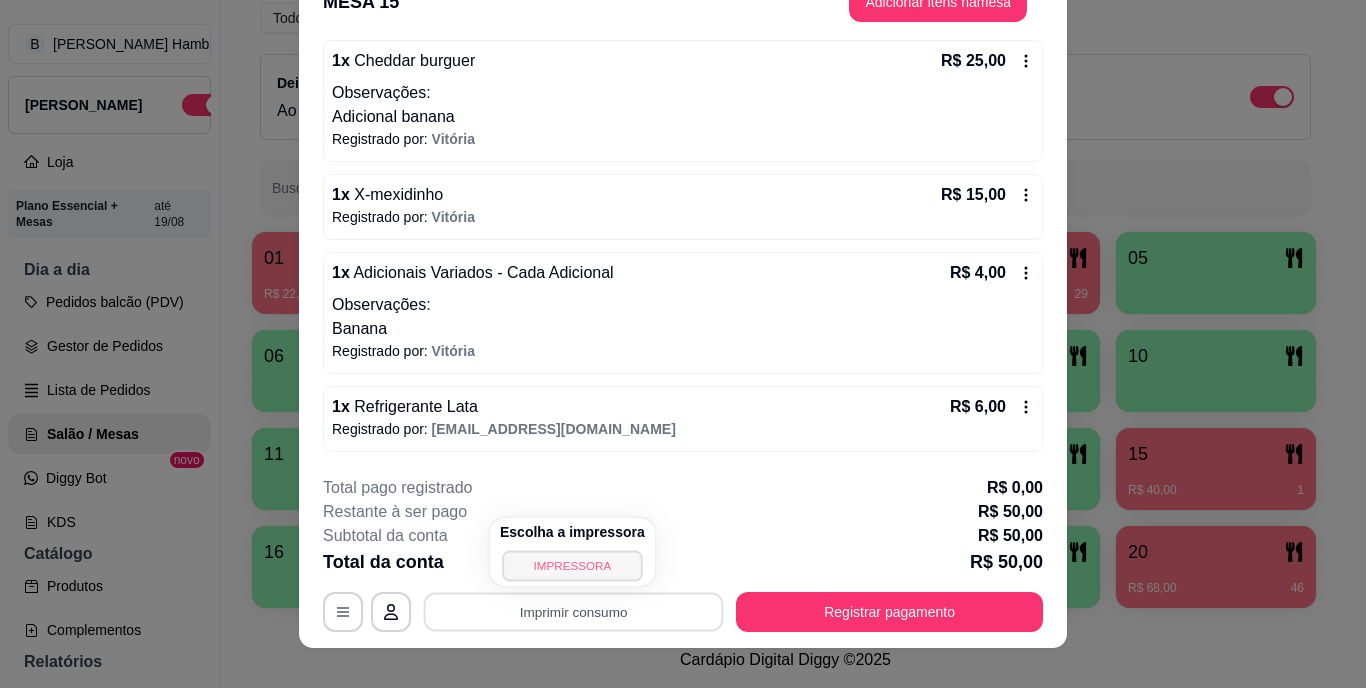 click on "IMPRESSORA" at bounding box center (572, 565) 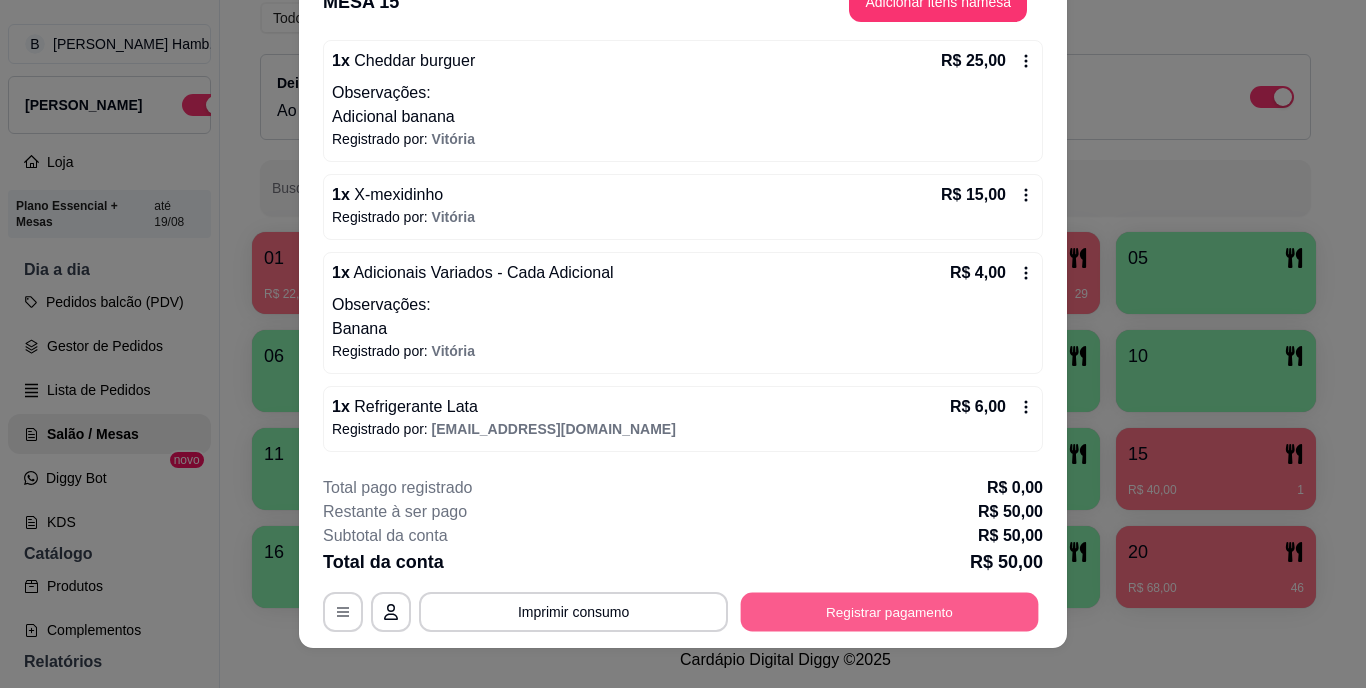 click on "Registrar pagamento" at bounding box center [890, 611] 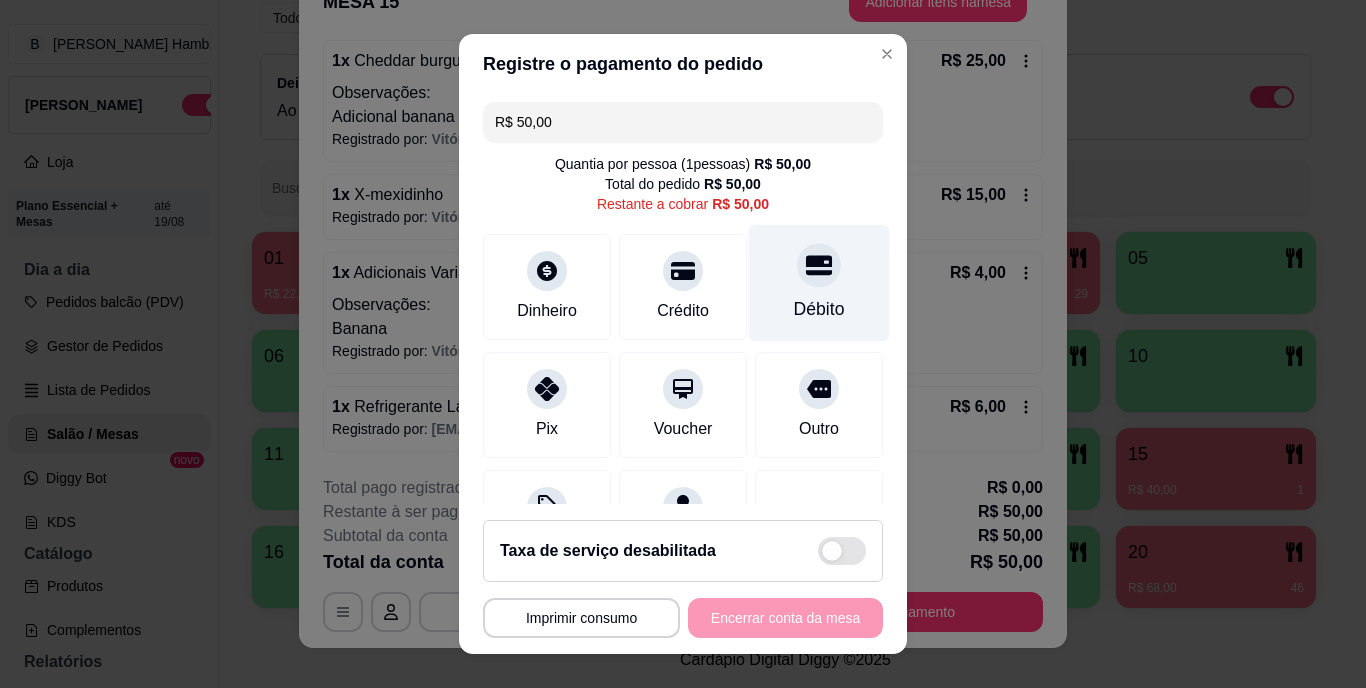 click on "Débito" at bounding box center (819, 283) 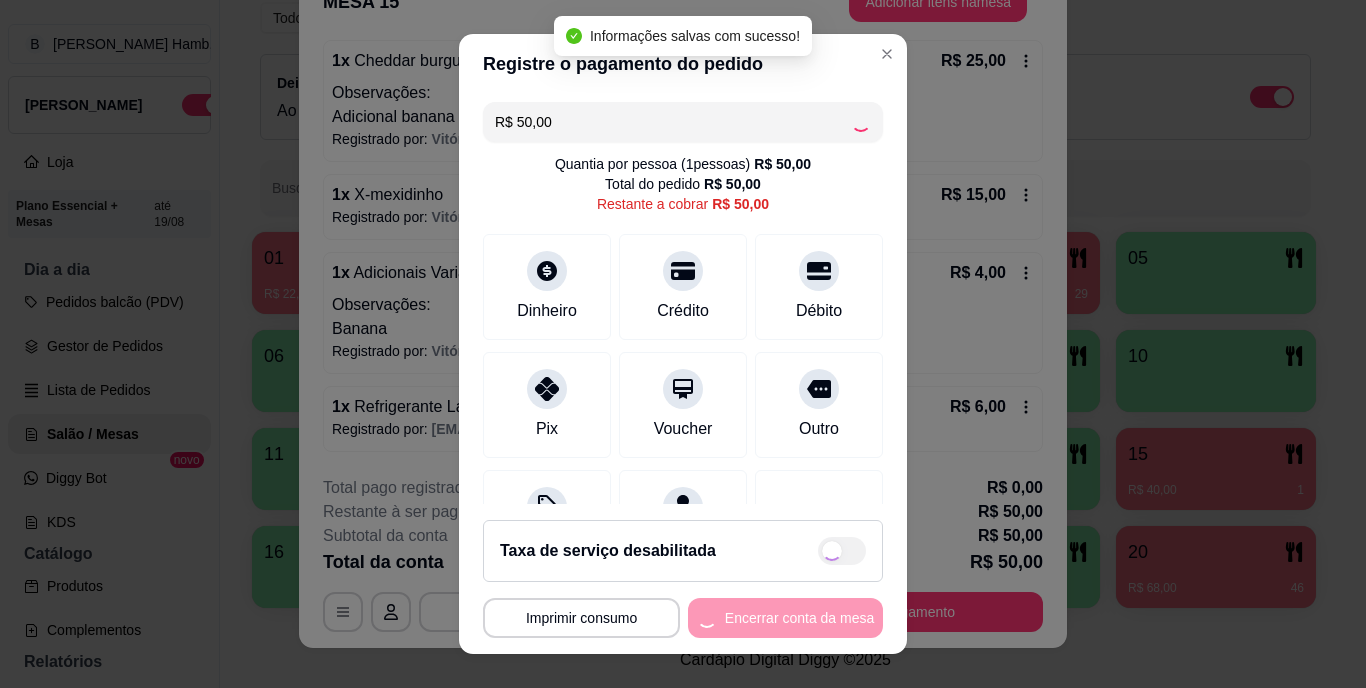 type on "R$ 0,00" 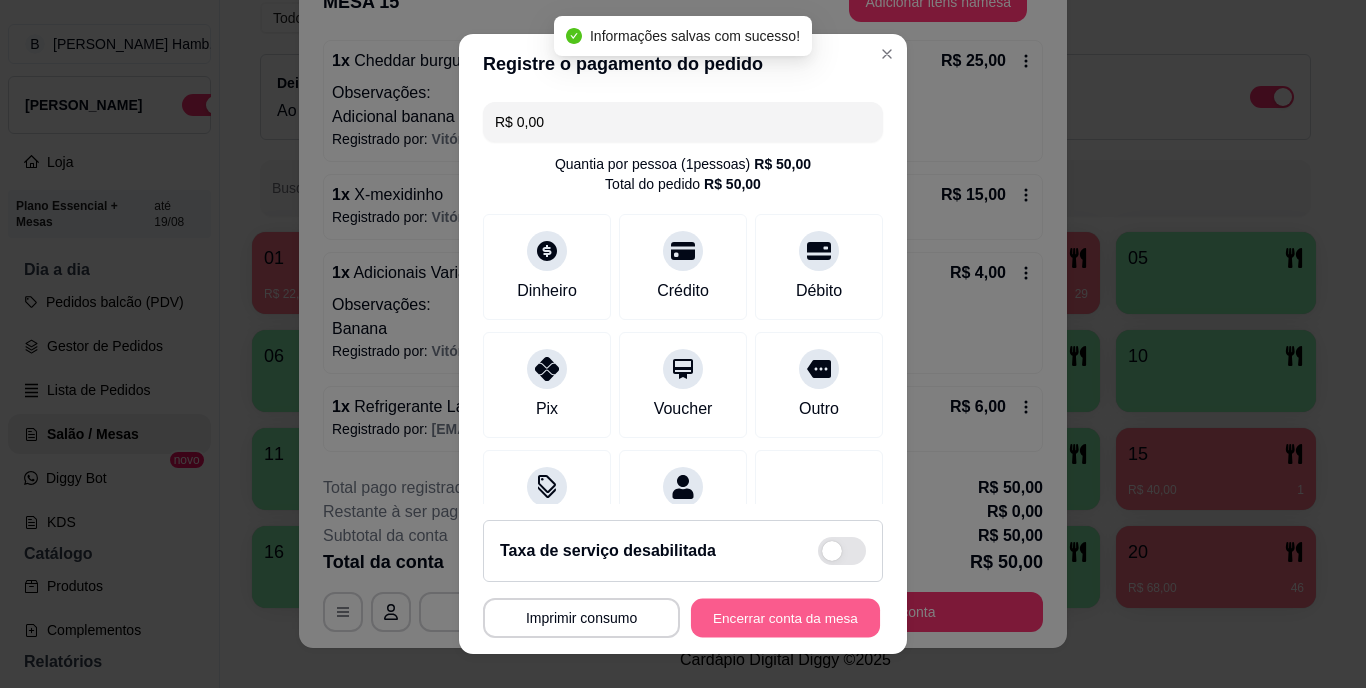 click on "Encerrar conta da mesa" at bounding box center [785, 617] 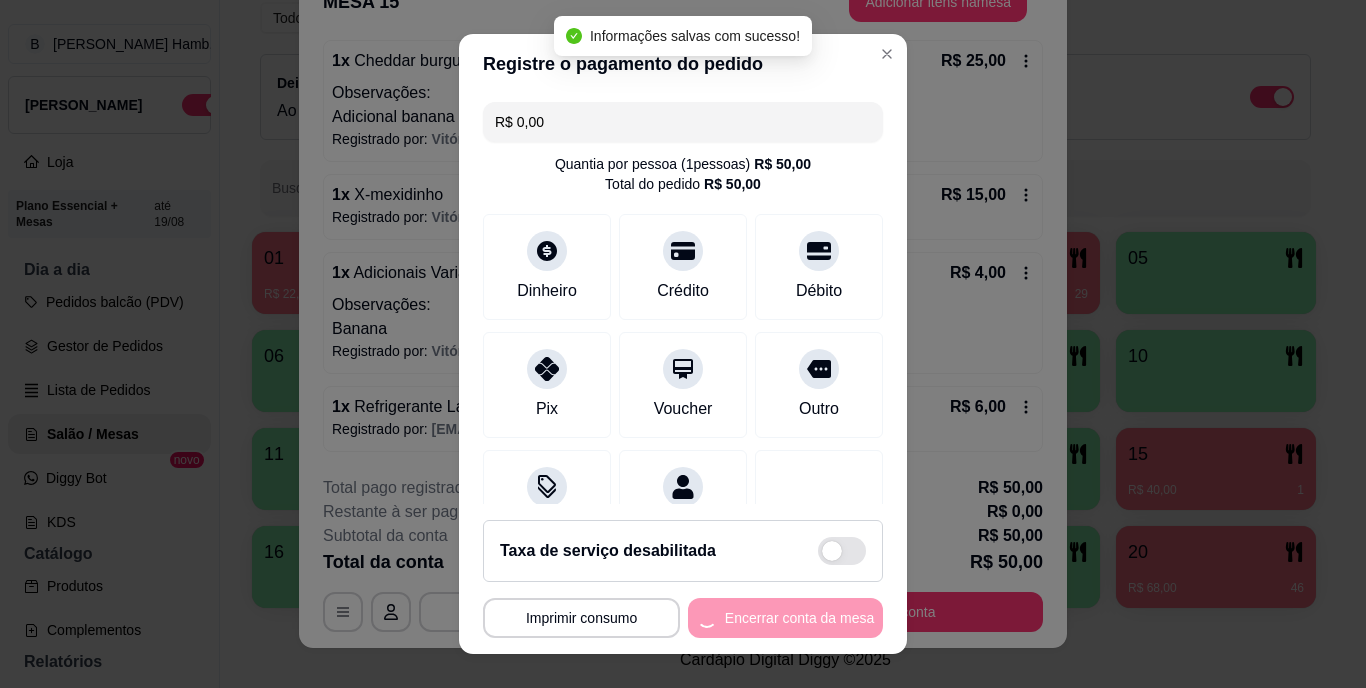 scroll, scrollTop: 0, scrollLeft: 0, axis: both 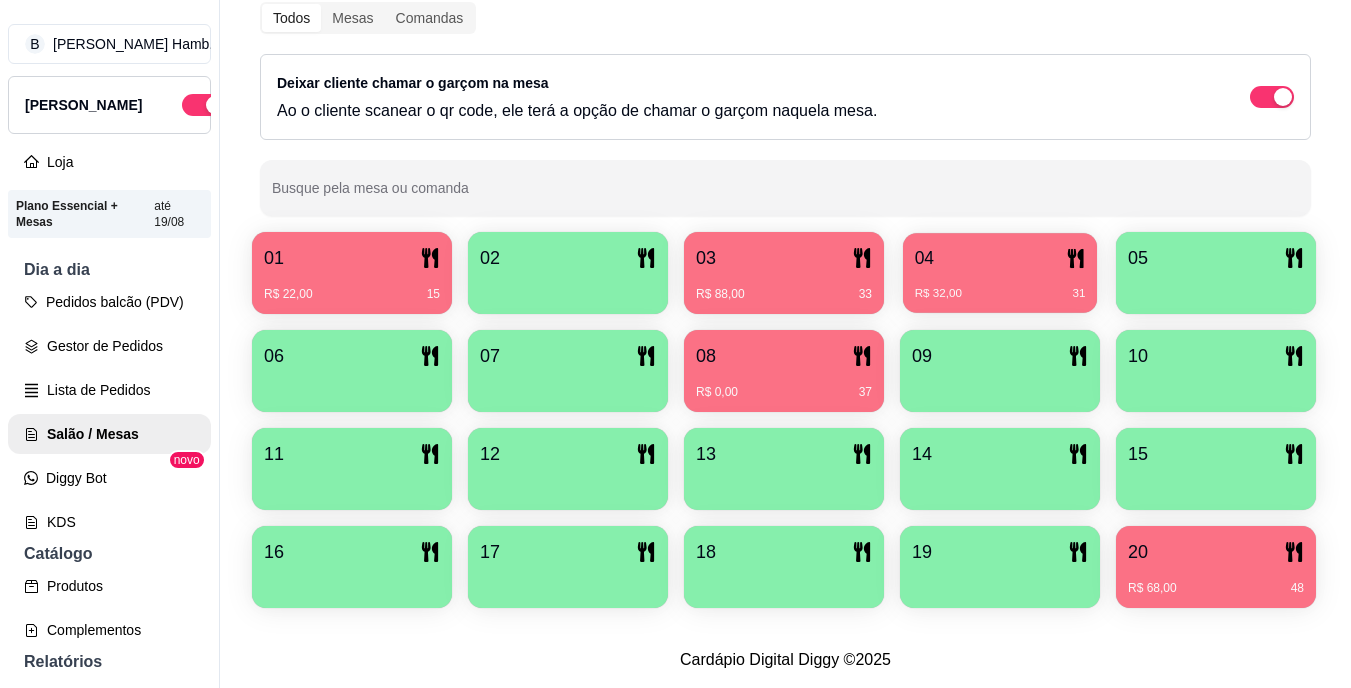 click on "R$ 32,00 31" at bounding box center (1000, 286) 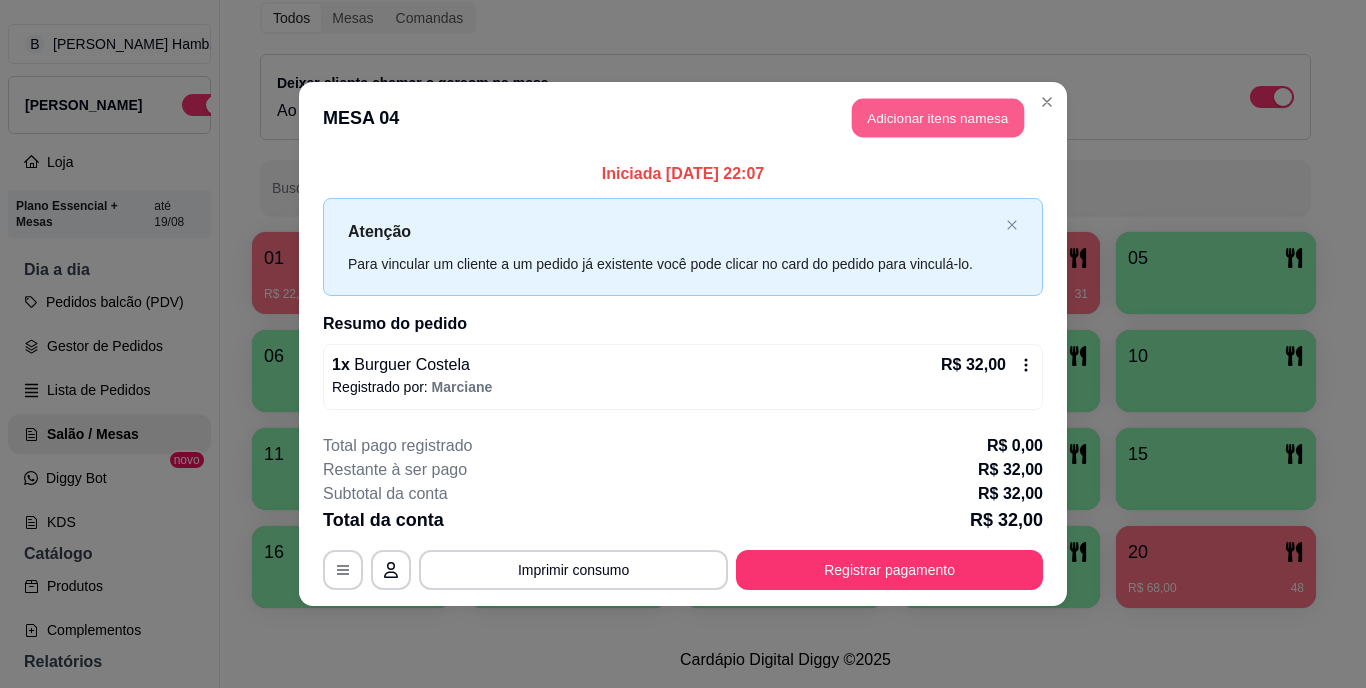 click on "Adicionar itens na  mesa" at bounding box center [938, 118] 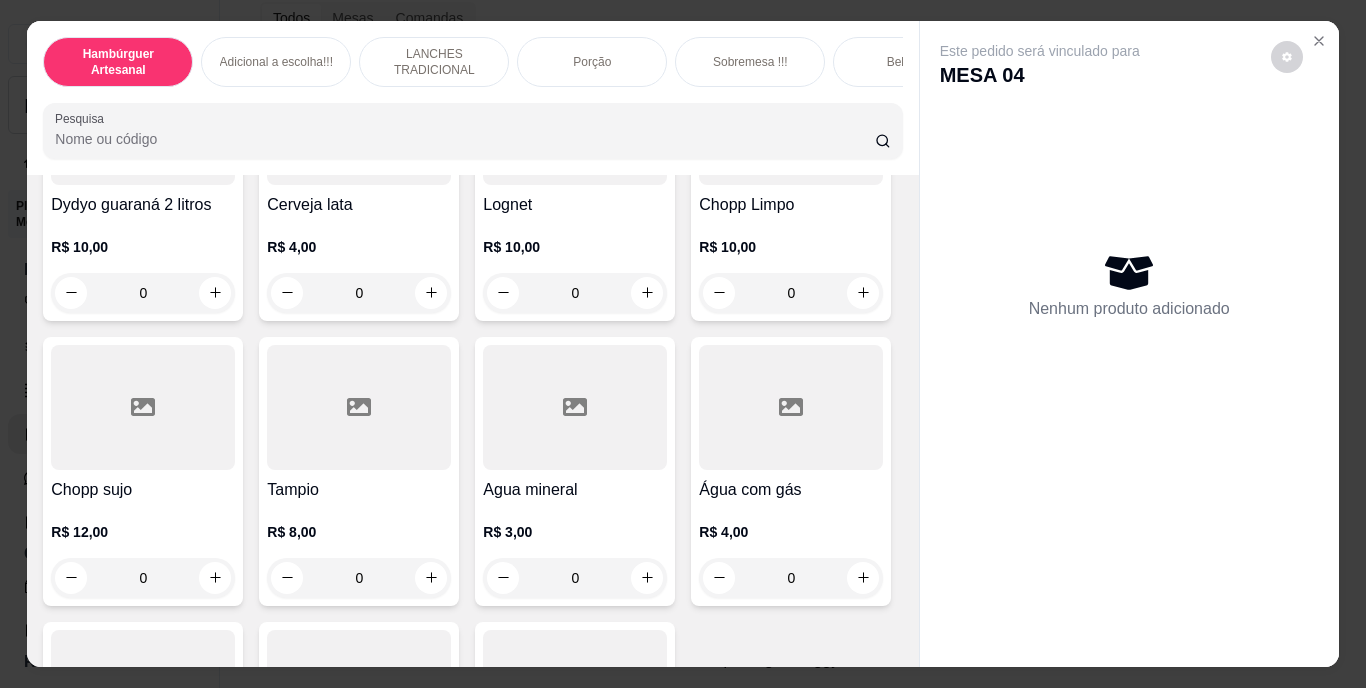 scroll, scrollTop: 5419, scrollLeft: 0, axis: vertical 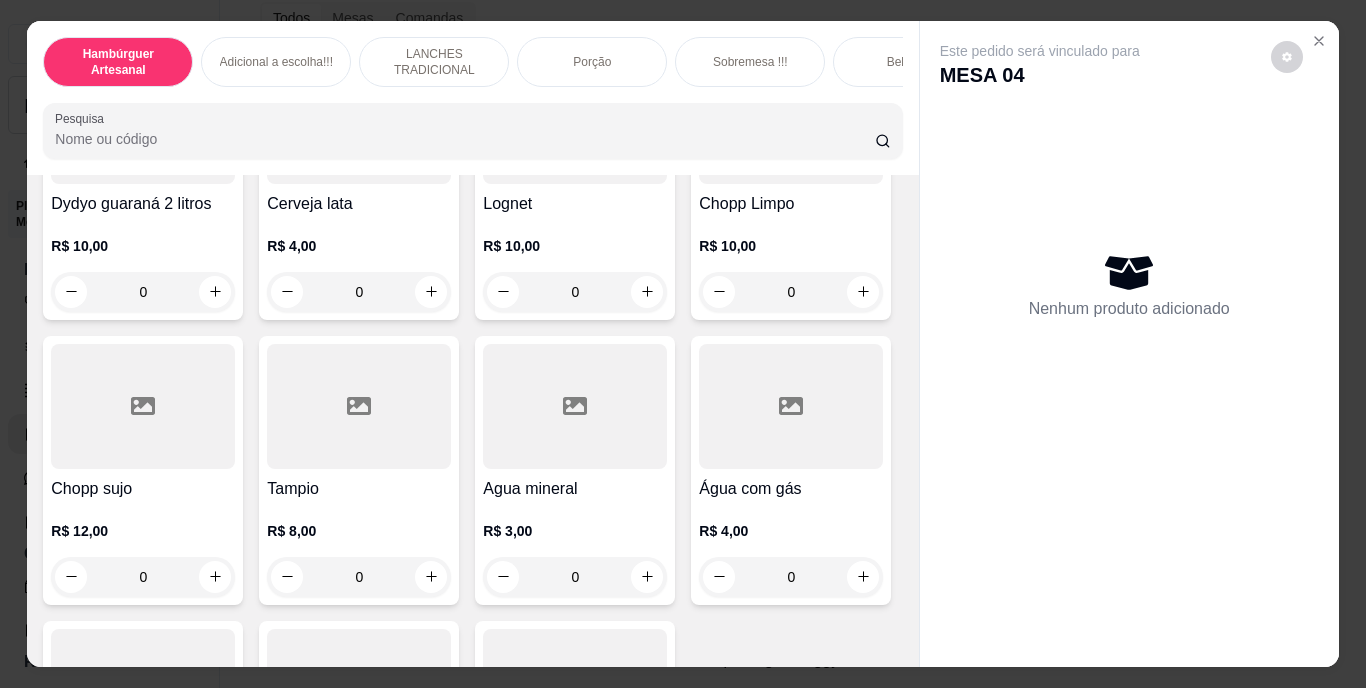 click 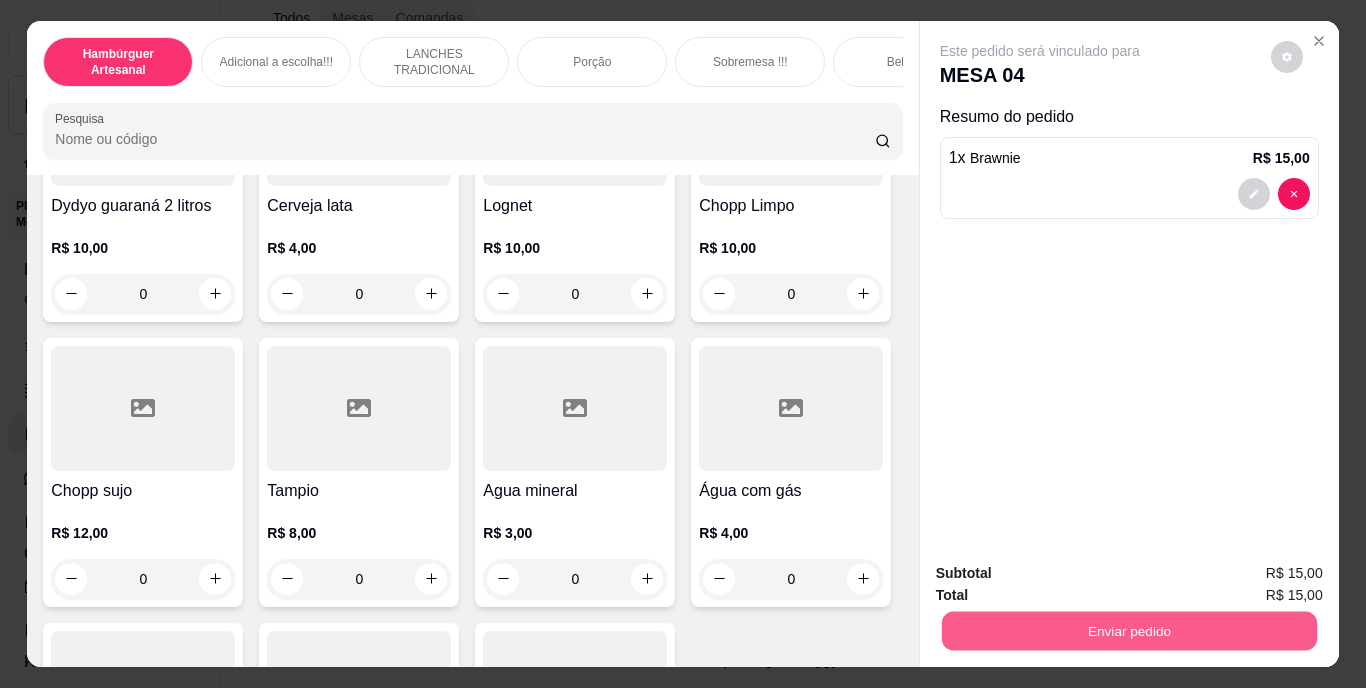 click on "Enviar pedido" at bounding box center [1128, 631] 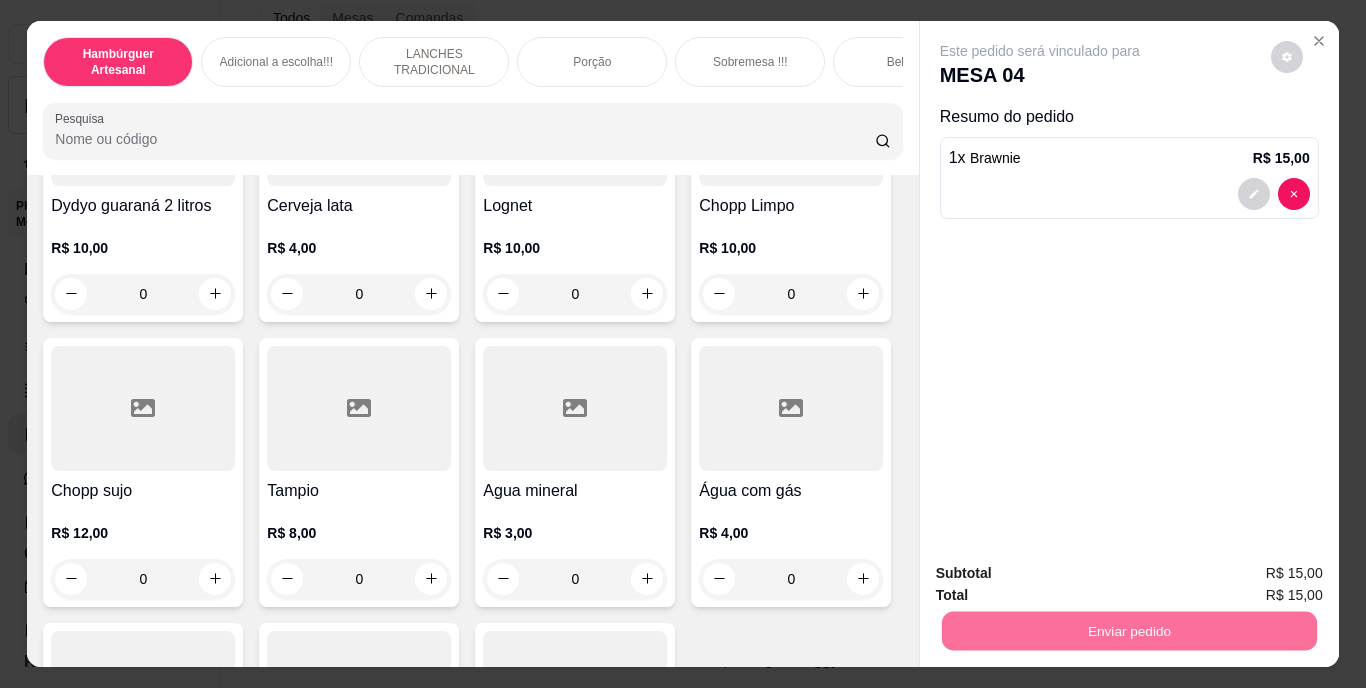 click on "Não registrar e enviar pedido" at bounding box center (1063, 574) 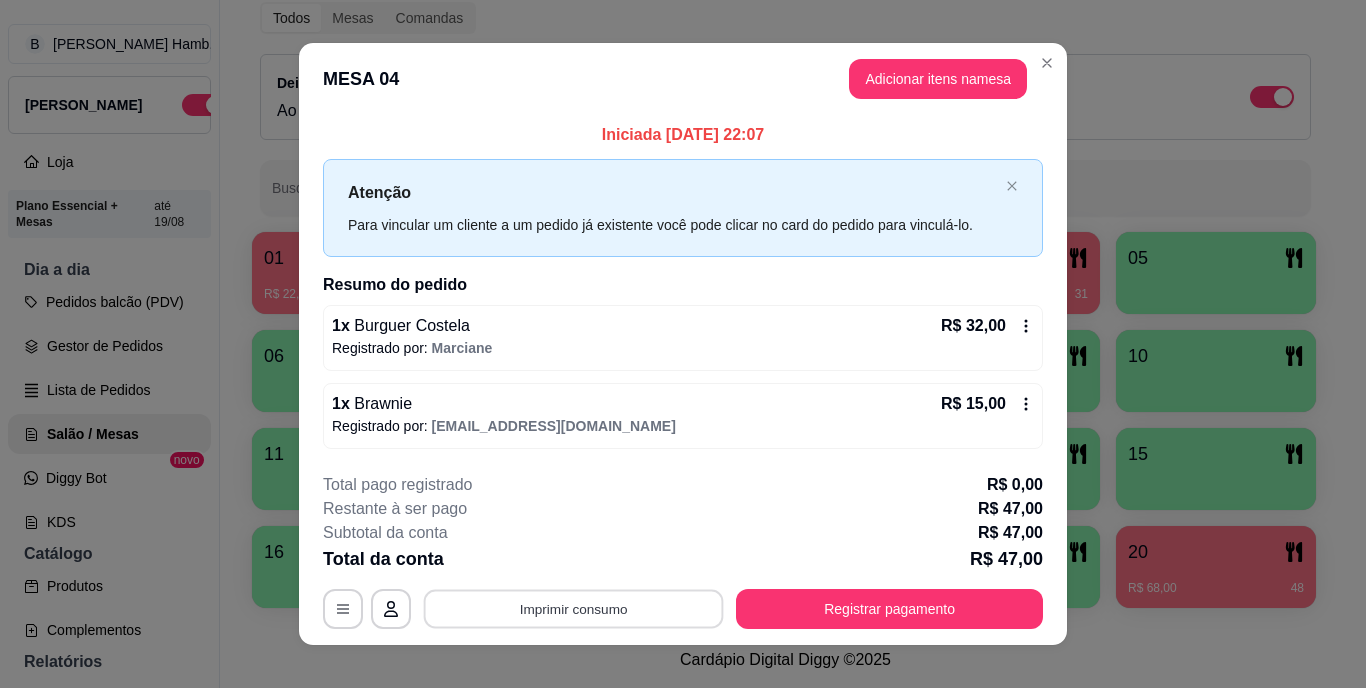 click on "Imprimir consumo" at bounding box center [574, 608] 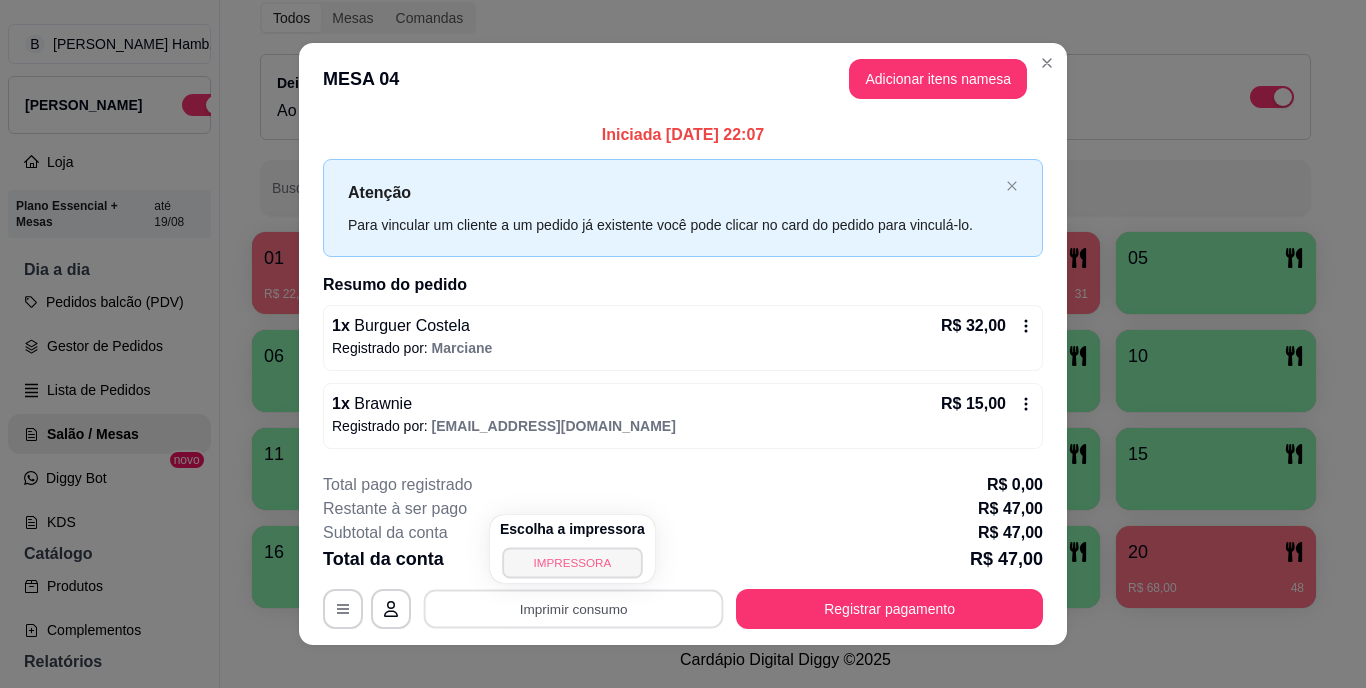 click on "IMPRESSORA" at bounding box center [572, 562] 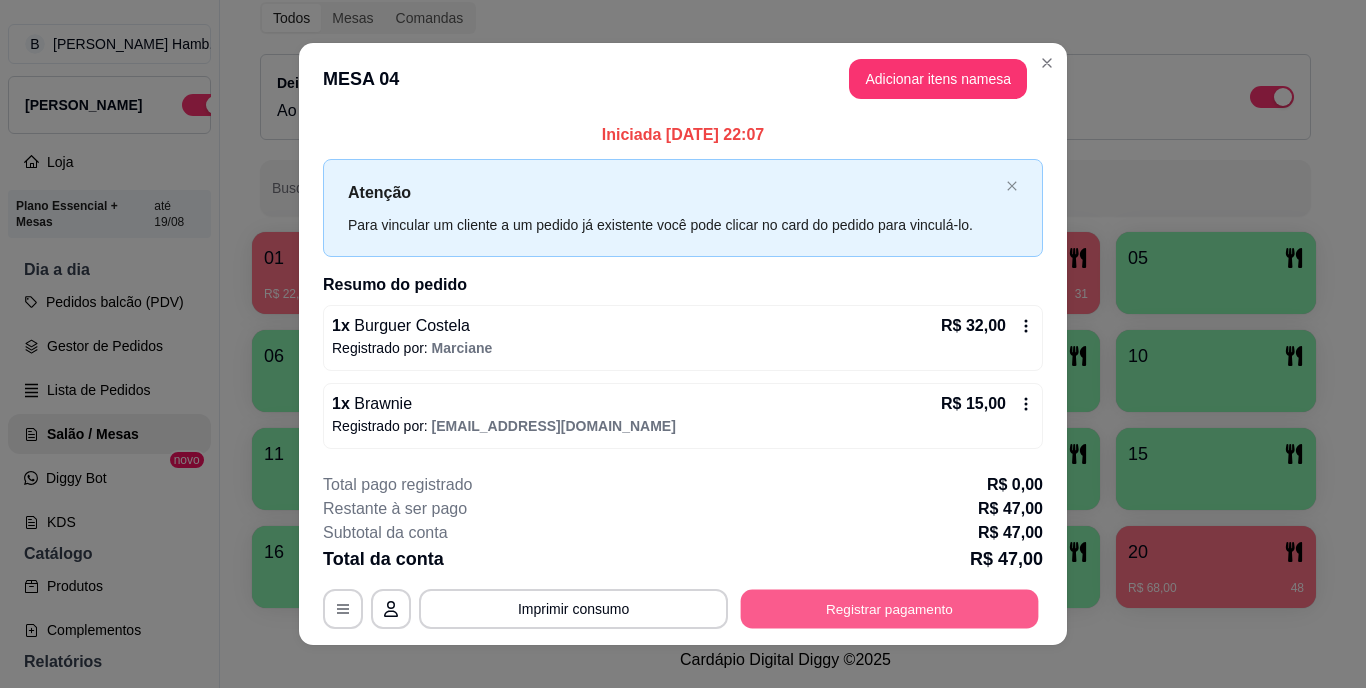 click on "Registrar pagamento" at bounding box center [890, 608] 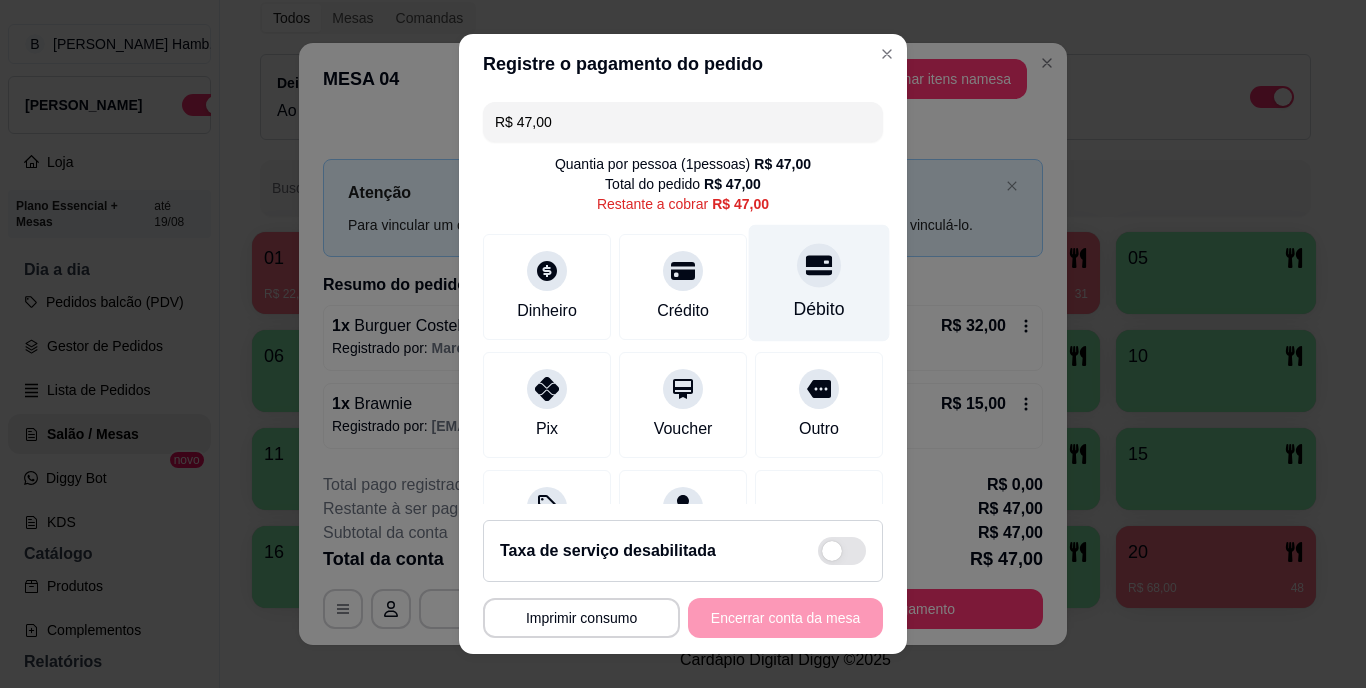 click on "Débito" at bounding box center [819, 310] 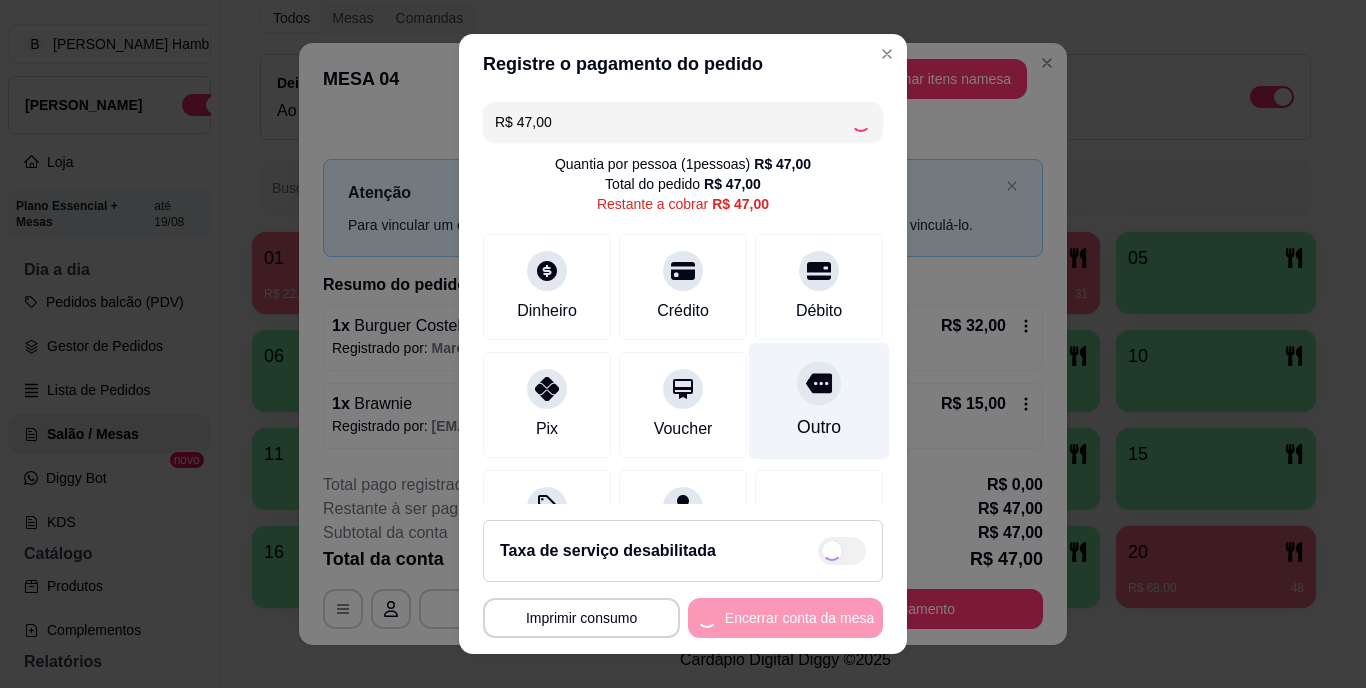 click 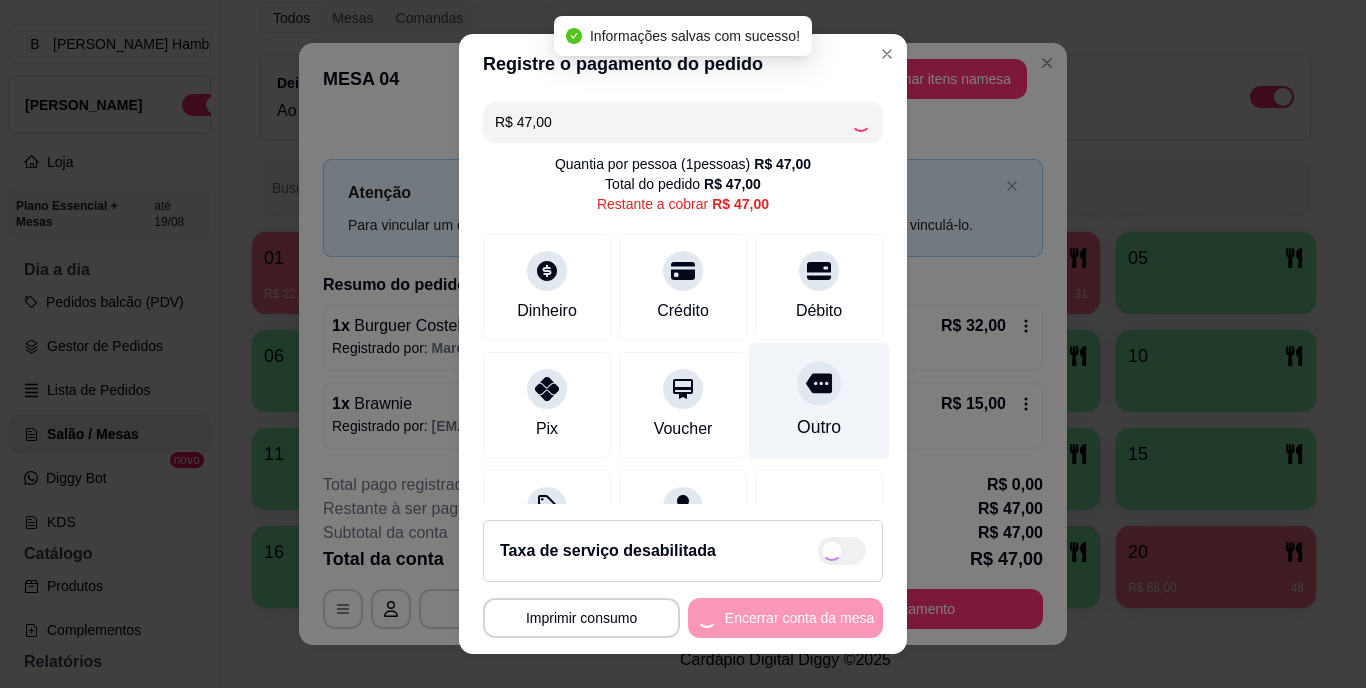 type on "R$ 0,00" 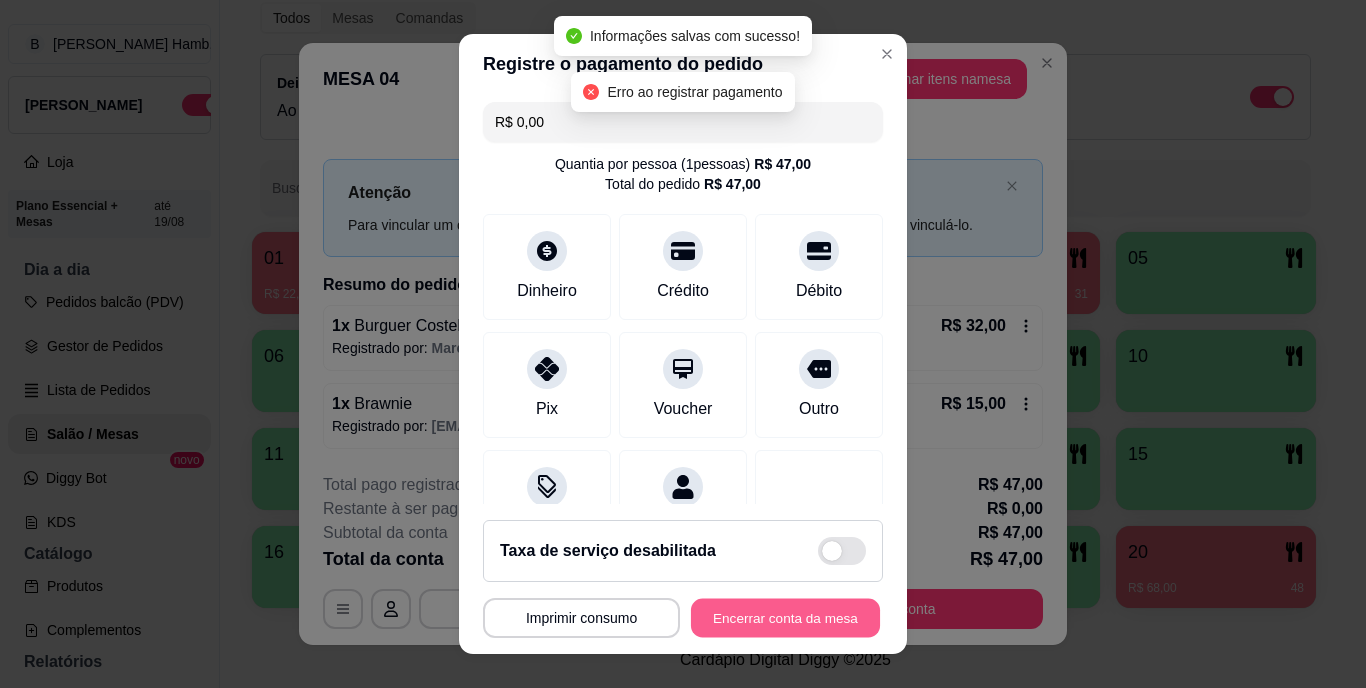 click on "Encerrar conta da mesa" at bounding box center (785, 617) 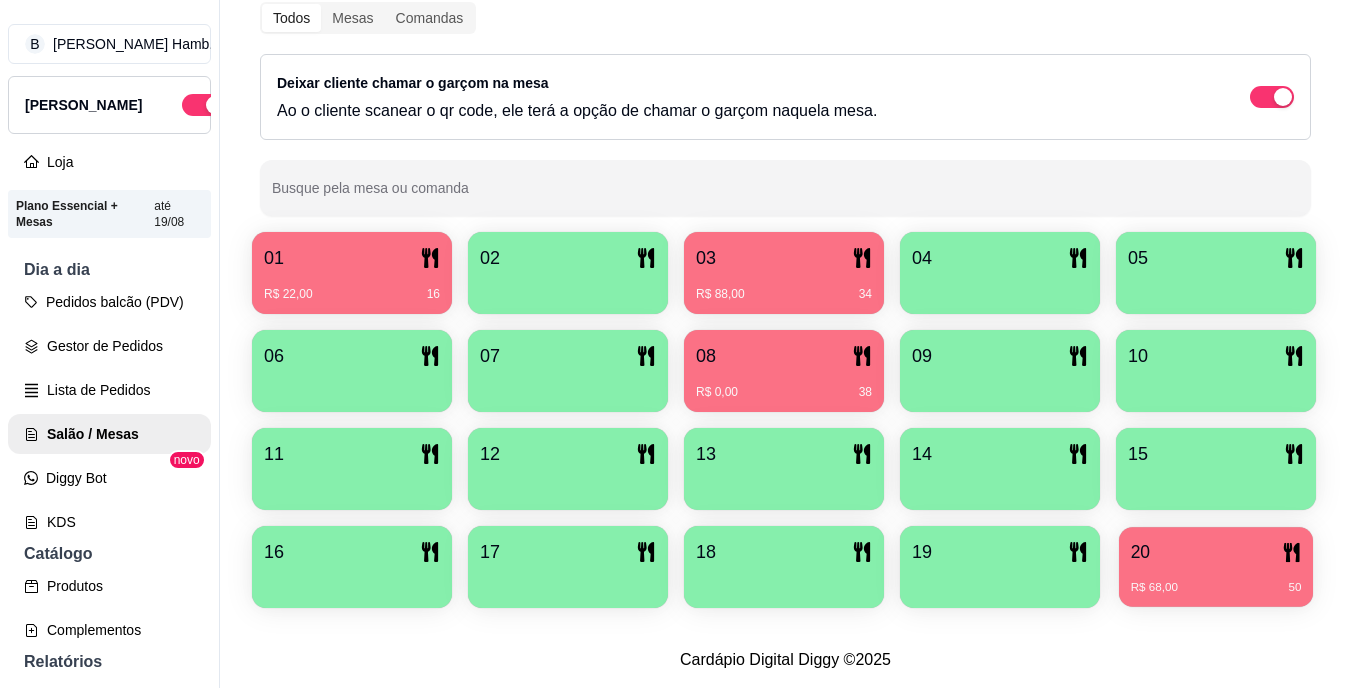 click on "20" at bounding box center (1216, 552) 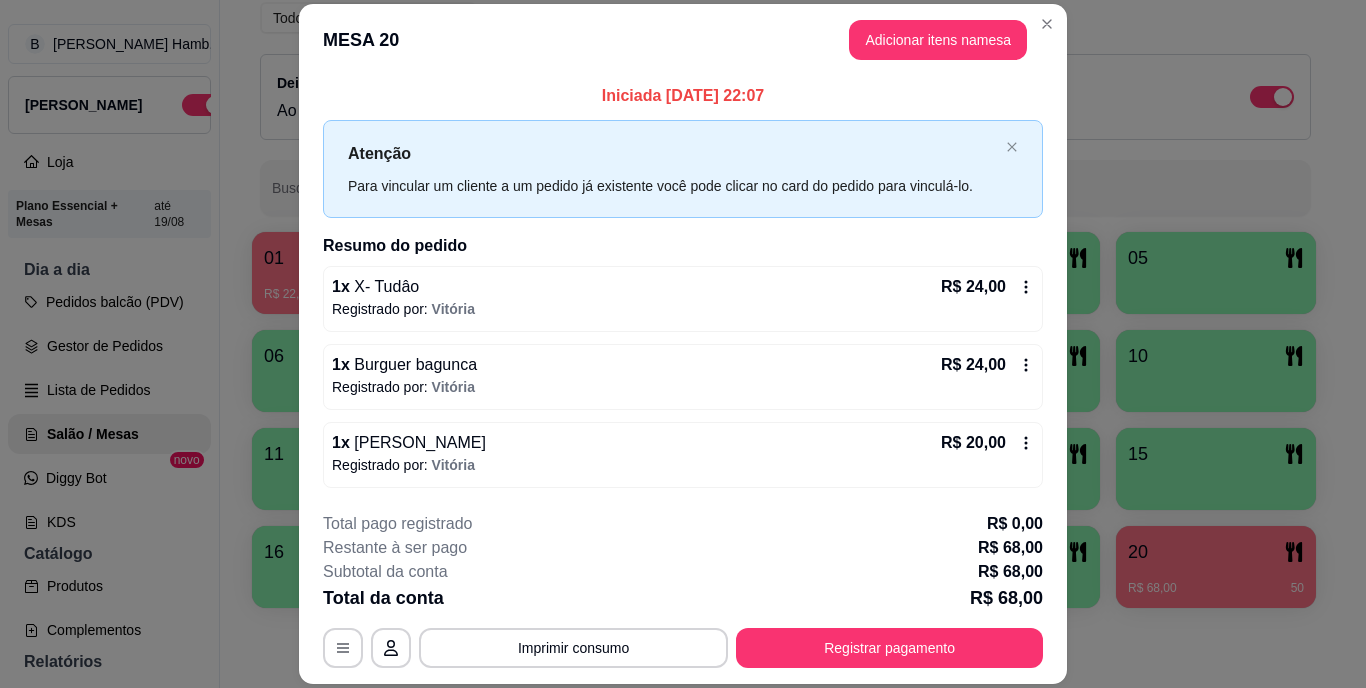 scroll, scrollTop: 60, scrollLeft: 0, axis: vertical 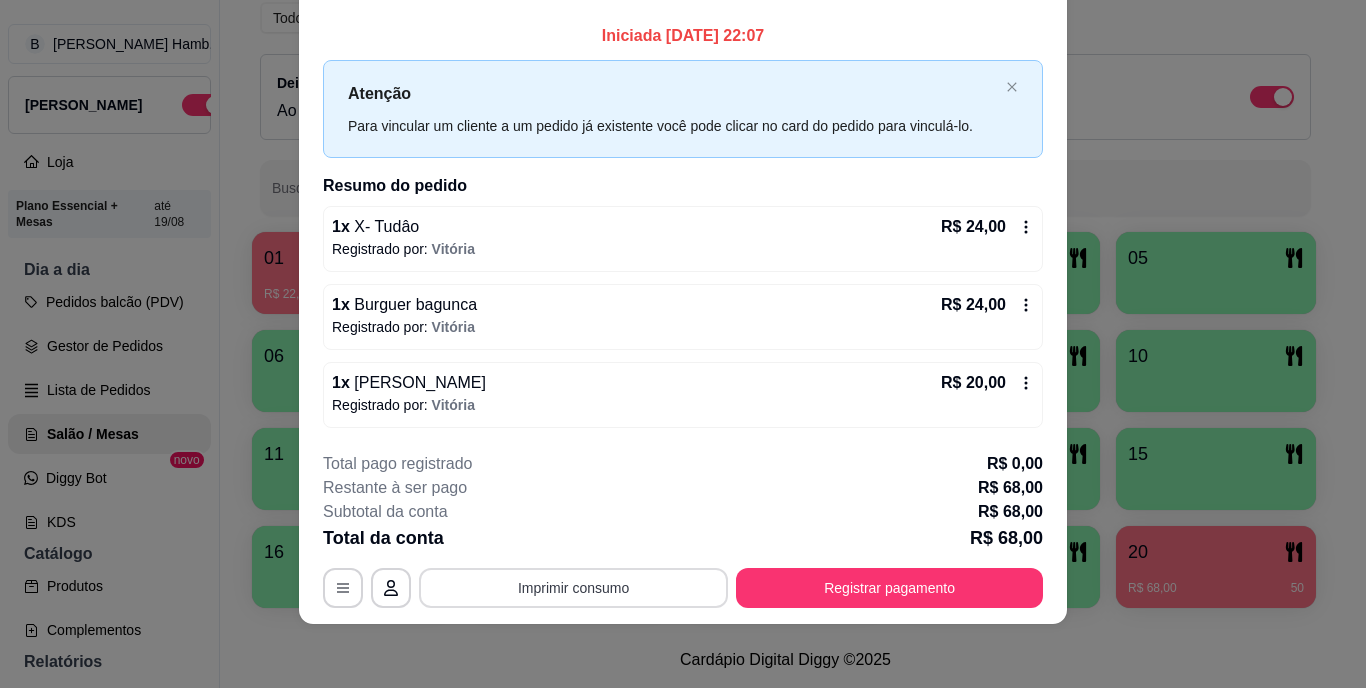 click on "Imprimir consumo" at bounding box center (573, 588) 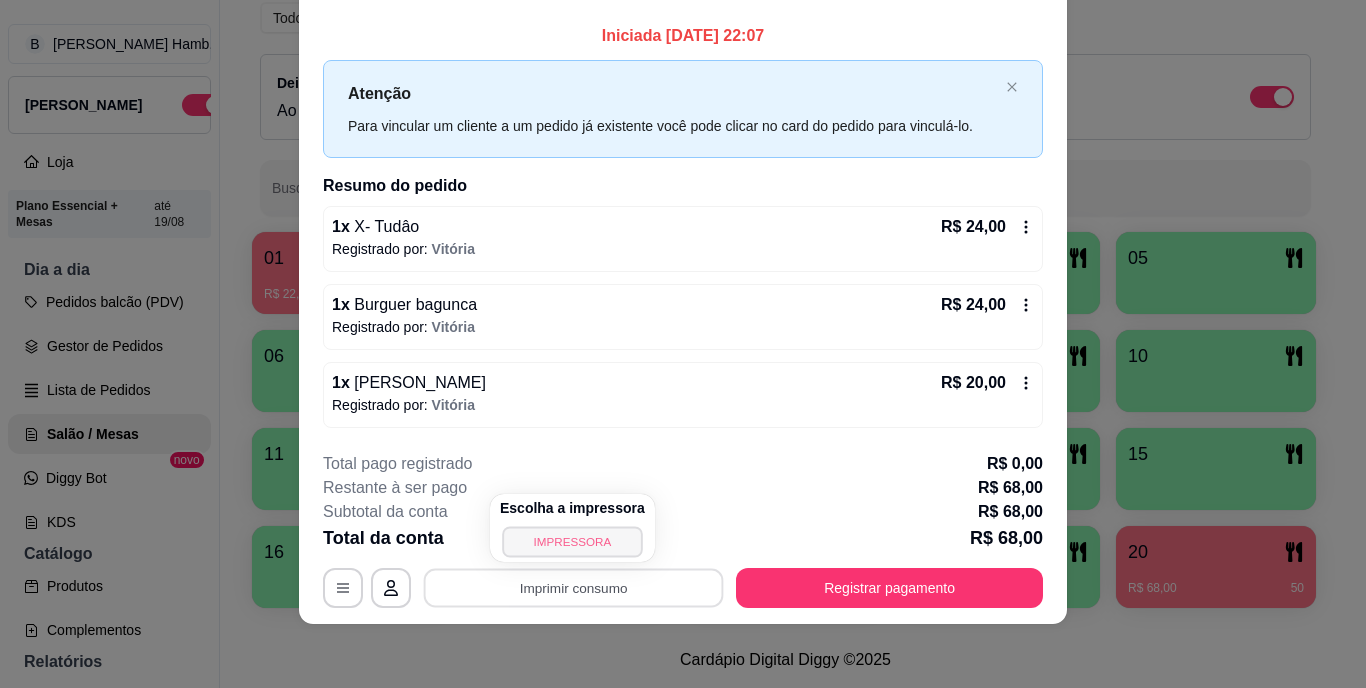 click on "IMPRESSORA" at bounding box center [572, 541] 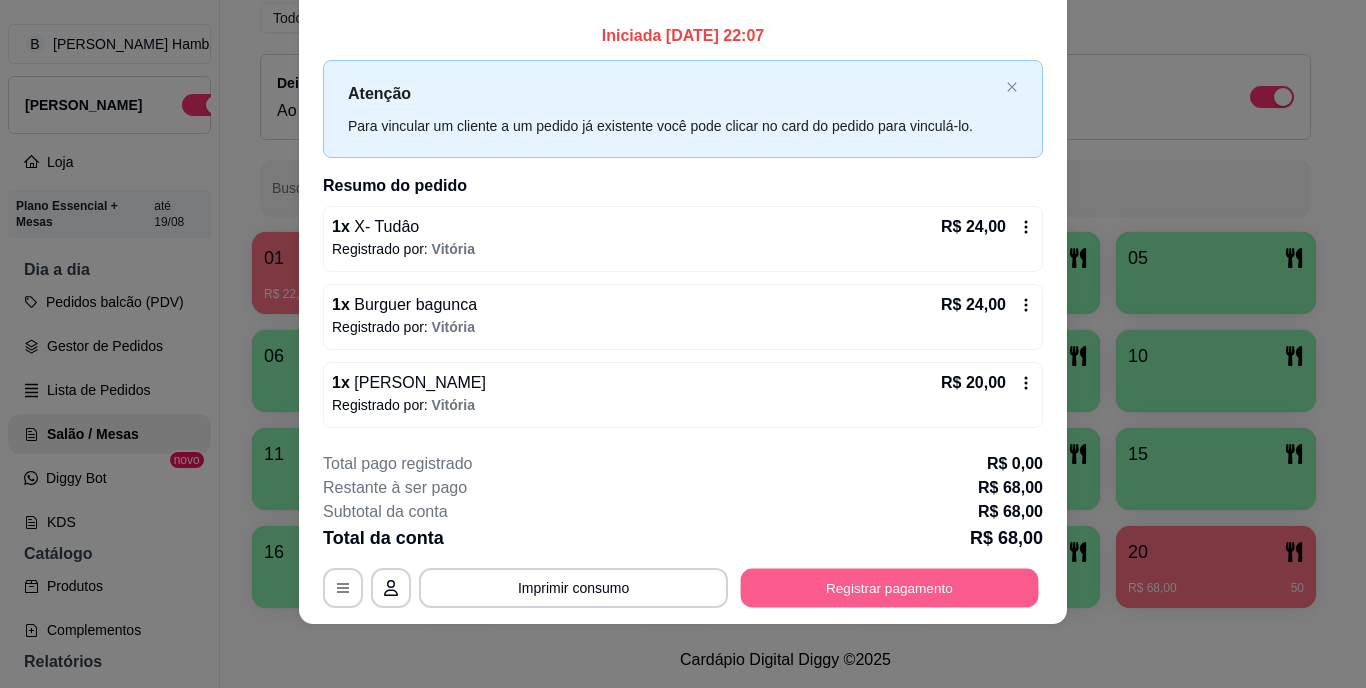 click on "Registrar pagamento" at bounding box center [890, 587] 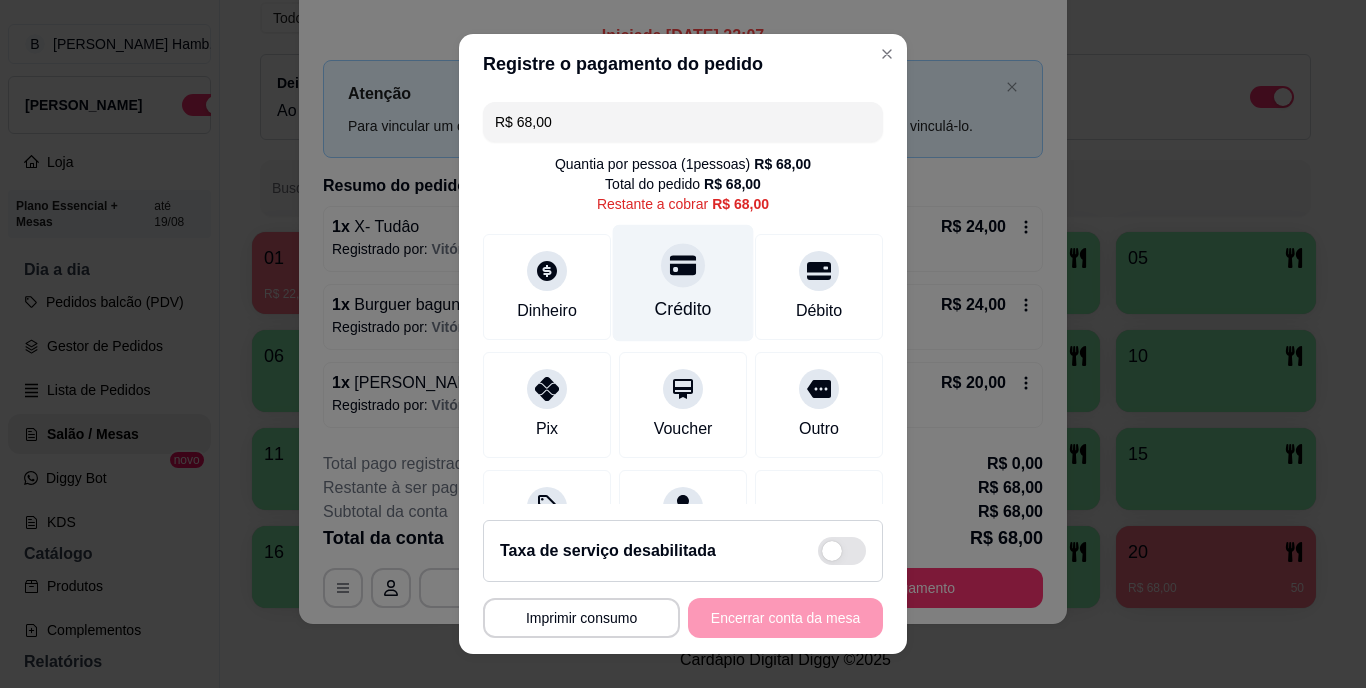 click on "Crédito" at bounding box center [683, 283] 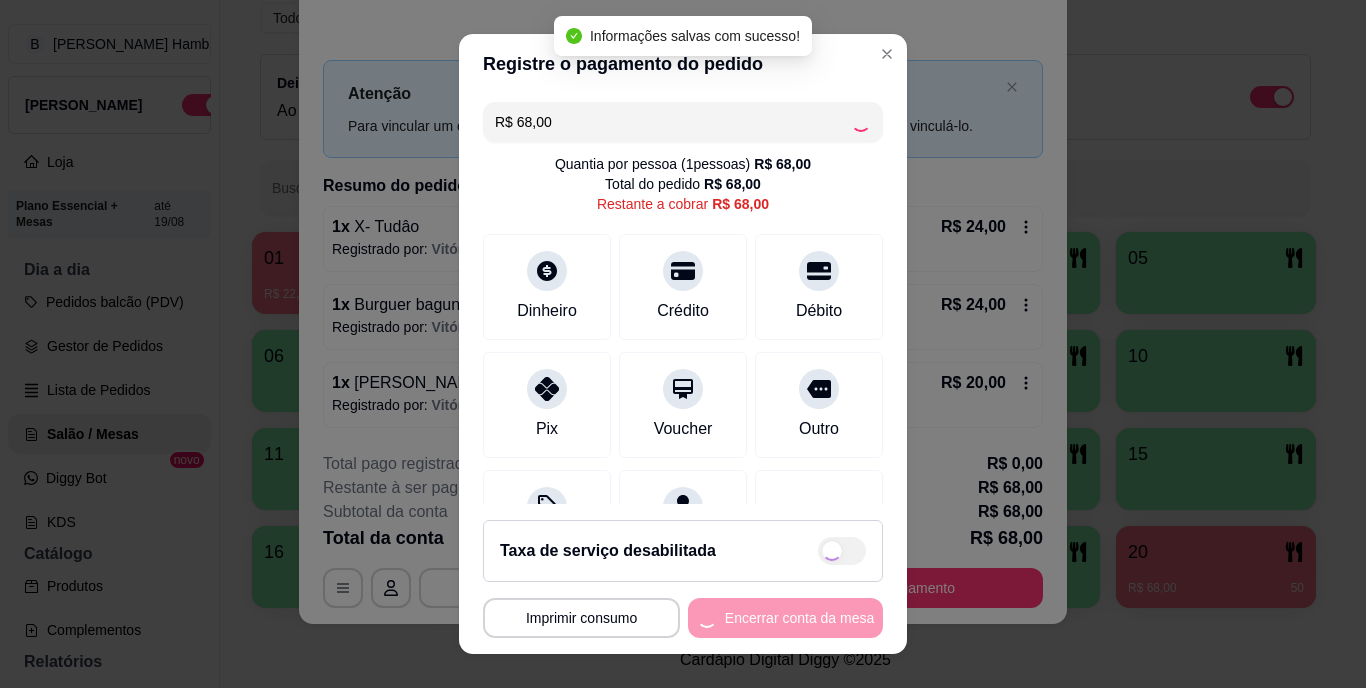 type on "R$ 0,00" 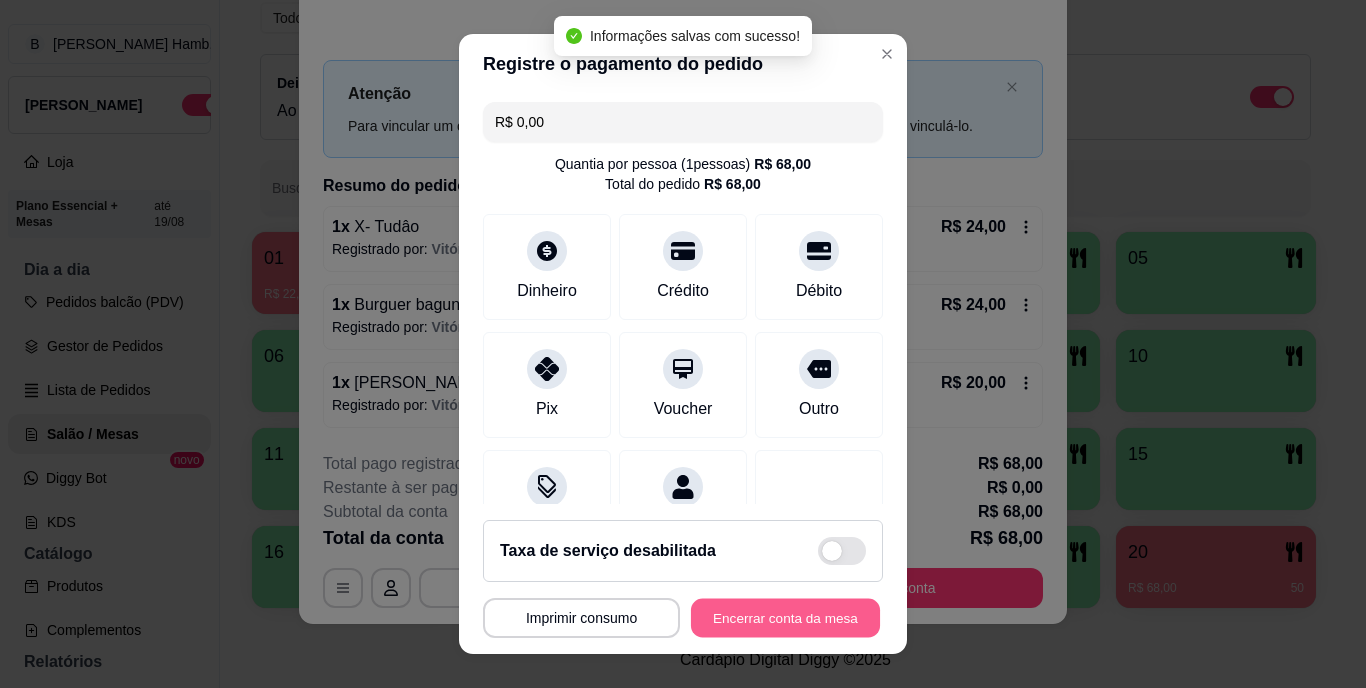click on "Encerrar conta da mesa" at bounding box center (785, 617) 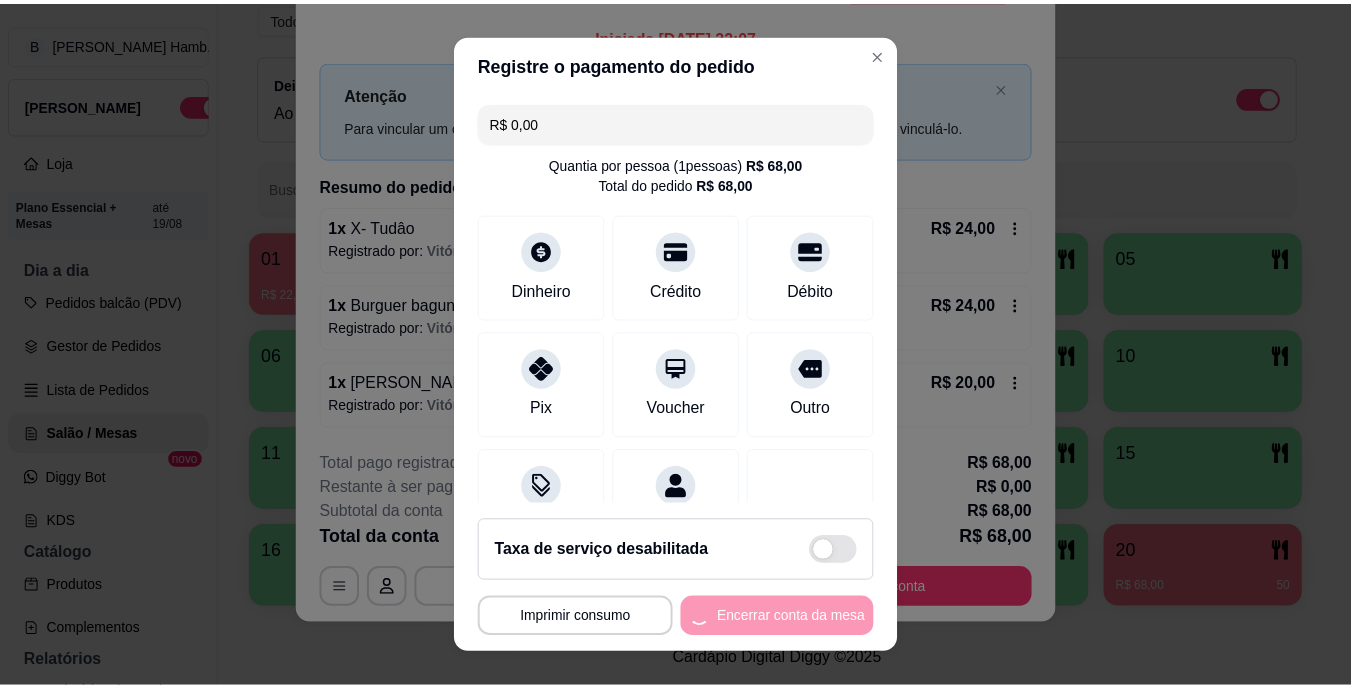 scroll, scrollTop: 0, scrollLeft: 0, axis: both 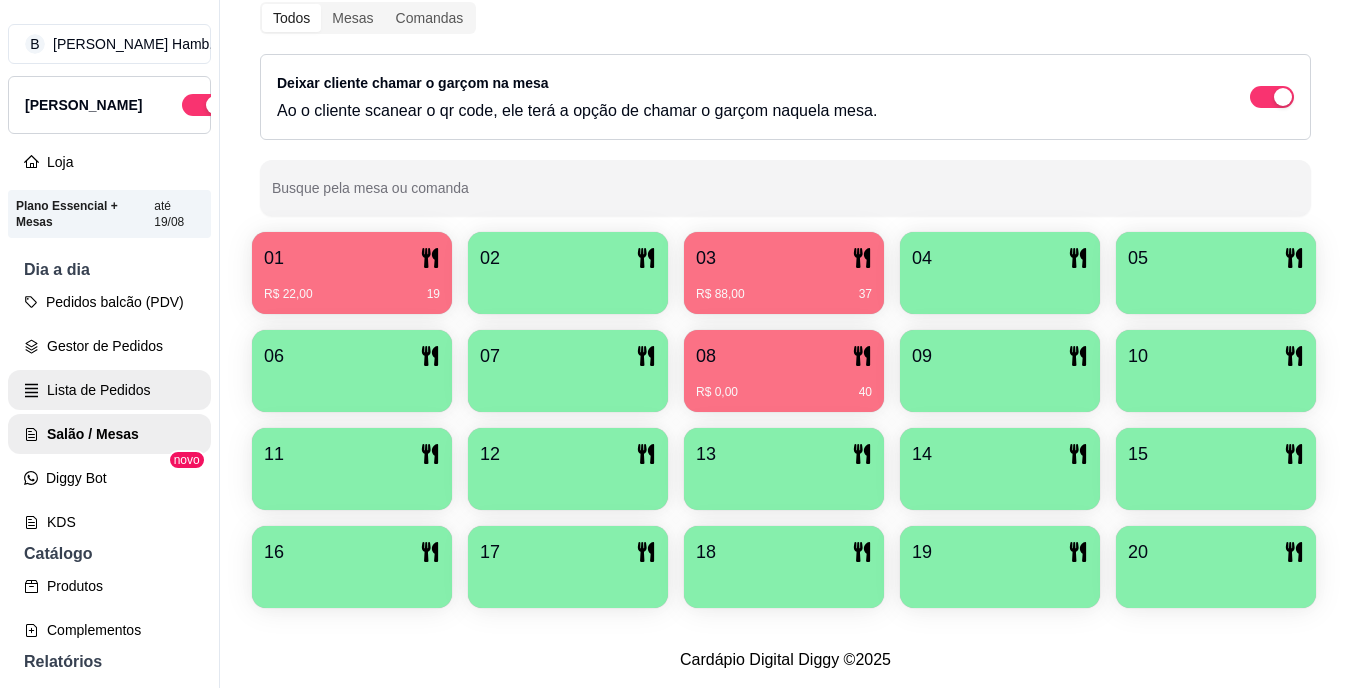 click on "Lista de Pedidos" at bounding box center [109, 390] 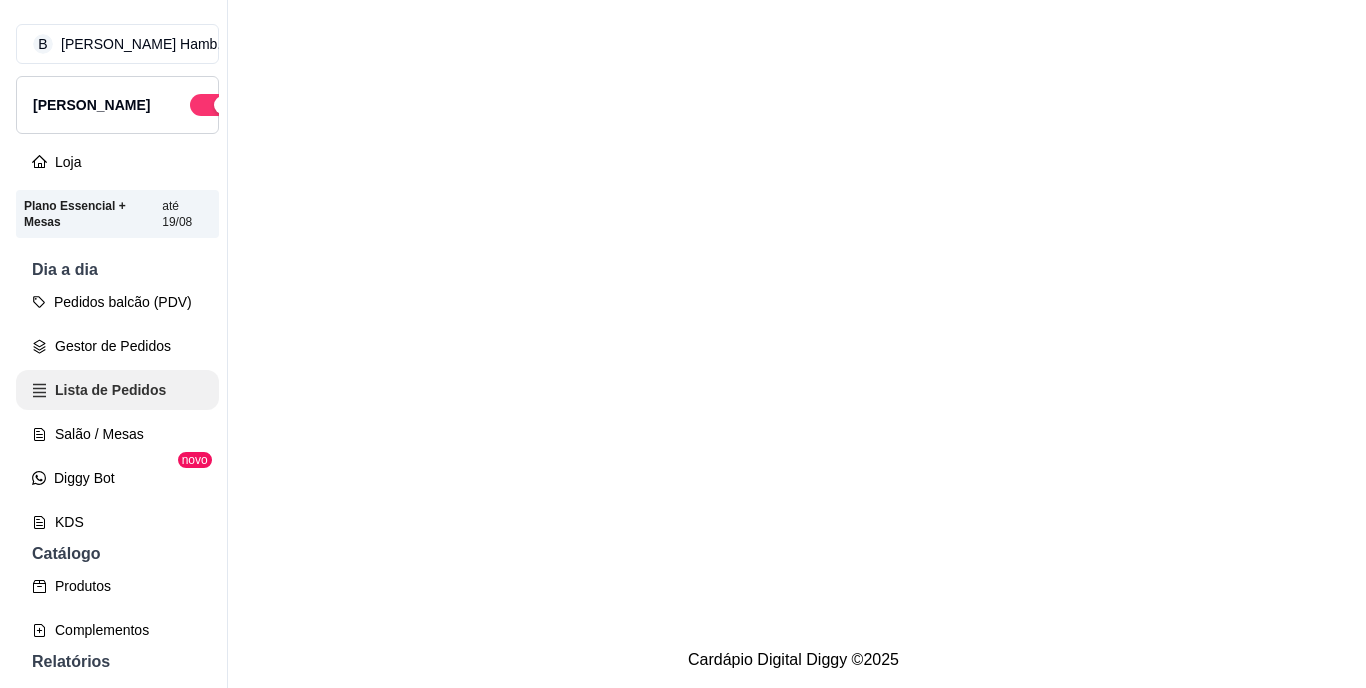 scroll, scrollTop: 0, scrollLeft: 0, axis: both 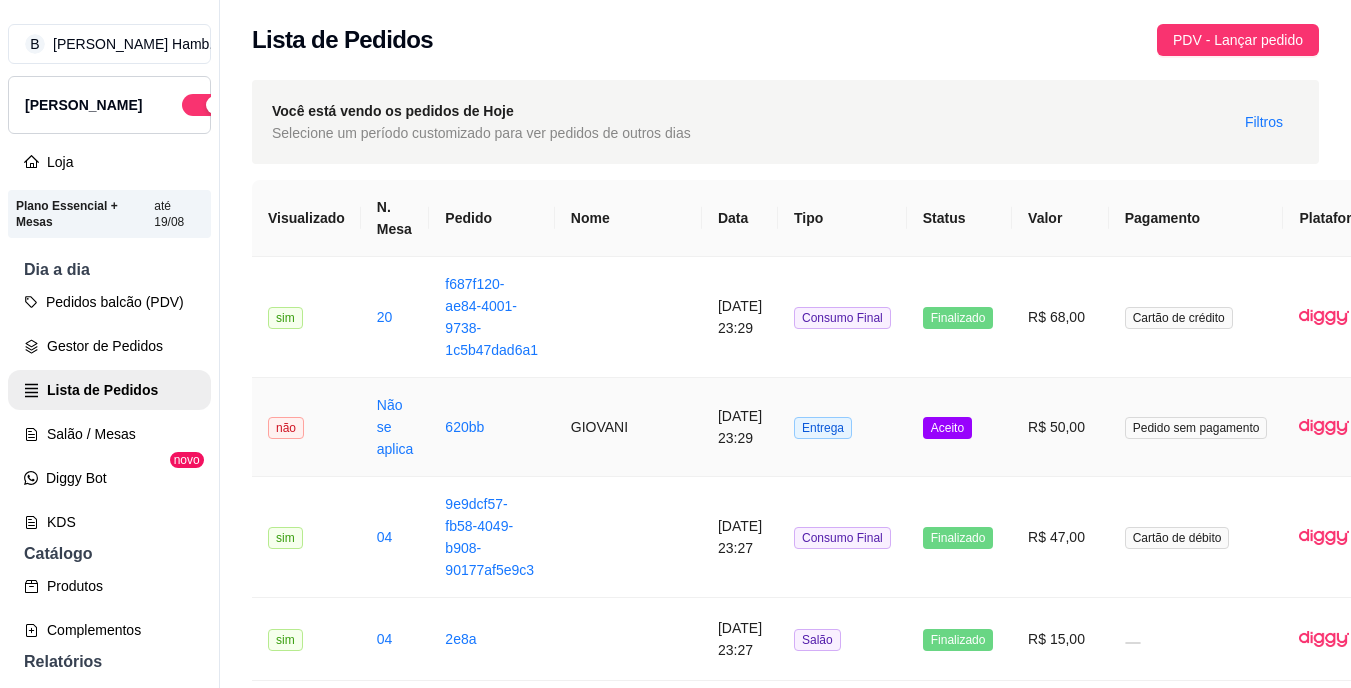 click on "Entrega" at bounding box center (842, 427) 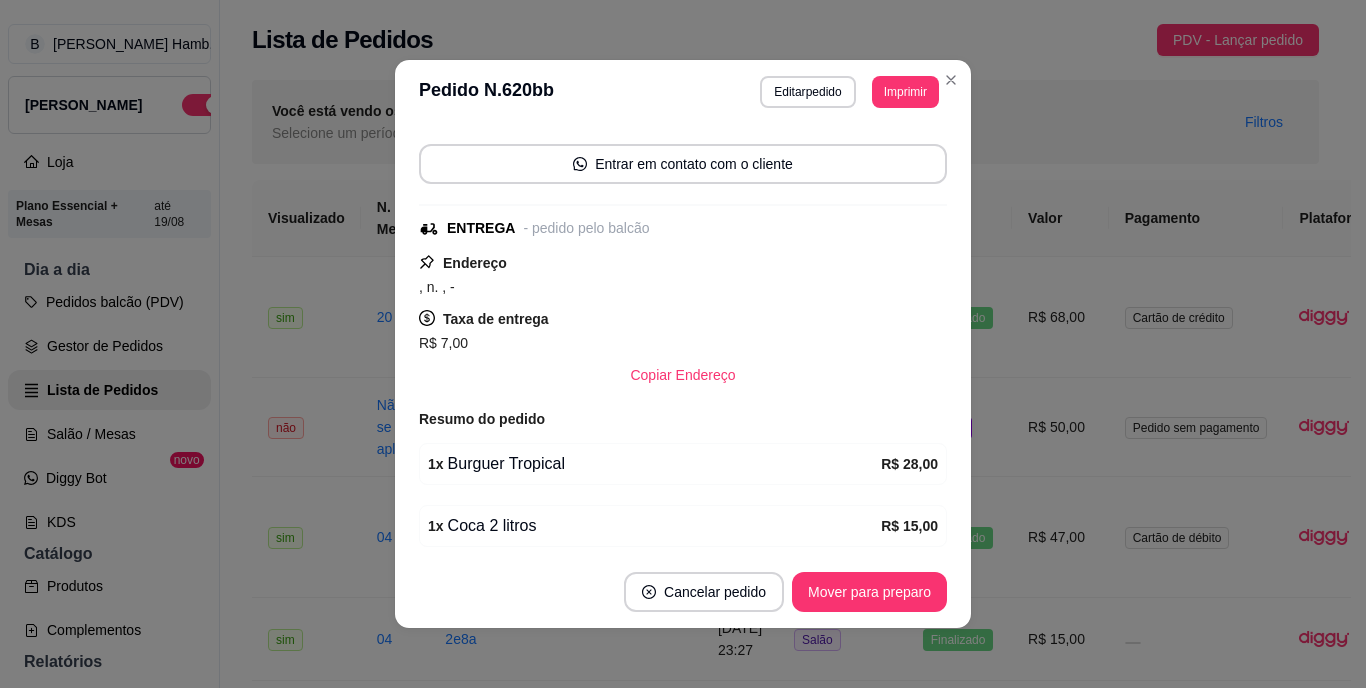 scroll, scrollTop: 277, scrollLeft: 0, axis: vertical 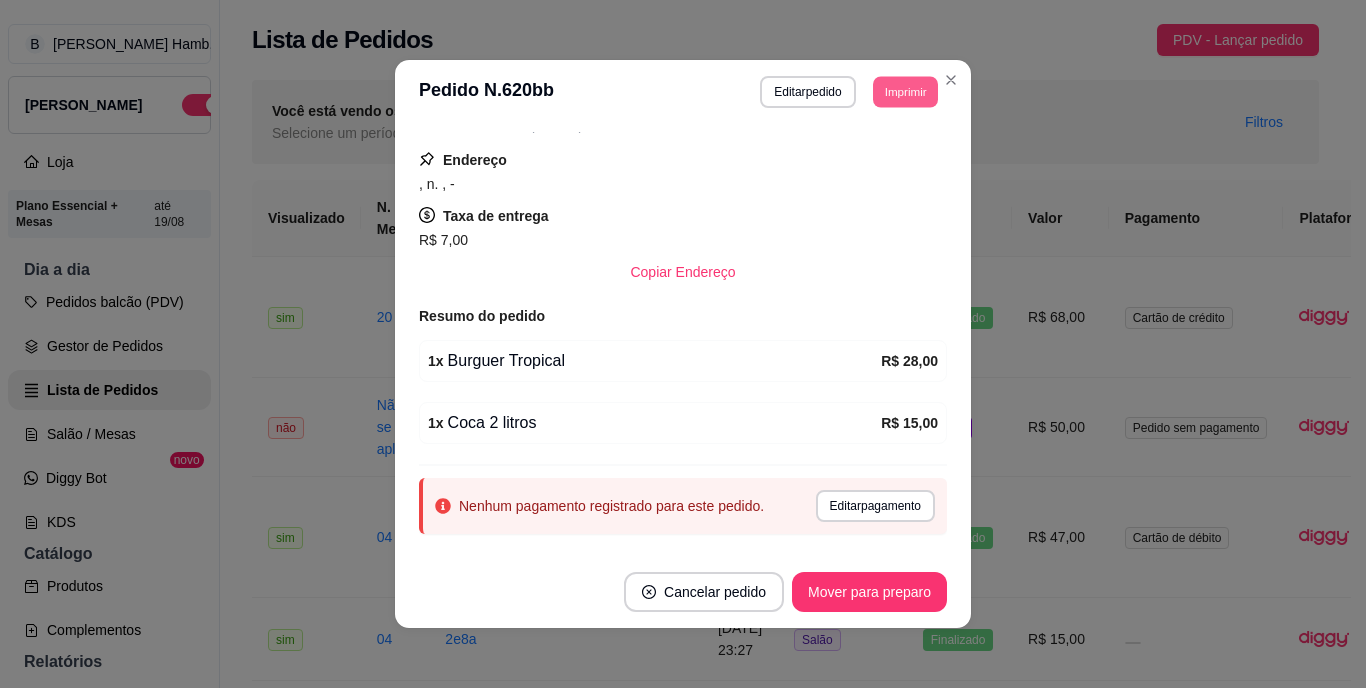 click on "Imprimir" at bounding box center (905, 91) 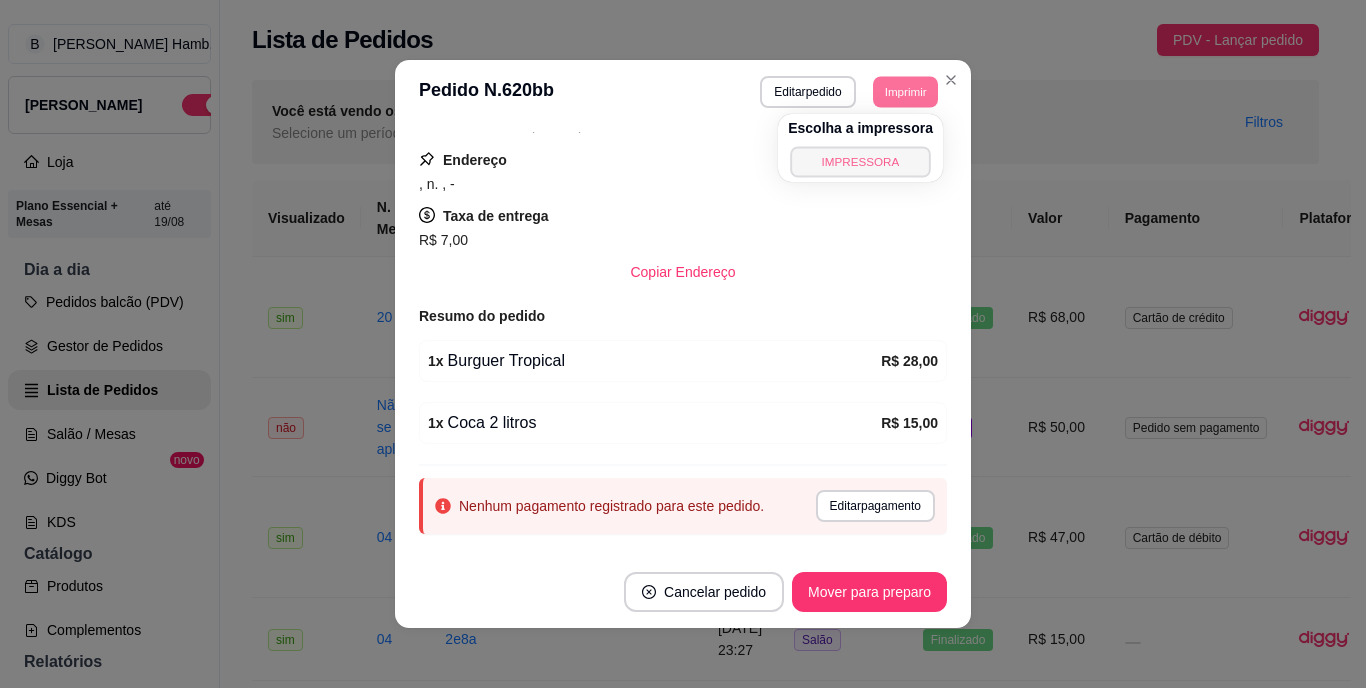 click on "IMPRESSORA" at bounding box center [860, 161] 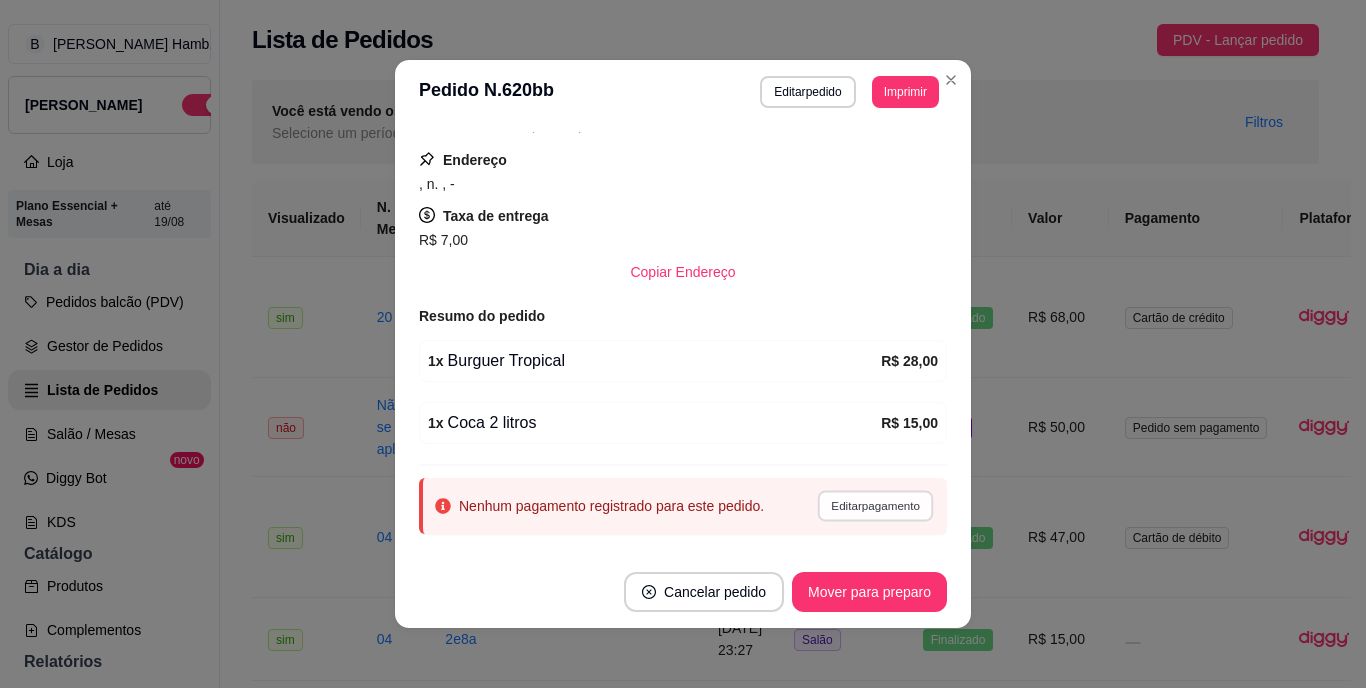 click on "Editar  pagamento" at bounding box center (875, 505) 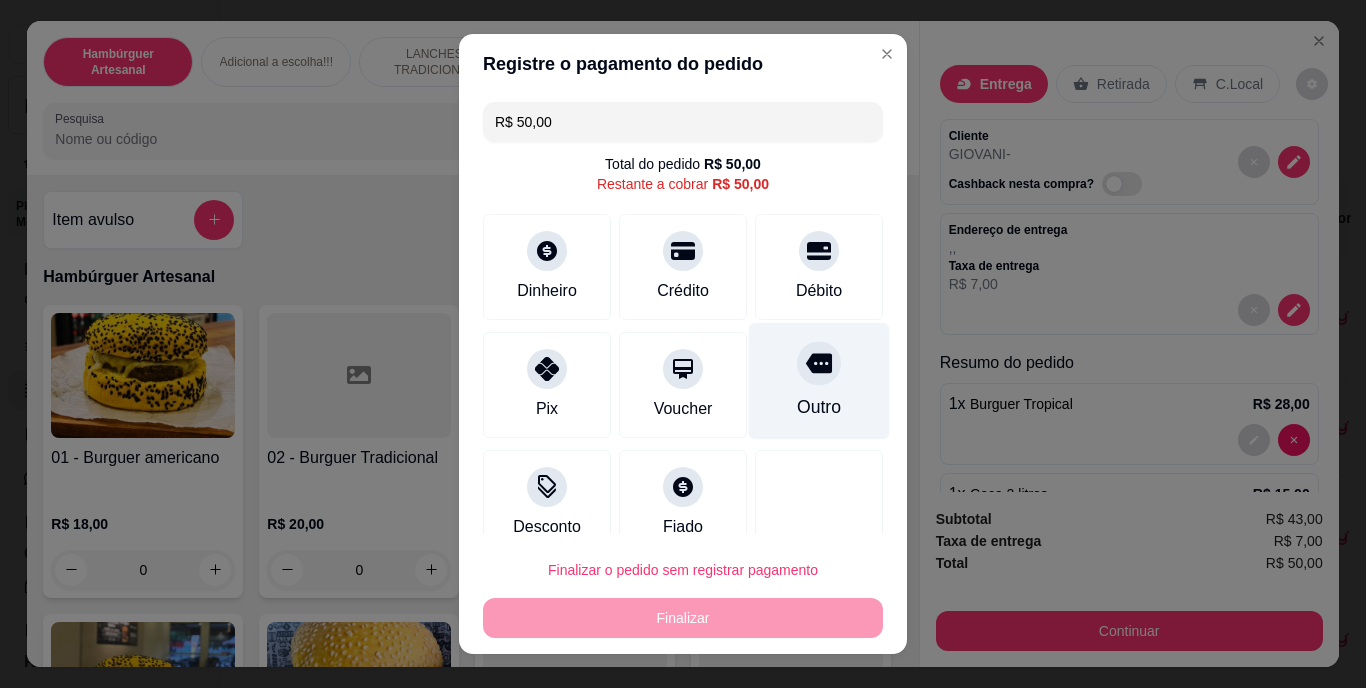 click on "Outro" at bounding box center [819, 408] 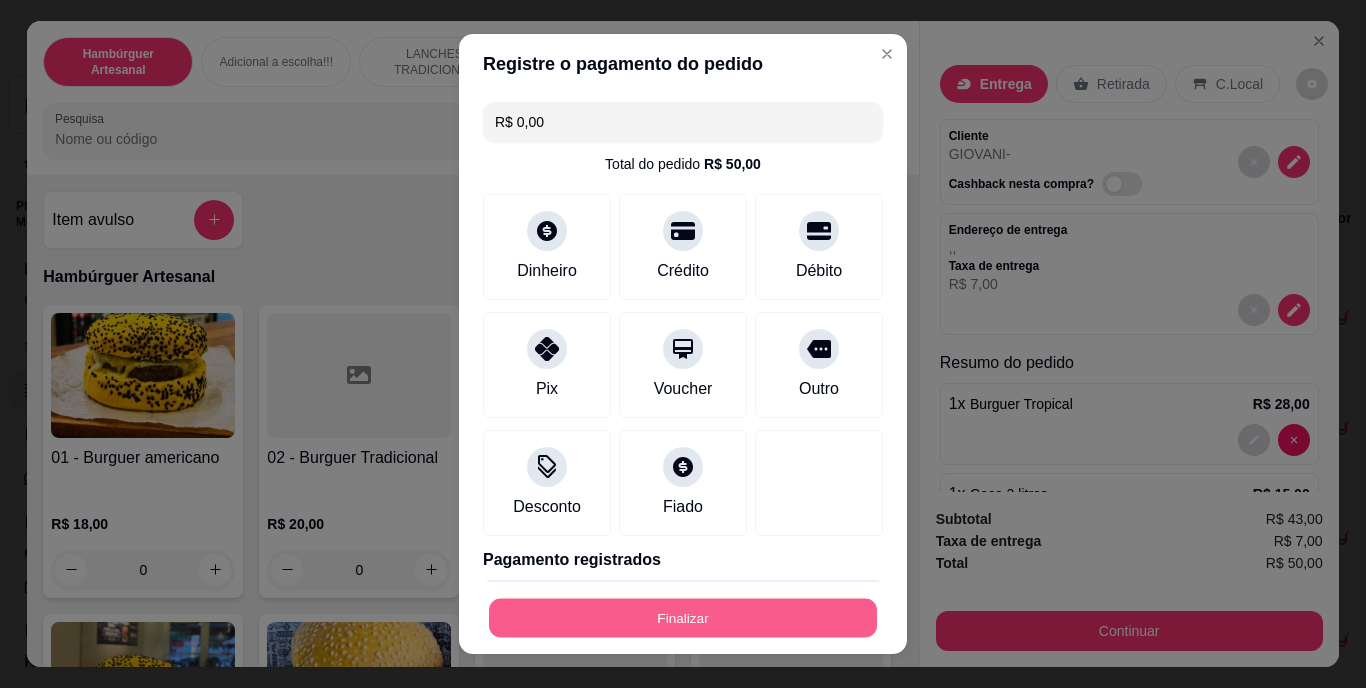 click on "Finalizar" at bounding box center (683, 617) 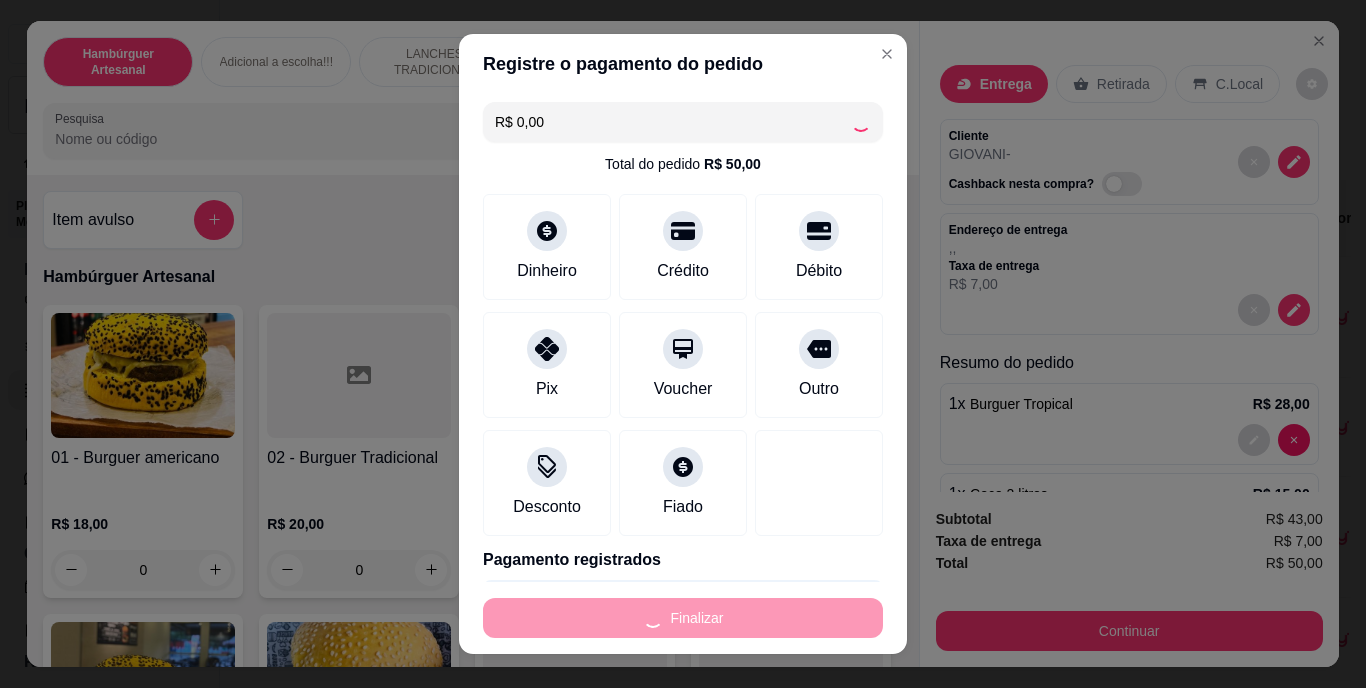 type on "0" 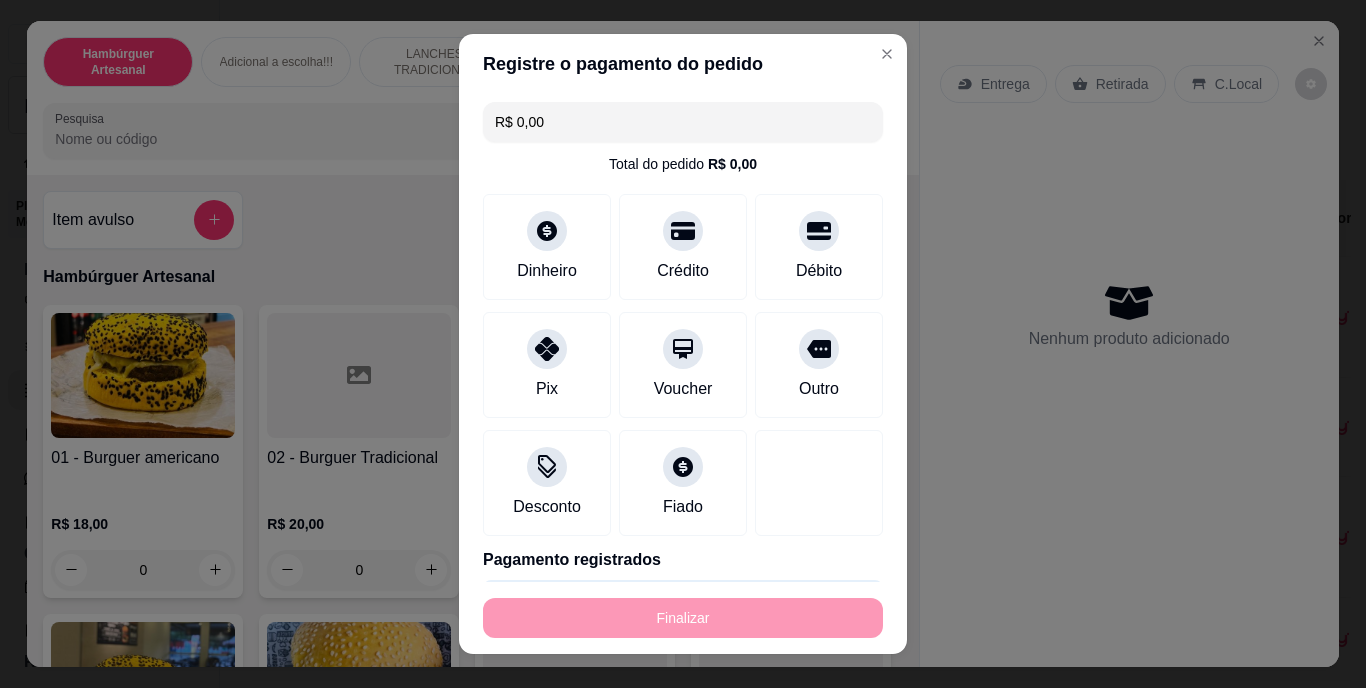 type on "-R$ 50,00" 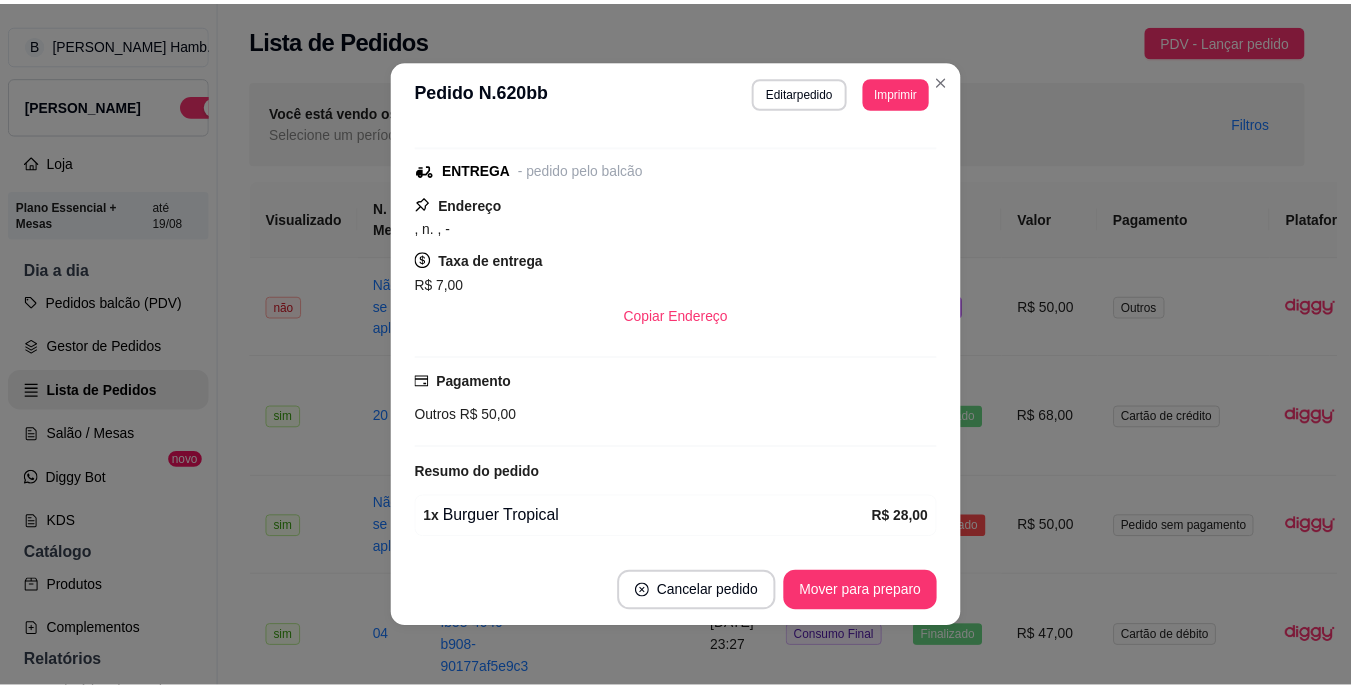 scroll, scrollTop: 321, scrollLeft: 0, axis: vertical 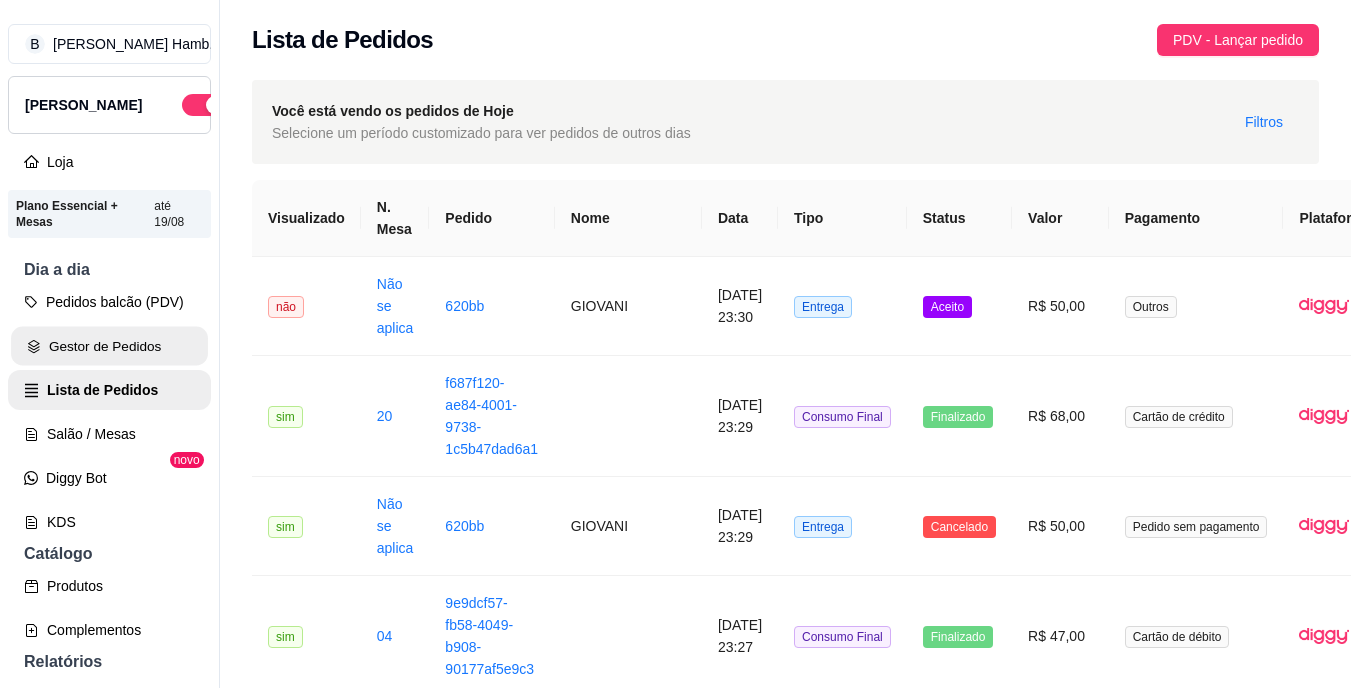 click on "Gestor de Pedidos" at bounding box center (109, 346) 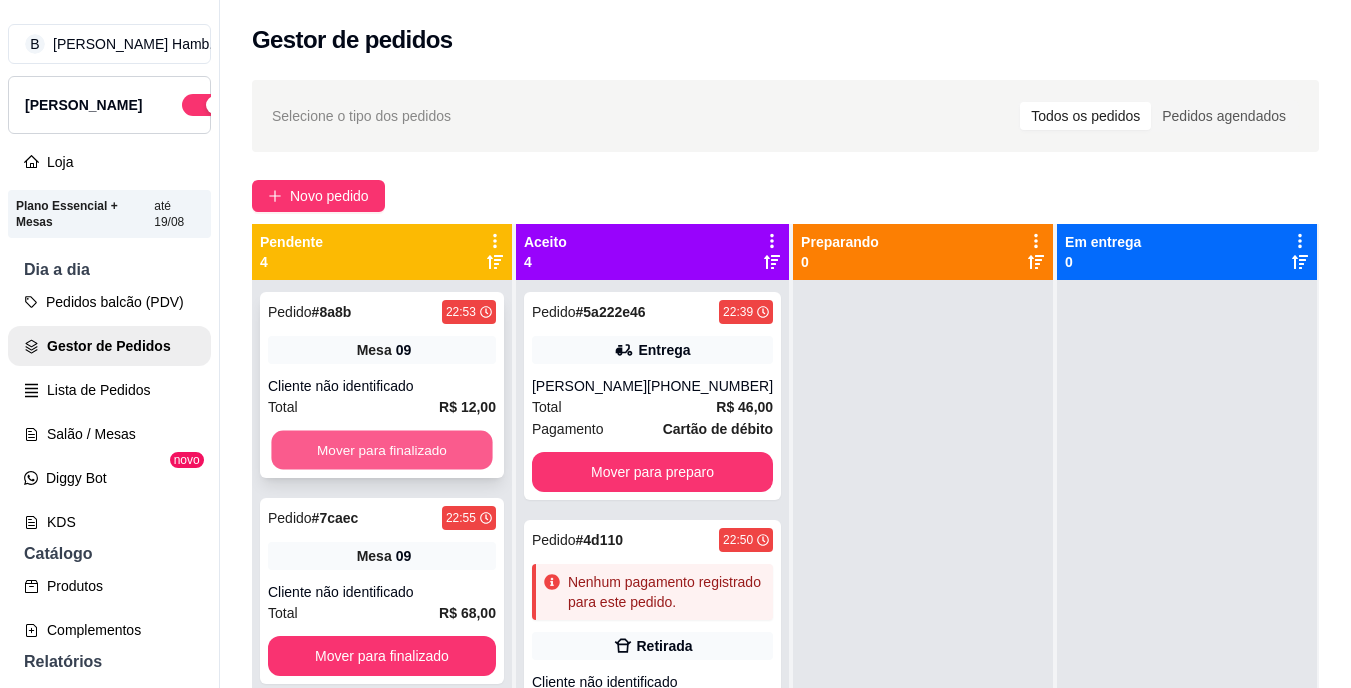 click on "Mover para finalizado" at bounding box center [381, 450] 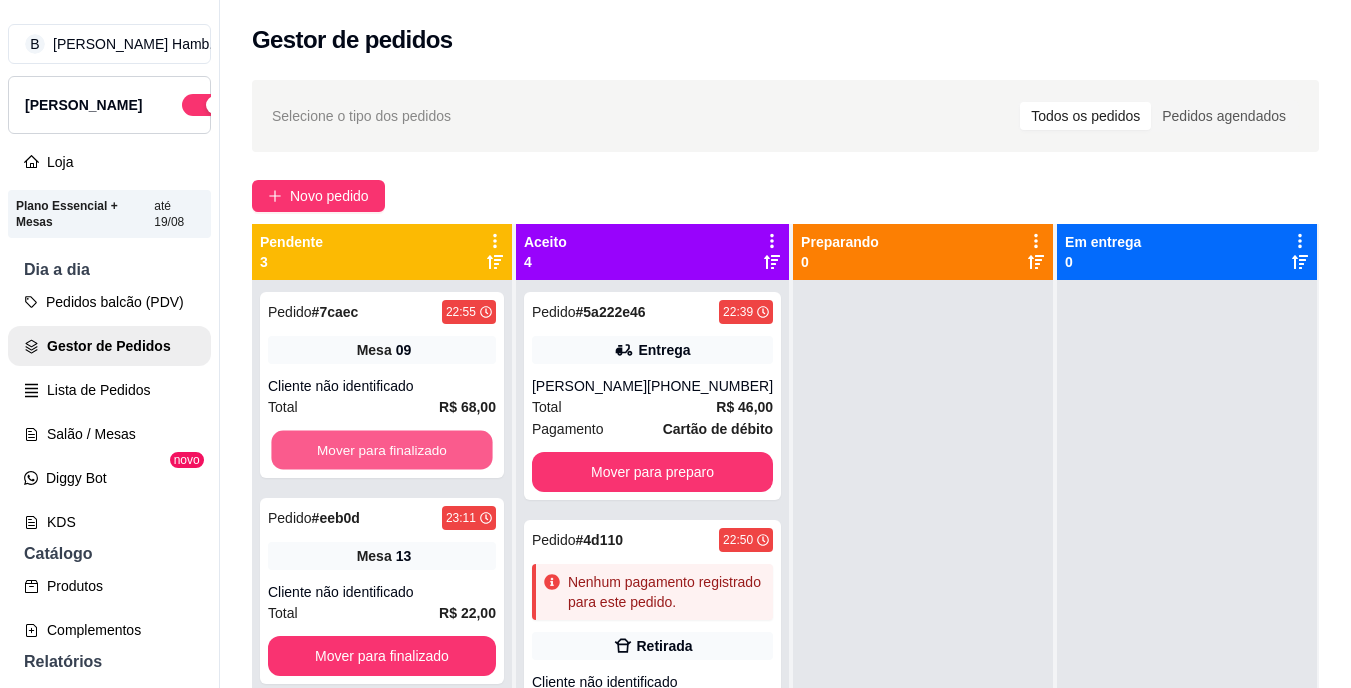 click on "Mover para finalizado" at bounding box center [381, 450] 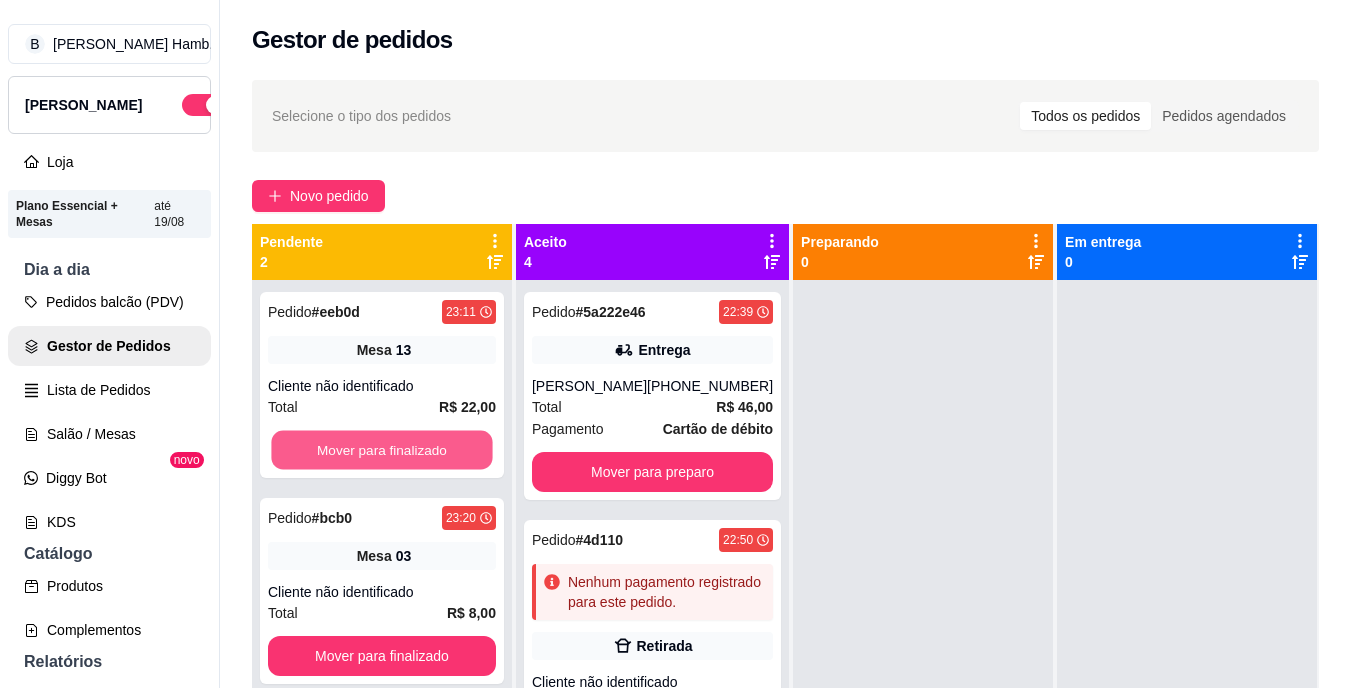 click on "Mover para finalizado" at bounding box center [381, 450] 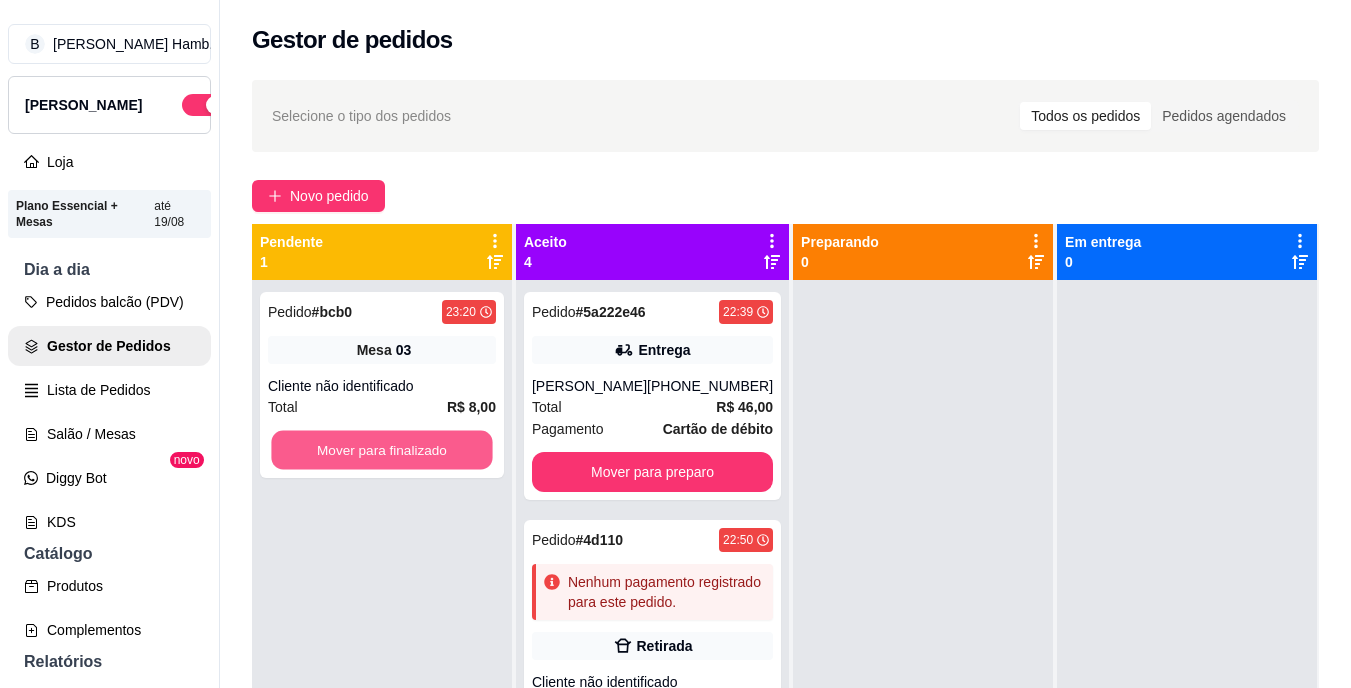 click on "Mover para finalizado" at bounding box center (381, 450) 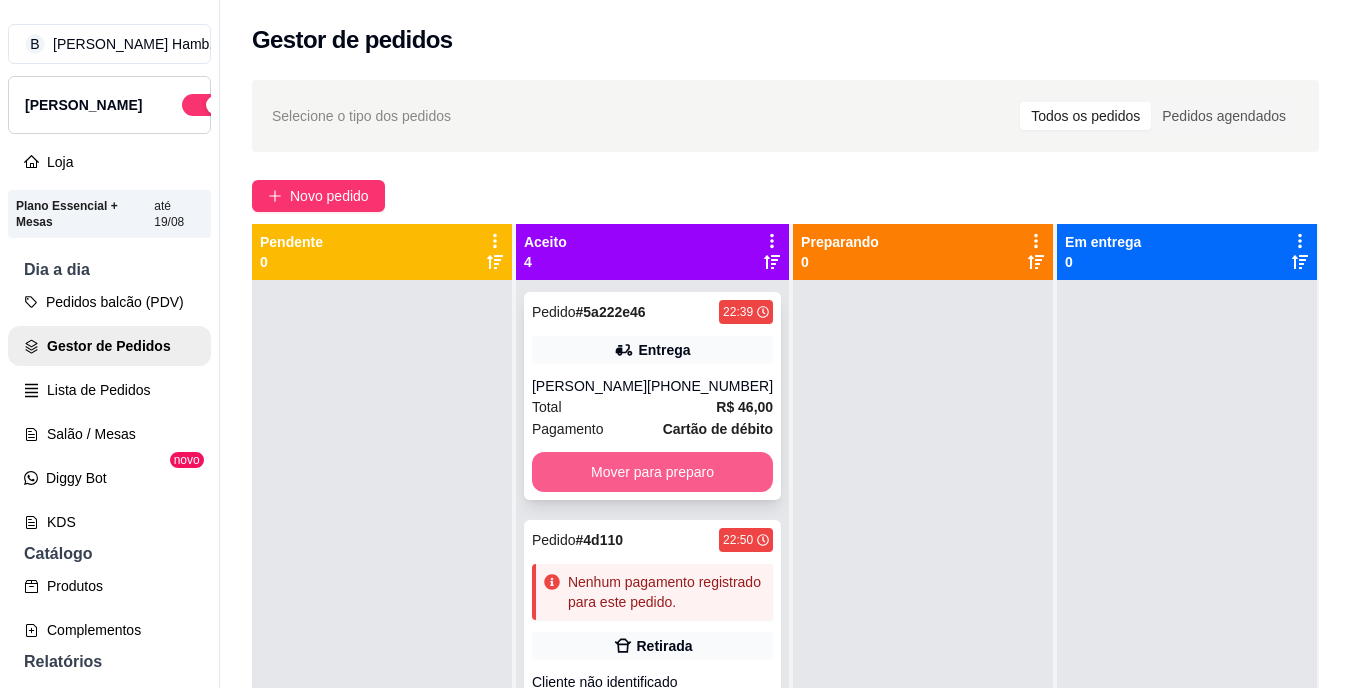 click on "Mover para preparo" at bounding box center [652, 472] 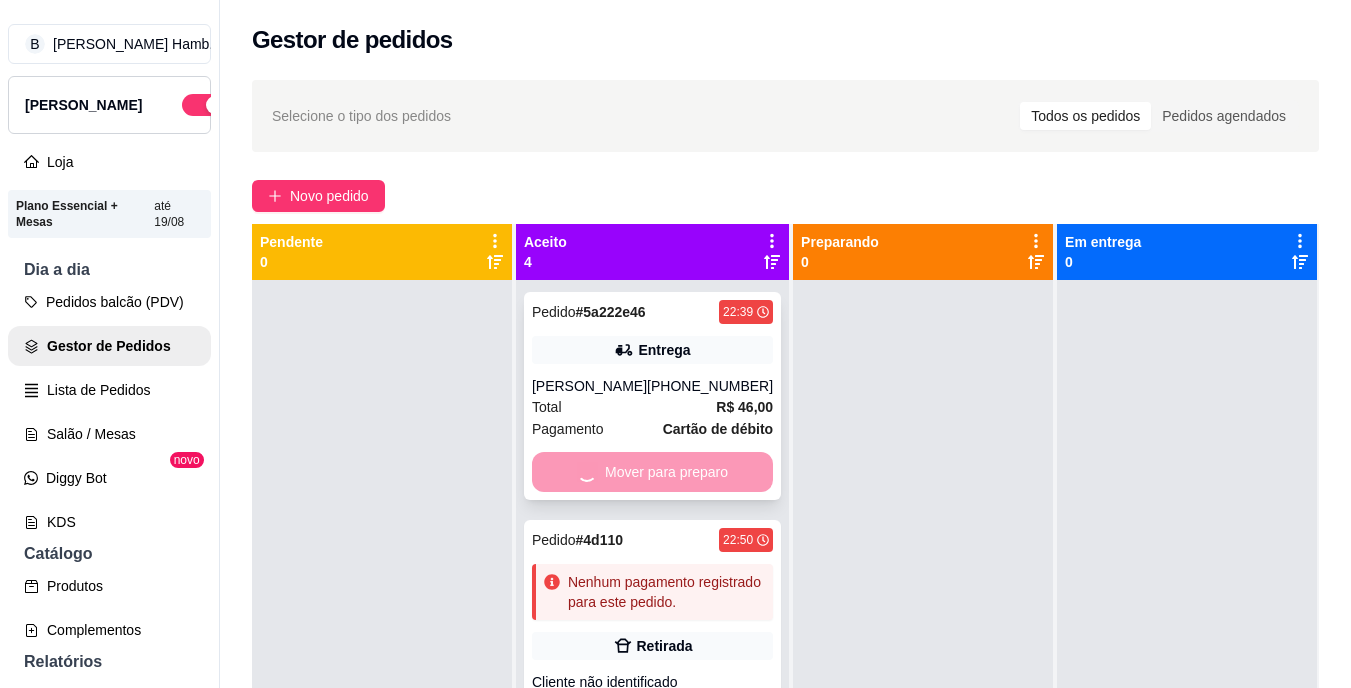 click on "Mover para preparo" at bounding box center (652, 472) 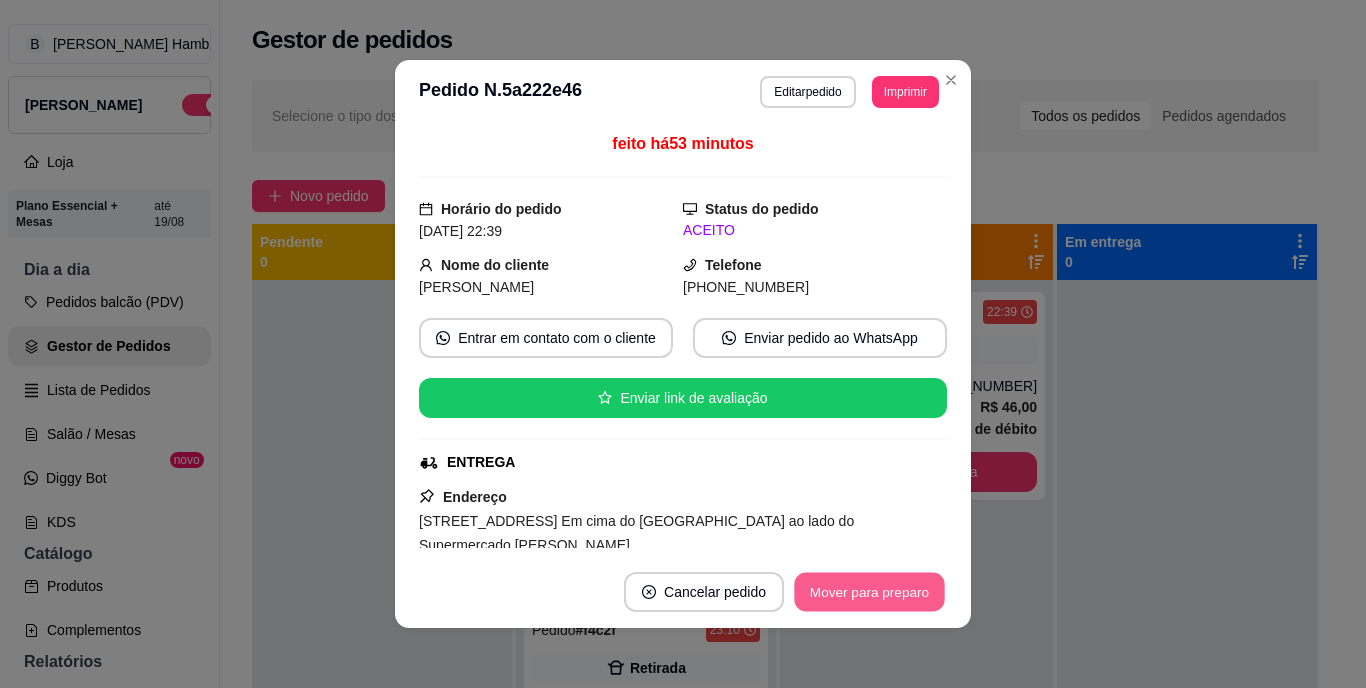 click on "Mover para preparo" at bounding box center (869, 592) 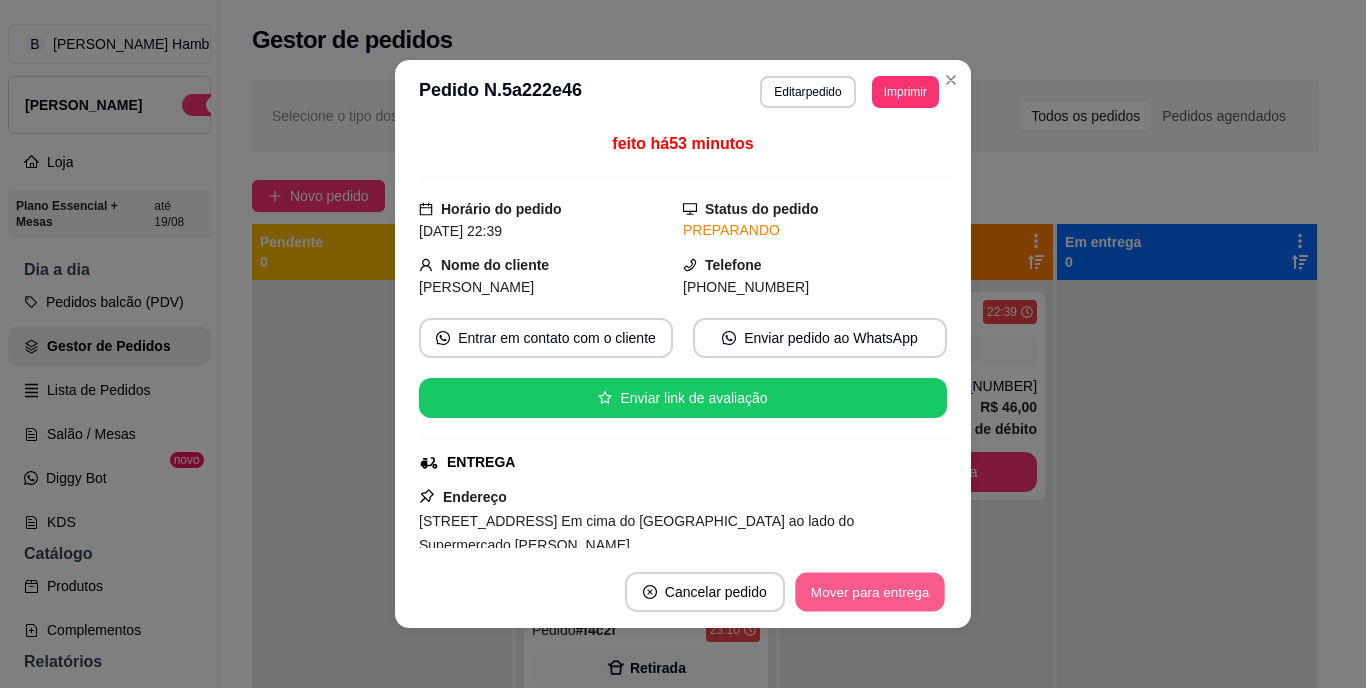 click on "Mover para entrega" at bounding box center [870, 592] 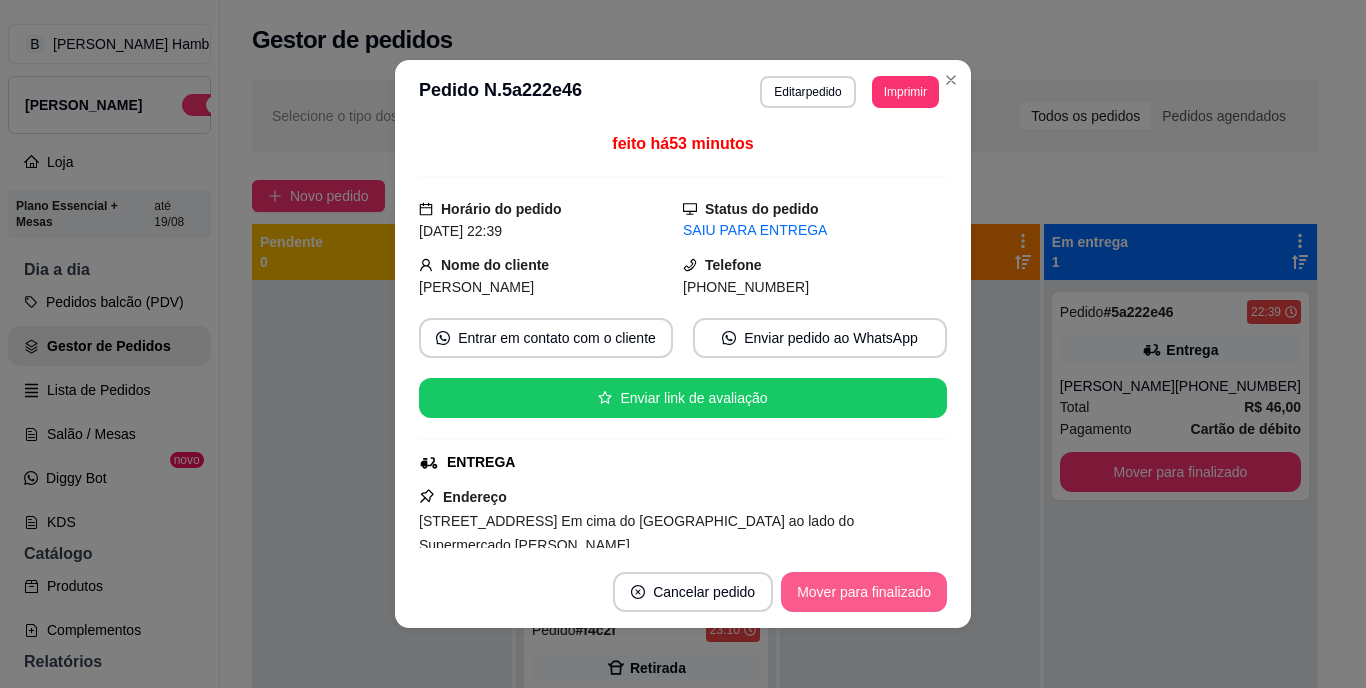 click on "Mover para finalizado" at bounding box center (864, 592) 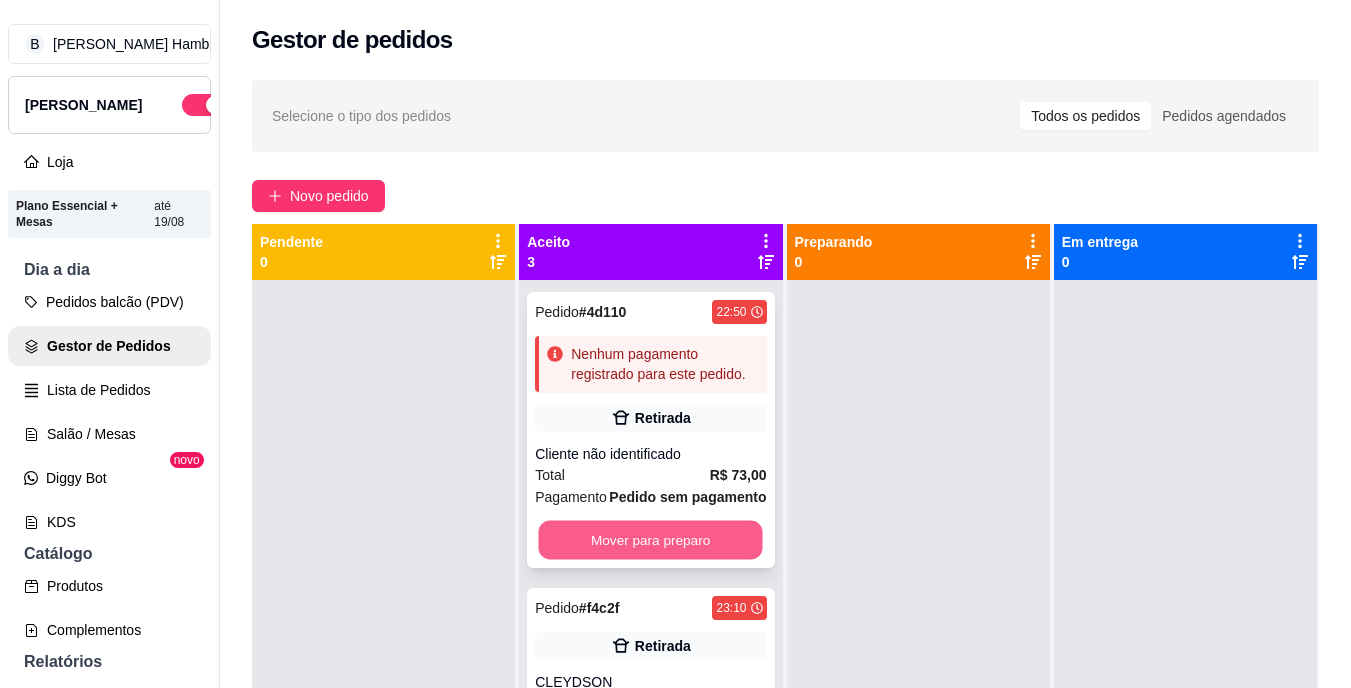 click on "Mover para preparo" at bounding box center [651, 540] 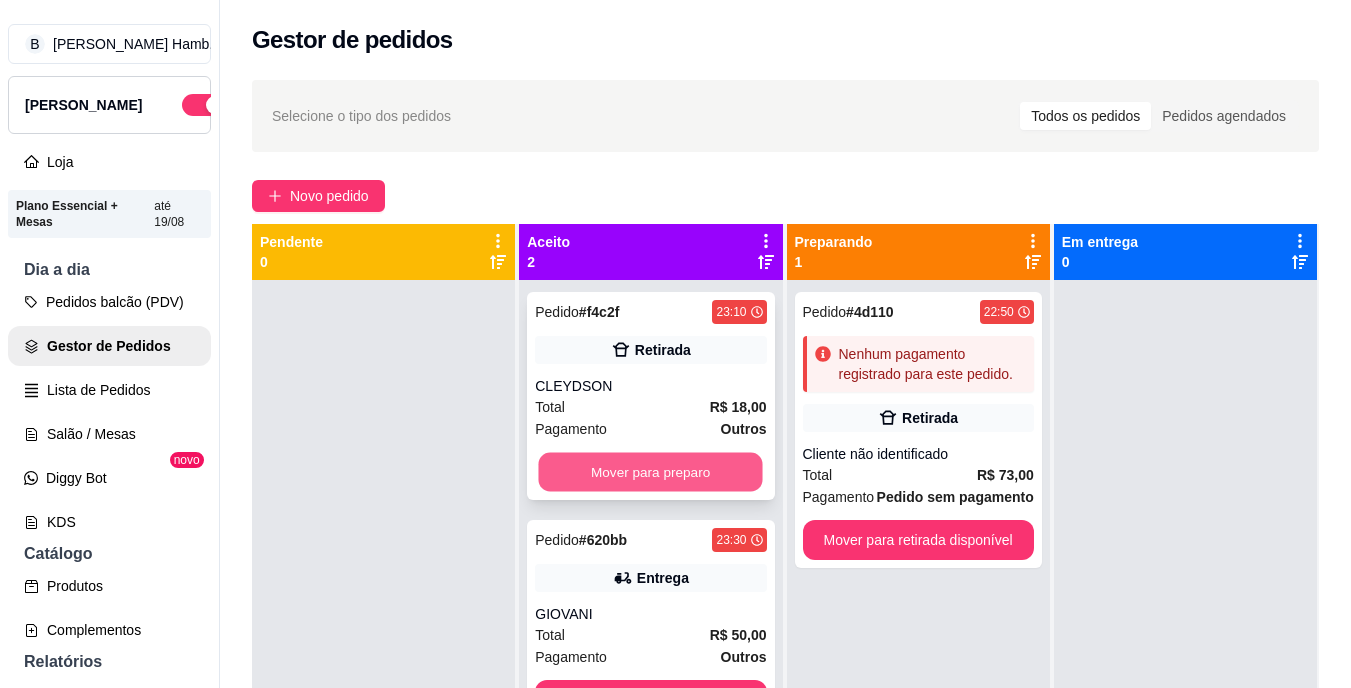 click on "Mover para preparo" at bounding box center [651, 472] 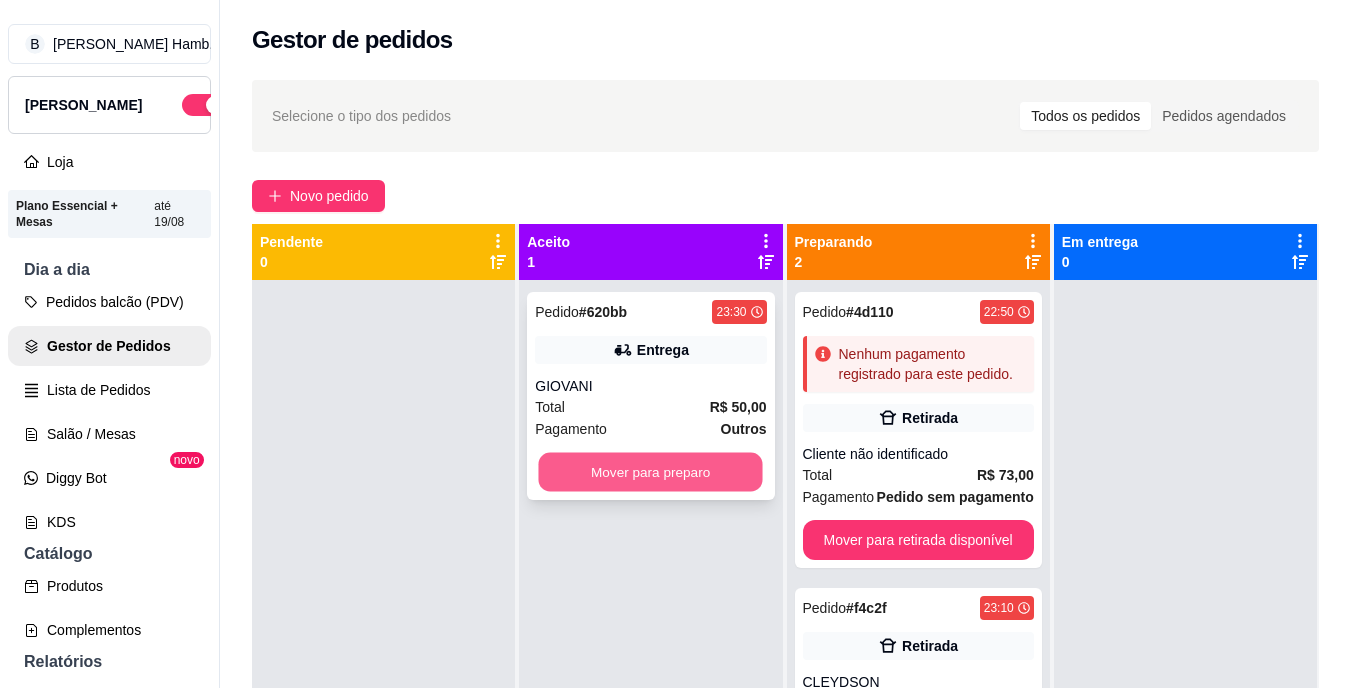 click on "Mover para preparo" at bounding box center [651, 472] 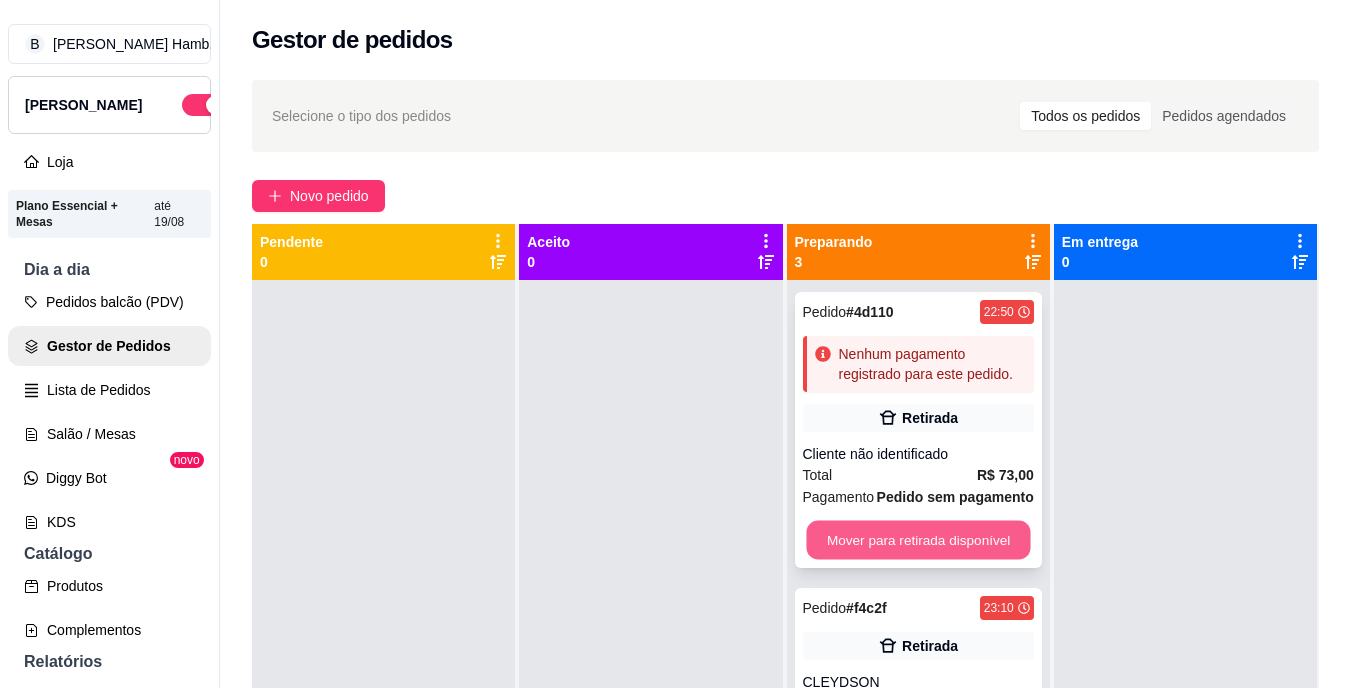 click on "Mover para retirada disponível" at bounding box center [918, 540] 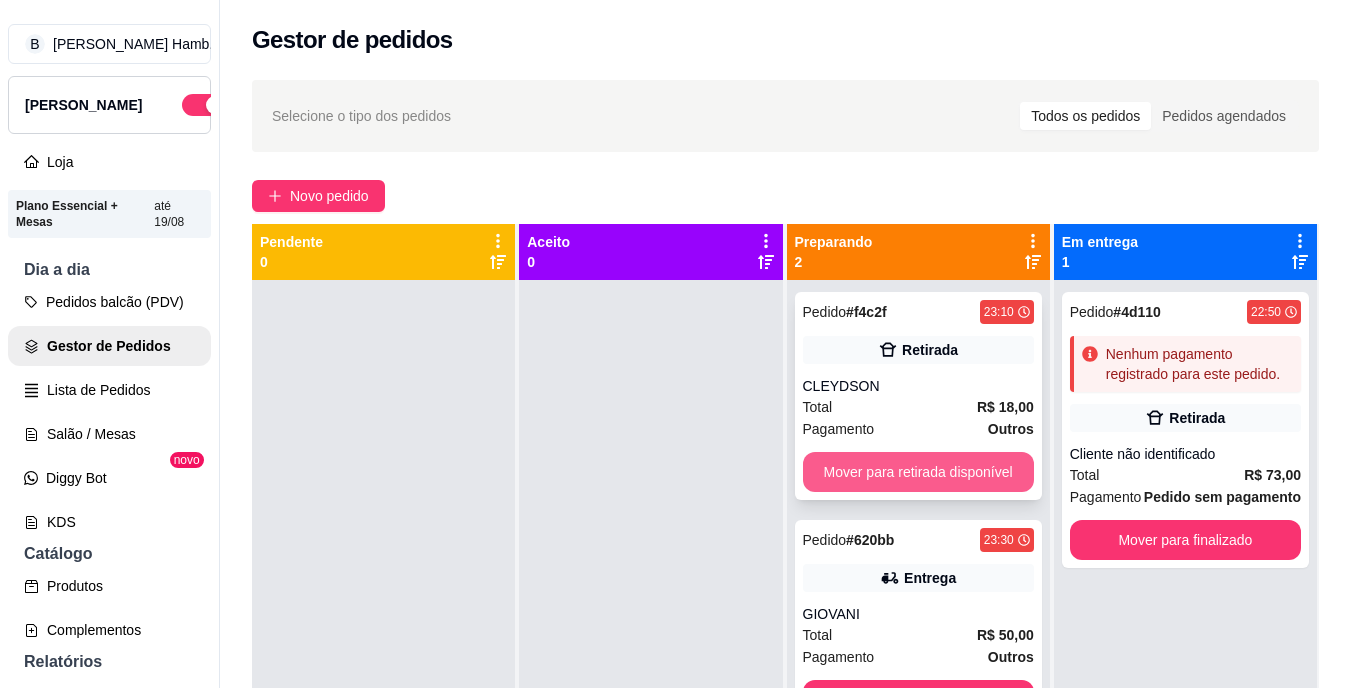 click on "Mover para retirada disponível" at bounding box center [918, 472] 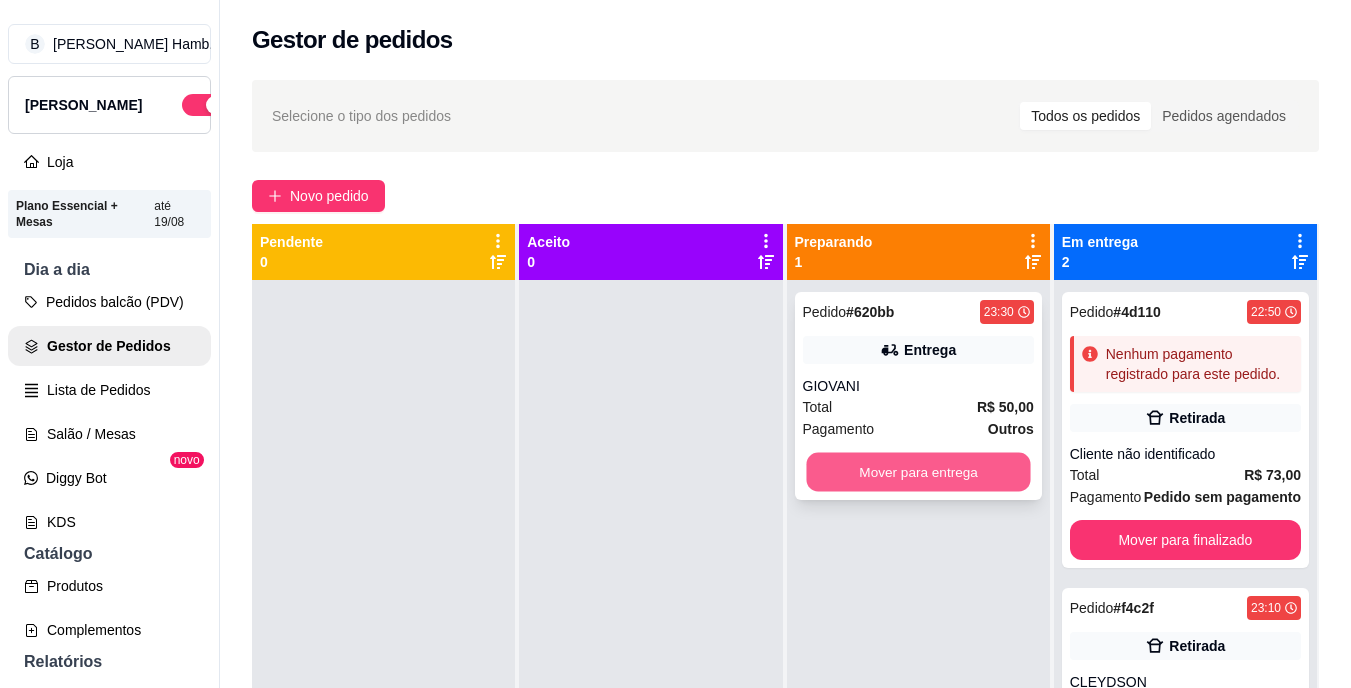 click on "Mover para entrega" at bounding box center (918, 472) 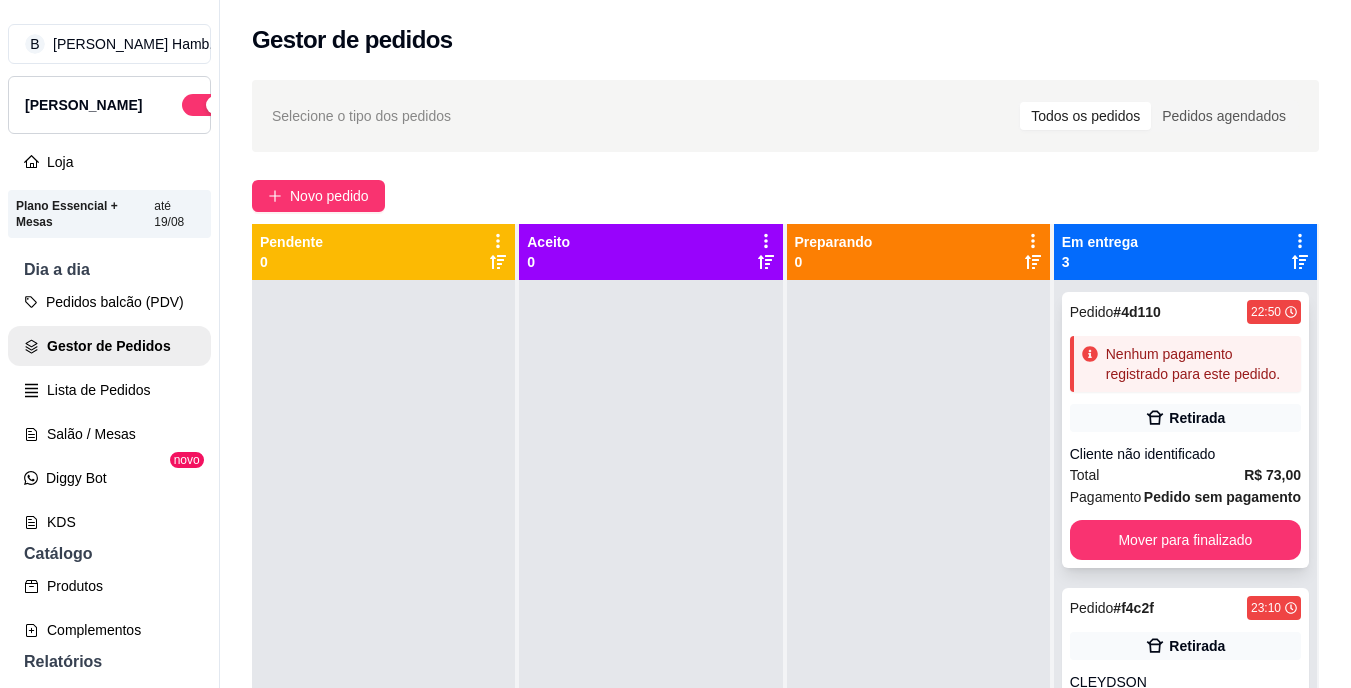 click on "Pedido  # 4d110 22:50 Nenhum pagamento registrado para este pedido. Retirada Cliente não identificado Total R$ 73,00 Pagamento Pedido sem pagamento Mover para finalizado" at bounding box center (1185, 430) 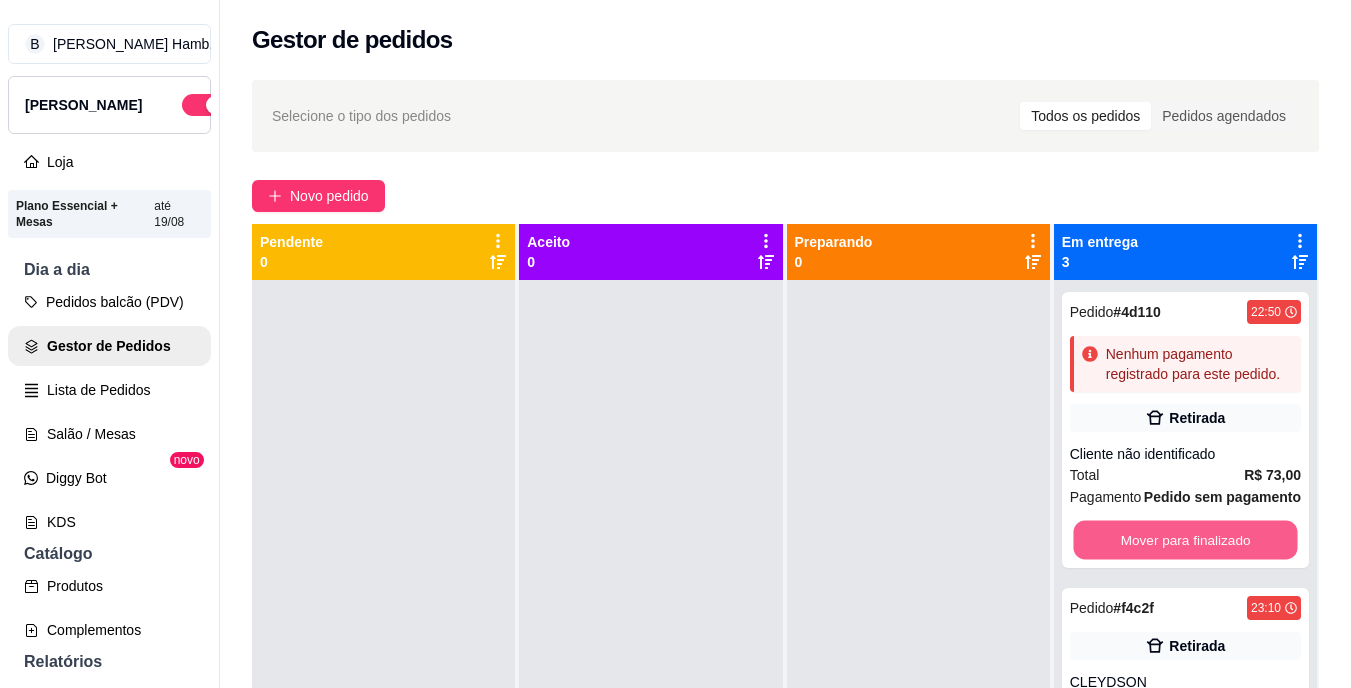 click on "Mover para finalizado" at bounding box center (1185, 540) 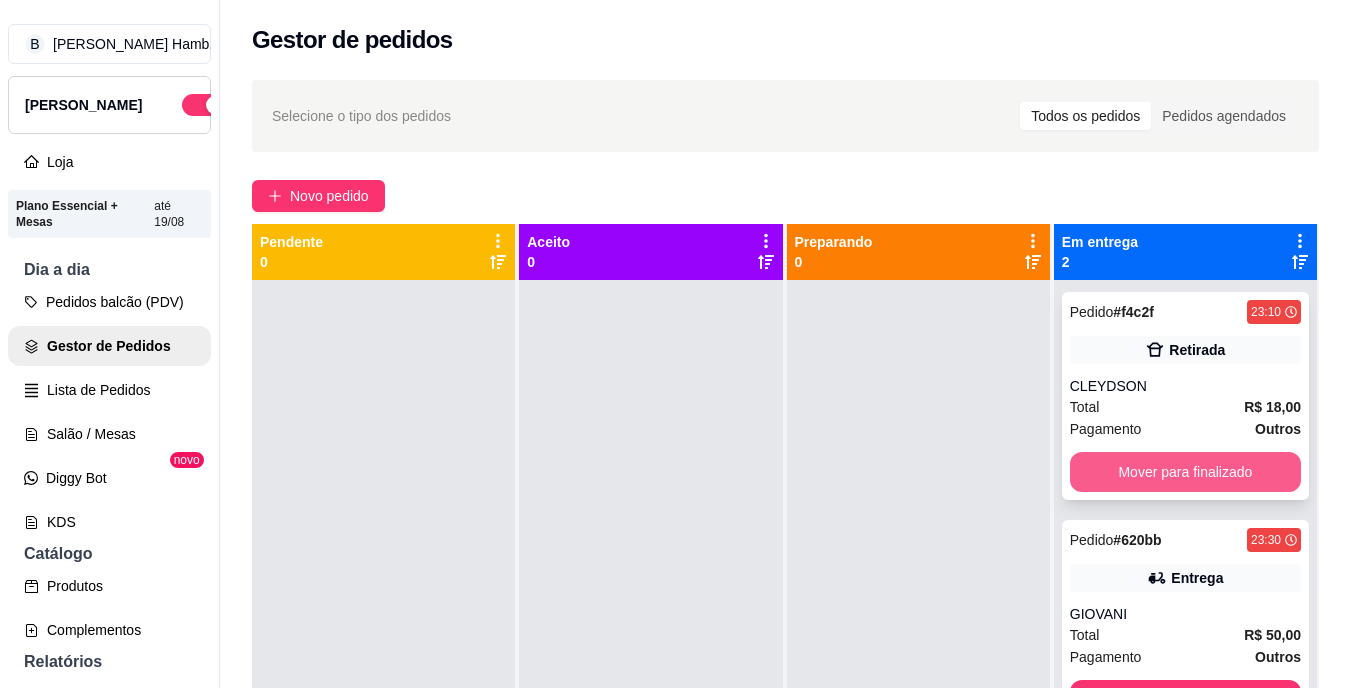 click on "Mover para finalizado" at bounding box center [1185, 472] 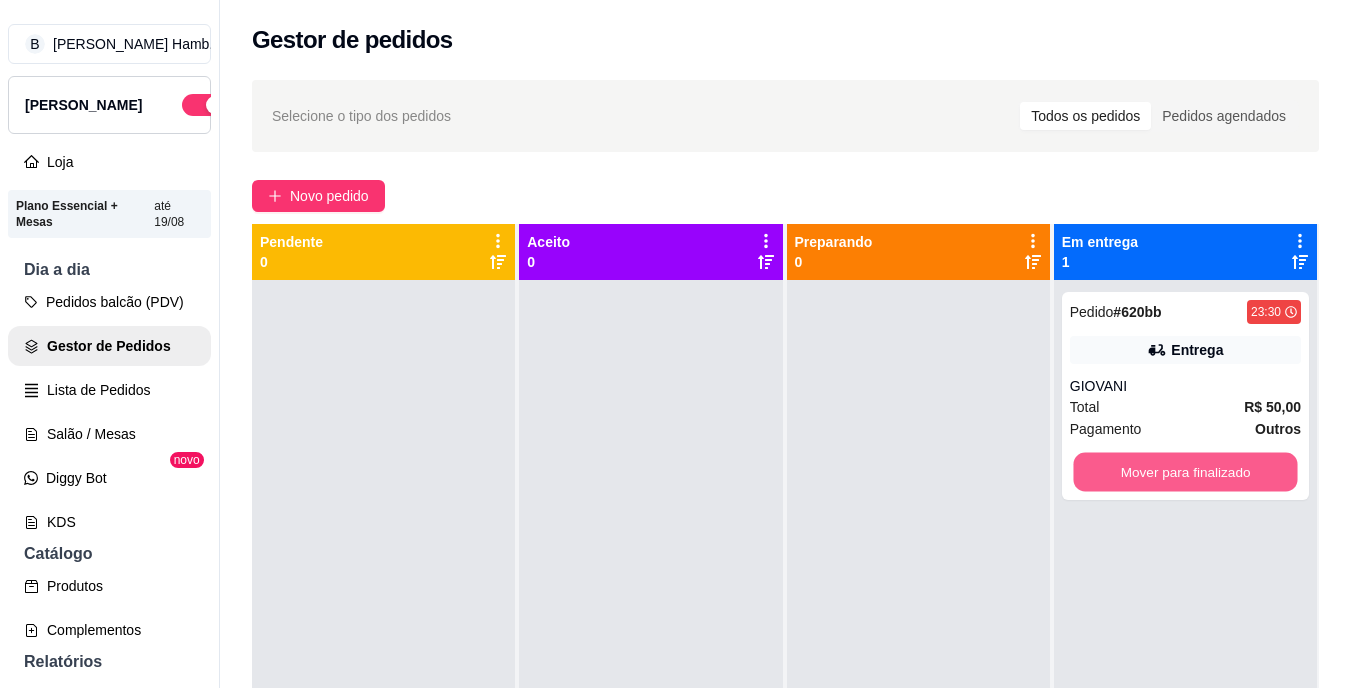 click on "Mover para finalizado" at bounding box center [1185, 472] 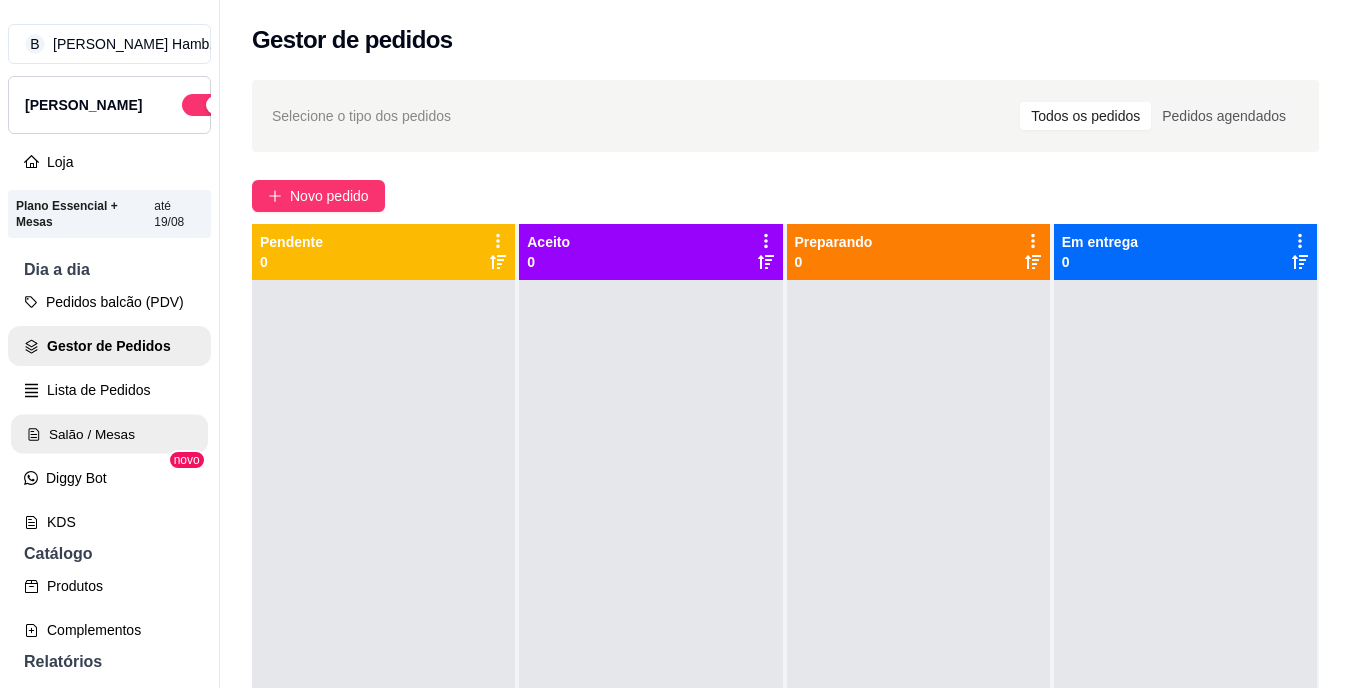 click on "Salão / Mesas" at bounding box center (109, 434) 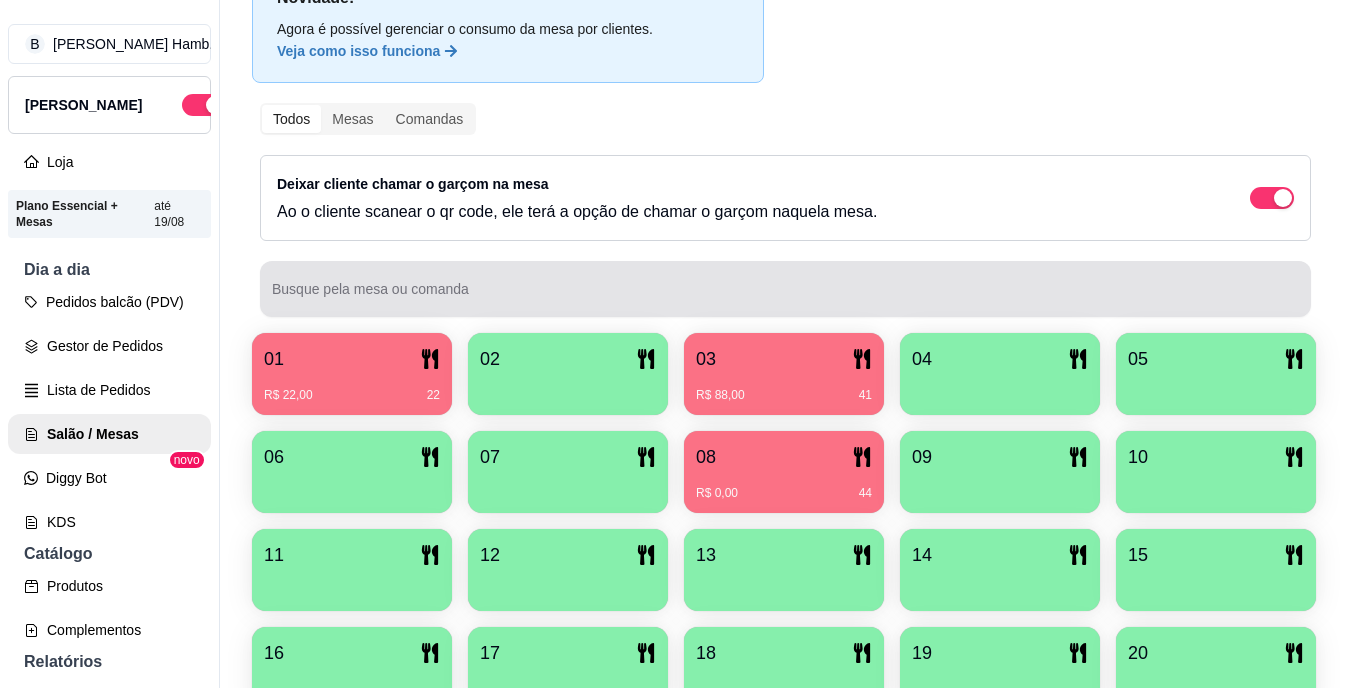 scroll, scrollTop: 175, scrollLeft: 0, axis: vertical 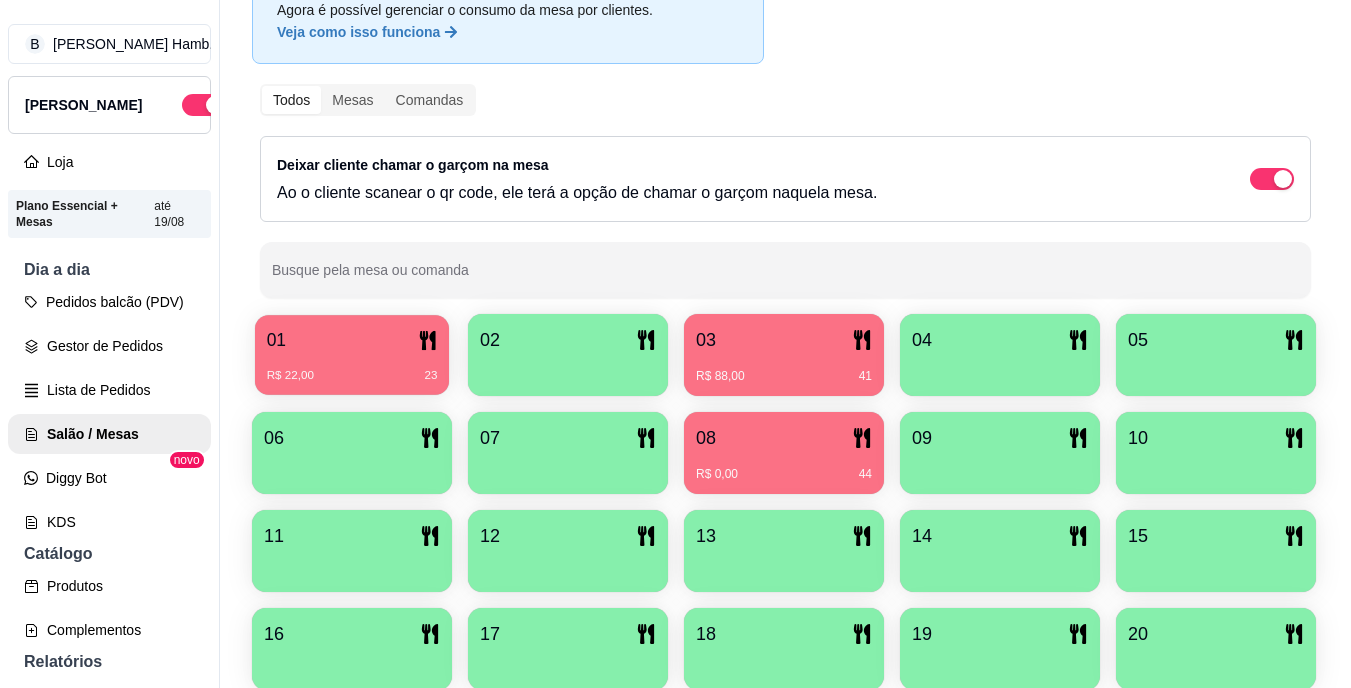 click on "R$ 22,00 23" at bounding box center (352, 368) 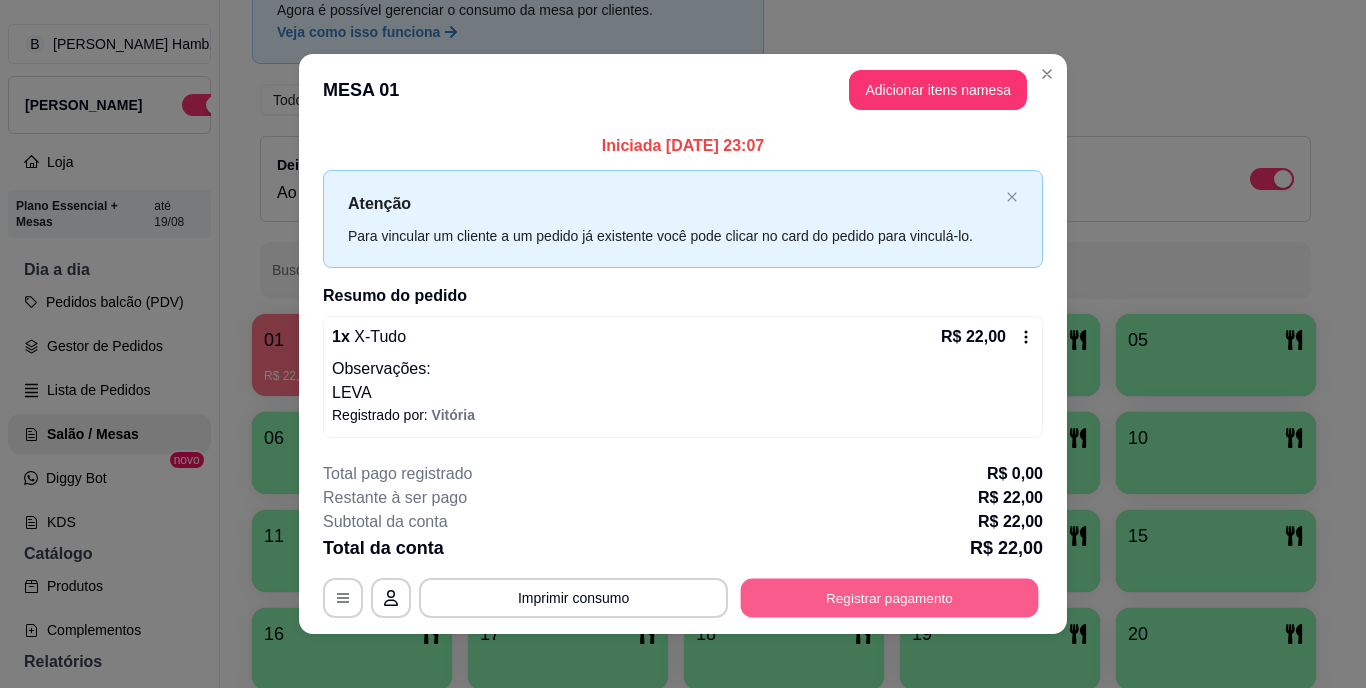click on "Registrar pagamento" at bounding box center (890, 597) 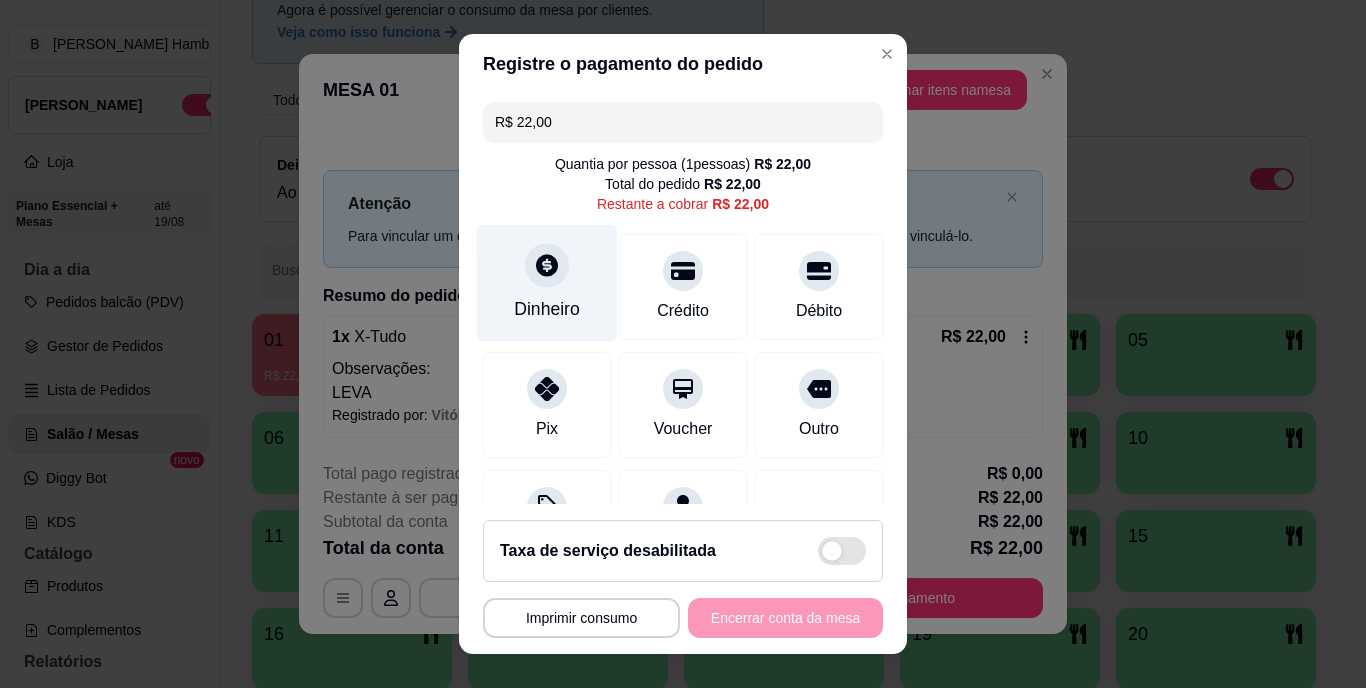 click 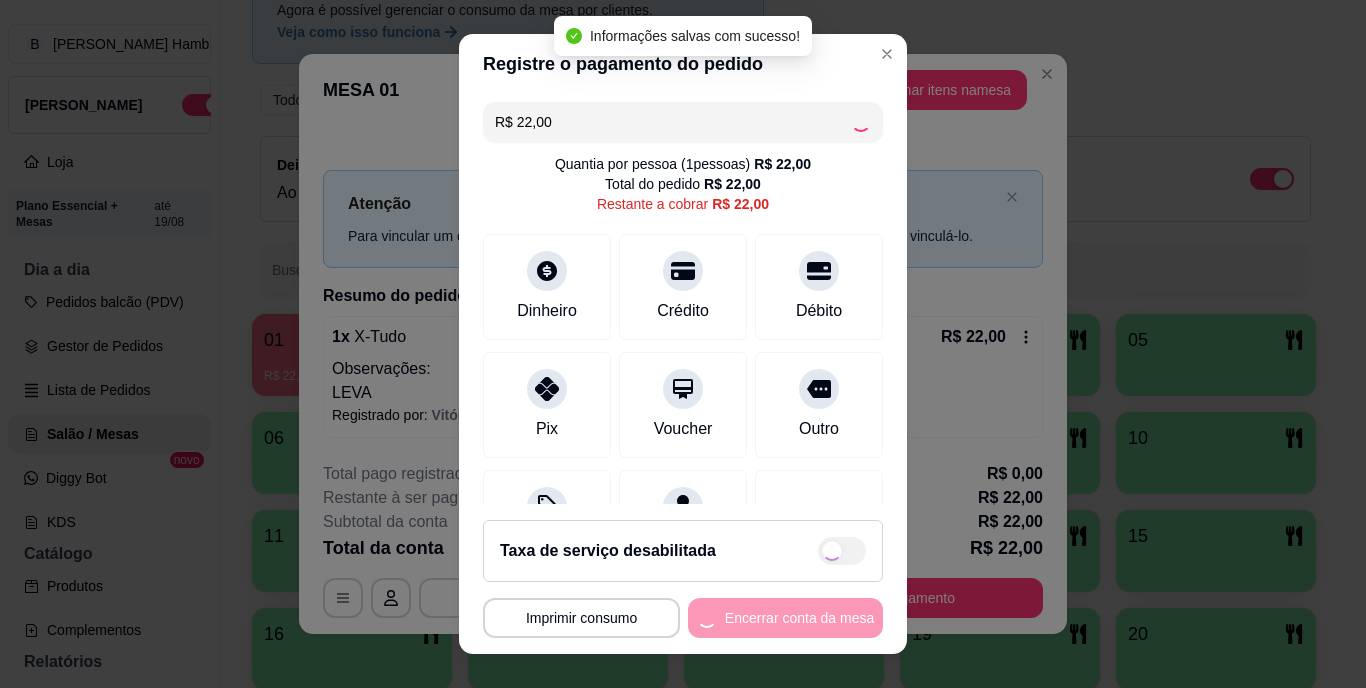 type on "R$ 0,00" 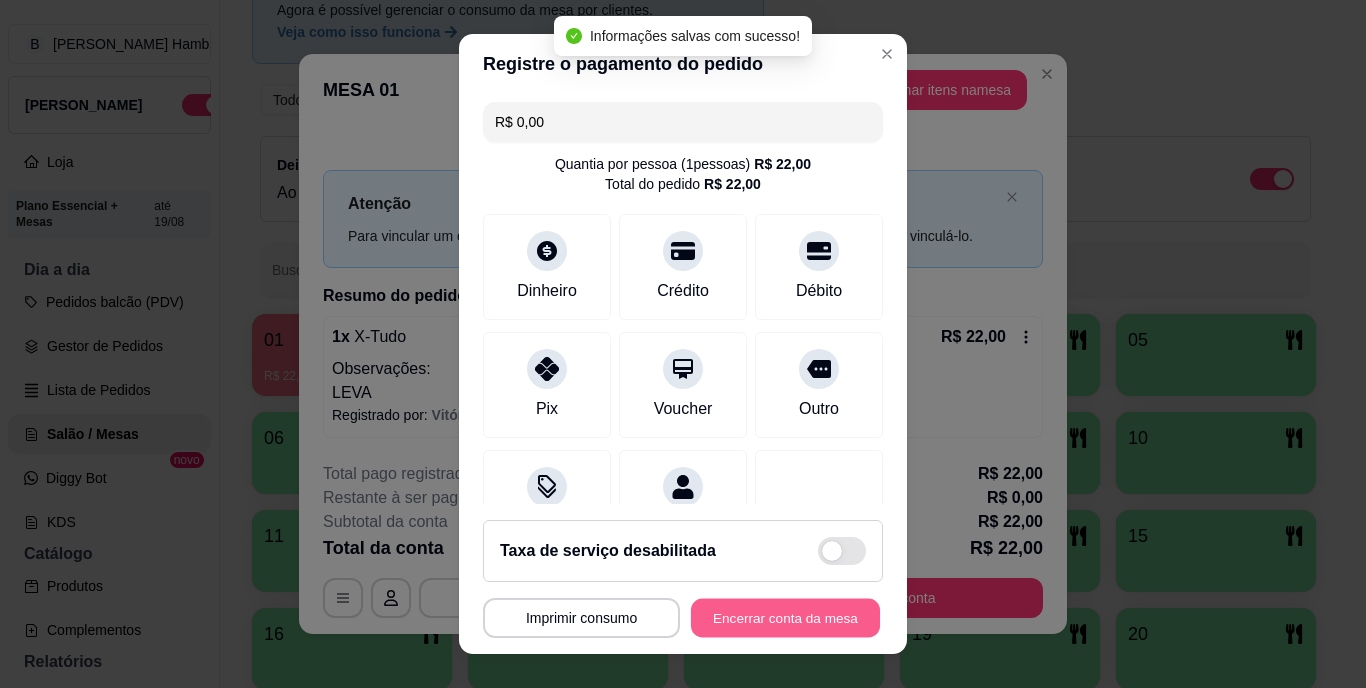 click on "Encerrar conta da mesa" at bounding box center (785, 617) 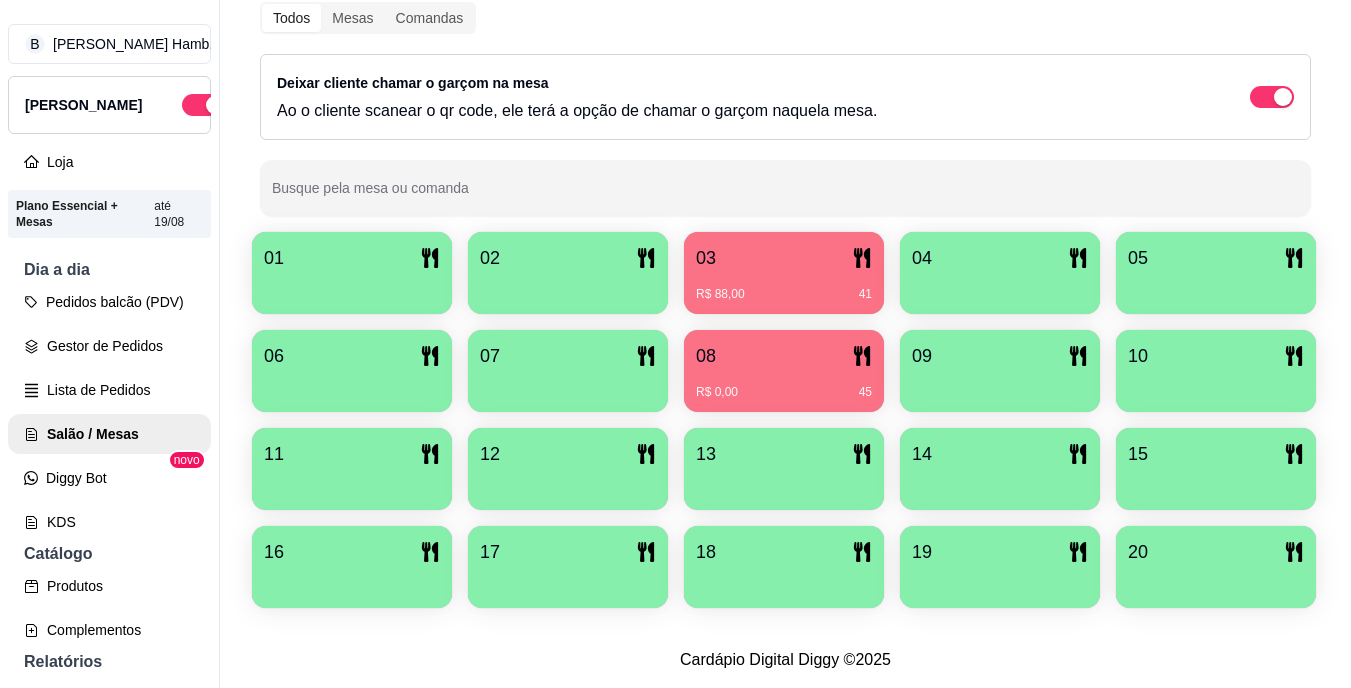 scroll, scrollTop: 319, scrollLeft: 0, axis: vertical 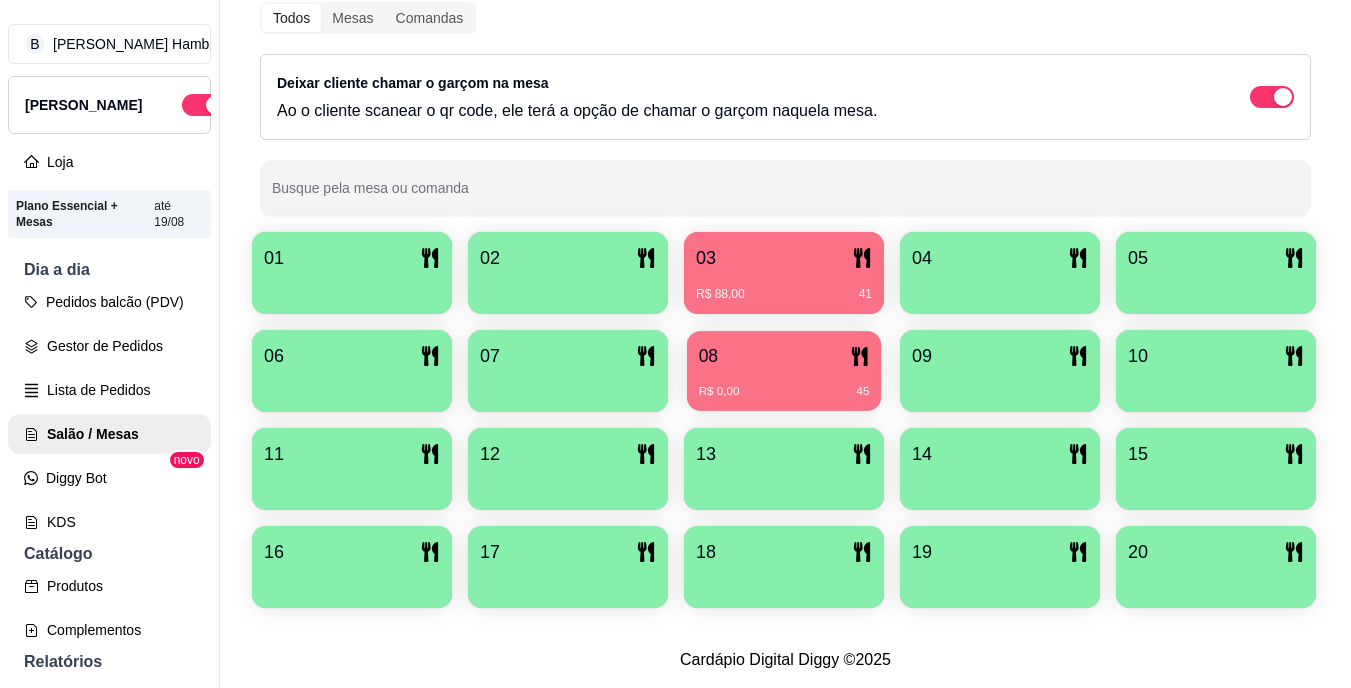 click on "R$ 0,00 45" at bounding box center (784, 384) 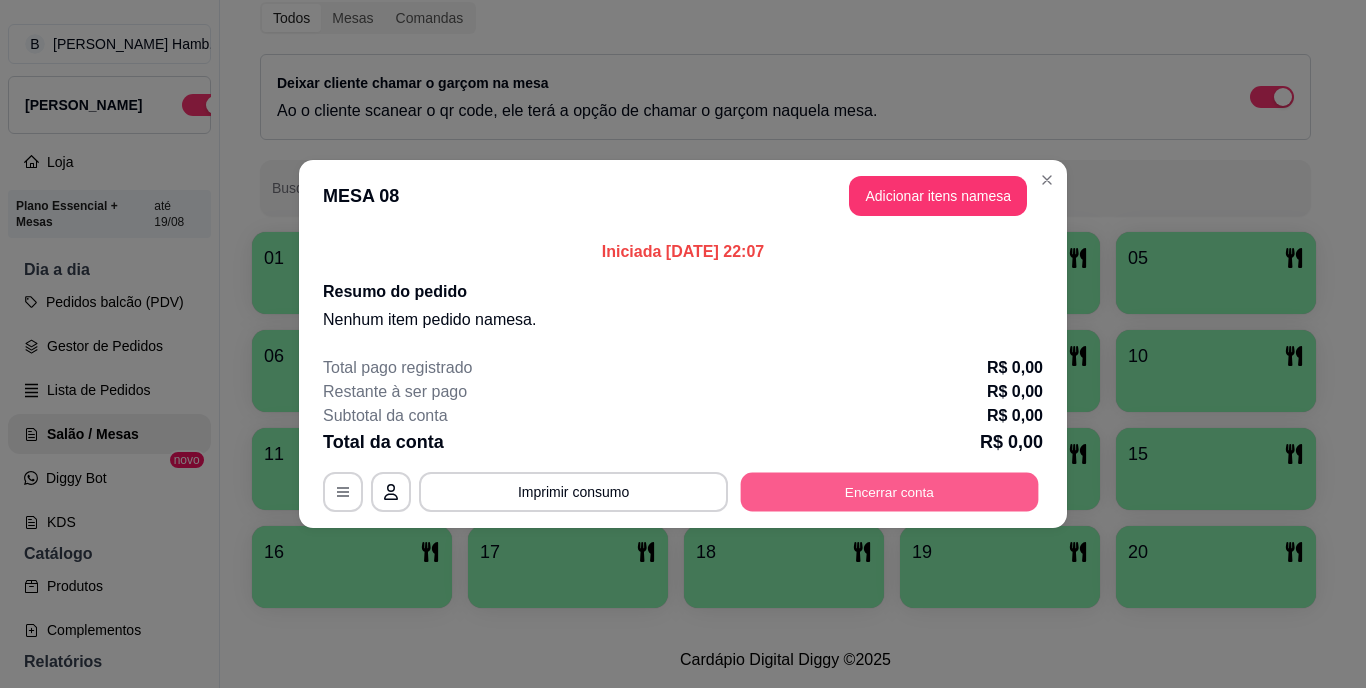 click on "Encerrar conta" at bounding box center (890, 492) 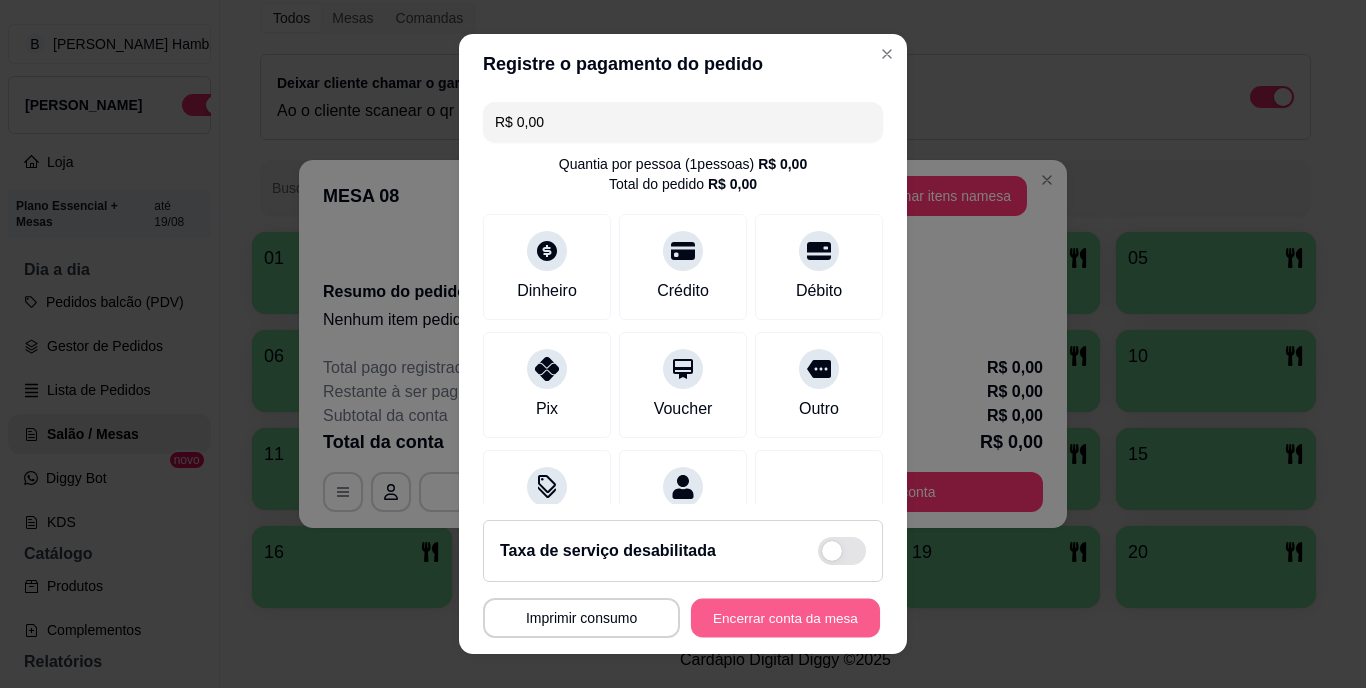 click on "Encerrar conta da mesa" at bounding box center (785, 617) 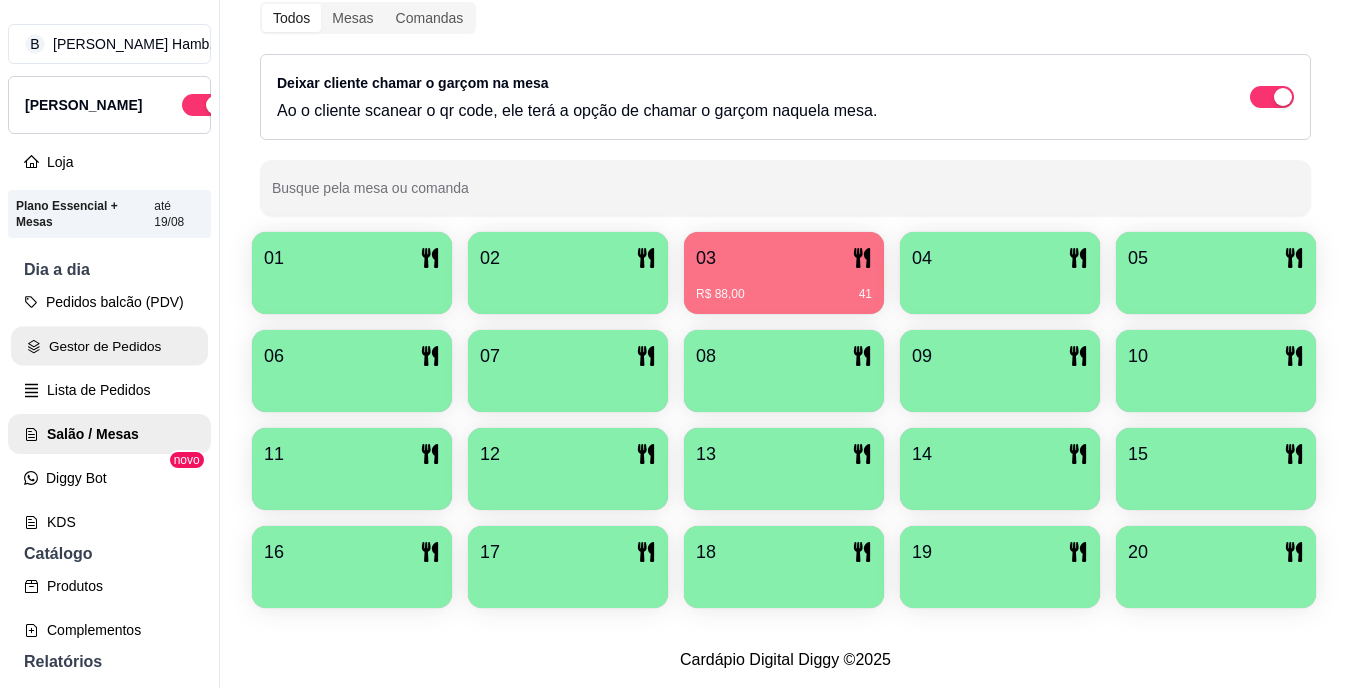 click on "Gestor de Pedidos" at bounding box center [109, 346] 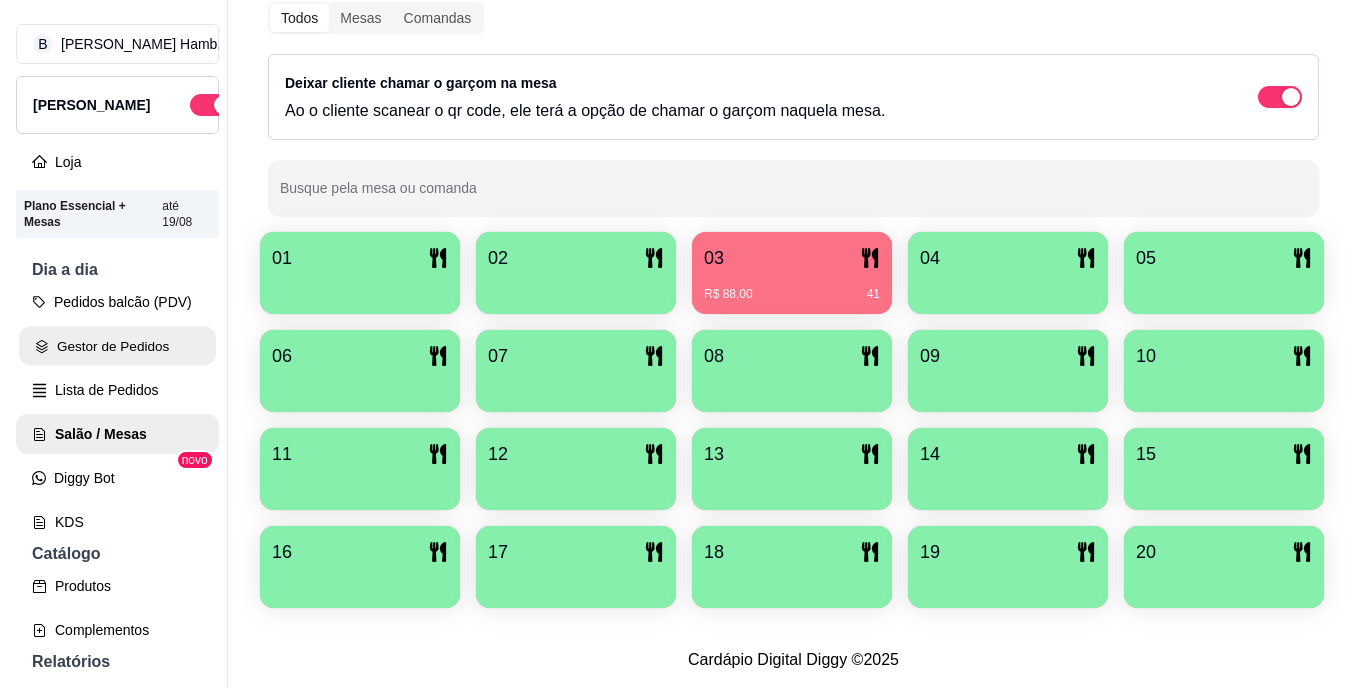 scroll, scrollTop: 0, scrollLeft: 0, axis: both 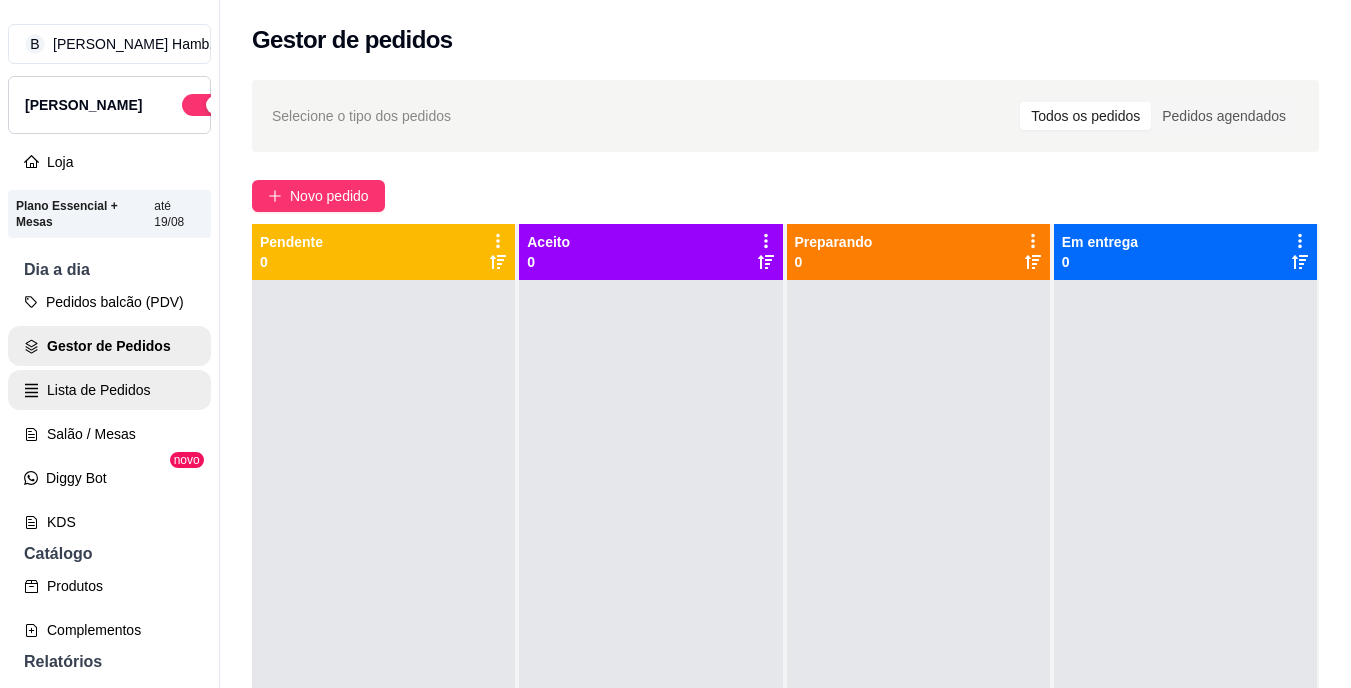 click on "Lista de Pedidos" at bounding box center (109, 390) 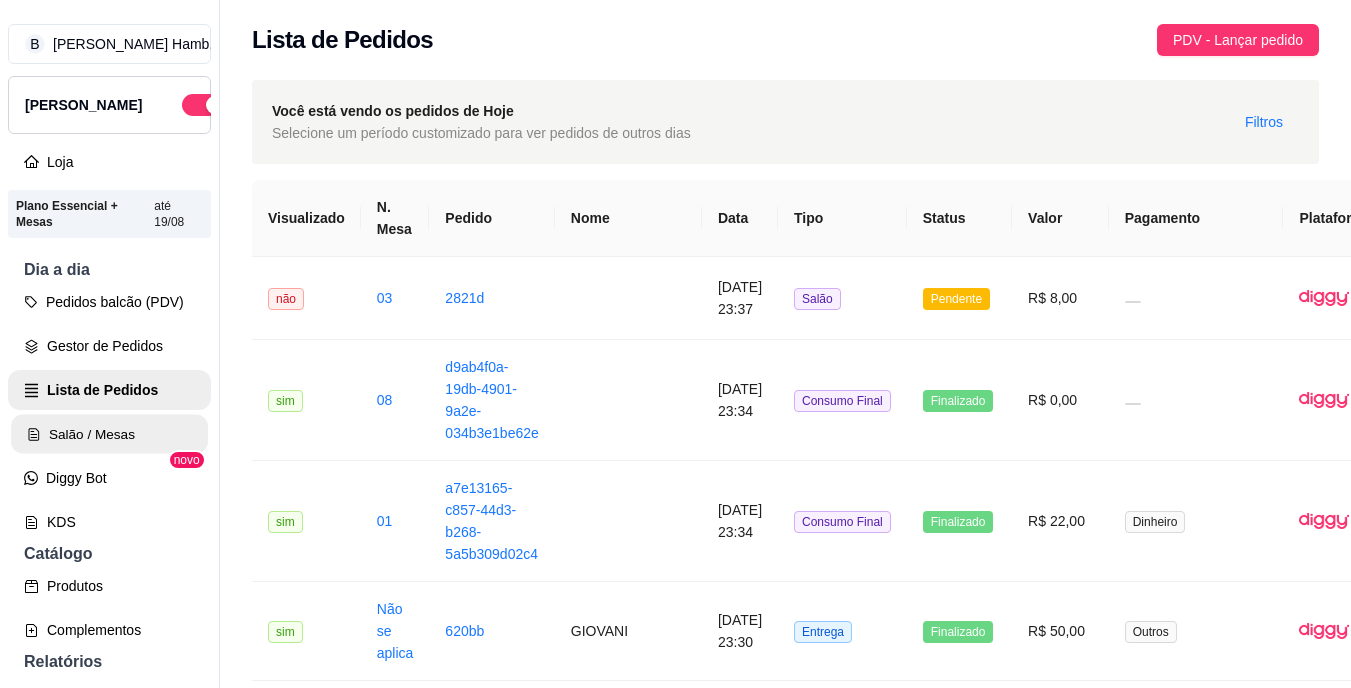 click on "Salão / Mesas" at bounding box center [109, 434] 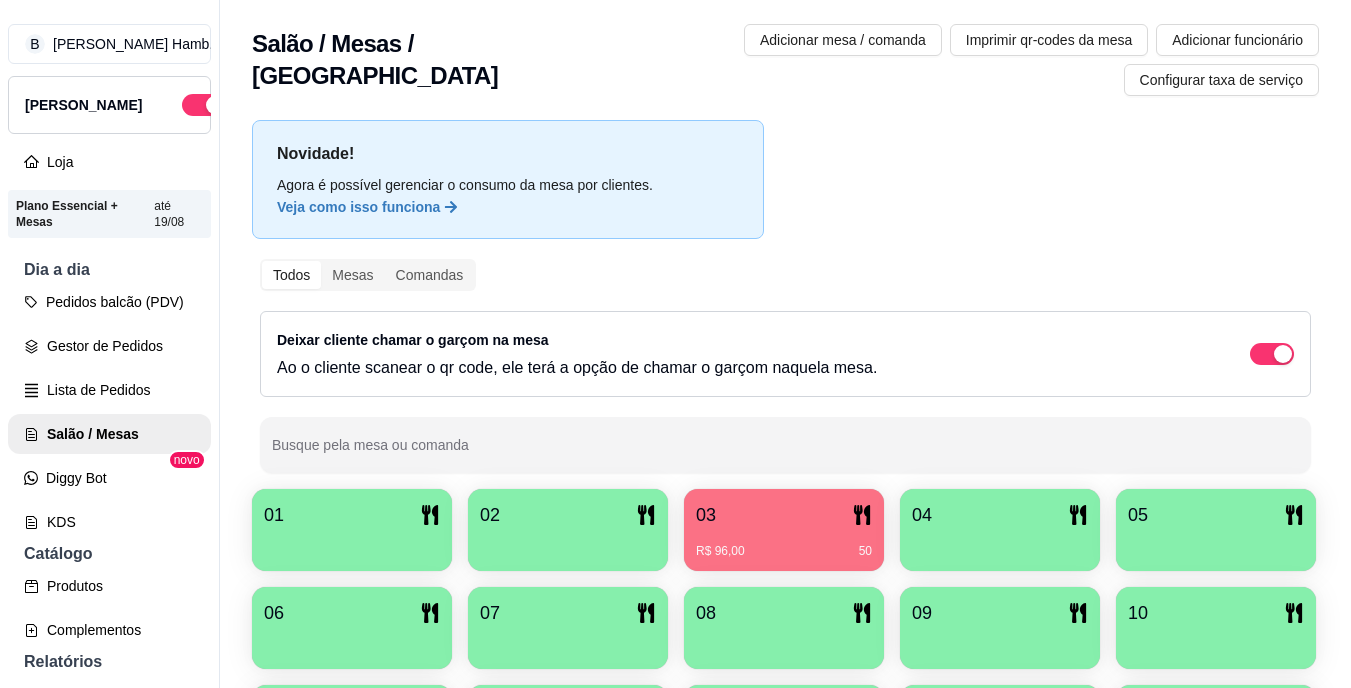 click on "Novidade! Agora é possível gerenciar o consumo da mesa por clientes.   Veja como isso funciona Todos Mesas Comandas Deixar cliente chamar o garçom na mesa Ao o cliente scanear o qr code, ele terá a opção de chamar o garçom naquela mesa. Busque pela mesa ou comanda
01 02 03 R$ 96,00 50 04 05 06 07 08 09 10 11 12 13 14 15 16 17 18 19 20" at bounding box center (785, 498) 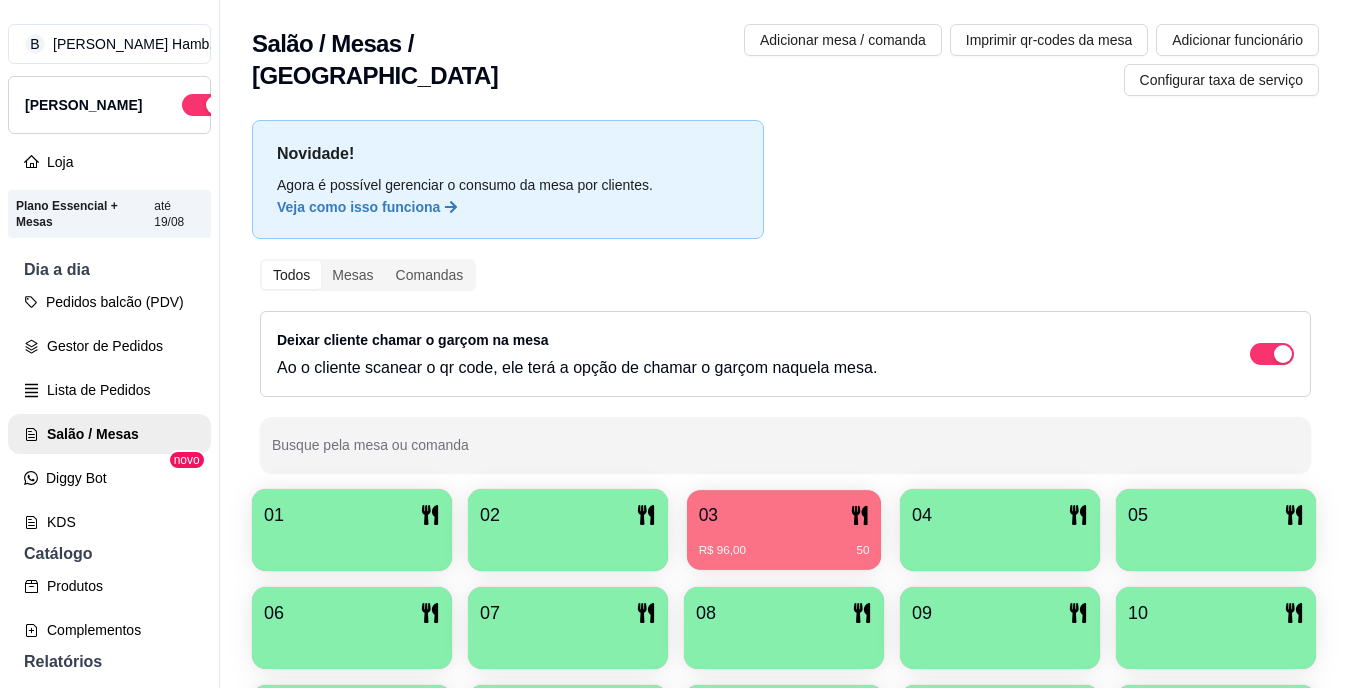 click on "03" at bounding box center (784, 515) 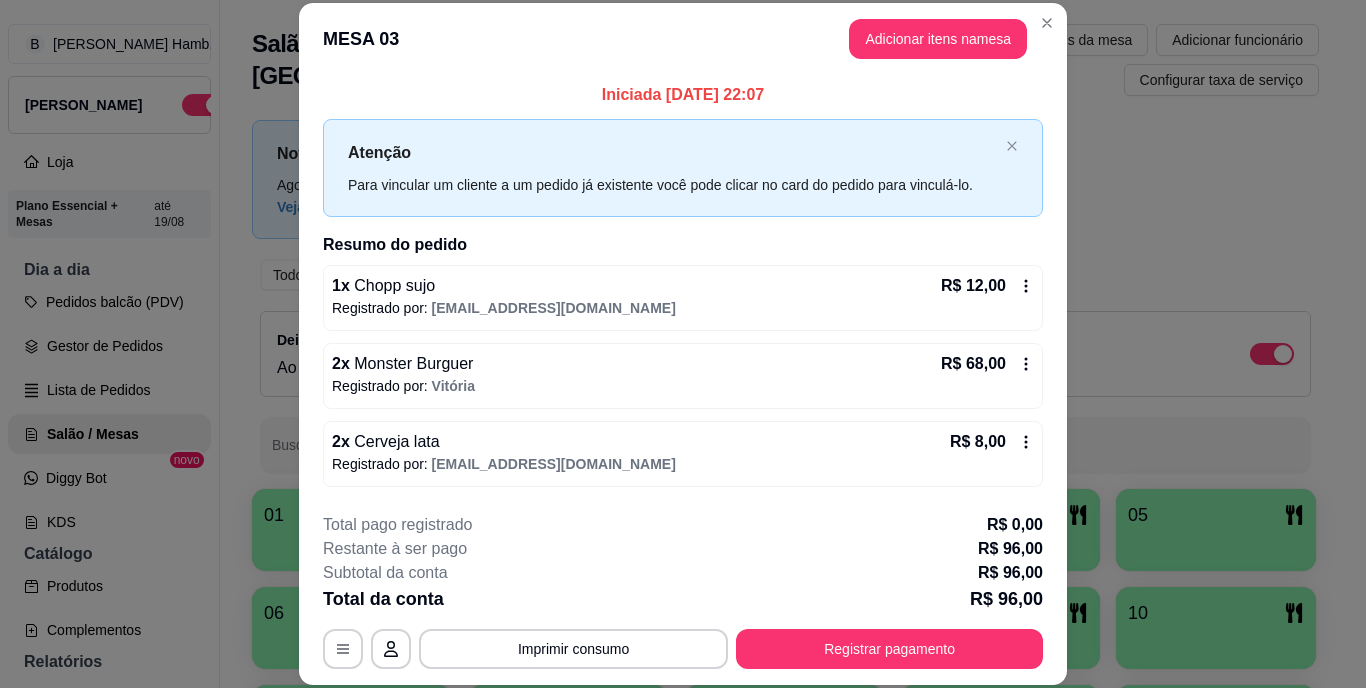 scroll, scrollTop: 61, scrollLeft: 0, axis: vertical 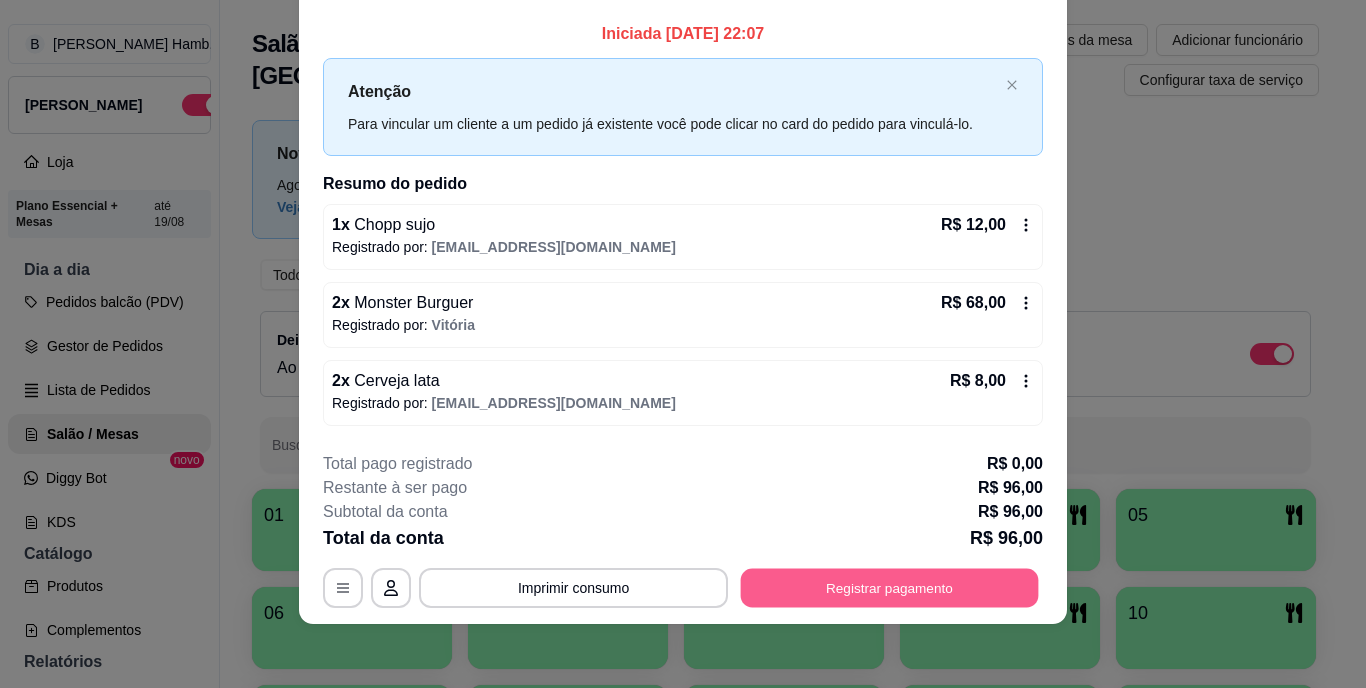 click on "Registrar pagamento" at bounding box center [890, 587] 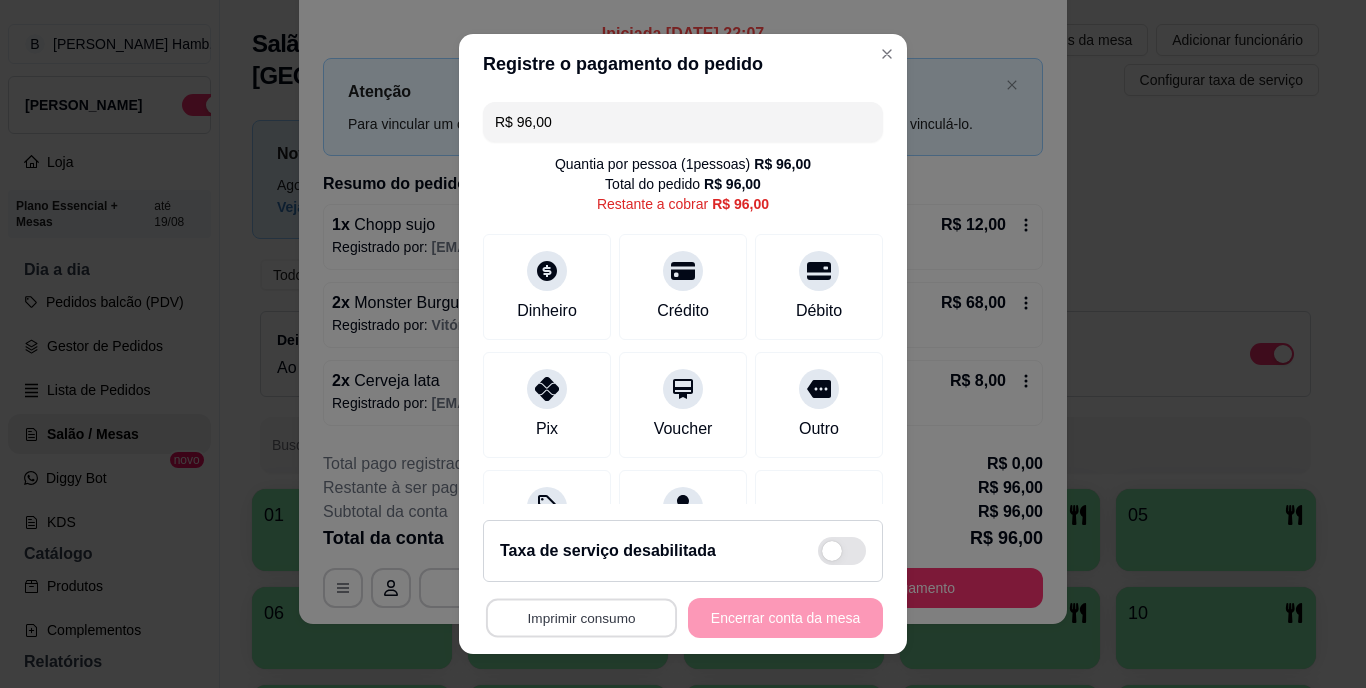 click on "Imprimir consumo" at bounding box center [581, 617] 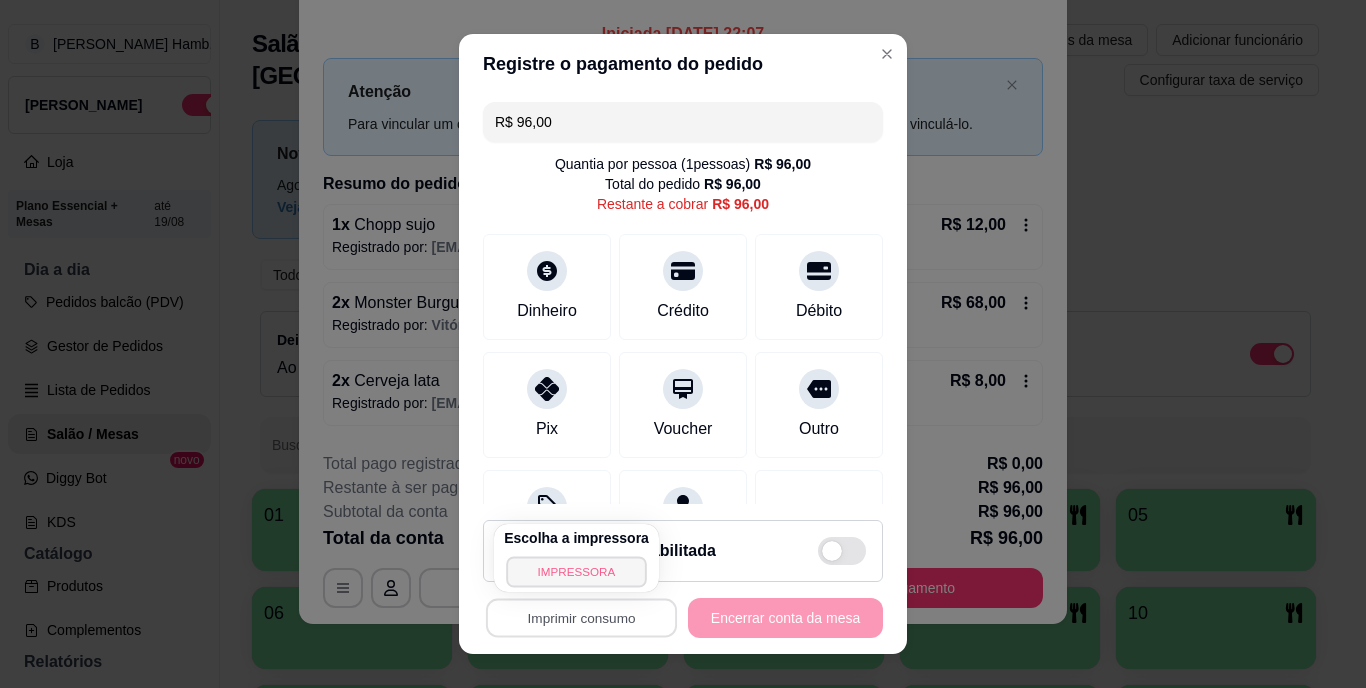 click on "IMPRESSORA" at bounding box center (576, 571) 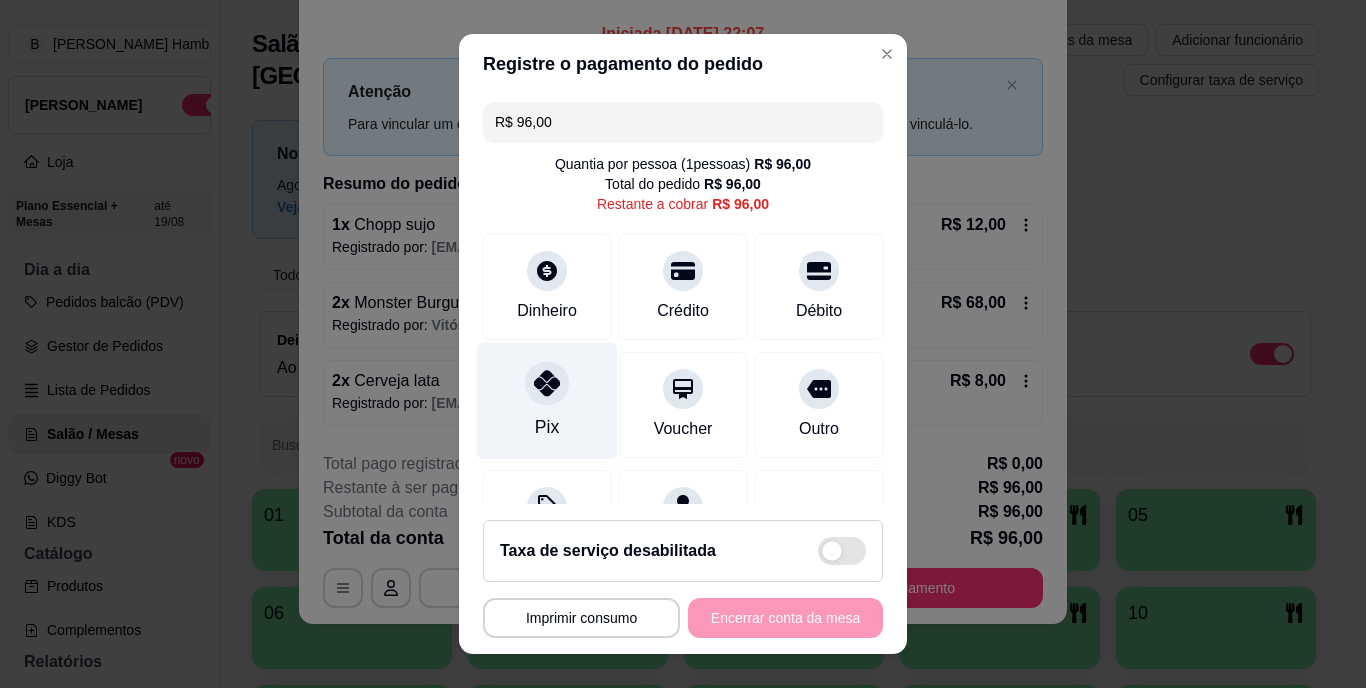 click on "Pix" at bounding box center [547, 401] 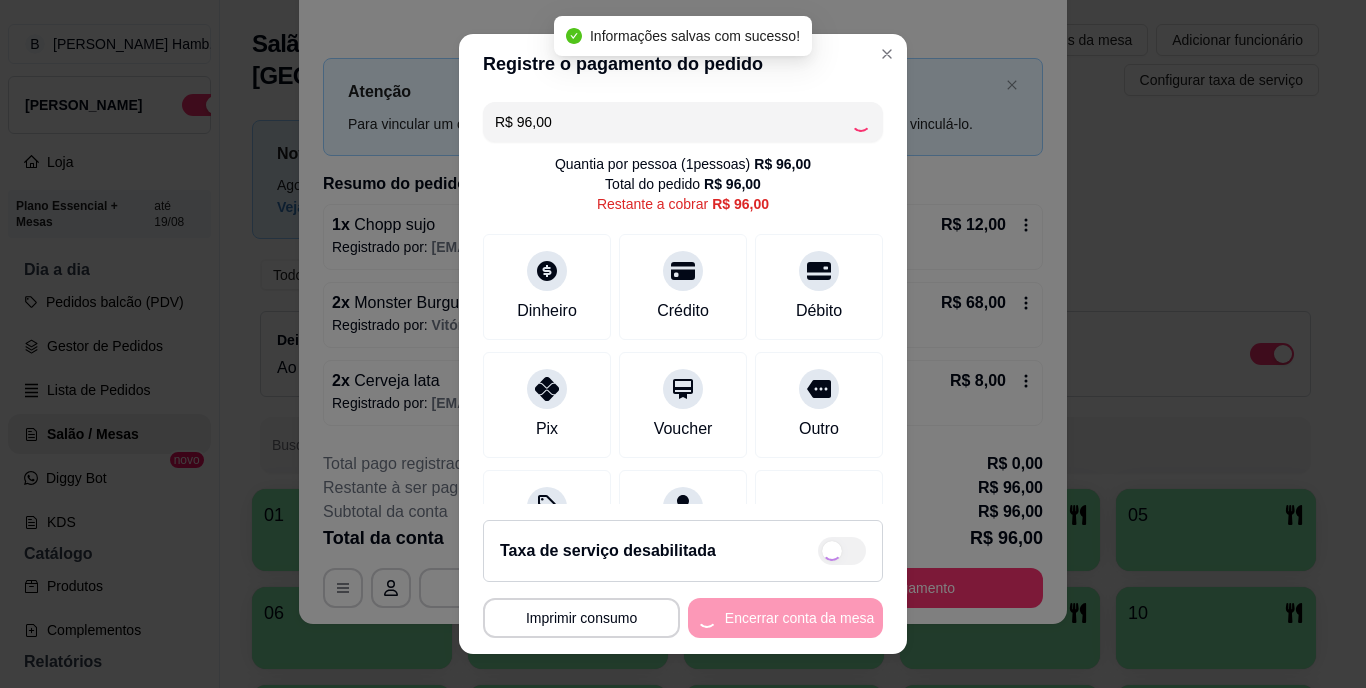 type on "R$ 0,00" 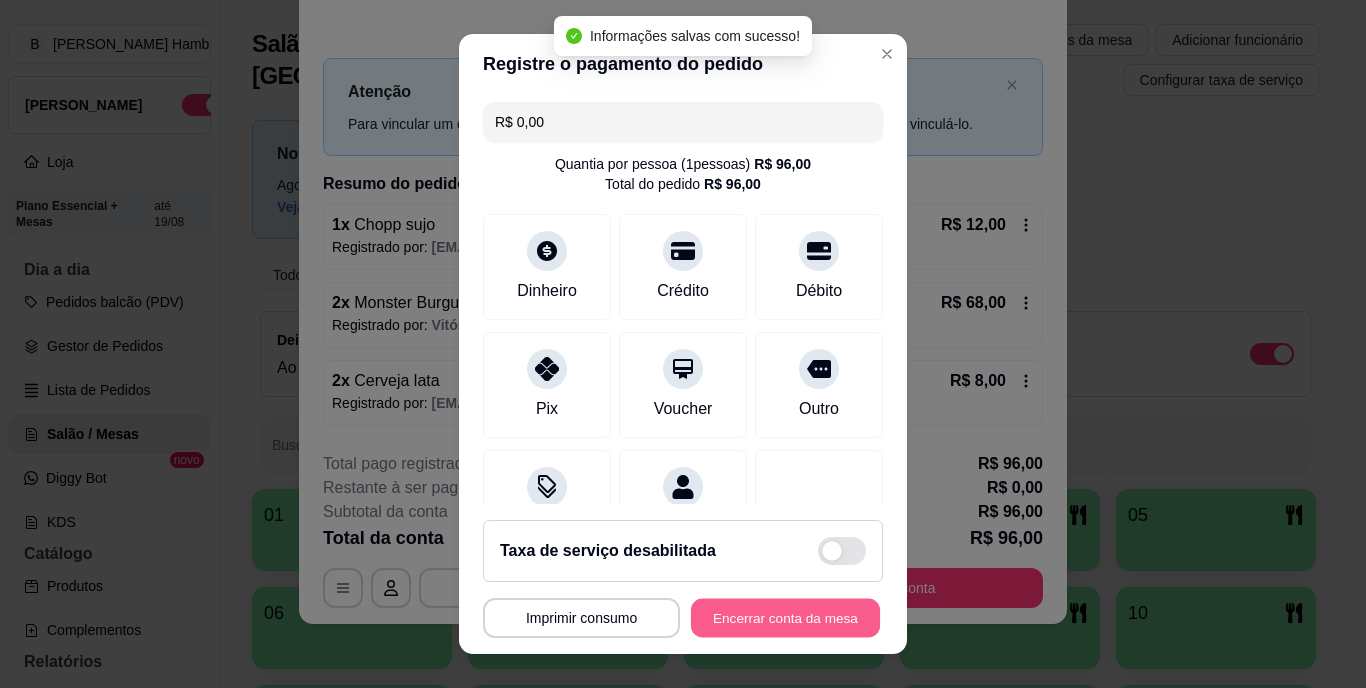 click on "Encerrar conta da mesa" at bounding box center [785, 617] 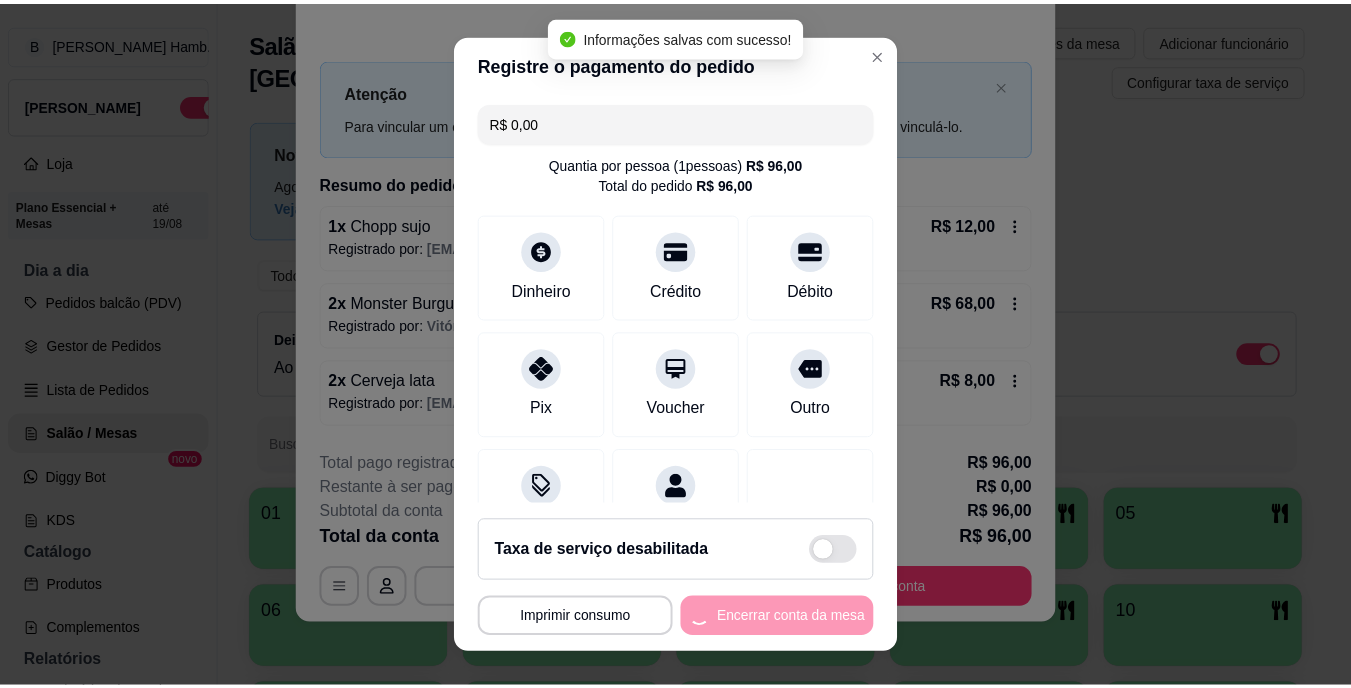 scroll, scrollTop: 0, scrollLeft: 0, axis: both 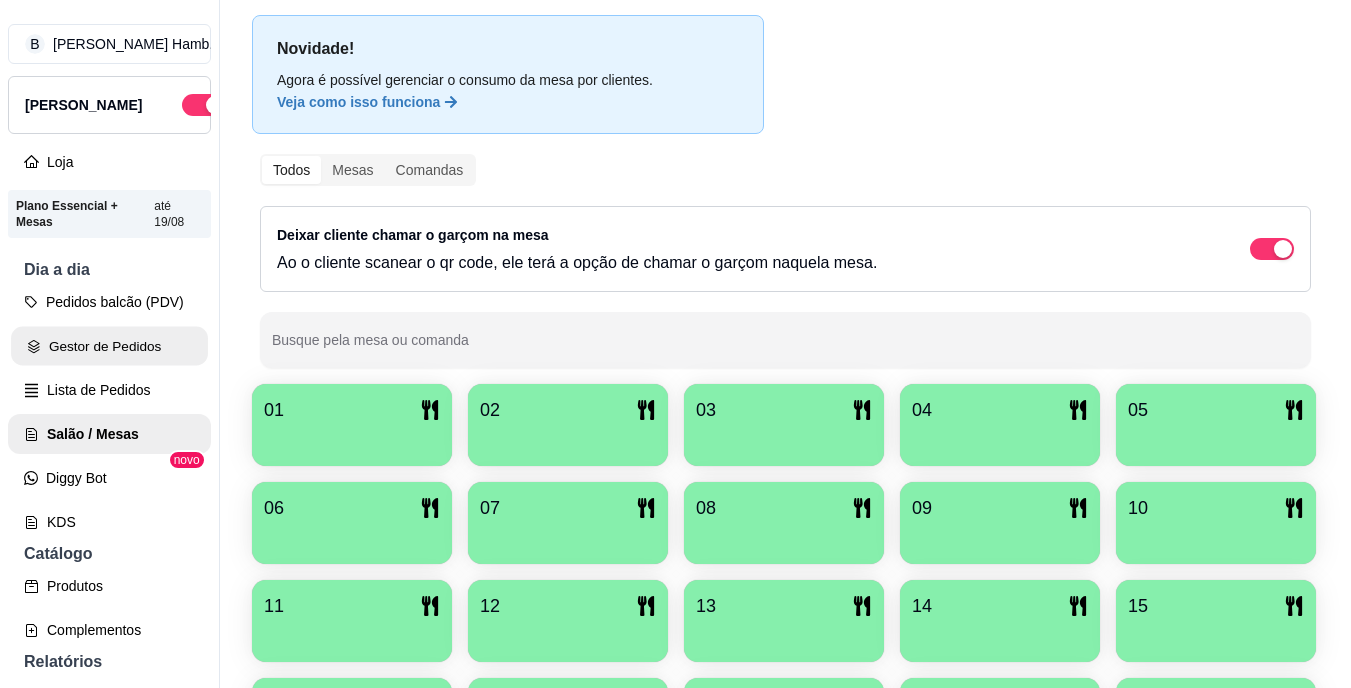 click on "Gestor de Pedidos" at bounding box center [109, 346] 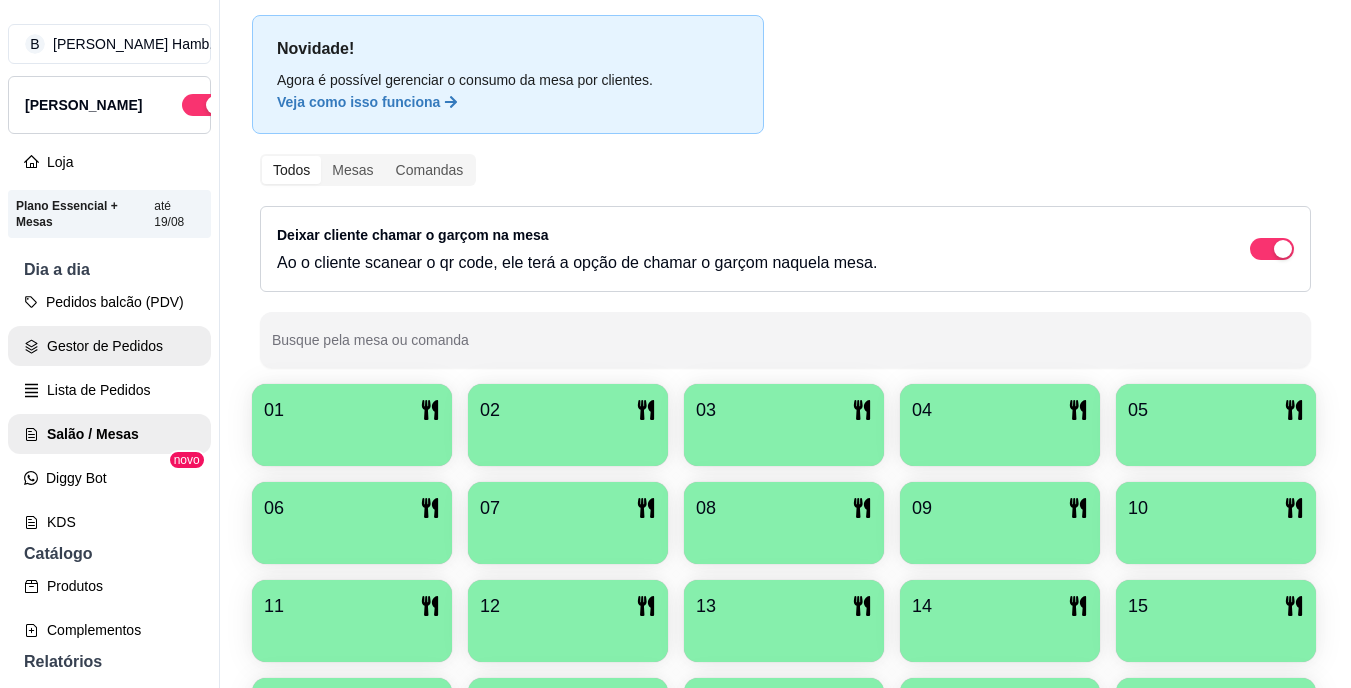scroll, scrollTop: 0, scrollLeft: 0, axis: both 